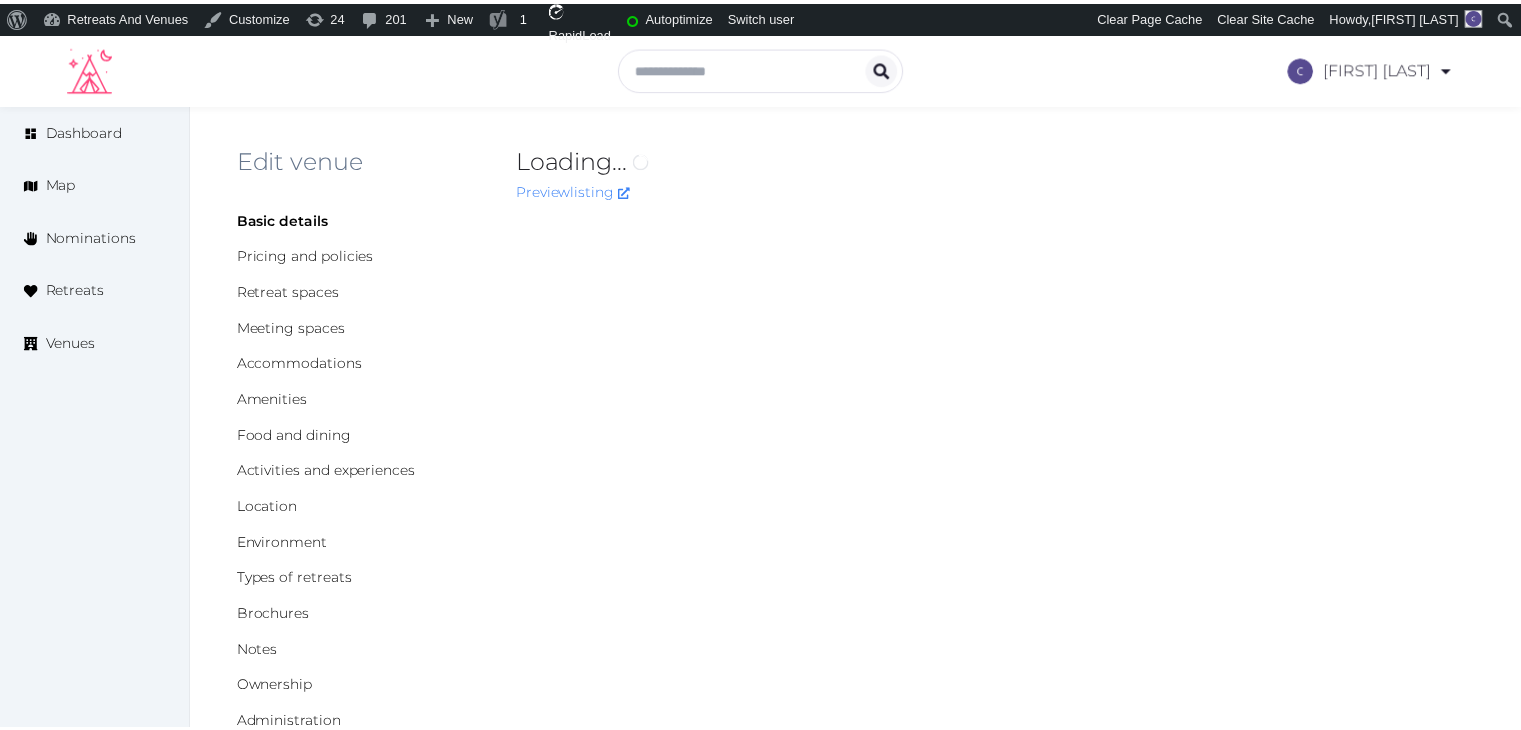 scroll, scrollTop: 0, scrollLeft: 0, axis: both 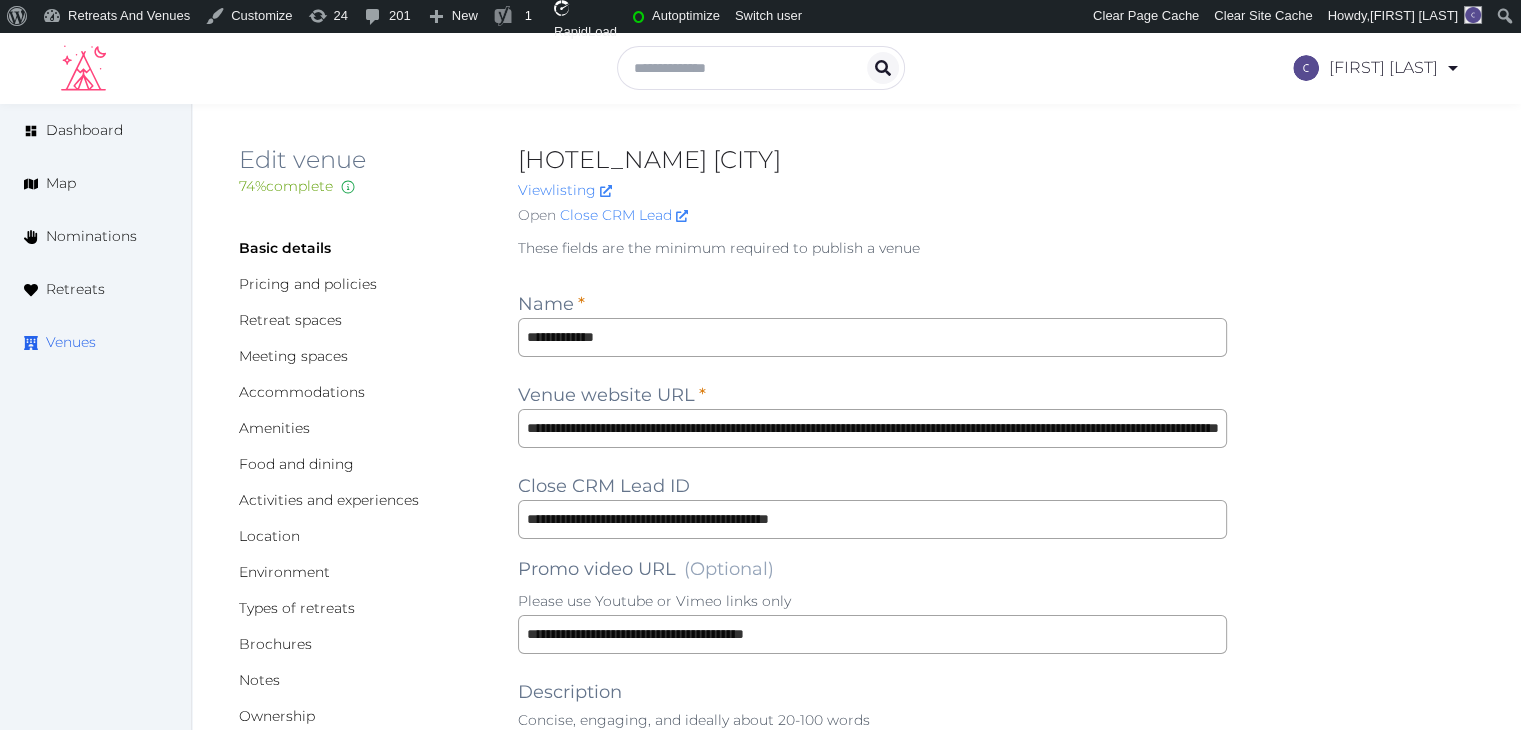 click on "Venues" at bounding box center [71, 342] 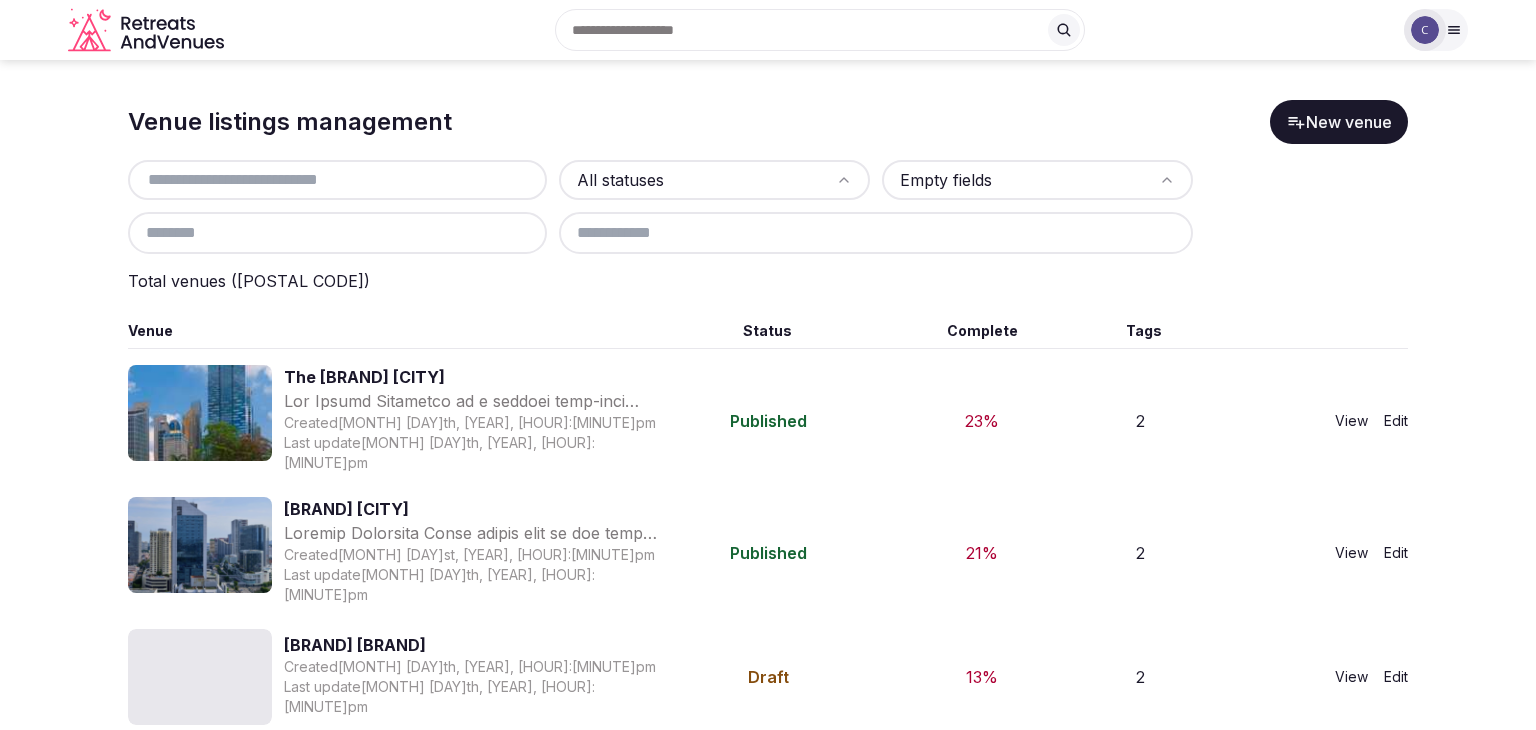 scroll, scrollTop: 0, scrollLeft: 0, axis: both 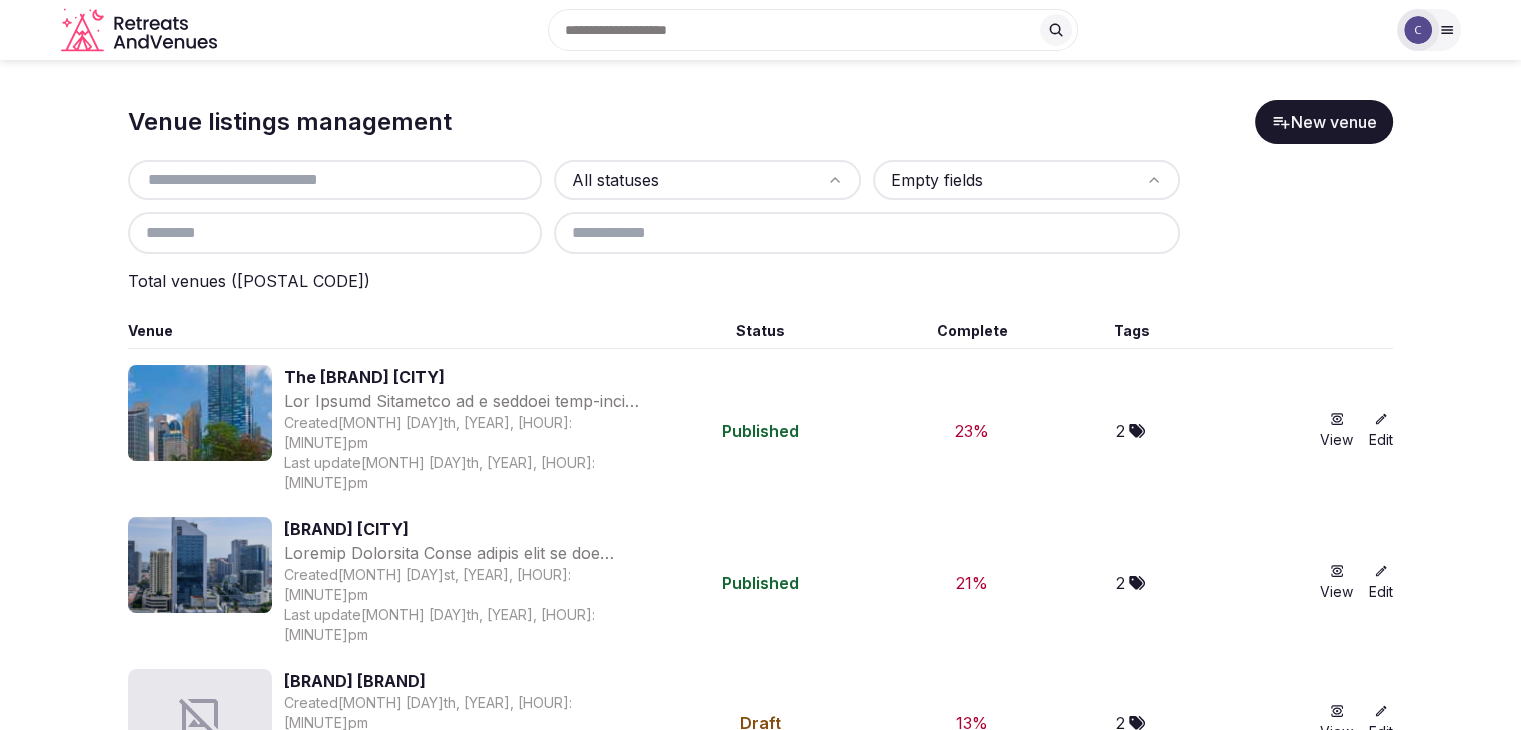 click at bounding box center (335, 180) 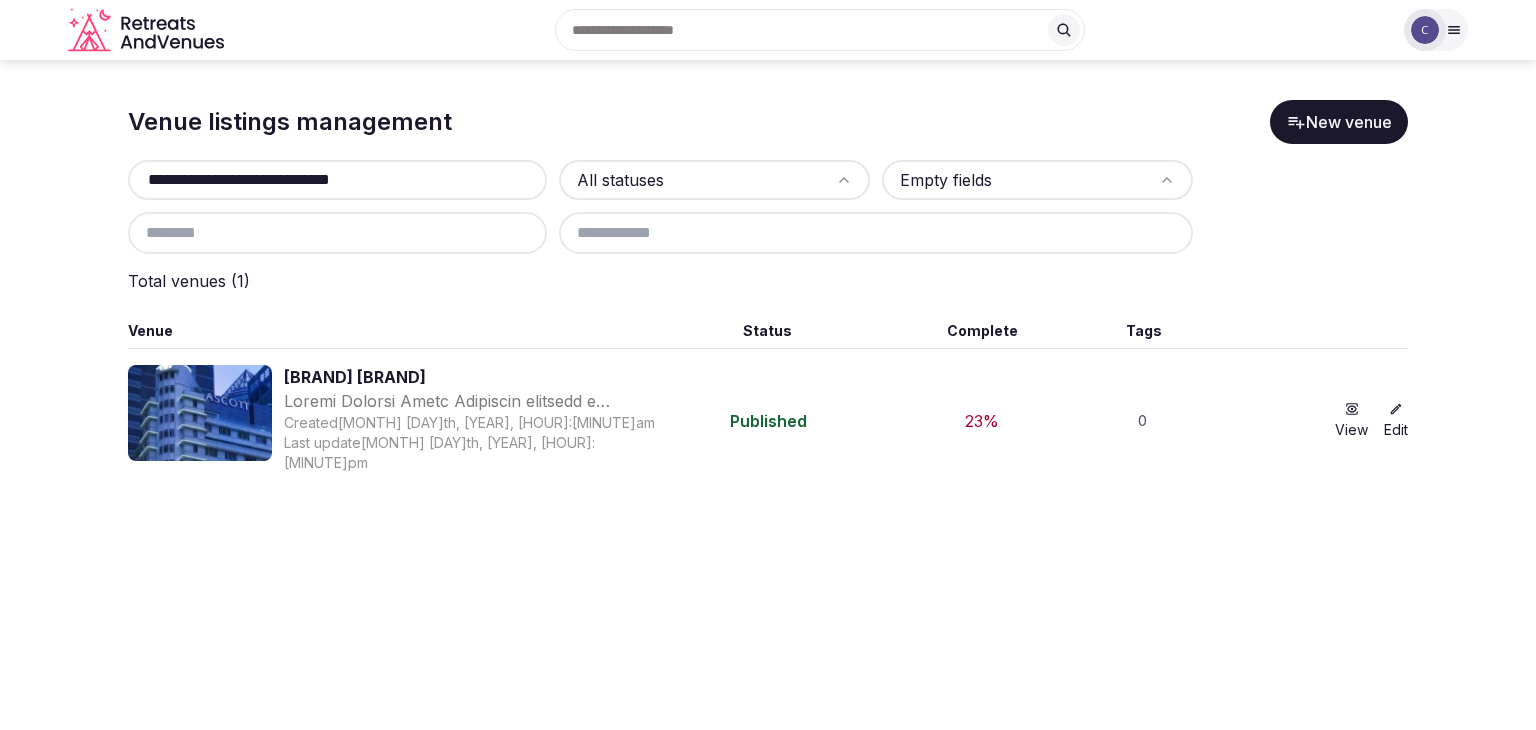type on "**********" 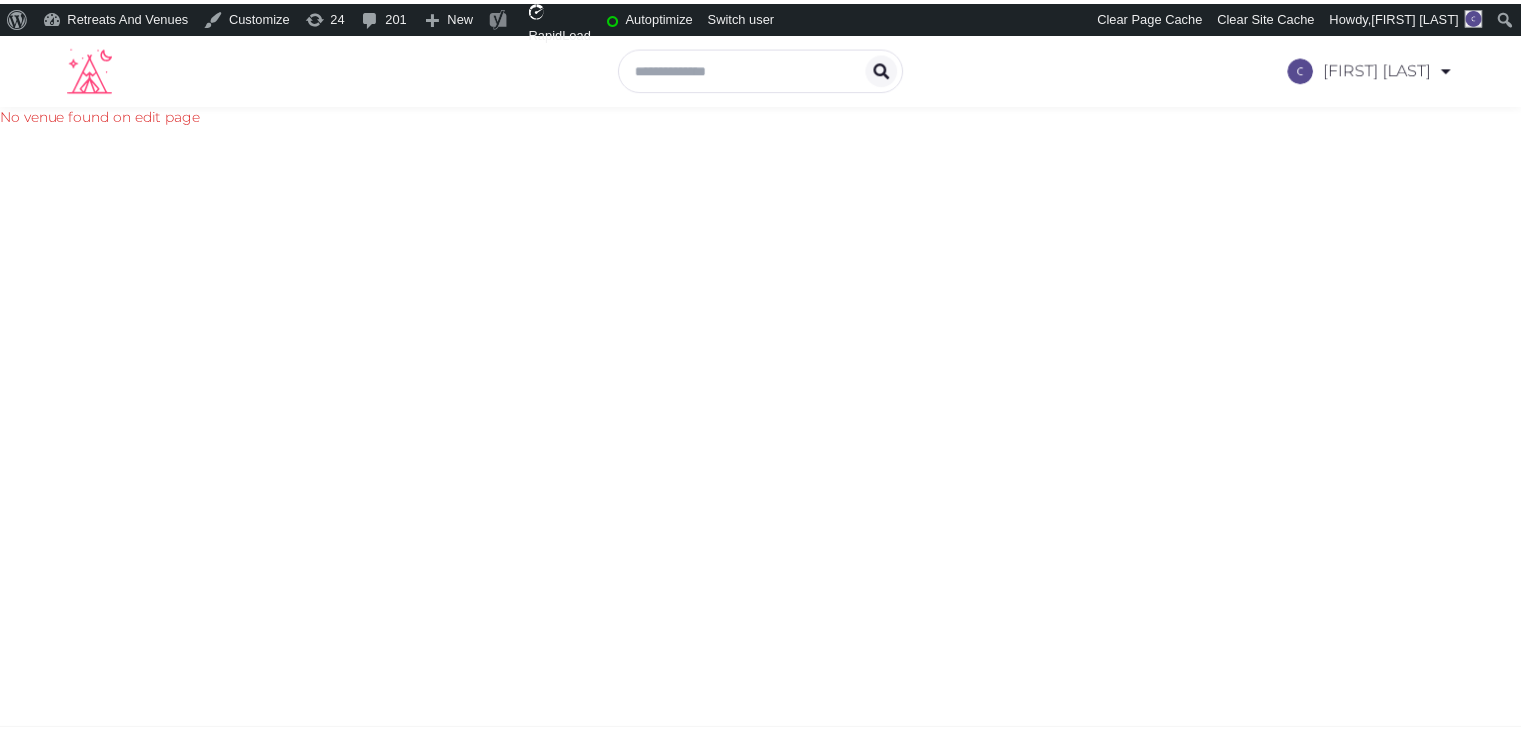 scroll, scrollTop: 0, scrollLeft: 0, axis: both 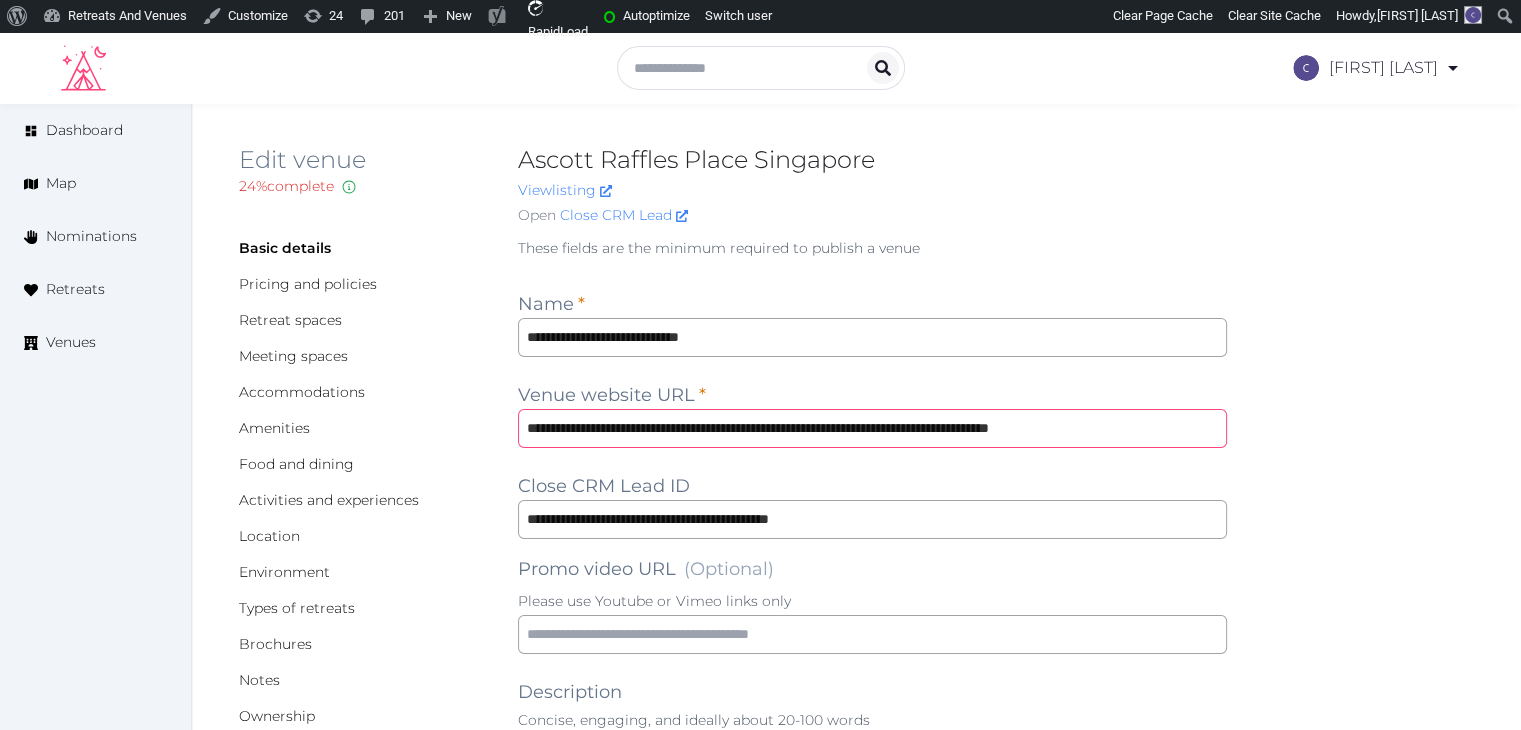 click on "**********" at bounding box center [872, 428] 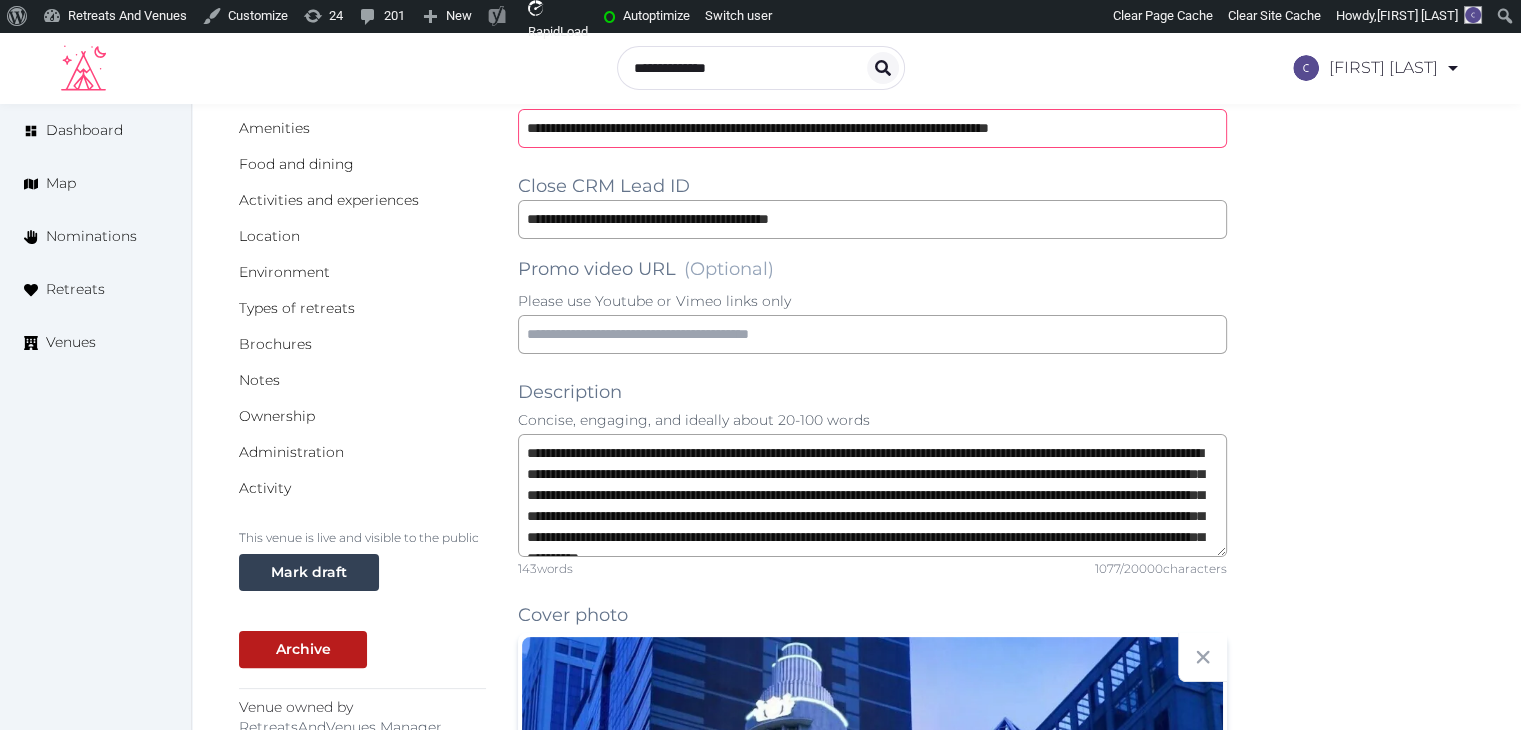 scroll, scrollTop: 0, scrollLeft: 0, axis: both 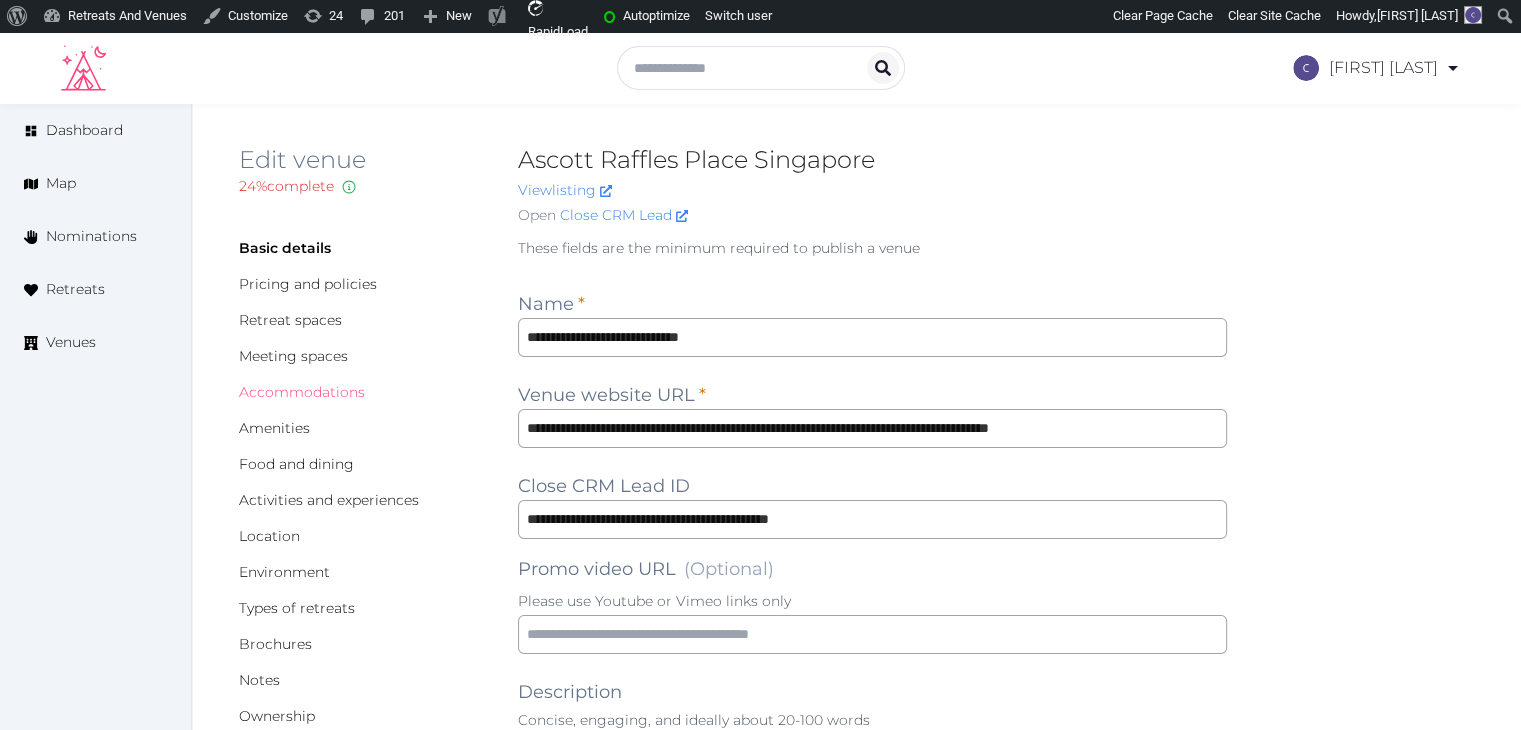 click on "Accommodations" at bounding box center [302, 392] 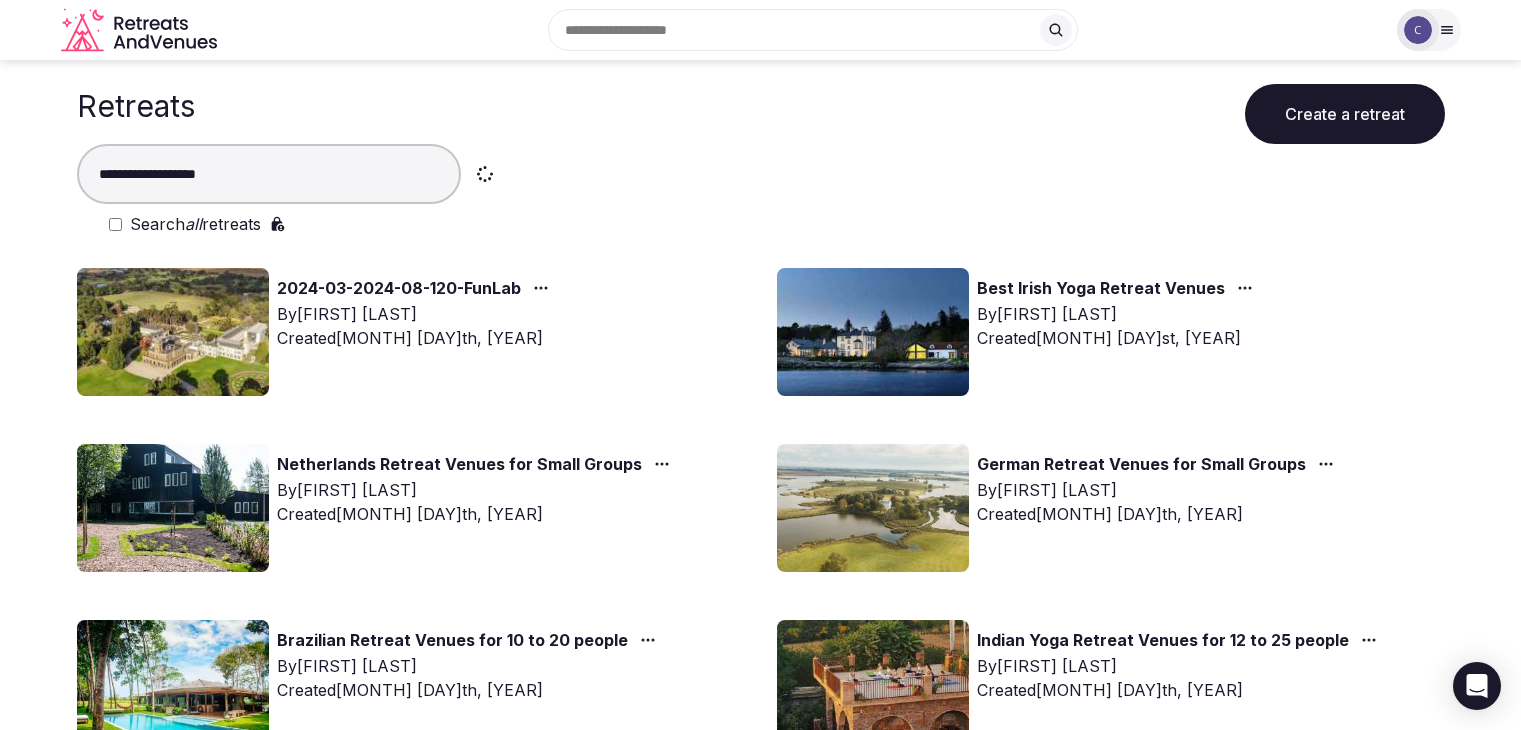 scroll, scrollTop: 0, scrollLeft: 0, axis: both 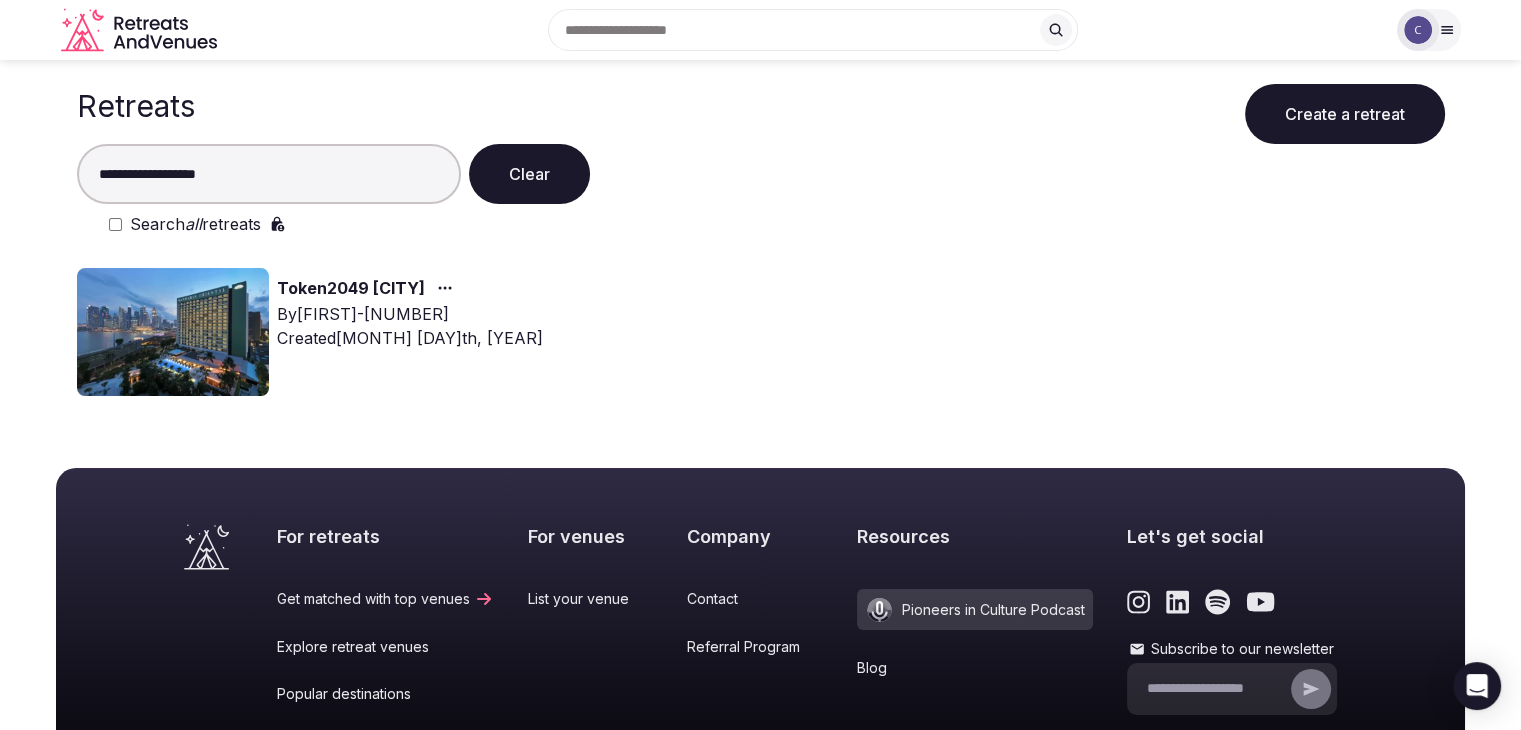 type on "**********" 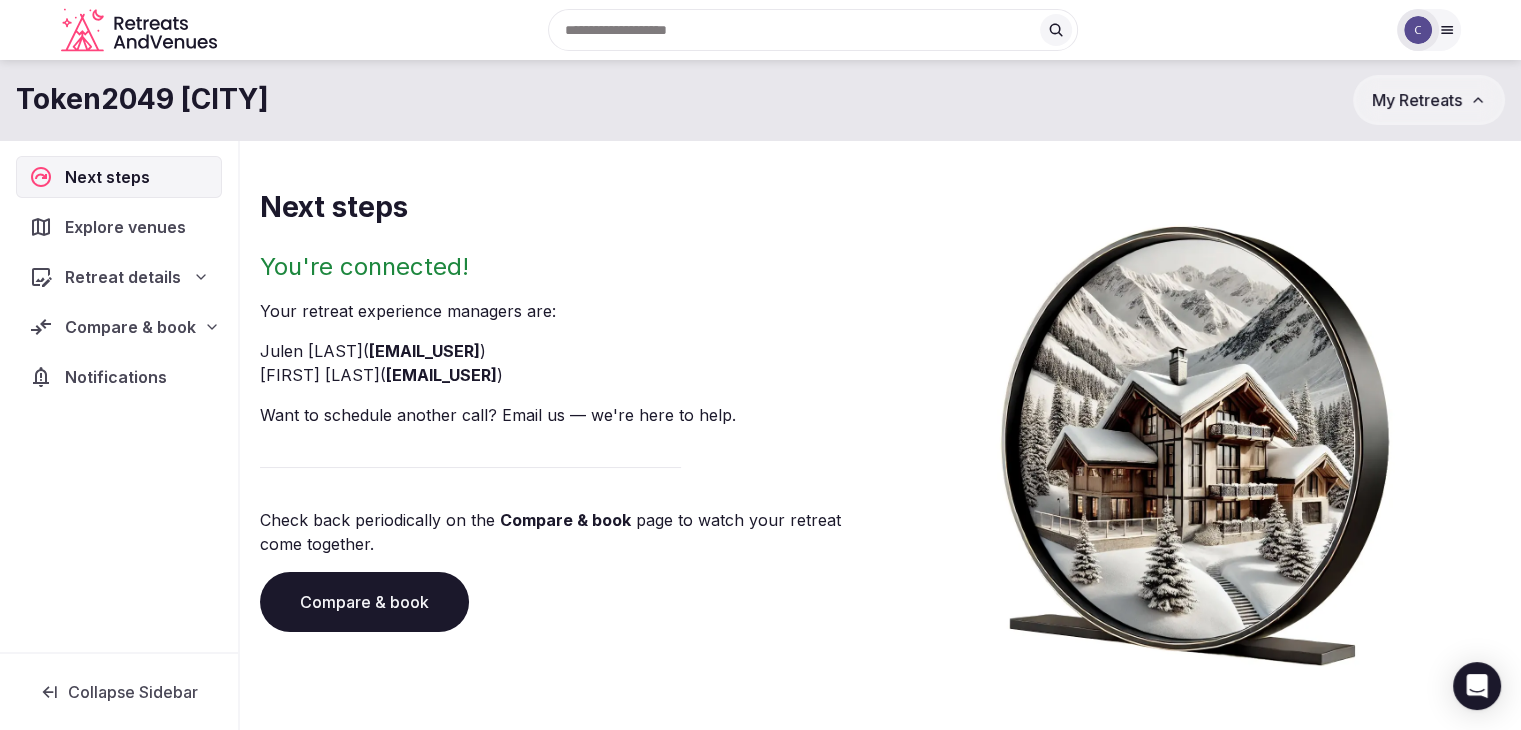 click on "Compare & book" at bounding box center (364, 602) 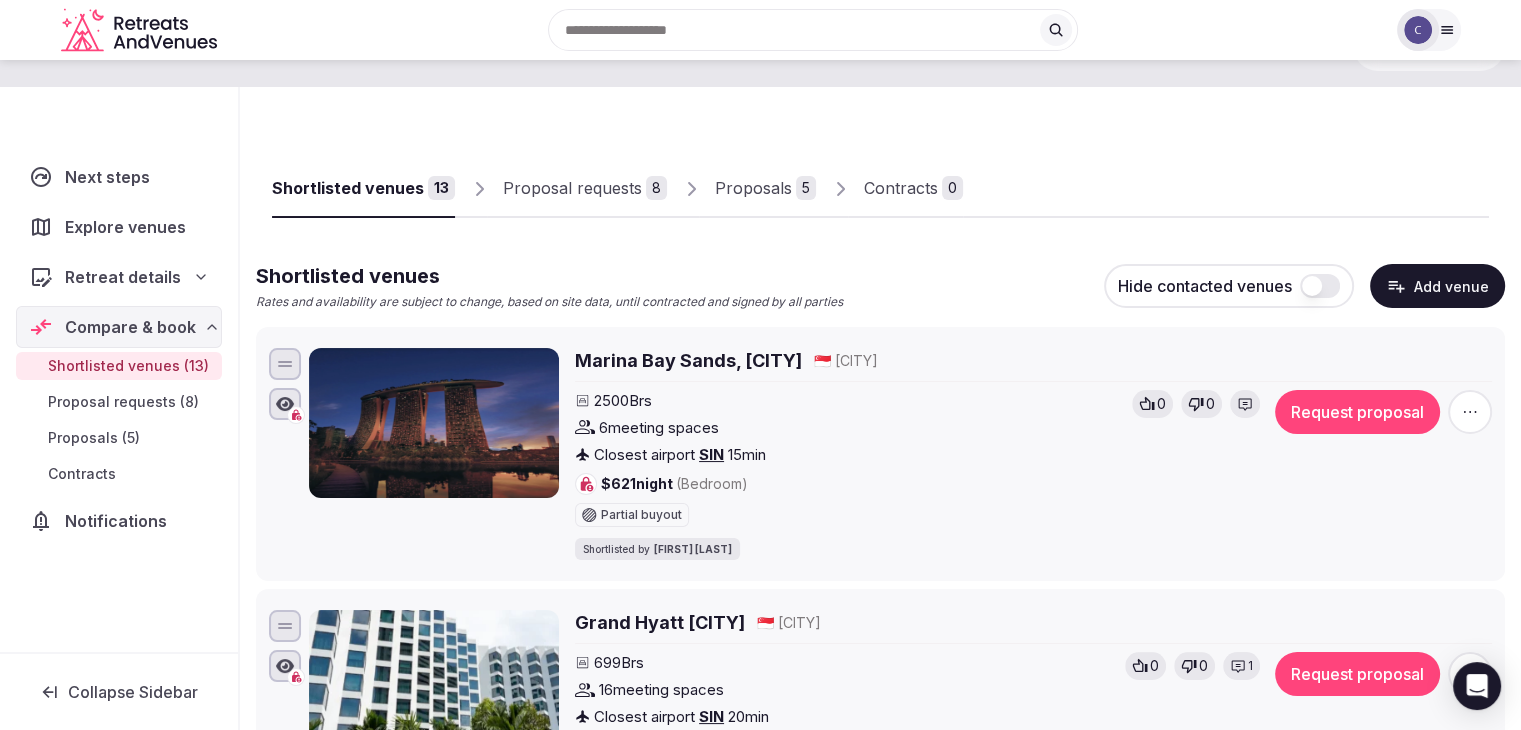scroll, scrollTop: 0, scrollLeft: 0, axis: both 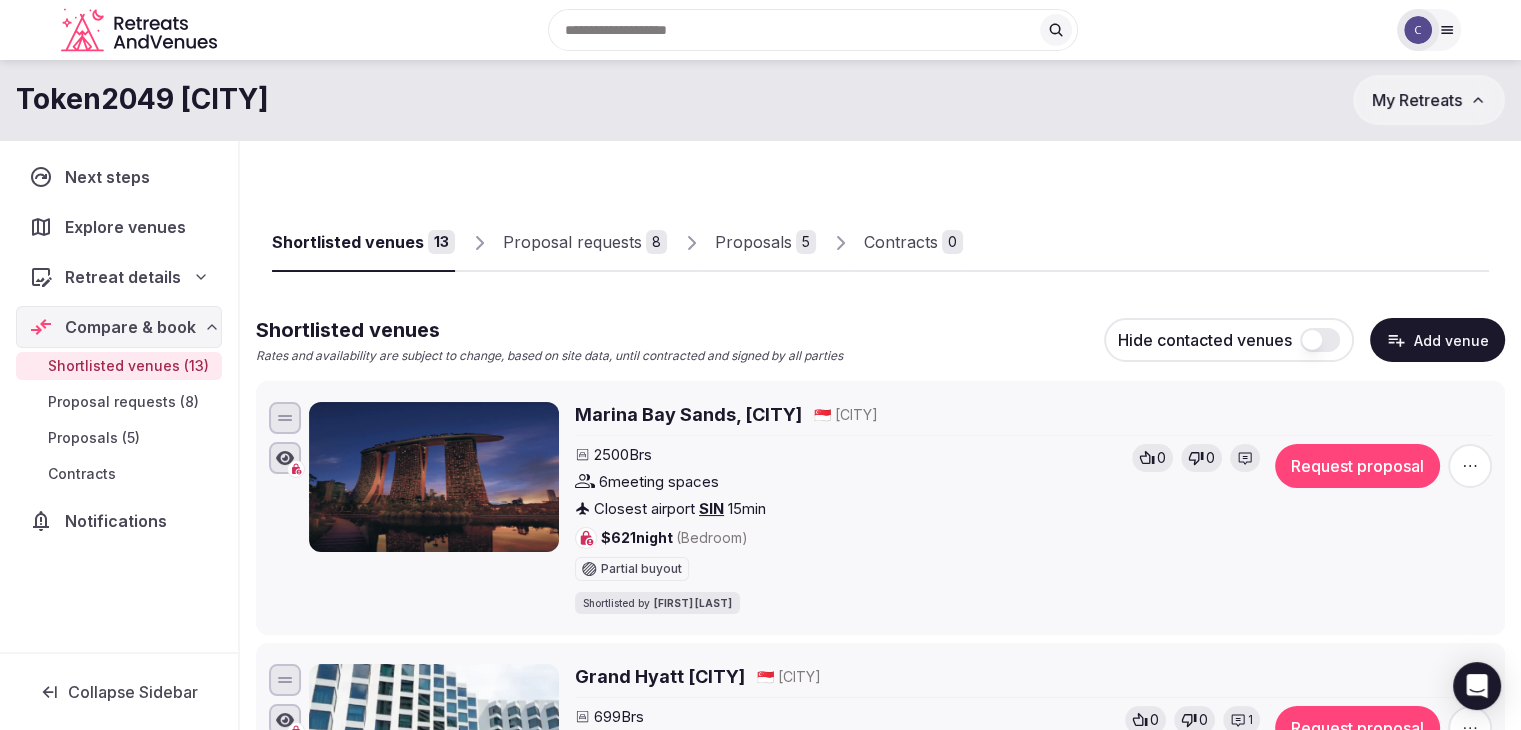 click on "Add venue" at bounding box center (1437, 340) 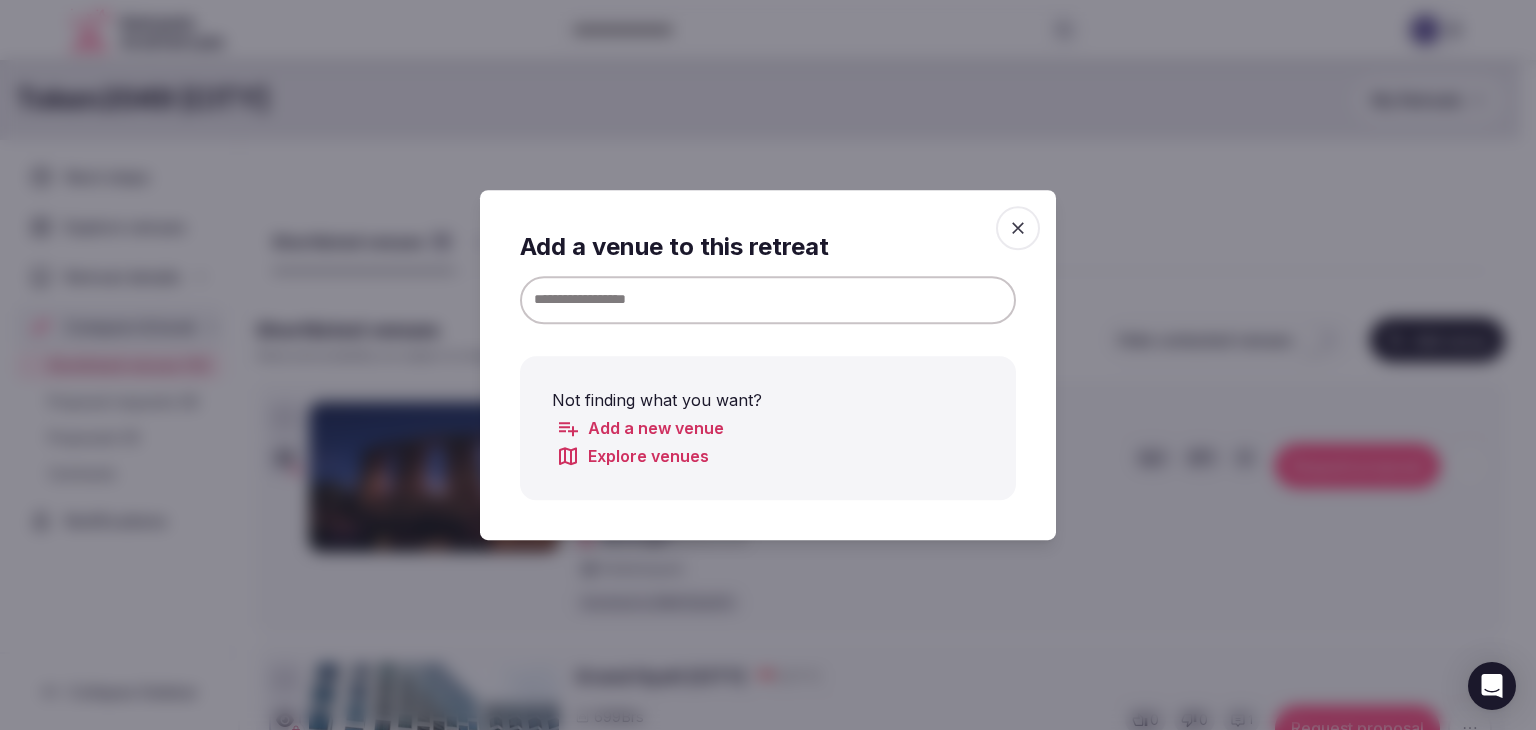 click at bounding box center [768, 300] 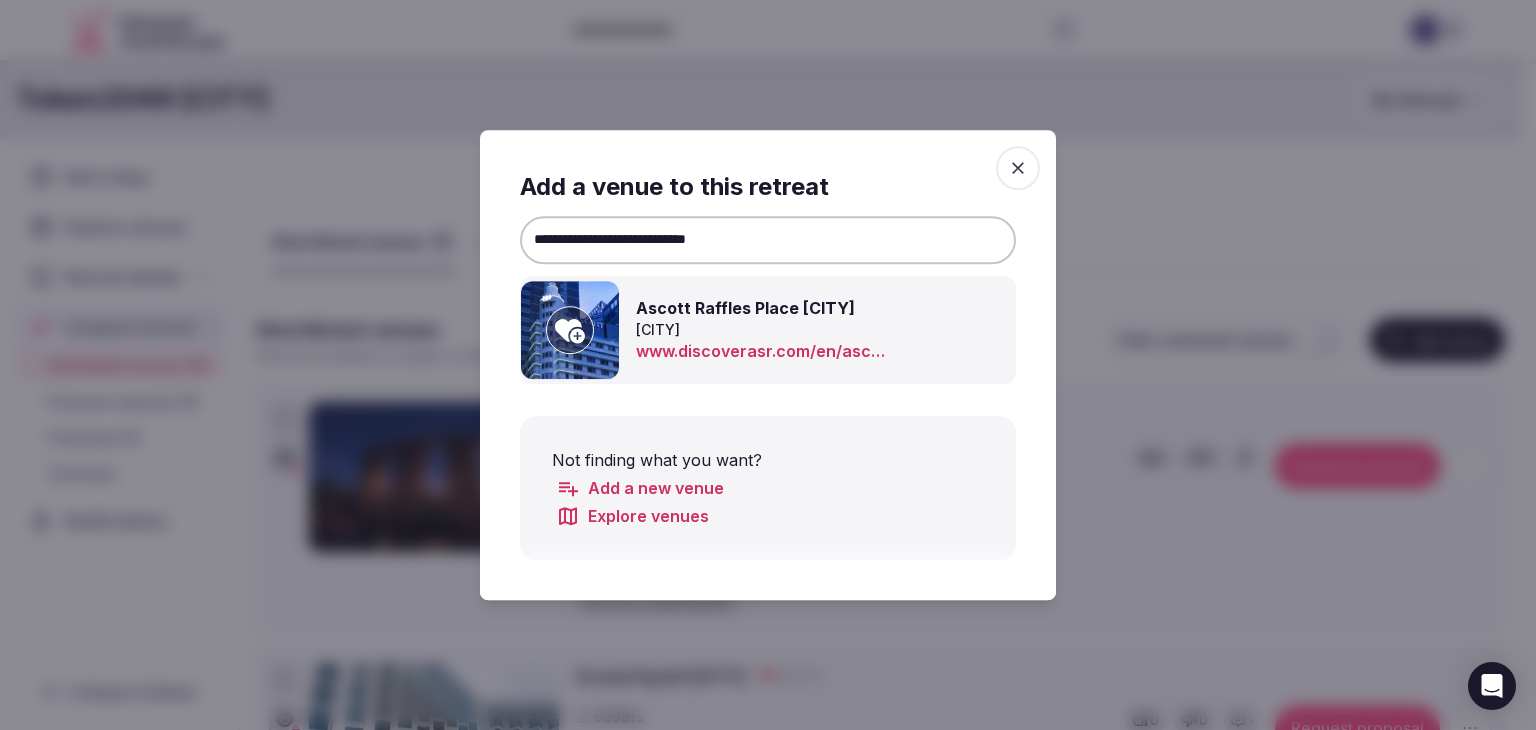 type on "**********" 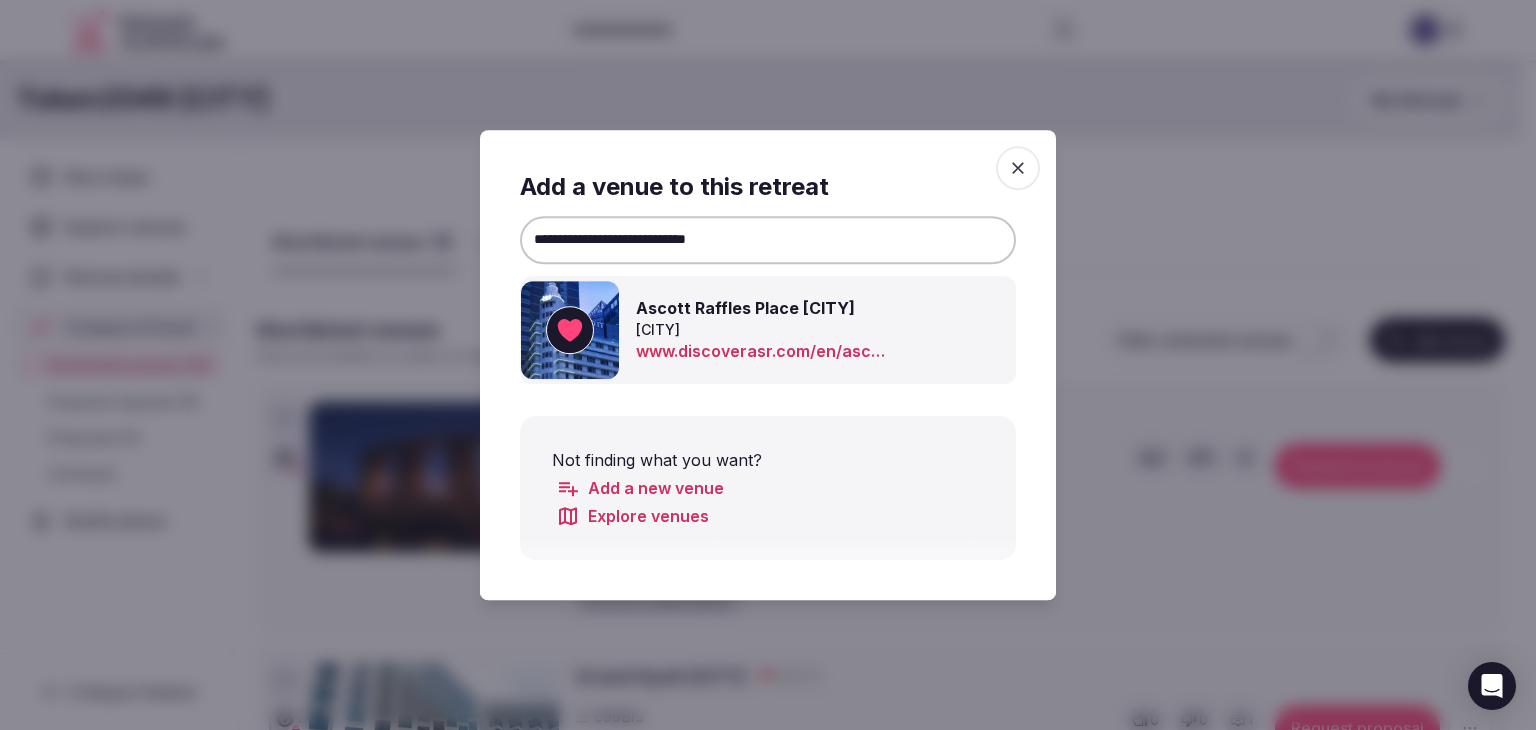 click 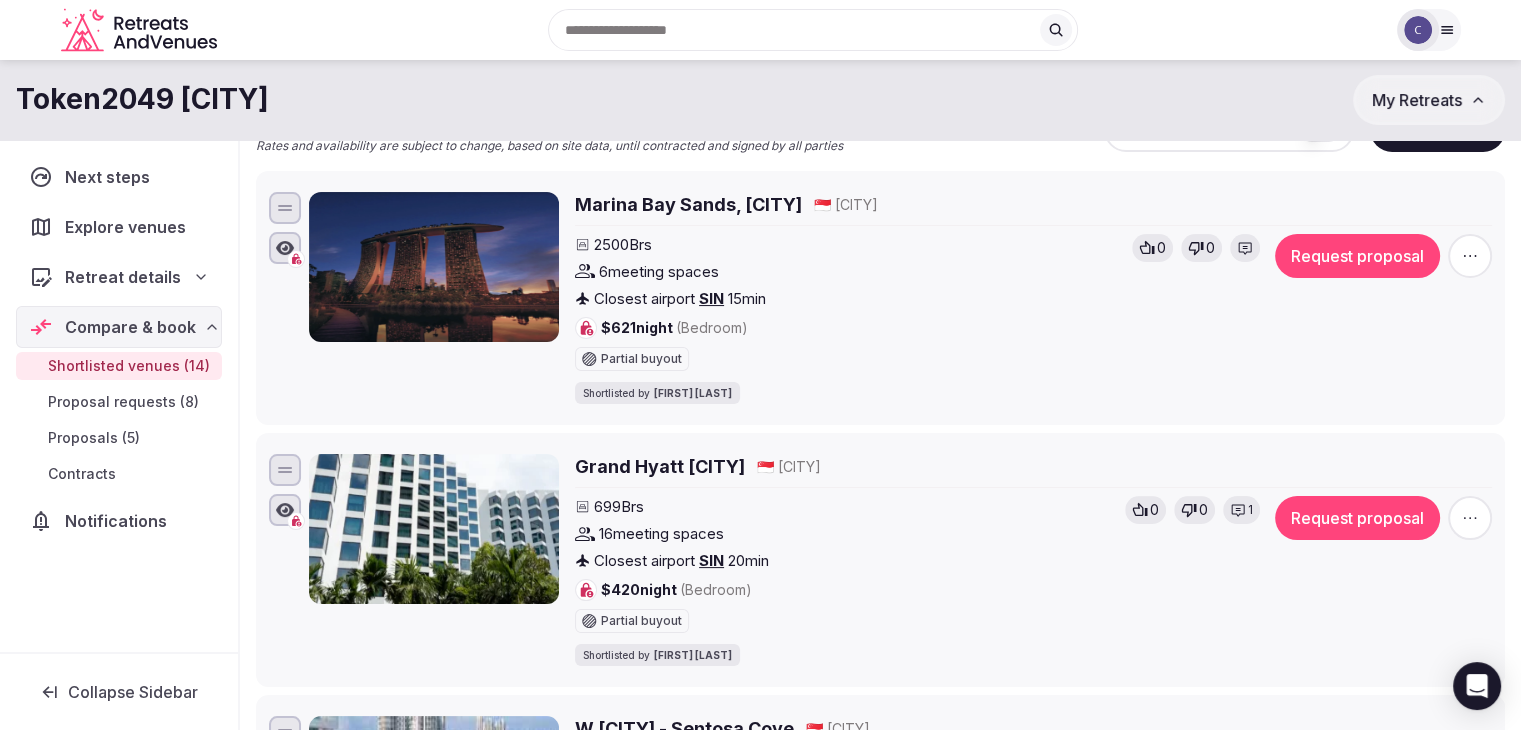 scroll, scrollTop: 0, scrollLeft: 0, axis: both 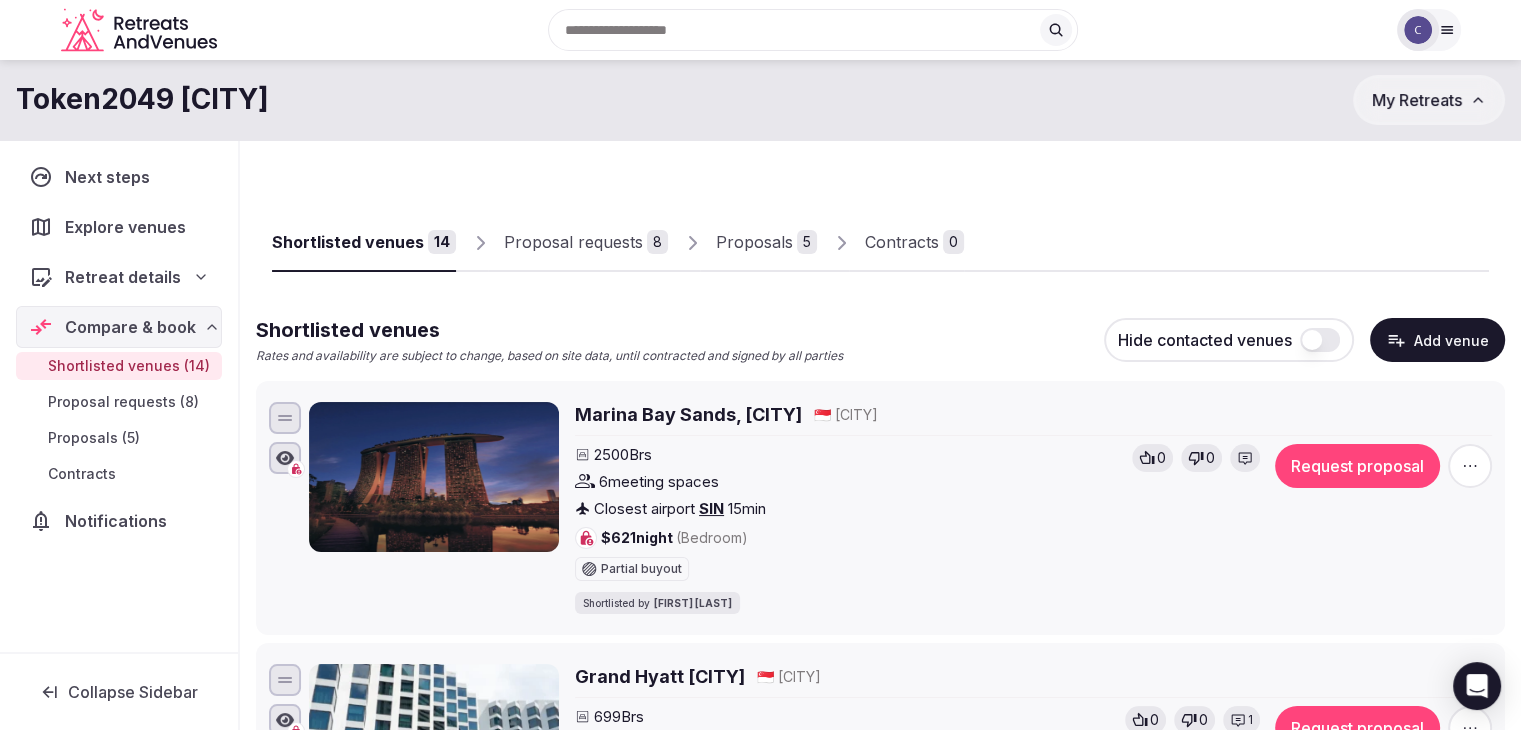 click on "Add venue" at bounding box center [1437, 340] 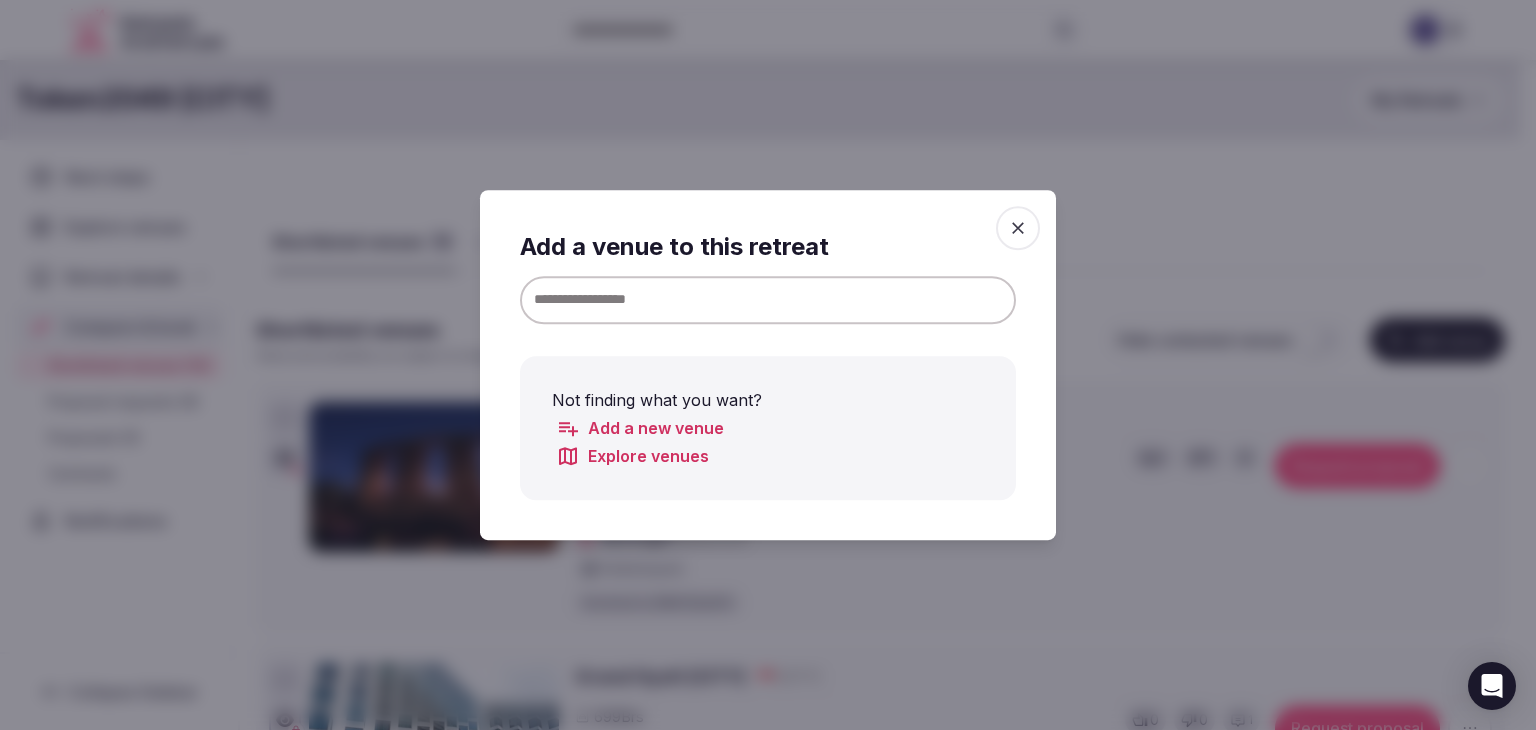 click at bounding box center (768, 300) 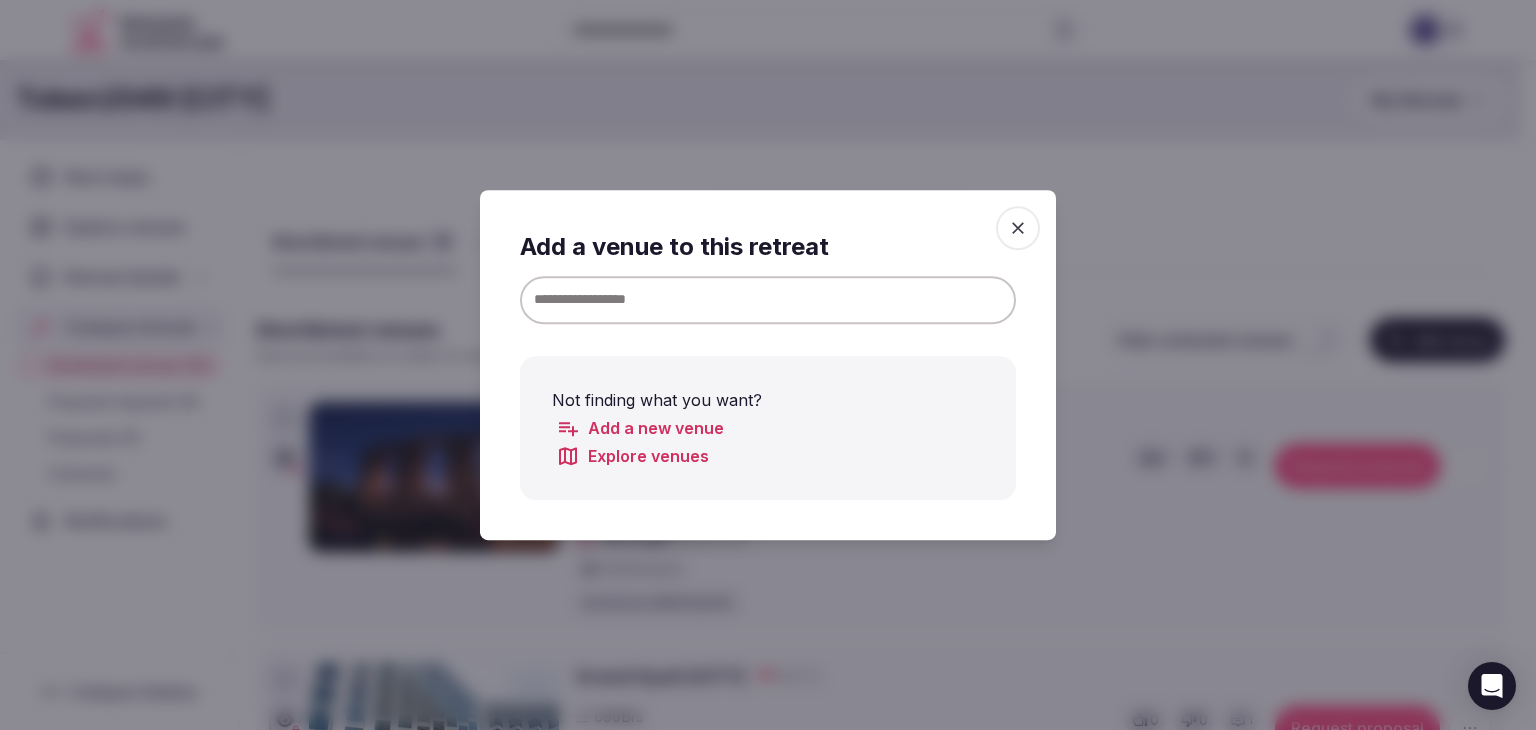 paste on "**********" 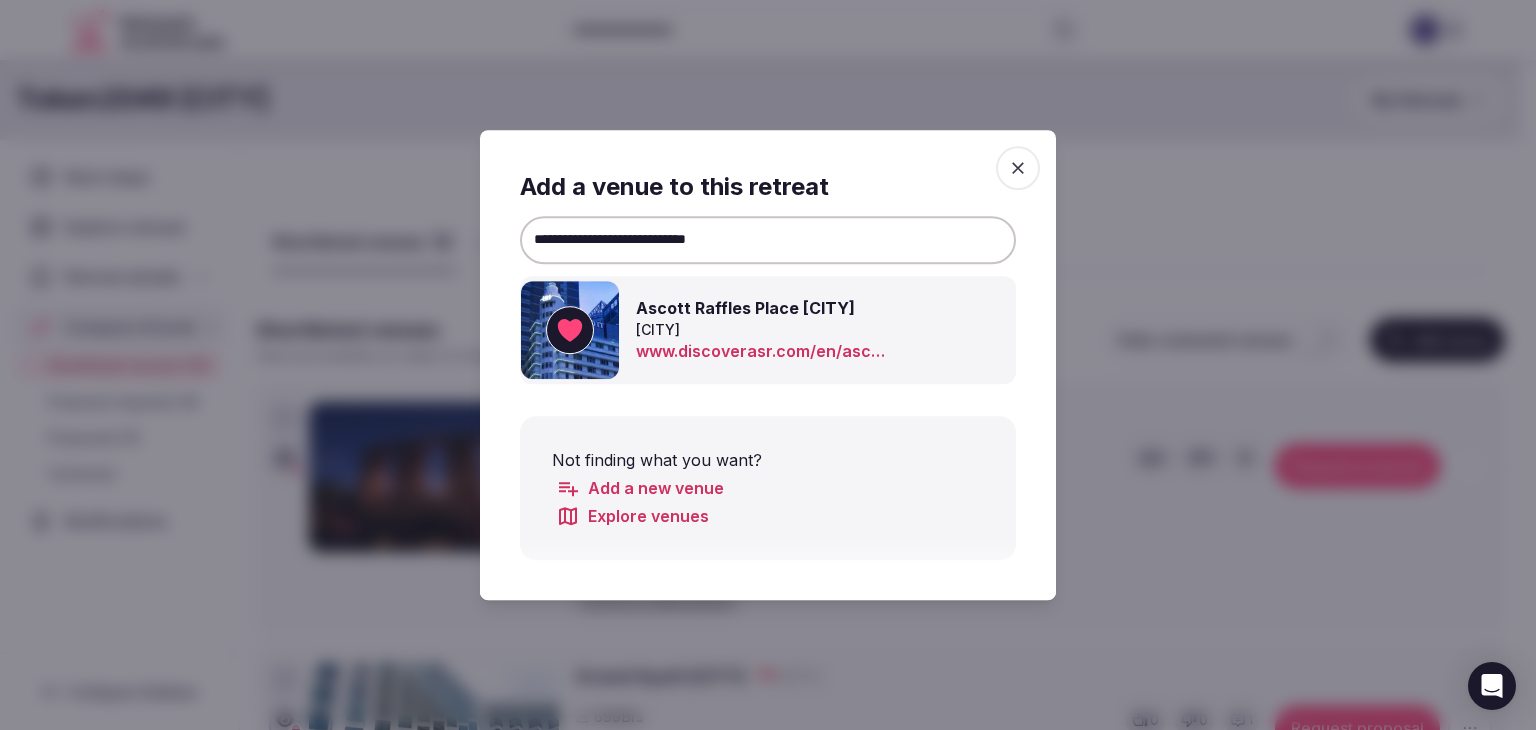 type on "**********" 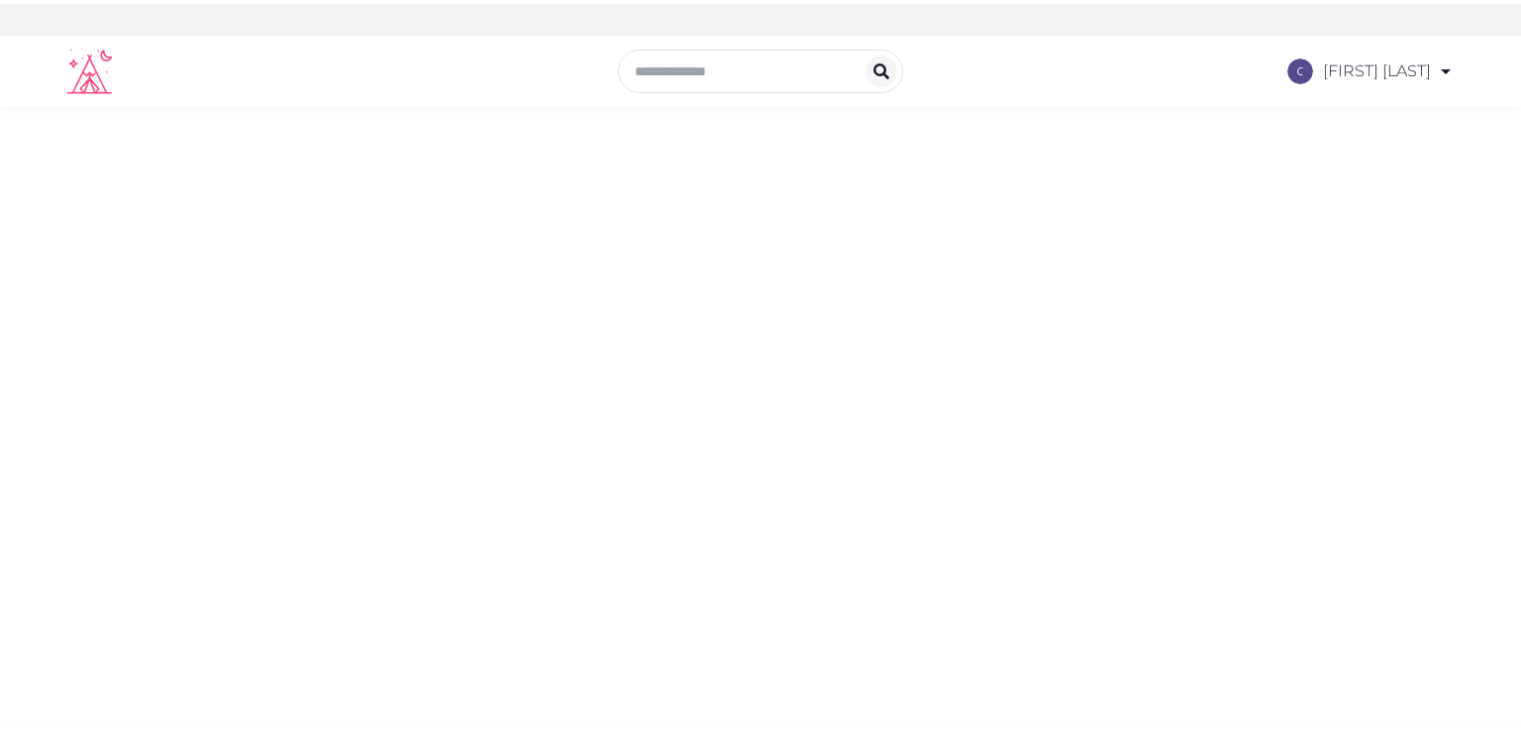 scroll, scrollTop: 0, scrollLeft: 0, axis: both 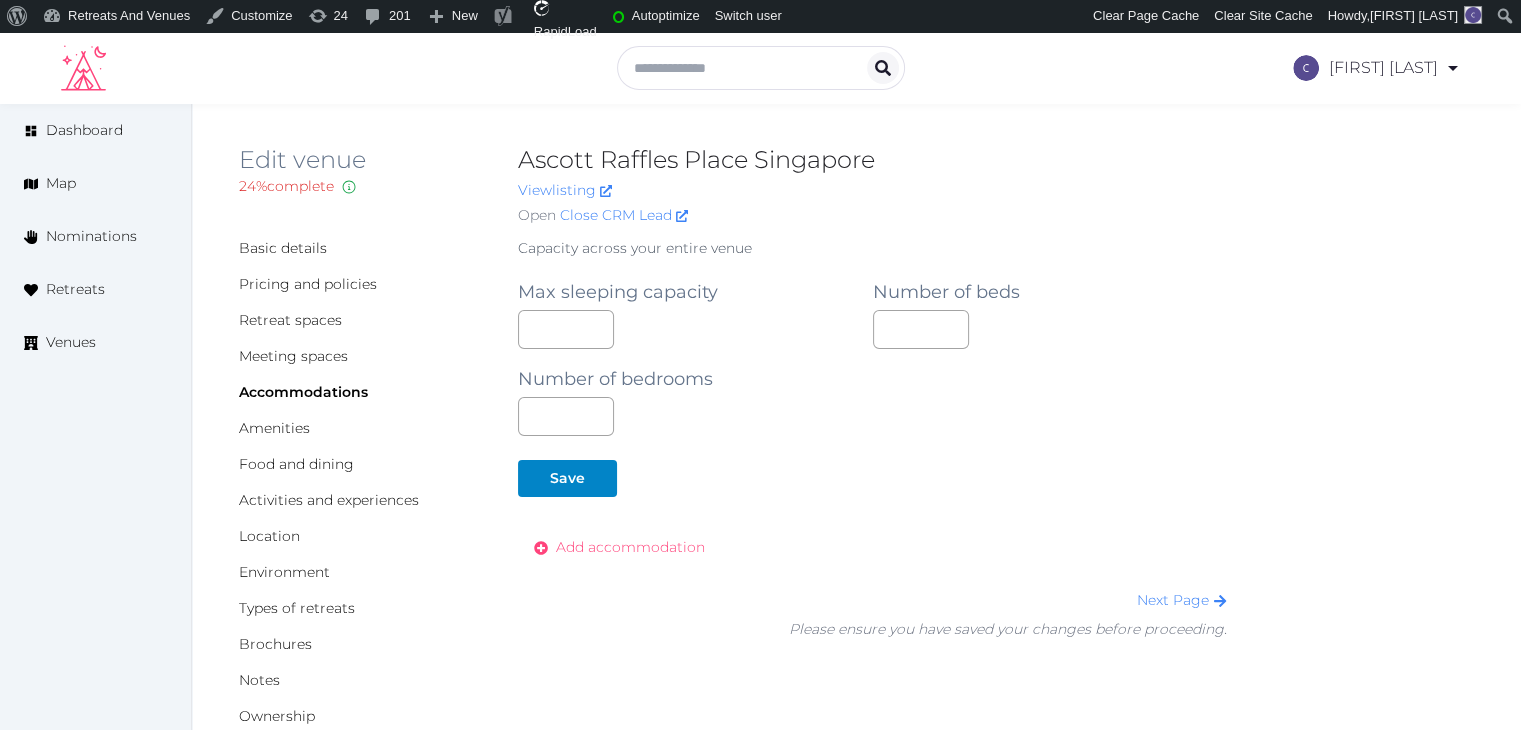 click on "Add accommodation" at bounding box center [630, 547] 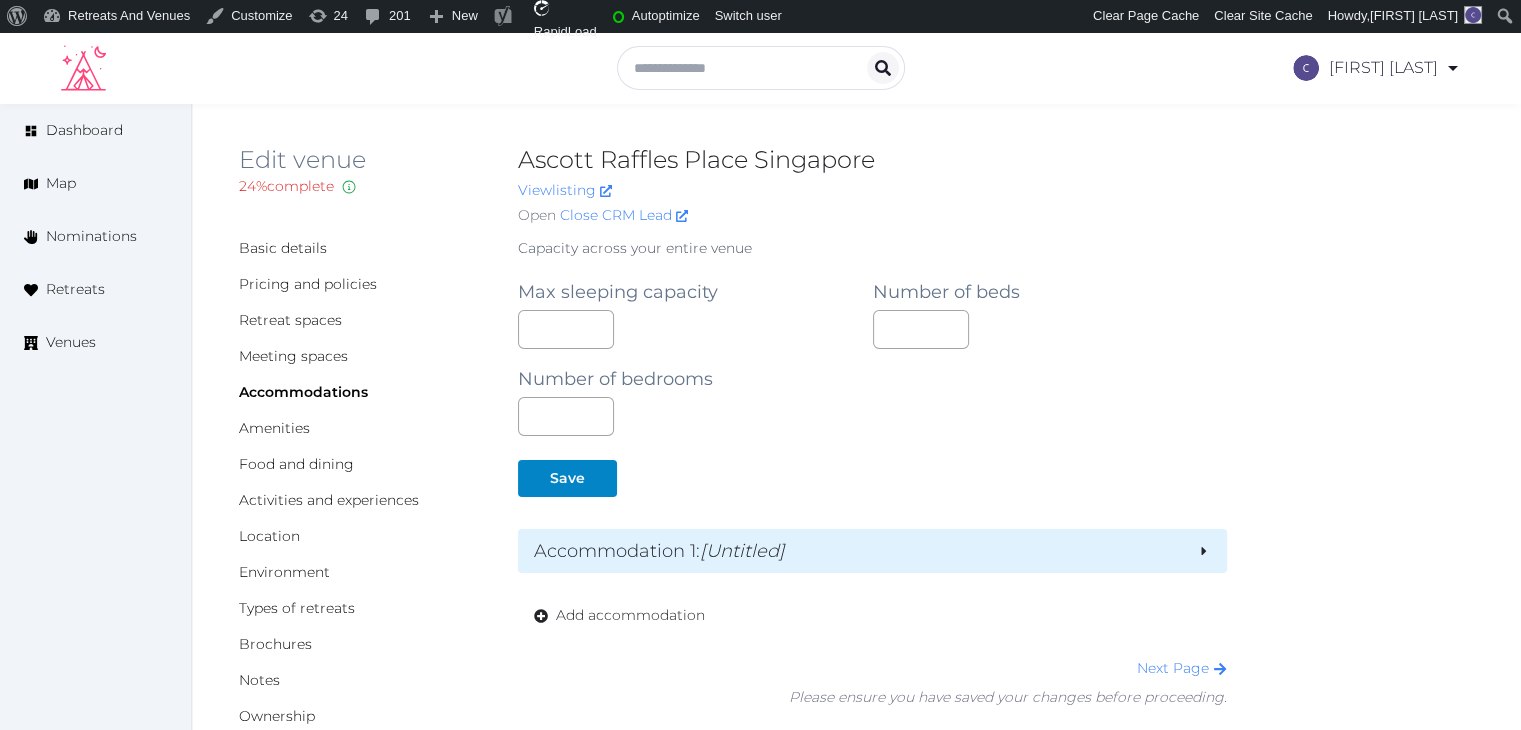 click on "[Untitled]" at bounding box center (742, 551) 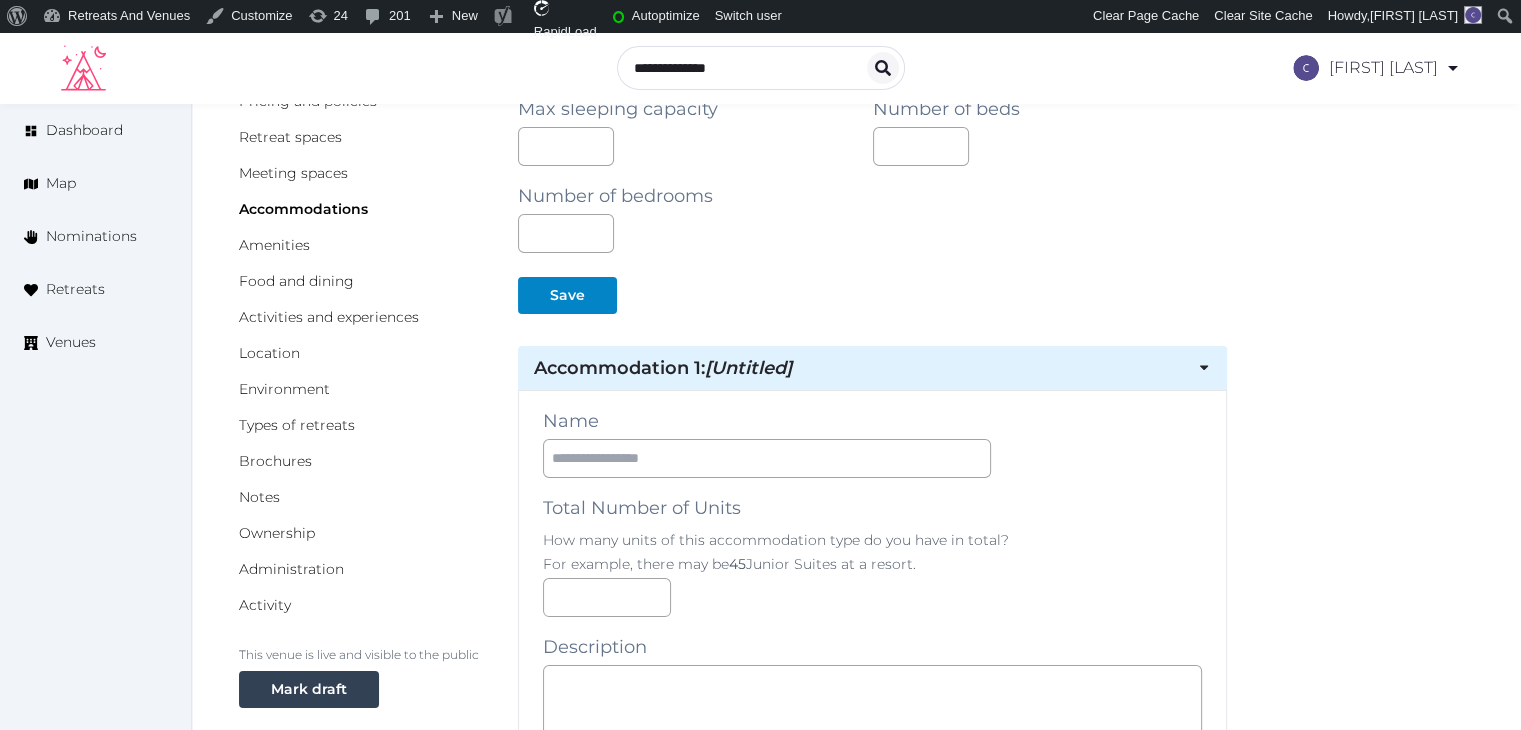scroll, scrollTop: 200, scrollLeft: 0, axis: vertical 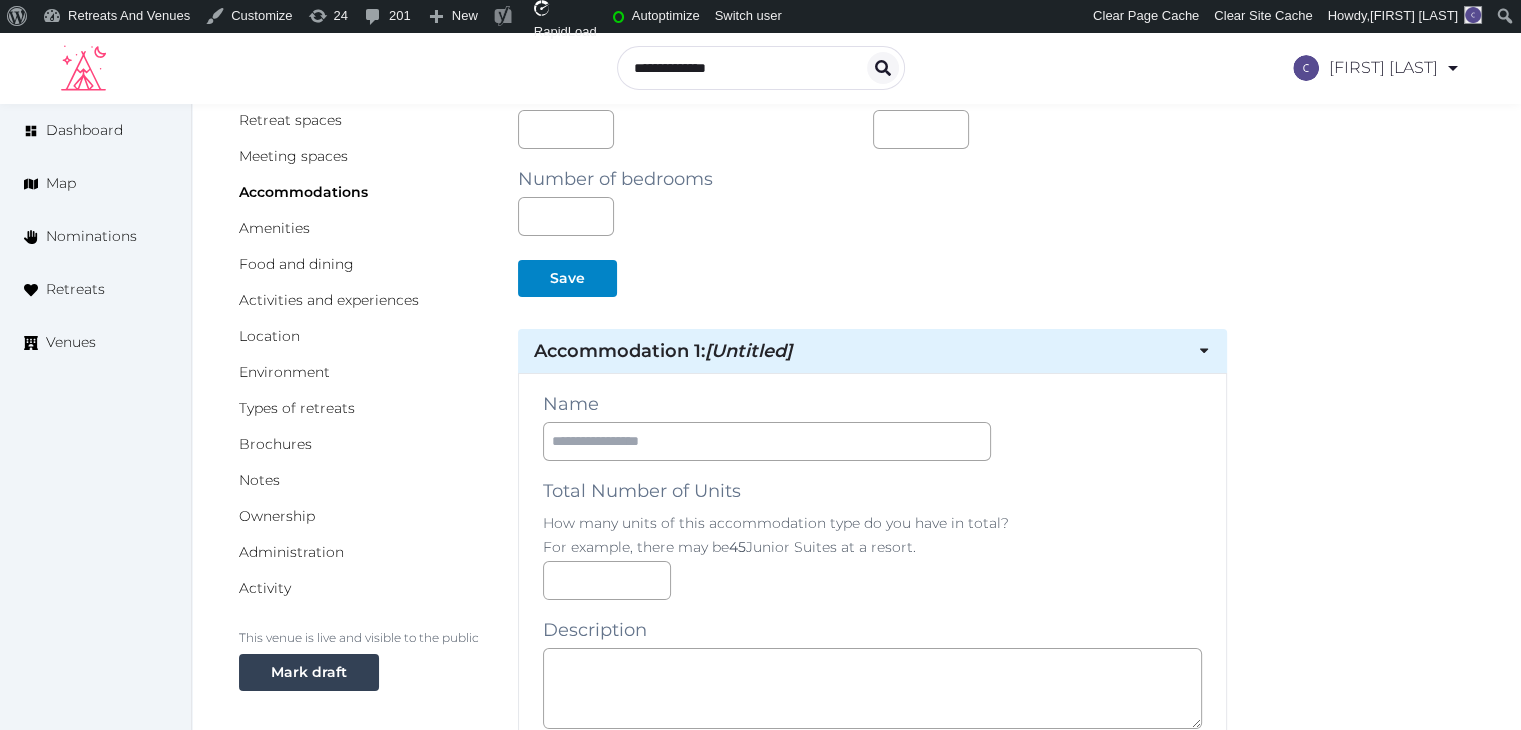 drag, startPoint x: 693, startPoint y: 416, endPoint x: 680, endPoint y: 471, distance: 56.515484 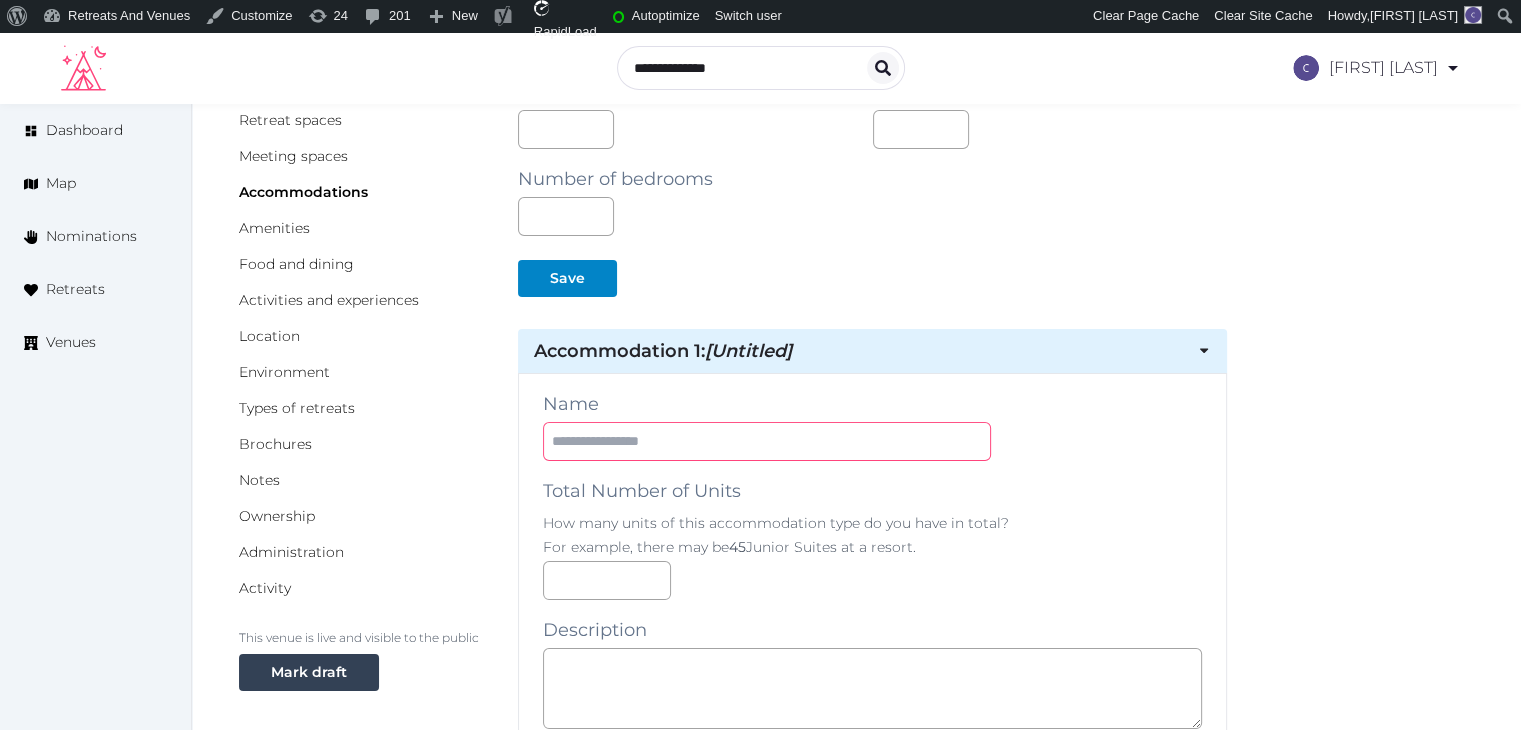 click at bounding box center (767, 441) 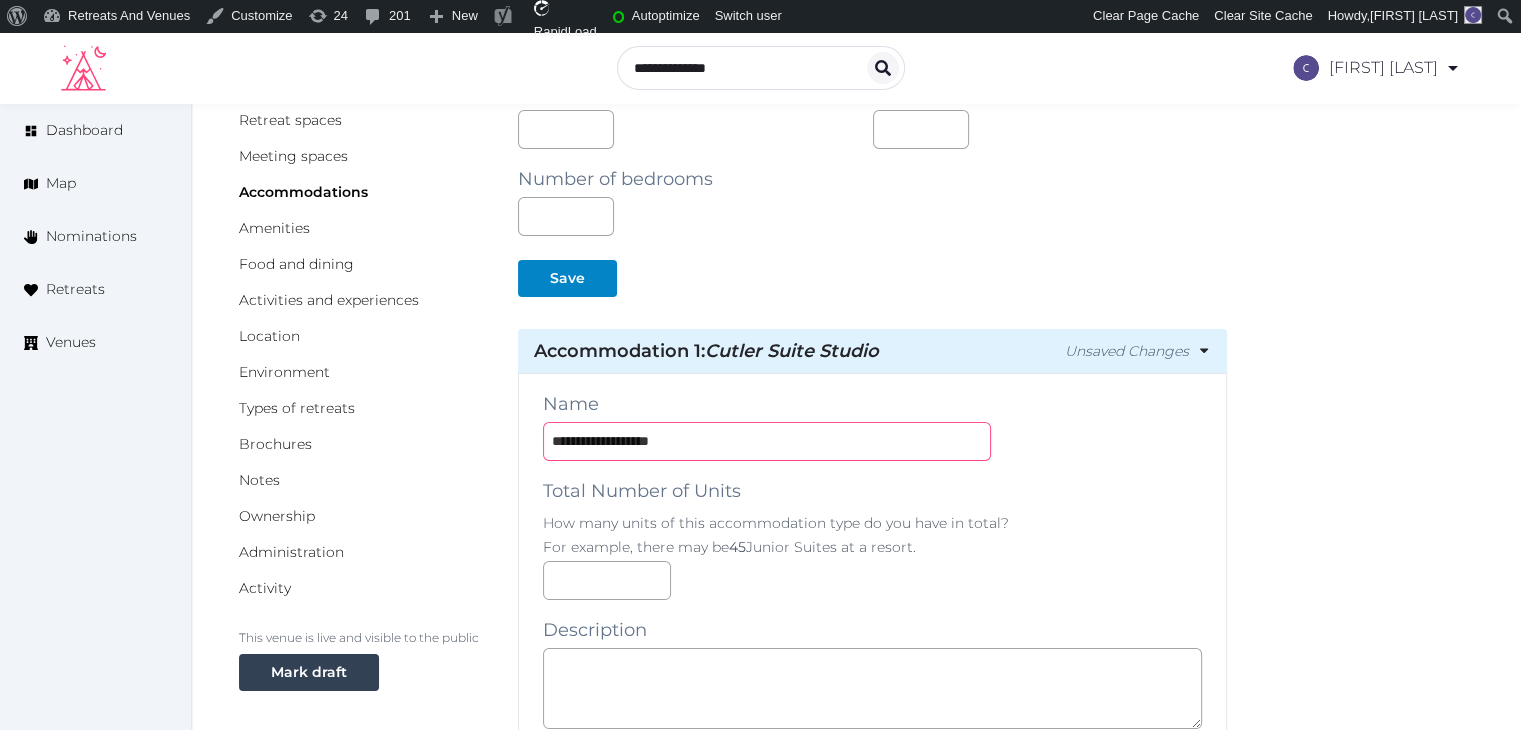 type on "**********" 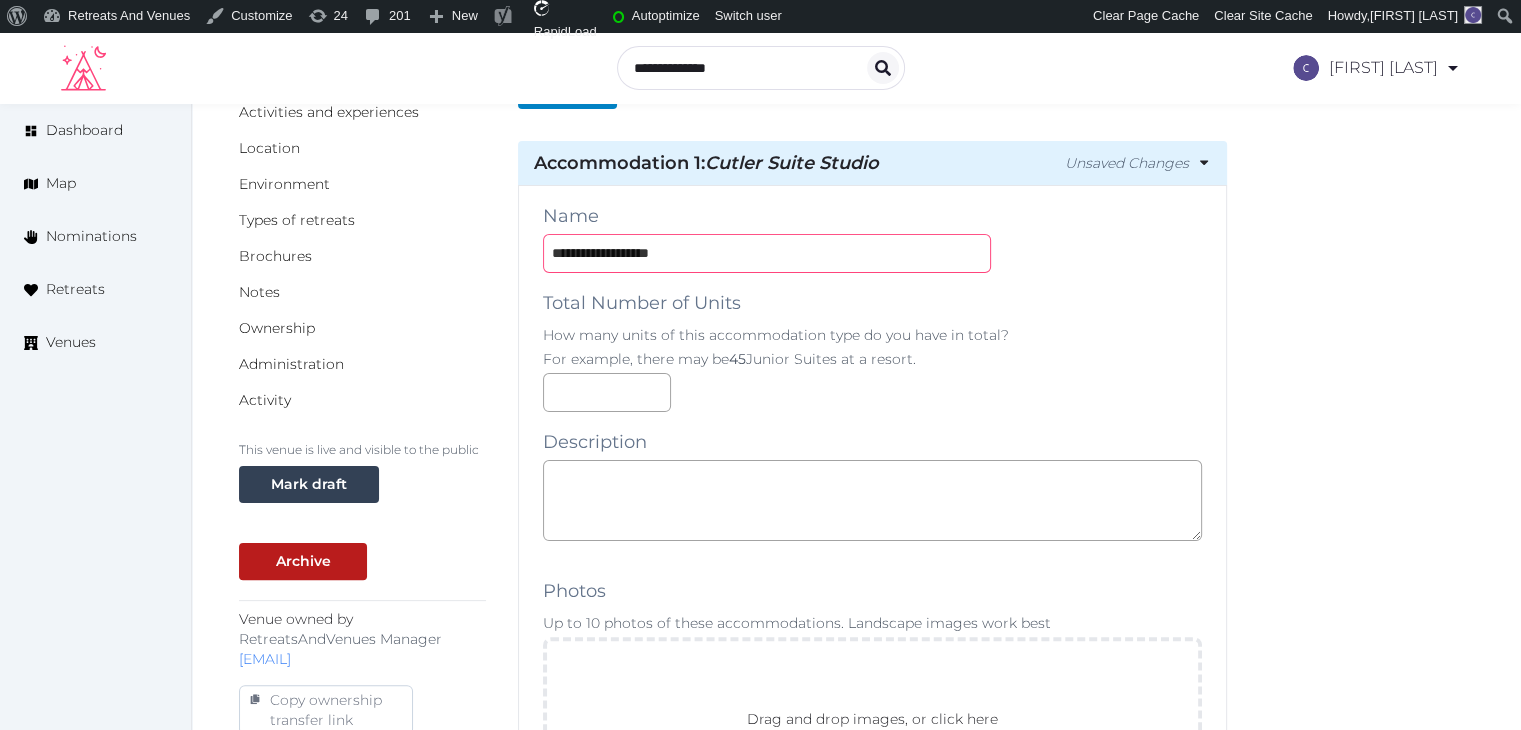 scroll, scrollTop: 500, scrollLeft: 0, axis: vertical 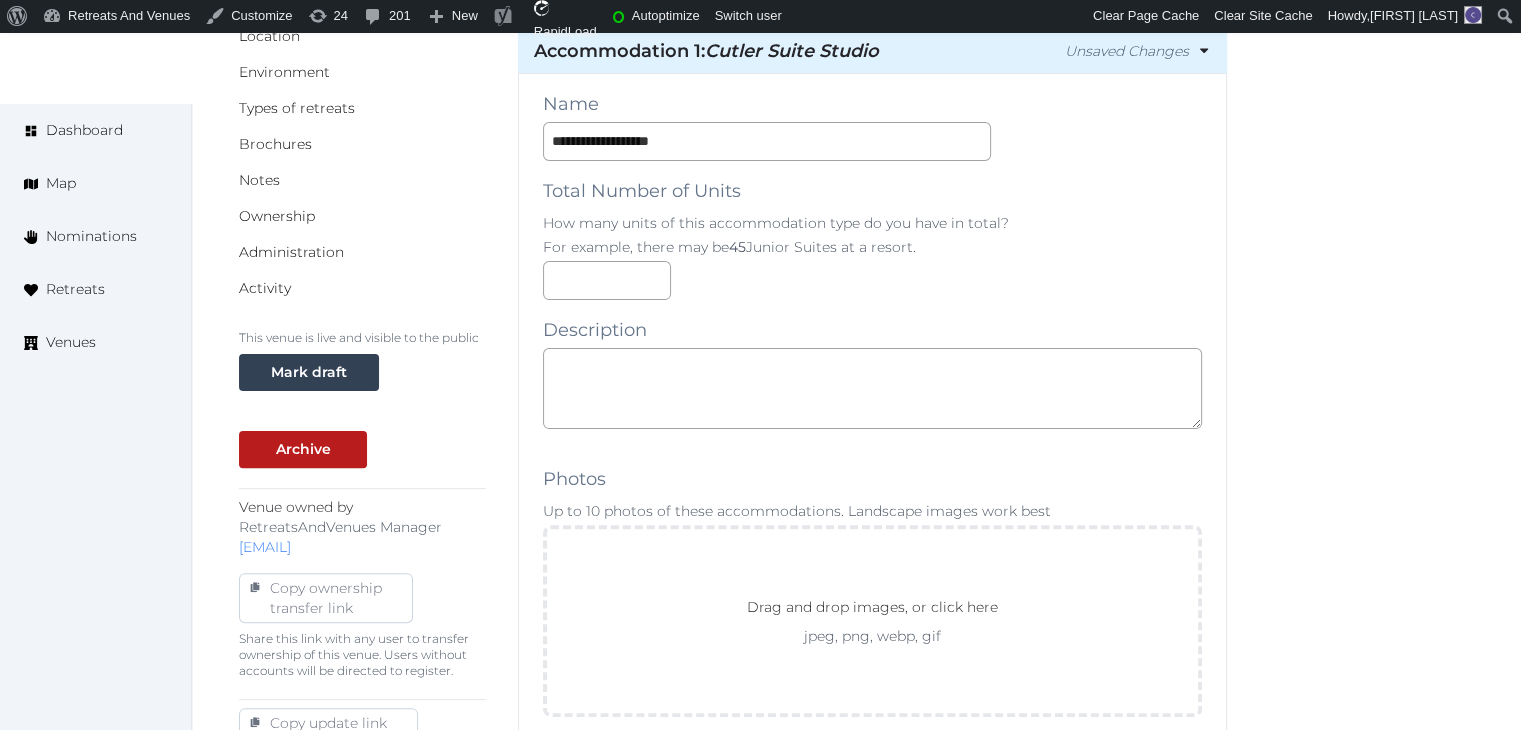 click at bounding box center [872, 441] 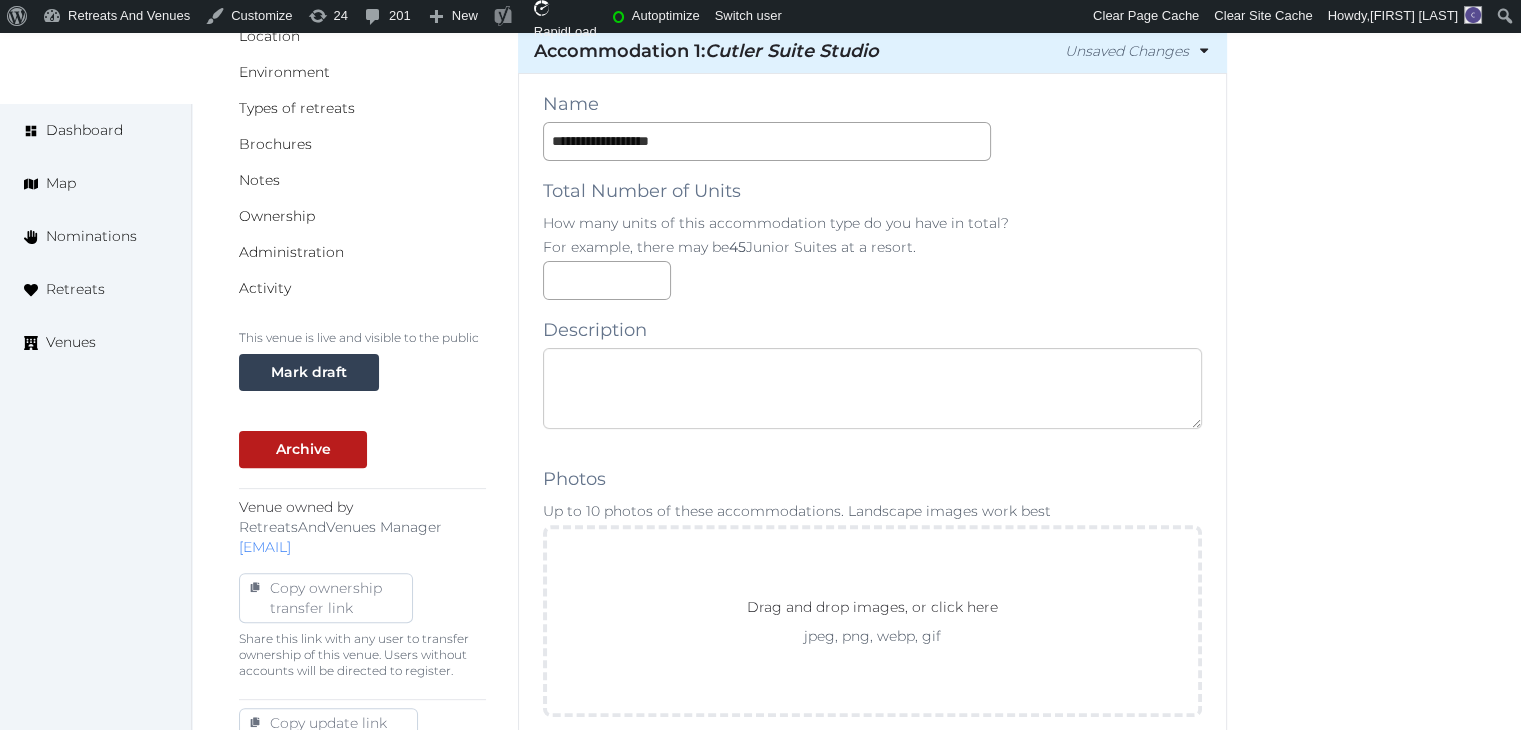click at bounding box center (872, 388) 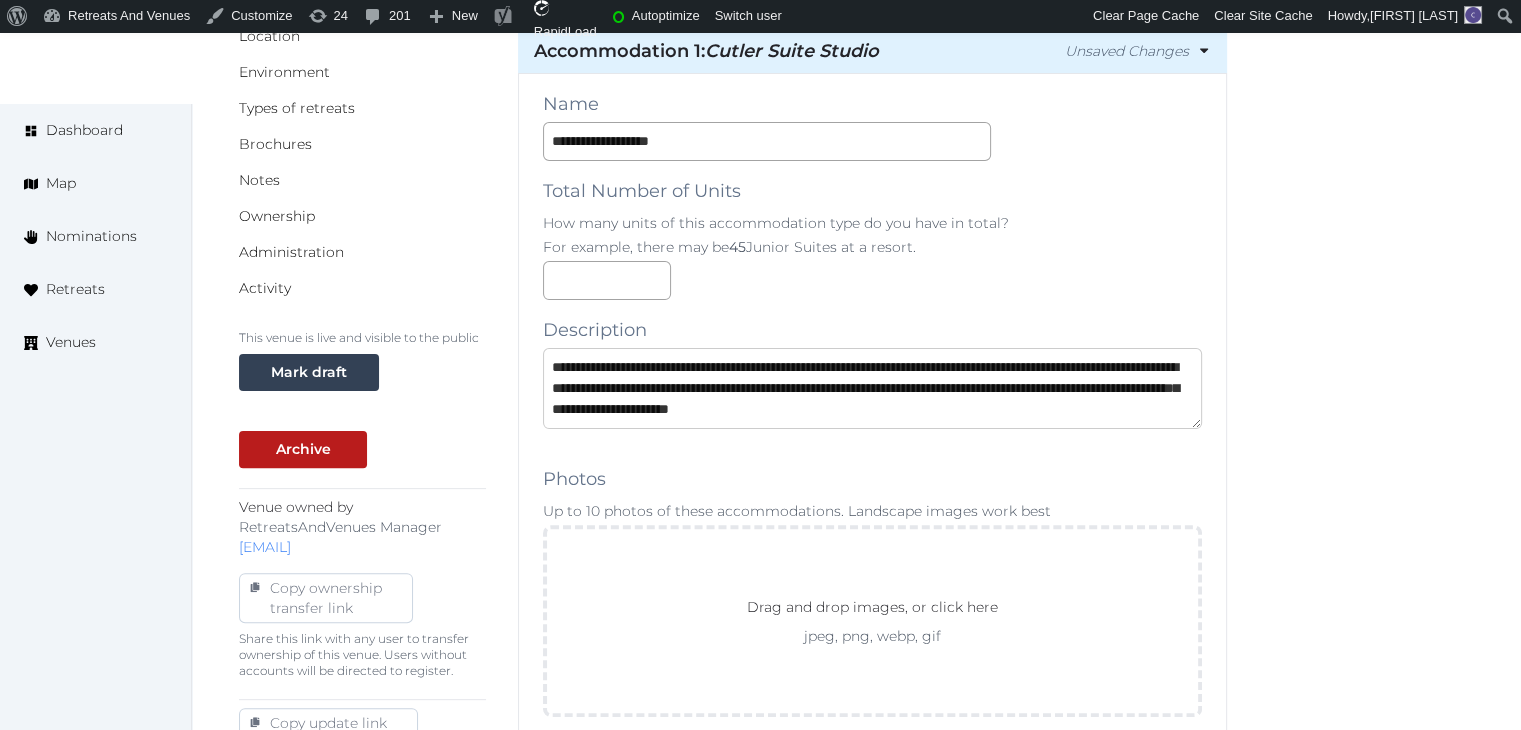 scroll, scrollTop: 32, scrollLeft: 0, axis: vertical 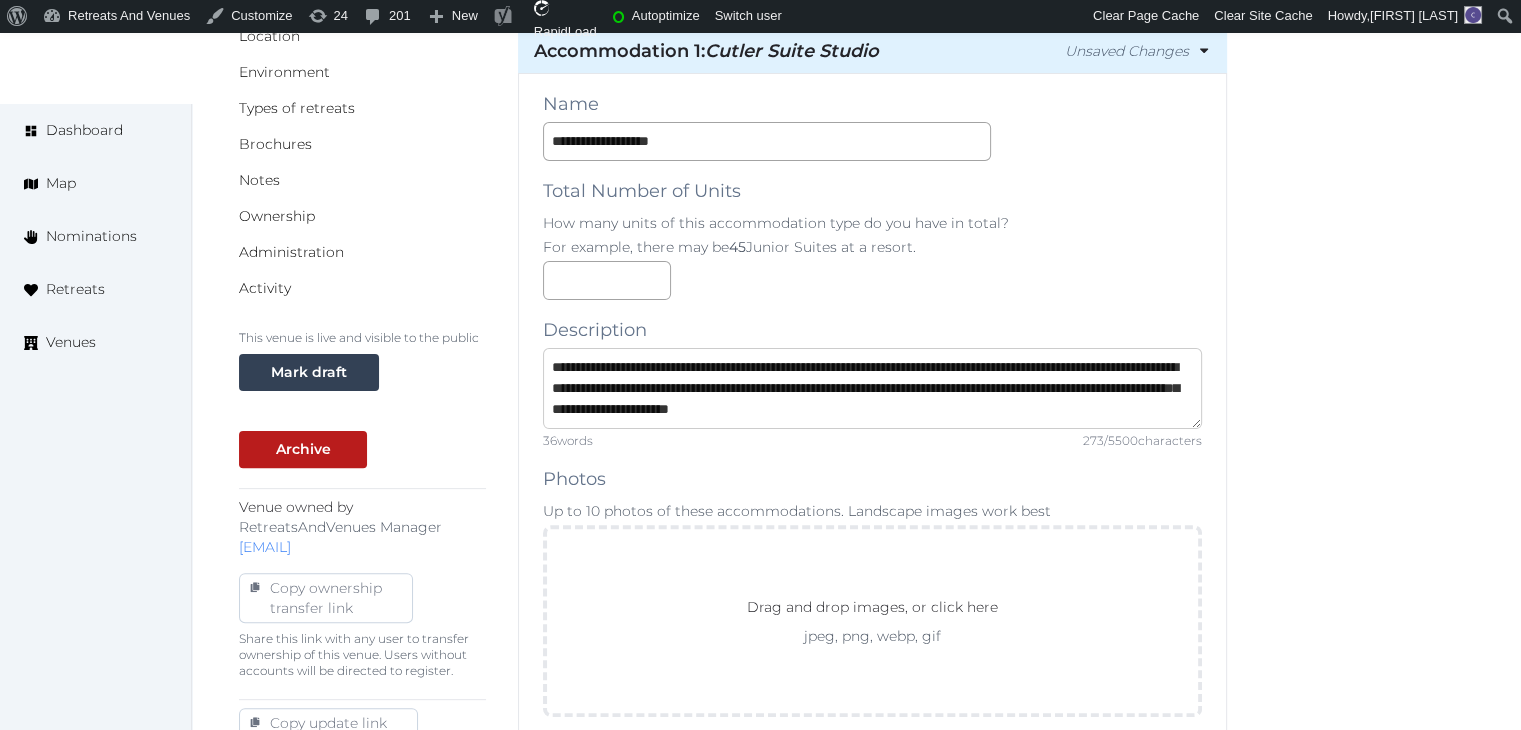 type on "**********" 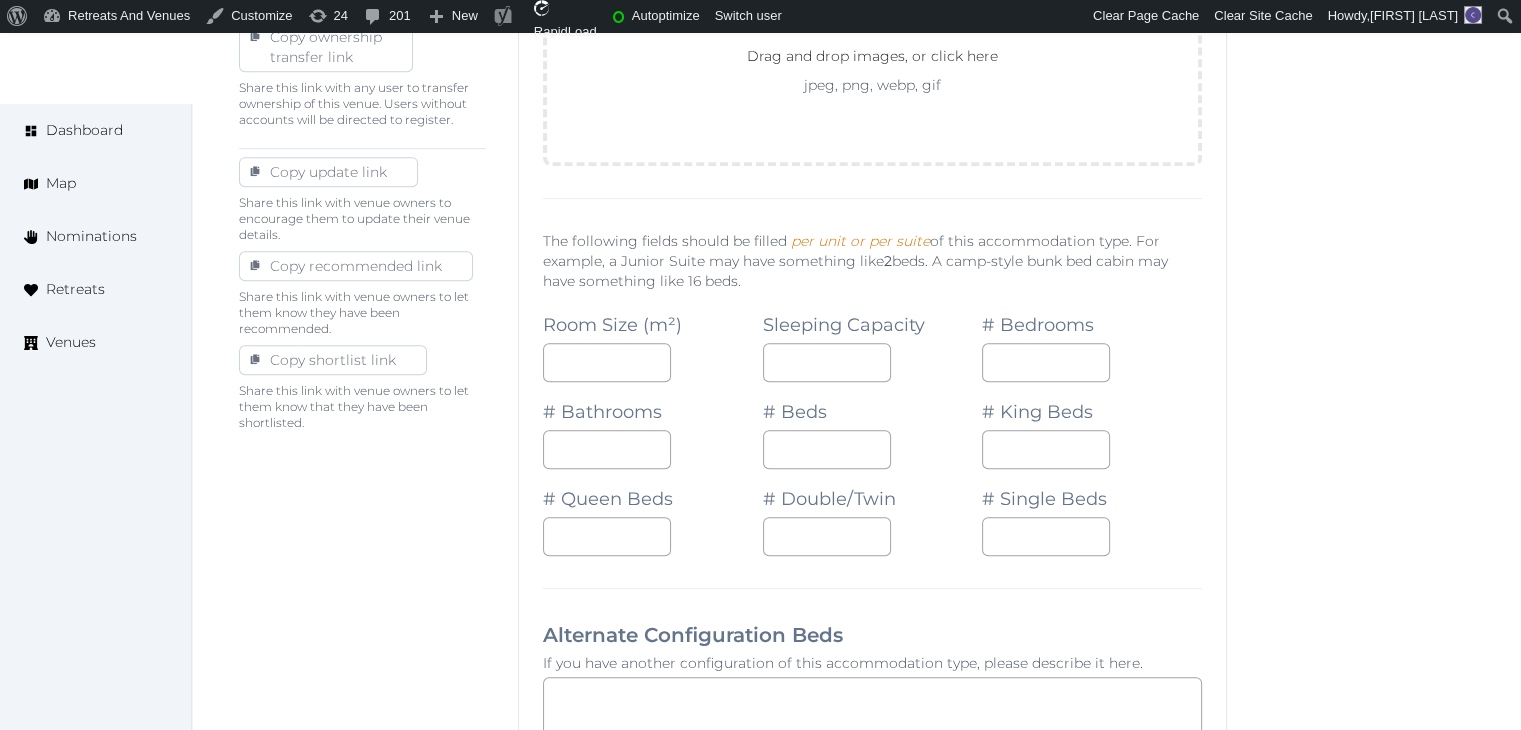 scroll, scrollTop: 1100, scrollLeft: 0, axis: vertical 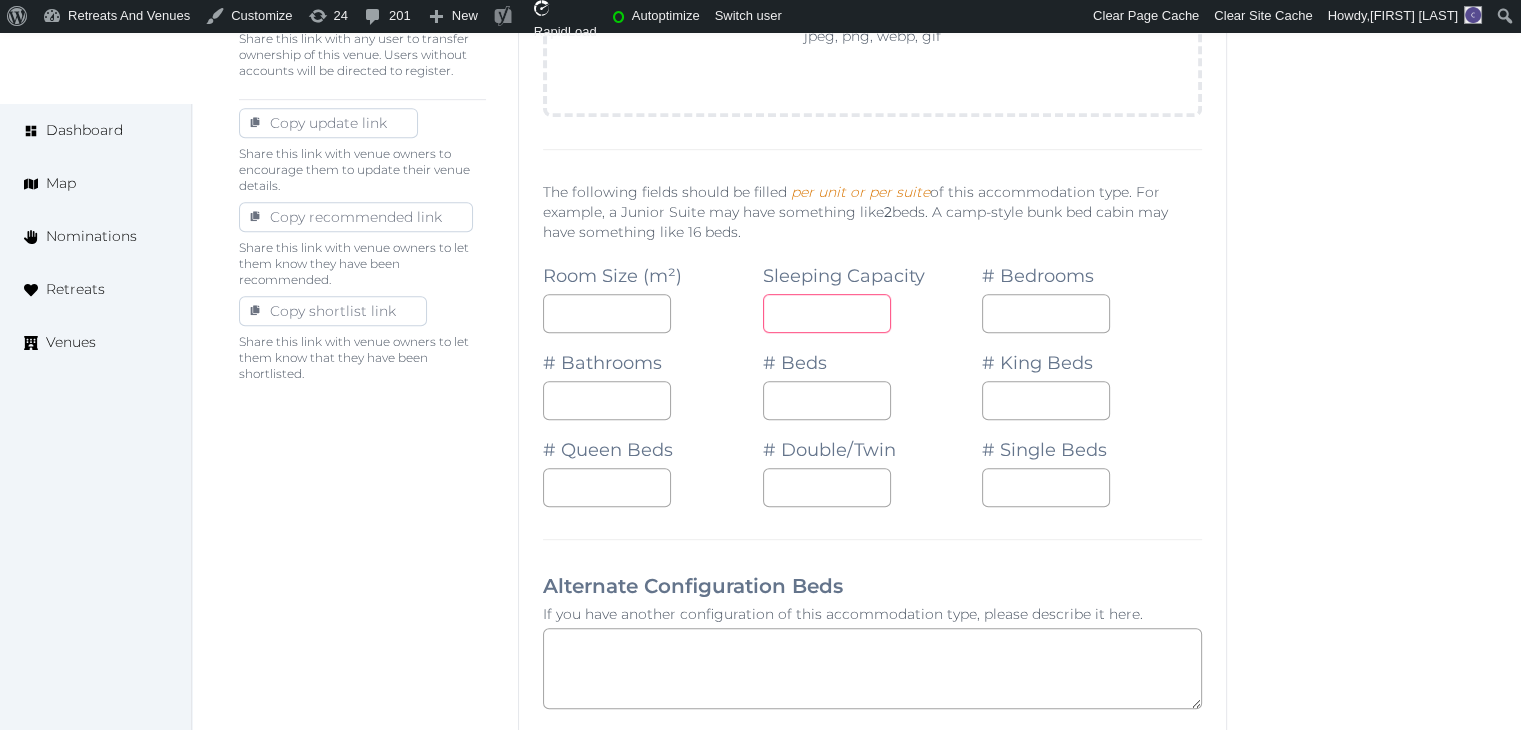 click at bounding box center [827, 313] 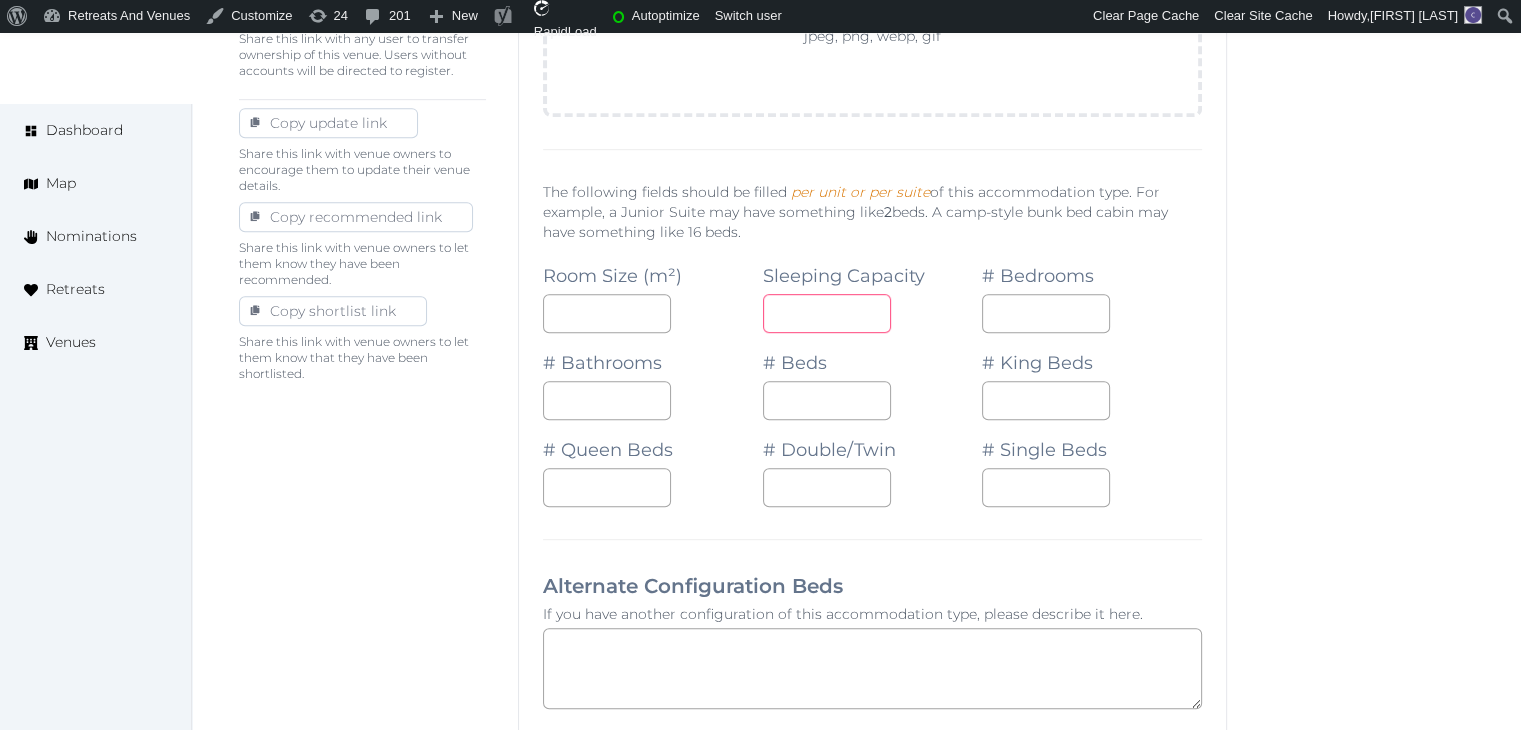 type on "*" 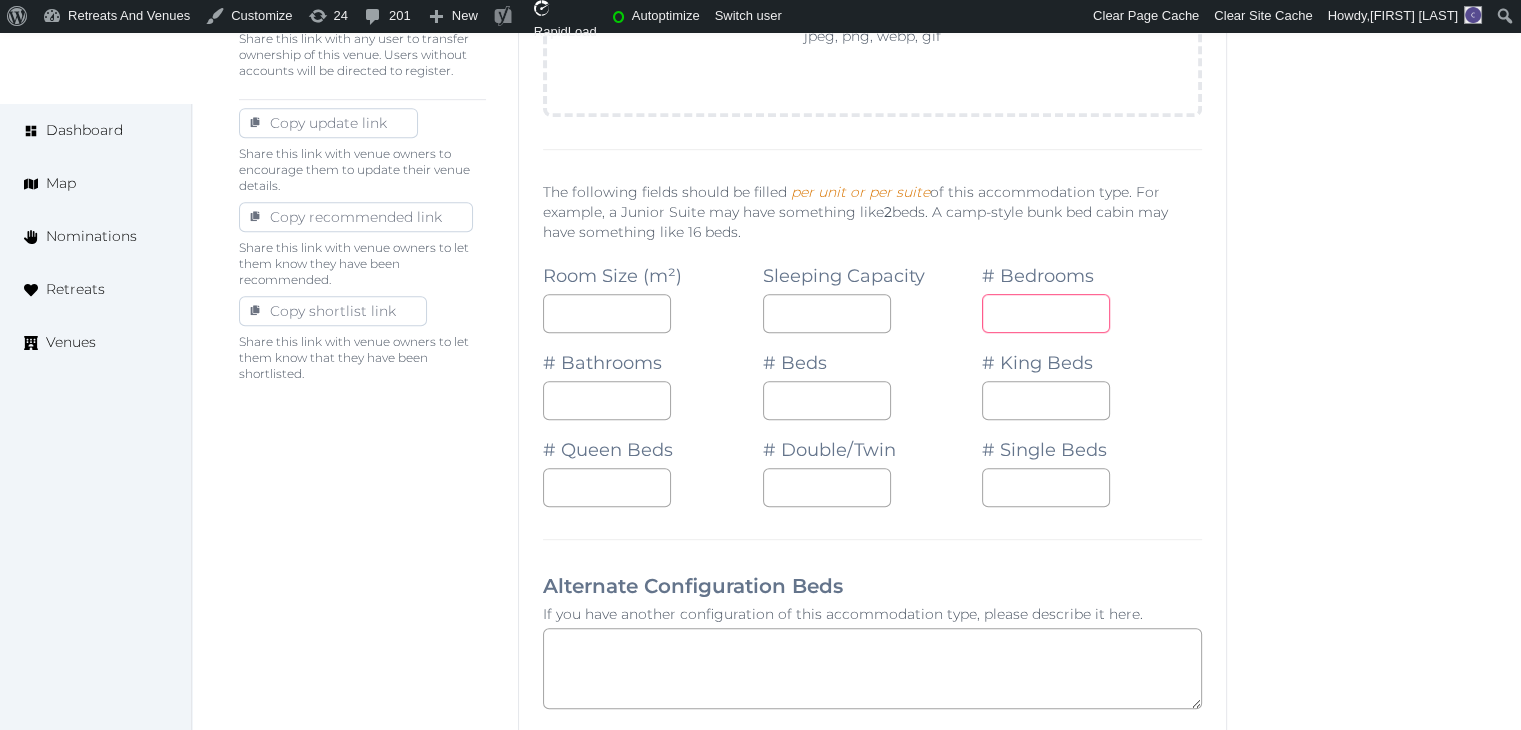 click at bounding box center (1046, 313) 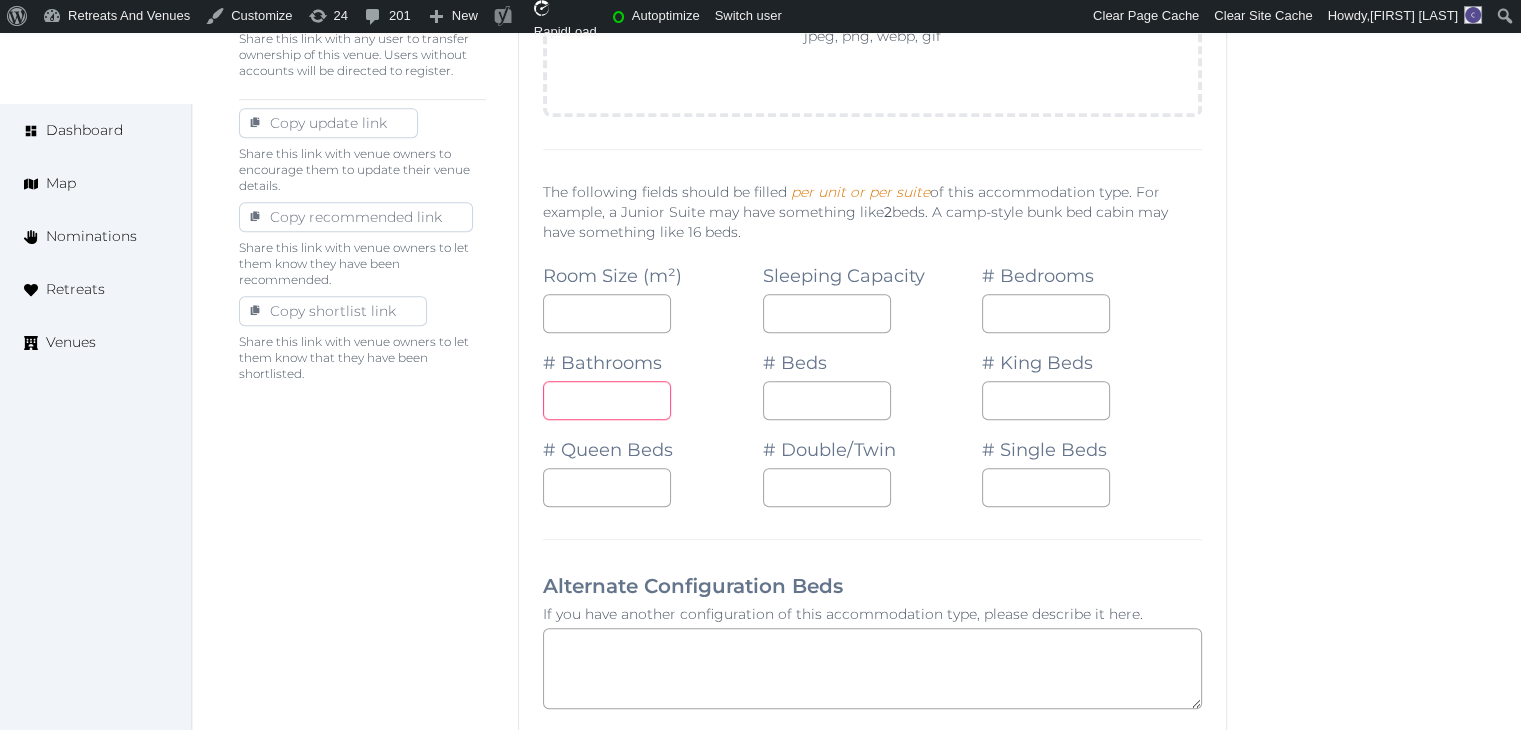 click at bounding box center [607, 400] 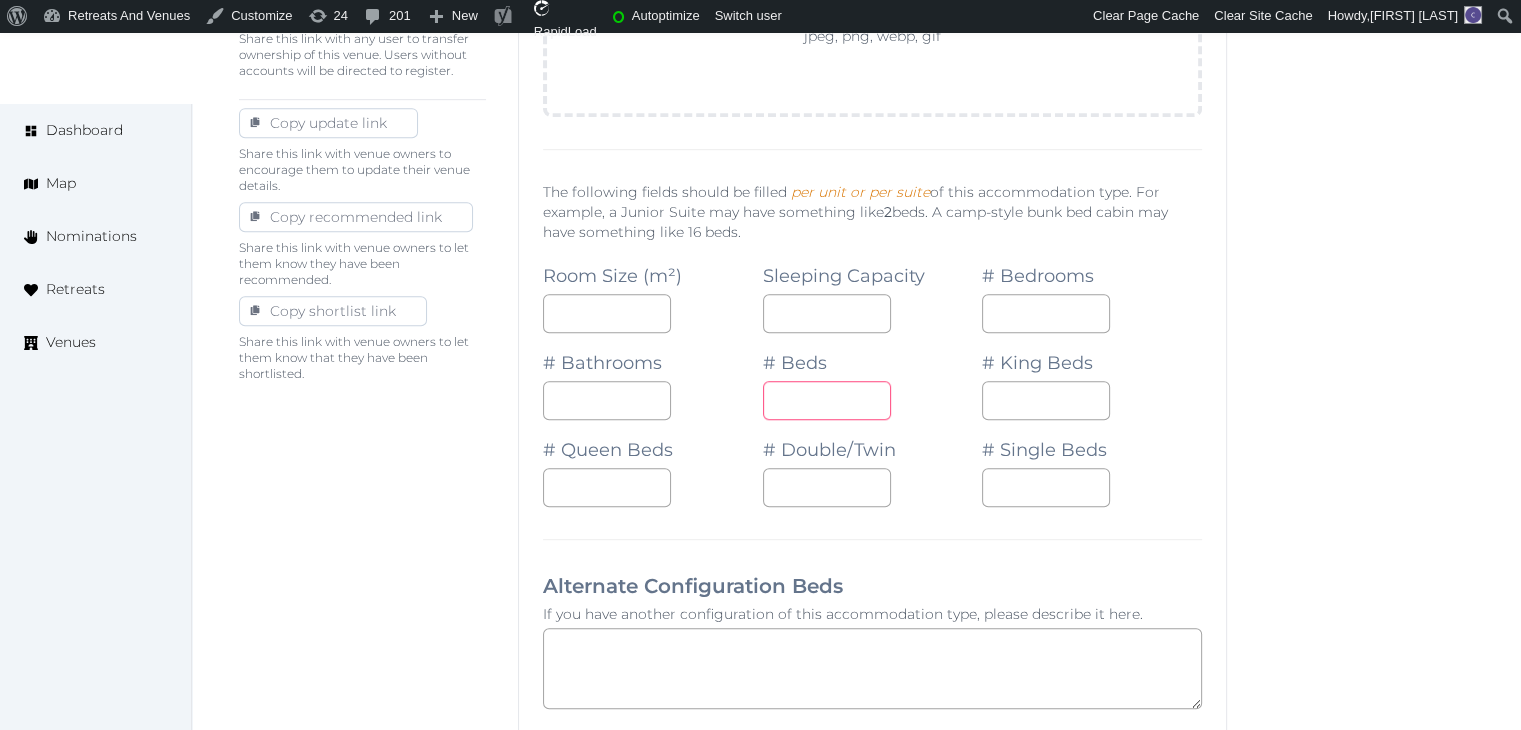 click at bounding box center [827, 400] 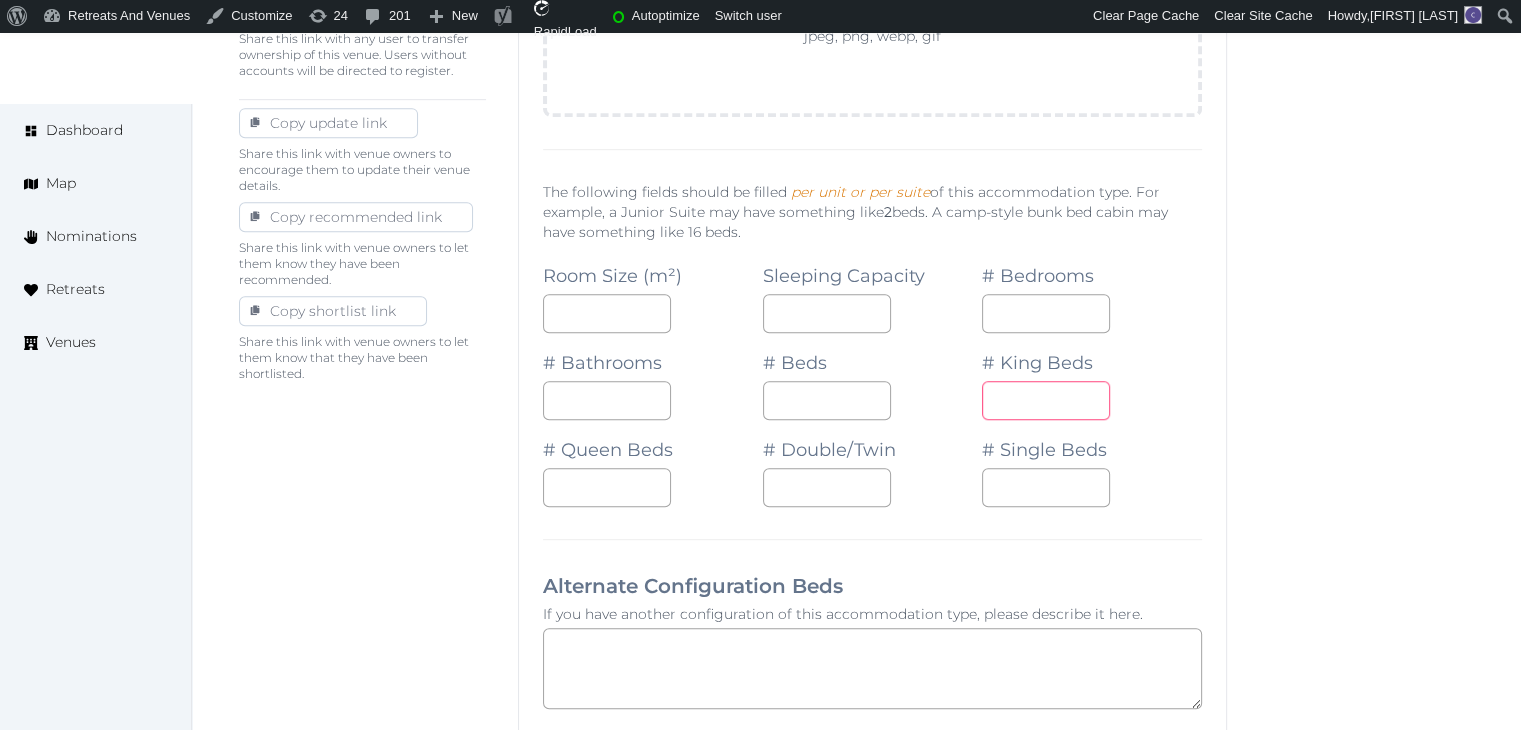 click at bounding box center (1046, 400) 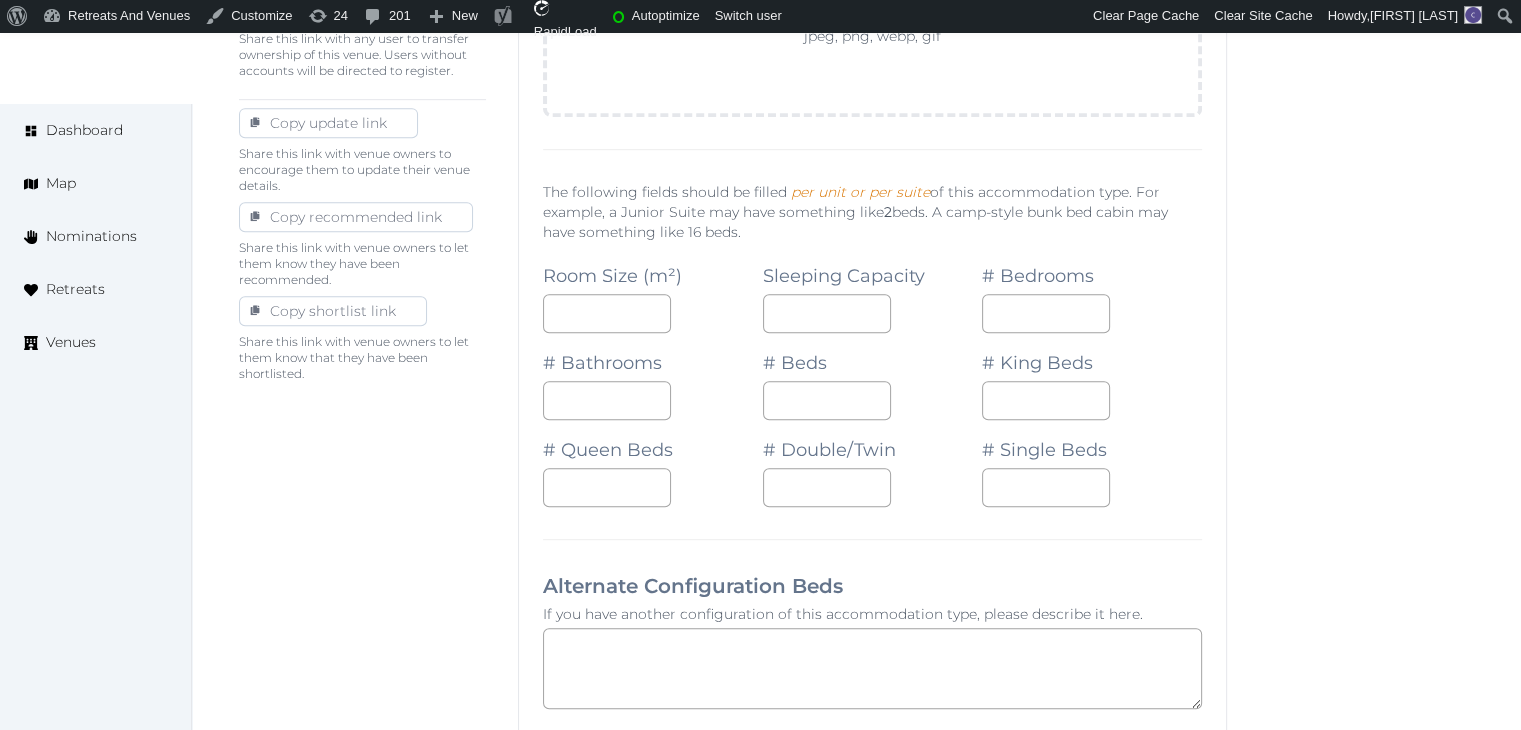 click on "**********" at bounding box center [872, 767] 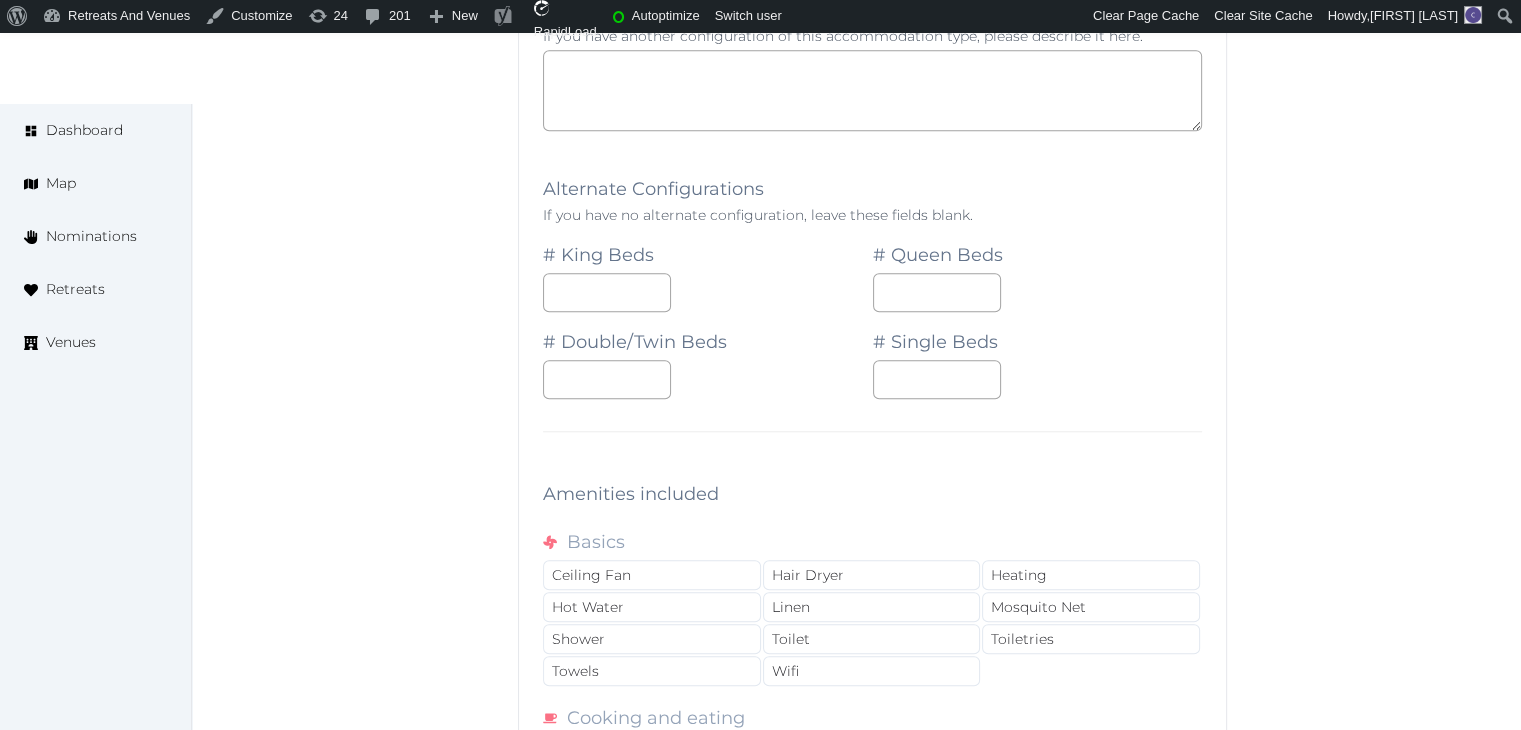 scroll, scrollTop: 1800, scrollLeft: 0, axis: vertical 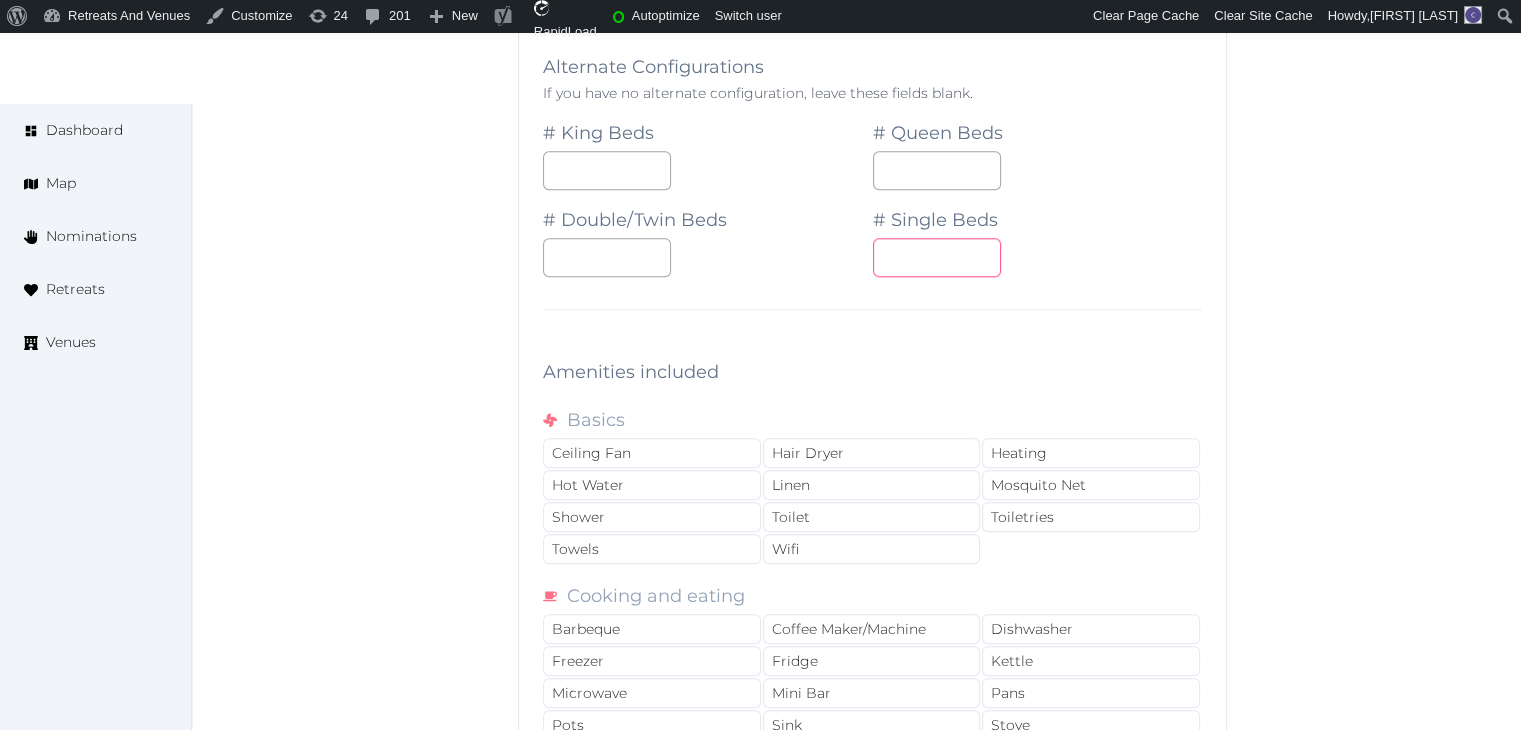 click at bounding box center (937, 257) 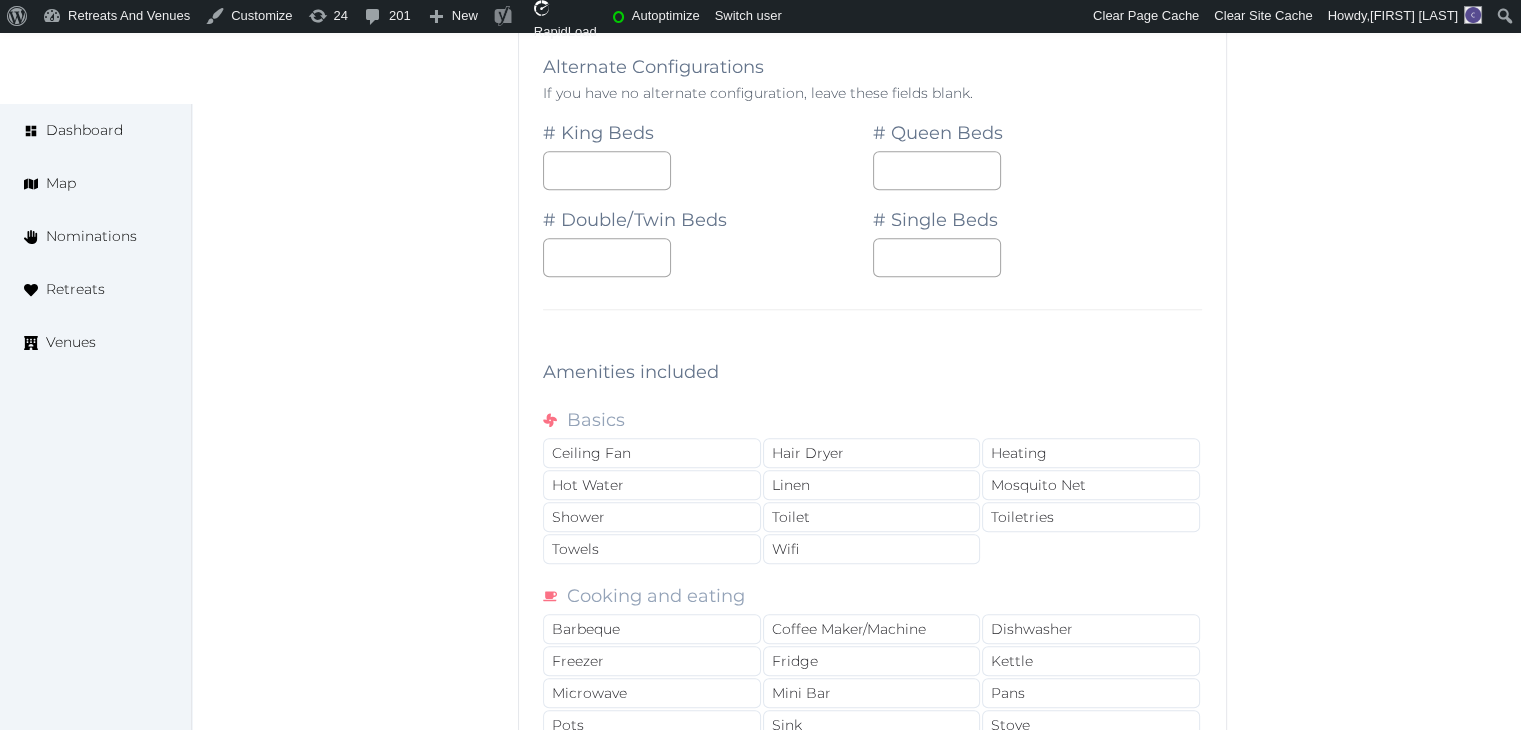 click on "Basics Ceiling Fan Hair Dryer Heating Hot Water Linen Mosquito Net Shower Toilet Toiletries Towels Wifi Cooking and eating Barbeque Coffee Maker/Machine Dishwasher Freezer Fridge Kettle Microwave Mini Bar Pans Pots Sink Stove Toaster Utensils Luxuries Air Conditioning Bathtub Dressing Table Hot Tub Jacuzzi Tub Safe TV Spaces and accessibility Handicapped Accessible Non-Smoking Area Pets Allowed Private Bathroom(s) Private Kitchen(s) Private Lounge Area(s) Shared Bathroom(s) Shared Kitchen(s) Shared Lounge Area(s) Walk-in Wardrobe Views Balcony - Private Balcony - Shared Garden View Nature View Ocean View Patio Pool View" at bounding box center (872, 814) 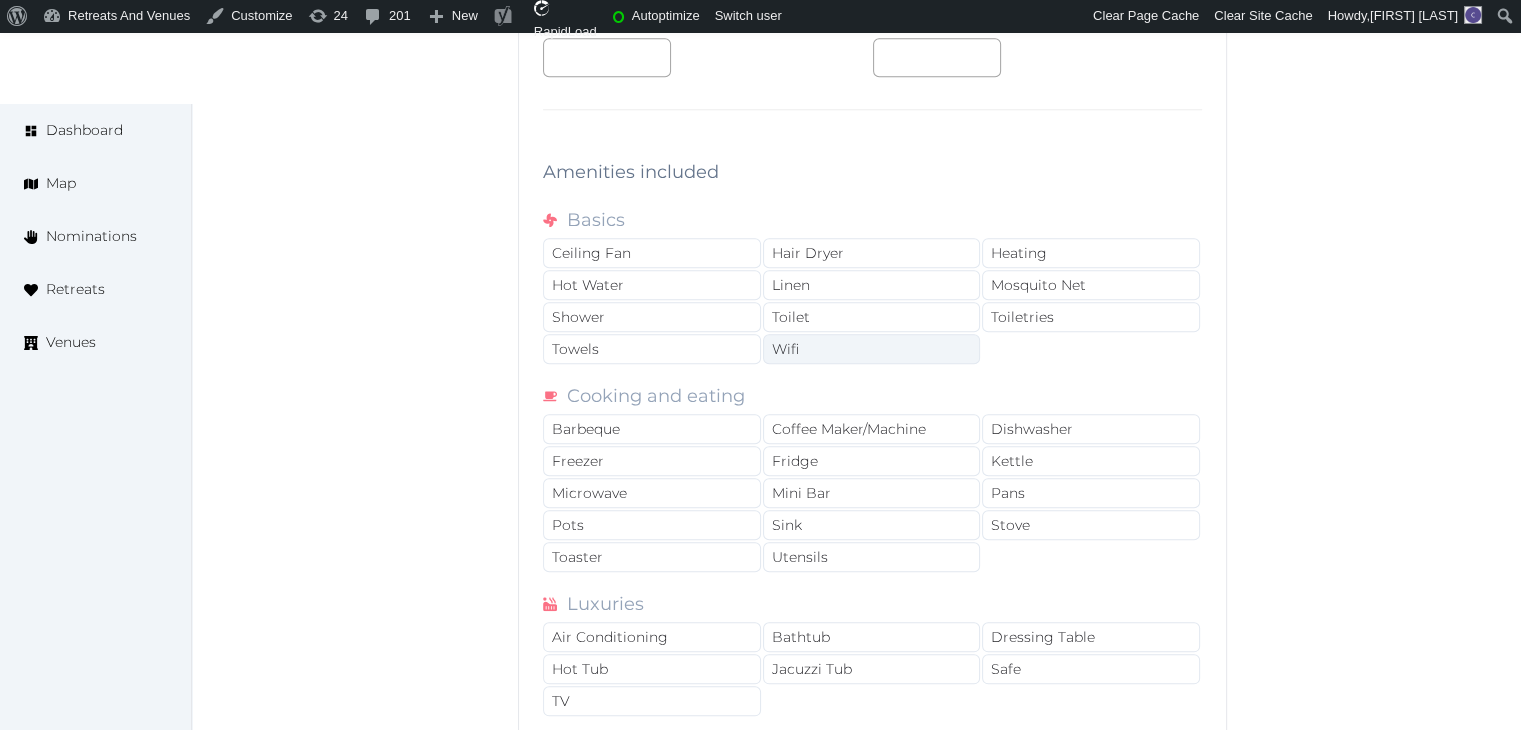 click on "Wifi" at bounding box center [872, 349] 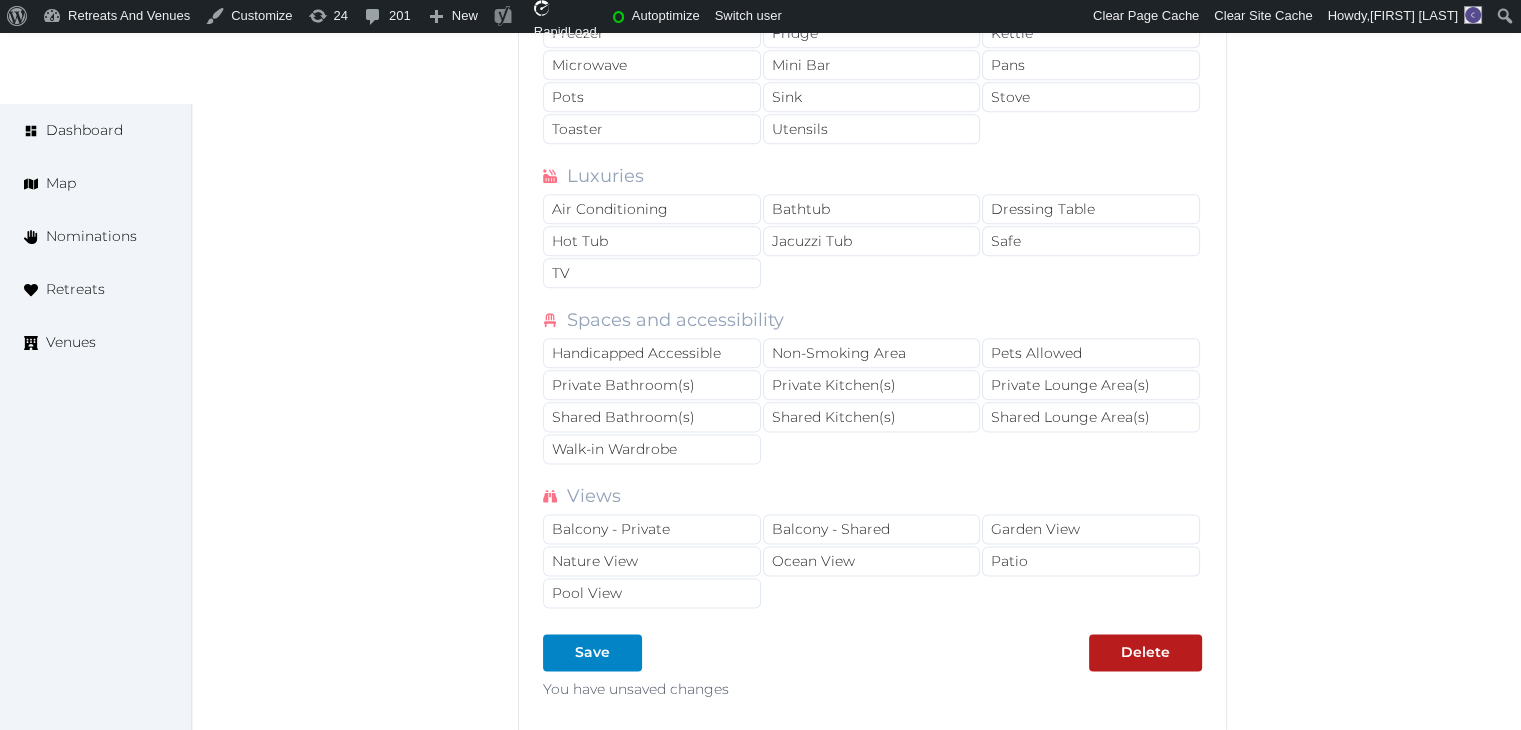 scroll, scrollTop: 2500, scrollLeft: 0, axis: vertical 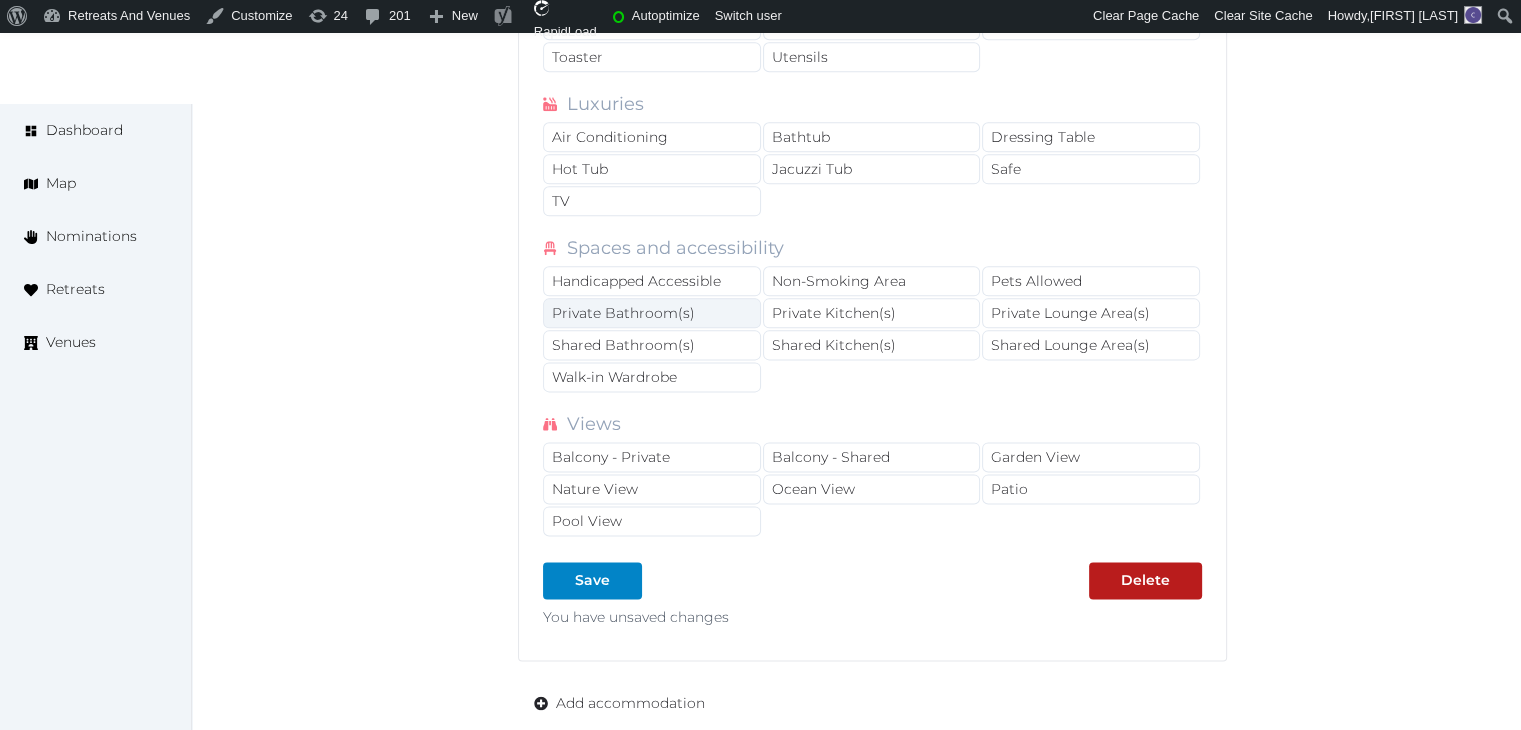 click on "Private Bathroom(s)" at bounding box center [652, 313] 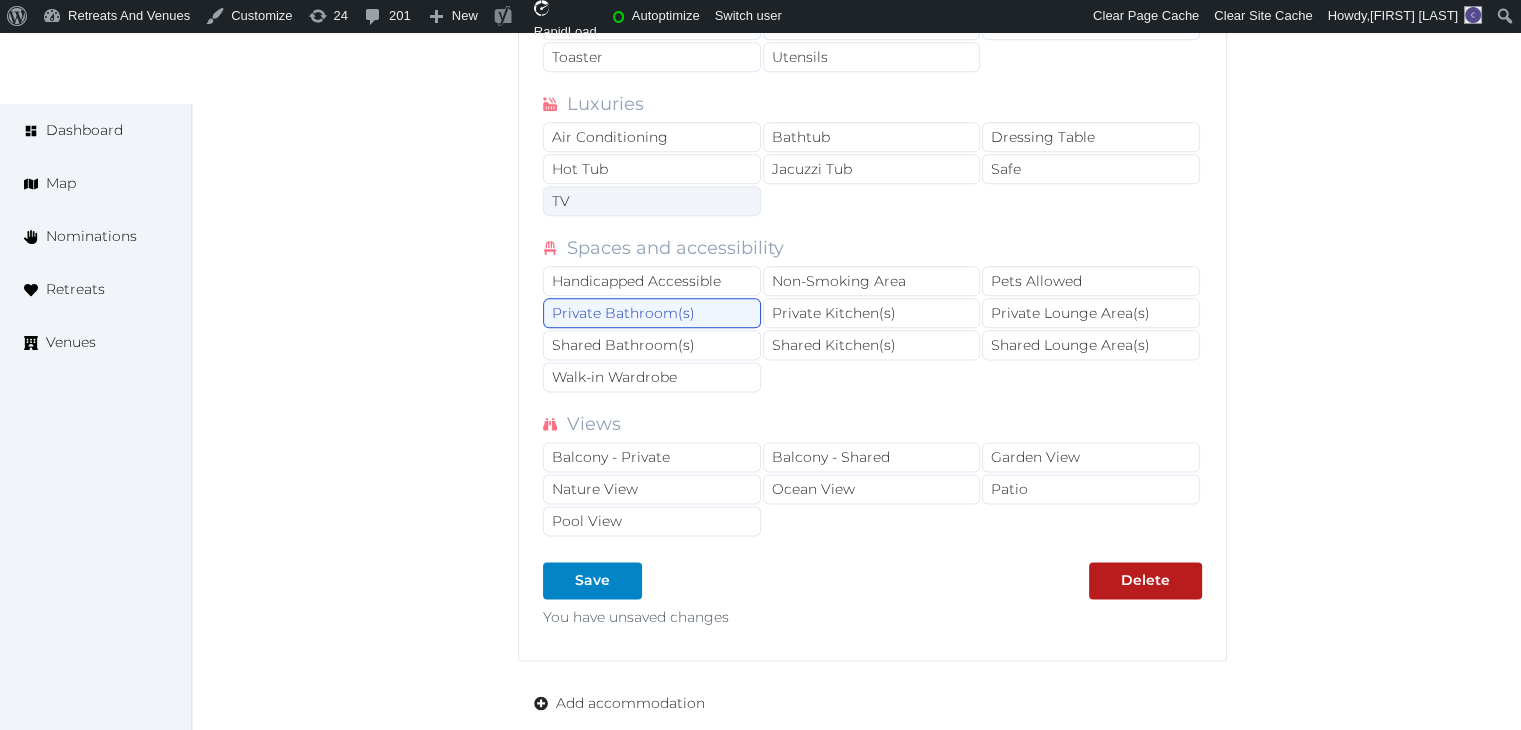 click on "TV" at bounding box center (652, 201) 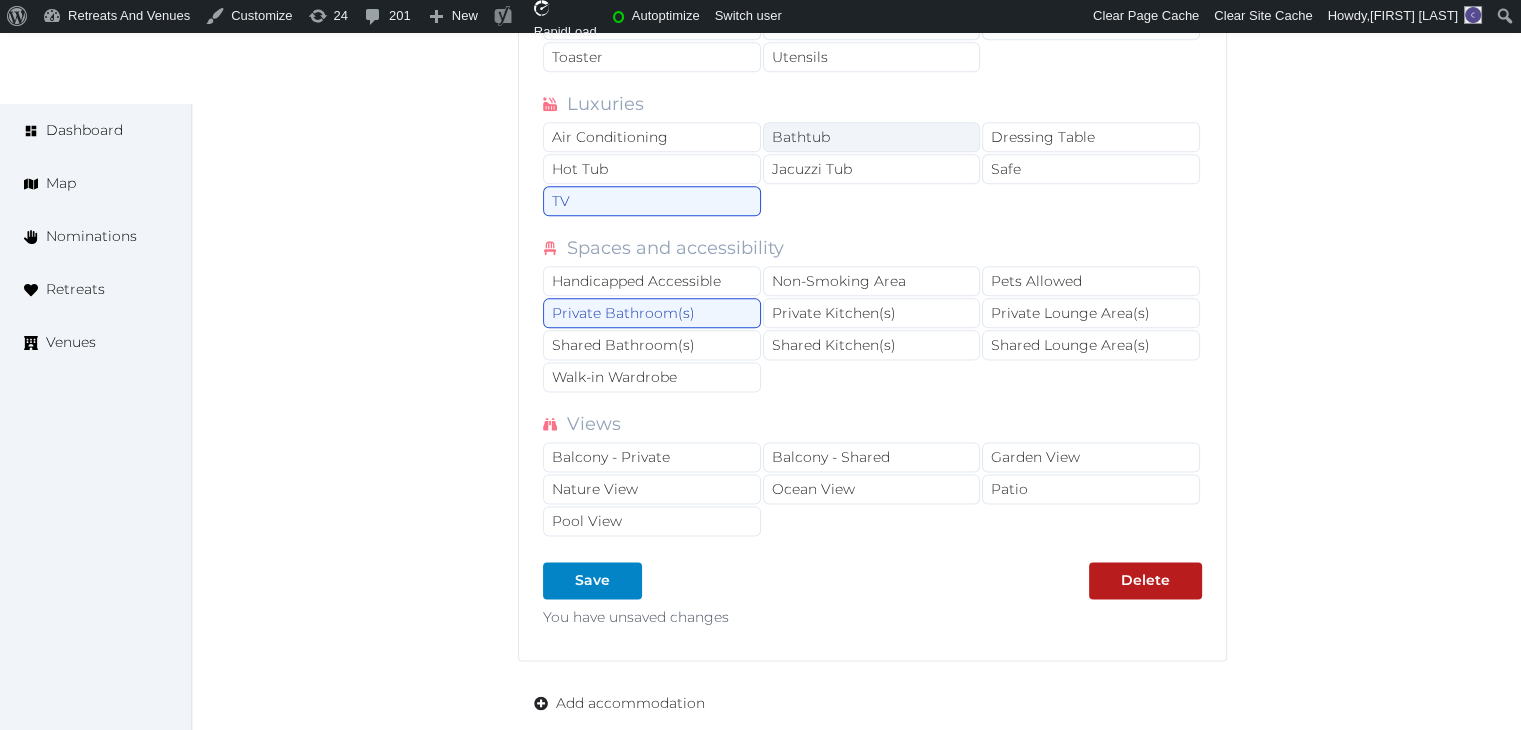 drag, startPoint x: 863, startPoint y: 128, endPoint x: 852, endPoint y: 130, distance: 11.18034 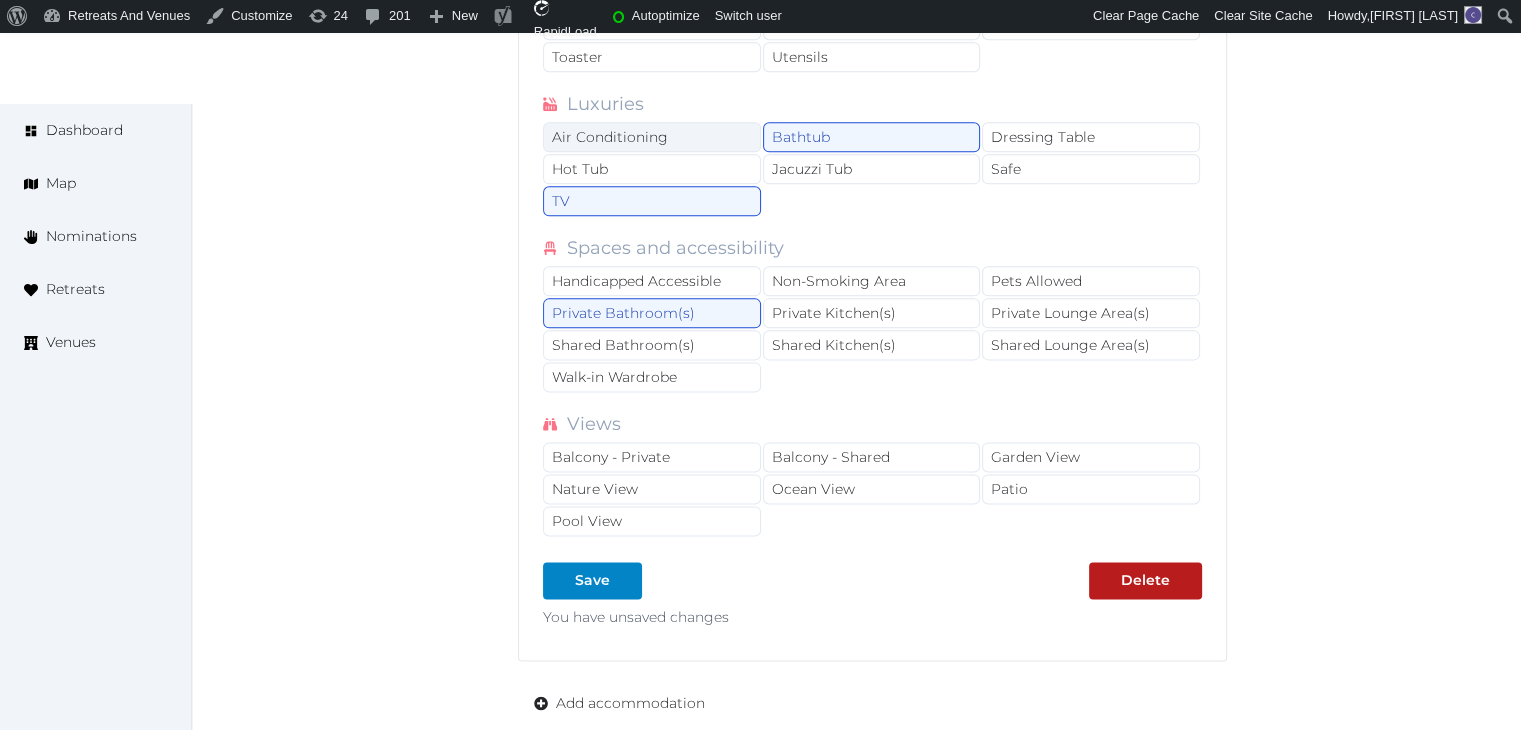 click on "Air Conditioning" at bounding box center (652, 137) 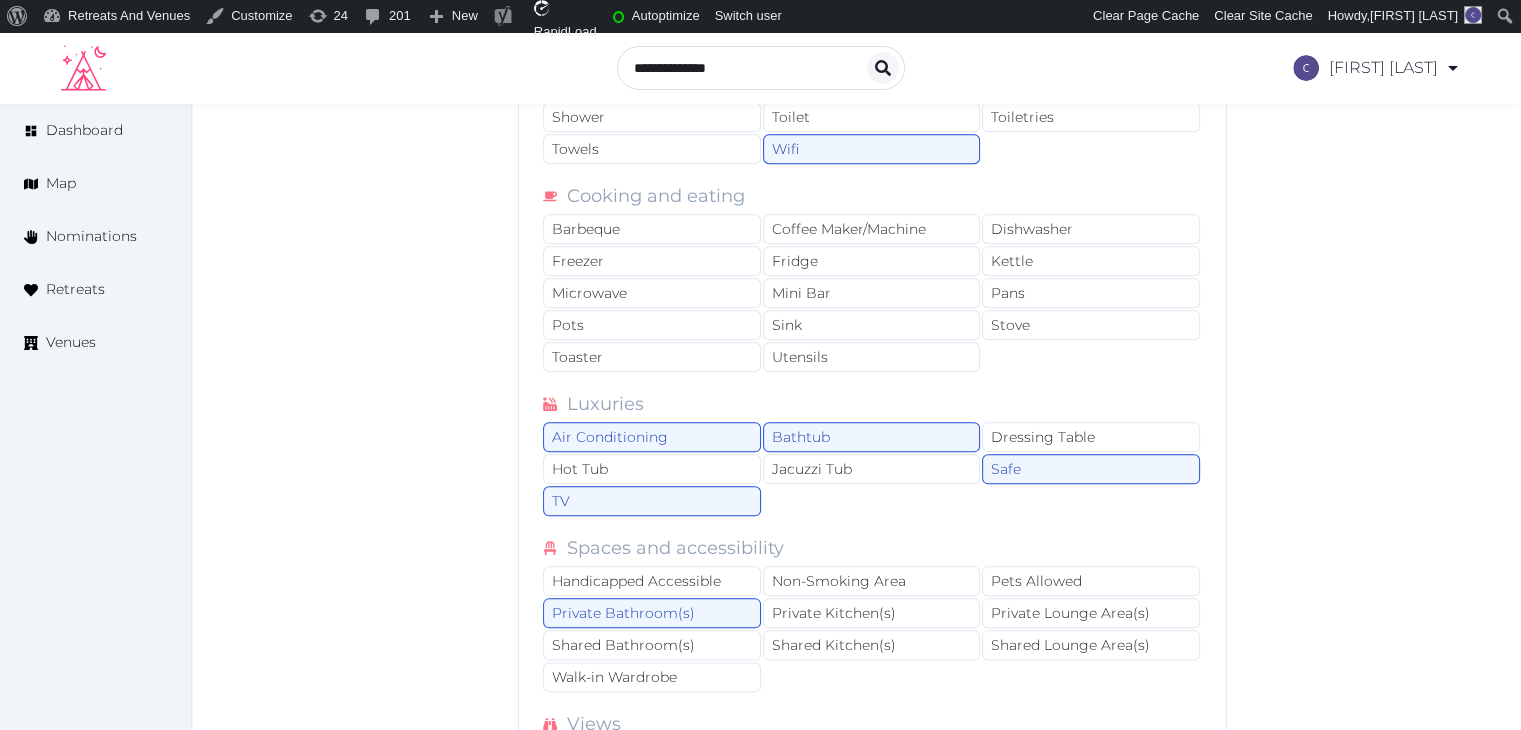 scroll, scrollTop: 1900, scrollLeft: 0, axis: vertical 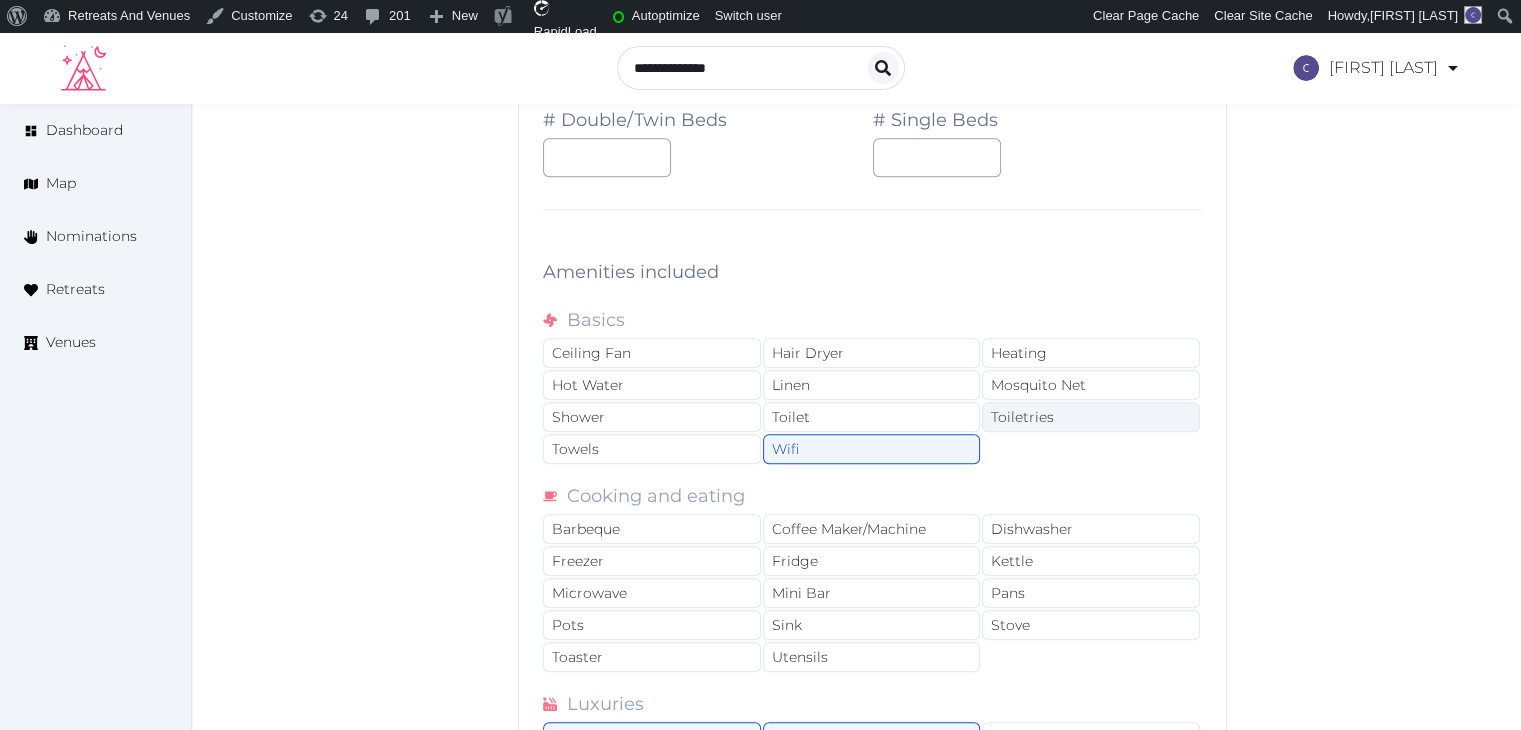 click on "Toiletries" at bounding box center (1091, 417) 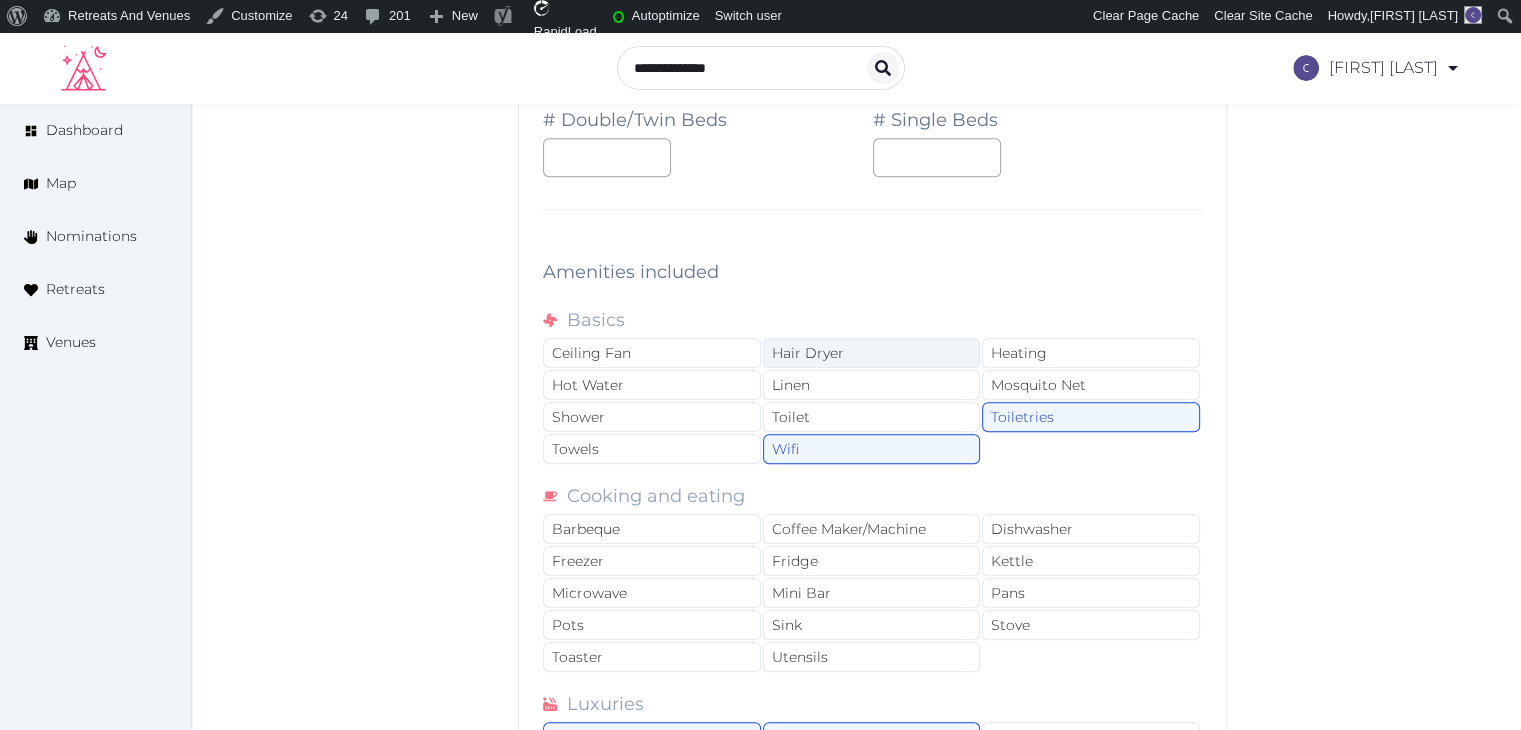click on "Hair Dryer" at bounding box center (872, 353) 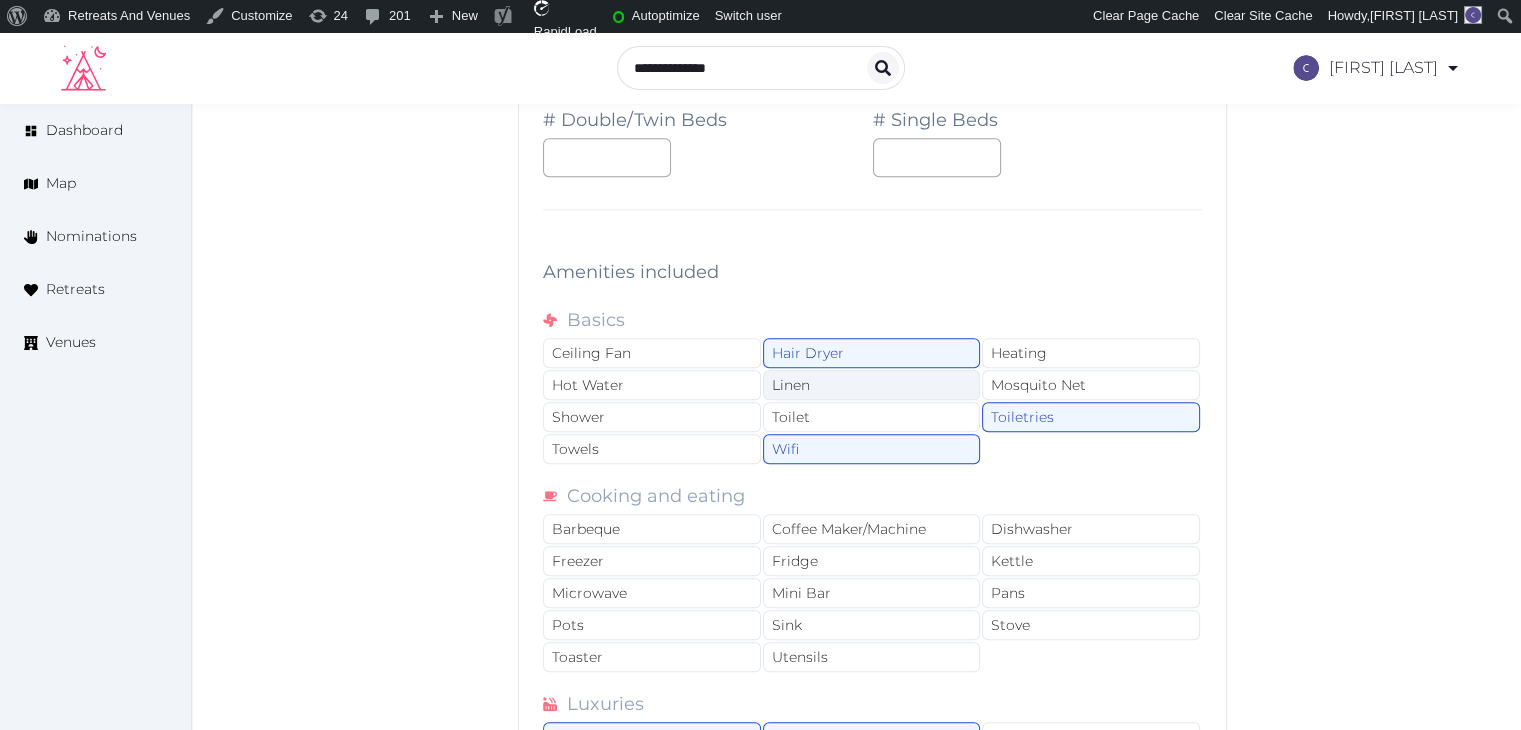 drag, startPoint x: 857, startPoint y: 365, endPoint x: 844, endPoint y: 383, distance: 22.203604 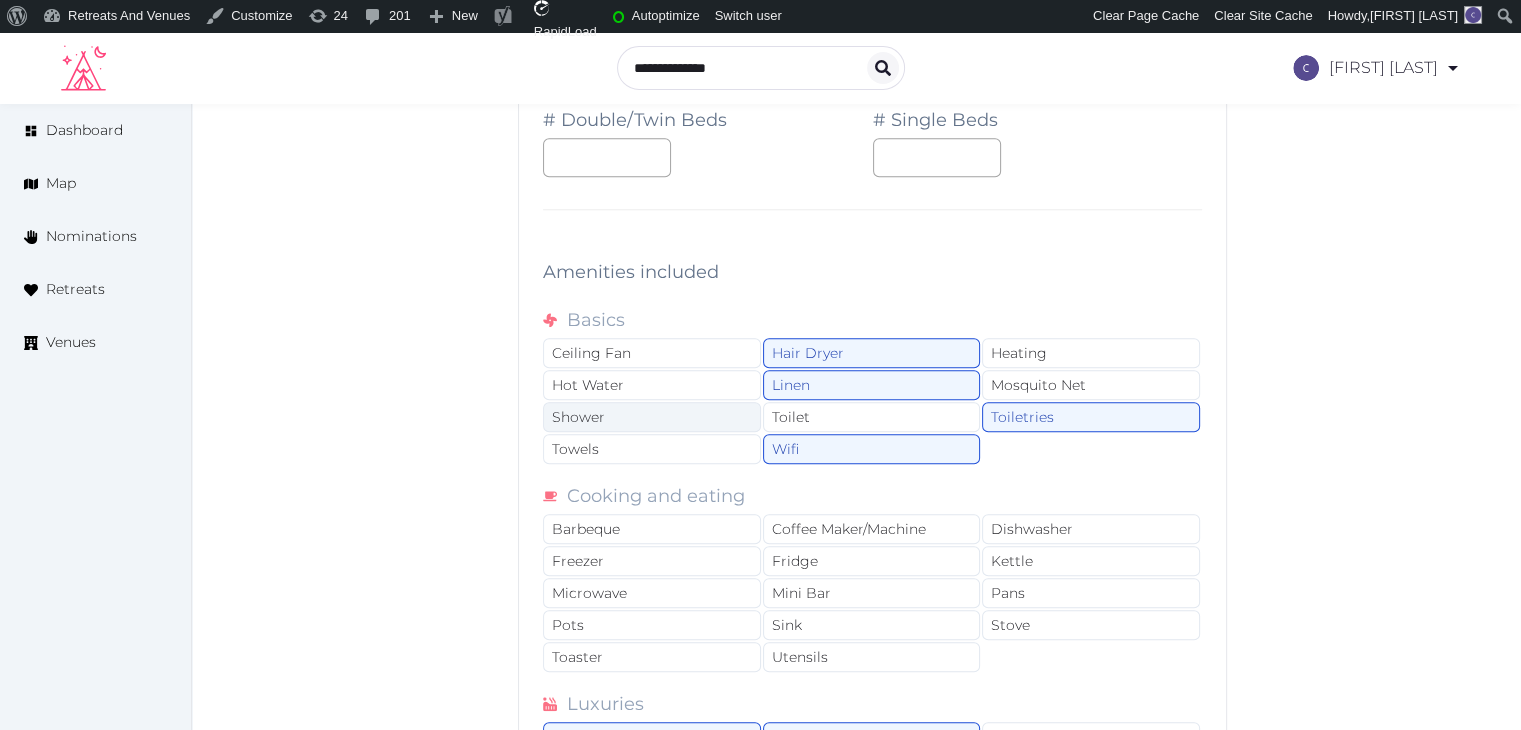 click on "Shower" at bounding box center (652, 417) 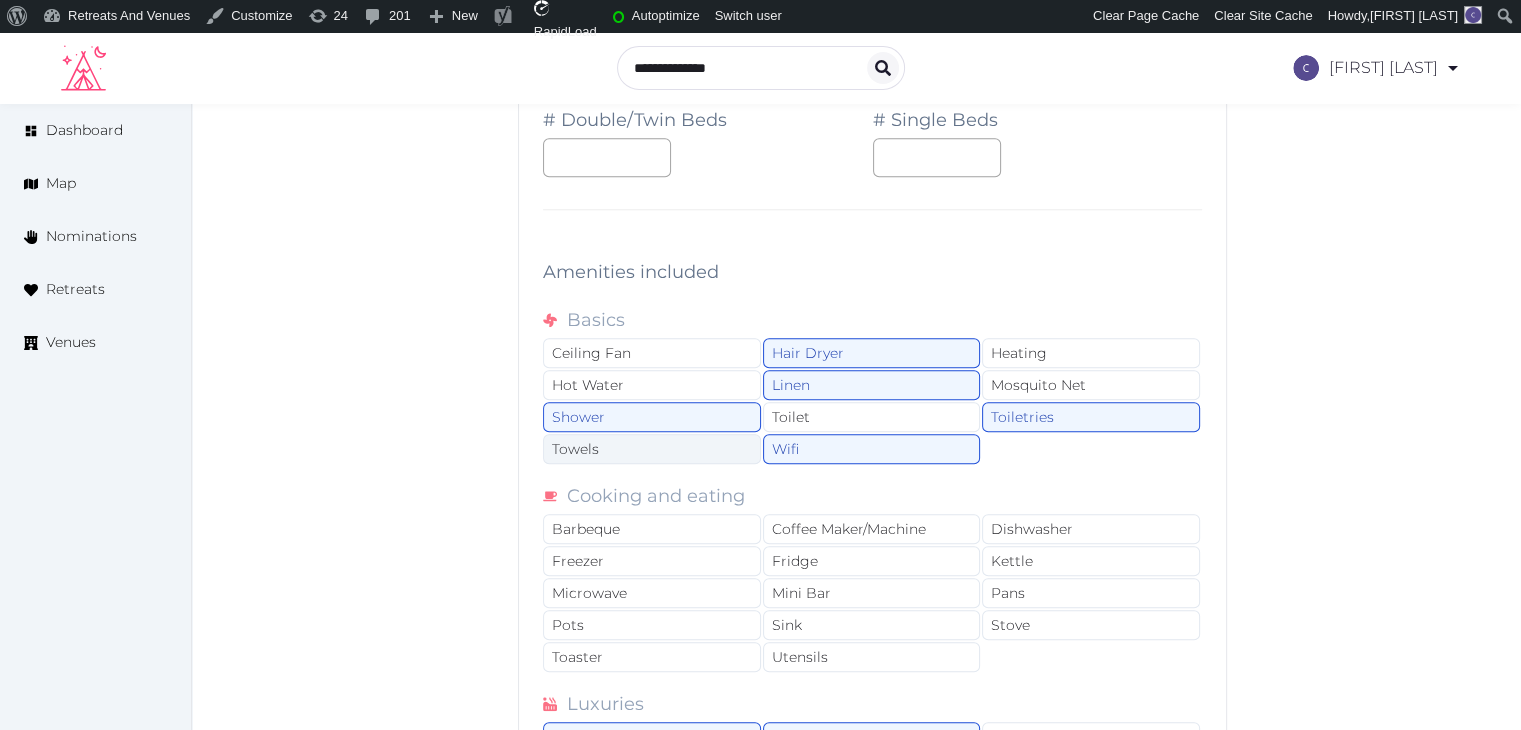click on "Towels" at bounding box center (652, 449) 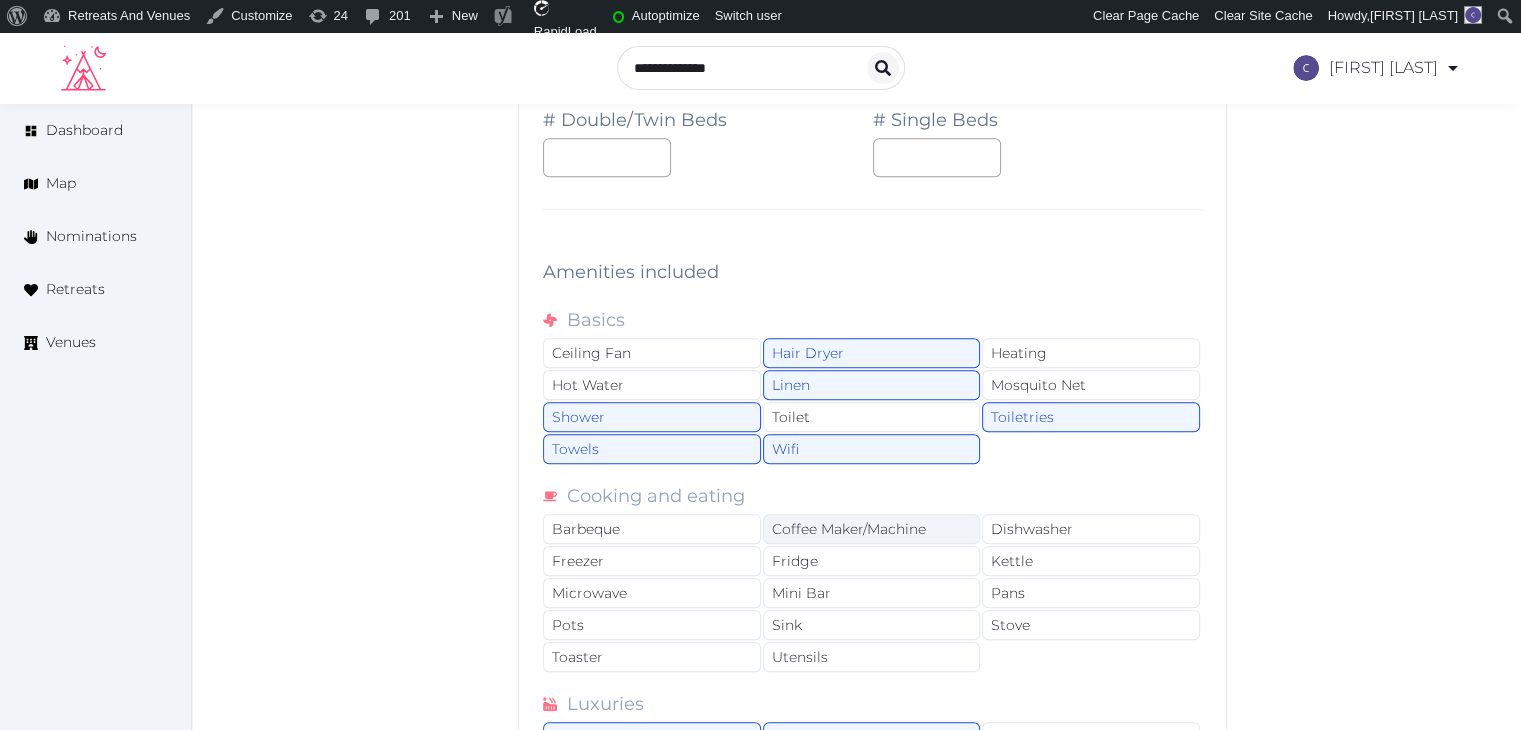 click on "Coffee Maker/Machine" at bounding box center [872, 529] 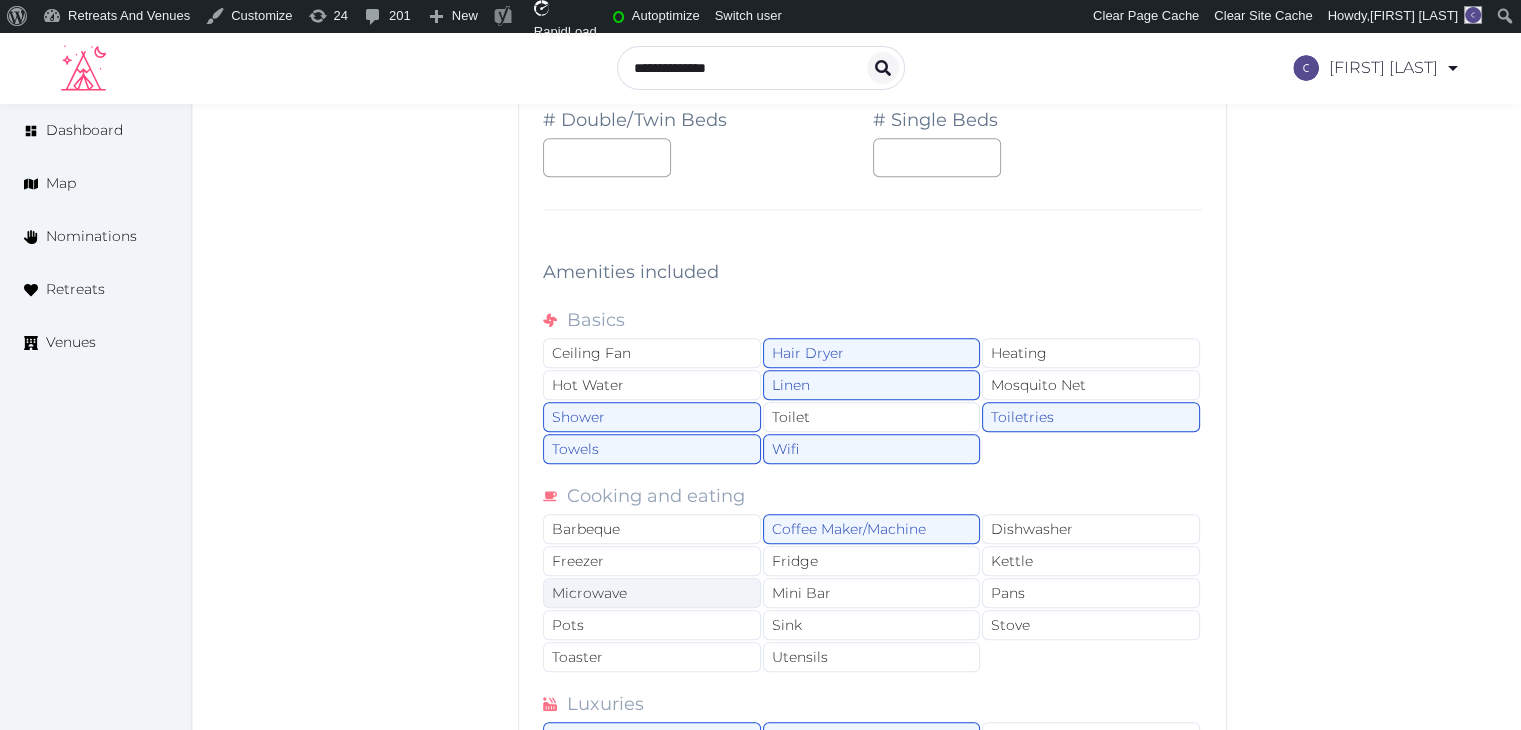 click on "Microwave" at bounding box center (652, 593) 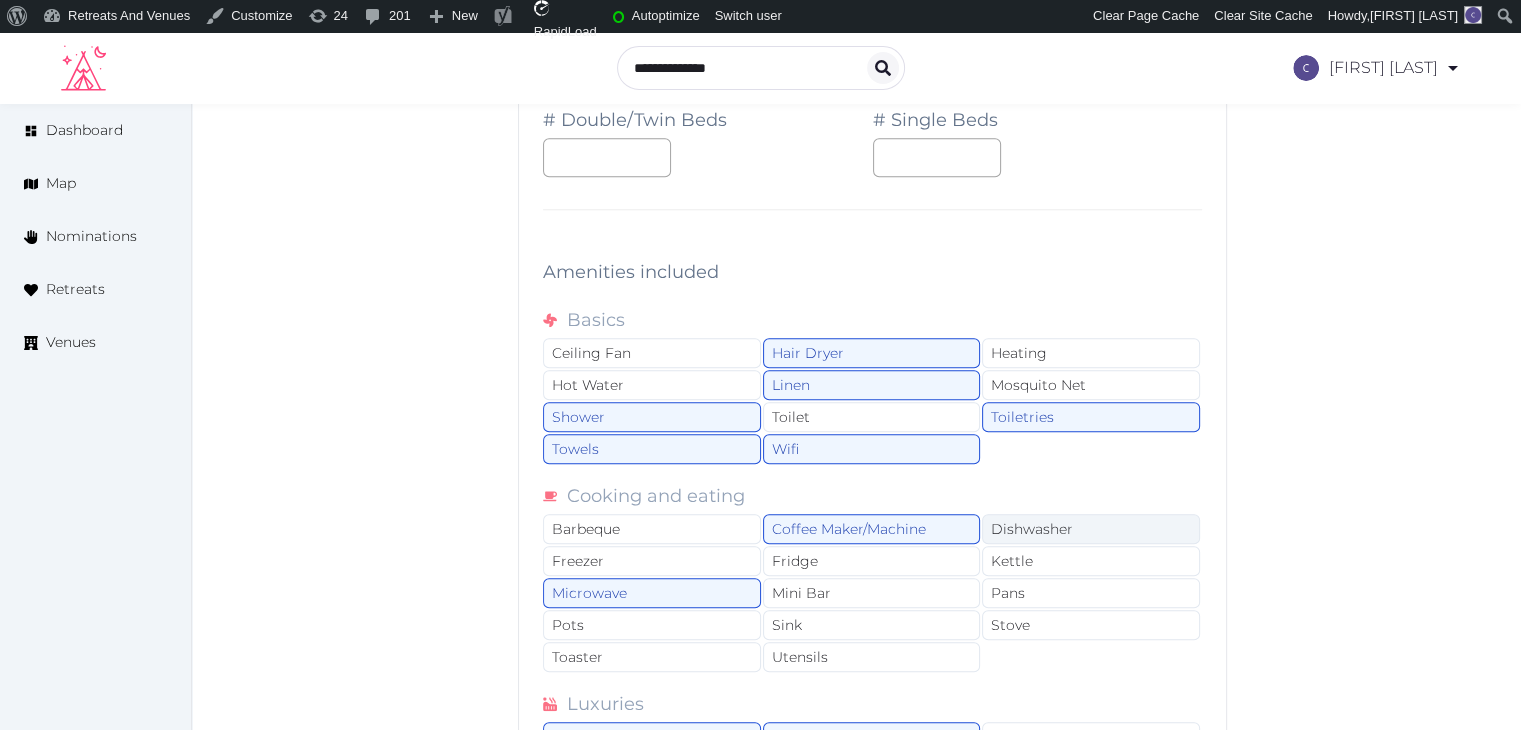 click on "Dishwasher" at bounding box center (1091, 529) 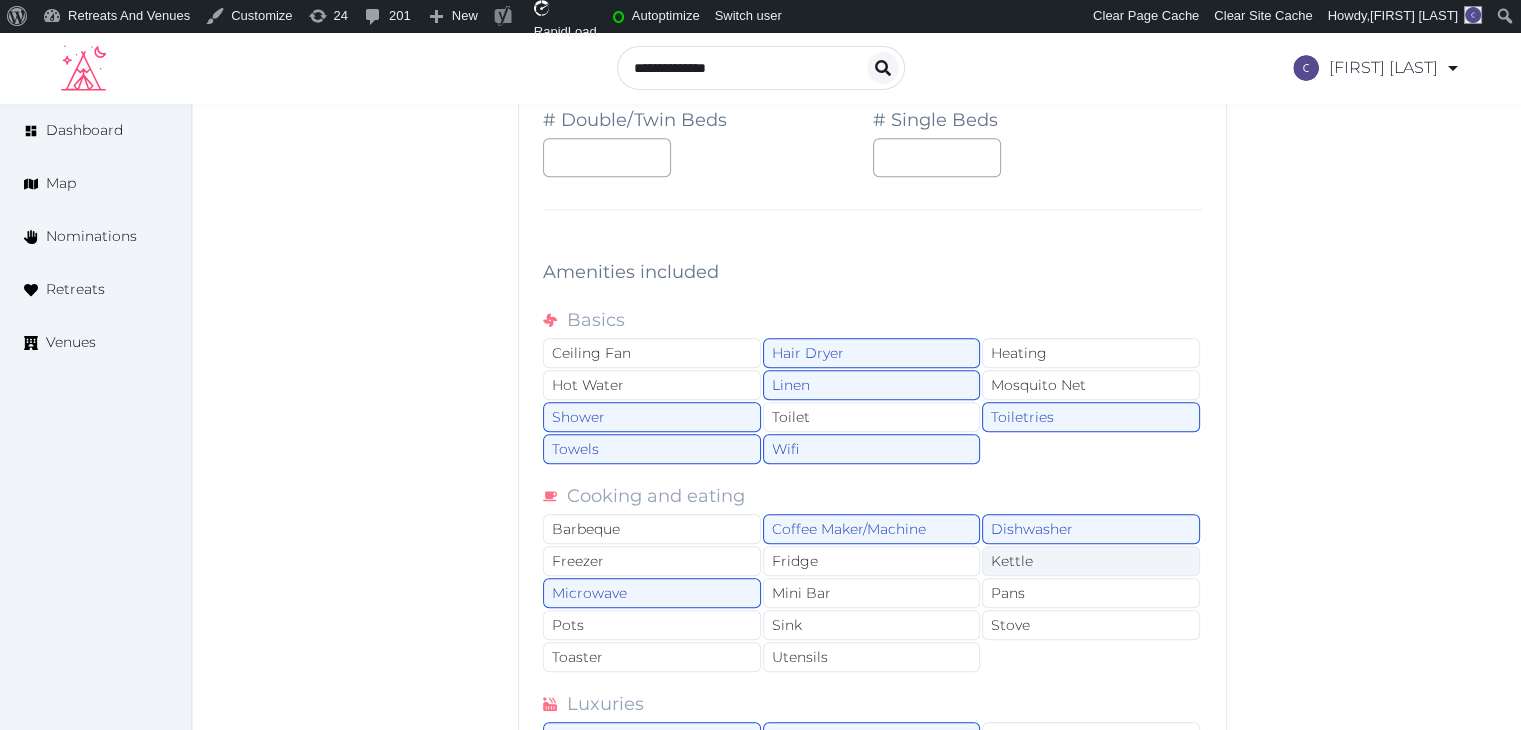 click on "Kettle" at bounding box center [1091, 561] 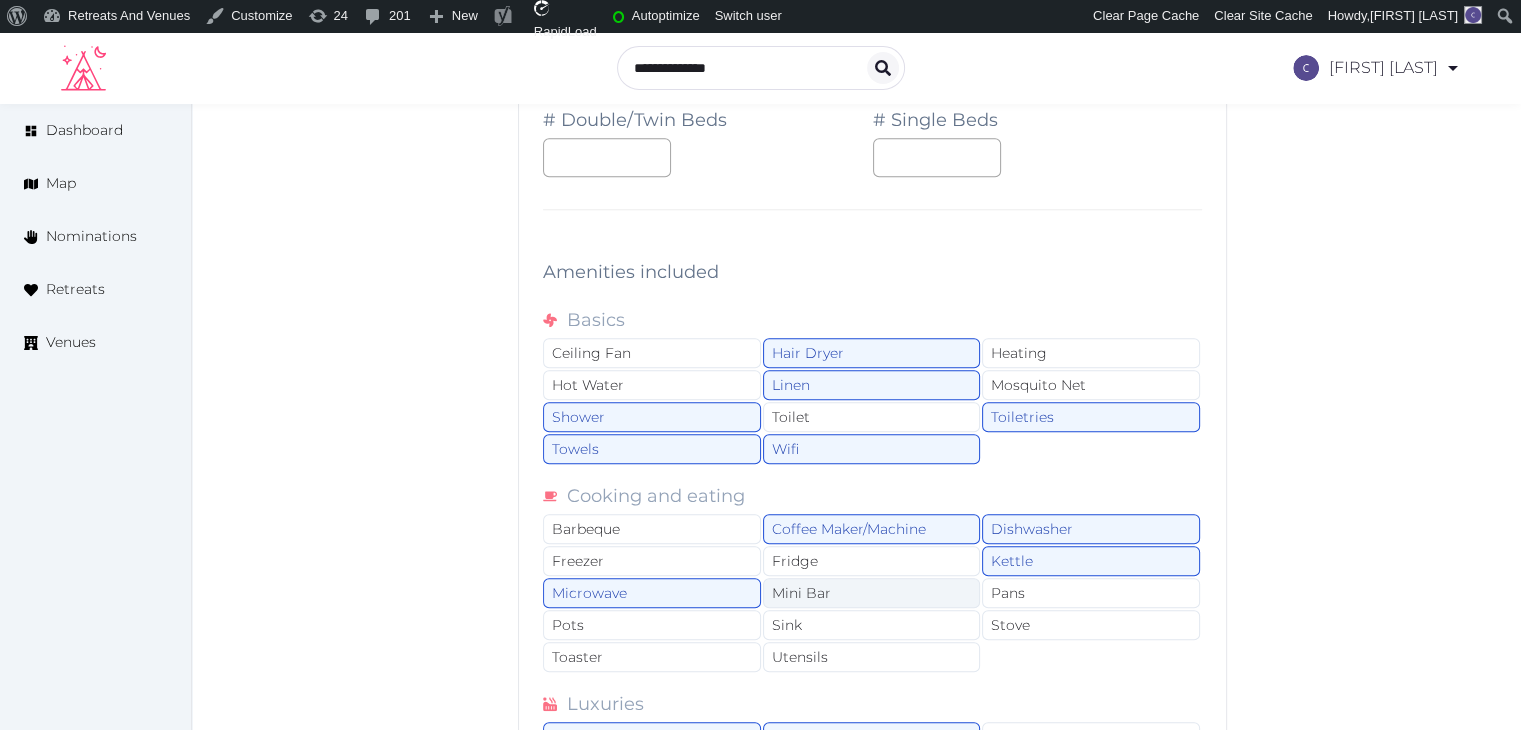 click on "Mini Bar" at bounding box center (872, 593) 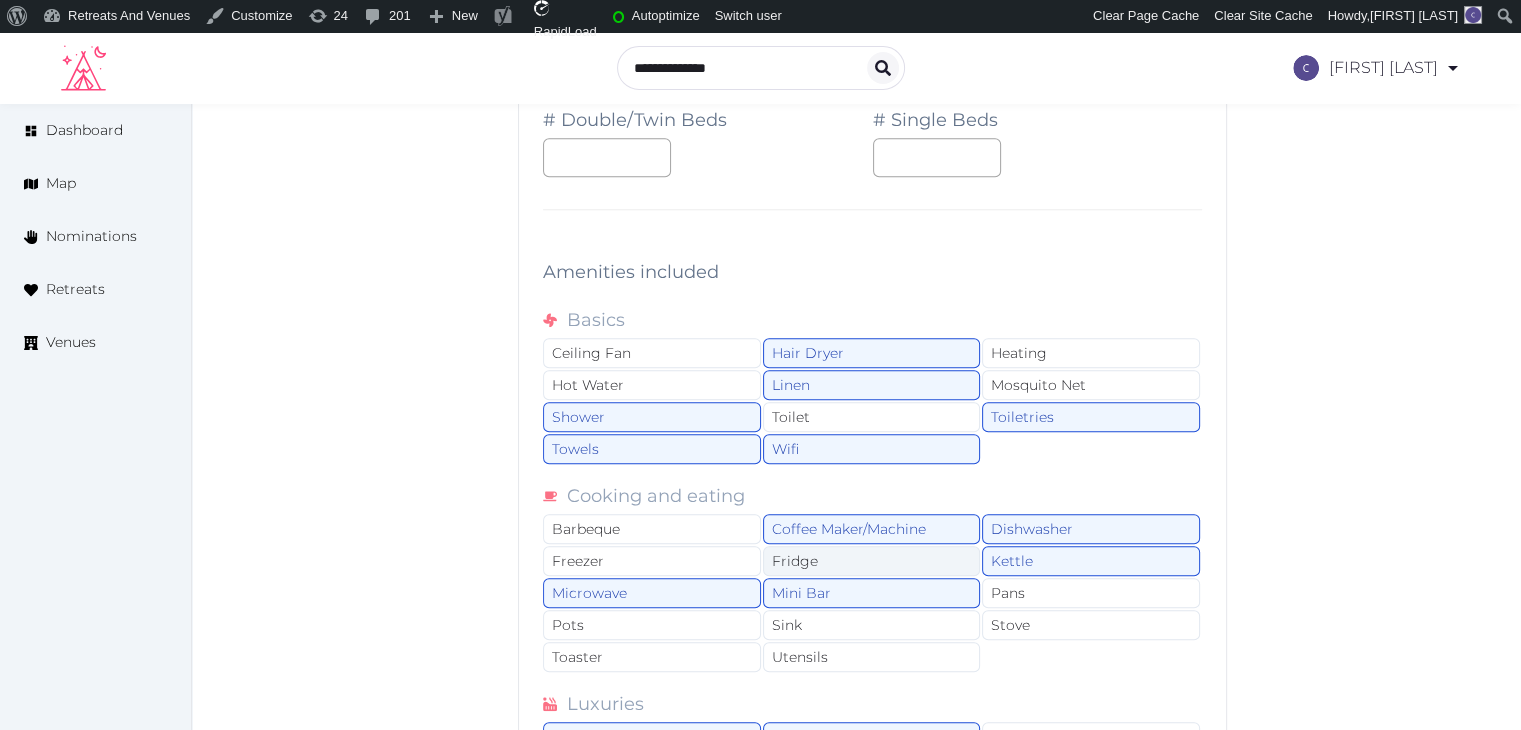 click on "Fridge" at bounding box center (872, 561) 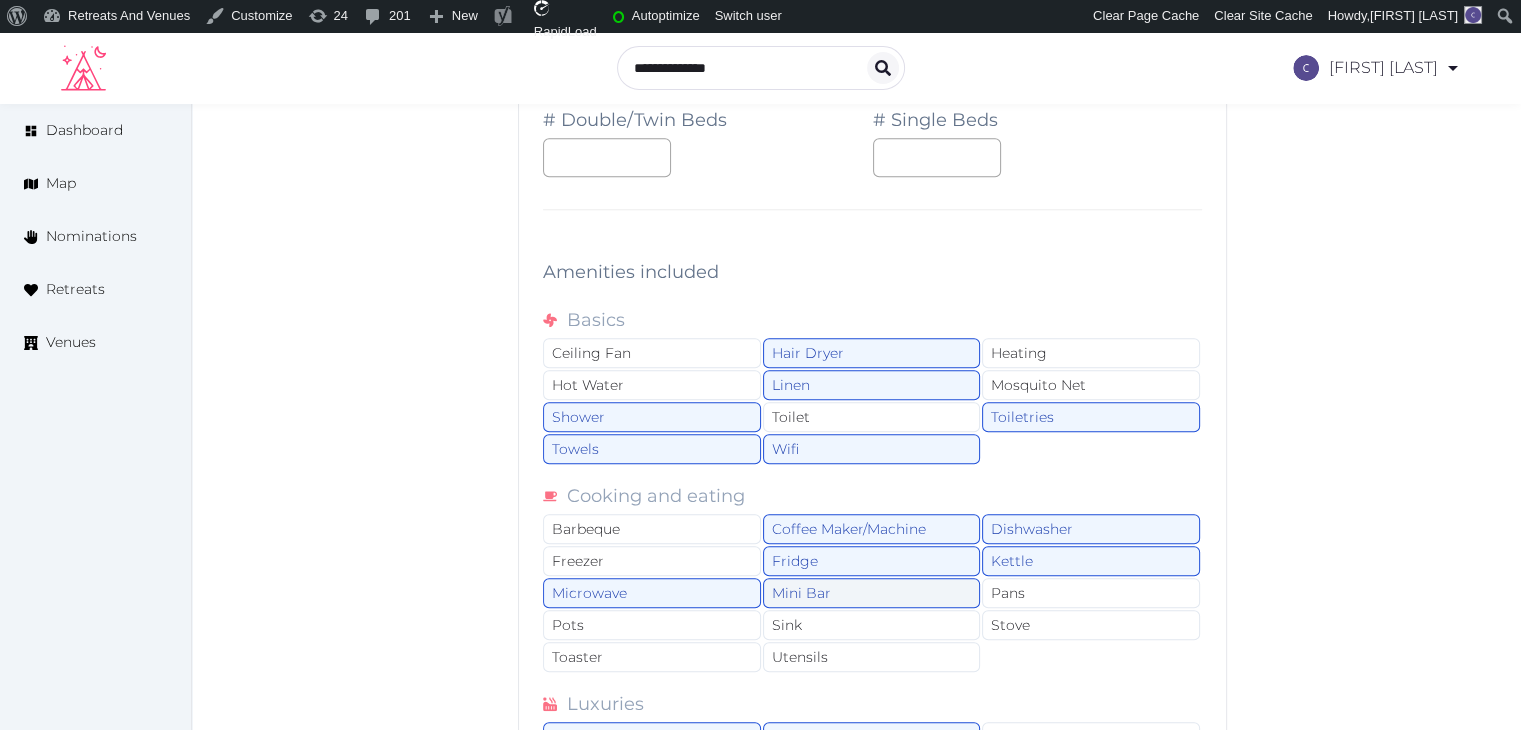 click on "Mini Bar" at bounding box center [872, 593] 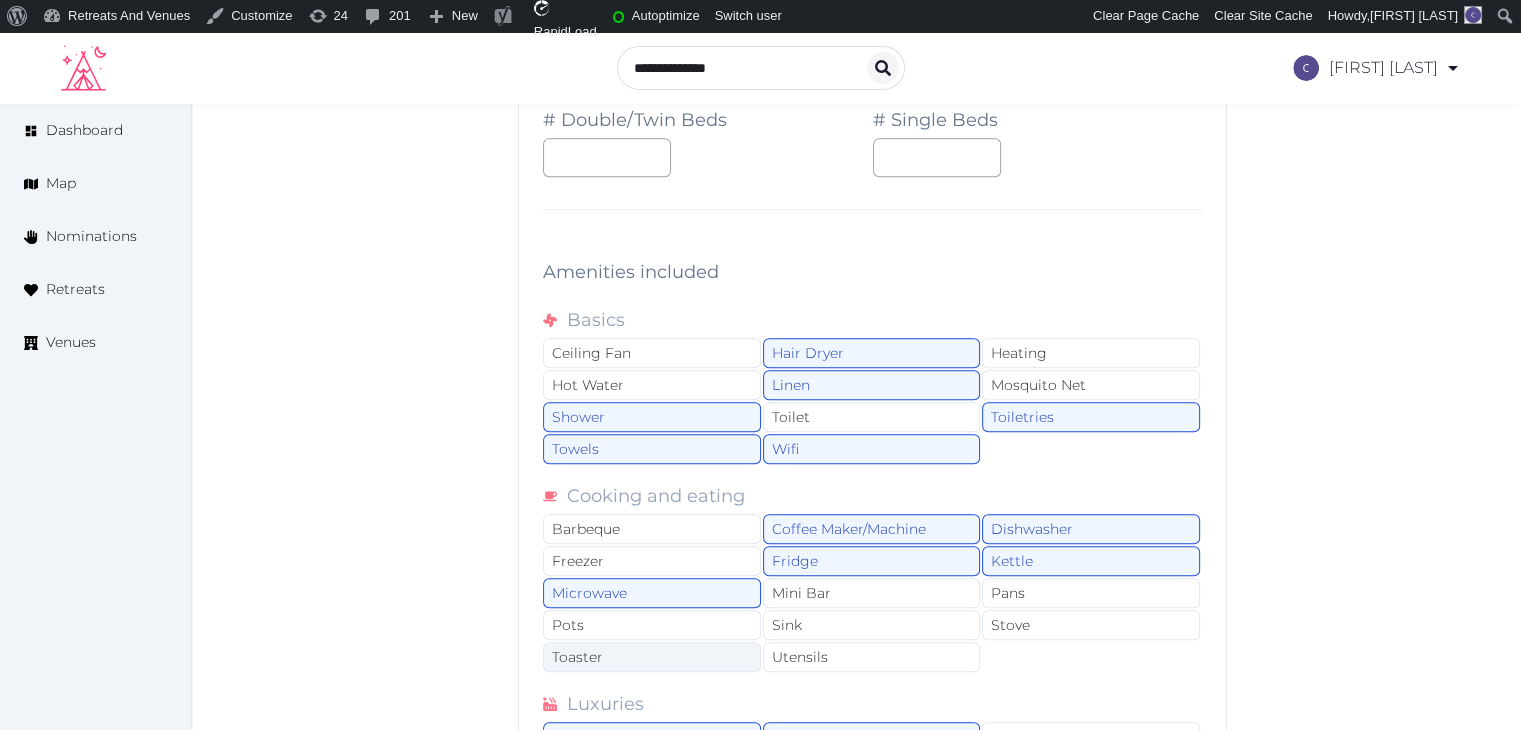 click on "Toaster" at bounding box center [652, 657] 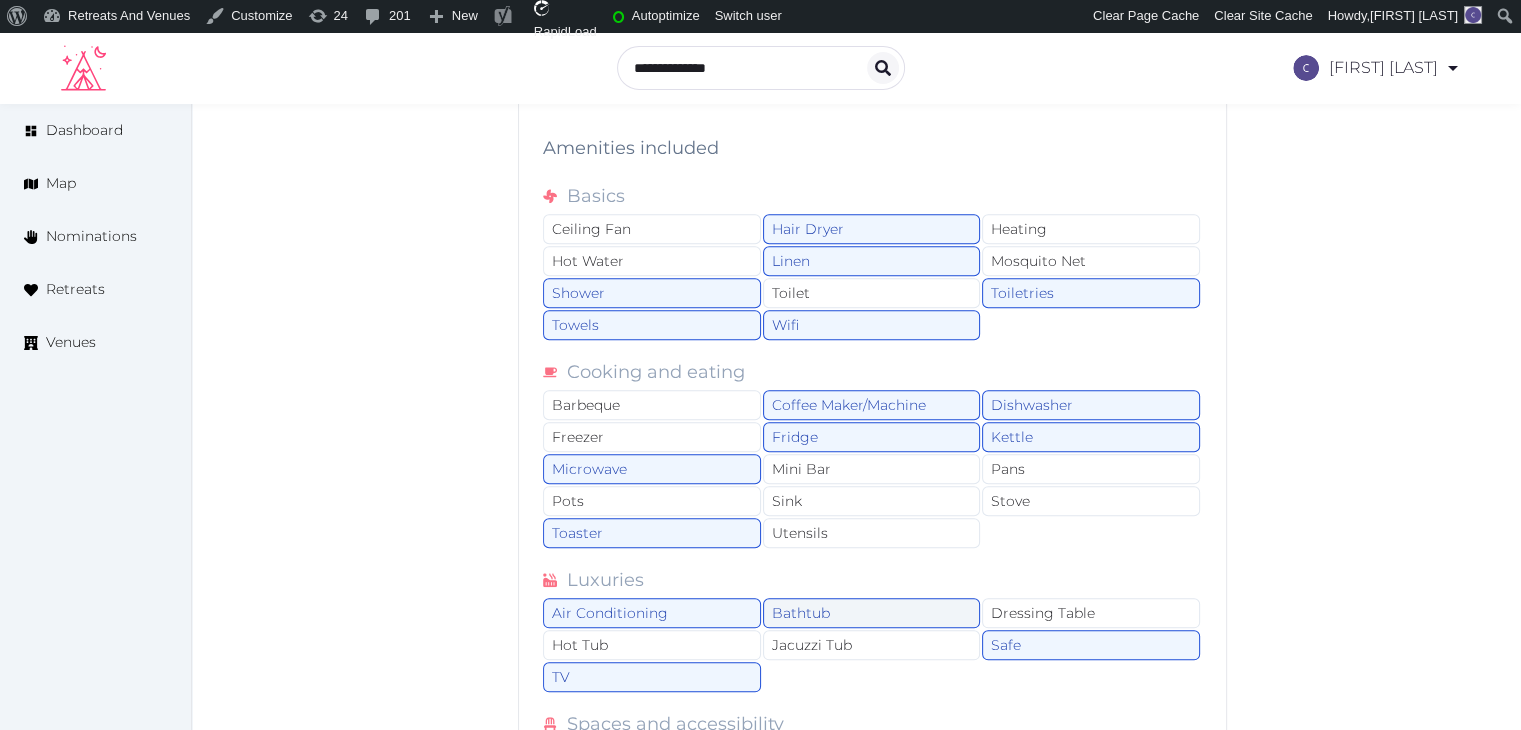 scroll, scrollTop: 2100, scrollLeft: 0, axis: vertical 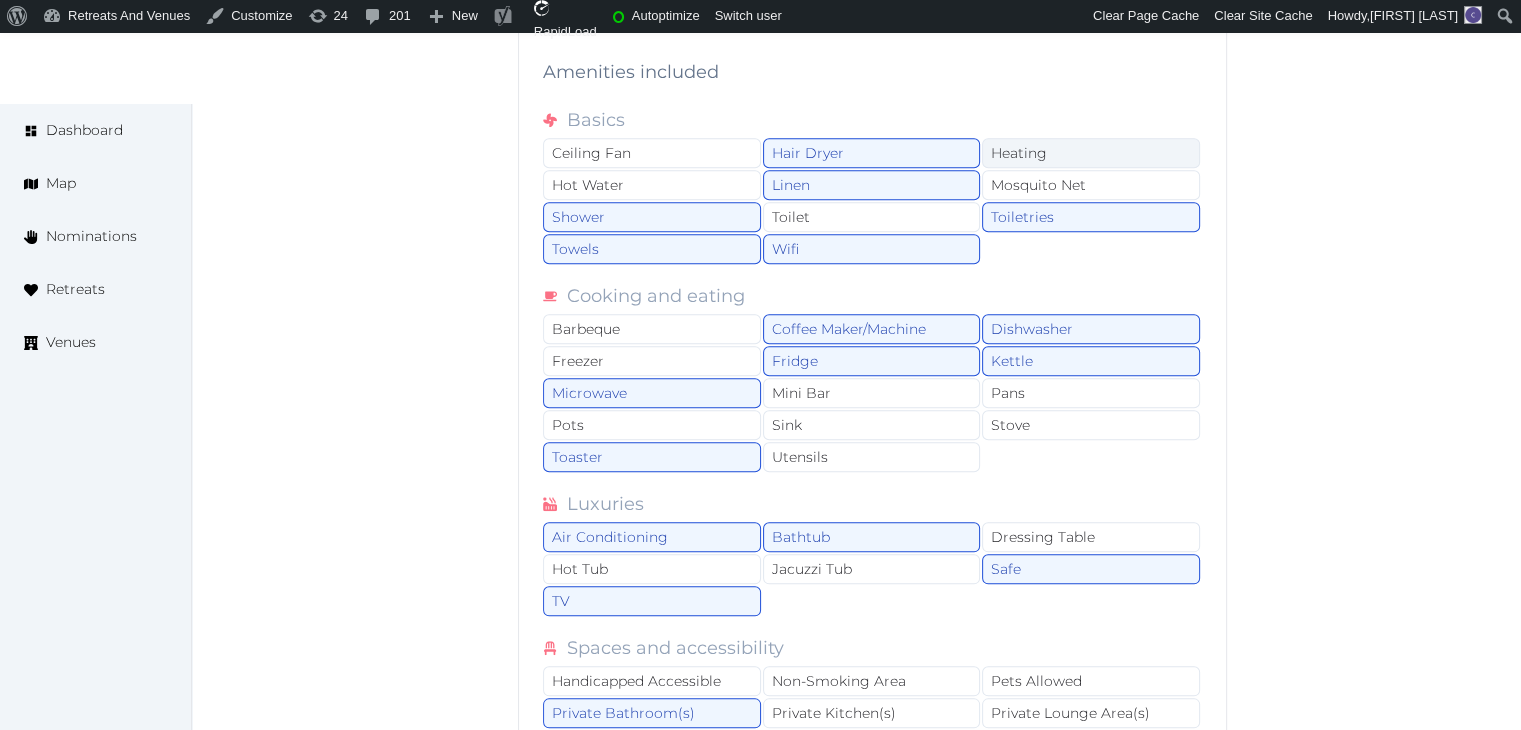 click on "Heating" at bounding box center (1091, 153) 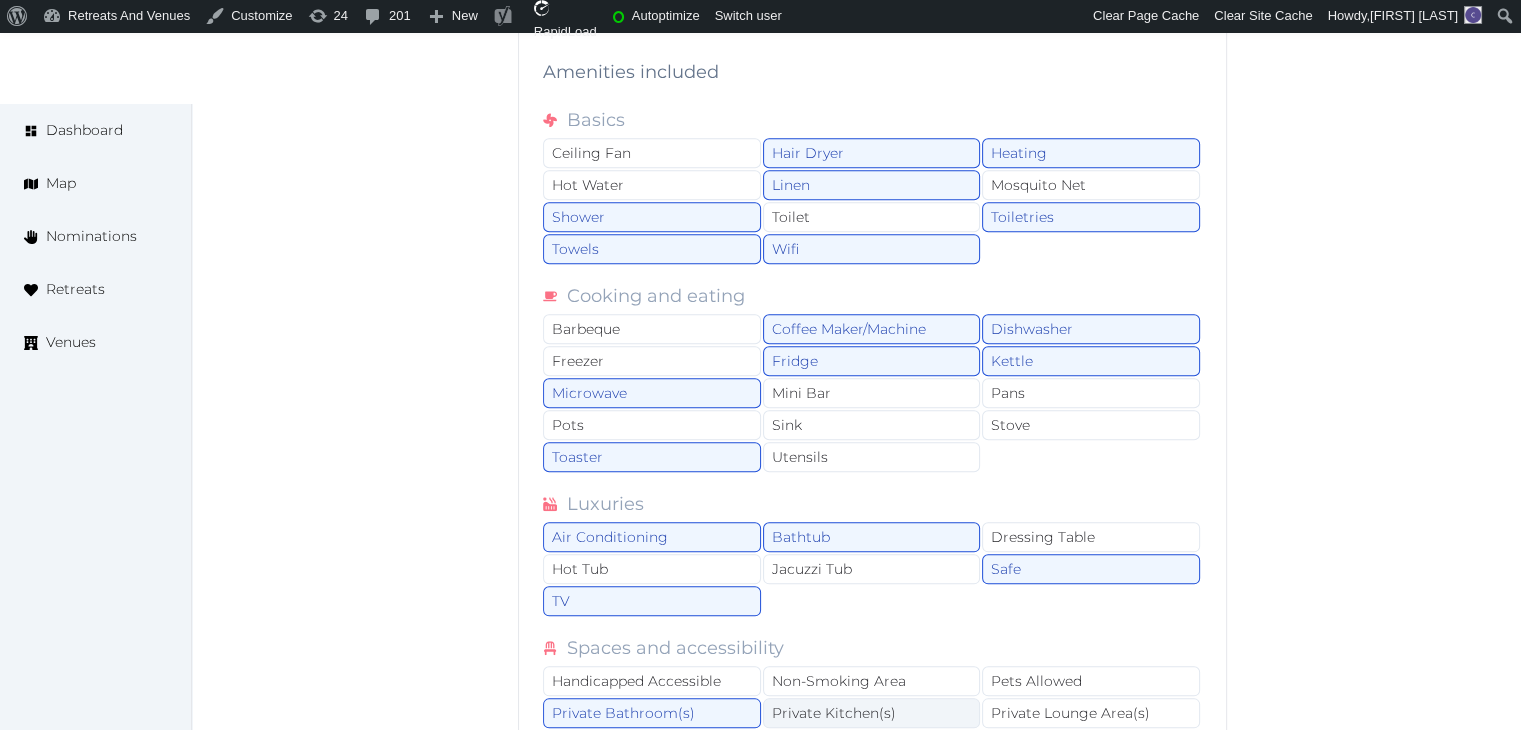click on "Private Kitchen(s)" at bounding box center [872, 713] 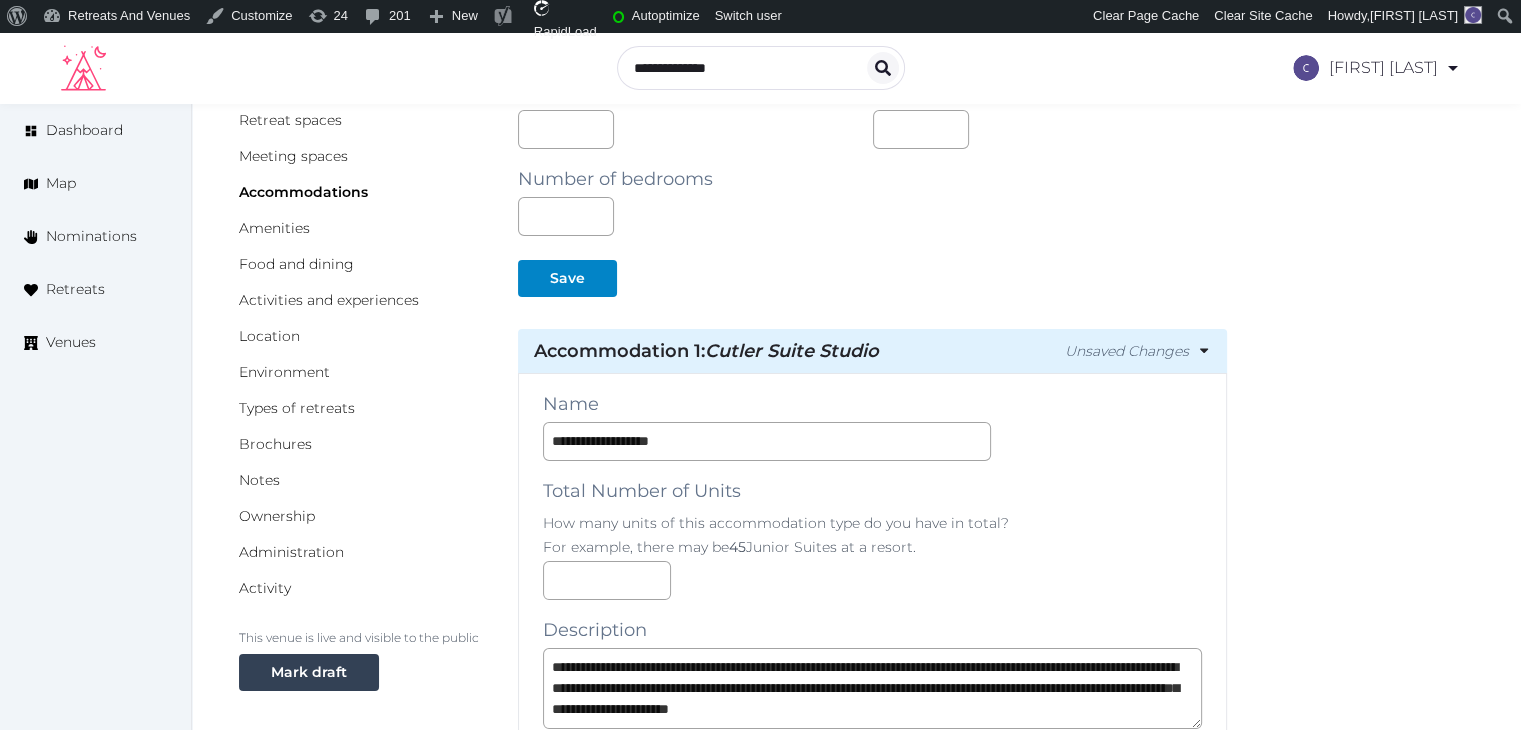 scroll, scrollTop: 0, scrollLeft: 0, axis: both 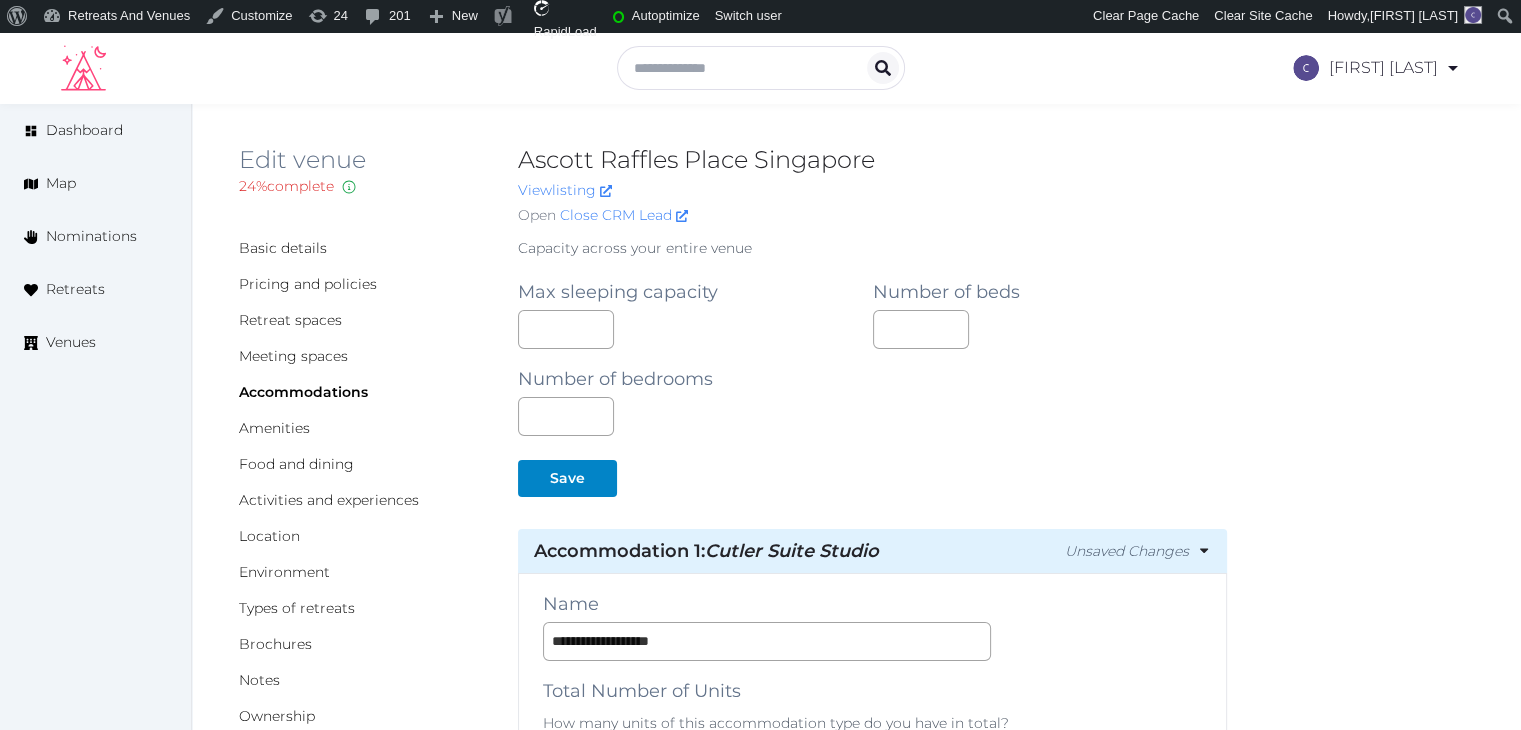 click on "Ascott Raffles Place Singapore" at bounding box center [872, 160] 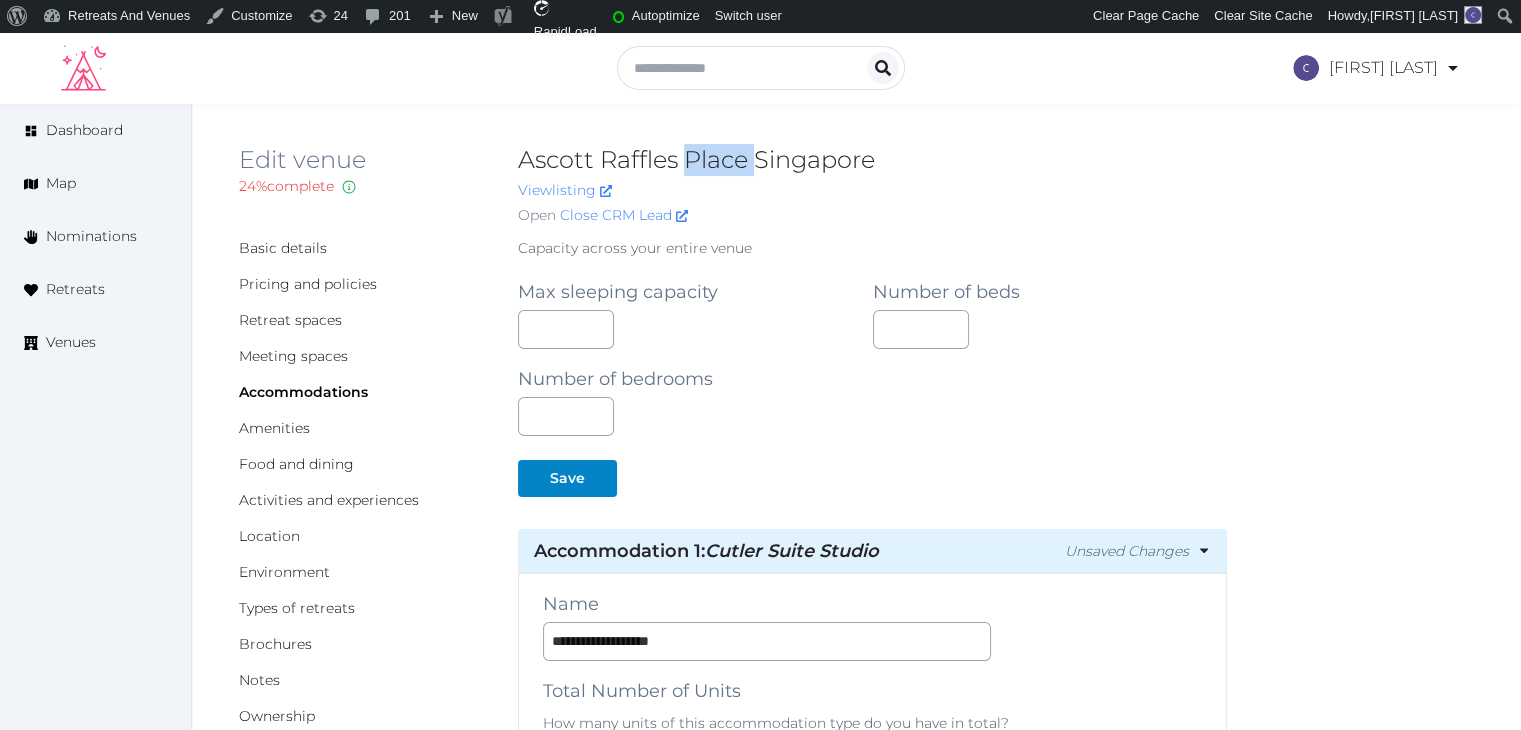 click on "Ascott Raffles Place Singapore" at bounding box center [872, 160] 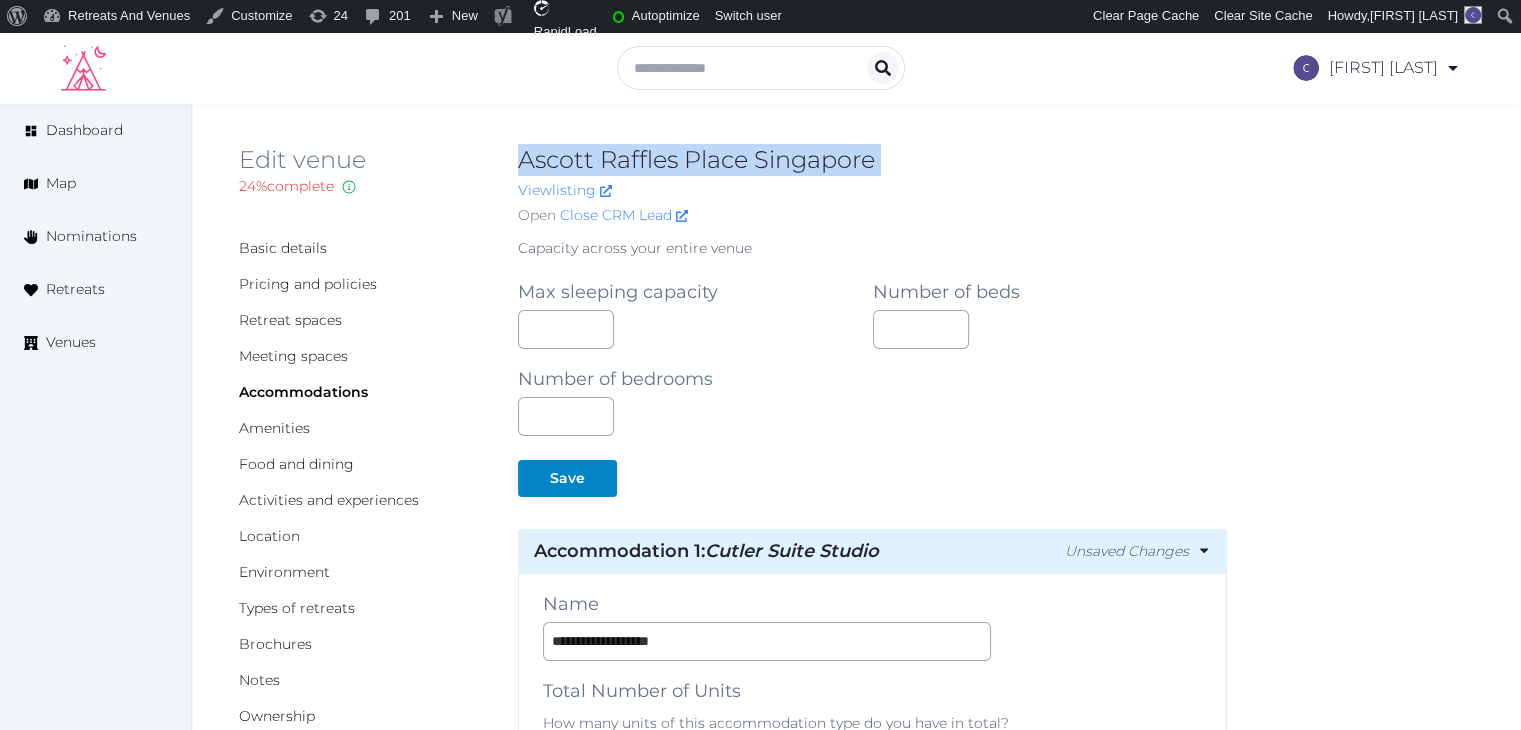 click on "Ascott Raffles Place Singapore" at bounding box center [872, 160] 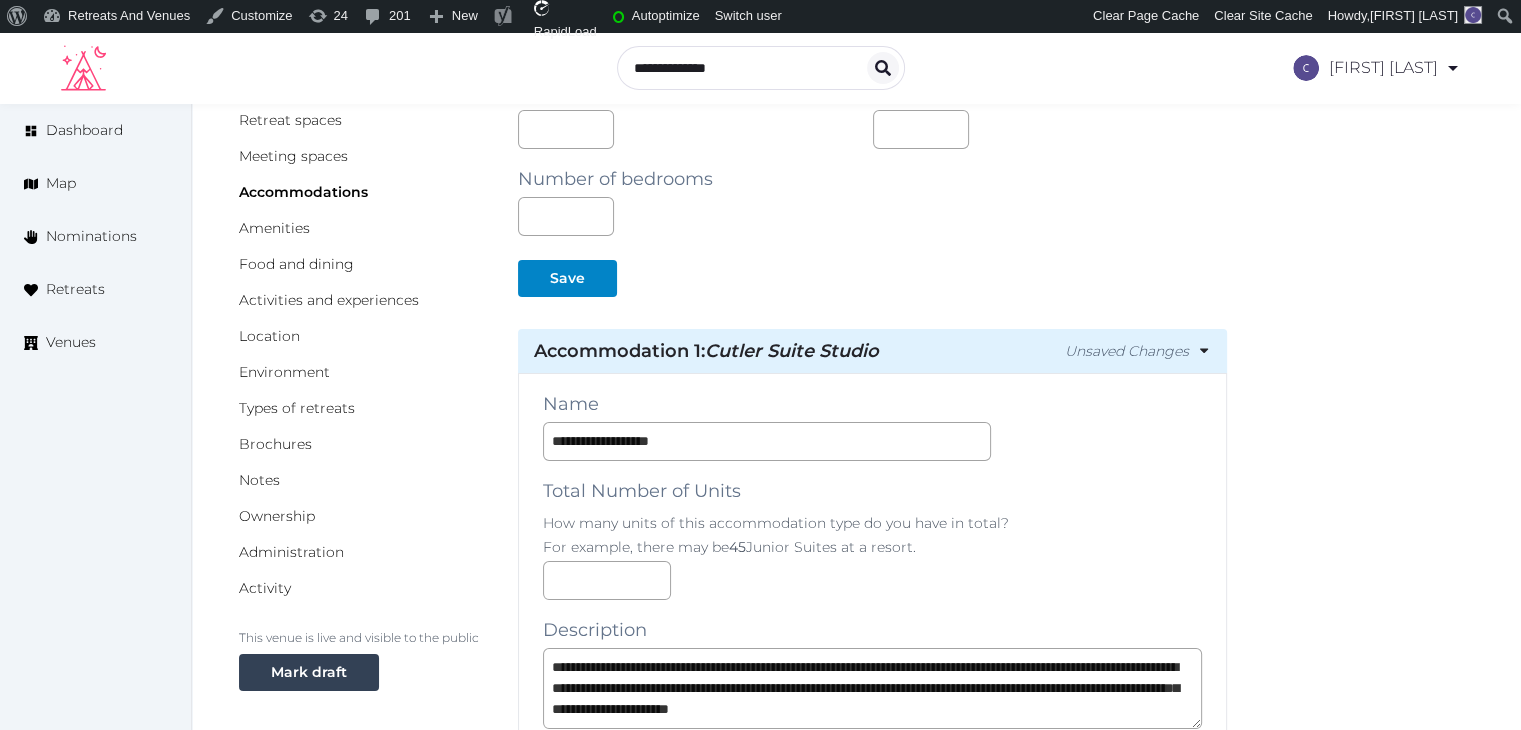 scroll, scrollTop: 400, scrollLeft: 0, axis: vertical 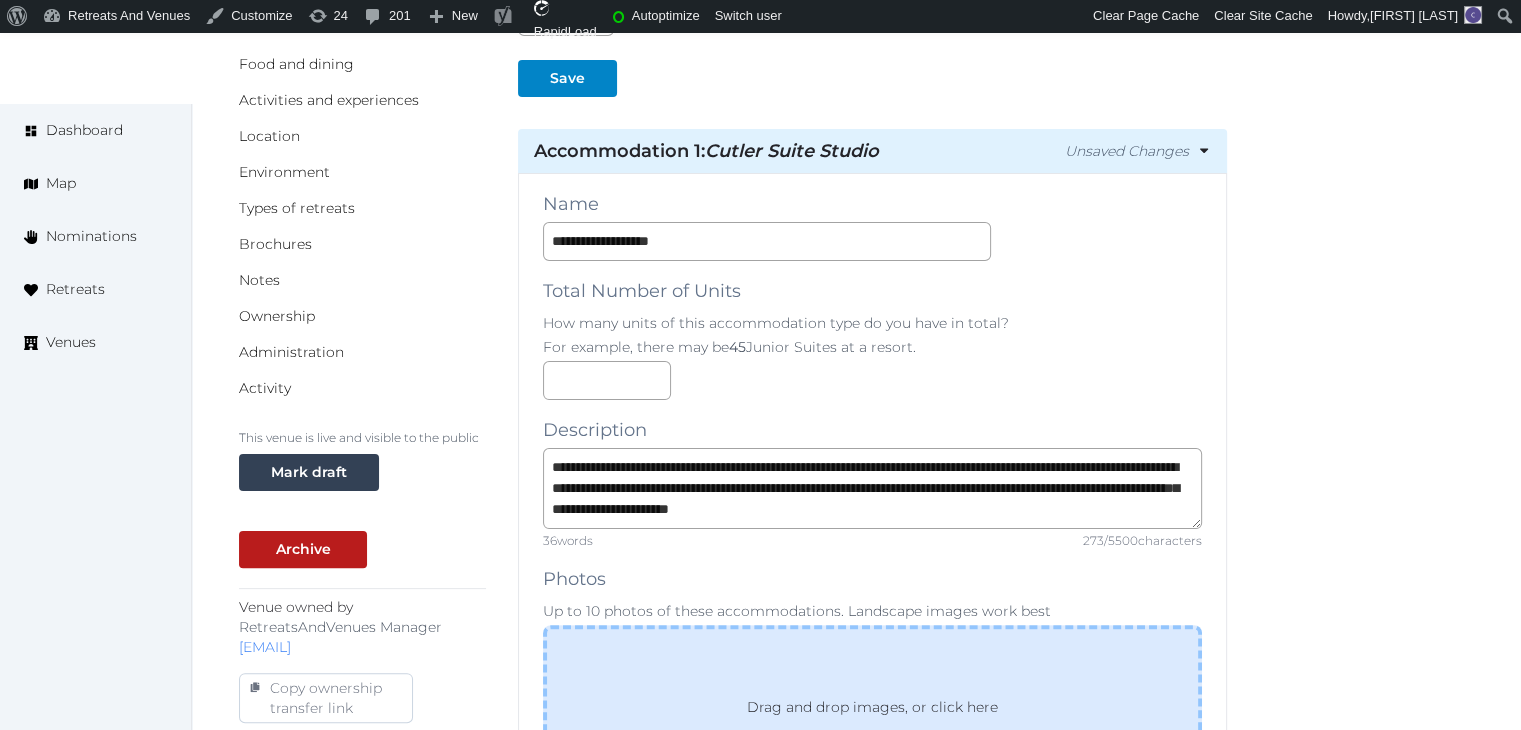 click on "Drag and drop images, or click here jpeg, png, webp, gif" at bounding box center [872, 721] 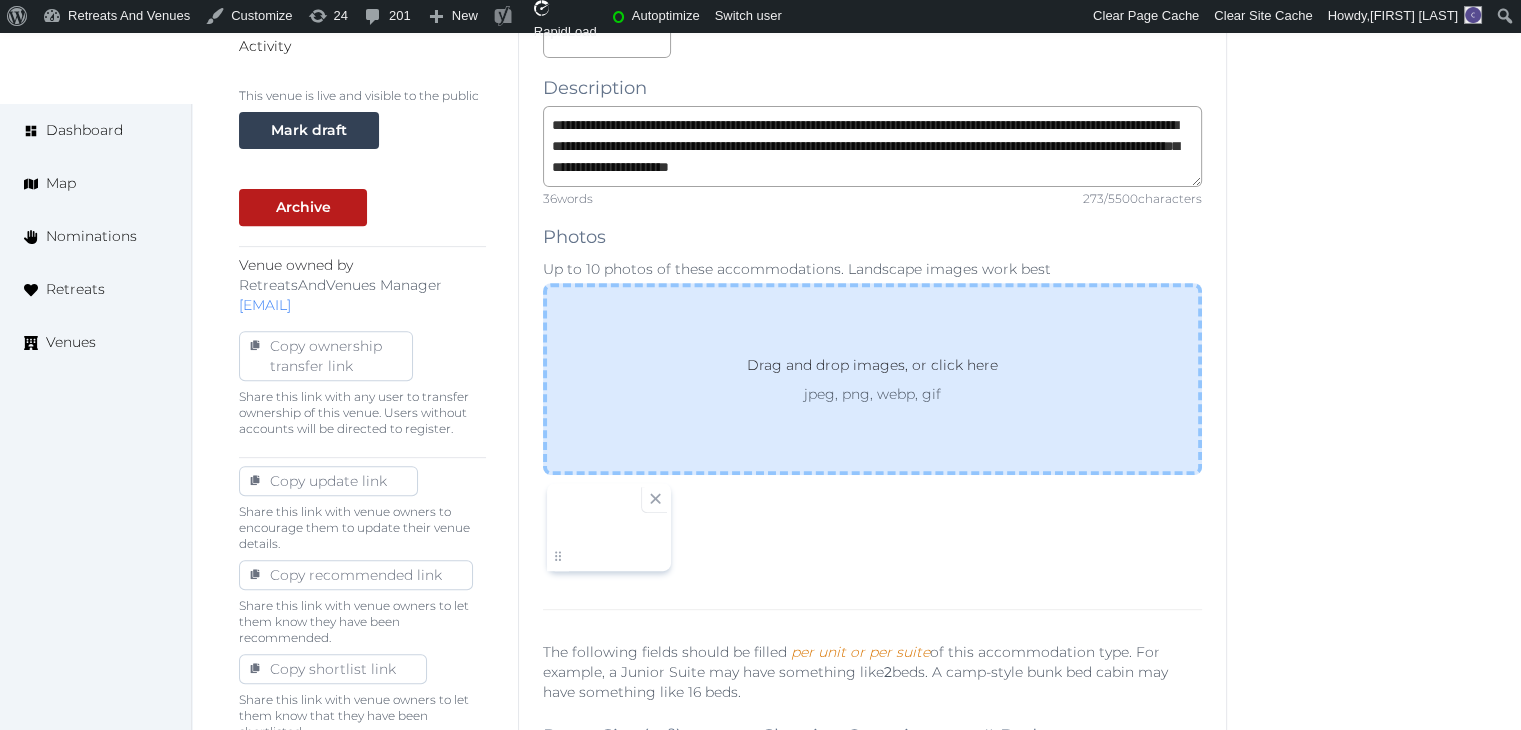 scroll, scrollTop: 800, scrollLeft: 0, axis: vertical 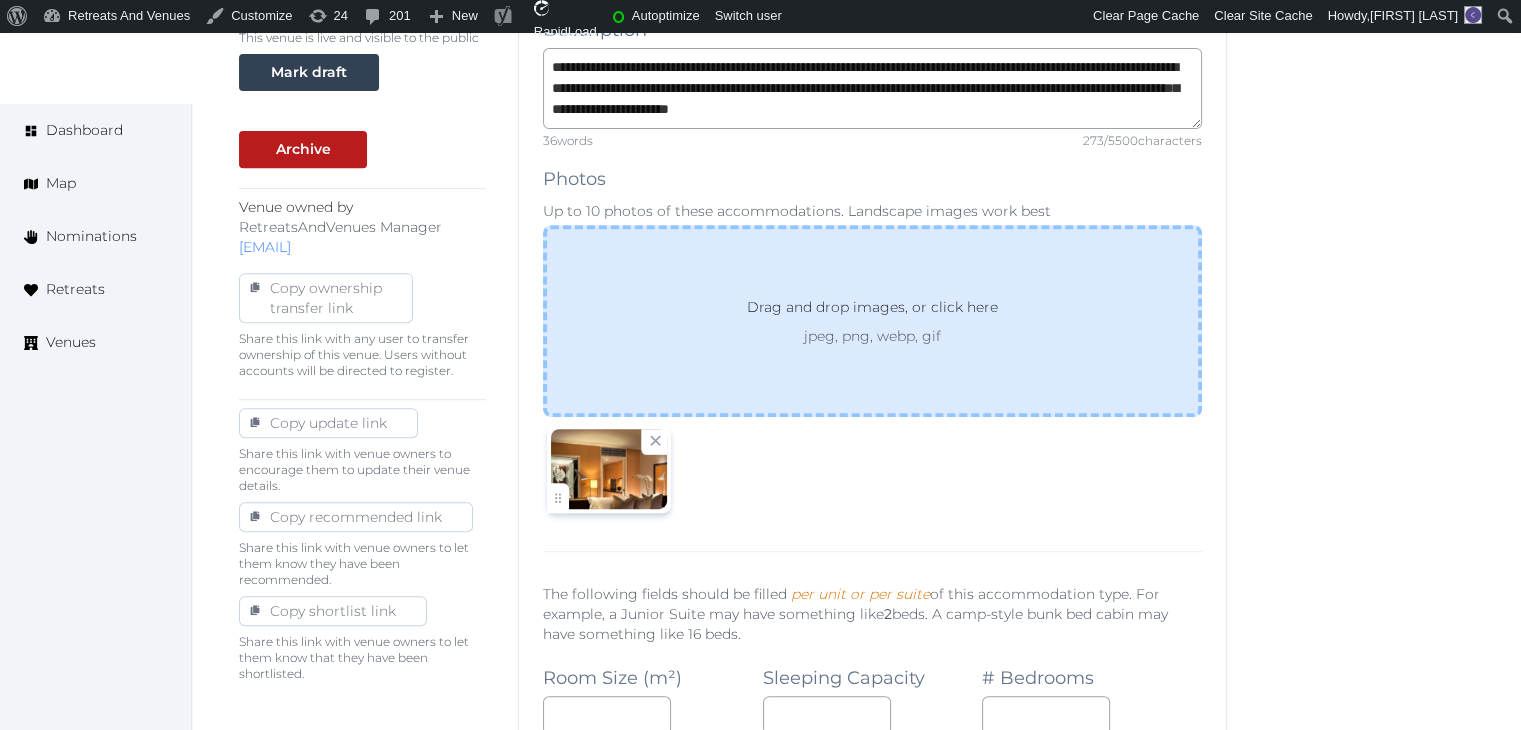 click on "Drag and drop images, or click here" at bounding box center [872, 311] 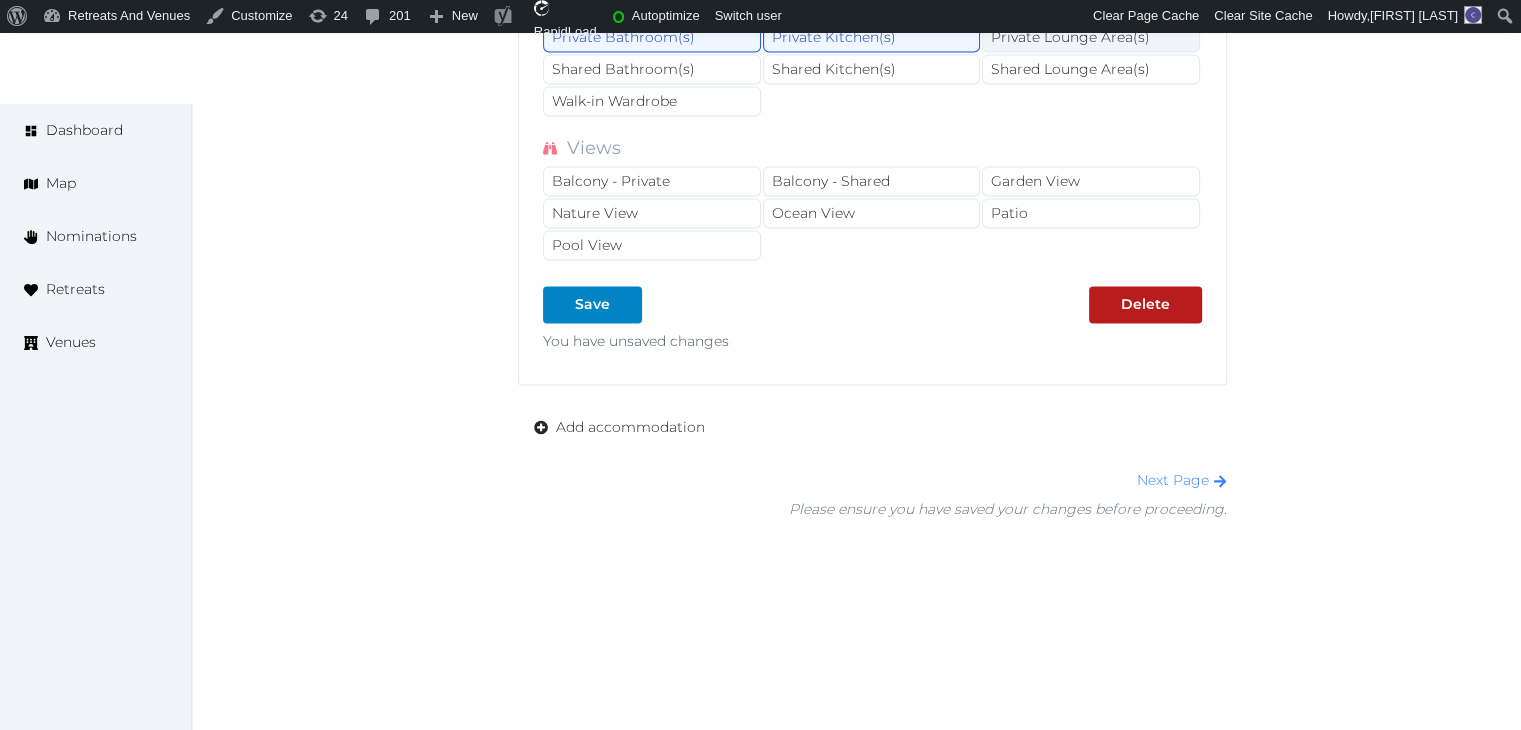 scroll, scrollTop: 2879, scrollLeft: 0, axis: vertical 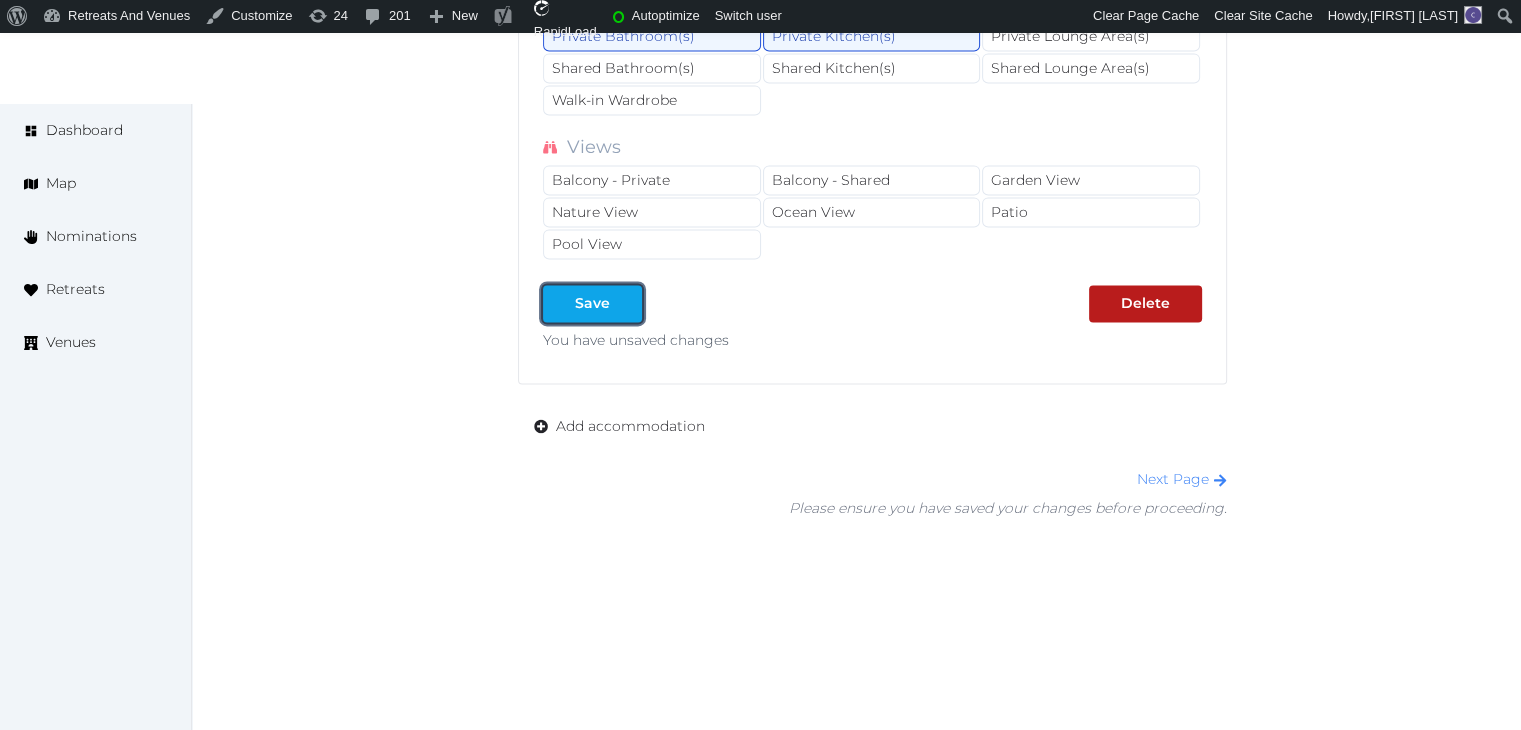 click on "Save" at bounding box center (592, 303) 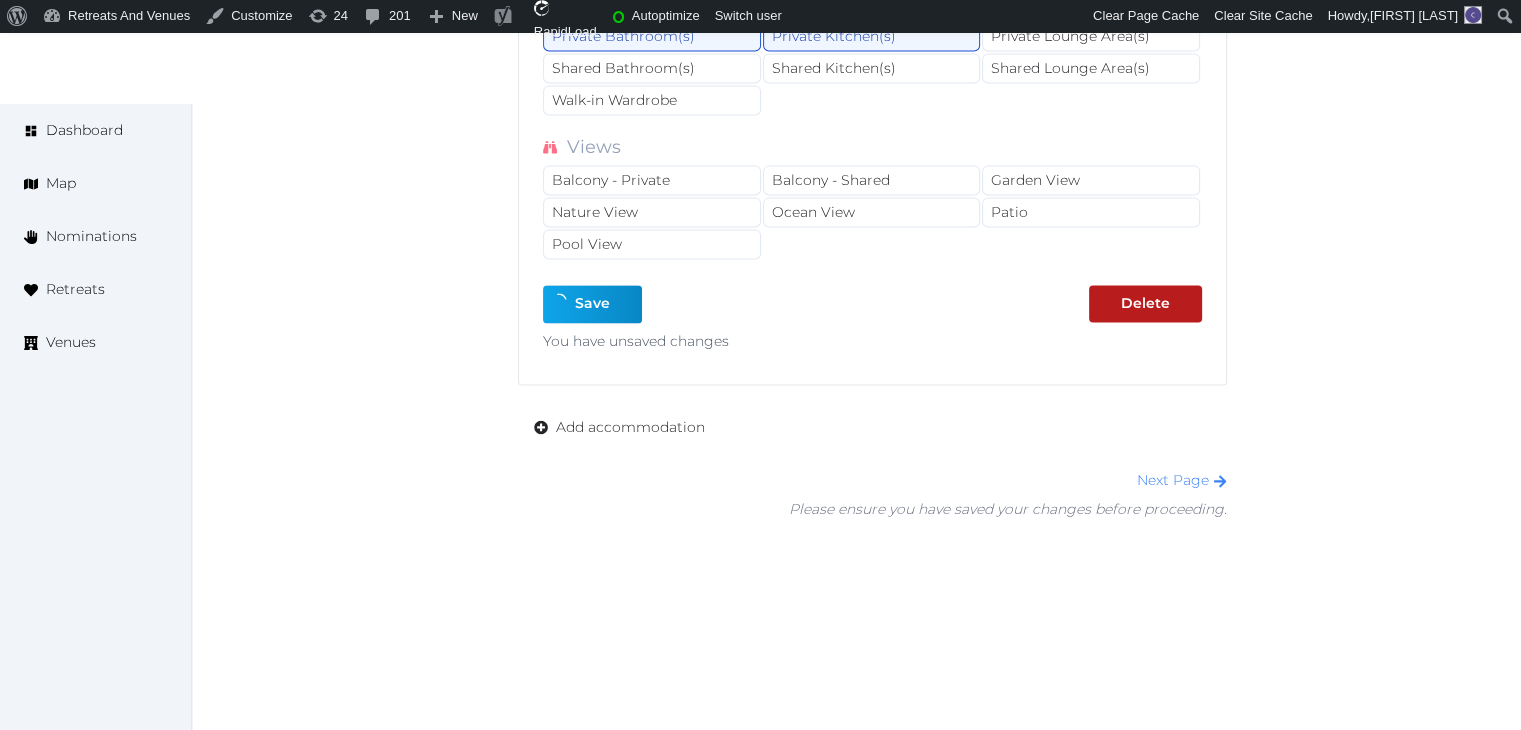 type on "*" 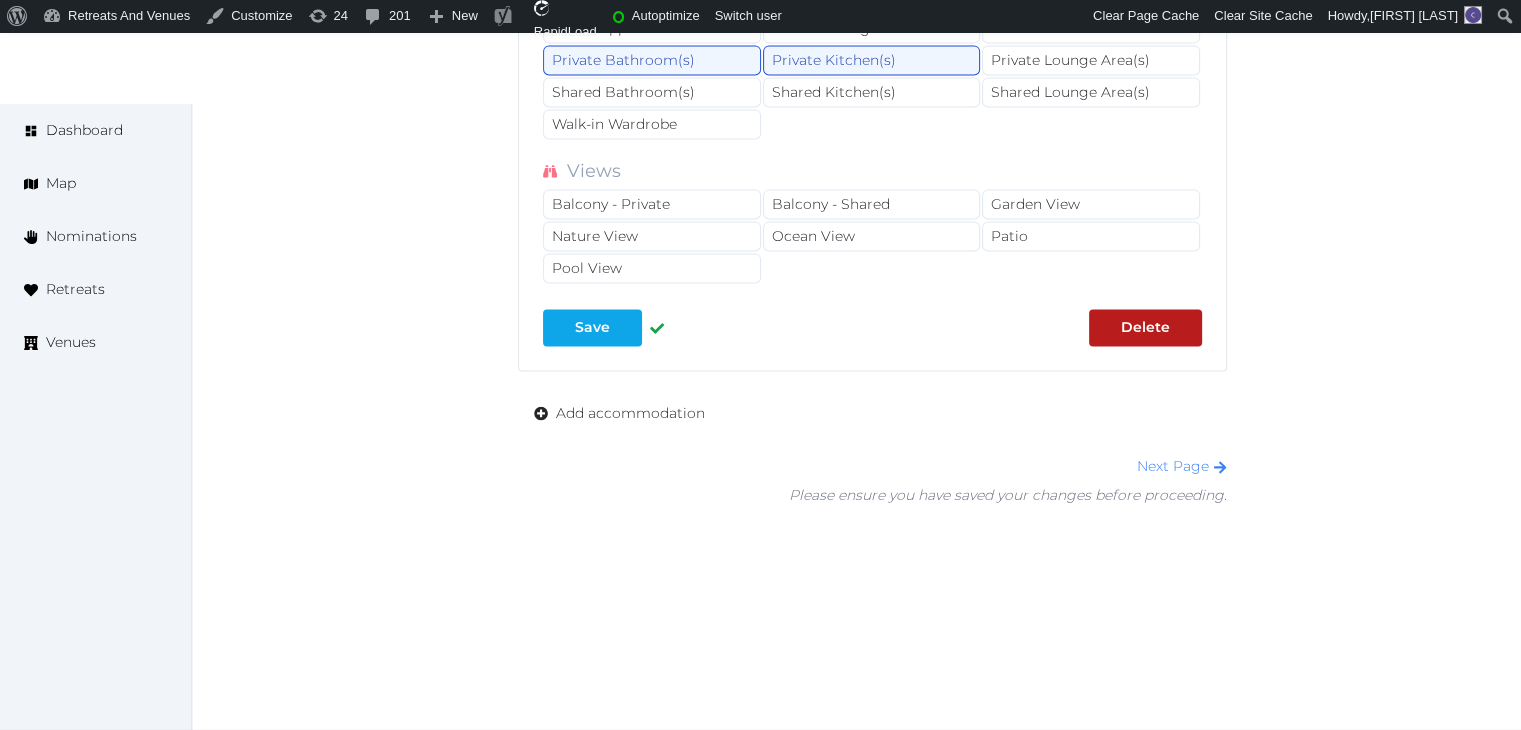 scroll, scrollTop: 2842, scrollLeft: 0, axis: vertical 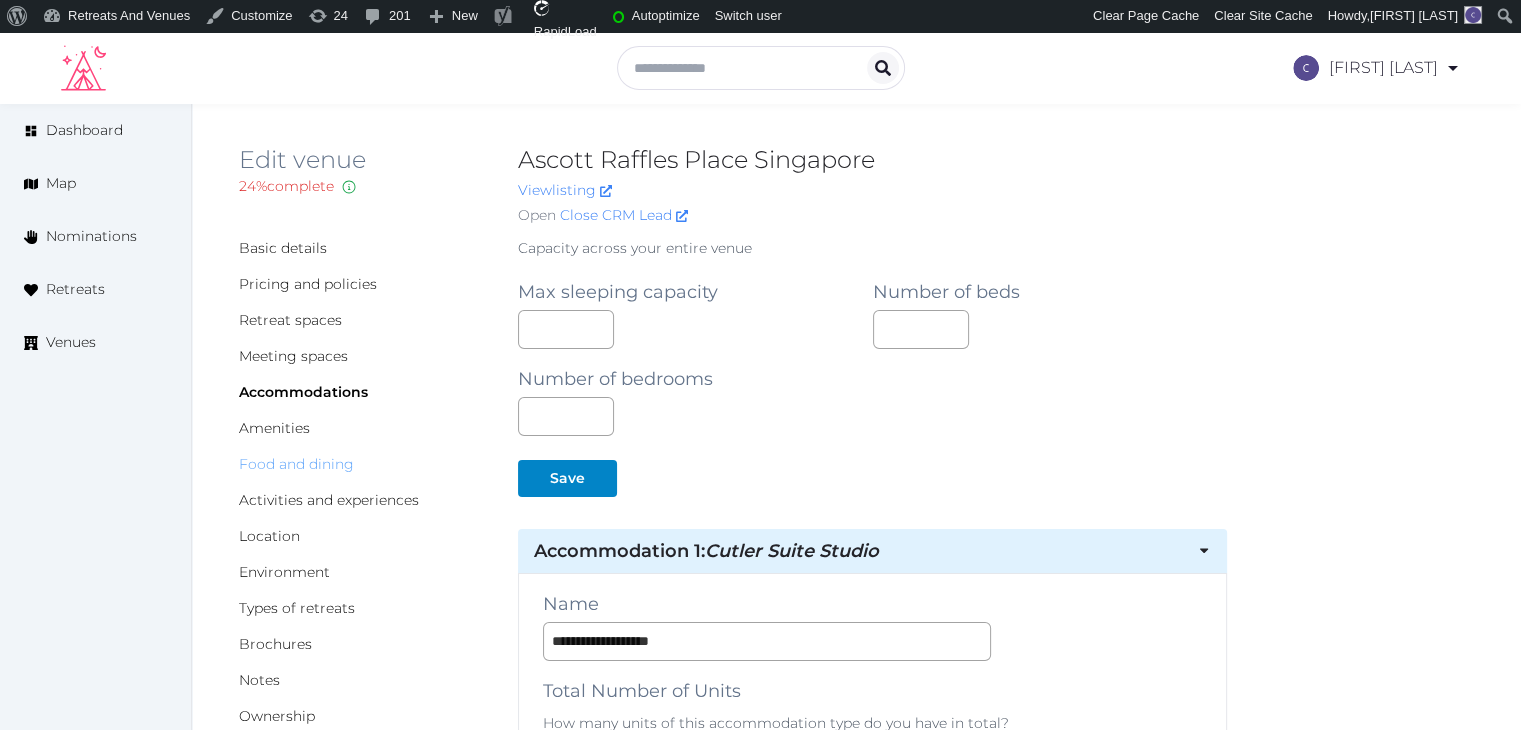 click on "Food and dining" at bounding box center [296, 464] 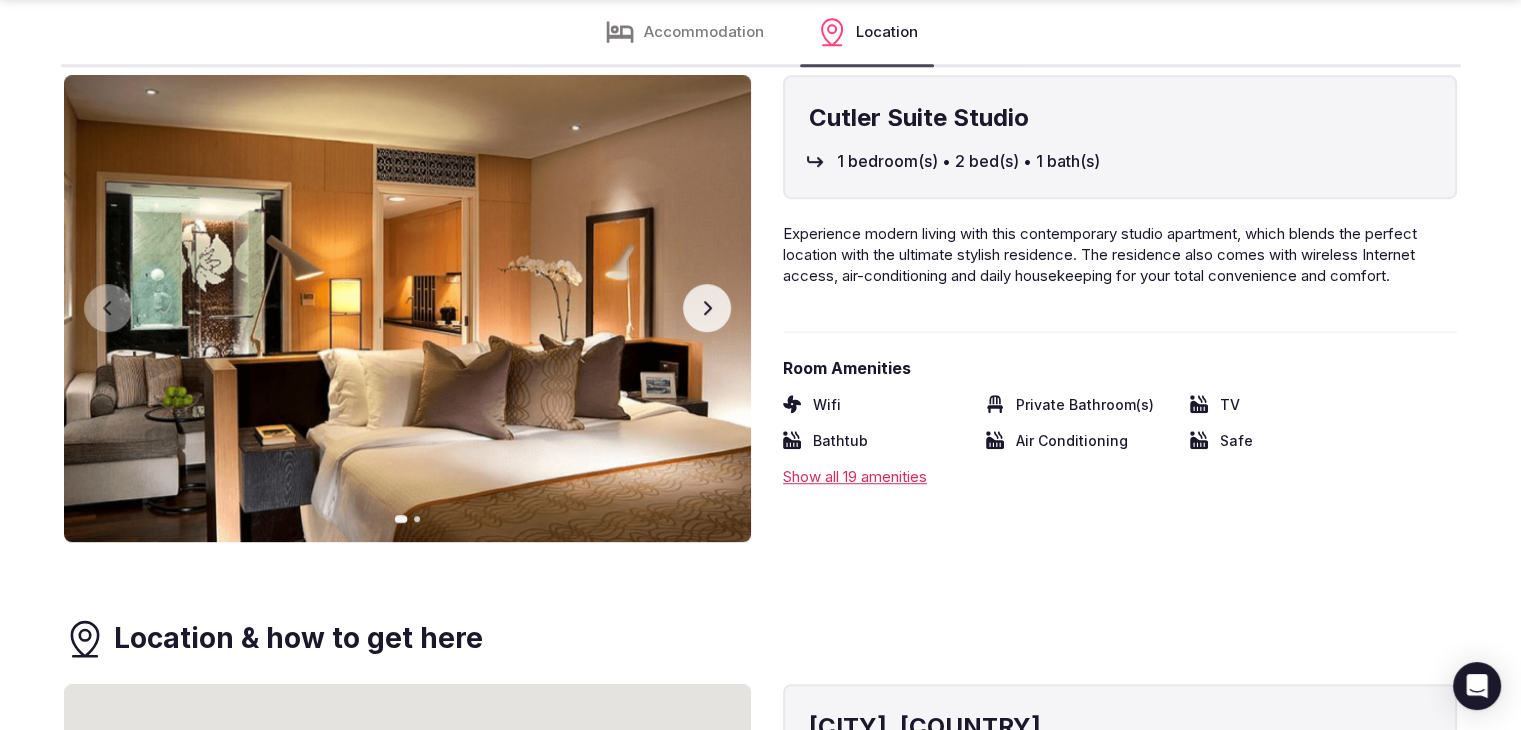 scroll, scrollTop: 1300, scrollLeft: 0, axis: vertical 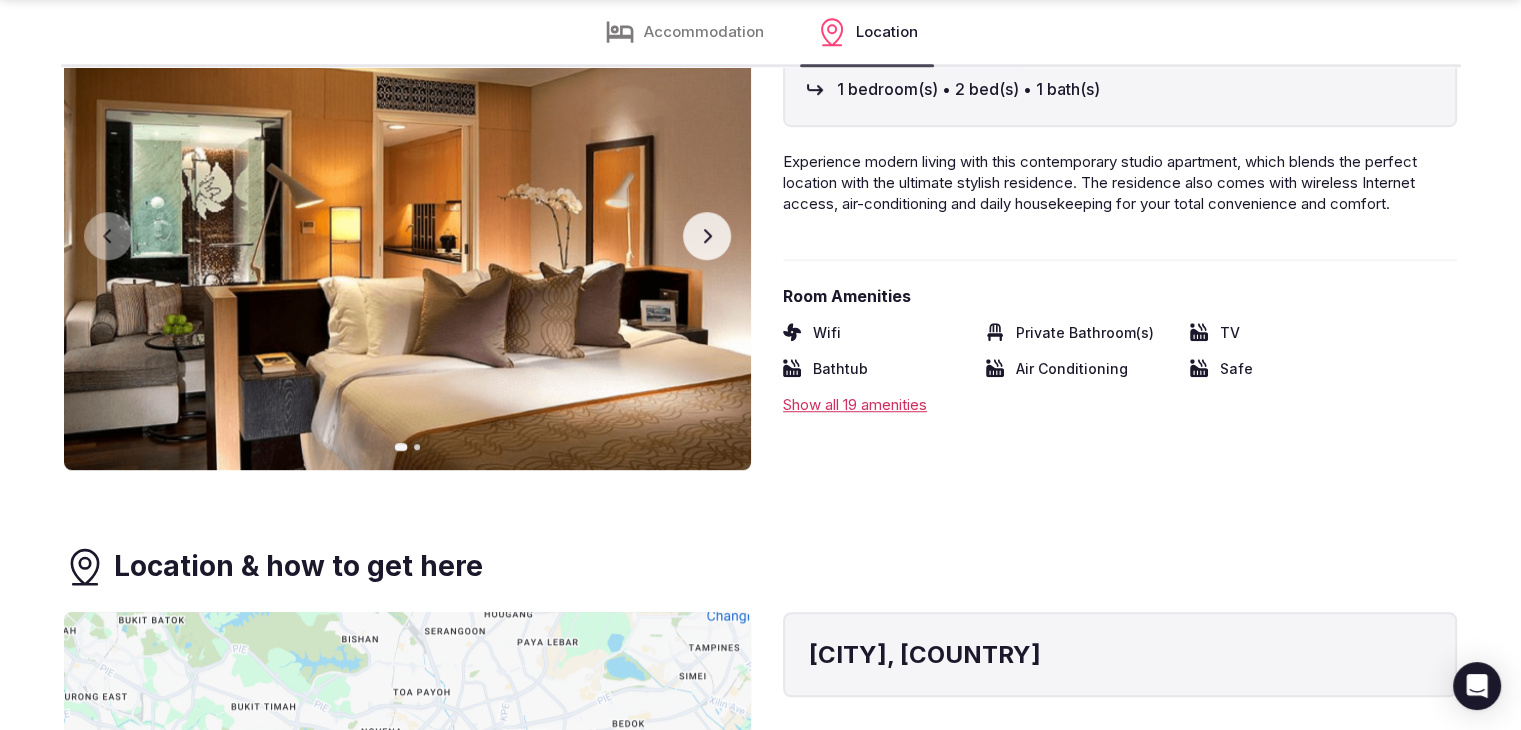 click on "Next slide" at bounding box center (707, 236) 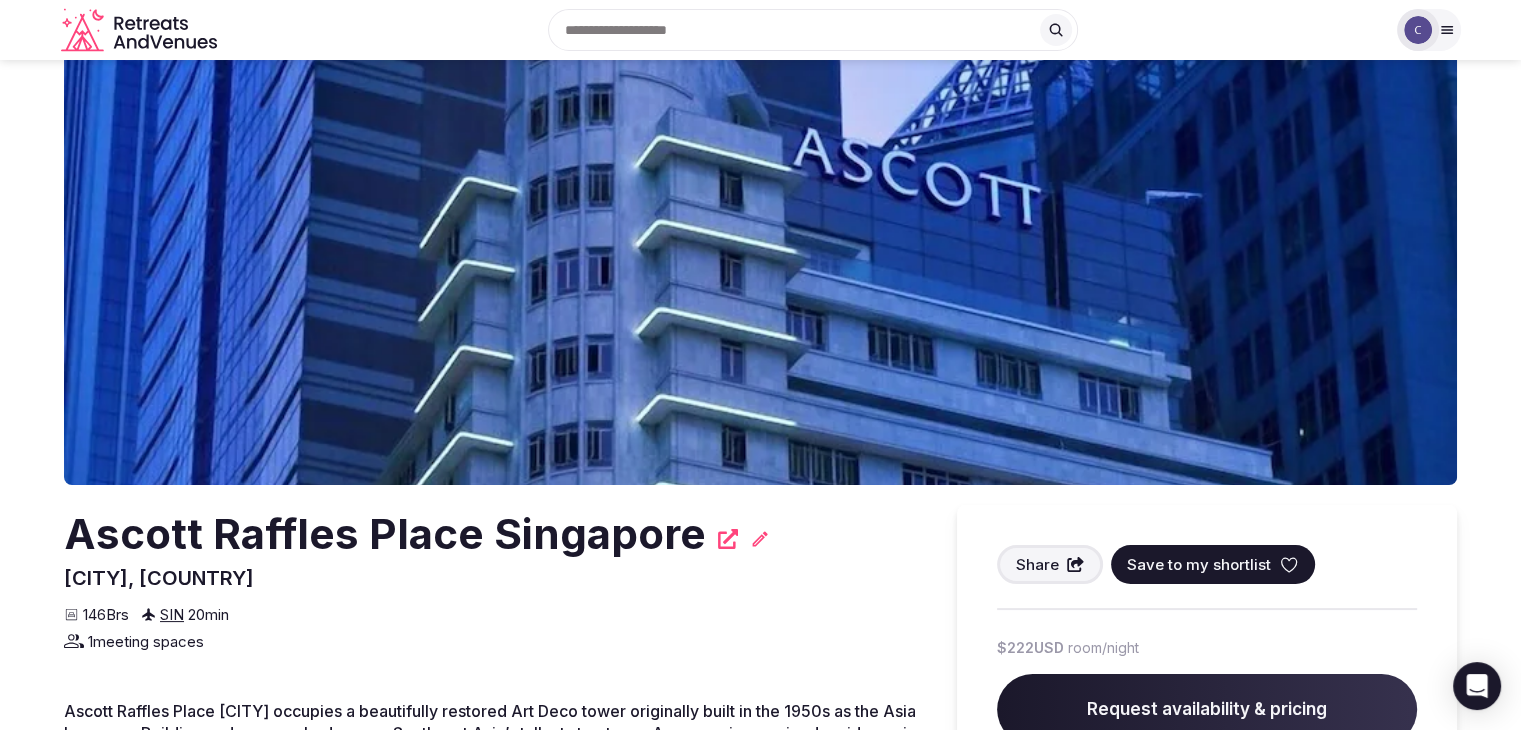 scroll, scrollTop: 100, scrollLeft: 0, axis: vertical 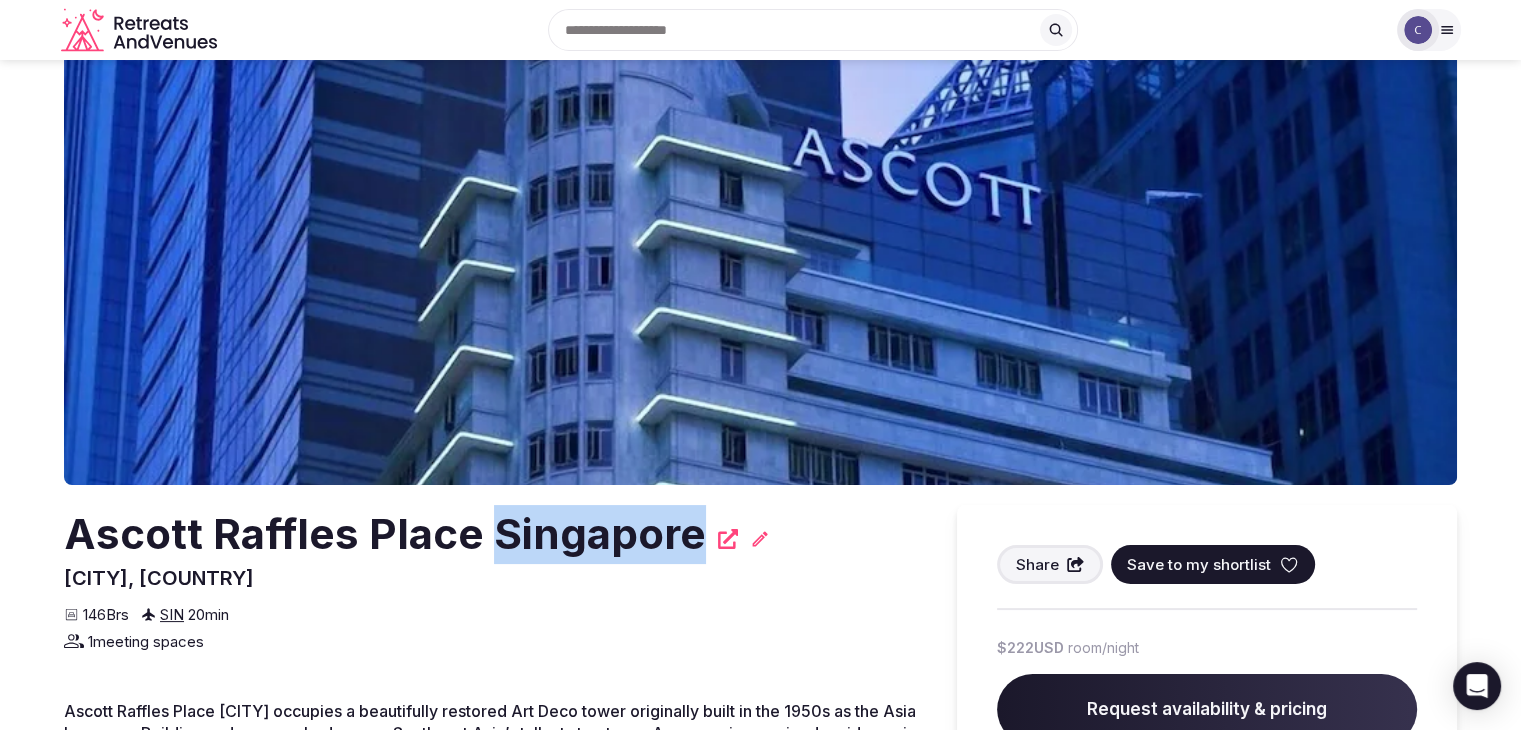 click on "Ascott Raffles Place Singapore" at bounding box center [385, 534] 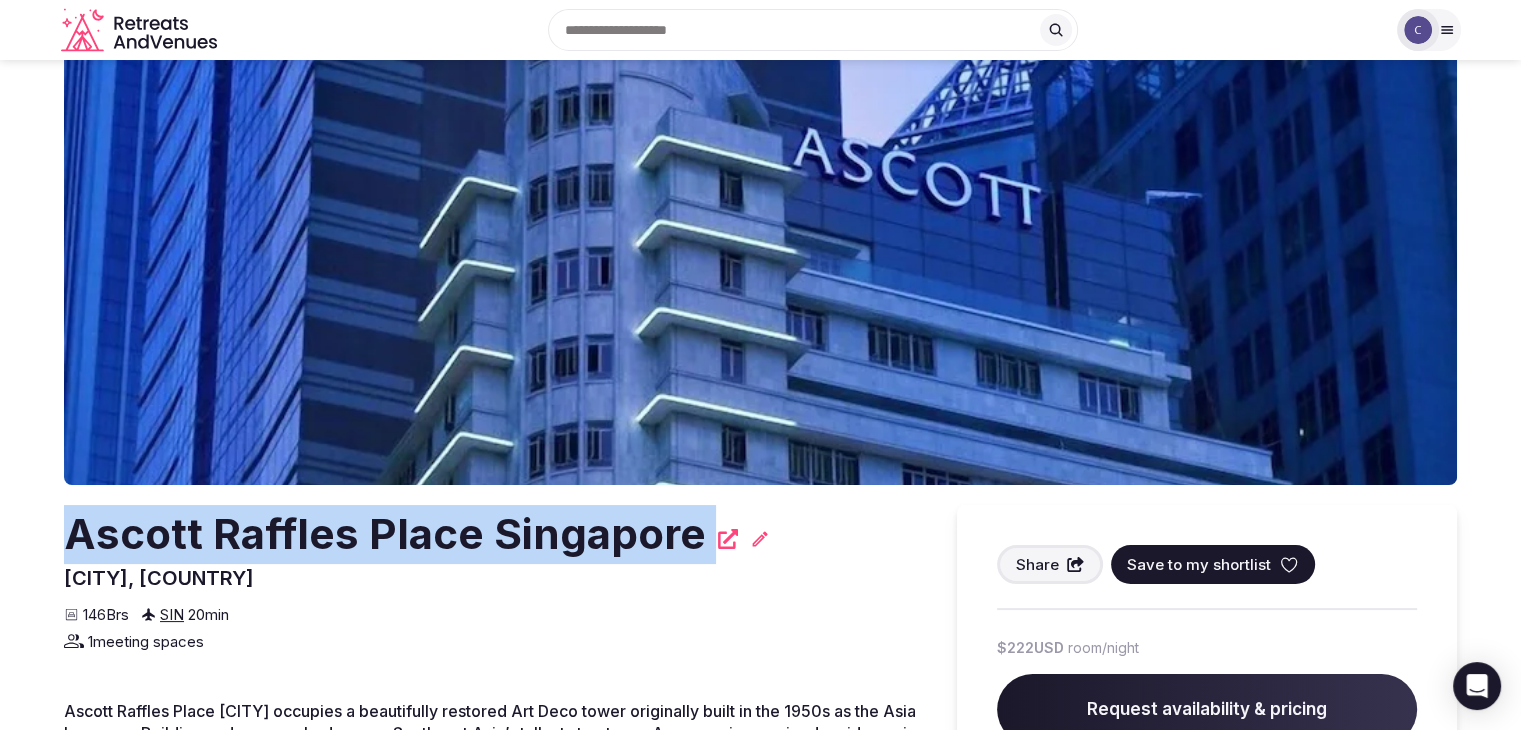 click on "Ascott Raffles Place Singapore" at bounding box center (385, 534) 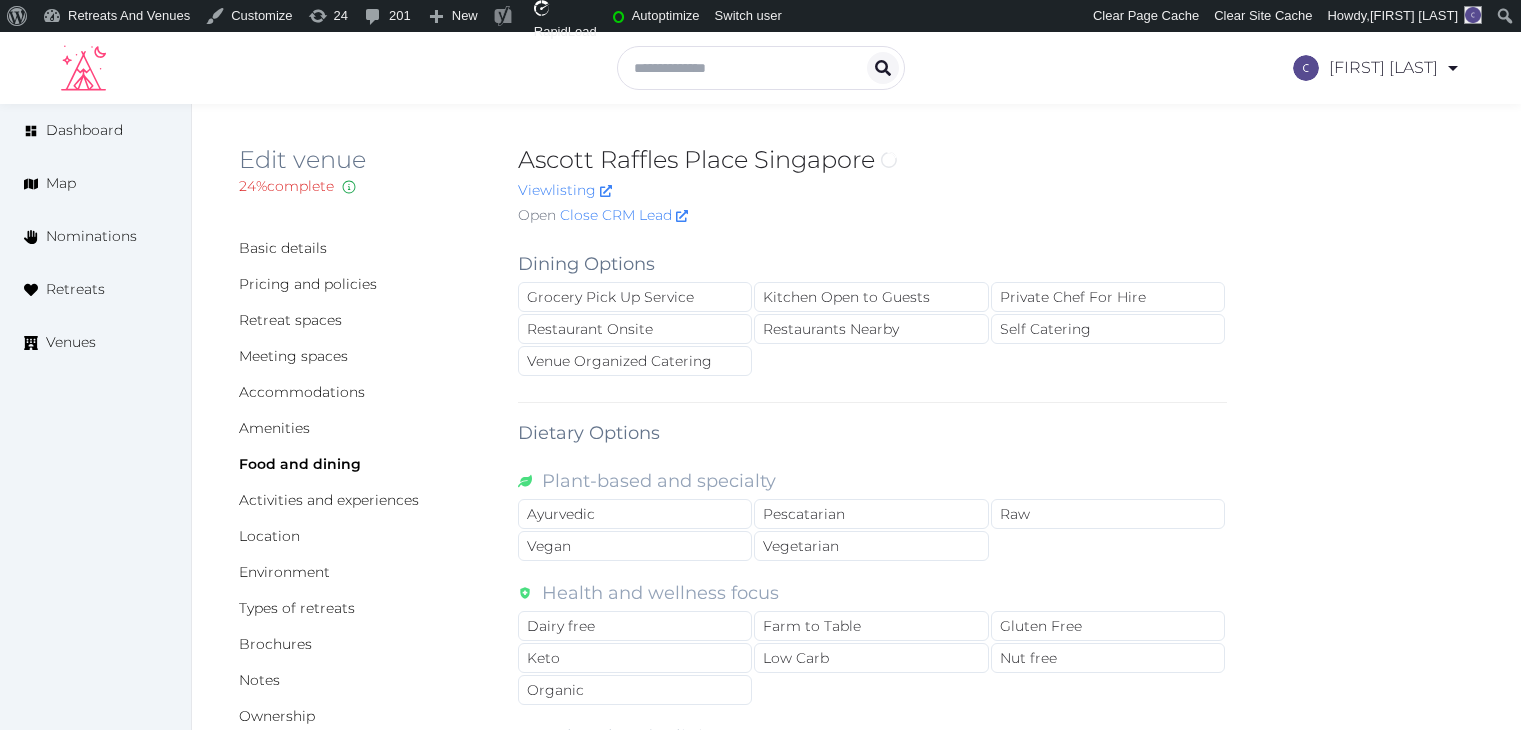 scroll, scrollTop: 0, scrollLeft: 0, axis: both 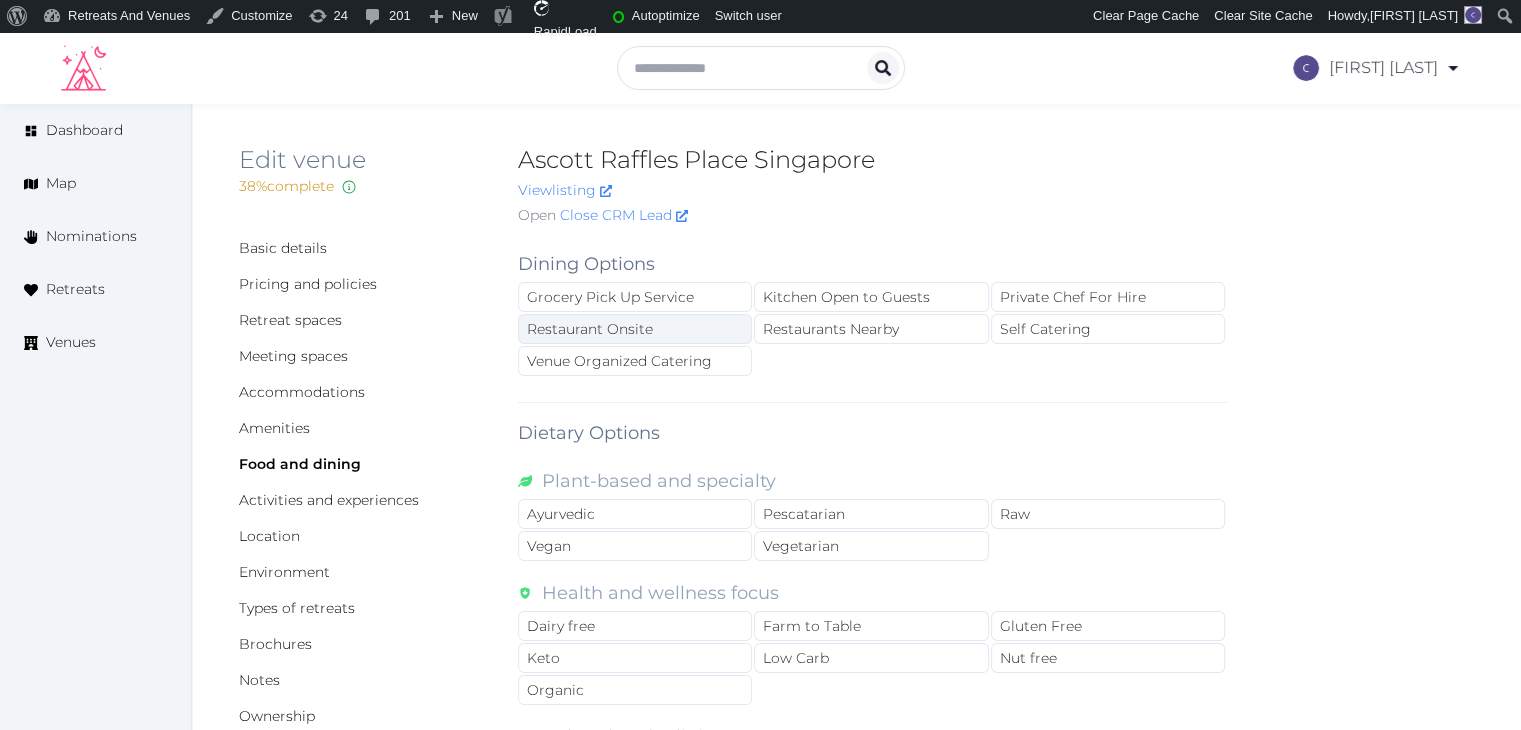 click on "Restaurant Onsite" at bounding box center [635, 329] 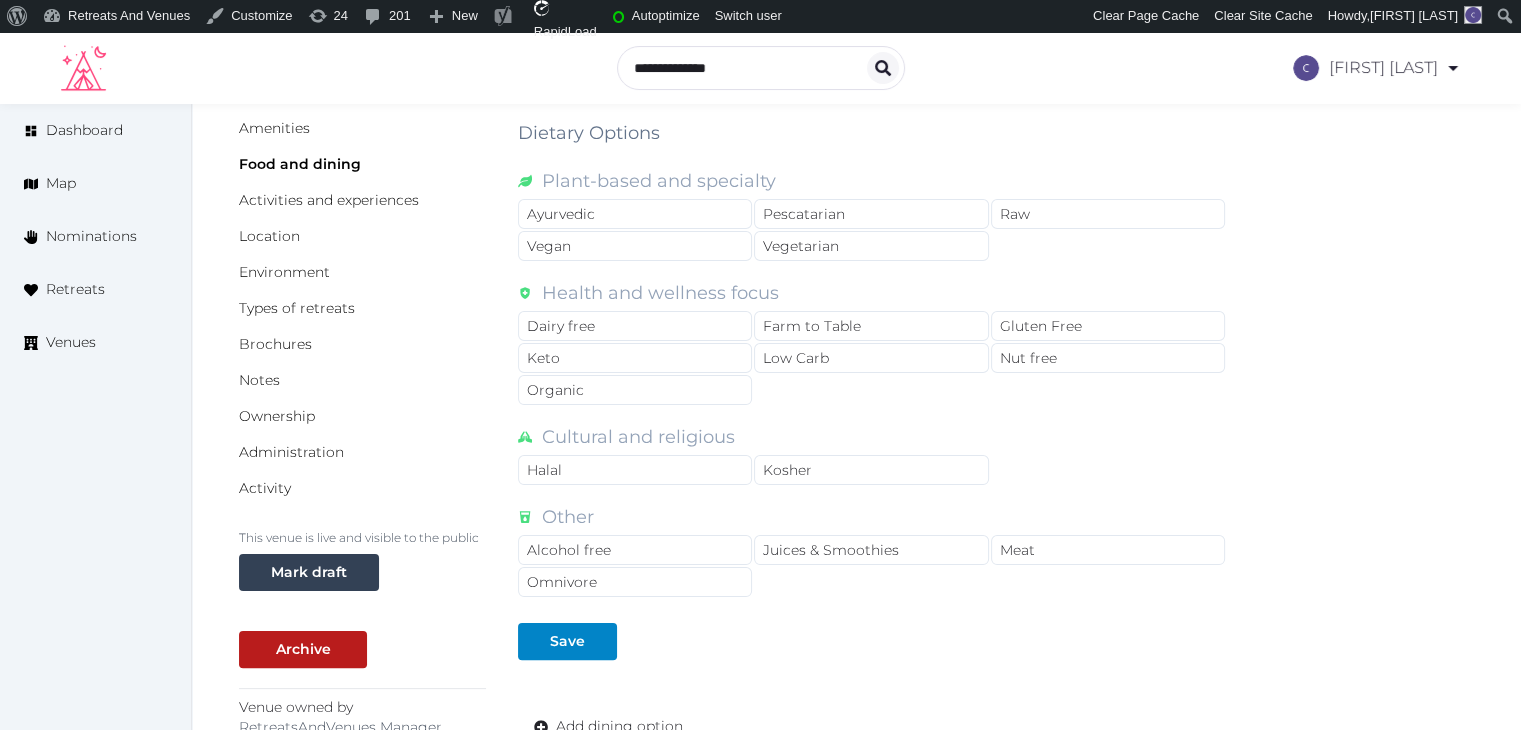 scroll, scrollTop: 600, scrollLeft: 0, axis: vertical 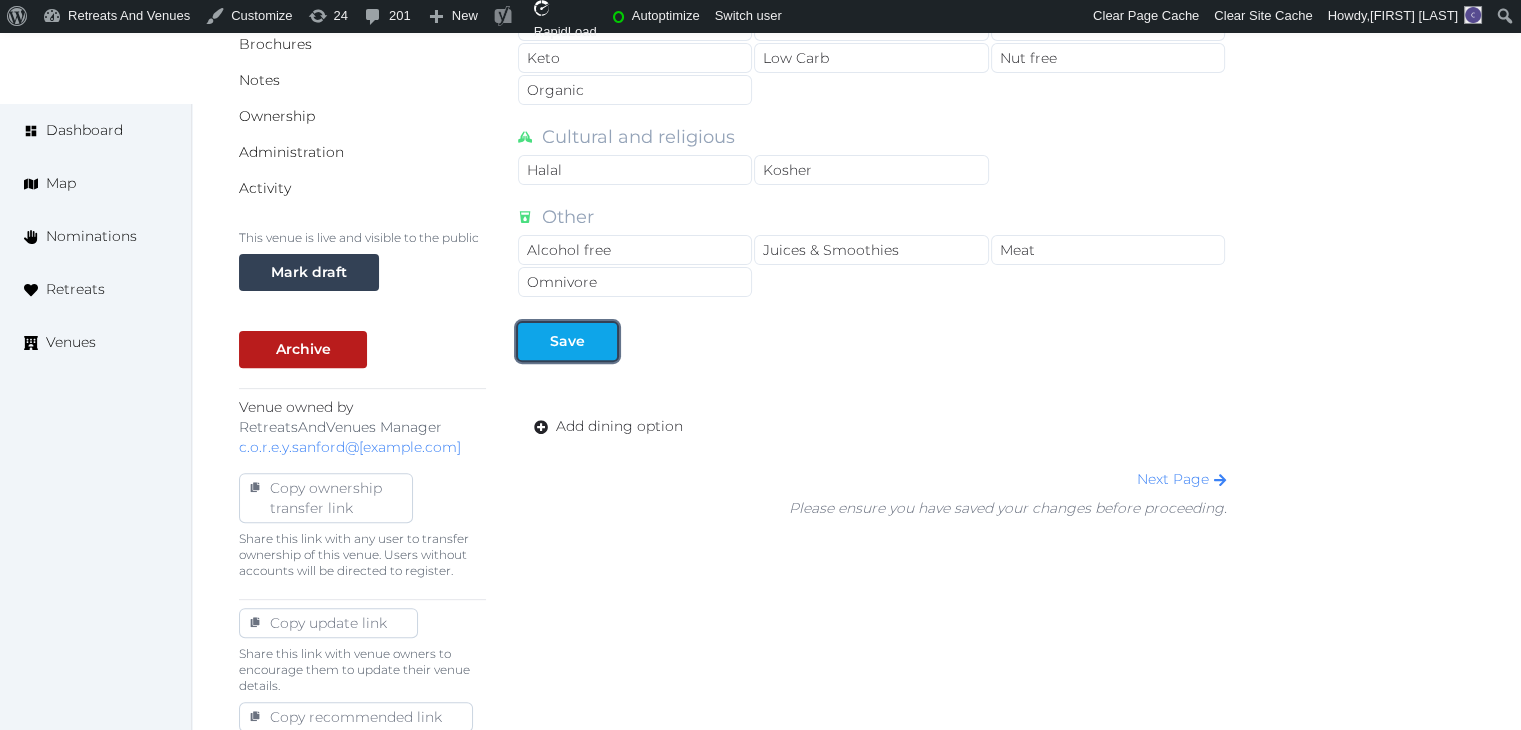 click on "Save" at bounding box center [567, 341] 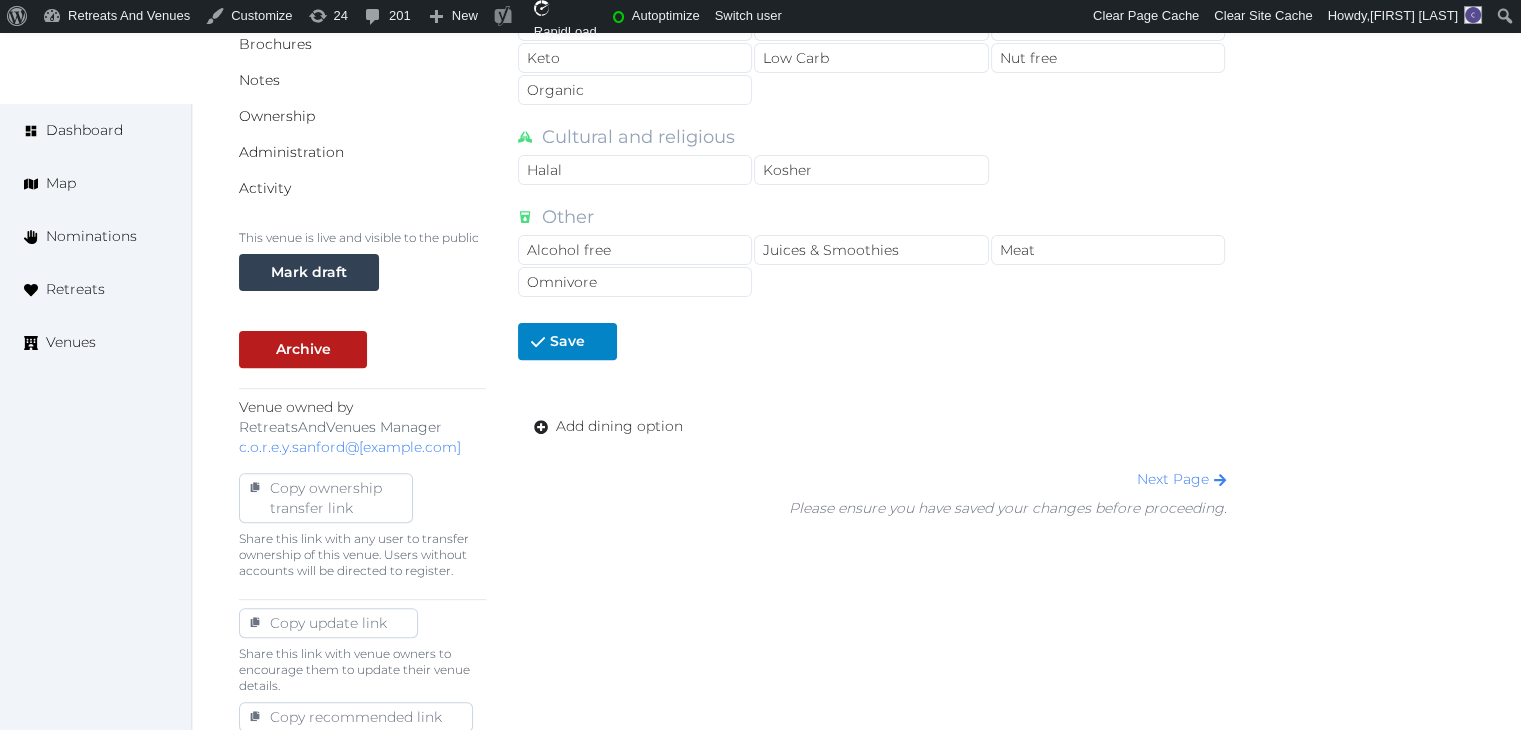 click on "Add dining option" at bounding box center [619, 426] 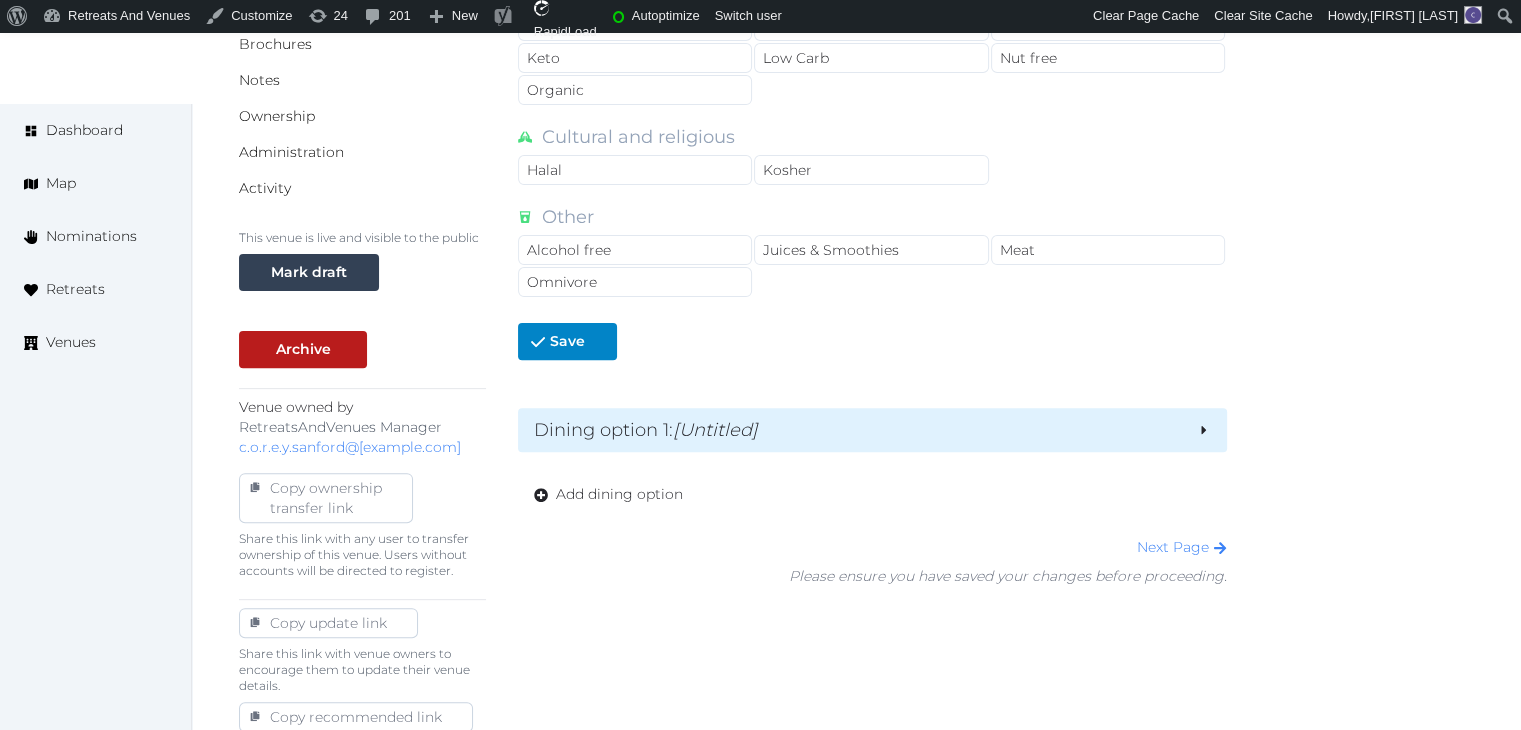 click on "Dining option 1 :  [Untitled]" at bounding box center [857, 430] 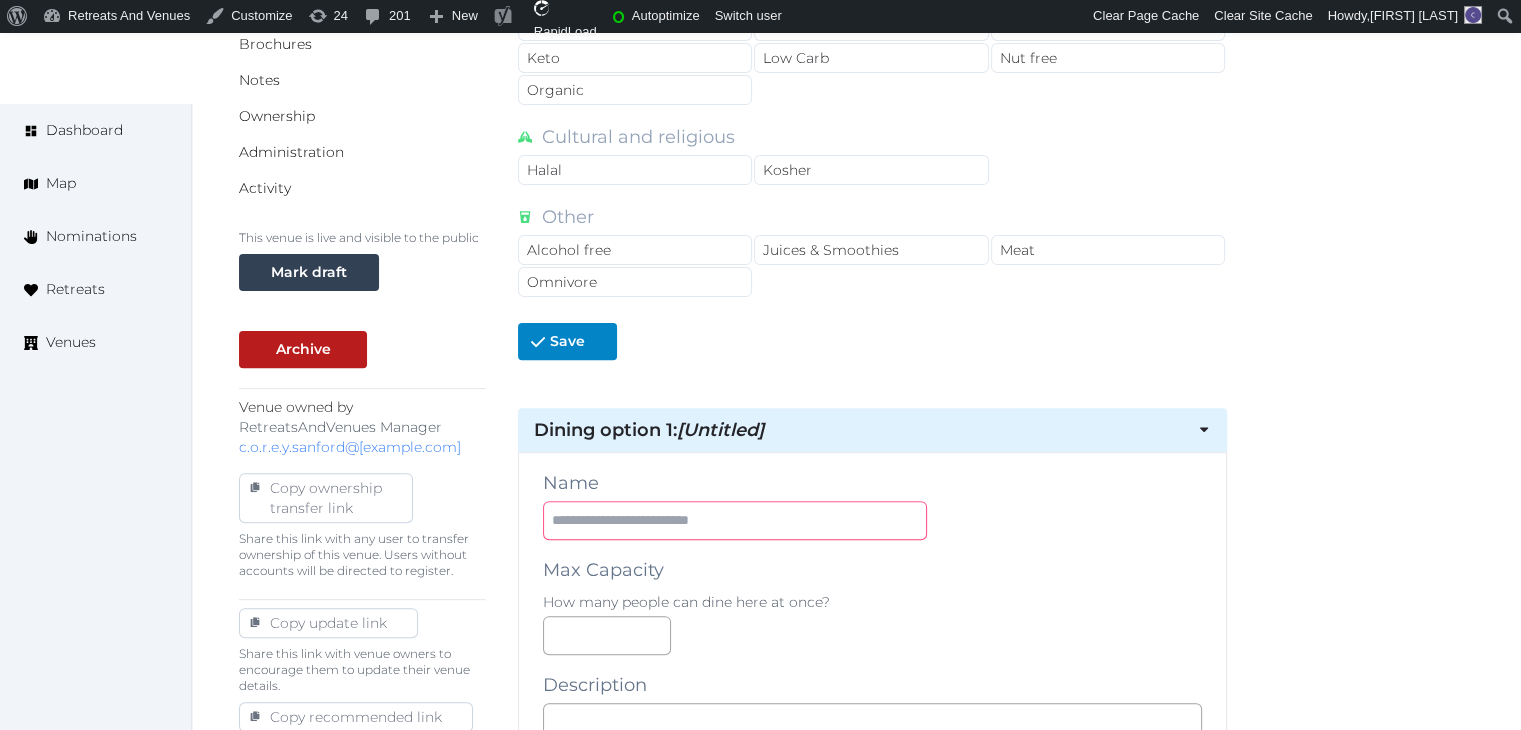 click at bounding box center (735, 520) 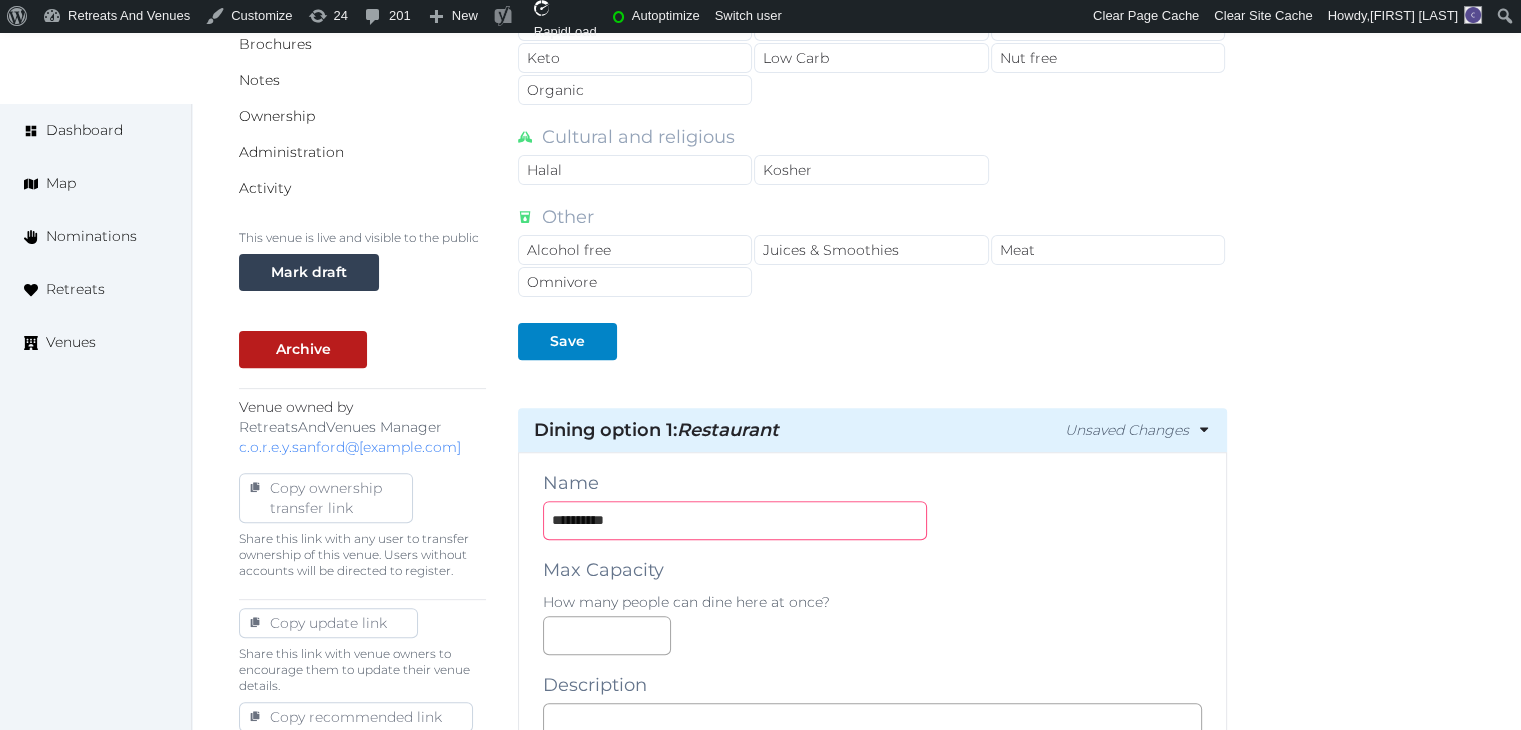 type on "**********" 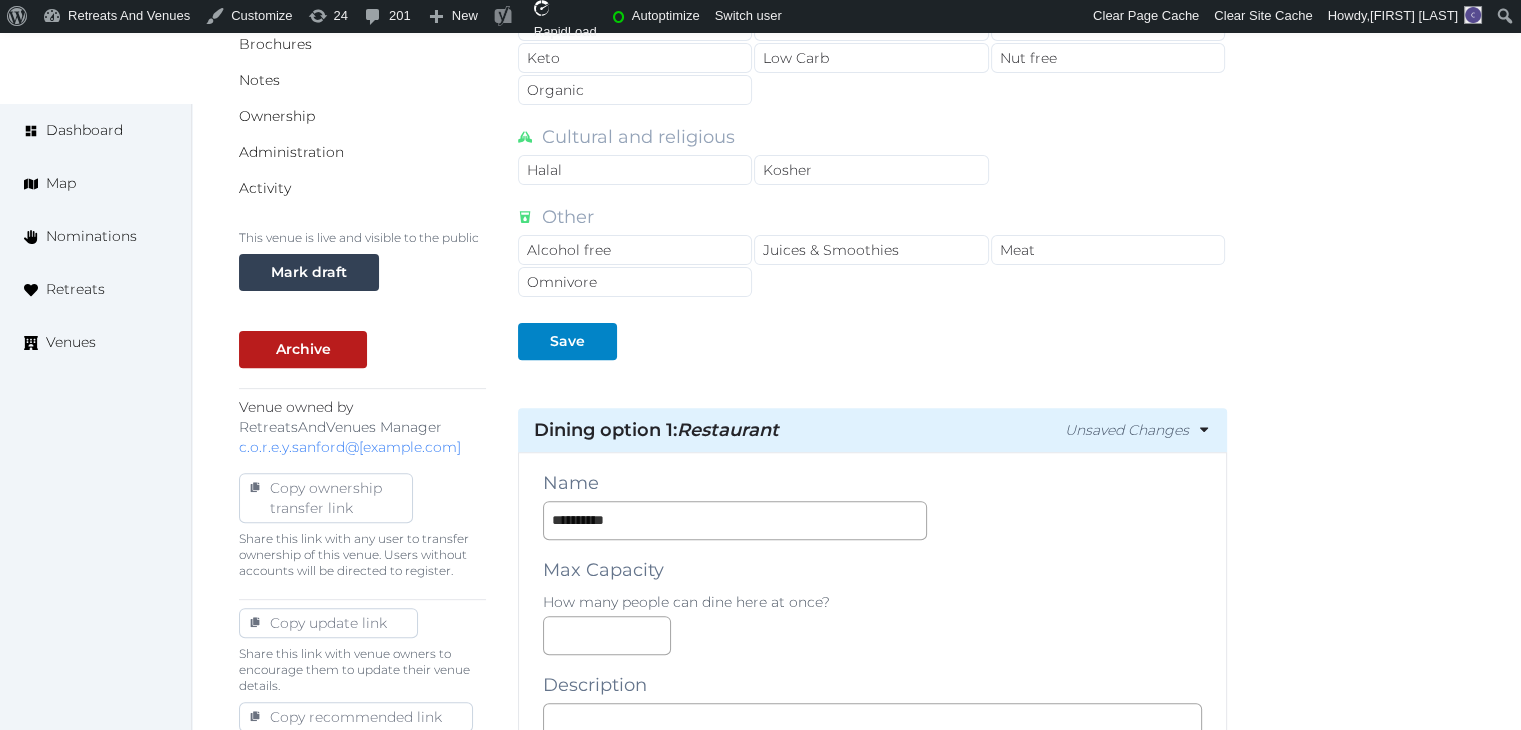 click on "**********" at bounding box center (872, 1167) 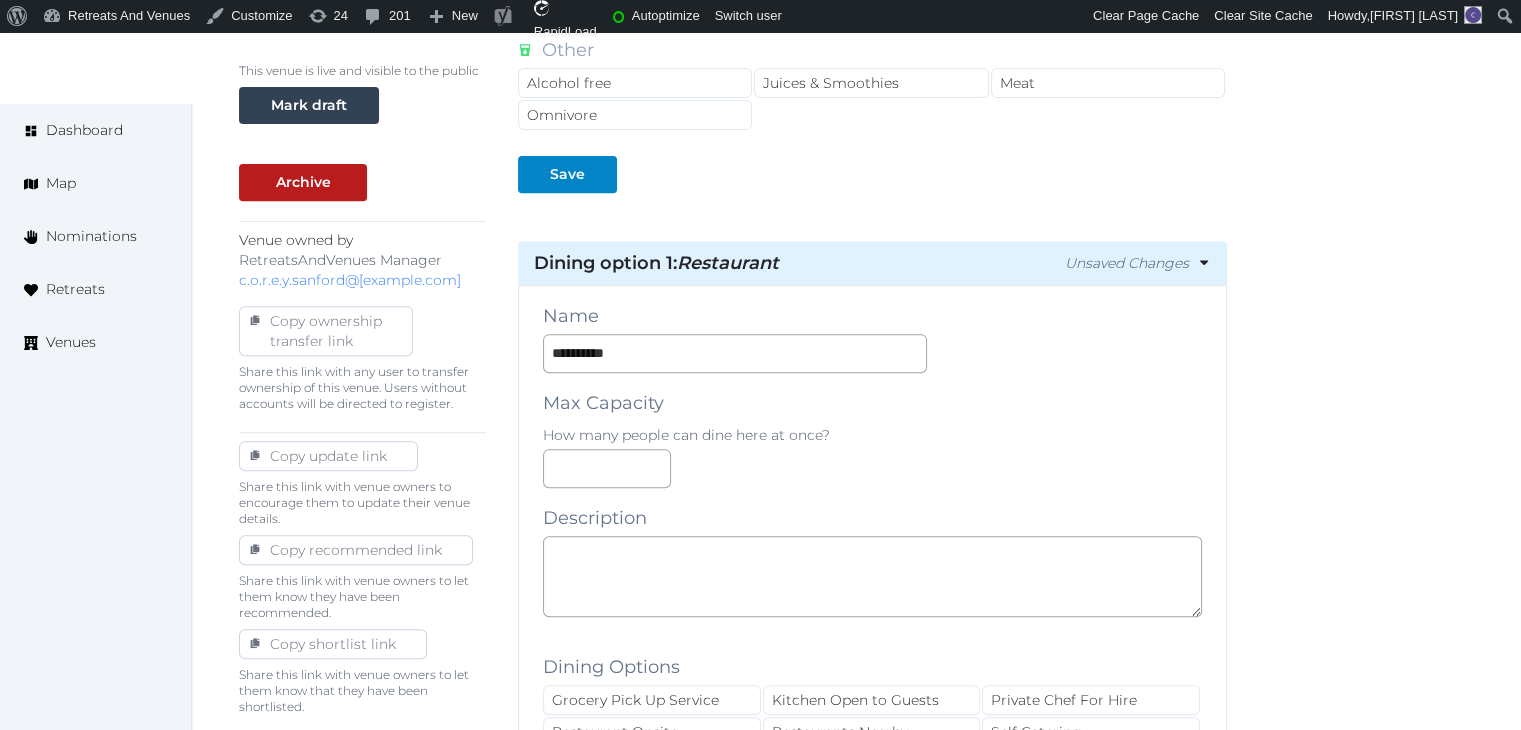 scroll, scrollTop: 800, scrollLeft: 0, axis: vertical 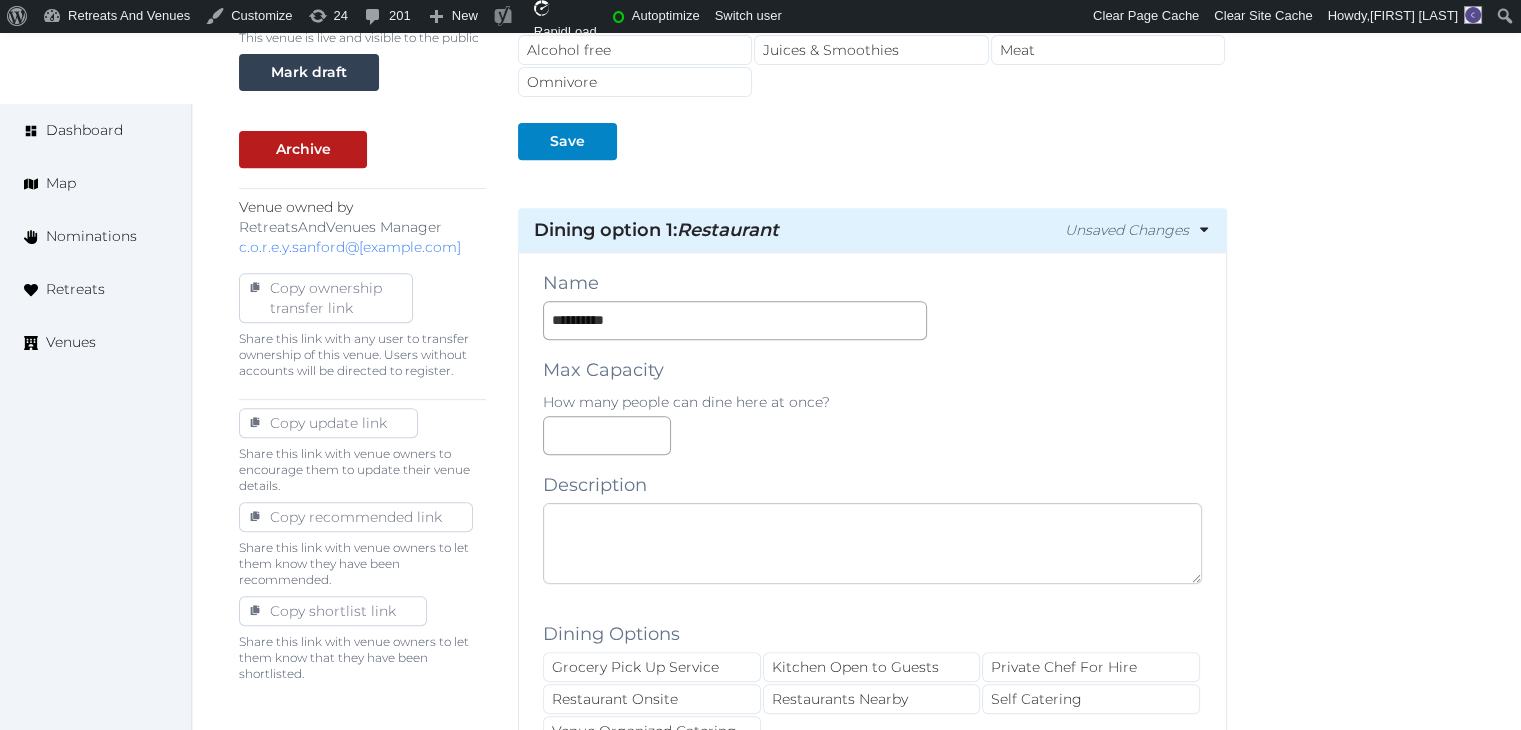 click at bounding box center [872, 543] 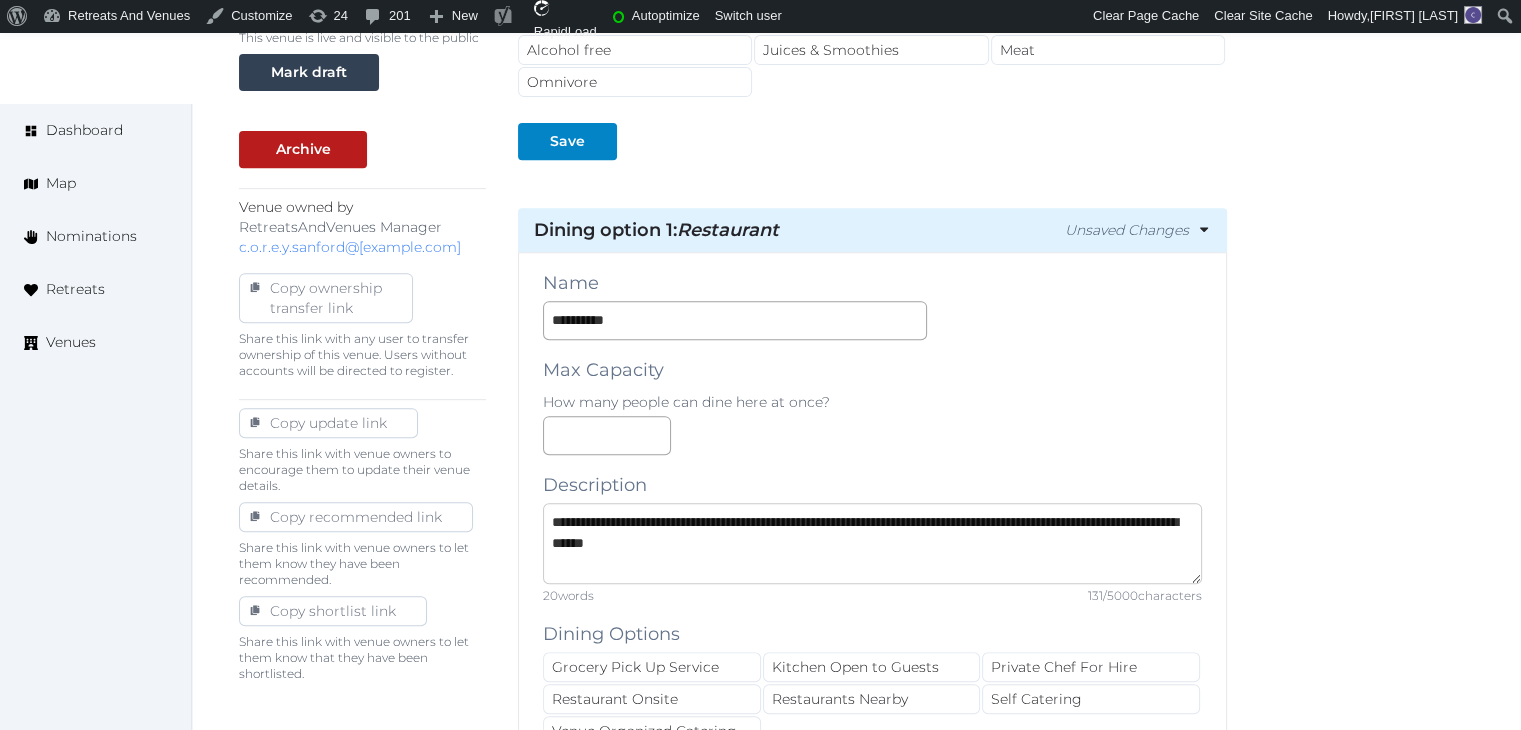 scroll, scrollTop: 0, scrollLeft: 0, axis: both 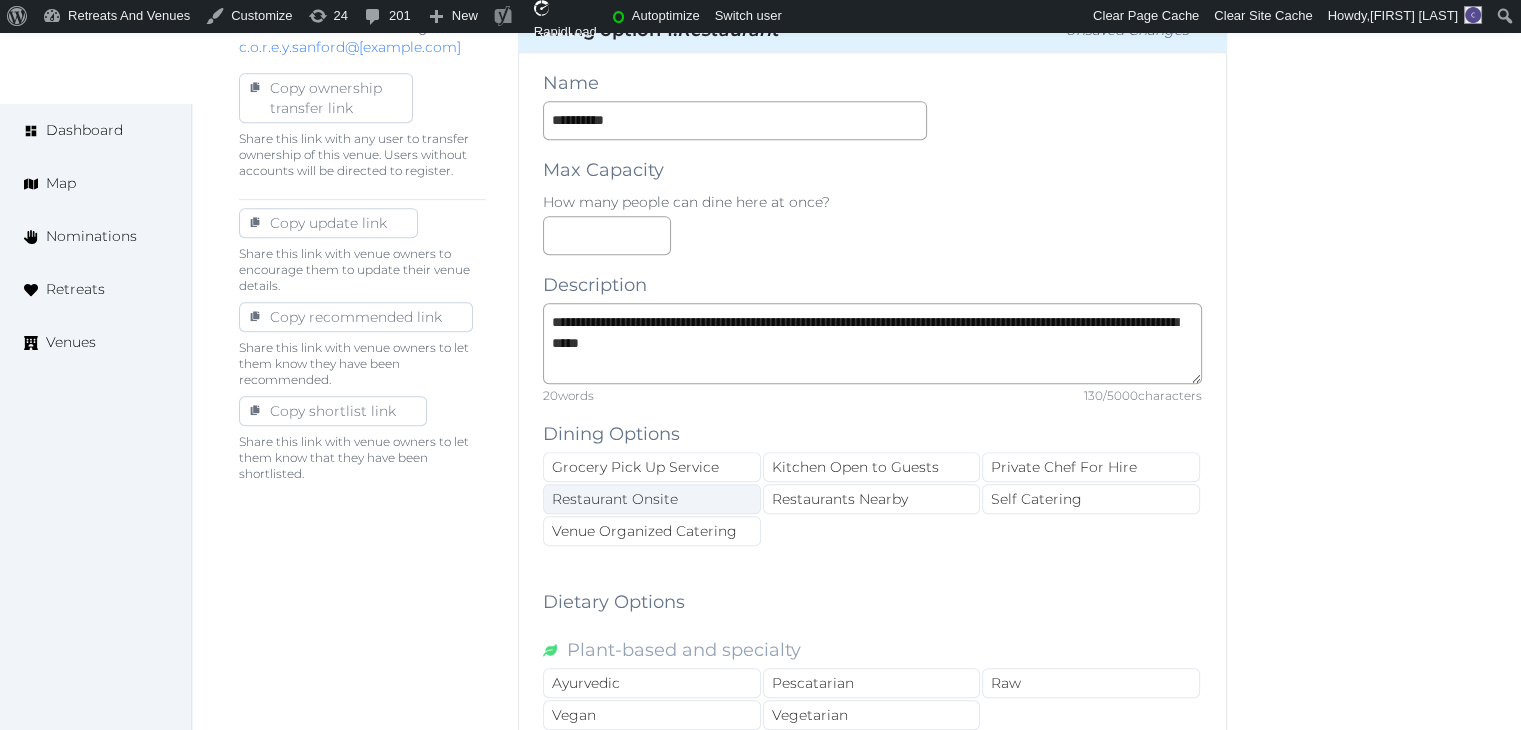click on "Restaurant Onsite" at bounding box center [652, 499] 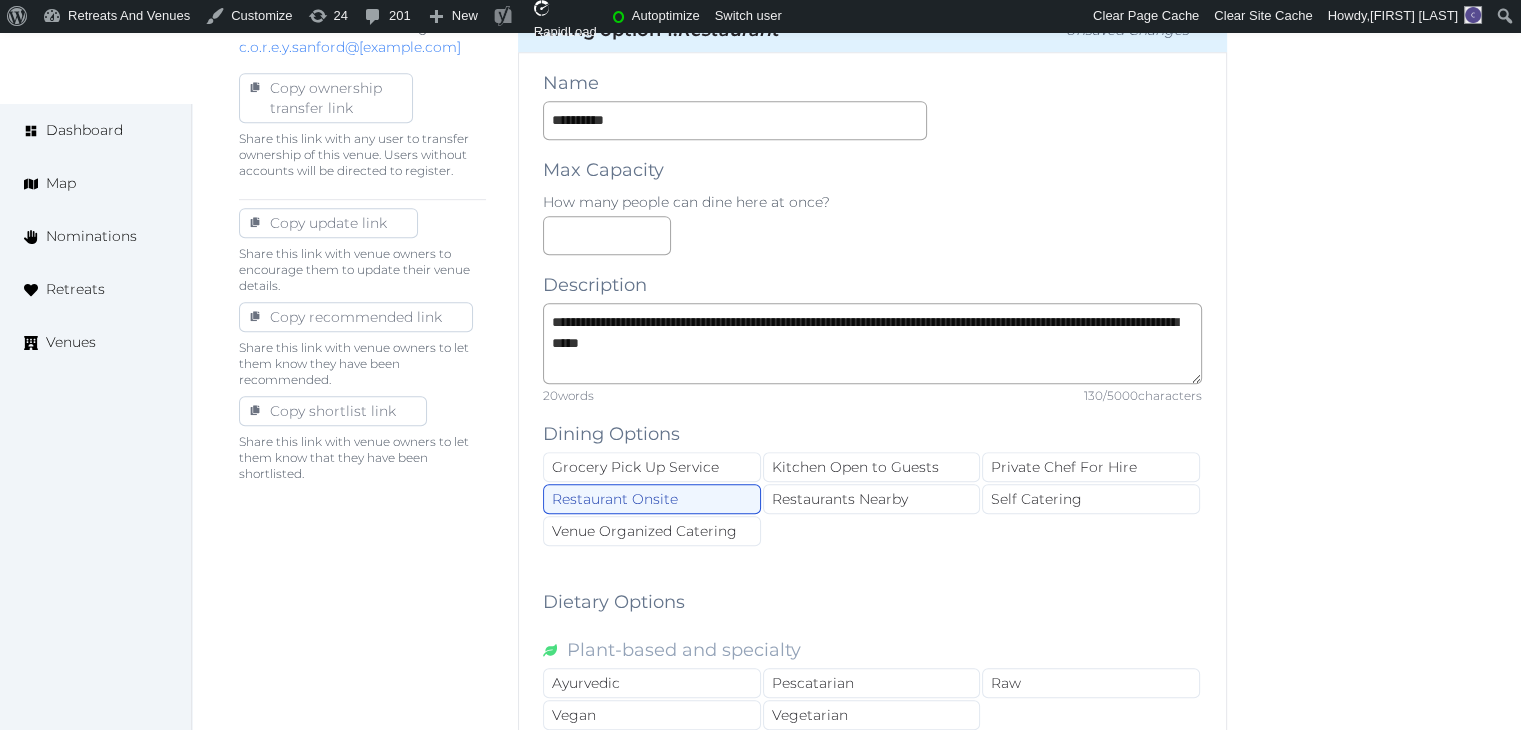 click on "Basic details Pricing and policies Retreat spaces Meeting spaces Accommodations Amenities Food and dining Activities and experiences Location Environment Types of retreats Brochures Notes Ownership Administration Activity This venue is live and visible to the public Mark draft Archive Venue owned by RetreatsAndVenues Manager c.o.r.e.y.sanford@retreatsandvenues.com Copy ownership transfer link Share this link with any user to transfer ownership of this venue. Users without accounts will be directed to register. Copy update link Share this link with venue owners to encourage them to update their venue details. Copy recommended link Share this link with venue owners to let them know they have been recommended. Copy shortlist link Share this link with venue owners to let them know that they have been shortlisted. Dining Options Grocery Pick Up Service Kitchen Open to Guests Private Chef For Hire Restaurant Onsite Restaurants Nearby Self Catering Venue Organized Catering Dietary Options Plant-based and specialty /" at bounding box center [856, 522] 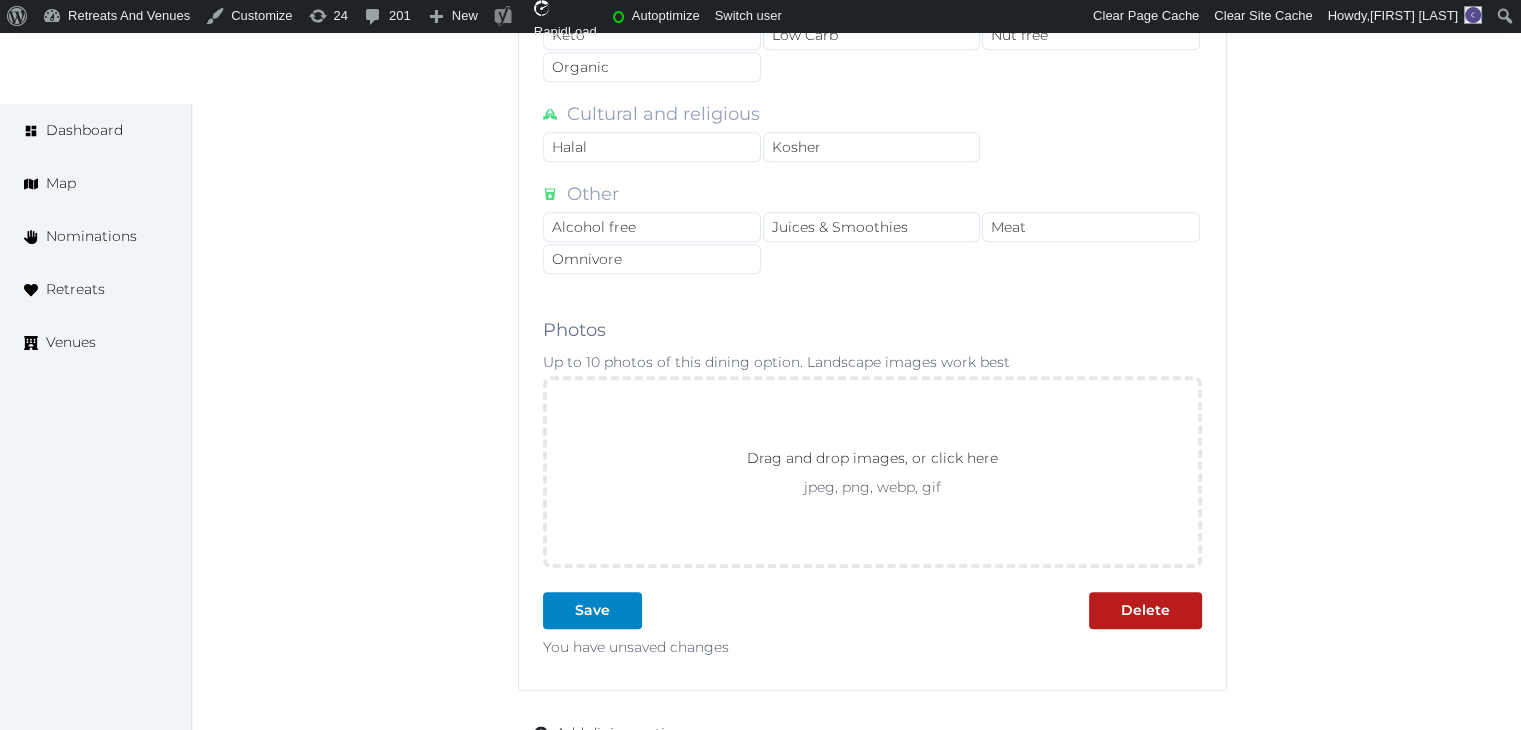 scroll, scrollTop: 2000, scrollLeft: 0, axis: vertical 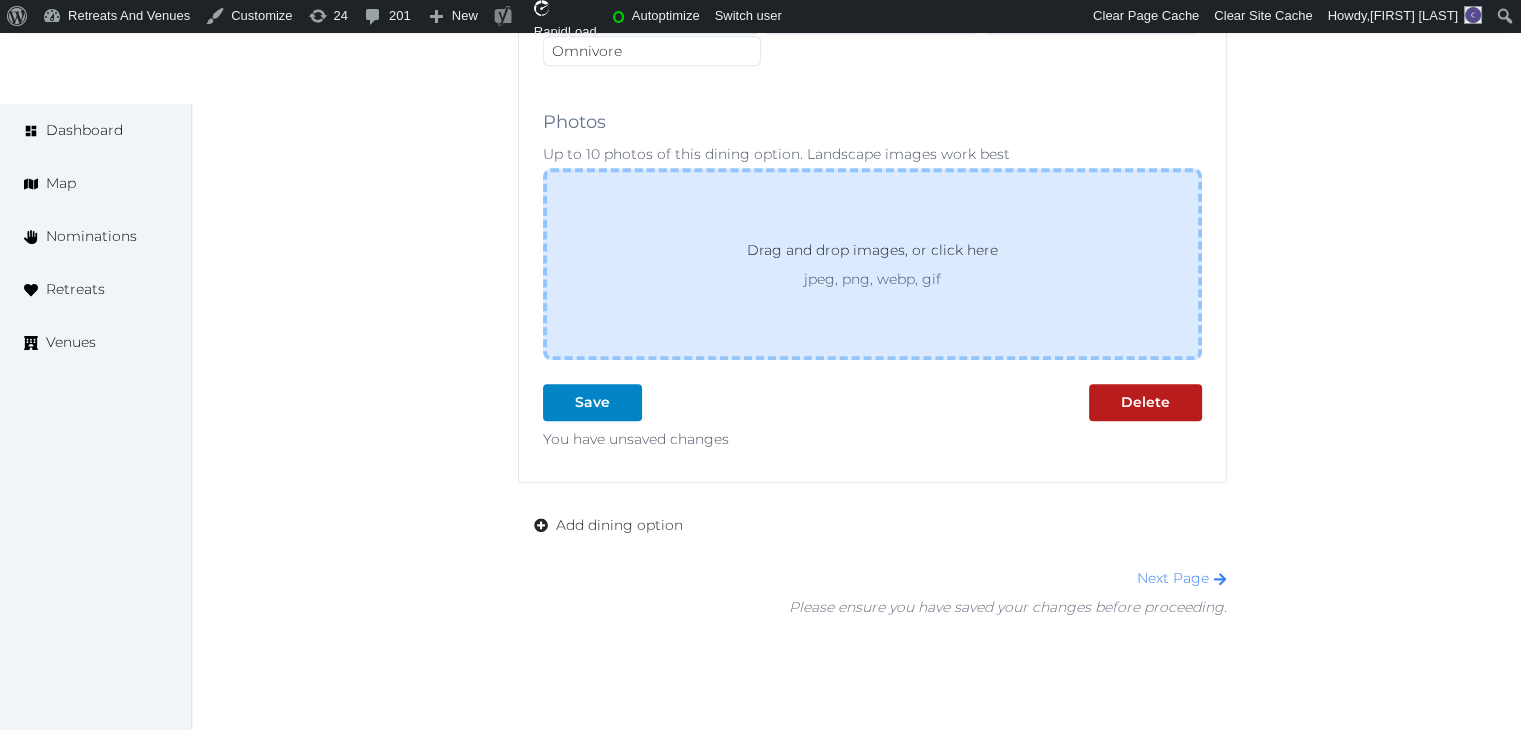 click on "Drag and drop images, or click here jpeg, png, webp, gif" at bounding box center [872, 264] 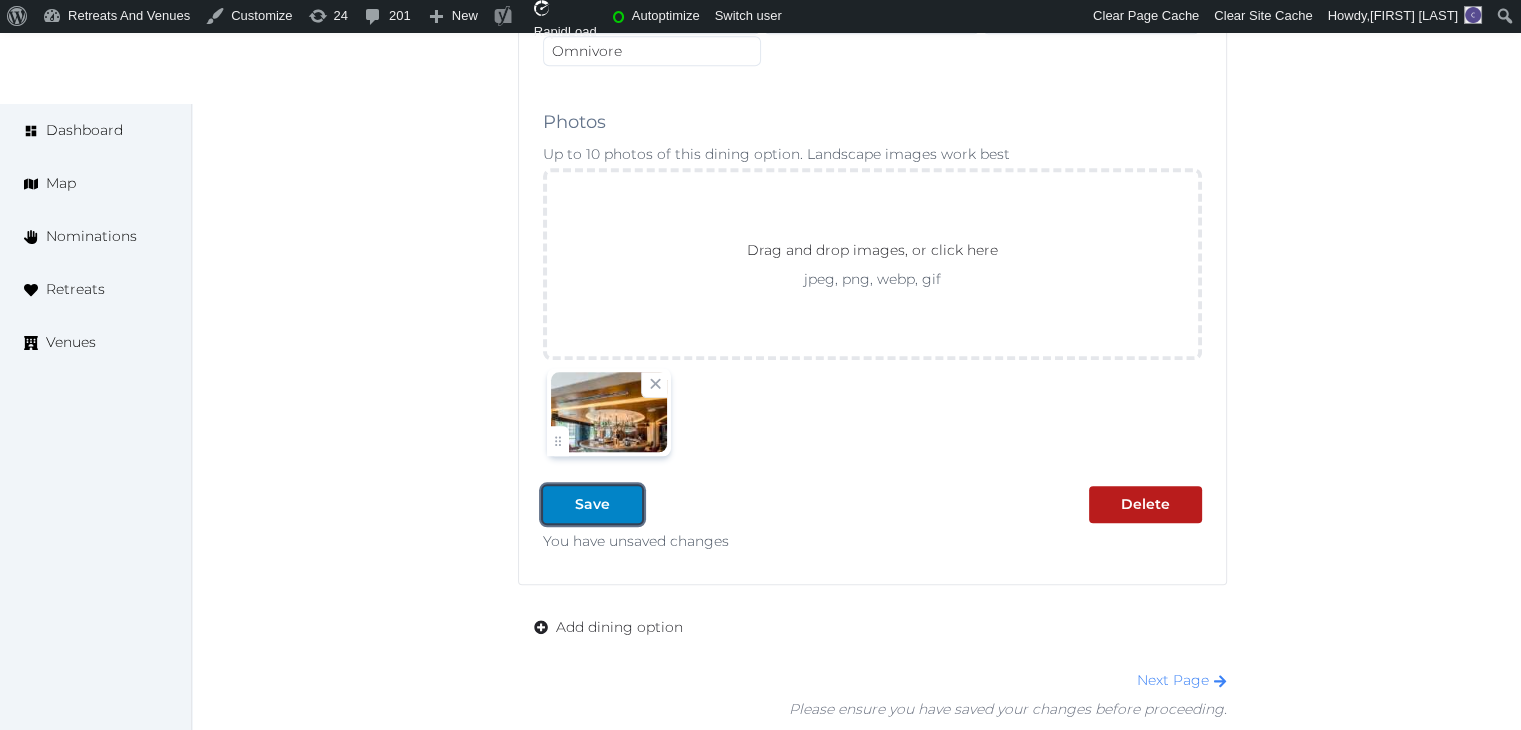 drag, startPoint x: 611, startPoint y: 498, endPoint x: 947, endPoint y: 557, distance: 341.14075 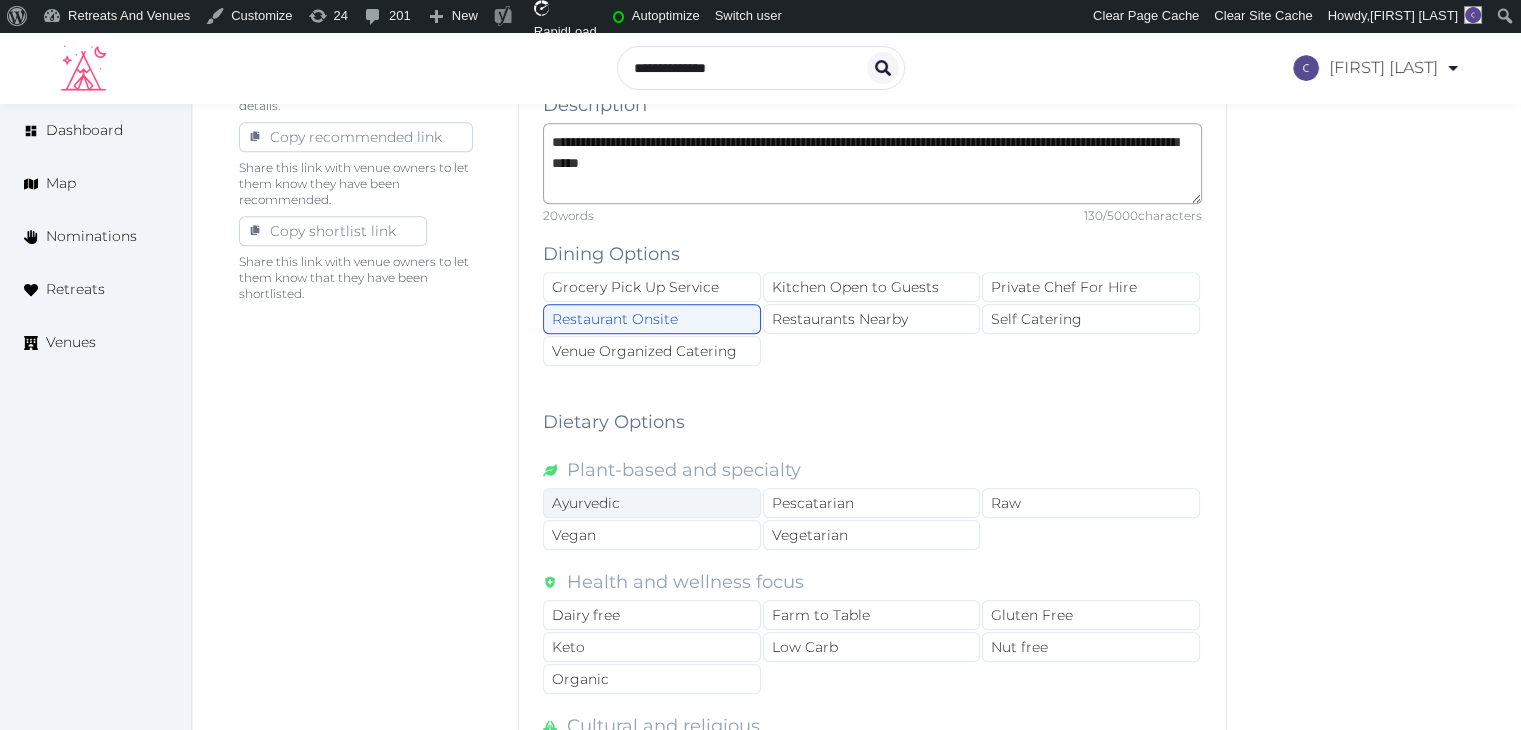 scroll, scrollTop: 1000, scrollLeft: 0, axis: vertical 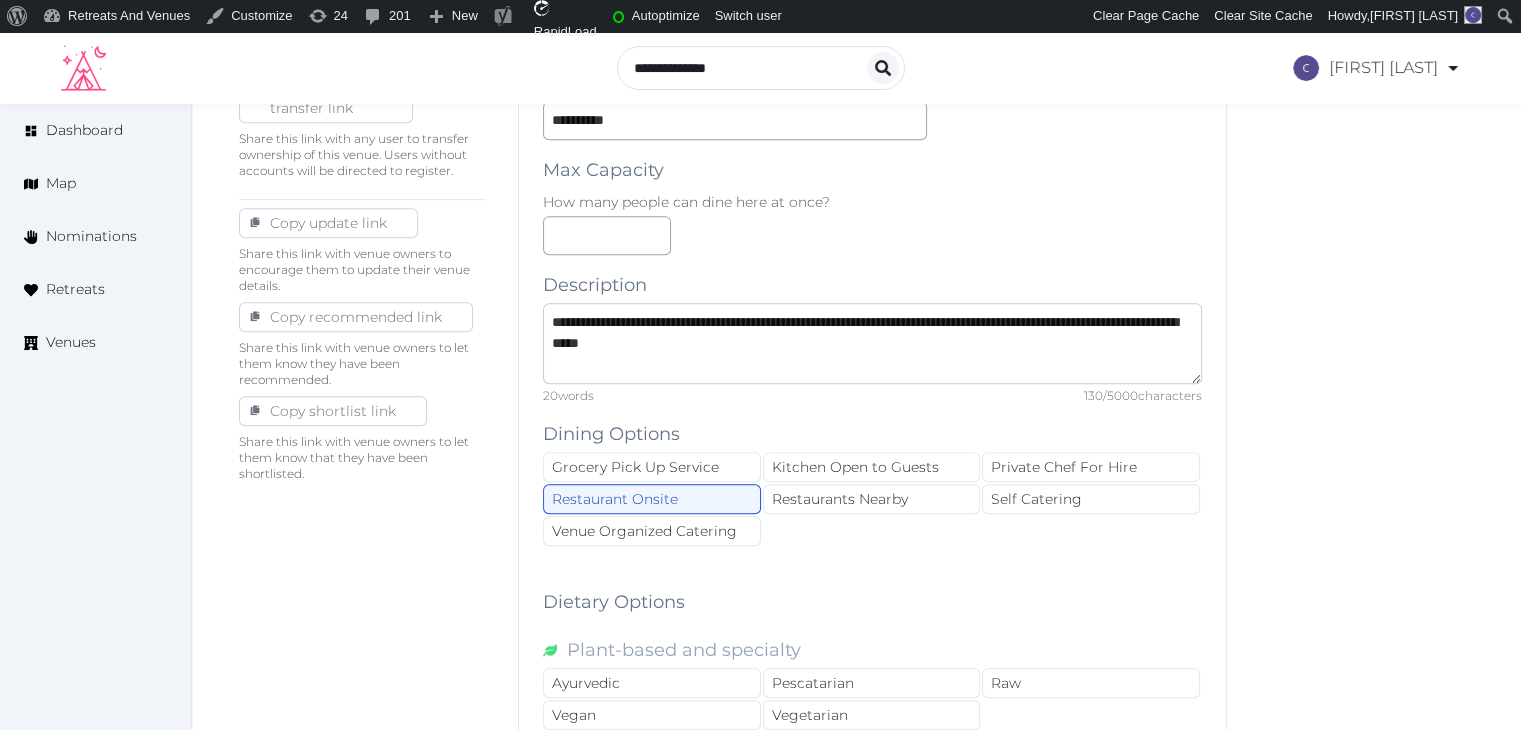 click on "**********" at bounding box center [872, 343] 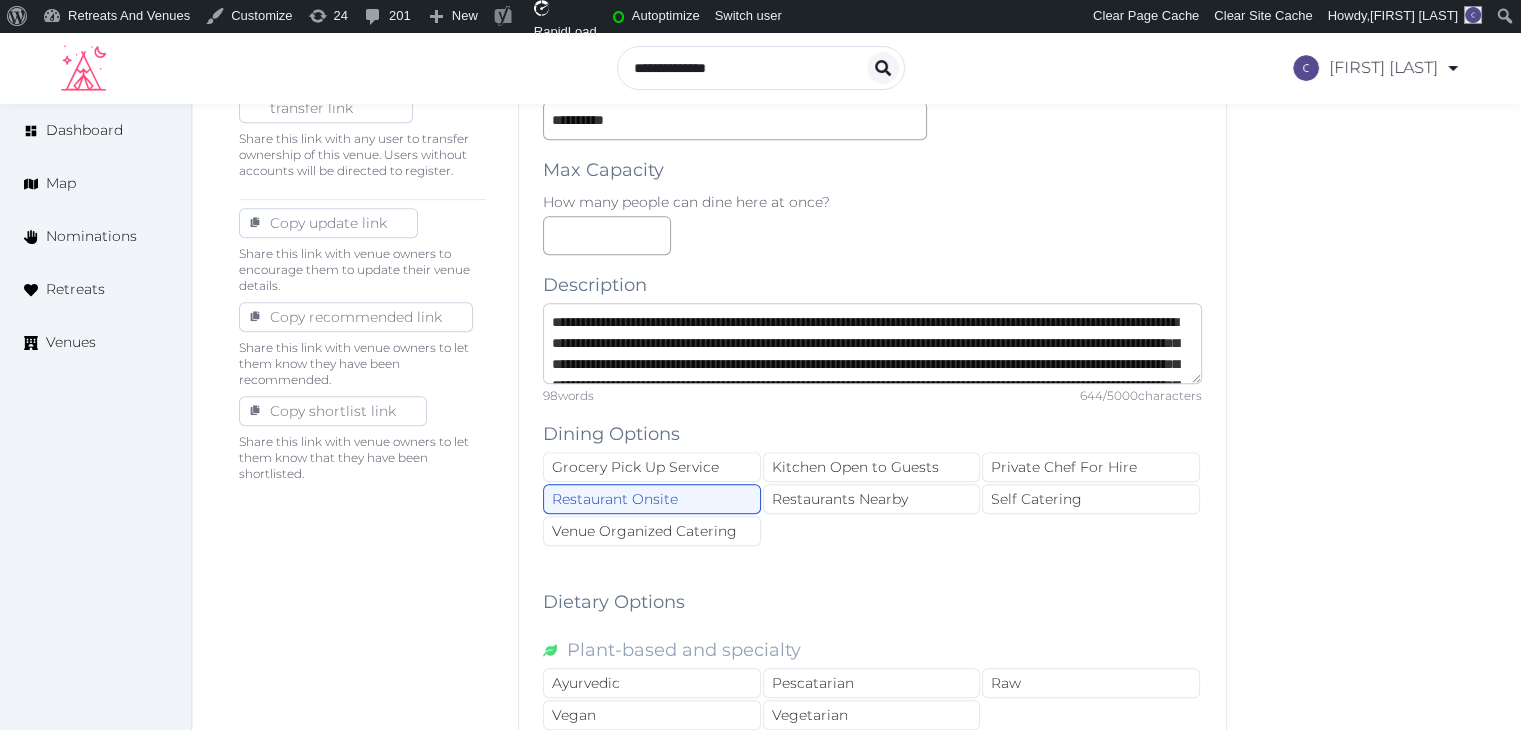 type on "**********" 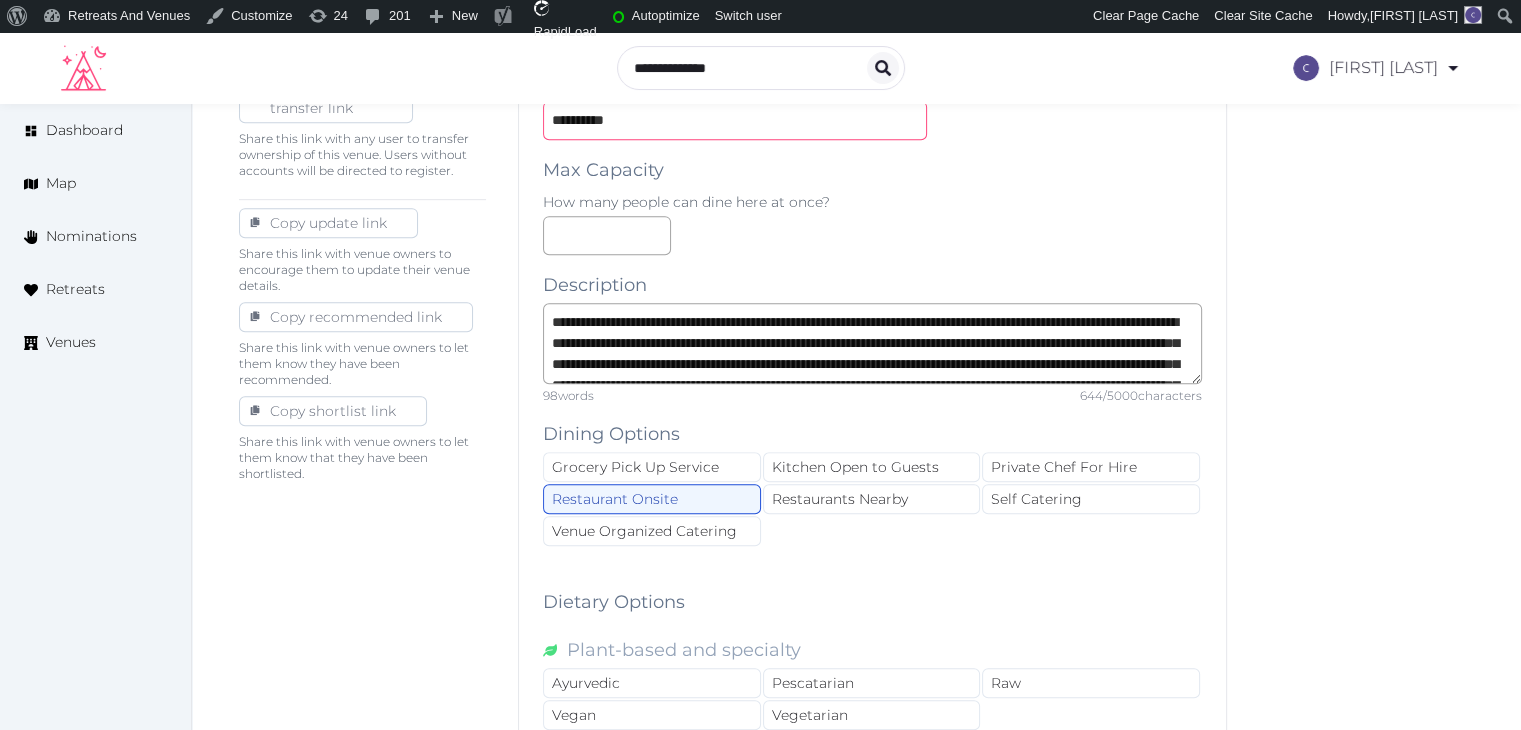 click on "**********" at bounding box center [735, 120] 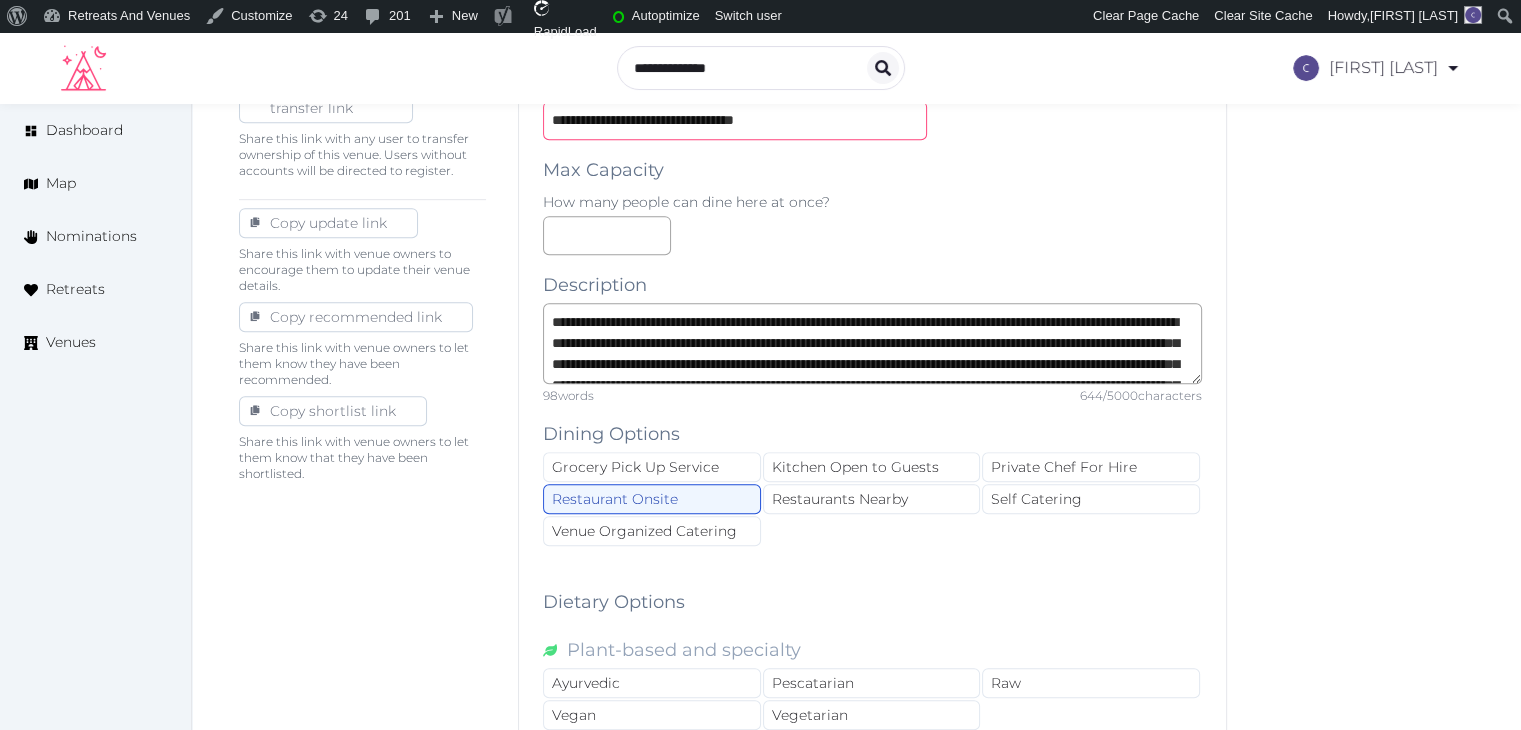 type on "**********" 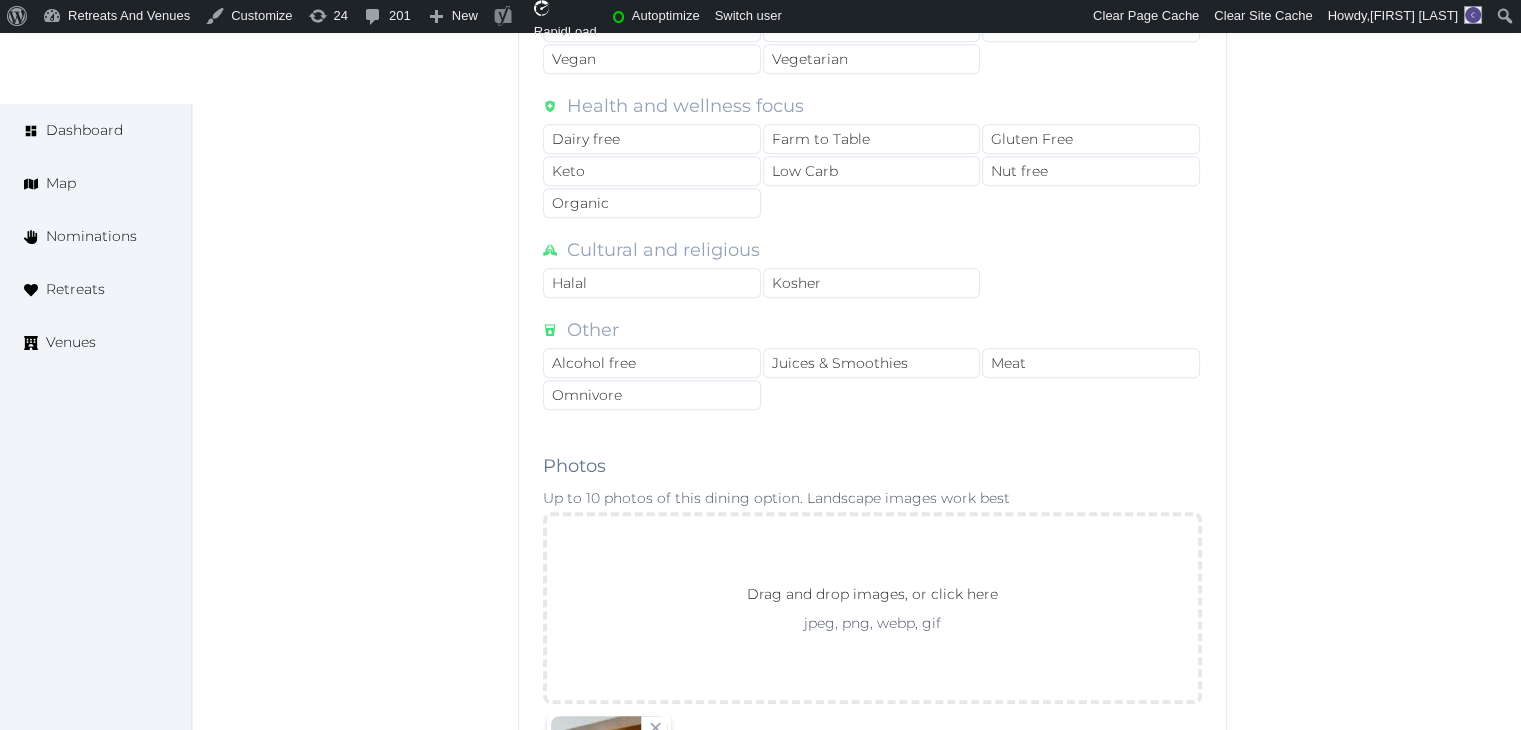 scroll, scrollTop: 1800, scrollLeft: 0, axis: vertical 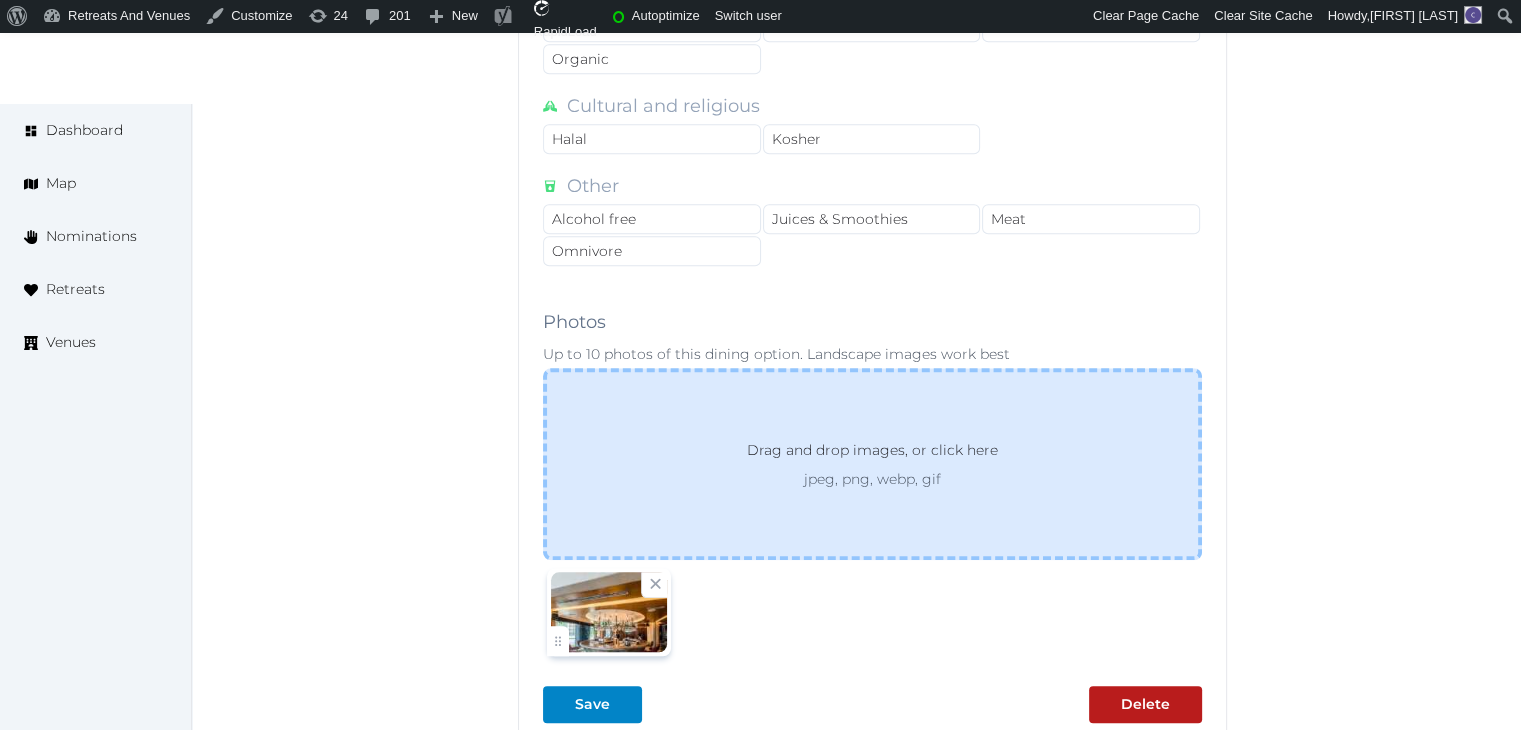 click on "Drag and drop images, or click here jpeg, png, webp, gif" at bounding box center [872, 464] 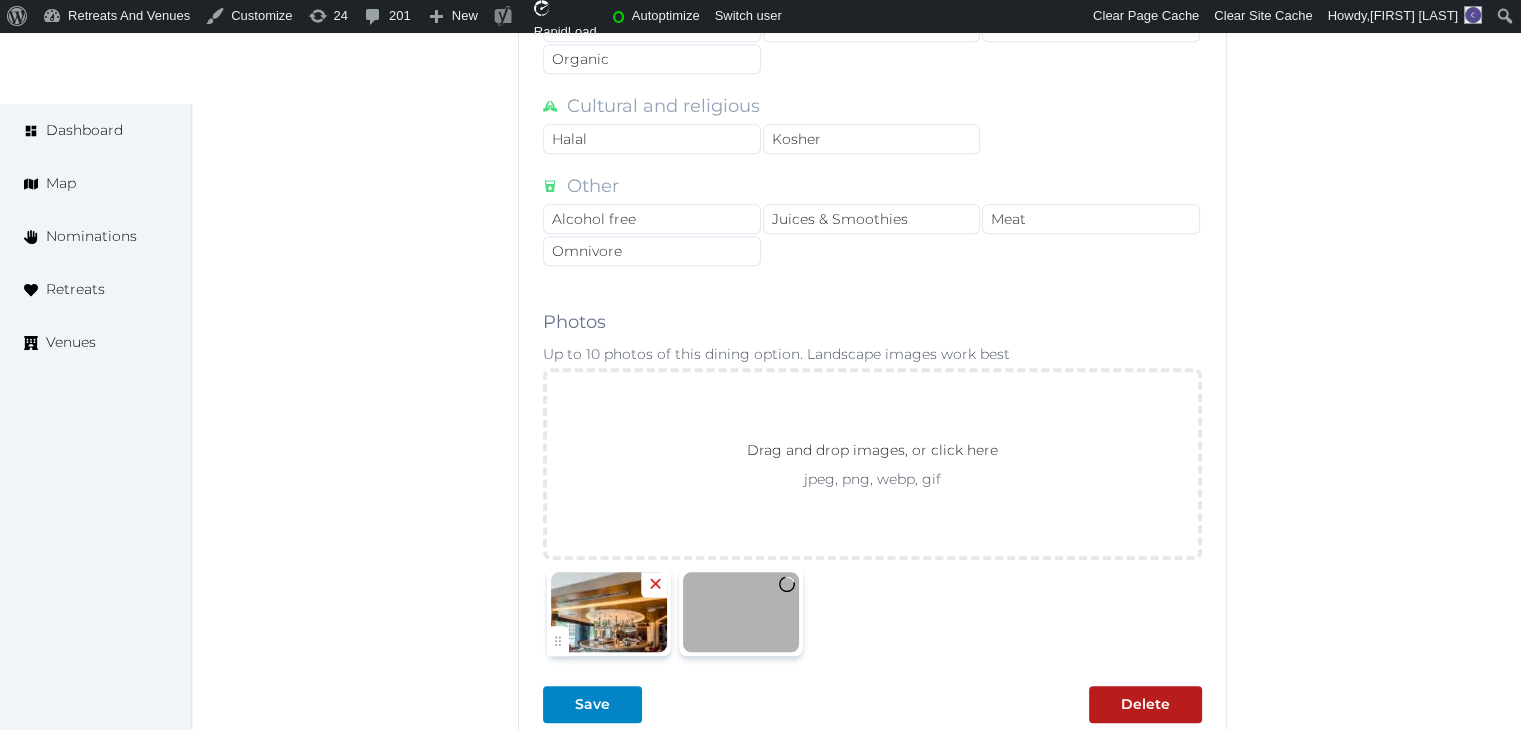 click 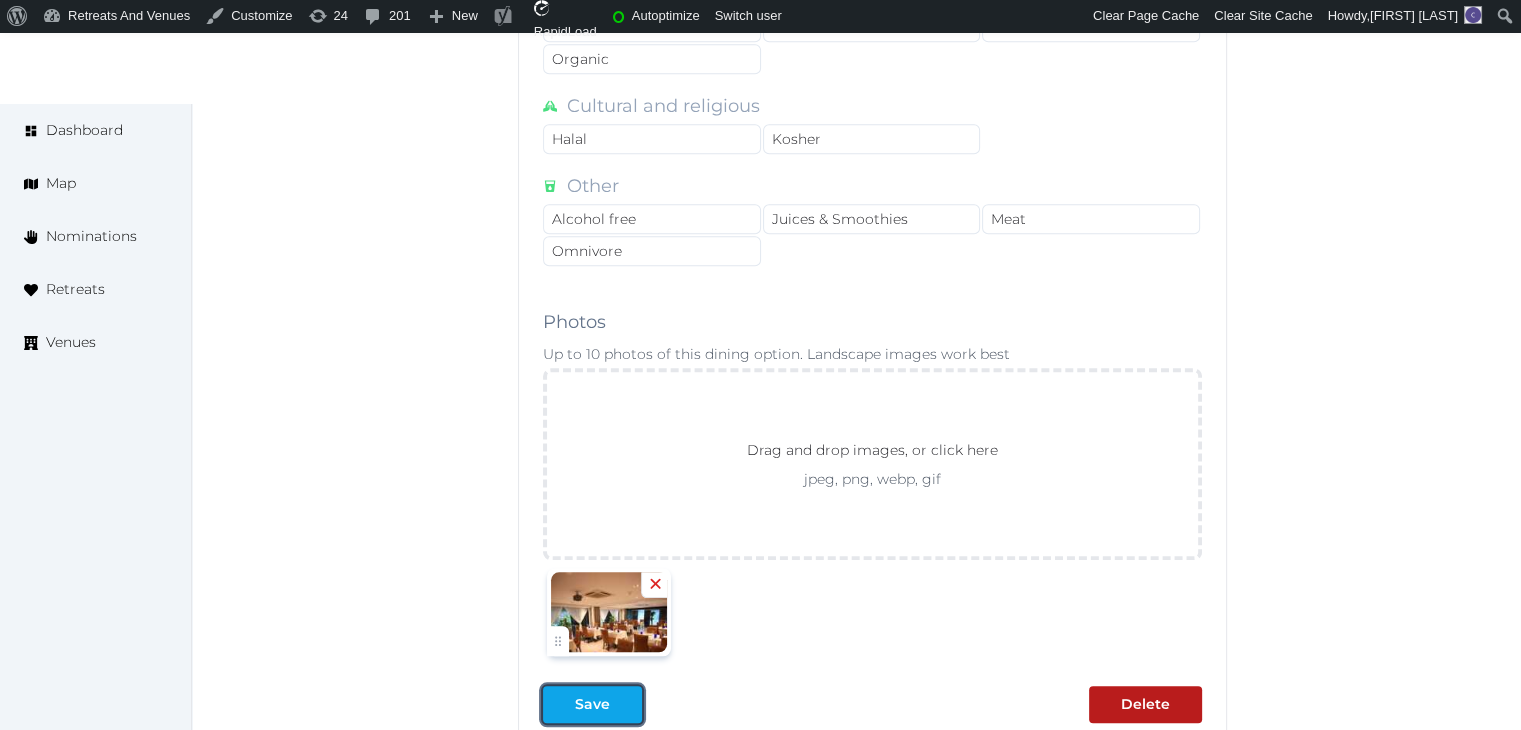 click at bounding box center (626, 704) 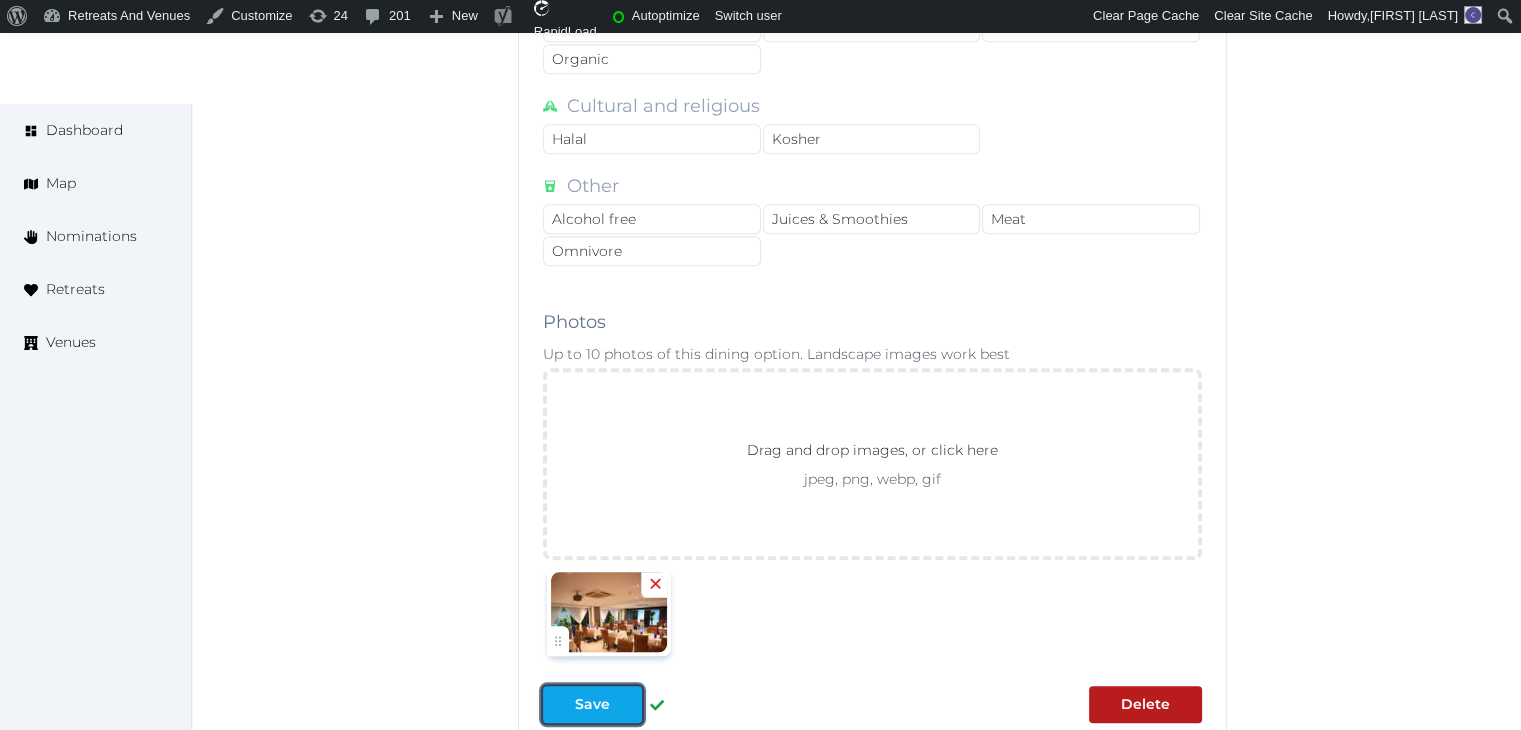 click at bounding box center (626, 704) 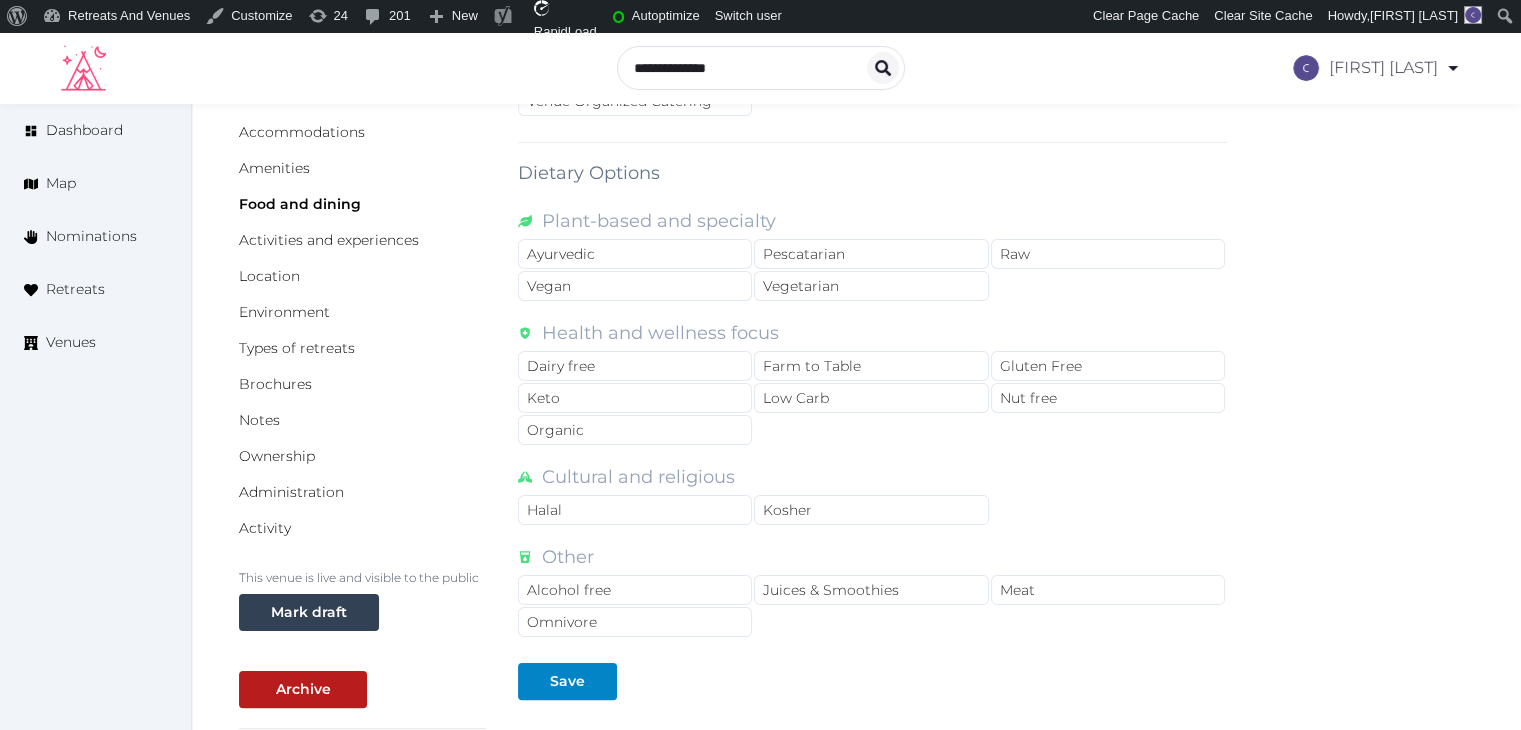 scroll, scrollTop: 0, scrollLeft: 0, axis: both 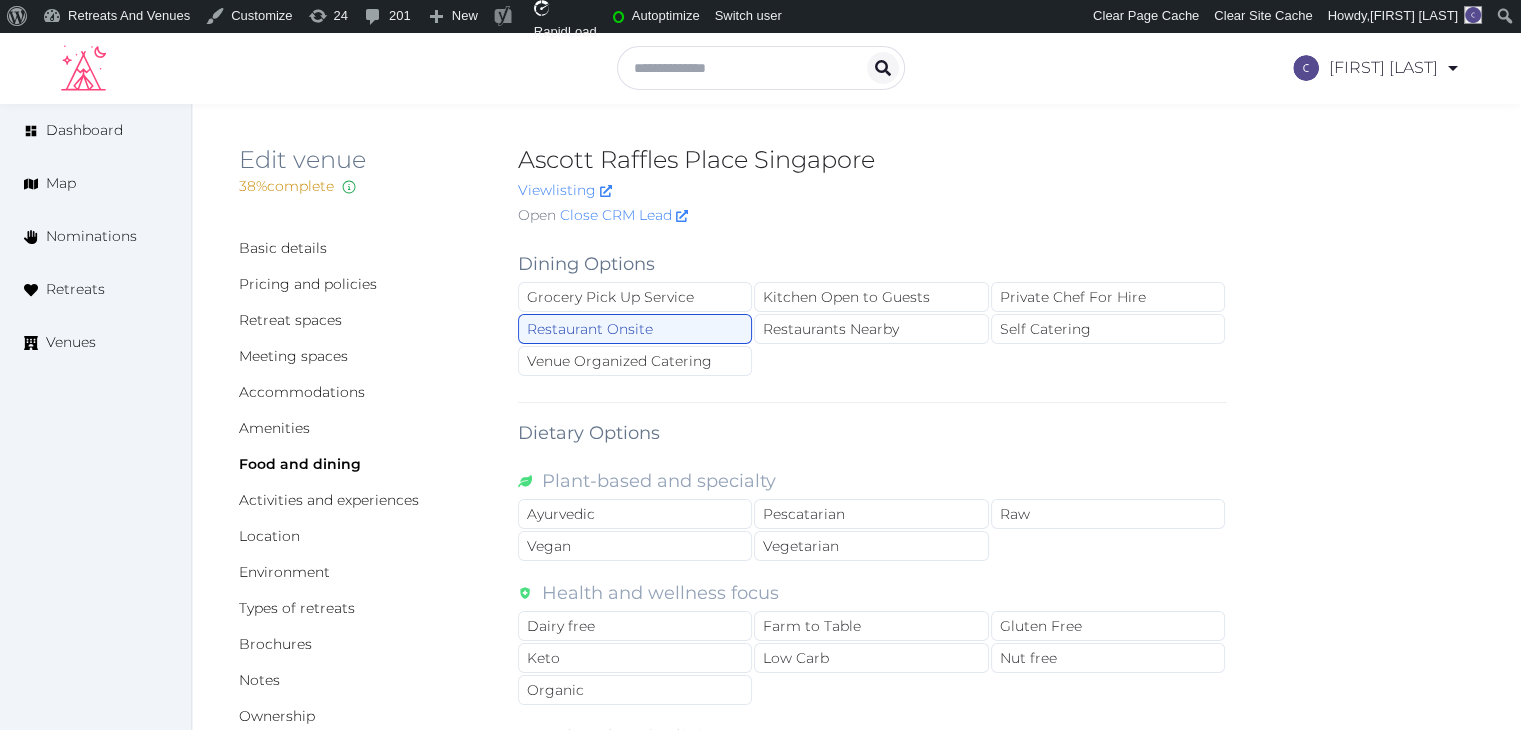click on "Ascott Raffles Place Singapore" at bounding box center [872, 160] 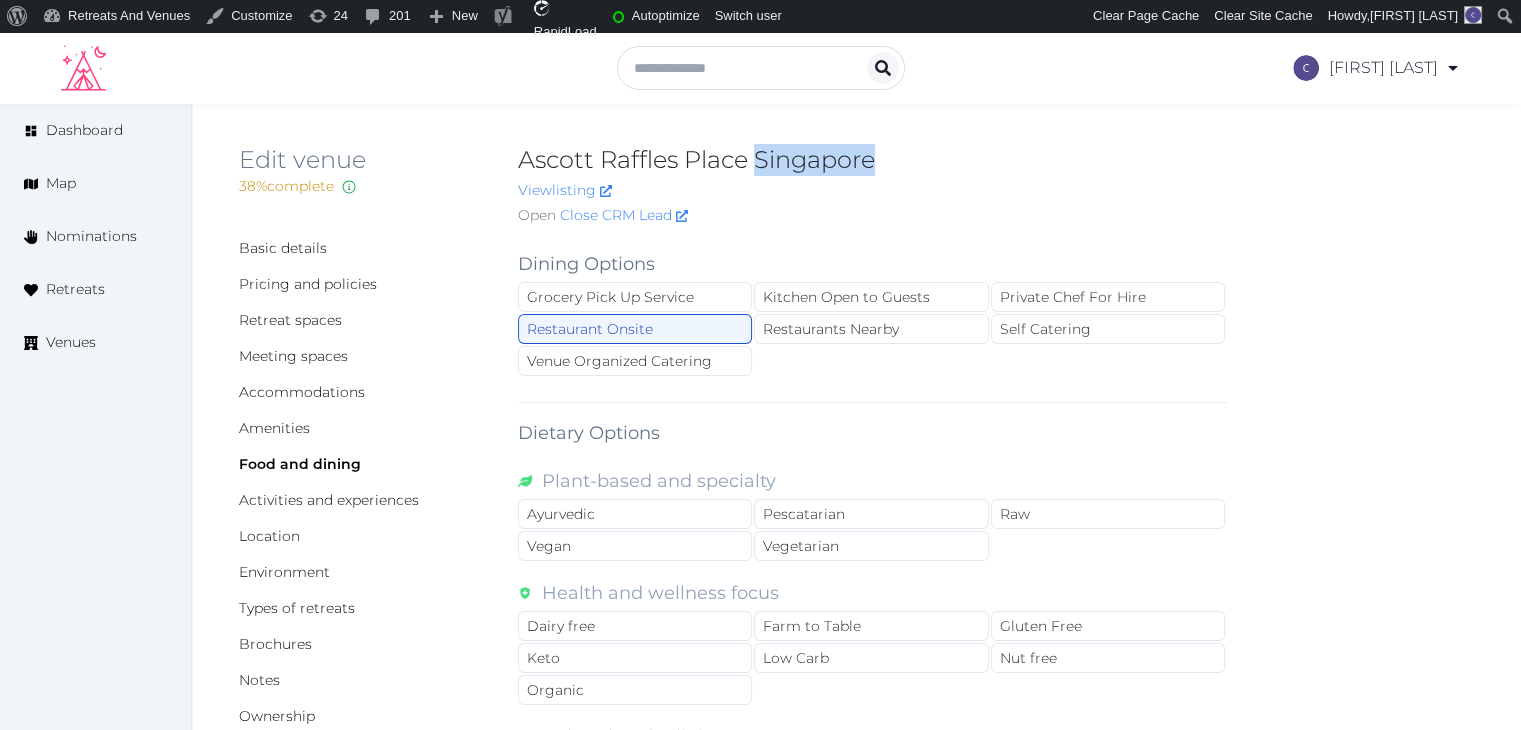 click on "Ascott Raffles Place Singapore" at bounding box center (872, 160) 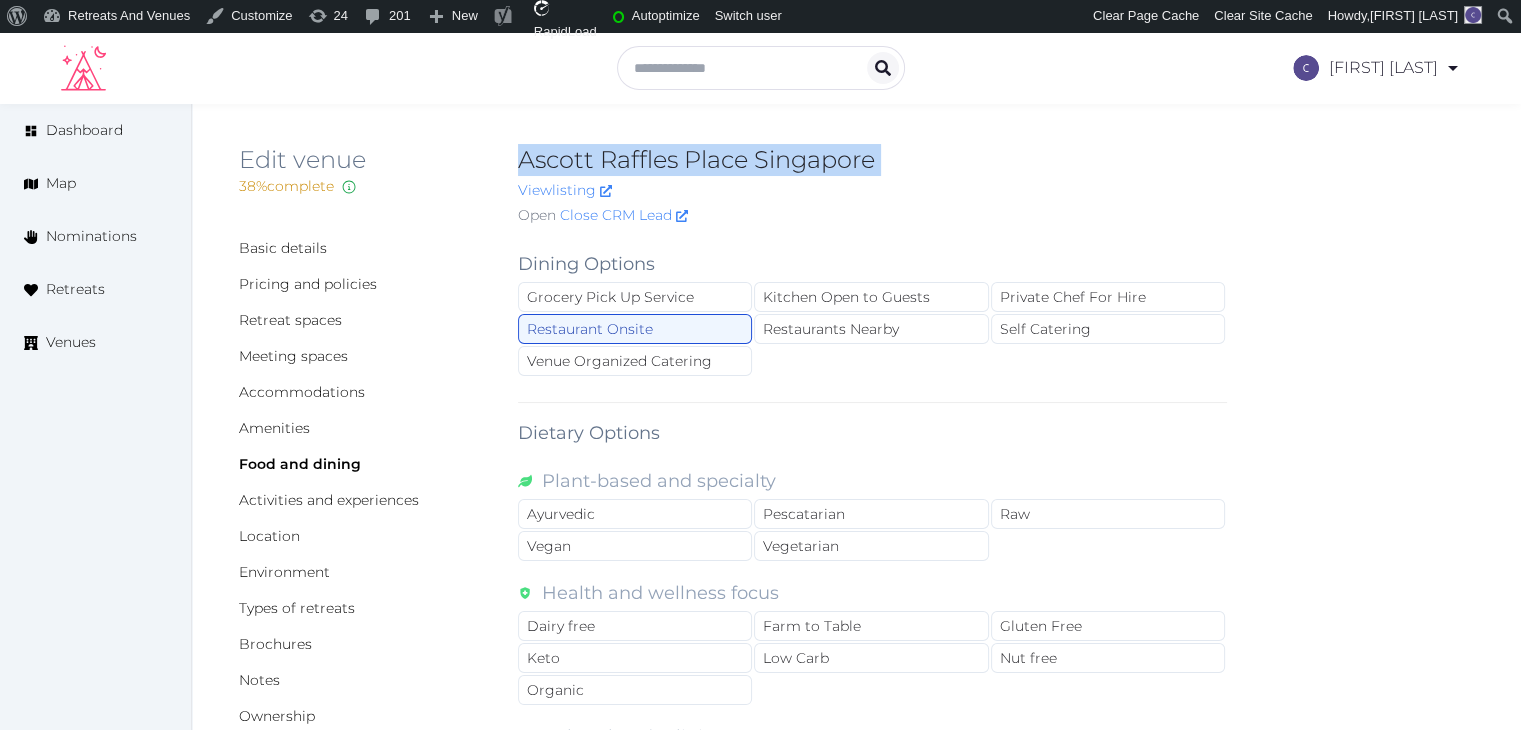 click on "Ascott Raffles Place Singapore" at bounding box center (872, 160) 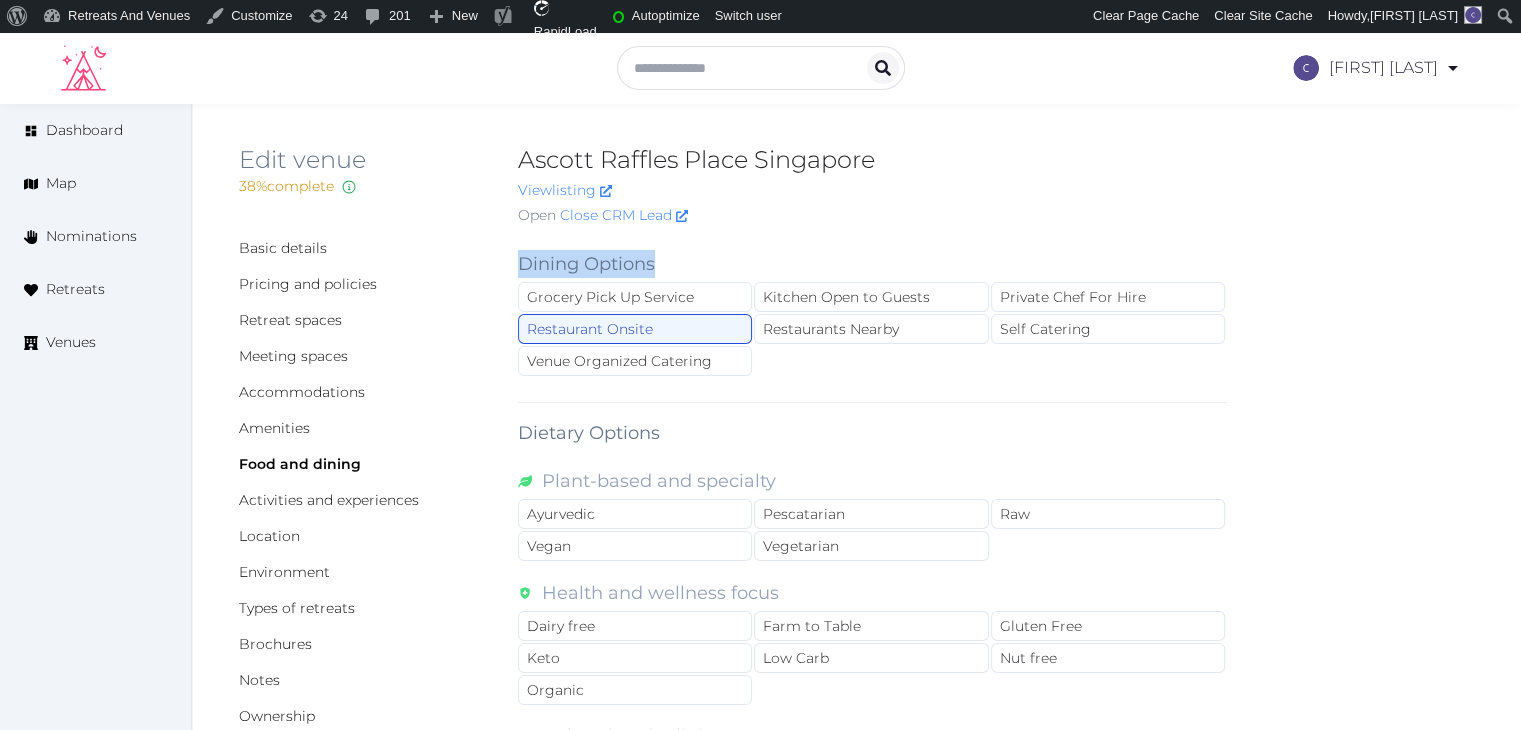 drag, startPoint x: 511, startPoint y: 262, endPoint x: 754, endPoint y: 380, distance: 270.13516 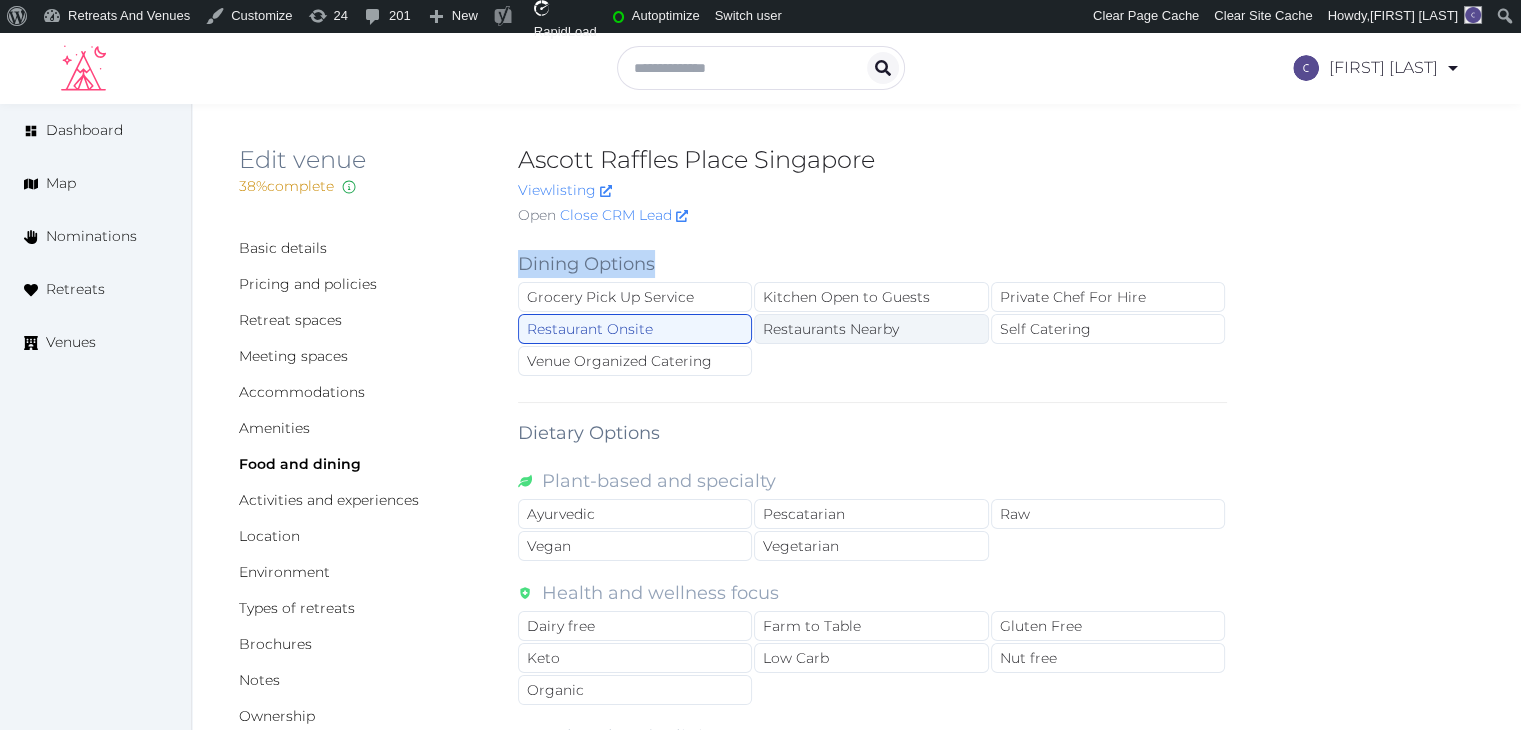 click on "Restaurants Nearby" at bounding box center [871, 329] 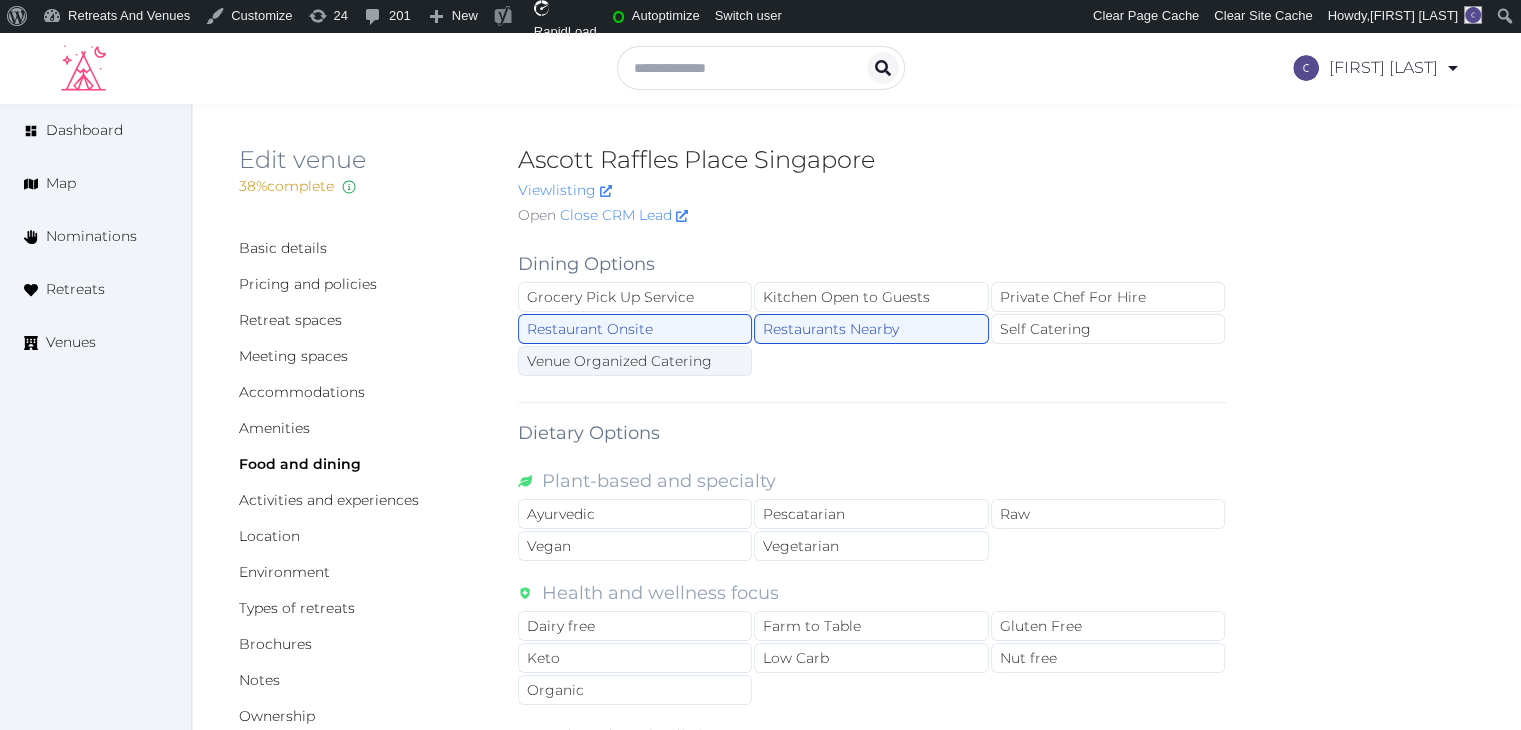 click on "Venue Organized Catering" at bounding box center [635, 361] 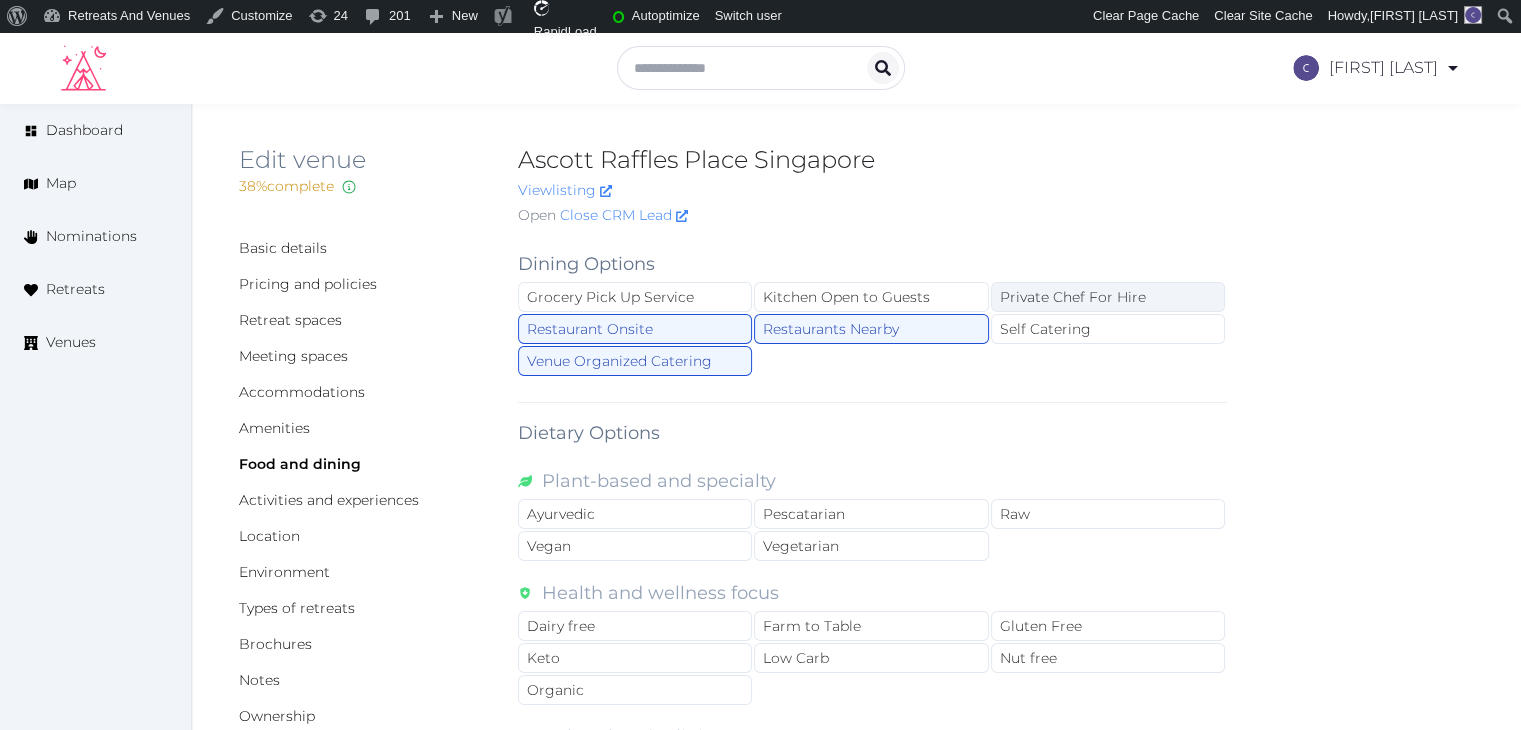 click on "Private Chef For Hire" at bounding box center (1108, 297) 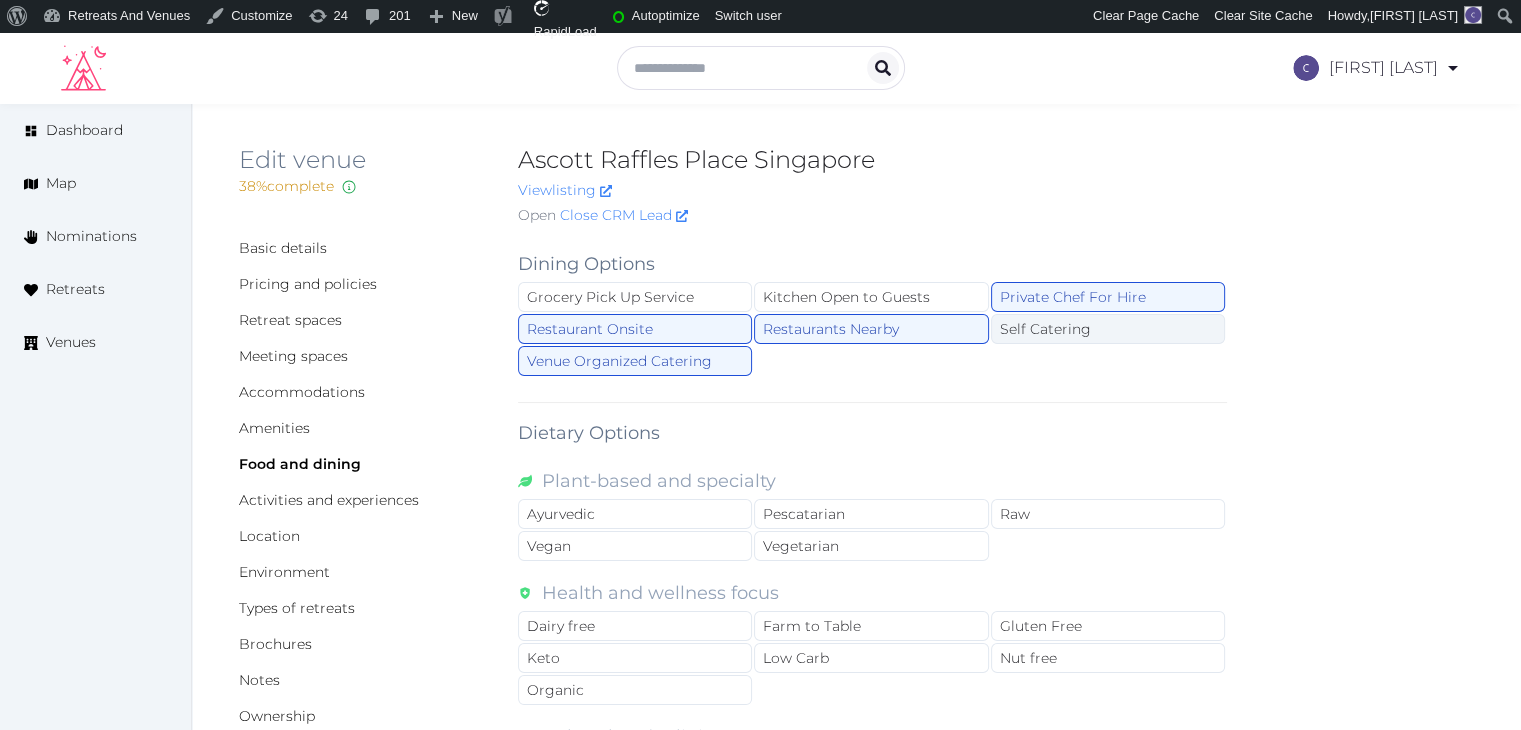 click on "Self Catering" at bounding box center (1108, 329) 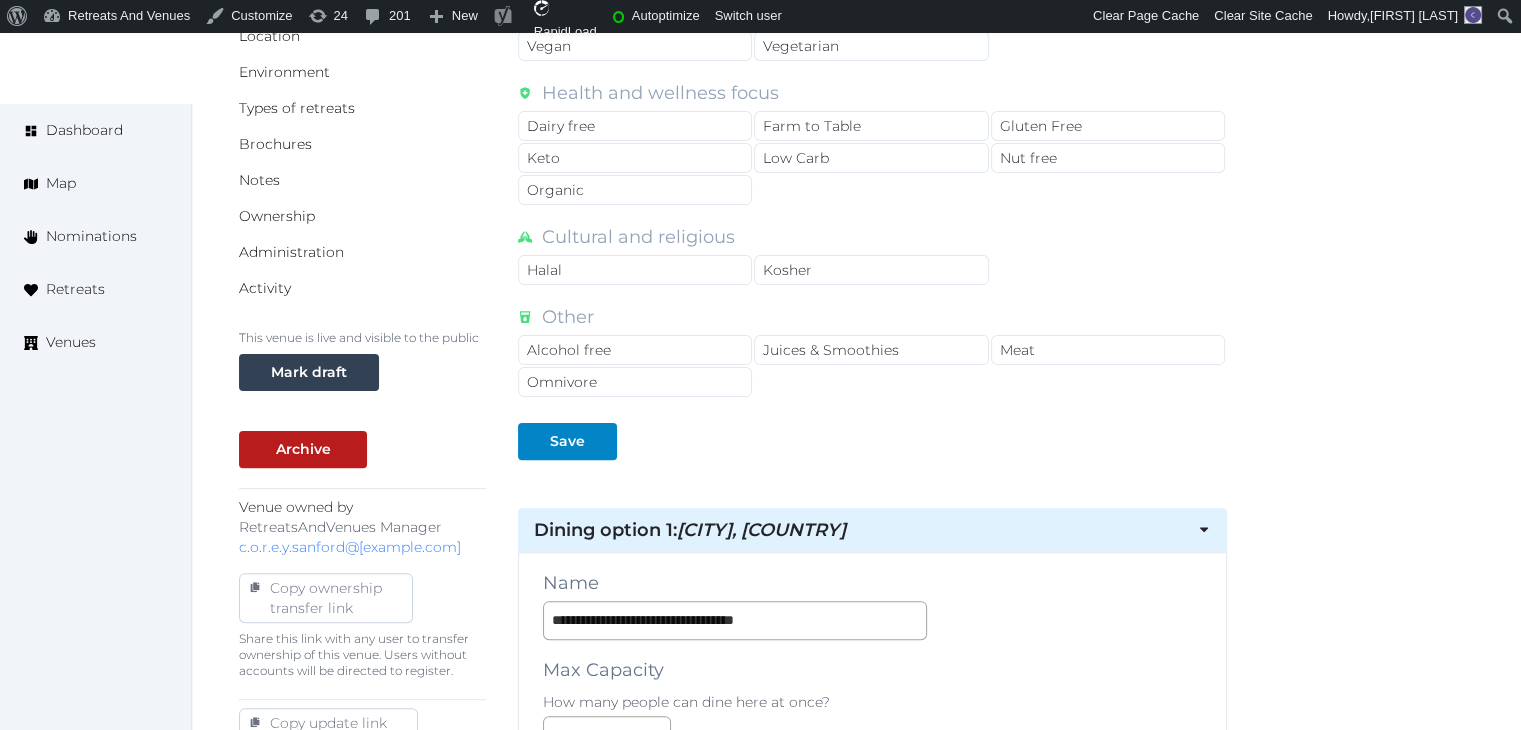scroll, scrollTop: 900, scrollLeft: 0, axis: vertical 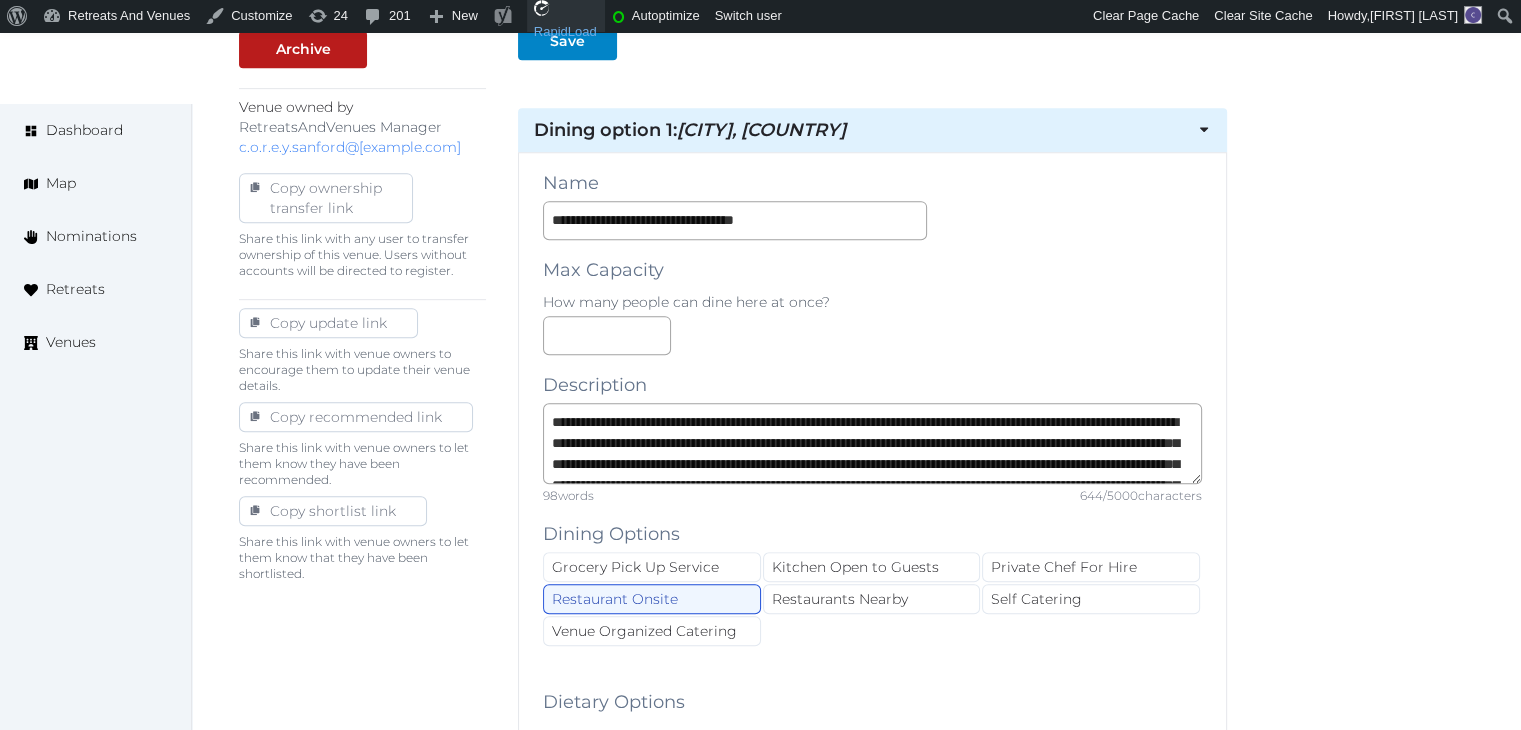 drag, startPoint x: 567, startPoint y: 45, endPoint x: 592, endPoint y: 95, distance: 55.9017 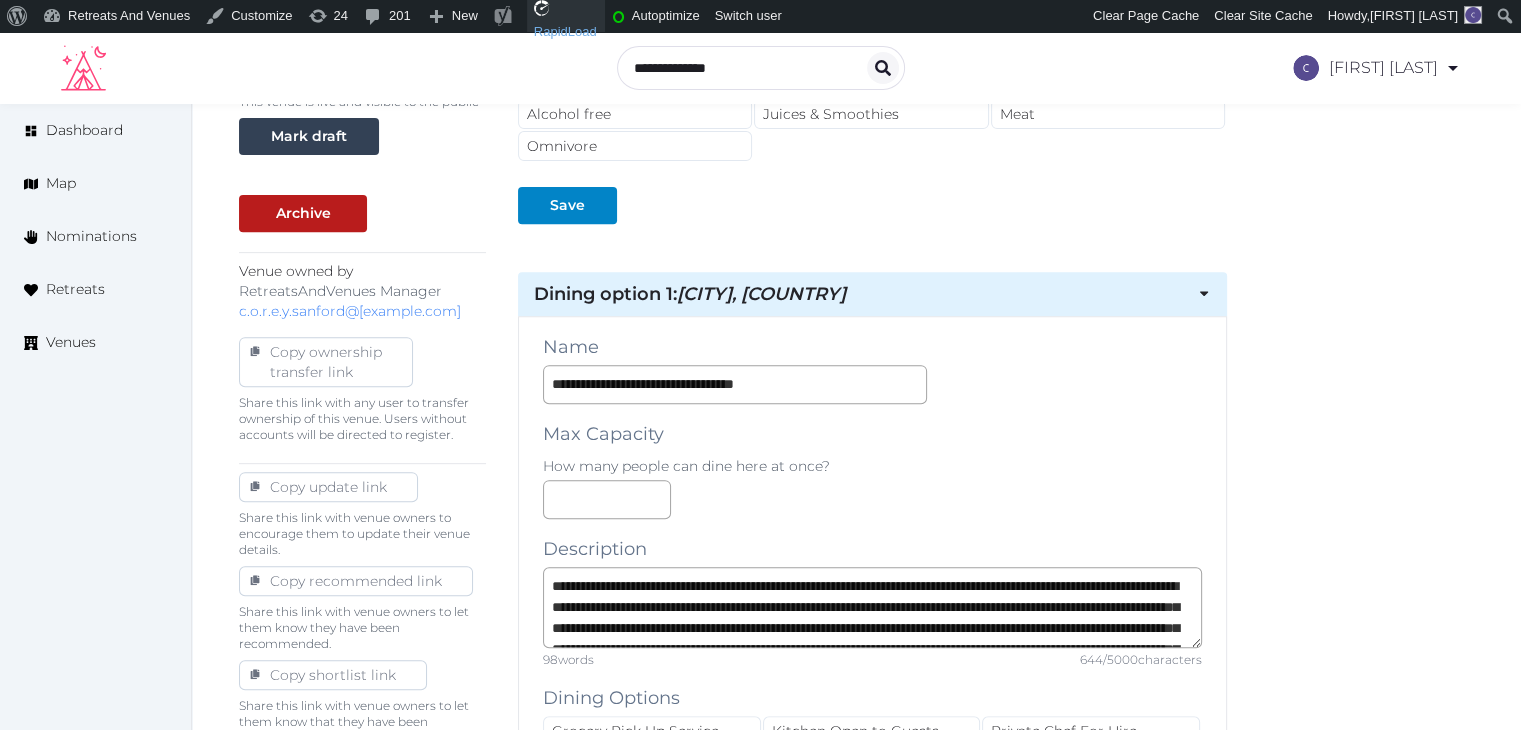scroll, scrollTop: 600, scrollLeft: 0, axis: vertical 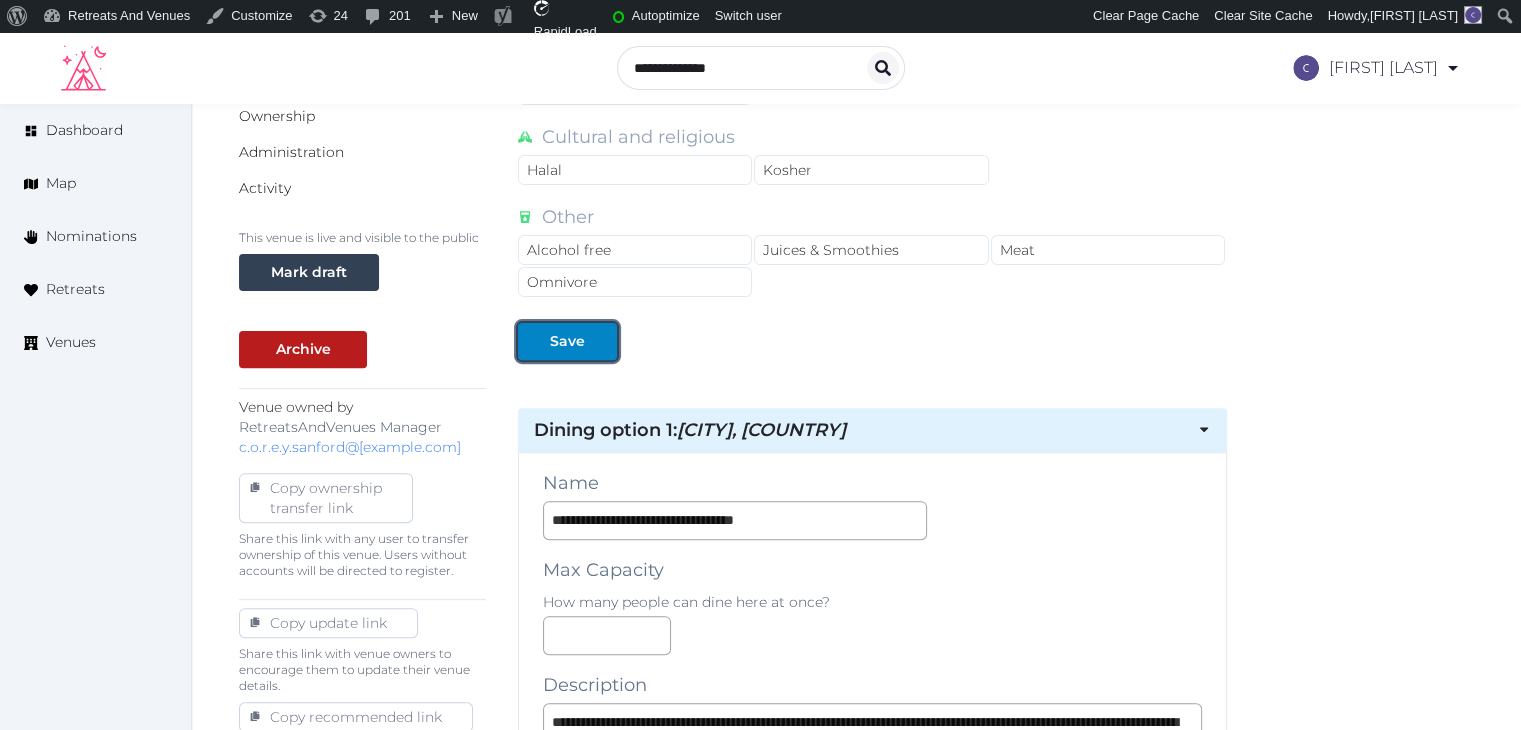 click on "Save" at bounding box center (567, 341) 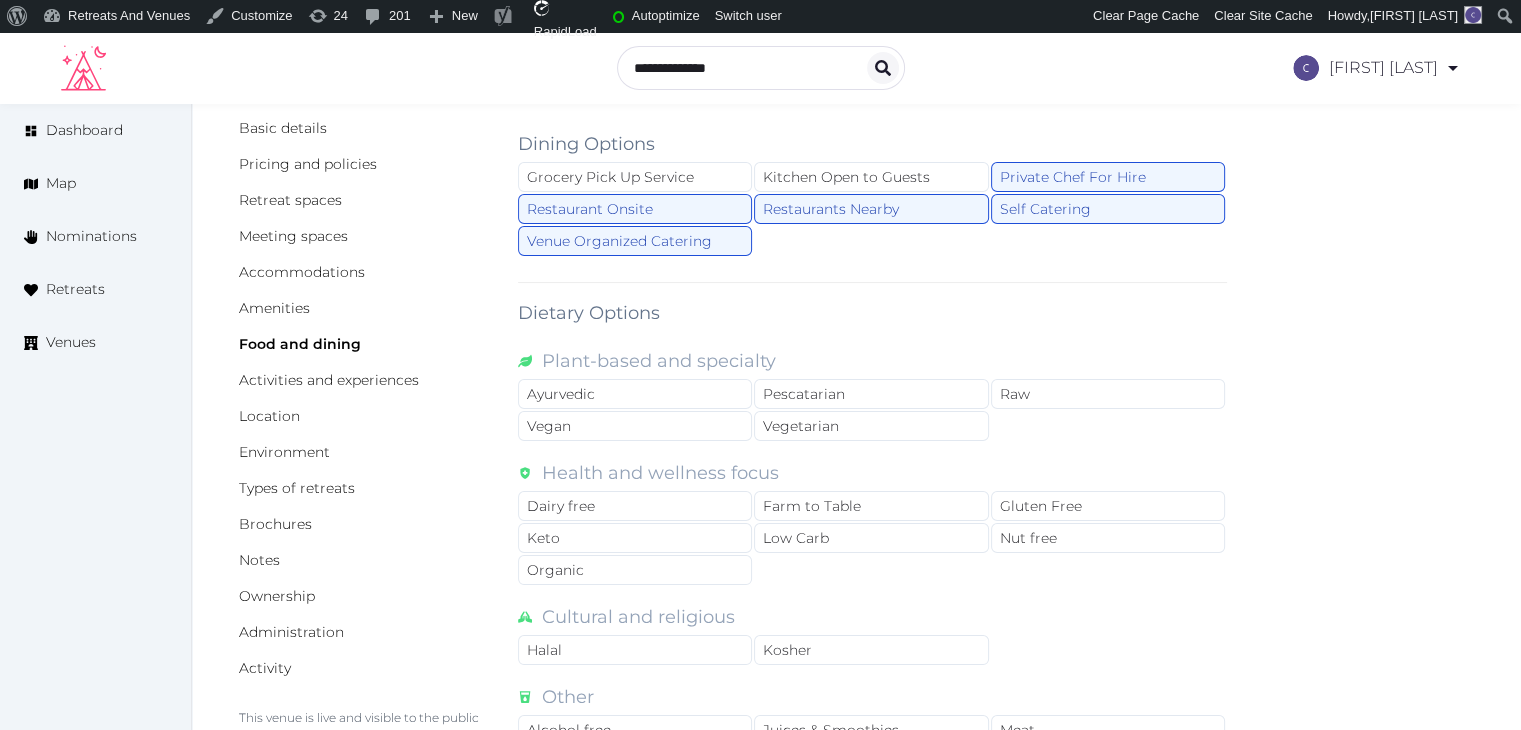 scroll, scrollTop: 0, scrollLeft: 0, axis: both 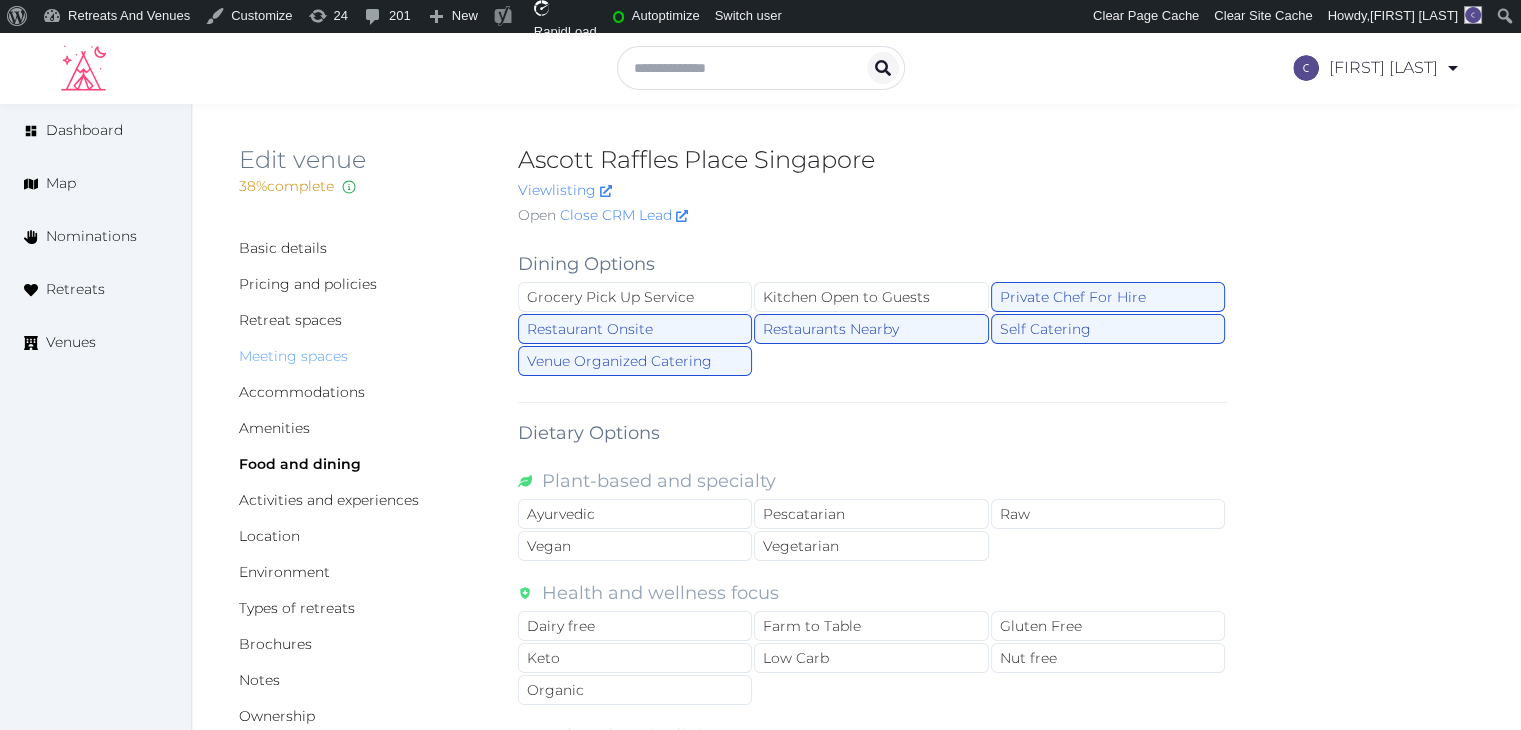 click on "Meeting spaces" at bounding box center (293, 356) 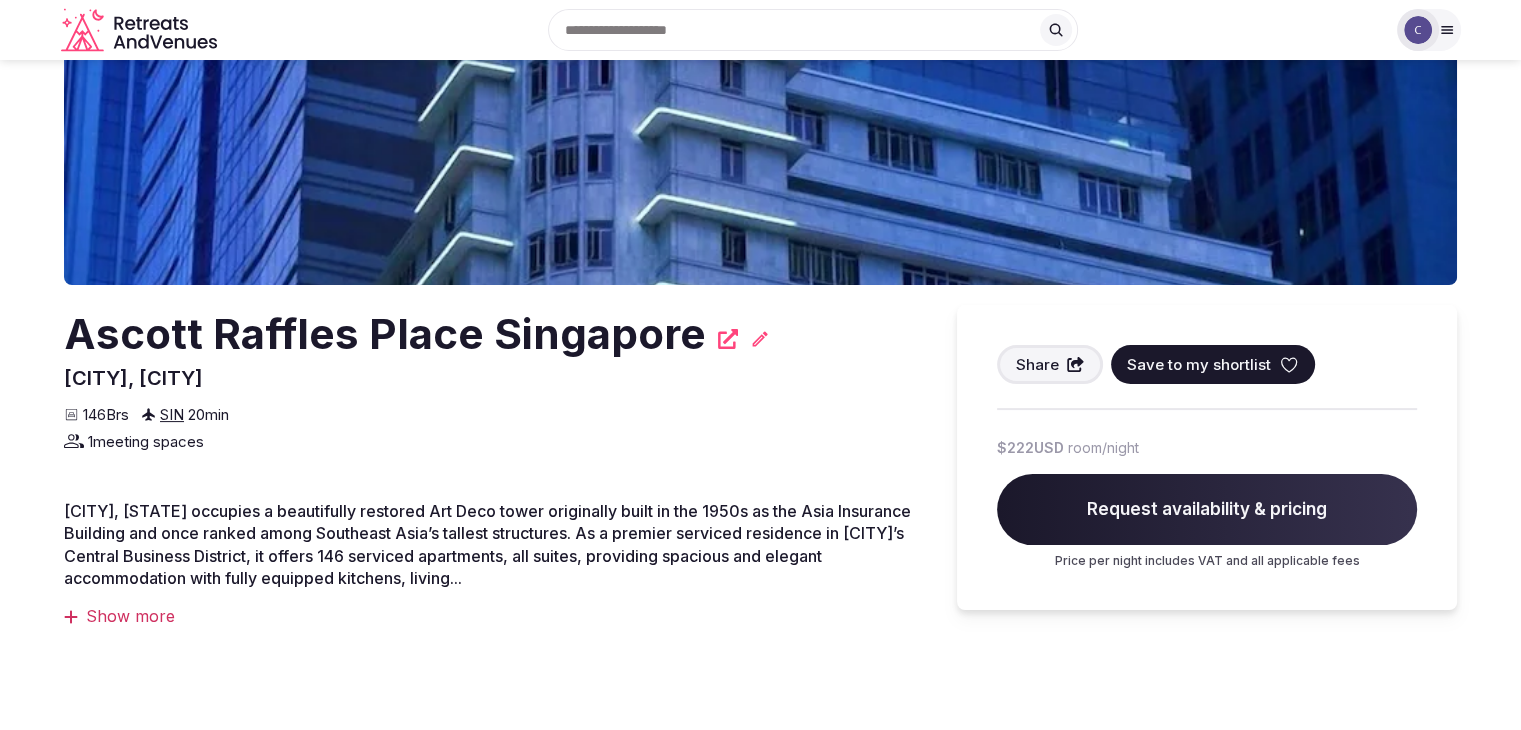 scroll, scrollTop: 0, scrollLeft: 0, axis: both 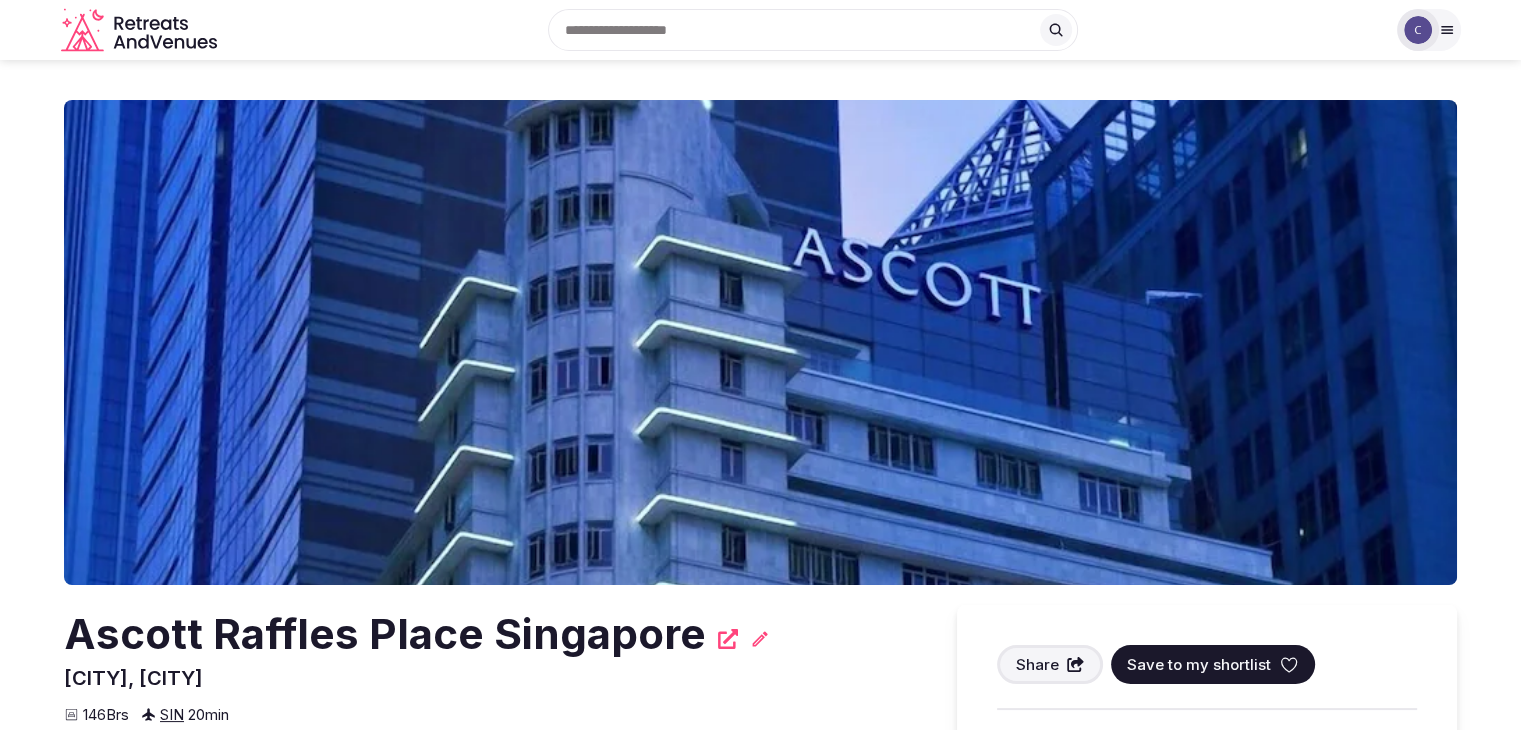 click on "Ascott Raffles Place Singapore" at bounding box center (385, 634) 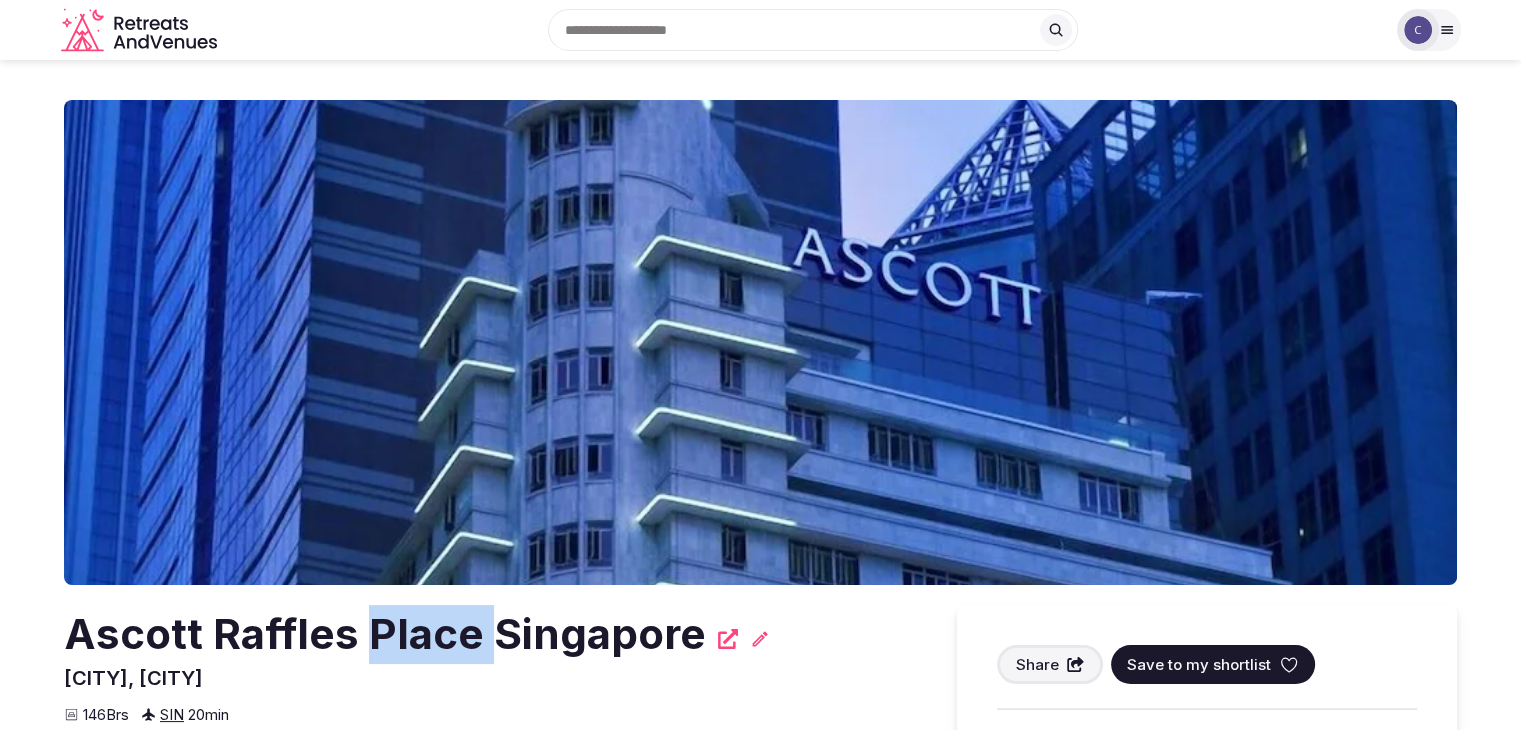 click on "Ascott Raffles Place Singapore" at bounding box center [385, 634] 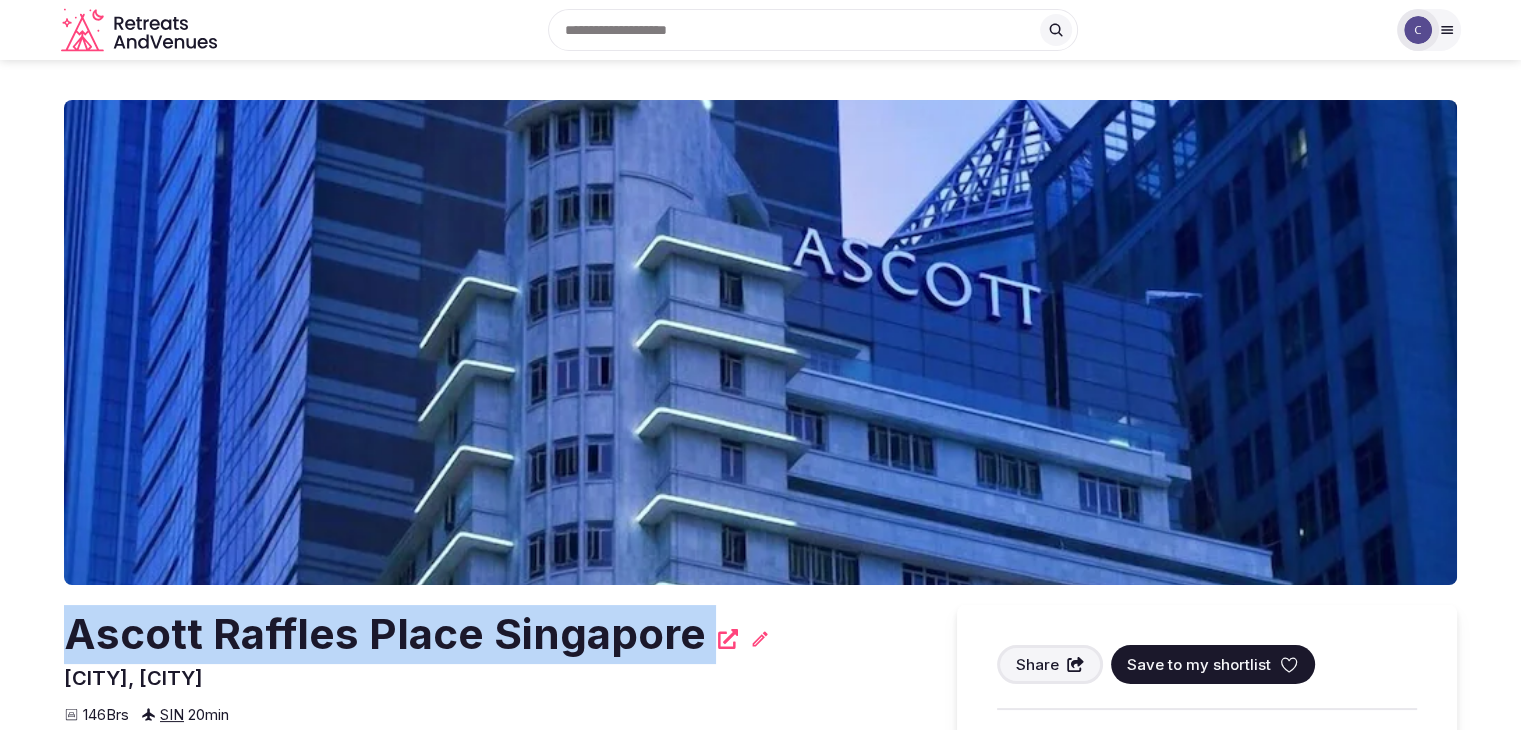 click on "Ascott Raffles Place Singapore" at bounding box center [385, 634] 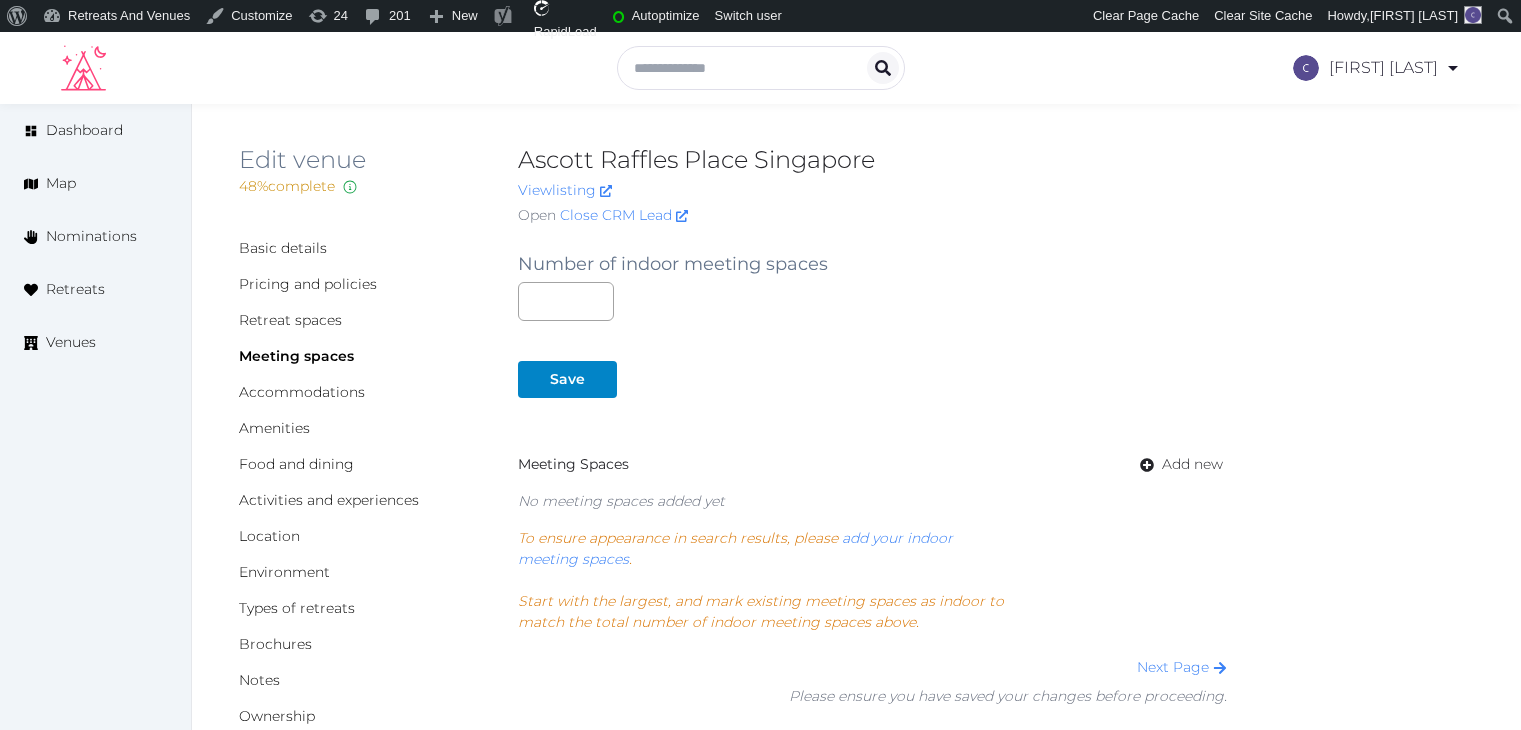 scroll, scrollTop: 0, scrollLeft: 0, axis: both 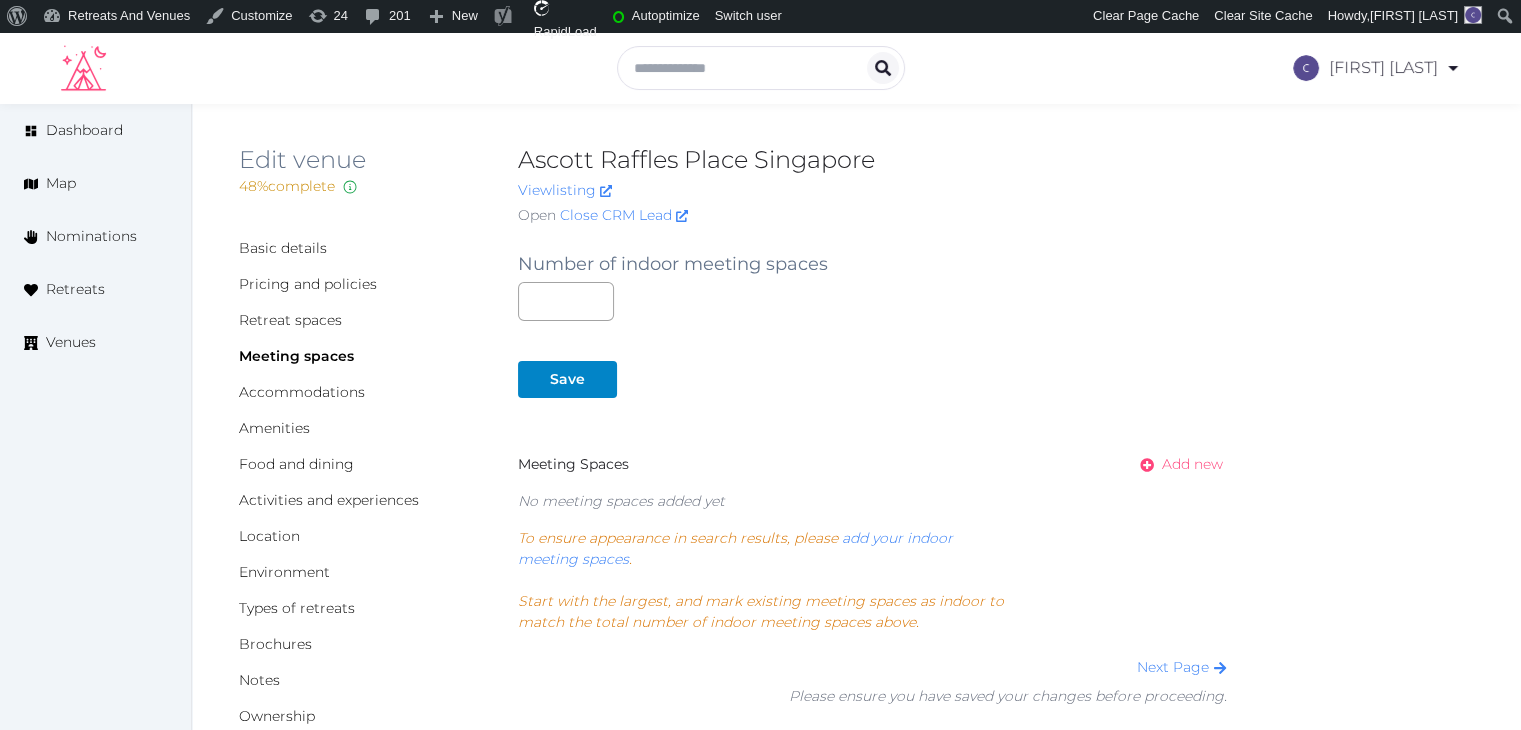 click on "Add new" at bounding box center (1192, 464) 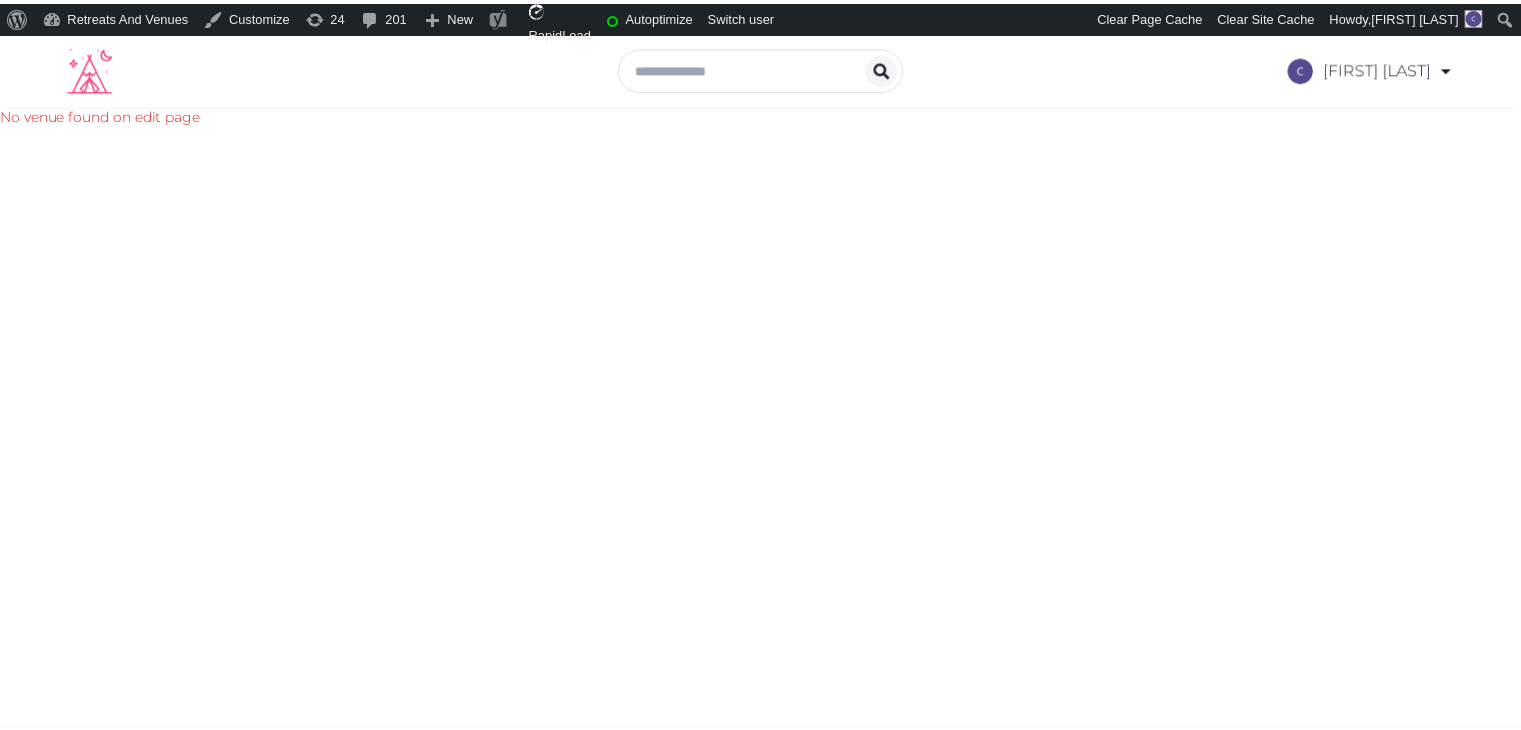 scroll, scrollTop: 0, scrollLeft: 0, axis: both 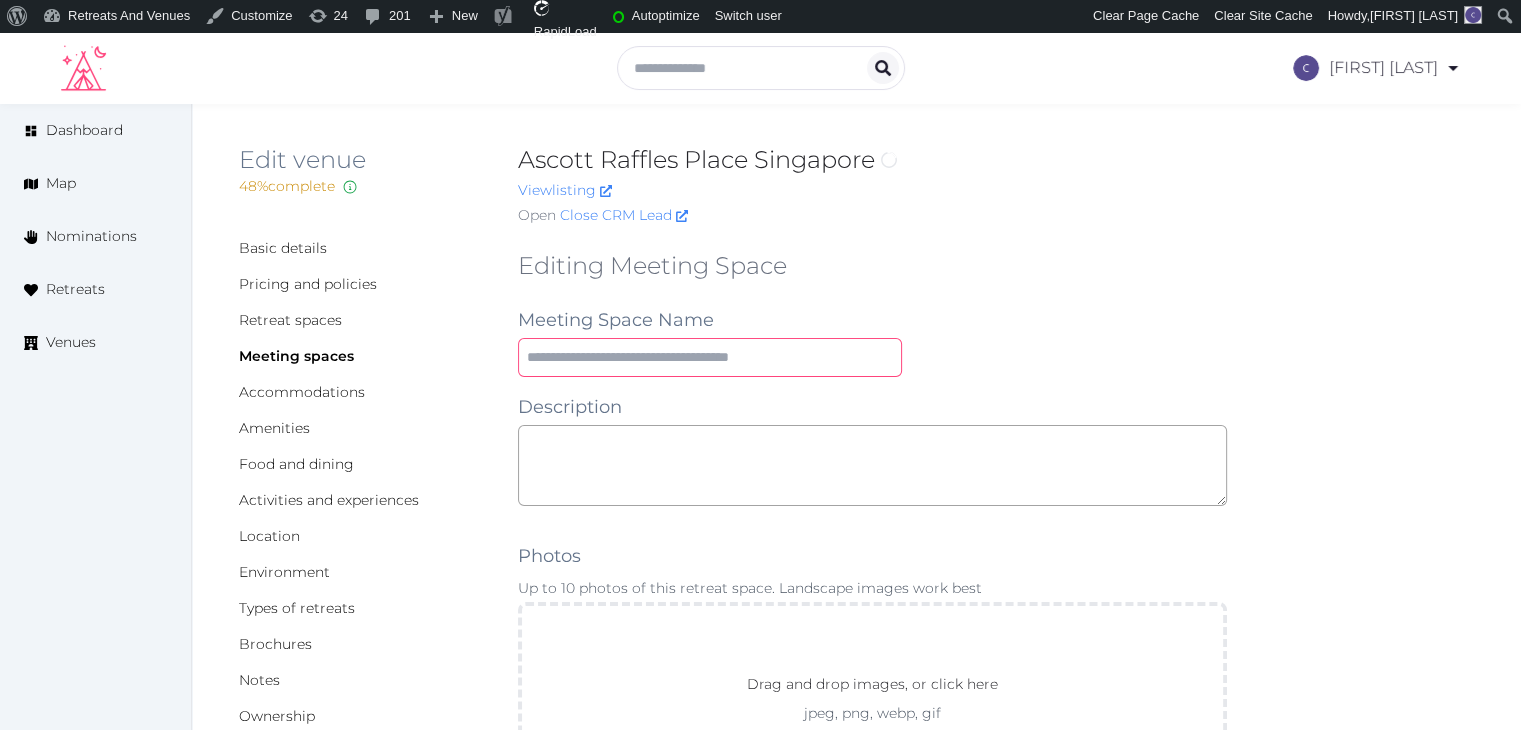 click at bounding box center (710, 357) 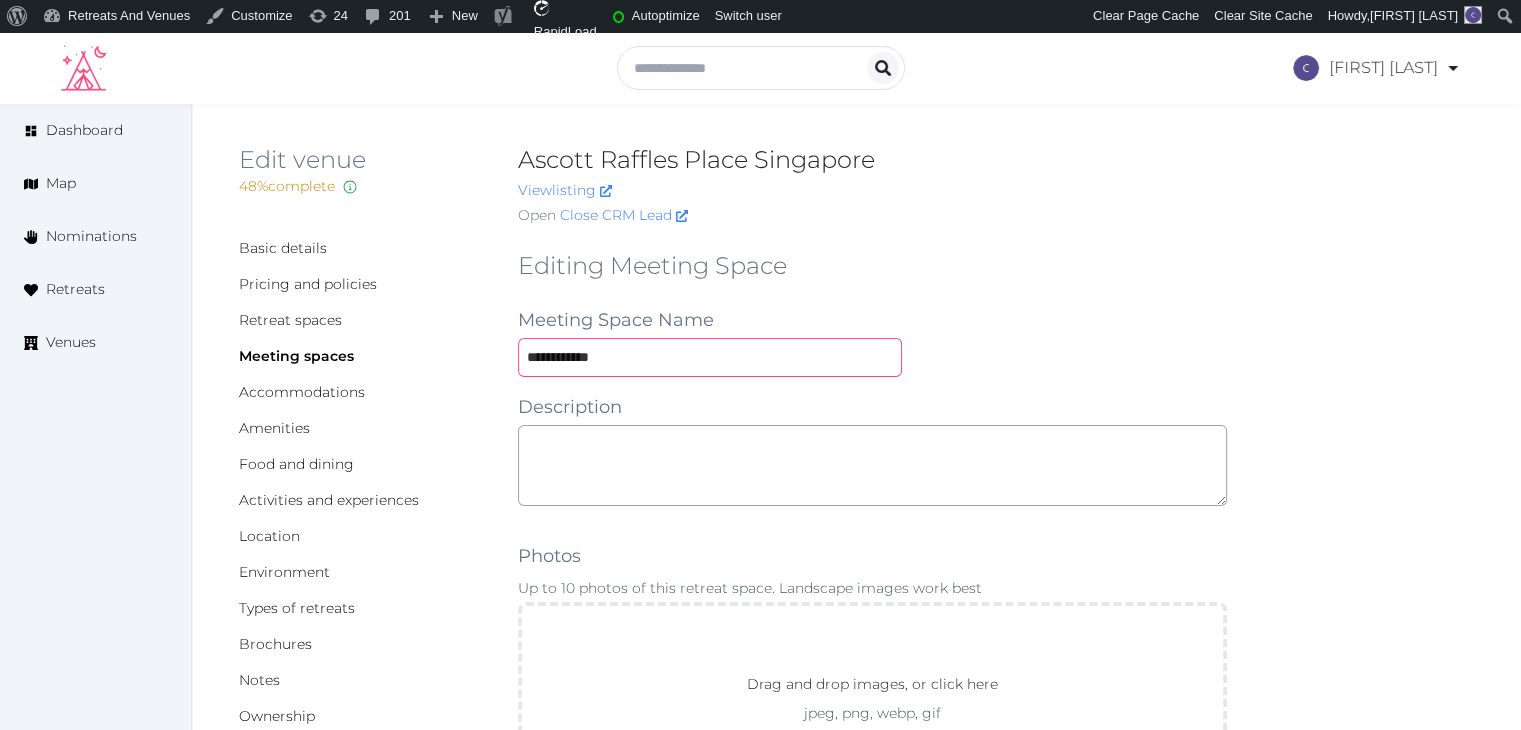 click on "**********" at bounding box center [710, 357] 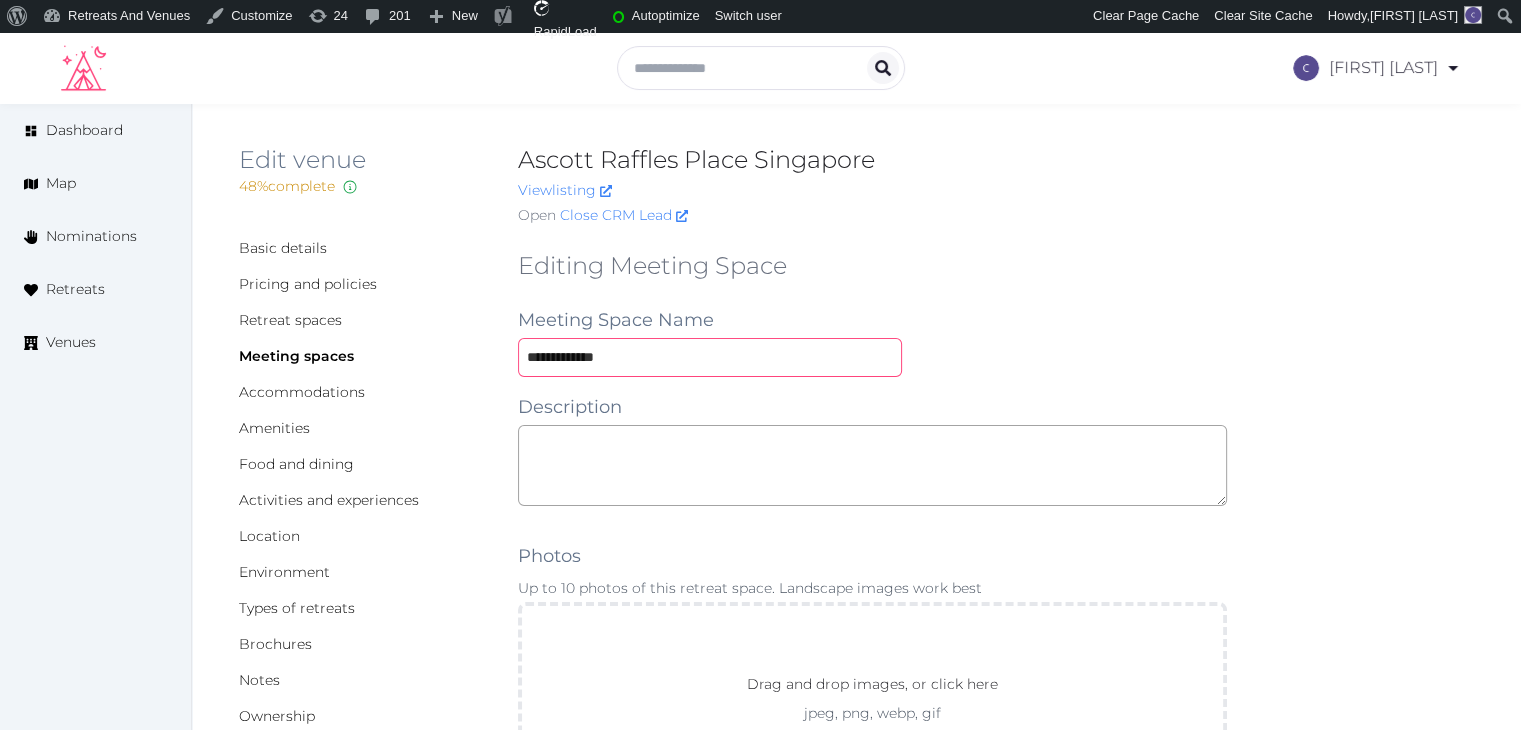 type on "**********" 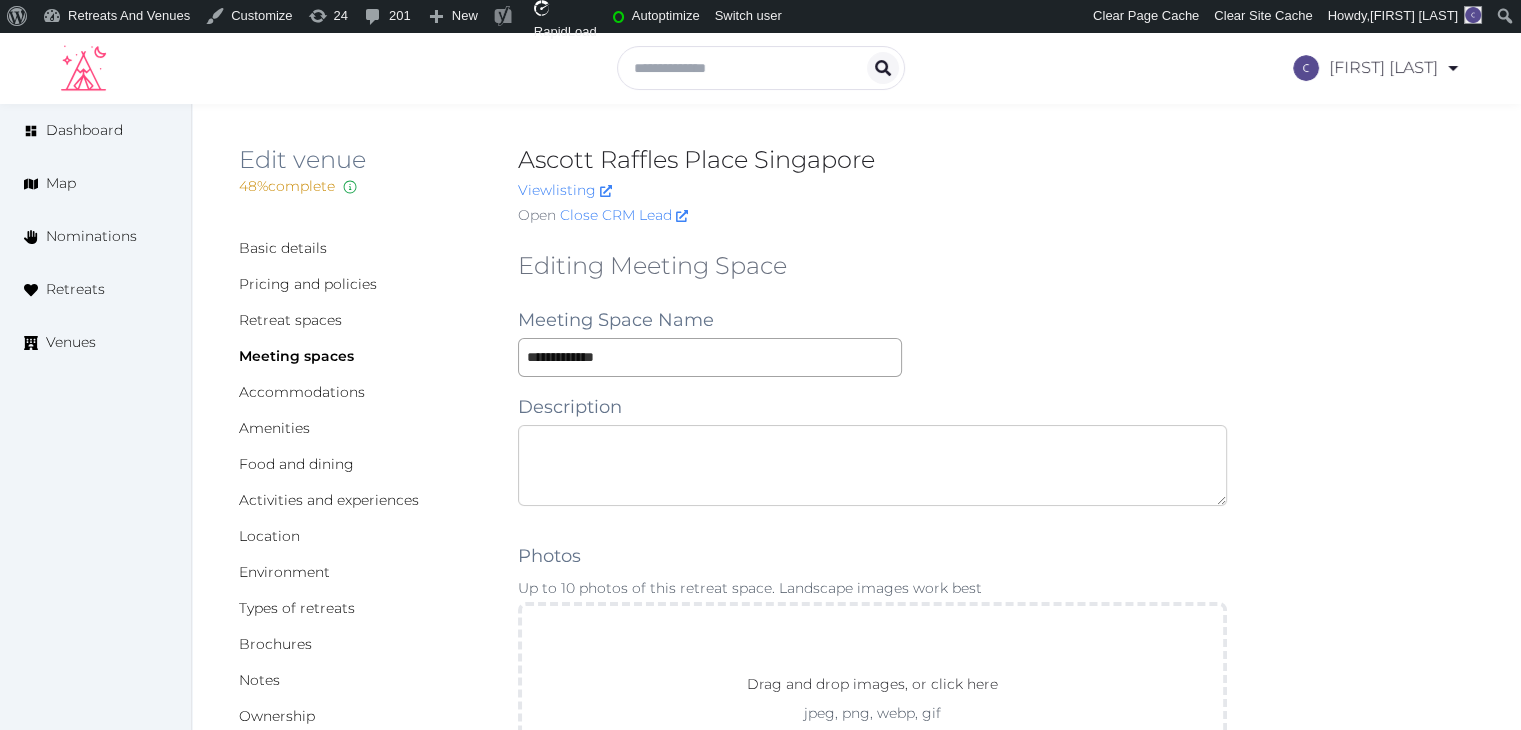 click at bounding box center (872, 465) 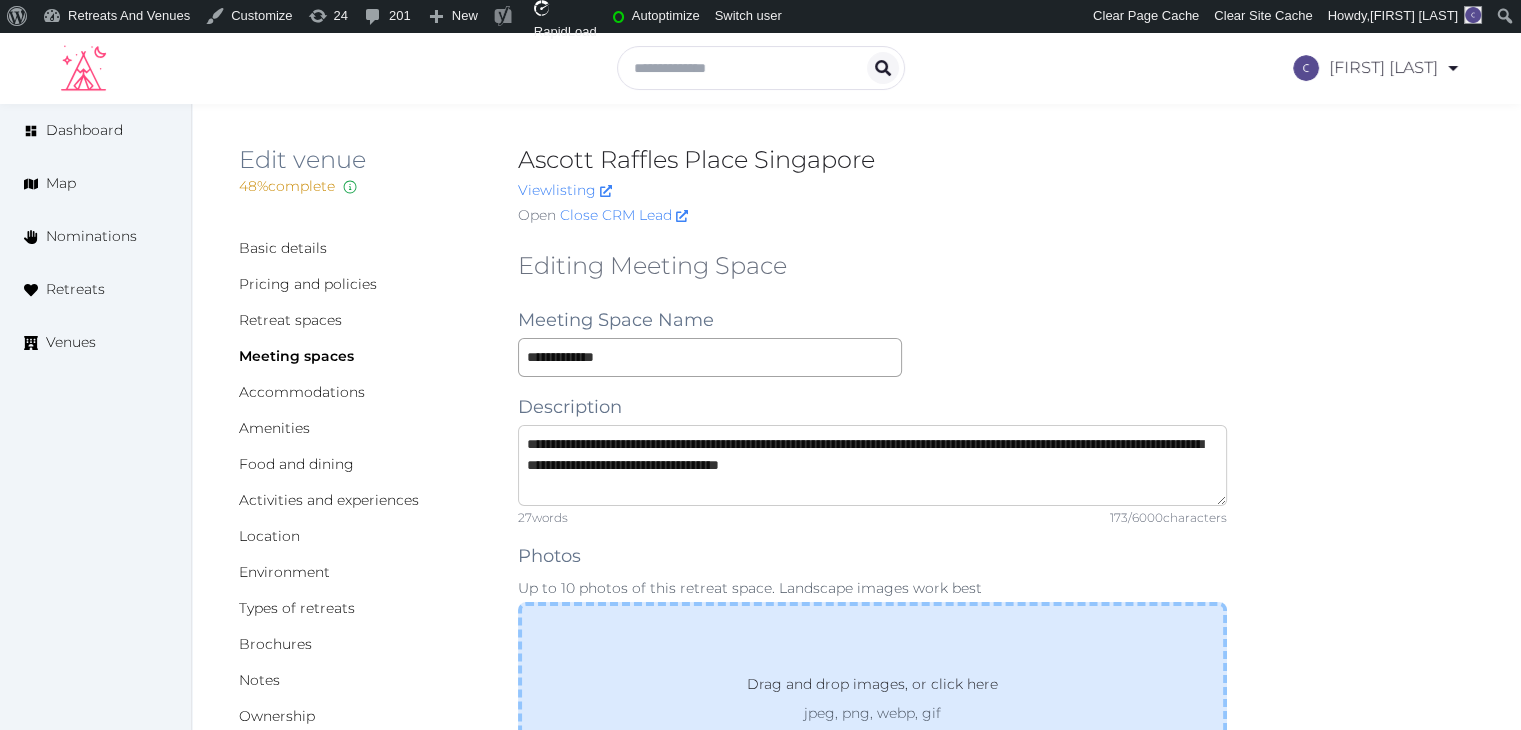 scroll, scrollTop: 200, scrollLeft: 0, axis: vertical 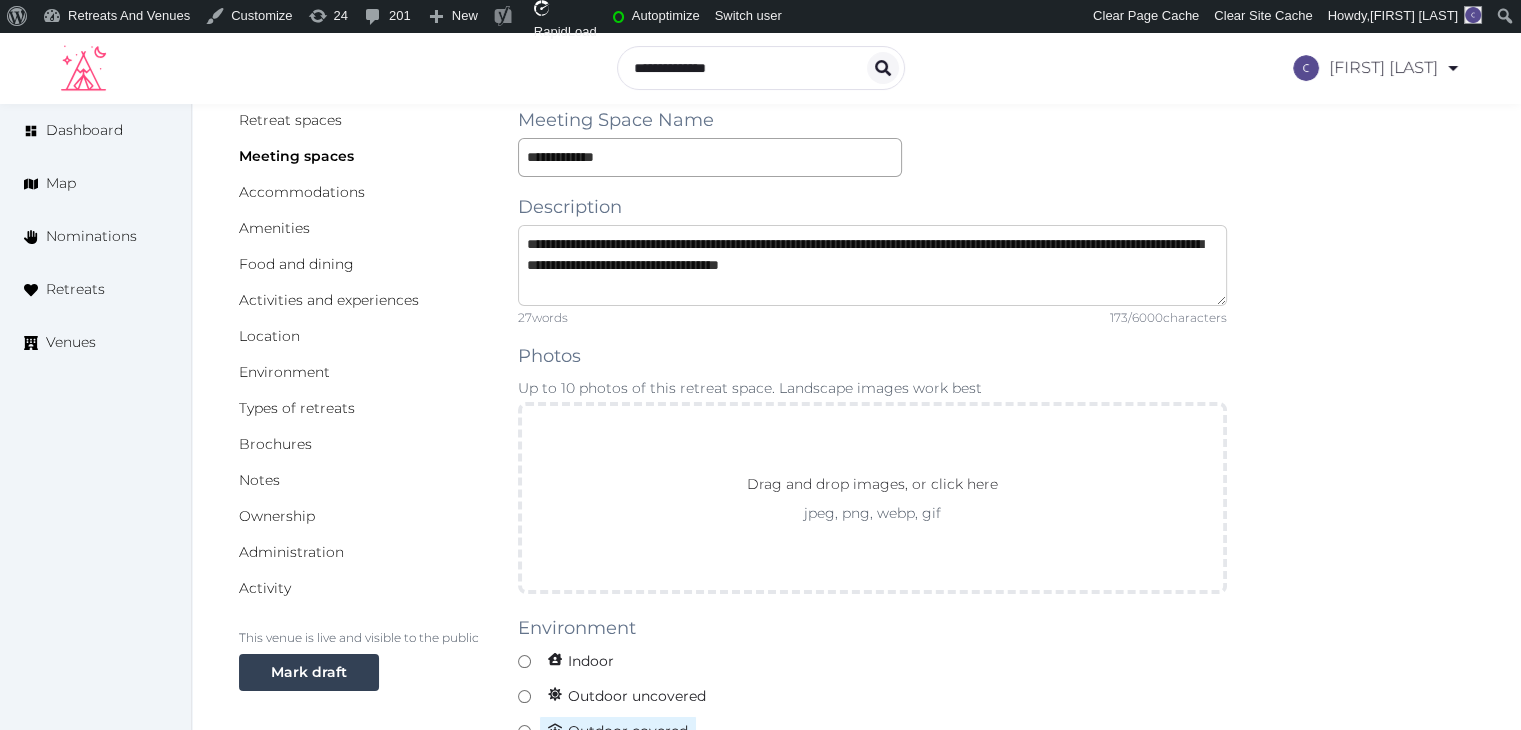 type on "**********" 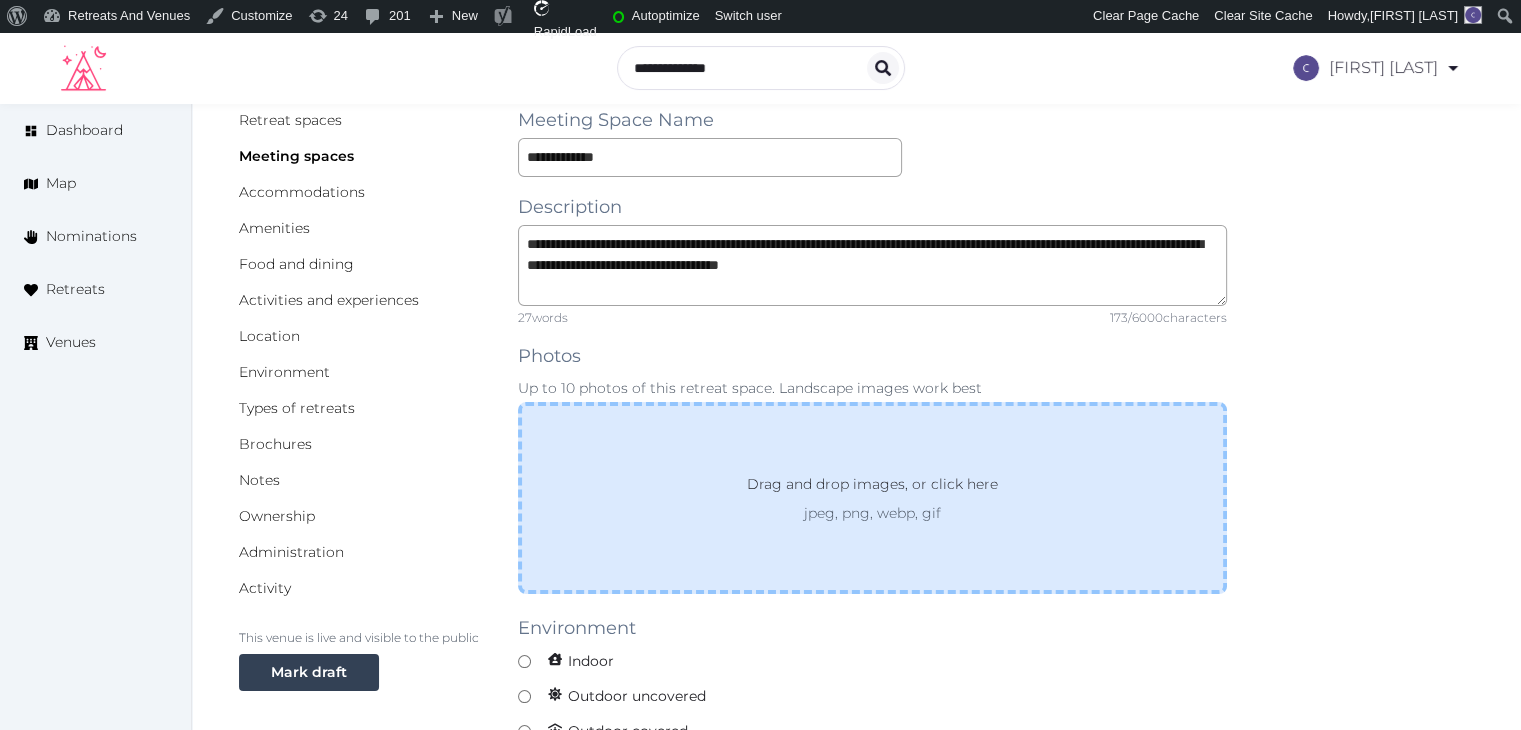 click on "Drag and drop images, or click here" at bounding box center (872, 488) 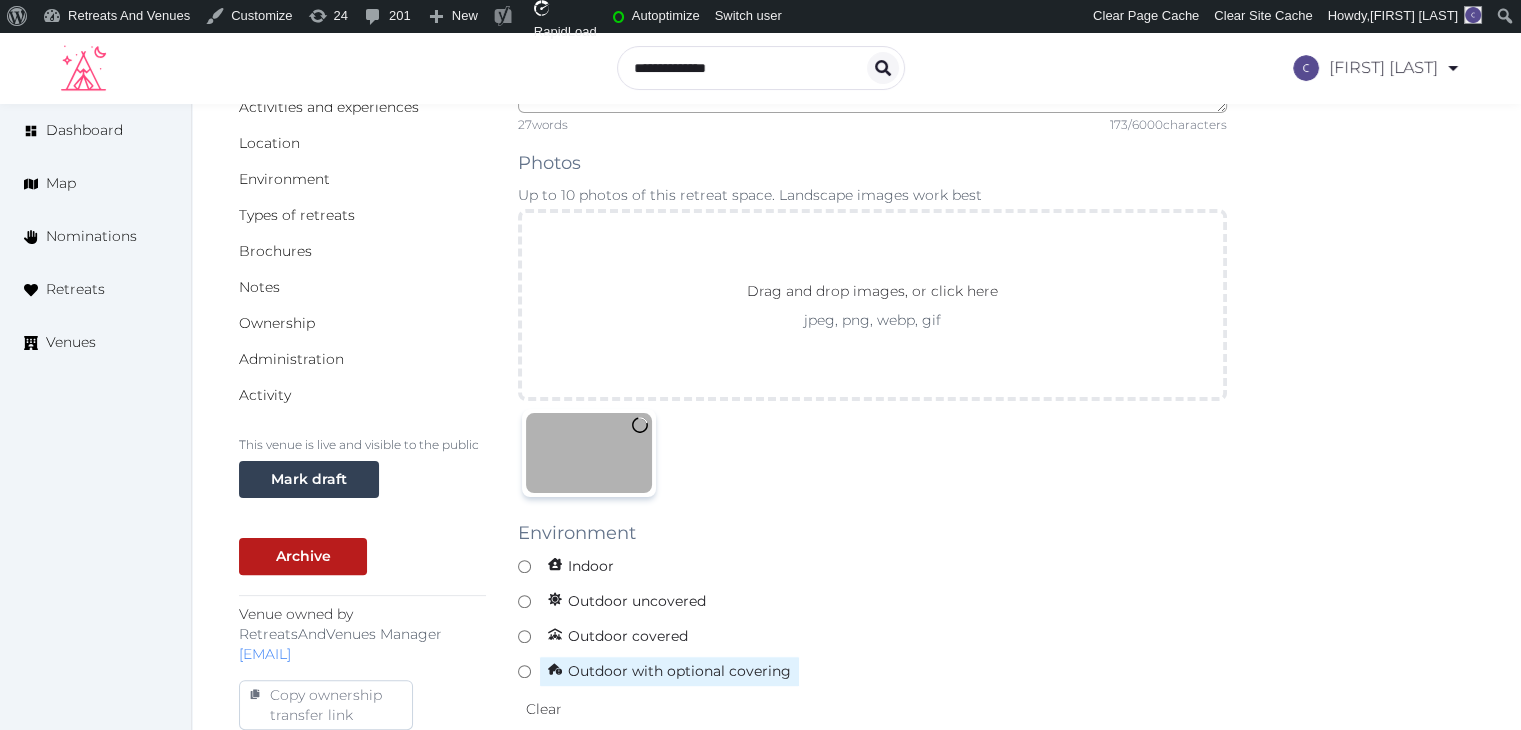 scroll, scrollTop: 500, scrollLeft: 0, axis: vertical 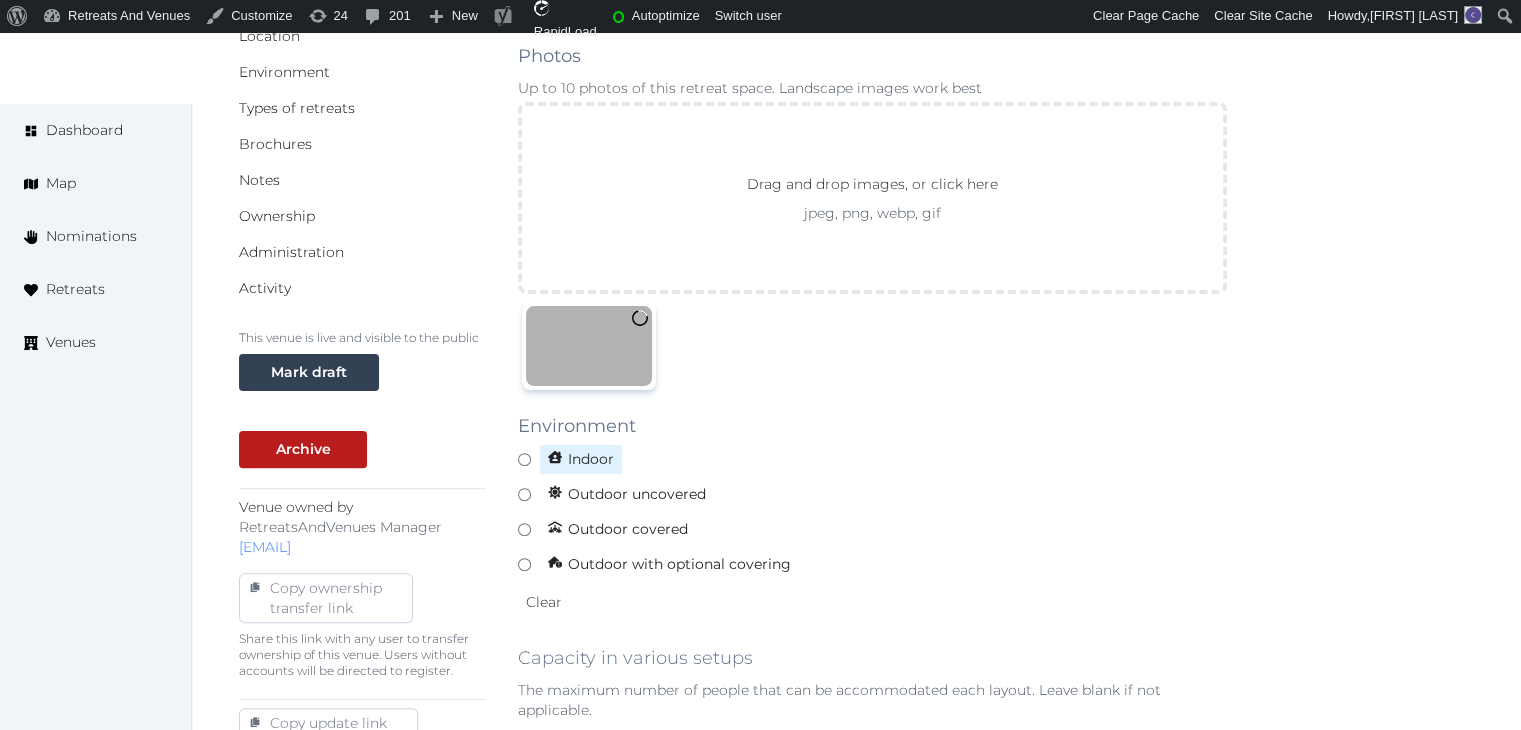 click on "Indoor" at bounding box center [581, 459] 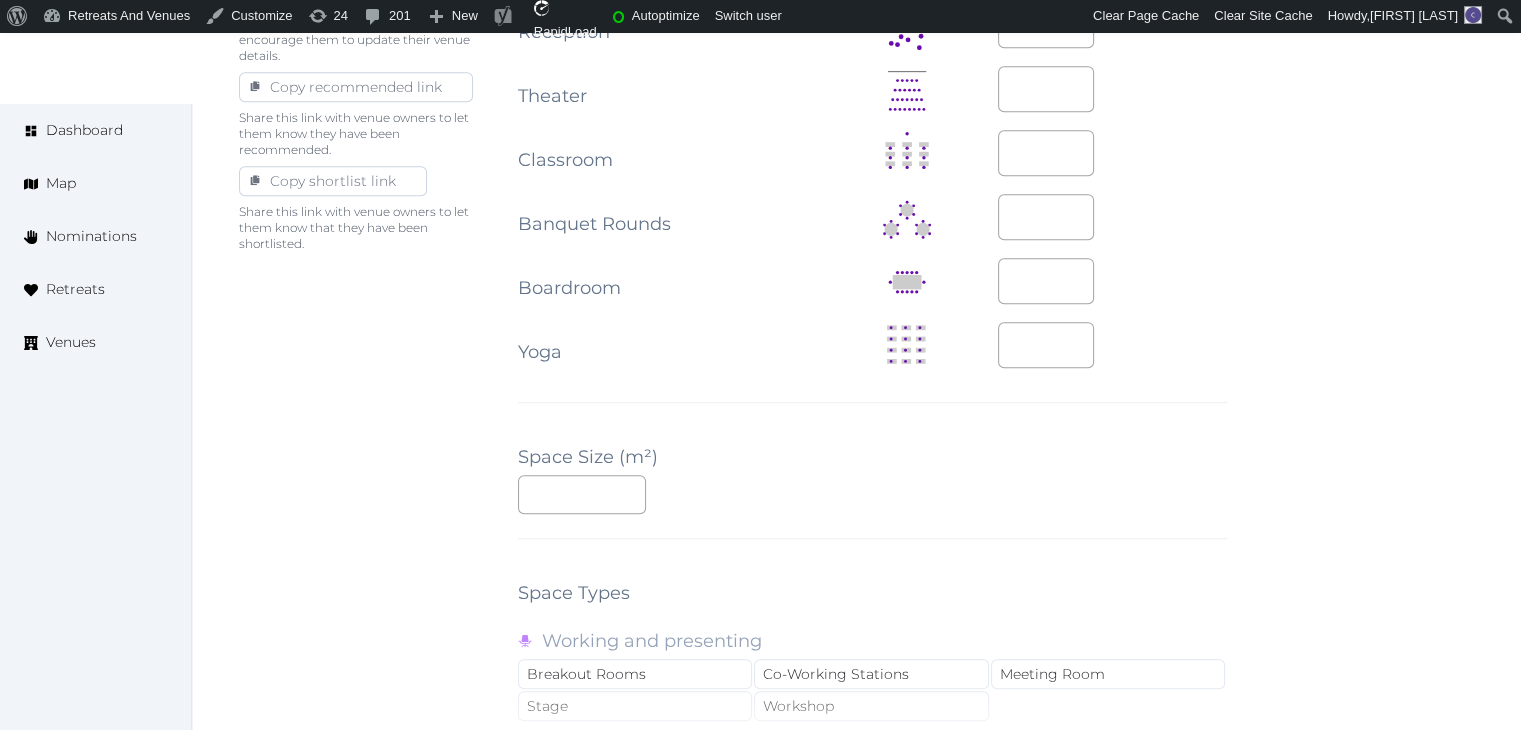 scroll, scrollTop: 1400, scrollLeft: 0, axis: vertical 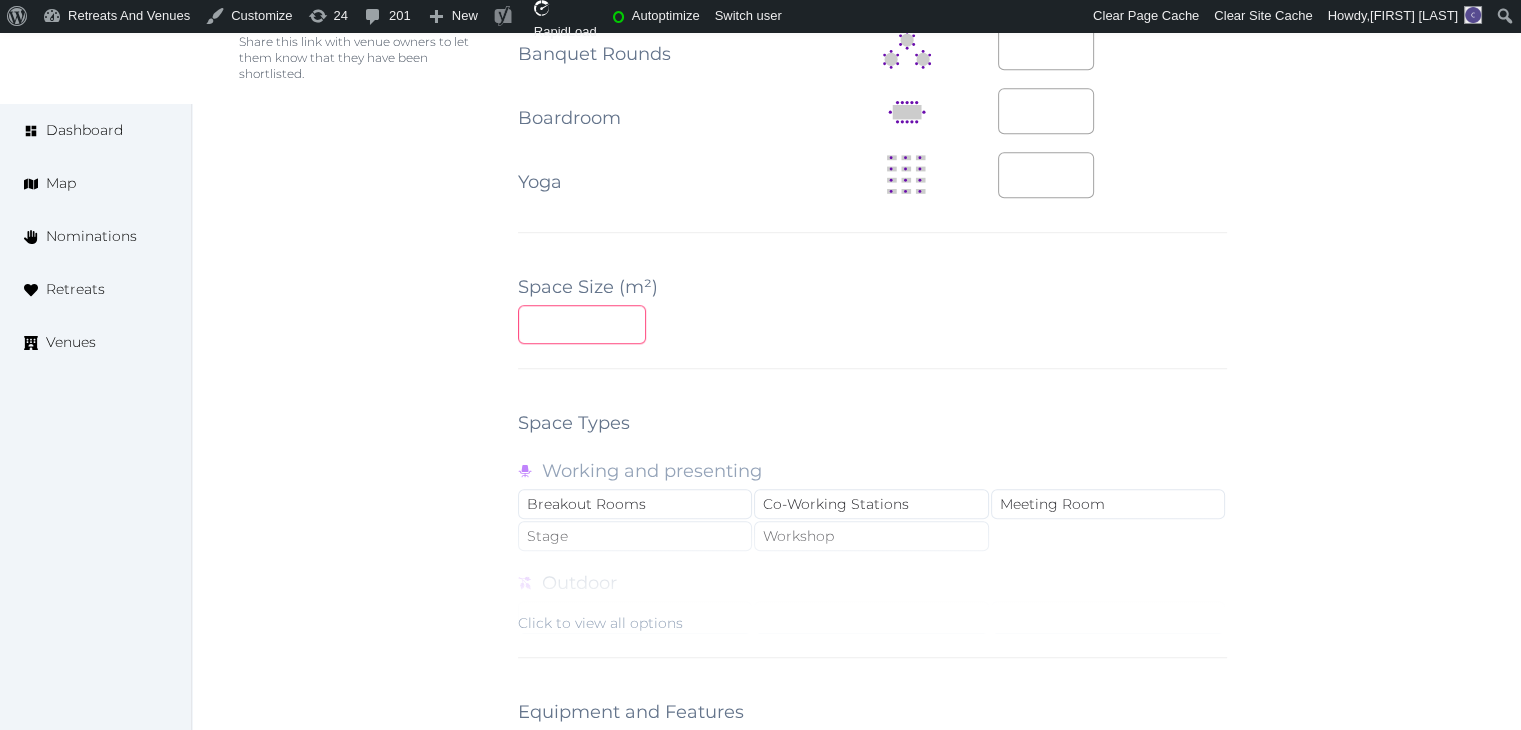click at bounding box center (582, 324) 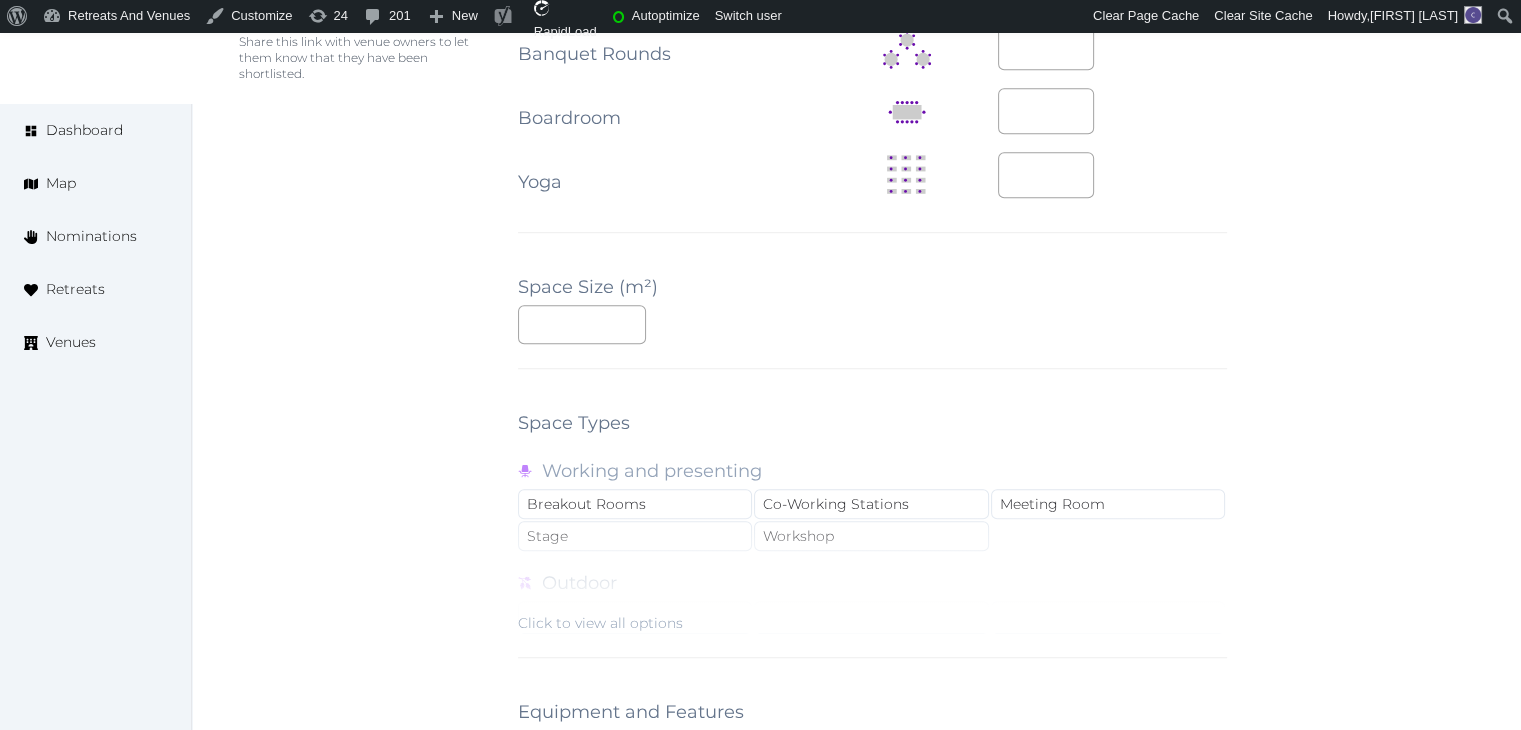 click on "**********" at bounding box center [872, 27] 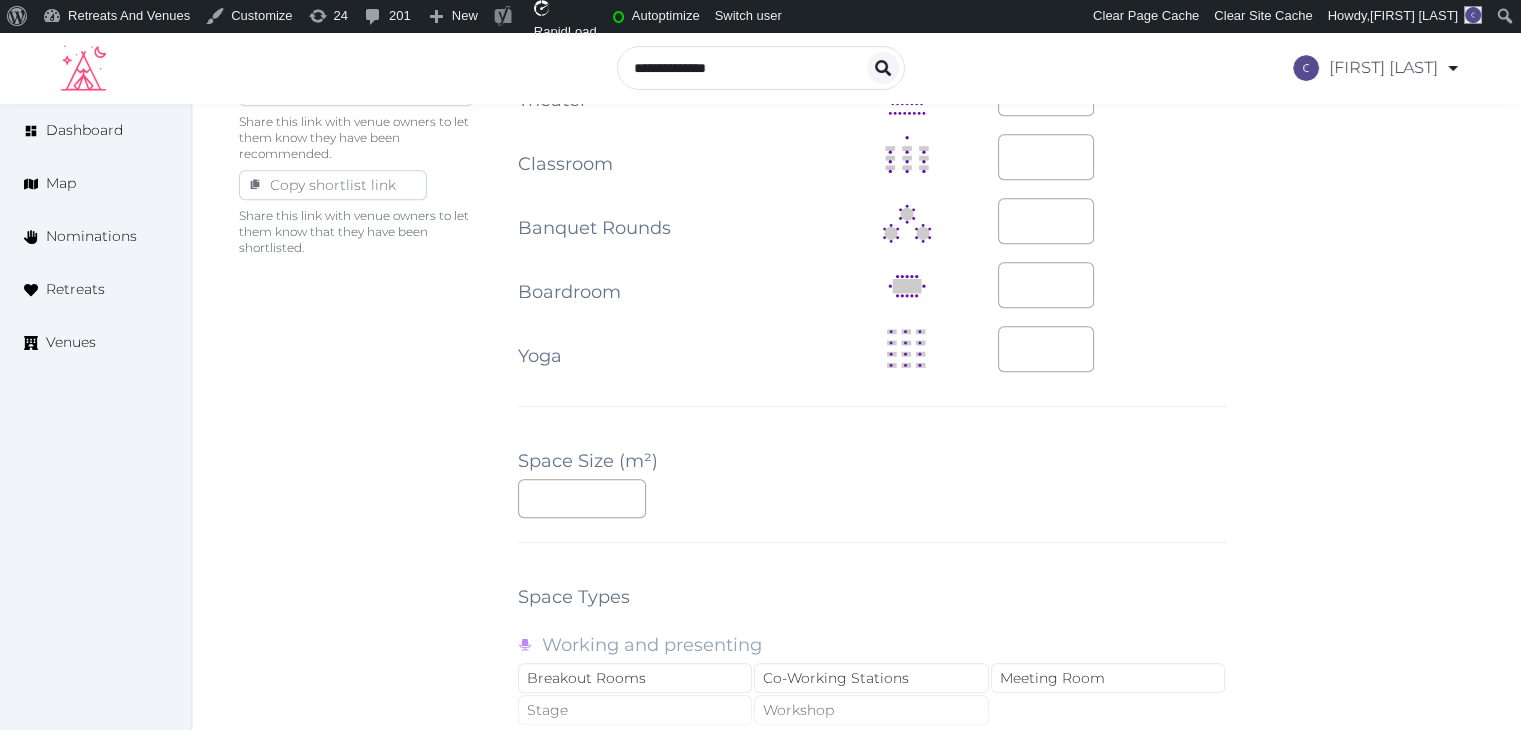 scroll, scrollTop: 1100, scrollLeft: 0, axis: vertical 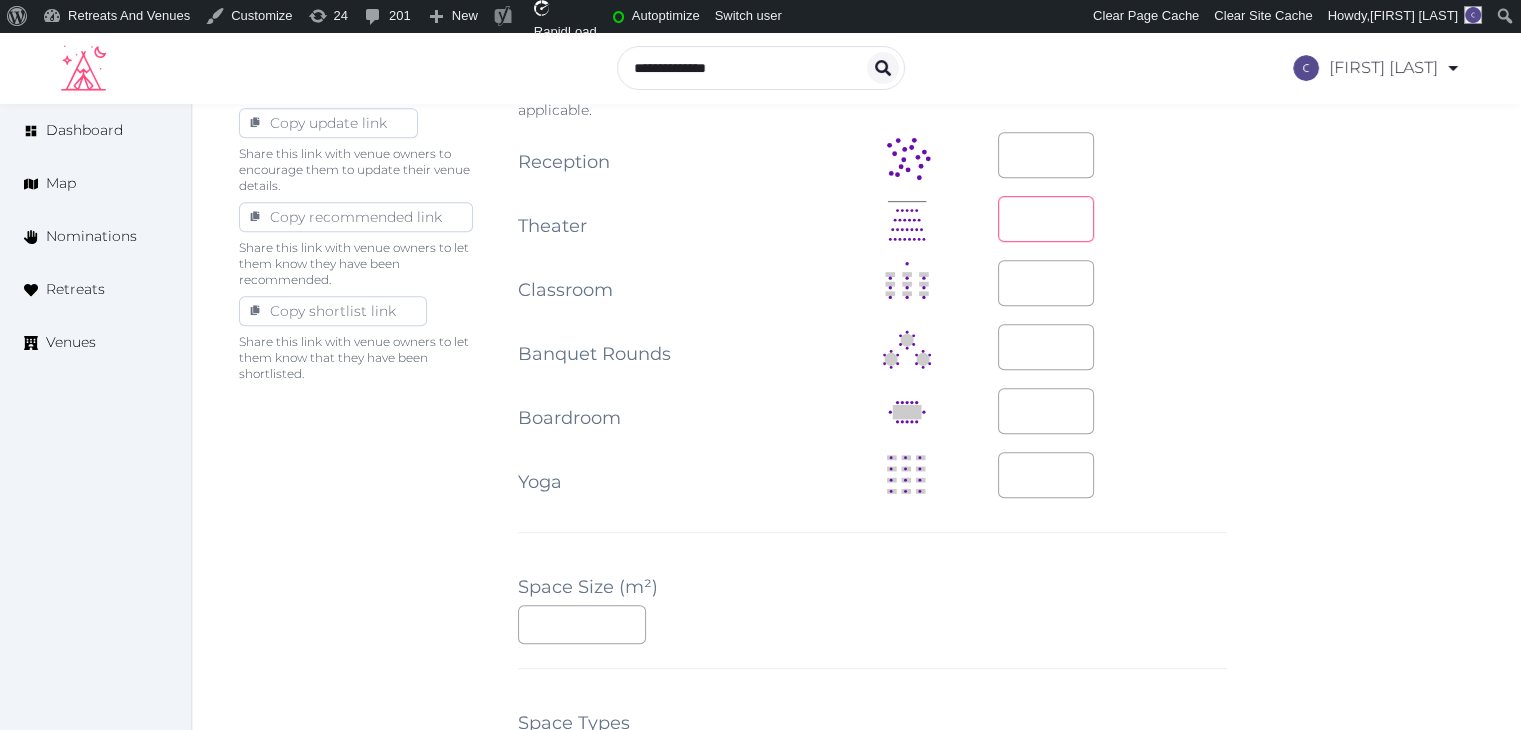 click at bounding box center [1046, 219] 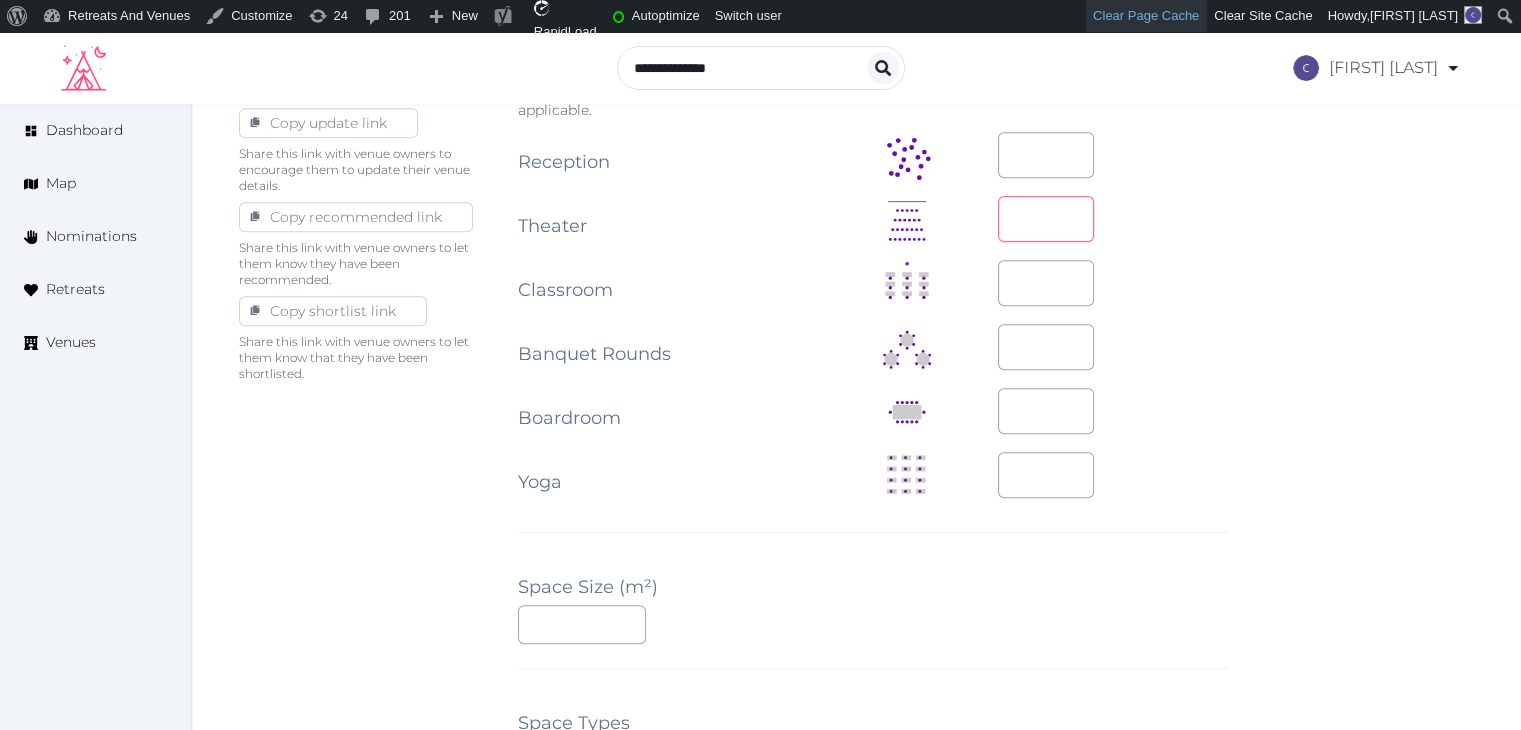 type on "**" 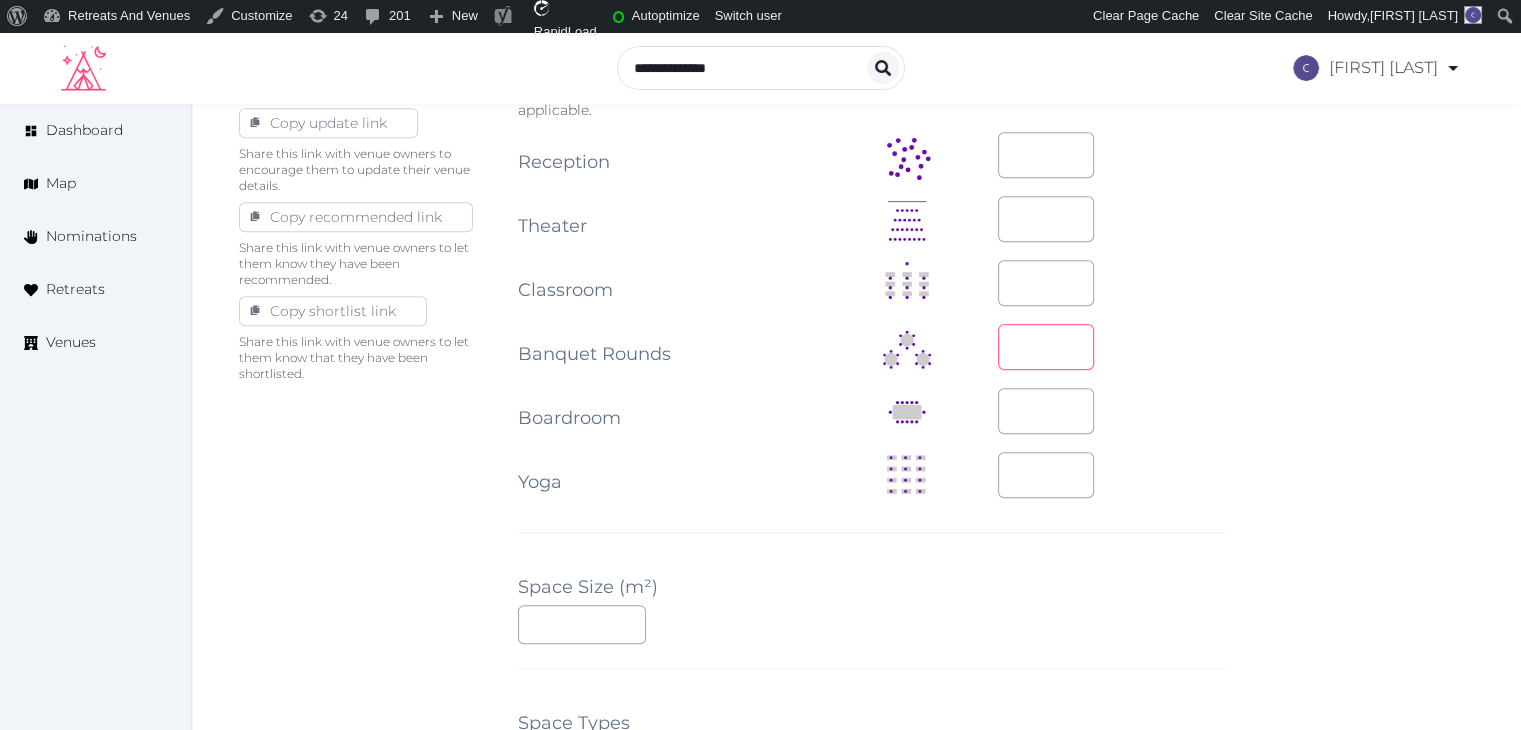 click at bounding box center [1046, 347] 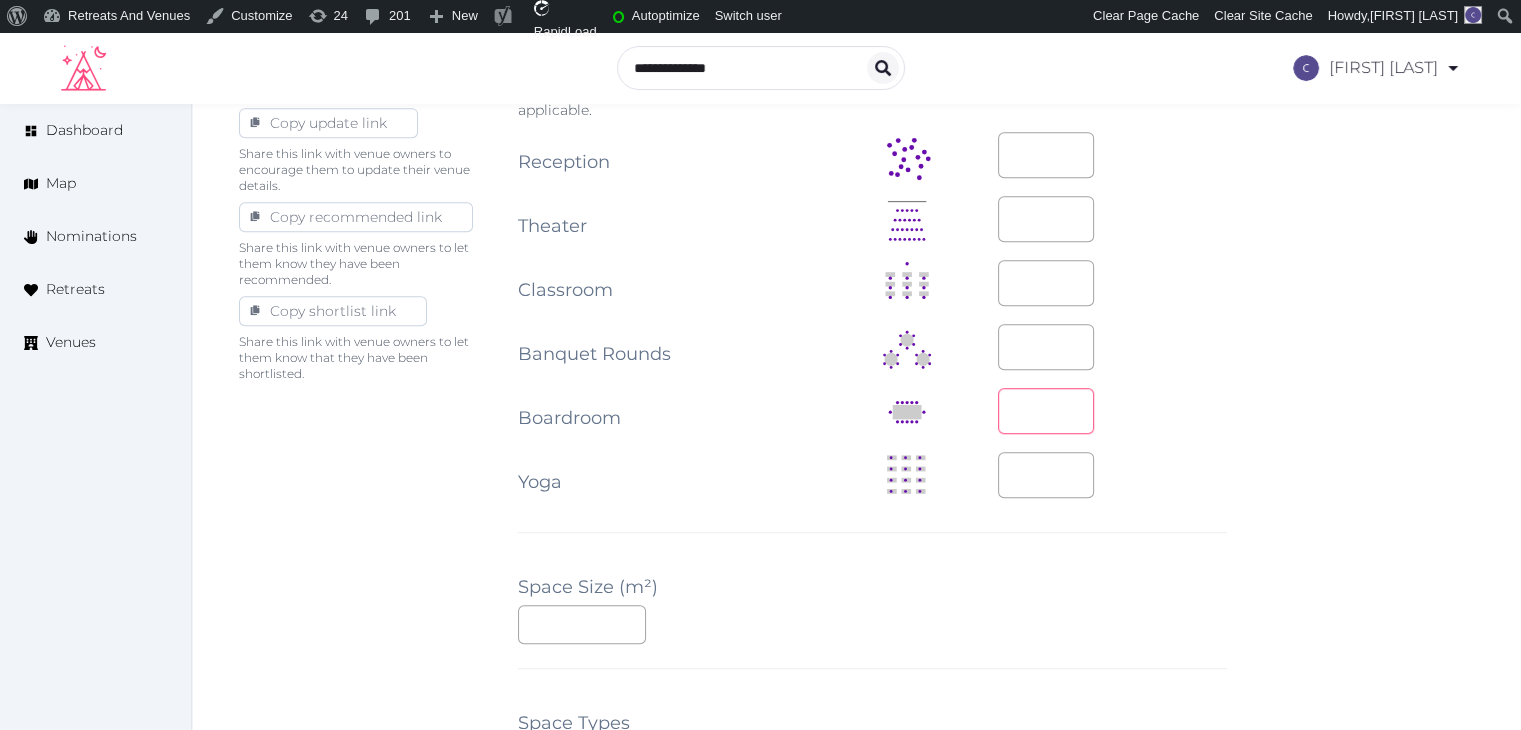 click at bounding box center [1046, 411] 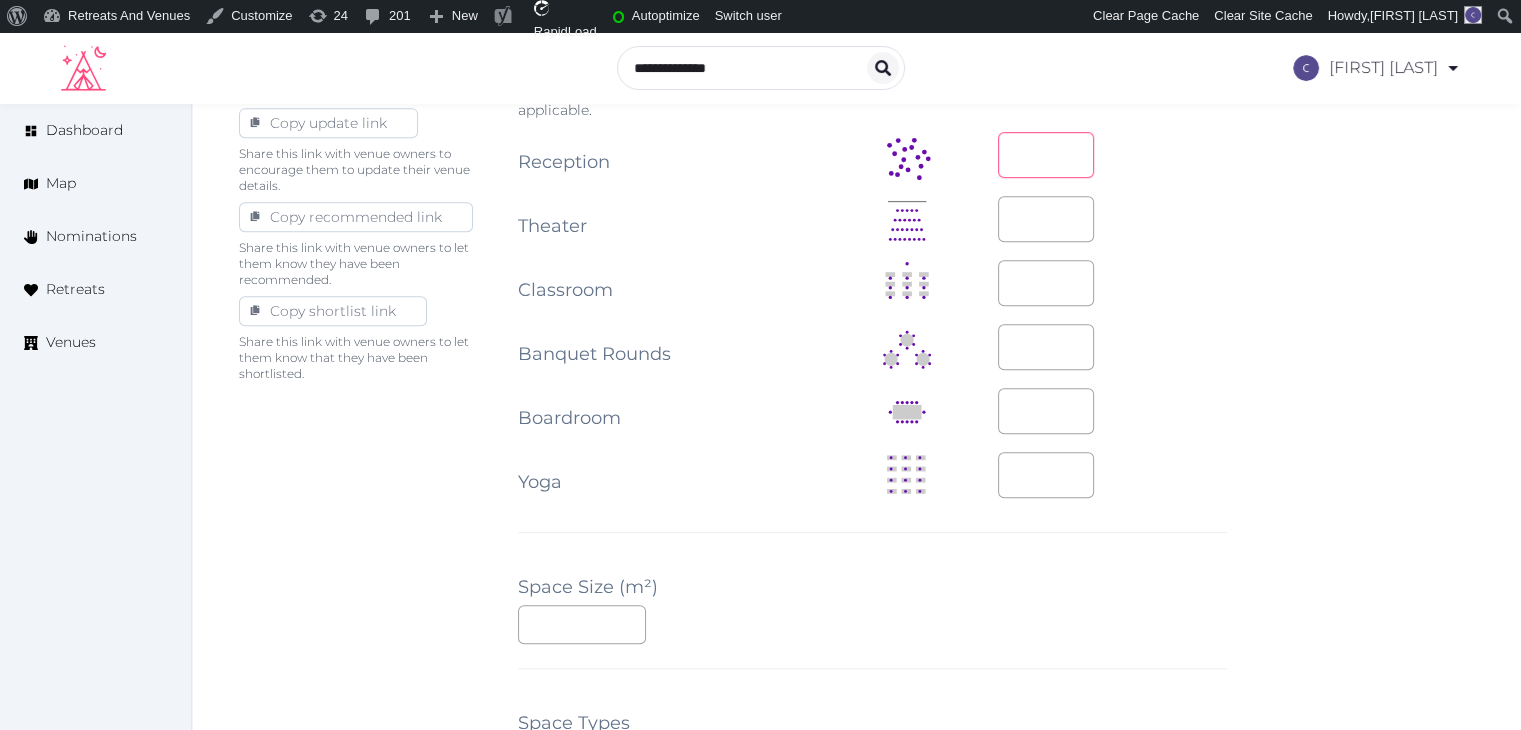 click at bounding box center [1046, 155] 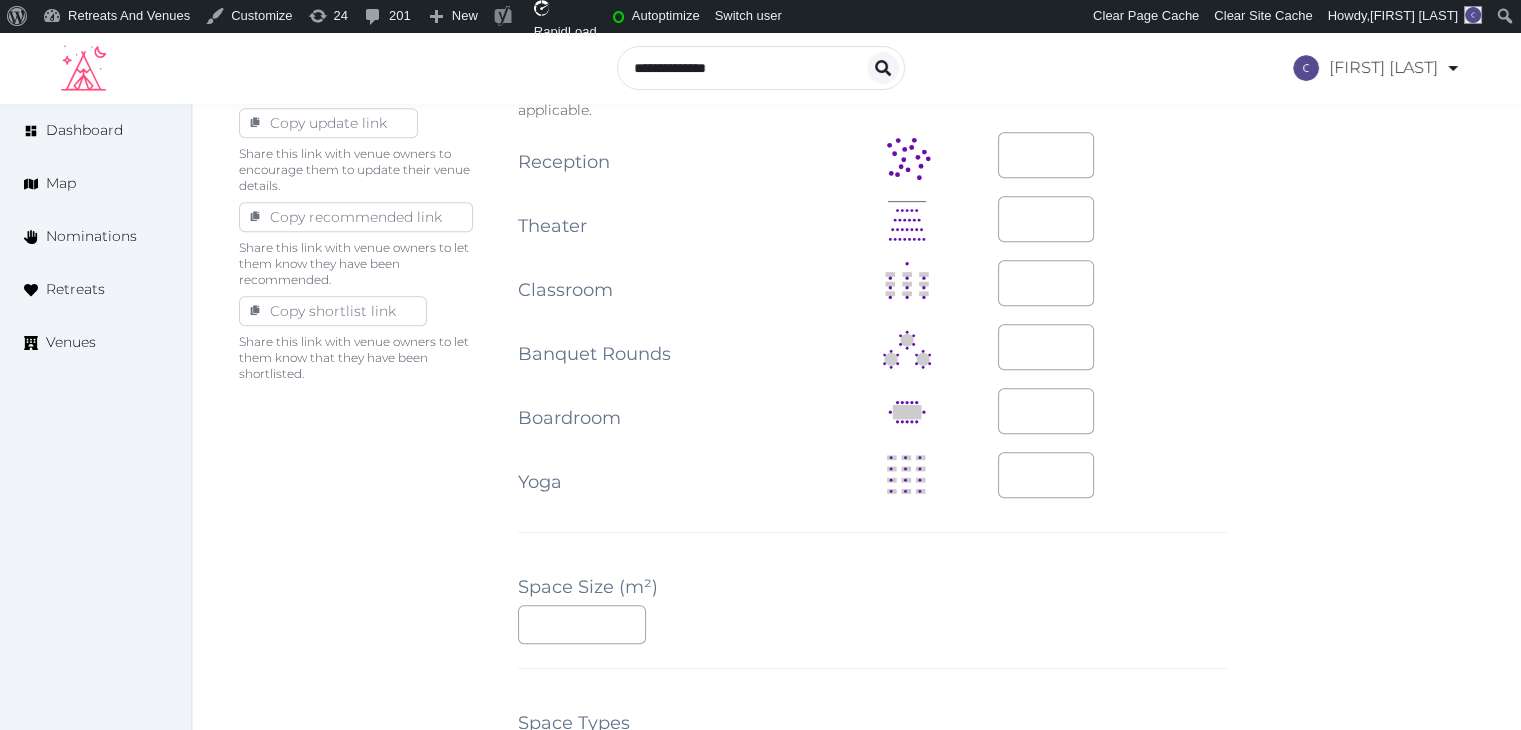 click on "**********" at bounding box center [856, 327] 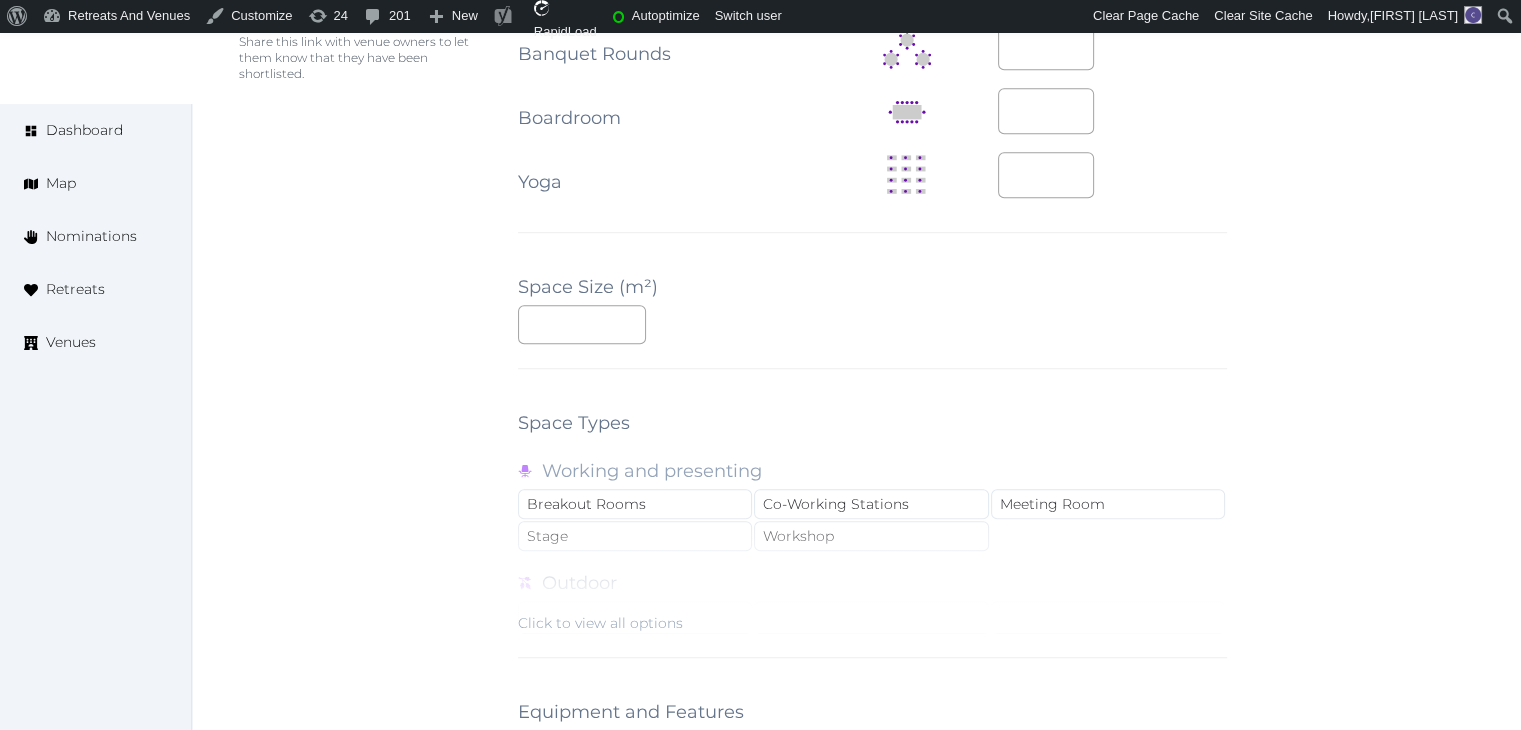 scroll, scrollTop: 1700, scrollLeft: 0, axis: vertical 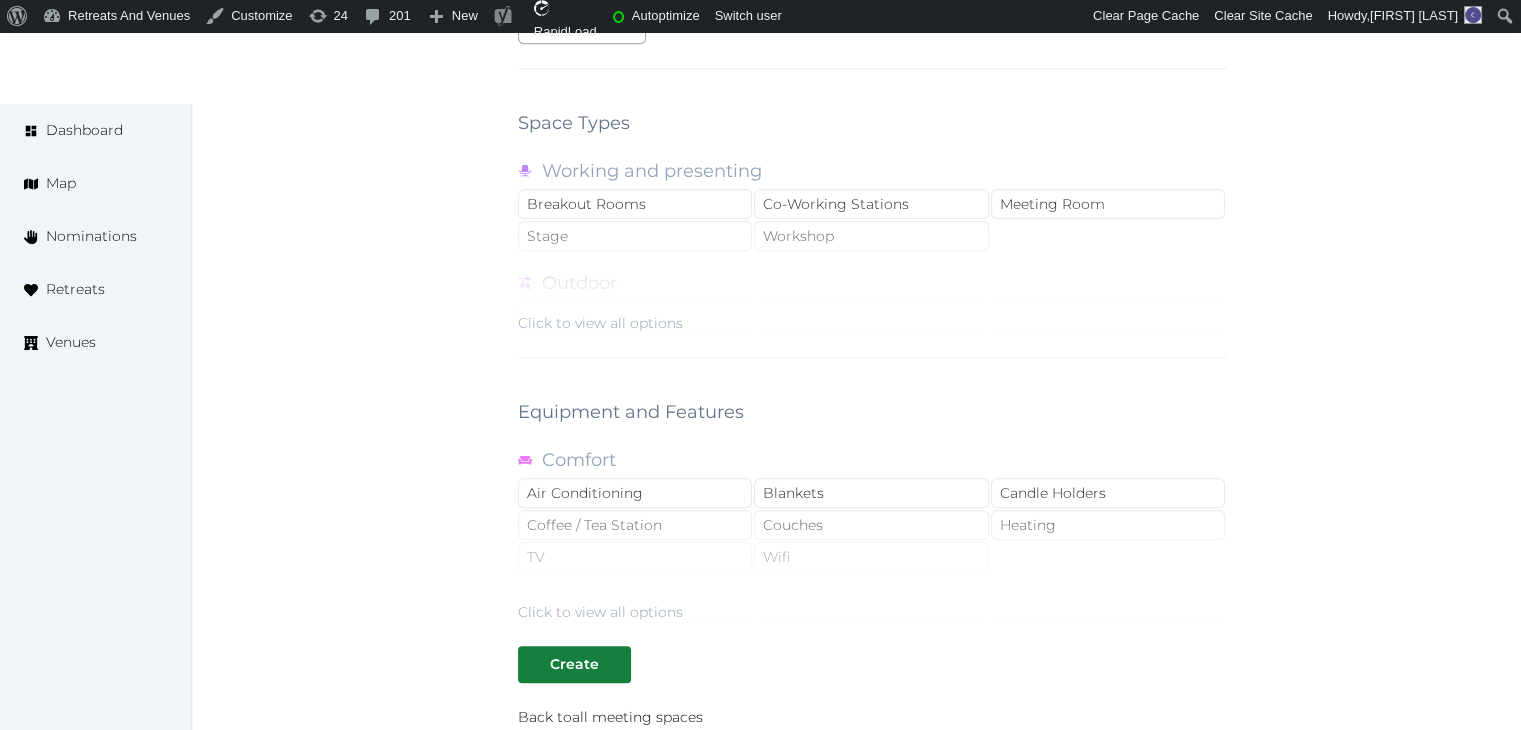 drag, startPoint x: 634, startPoint y: 318, endPoint x: 891, endPoint y: 262, distance: 263.03043 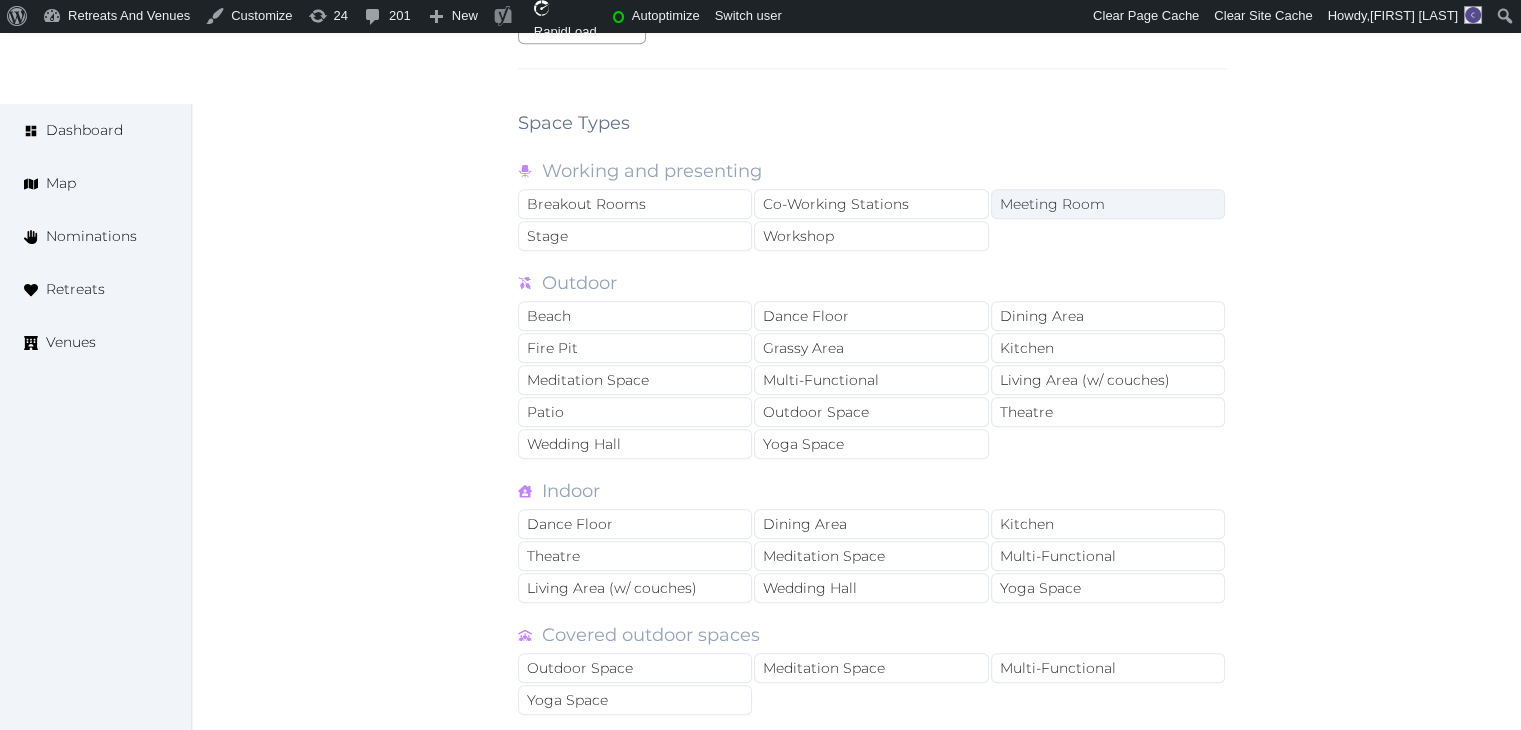 click on "Meeting Room" at bounding box center (1108, 204) 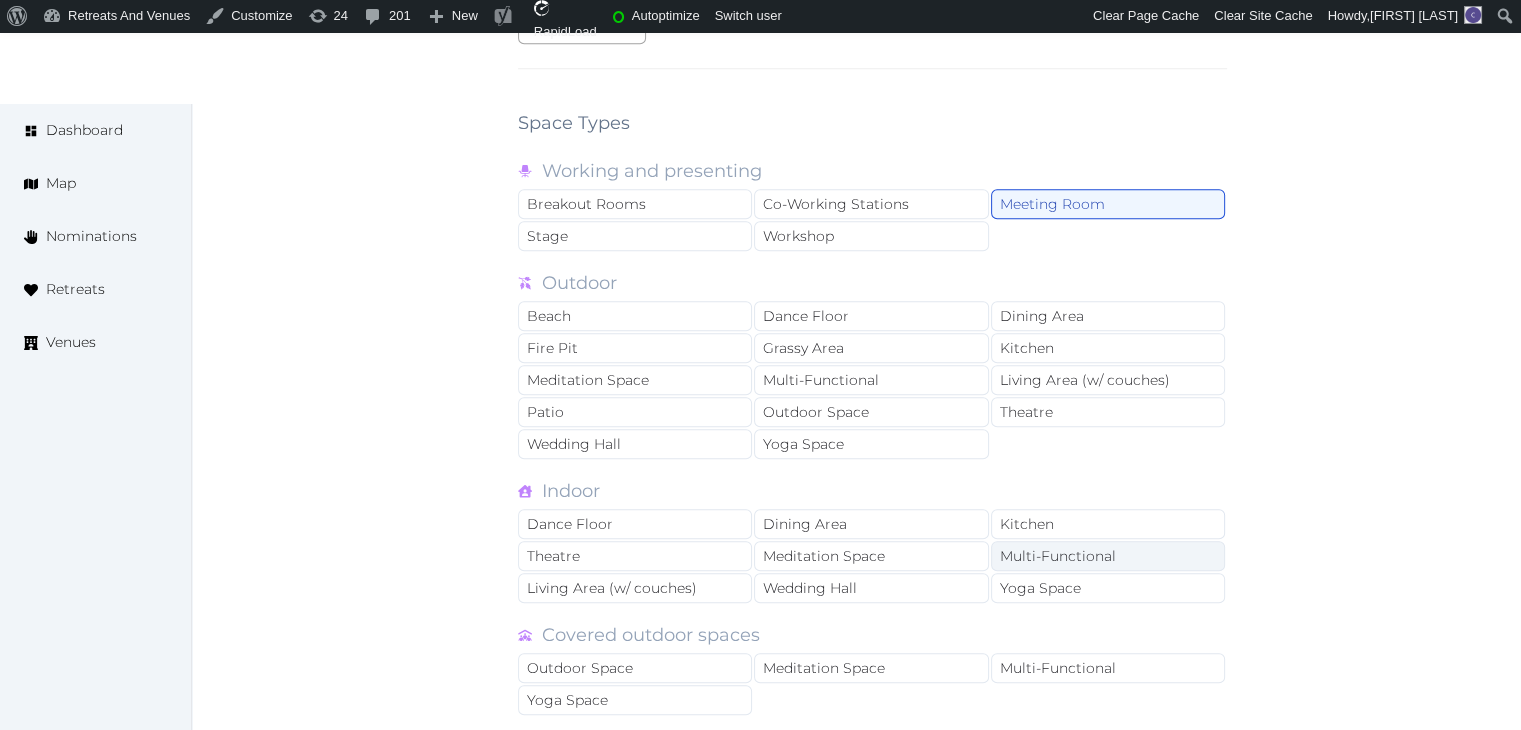 click on "Multi-Functional" at bounding box center [1108, 556] 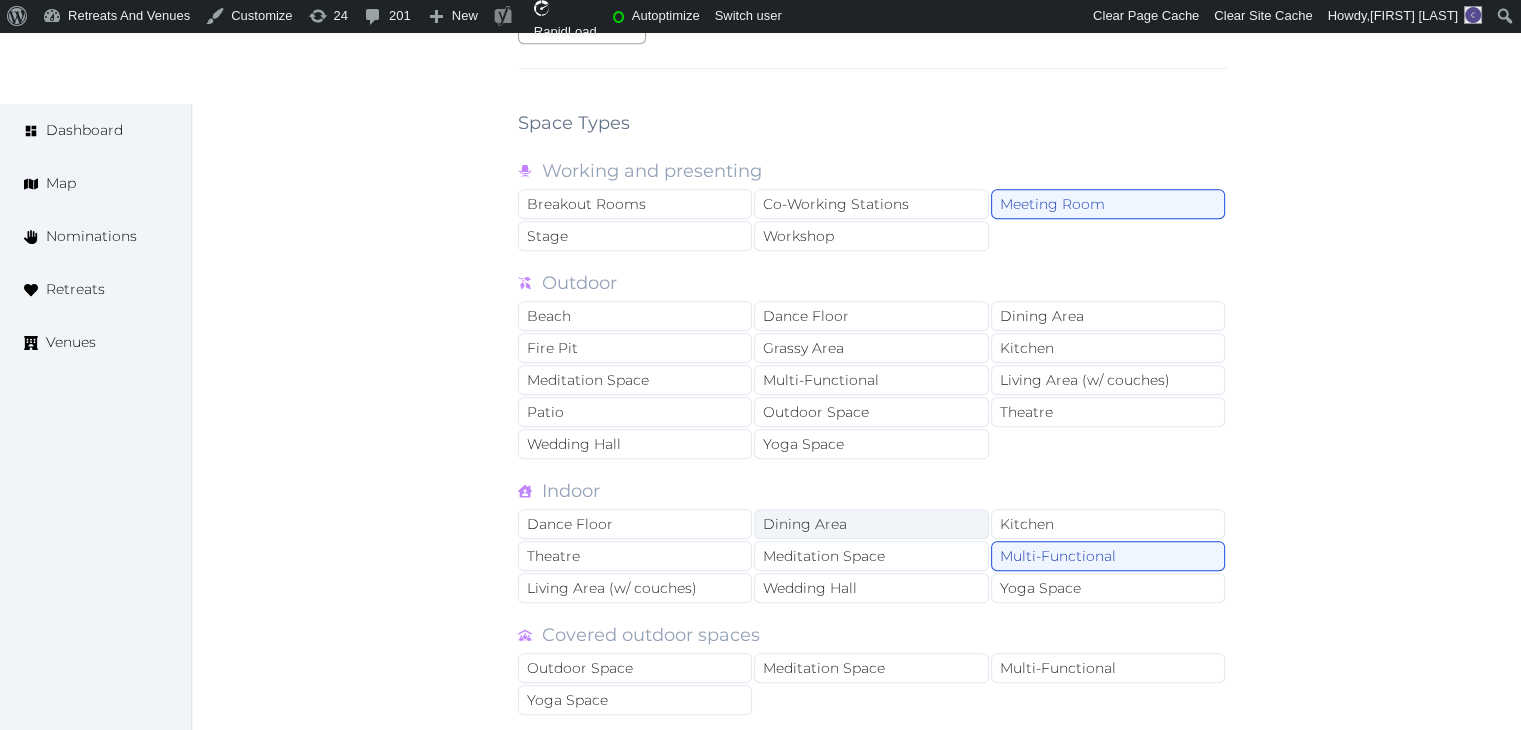 click on "Dining Area" at bounding box center [871, 524] 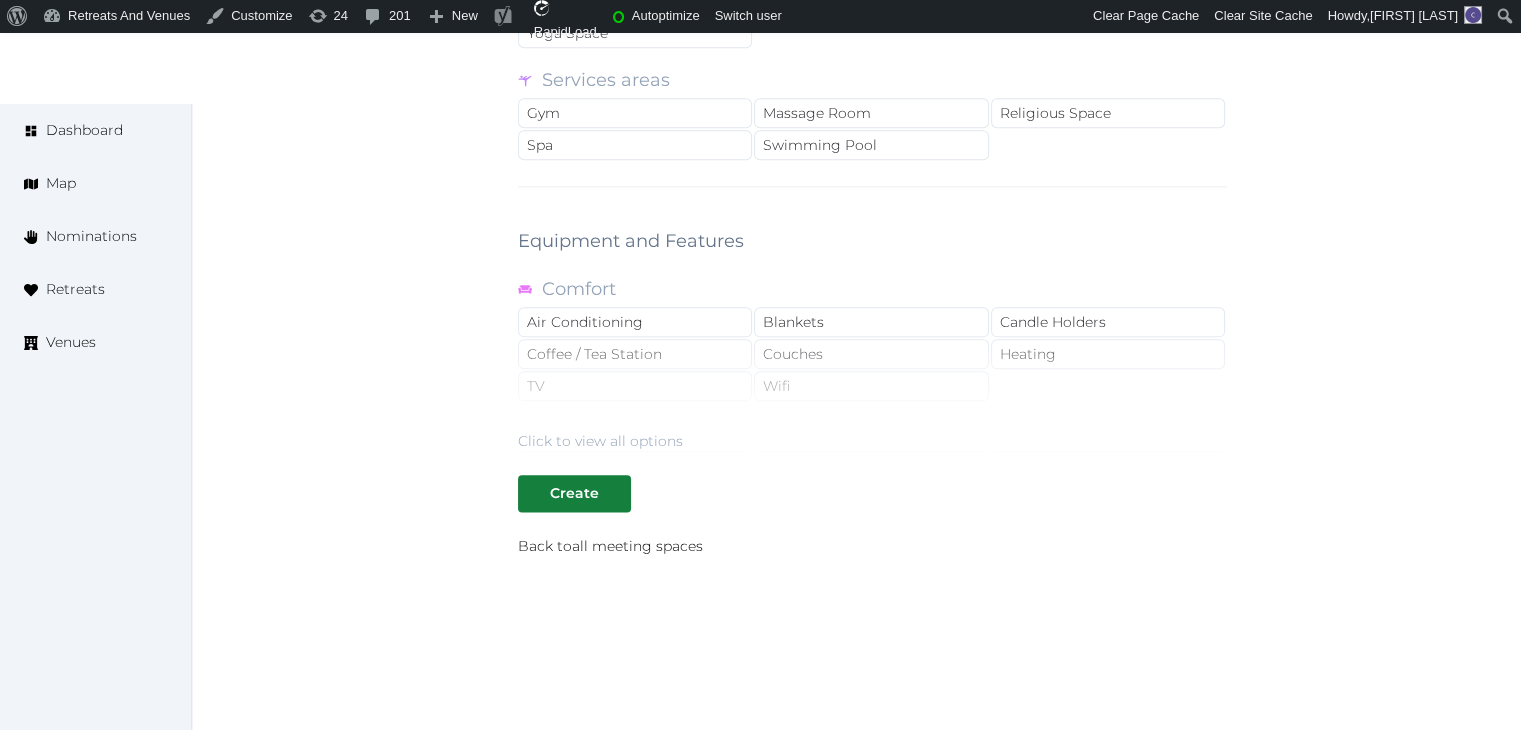 scroll, scrollTop: 2400, scrollLeft: 0, axis: vertical 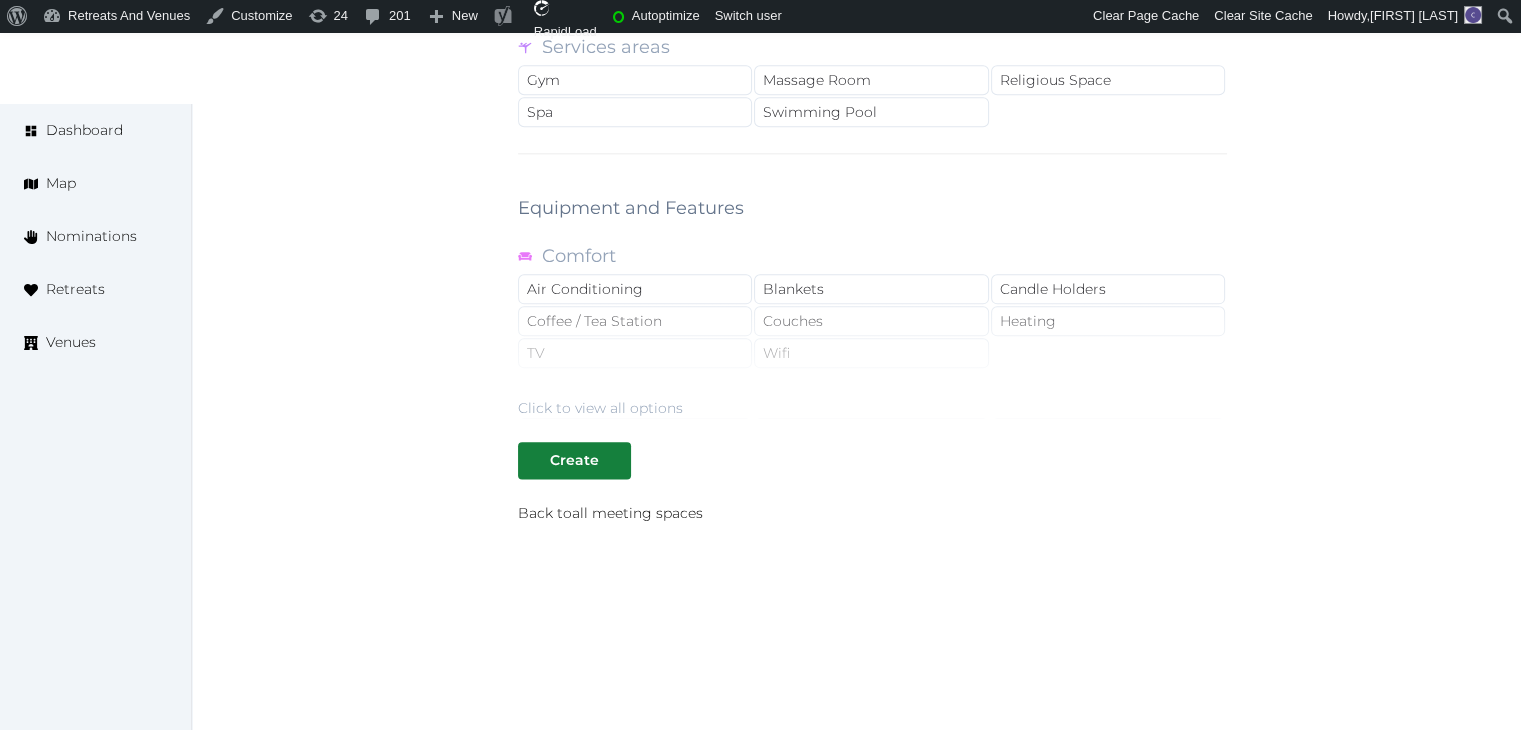 drag, startPoint x: 645, startPoint y: 397, endPoint x: 796, endPoint y: 367, distance: 153.9513 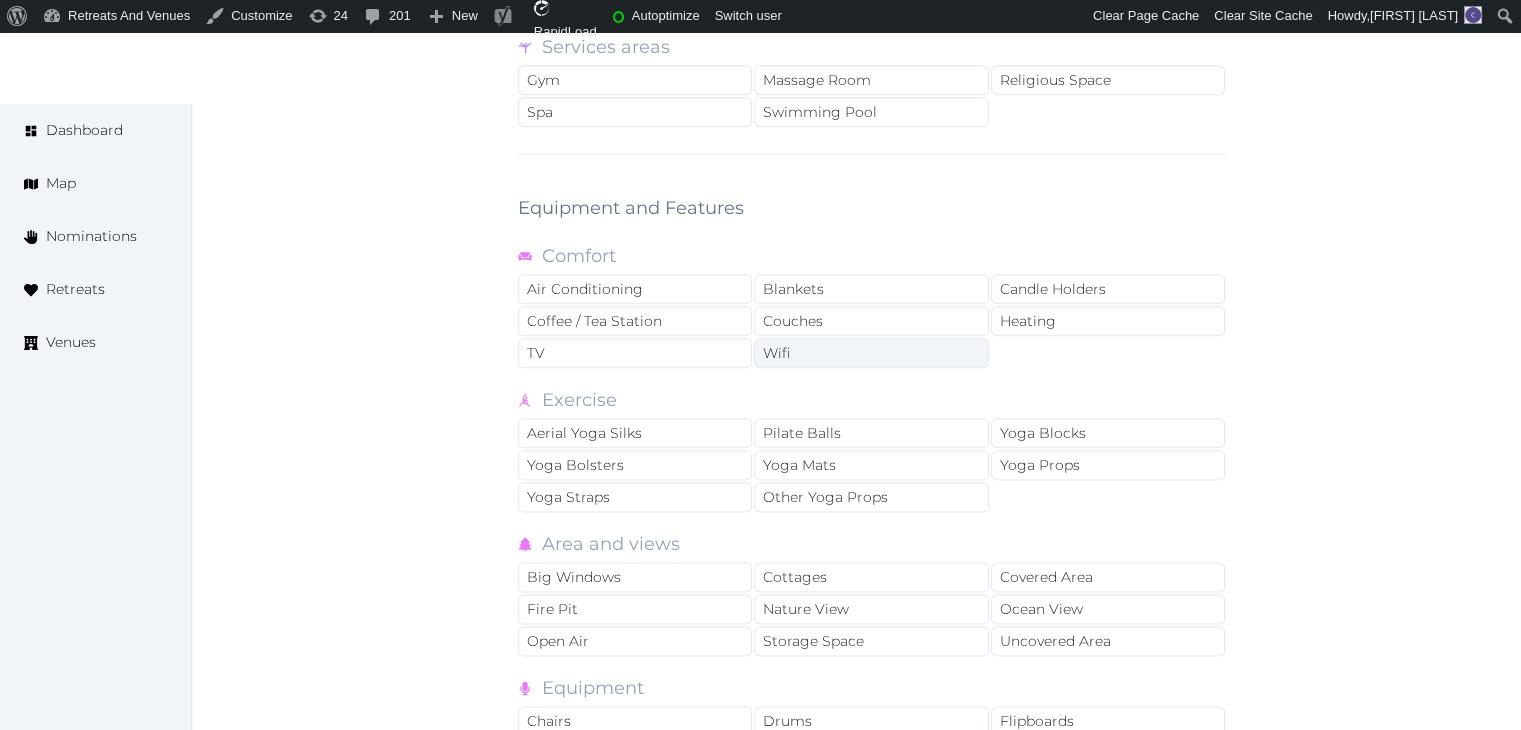 click on "Wifi" at bounding box center [871, 353] 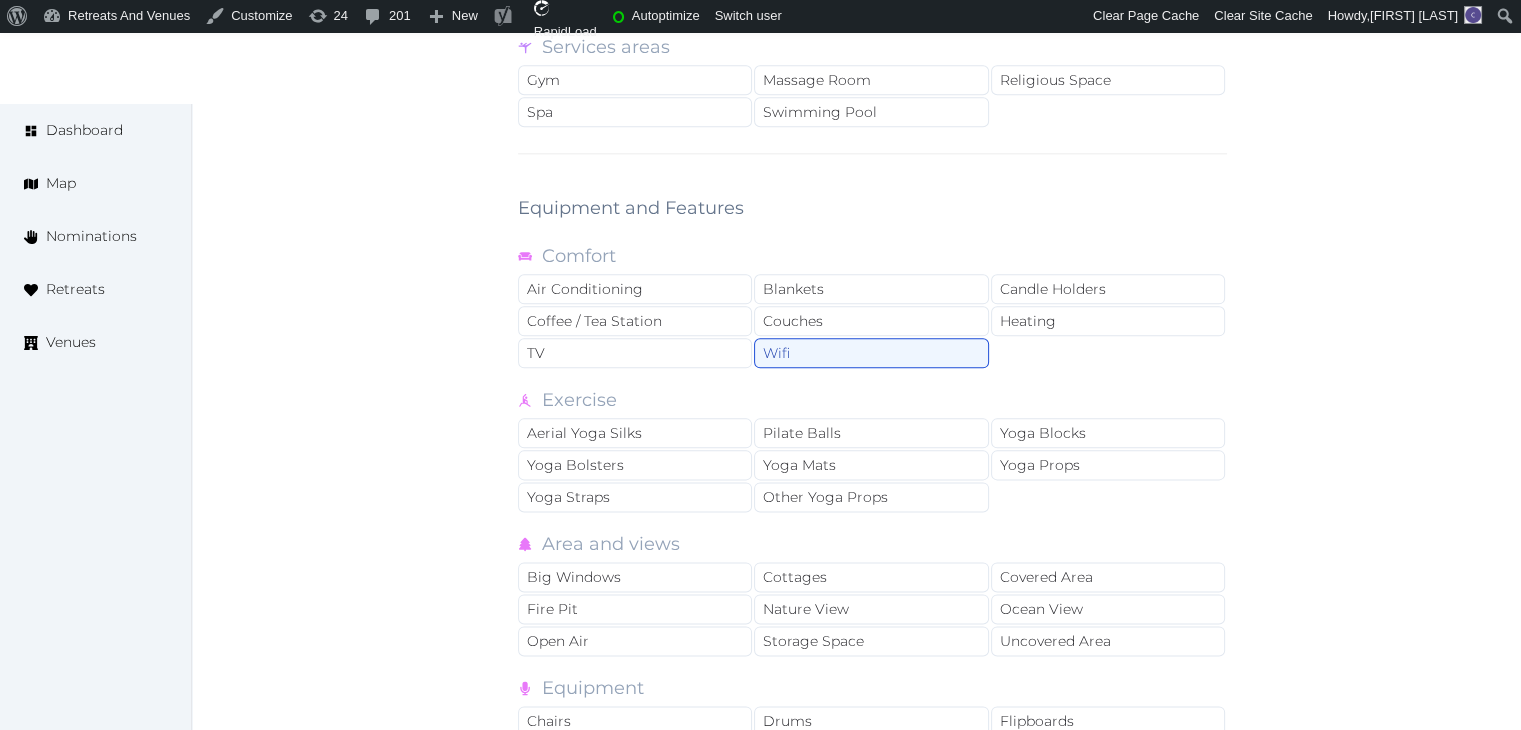 scroll, scrollTop: 2700, scrollLeft: 0, axis: vertical 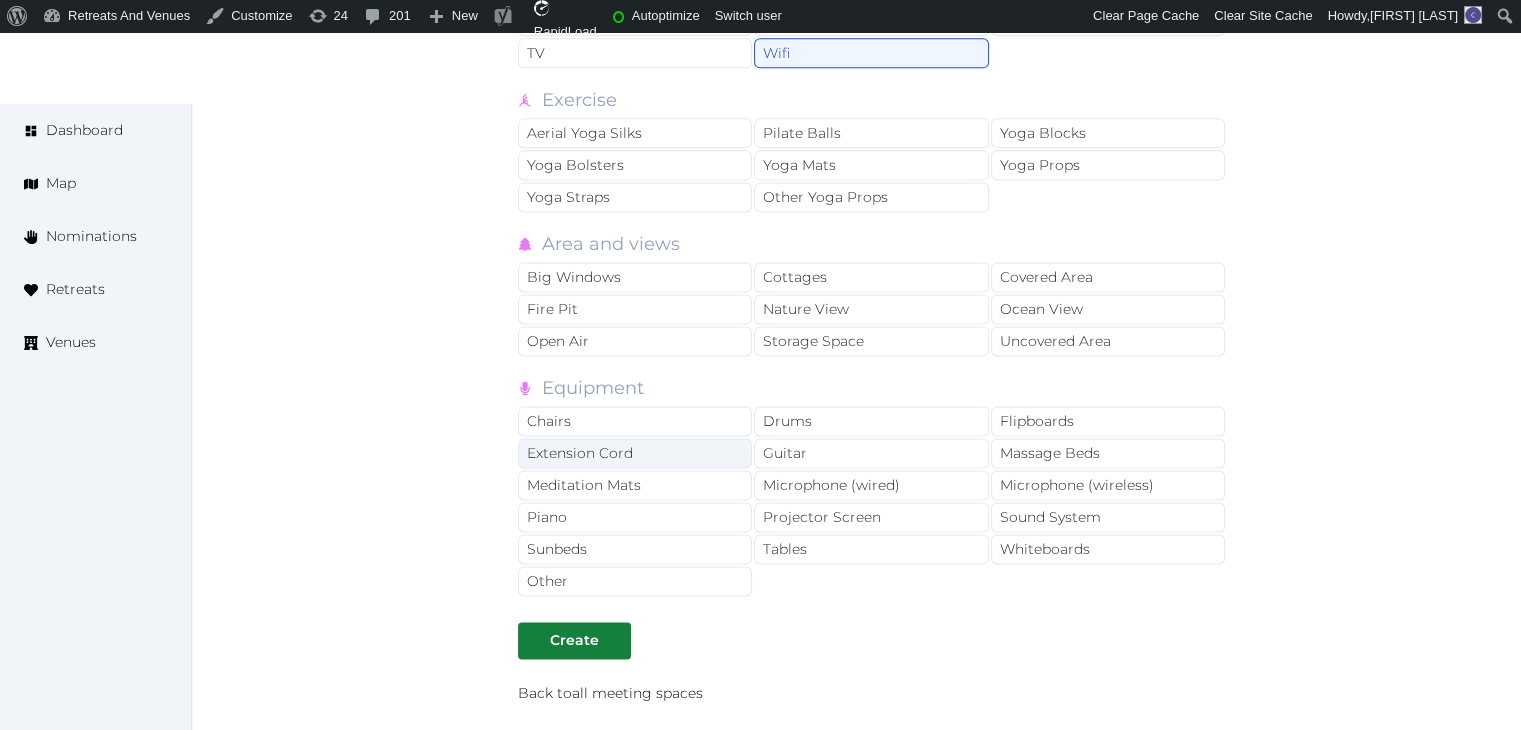 drag, startPoint x: 860, startPoint y: 537, endPoint x: 648, endPoint y: 425, distance: 239.76656 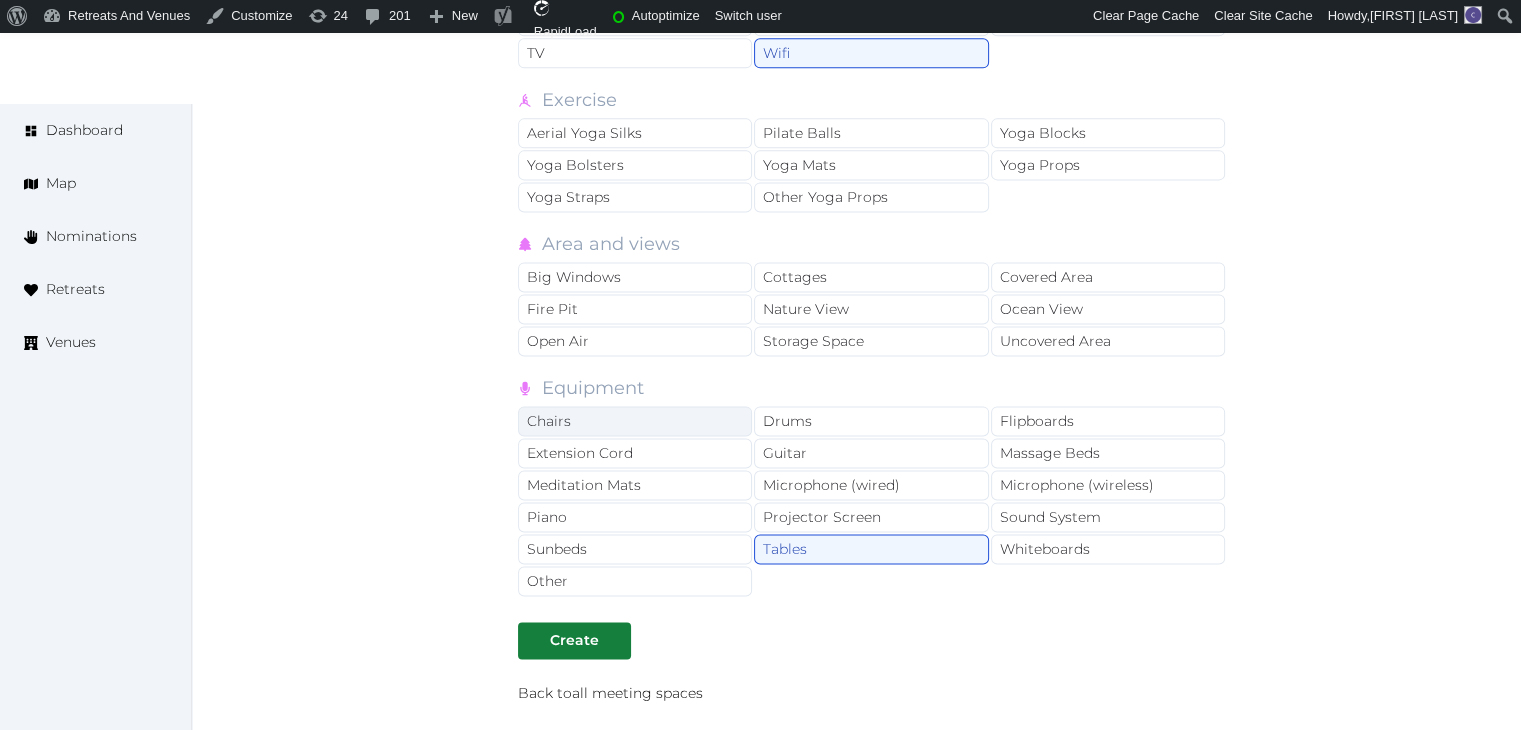 click on "Chairs" at bounding box center [635, 421] 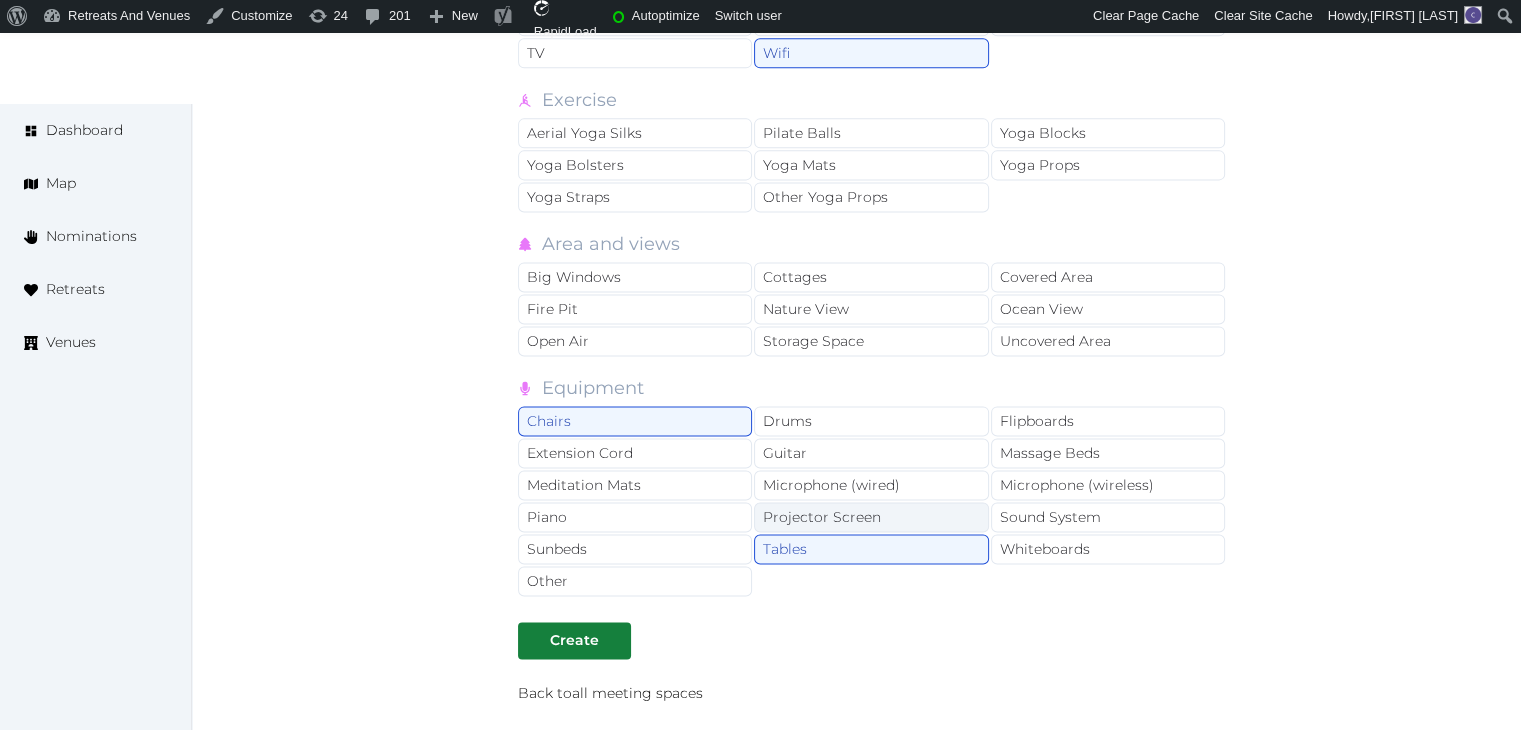 click on "Projector Screen" at bounding box center (871, 517) 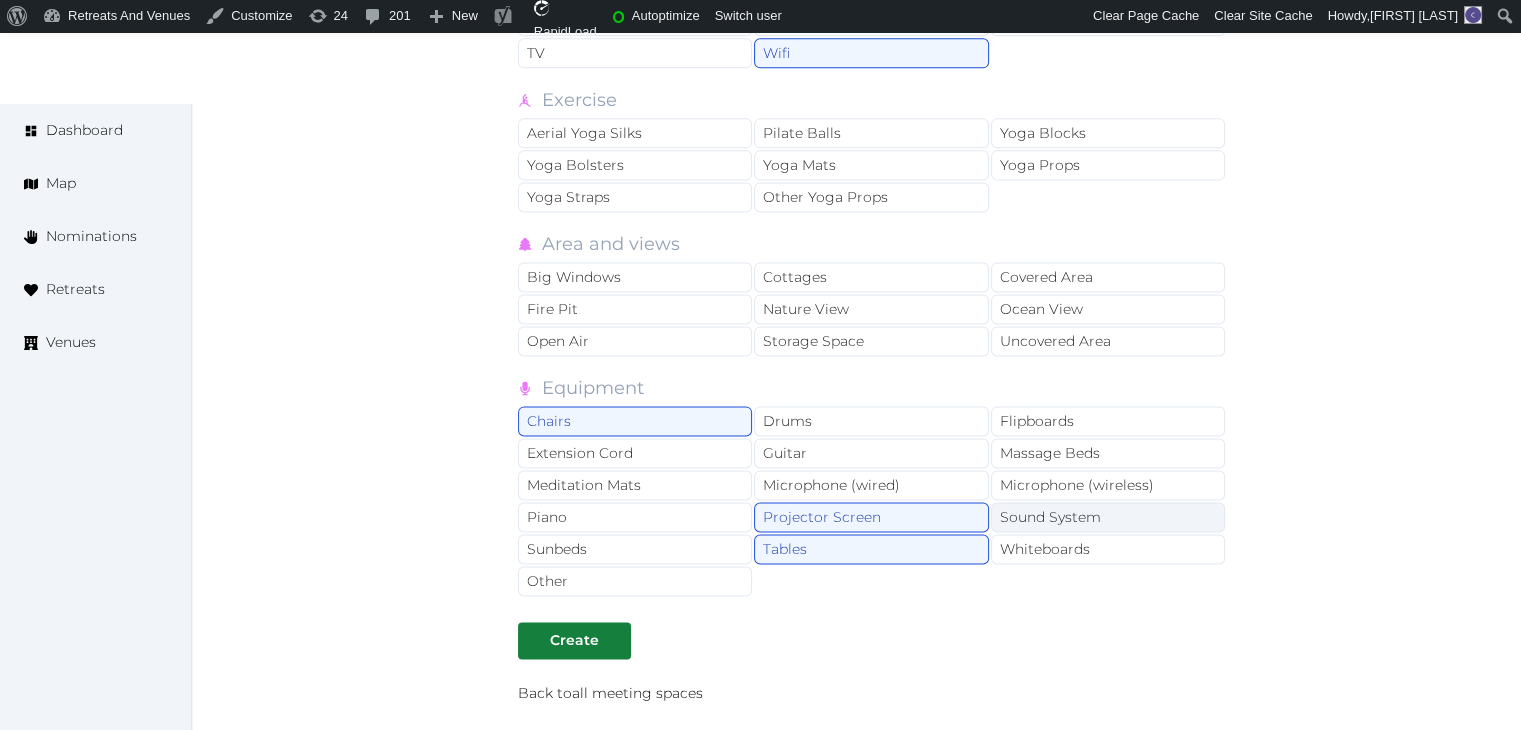 click on "Sound System" at bounding box center [1108, 517] 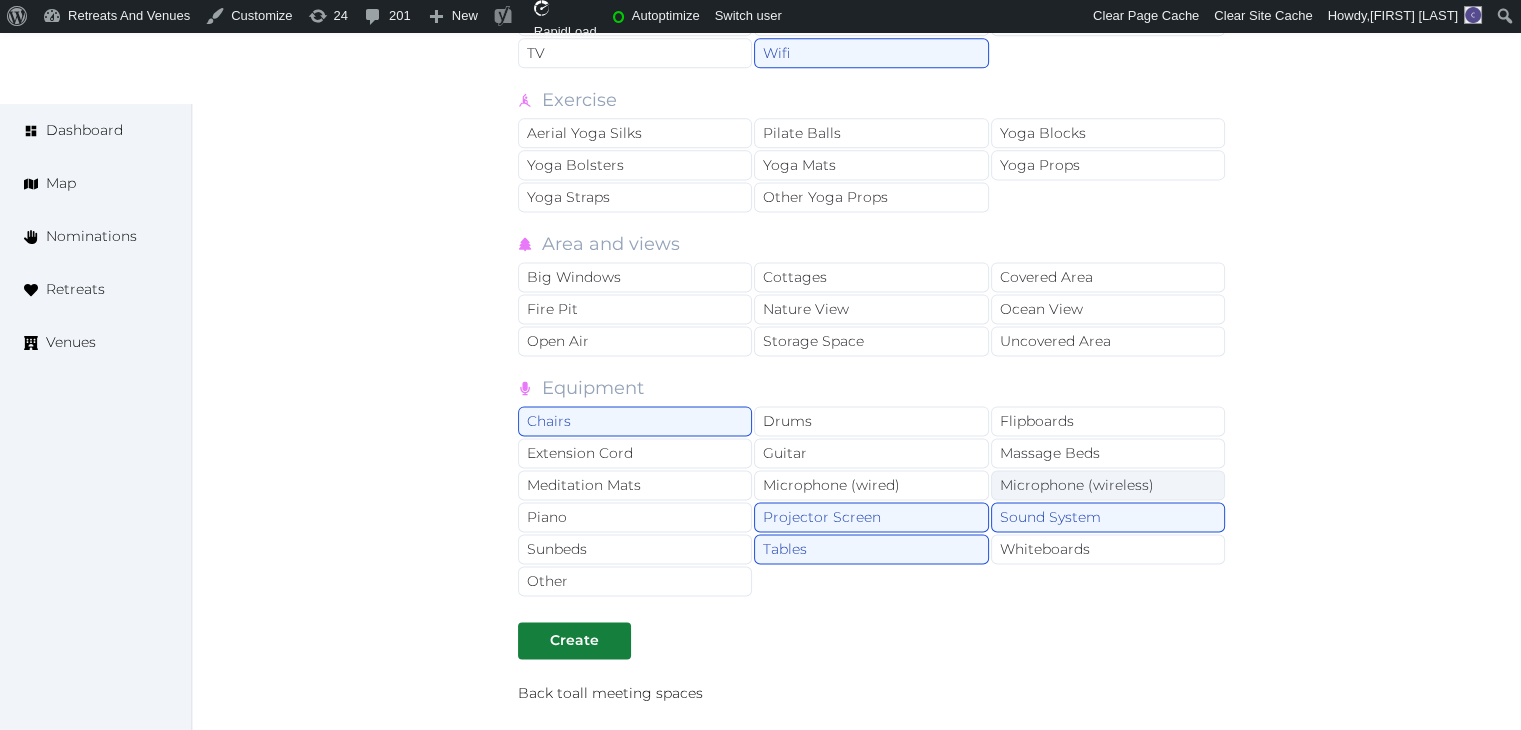 click on "Microphone (wireless)" at bounding box center [1108, 485] 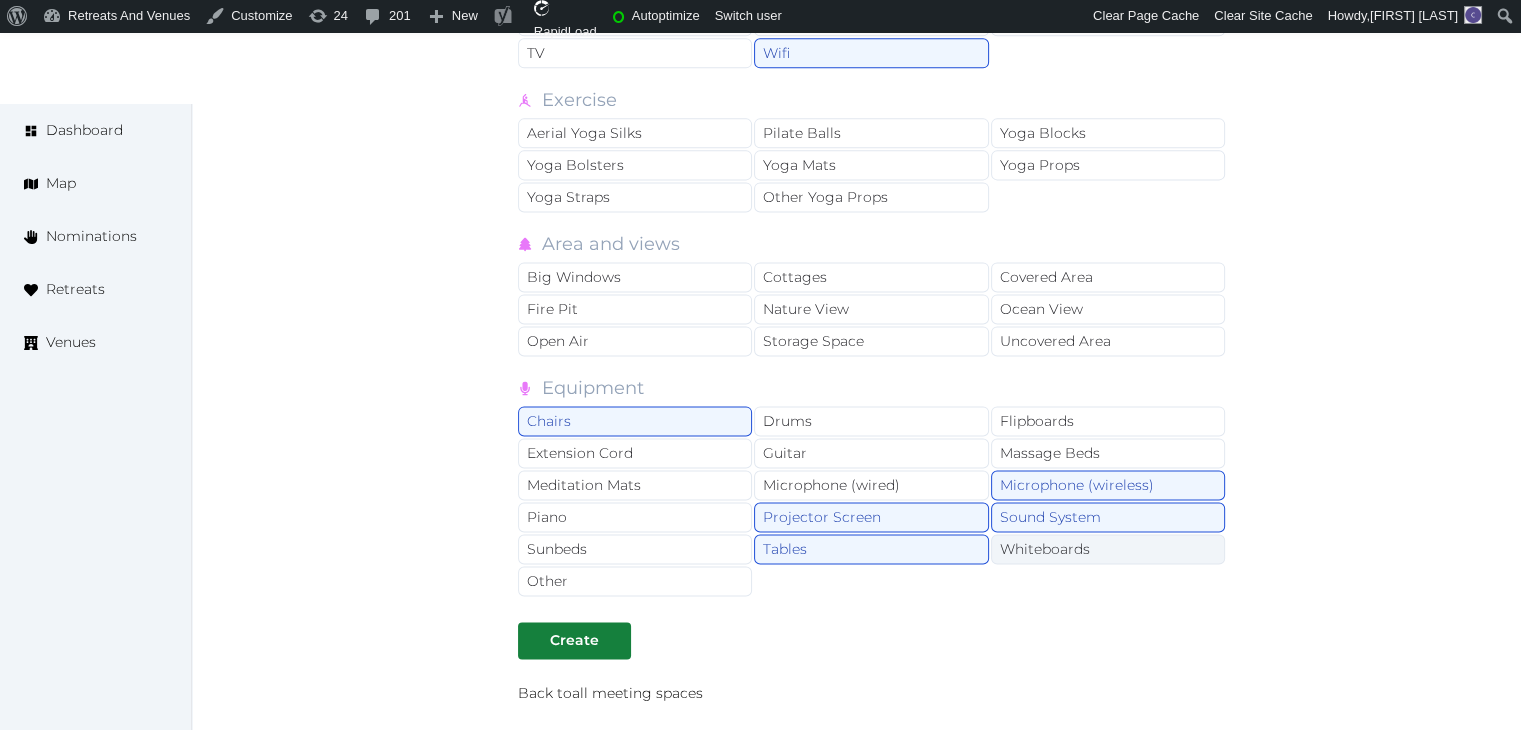 click on "Whiteboards" at bounding box center (1108, 549) 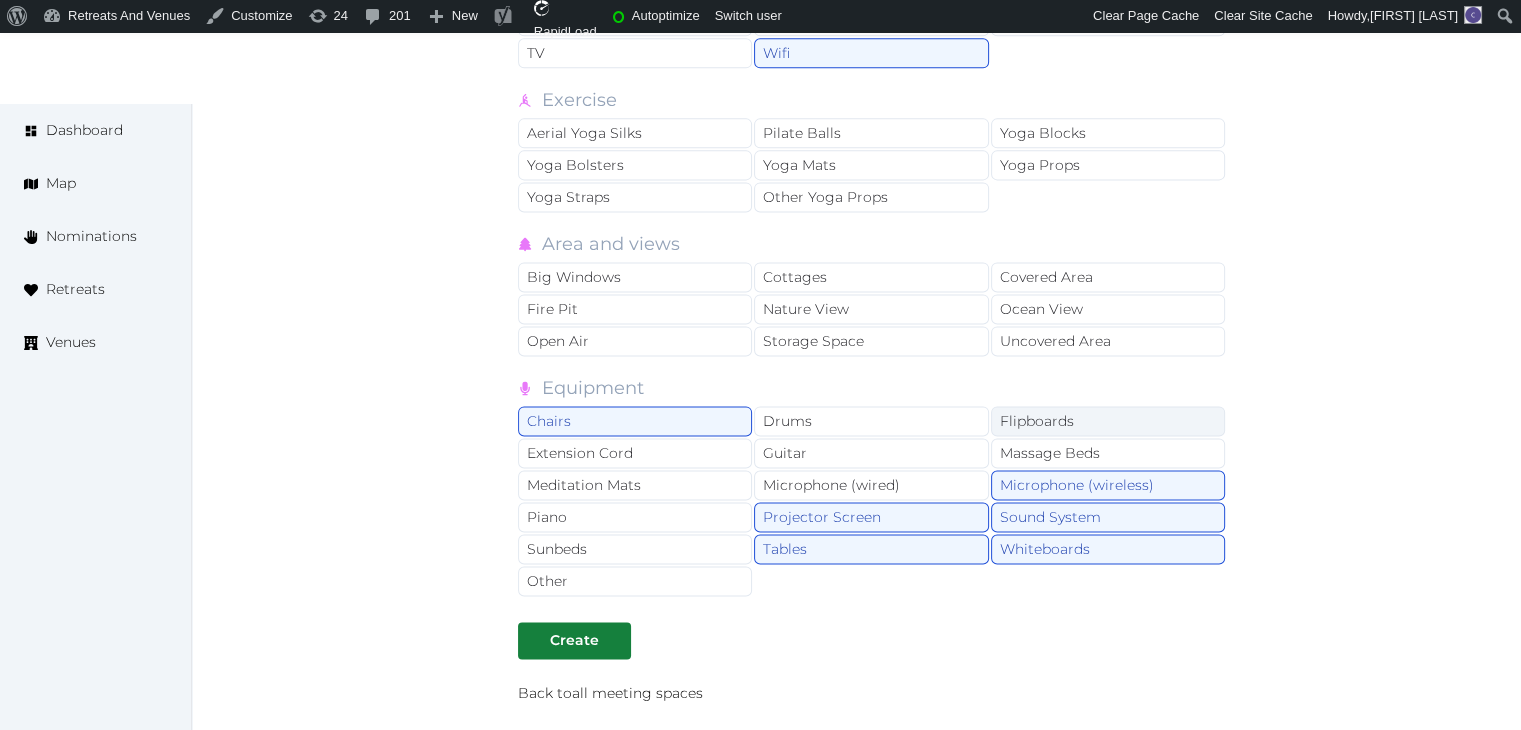 click on "Flipboards" at bounding box center (1108, 421) 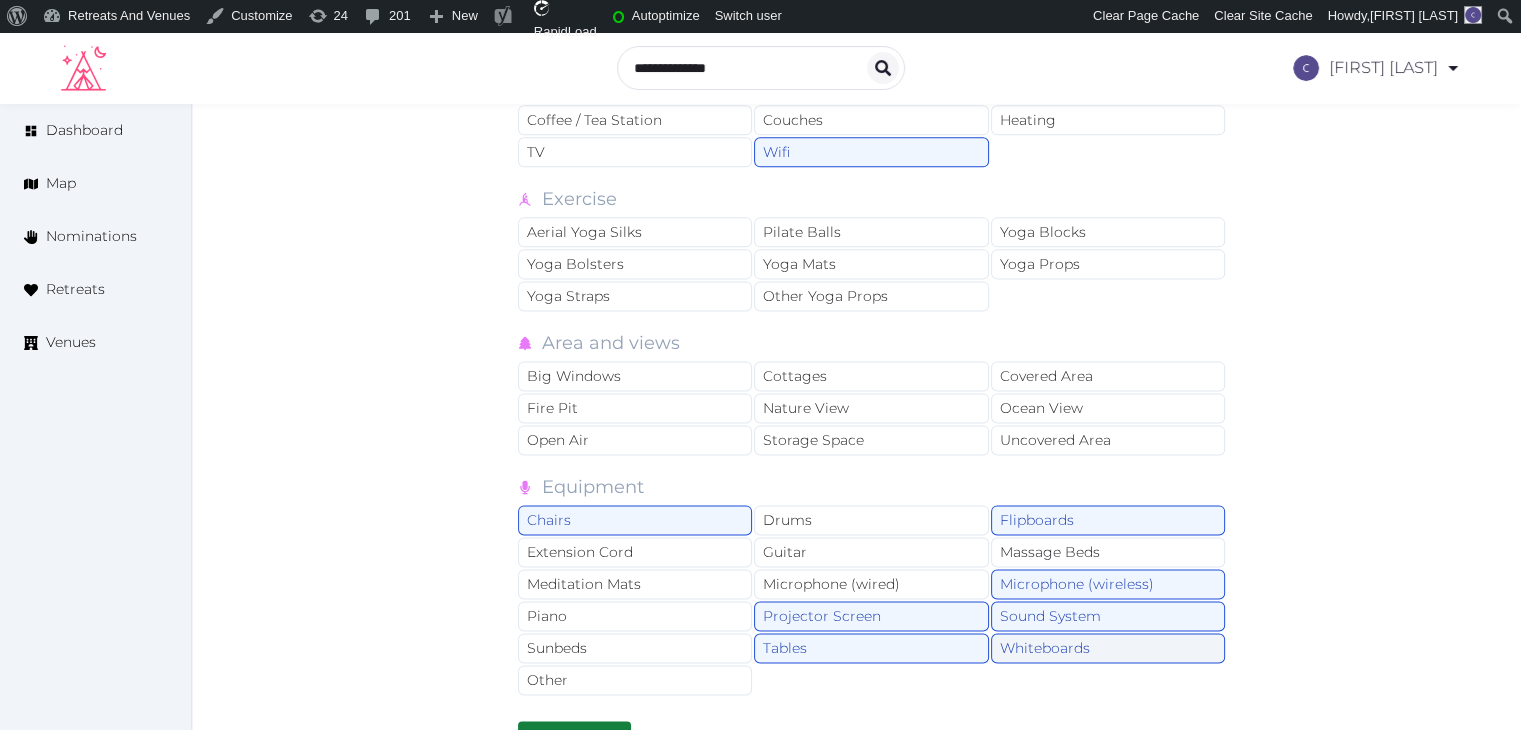 scroll, scrollTop: 2400, scrollLeft: 0, axis: vertical 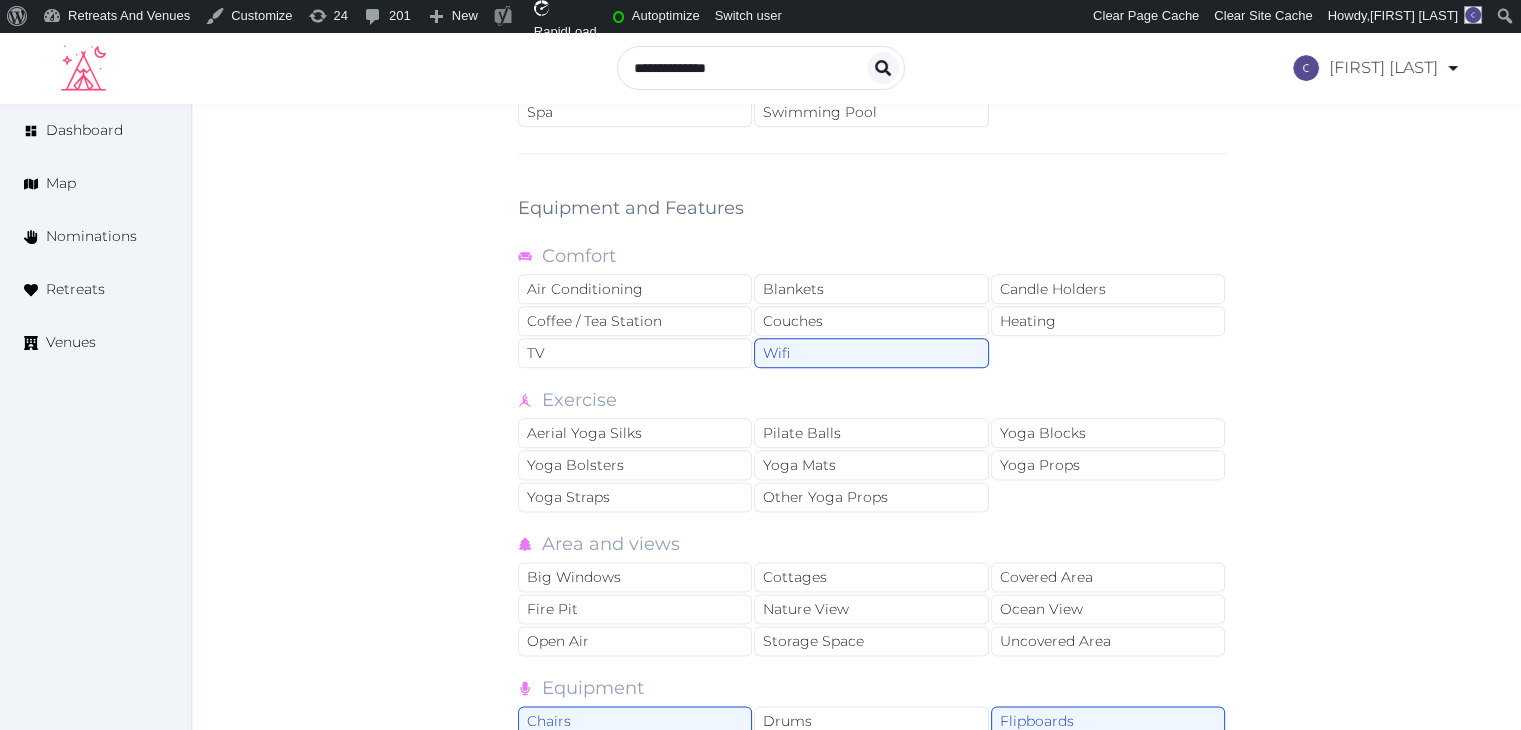 click on "Air Conditioning Blankets Candle Holders Coffee / Tea Station Couches Heating TV Wifi" at bounding box center (872, 322) 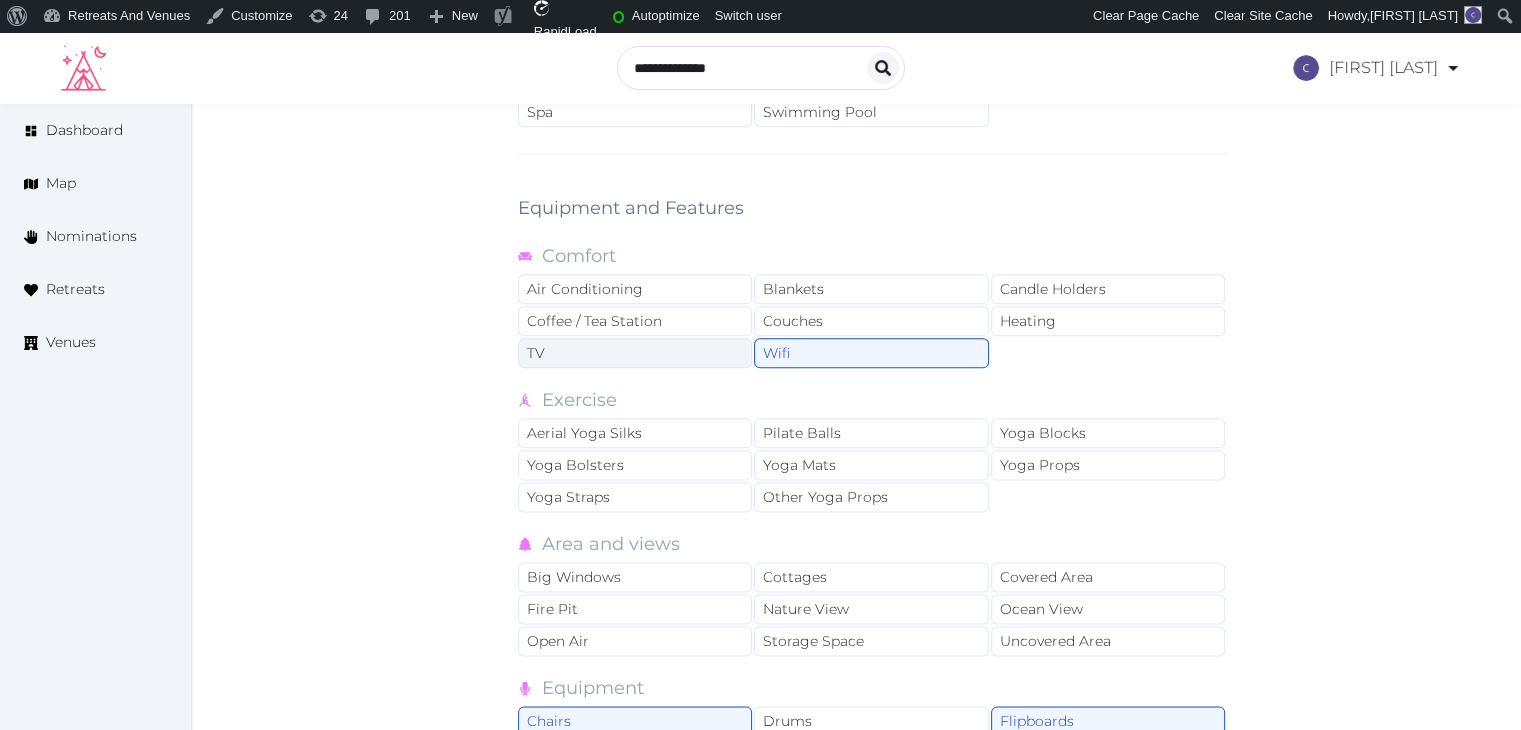 click on "TV" at bounding box center (635, 353) 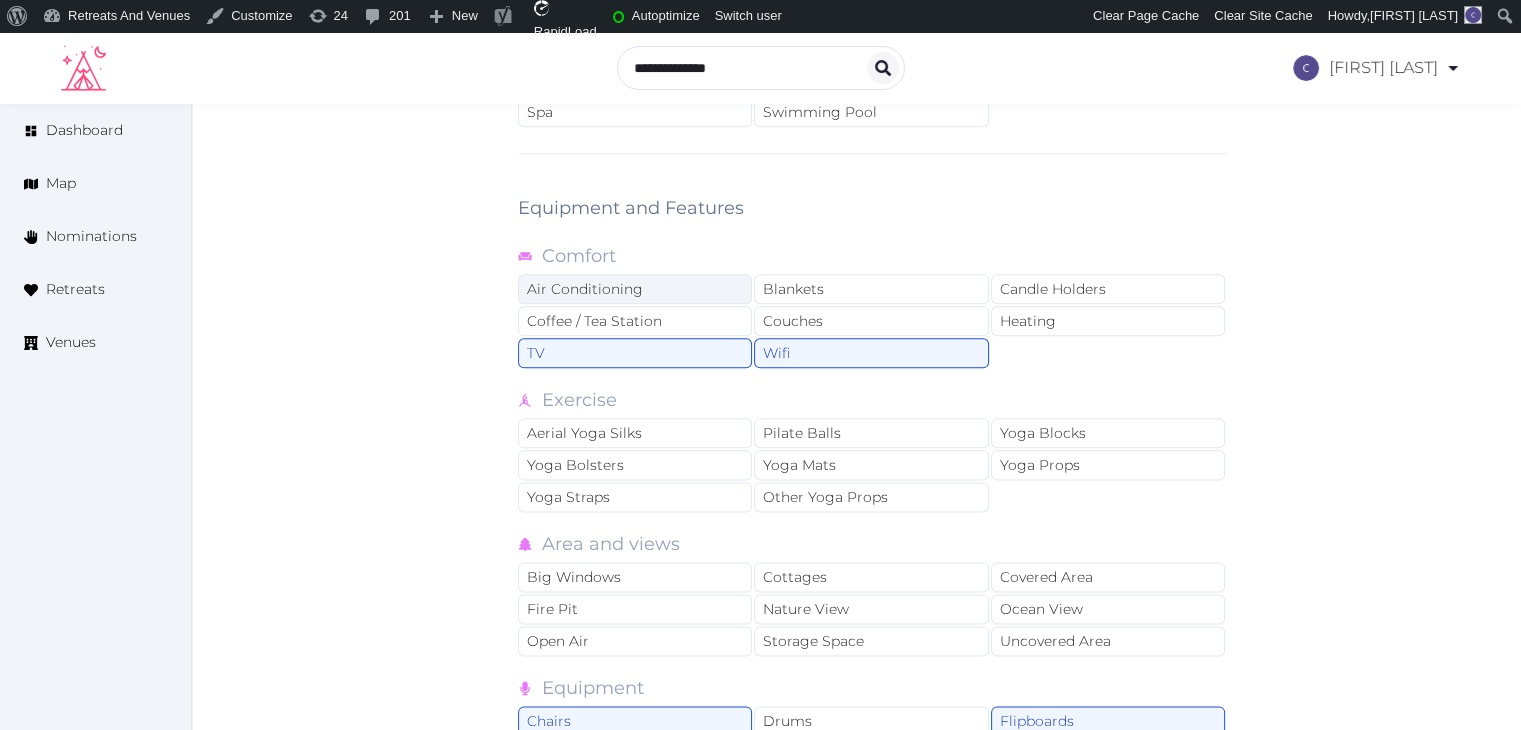click on "Air Conditioning" at bounding box center [635, 289] 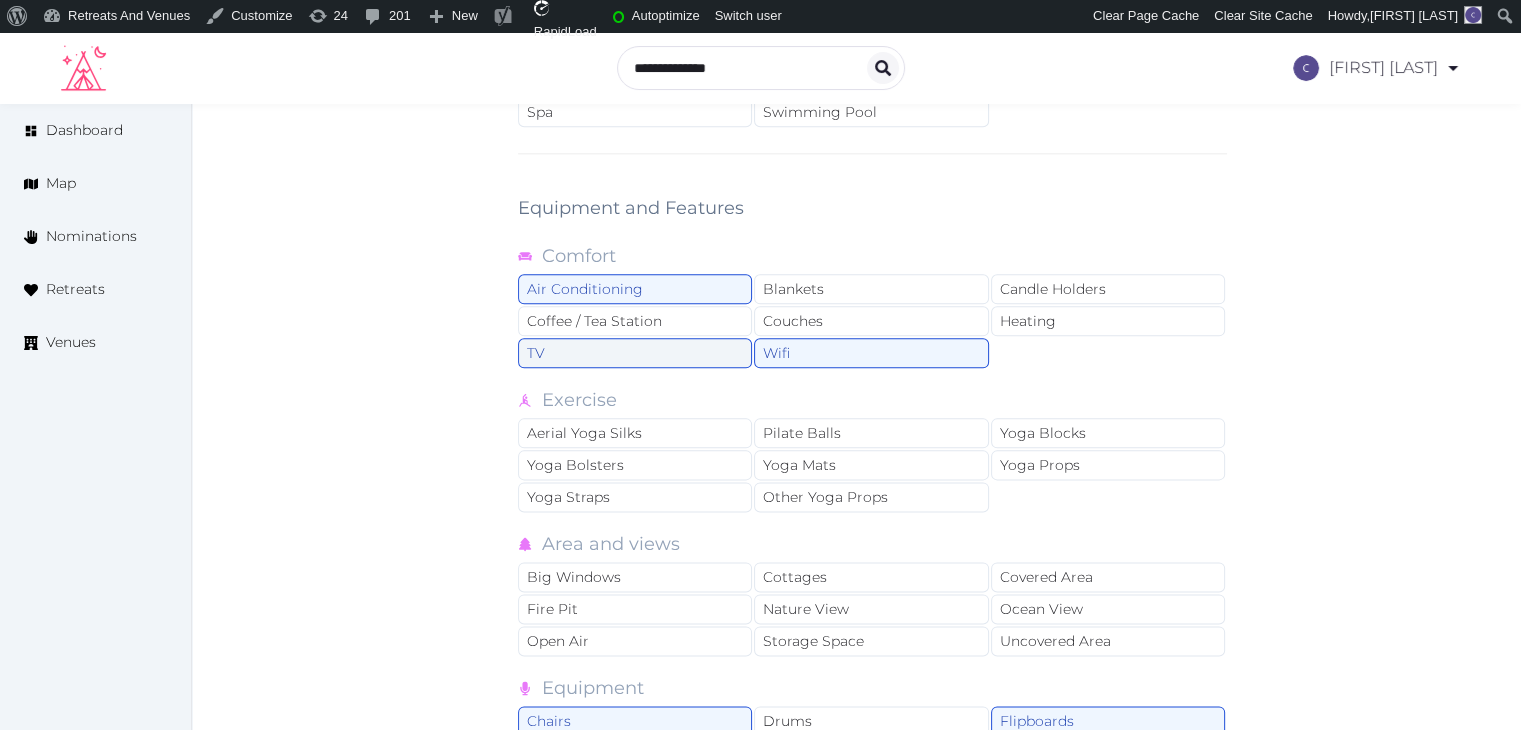 click on "TV" at bounding box center [635, 353] 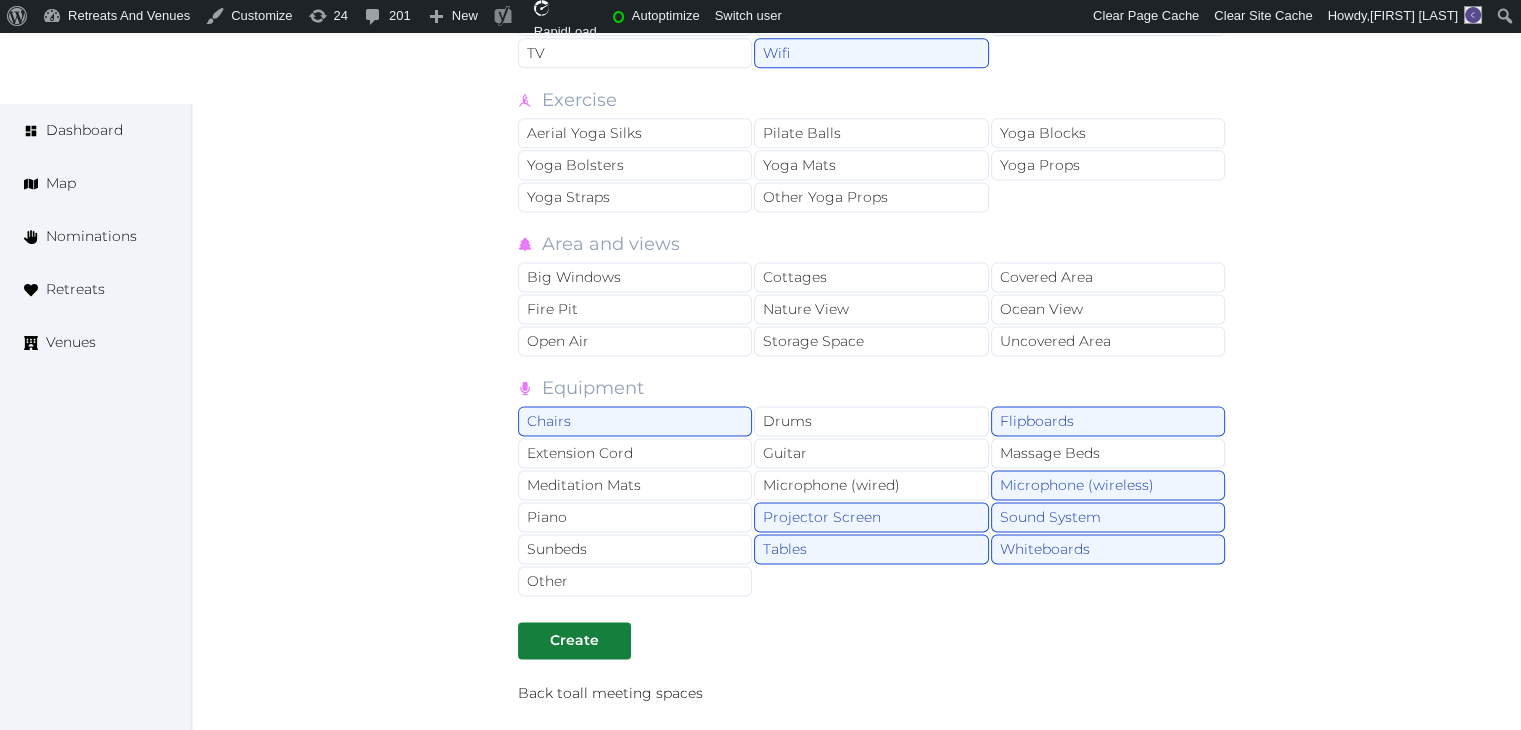 scroll, scrollTop: 2883, scrollLeft: 0, axis: vertical 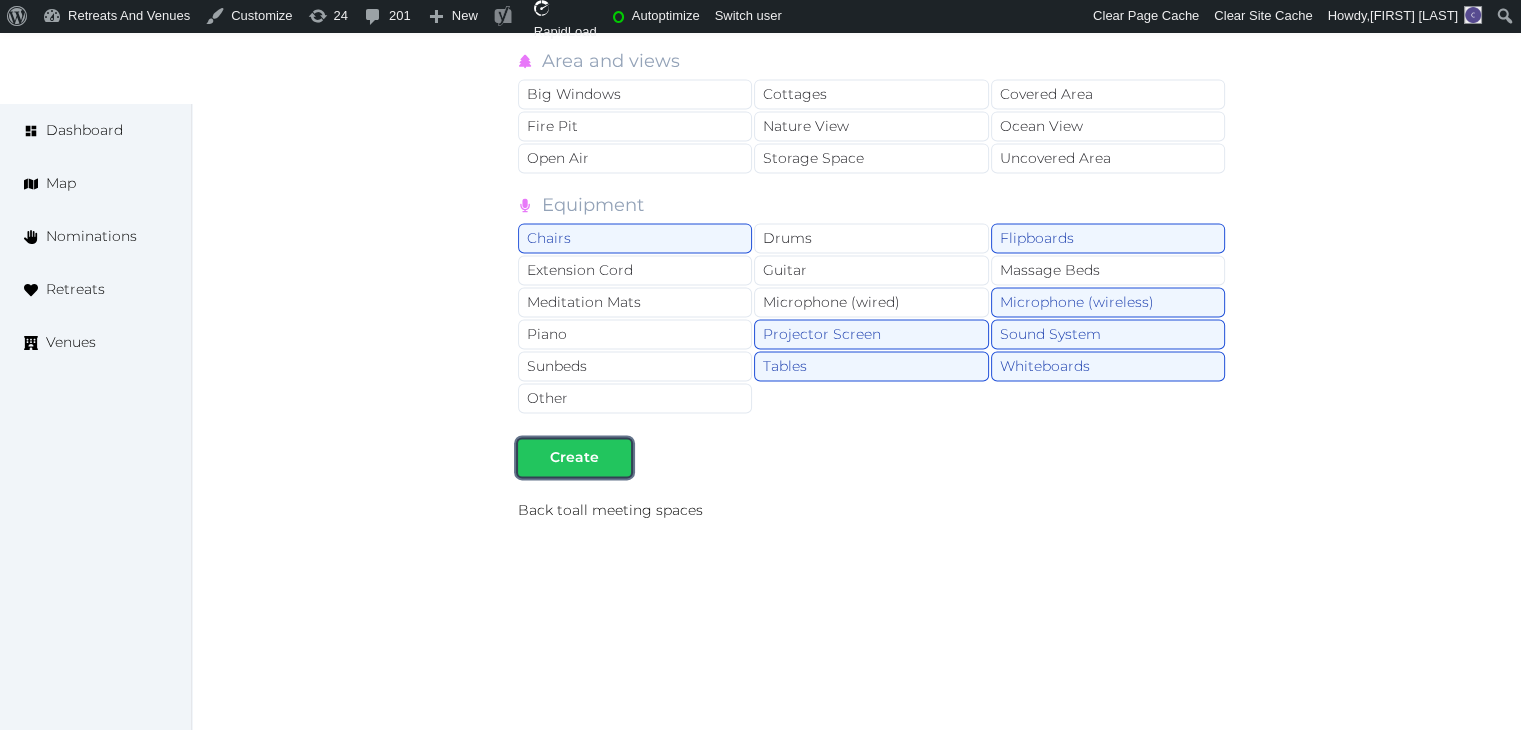 click on "Create" at bounding box center (574, 457) 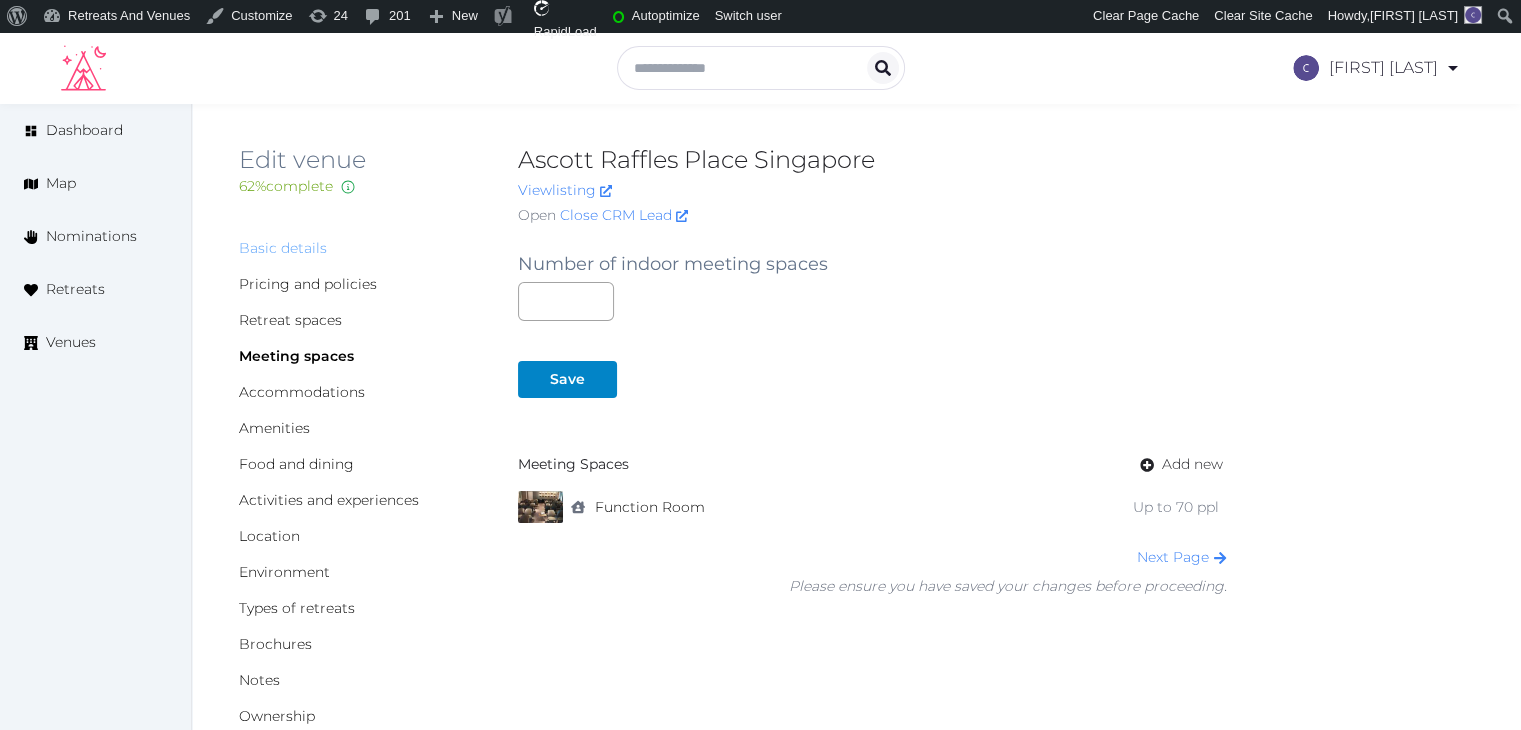 click on "Basic details" at bounding box center (283, 248) 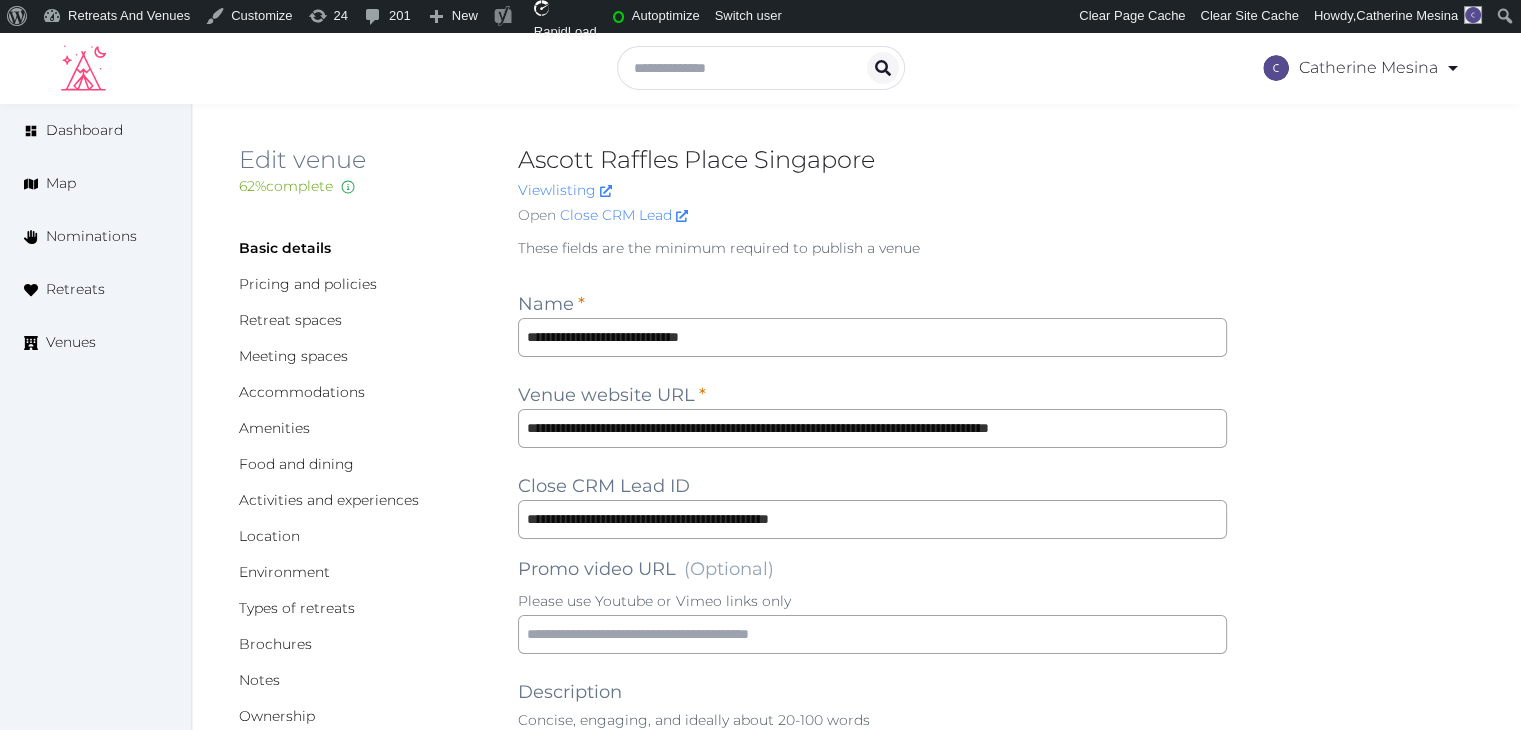scroll, scrollTop: 300, scrollLeft: 0, axis: vertical 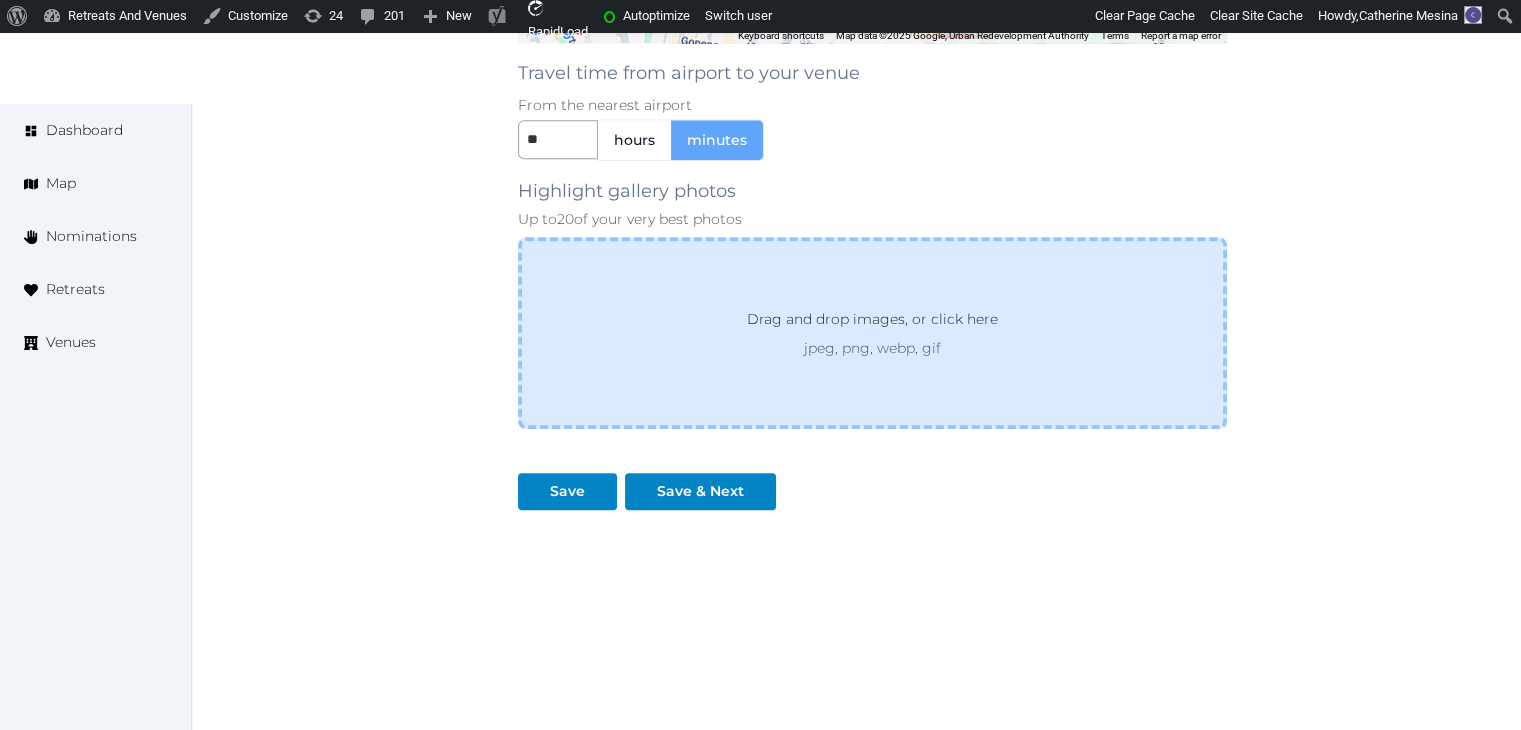 click on "Drag and drop images, or click here jpeg, png, webp, gif" at bounding box center (872, 333) 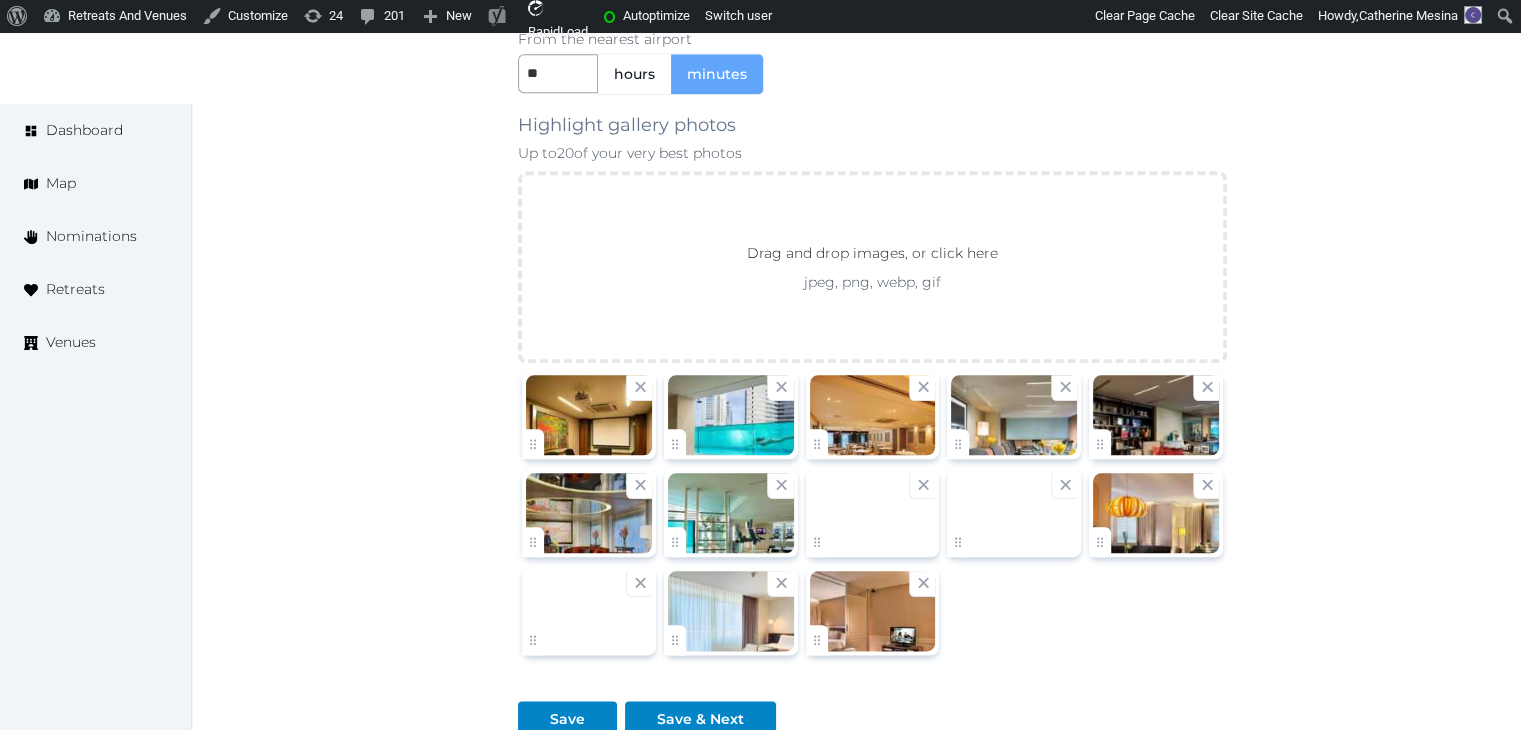 scroll, scrollTop: 2246, scrollLeft: 0, axis: vertical 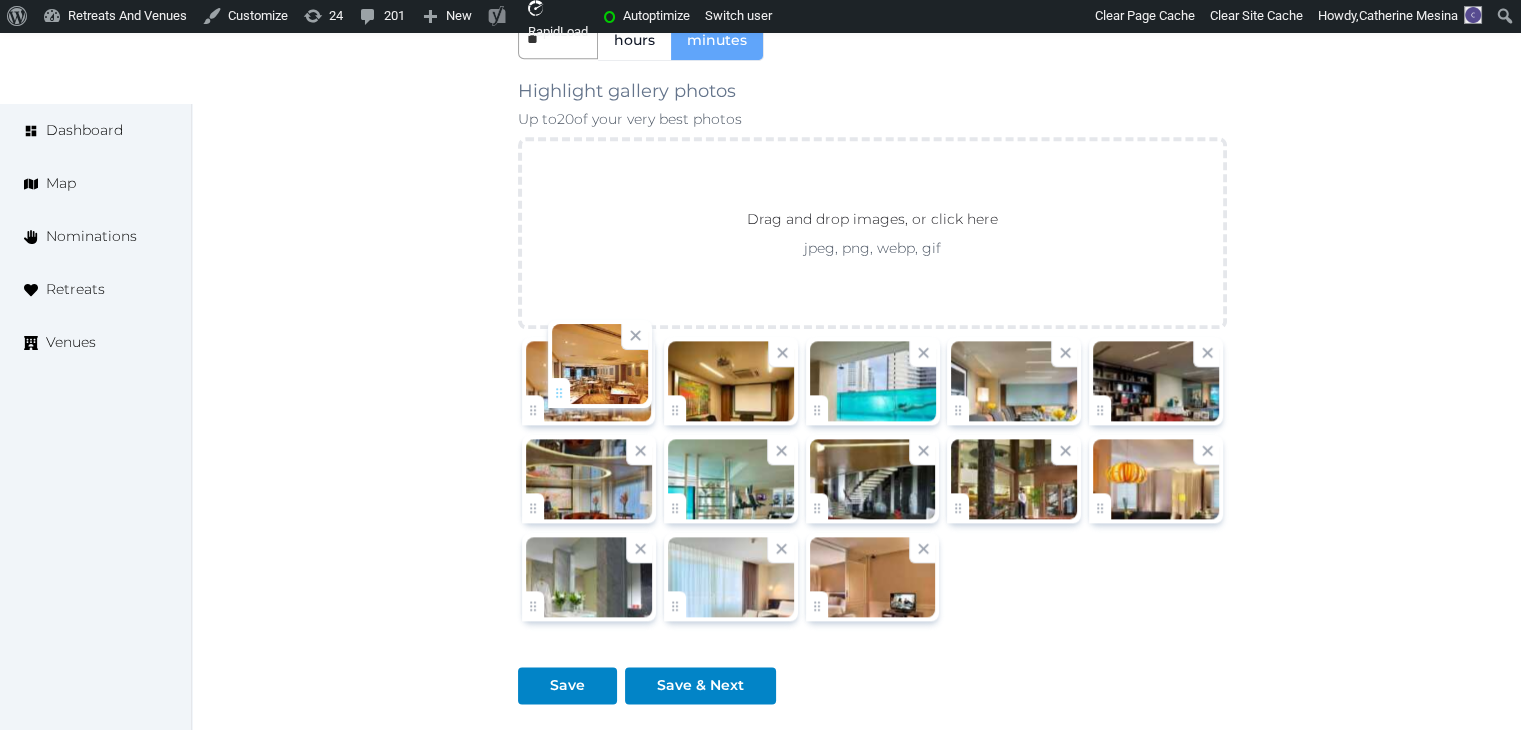 drag, startPoint x: 830, startPoint y: 412, endPoint x: 572, endPoint y: 399, distance: 258.3273 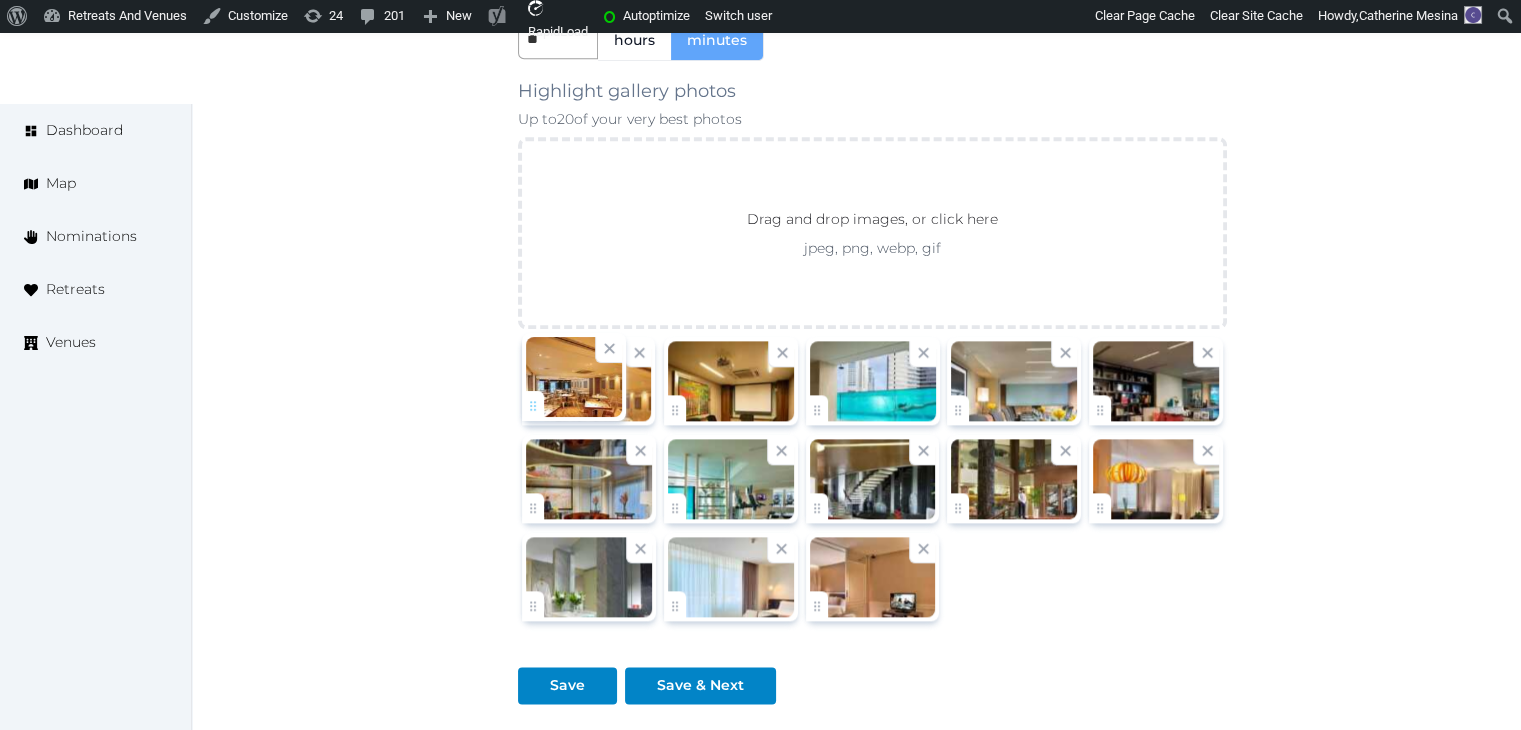 click on "Catherine Mesina   Account My Venue Listings My Retreats Logout      Dashboard Map Nominations Retreats Venues Edit venue 62 %  complete Fill out all the fields in your listing to increase its completion percentage.   A higher completion percentage will make your listing more attractive and result in better matches. Ascott Raffles Place Singapore   View  listing   Open    Close CRM Lead Basic details Pricing and policies Retreat spaces Meeting spaces Accommodations Amenities Food and dining Activities and experiences Location Environment Types of retreats Brochures Notes Ownership Administration Activity This venue is live and visible to the public Mark draft Archive Venue owned by RetreatsAndVenues Manager [EMAIL] Copy ownership transfer link Share this link with any user to transfer ownership of this venue. Users without accounts will be directed to register. Copy update link Copy recommended link Name * *" at bounding box center (760, -643) 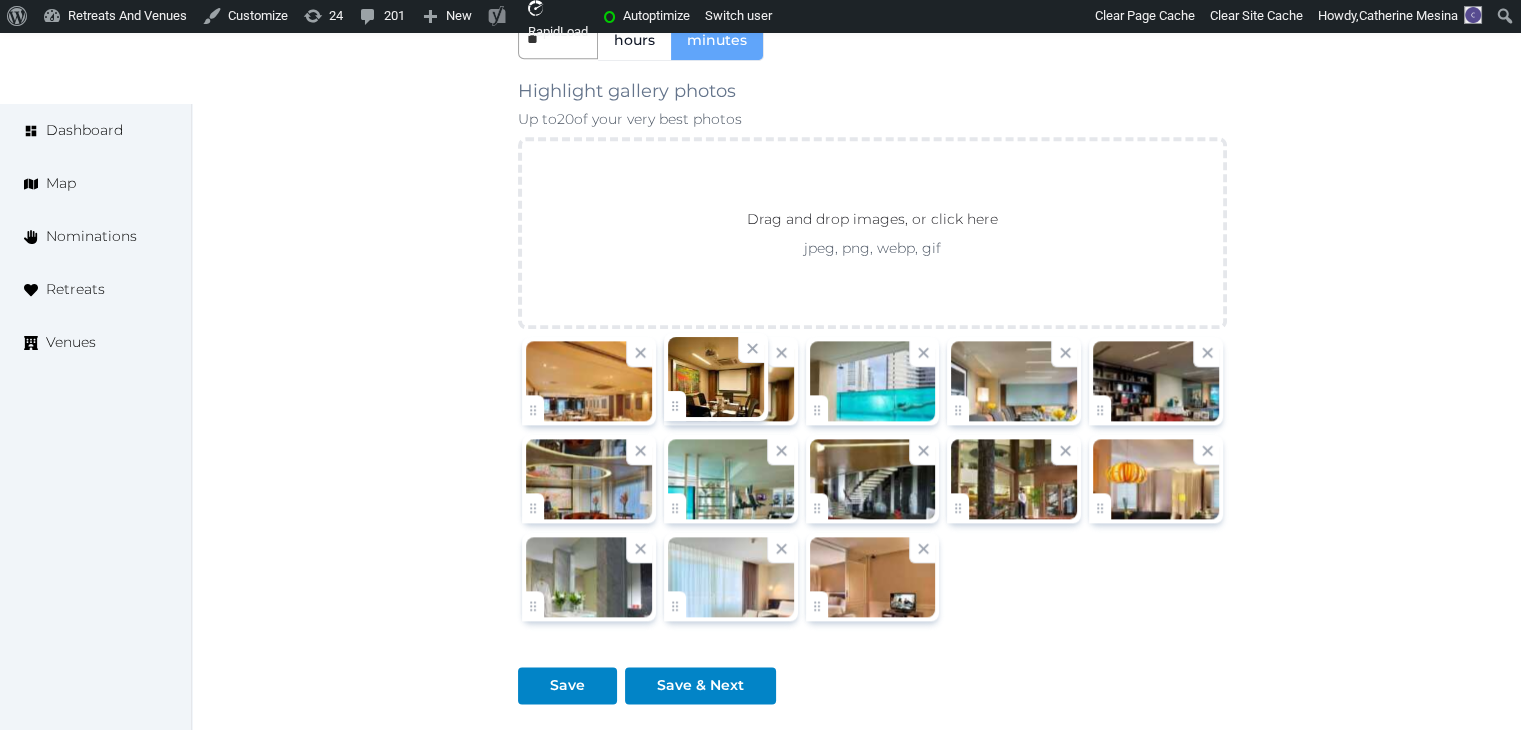 click on "Catherine Mesina   Account My Venue Listings My Retreats Logout      Dashboard Map Nominations Retreats Venues Edit venue 62 %  complete Fill out all the fields in your listing to increase its completion percentage.   A higher completion percentage will make your listing more attractive and result in better matches. Ascott Raffles Place Singapore   View  listing   Open    Close CRM Lead Basic details Pricing and policies Retreat spaces Meeting spaces Accommodations Amenities Food and dining Activities and experiences Location Environment Types of retreats Brochures Notes Ownership Administration Activity This venue is live and visible to the public Mark draft Archive Venue owned by RetreatsAndVenues Manager [EMAIL] Copy ownership transfer link Share this link with any user to transfer ownership of this venue. Users without accounts will be directed to register. Copy update link Copy recommended link Name * *" at bounding box center [760, -643] 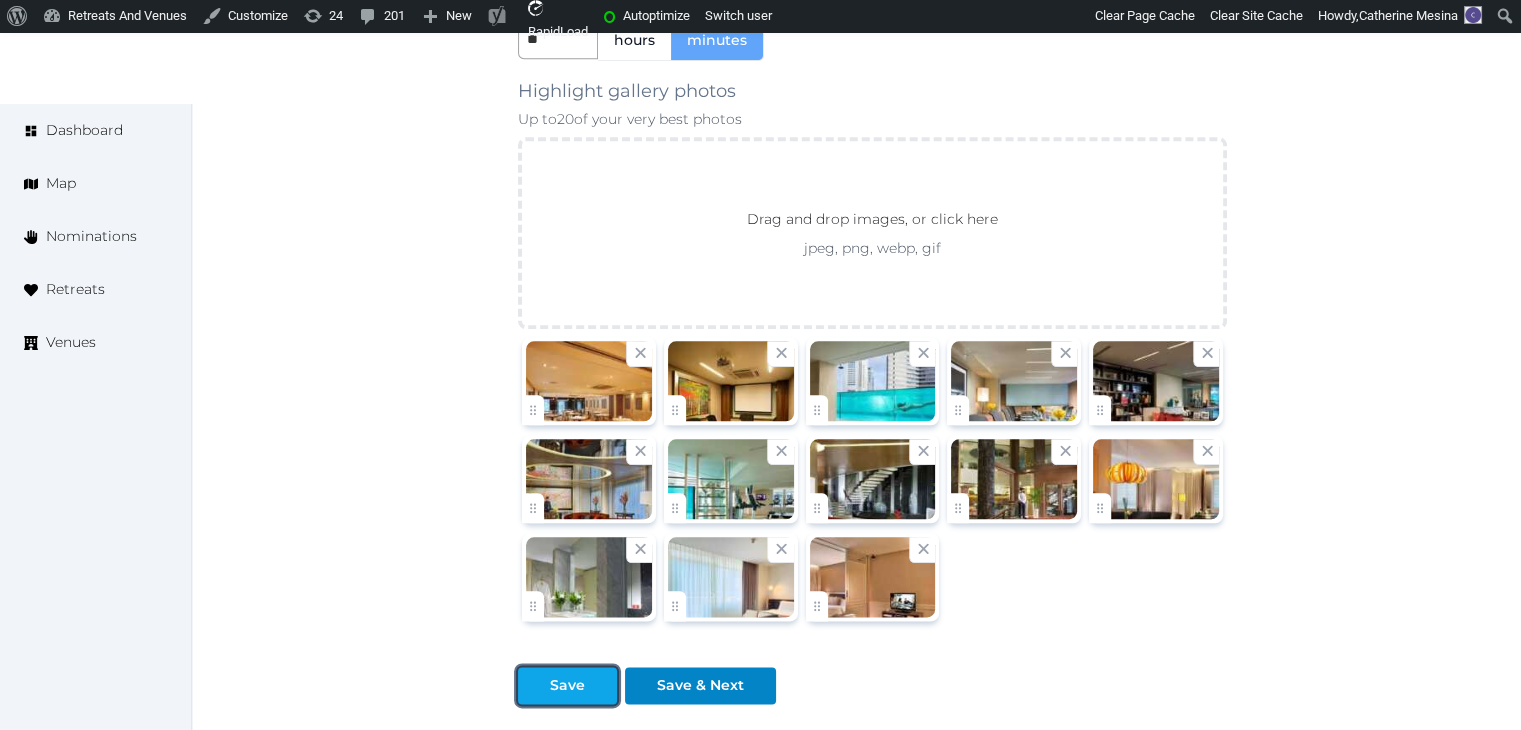 click on "Save" at bounding box center (567, 685) 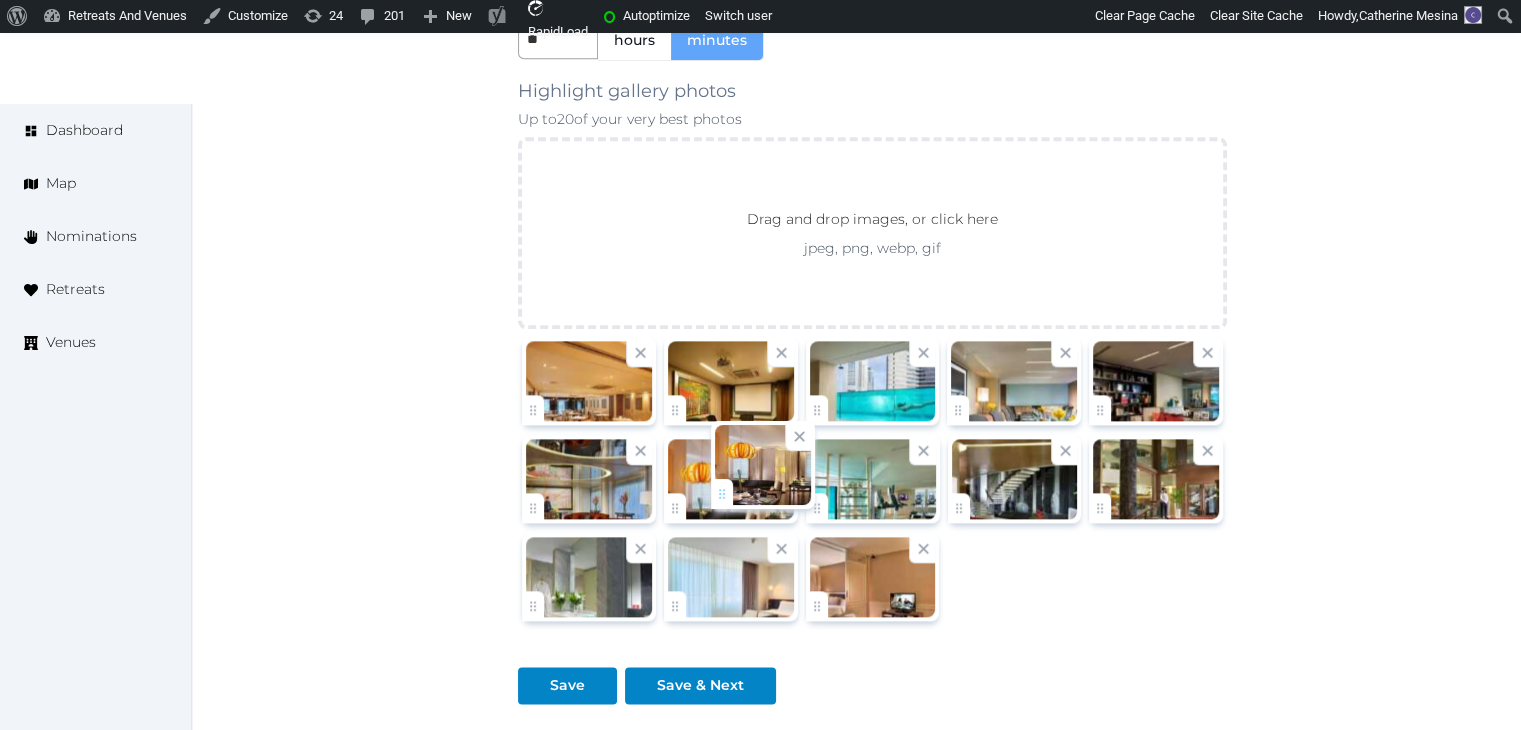 drag, startPoint x: 1107, startPoint y: 503, endPoint x: 726, endPoint y: 493, distance: 381.13123 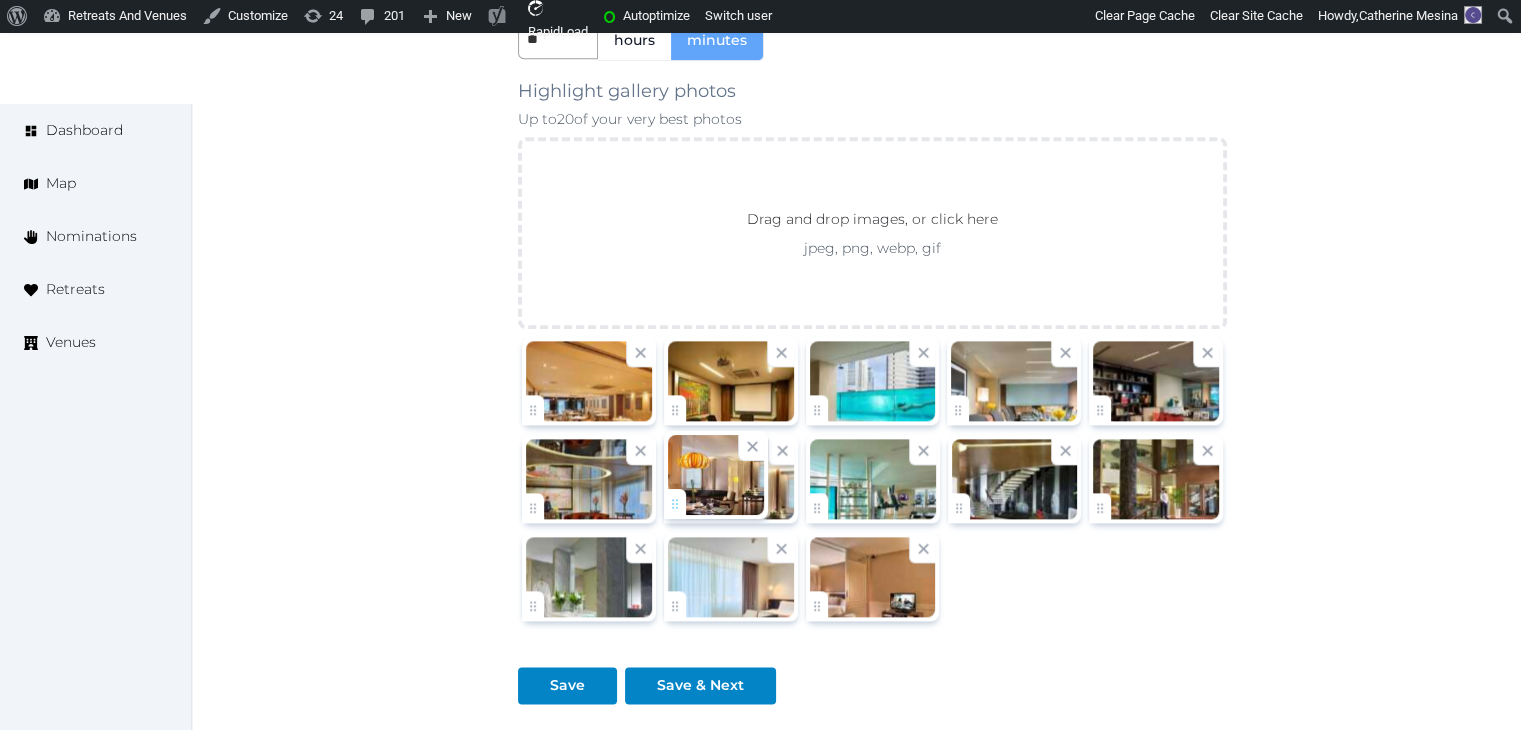 click on "Catherine Mesina   Account My Venue Listings My Retreats Logout      Dashboard Map Nominations Retreats Venues Edit venue 62 %  complete Fill out all the fields in your listing to increase its completion percentage.   A higher completion percentage will make your listing more attractive and result in better matches. Ascott Raffles Place Singapore   View  listing   Open    Close CRM Lead Basic details Pricing and policies Retreat spaces Meeting spaces Accommodations Amenities Food and dining Activities and experiences Location Environment Types of retreats Brochures Notes Ownership Administration Activity This venue is live and visible to the public Mark draft Archive Venue owned by RetreatsAndVenues Manager [EMAIL] Copy ownership transfer link Share this link with any user to transfer ownership of this venue. Users without accounts will be directed to register. Copy update link Copy recommended link Name * *" at bounding box center [760, -643] 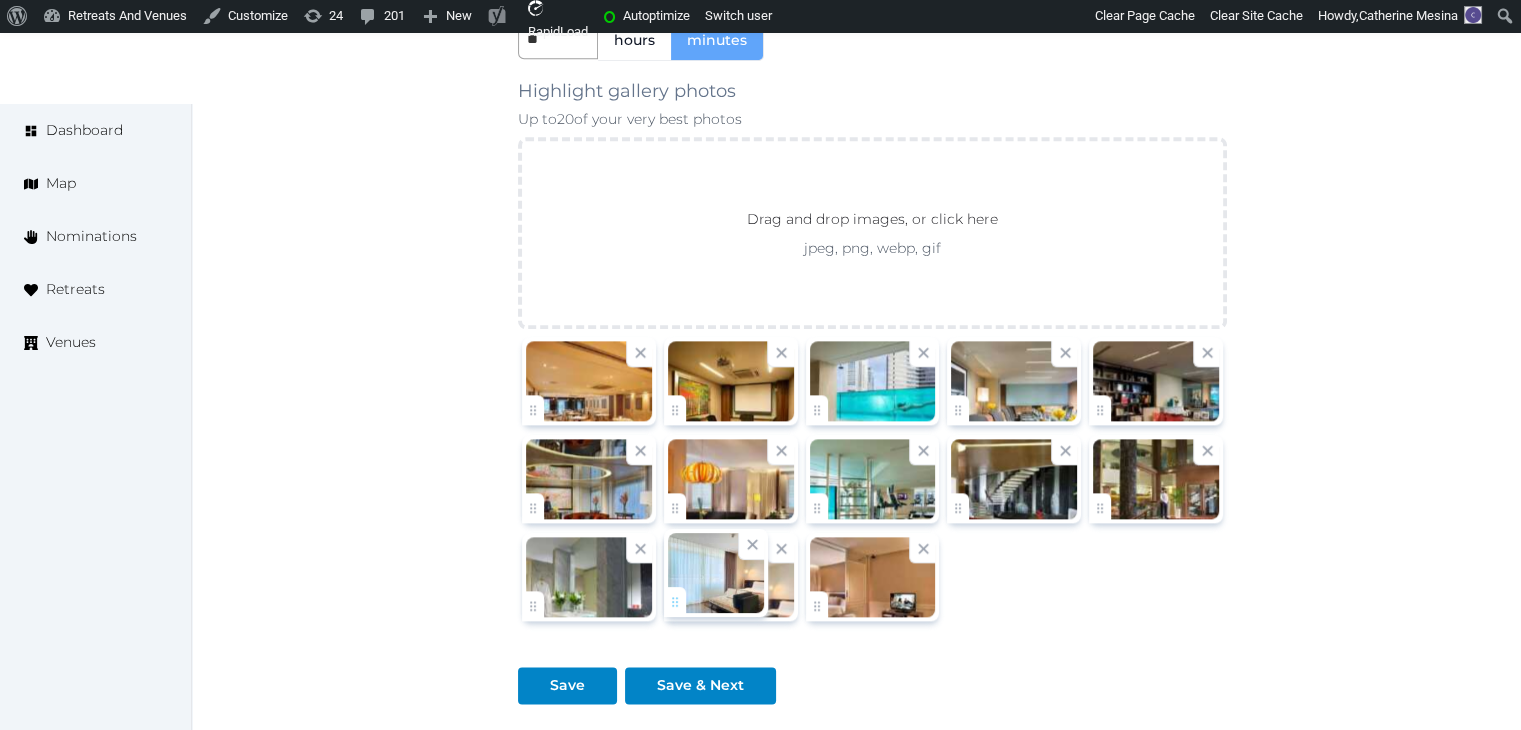 scroll, scrollTop: 2248, scrollLeft: 0, axis: vertical 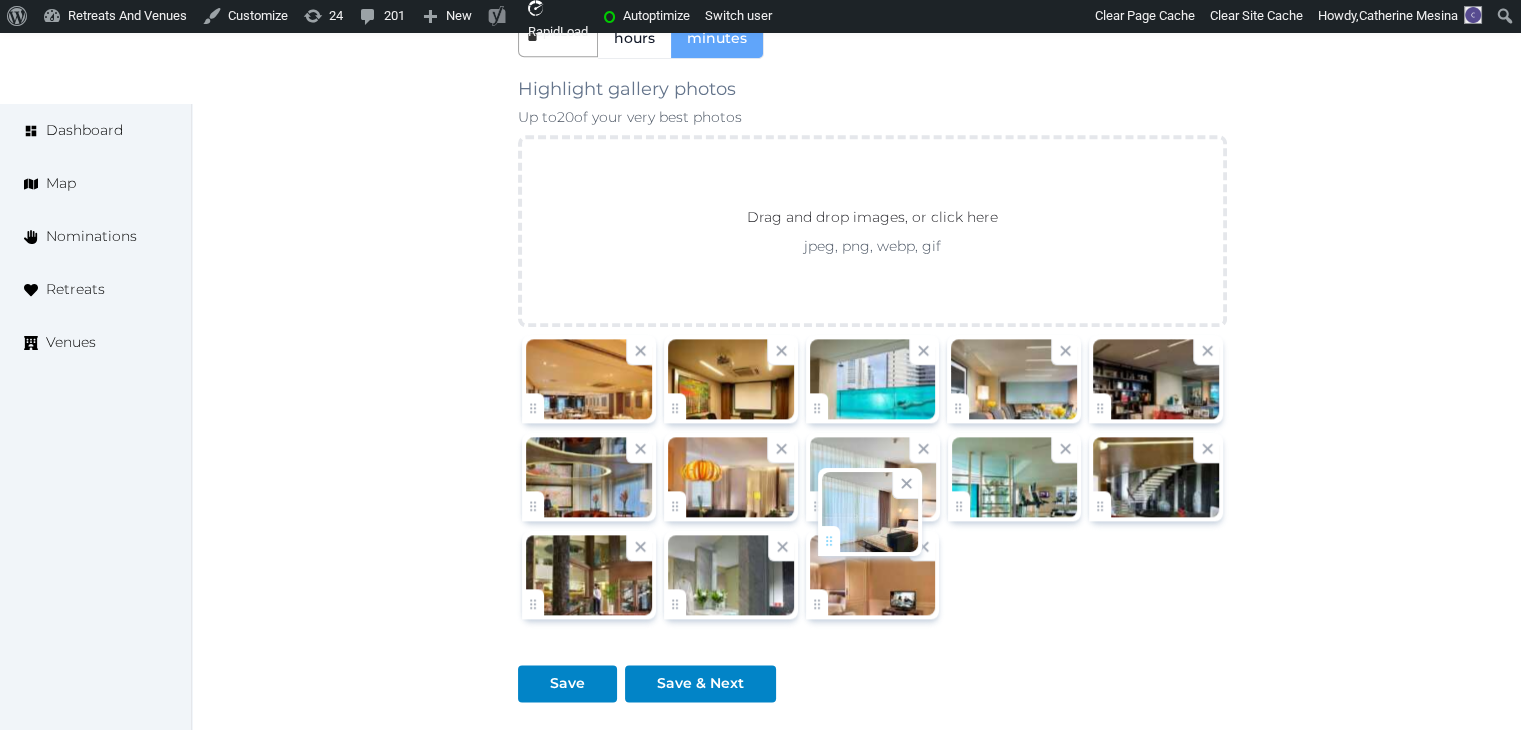 drag, startPoint x: 681, startPoint y: 606, endPoint x: 844, endPoint y: 511, distance: 188.66373 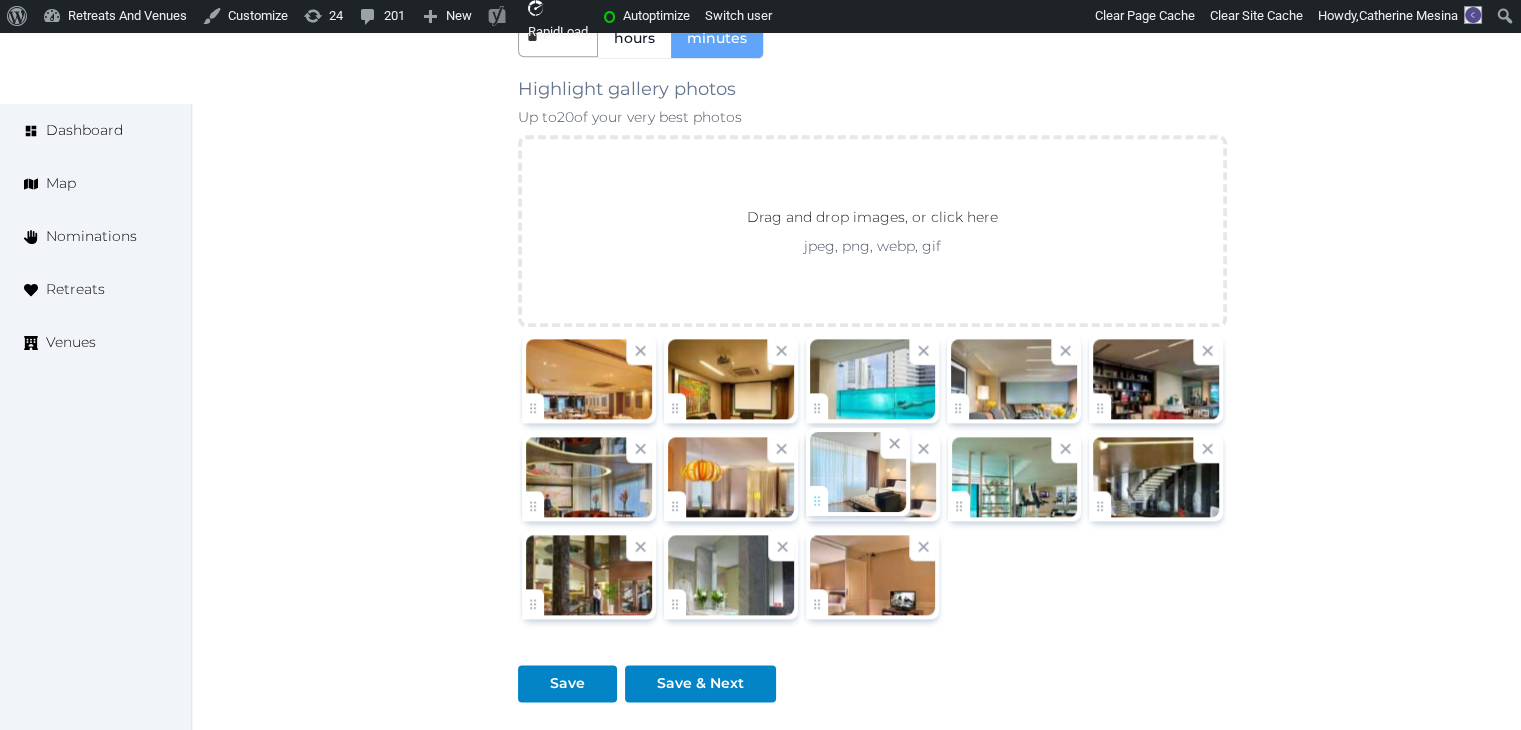 click on "Catherine Mesina   Account My Venue Listings My Retreats Logout      Dashboard Map Nominations Retreats Venues Edit venue 62 %  complete Fill out all the fields in your listing to increase its completion percentage.   A higher completion percentage will make your listing more attractive and result in better matches. Ascott Raffles Place Singapore   View  listing   Open    Close CRM Lead Basic details Pricing and policies Retreat spaces Meeting spaces Accommodations Amenities Food and dining Activities and experiences Location Environment Types of retreats Brochures Notes Ownership Administration Activity This venue is live and visible to the public Mark draft Archive Venue owned by RetreatsAndVenues Manager [EMAIL] Copy ownership transfer link Share this link with any user to transfer ownership of this venue. Users without accounts will be directed to register. Copy update link Copy recommended link Name * *" at bounding box center [760, -645] 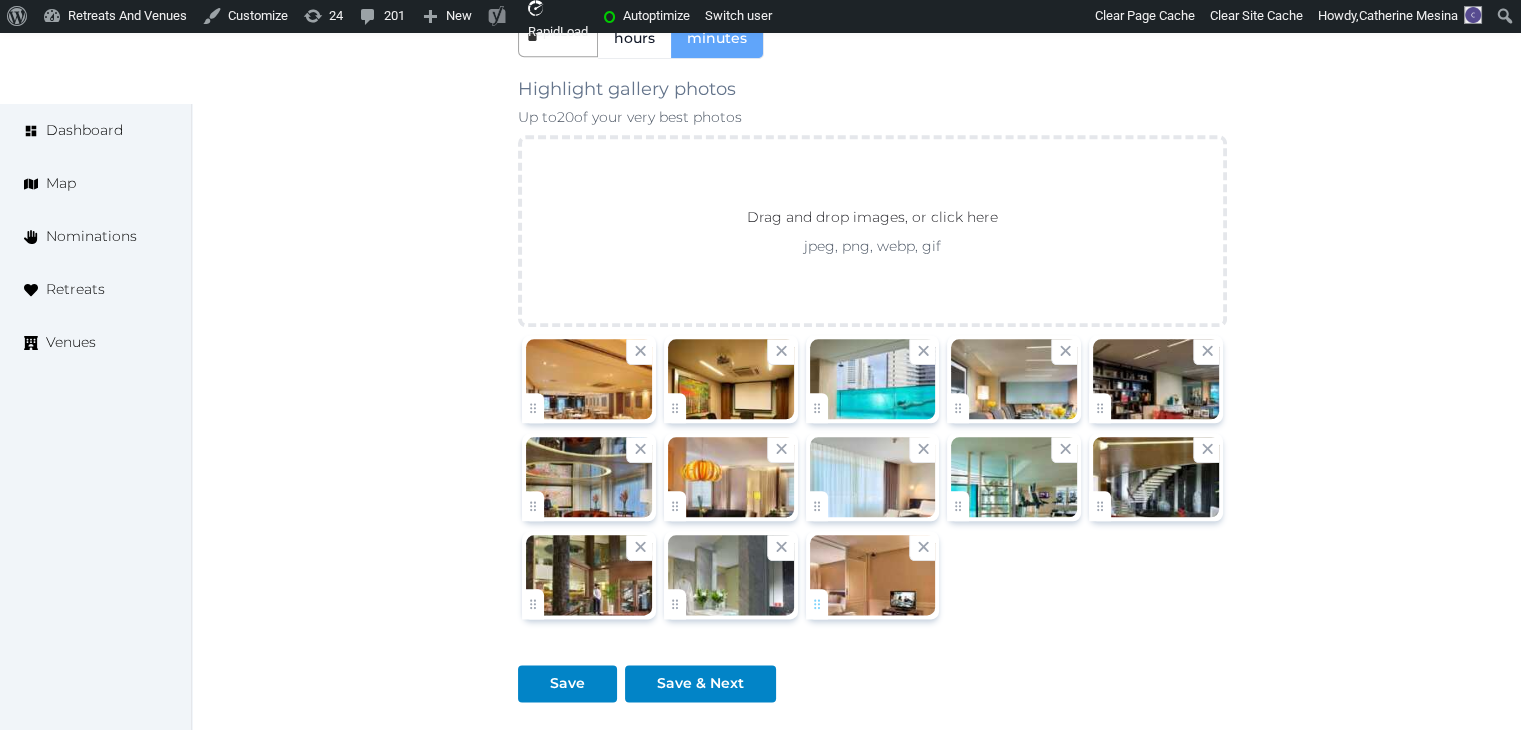 click at bounding box center (873, 575) 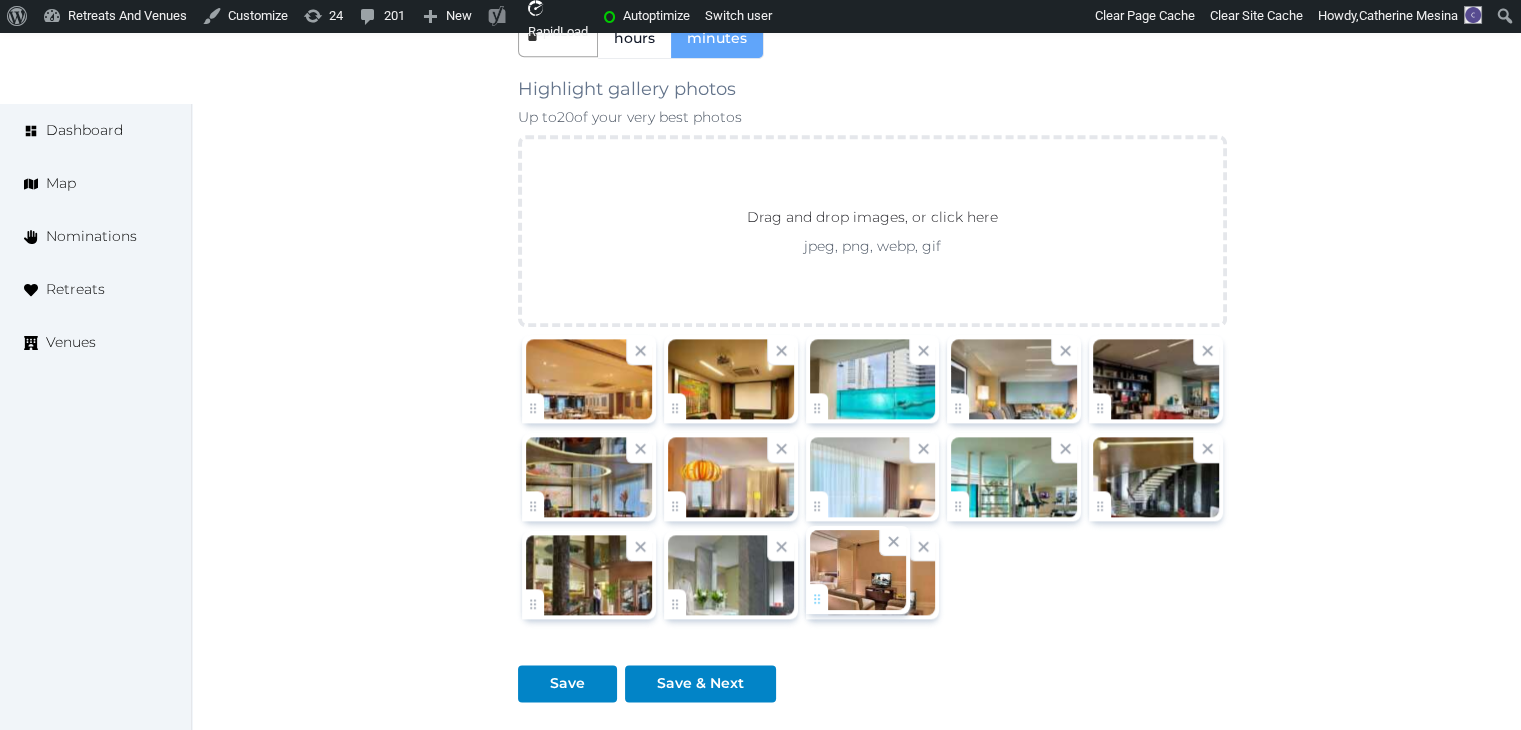 click on "Catherine Mesina   Account My Venue Listings My Retreats Logout      Dashboard Map Nominations Retreats Venues Edit venue 62 %  complete Fill out all the fields in your listing to increase its completion percentage.   A higher completion percentage will make your listing more attractive and result in better matches. Ascott Raffles Place Singapore   View  listing   Open    Close CRM Lead Basic details Pricing and policies Retreat spaces Meeting spaces Accommodations Amenities Food and dining Activities and experiences Location Environment Types of retreats Brochures Notes Ownership Administration Activity This venue is live and visible to the public Mark draft Archive Venue owned by RetreatsAndVenues Manager [EMAIL] Copy ownership transfer link Share this link with any user to transfer ownership of this venue. Users without accounts will be directed to register. Copy update link Copy recommended link Name * *" at bounding box center (760, -645) 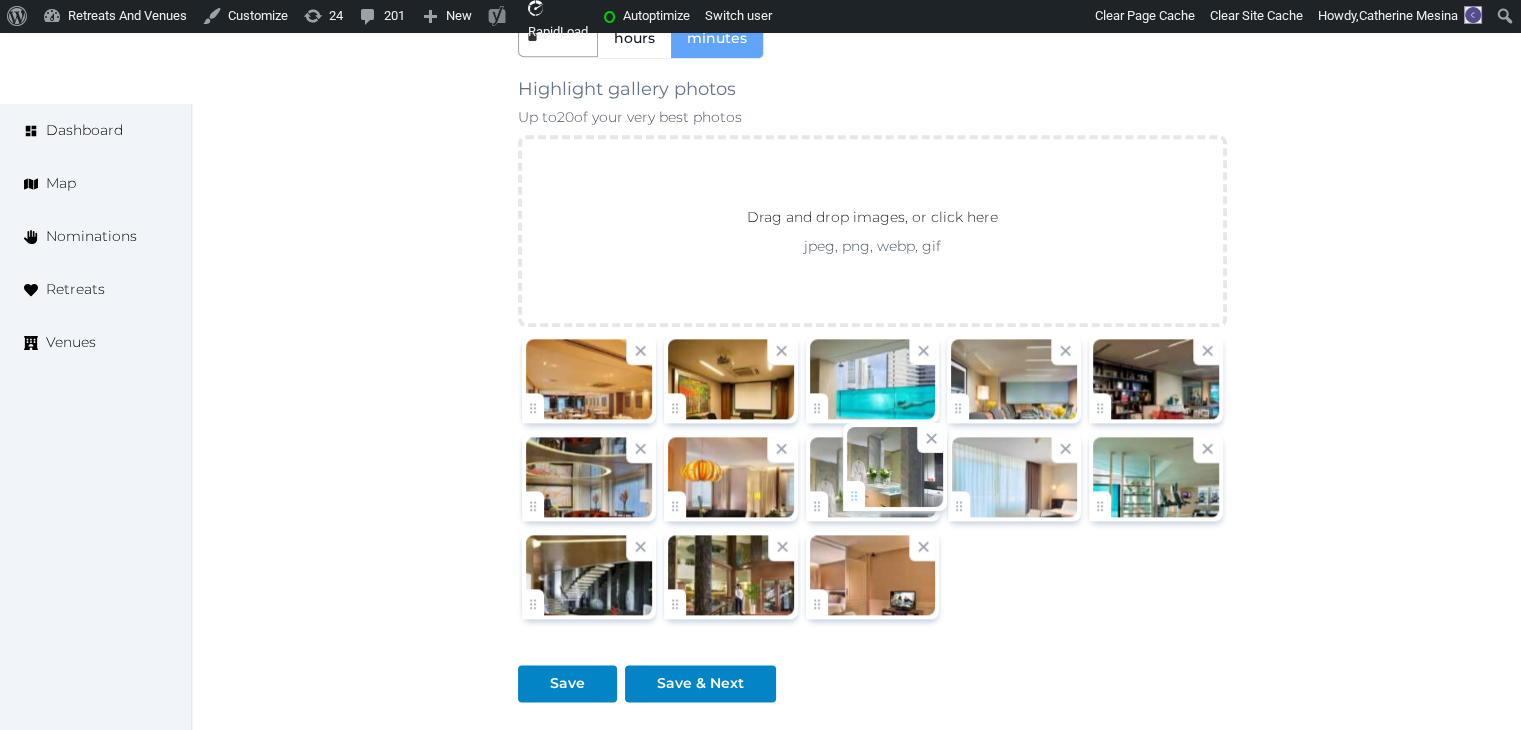 drag, startPoint x: 685, startPoint y: 600, endPoint x: 864, endPoint y: 497, distance: 206.51877 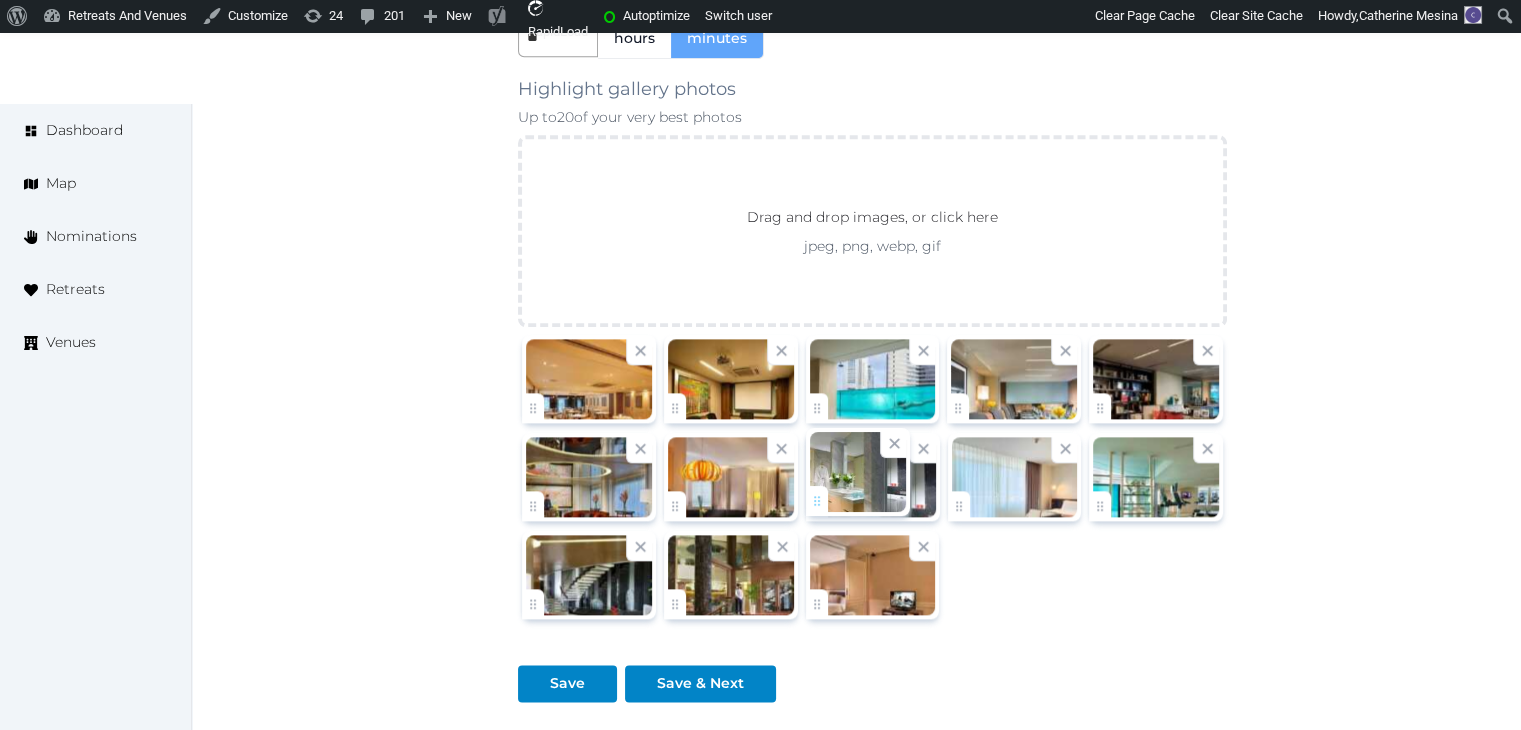 click on "Catherine Mesina   Account My Venue Listings My Retreats Logout      Dashboard Map Nominations Retreats Venues Edit venue 62 %  complete Fill out all the fields in your listing to increase its completion percentage.   A higher completion percentage will make your listing more attractive and result in better matches. Ascott Raffles Place Singapore   View  listing   Open    Close CRM Lead Basic details Pricing and policies Retreat spaces Meeting spaces Accommodations Amenities Food and dining Activities and experiences Location Environment Types of retreats Brochures Notes Ownership Administration Activity This venue is live and visible to the public Mark draft Archive Venue owned by RetreatsAndVenues Manager c.o.r.e.y.sanford@retreatsandvenues.com Copy ownership transfer link Share this link with any user to transfer ownership of this venue. Users without accounts will be directed to register. Copy update link Copy recommended link Name * *" at bounding box center (760, -645) 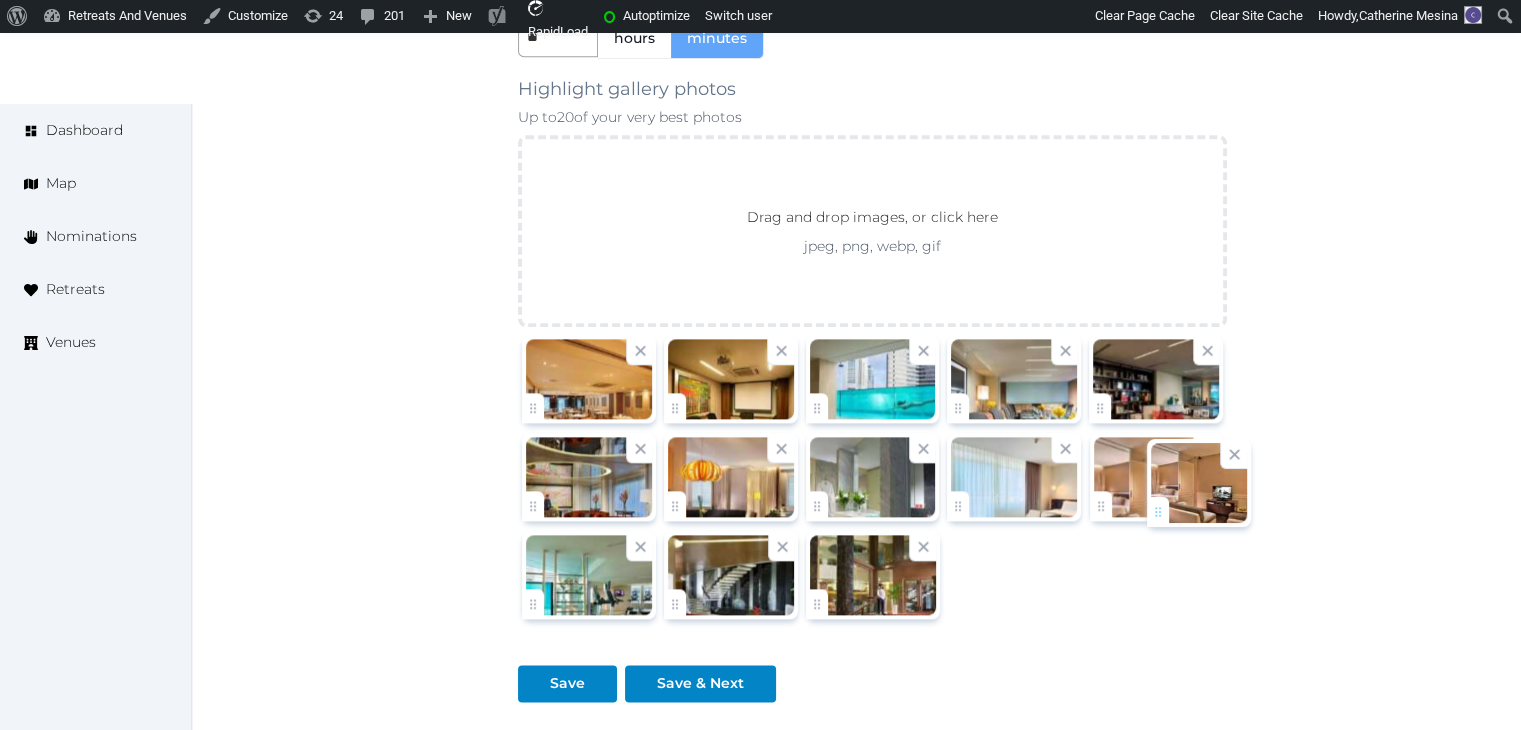 drag, startPoint x: 995, startPoint y: 541, endPoint x: 1155, endPoint y: 506, distance: 163.78339 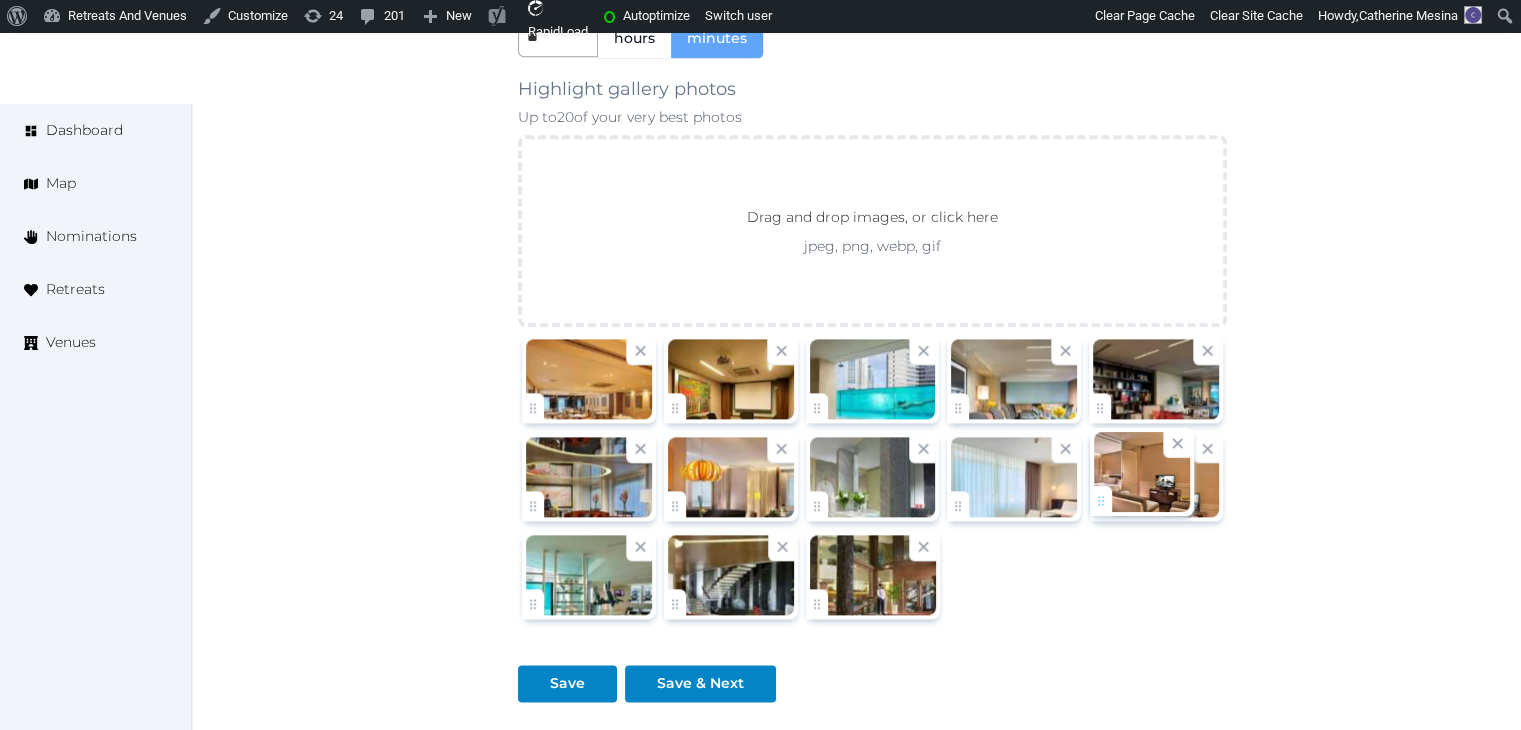 click on "Catherine Mesina   Account My Venue Listings My Retreats Logout      Dashboard Map Nominations Retreats Venues Edit venue 62 %  complete Fill out all the fields in your listing to increase its completion percentage.   A higher completion percentage will make your listing more attractive and result in better matches. Ascott Raffles Place Singapore   View  listing   Open    Close CRM Lead Basic details Pricing and policies Retreat spaces Meeting spaces Accommodations Amenities Food and dining Activities and experiences Location Environment Types of retreats Brochures Notes Ownership Administration Activity This venue is live and visible to the public Mark draft Archive Venue owned by RetreatsAndVenues Manager c.o.r.e.y.sanford@retreatsandvenues.com Copy ownership transfer link Share this link with any user to transfer ownership of this venue. Users without accounts will be directed to register. Copy update link Copy recommended link Name * *" at bounding box center [760, -645] 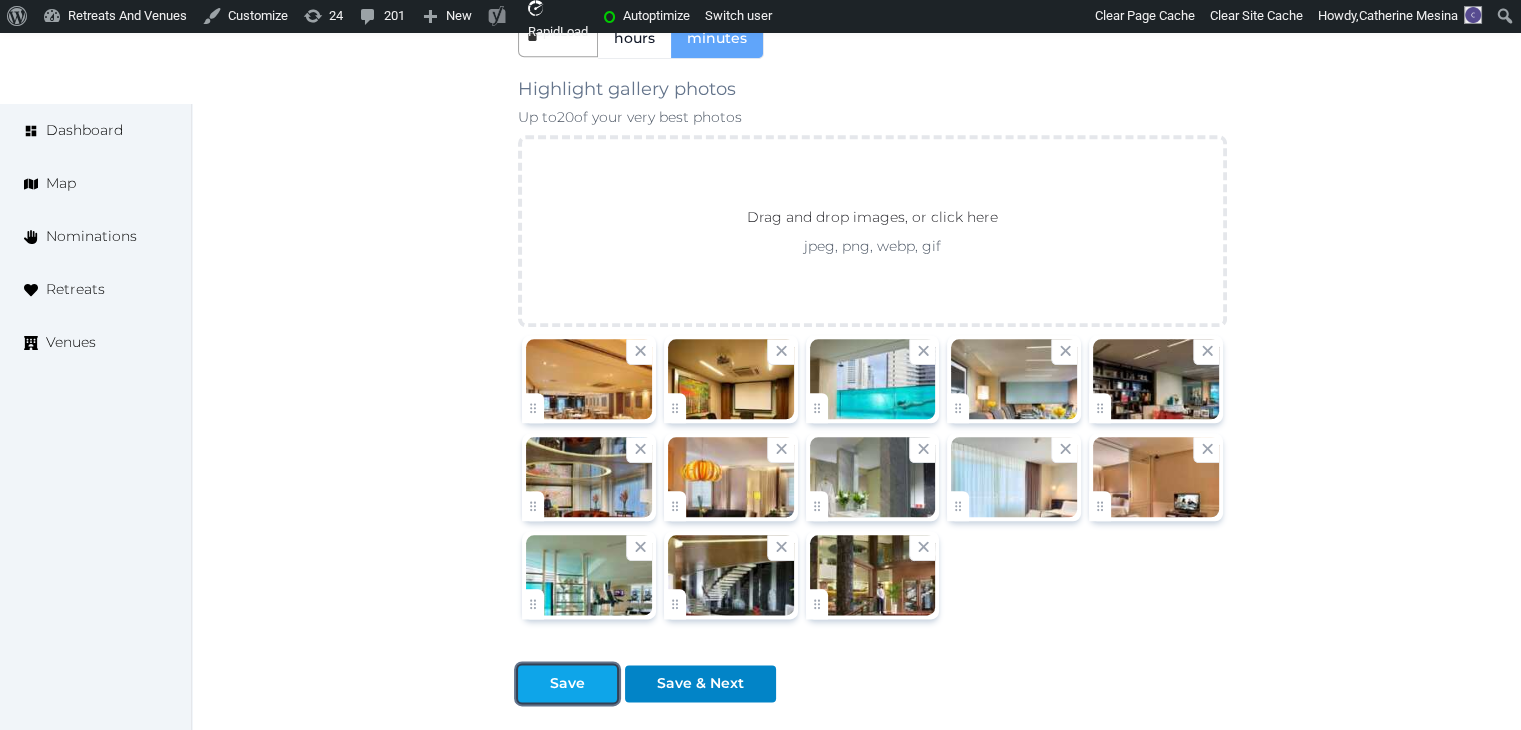 click on "Save" at bounding box center [567, 683] 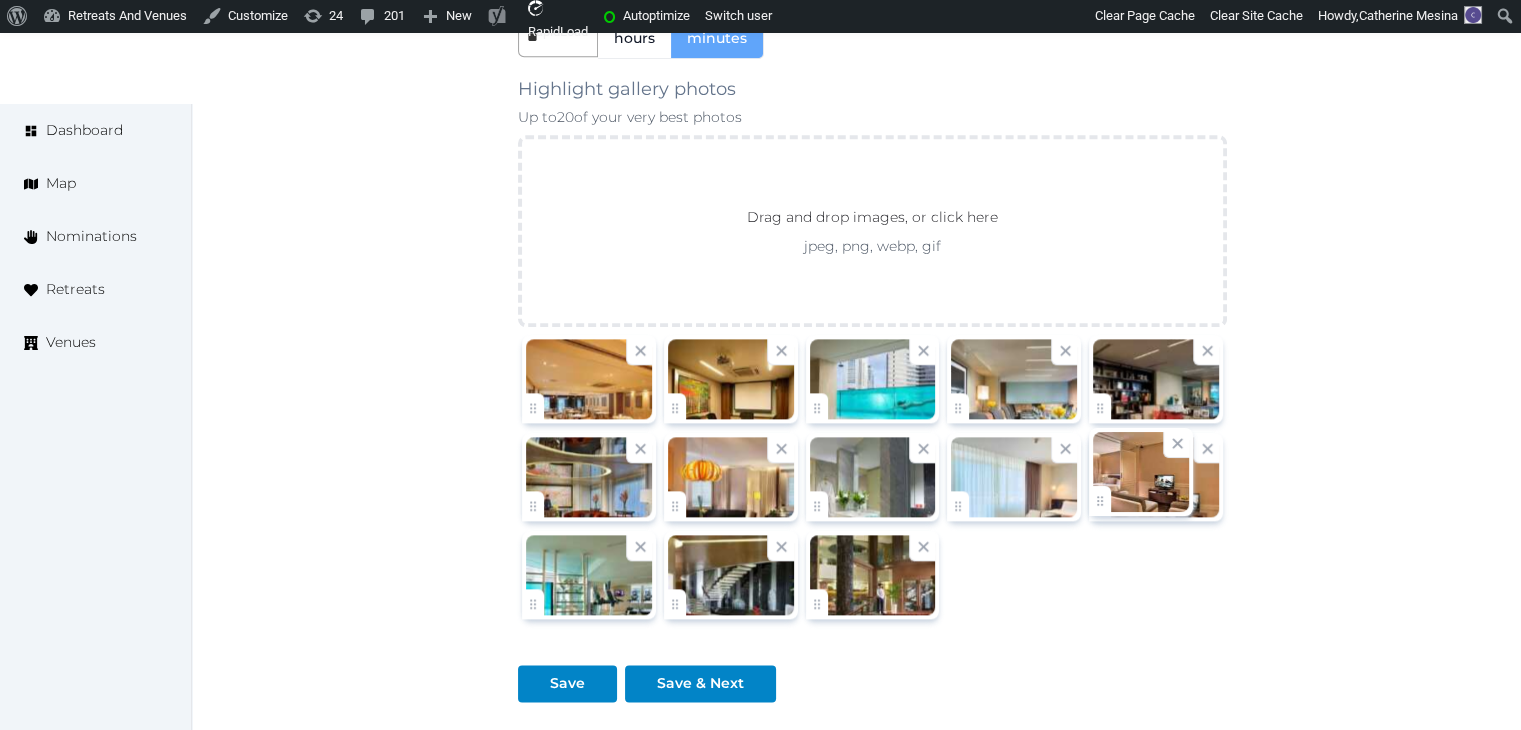 click on "Catherine Mesina   Account My Venue Listings My Retreats Logout      Dashboard Map Nominations Retreats Venues Edit venue 62 %  complete Fill out all the fields in your listing to increase its completion percentage.   A higher completion percentage will make your listing more attractive and result in better matches. Ascott Raffles Place Singapore   View  listing   Open    Close CRM Lead Basic details Pricing and policies Retreat spaces Meeting spaces Accommodations Amenities Food and dining Activities and experiences Location Environment Types of retreats Brochures Notes Ownership Administration Activity This venue is live and visible to the public Mark draft Archive Venue owned by RetreatsAndVenues Manager c.o.r.e.y.sanford@retreatsandvenues.com Copy ownership transfer link Share this link with any user to transfer ownership of this venue. Users without accounts will be directed to register. Copy update link Copy recommended link Name * *" at bounding box center [760, -645] 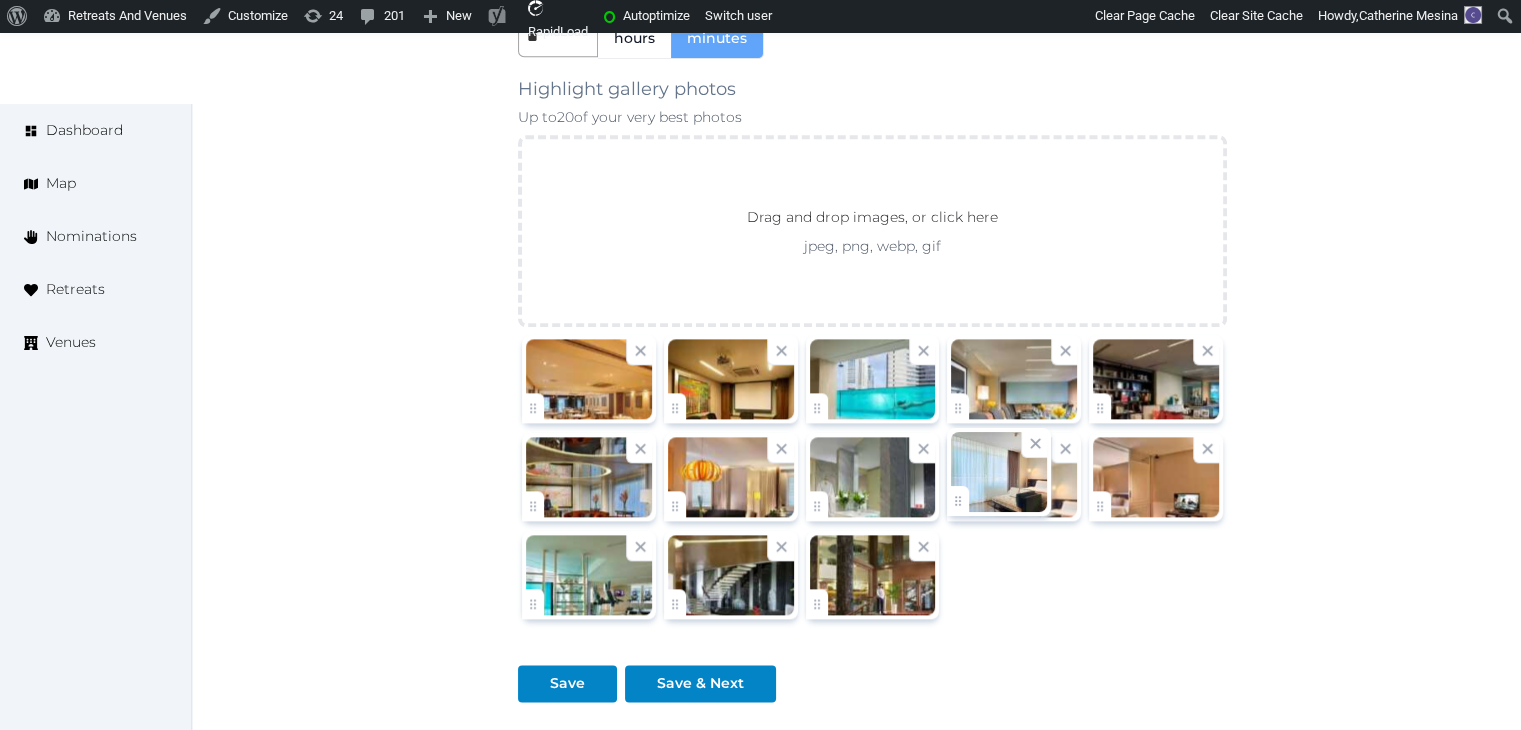 click on "Catherine Mesina   Account My Venue Listings My Retreats Logout      Dashboard Map Nominations Retreats Venues Edit venue 62 %  complete Fill out all the fields in your listing to increase its completion percentage.   A higher completion percentage will make your listing more attractive and result in better matches. Ascott Raffles Place Singapore   View  listing   Open    Close CRM Lead Basic details Pricing and policies Retreat spaces Meeting spaces Accommodations Amenities Food and dining Activities and experiences Location Environment Types of retreats Brochures Notes Ownership Administration Activity This venue is live and visible to the public Mark draft Archive Venue owned by RetreatsAndVenues Manager c.o.r.e.y.sanford@retreatsandvenues.com Copy ownership transfer link Share this link with any user to transfer ownership of this venue. Users without accounts will be directed to register. Copy update link Copy recommended link Name * *" at bounding box center [760, -645] 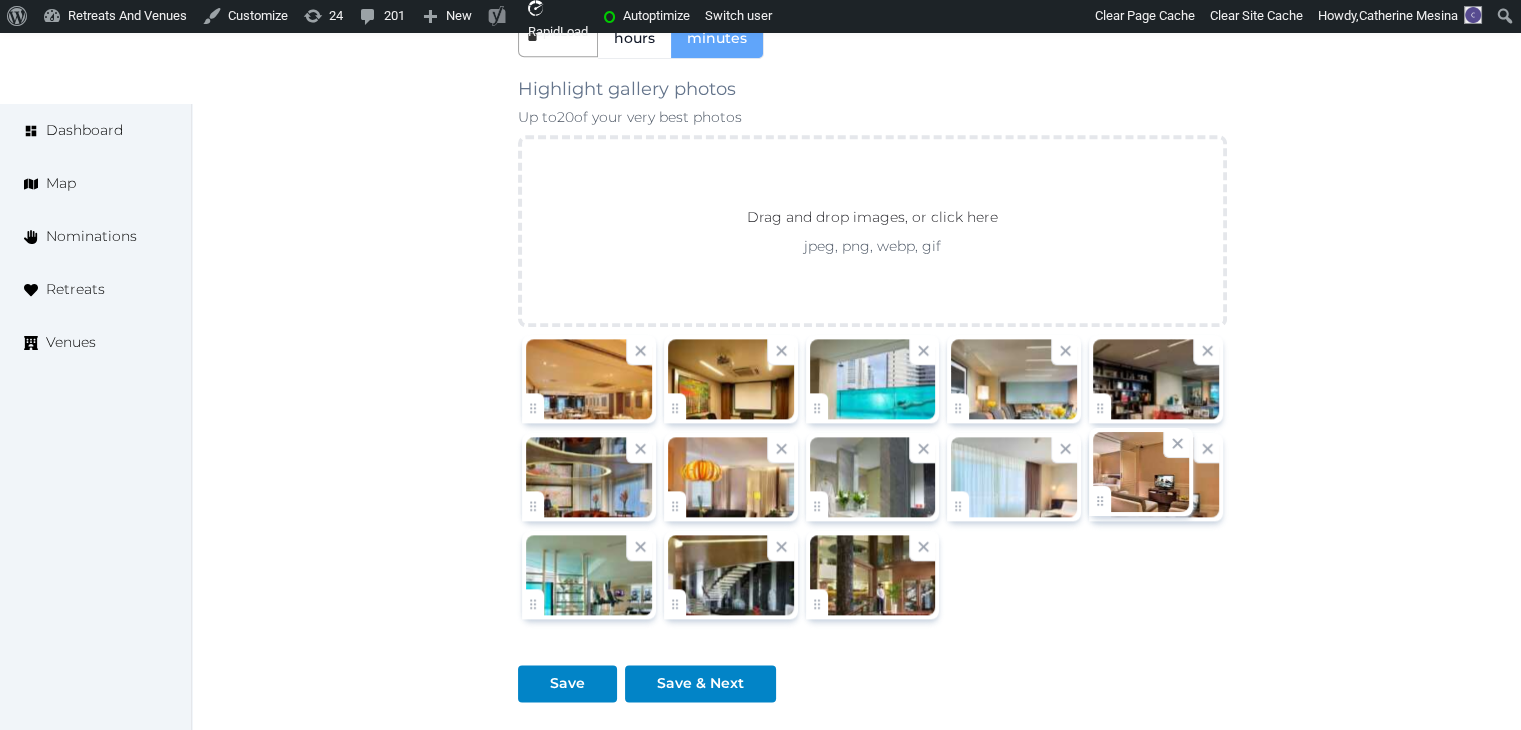 click on "Catherine Mesina   Account My Venue Listings My Retreats Logout      Dashboard Map Nominations Retreats Venues Edit venue 62 %  complete Fill out all the fields in your listing to increase its completion percentage.   A higher completion percentage will make your listing more attractive and result in better matches. Ascott Raffles Place Singapore   View  listing   Open    Close CRM Lead Basic details Pricing and policies Retreat spaces Meeting spaces Accommodations Amenities Food and dining Activities and experiences Location Environment Types of retreats Brochures Notes Ownership Administration Activity This venue is live and visible to the public Mark draft Archive Venue owned by RetreatsAndVenues Manager c.o.r.e.y.sanford@retreatsandvenues.com Copy ownership transfer link Share this link with any user to transfer ownership of this venue. Users without accounts will be directed to register. Copy update link Copy recommended link Name * *" at bounding box center [760, -645] 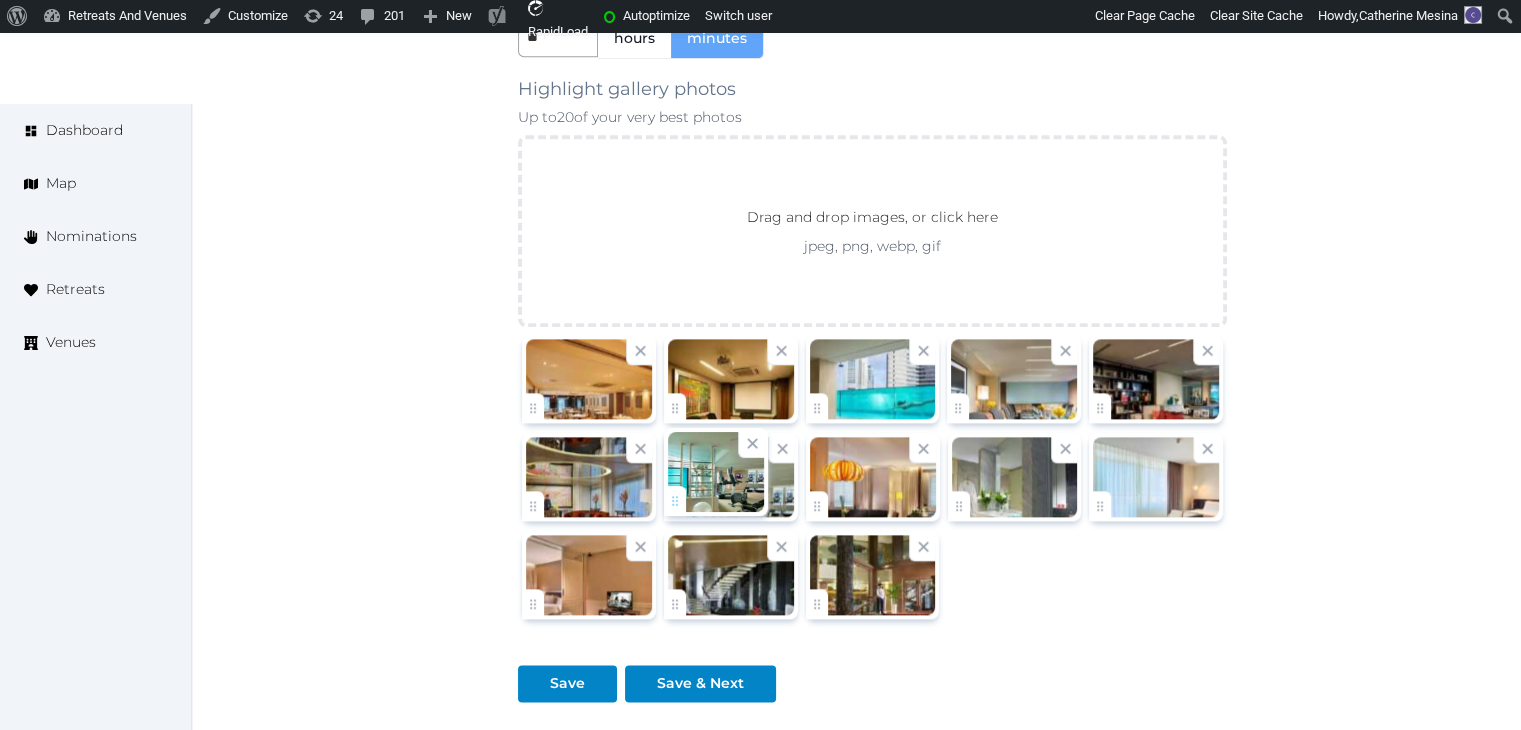 drag, startPoint x: 544, startPoint y: 593, endPoint x: 690, endPoint y: 529, distance: 159.41142 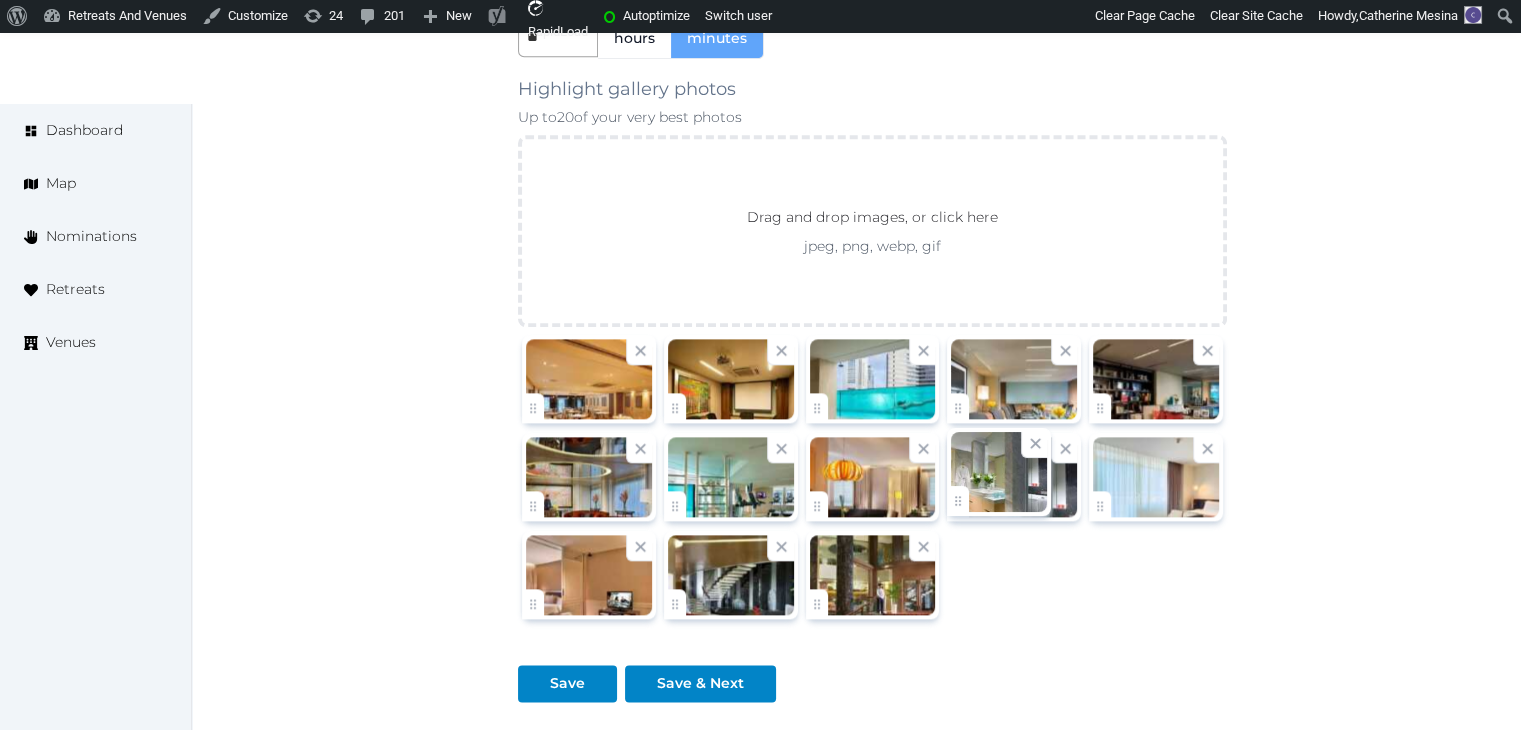 click on "Catherine Mesina   Account My Venue Listings My Retreats Logout      Dashboard Map Nominations Retreats Venues Edit venue 62 %  complete Fill out all the fields in your listing to increase its completion percentage.   A higher completion percentage will make your listing more attractive and result in better matches. Ascott Raffles Place Singapore   View  listing   Open    Close CRM Lead Basic details Pricing and policies Retreat spaces Meeting spaces Accommodations Amenities Food and dining Activities and experiences Location Environment Types of retreats Brochures Notes Ownership Administration Activity This venue is live and visible to the public Mark draft Archive Venue owned by RetreatsAndVenues Manager c.o.r.e.y.sanford@retreatsandvenues.com Copy ownership transfer link Share this link with any user to transfer ownership of this venue. Users without accounts will be directed to register. Copy update link Copy recommended link Name * *" at bounding box center [760, -645] 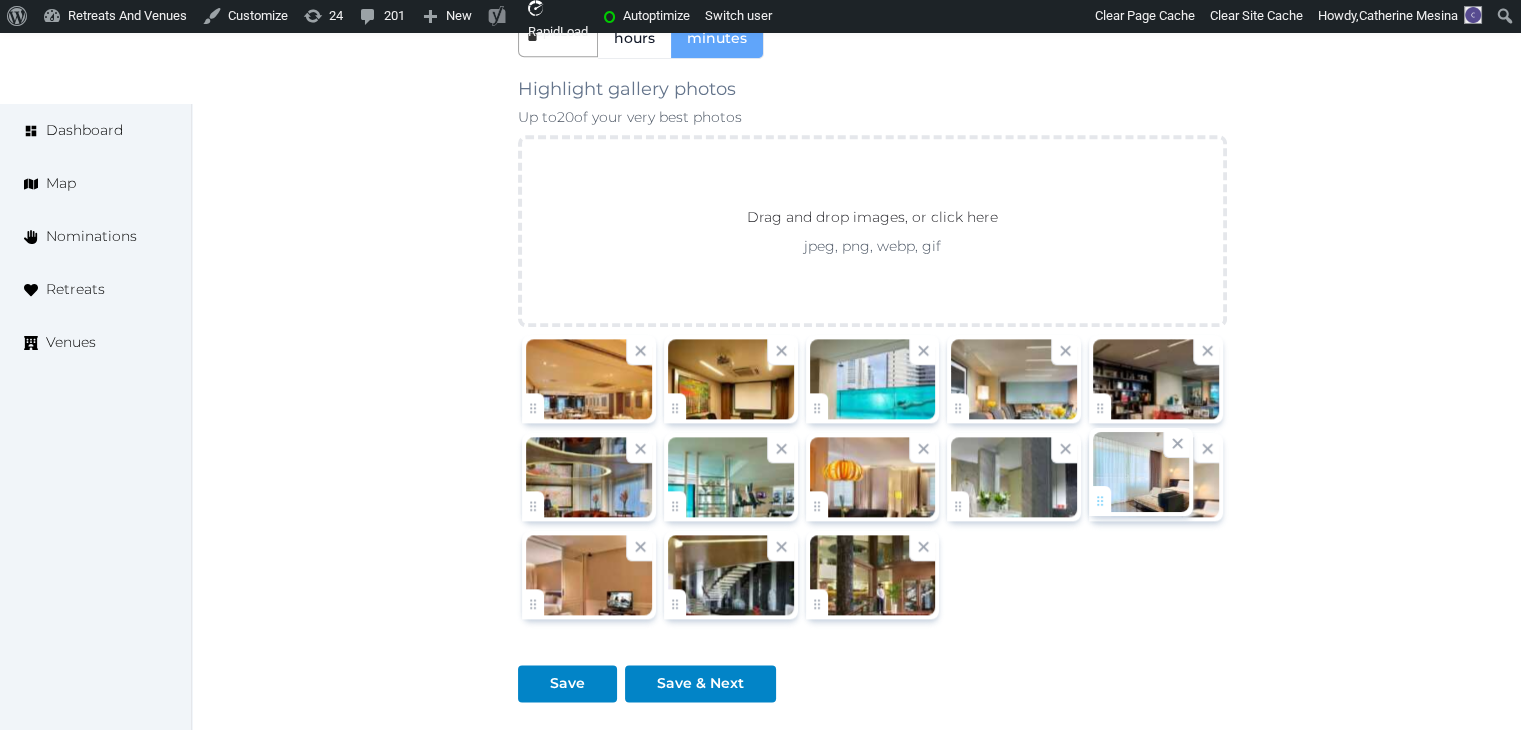 click on "Catherine Mesina   Account My Venue Listings My Retreats Logout      Dashboard Map Nominations Retreats Venues Edit venue 62 %  complete Fill out all the fields in your listing to increase its completion percentage.   A higher completion percentage will make your listing more attractive and result in better matches. Ascott Raffles Place Singapore   View  listing   Open    Close CRM Lead Basic details Pricing and policies Retreat spaces Meeting spaces Accommodations Amenities Food and dining Activities and experiences Location Environment Types of retreats Brochures Notes Ownership Administration Activity This venue is live and visible to the public Mark draft Archive Venue owned by RetreatsAndVenues Manager c.o.r.e.y.sanford@retreatsandvenues.com Copy ownership transfer link Share this link with any user to transfer ownership of this venue. Users without accounts will be directed to register. Copy update link Copy recommended link Name * *" at bounding box center (760, -645) 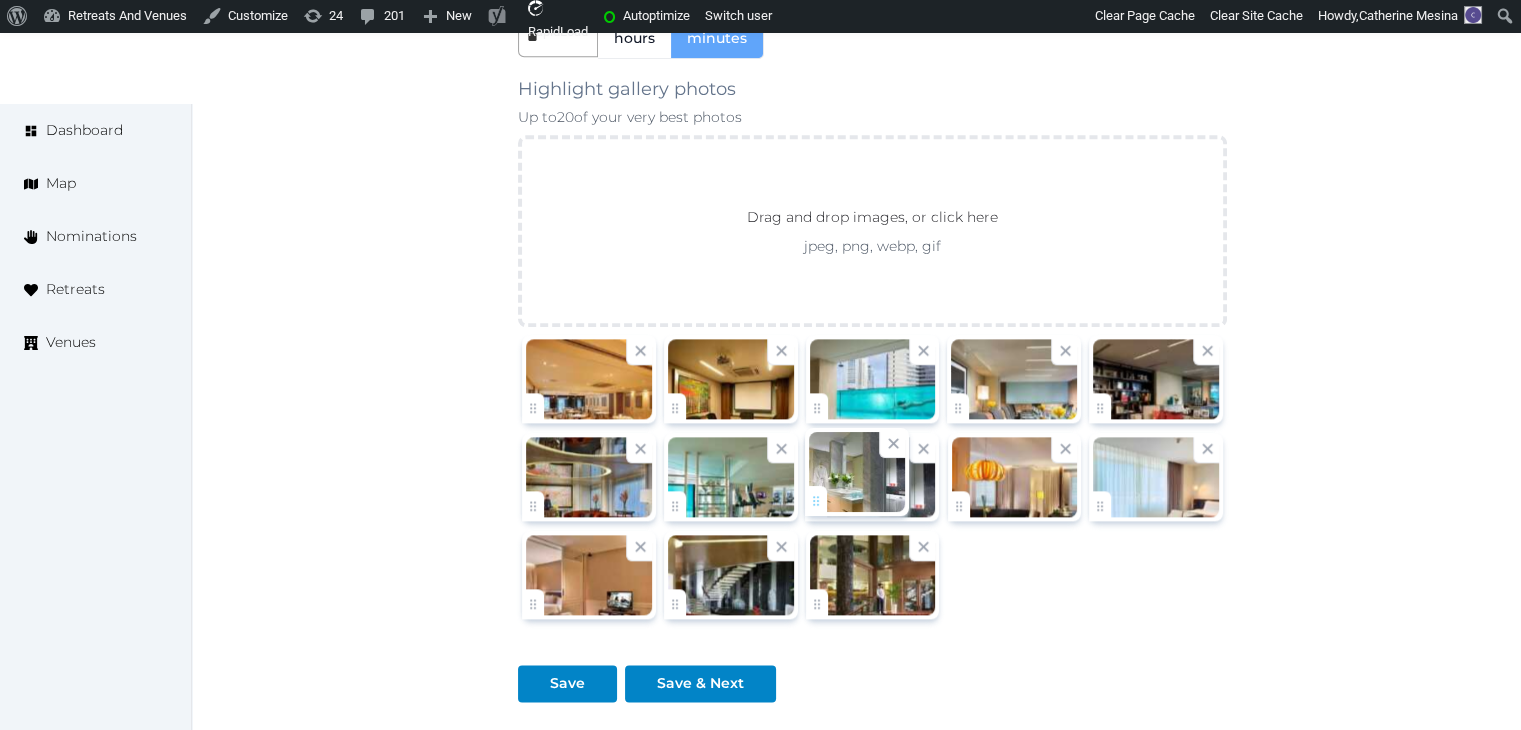 drag, startPoint x: 896, startPoint y: 498, endPoint x: 884, endPoint y: 498, distance: 12 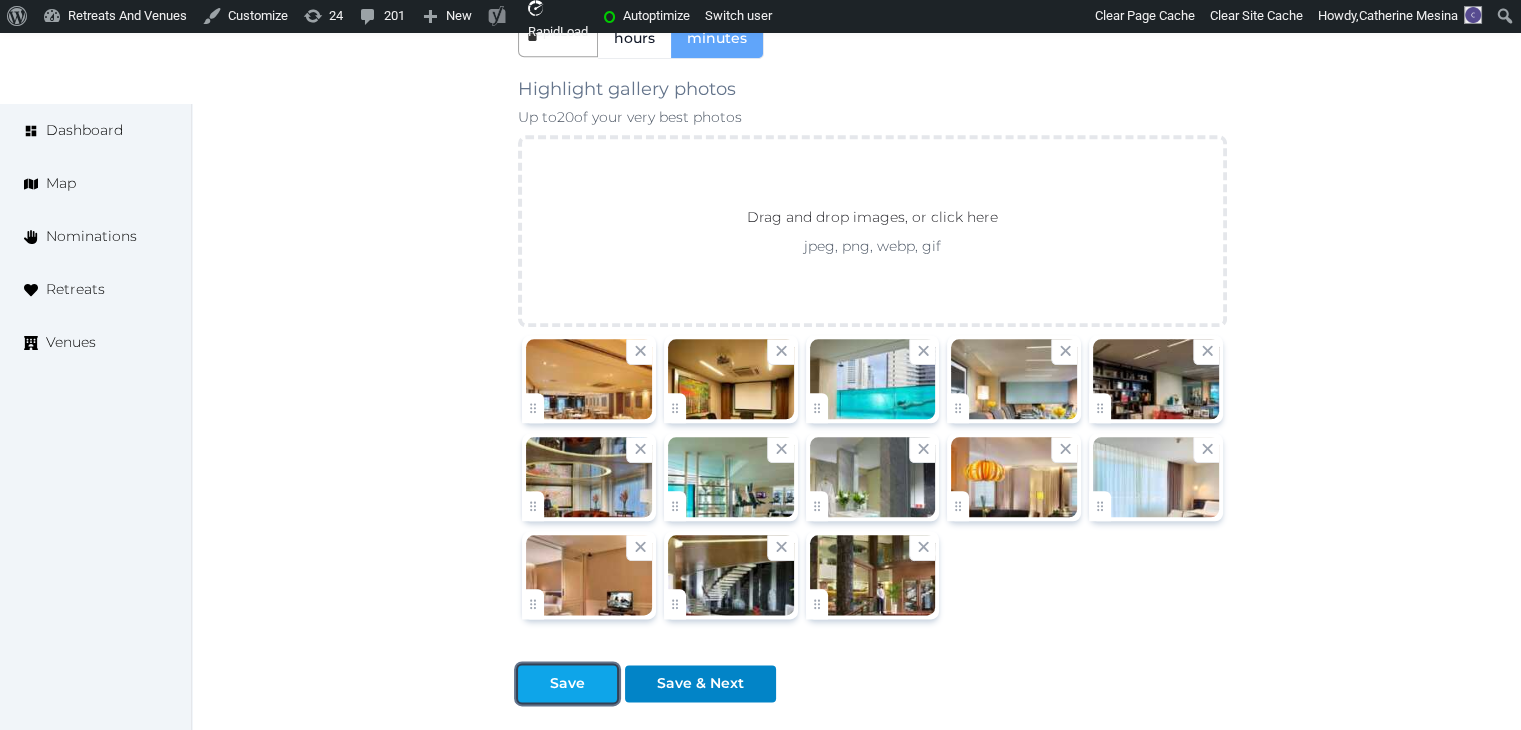 click at bounding box center [601, 683] 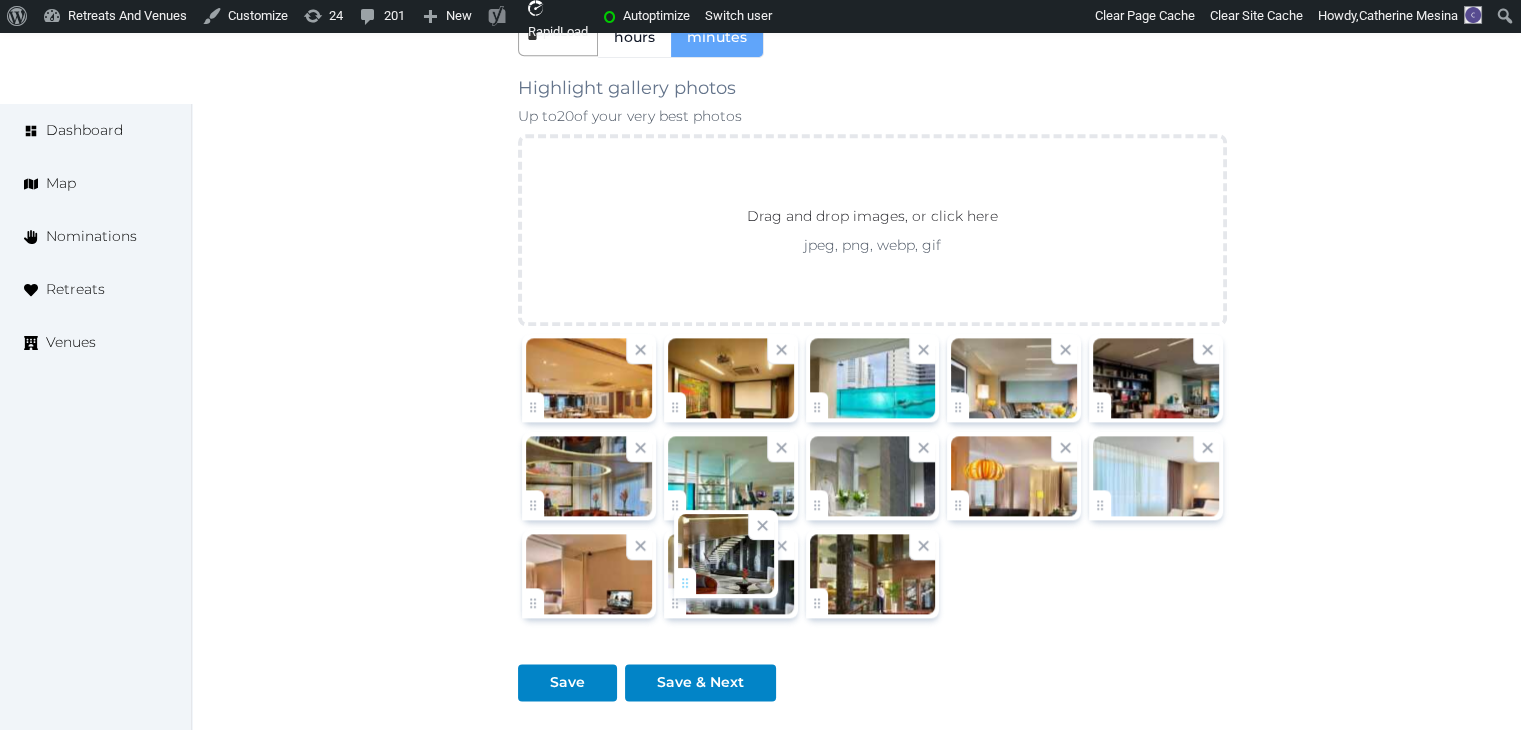scroll, scrollTop: 2280, scrollLeft: 0, axis: vertical 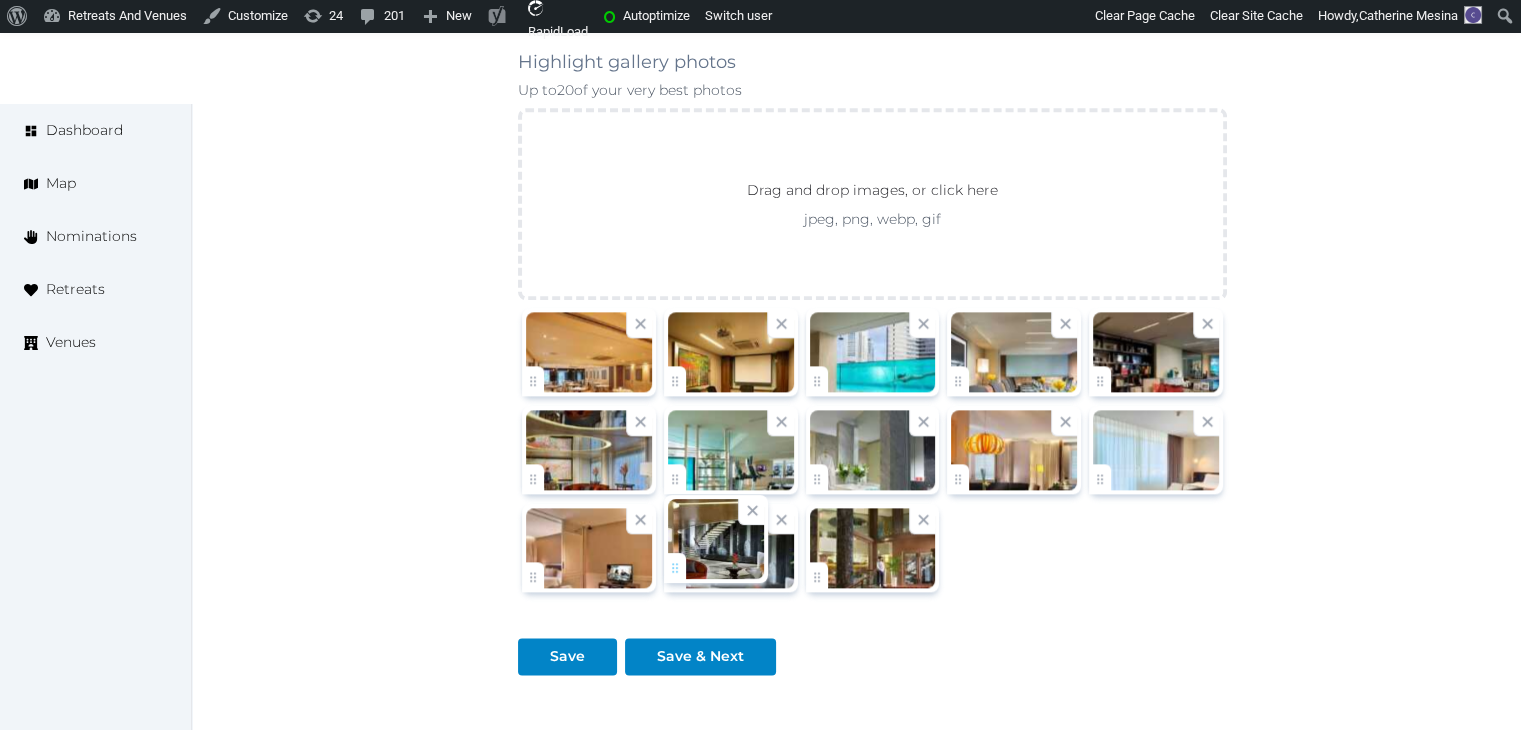 click on "Catherine Mesina   Account My Venue Listings My Retreats Logout      Dashboard Map Nominations Retreats Venues Edit venue 62 %  complete Fill out all the fields in your listing to increase its completion percentage.   A higher completion percentage will make your listing more attractive and result in better matches. Ascott Raffles Place Singapore   View  listing   Open    Close CRM Lead Basic details Pricing and policies Retreat spaces Meeting spaces Accommodations Amenities Food and dining Activities and experiences Location Environment Types of retreats Brochures Notes Ownership Administration Activity This venue is live and visible to the public Mark draft Archive Venue owned by RetreatsAndVenues Manager c.o.r.e.y.sanford@retreatsandvenues.com Copy ownership transfer link Share this link with any user to transfer ownership of this venue. Users without accounts will be directed to register. Copy update link Copy recommended link Name * *" at bounding box center (760, -672) 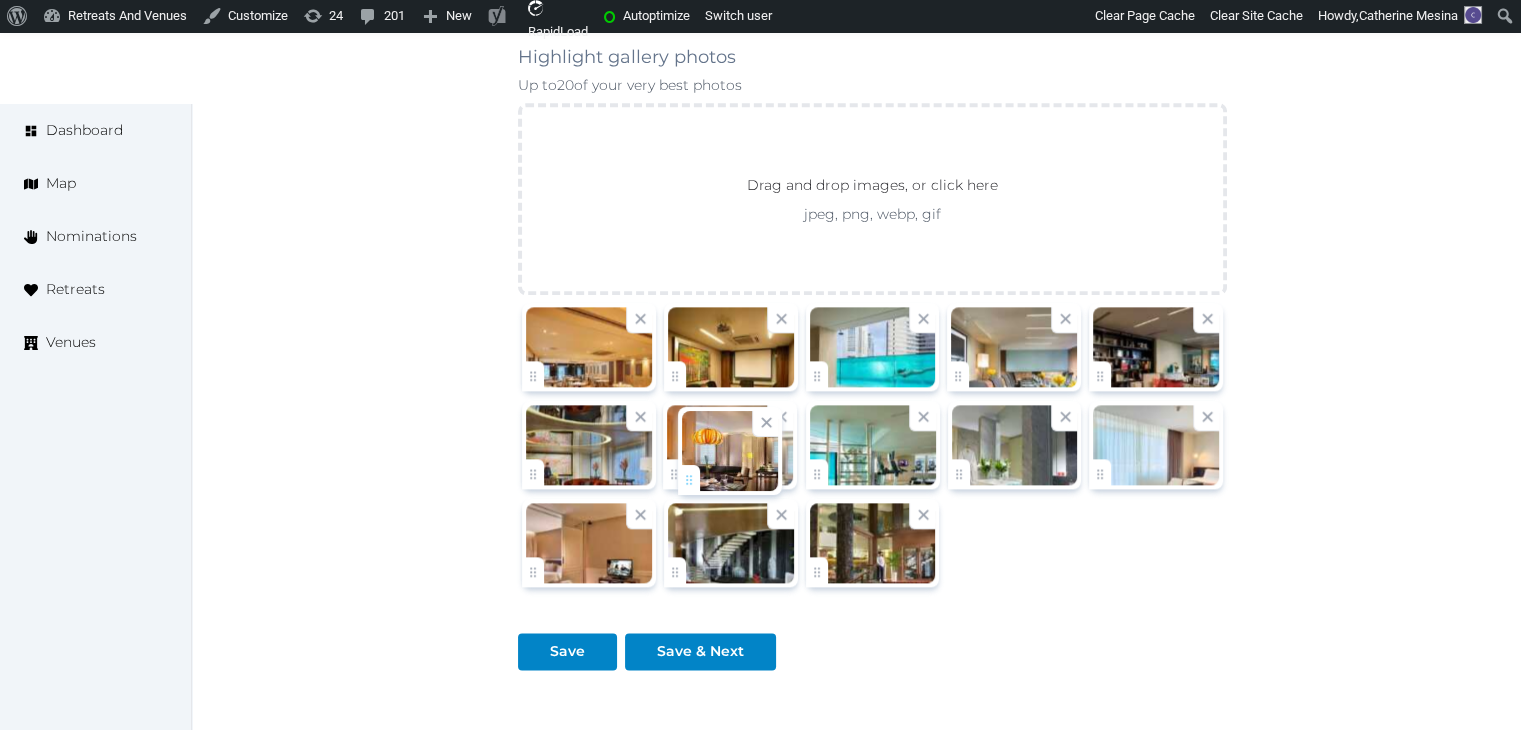 drag, startPoint x: 964, startPoint y: 453, endPoint x: 696, endPoint y: 463, distance: 268.1865 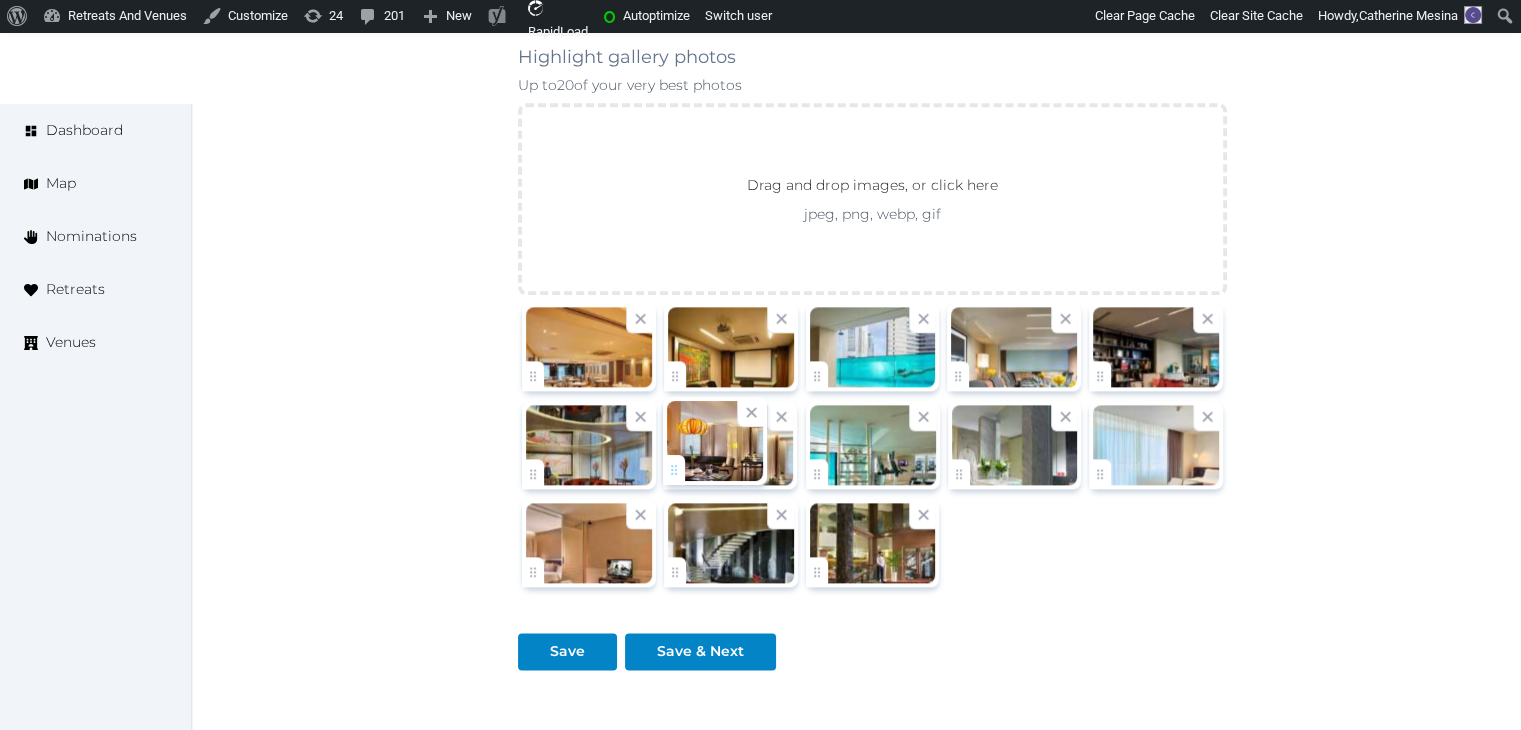 click on "Catherine Mesina   Account My Venue Listings My Retreats Logout      Dashboard Map Nominations Retreats Venues Edit venue 62 %  complete Fill out all the fields in your listing to increase its completion percentage.   A higher completion percentage will make your listing more attractive and result in better matches. Ascott Raffles Place Singapore   View  listing   Open    Close CRM Lead Basic details Pricing and policies Retreat spaces Meeting spaces Accommodations Amenities Food and dining Activities and experiences Location Environment Types of retreats Brochures Notes Ownership Administration Activity This venue is live and visible to the public Mark draft Archive Venue owned by RetreatsAndVenues Manager c.o.r.e.y.sanford@retreatsandvenues.com Copy ownership transfer link Share this link with any user to transfer ownership of this venue. Users without accounts will be directed to register. Copy update link Copy recommended link Name * *" at bounding box center (760, -677) 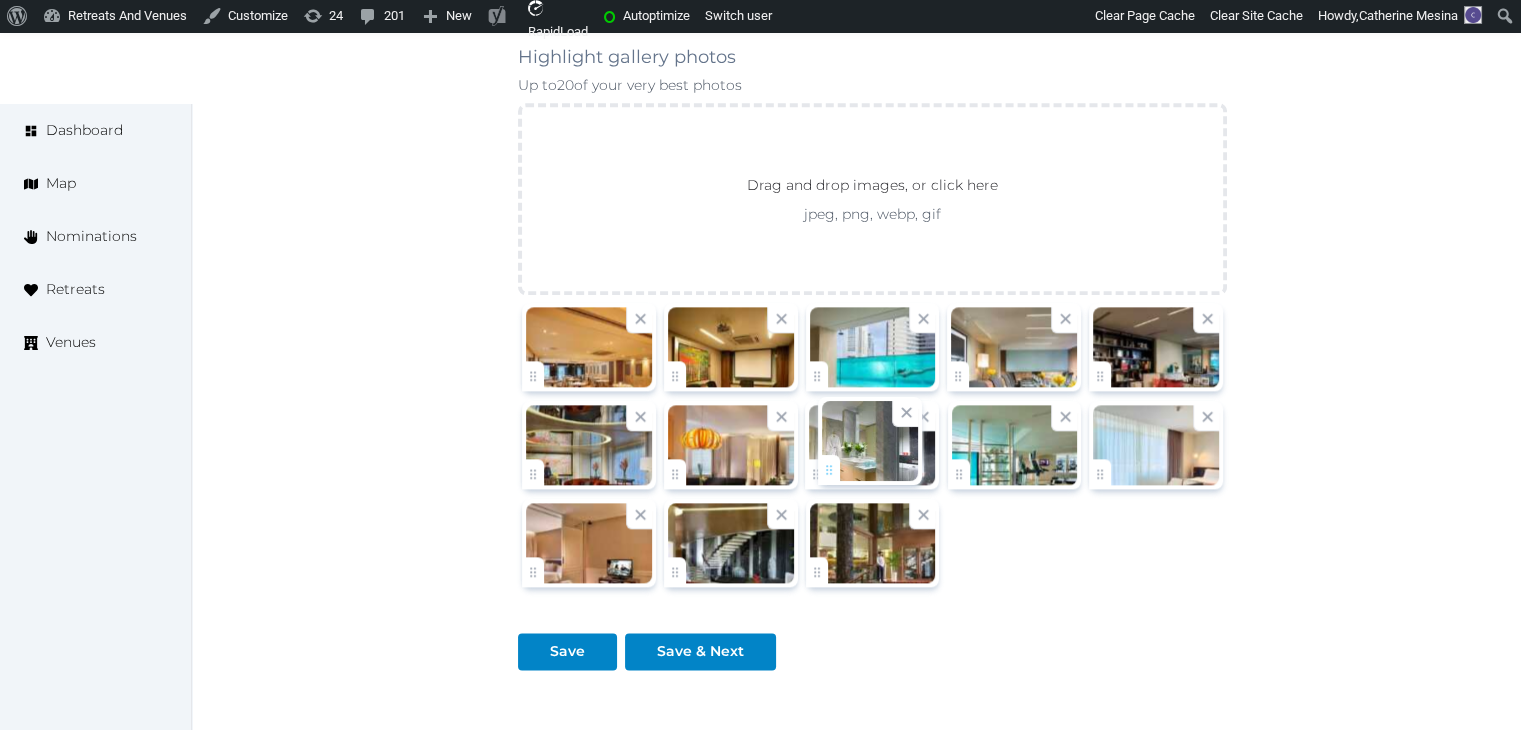 drag, startPoint x: 912, startPoint y: 465, endPoint x: 836, endPoint y: 466, distance: 76.00658 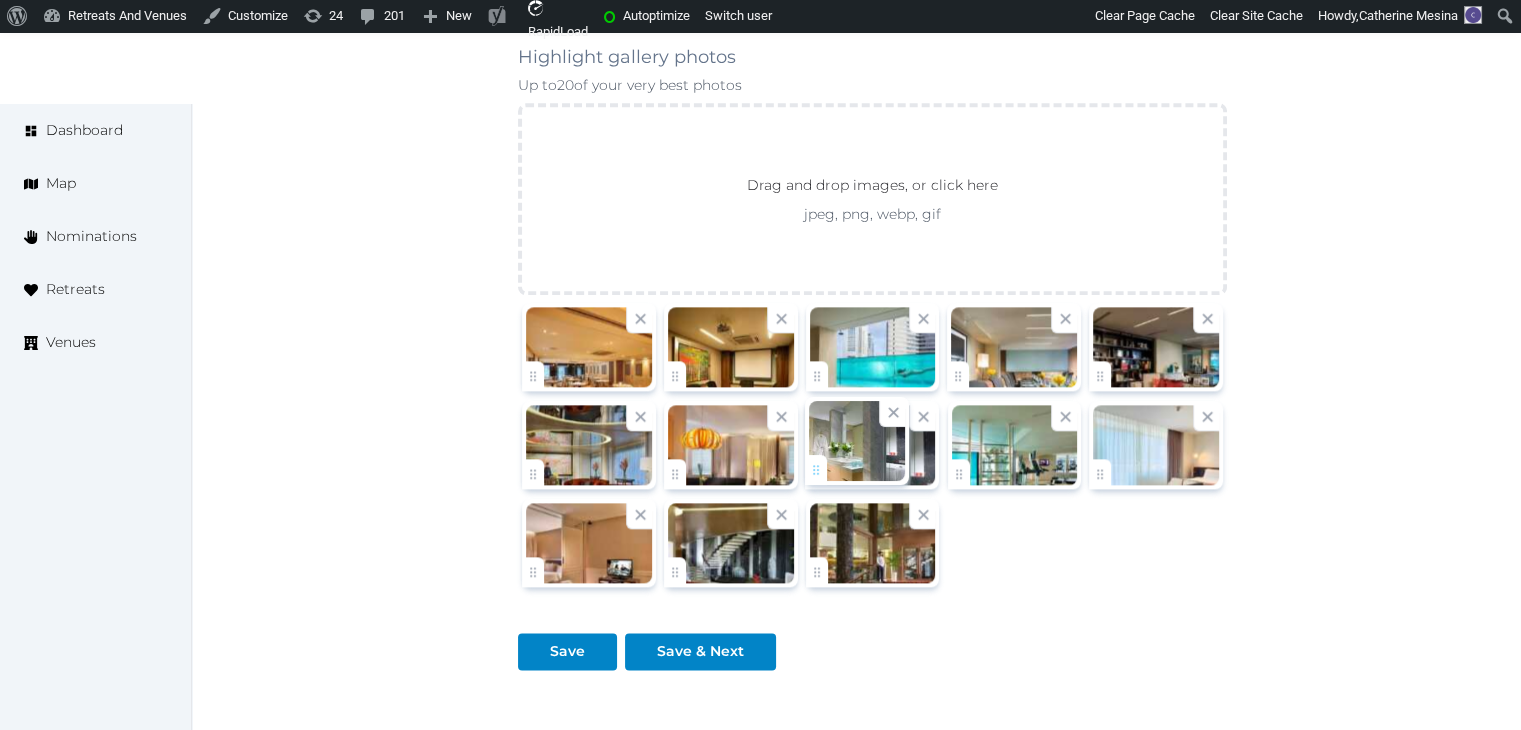 click on "Catherine Mesina   Account My Venue Listings My Retreats Logout      Dashboard Map Nominations Retreats Venues Edit venue 62 %  complete Fill out all the fields in your listing to increase its completion percentage.   A higher completion percentage will make your listing more attractive and result in better matches. Ascott Raffles Place Singapore   View  listing   Open    Close CRM Lead Basic details Pricing and policies Retreat spaces Meeting spaces Accommodations Amenities Food and dining Activities and experiences Location Environment Types of retreats Brochures Notes Ownership Administration Activity This venue is live and visible to the public Mark draft Archive Venue owned by RetreatsAndVenues Manager c.o.r.e.y.sanford@retreatsandvenues.com Copy ownership transfer link Share this link with any user to transfer ownership of this venue. Users without accounts will be directed to register. Copy update link Copy recommended link Name * *" at bounding box center (760, -677) 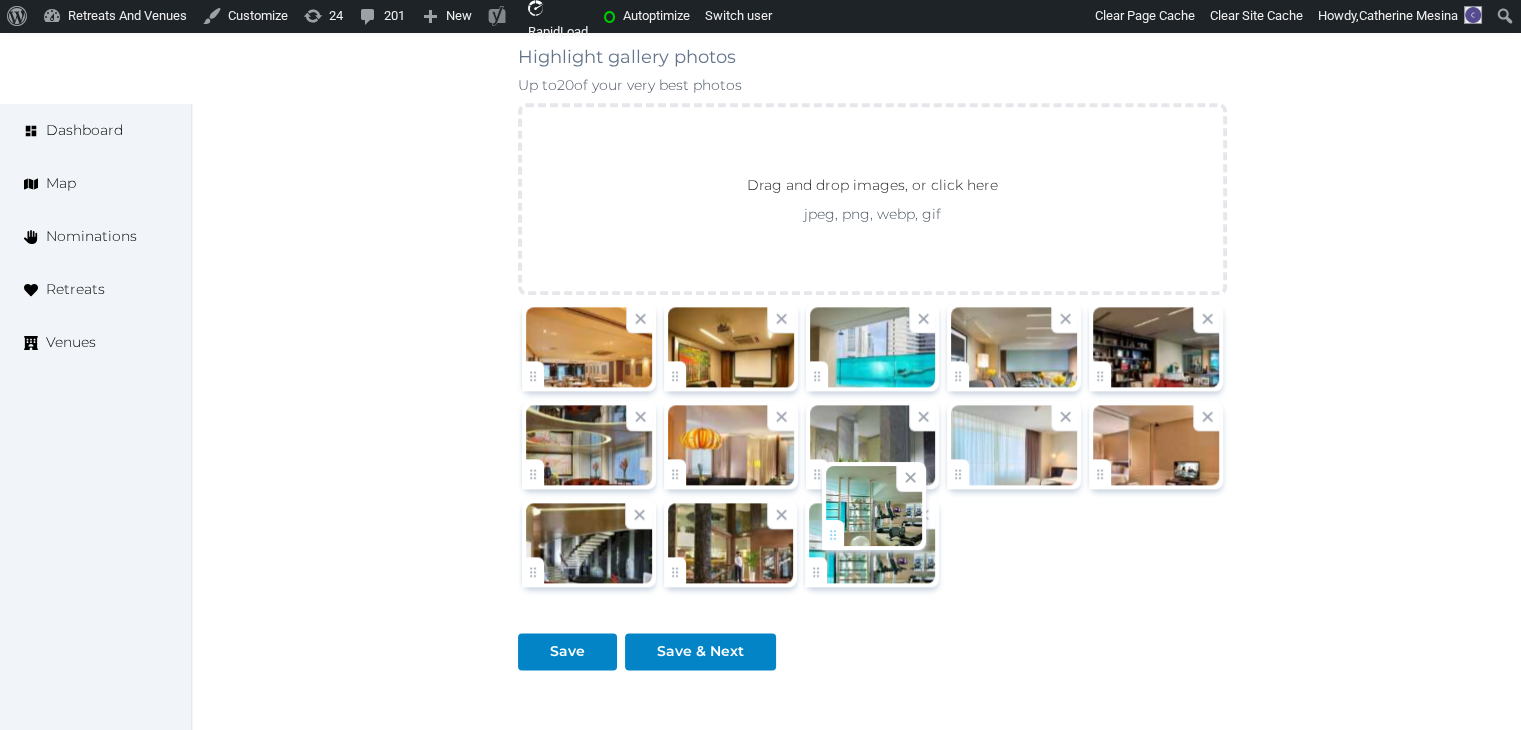 drag, startPoint x: 916, startPoint y: 501, endPoint x: 830, endPoint y: 535, distance: 92.47703 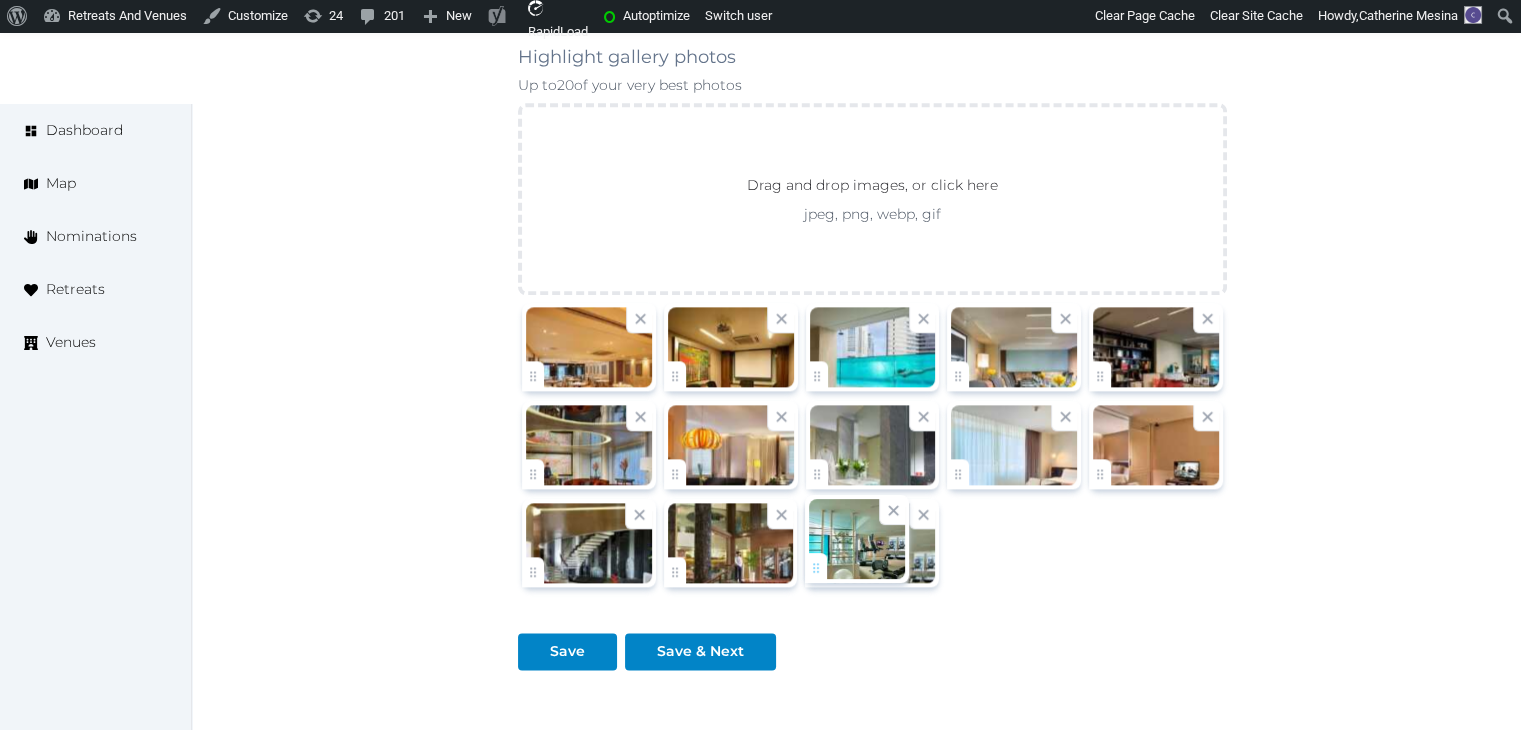 click on "Catherine Mesina   Account My Venue Listings My Retreats Logout      Dashboard Map Nominations Retreats Venues Edit venue 62 %  complete Fill out all the fields in your listing to increase its completion percentage.   A higher completion percentage will make your listing more attractive and result in better matches. Ascott Raffles Place Singapore   View  listing   Open    Close CRM Lead Basic details Pricing and policies Retreat spaces Meeting spaces Accommodations Amenities Food and dining Activities and experiences Location Environment Types of retreats Brochures Notes Ownership Administration Activity This venue is live and visible to the public Mark draft Archive Venue owned by RetreatsAndVenues Manager c.o.r.e.y.sanford@retreatsandvenues.com Copy ownership transfer link Share this link with any user to transfer ownership of this venue. Users without accounts will be directed to register. Copy update link Copy recommended link Name * *" at bounding box center [760, -677] 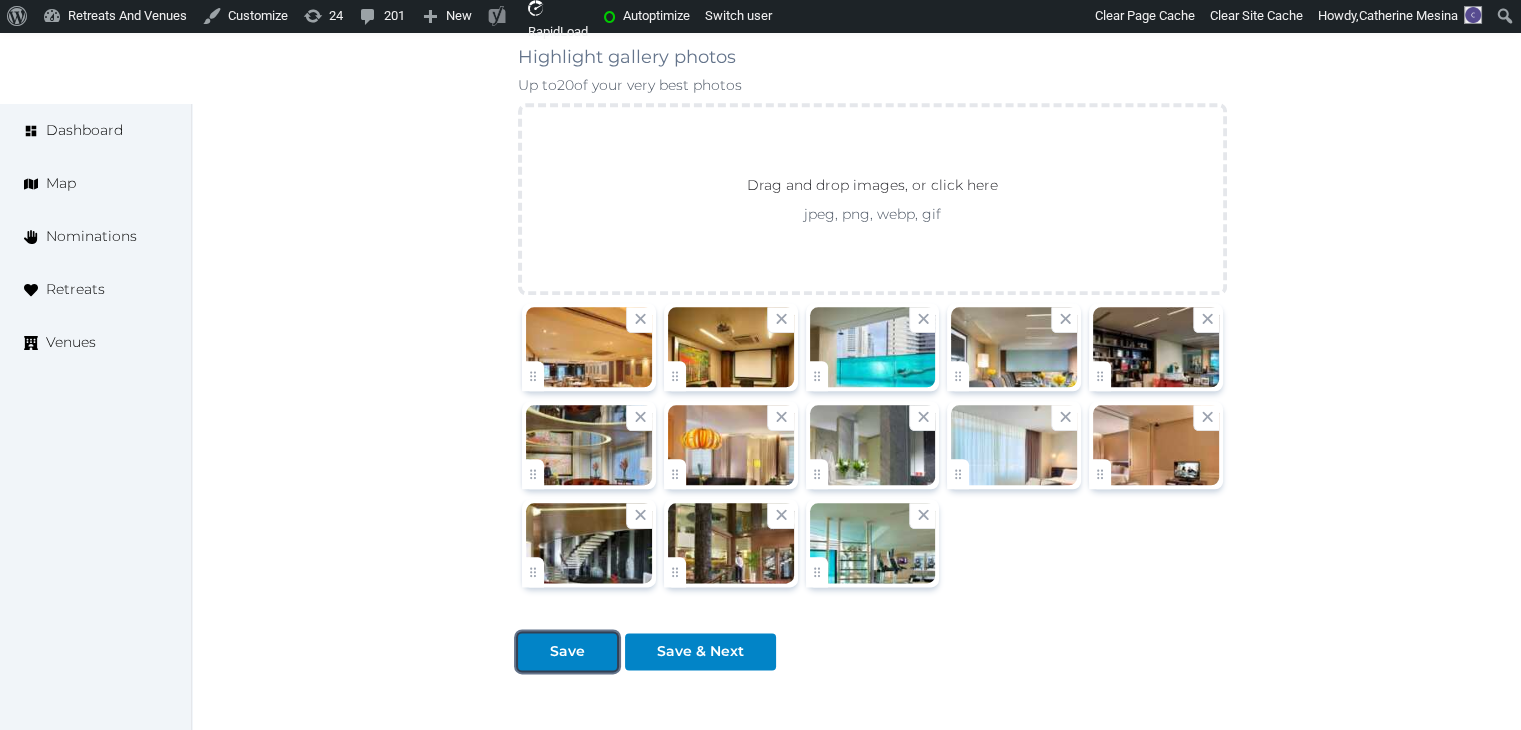 click at bounding box center [601, 651] 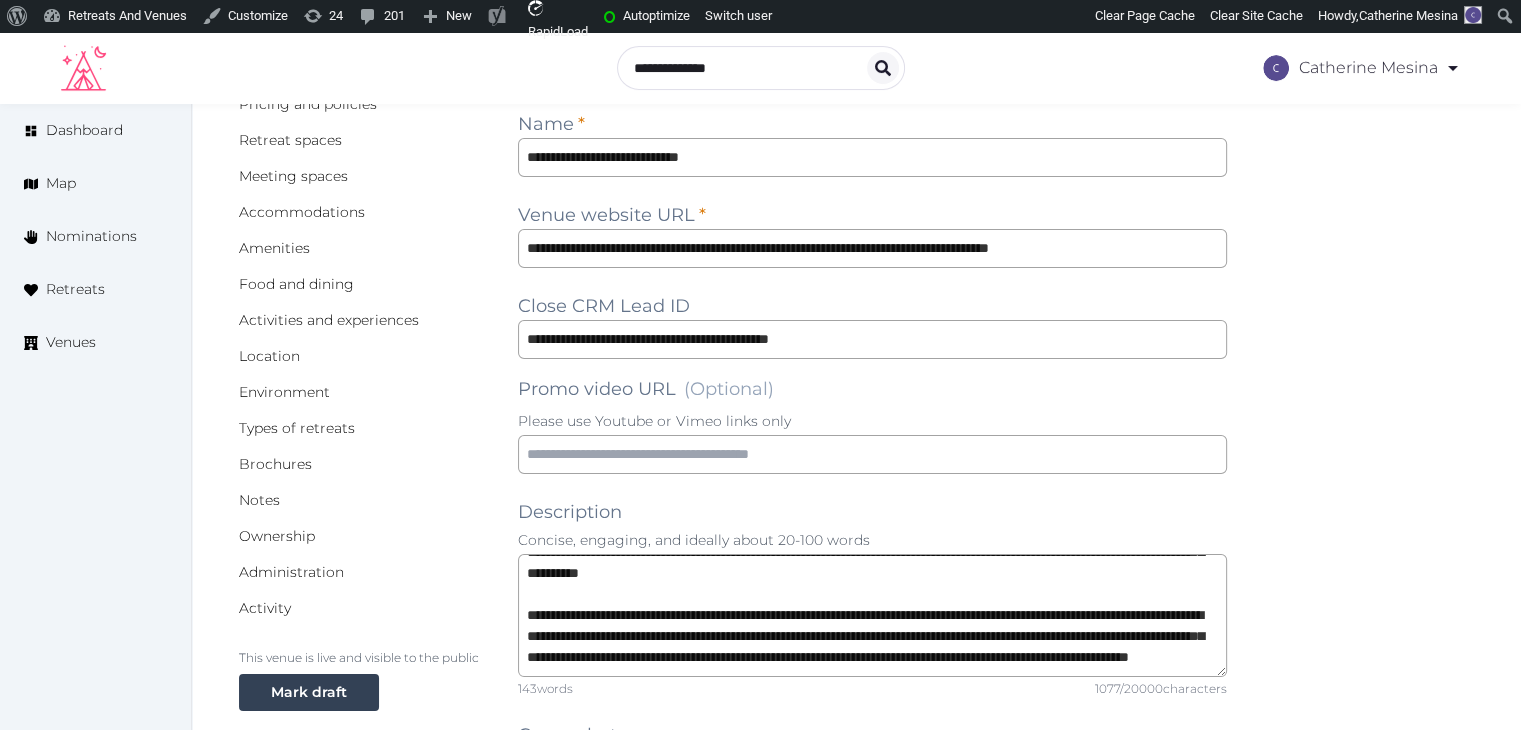 scroll, scrollTop: 0, scrollLeft: 0, axis: both 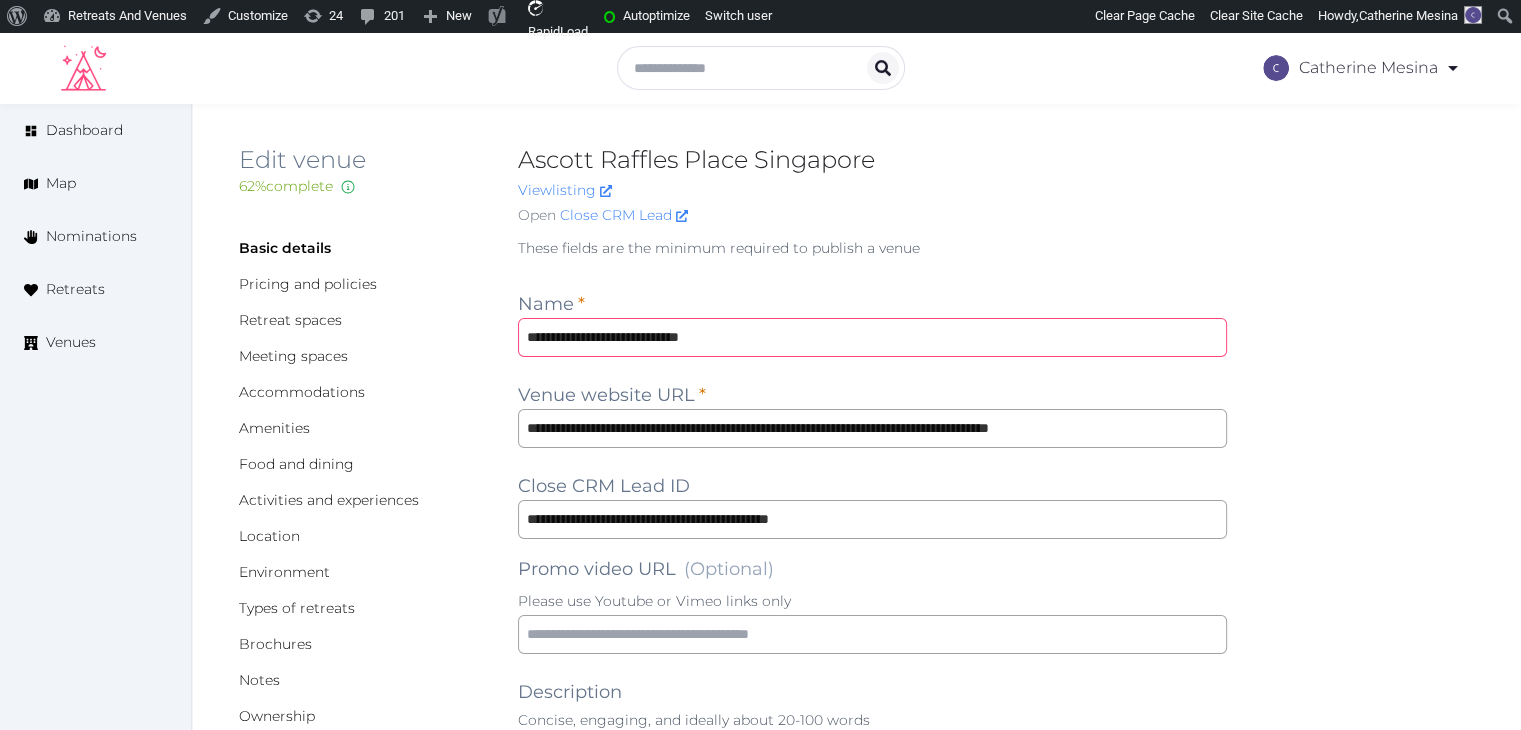 click on "**********" at bounding box center (872, 337) 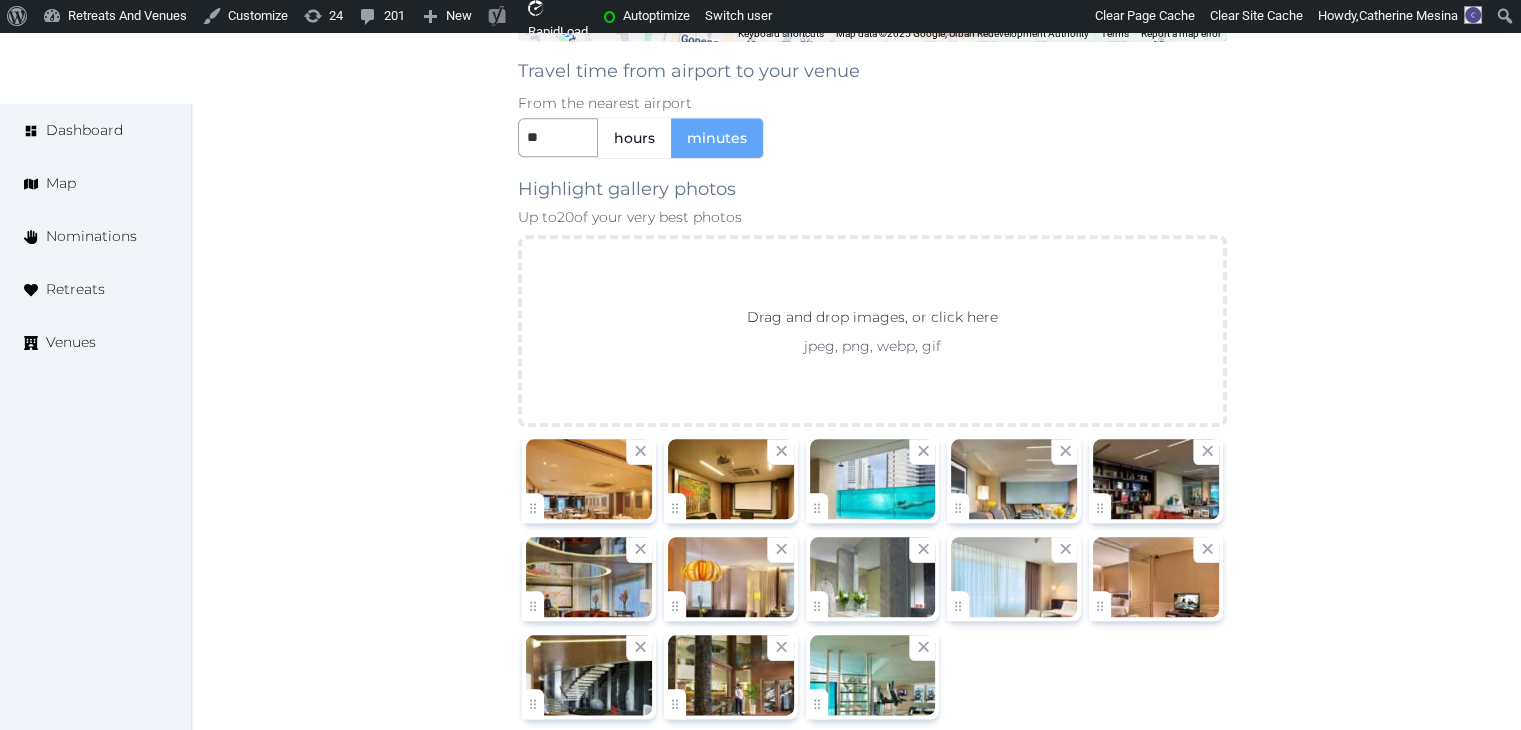 scroll, scrollTop: 2300, scrollLeft: 0, axis: vertical 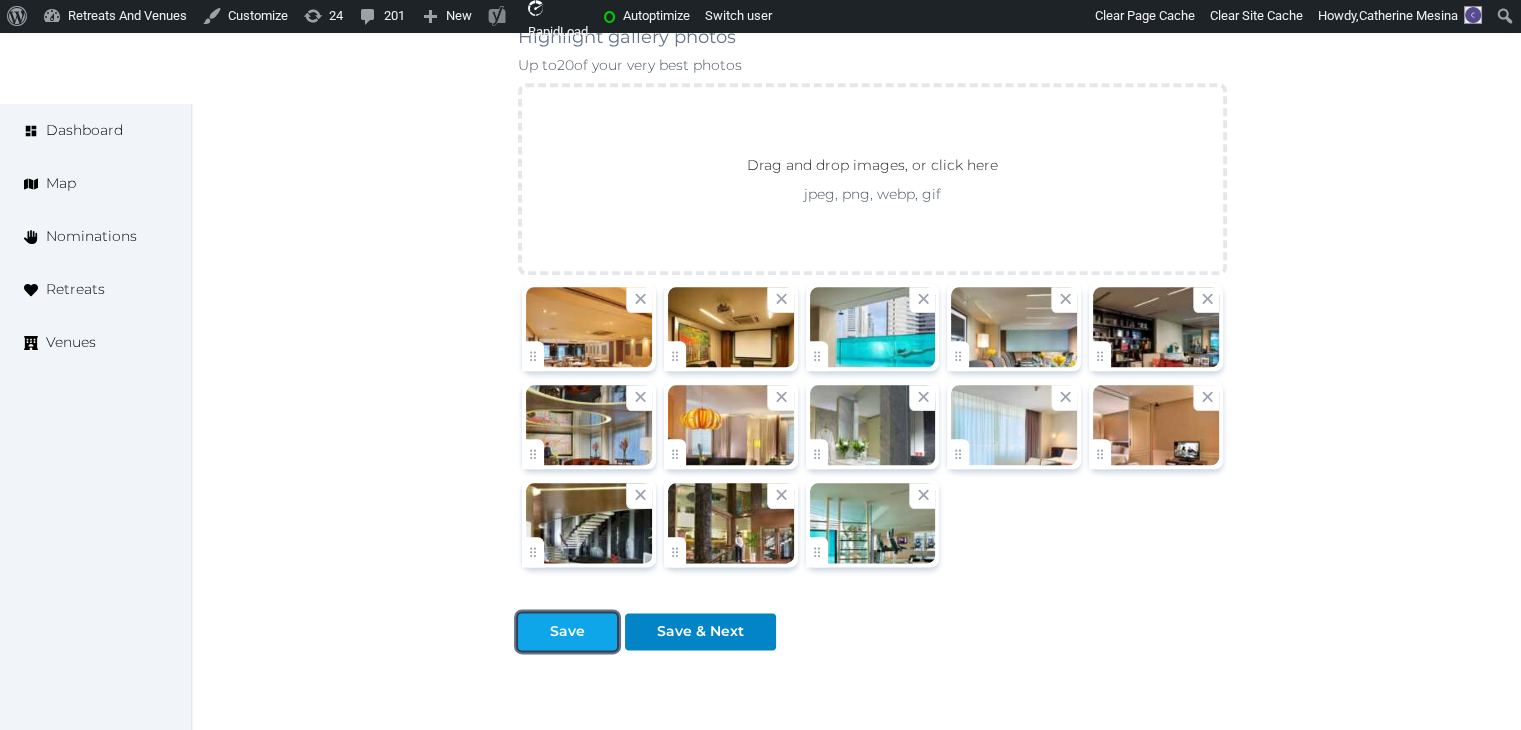 click on "Save" at bounding box center [567, 631] 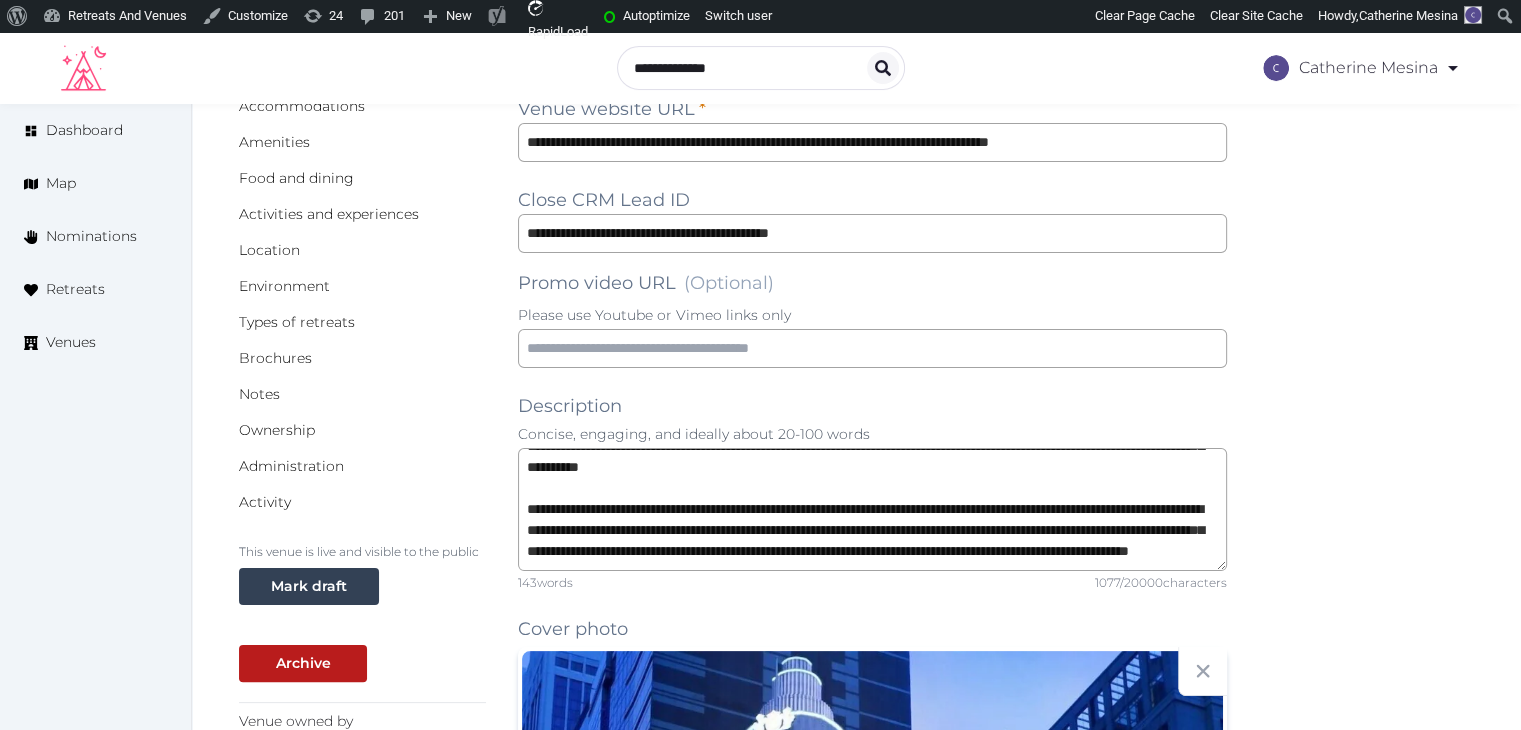 scroll, scrollTop: 200, scrollLeft: 0, axis: vertical 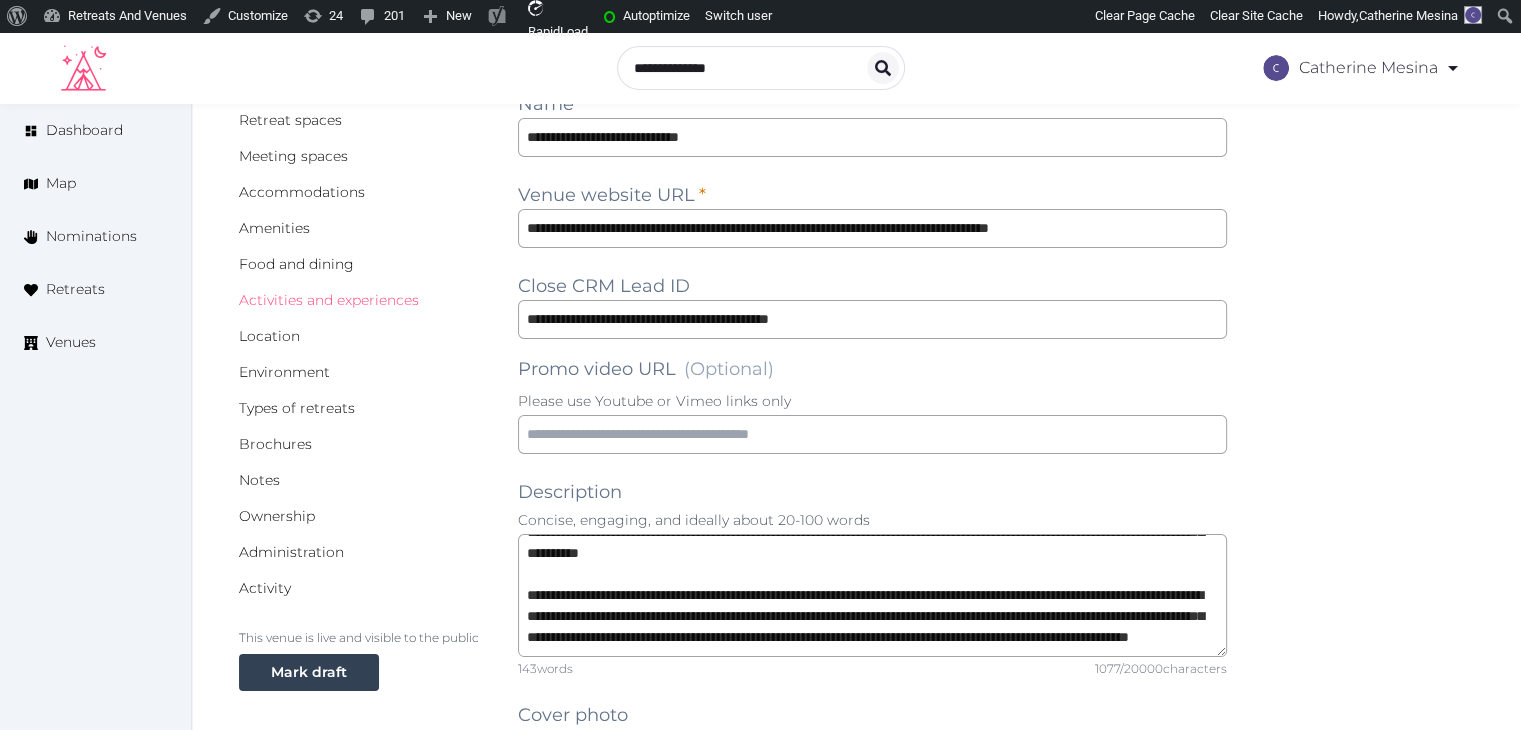 click on "Activities and experiences" at bounding box center (329, 300) 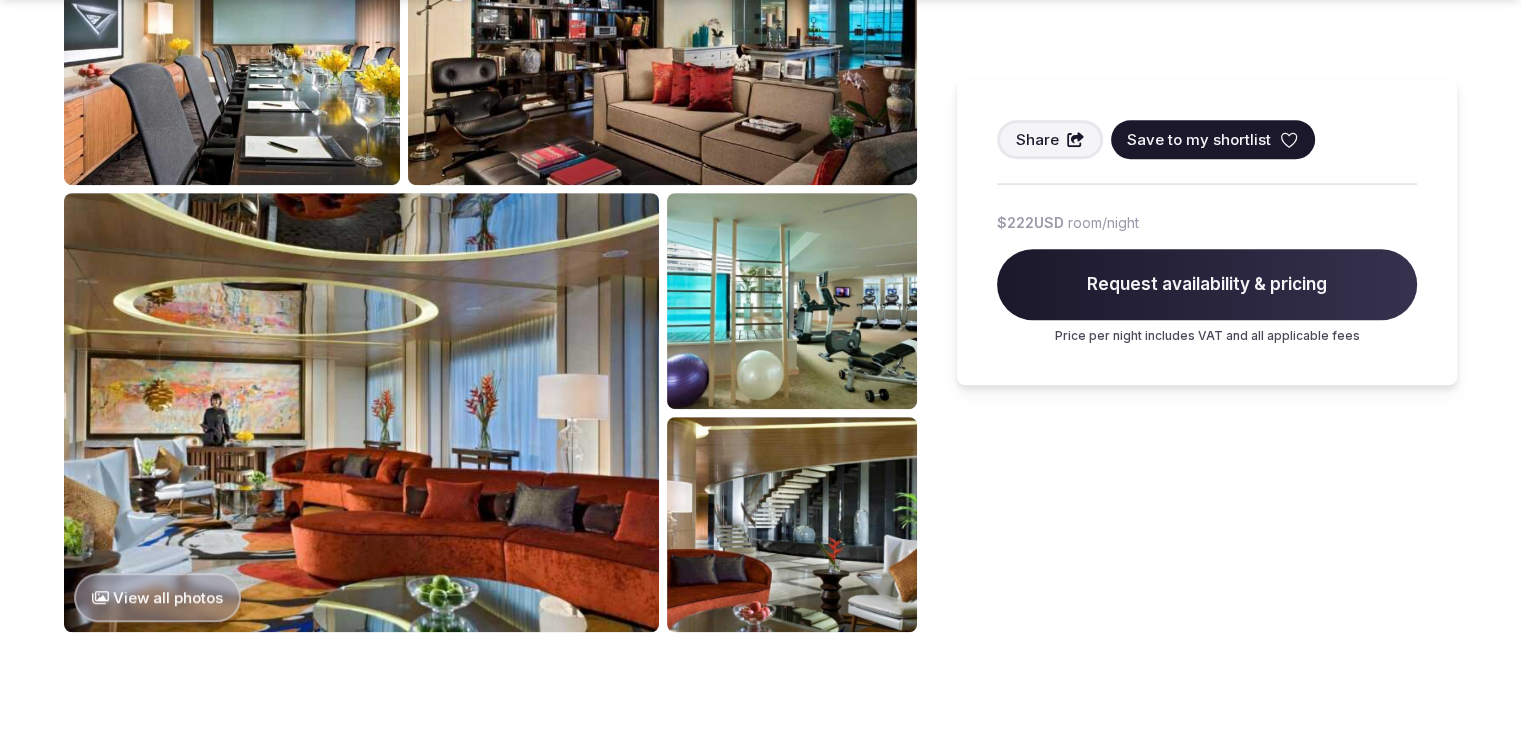 scroll, scrollTop: 1200, scrollLeft: 0, axis: vertical 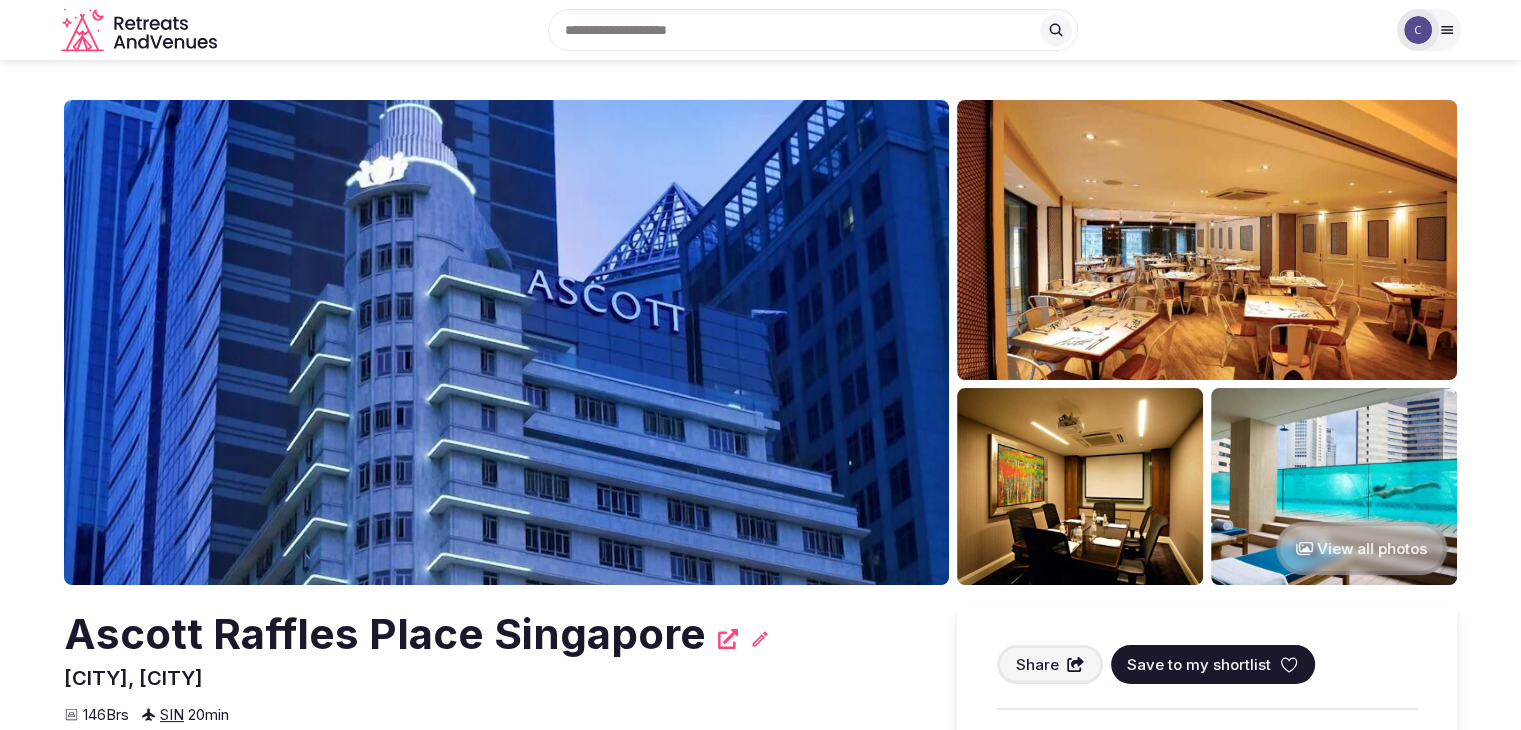 click on "Ascott Raffles Place Singapore" at bounding box center [385, 634] 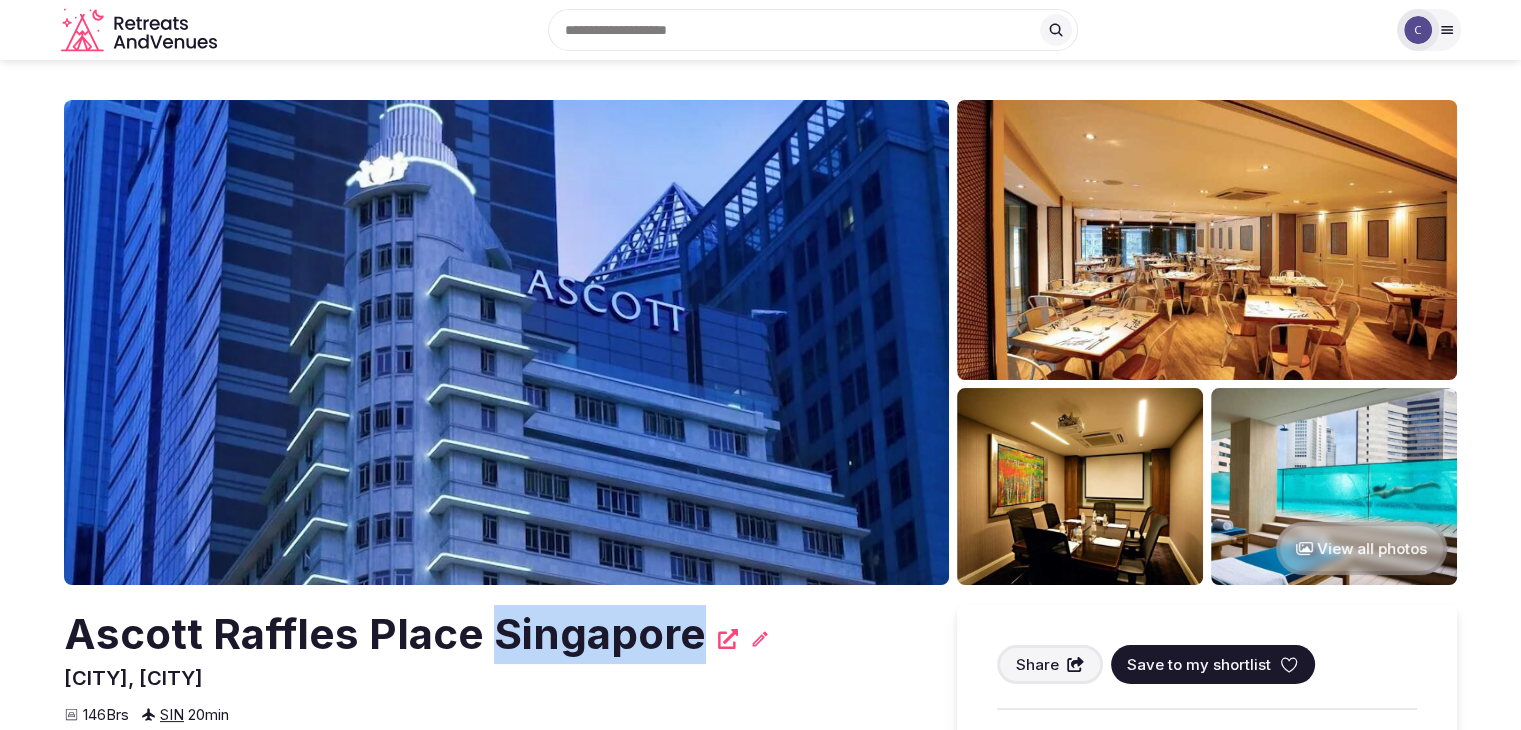 click on "Ascott Raffles Place Singapore" at bounding box center [385, 634] 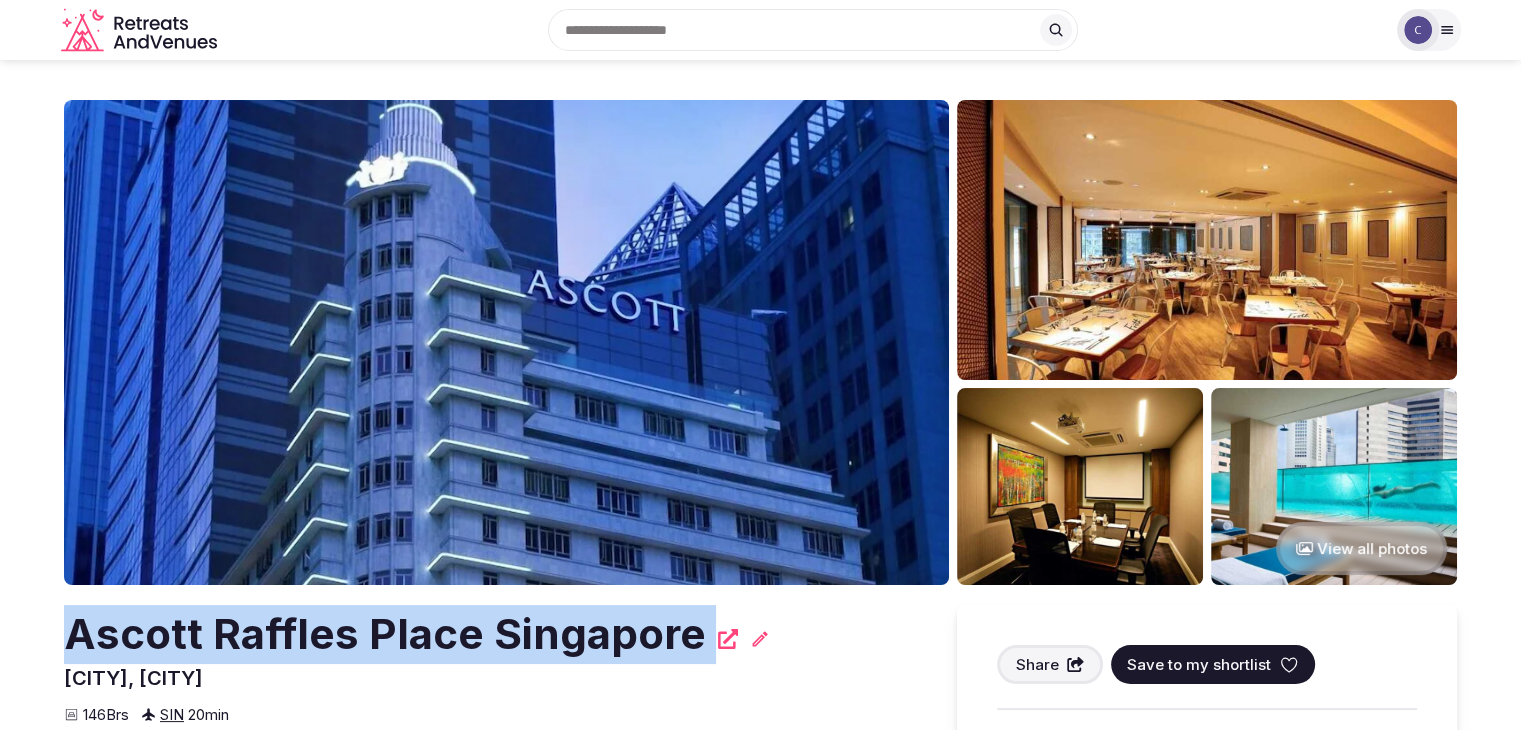 click on "Ascott Raffles Place Singapore" at bounding box center (385, 634) 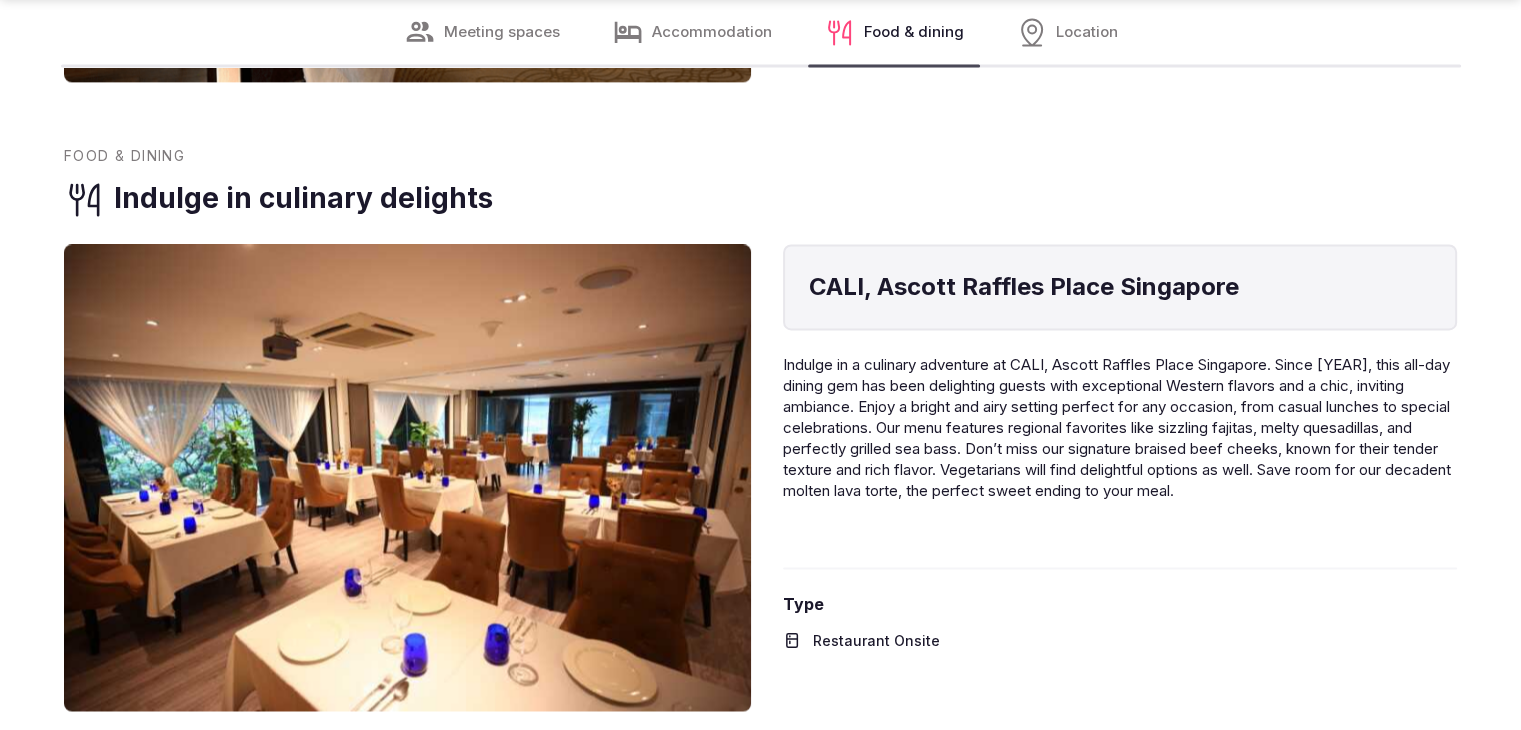 scroll, scrollTop: 3200, scrollLeft: 0, axis: vertical 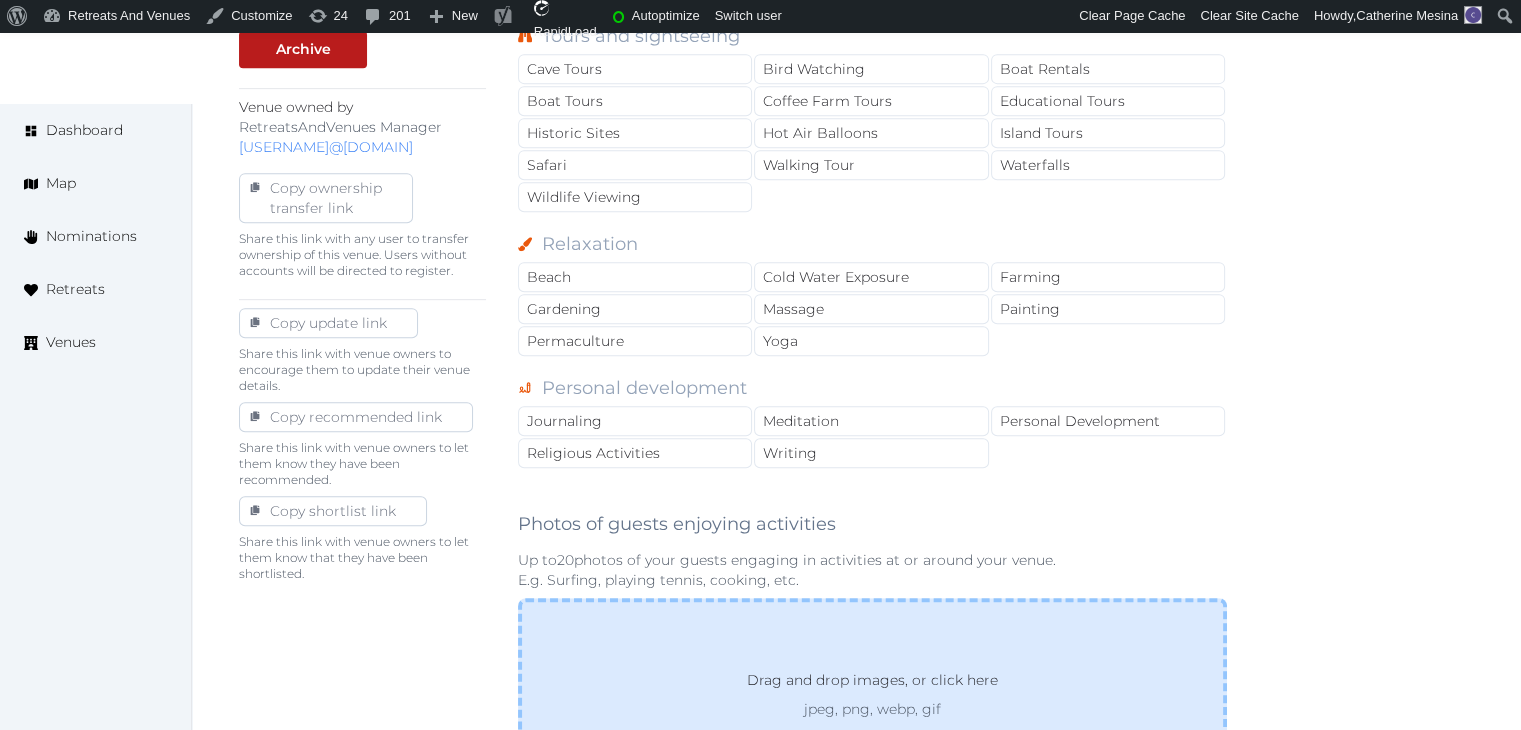 click on "Drag and drop images, or click here jpeg, png, webp, gif" at bounding box center [872, 694] 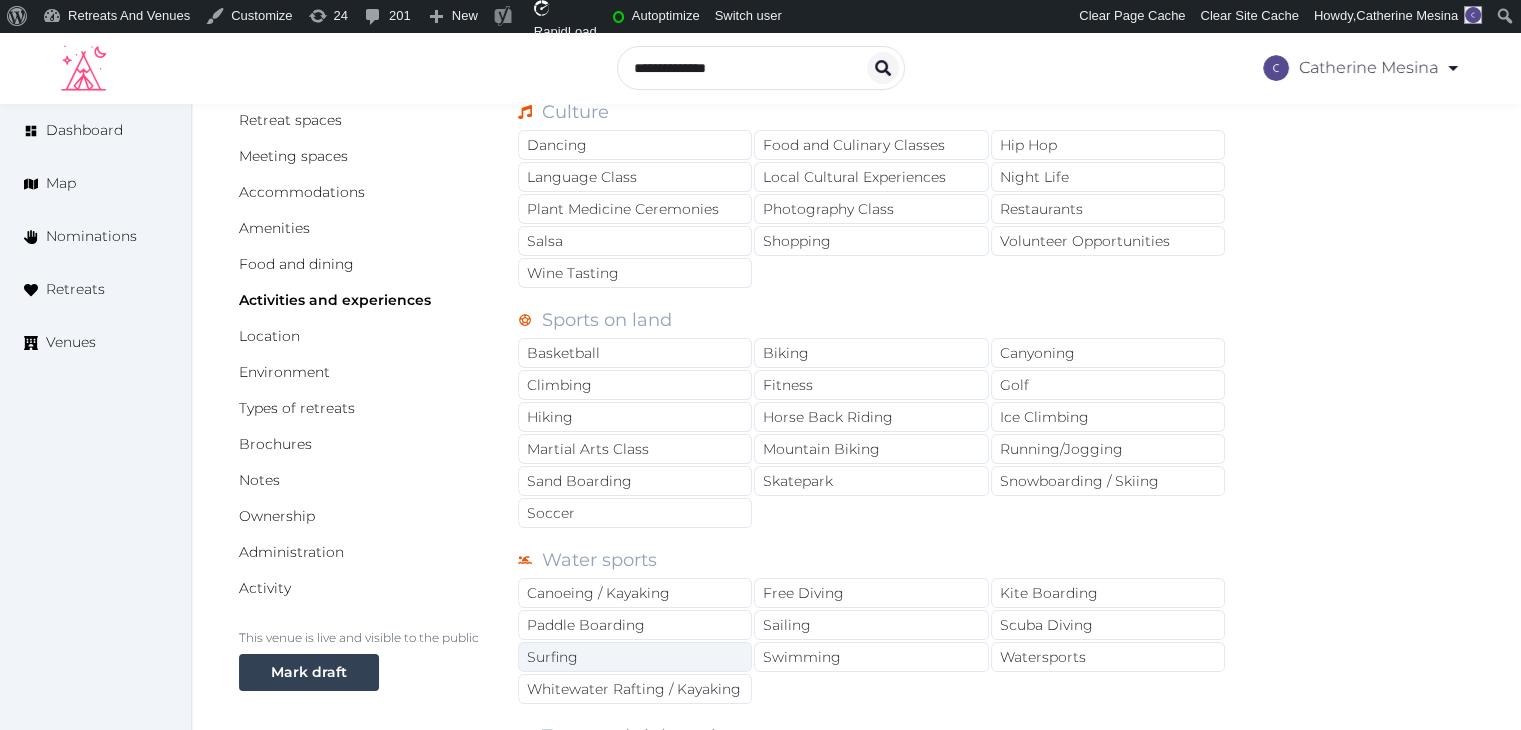 scroll, scrollTop: 0, scrollLeft: 0, axis: both 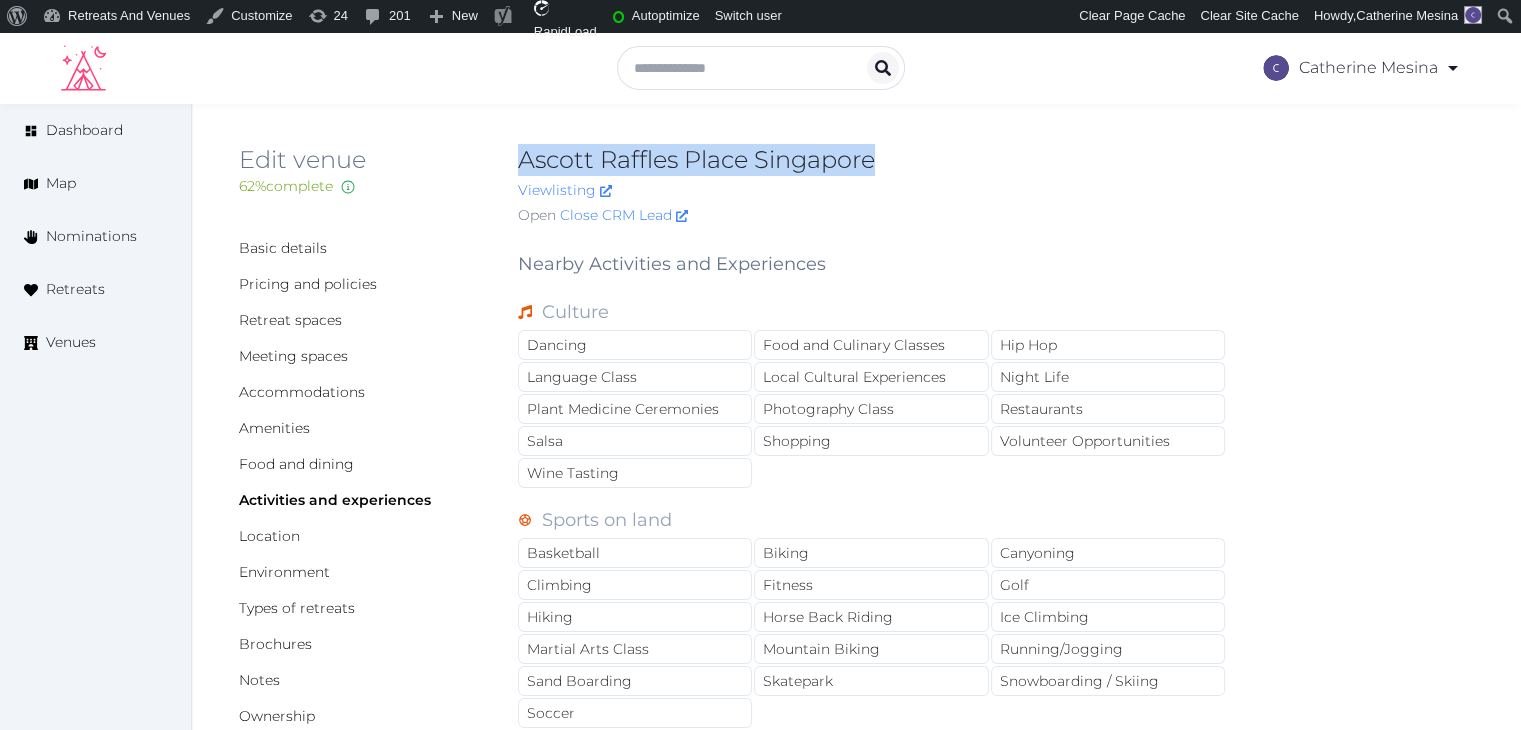 drag, startPoint x: 511, startPoint y: 149, endPoint x: 952, endPoint y: 149, distance: 441 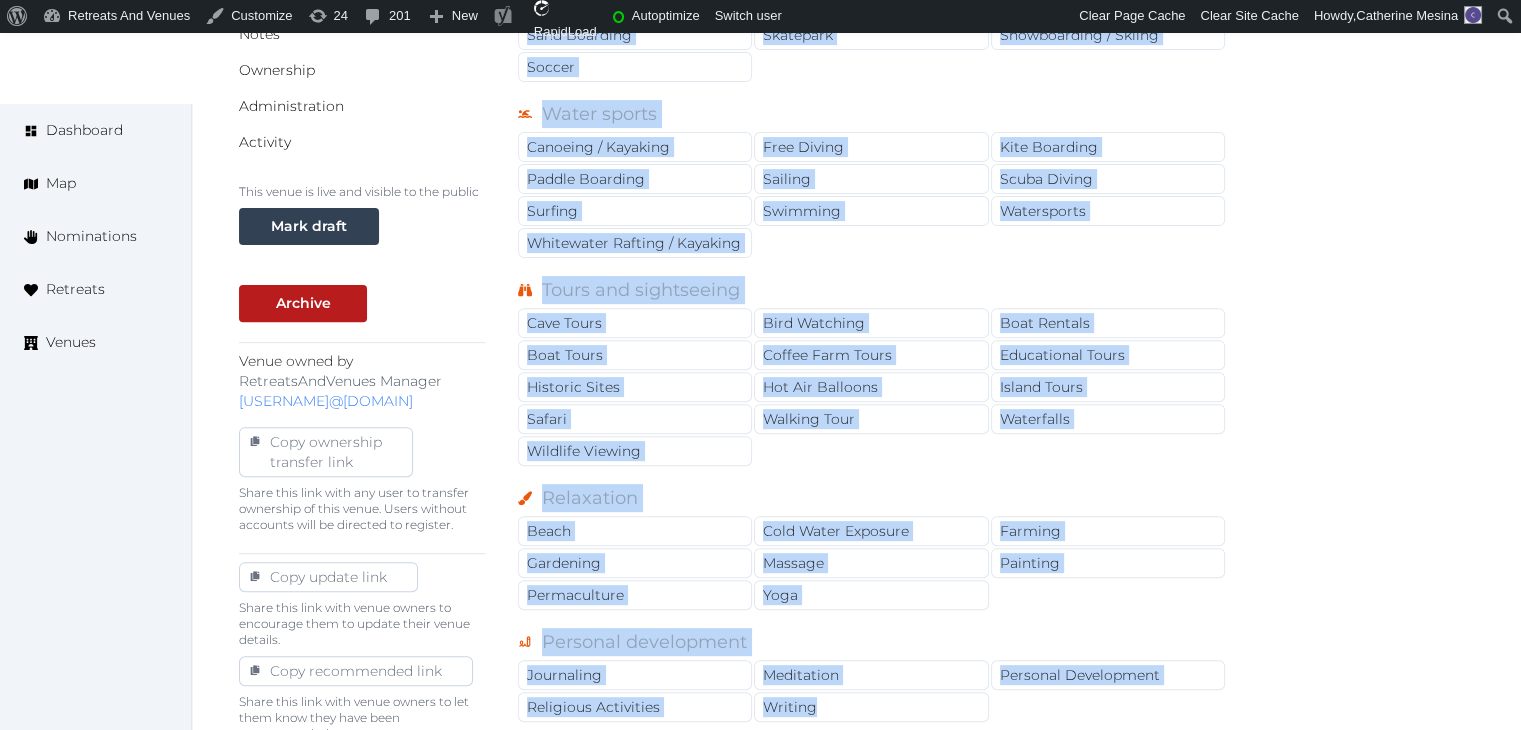 scroll, scrollTop: 741, scrollLeft: 0, axis: vertical 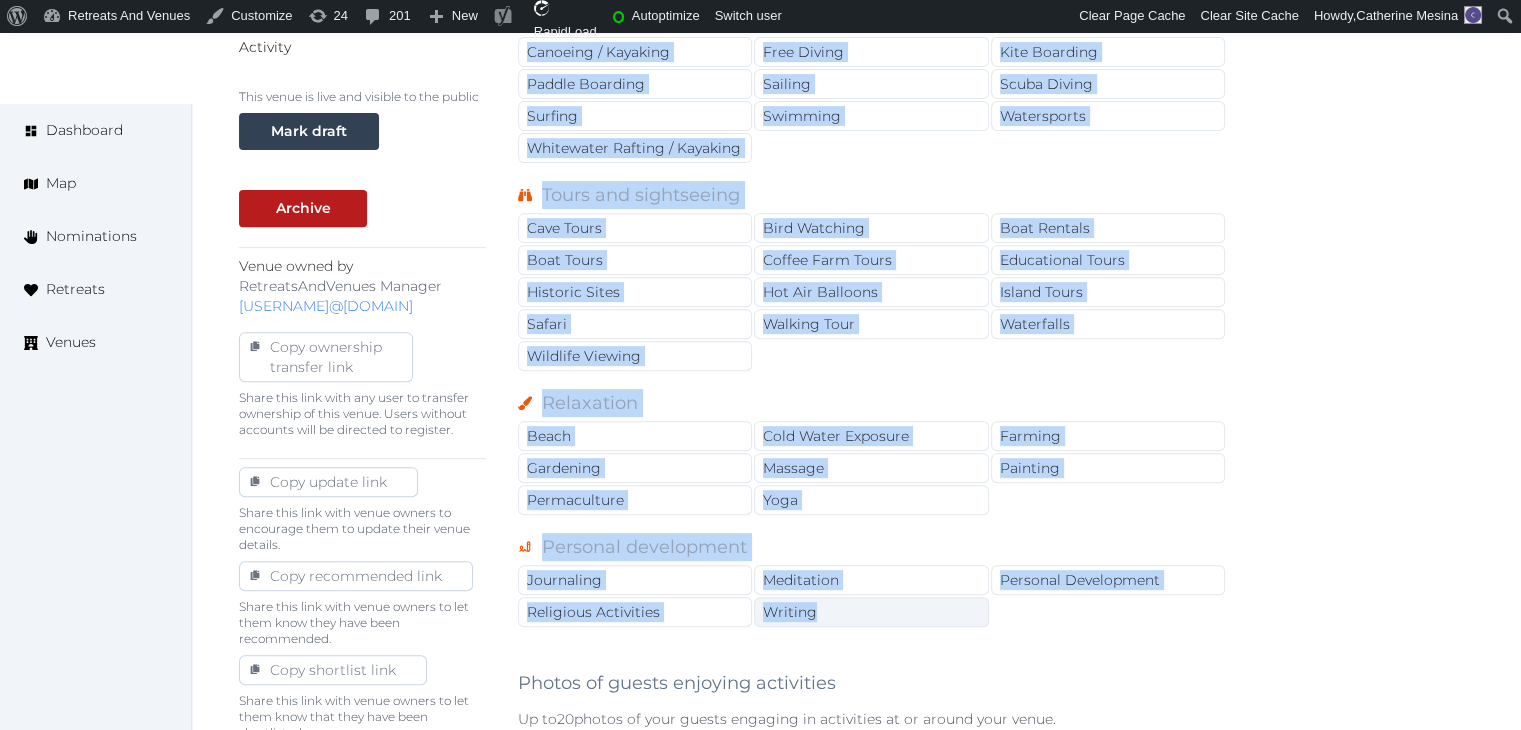 drag, startPoint x: 504, startPoint y: 255, endPoint x: 865, endPoint y: 598, distance: 497.96585 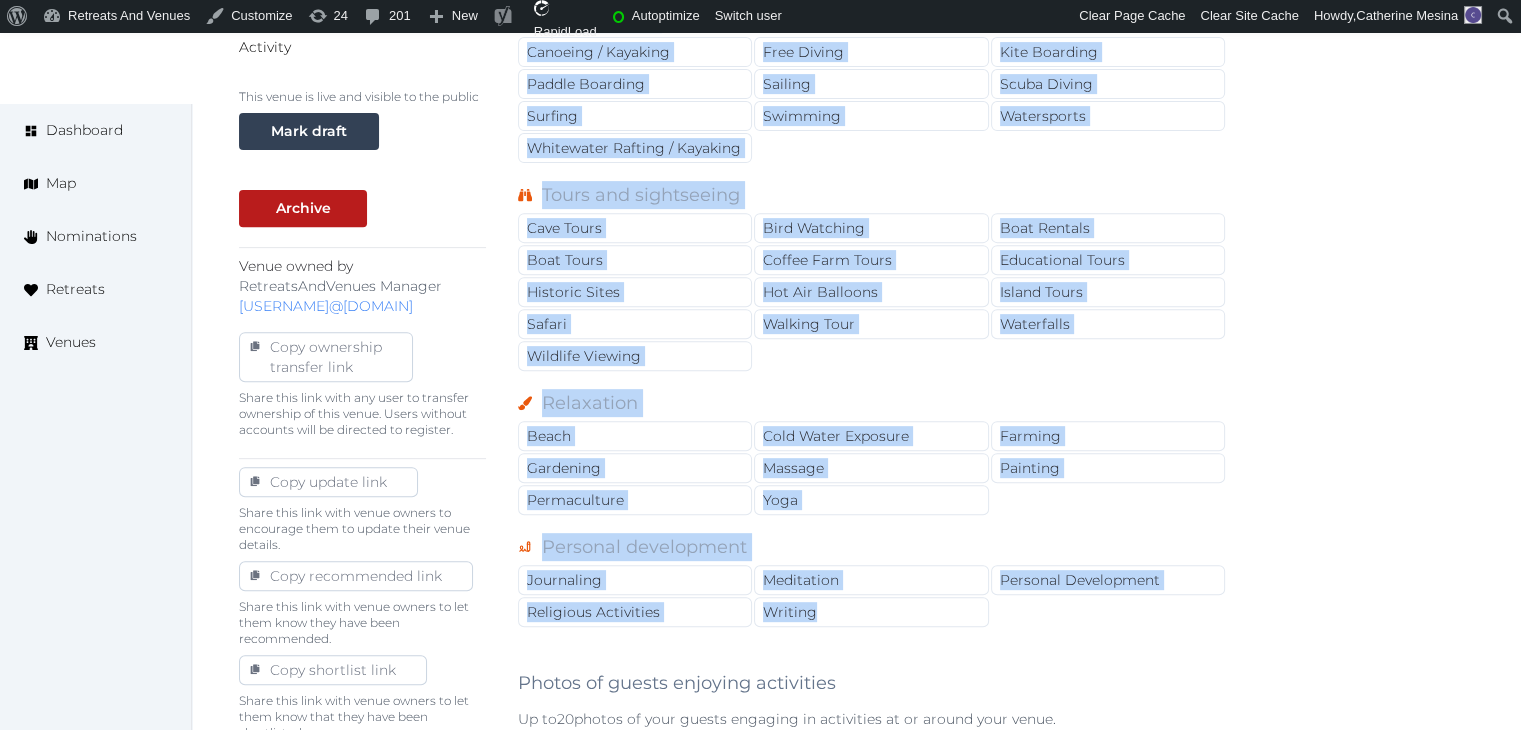 copy on "Nearby Activities and Experiences Culture Dancing Food and Culinary Classes Hip Hop Language Class Local Cultural Experiences Night Life Plant Medicine Ceremonies Photography Class Restaurants Salsa Shopping Volunteer Opportunities Wine Tasting Sports on land Basketball Biking Canyoning Climbing Fitness Golf Hiking Horse Back Riding Ice Climbing Martial Arts Class Mountain Biking Running/Jogging Sand Boarding Skatepark Snowboarding / Skiing Soccer Water sports Canoeing / Kayaking Free Diving Kite Boarding Paddle Boarding Sailing Scuba Diving Surfing Swimming Watersports Whitewater Rafting / Kayaking Tours and sightseeing Cave Tours Bird Watching Boat Rentals Boat Tours Coffee Farm Tours Educational Tours Historic Sites Hot Air Balloons Island Tours Safari Walking Tour Waterfalls Wildlife Viewing Relaxation Beach Cold Water Exposure Farming Gardening Massage Painting Permaculture Yoga Personal development Journaling Meditation Personal Development Religious Activities Writing" 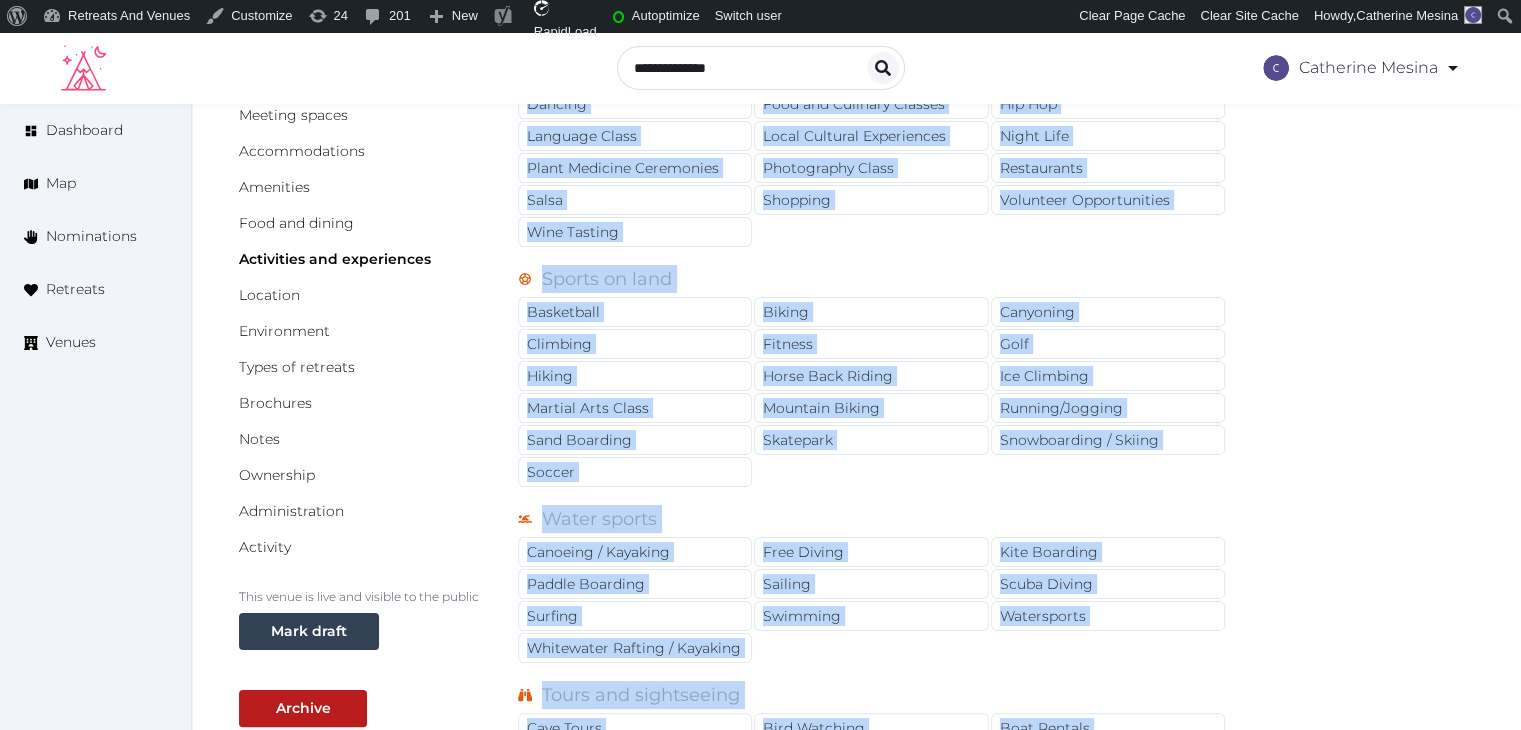 click on "Basic details Pricing and policies Retreat spaces Meeting spaces Accommodations Amenities Food and dining Activities and experiences Location Environment Types of retreats Brochures Notes Ownership Administration Activity This venue is live and visible to the public Mark draft Archive Venue owned by RetreatsAndVenues Manager [USERNAME]@[DOMAIN] Copy ownership transfer link Share this link with any user to transfer ownership of this venue. Users without accounts will be directed to register. Copy update link Share this link with venue owners to encourage them to update their venue details. Copy recommended link Share this link with venue owners to let them know they have been recommended. Copy shortlist link Share this link with venue owners to let them know that they have been shortlisted. Nearby Activities and Experiences Culture Dancing Food and Culinary Classes Hip Hop Language Class Local Cultural Experiences Night Life Plant Medicine Ceremonies Photography Class Restaurants Salsa Golf" at bounding box center (856, 981) 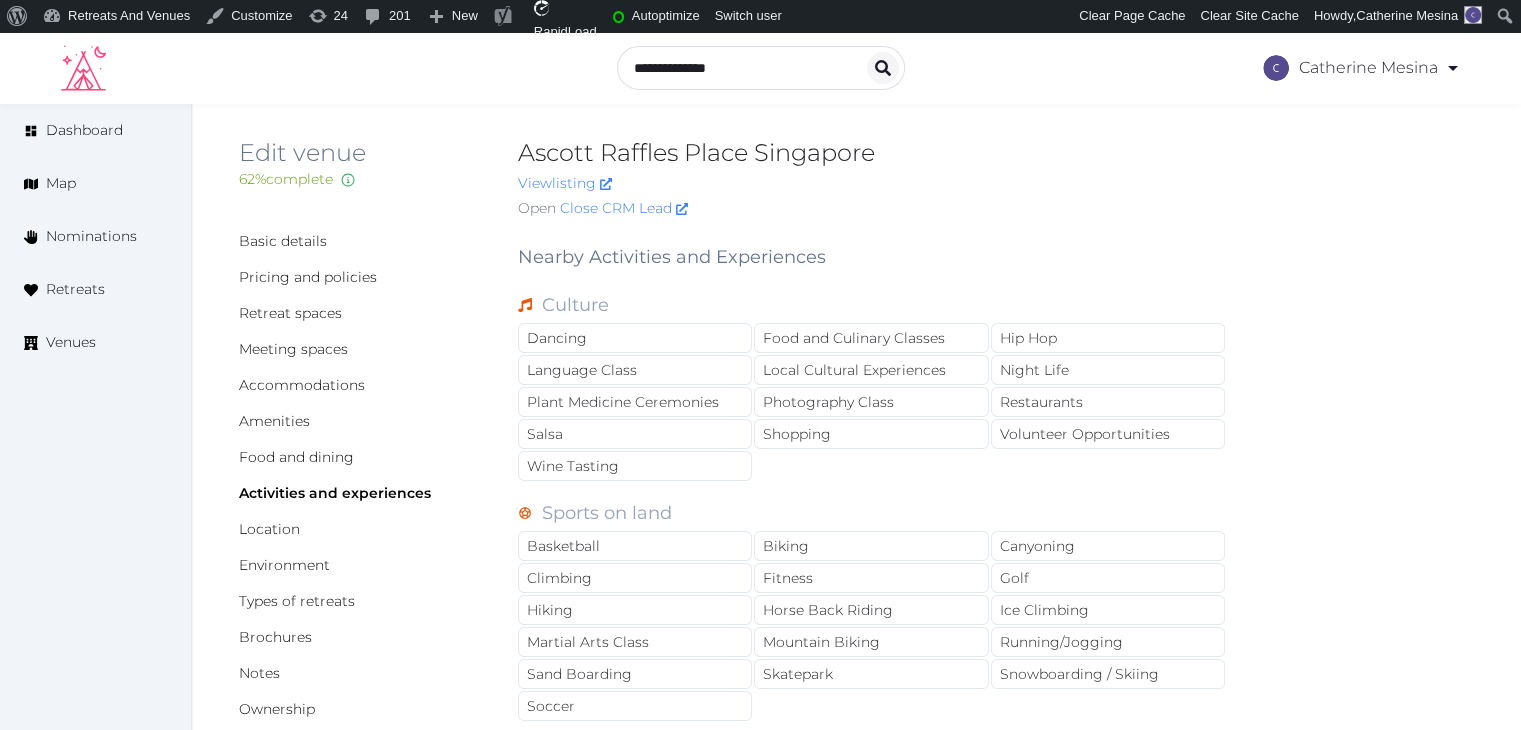 scroll, scrollTop: 0, scrollLeft: 0, axis: both 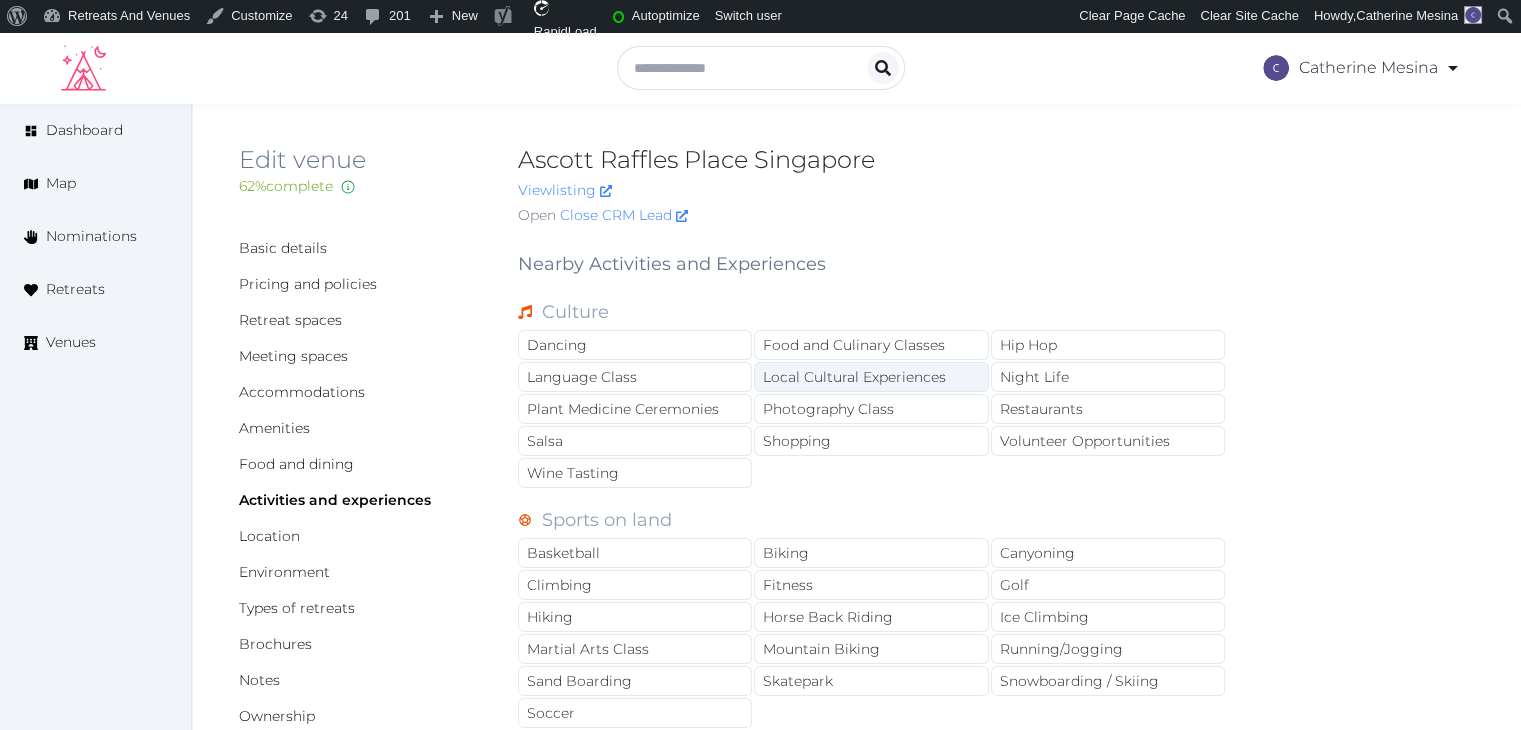 click on "Local Cultural Experiences" at bounding box center [871, 377] 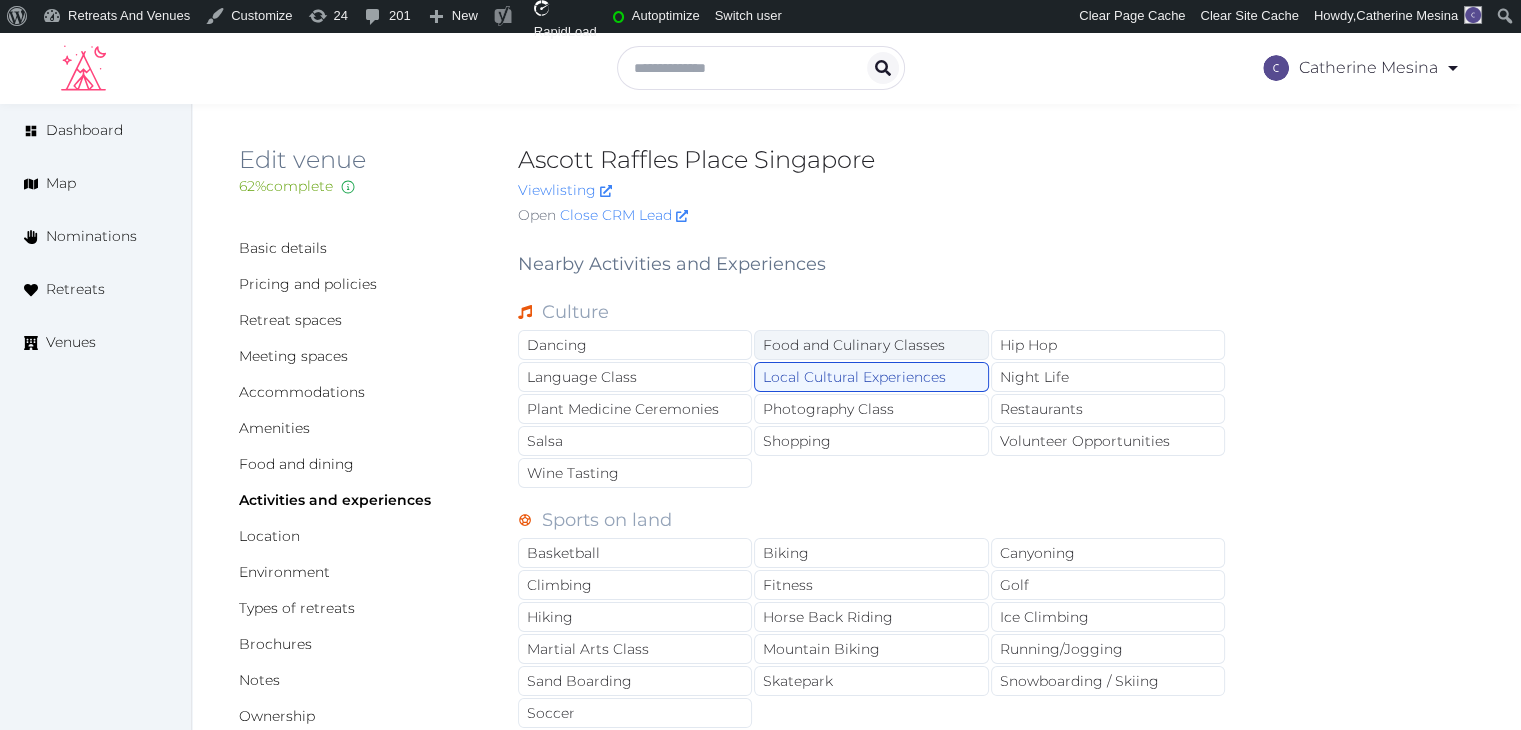 click on "Food and Culinary Classes" at bounding box center [871, 345] 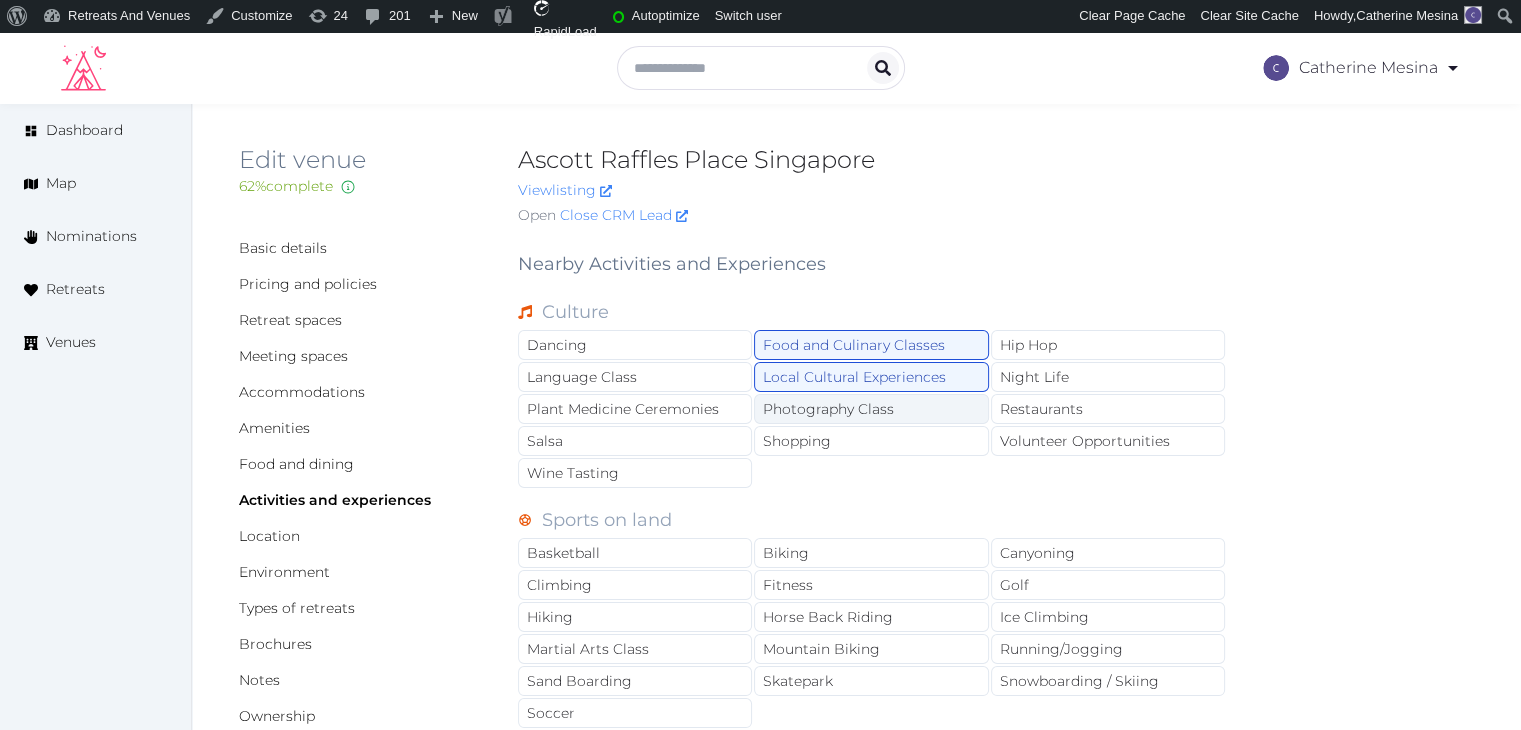 click on "Photography Class" at bounding box center [871, 409] 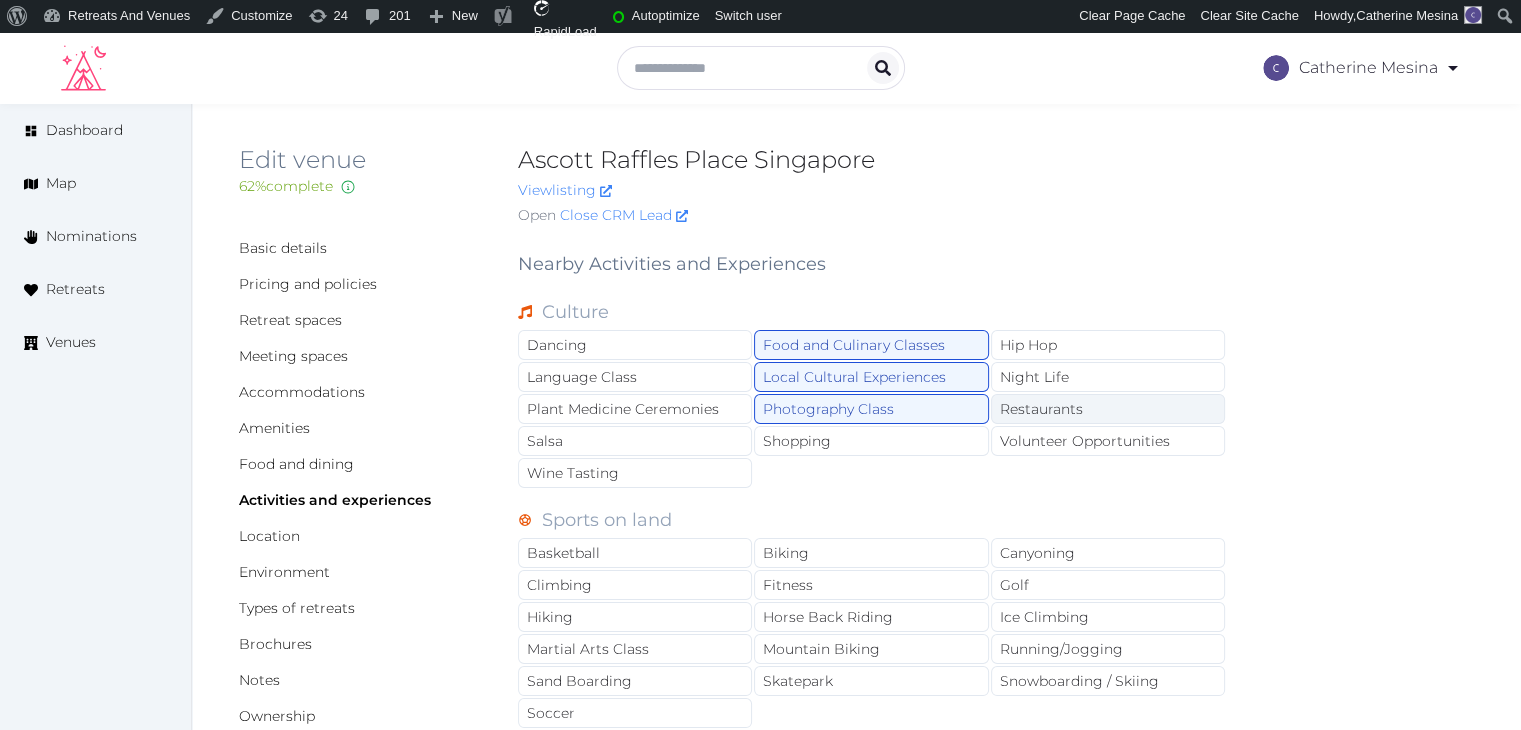 click on "Restaurants" at bounding box center (1108, 409) 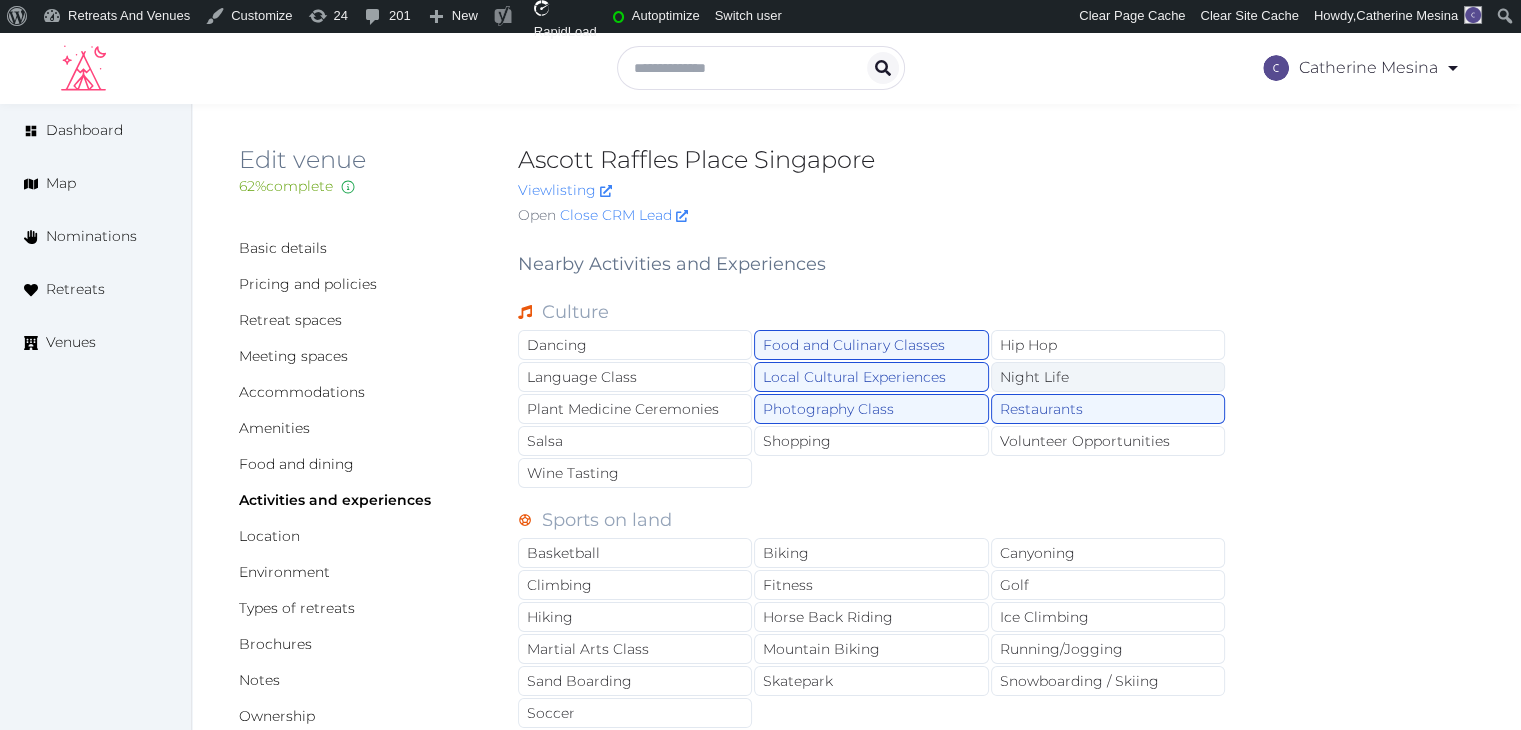 click on "Night Life" at bounding box center [1108, 377] 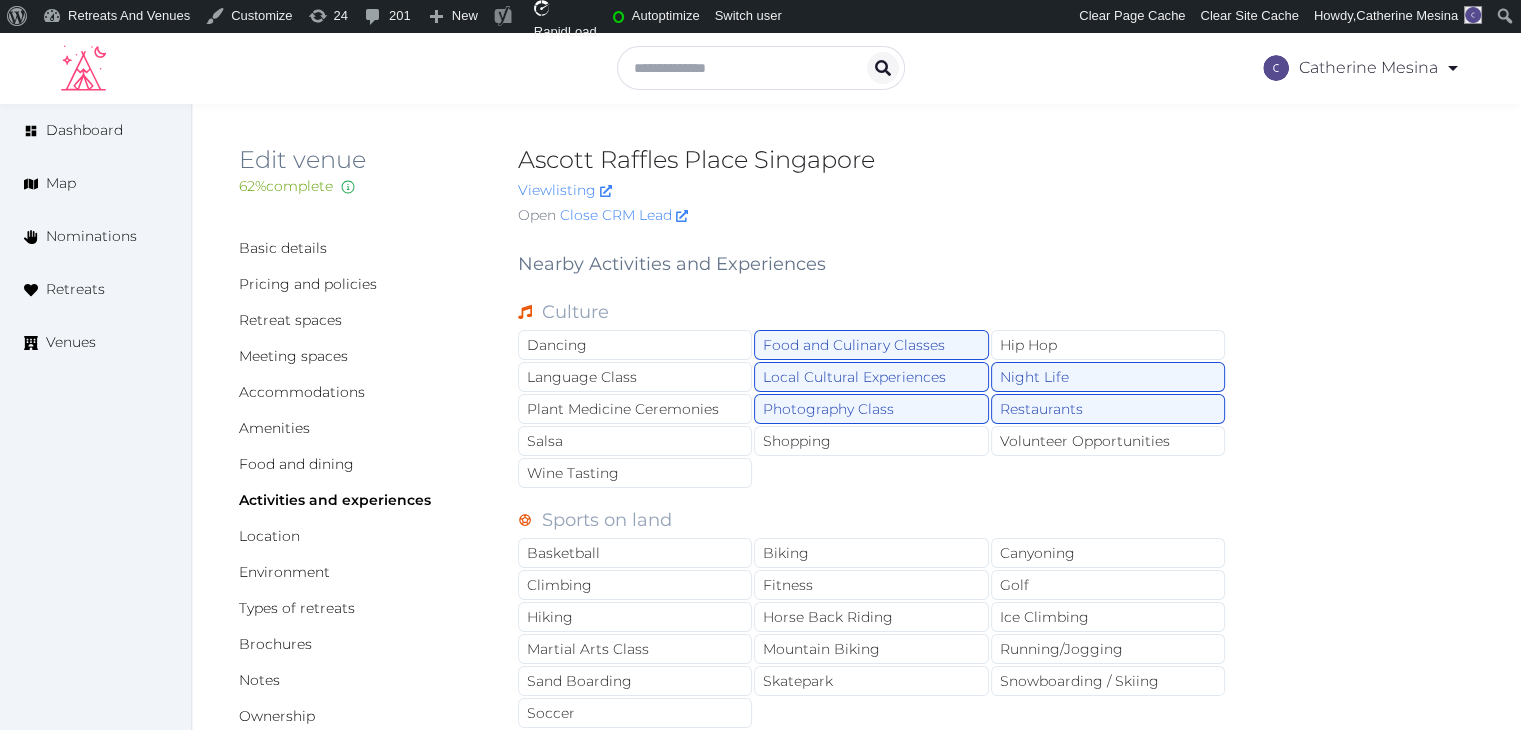 scroll, scrollTop: 100, scrollLeft: 0, axis: vertical 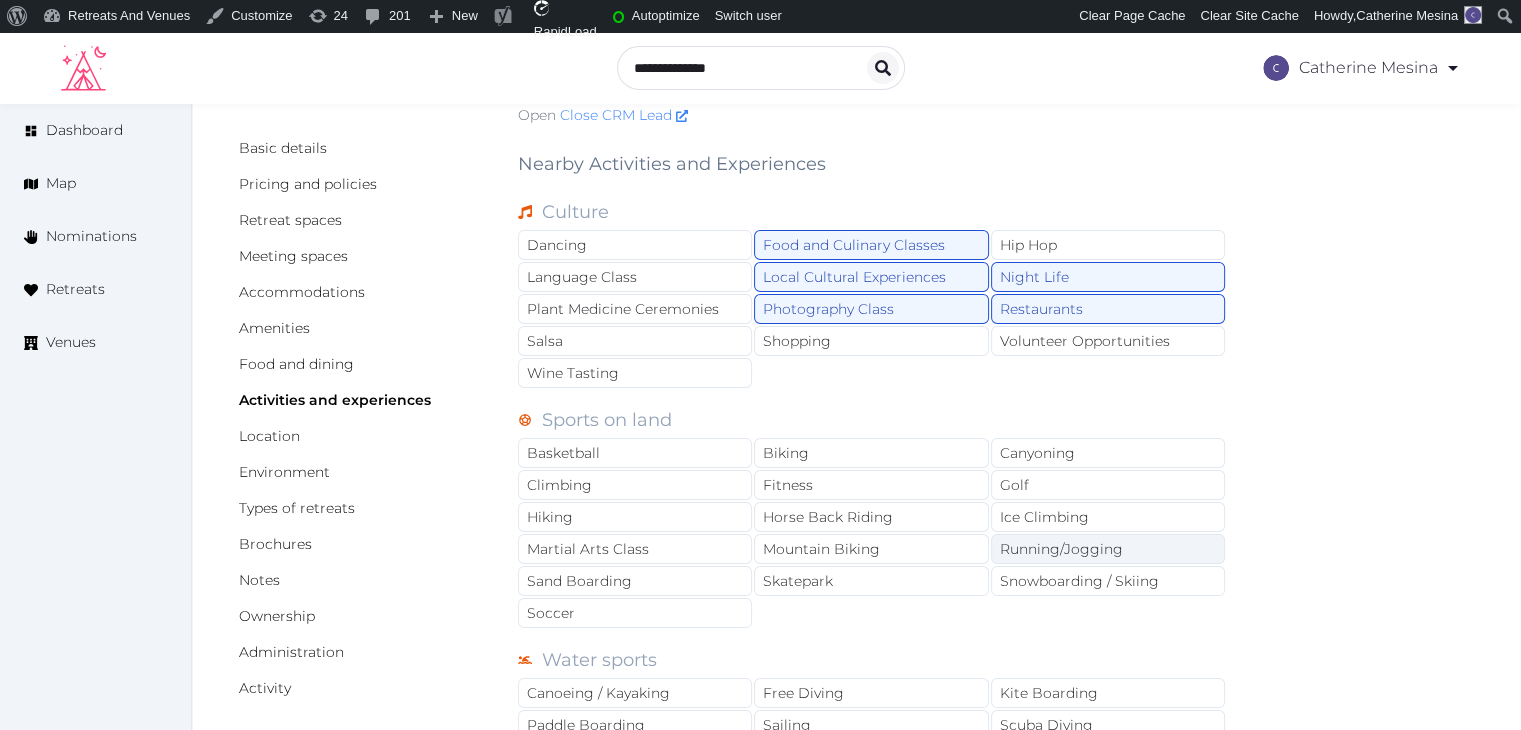 click on "Running/Jogging" at bounding box center [1108, 549] 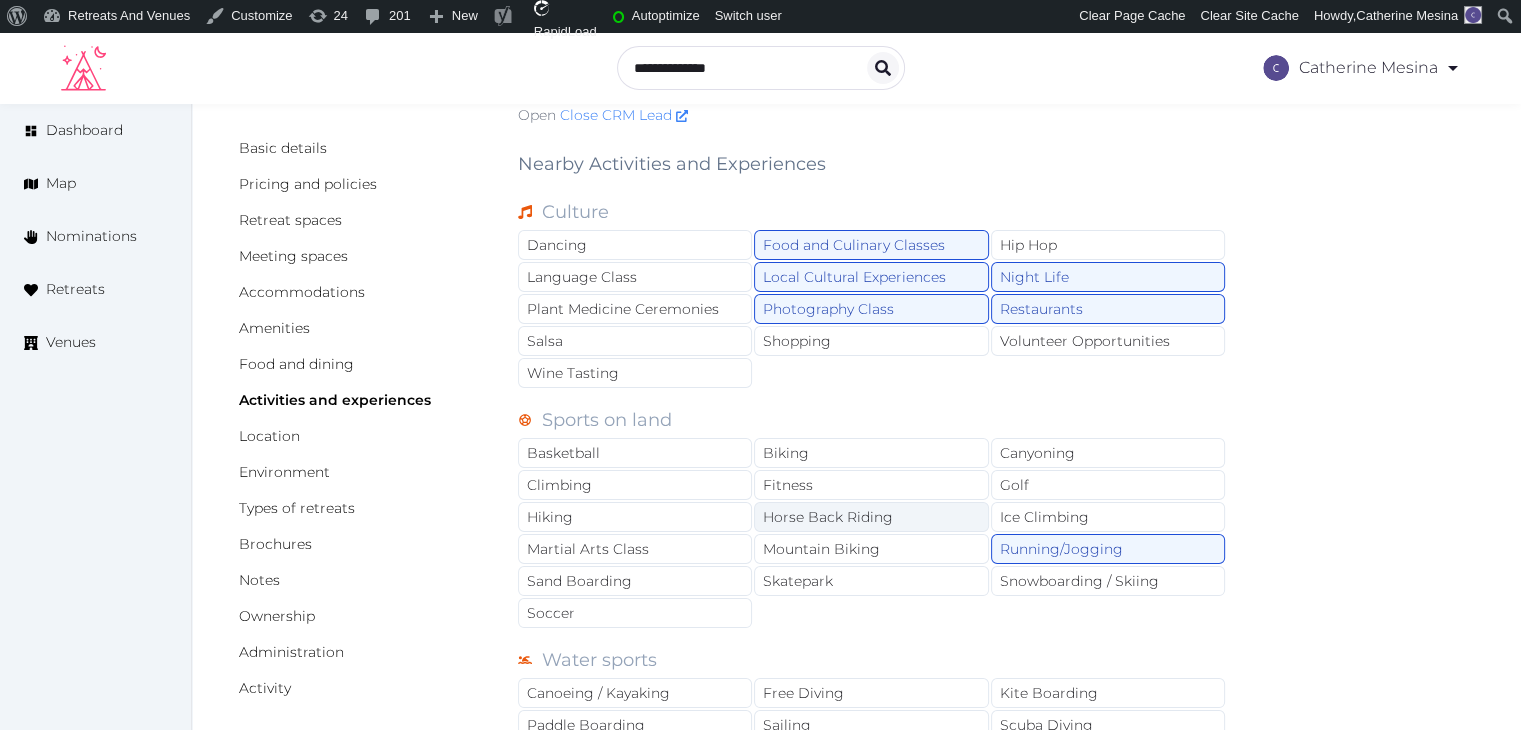drag, startPoint x: 864, startPoint y: 481, endPoint x: 823, endPoint y: 521, distance: 57.280014 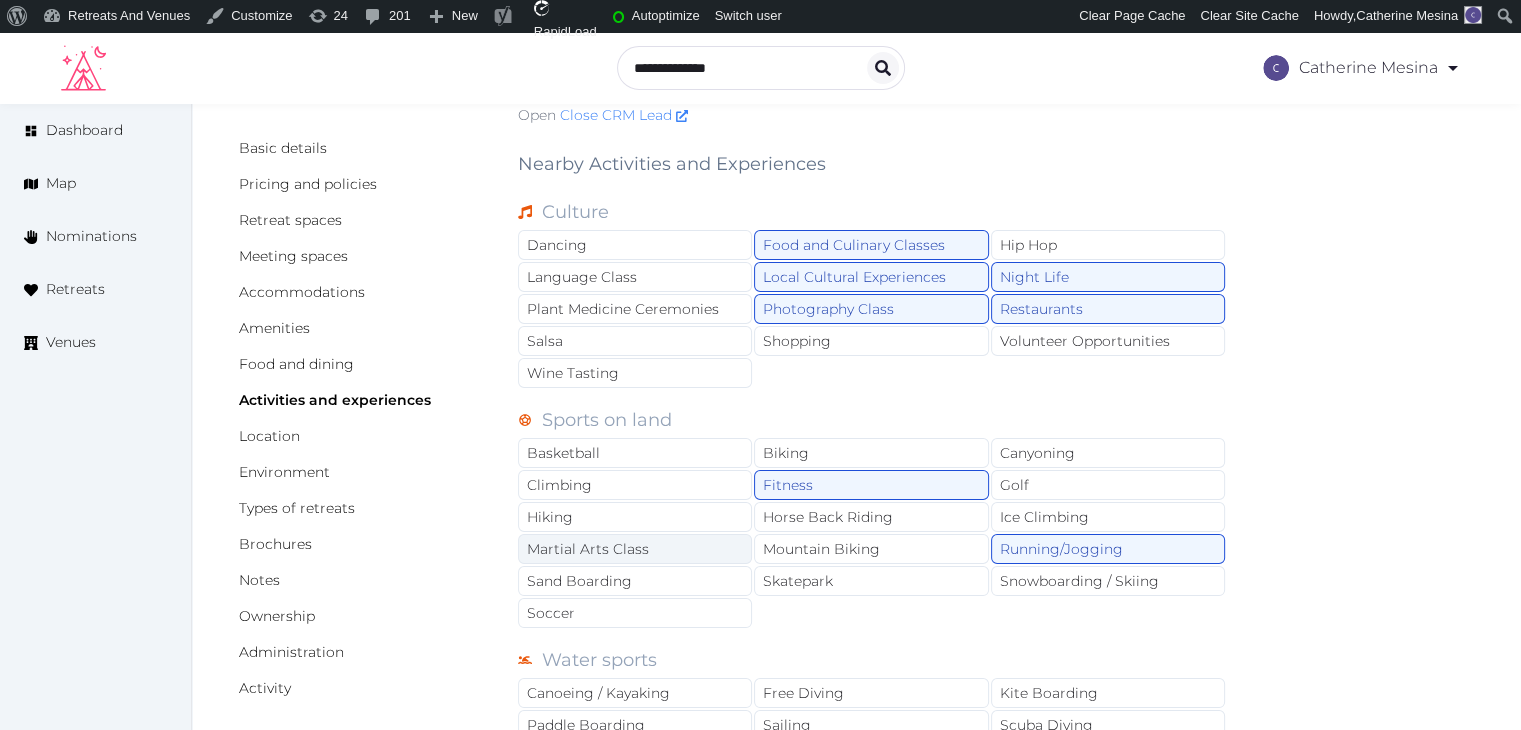 click on "Martial Arts Class" at bounding box center [635, 549] 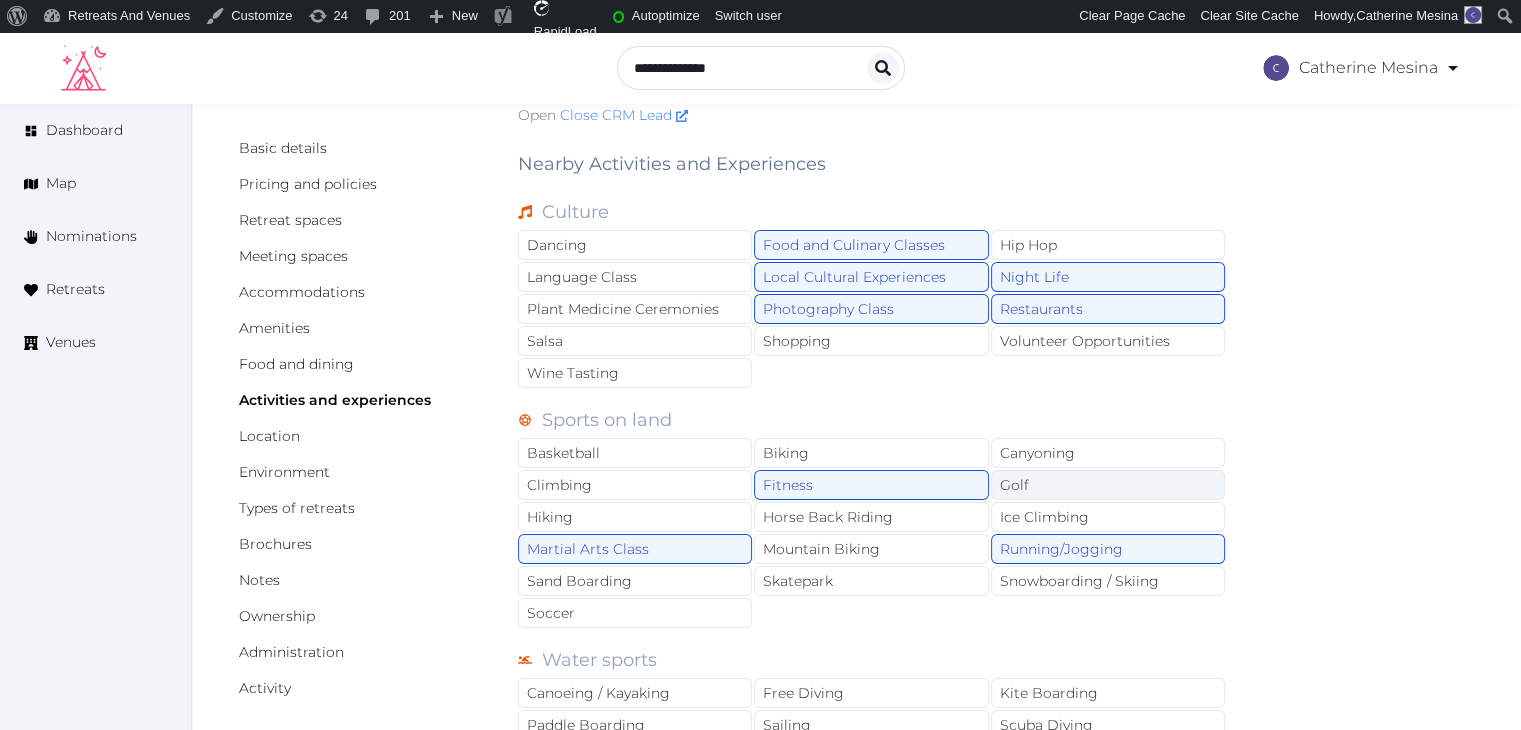 click on "Golf" at bounding box center [1108, 485] 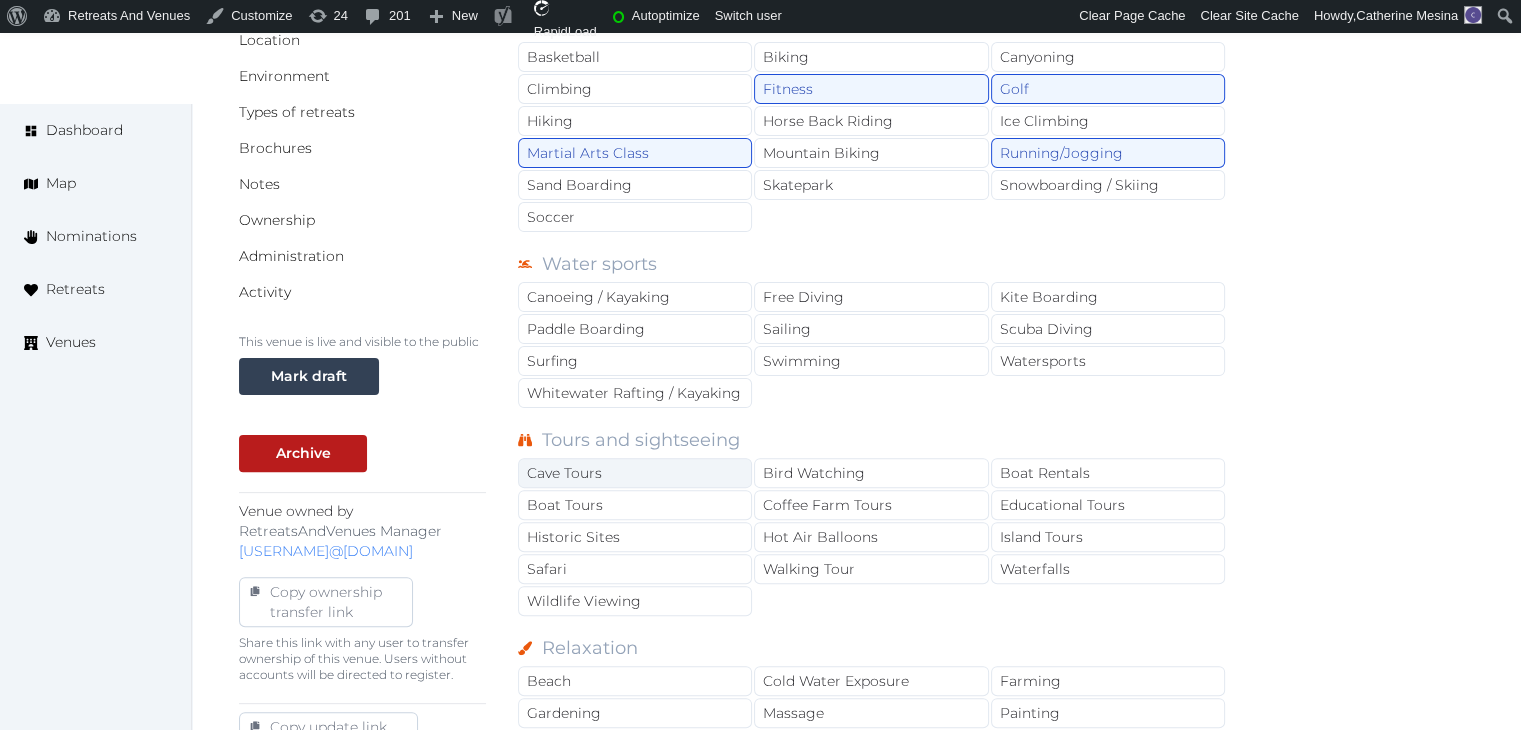 scroll, scrollTop: 500, scrollLeft: 0, axis: vertical 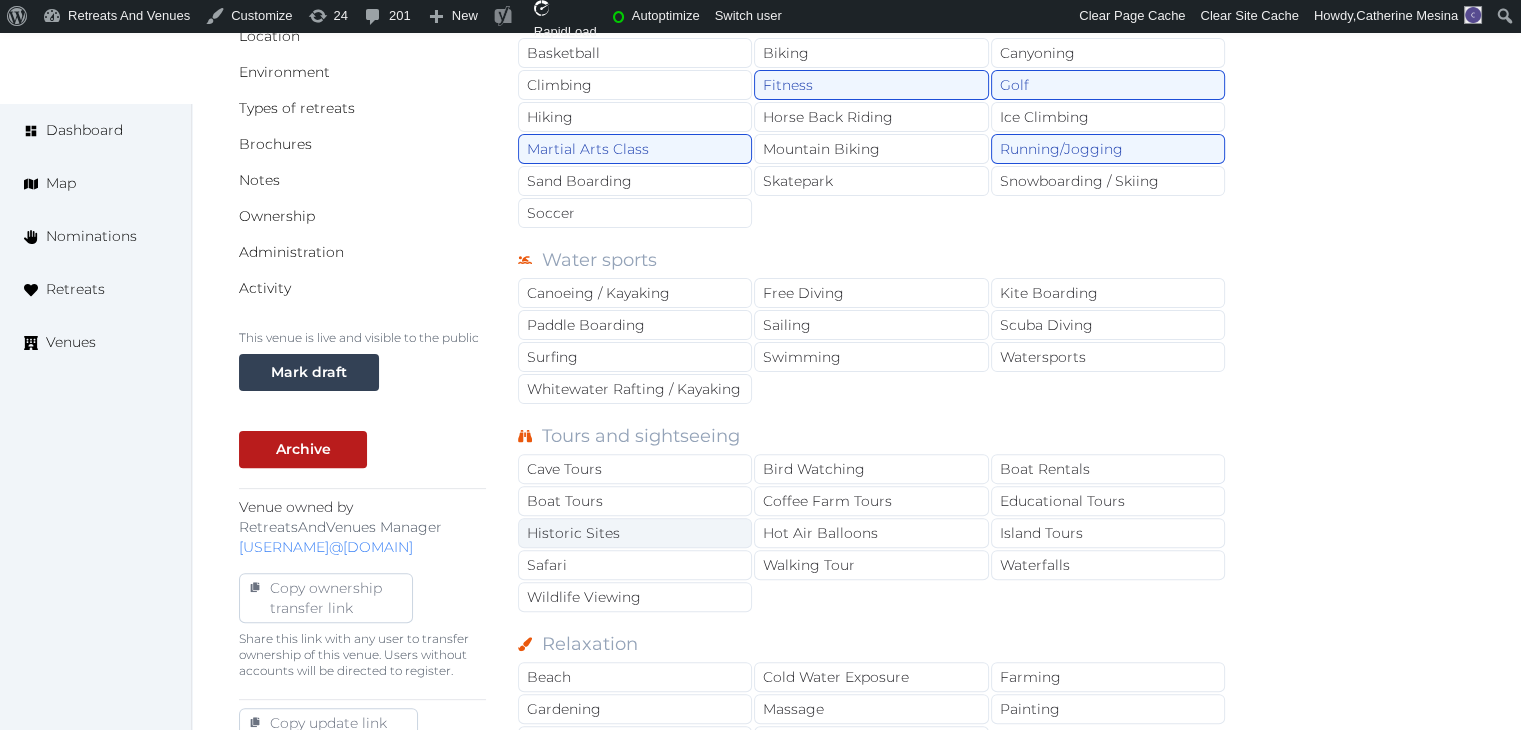 click on "Historic Sites" at bounding box center (635, 533) 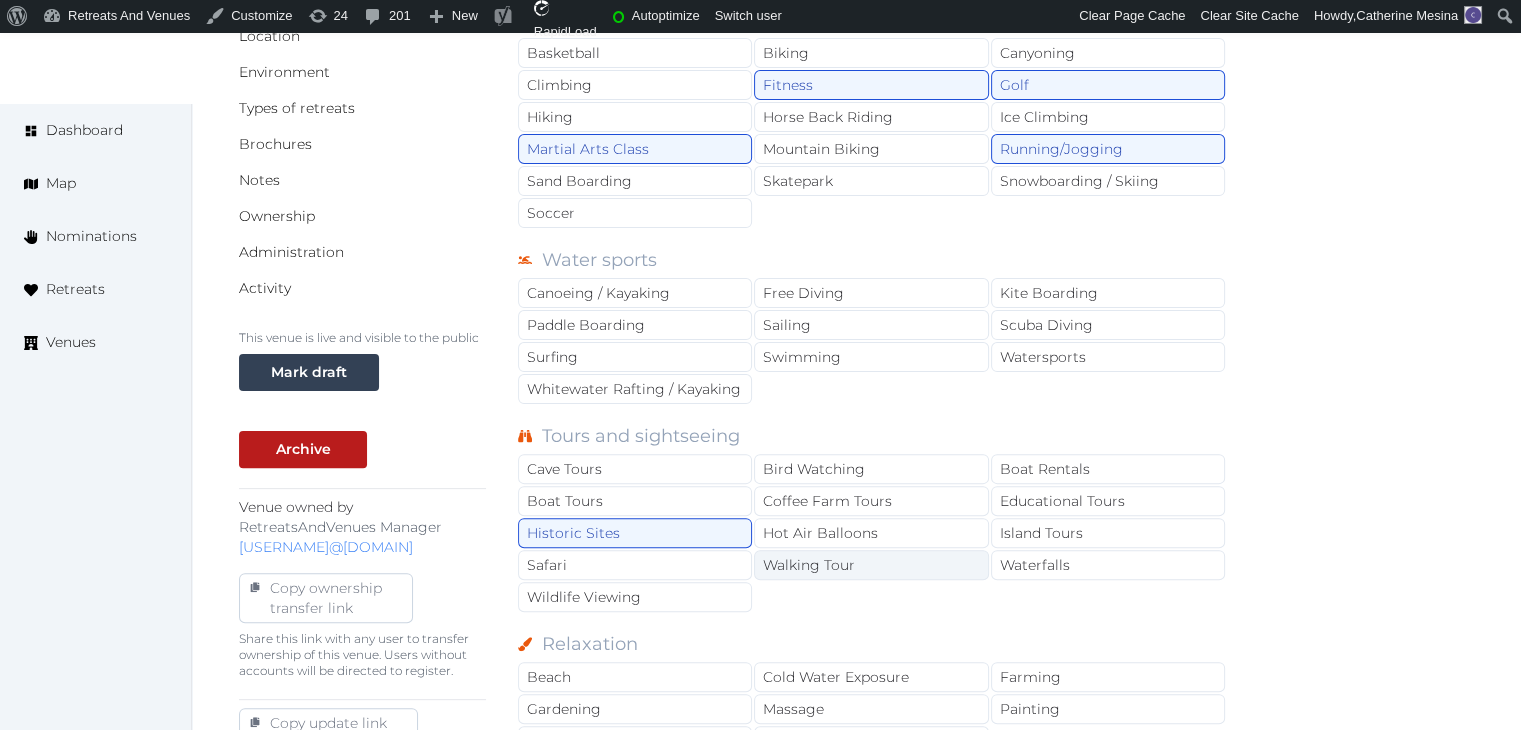 click on "Walking Tour" at bounding box center (871, 565) 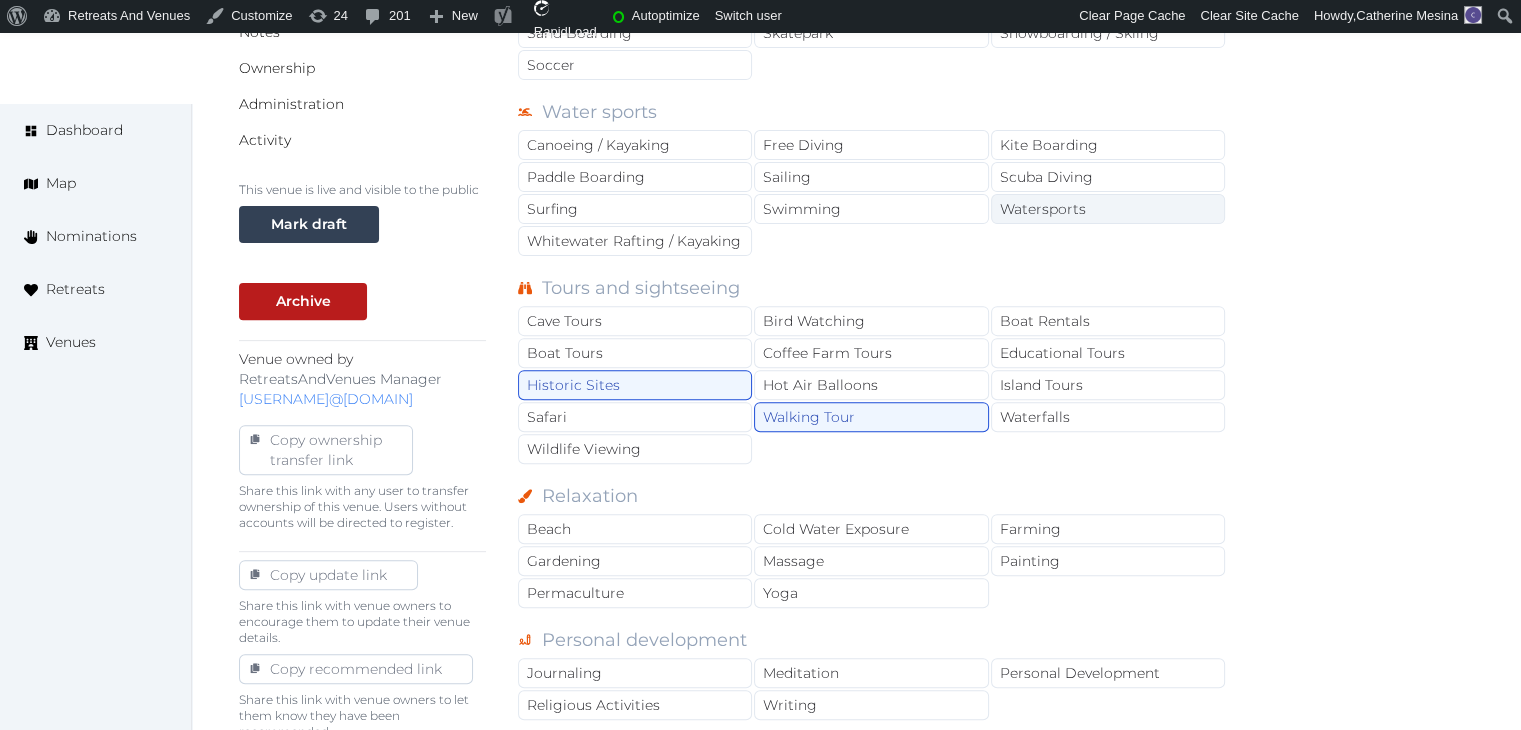 scroll, scrollTop: 800, scrollLeft: 0, axis: vertical 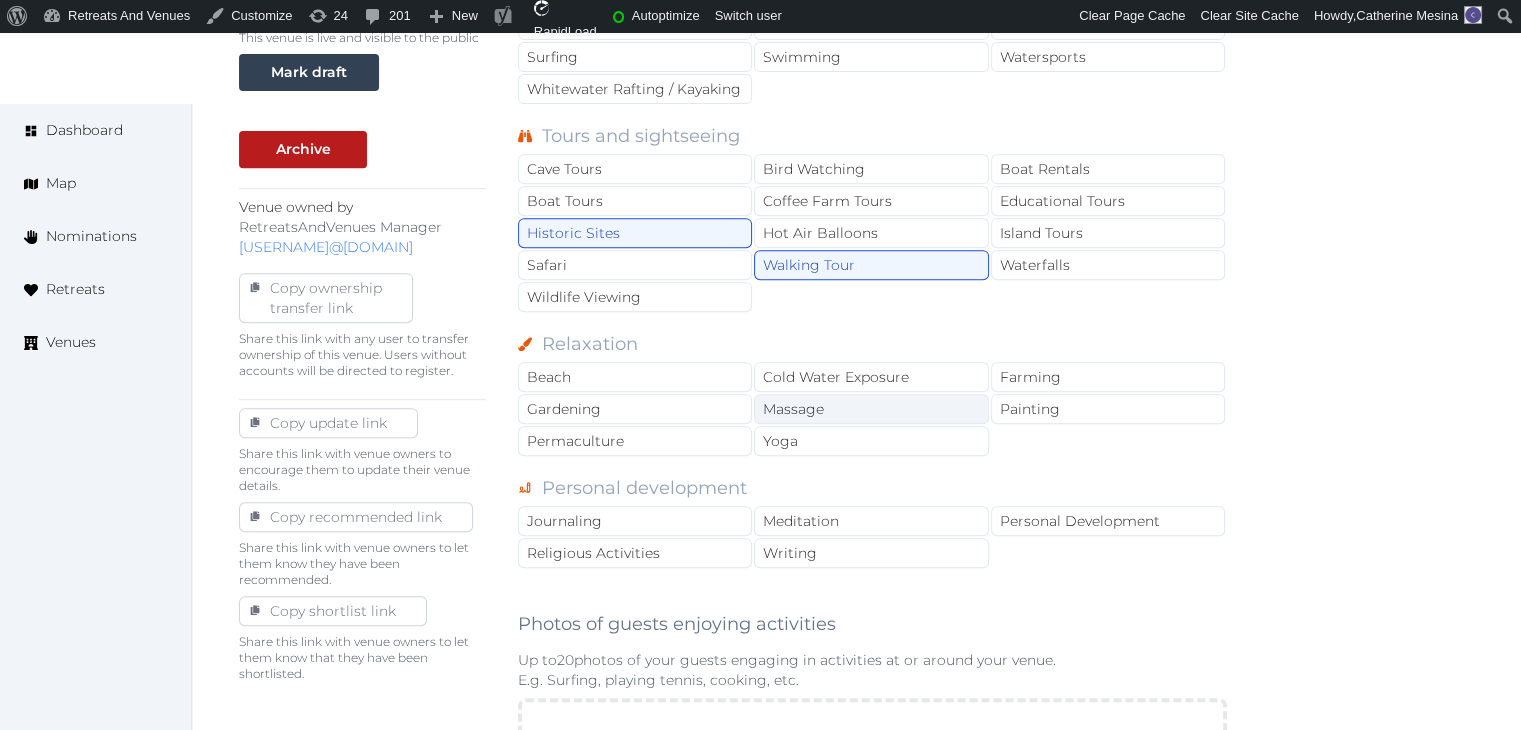 click on "Massage" at bounding box center [871, 409] 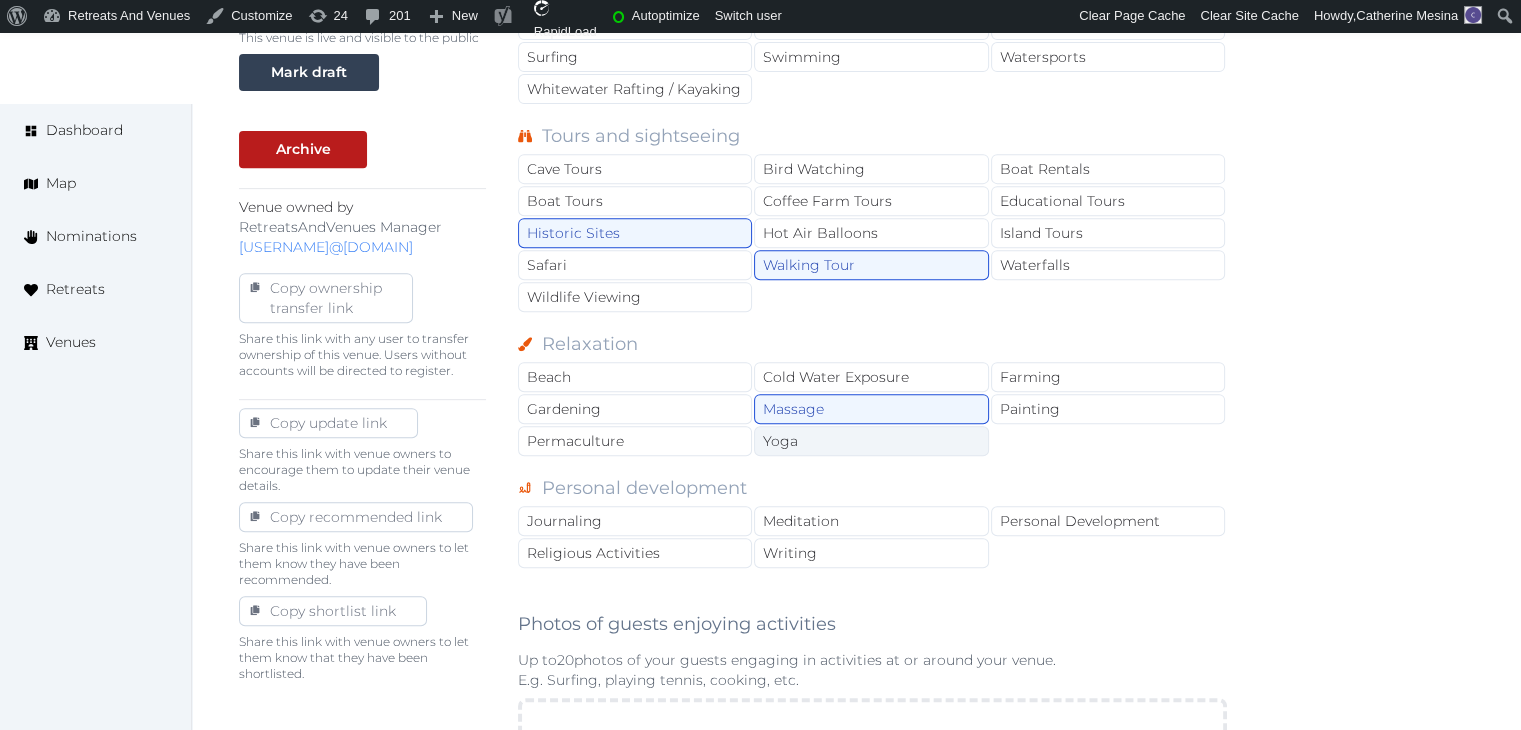 click on "Yoga" at bounding box center [871, 441] 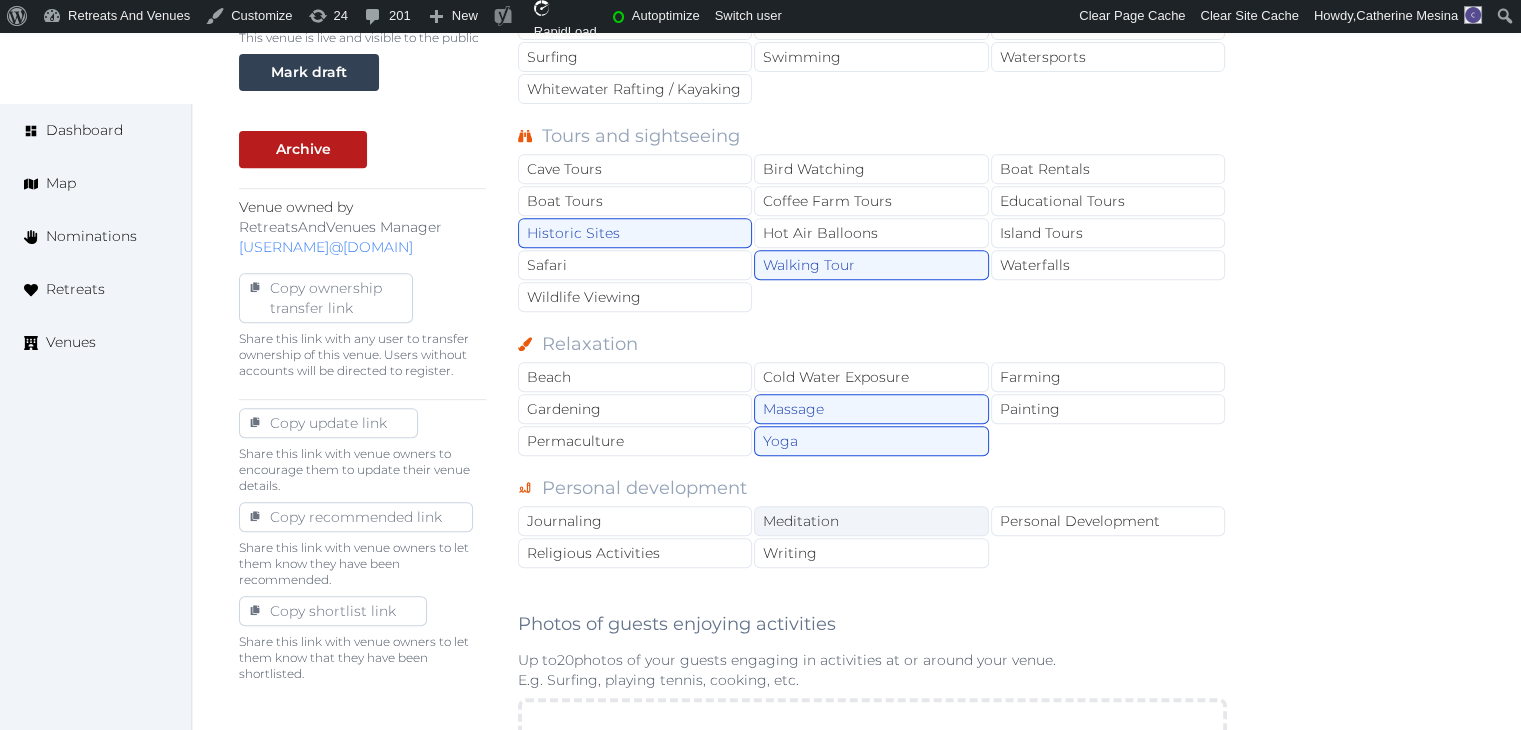 click on "Meditation" at bounding box center [871, 521] 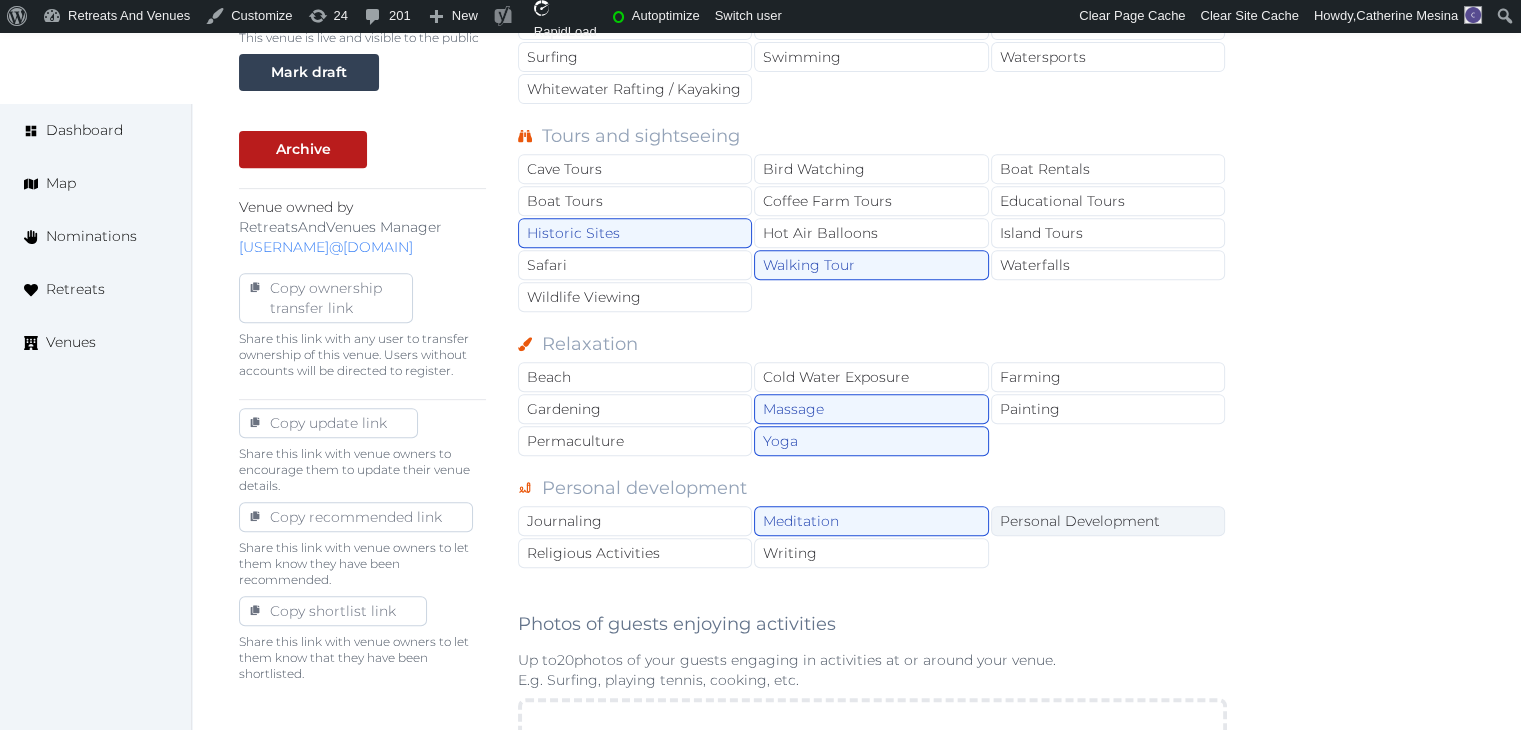 click on "Personal Development" at bounding box center (1108, 521) 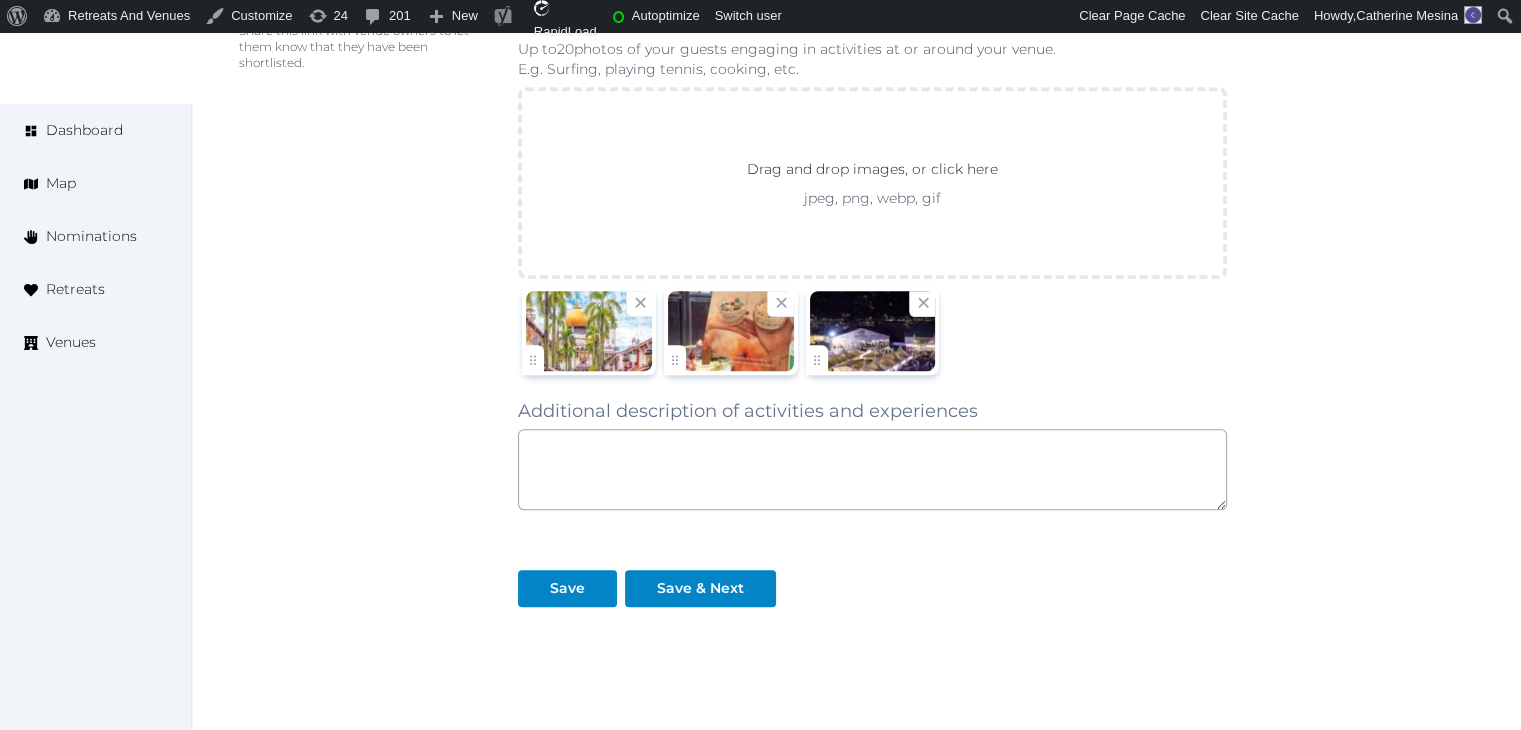 scroll, scrollTop: 1500, scrollLeft: 0, axis: vertical 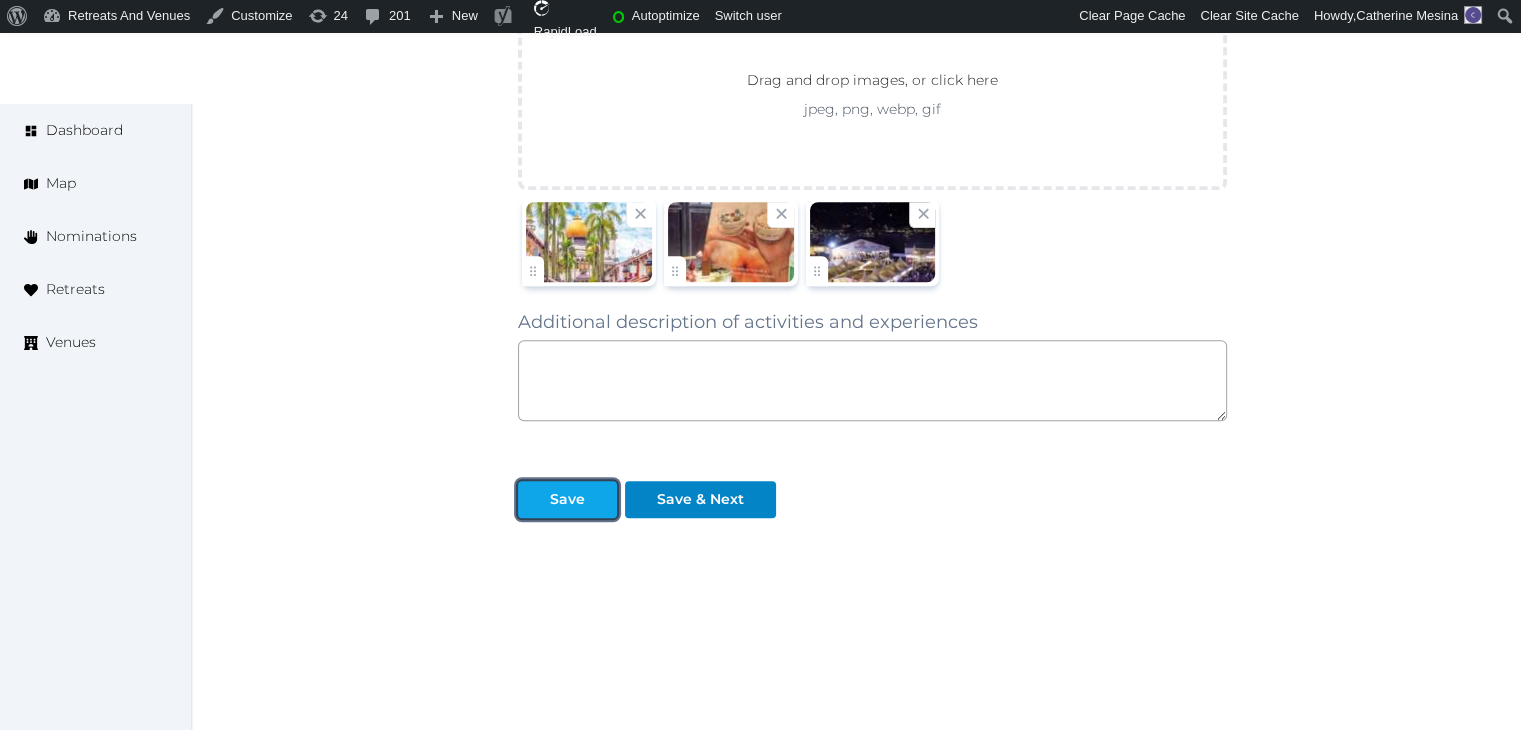 click on "Save" at bounding box center (567, 499) 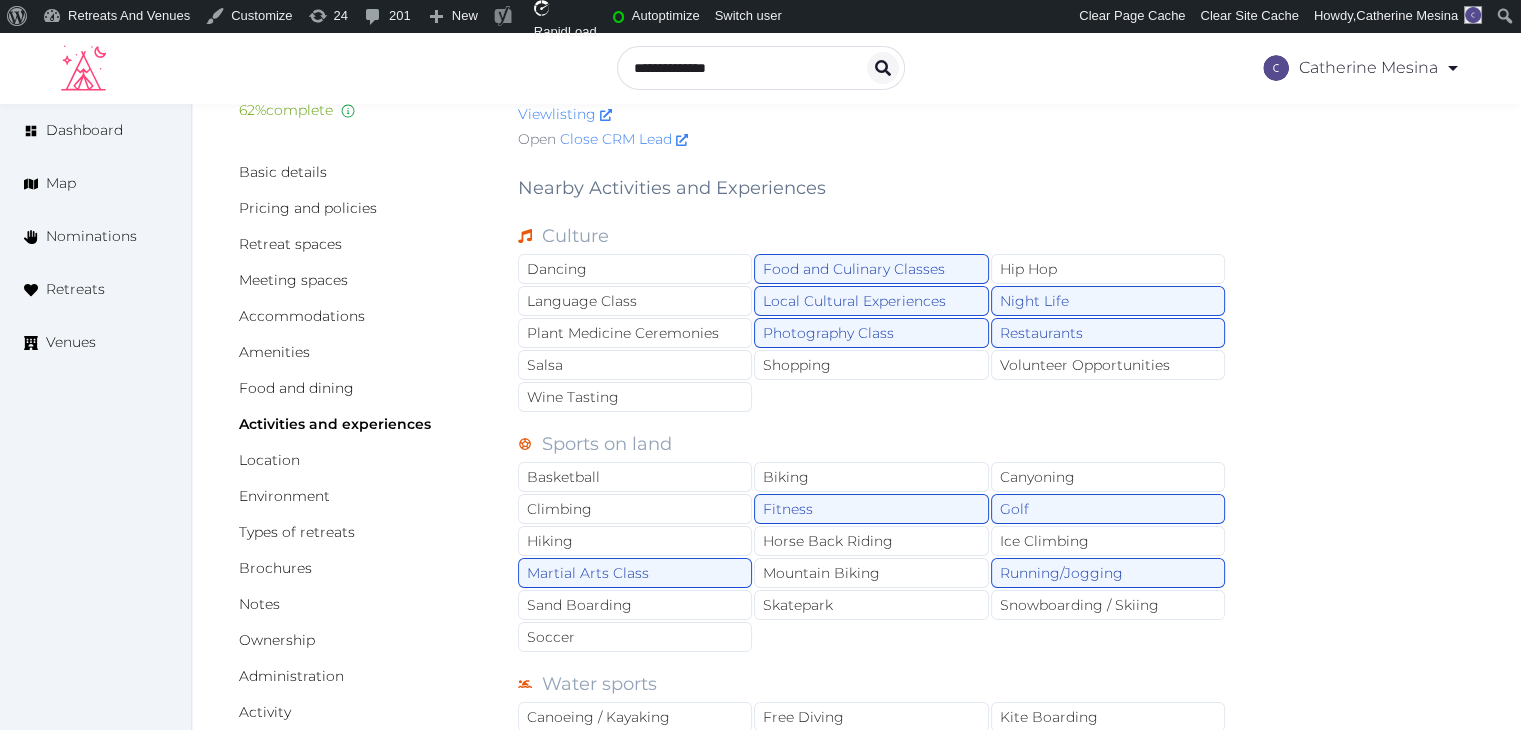 scroll, scrollTop: 0, scrollLeft: 0, axis: both 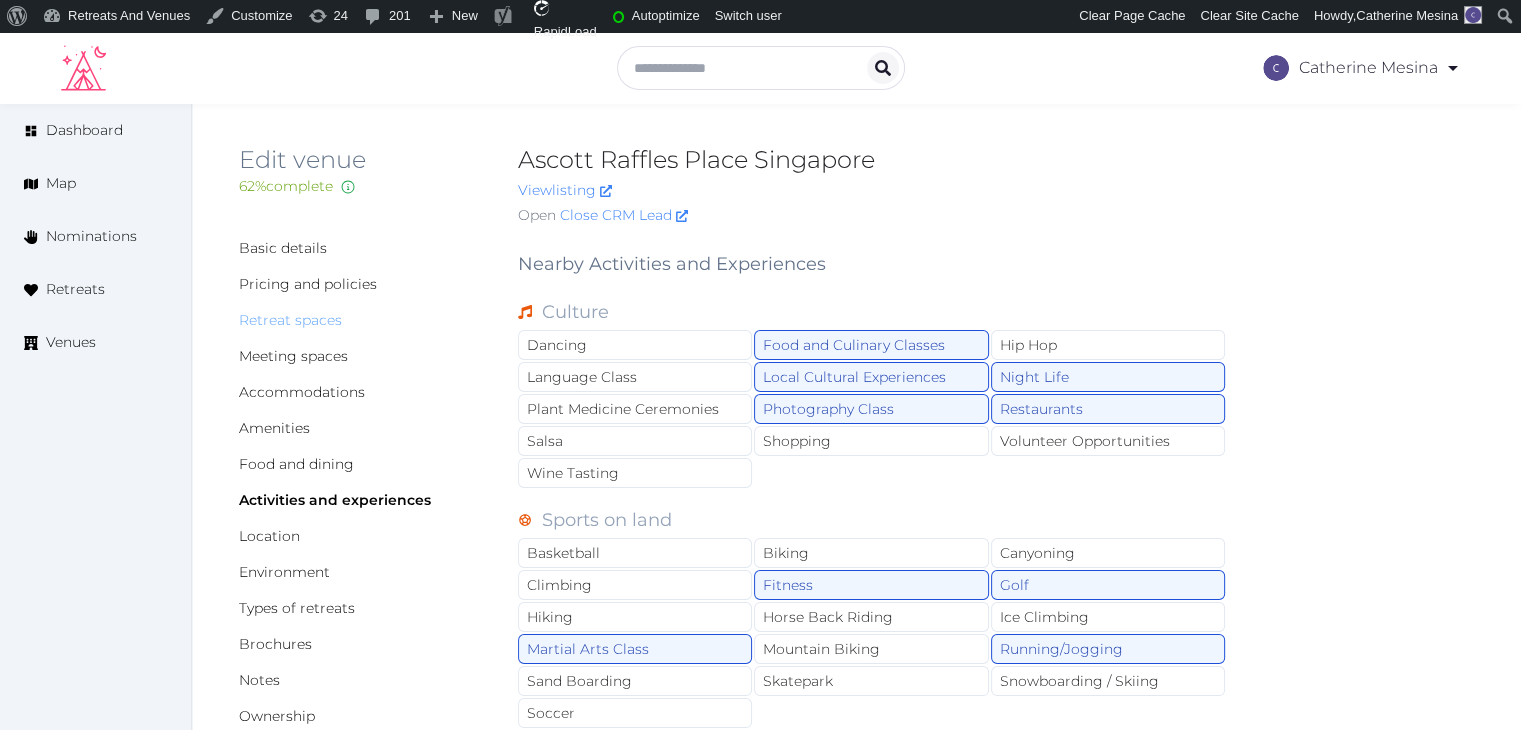 click on "Retreat spaces" at bounding box center [290, 320] 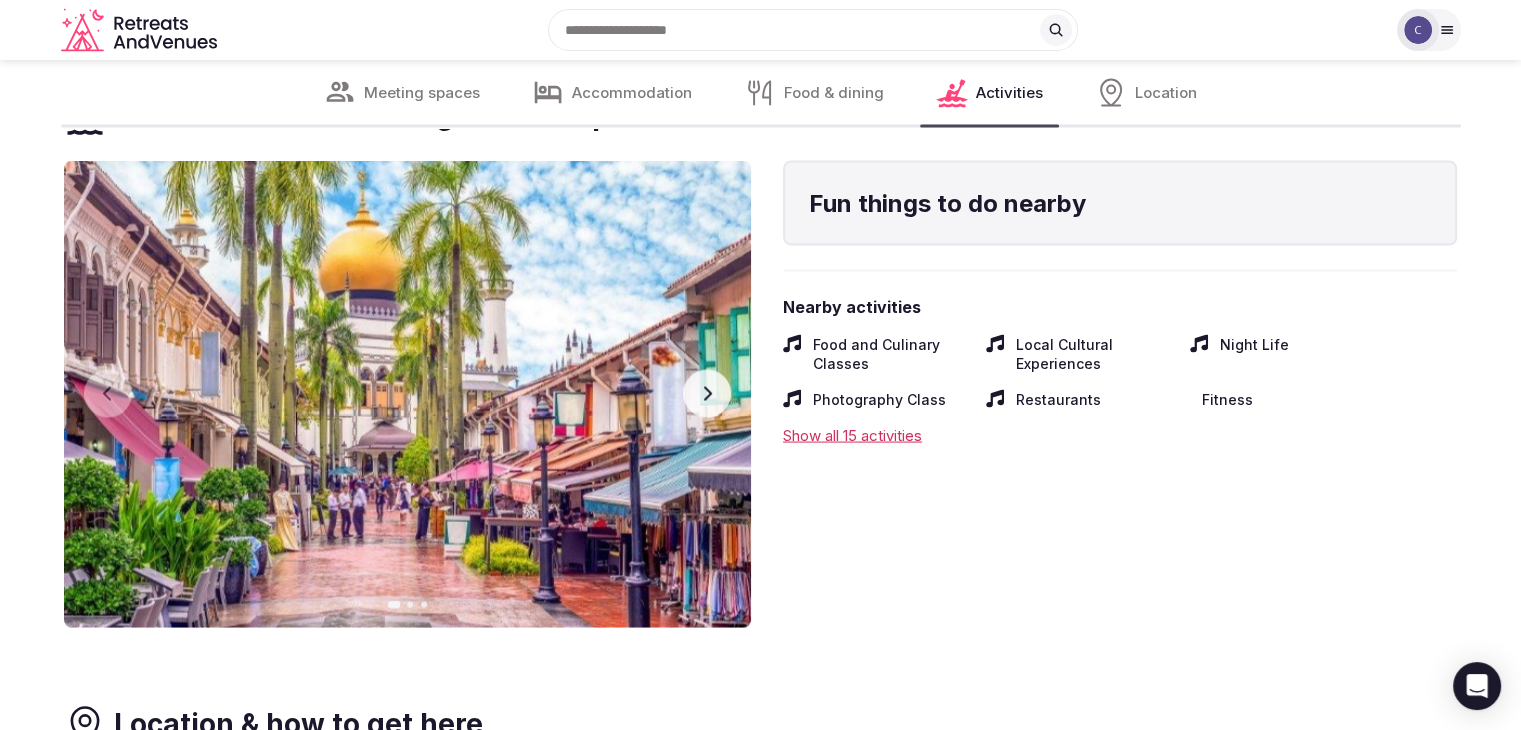 scroll, scrollTop: 3800, scrollLeft: 0, axis: vertical 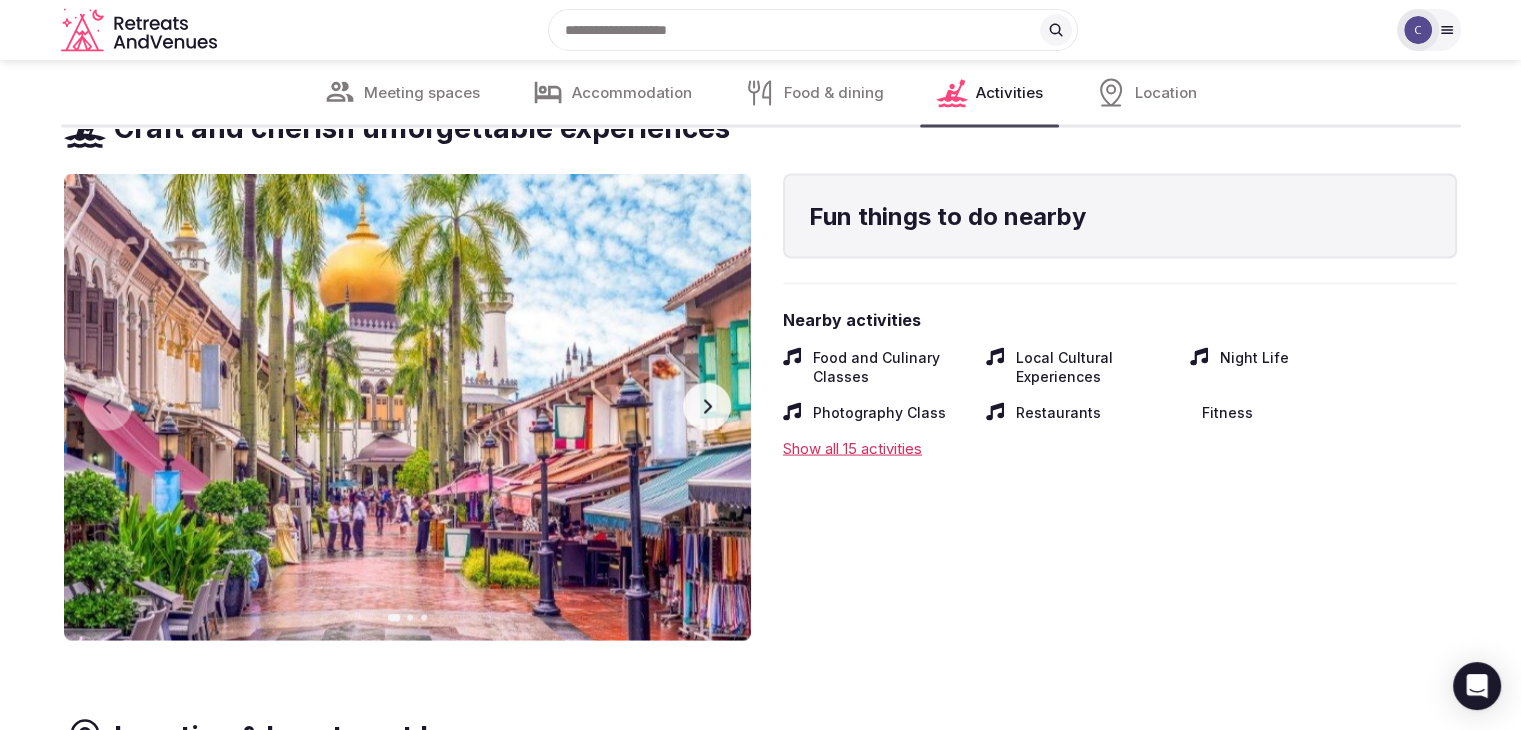 click 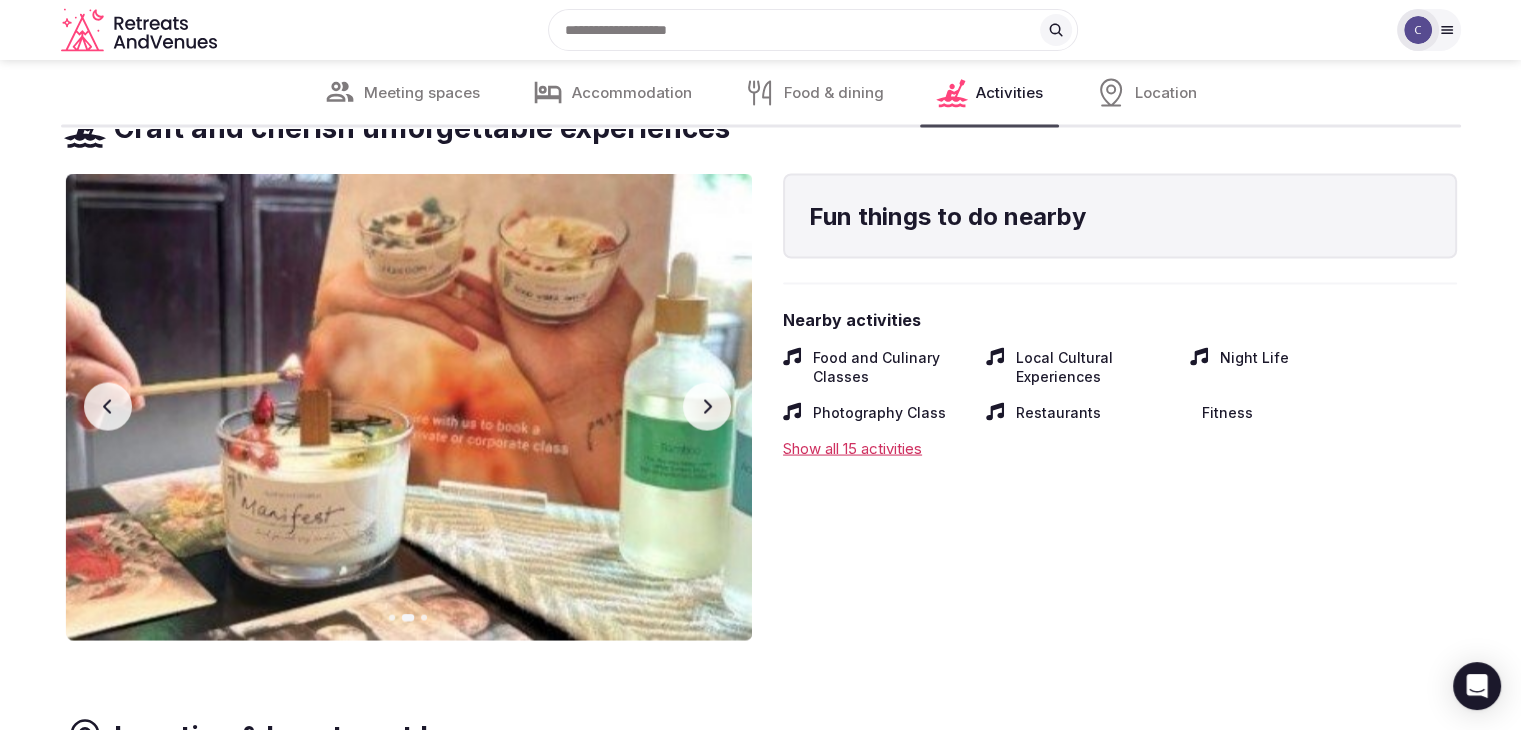 click 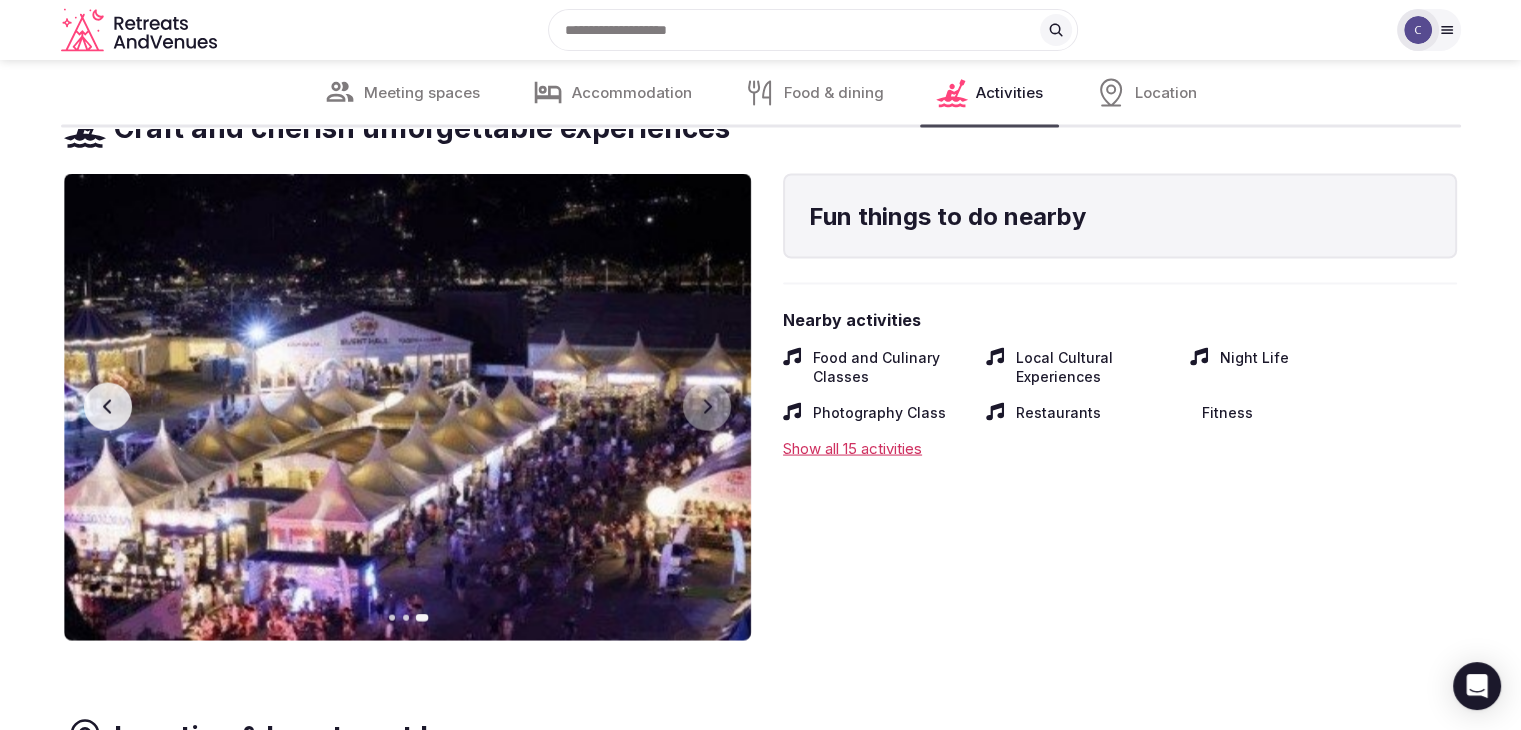 click on "Fun things to do nearby Nearby activities Food and Culinary Classes Local Cultural Experiences Night Life Photography Class Restaurants Fitness Show all 15 activities" at bounding box center [1120, 406] 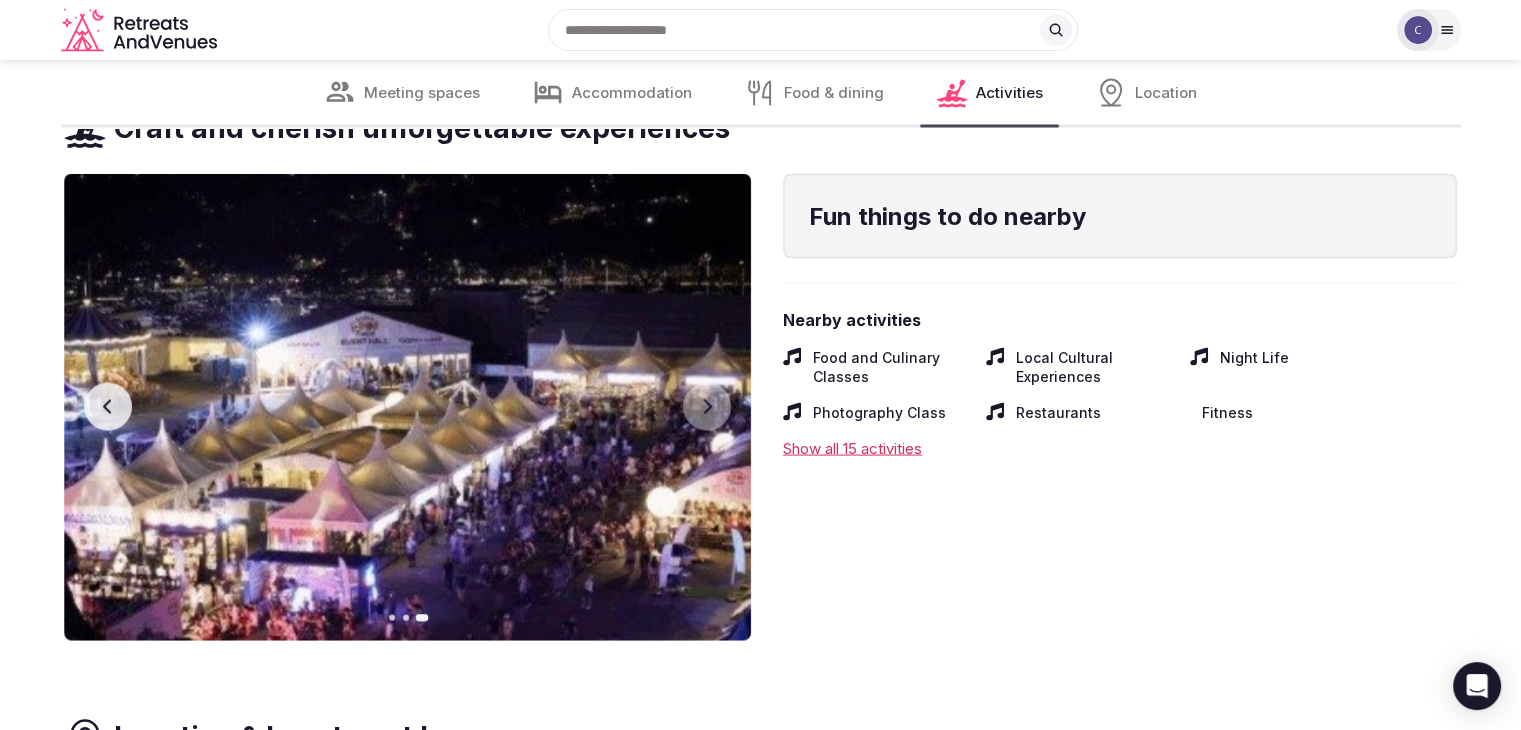 scroll, scrollTop: 3400, scrollLeft: 0, axis: vertical 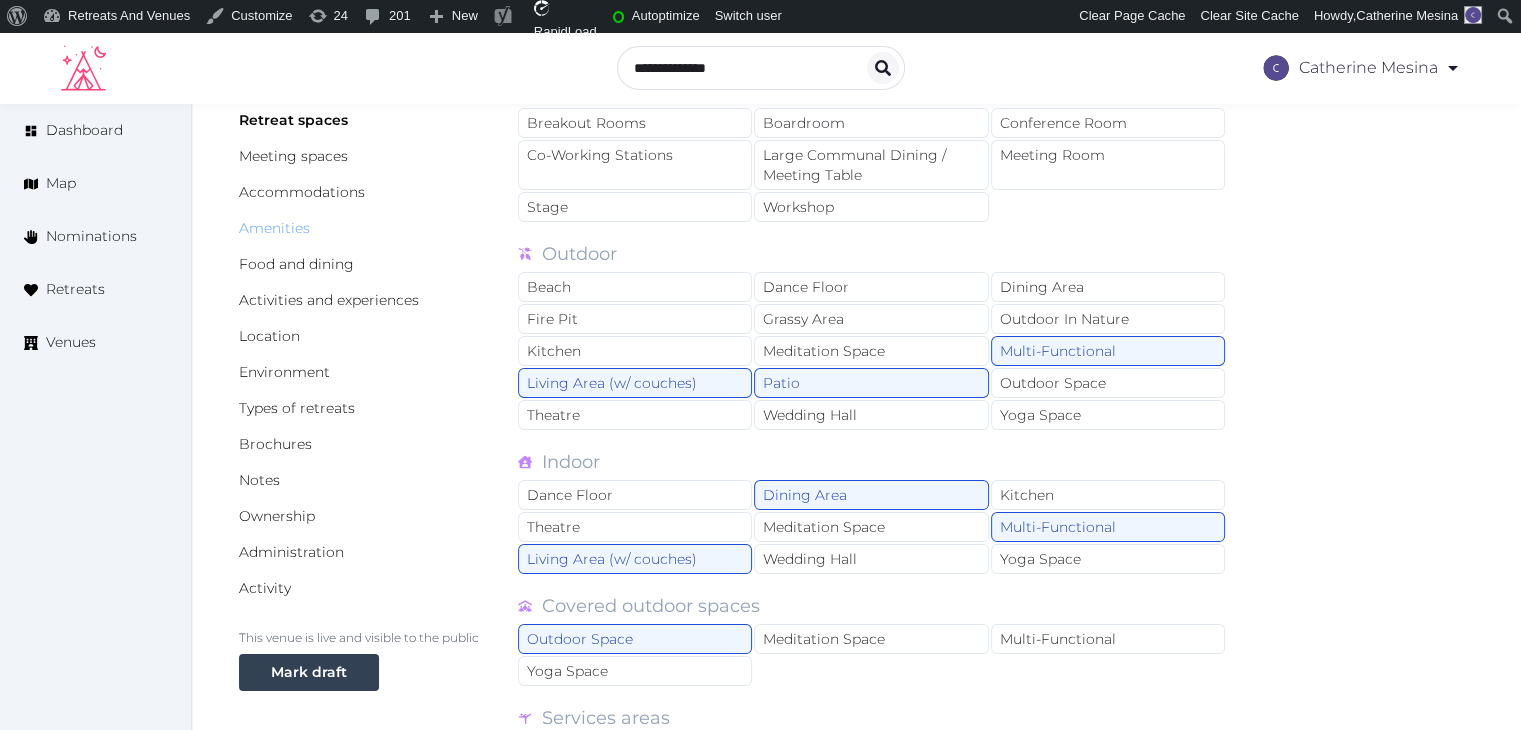 drag, startPoint x: 300, startPoint y: 227, endPoint x: 307, endPoint y: 245, distance: 19.313208 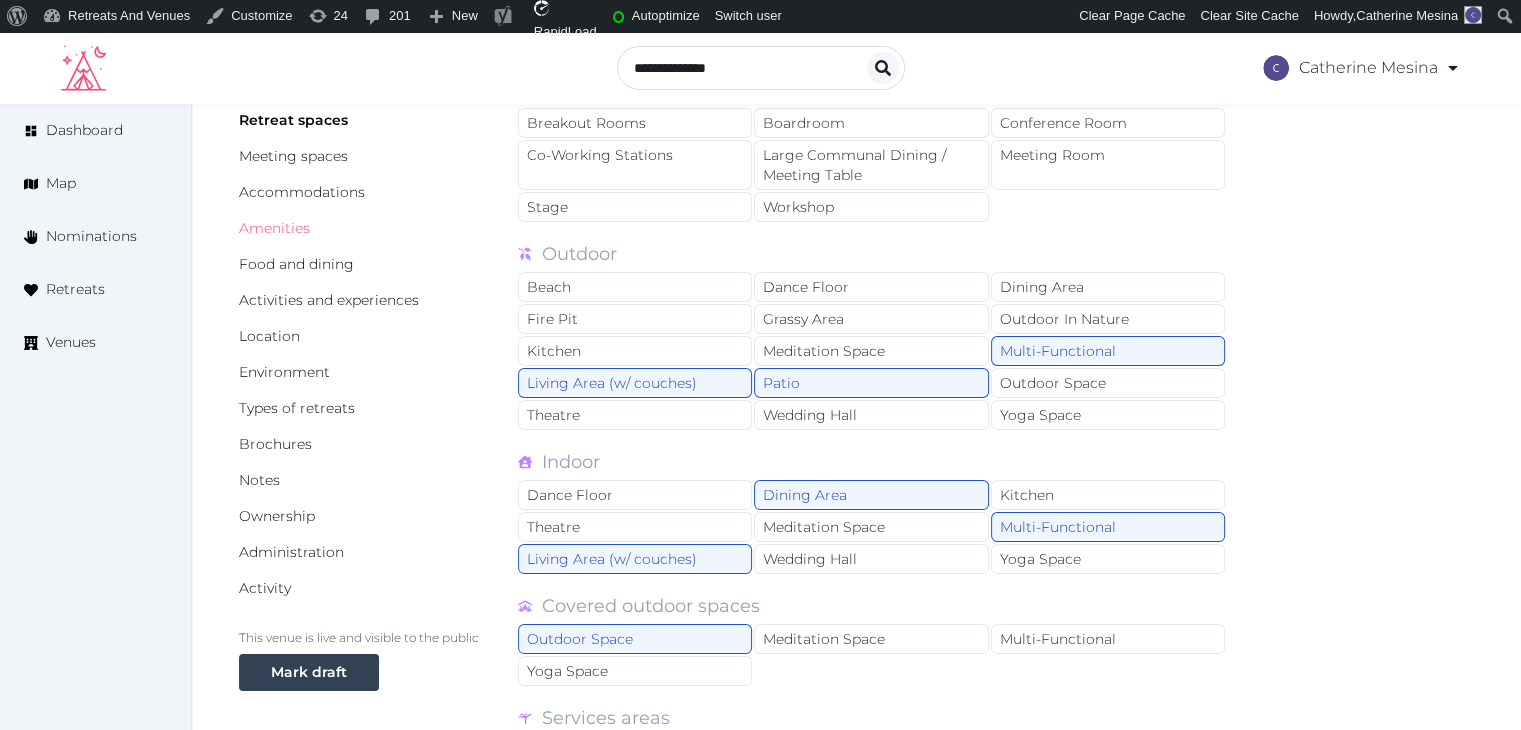 click on "Amenities" at bounding box center [274, 228] 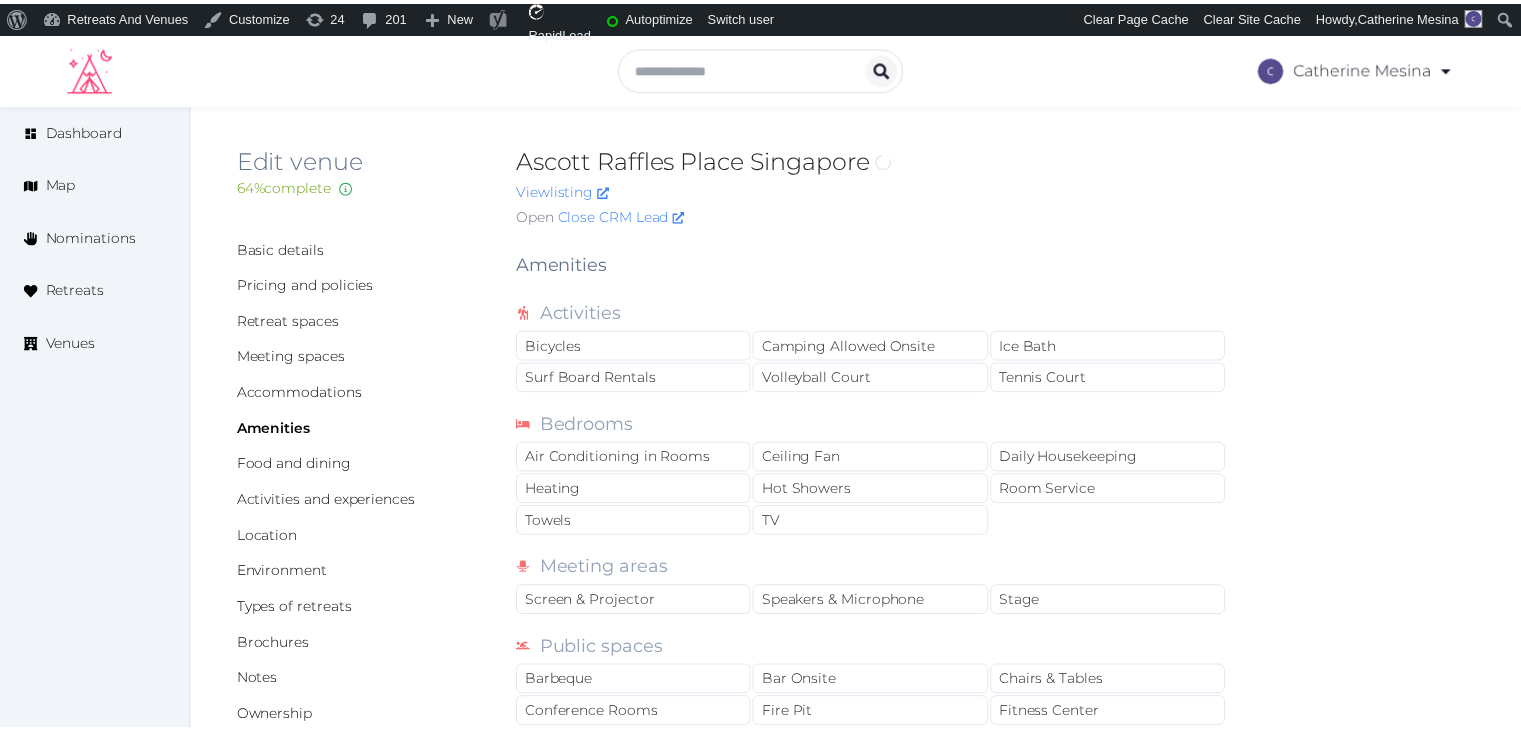 scroll, scrollTop: 0, scrollLeft: 0, axis: both 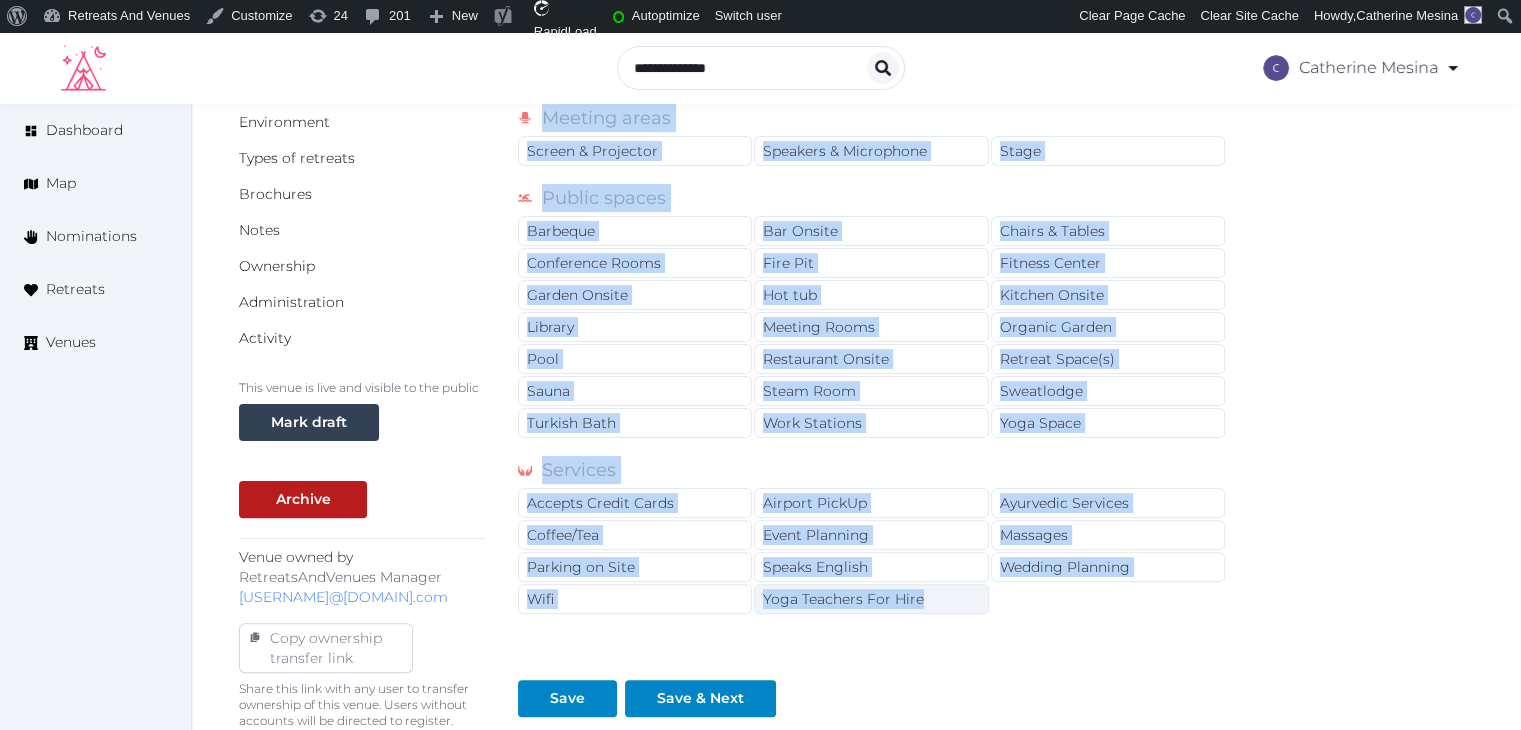 drag, startPoint x: 523, startPoint y: 257, endPoint x: 916, endPoint y: 587, distance: 513.1754 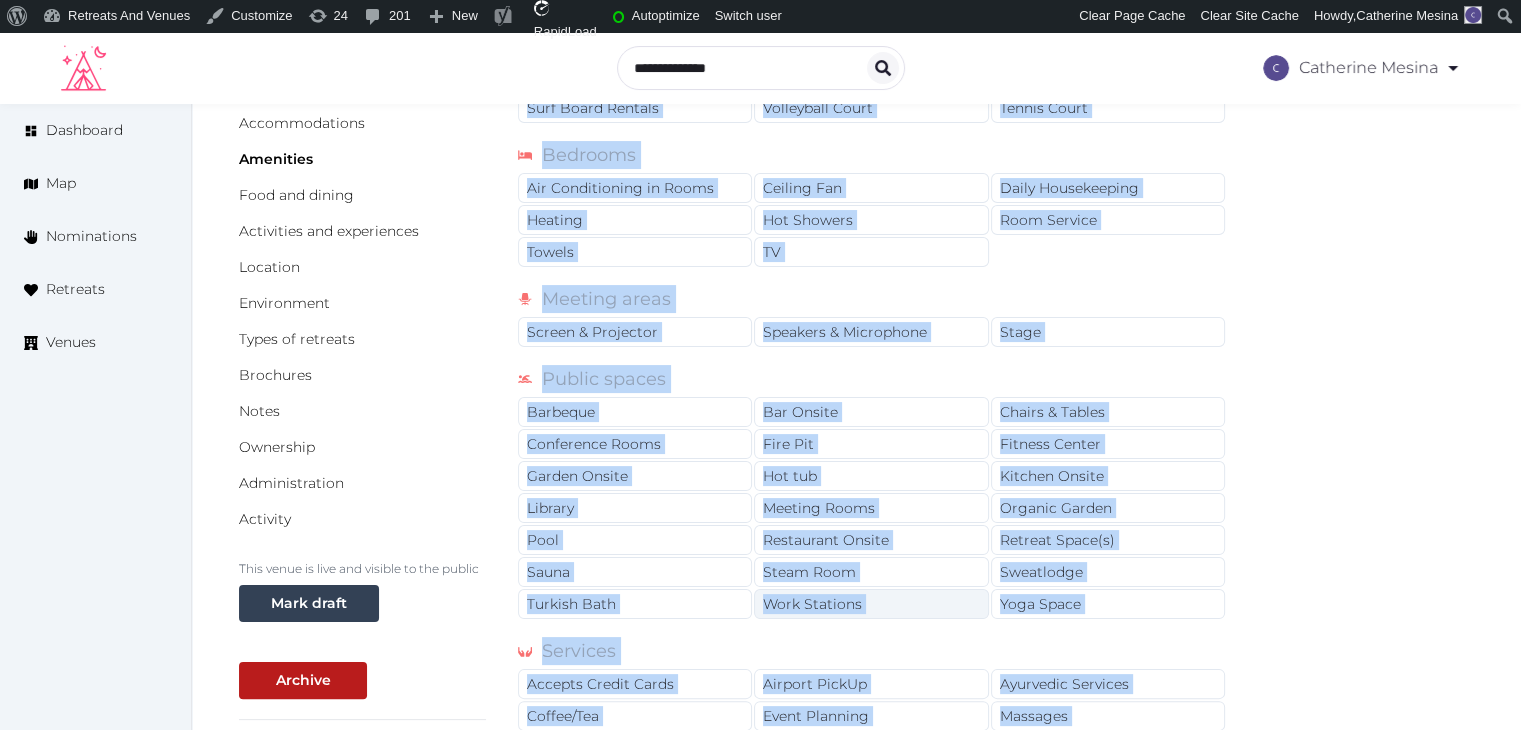 scroll, scrollTop: 150, scrollLeft: 0, axis: vertical 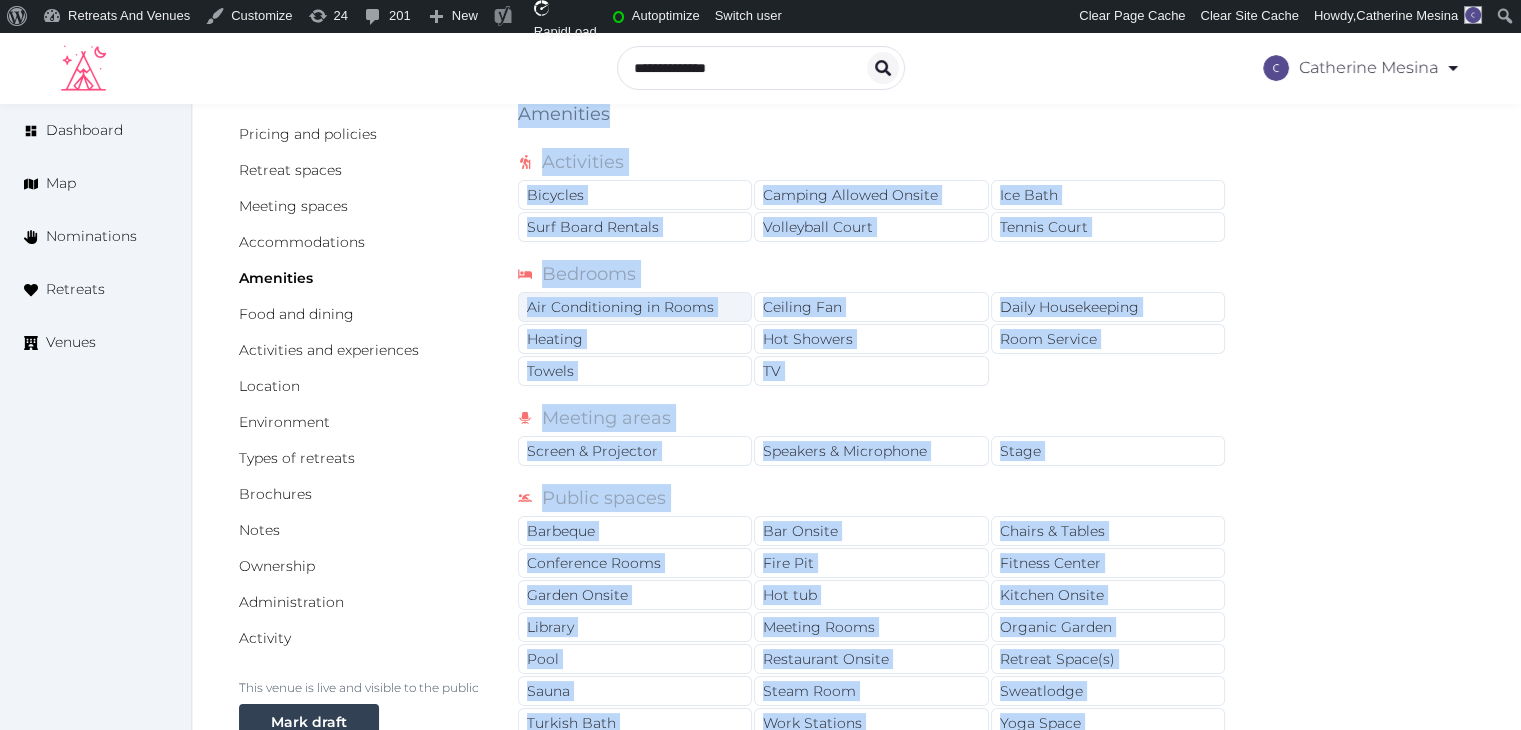 click on "Air Conditioning in Rooms" at bounding box center (635, 307) 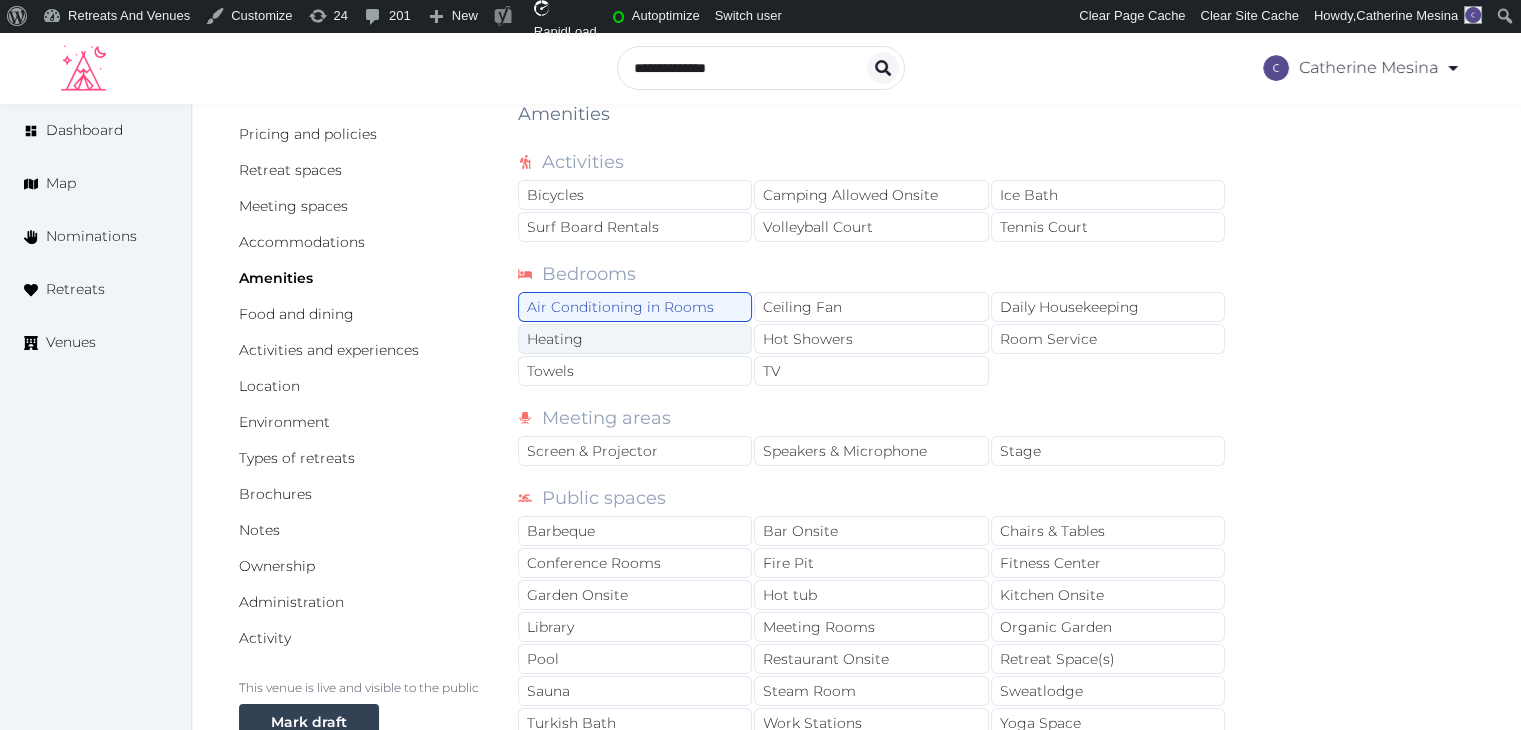 click on "Heating" at bounding box center [635, 339] 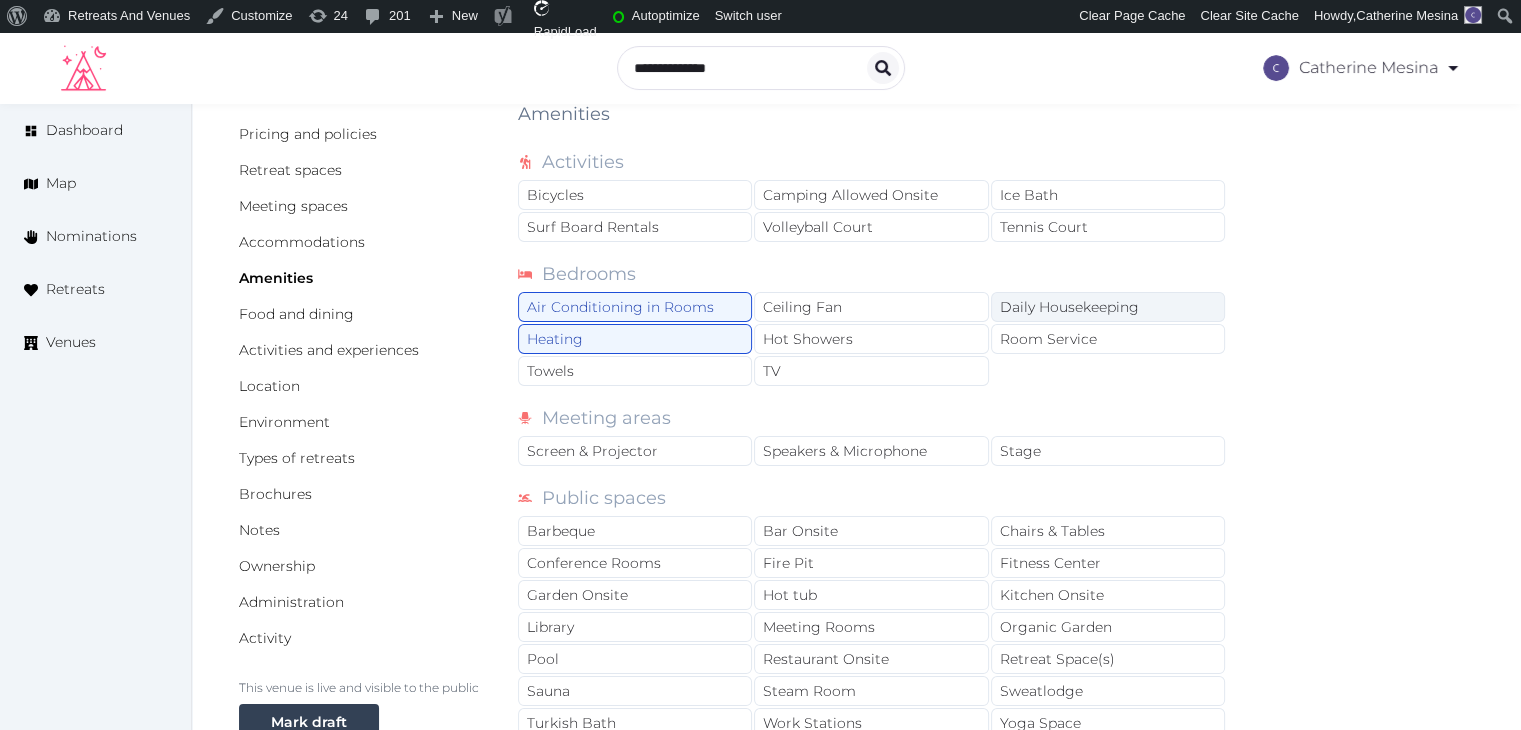 click on "Daily Housekeeping" at bounding box center (1108, 307) 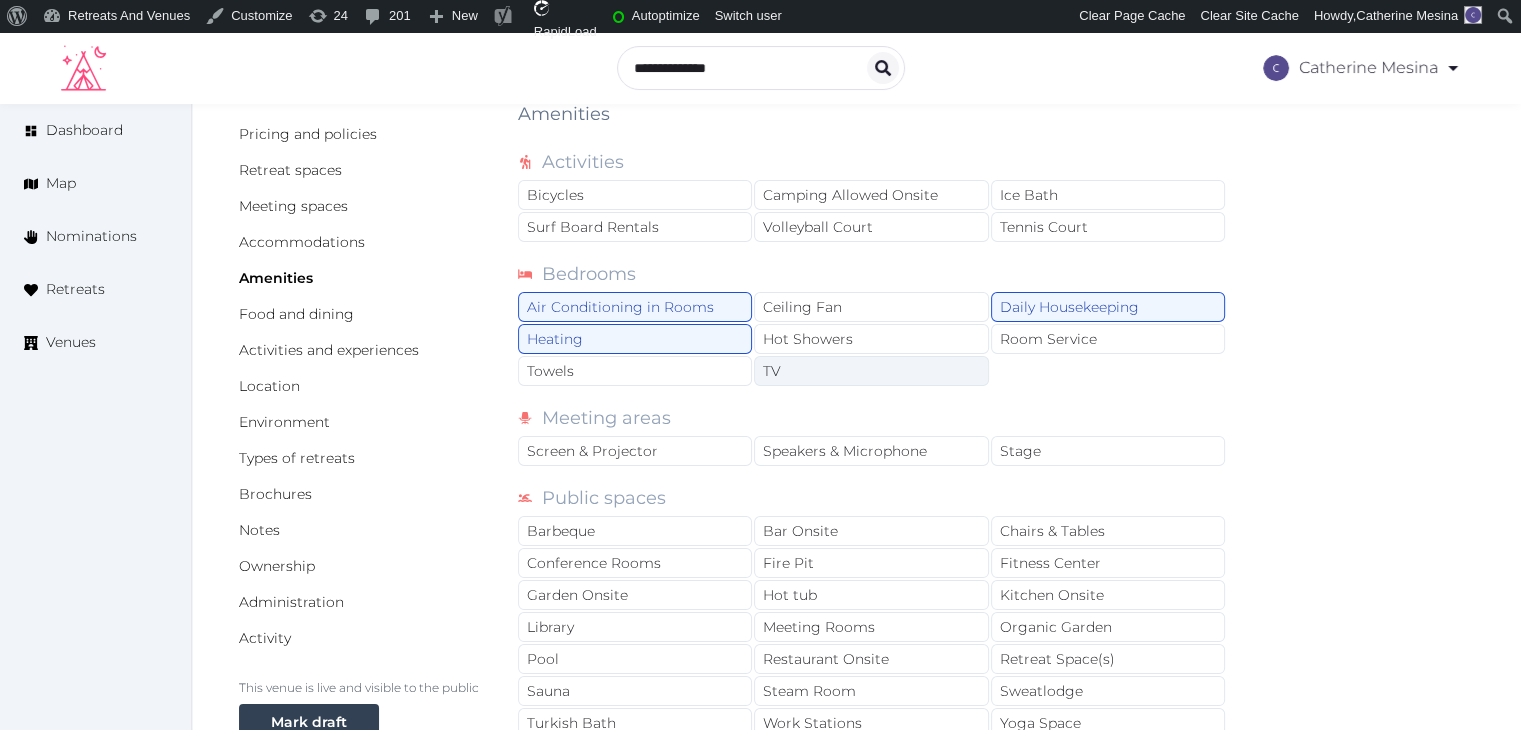 click on "TV" at bounding box center [871, 371] 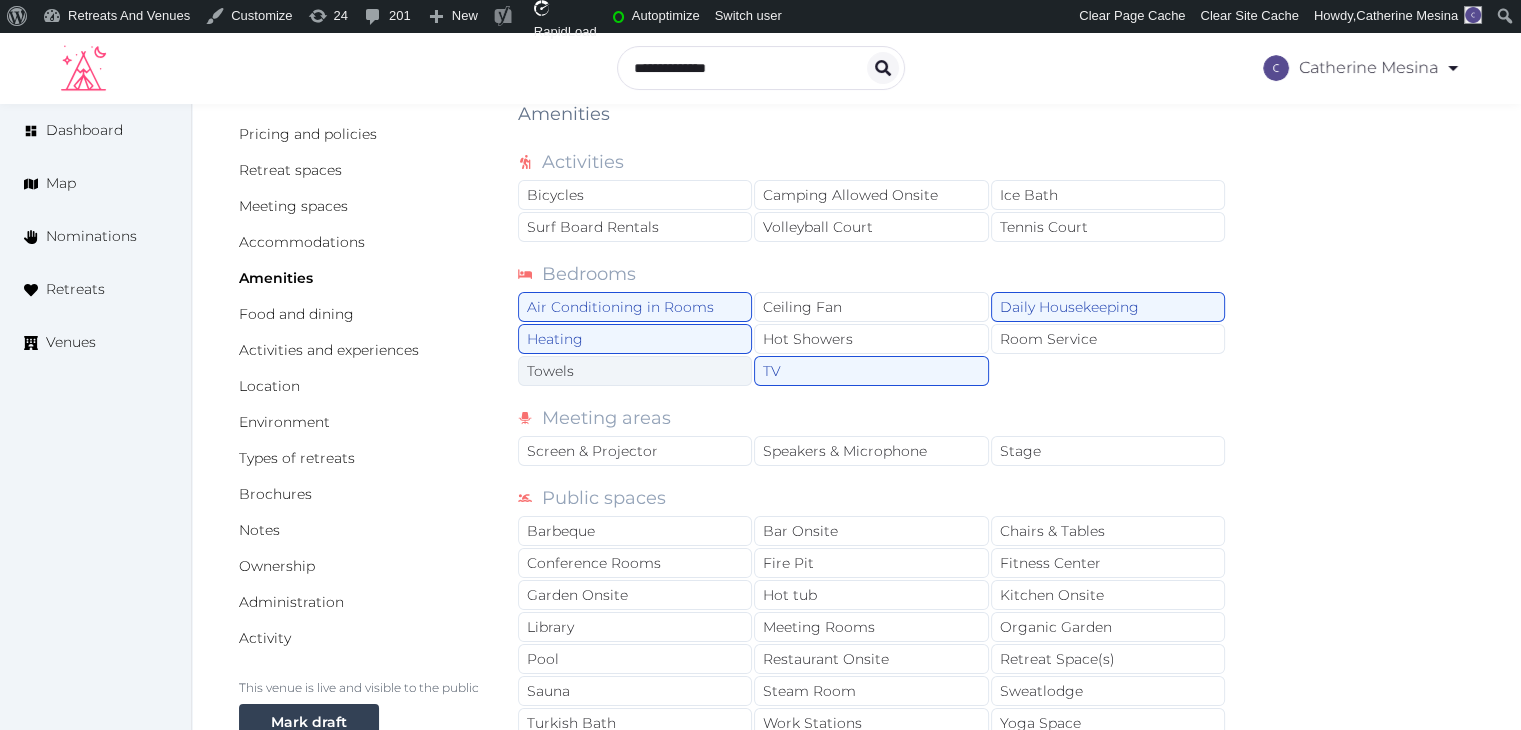 click on "Towels" at bounding box center [635, 371] 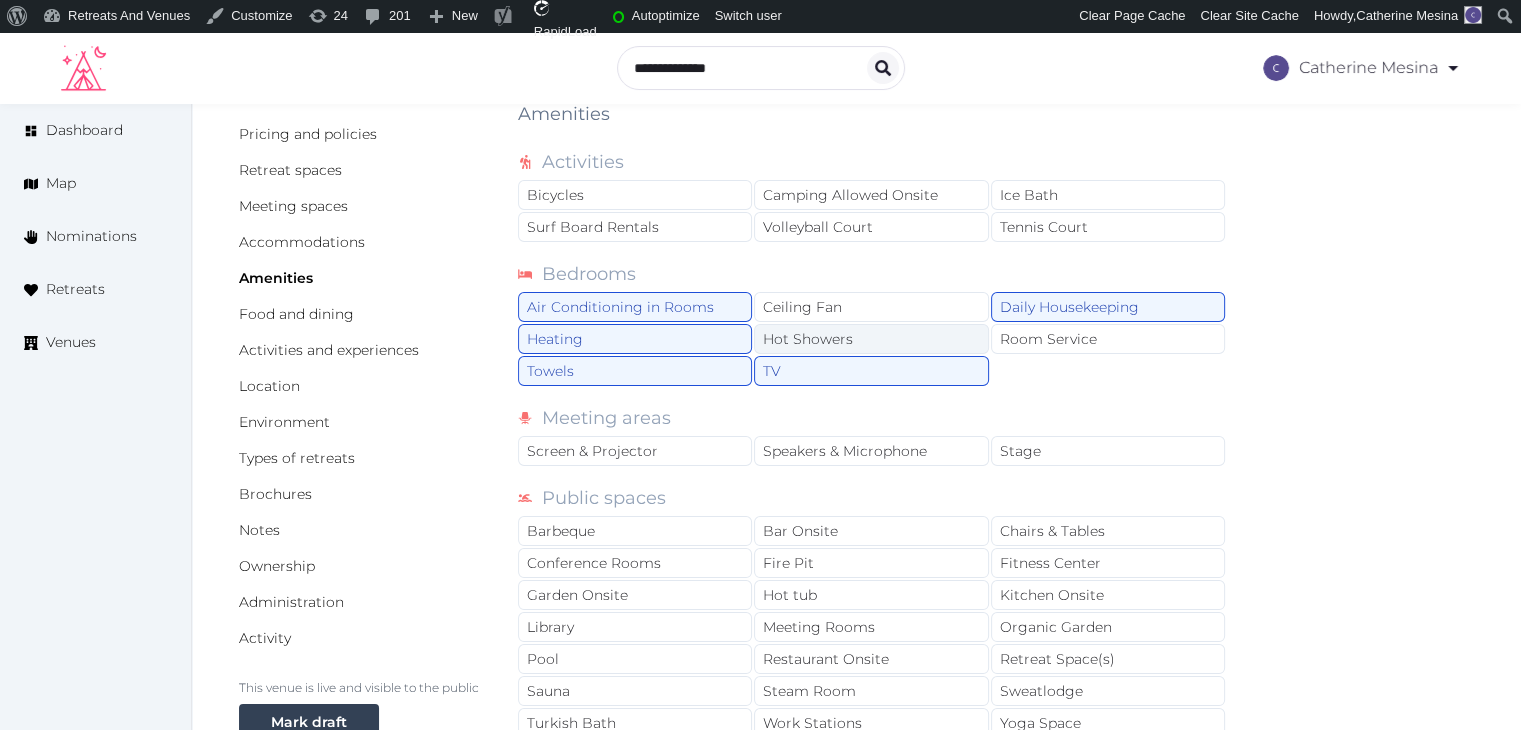 drag, startPoint x: 764, startPoint y: 343, endPoint x: 776, endPoint y: 346, distance: 12.369317 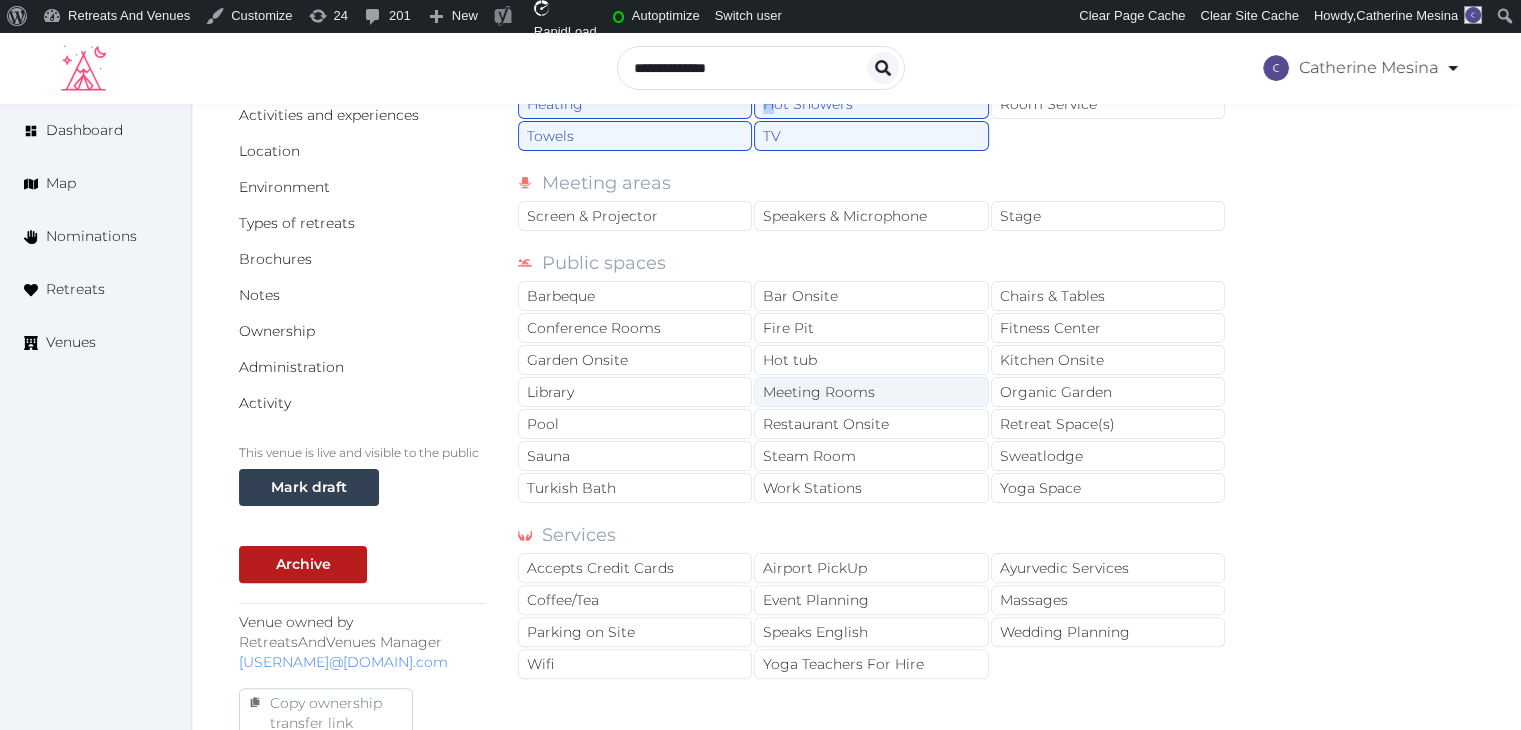 scroll, scrollTop: 350, scrollLeft: 0, axis: vertical 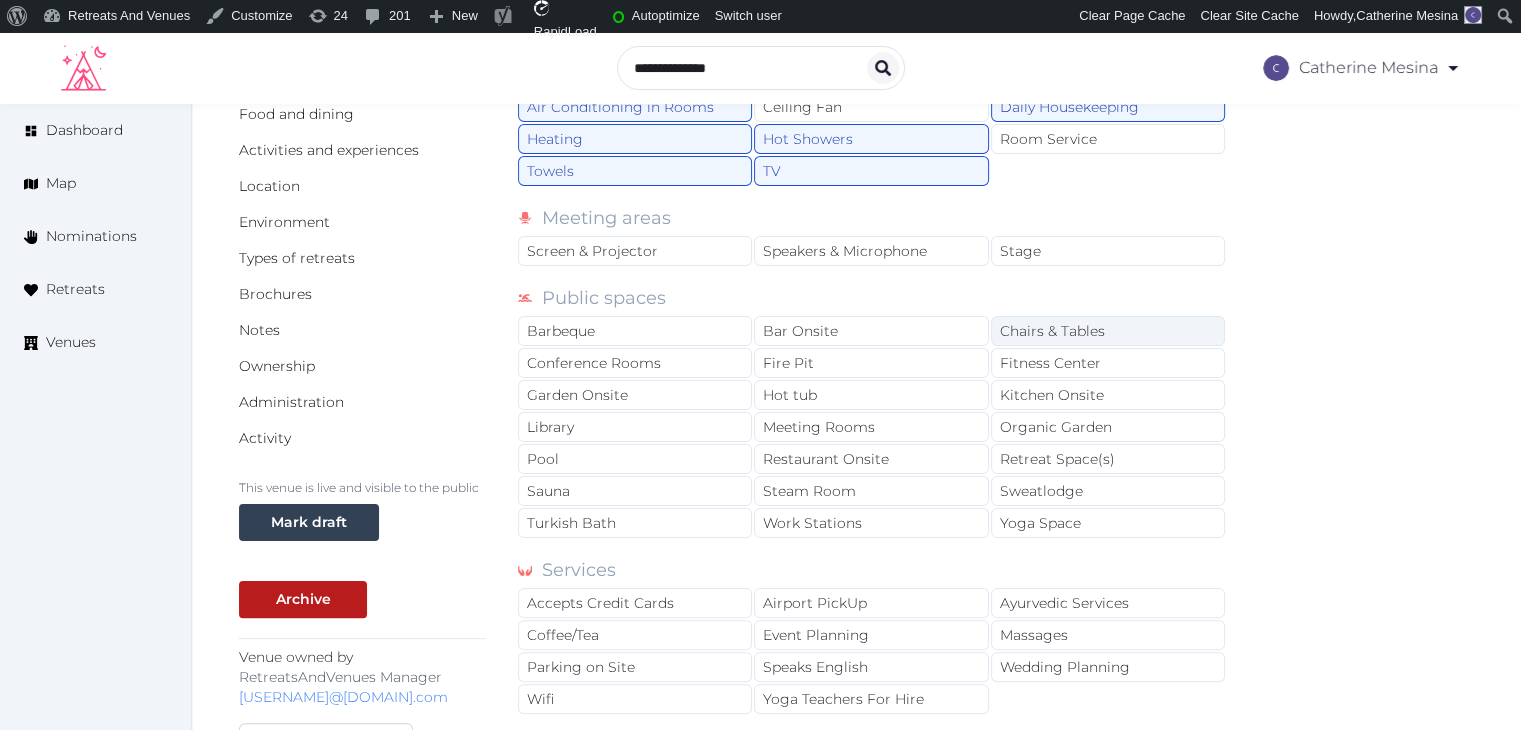 click on "Chairs & Tables" at bounding box center [1108, 331] 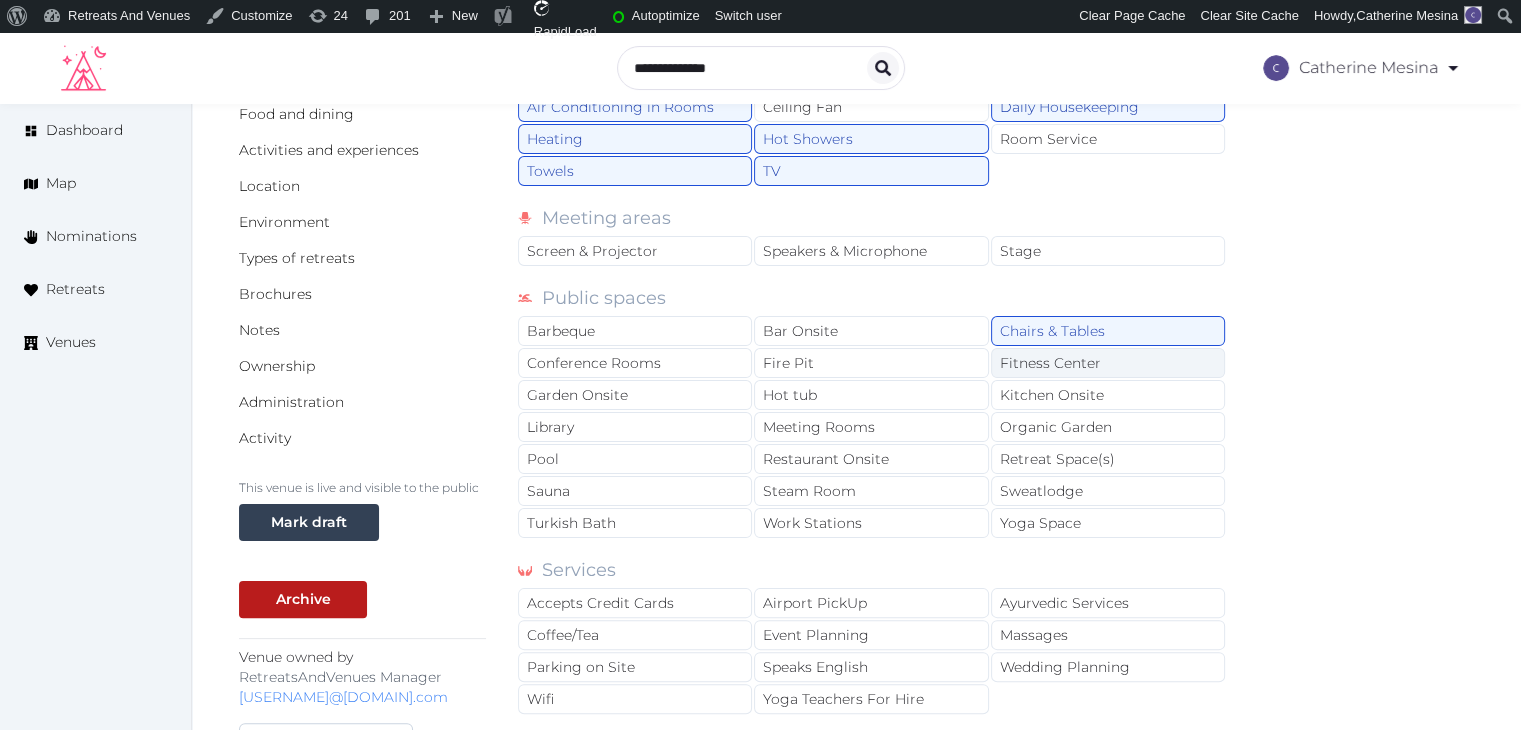 click on "Fitness Center" at bounding box center [1108, 363] 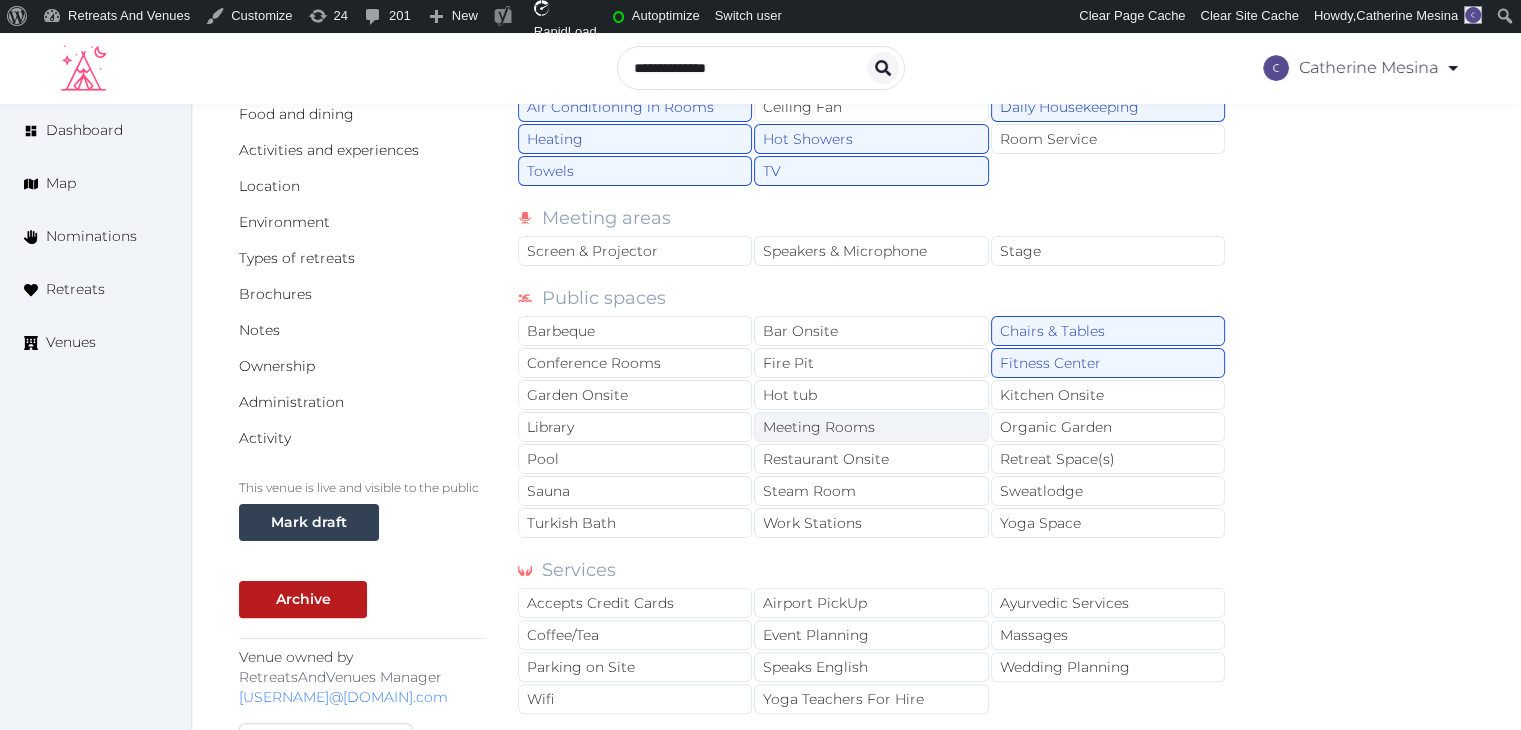 click on "Meeting Rooms" at bounding box center (871, 427) 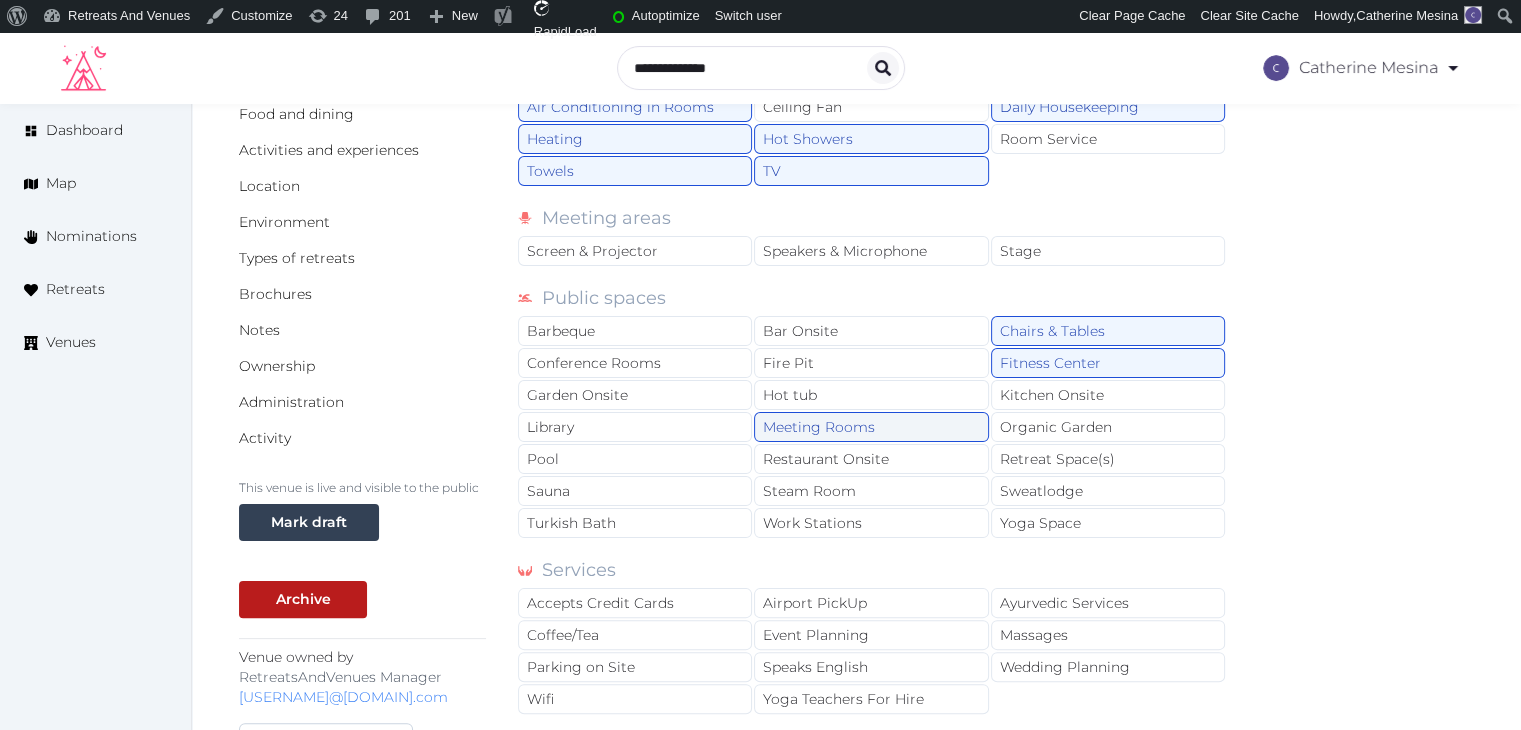 click on "Meeting Rooms" at bounding box center (871, 427) 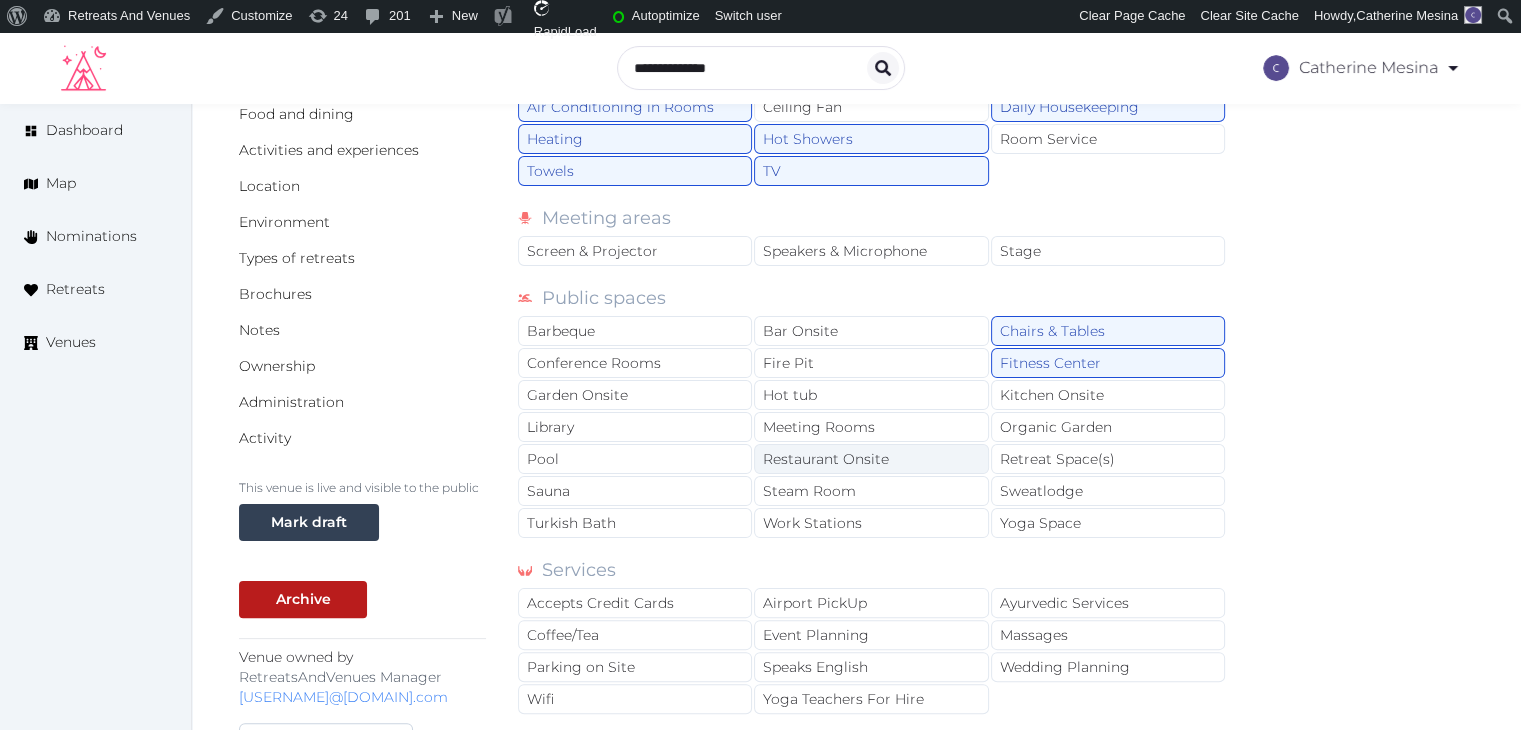 click on "Restaurant Onsite" at bounding box center [871, 459] 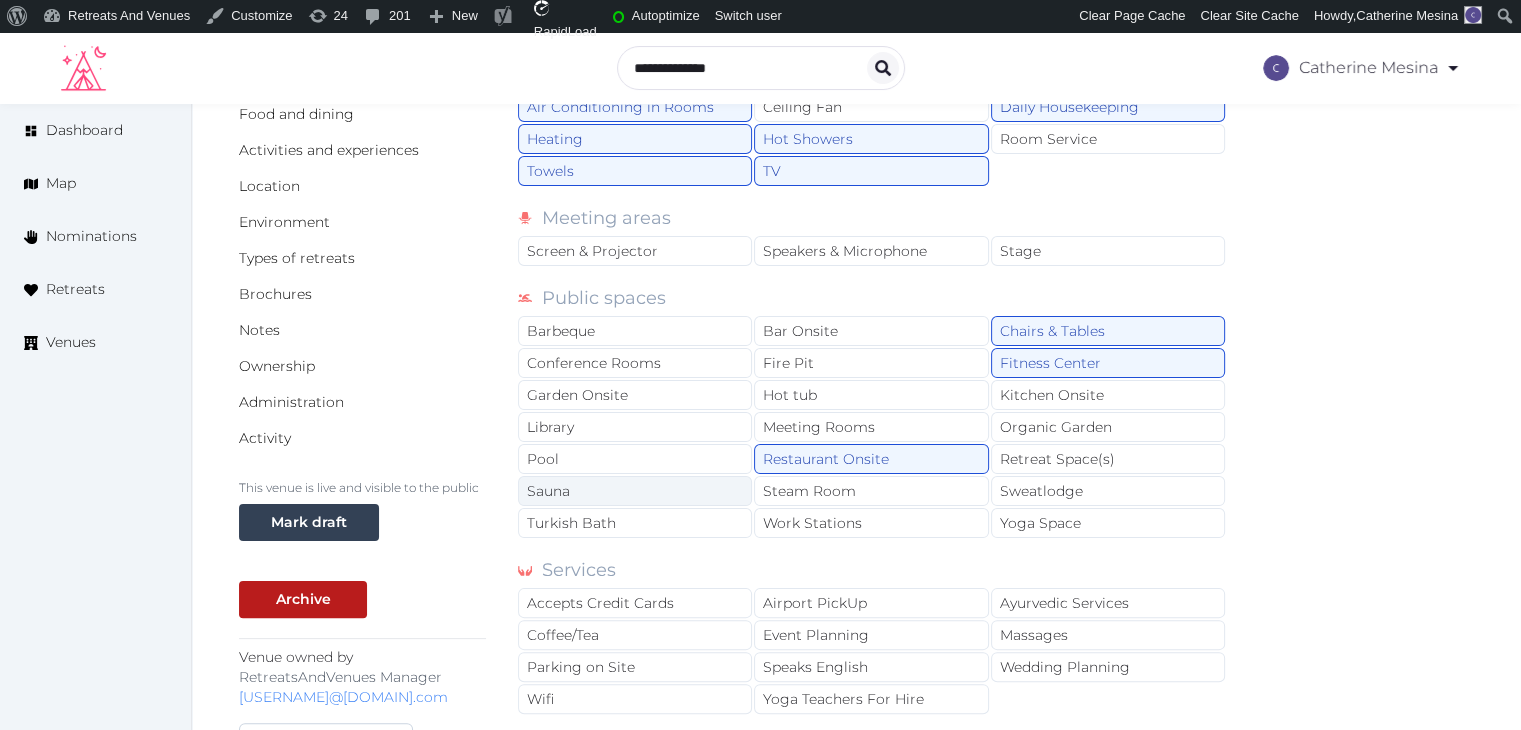 click on "Sauna" at bounding box center [635, 491] 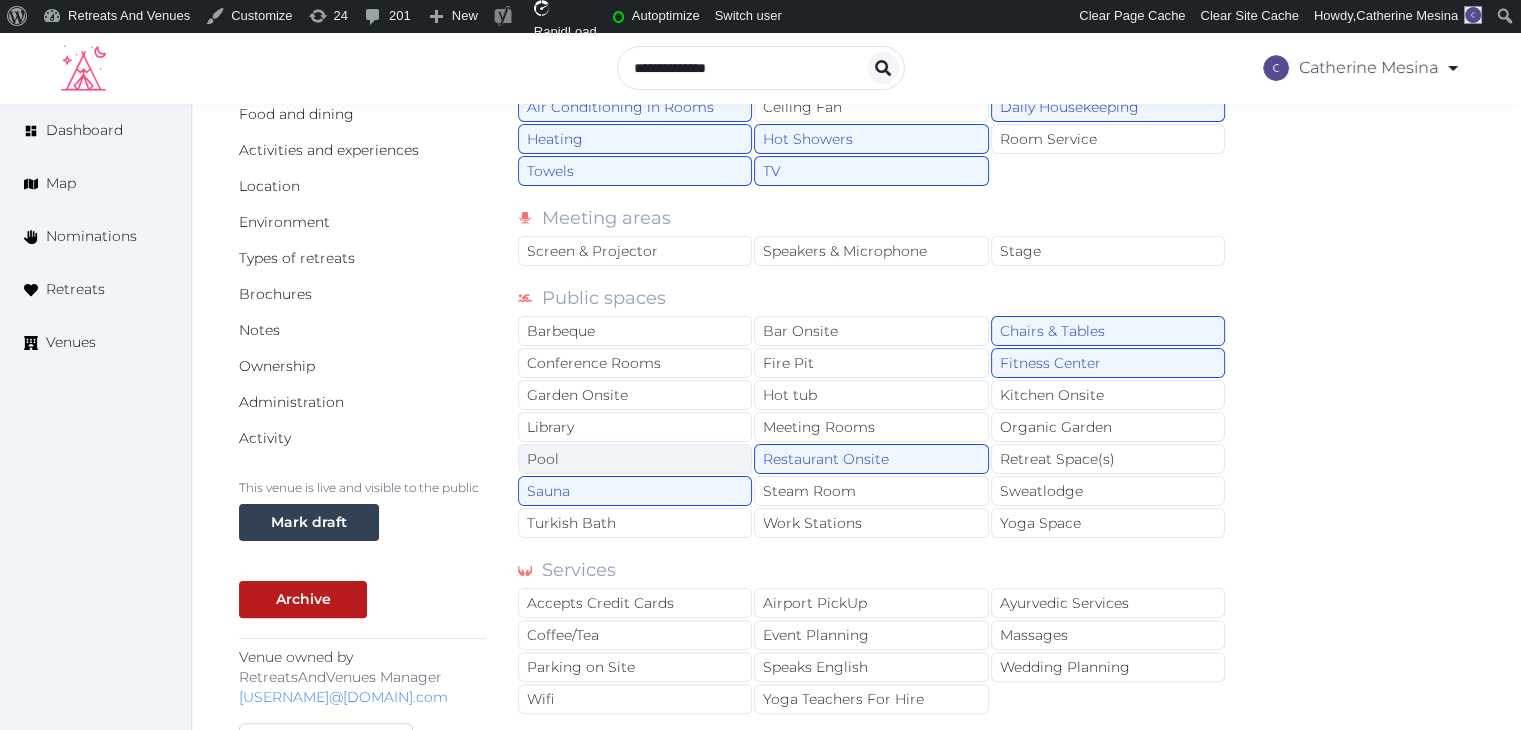 click on "Pool" at bounding box center [635, 459] 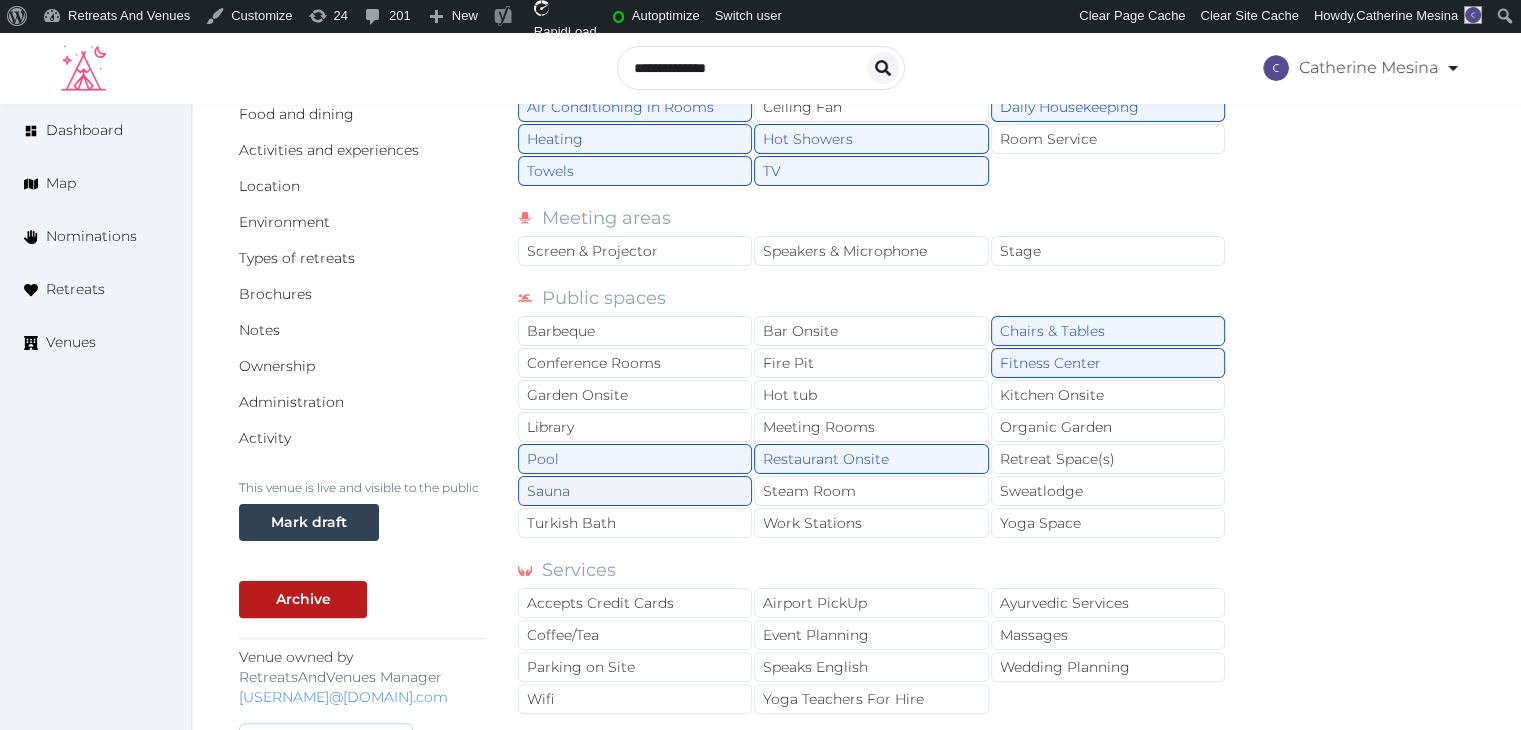 click on "Sauna" at bounding box center [635, 491] 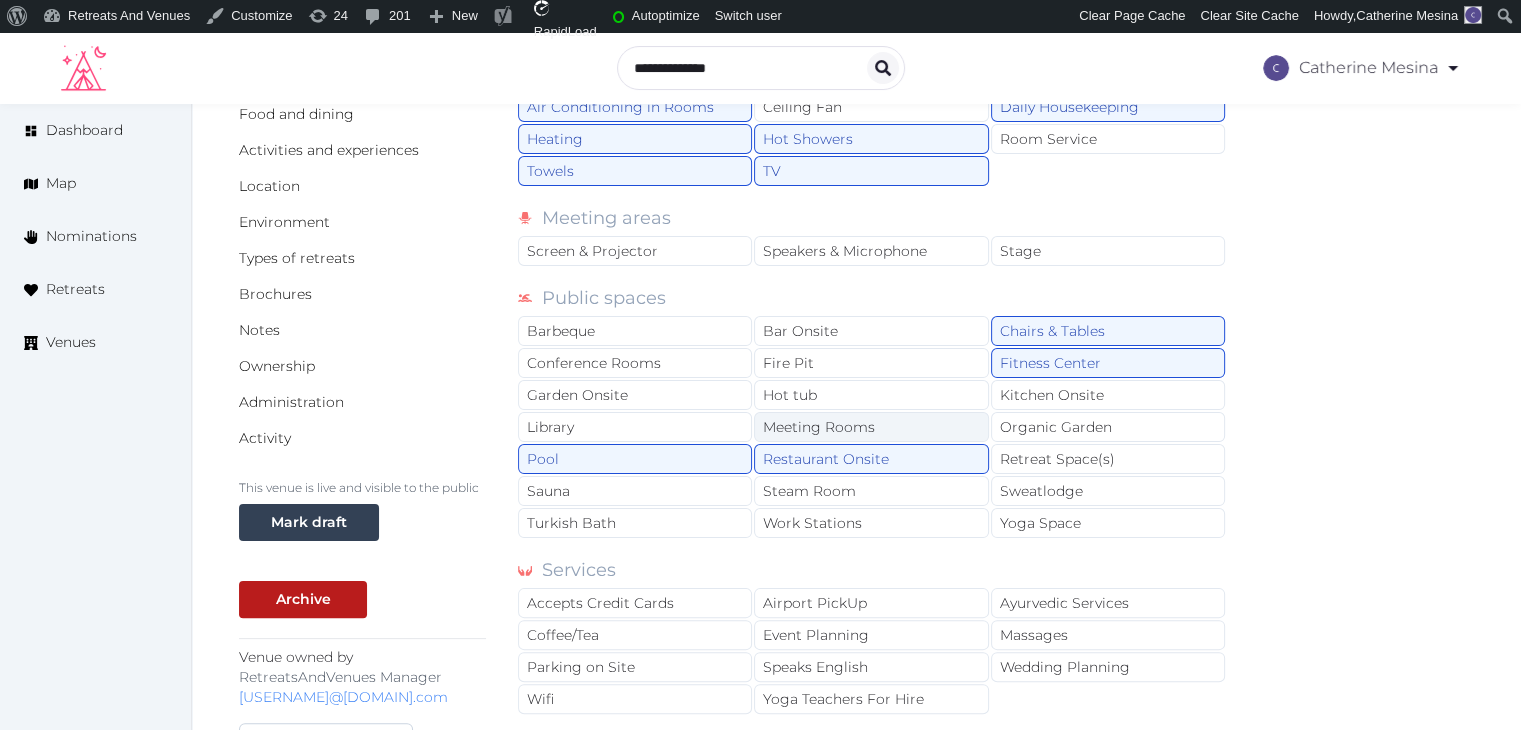 click on "Meeting Rooms" at bounding box center (871, 427) 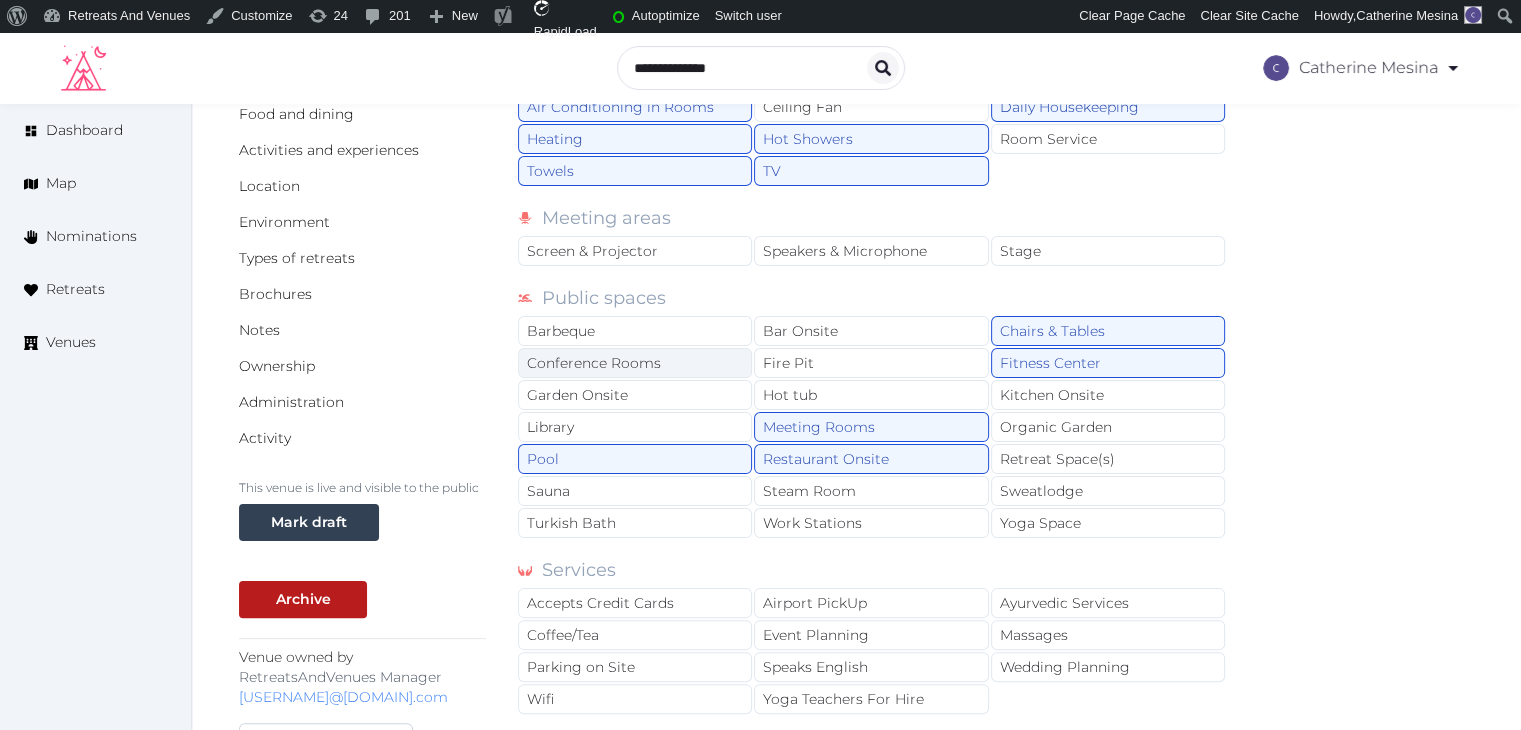 click on "Conference Rooms" at bounding box center (635, 363) 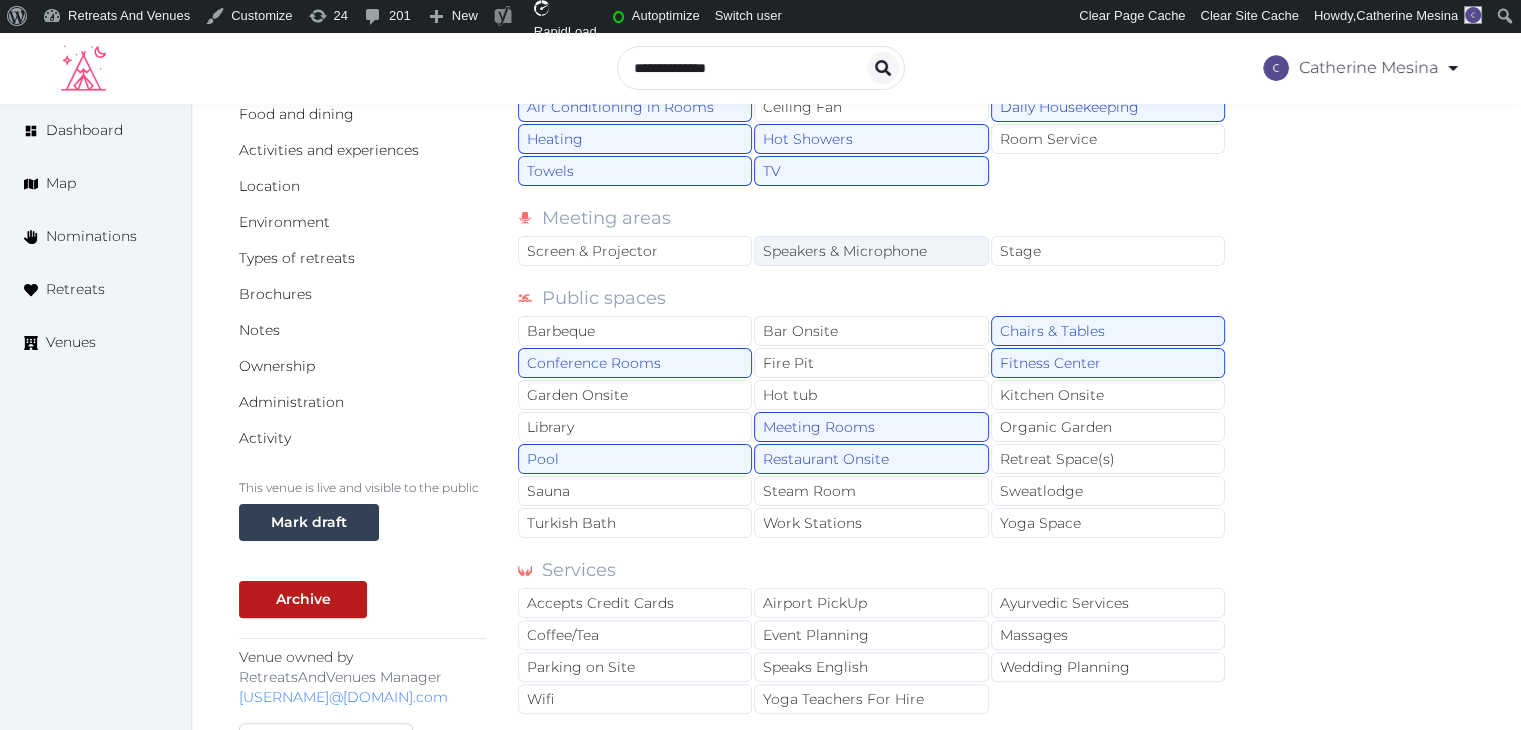 drag, startPoint x: 648, startPoint y: 253, endPoint x: 840, endPoint y: 252, distance: 192.00261 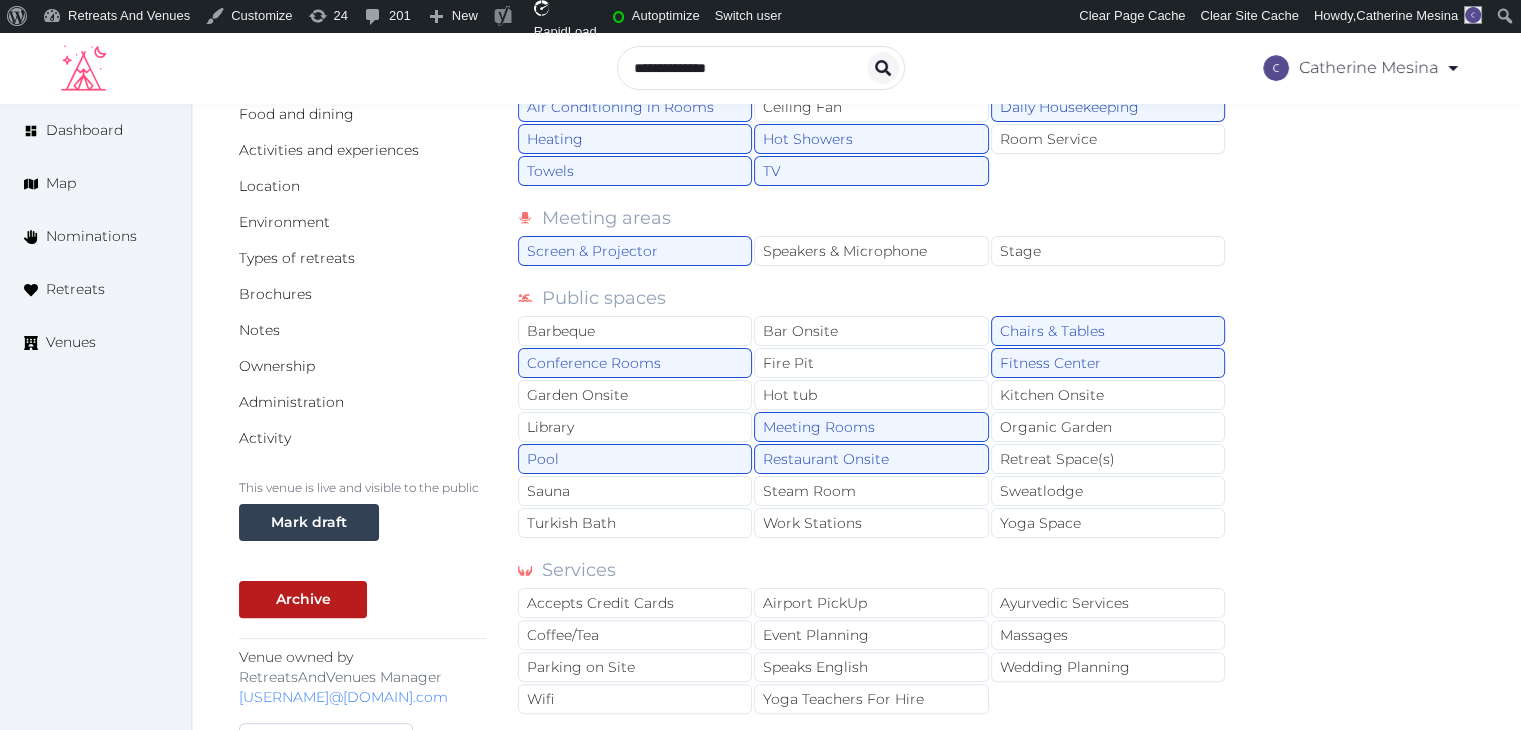 drag, startPoint x: 858, startPoint y: 252, endPoint x: 1008, endPoint y: 202, distance: 158.11388 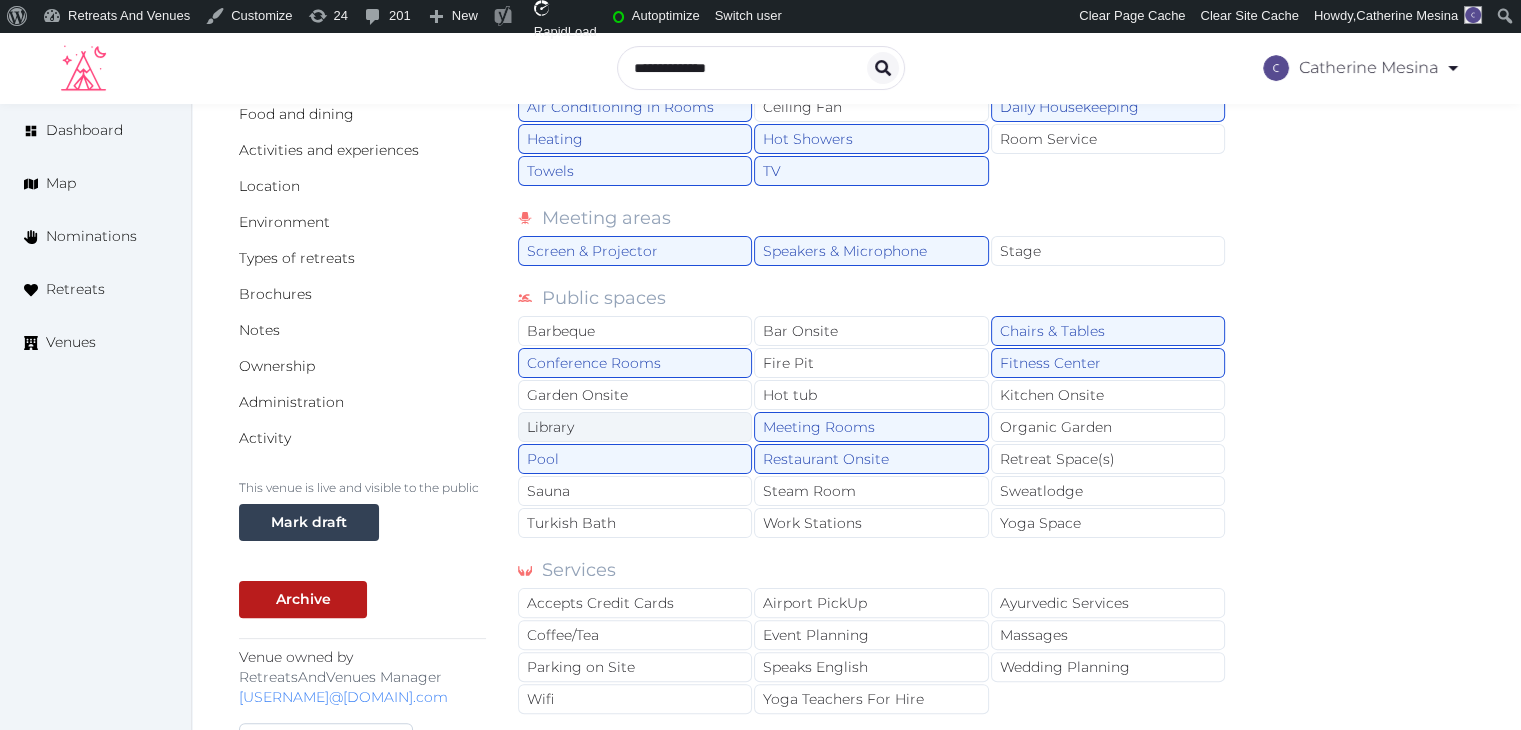 click on "Library" at bounding box center (635, 427) 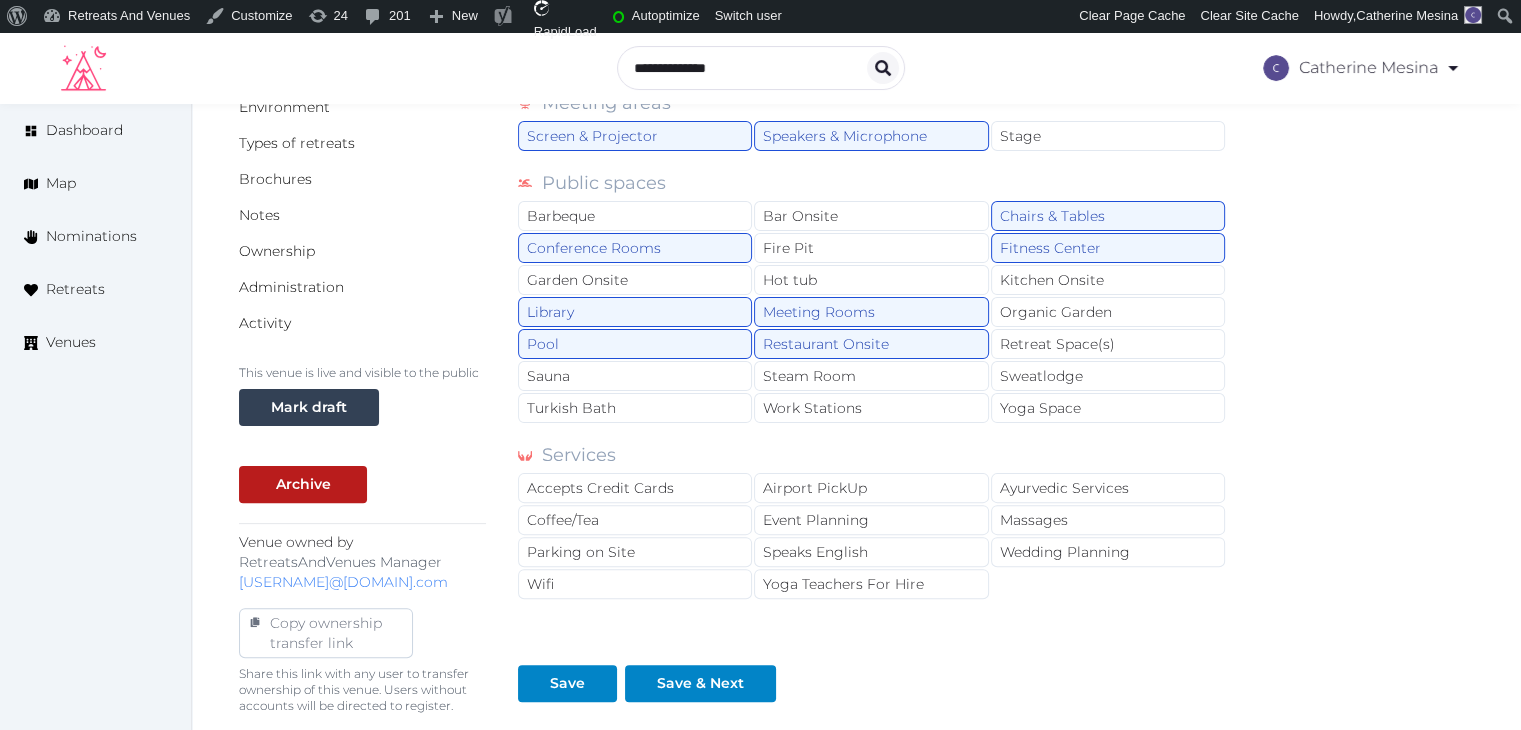 scroll, scrollTop: 550, scrollLeft: 0, axis: vertical 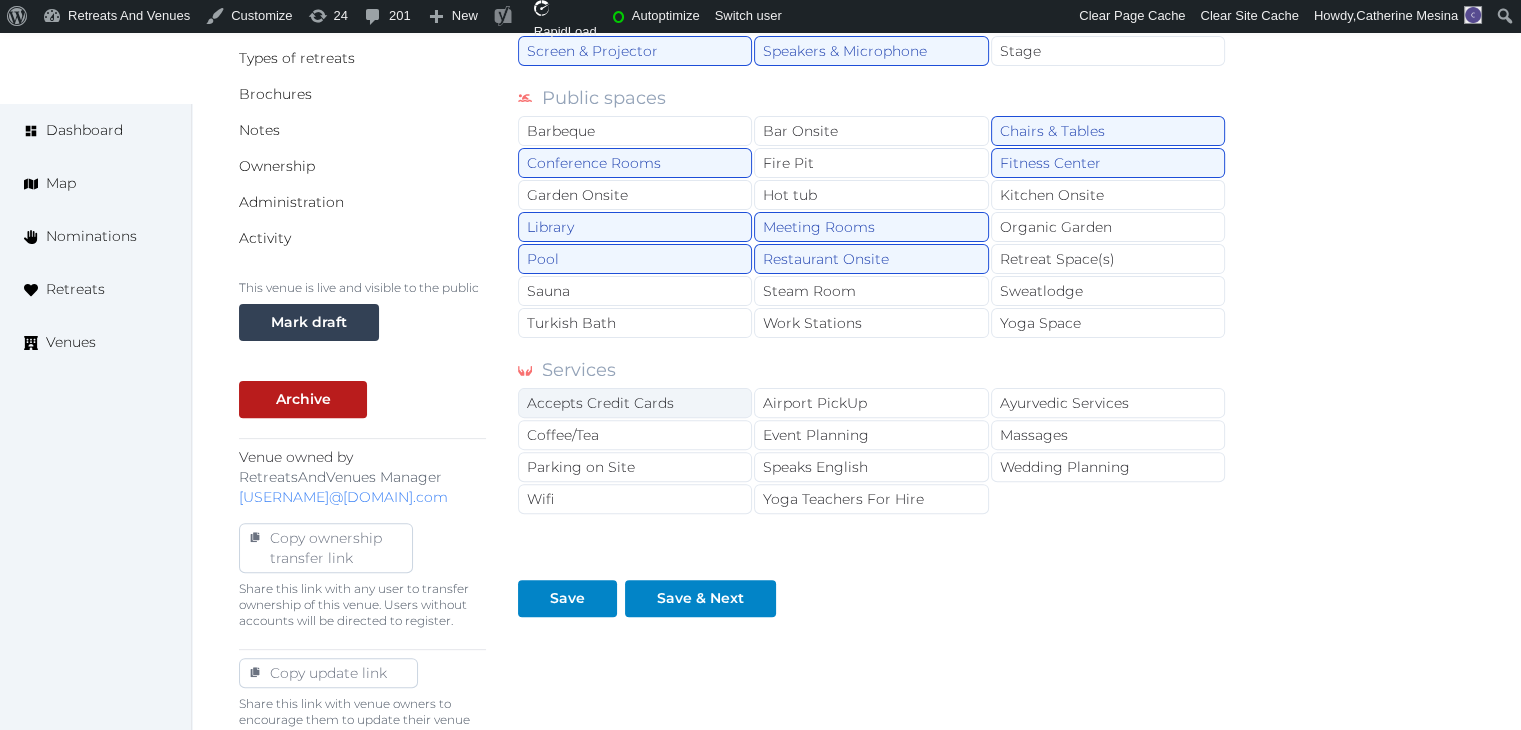 click on "Accepts Credit Cards" at bounding box center (635, 403) 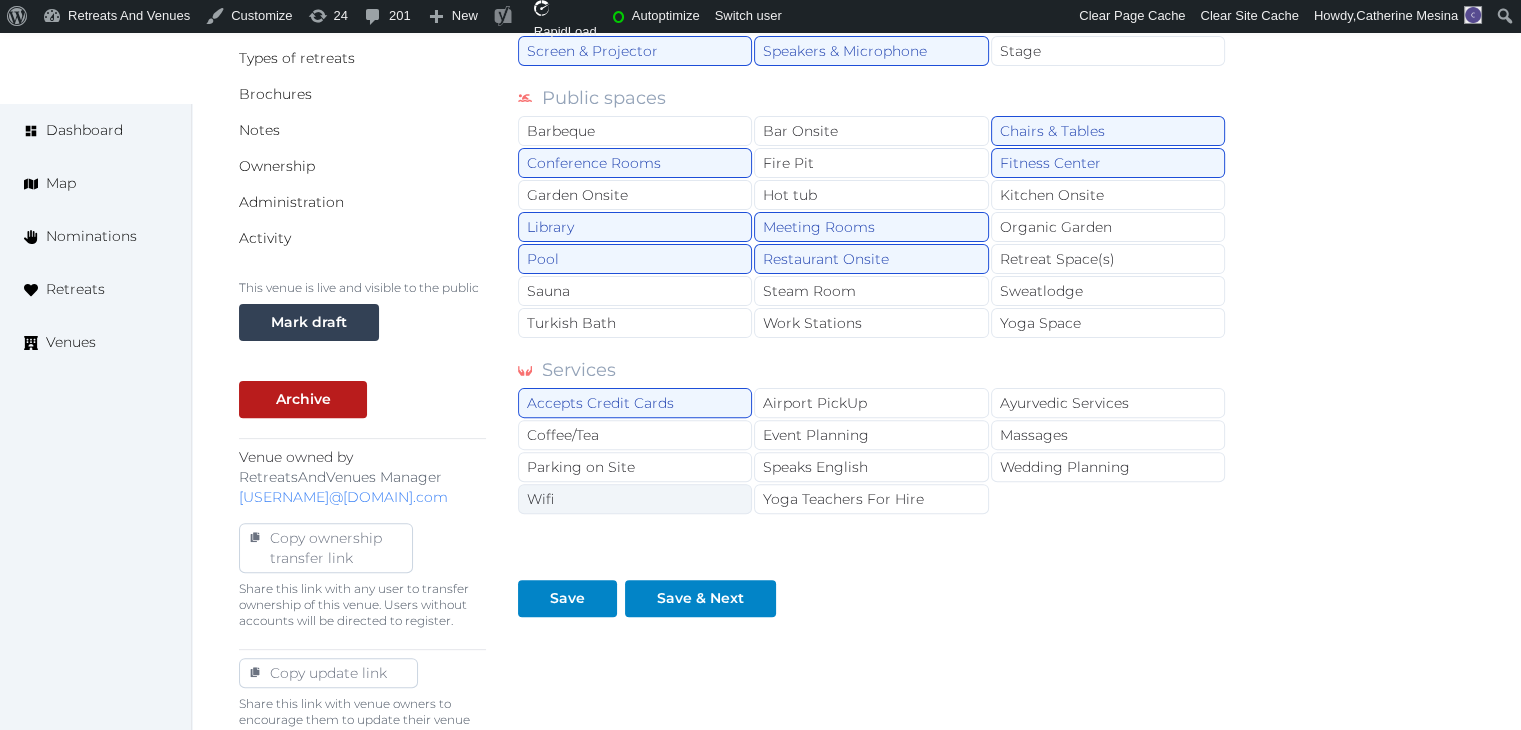 click on "Wifi" at bounding box center (635, 499) 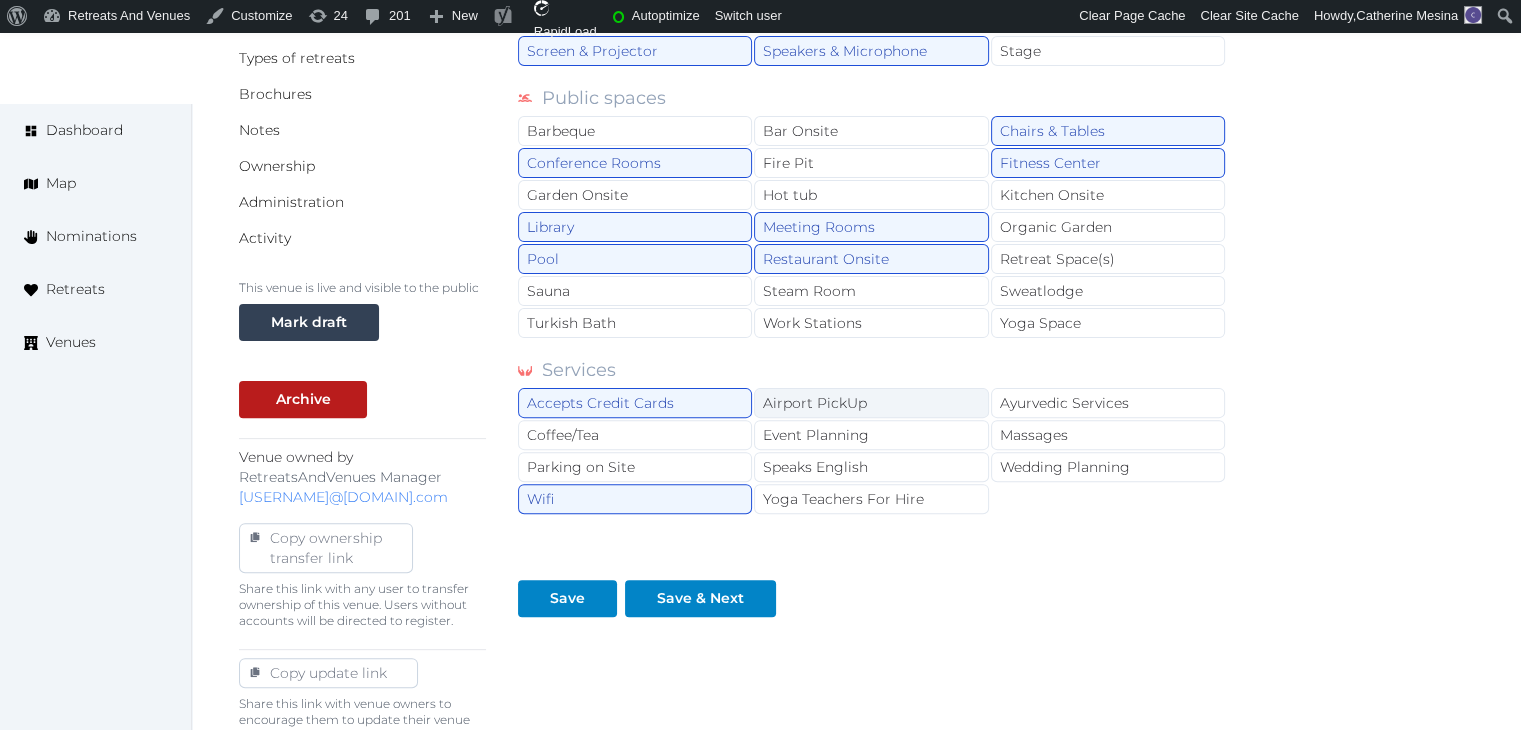 click on "Airport PickUp" at bounding box center [871, 403] 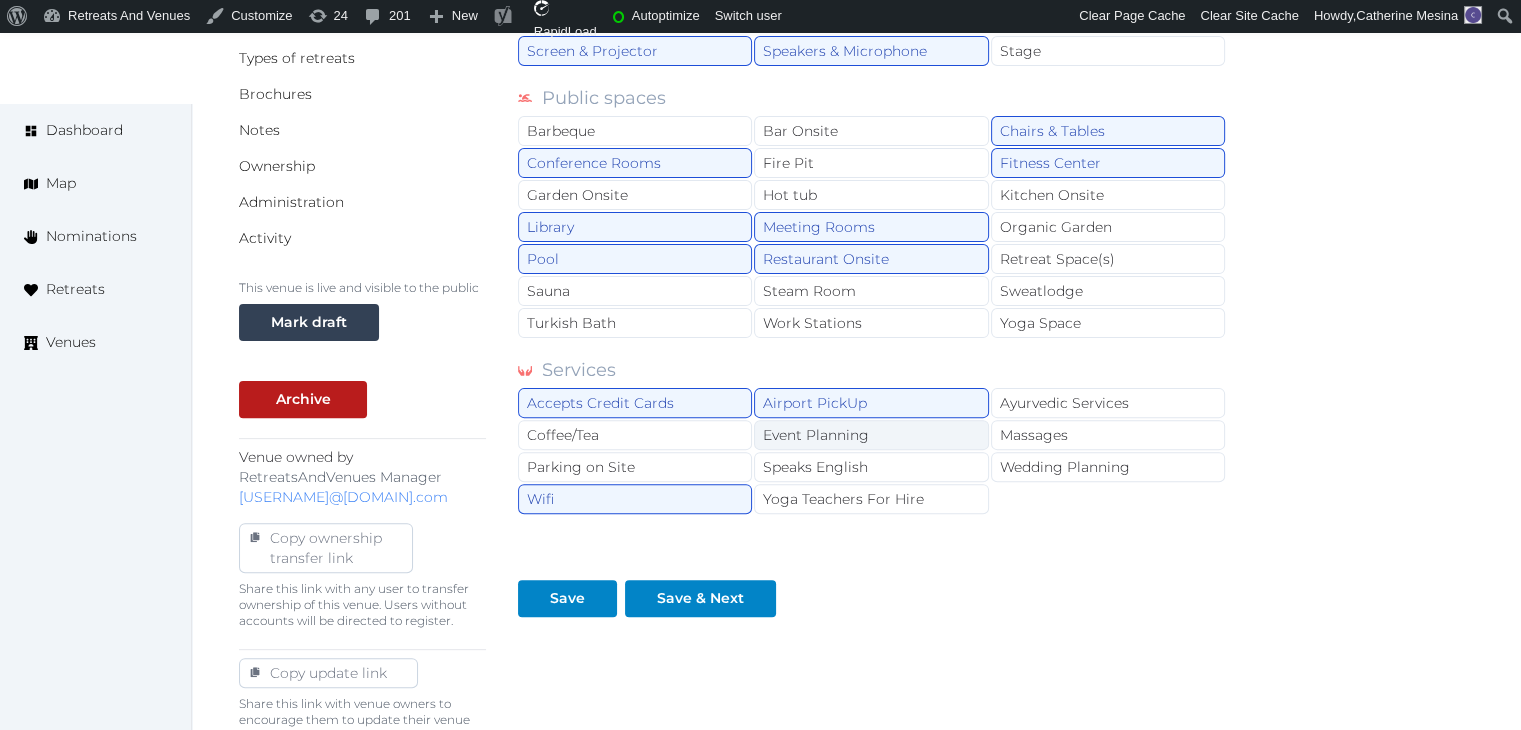 click on "Event Planning" at bounding box center [871, 435] 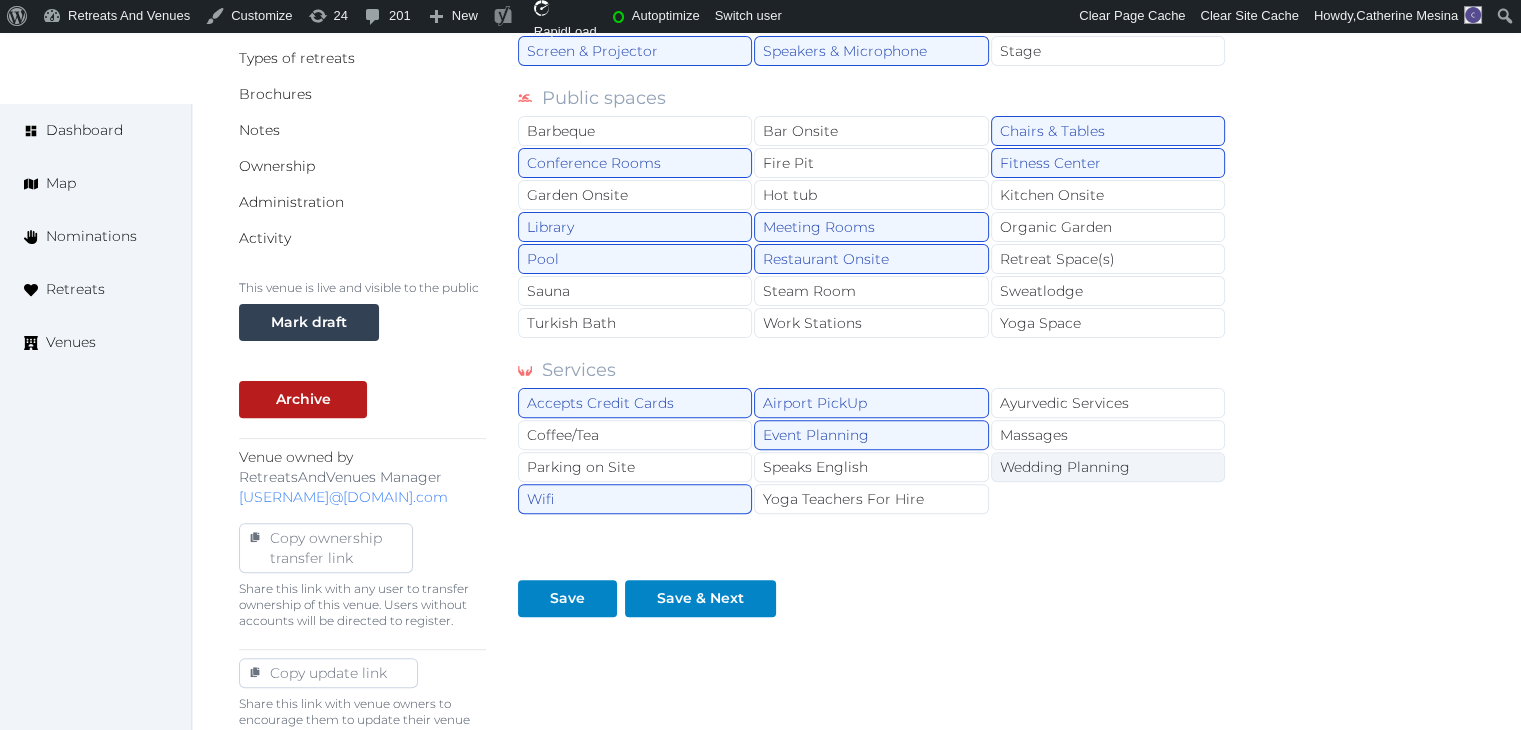 click on "Wedding Planning" at bounding box center [1108, 467] 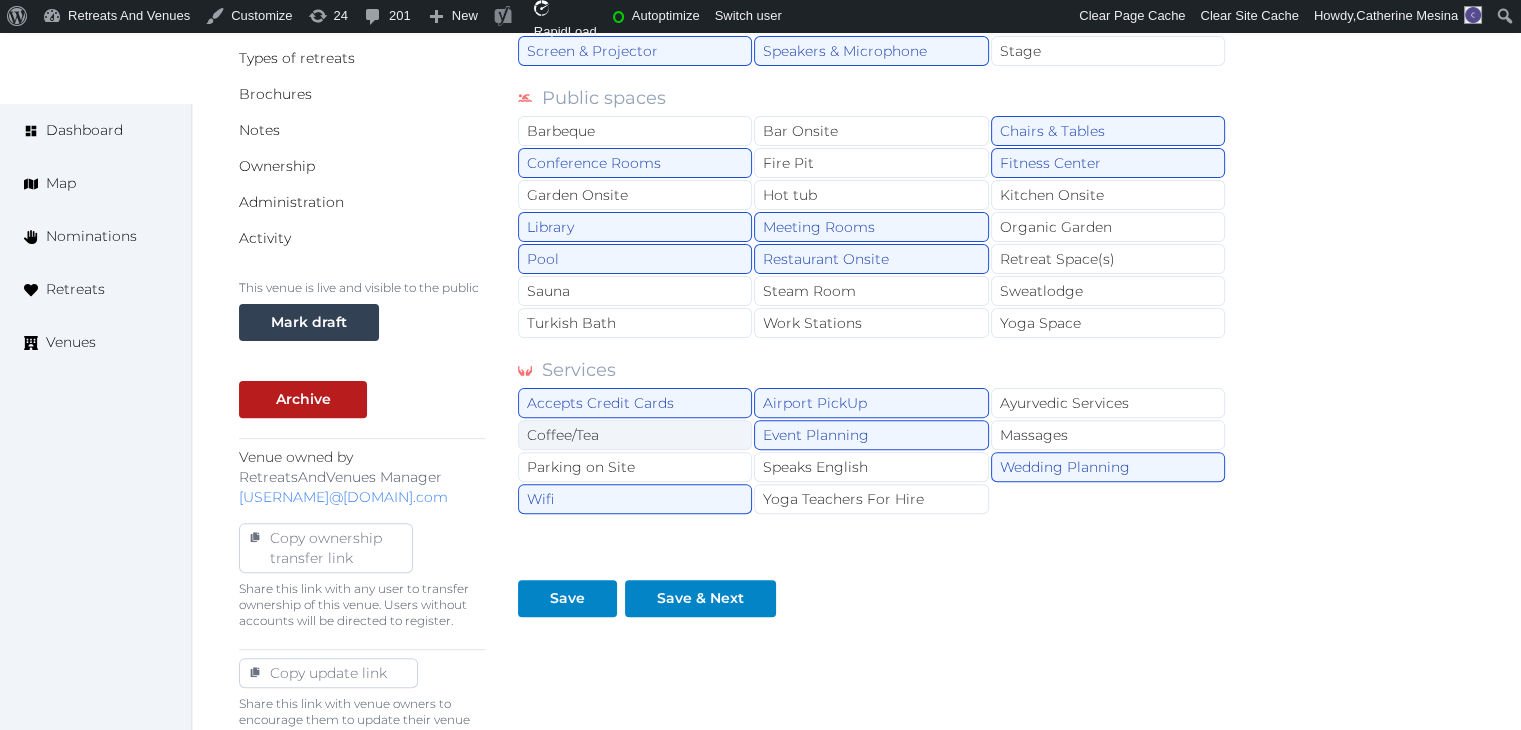 click on "Coffee/Tea" at bounding box center [635, 435] 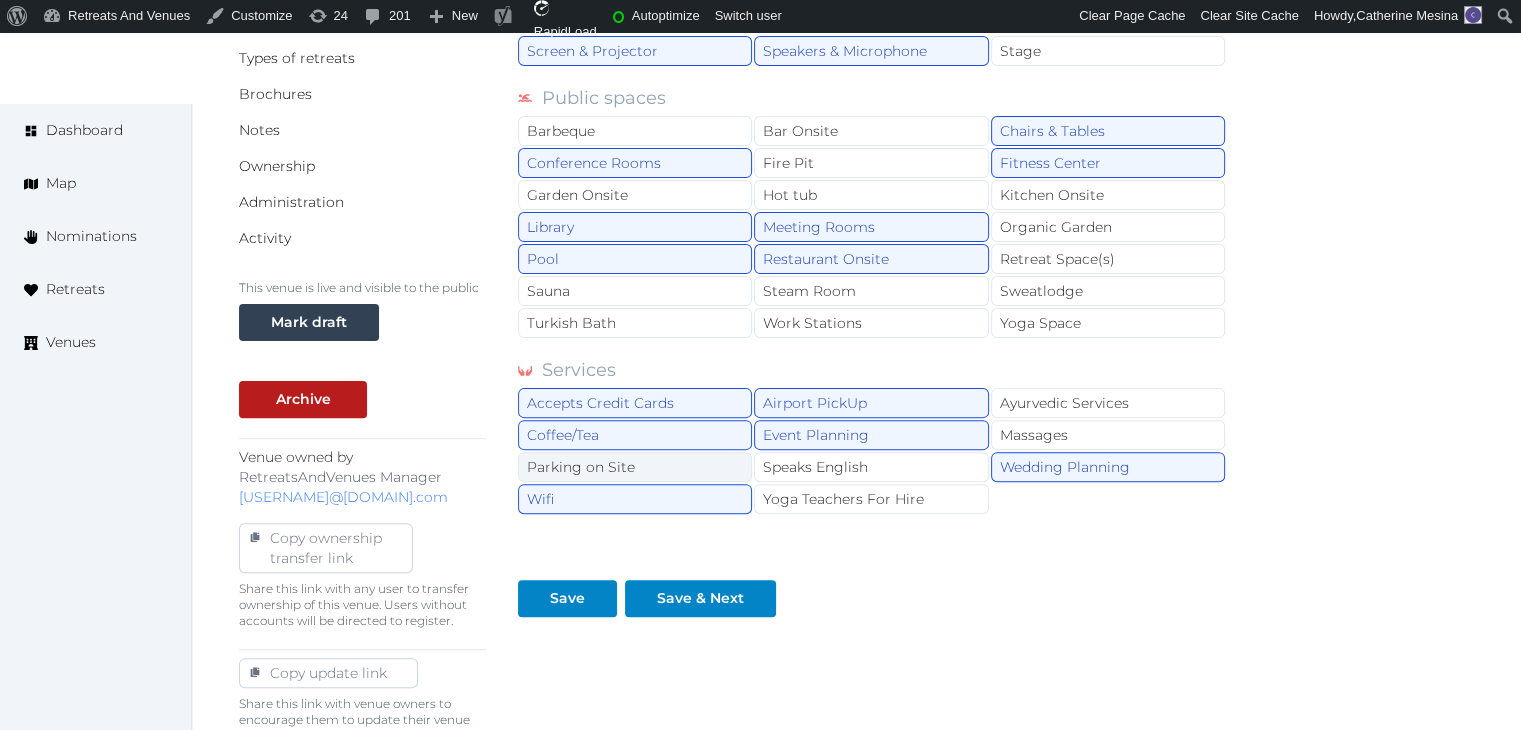 click on "Parking on Site" at bounding box center [635, 467] 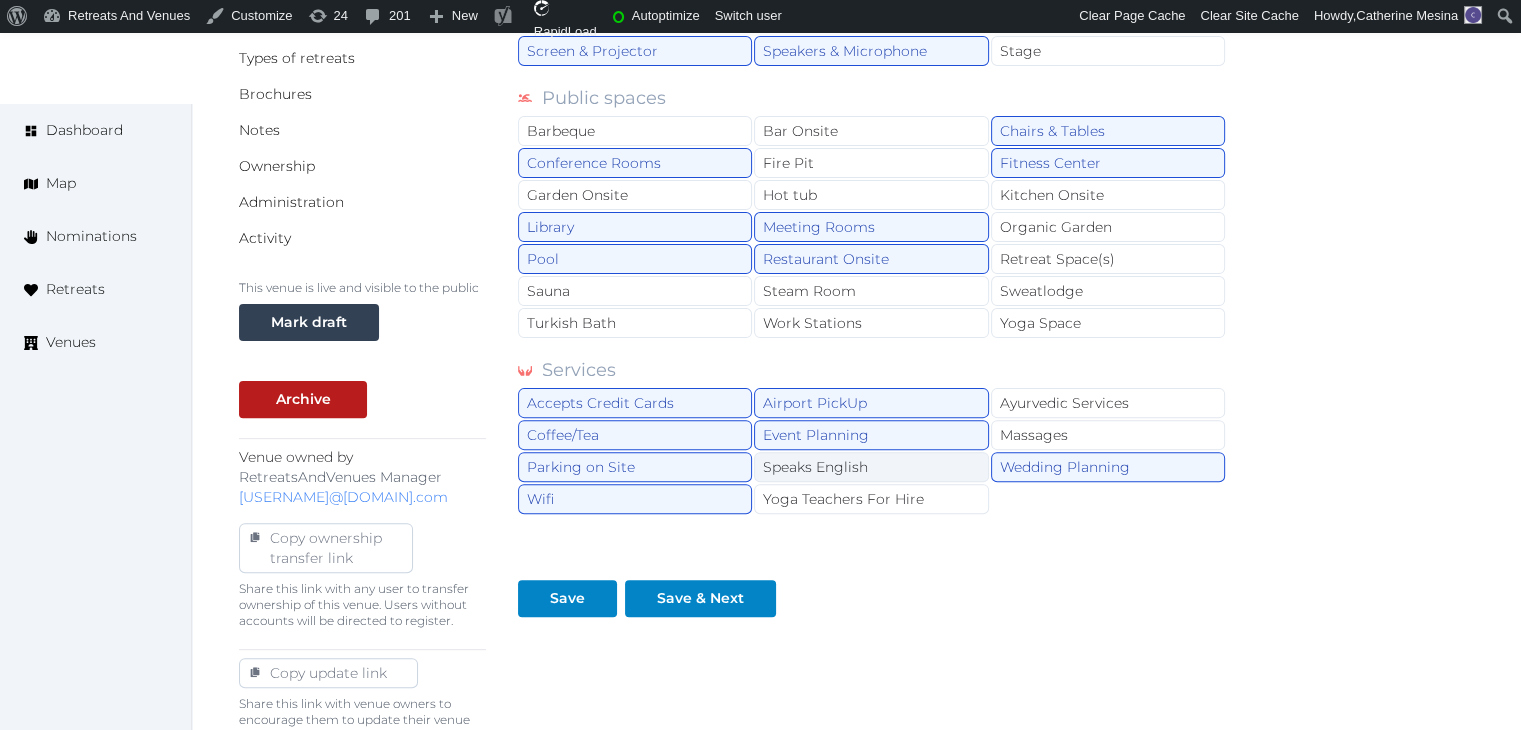 click on "Speaks English" at bounding box center (871, 467) 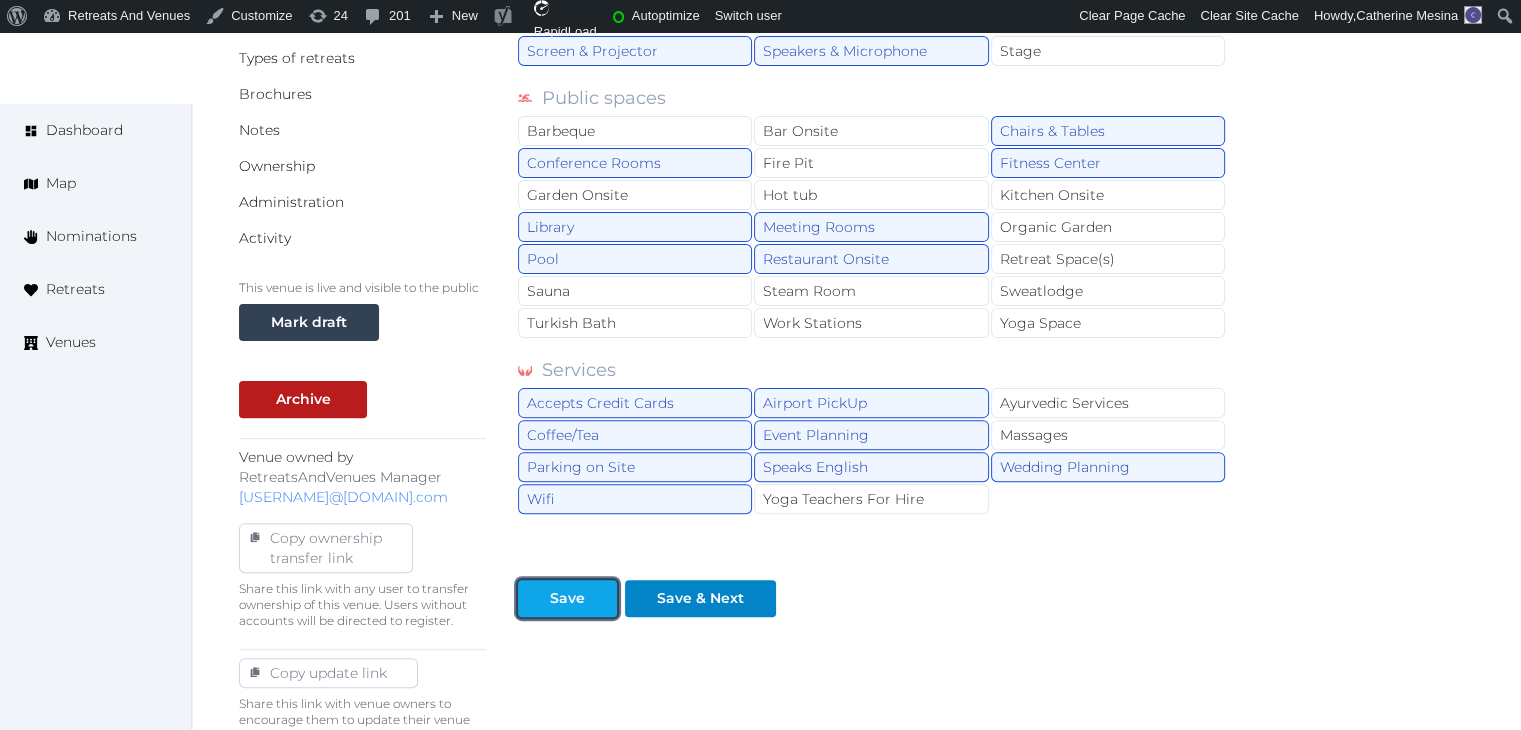 click on "Save" at bounding box center (567, 598) 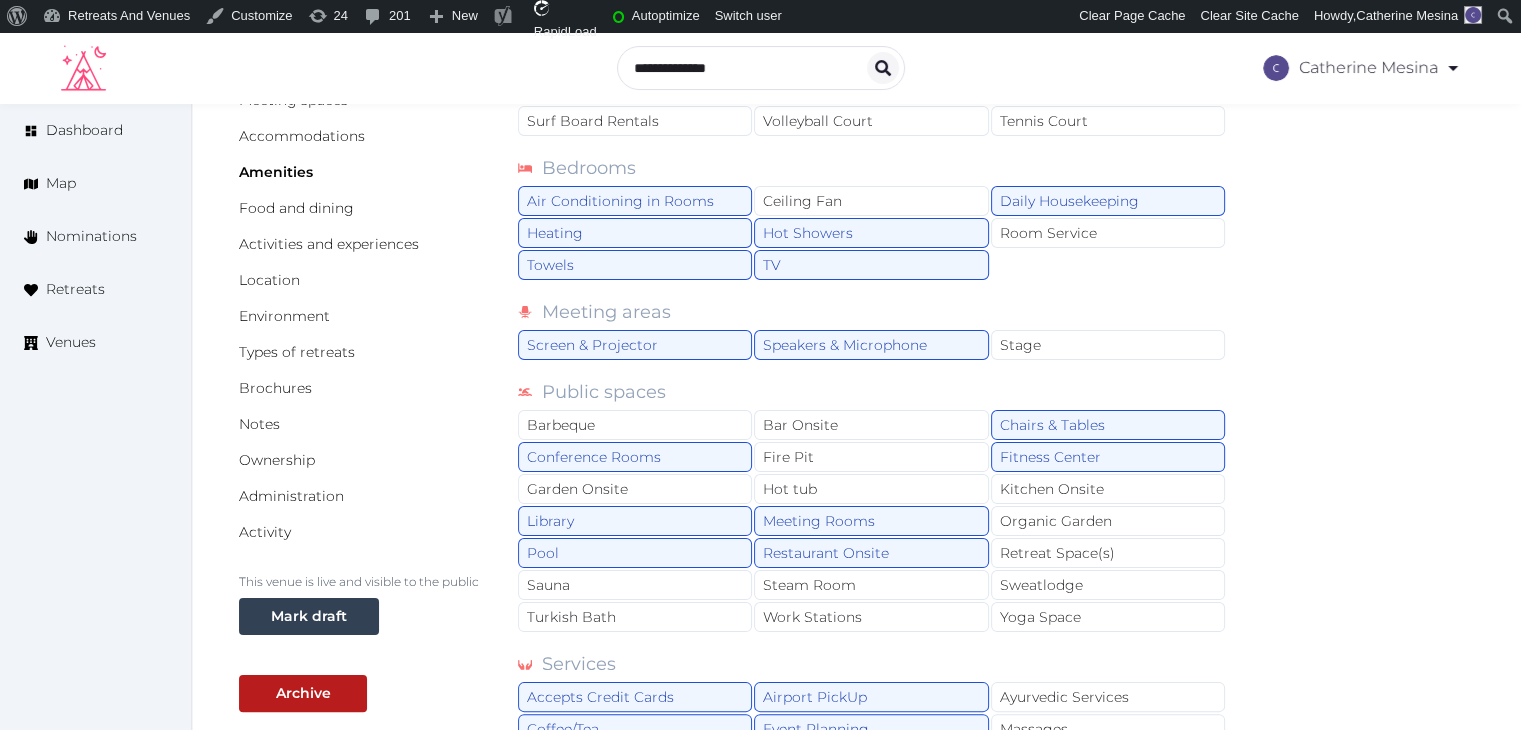 scroll, scrollTop: 250, scrollLeft: 0, axis: vertical 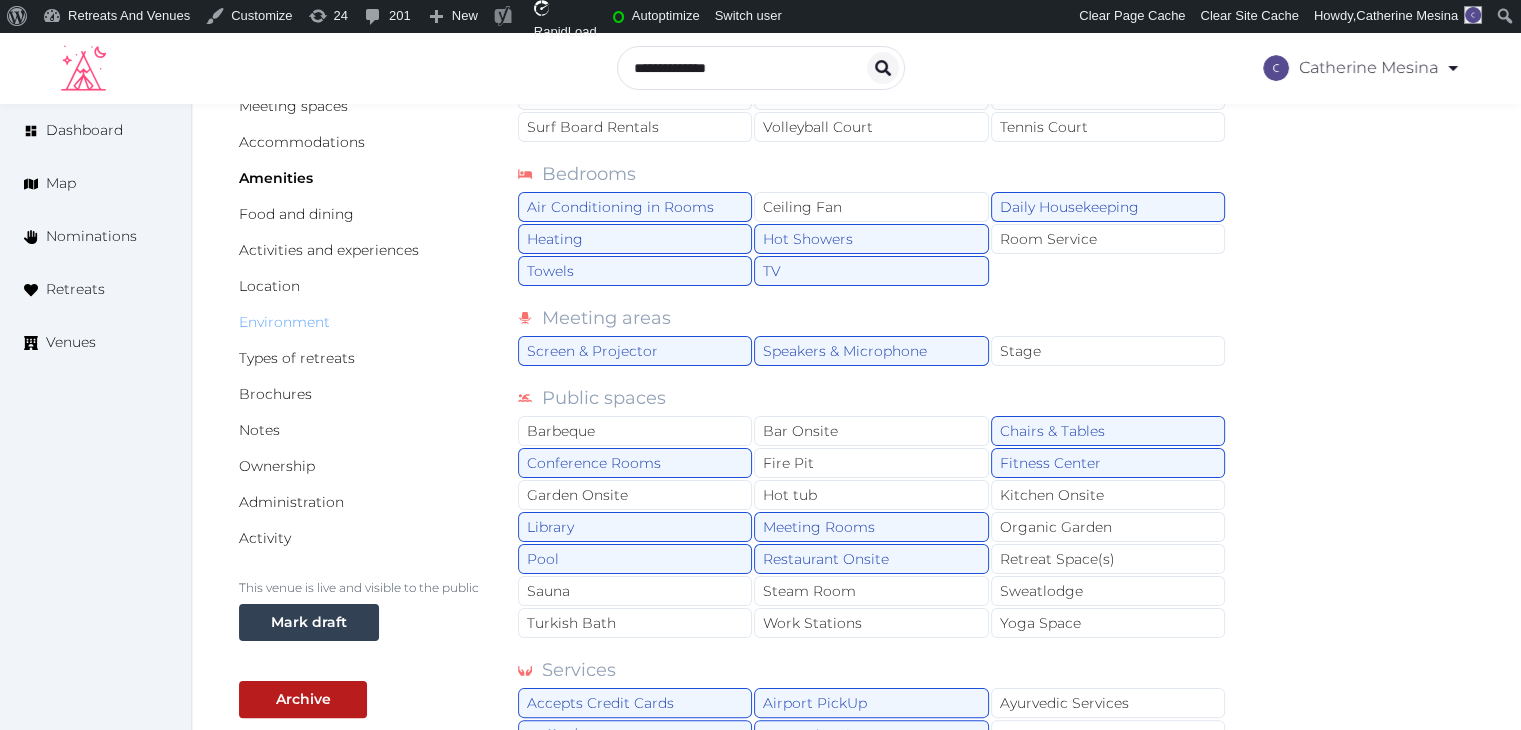 click on "Basic details Pricing and policies Retreat spaces Meeting spaces Accommodations Amenities Food and dining Activities and experiences Location Environment Types of retreats Brochures Notes Ownership Administration Activity" at bounding box center (362, 268) 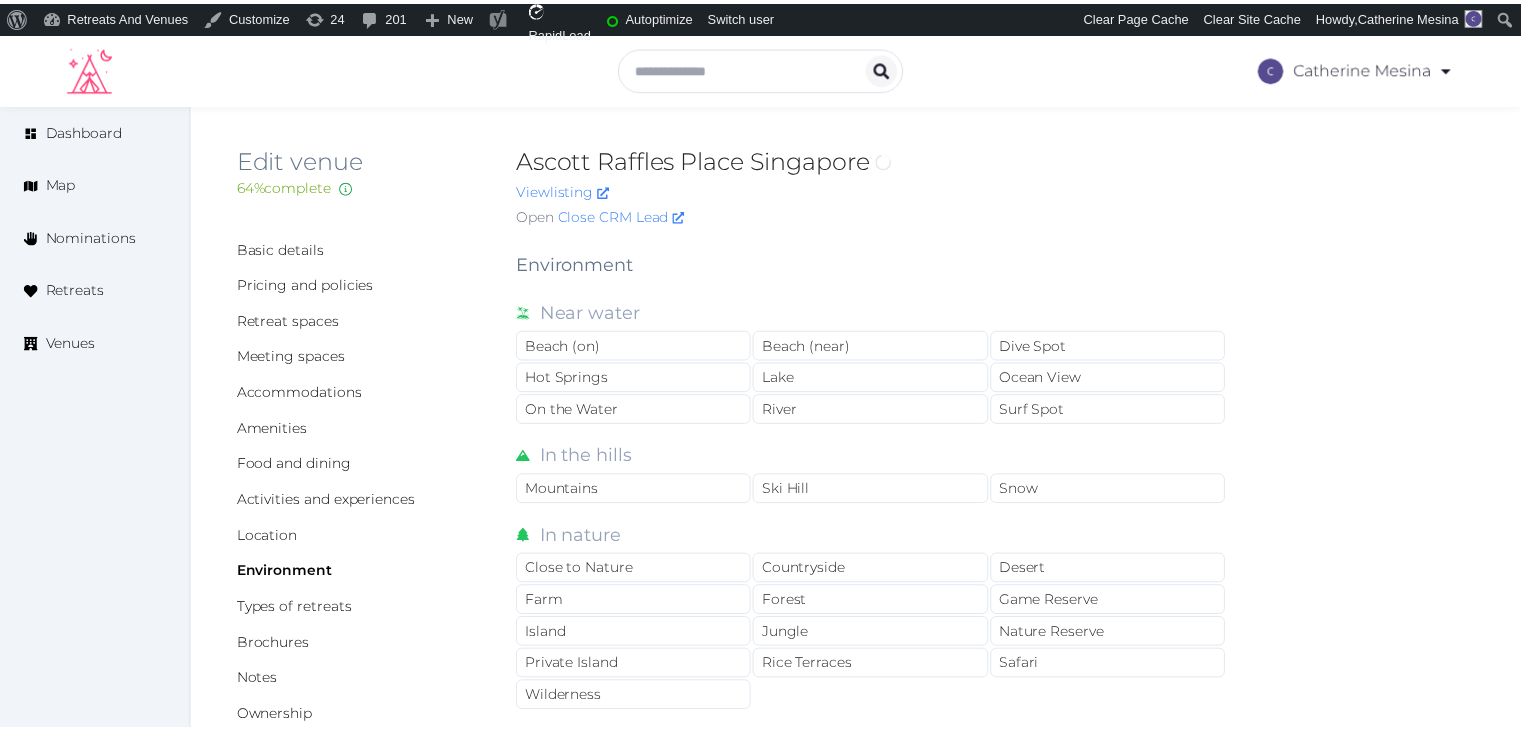 scroll, scrollTop: 0, scrollLeft: 0, axis: both 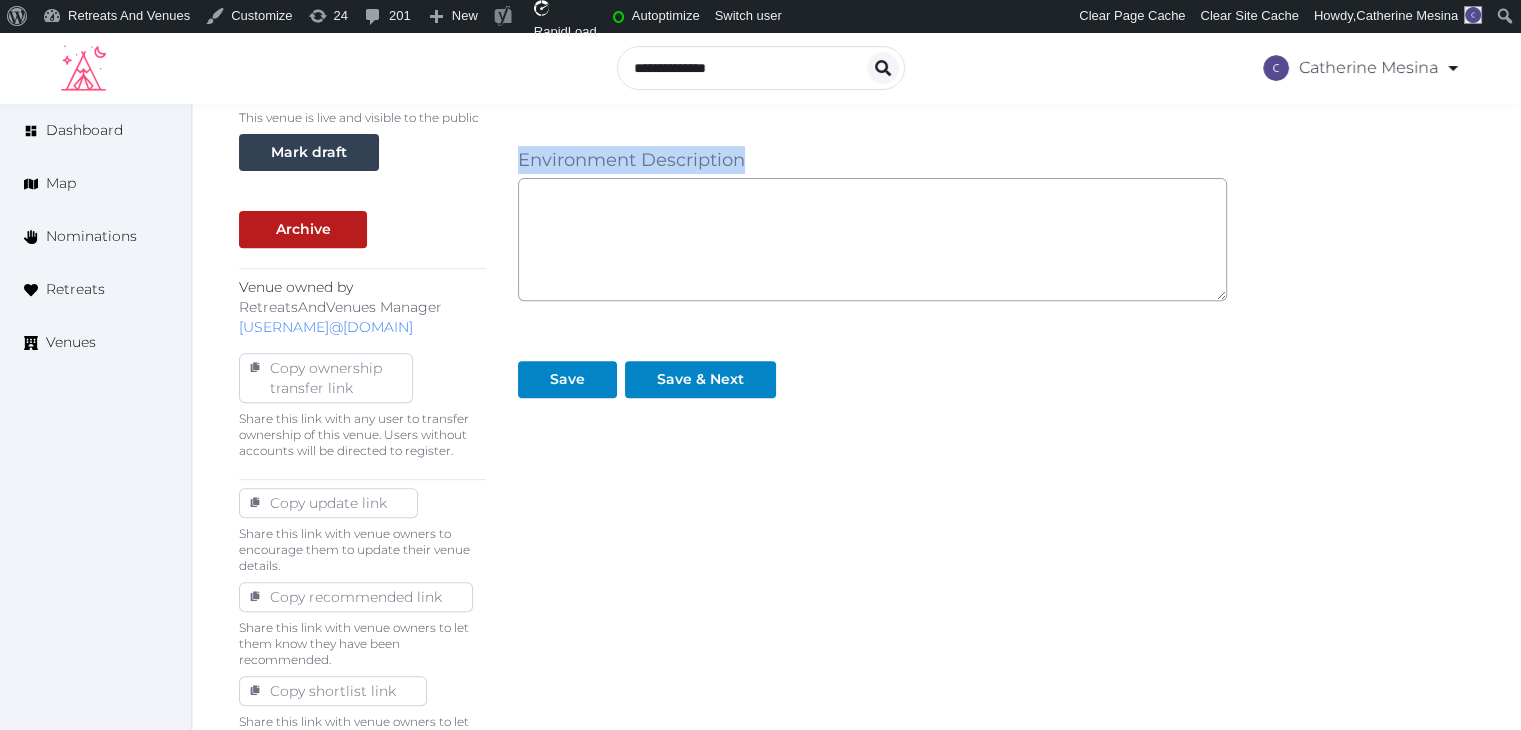 drag, startPoint x: 510, startPoint y: 263, endPoint x: 901, endPoint y: 225, distance: 392.8422 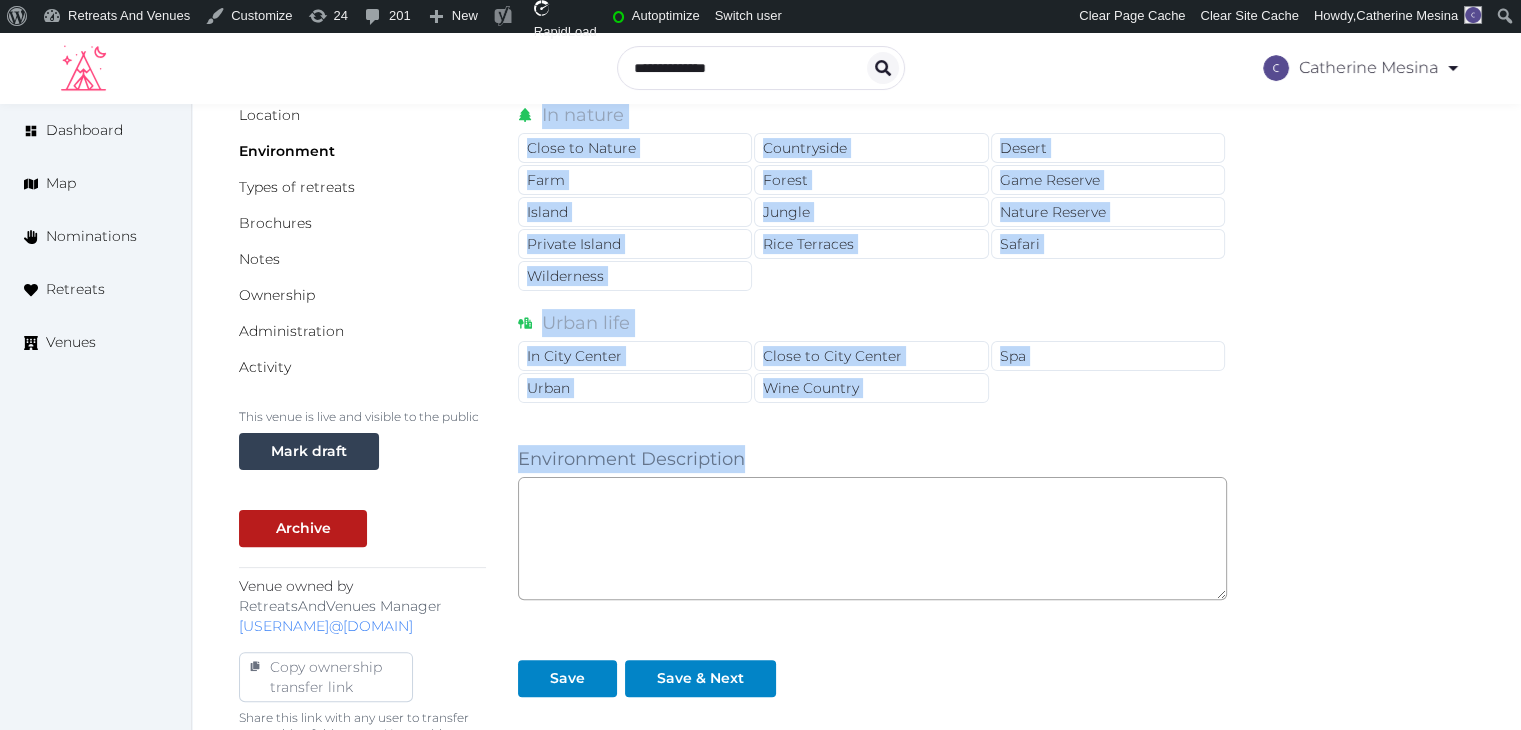 scroll, scrollTop: 420, scrollLeft: 0, axis: vertical 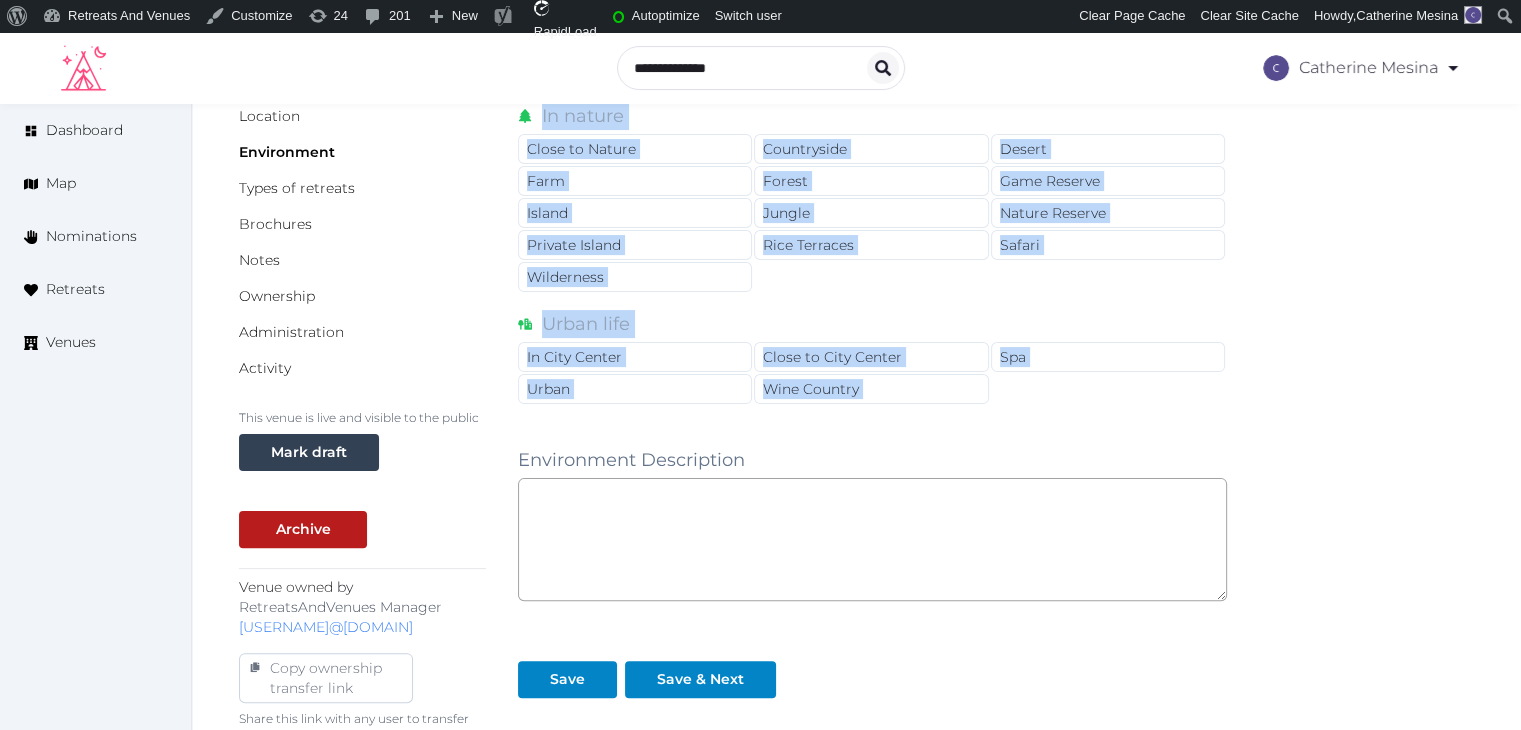 copy on "Environment Near water Beach (on) Beach (near) Dive Spot Hot Springs Lake Ocean View On the Water River Surf Spot In the hills Mountains Ski Hill Snow In nature Close to Nature Countryside Desert Farm Forest Game Reserve Island Jungle Nature Reserve Private Island Rice Terraces Safari Wilderness Urban life In City Center Close to City Center Spa Urban Wine Country" 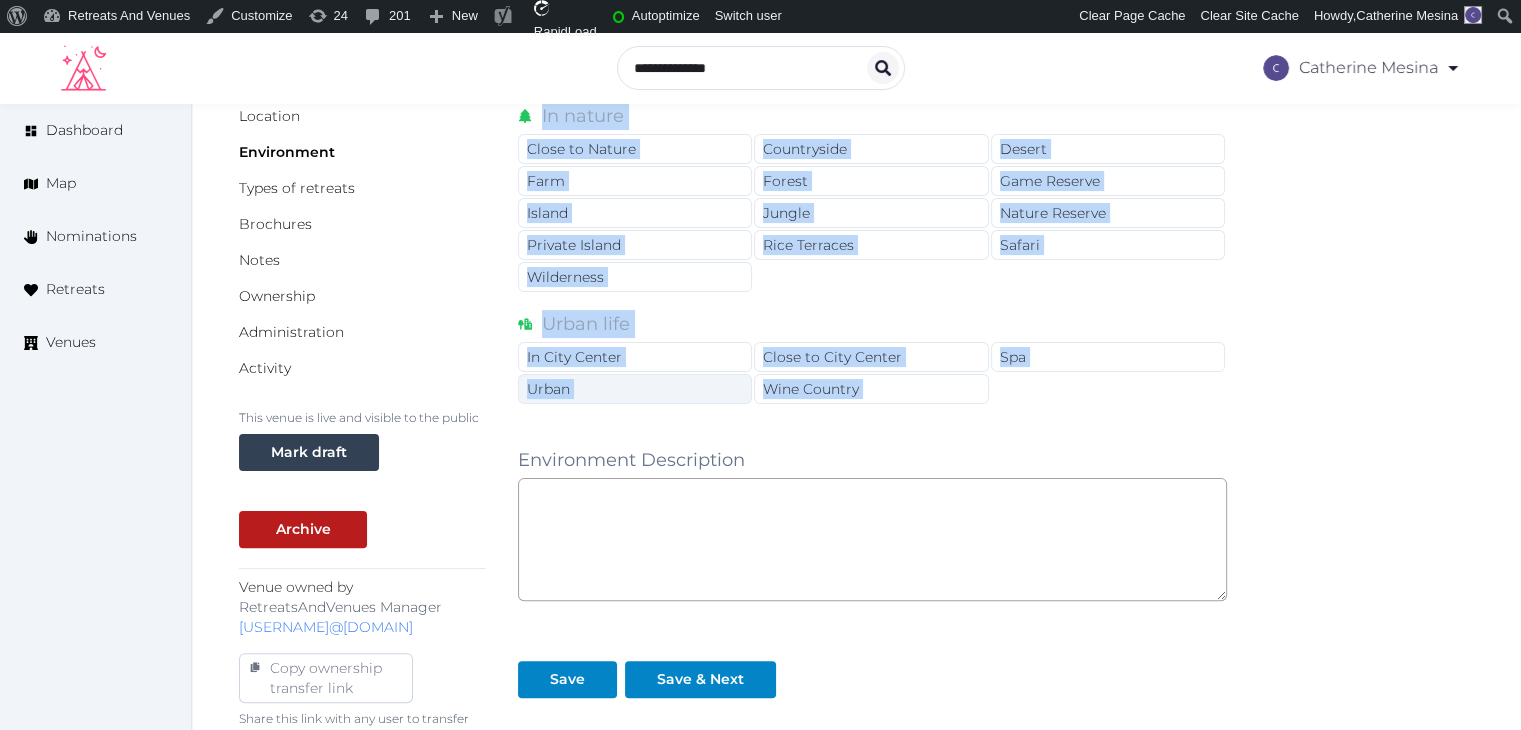 click on "Urban" at bounding box center (635, 389) 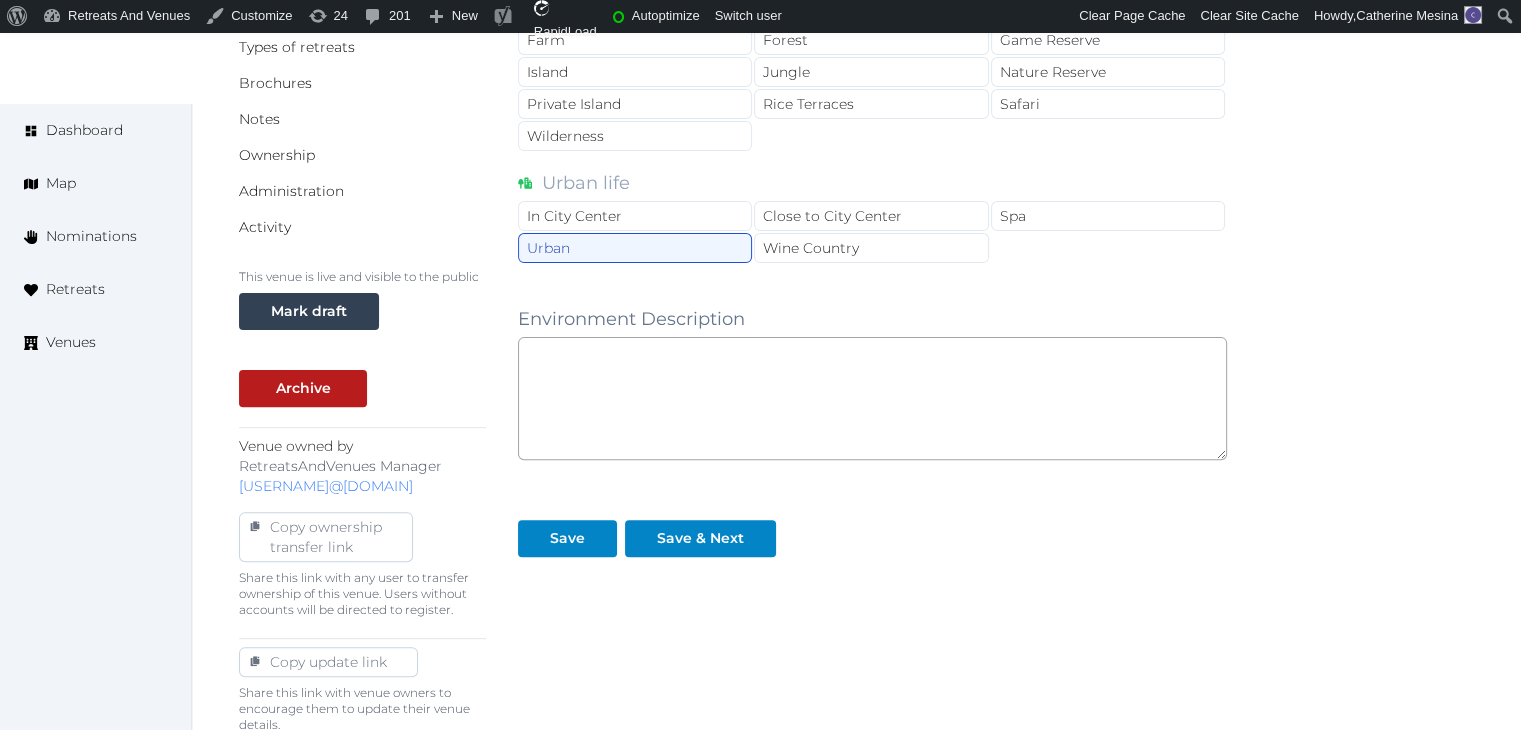scroll, scrollTop: 620, scrollLeft: 0, axis: vertical 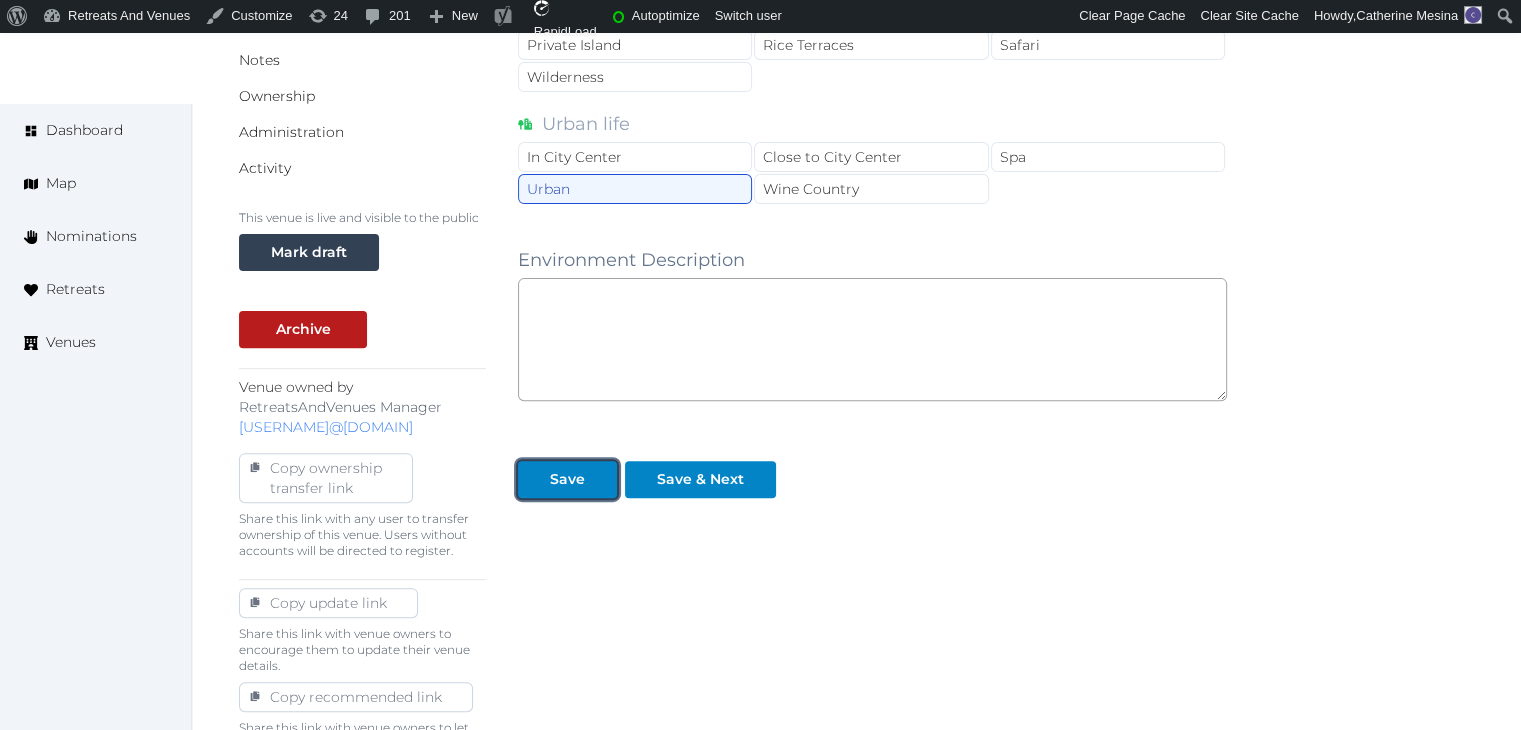 drag, startPoint x: 584, startPoint y: 465, endPoint x: 618, endPoint y: 530, distance: 73.3553 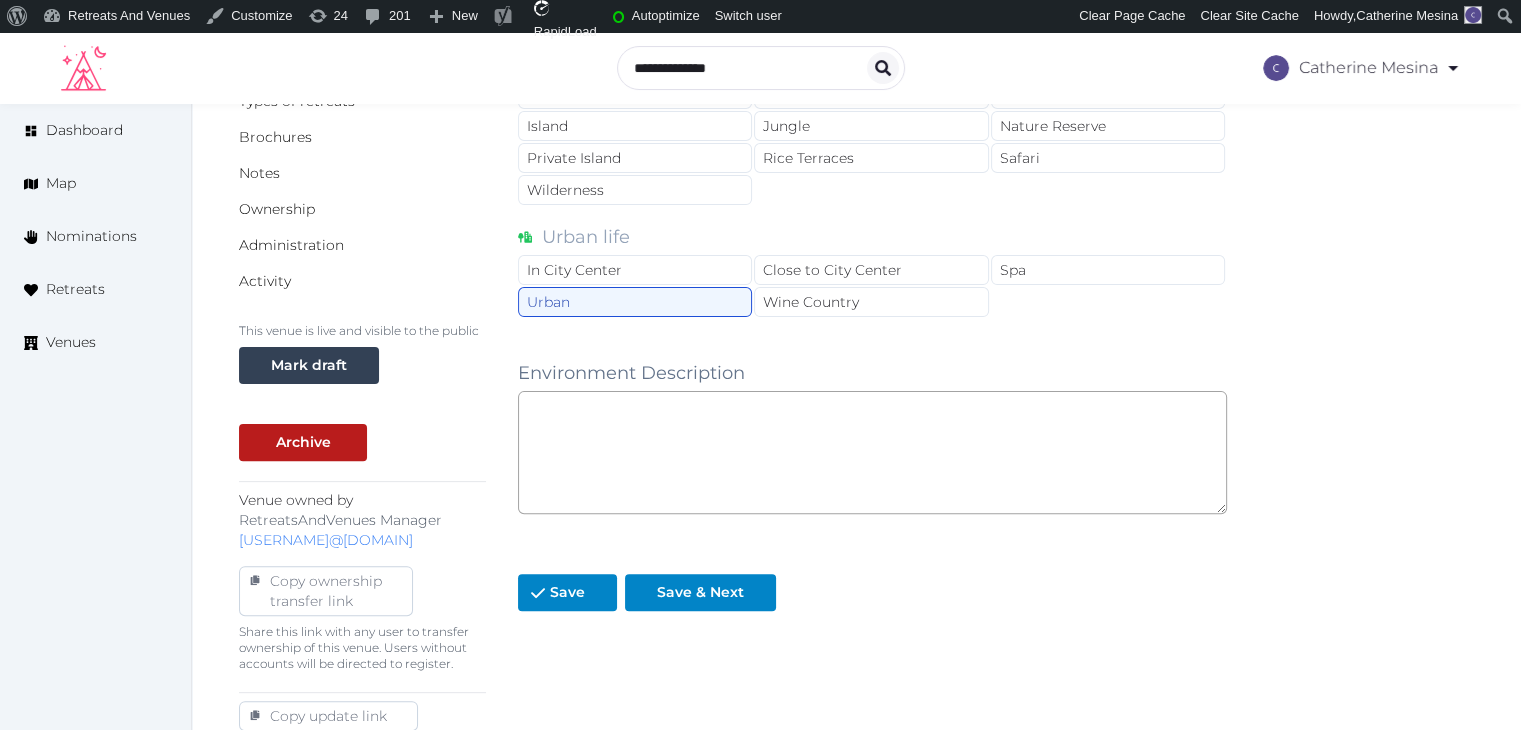scroll, scrollTop: 420, scrollLeft: 0, axis: vertical 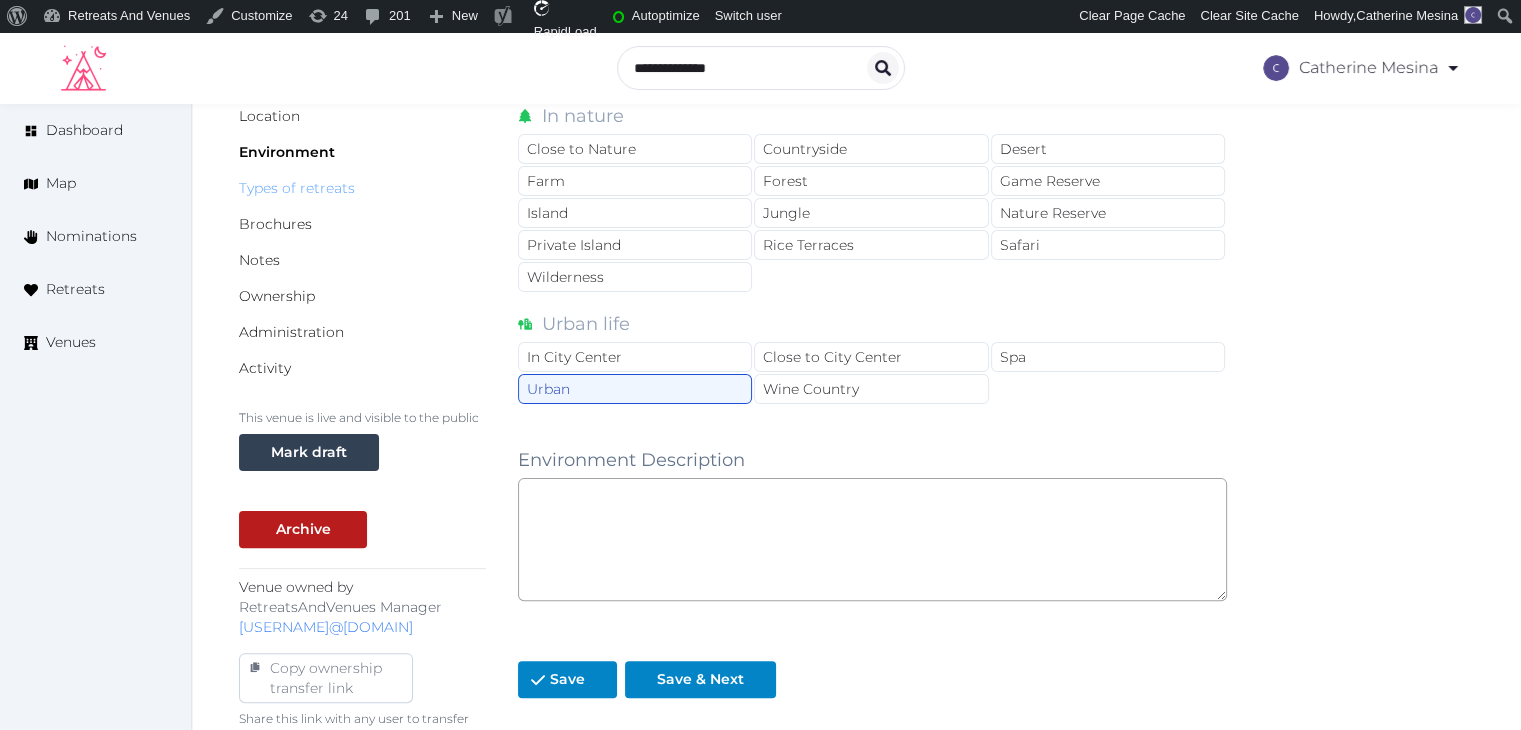 click on "Types of retreats" at bounding box center [297, 188] 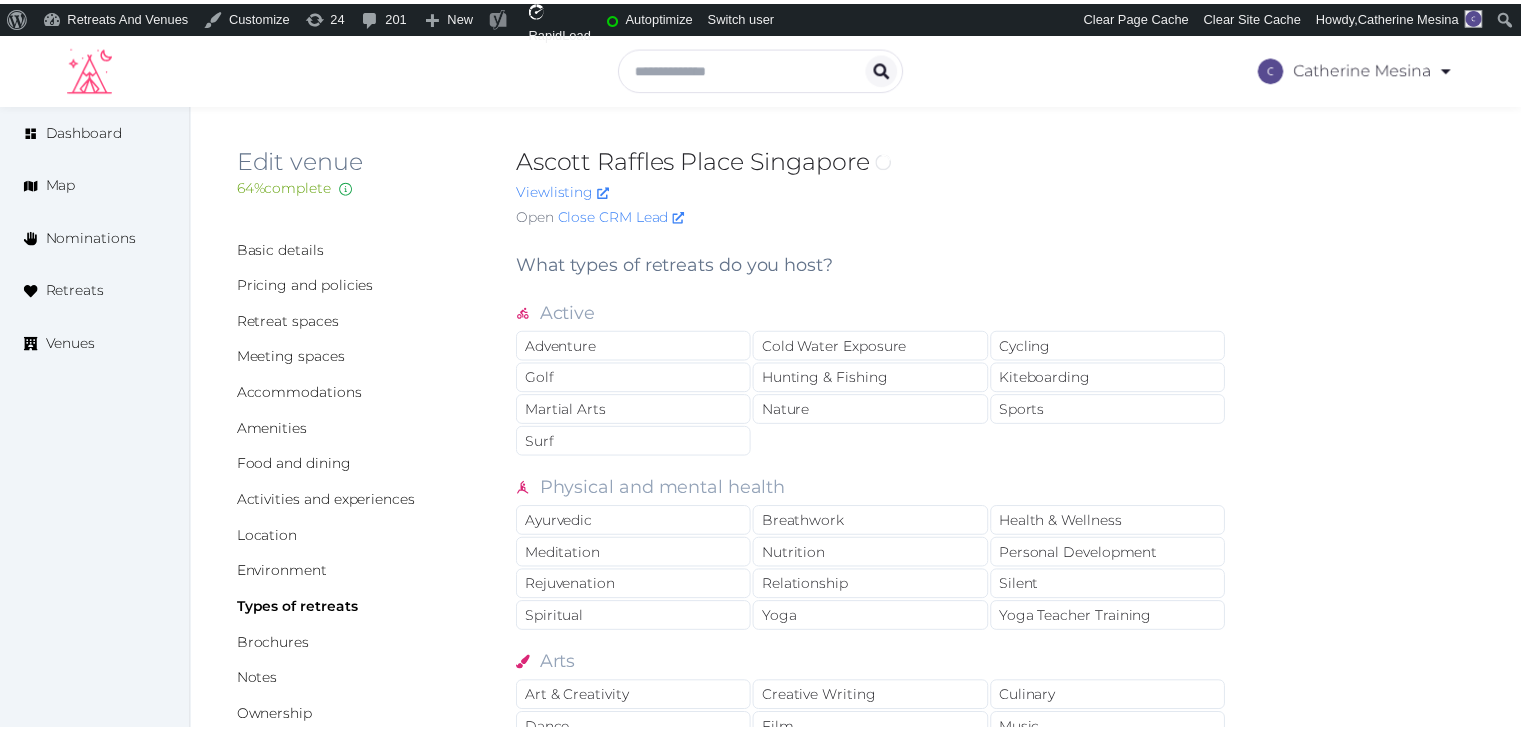 scroll, scrollTop: 0, scrollLeft: 0, axis: both 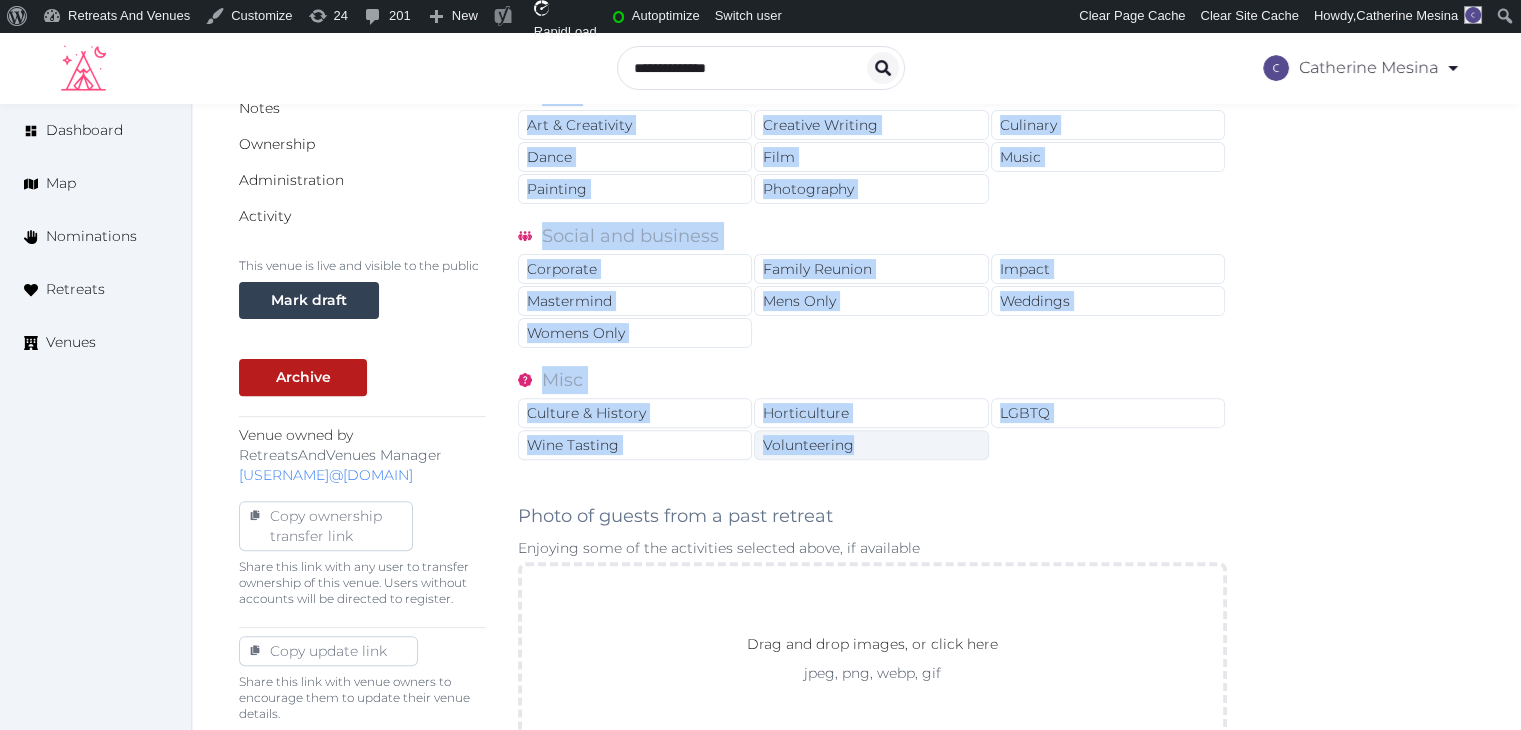 drag, startPoint x: 515, startPoint y: 265, endPoint x: 870, endPoint y: 438, distance: 394.91013 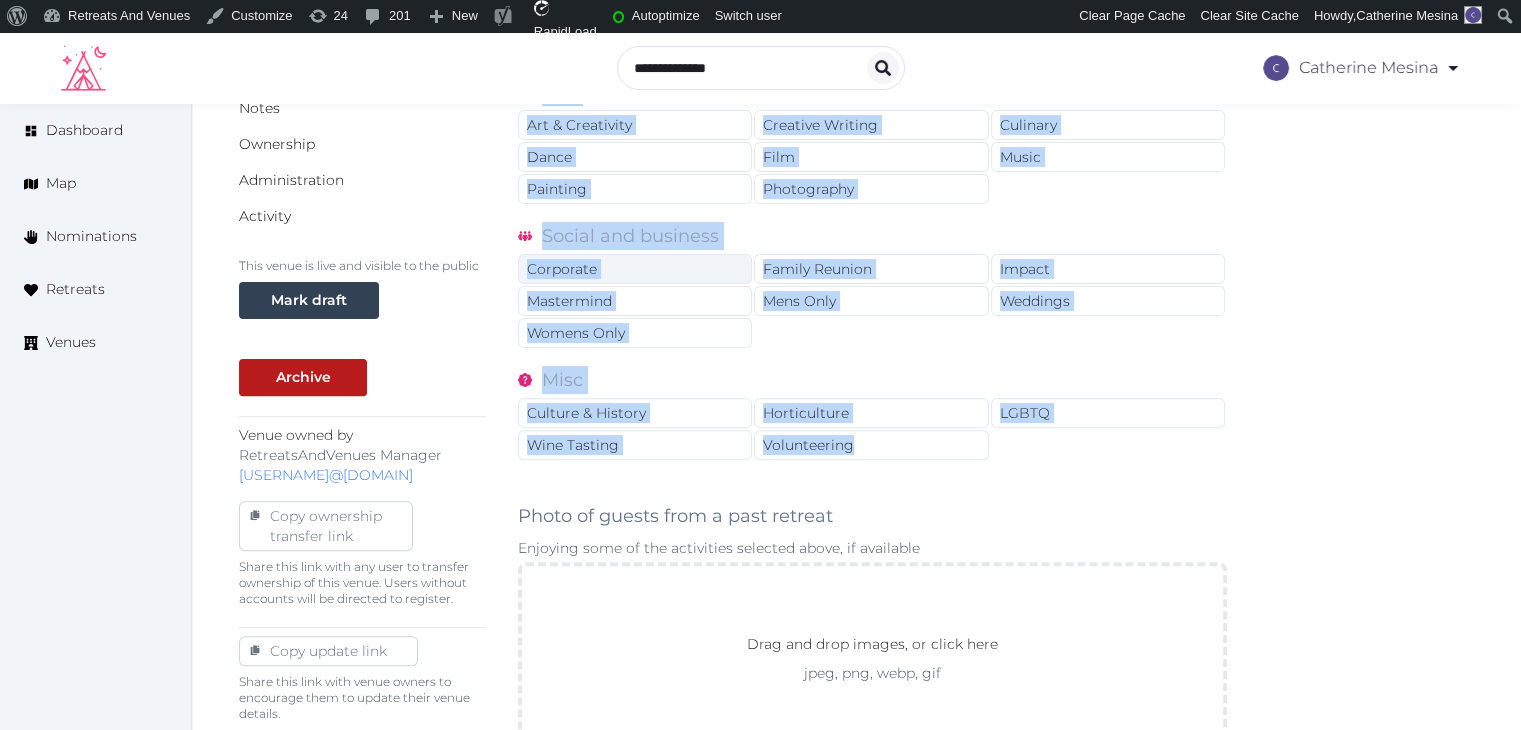 click on "Corporate" at bounding box center (635, 269) 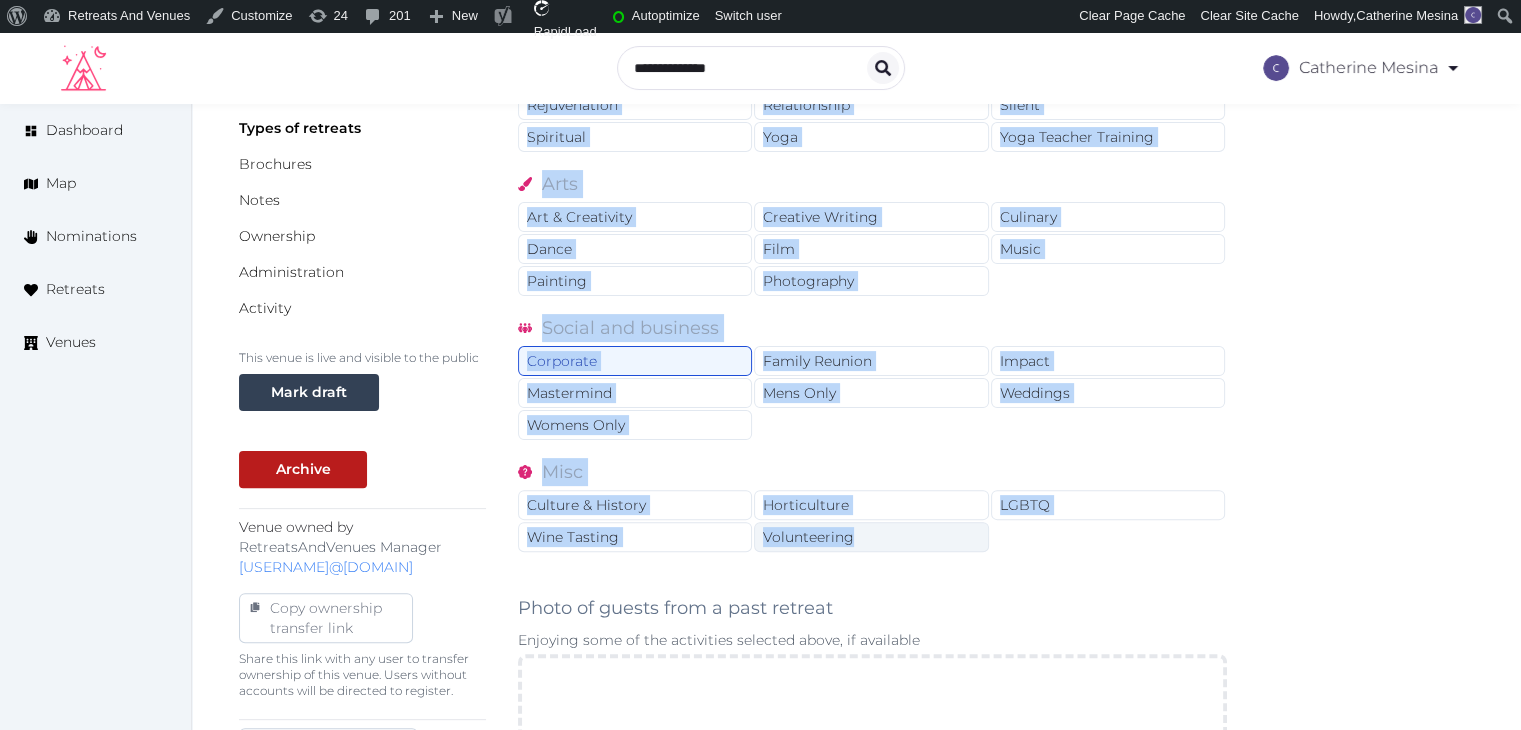 scroll, scrollTop: 372, scrollLeft: 0, axis: vertical 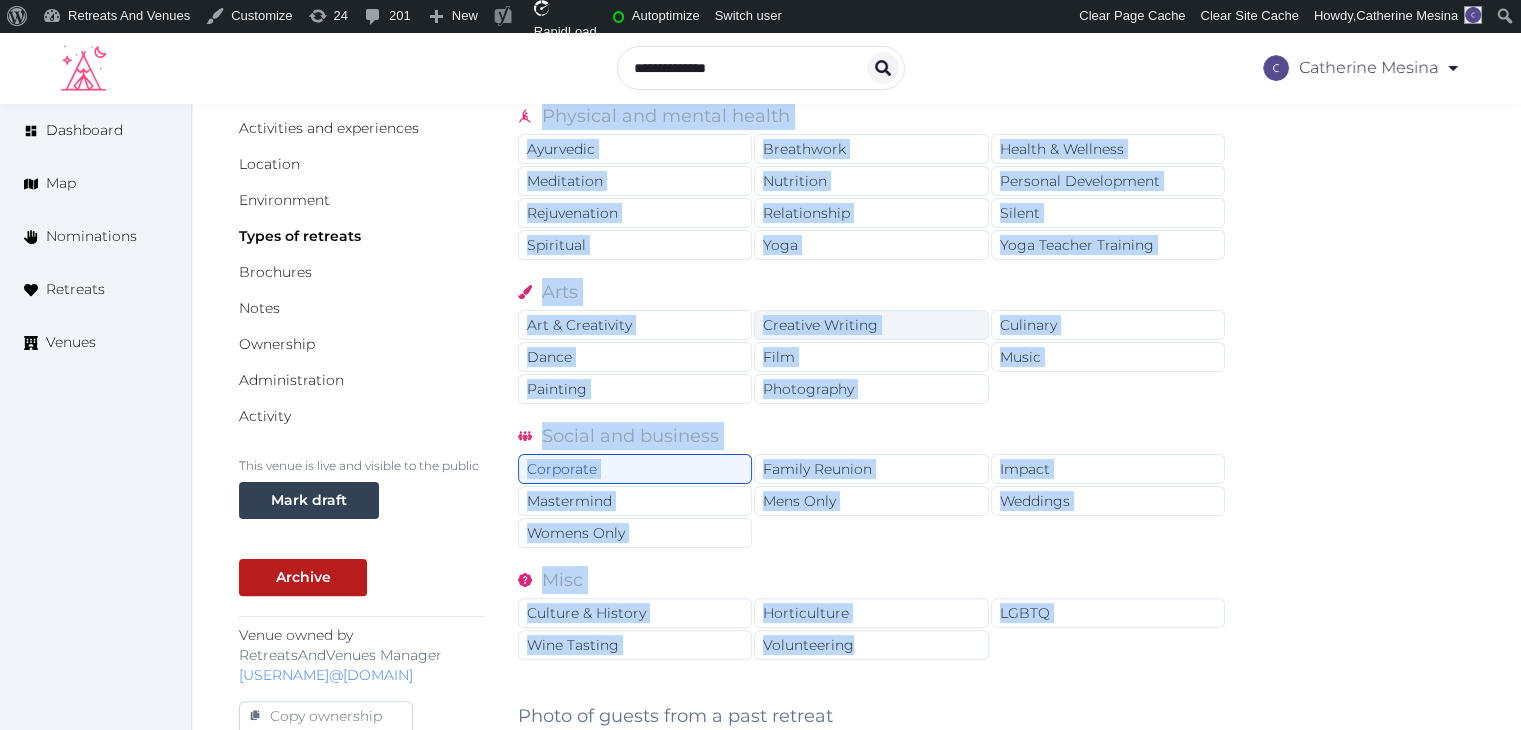 drag, startPoint x: 845, startPoint y: 320, endPoint x: 986, endPoint y: 319, distance: 141.00354 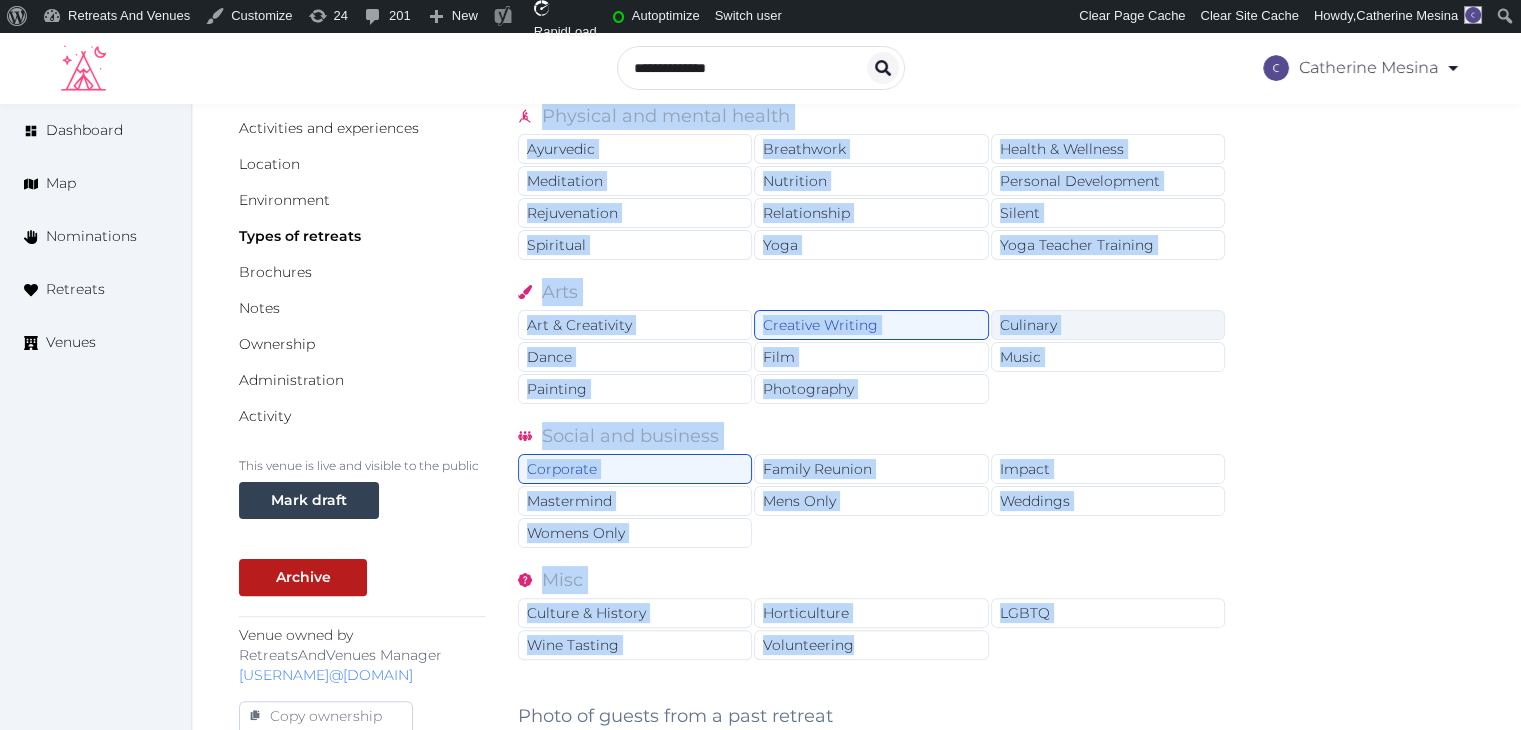 click on "Culinary" at bounding box center (1108, 325) 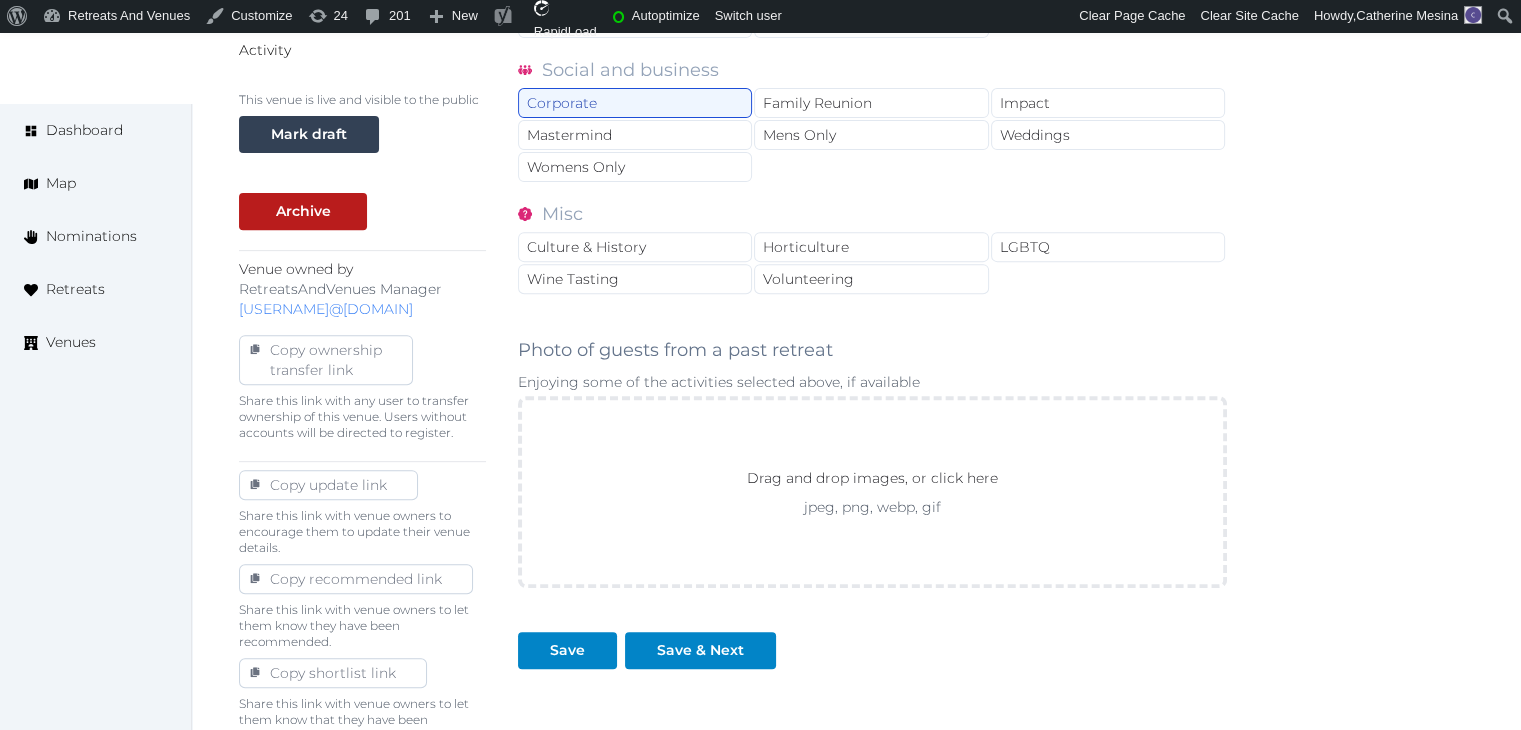 scroll, scrollTop: 772, scrollLeft: 0, axis: vertical 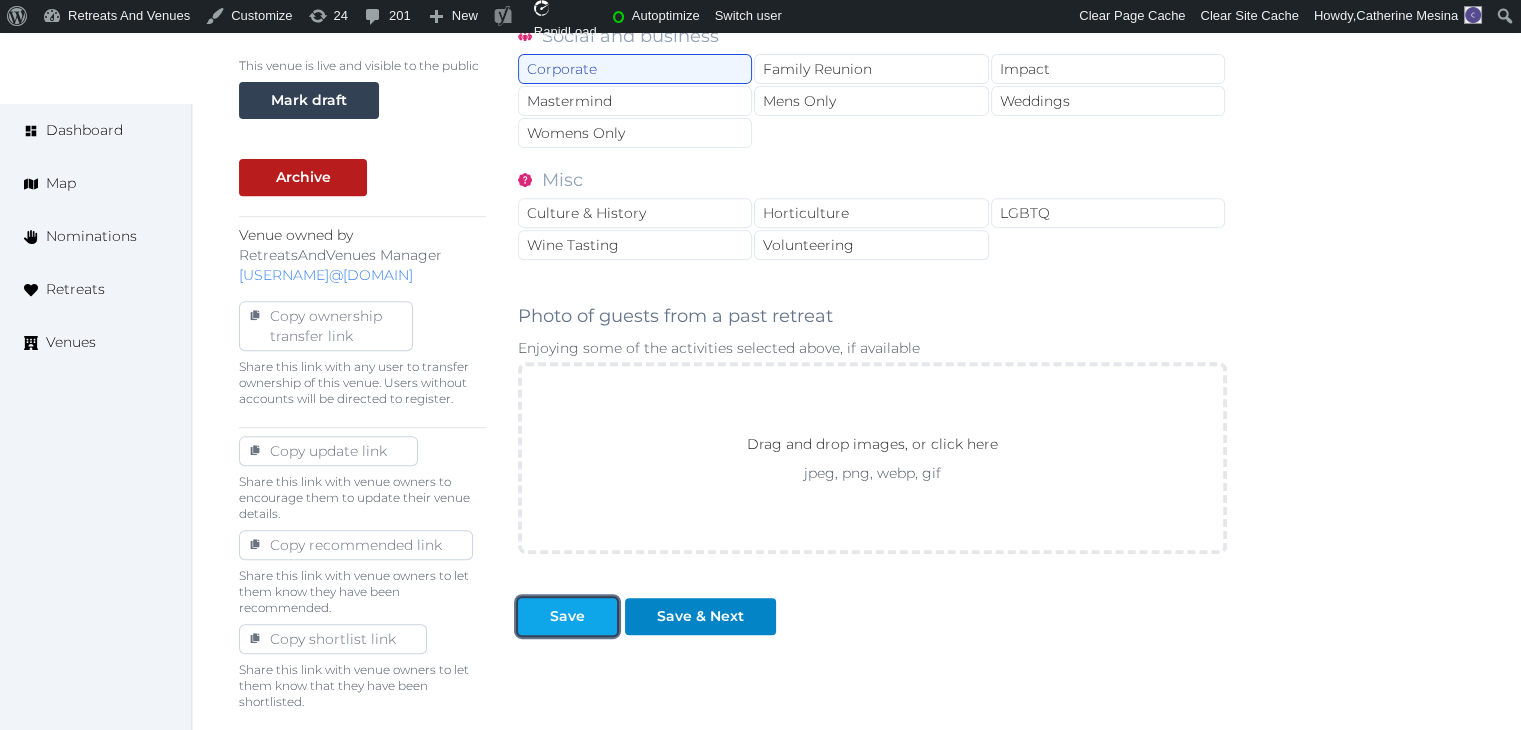 click on "Save" at bounding box center [567, 616] 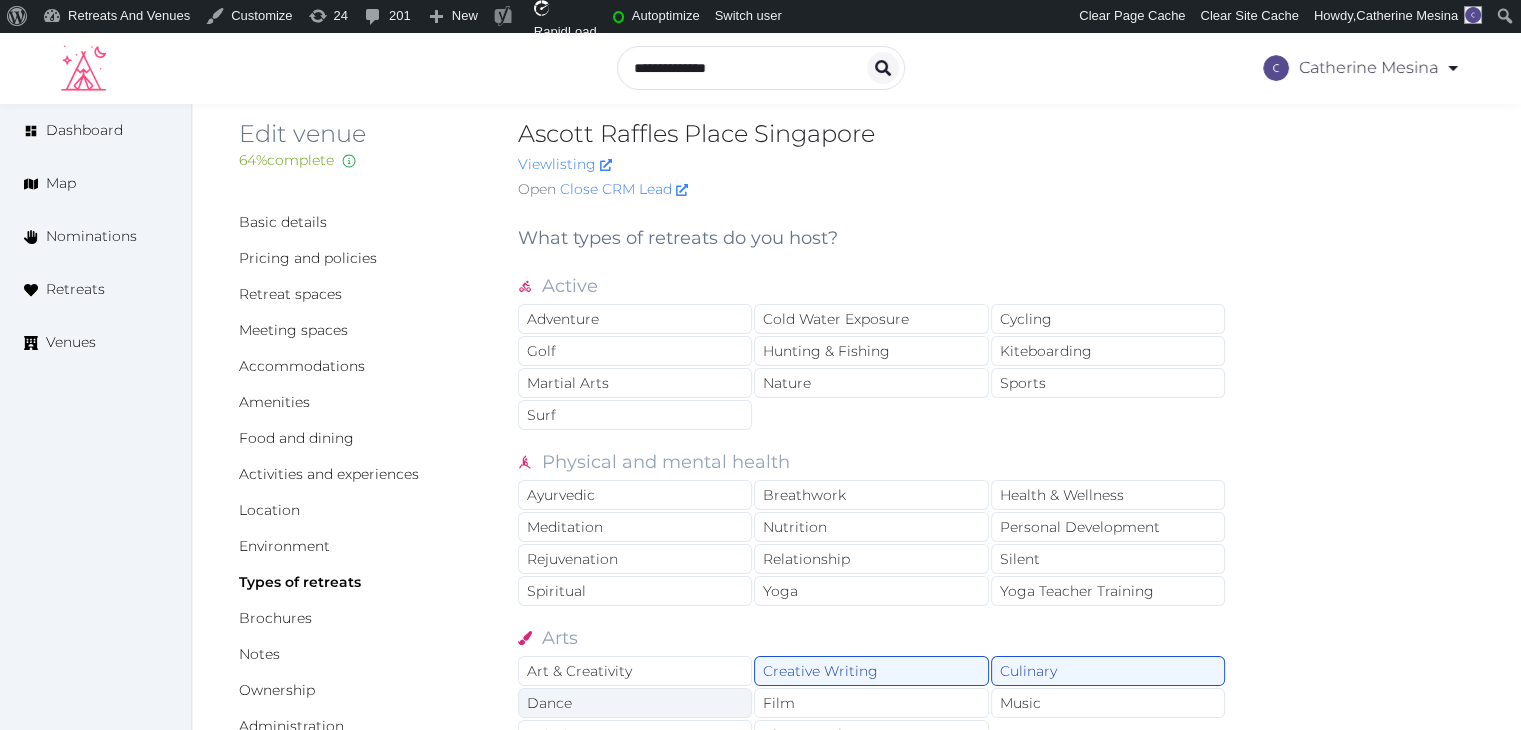scroll, scrollTop: 0, scrollLeft: 0, axis: both 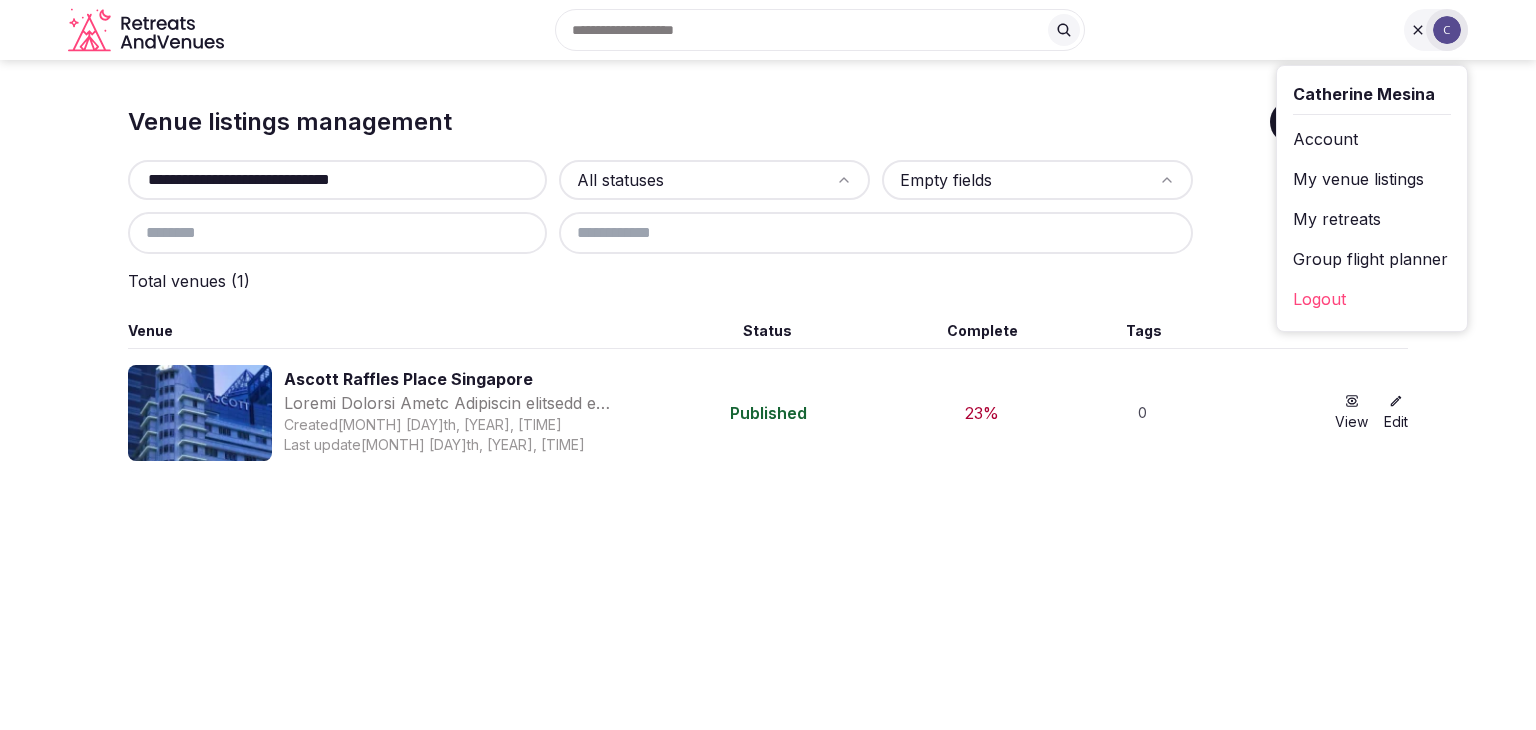 click on "**********" at bounding box center (337, 180) 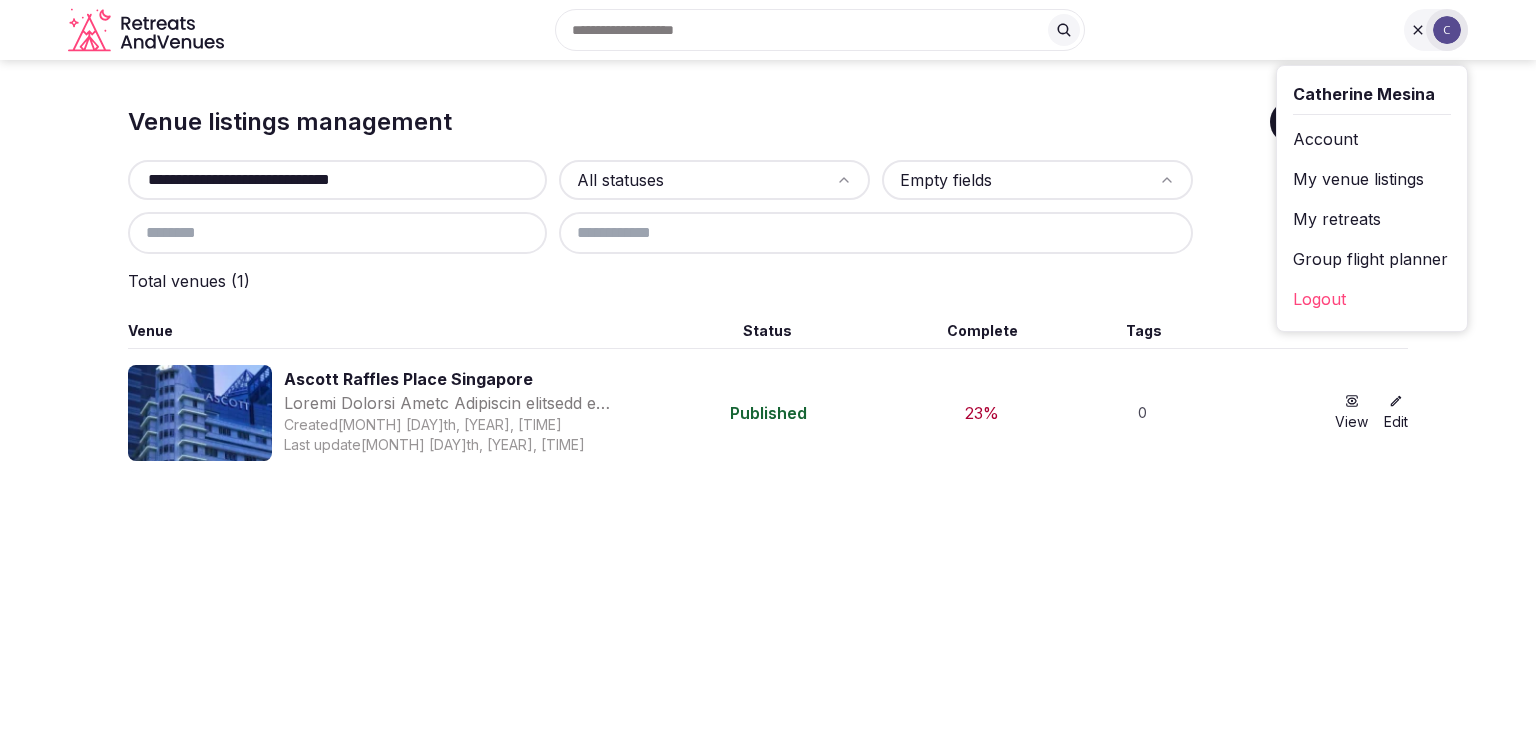 paste on "**" 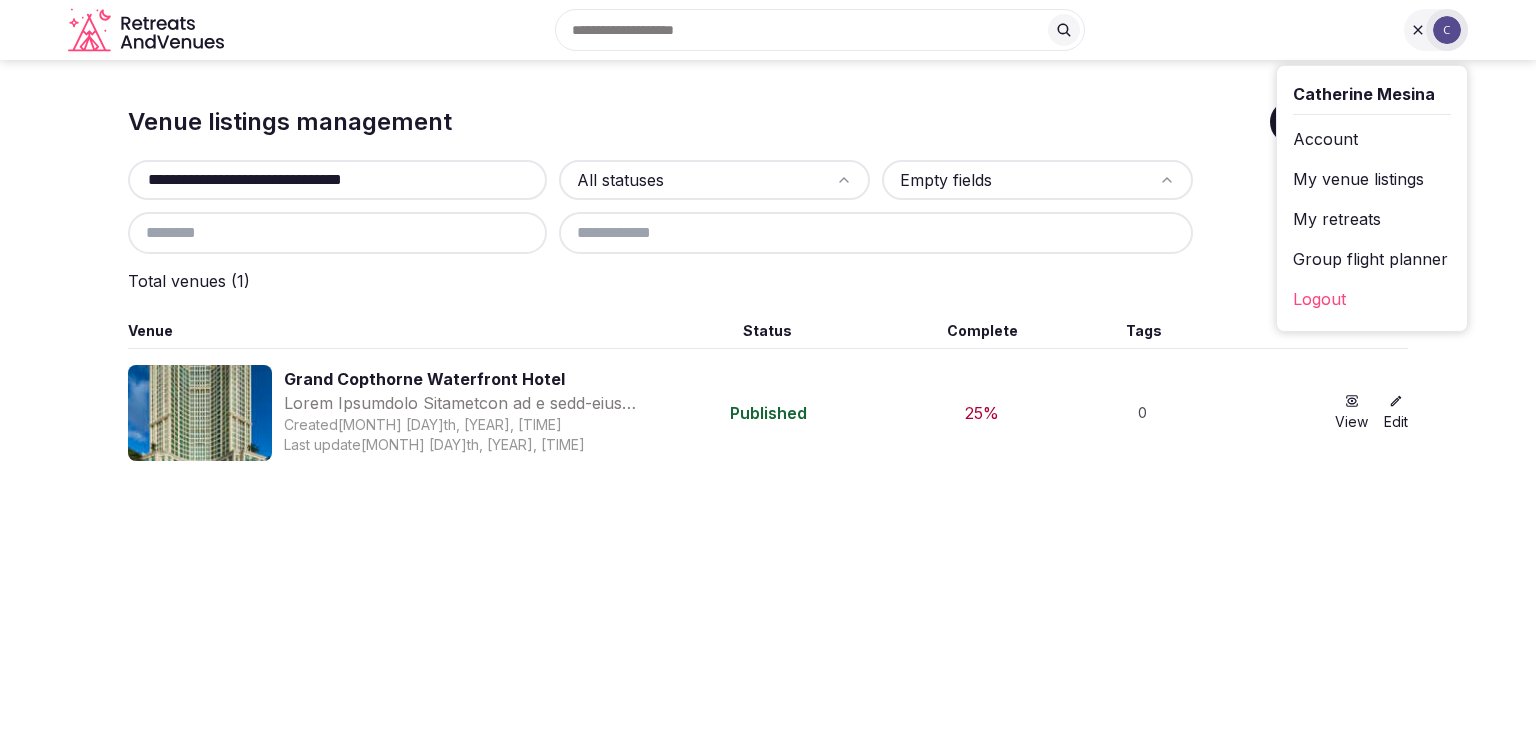 type on "**********" 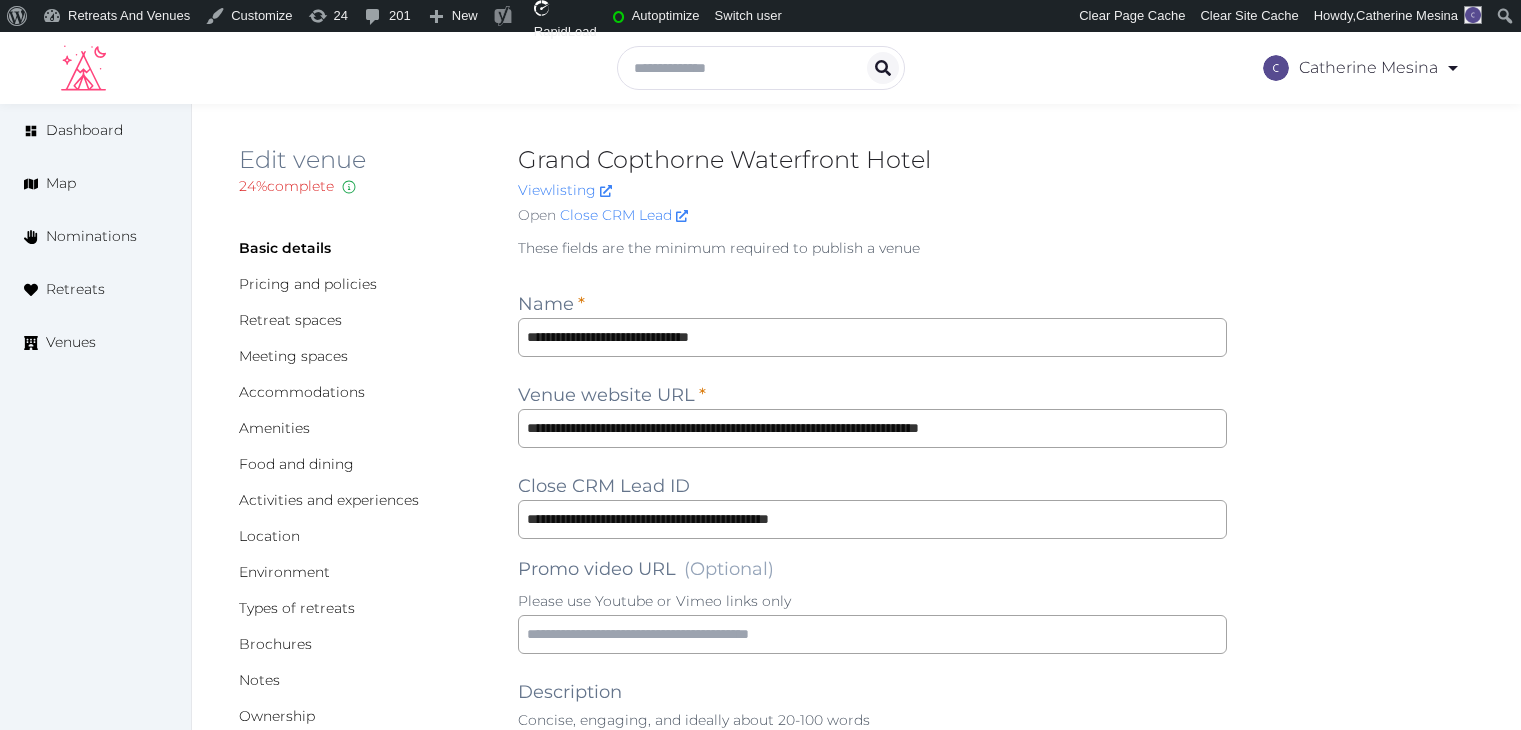 scroll, scrollTop: 0, scrollLeft: 0, axis: both 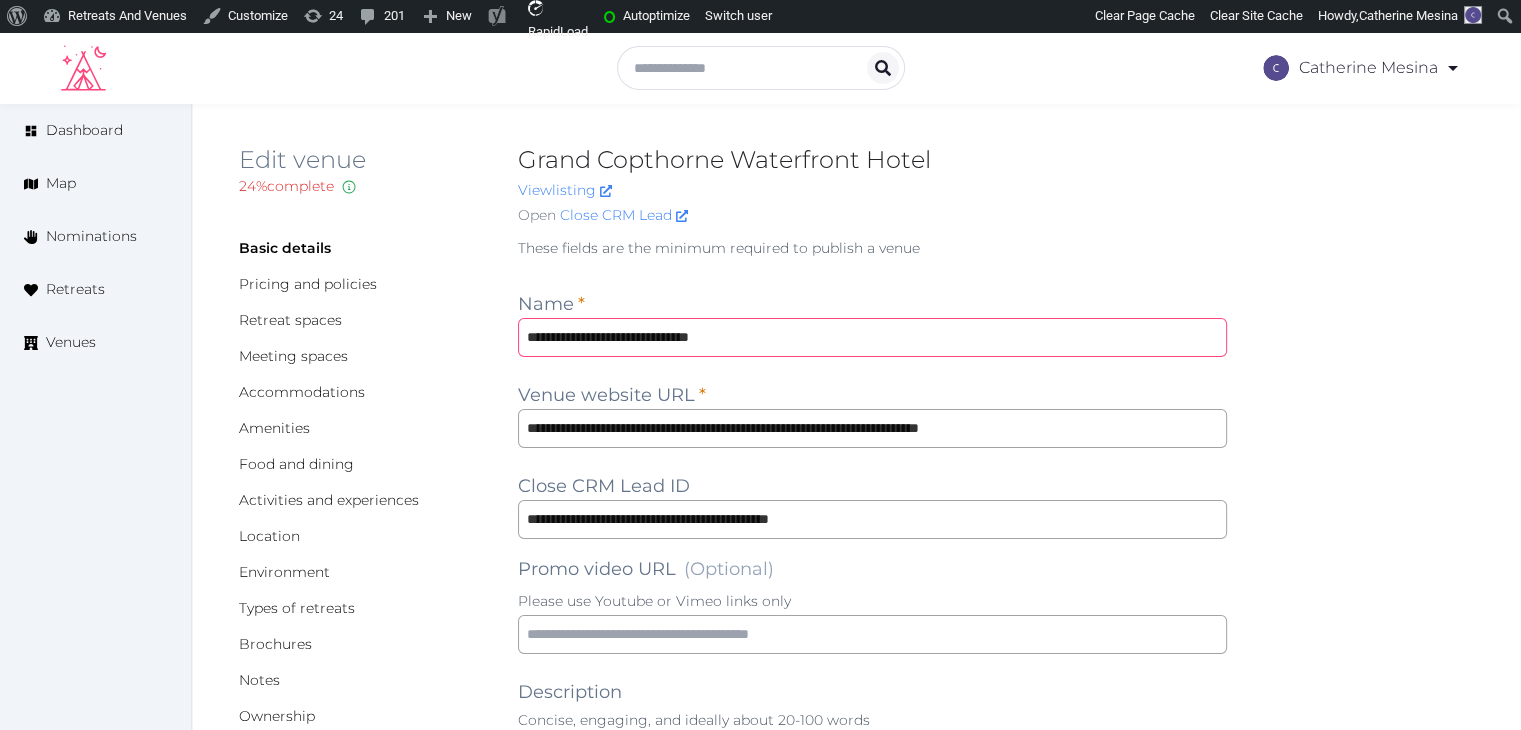 drag, startPoint x: 727, startPoint y: 339, endPoint x: 512, endPoint y: 339, distance: 215 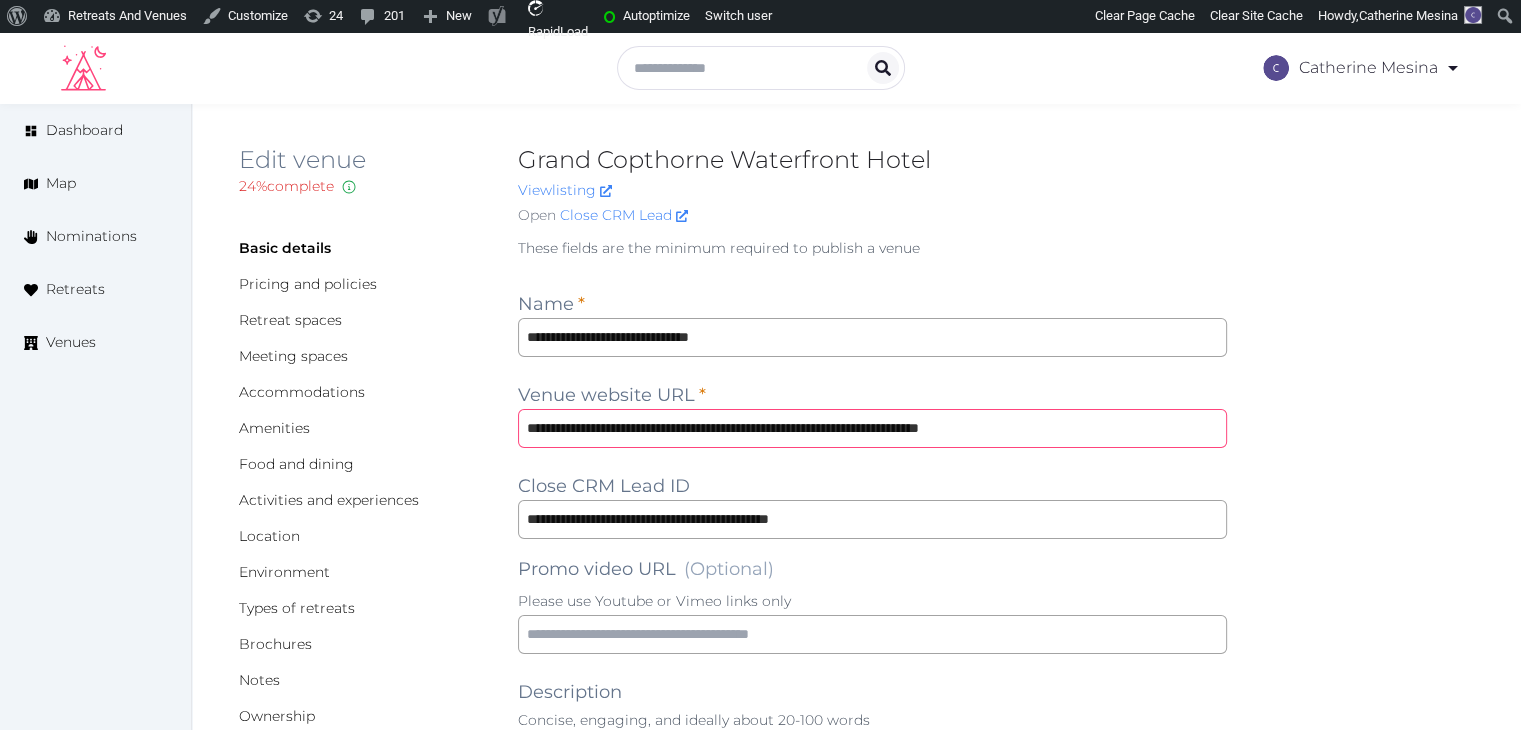 click on "**********" at bounding box center [872, 428] 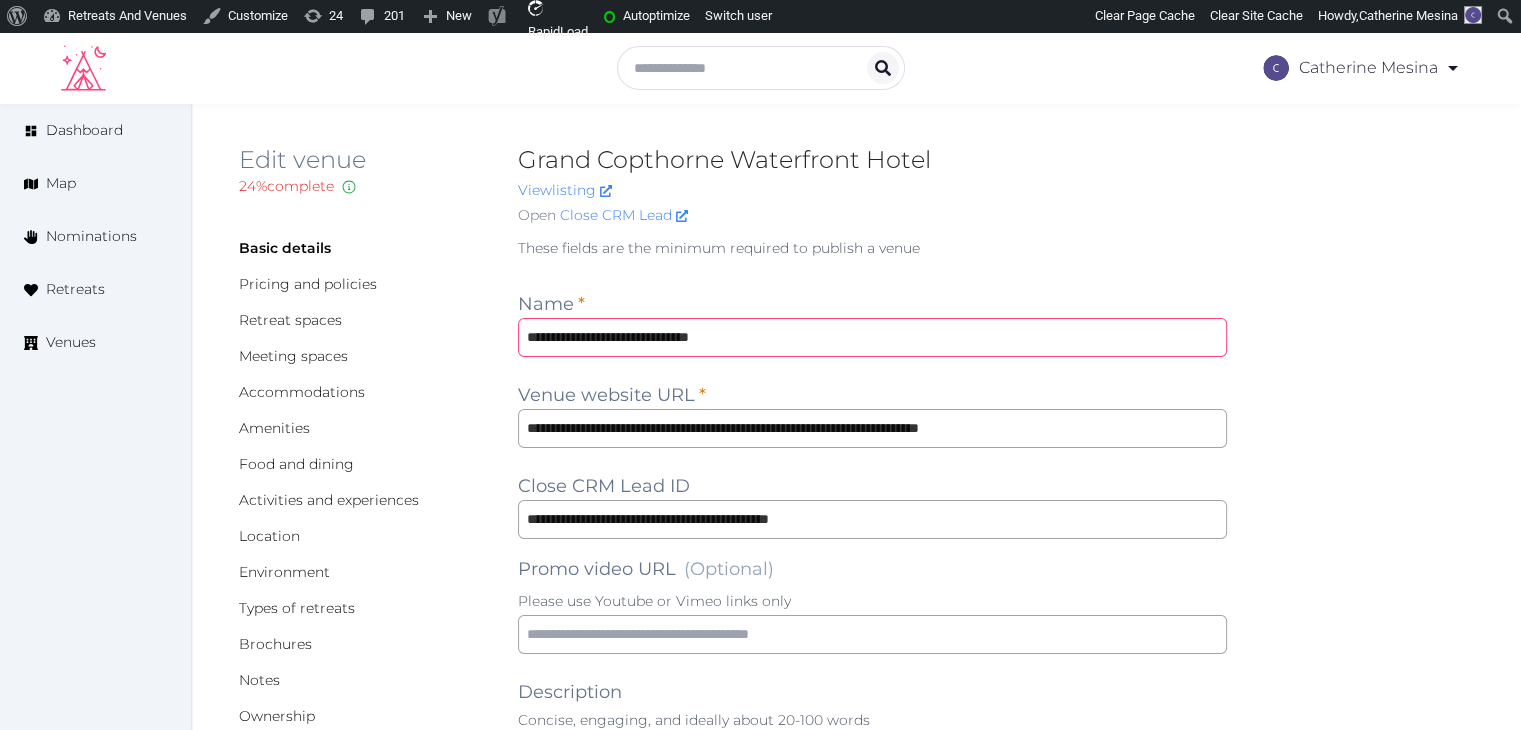 click on "**********" at bounding box center (872, 337) 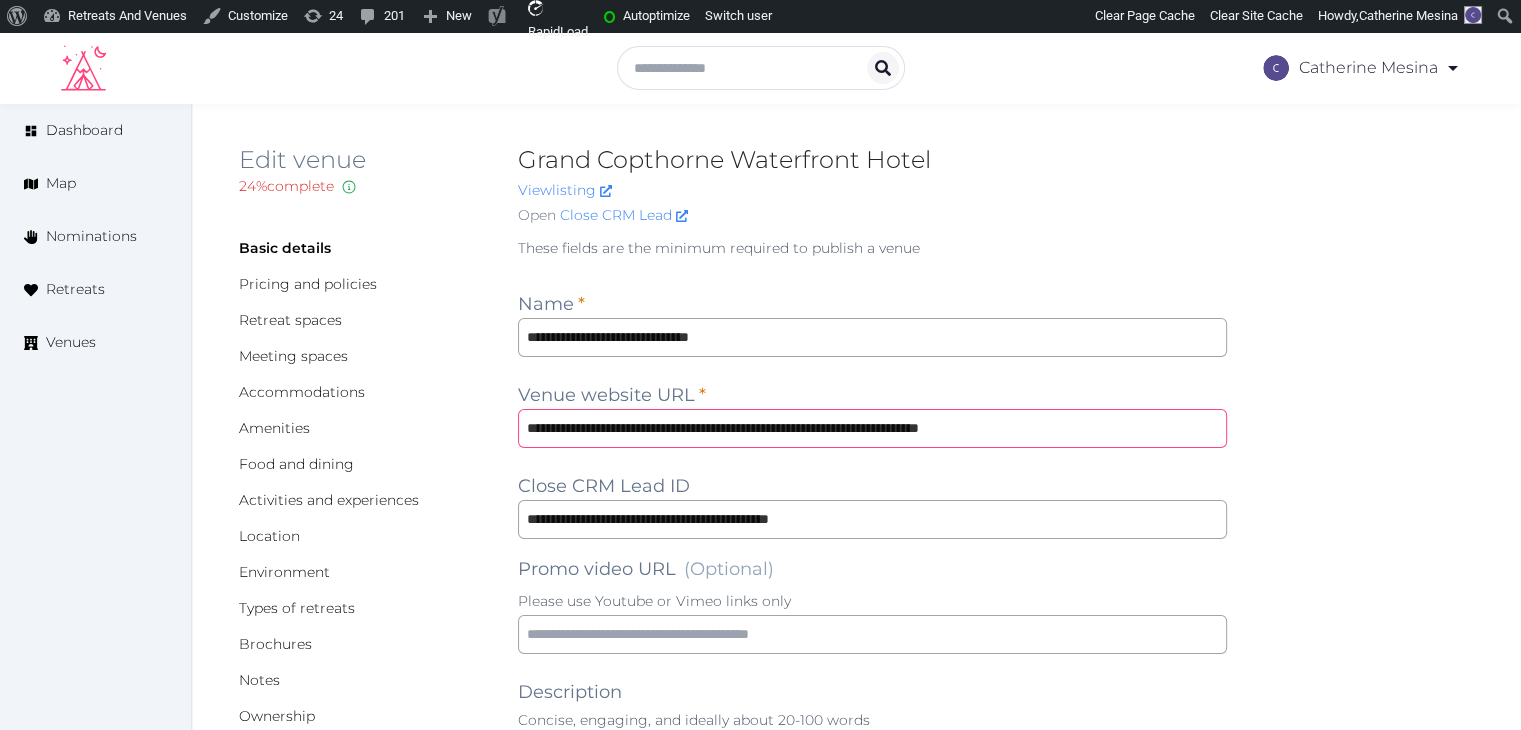 click on "**********" at bounding box center [872, 428] 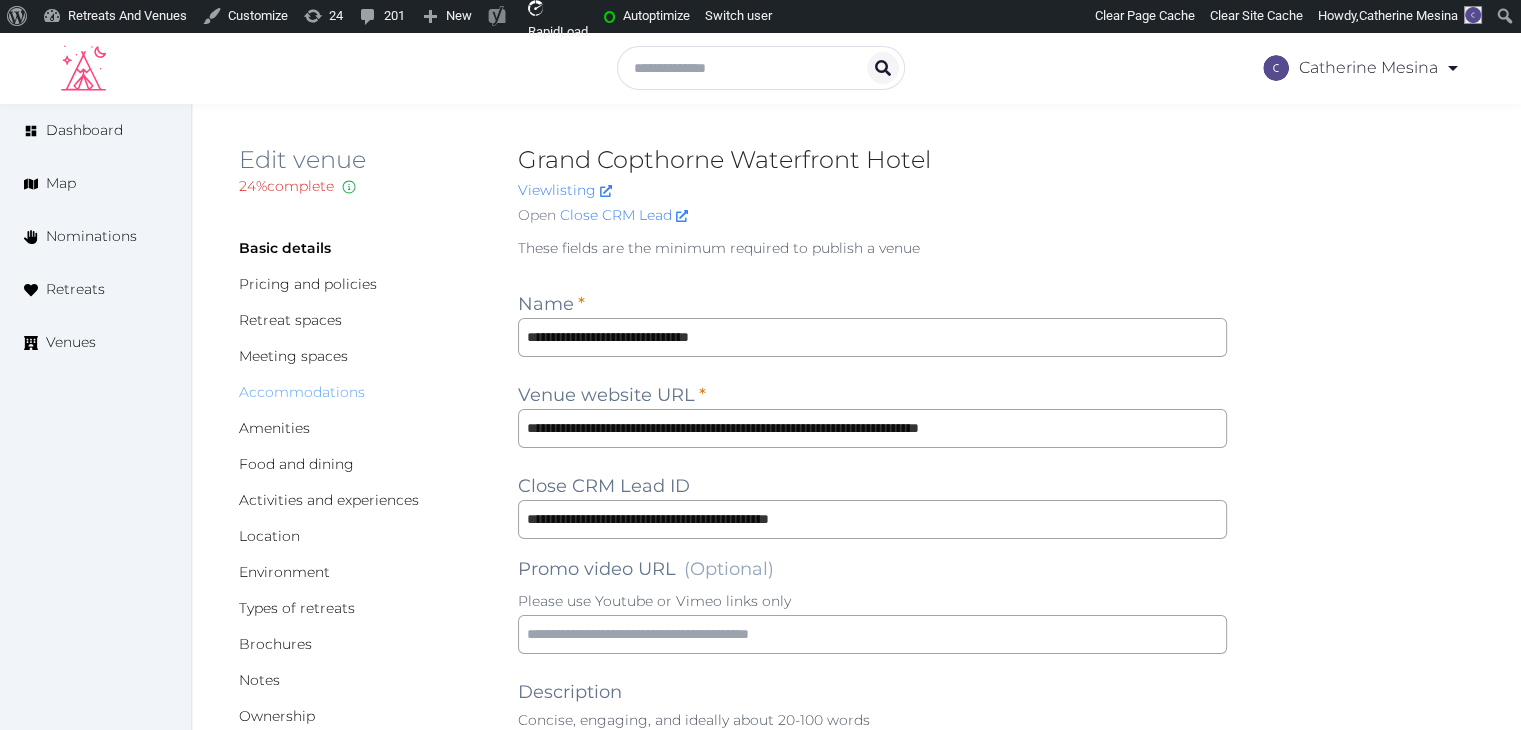 click on "Accommodations" at bounding box center (302, 392) 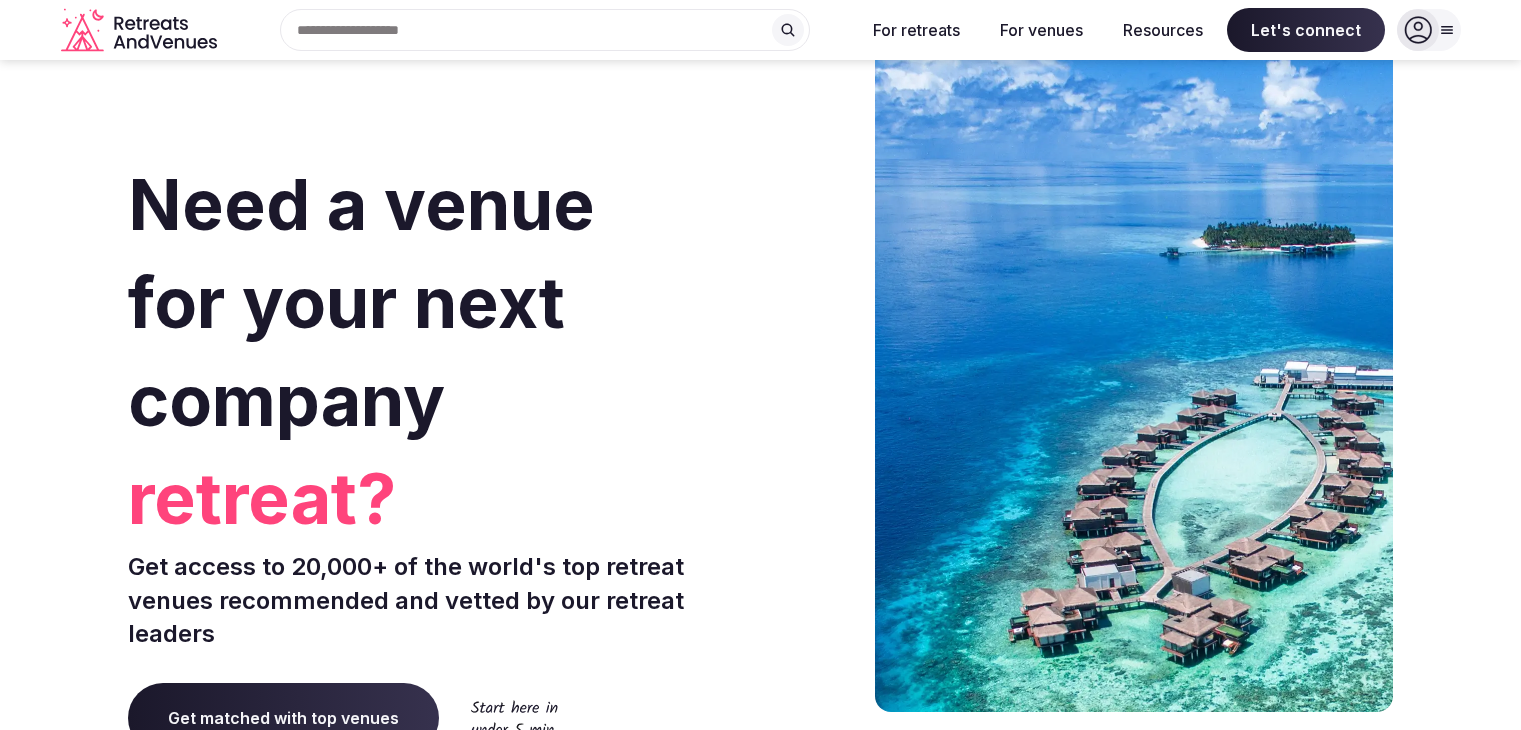 scroll, scrollTop: 0, scrollLeft: 0, axis: both 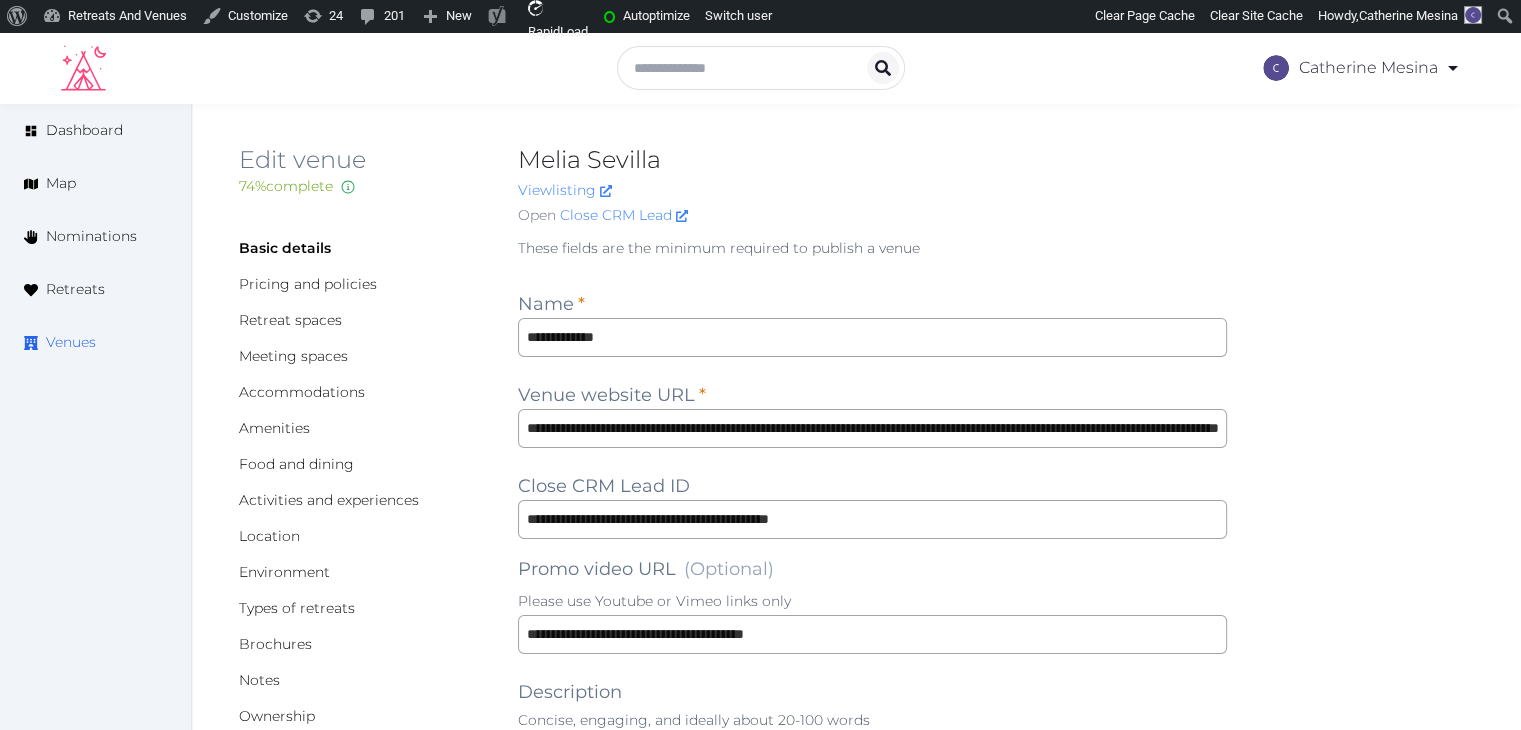 click on "Venues" at bounding box center [71, 342] 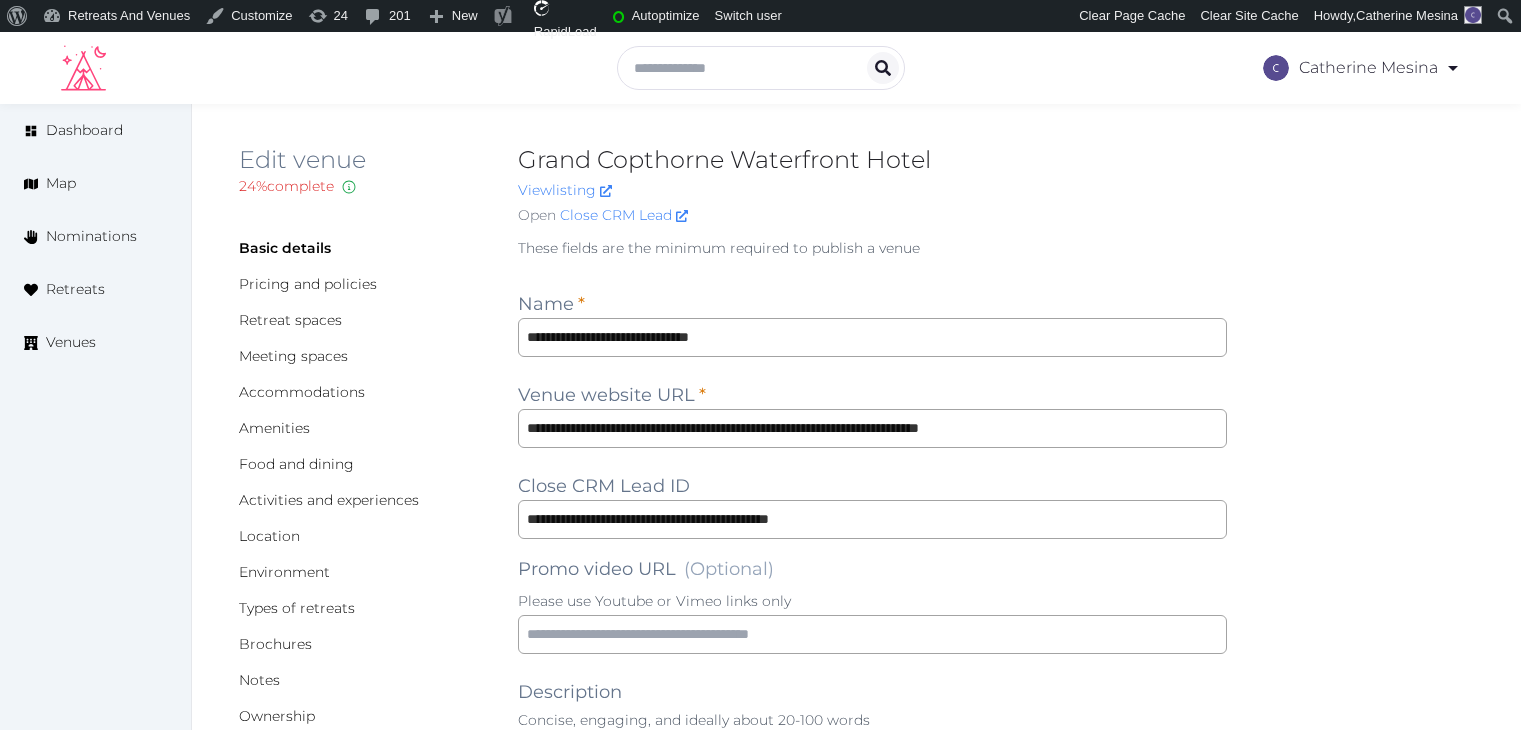 scroll, scrollTop: 0, scrollLeft: 0, axis: both 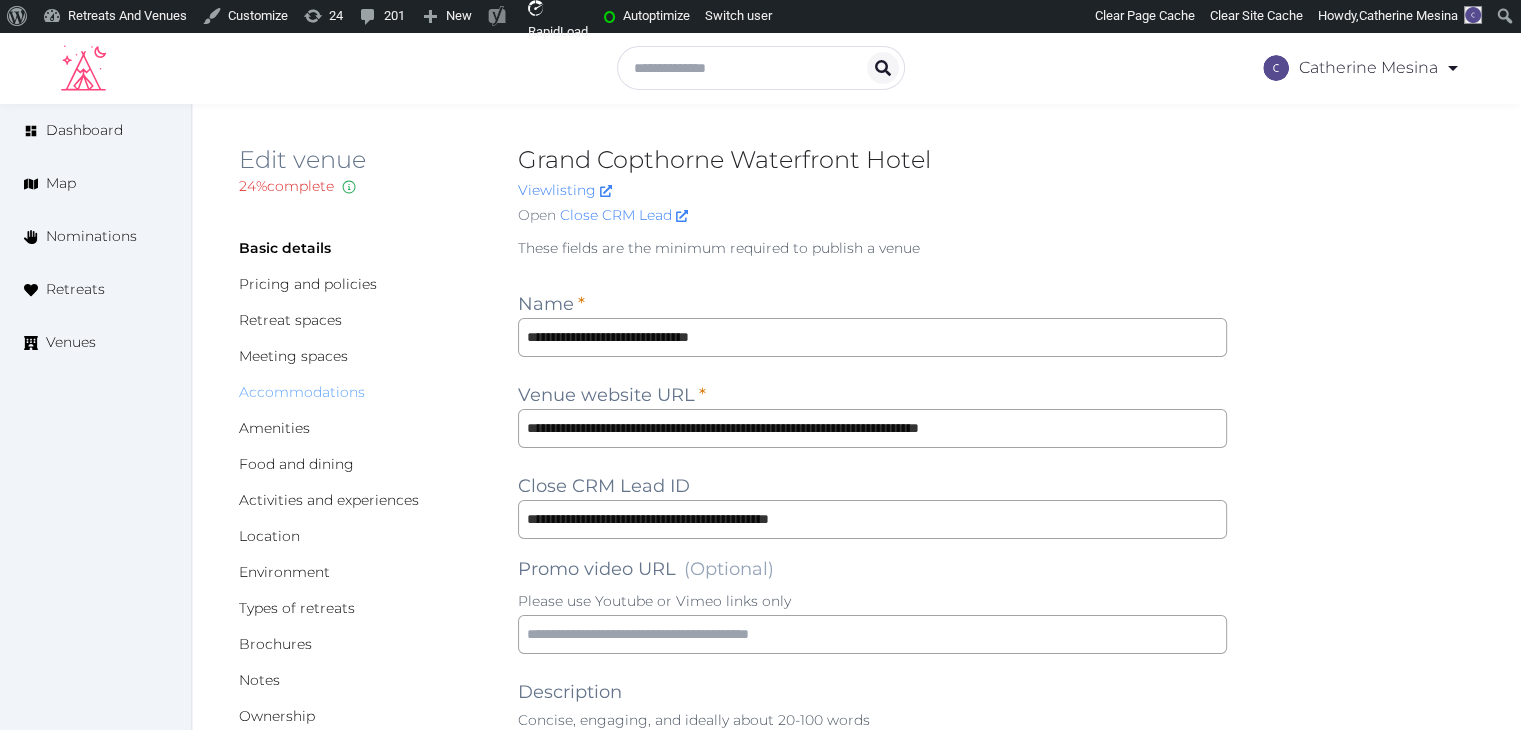 click on "Accommodations" at bounding box center [302, 392] 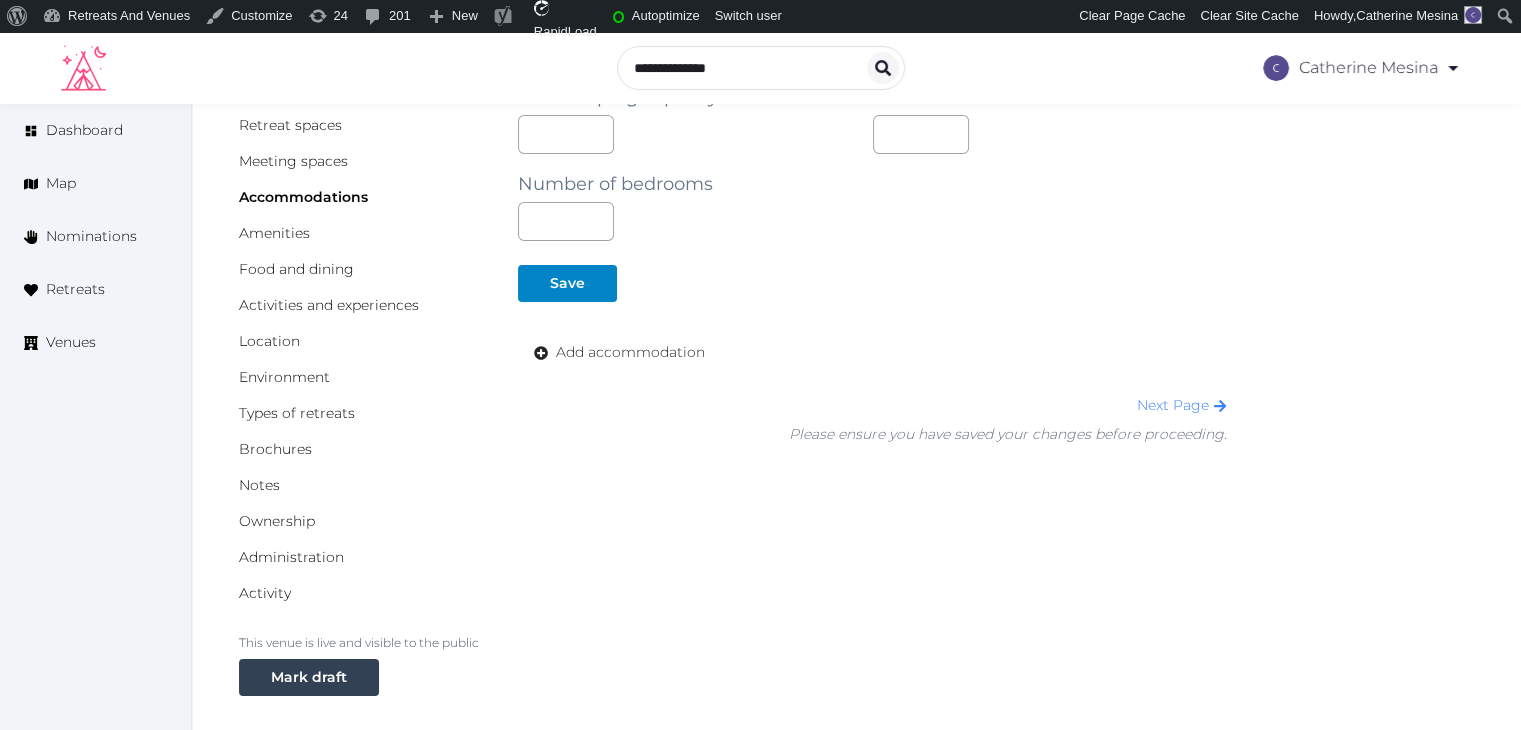 scroll, scrollTop: 200, scrollLeft: 0, axis: vertical 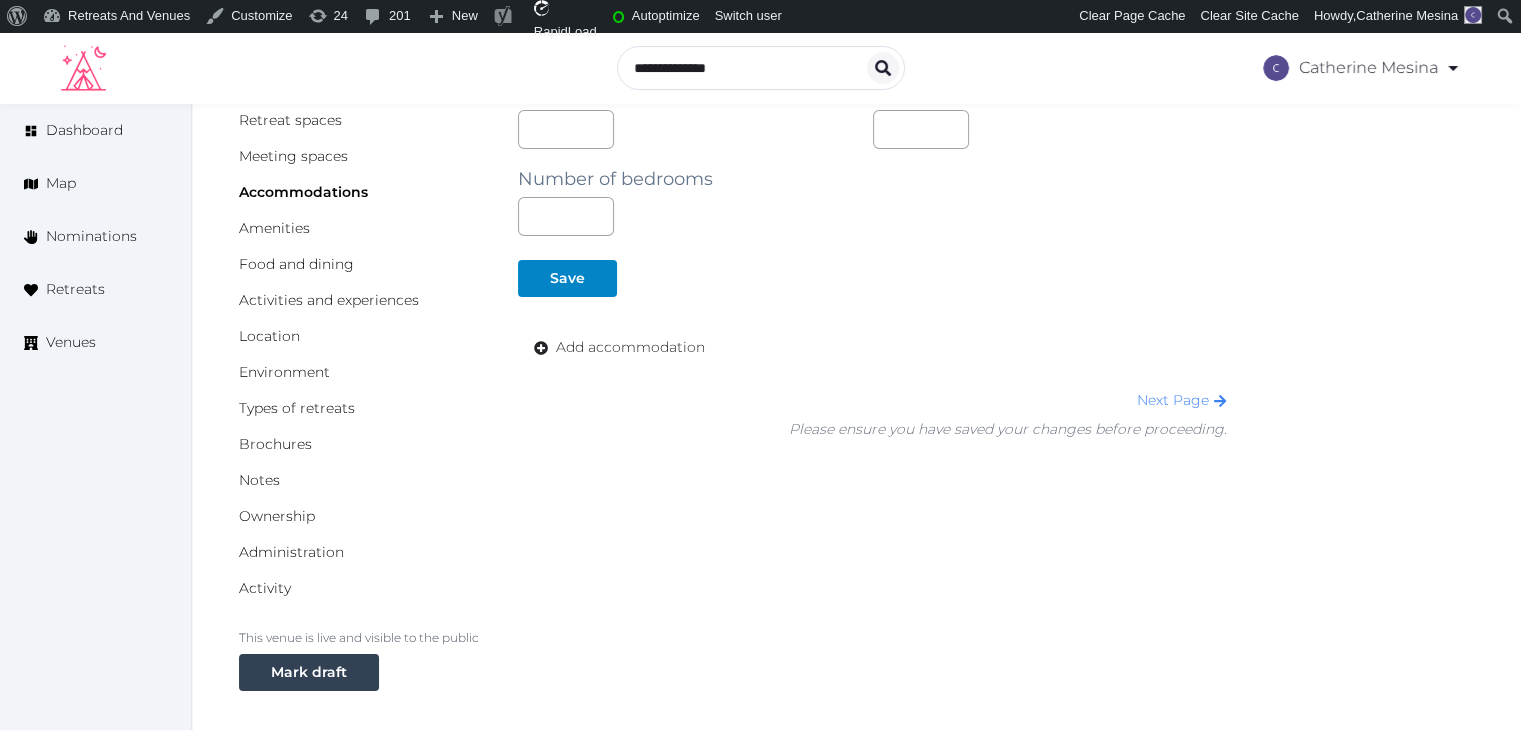 drag, startPoint x: 640, startPoint y: 350, endPoint x: 647, endPoint y: 386, distance: 36.67424 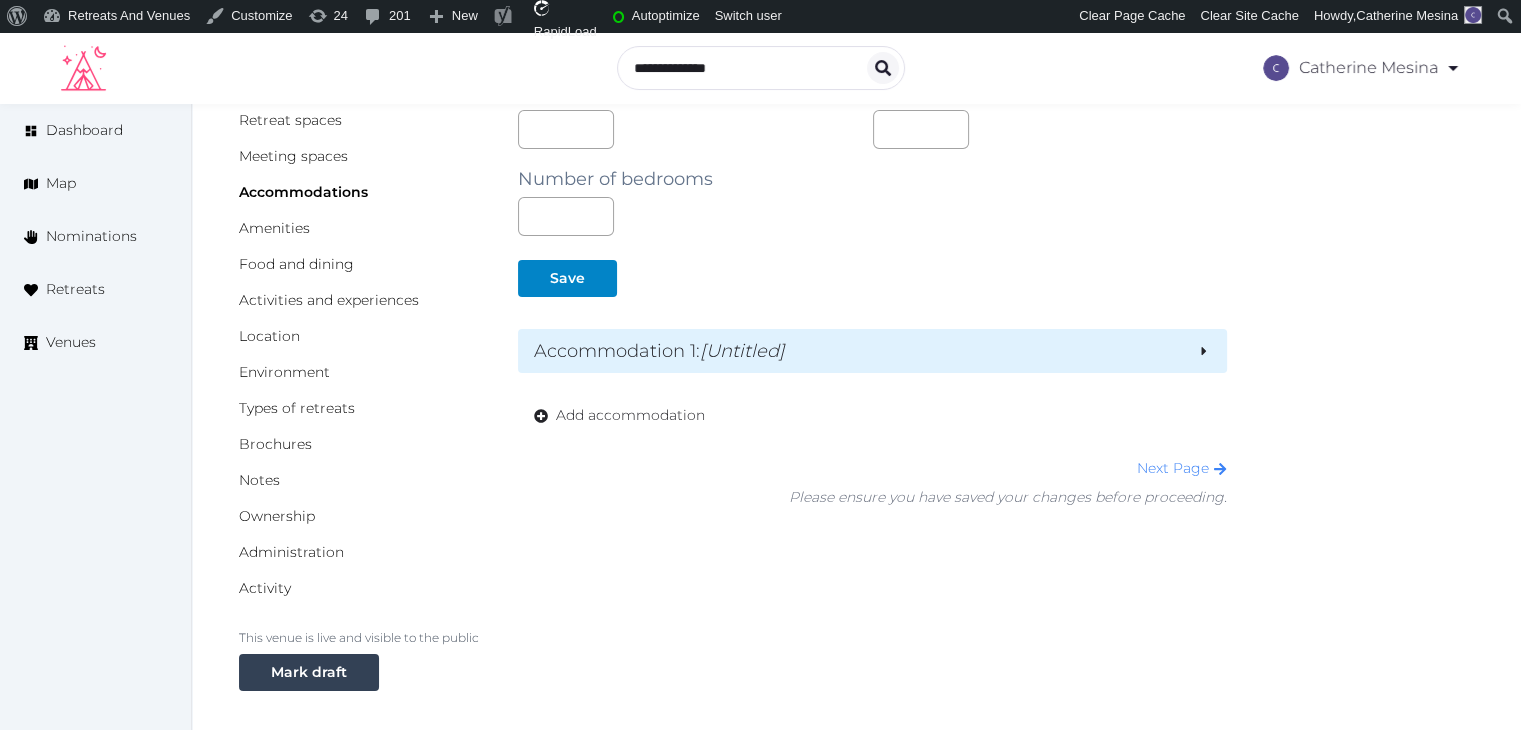 click on "Accommodation 1 :  [Untitled]" at bounding box center (857, 351) 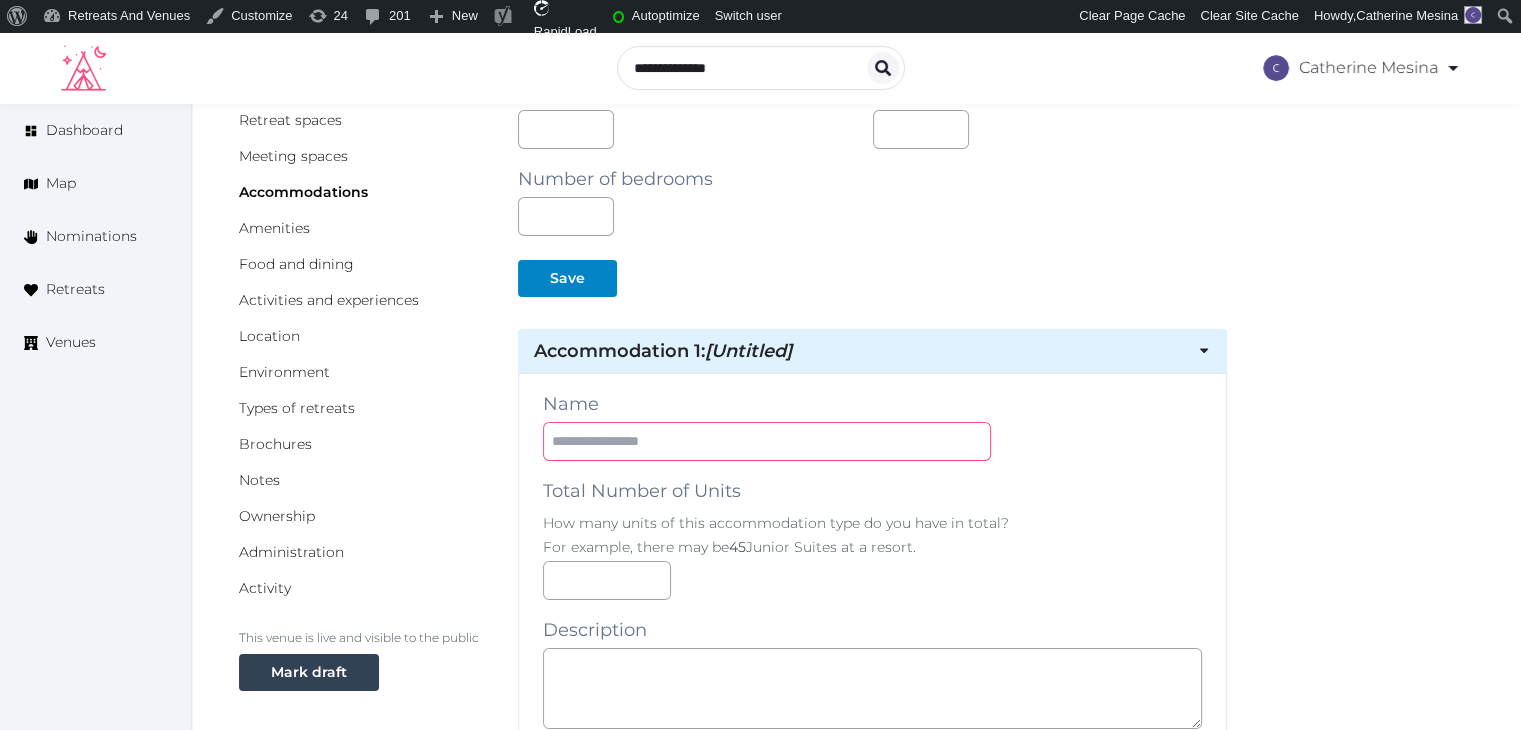 click at bounding box center [767, 441] 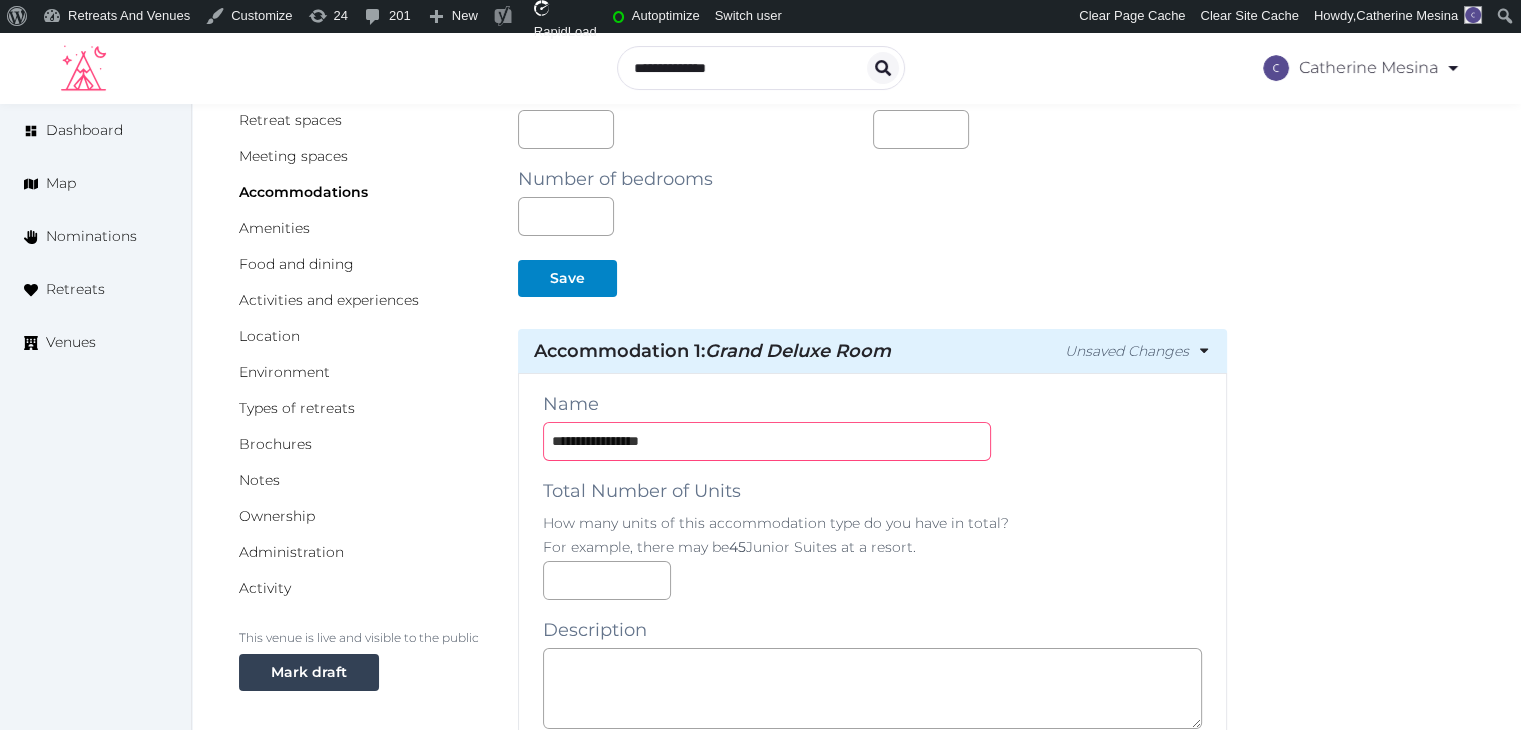 type on "**********" 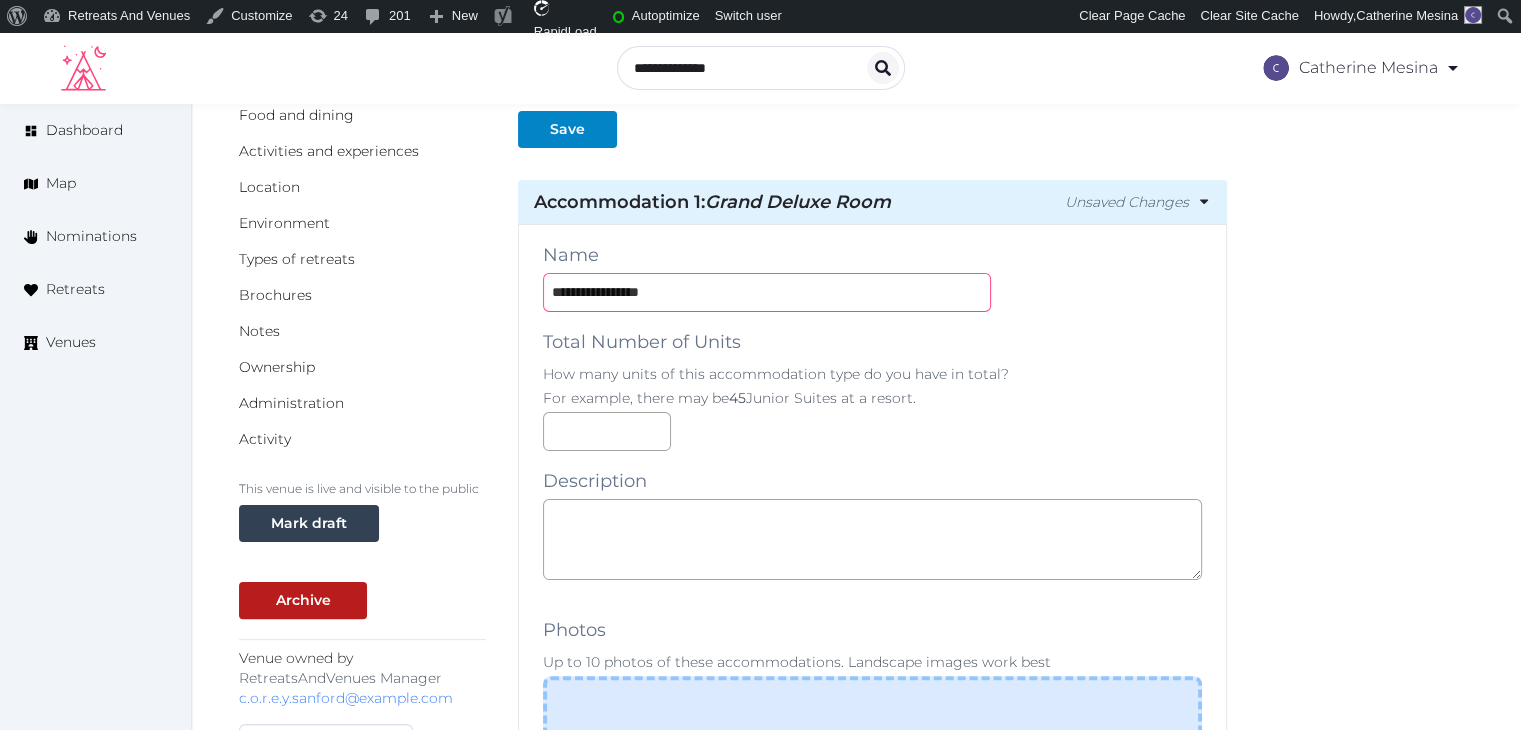scroll, scrollTop: 500, scrollLeft: 0, axis: vertical 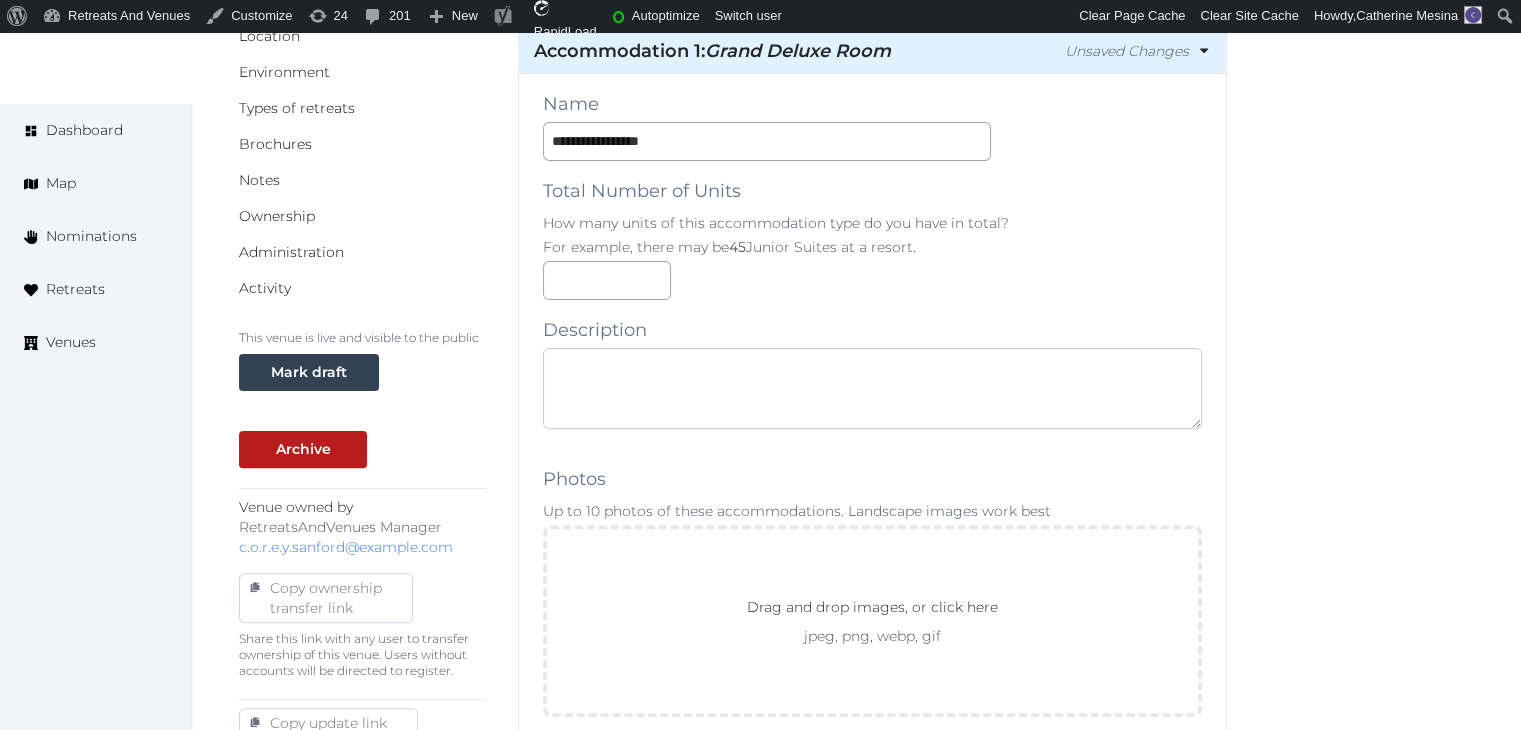 click at bounding box center (872, 388) 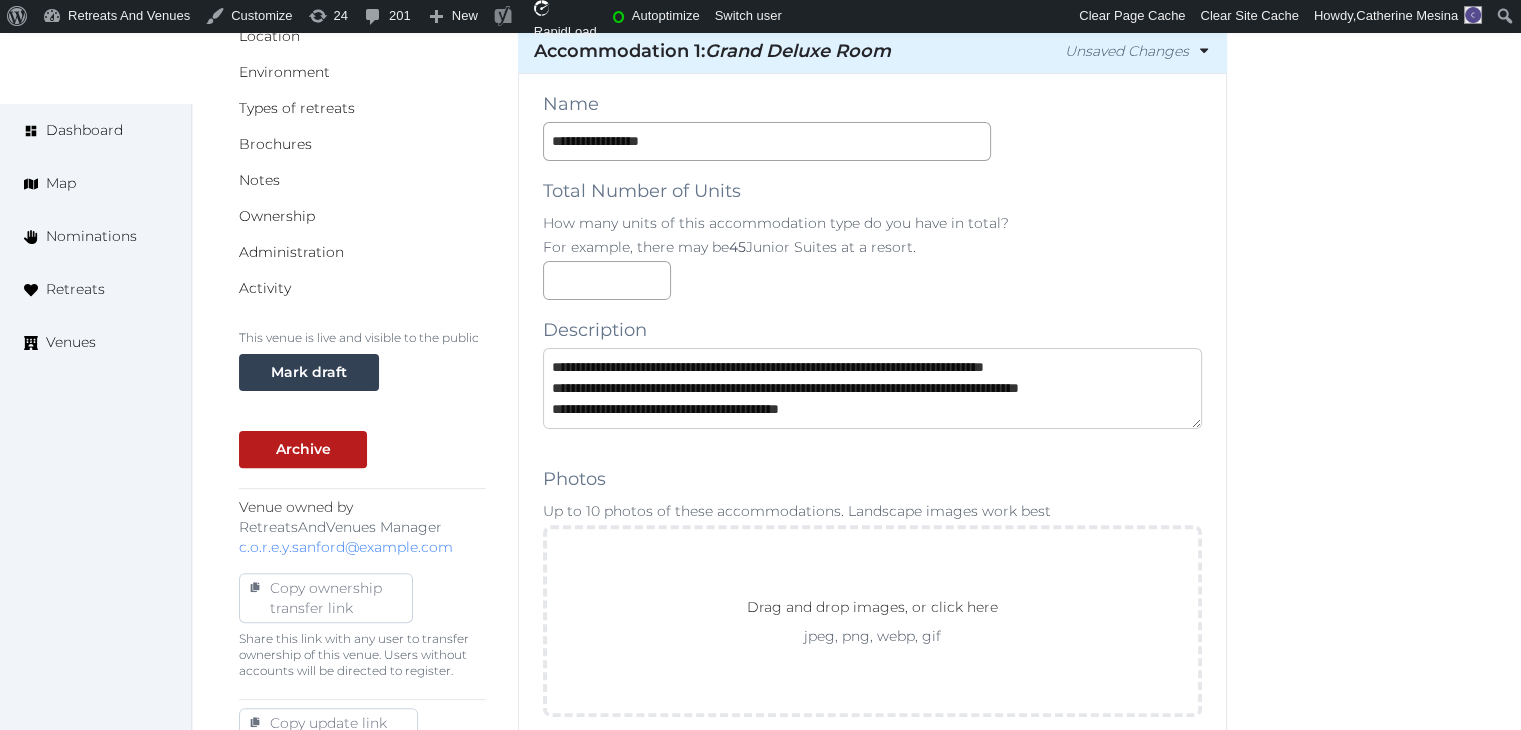 scroll, scrollTop: 11, scrollLeft: 0, axis: vertical 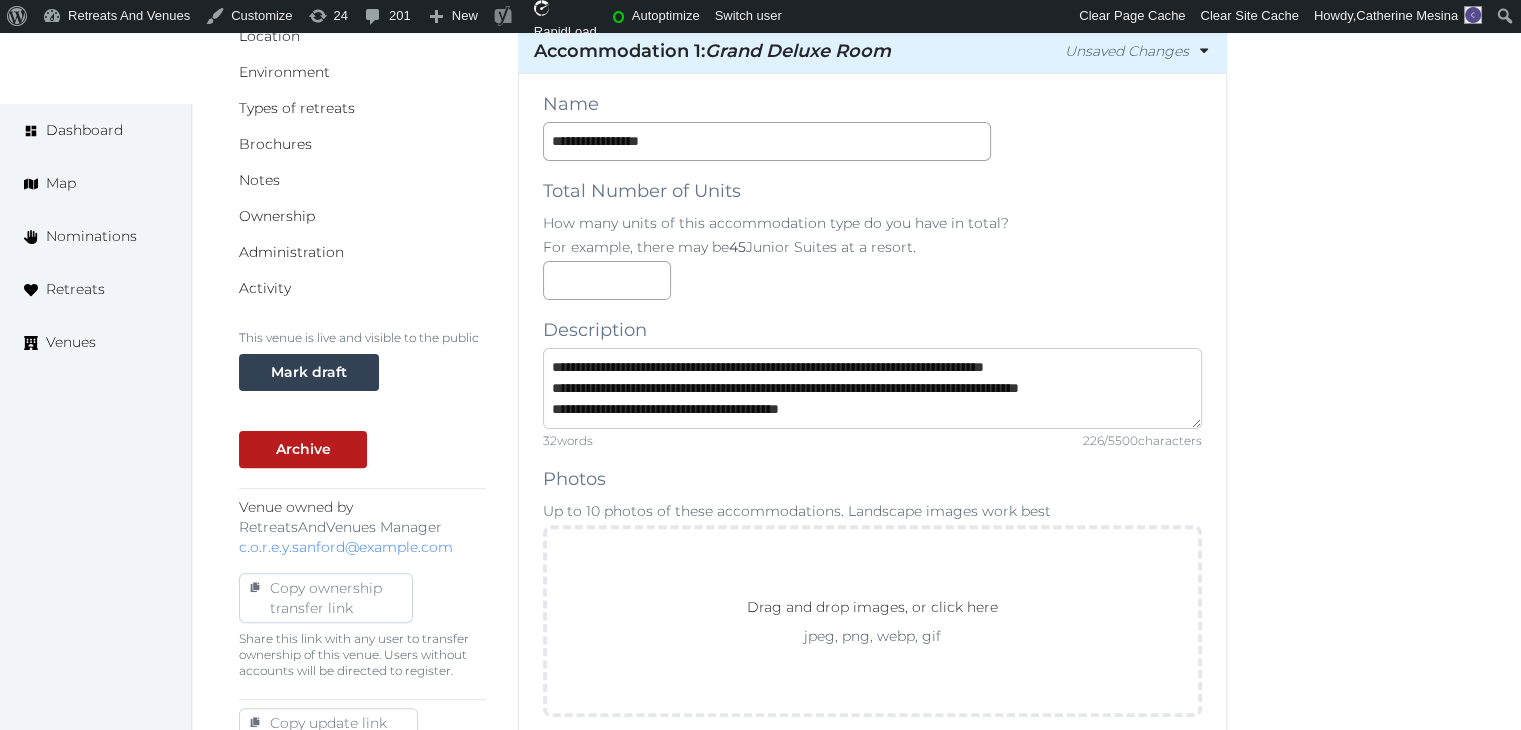 click on "**********" at bounding box center (872, 388) 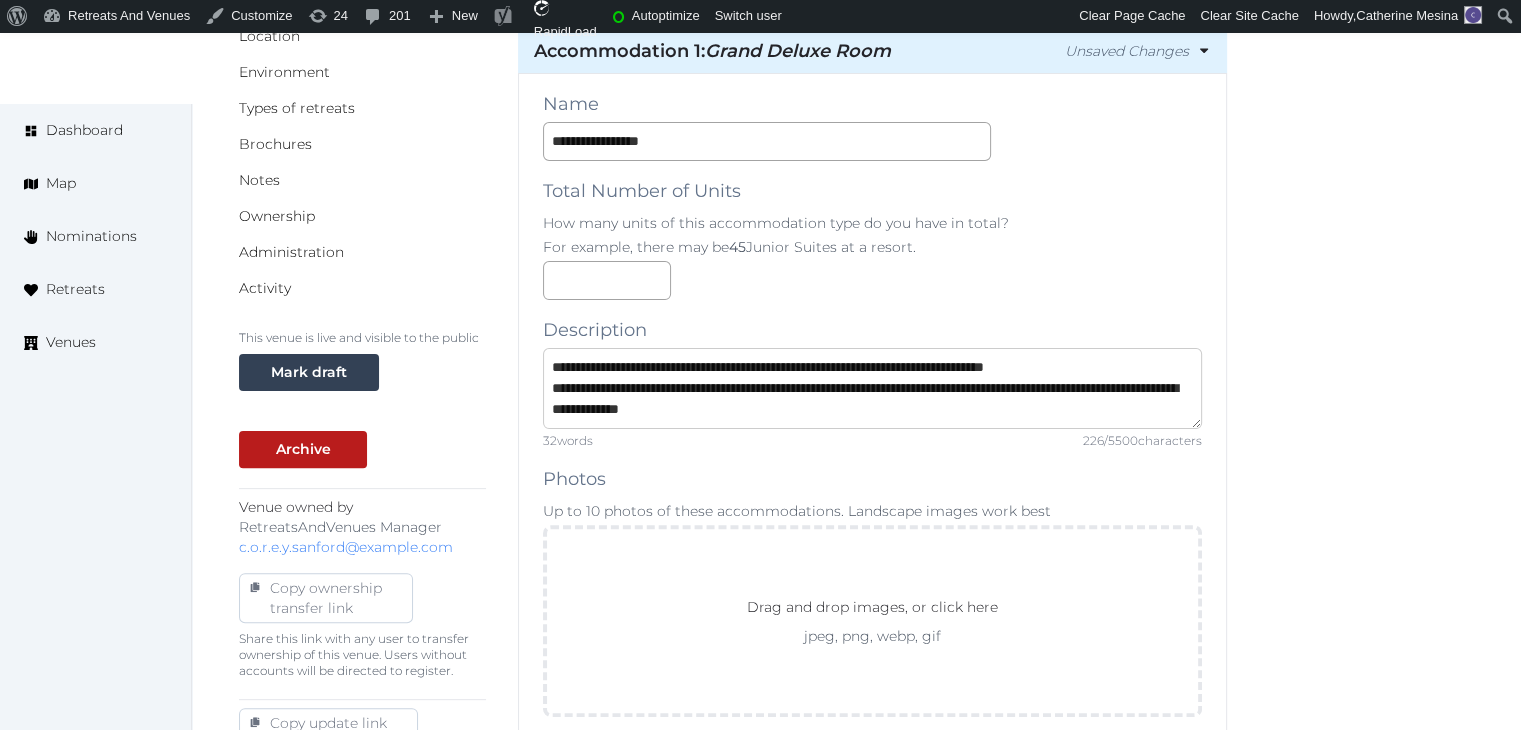scroll, scrollTop: 0, scrollLeft: 0, axis: both 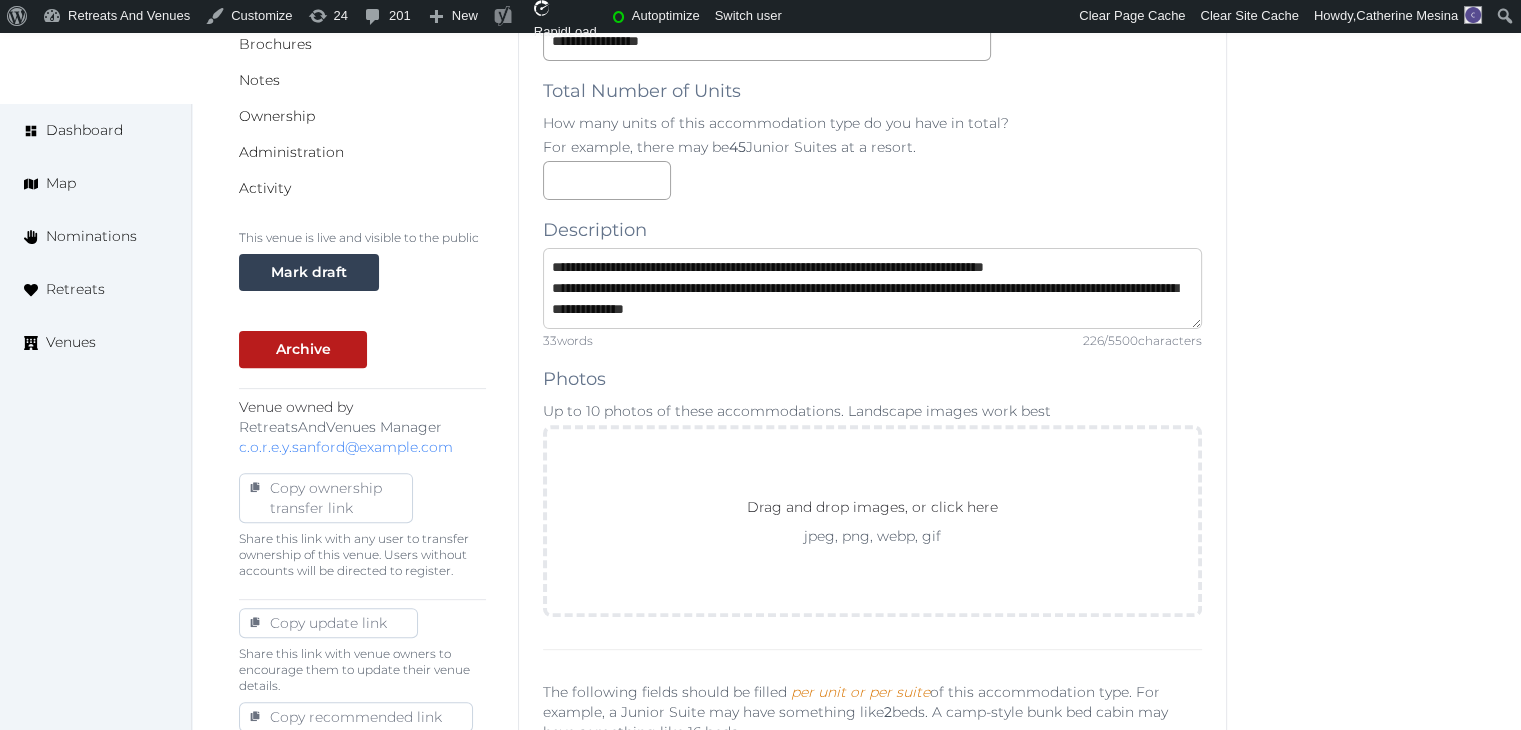 type on "**********" 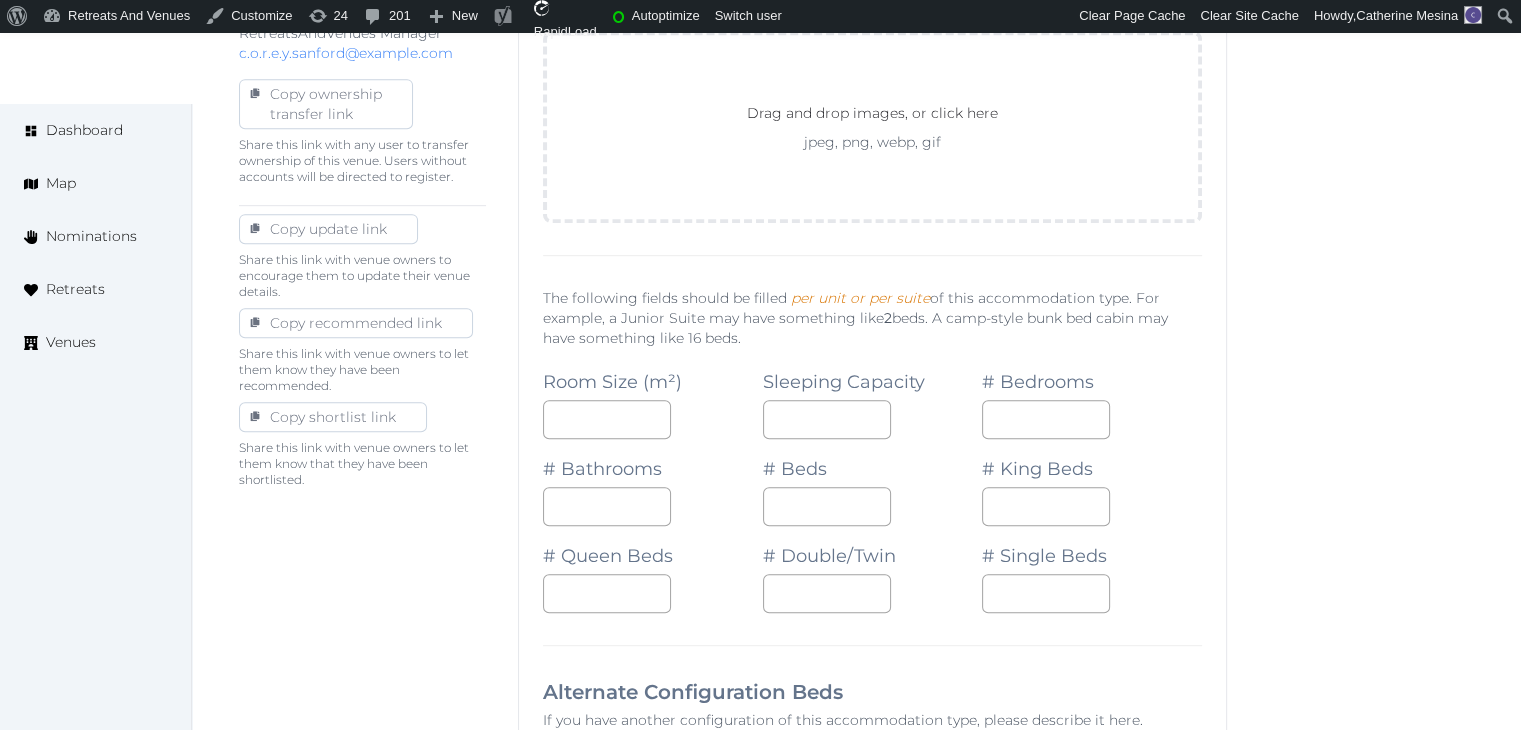 scroll, scrollTop: 1000, scrollLeft: 0, axis: vertical 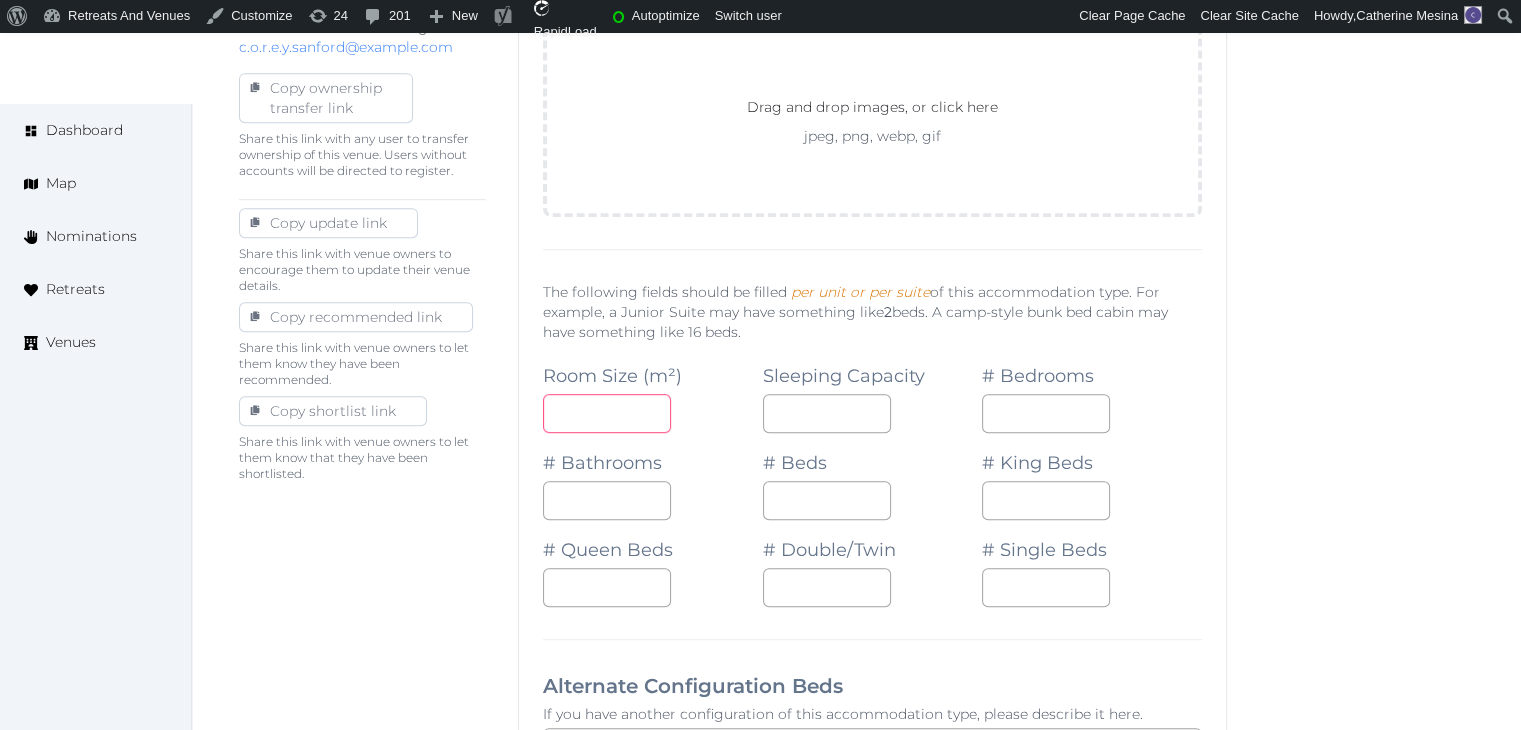 click at bounding box center [607, 413] 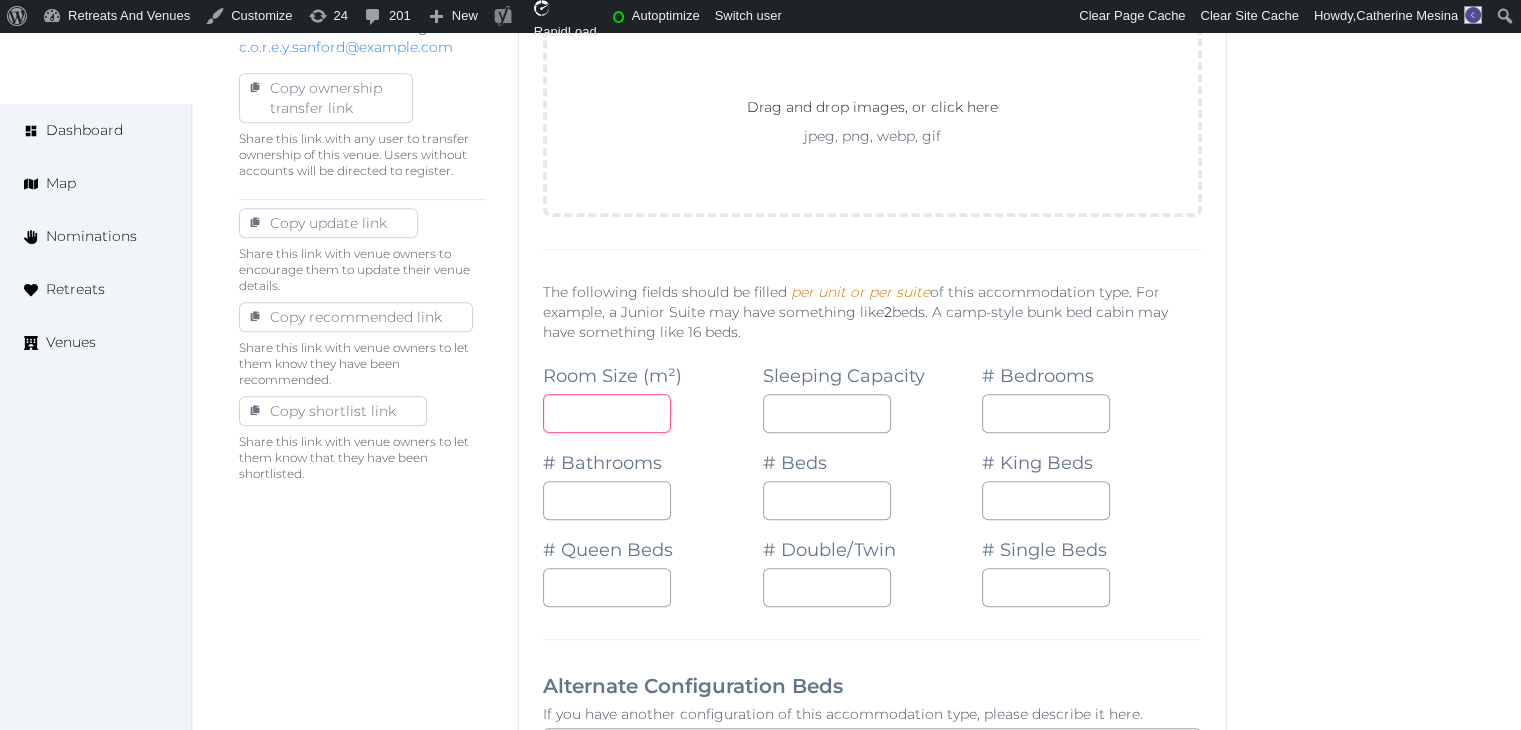 type on "**" 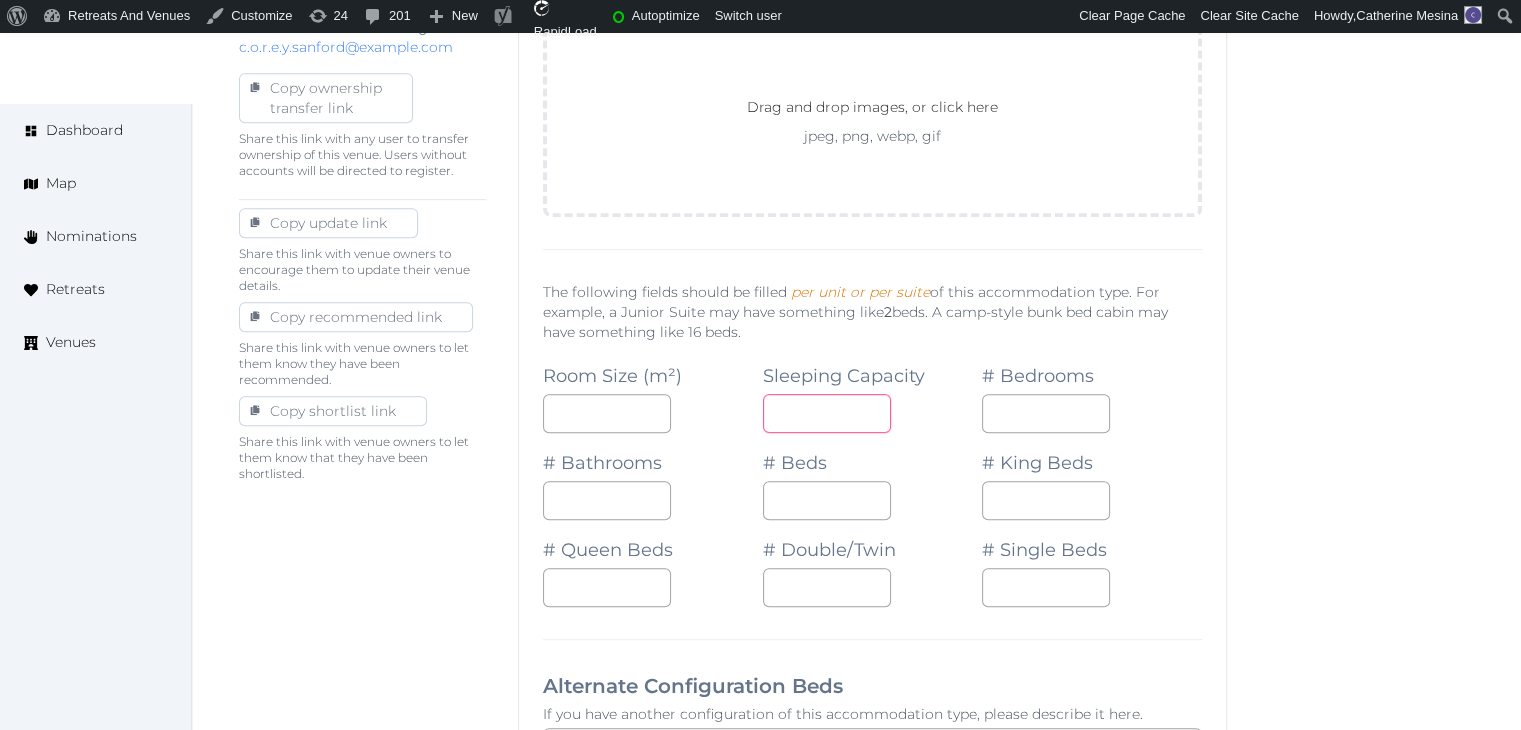 click at bounding box center [827, 413] 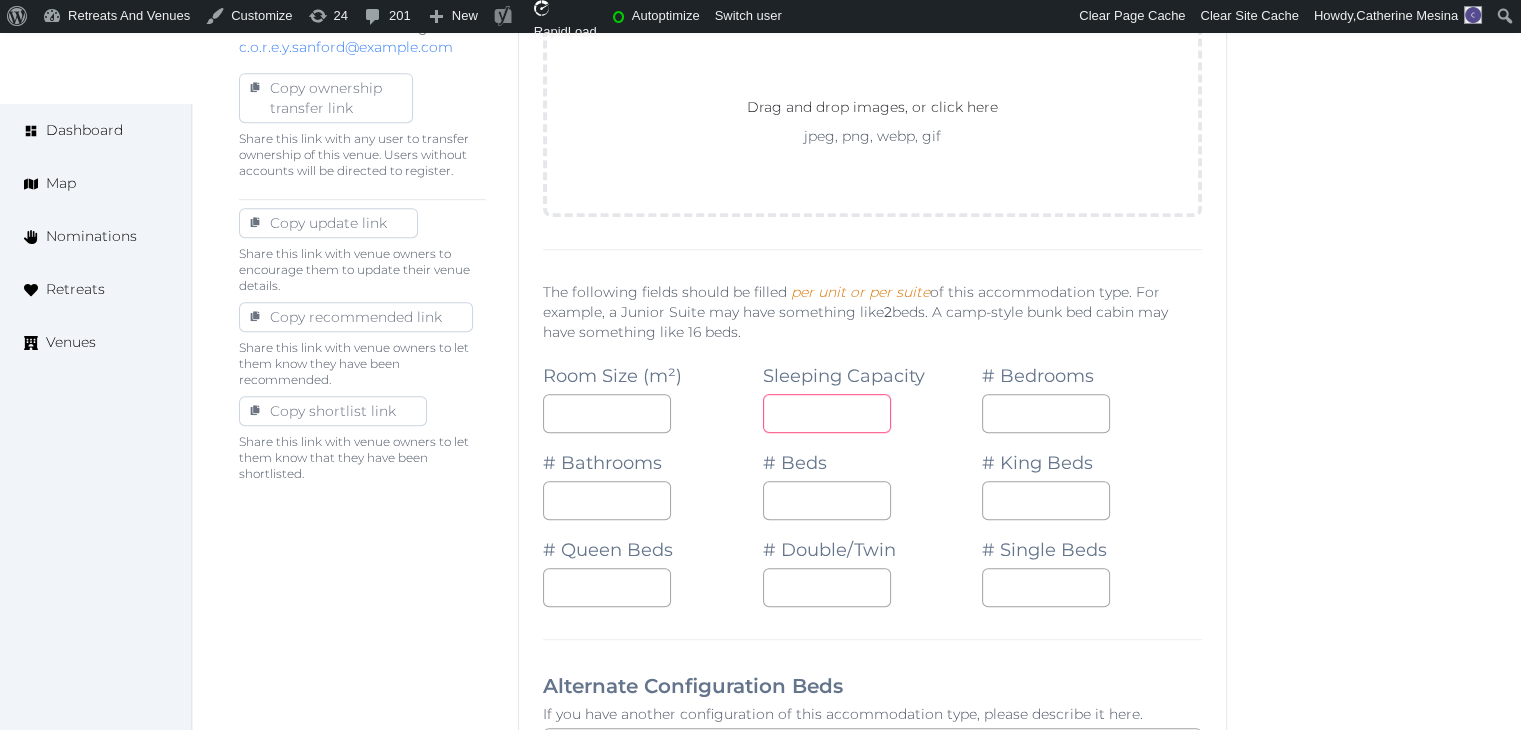 type on "*" 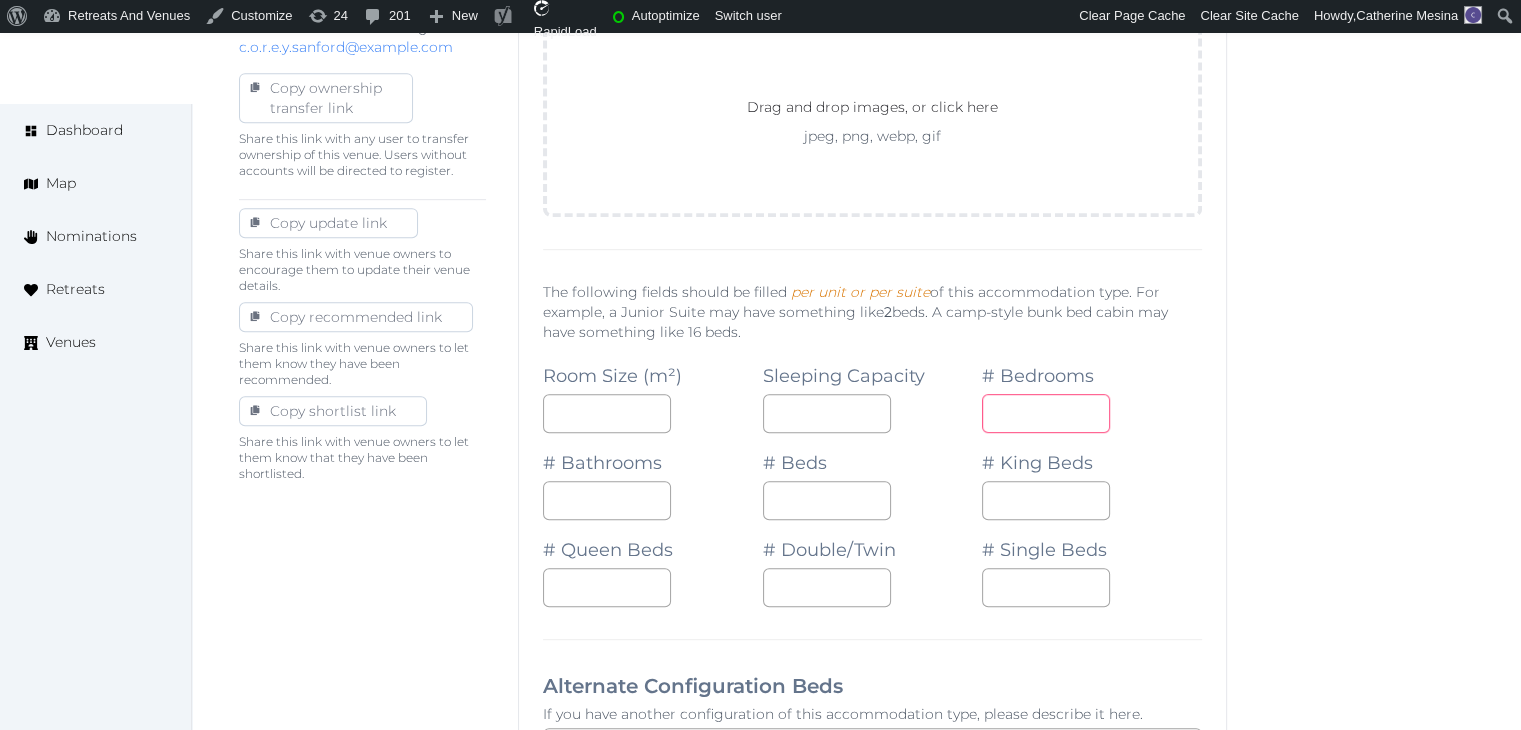 click at bounding box center [1046, 413] 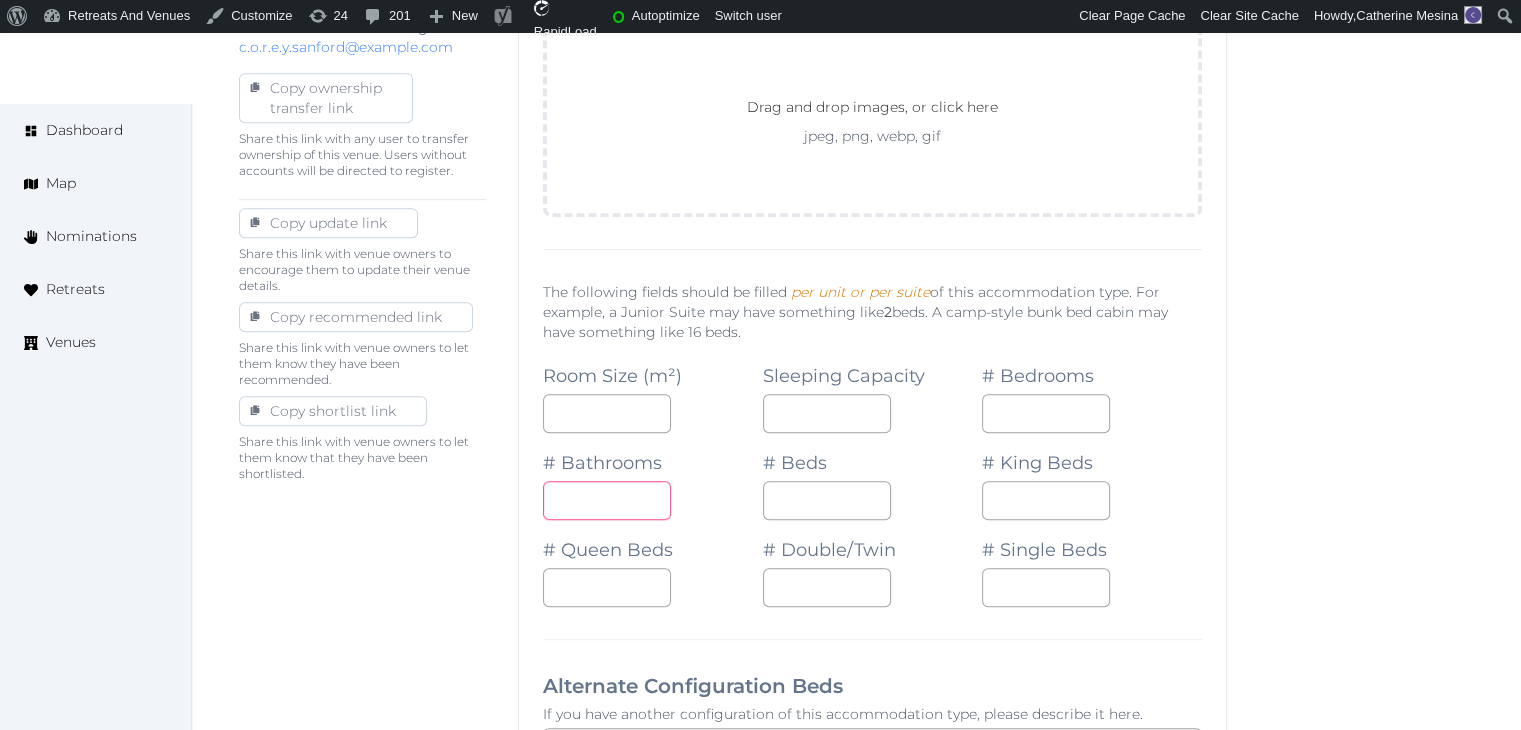 click at bounding box center (607, 500) 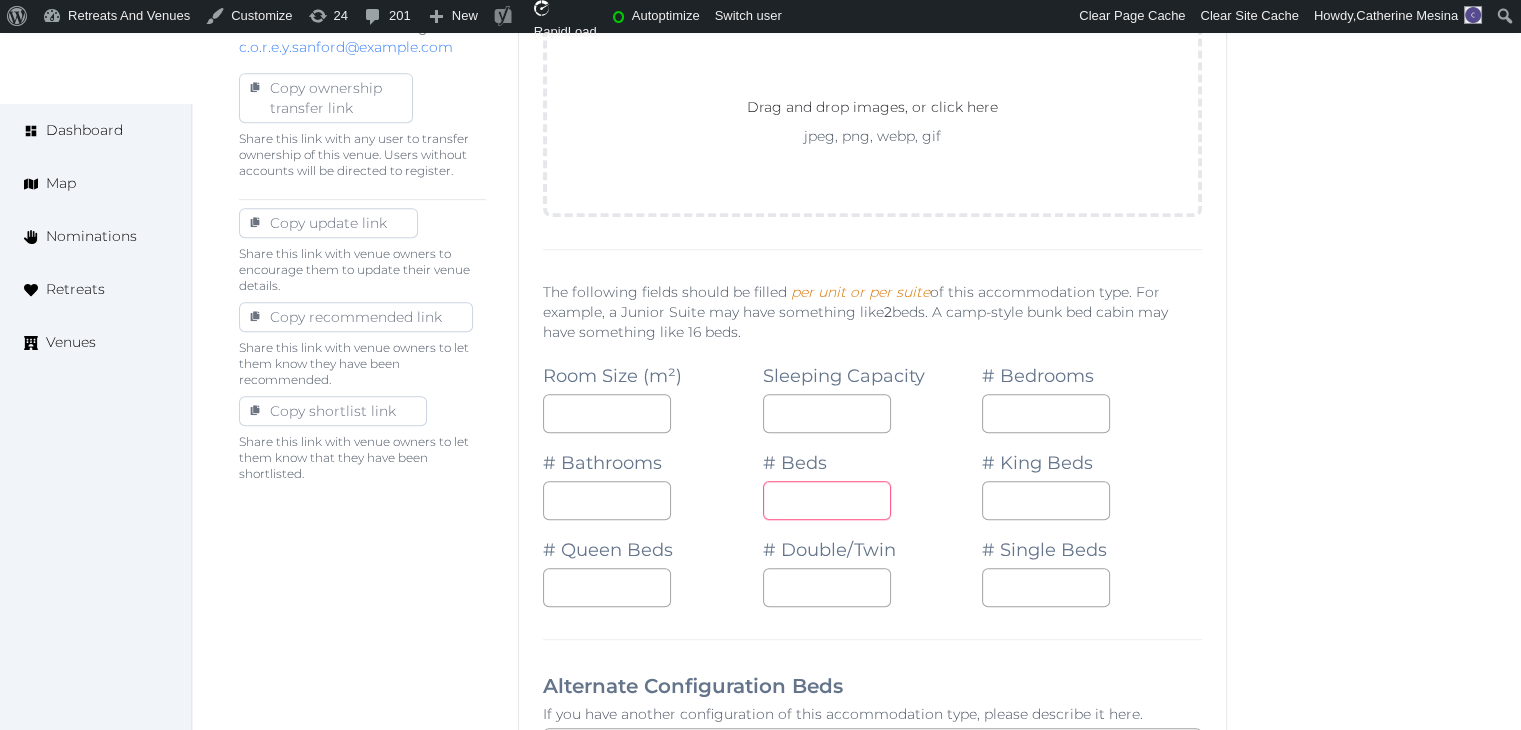 click at bounding box center (827, 500) 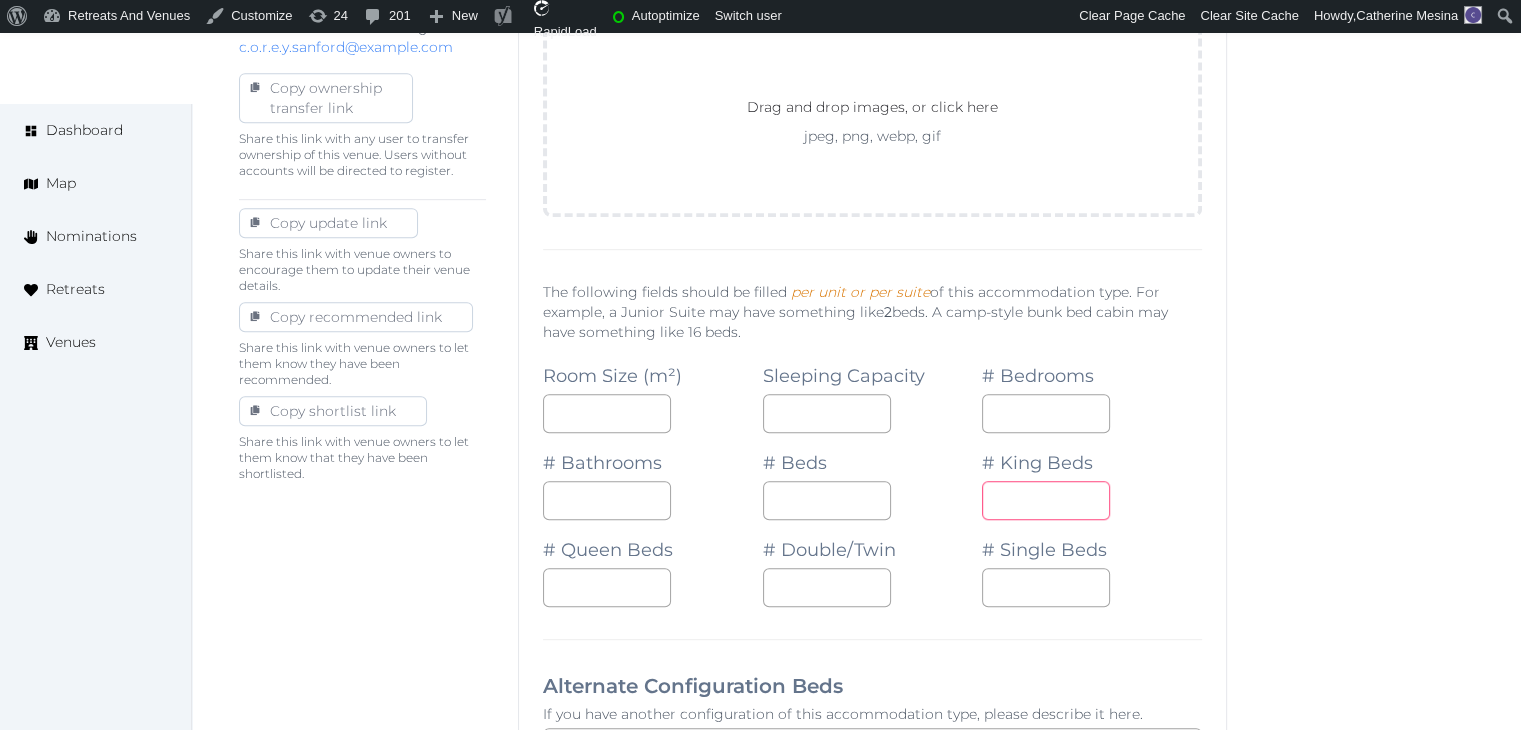 click at bounding box center [1046, 500] 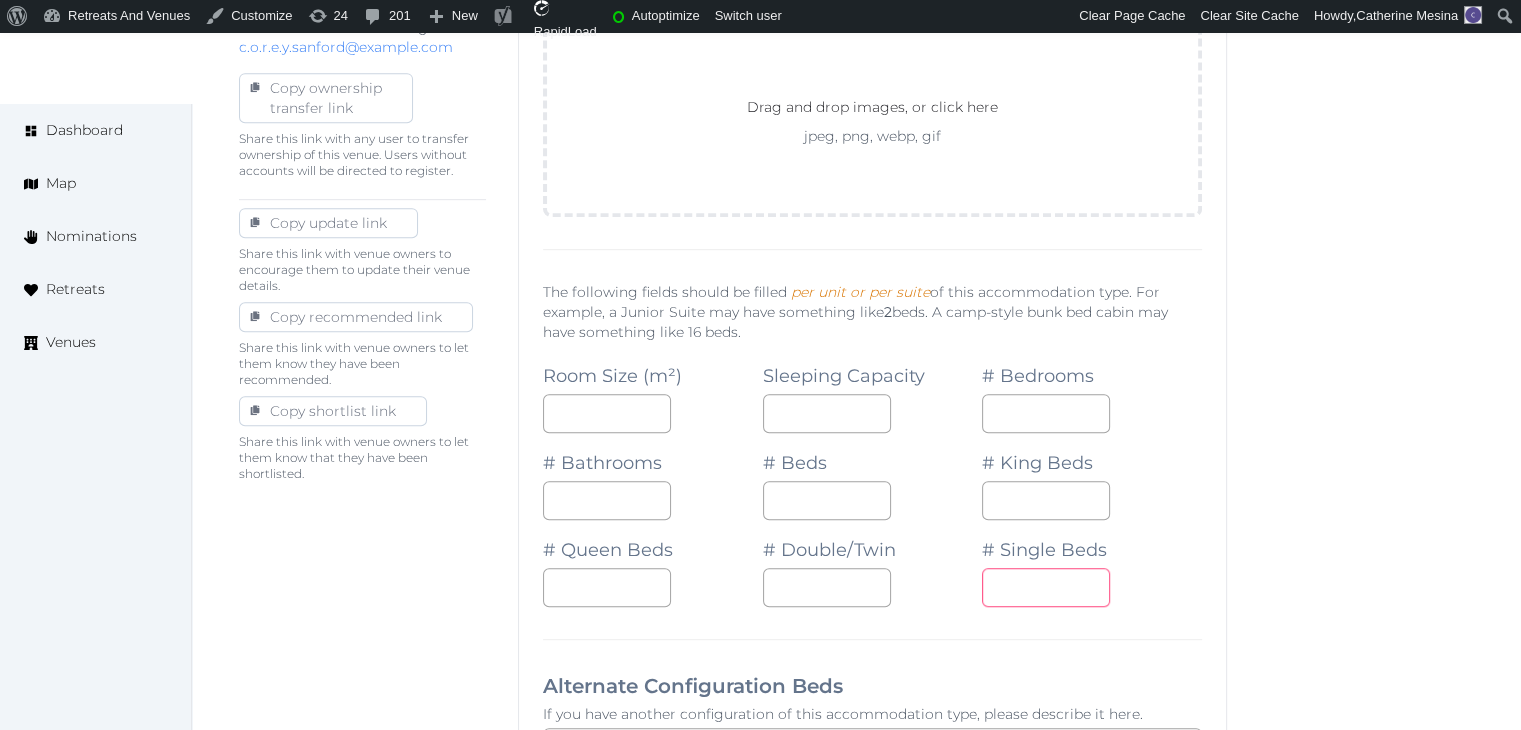 click at bounding box center [1092, 587] 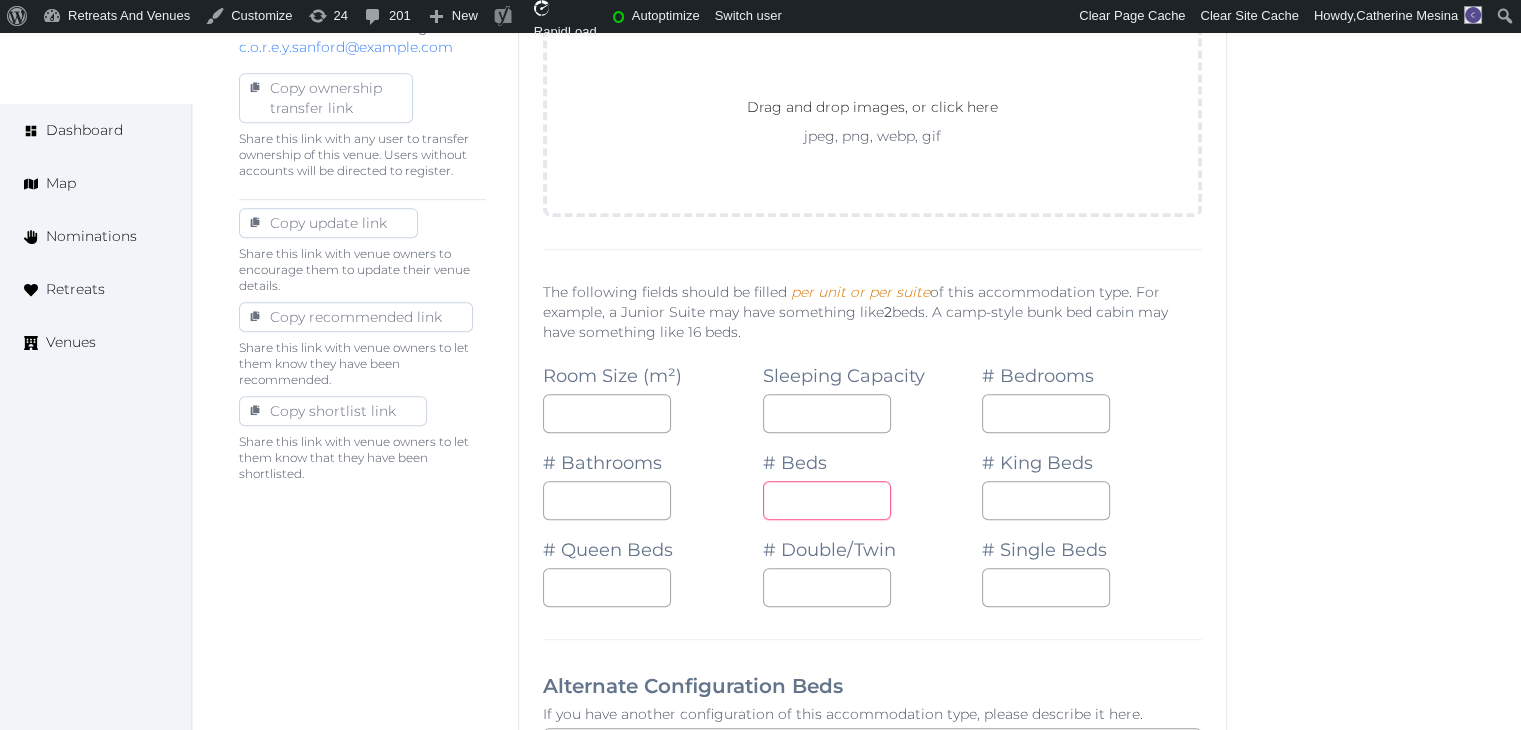 drag, startPoint x: 729, startPoint y: 491, endPoint x: 706, endPoint y: 494, distance: 23.194826 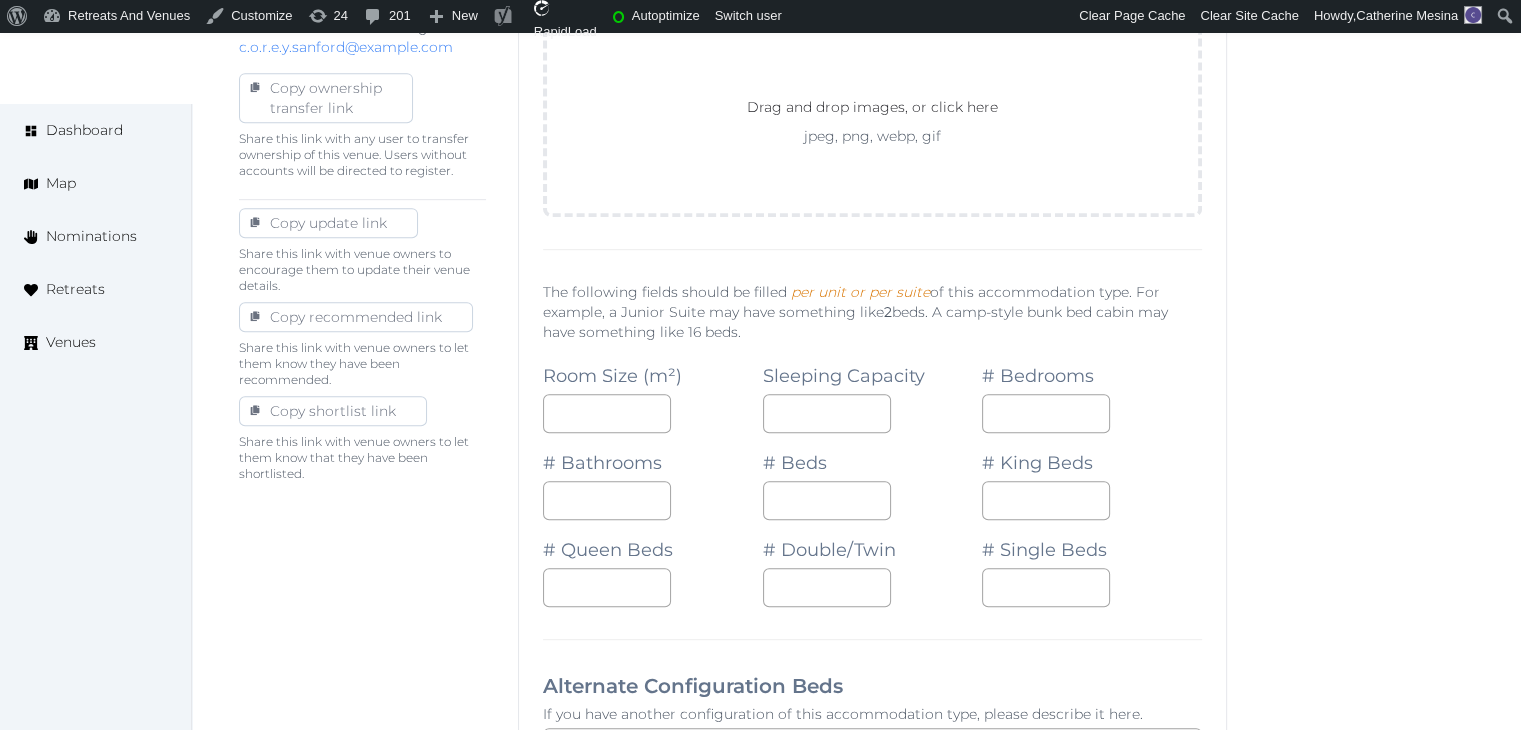 click on "**********" at bounding box center [872, 867] 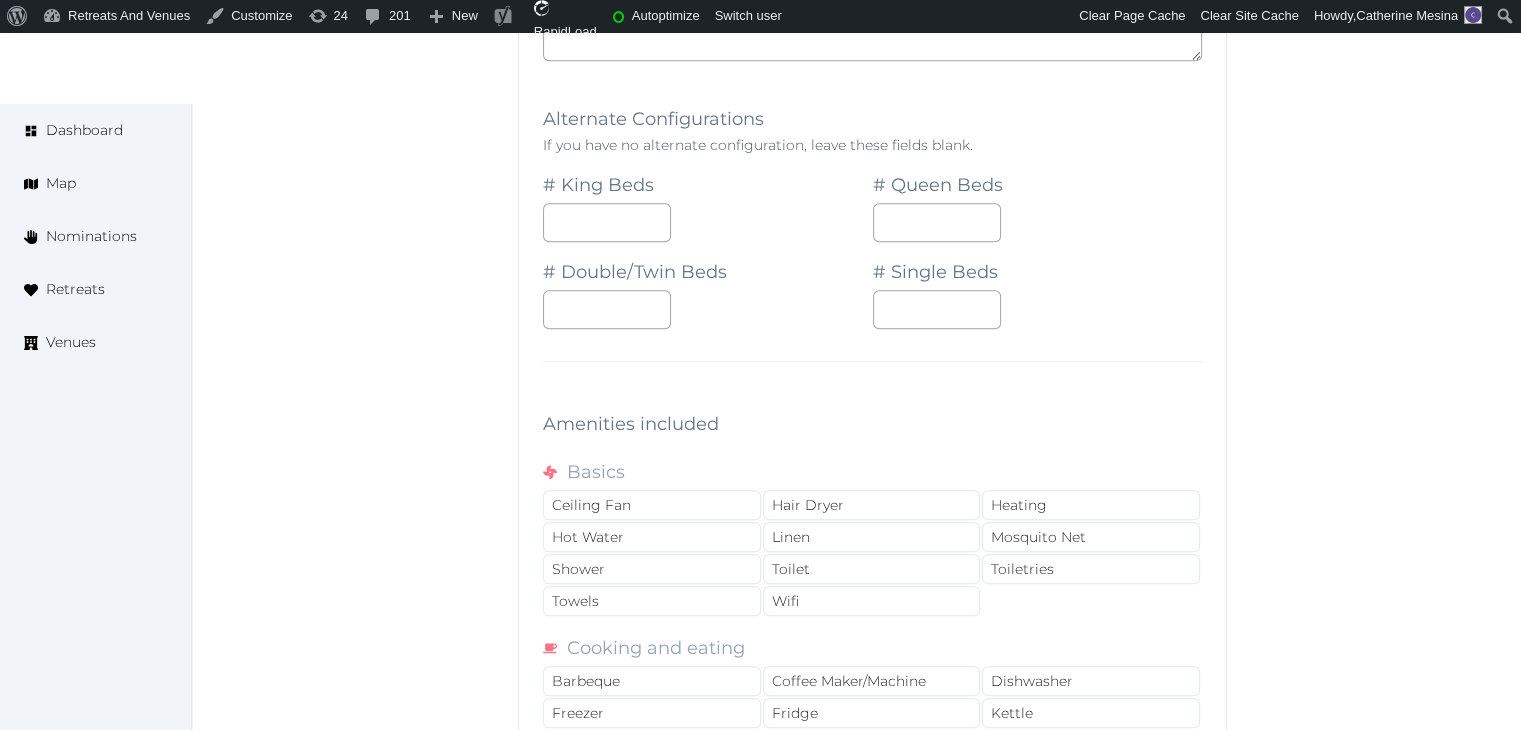 scroll, scrollTop: 1900, scrollLeft: 0, axis: vertical 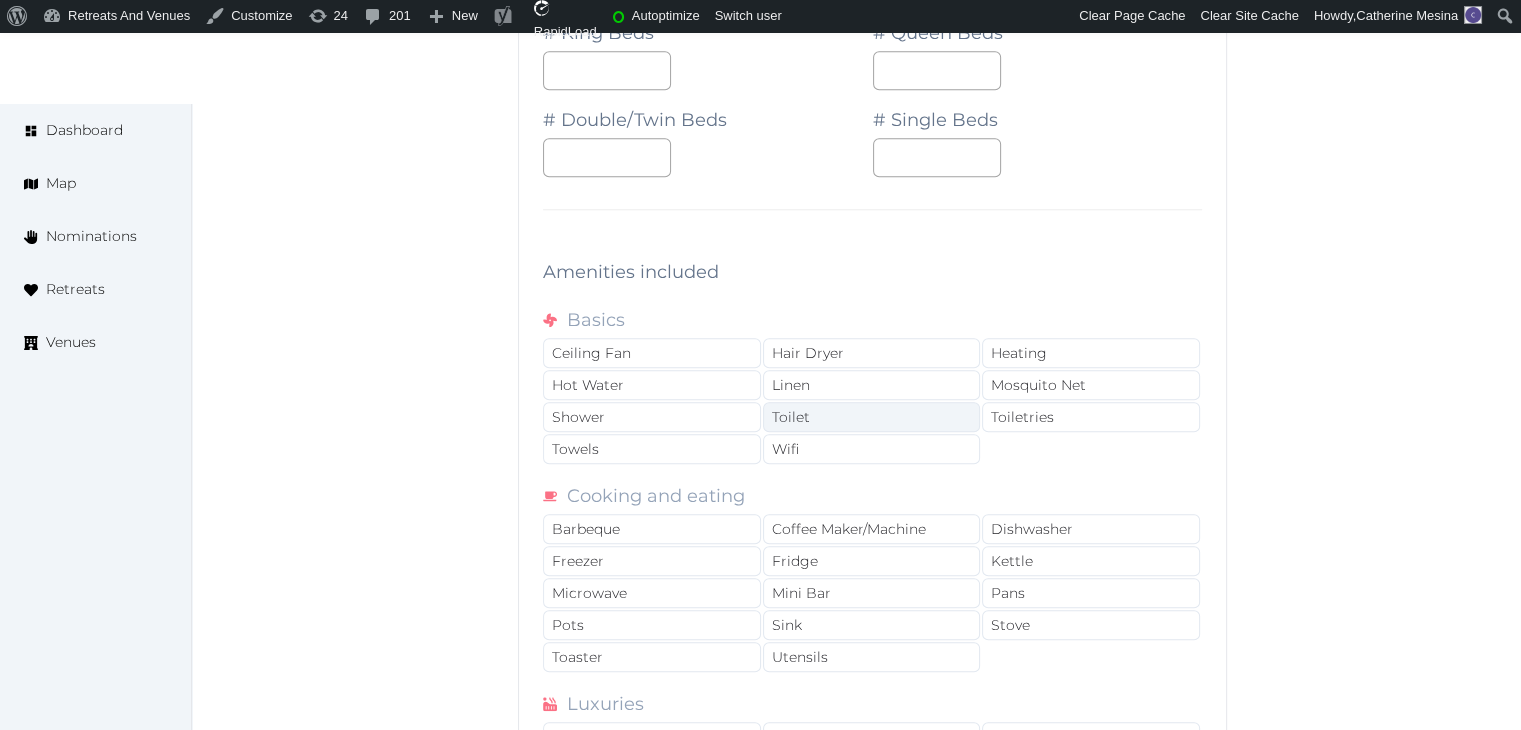 click on "Toilet" at bounding box center (872, 417) 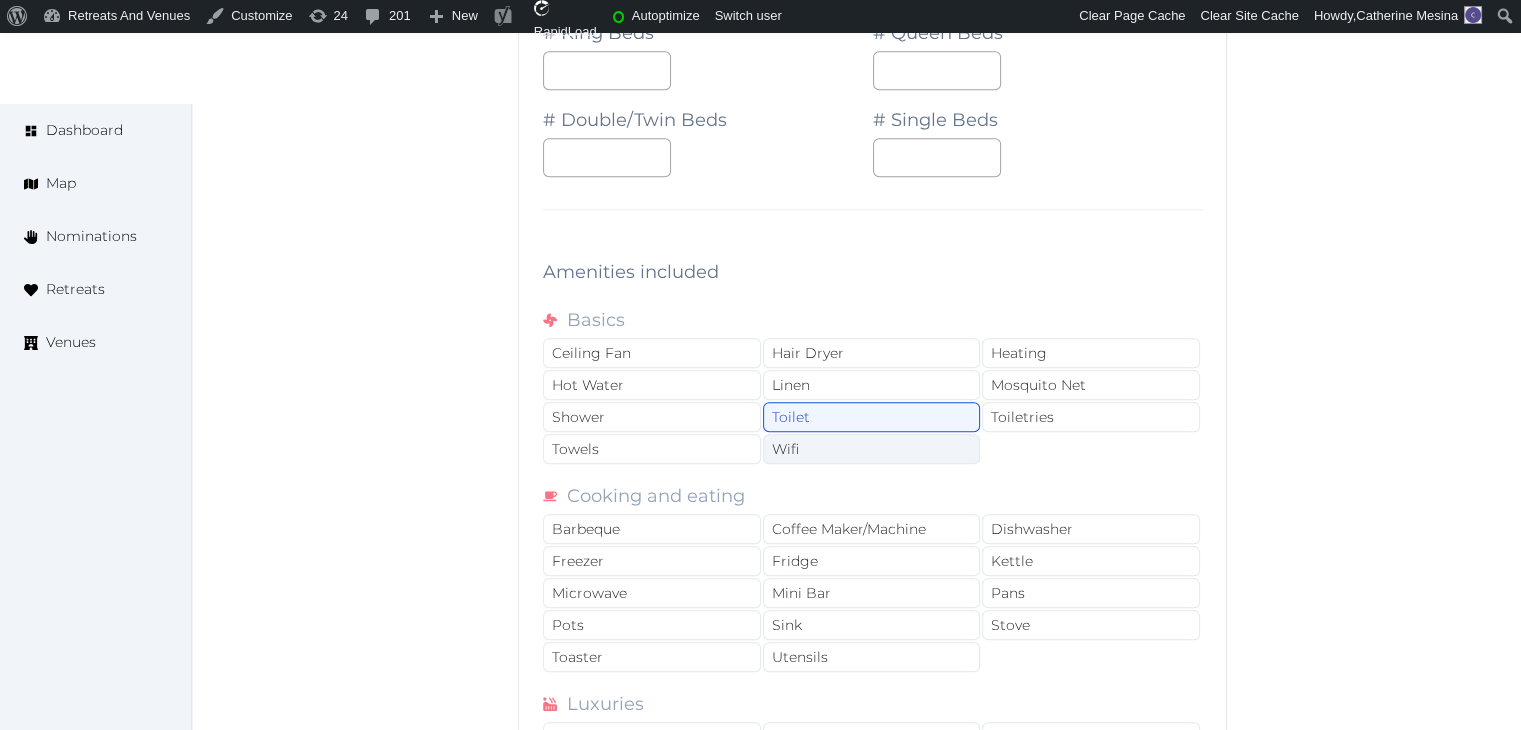 click on "Wifi" at bounding box center [872, 449] 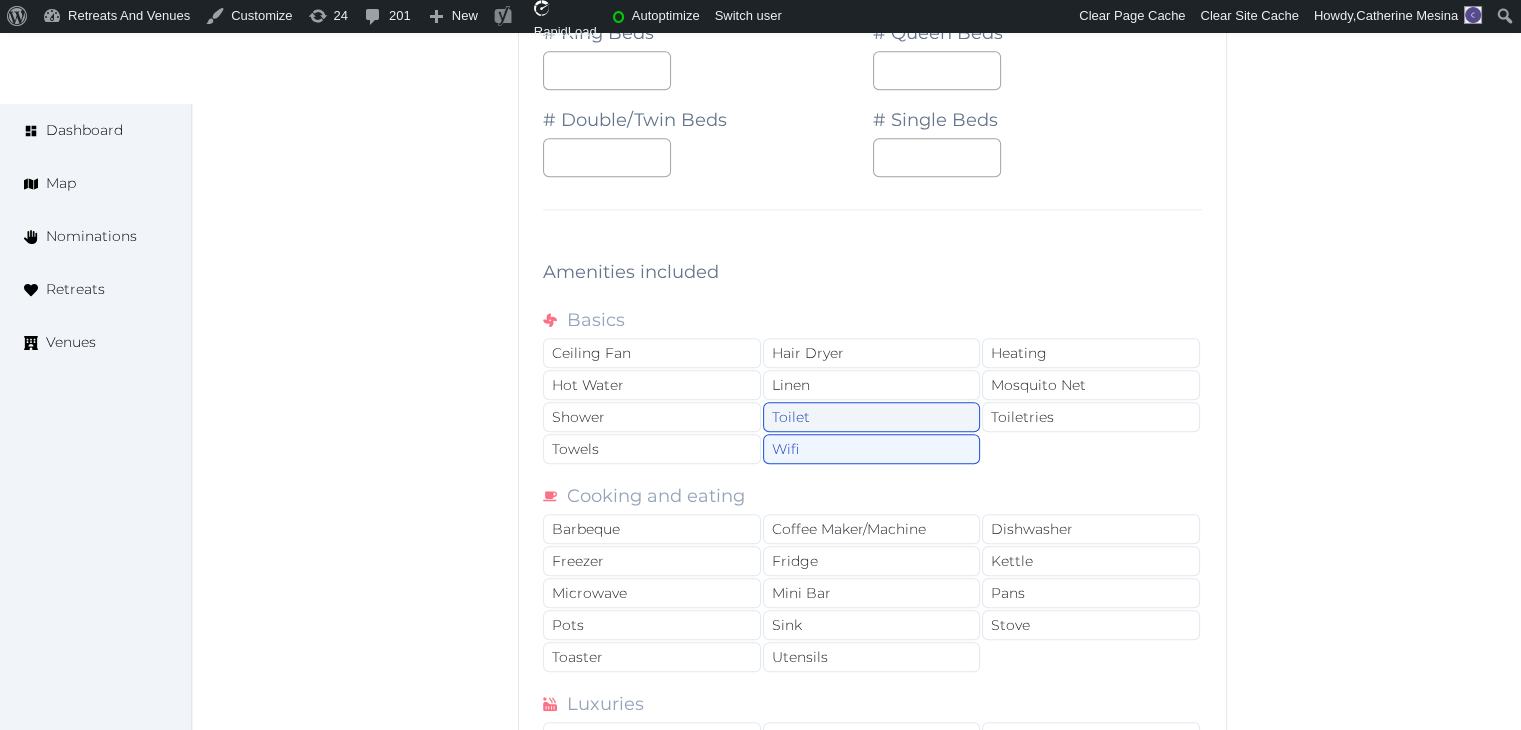 click on "Toilet" at bounding box center (872, 417) 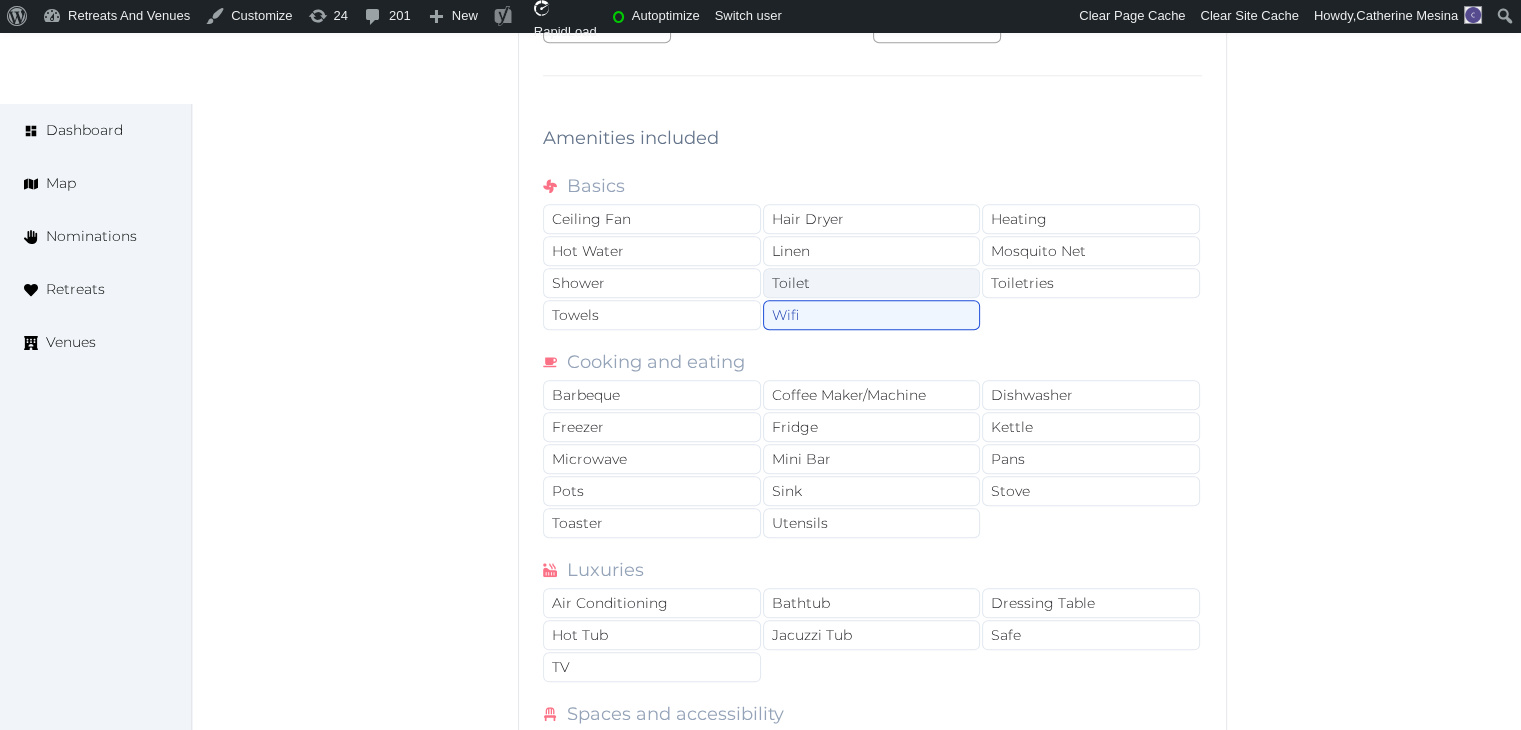 scroll, scrollTop: 2200, scrollLeft: 0, axis: vertical 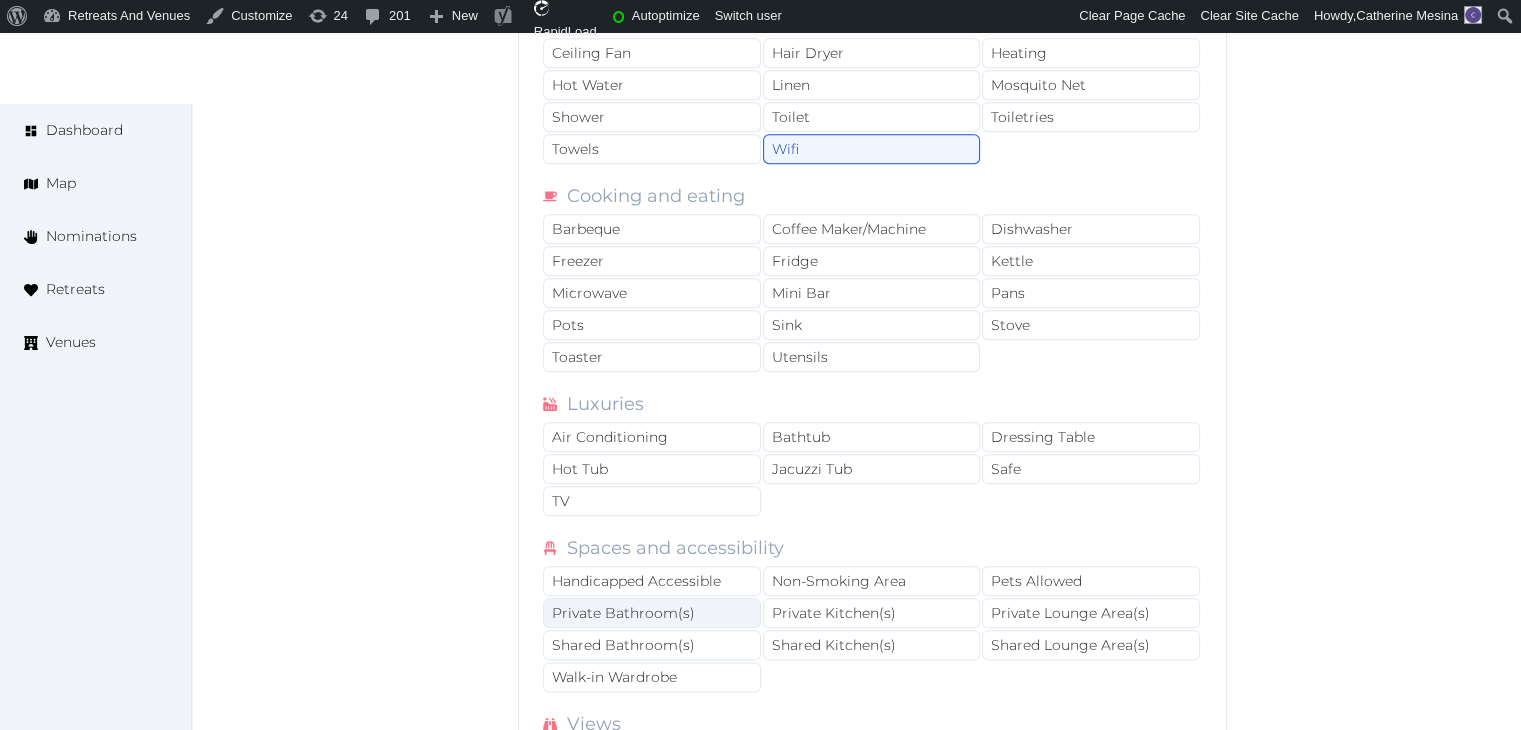 click on "Private Bathroom(s)" at bounding box center (652, 613) 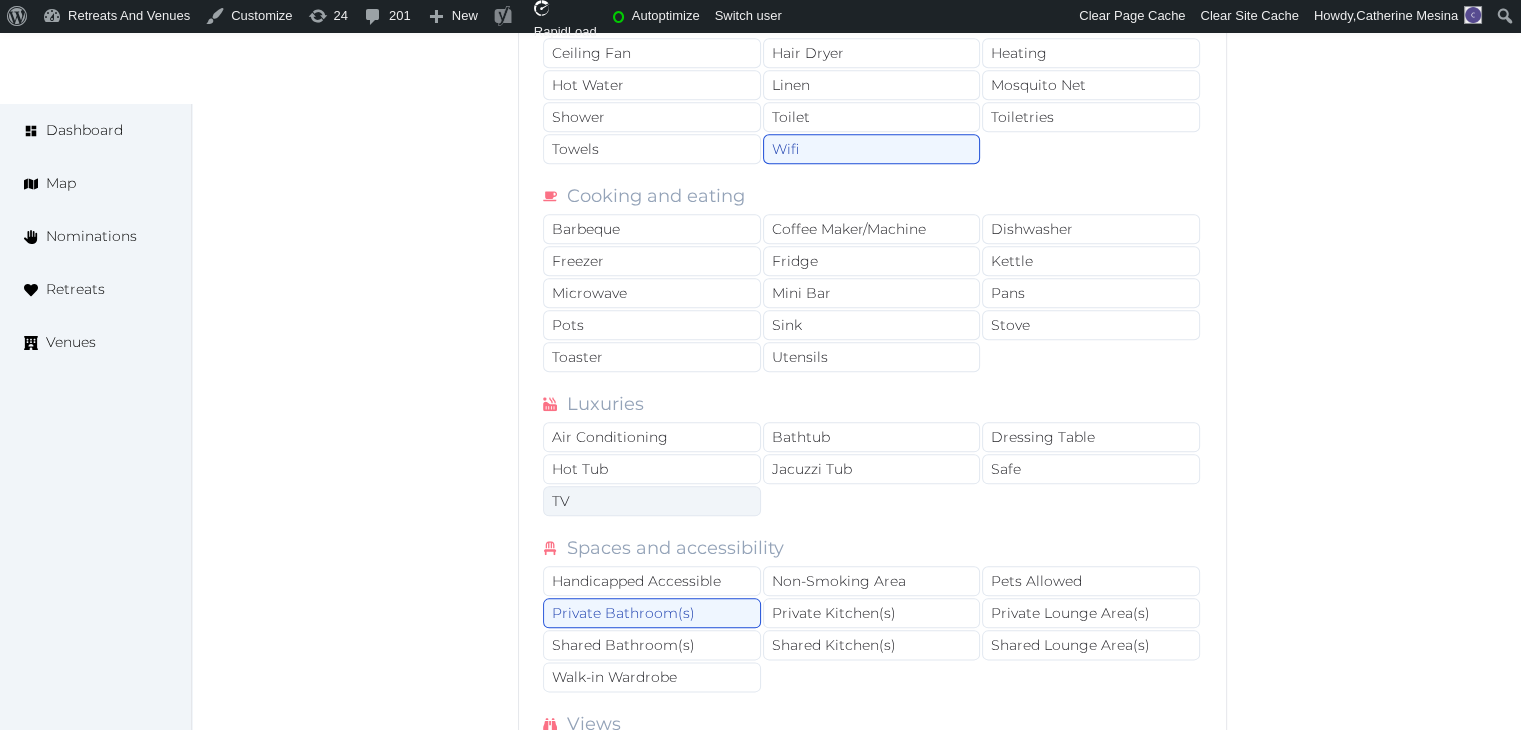 click on "TV" at bounding box center (652, 501) 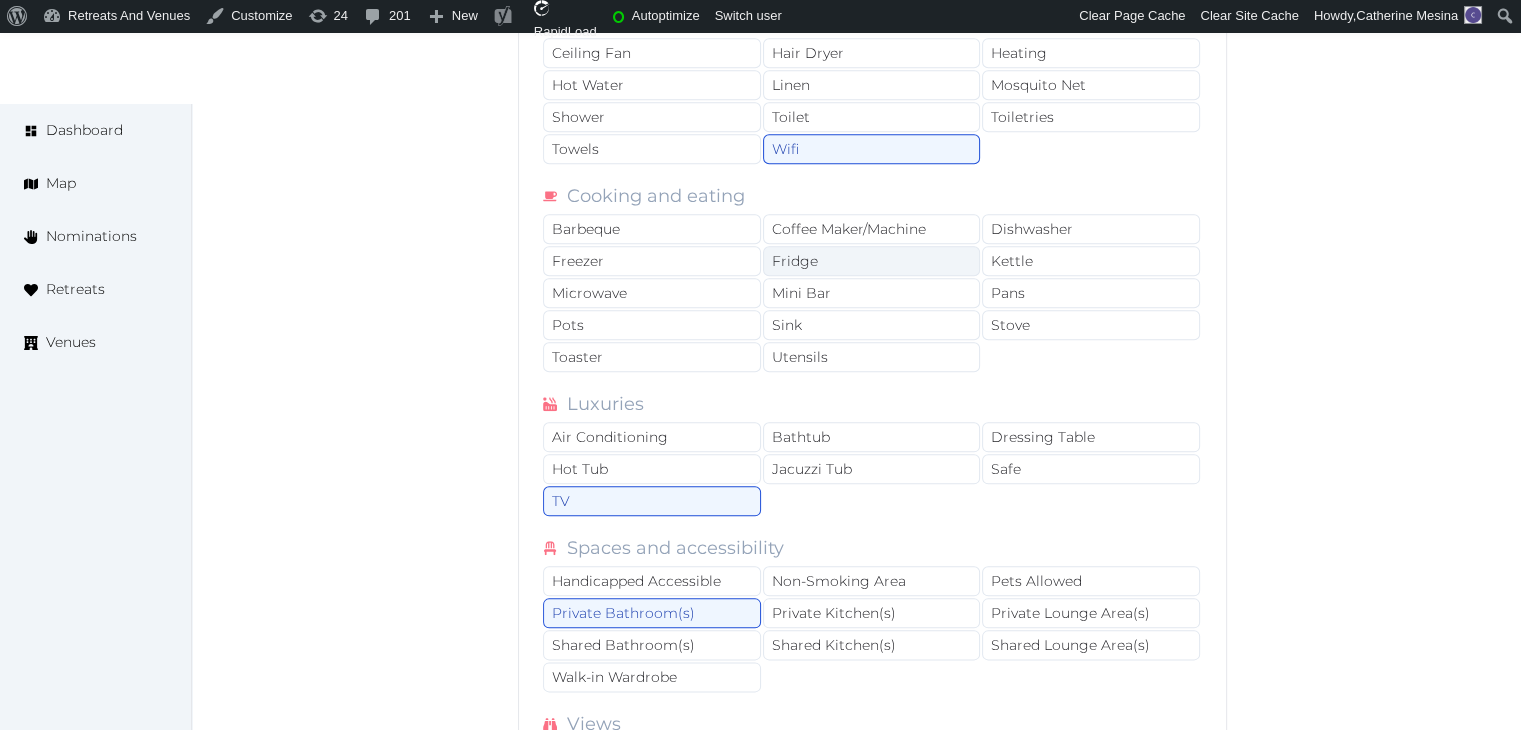 click on "Fridge" at bounding box center (872, 261) 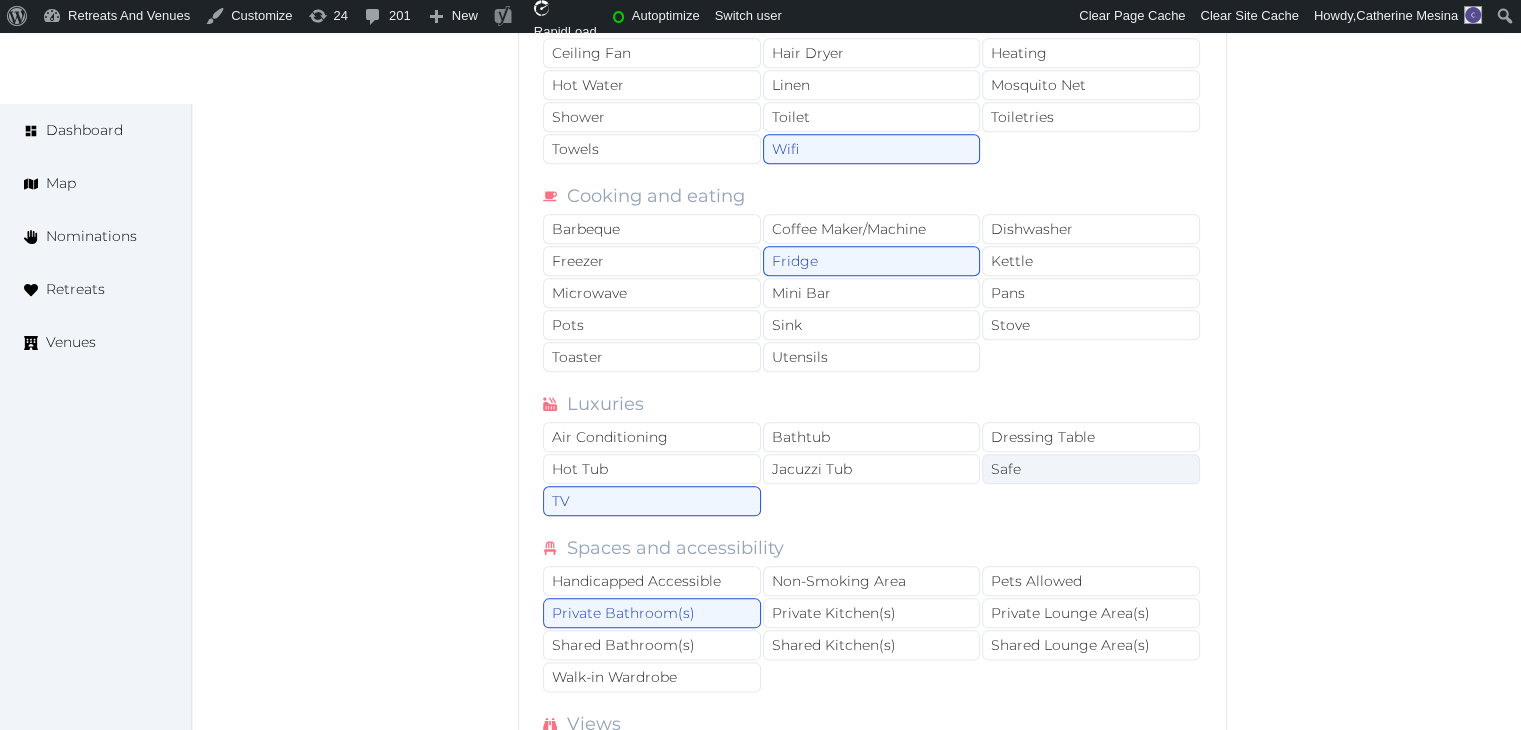 click on "Safe" at bounding box center (1091, 469) 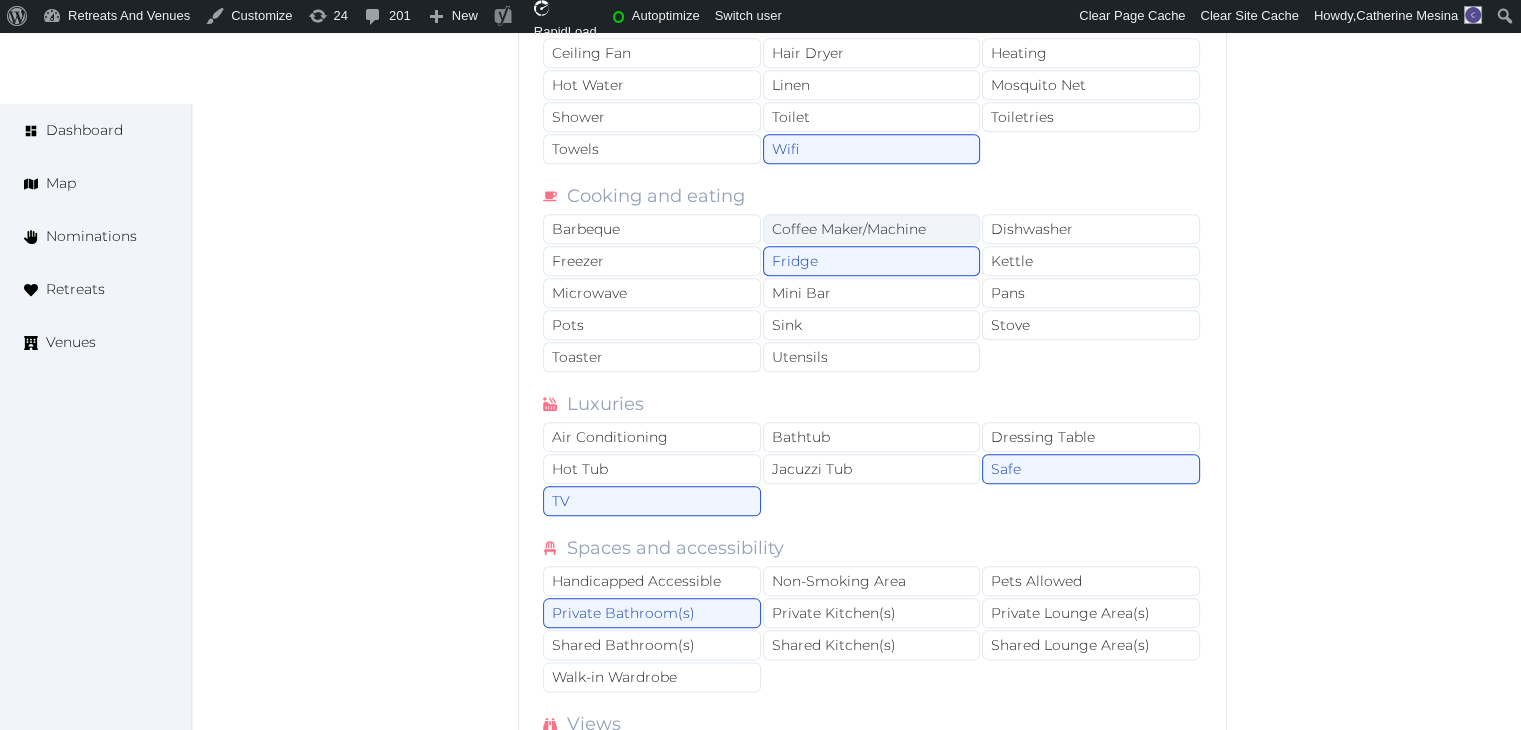 click on "Coffee Maker/Machine" at bounding box center [872, 229] 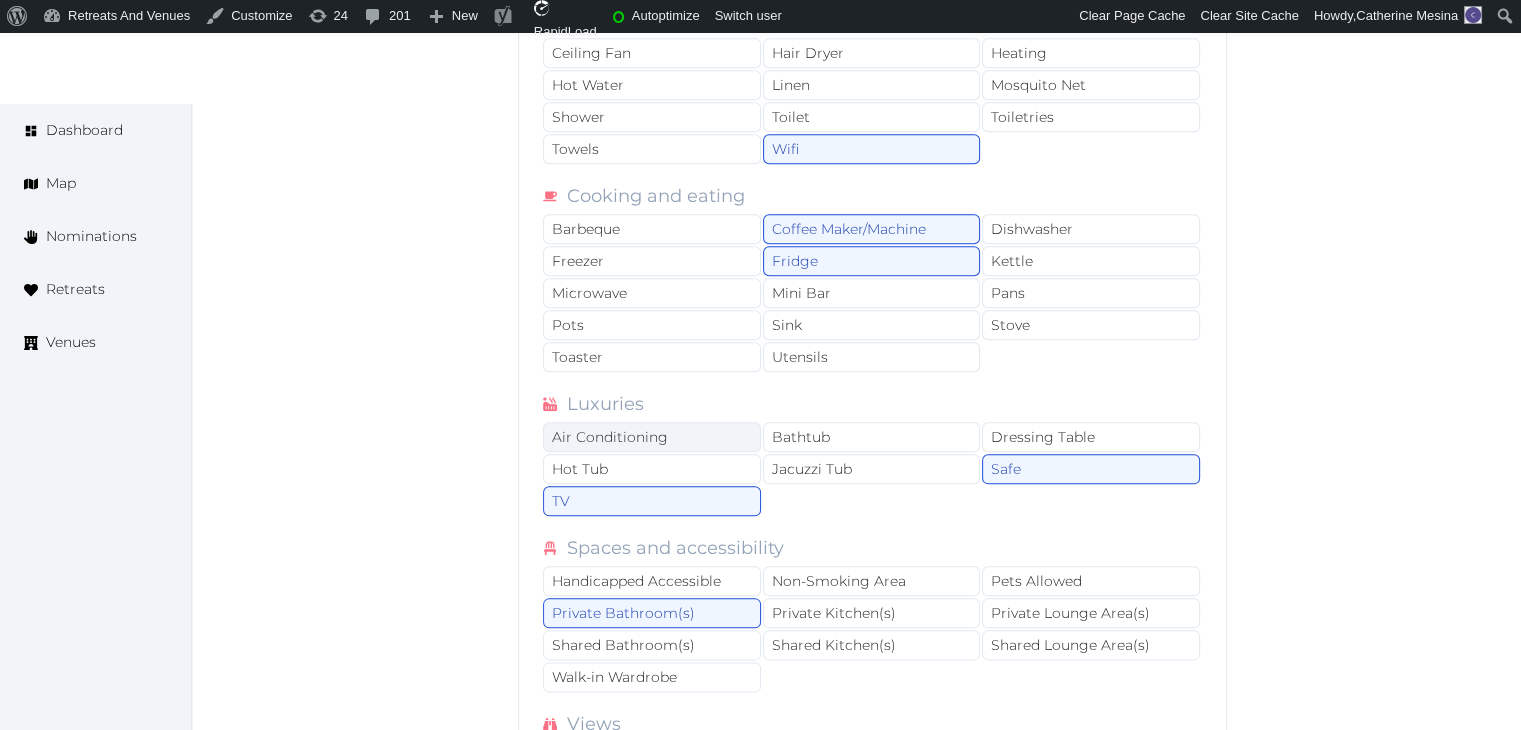 click on "Air Conditioning" at bounding box center [652, 437] 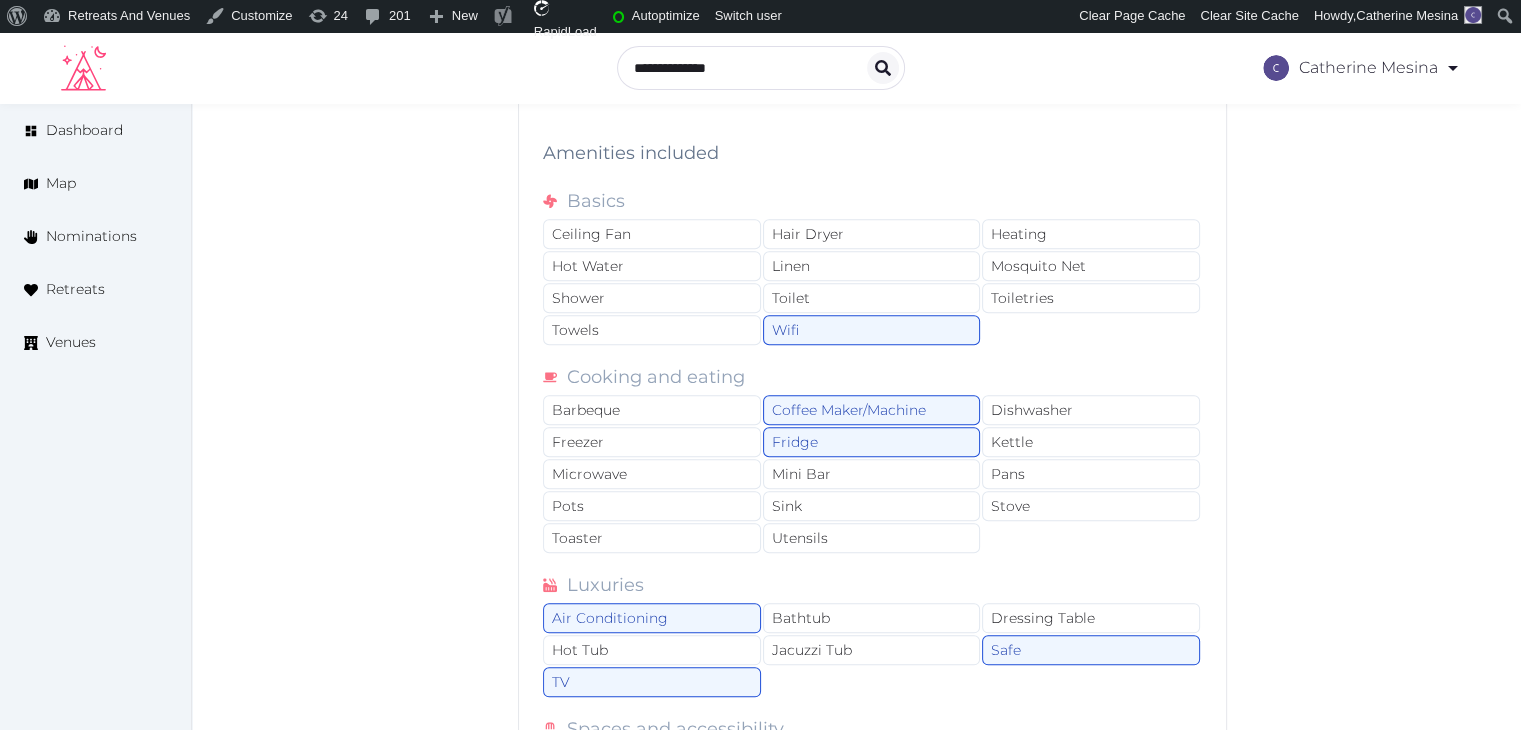 scroll, scrollTop: 1900, scrollLeft: 0, axis: vertical 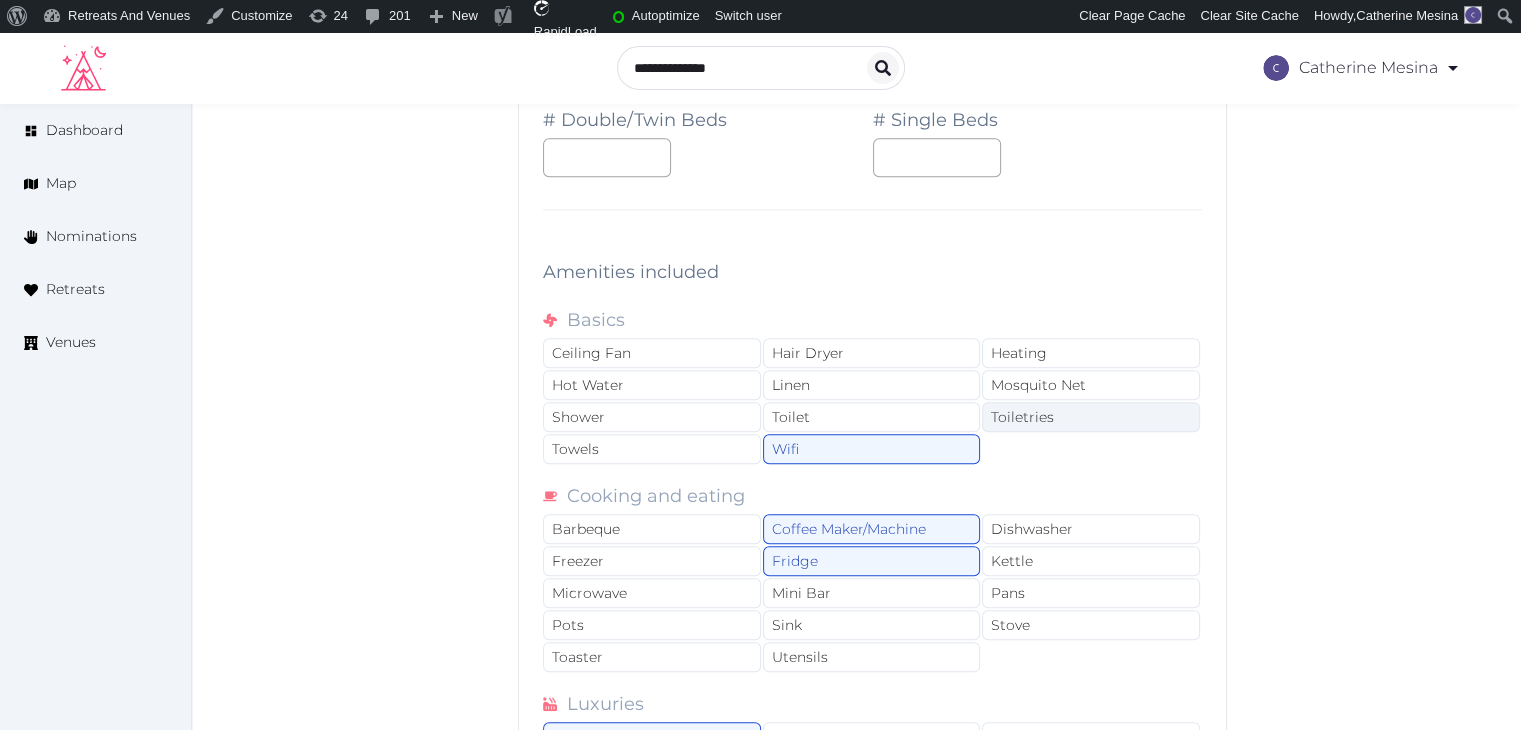 click on "Toiletries" at bounding box center (1091, 417) 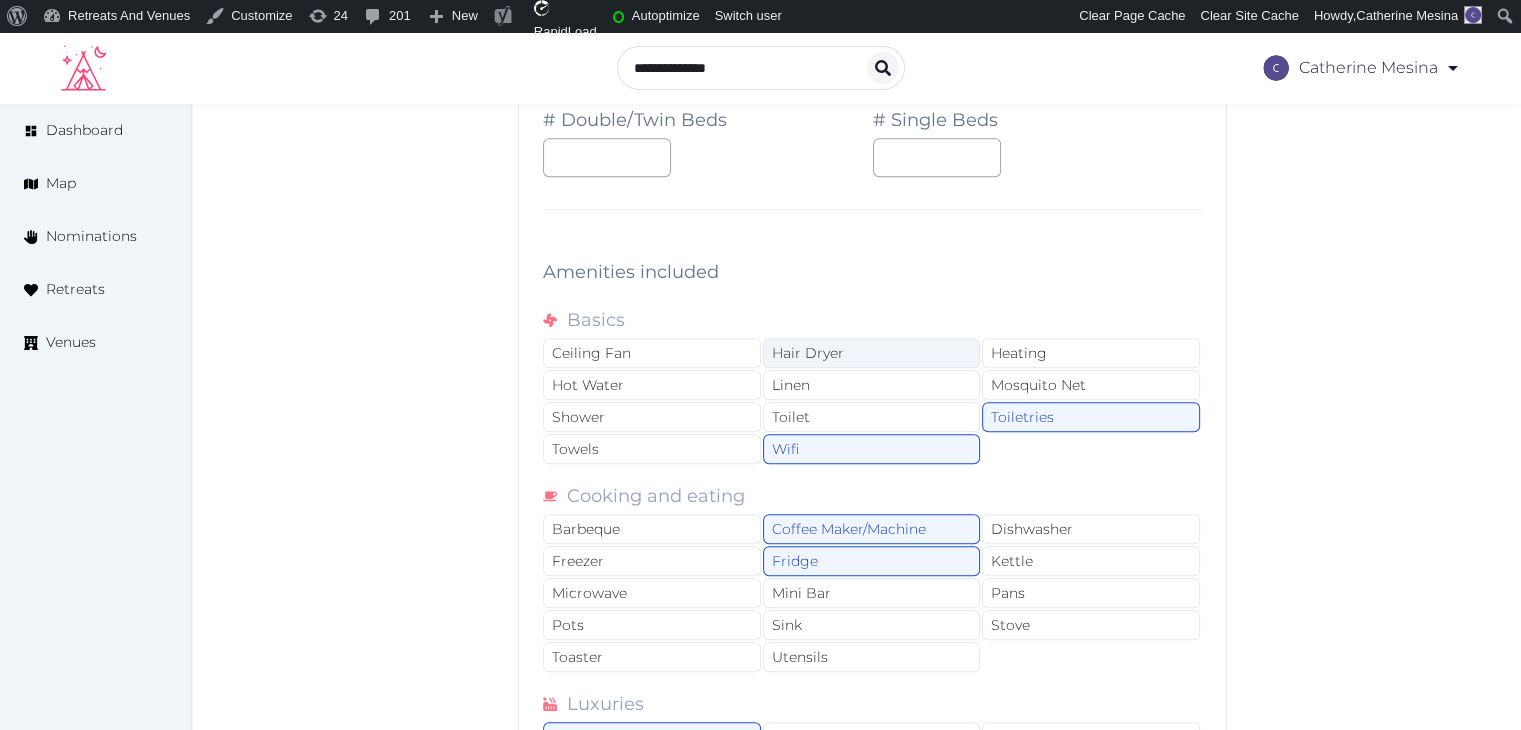 drag, startPoint x: 903, startPoint y: 340, endPoint x: 754, endPoint y: 402, distance: 161.38463 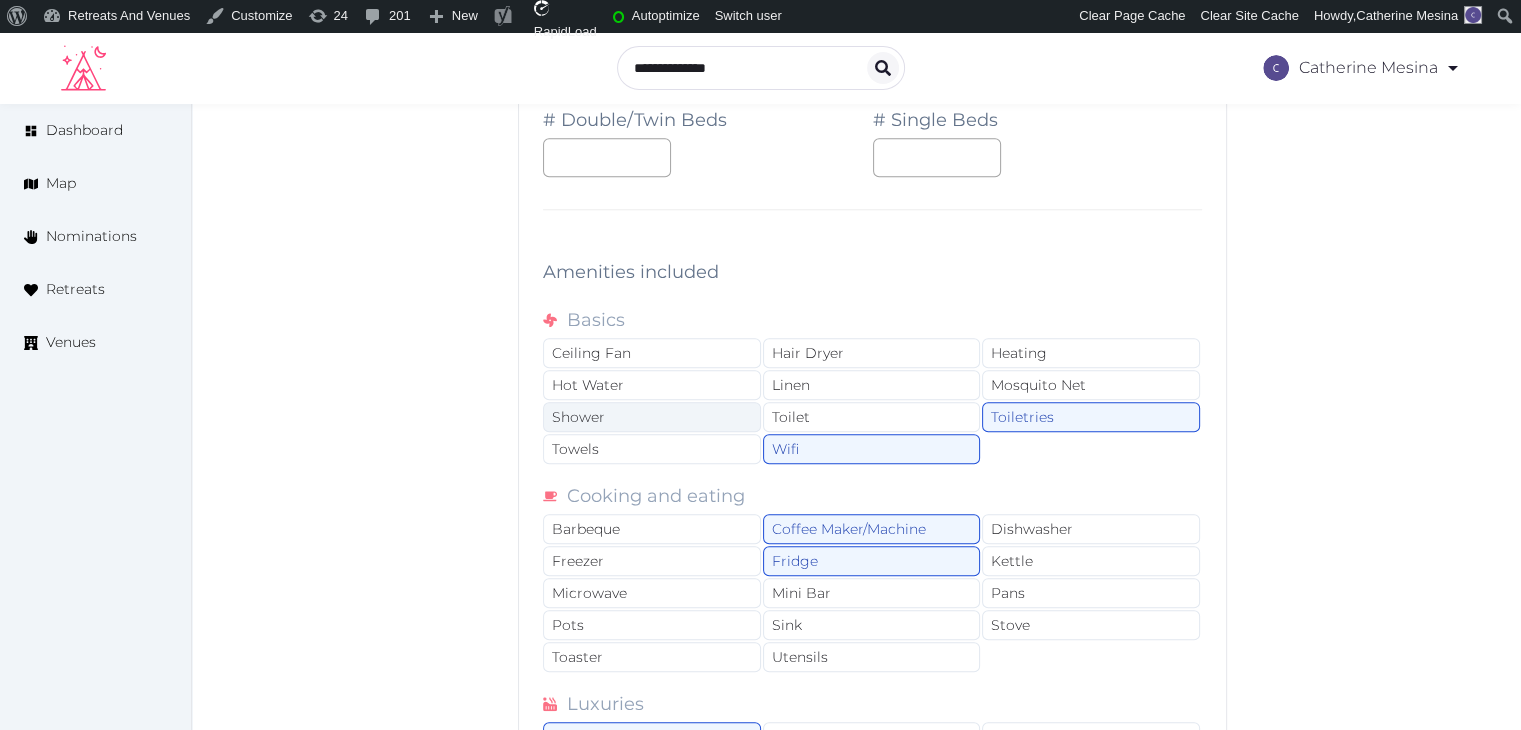 click on "Hair Dryer" at bounding box center (872, 353) 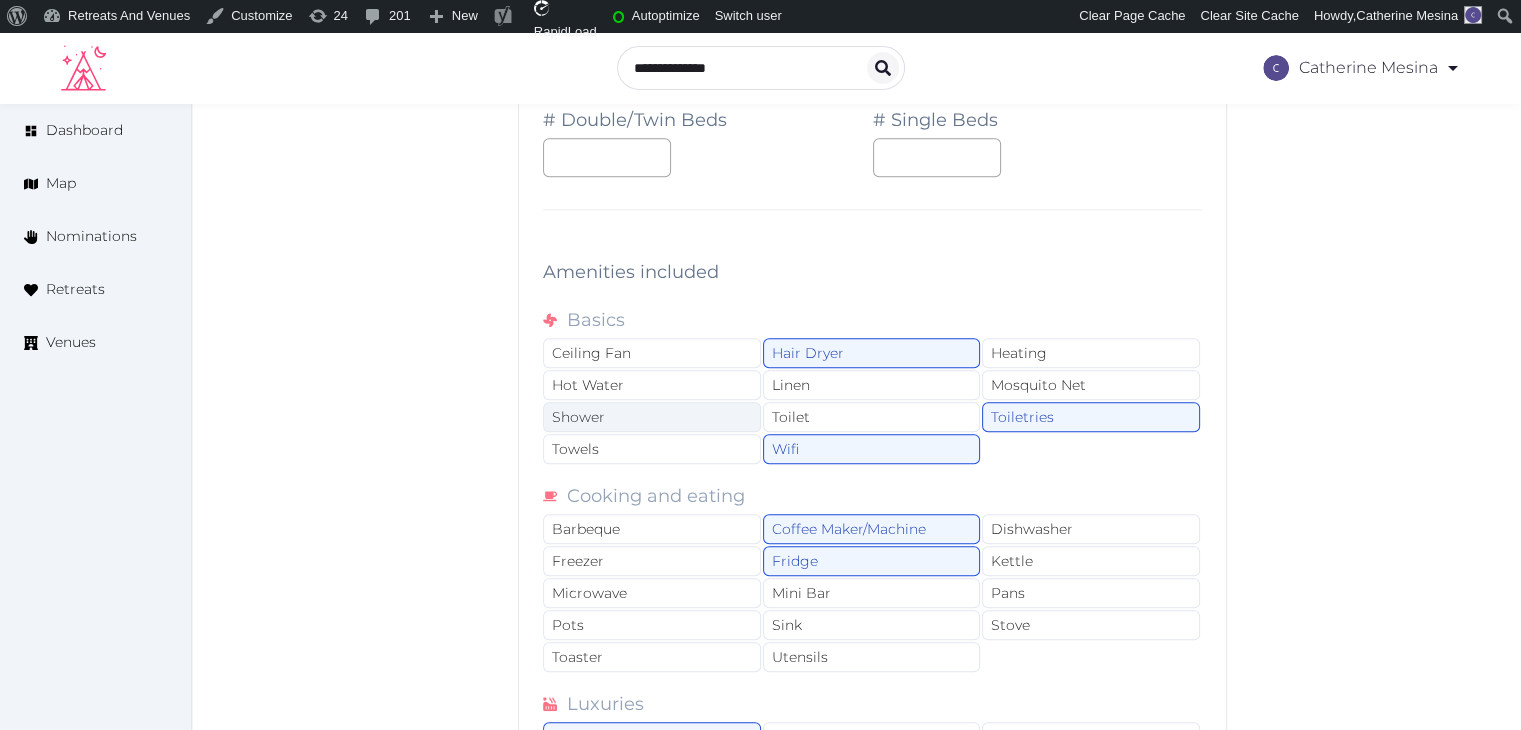 click on "Shower" at bounding box center [652, 417] 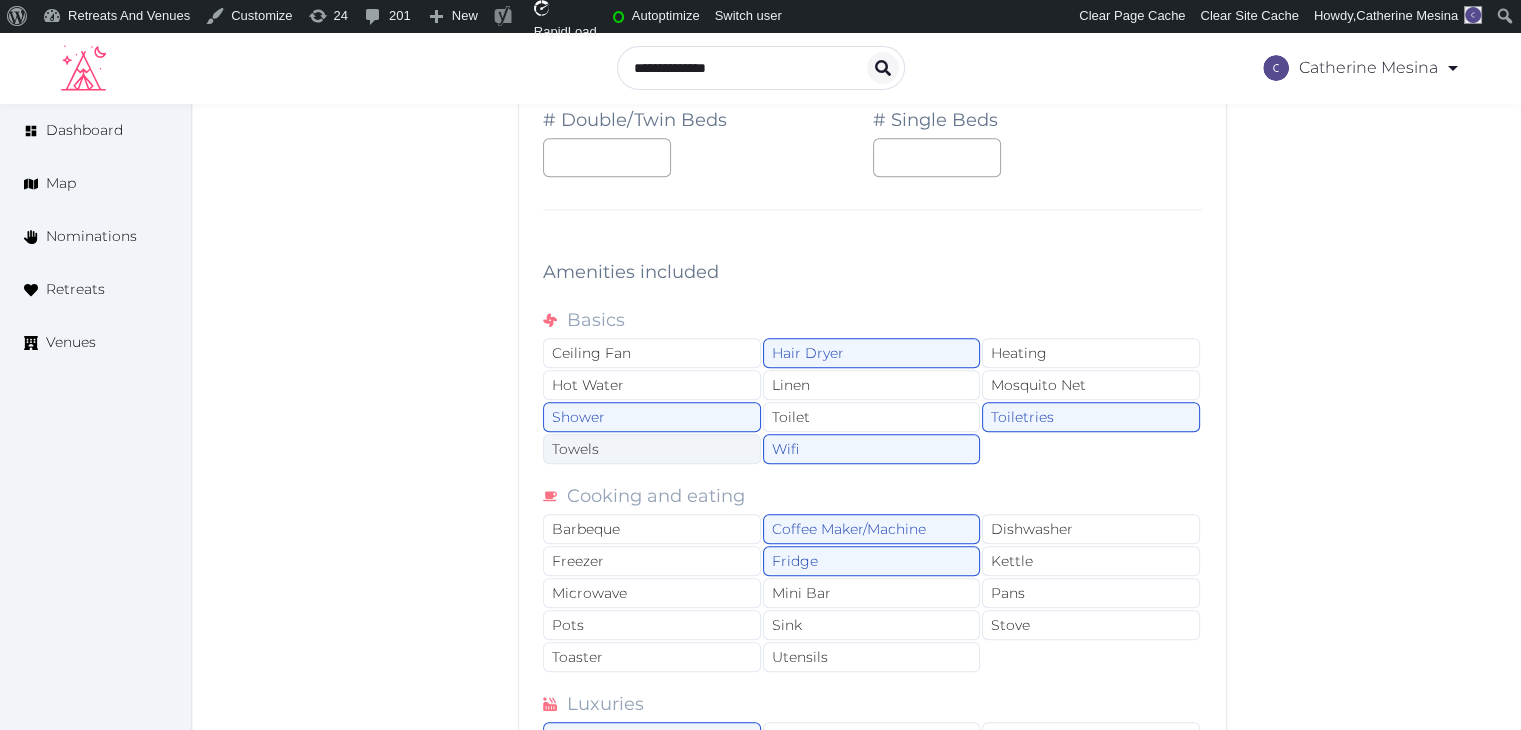 click on "Towels" at bounding box center [652, 449] 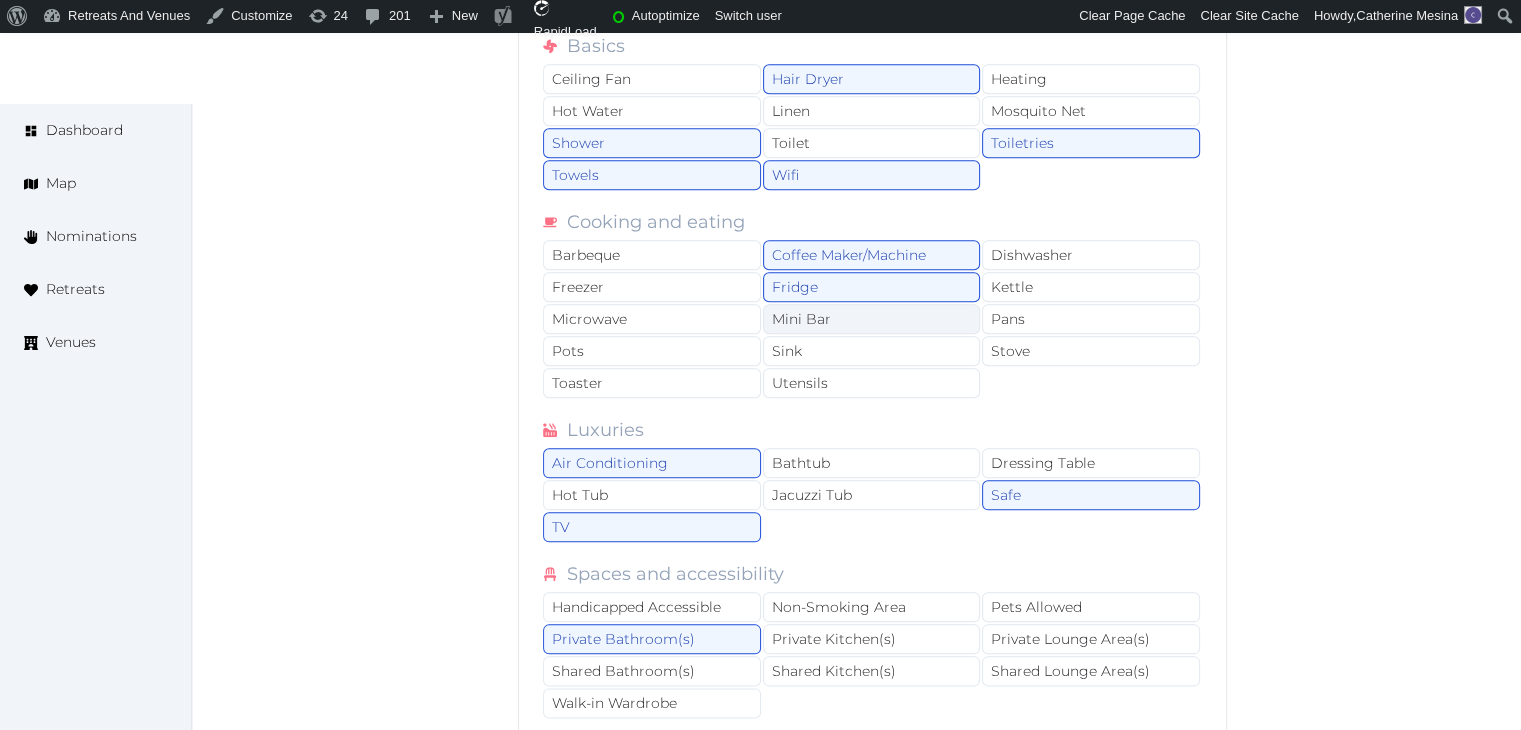 scroll, scrollTop: 2300, scrollLeft: 0, axis: vertical 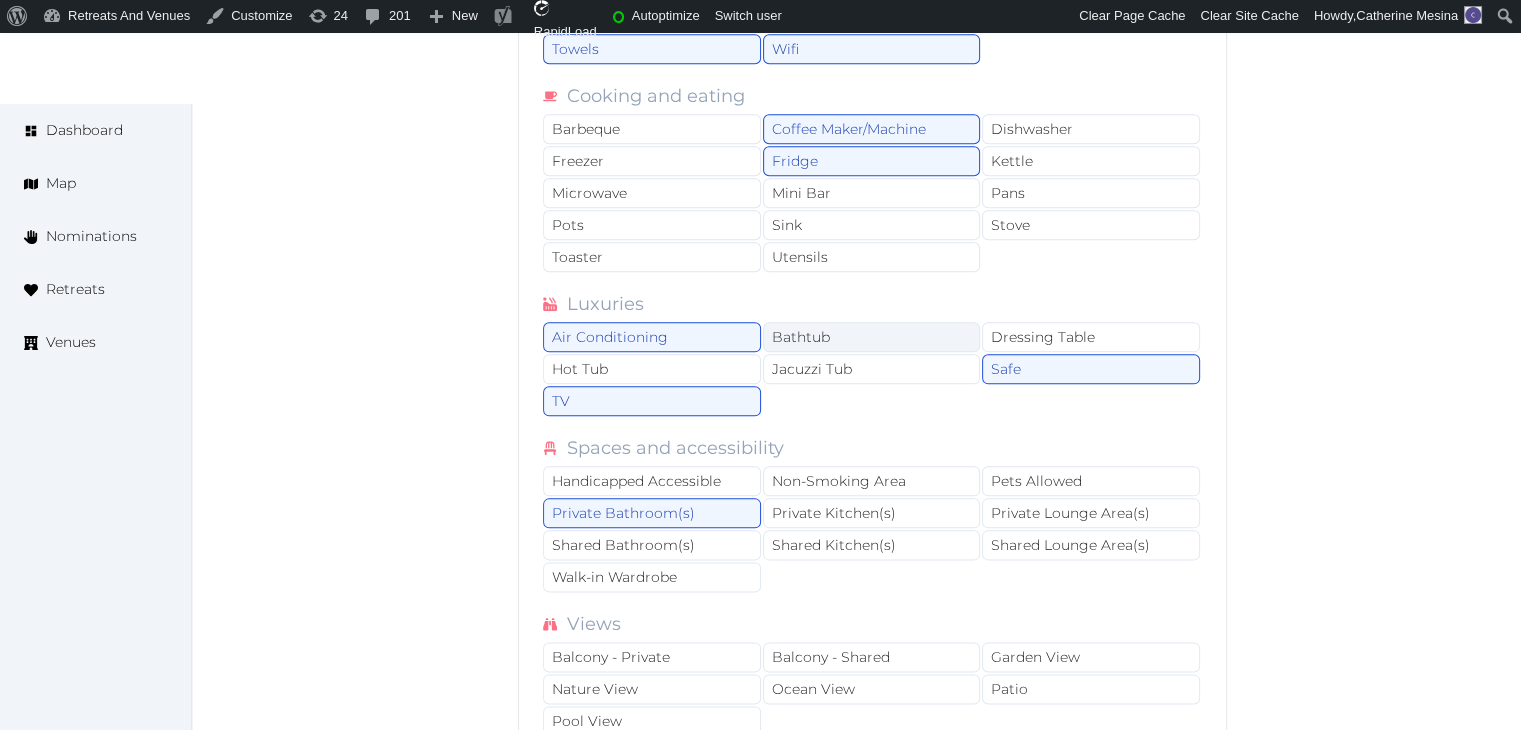 click on "Bathtub" at bounding box center [872, 337] 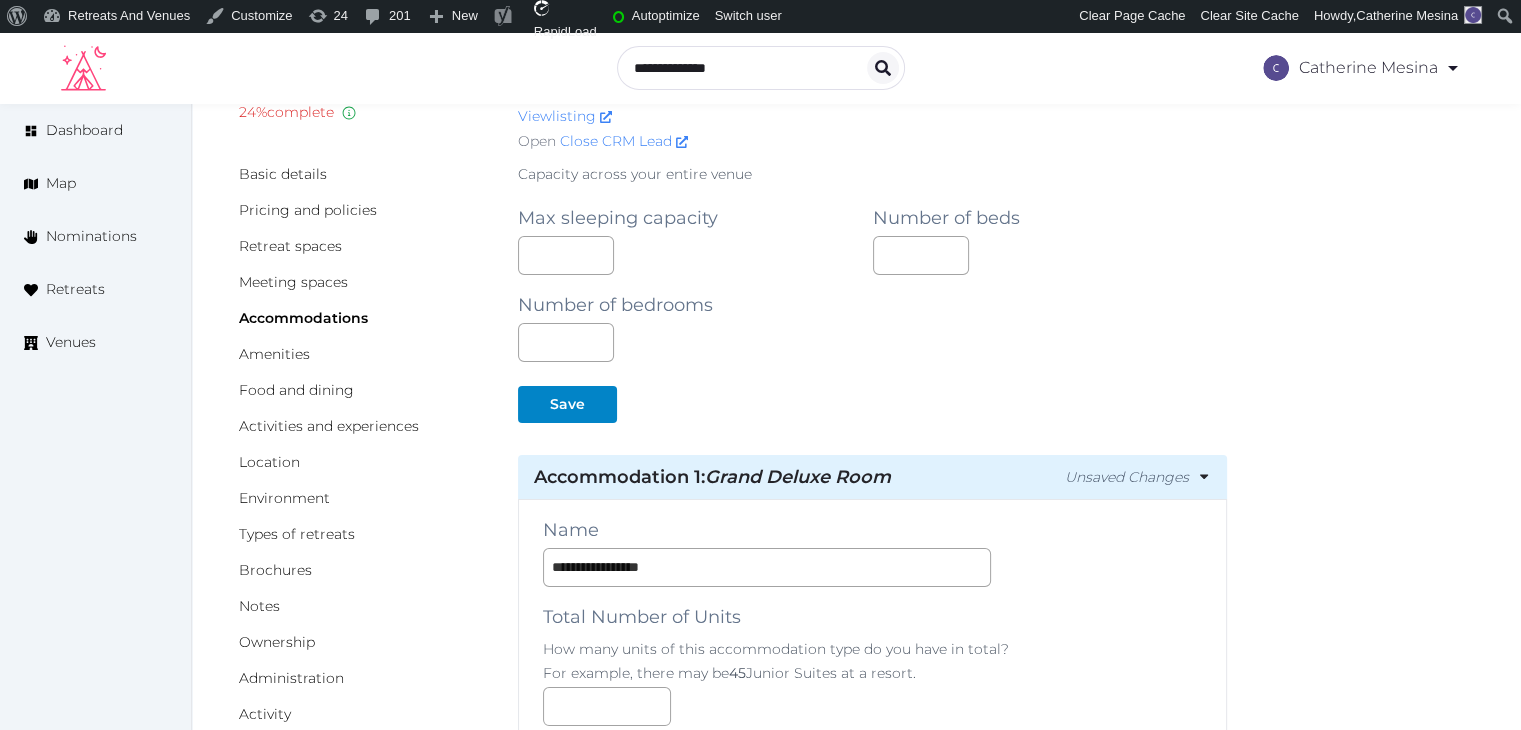 scroll, scrollTop: 0, scrollLeft: 0, axis: both 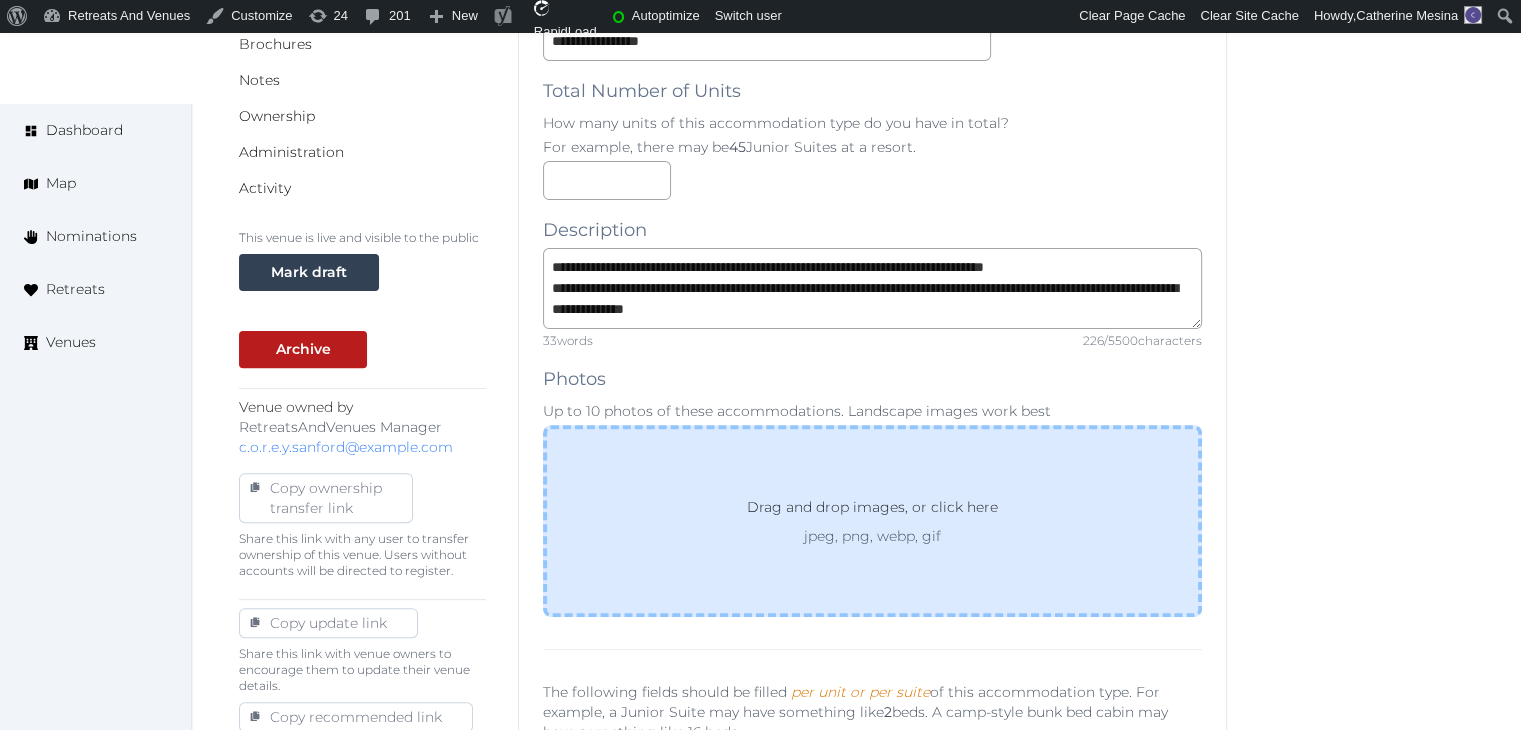 click on "Drag and drop images, or click here jpeg, png, webp, gif" at bounding box center [872, 521] 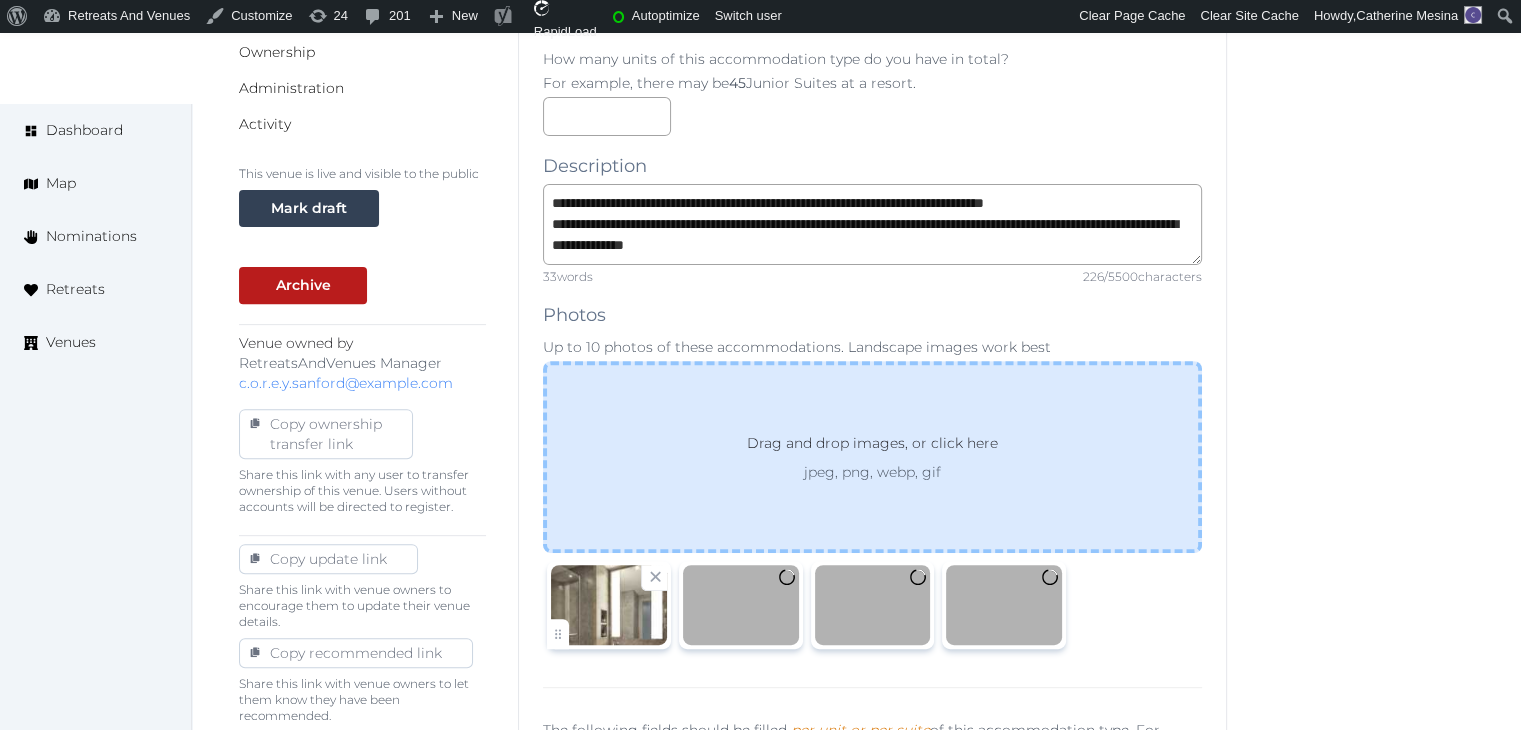 scroll, scrollTop: 800, scrollLeft: 0, axis: vertical 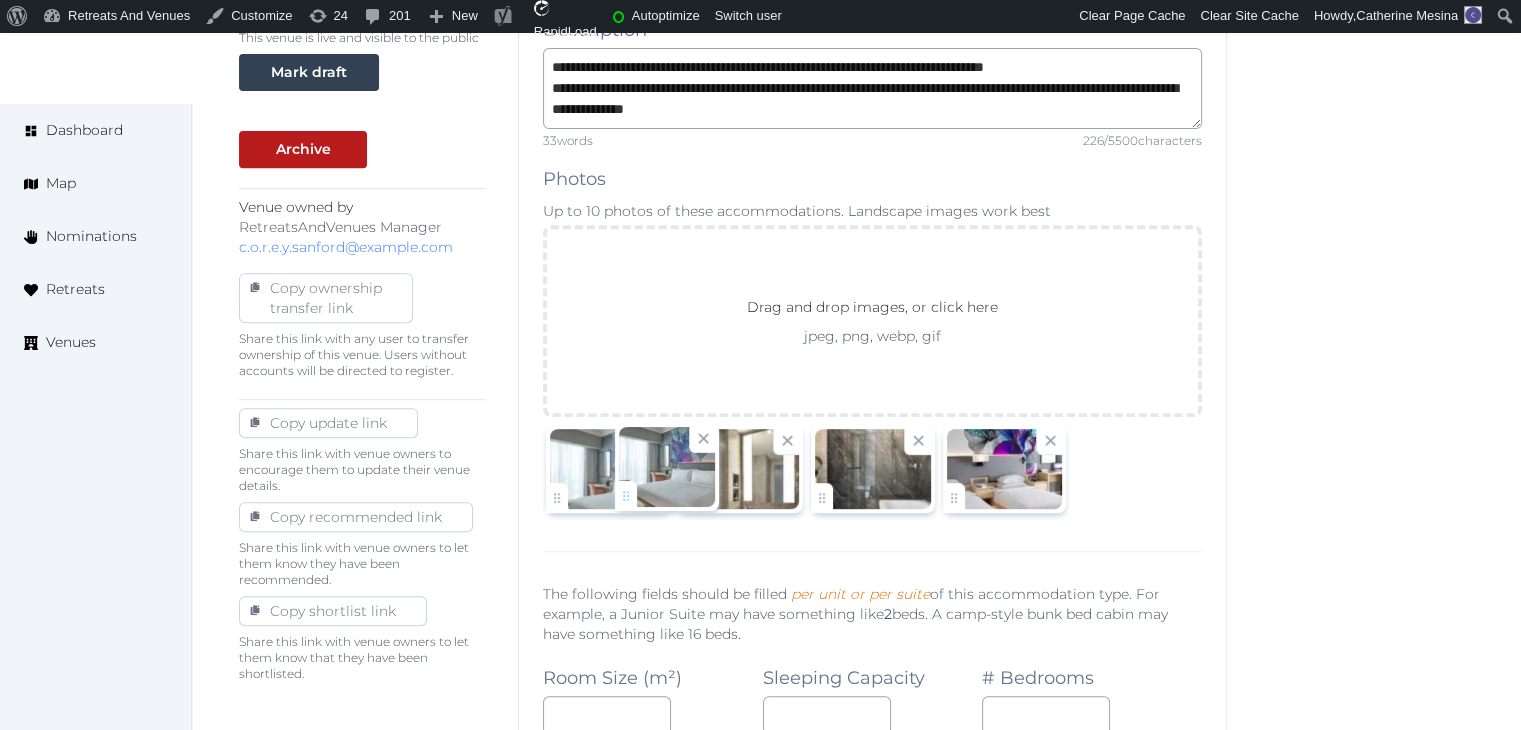 drag, startPoint x: 945, startPoint y: 497, endPoint x: 584, endPoint y: 496, distance: 361.00137 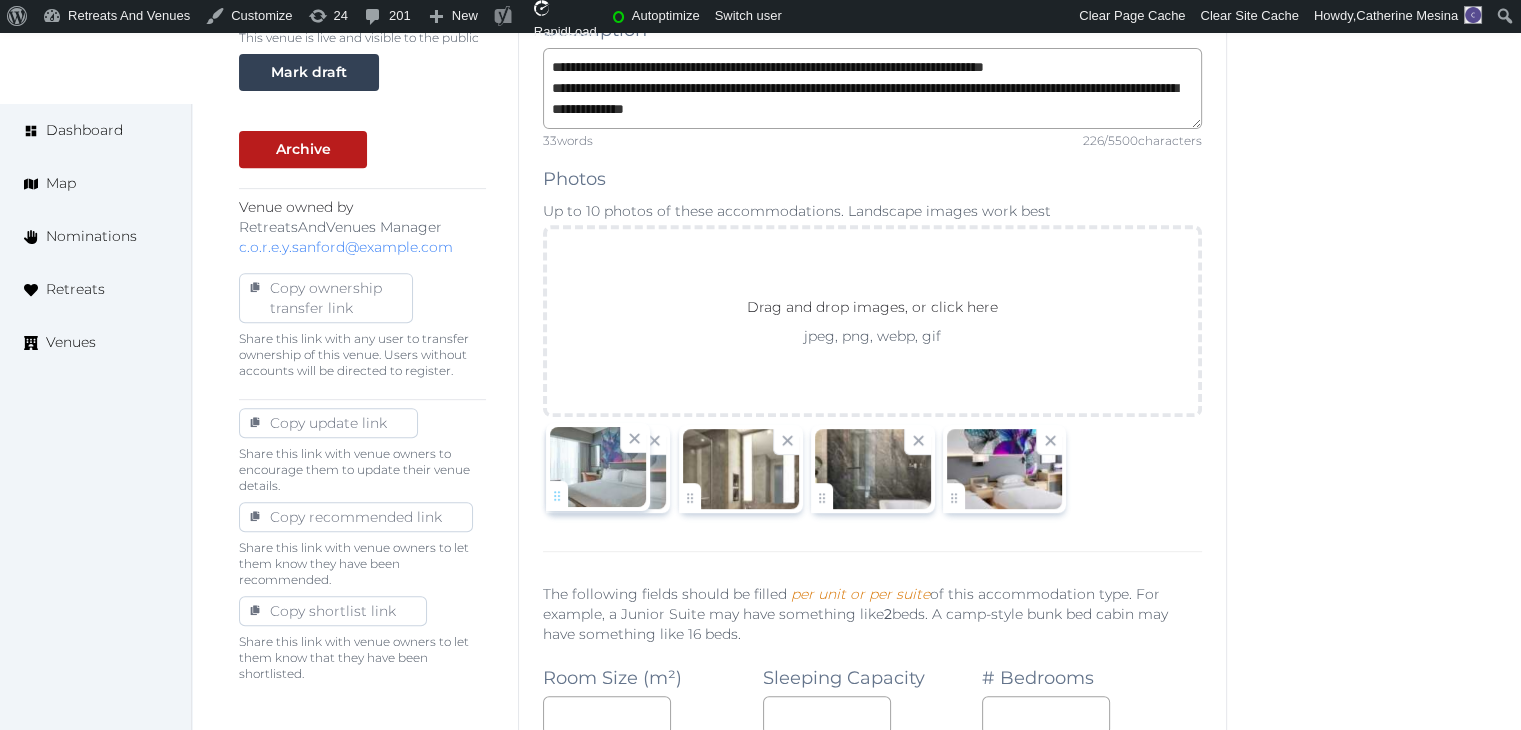 click on "Catherine Mesina   Account My Venue Listings My Retreats Logout      Dashboard Map Nominations Retreats Venues Edit venue 24 %  complete Fill out all the fields in your listing to increase its completion percentage.   A higher completion percentage will make your listing more attractive and result in better matches. Grand Copthorne Waterfront Hotel   View  listing   Open    Close CRM Lead Basic details Pricing and policies Retreat spaces Meeting spaces Accommodations Amenities Food and dining Activities and experiences Location Environment Types of retreats Brochures Notes Ownership Administration Activity This venue is live and visible to the public Mark draft Archive Venue owned by RetreatsAndVenues Manager c.o.r.e.y.sanford@retreatsandvenues.com Copy ownership transfer link Share this link with any user to transfer ownership of this venue. Users without accounts will be directed to register. Copy update link Copy recommended link *** :" at bounding box center [760, 1027] 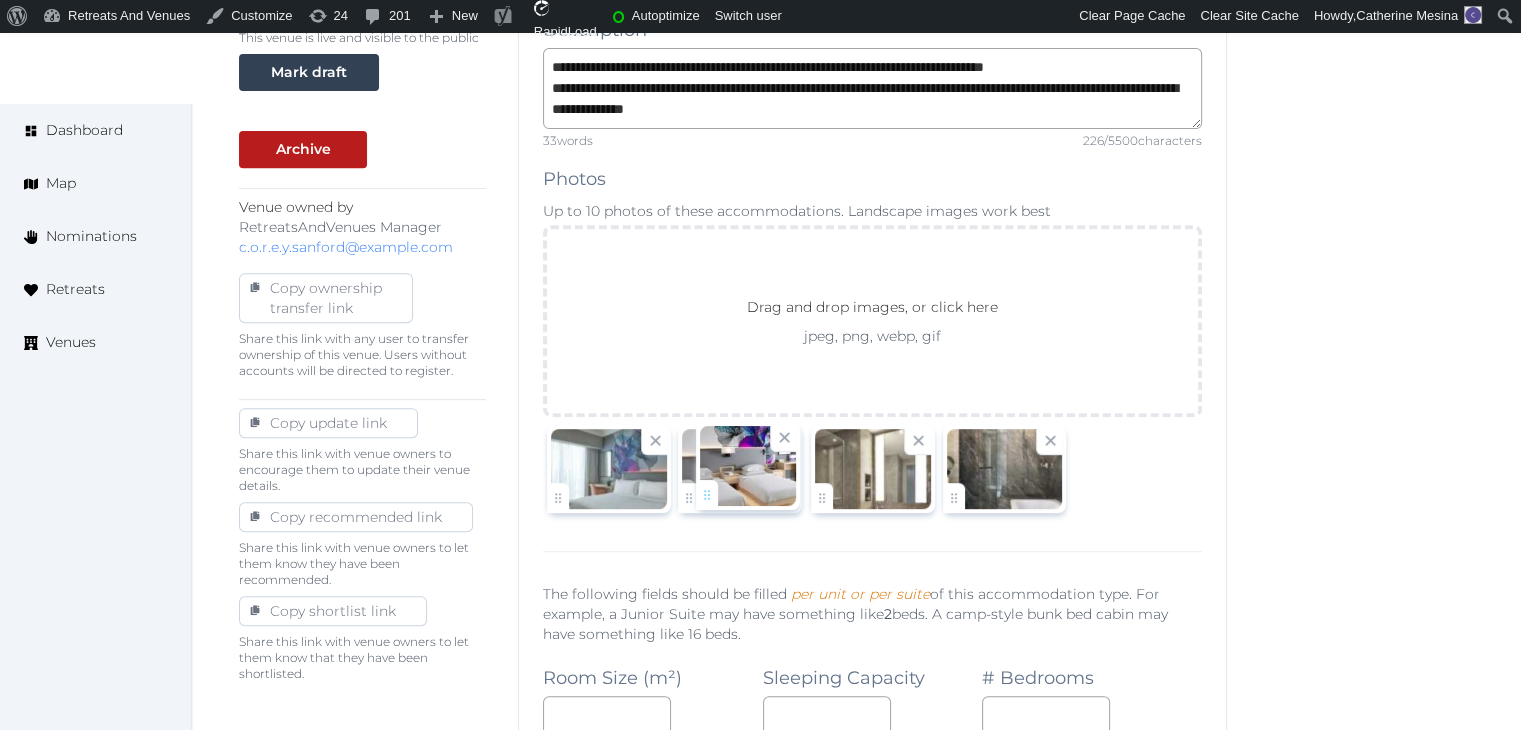drag, startPoint x: 948, startPoint y: 493, endPoint x: 701, endPoint y: 492, distance: 247.00203 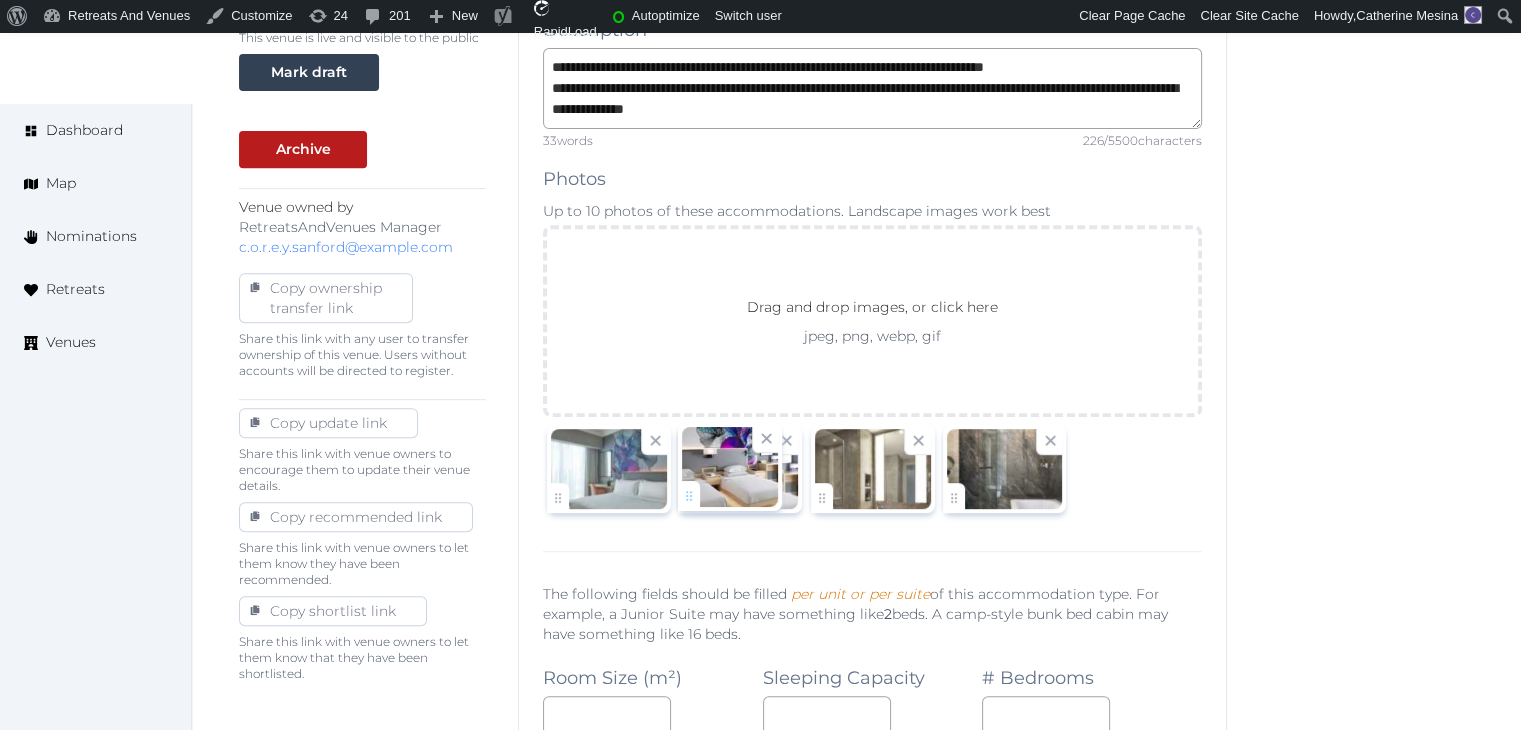 click on "Catherine Mesina   Account My Venue Listings My Retreats Logout      Dashboard Map Nominations Retreats Venues Edit venue 24 %  complete Fill out all the fields in your listing to increase its completion percentage.   A higher completion percentage will make your listing more attractive and result in better matches. Grand Copthorne Waterfront Hotel   View  listing   Open    Close CRM Lead Basic details Pricing and policies Retreat spaces Meeting spaces Accommodations Amenities Food and dining Activities and experiences Location Environment Types of retreats Brochures Notes Ownership Administration Activity This venue is live and visible to the public Mark draft Archive Venue owned by RetreatsAndVenues Manager c.o.r.e.y.sanford@retreatsandvenues.com Copy ownership transfer link Share this link with any user to transfer ownership of this venue. Users without accounts will be directed to register. Copy update link Copy recommended link *** :" at bounding box center (760, 1027) 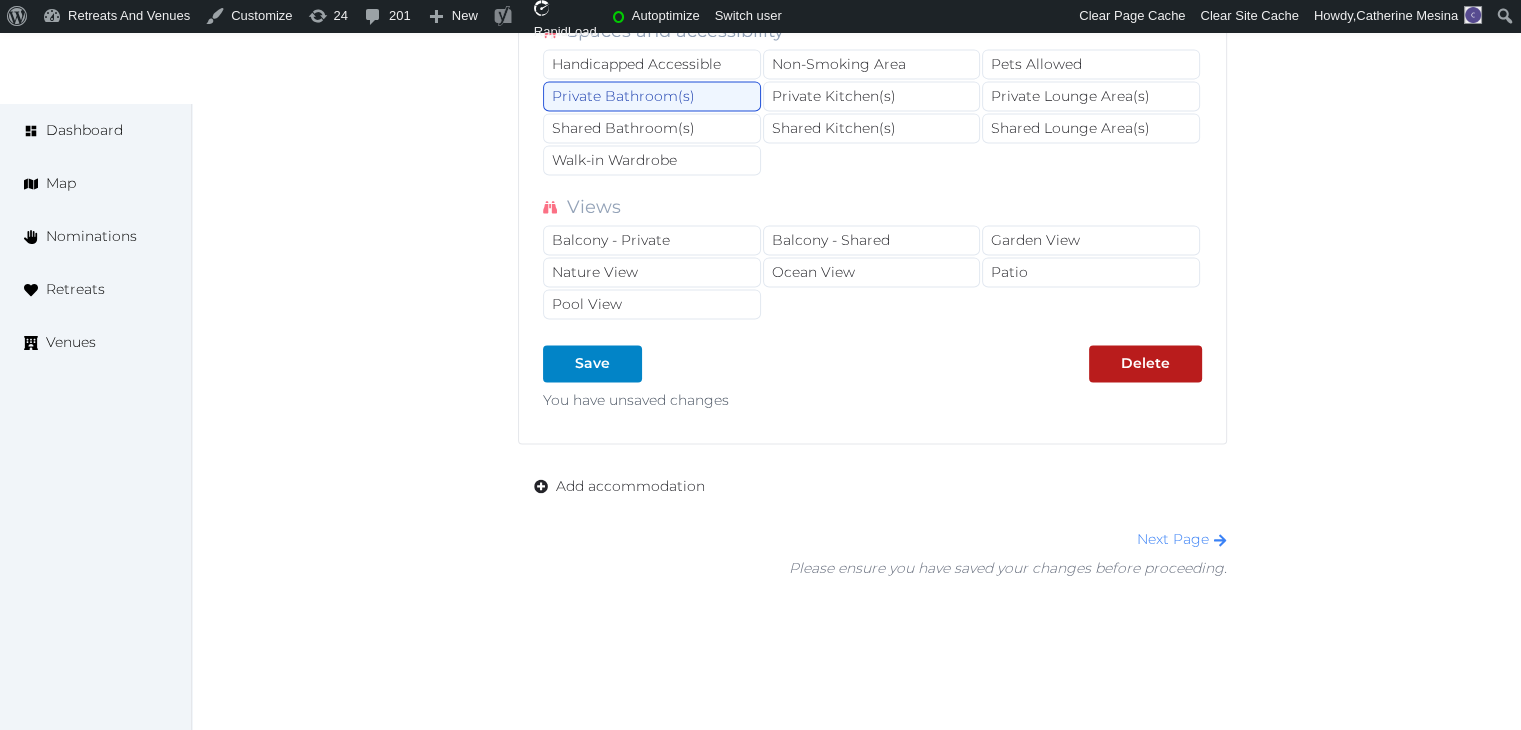 scroll, scrollTop: 2879, scrollLeft: 0, axis: vertical 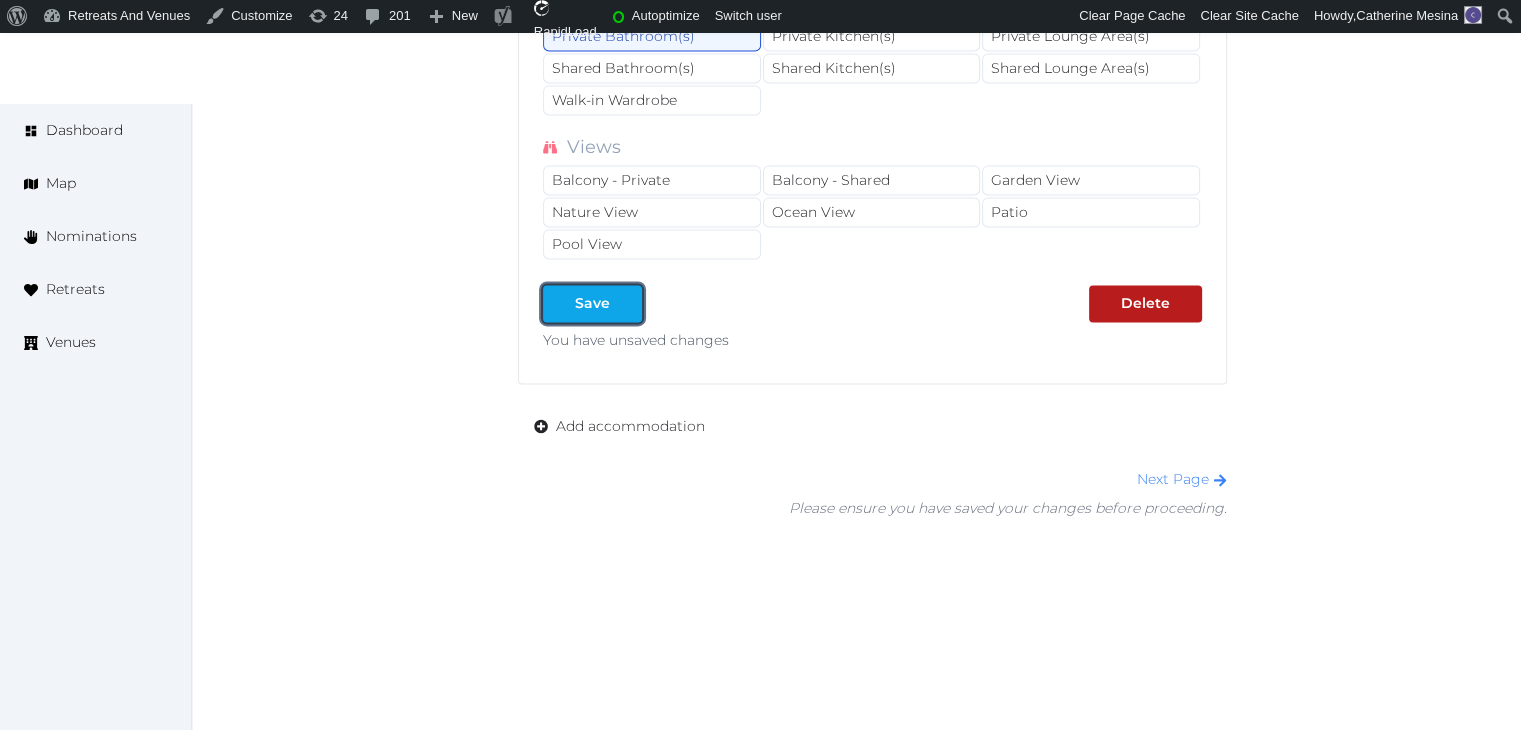 drag, startPoint x: 620, startPoint y: 305, endPoint x: 743, endPoint y: 441, distance: 183.37122 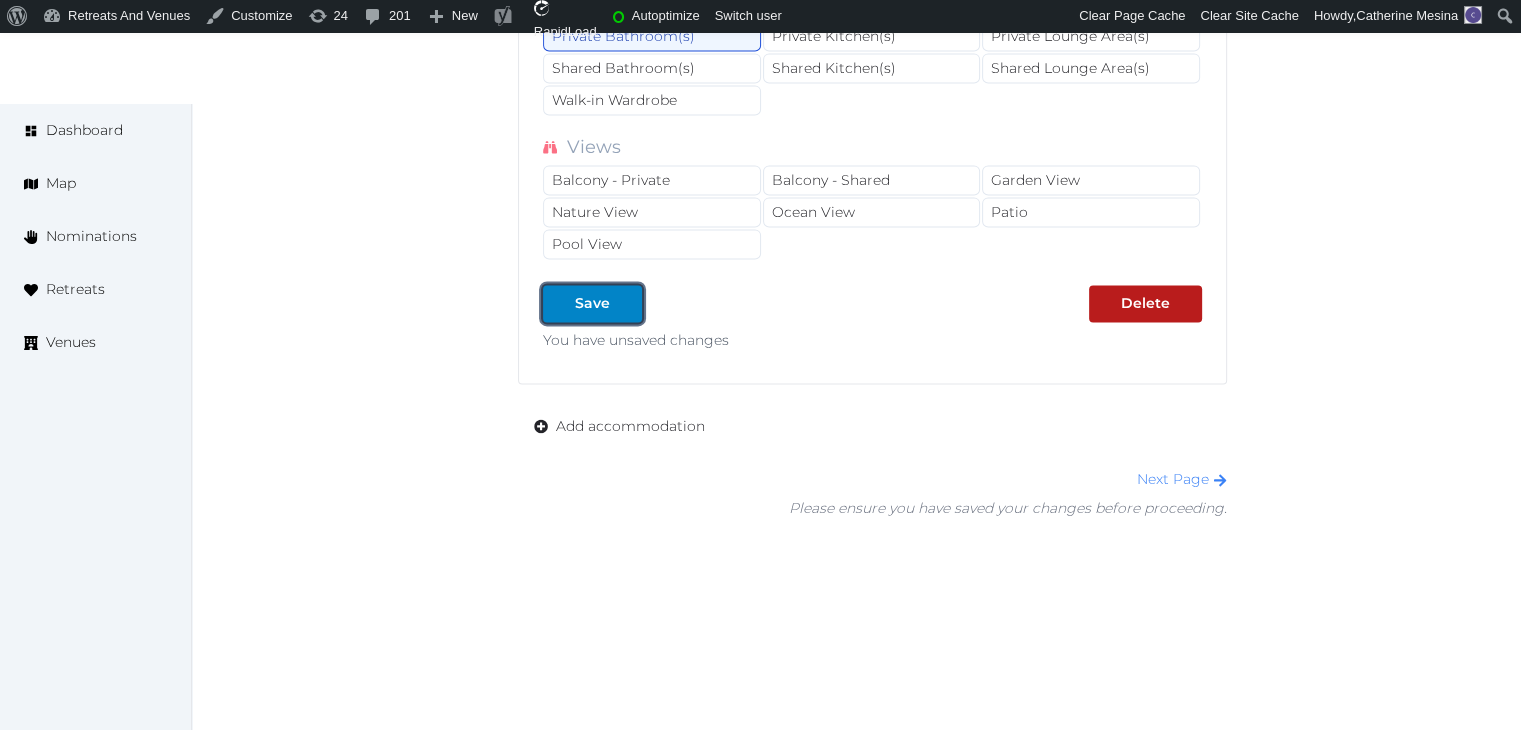 click on "Save" at bounding box center (592, 303) 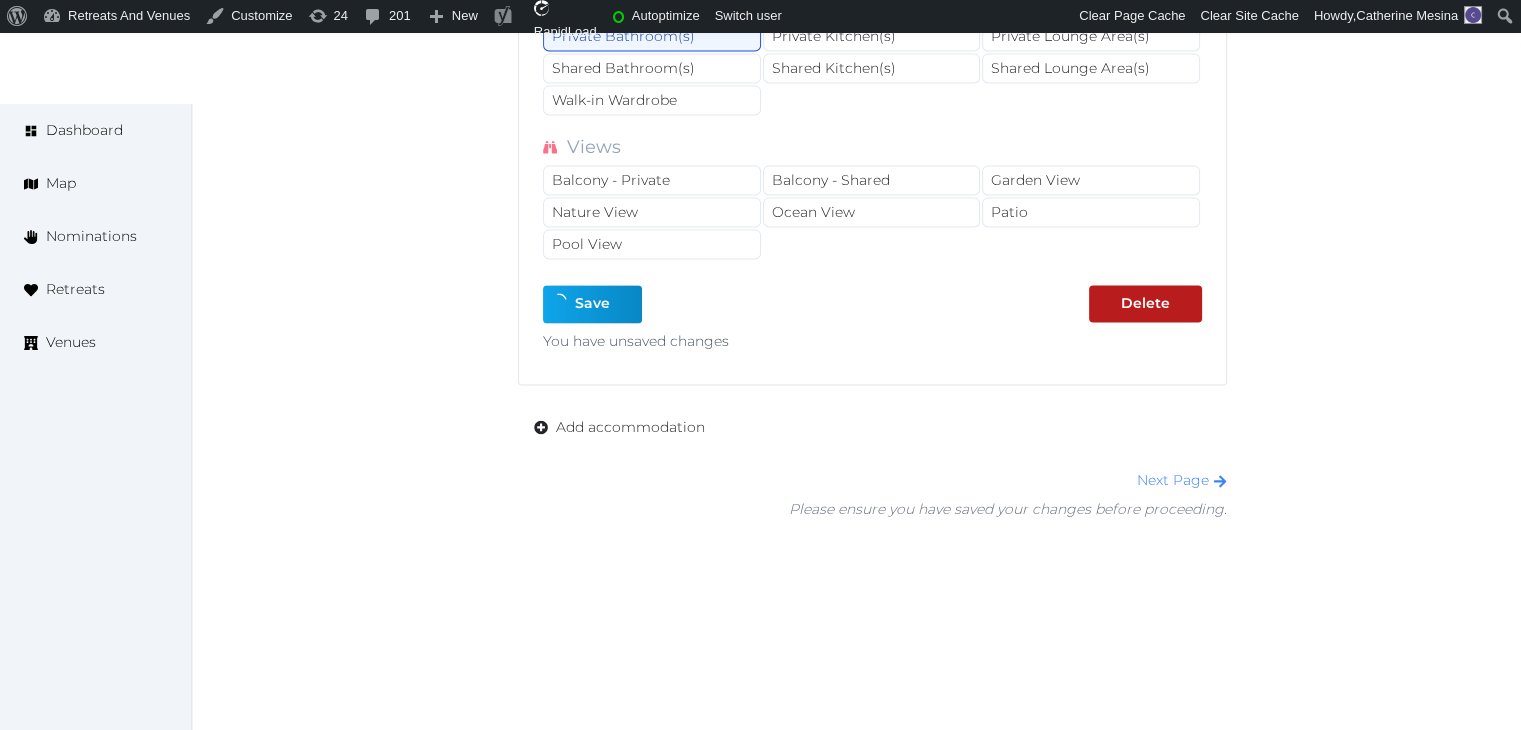 type on "*" 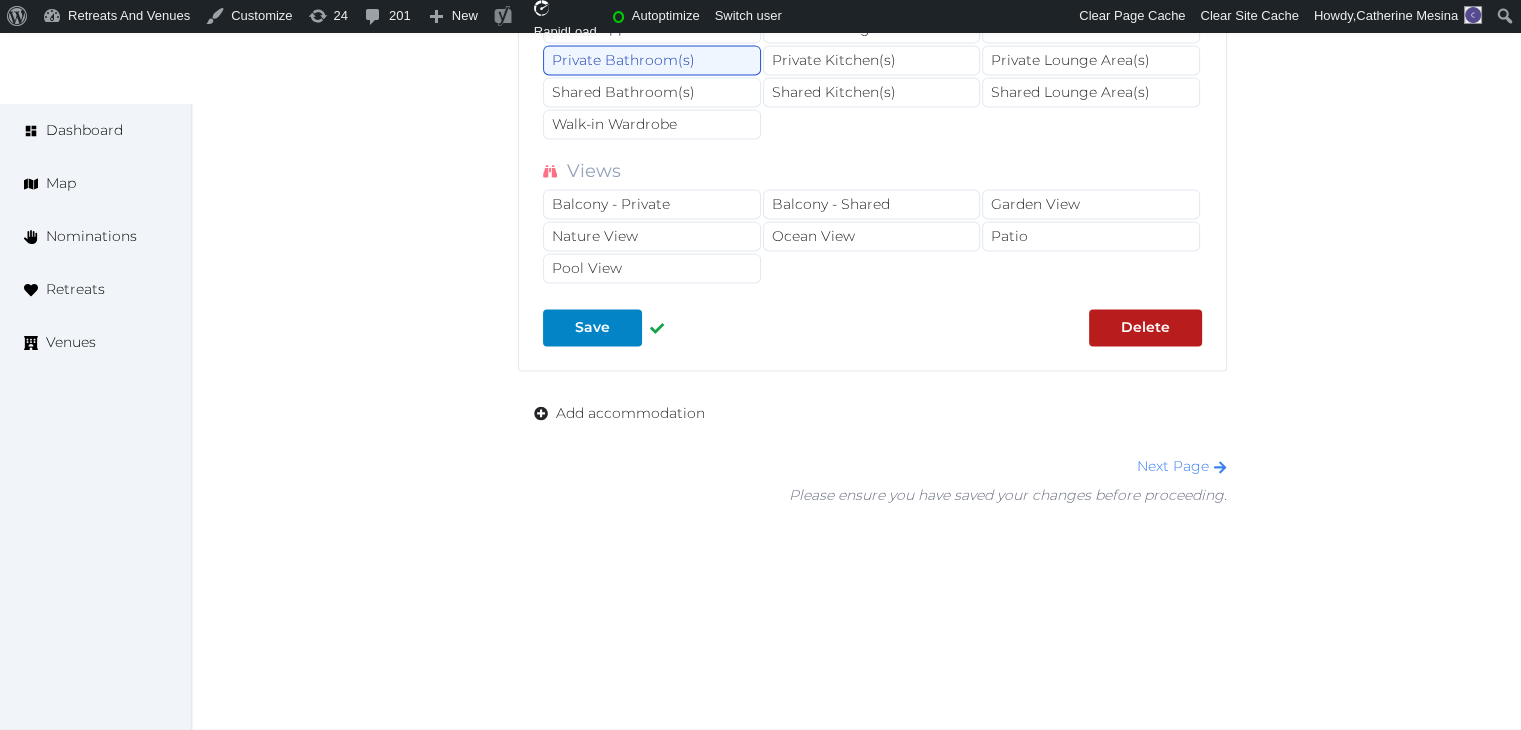 scroll, scrollTop: 2842, scrollLeft: 0, axis: vertical 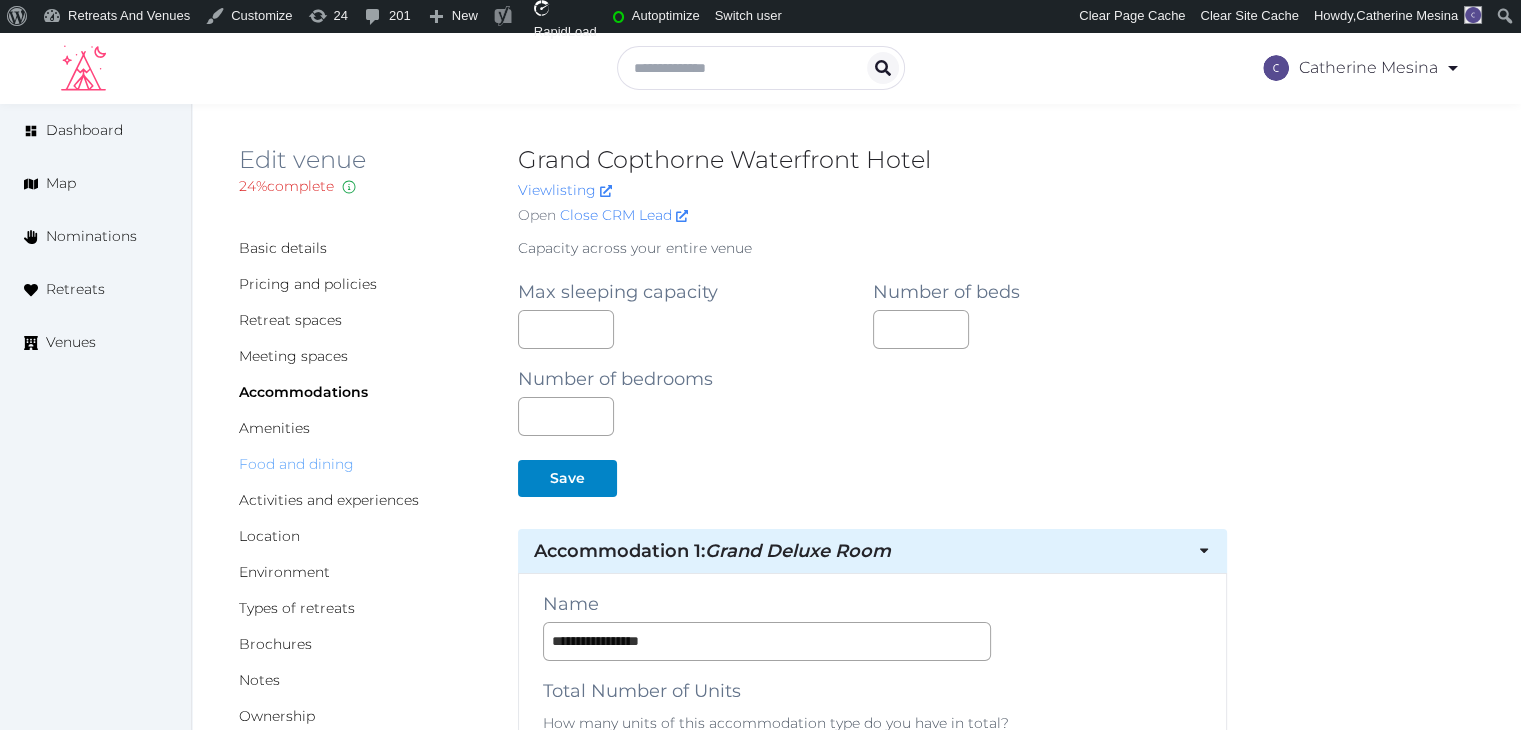 click on "Food and dining" at bounding box center (296, 464) 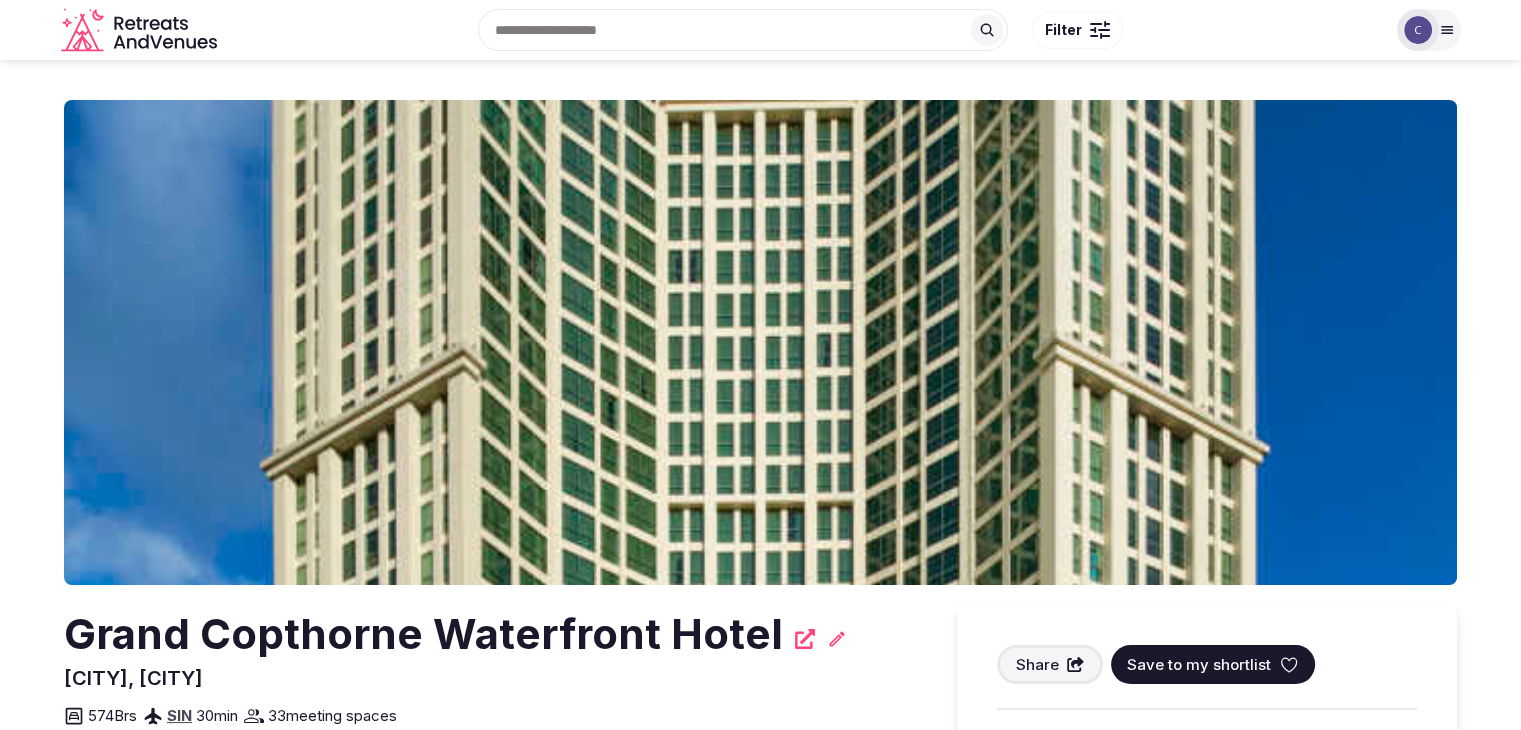 scroll, scrollTop: 200, scrollLeft: 0, axis: vertical 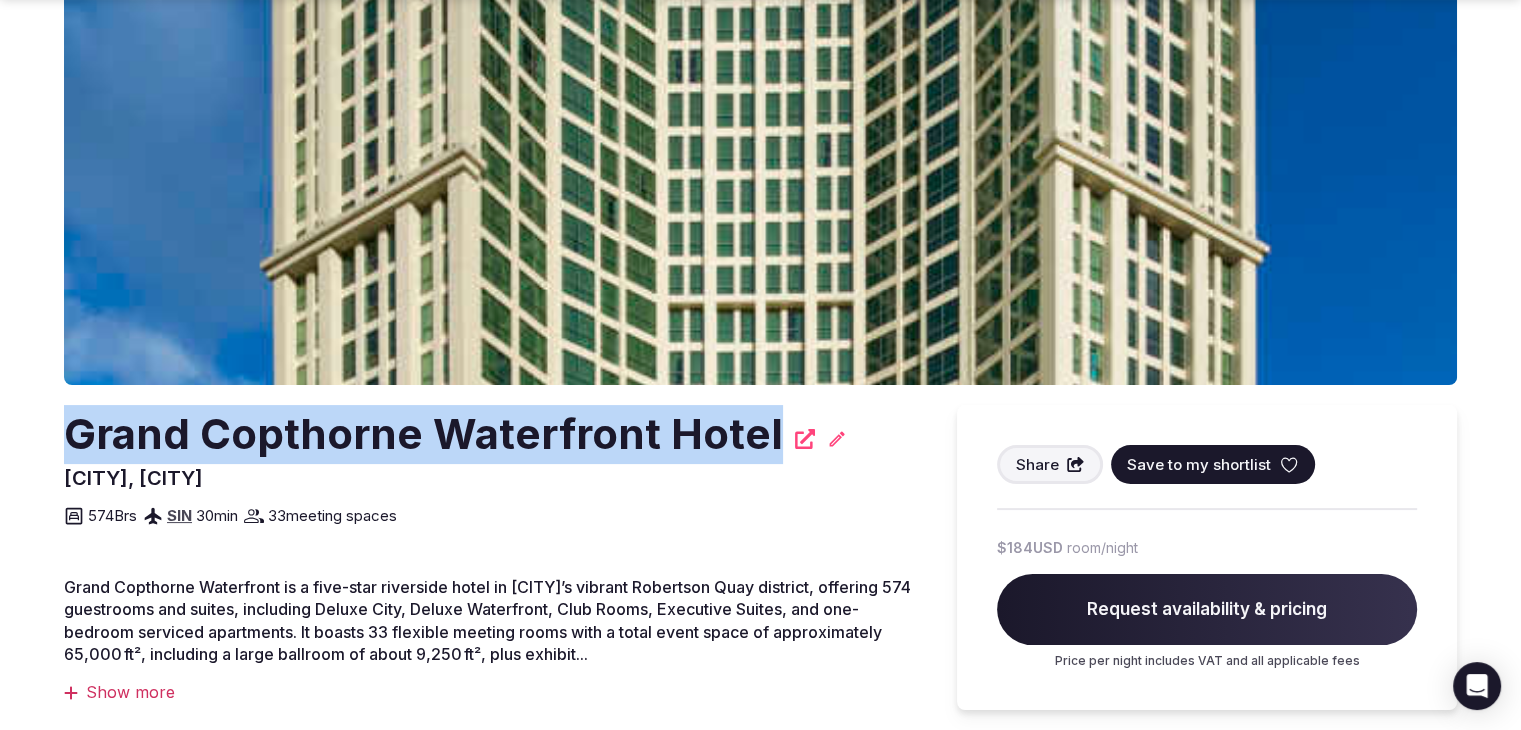 drag, startPoint x: 63, startPoint y: 428, endPoint x: 786, endPoint y: 406, distance: 723.33466 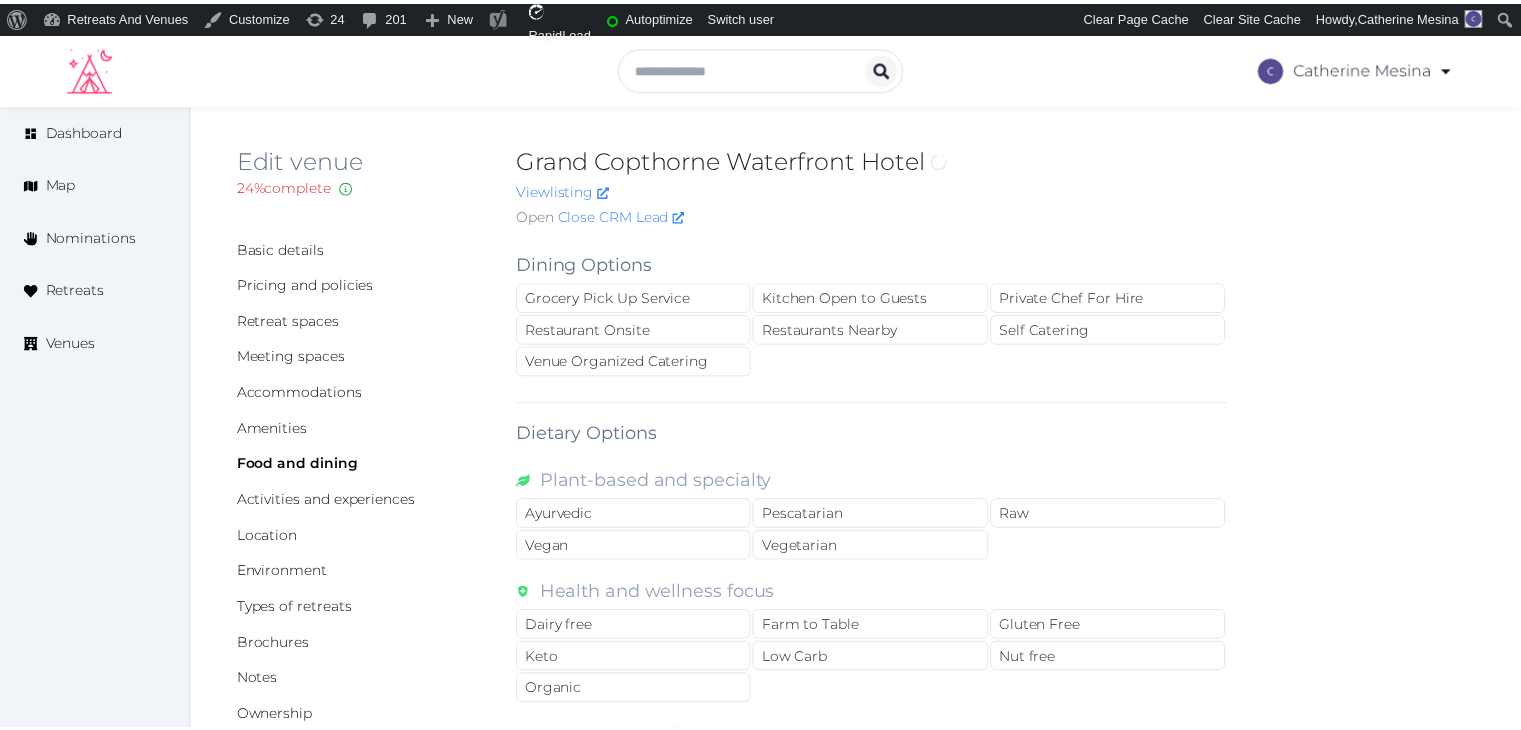 scroll, scrollTop: 0, scrollLeft: 0, axis: both 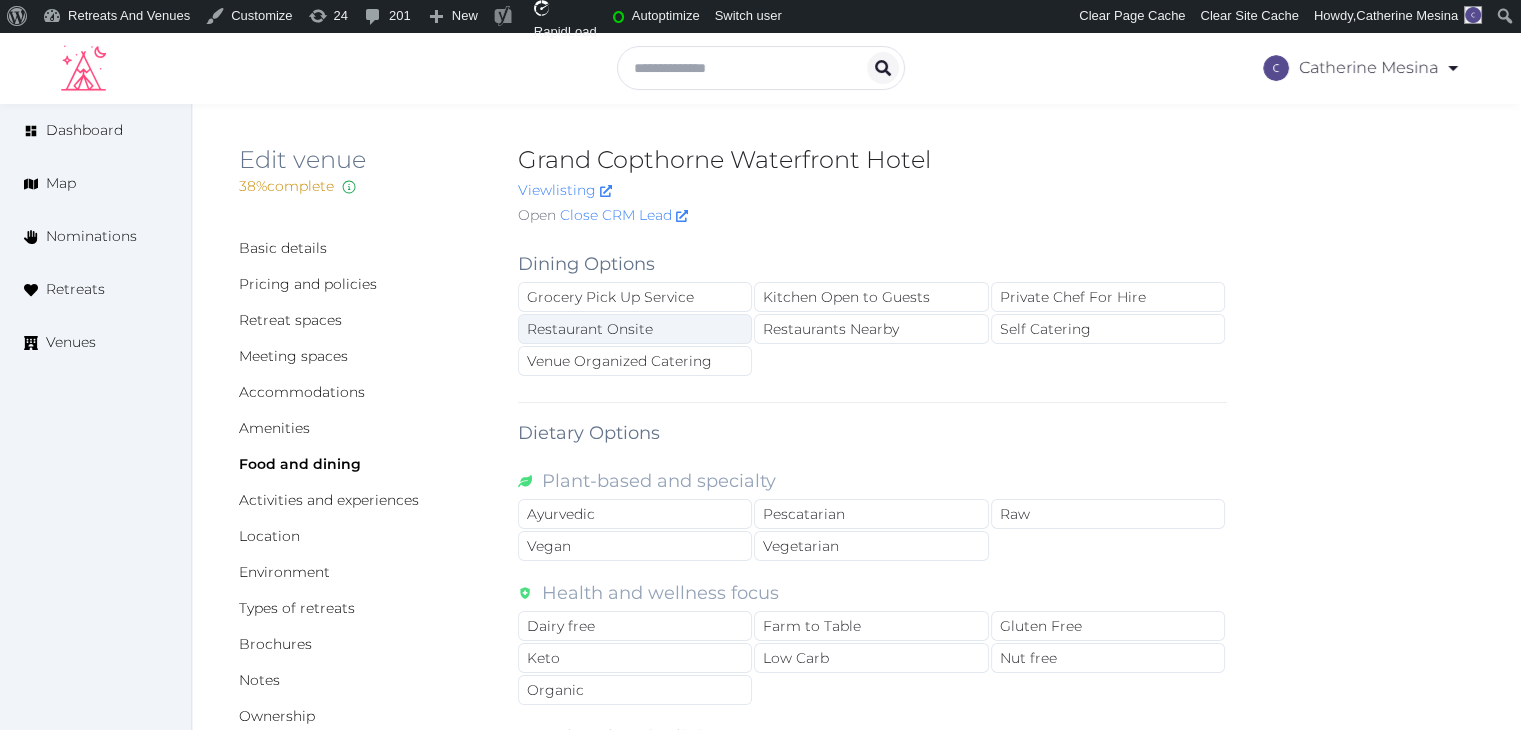 click on "Restaurant Onsite" at bounding box center (635, 329) 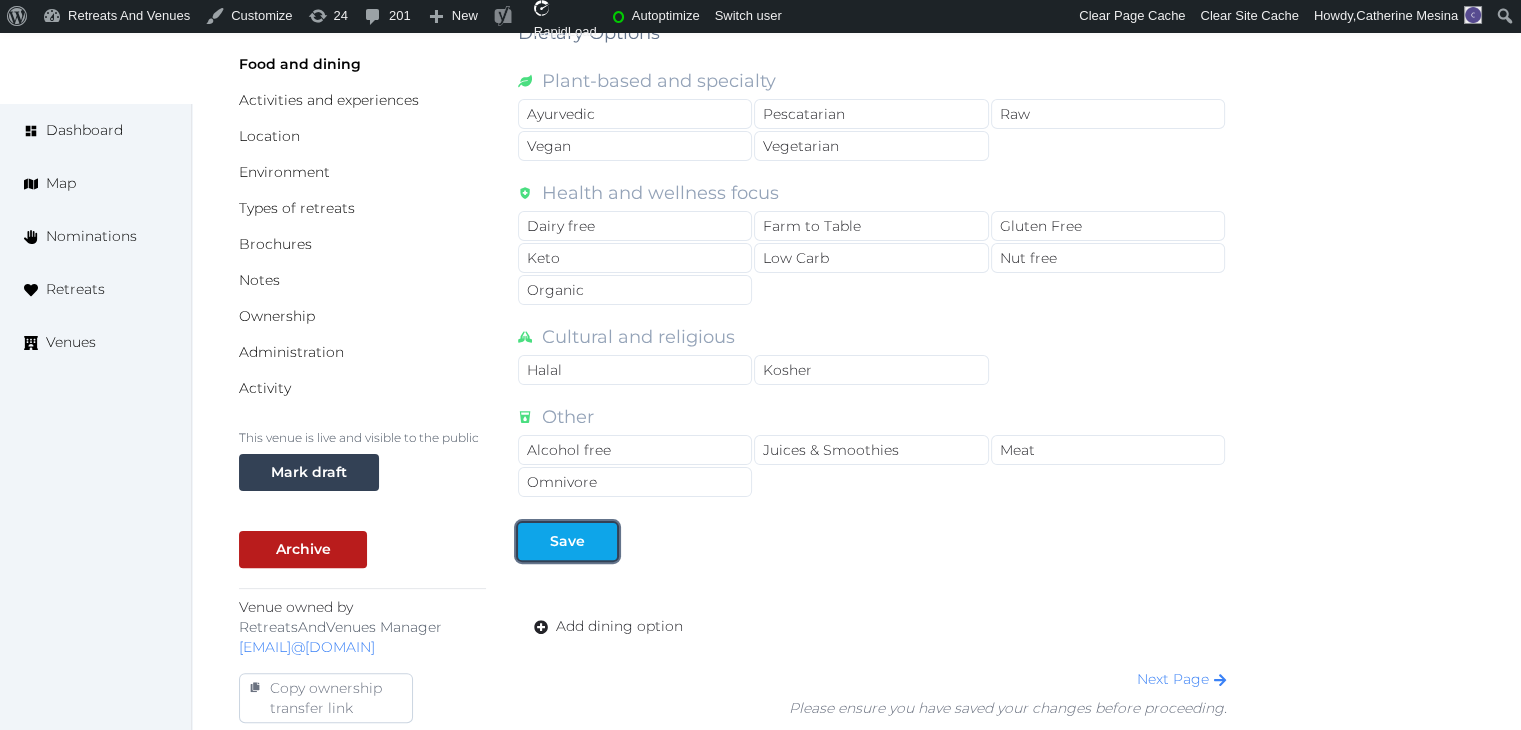 click on "Save" at bounding box center (567, 541) 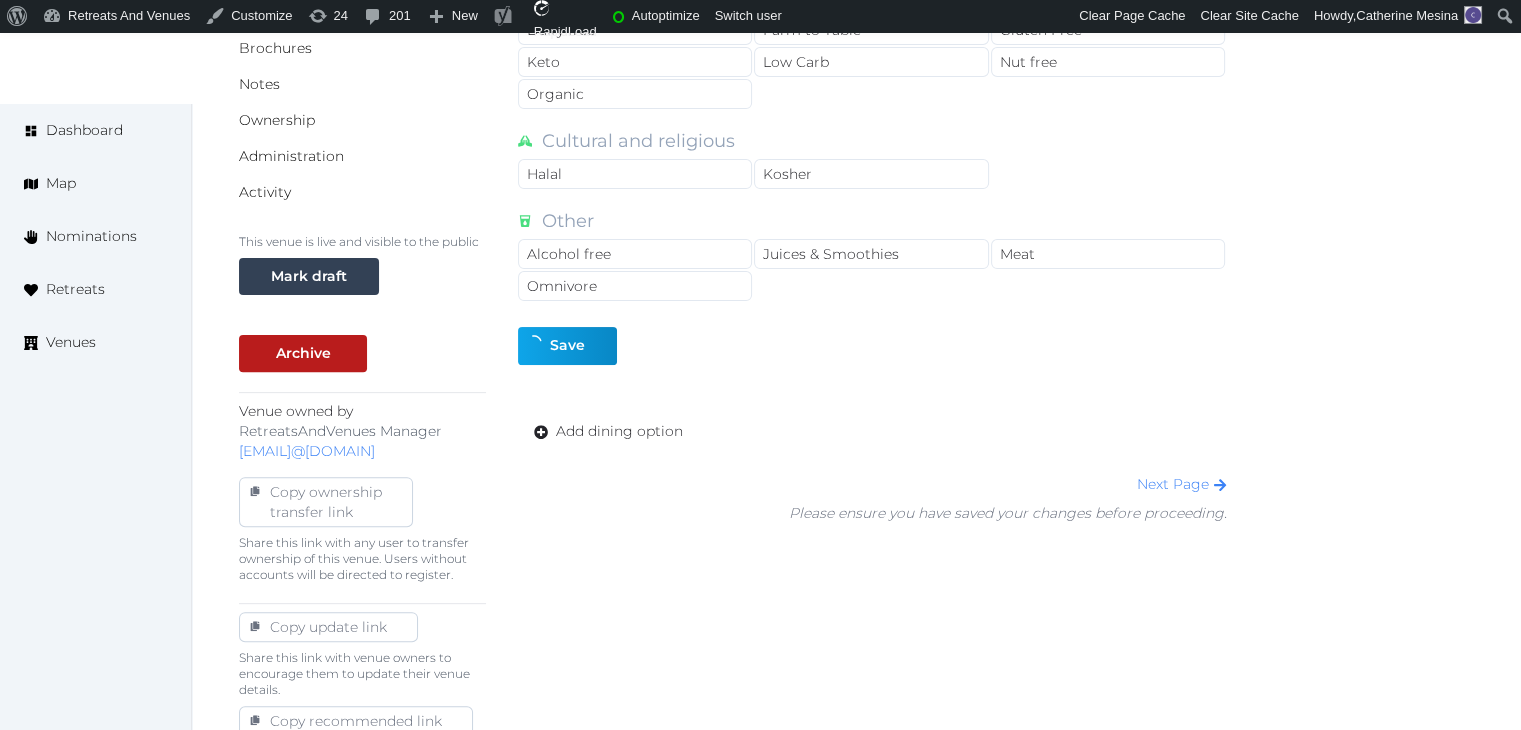 scroll, scrollTop: 600, scrollLeft: 0, axis: vertical 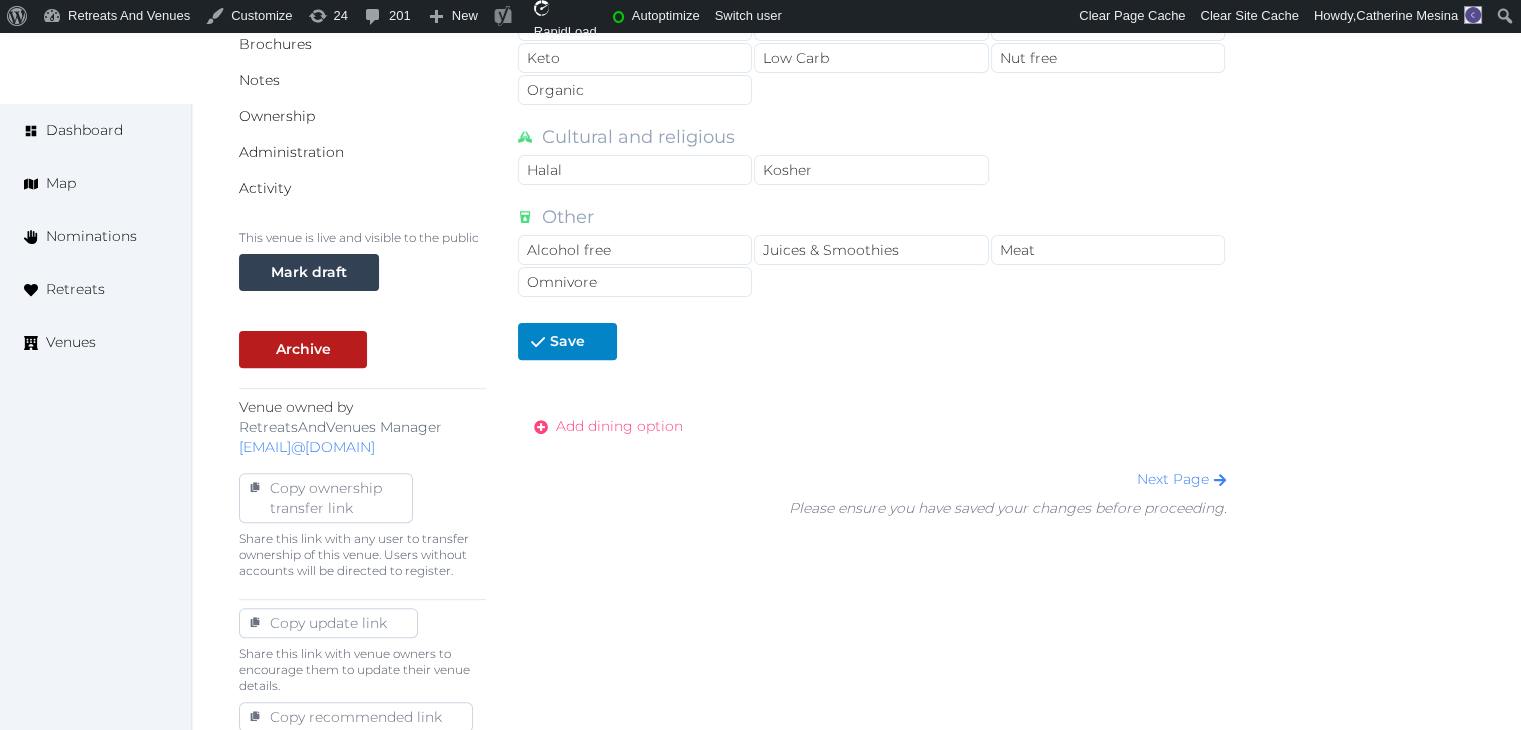 click on "Add dining option" at bounding box center (619, 426) 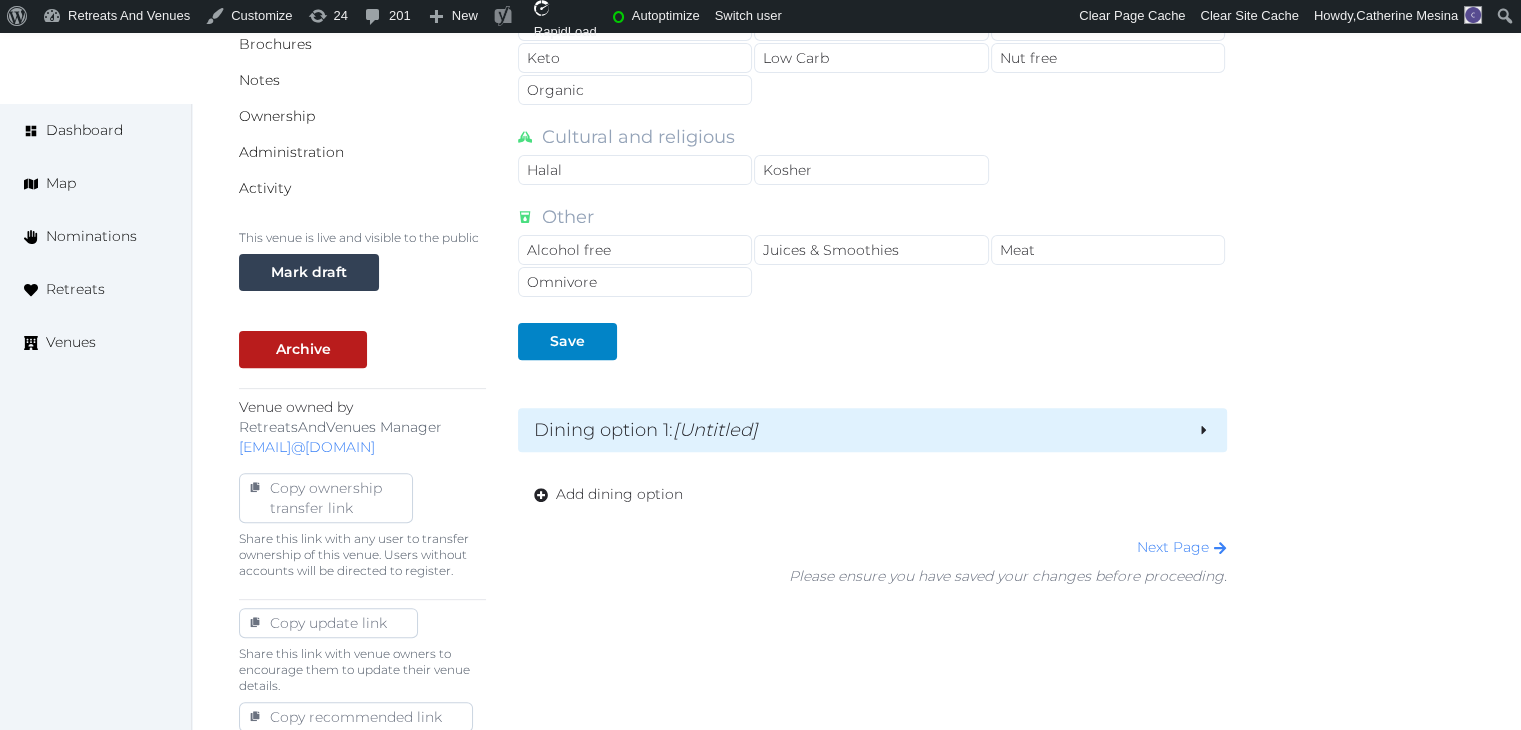 click on "Dining option 1 :  [Untitled]" at bounding box center (857, 430) 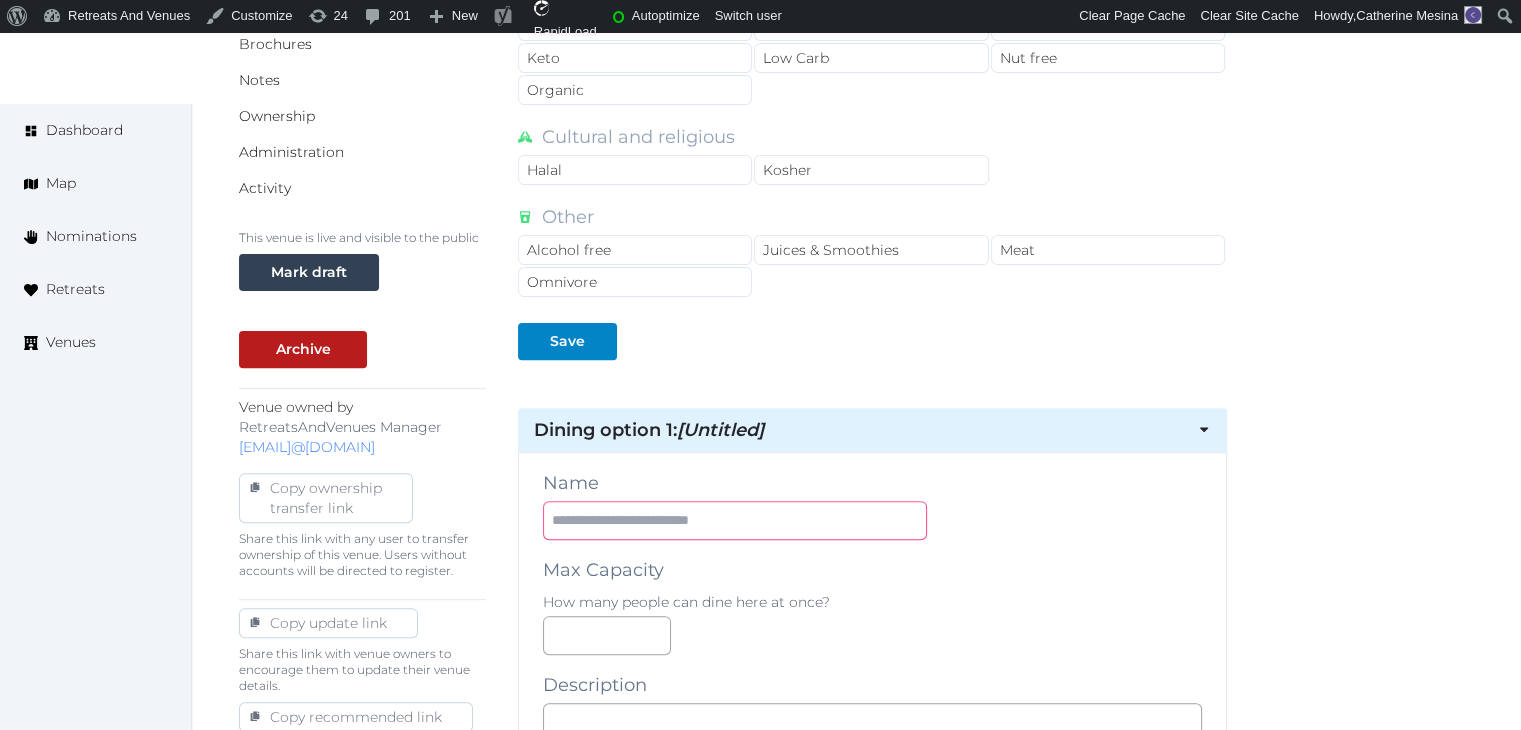click at bounding box center [735, 520] 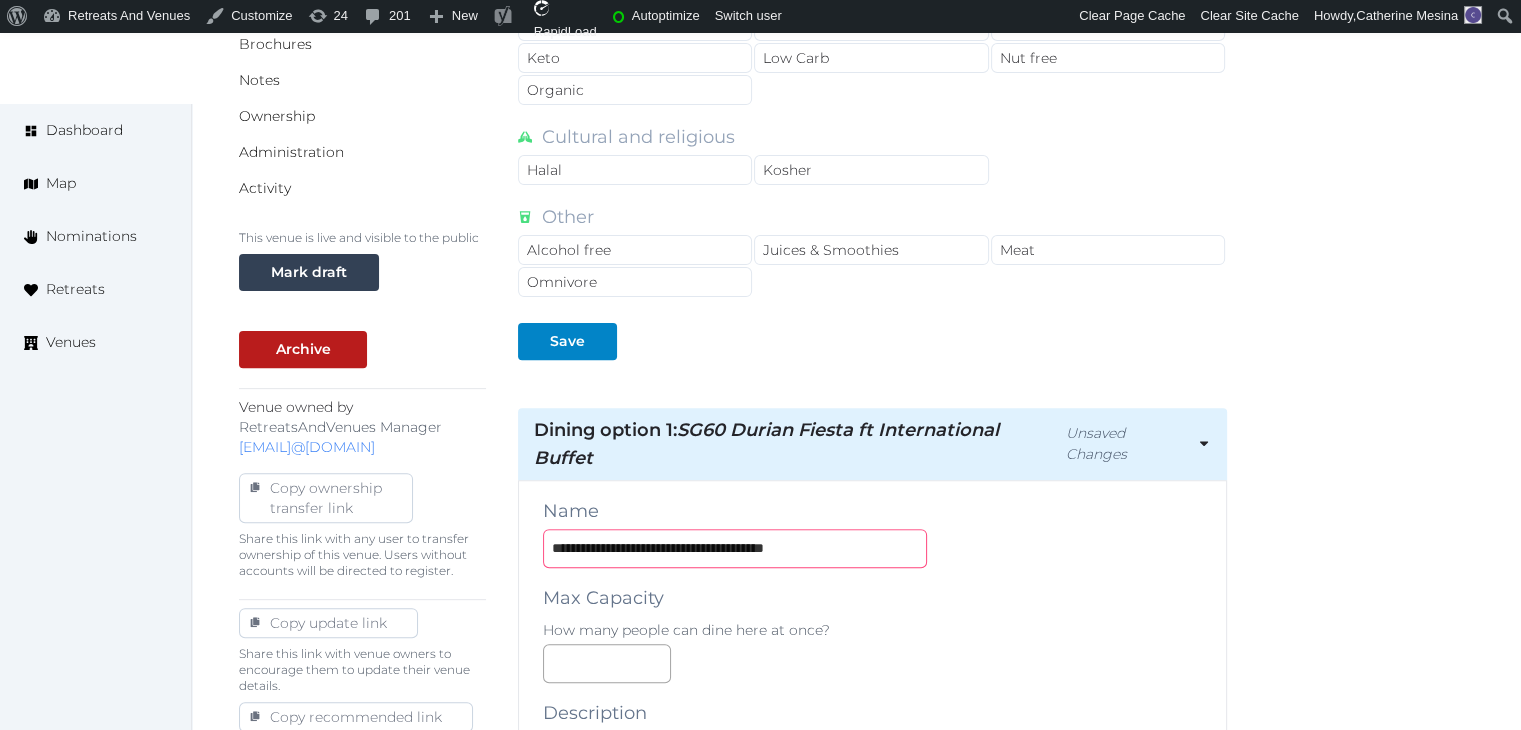 type on "**********" 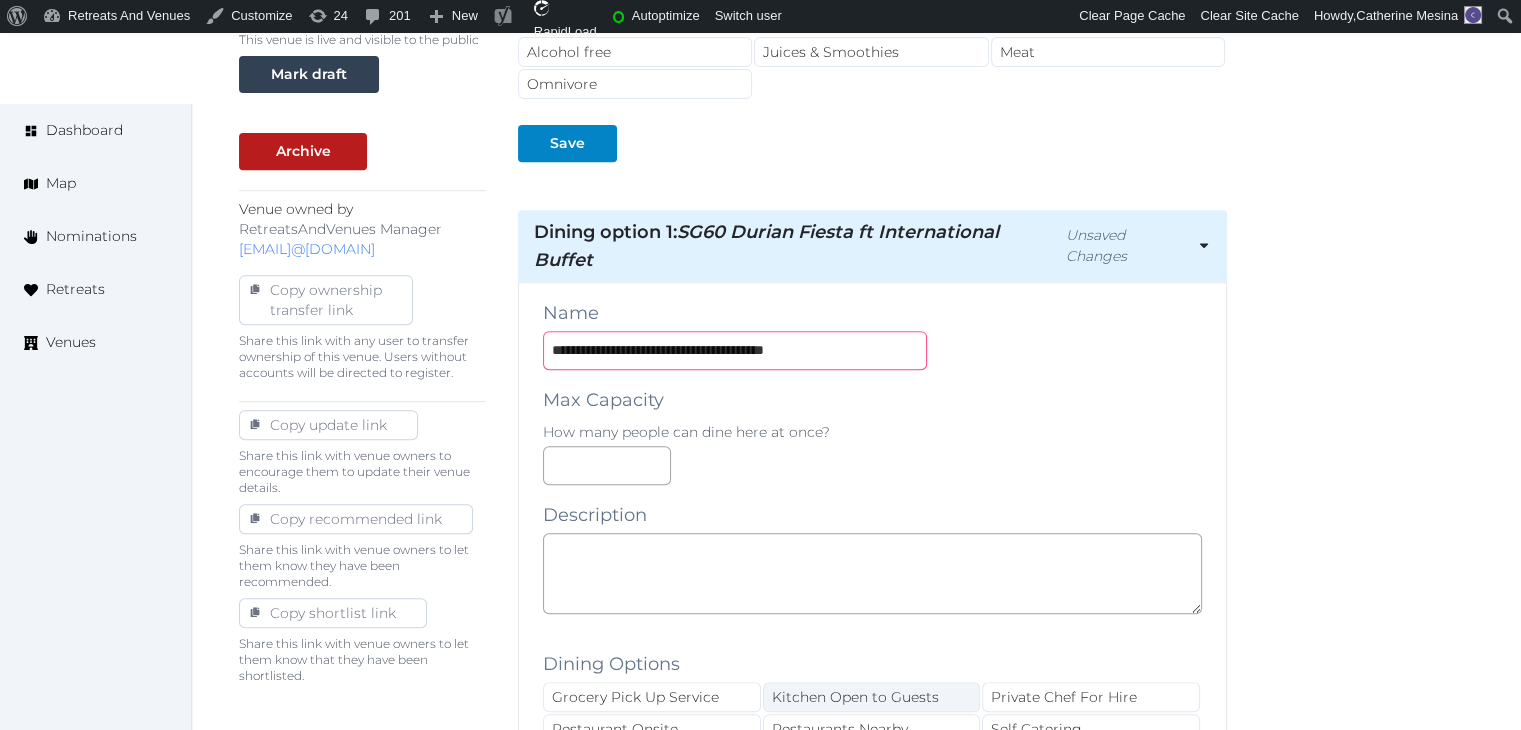 scroll, scrollTop: 900, scrollLeft: 0, axis: vertical 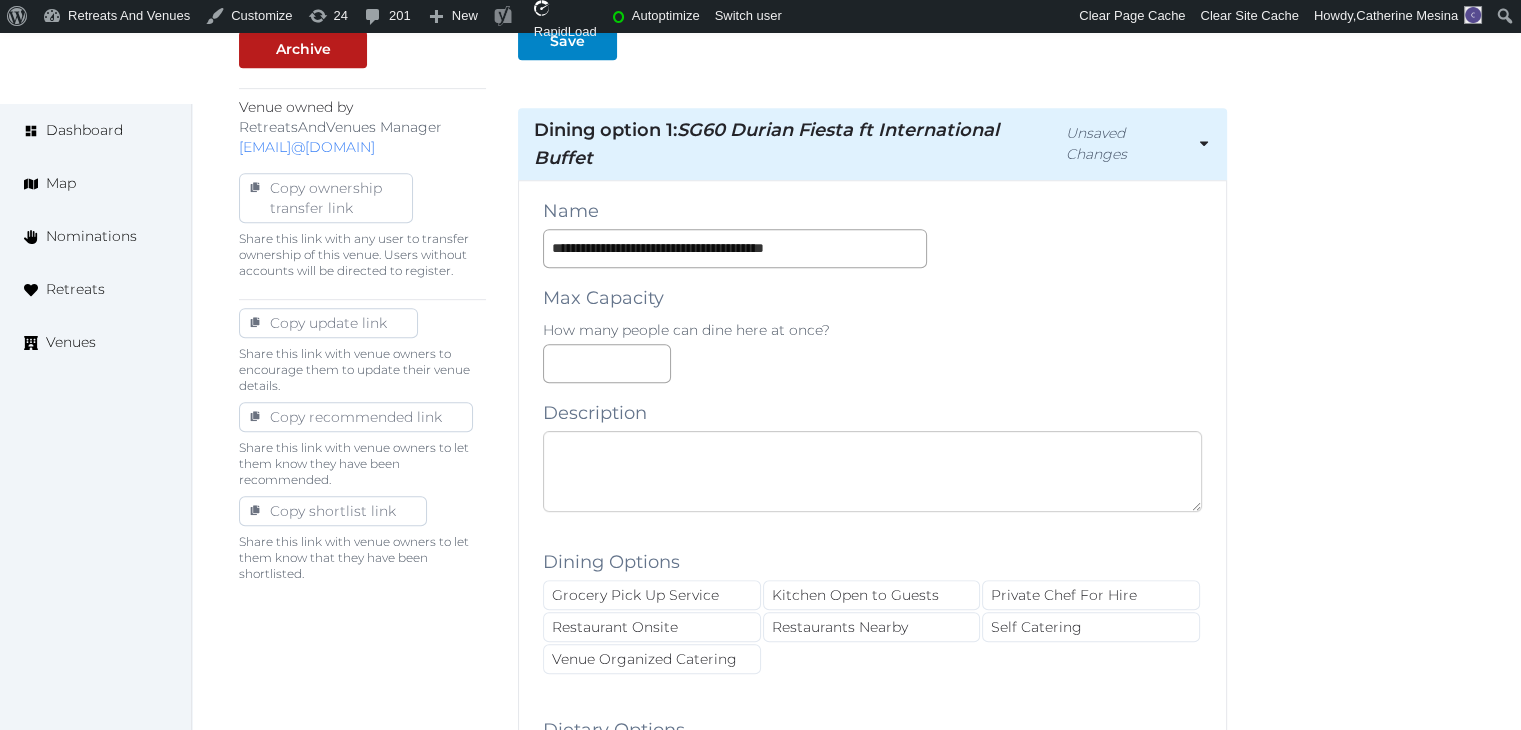 click at bounding box center [872, 471] 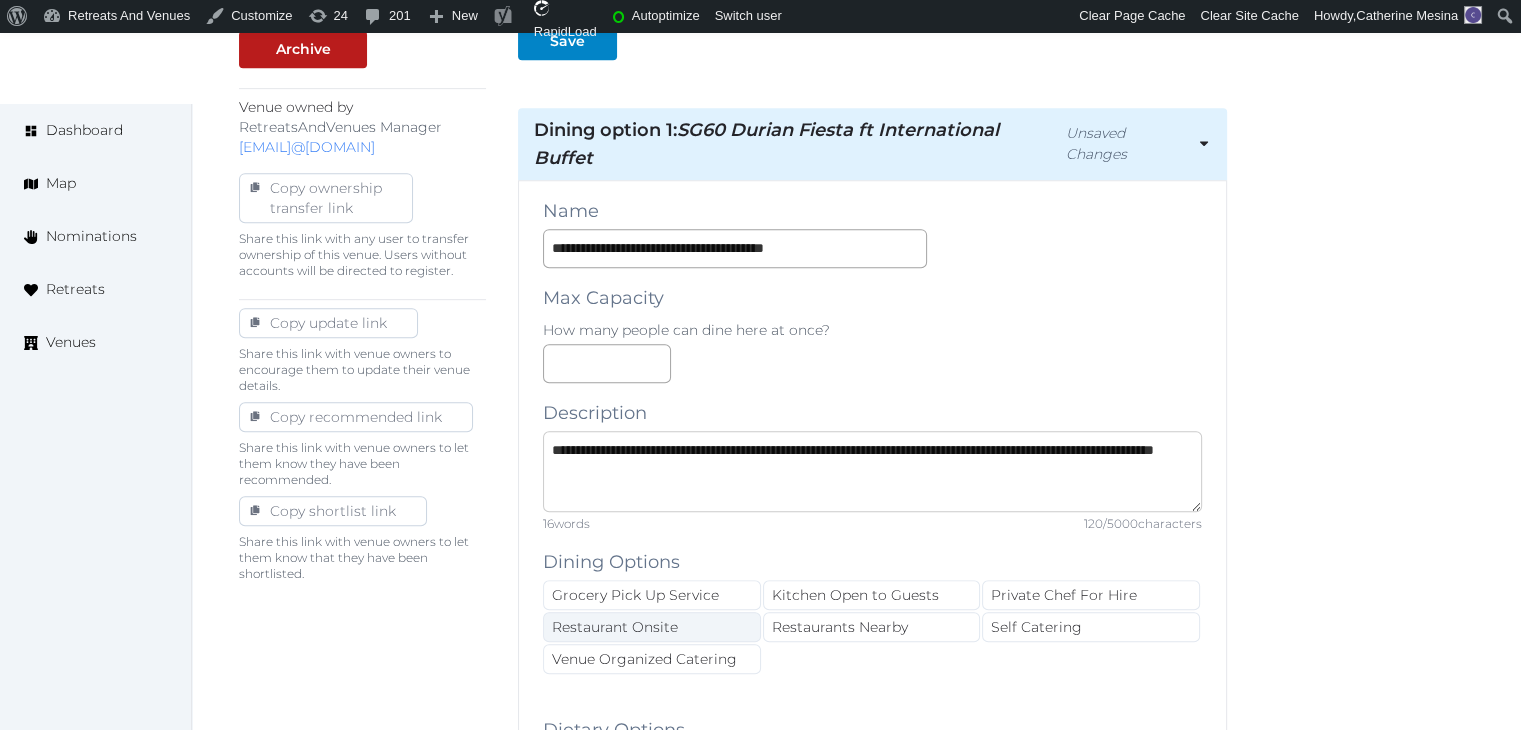 type on "**********" 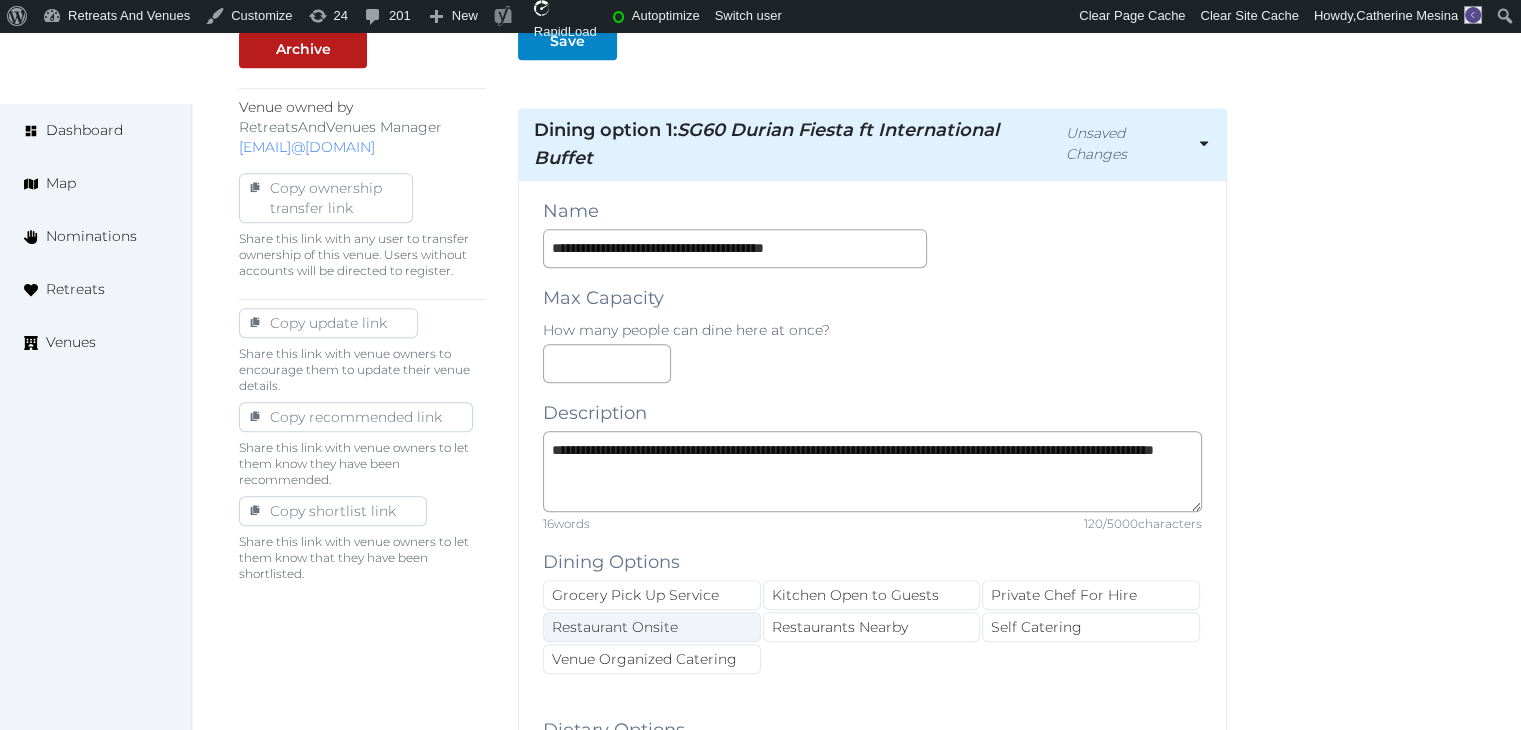click on "Restaurant Onsite" at bounding box center [652, 627] 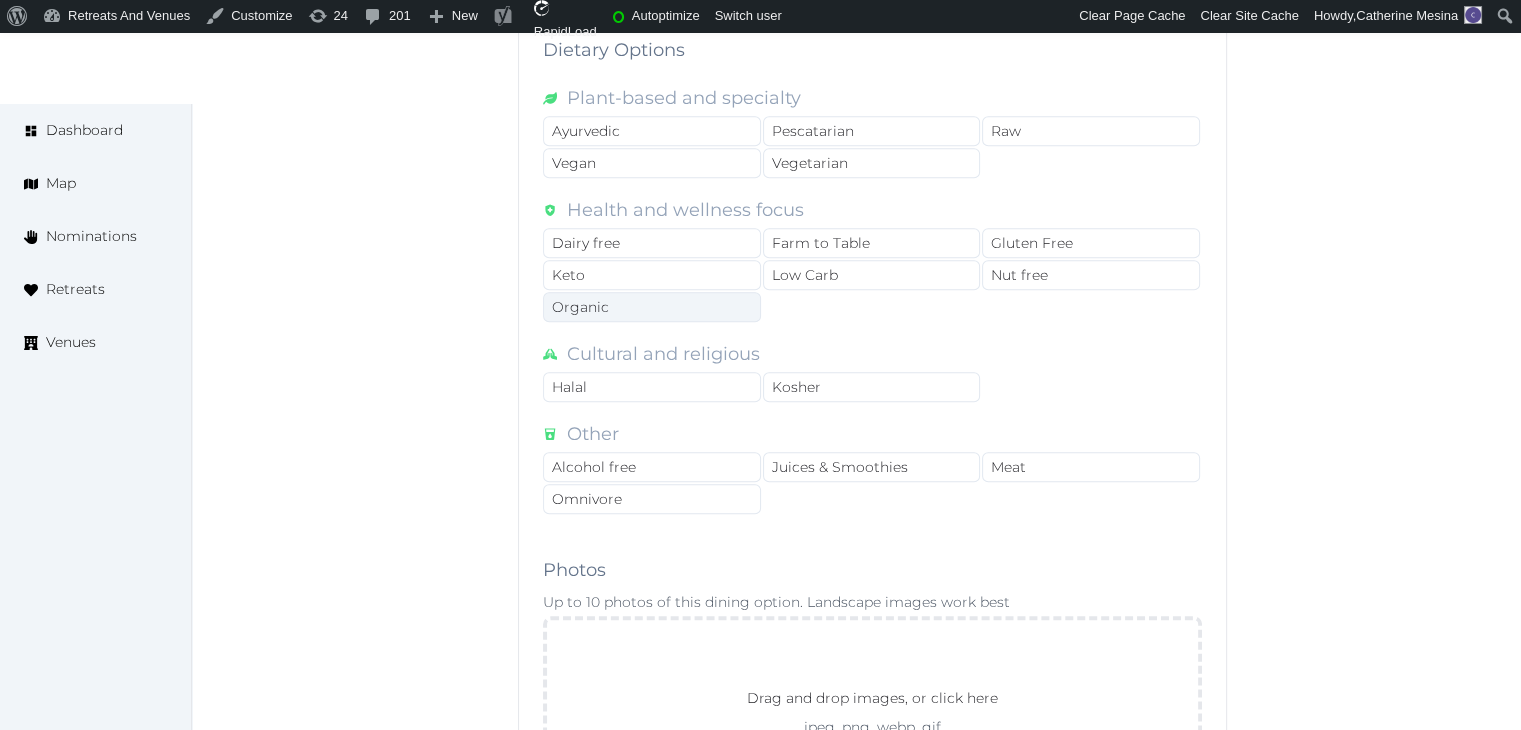 scroll, scrollTop: 1600, scrollLeft: 0, axis: vertical 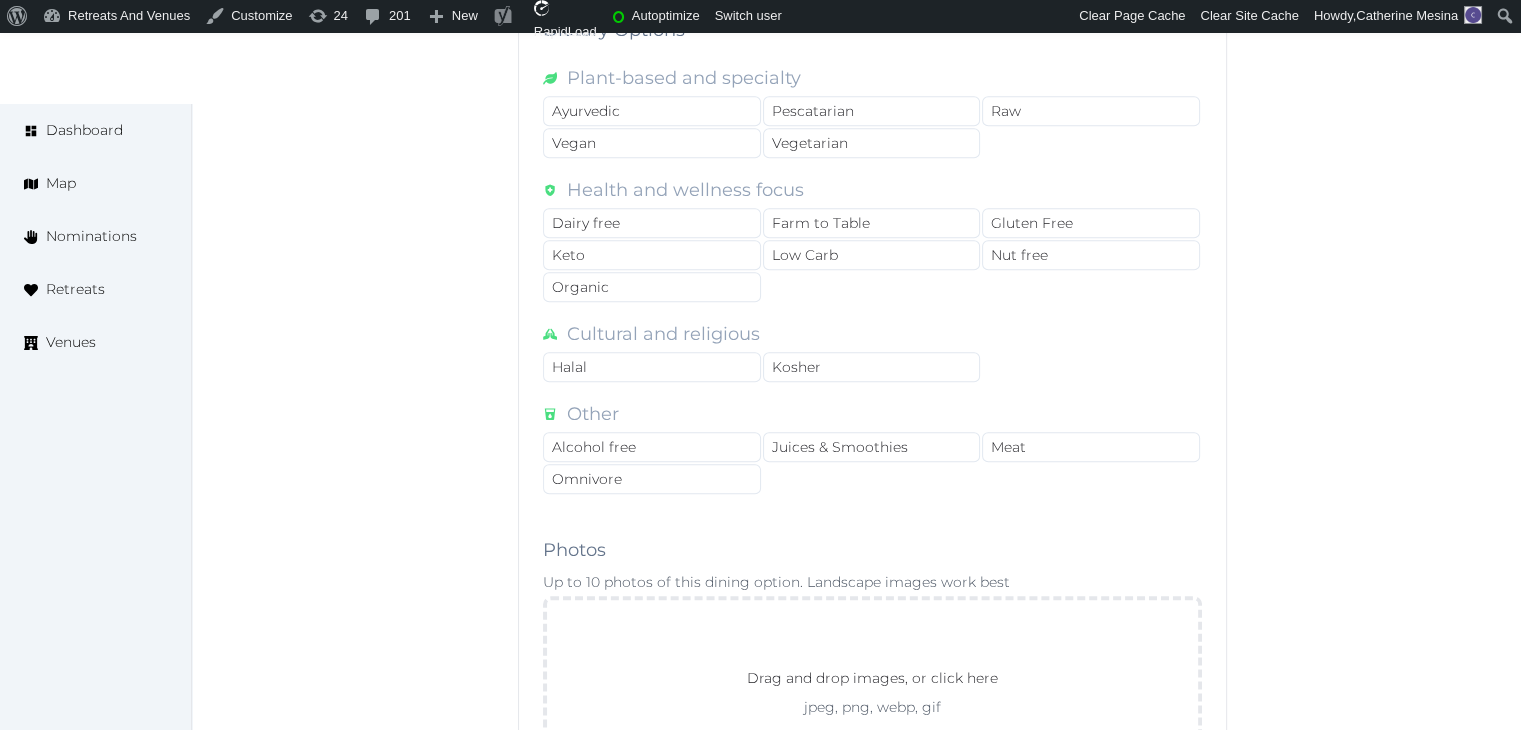 click on "Up to 10 photos of this dining option. Landscape images work best" at bounding box center [872, 582] 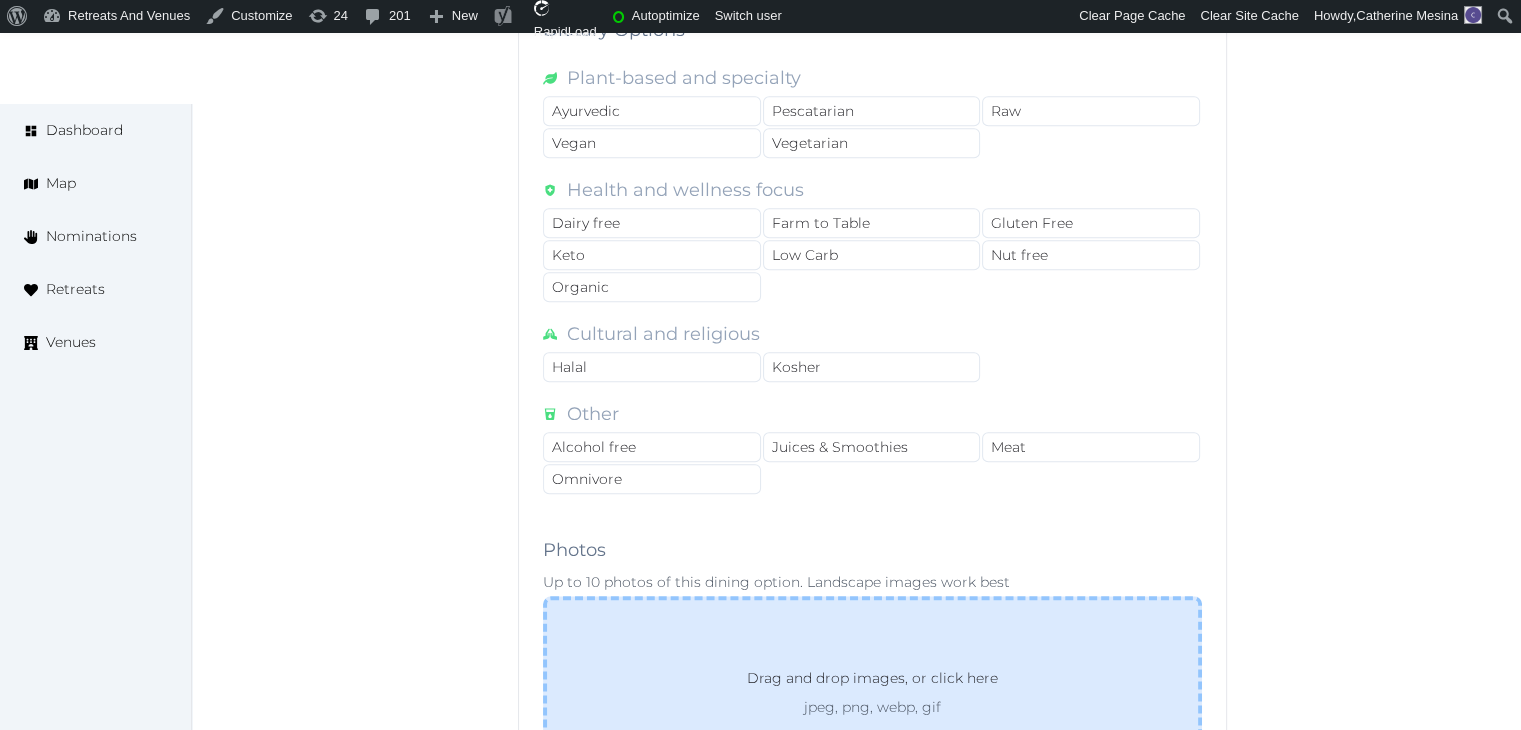 click on "Drag and drop images, or click here jpeg, png, webp, gif" at bounding box center (872, 692) 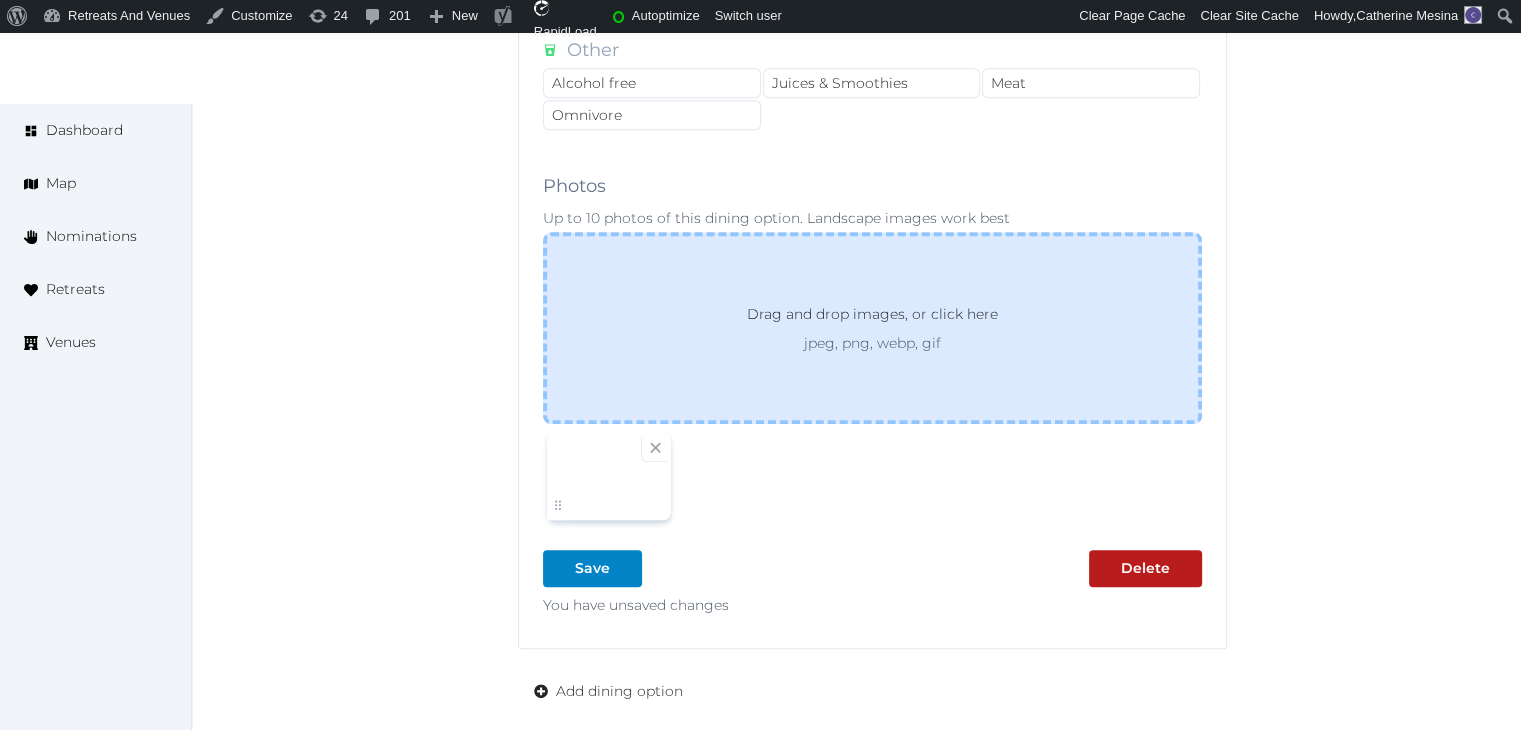 scroll, scrollTop: 2000, scrollLeft: 0, axis: vertical 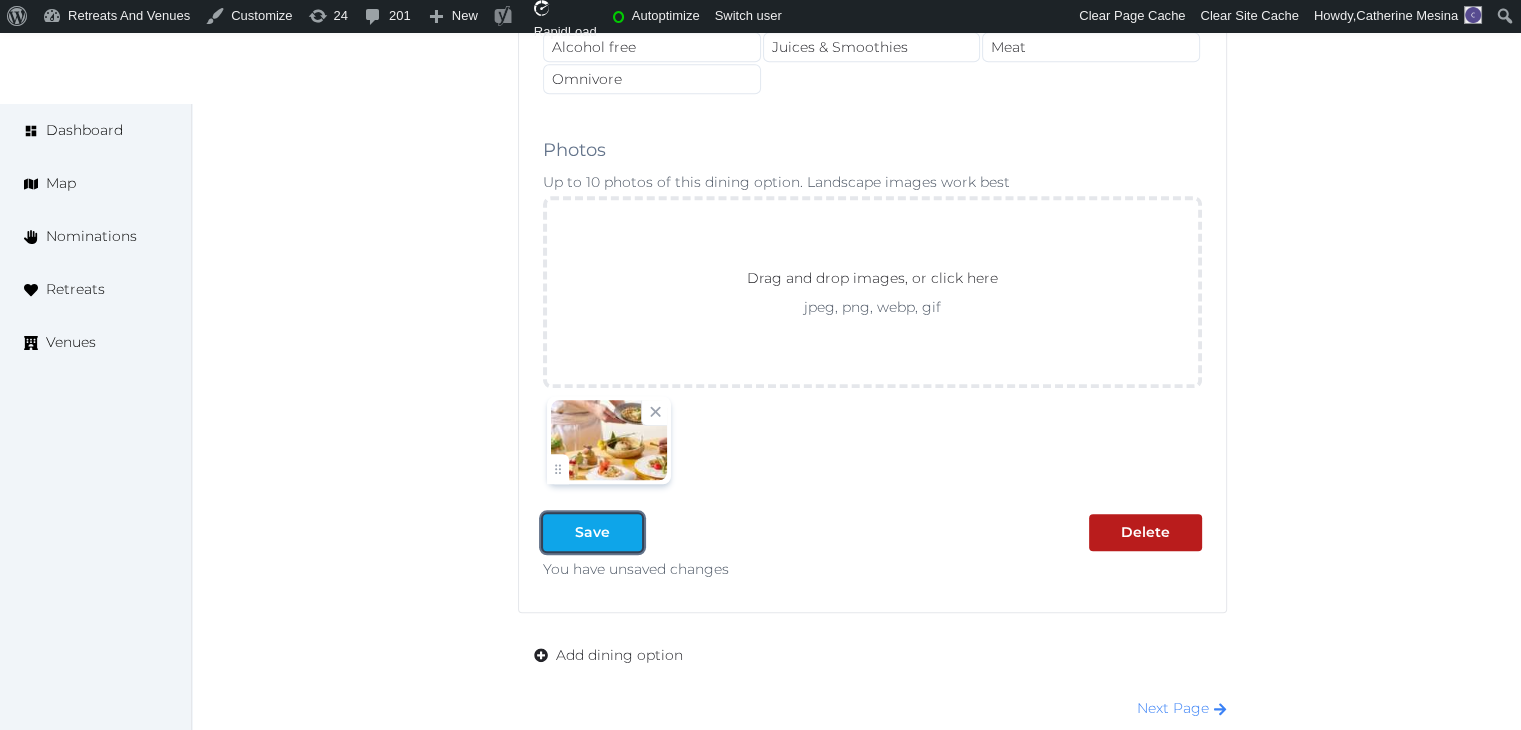 click at bounding box center (626, 532) 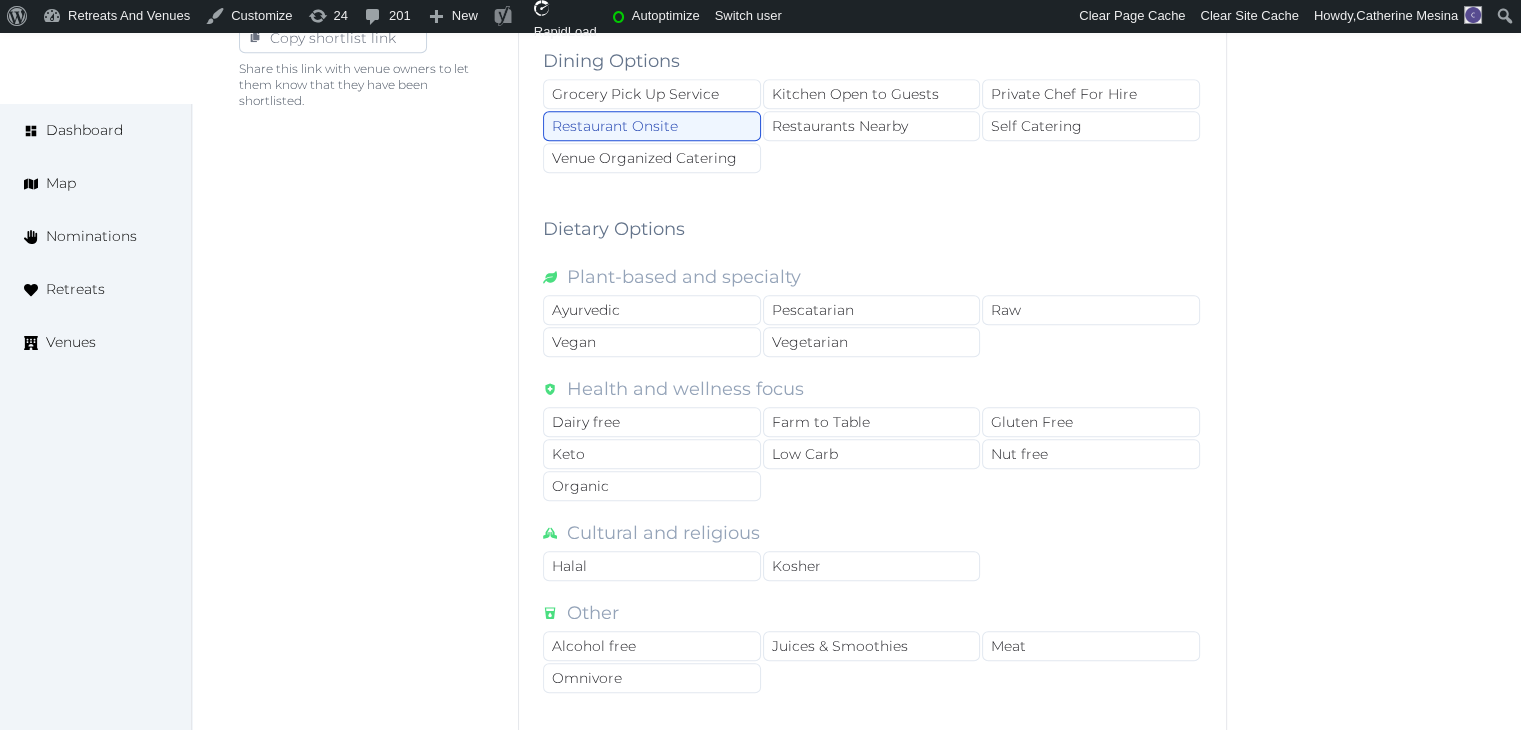 scroll, scrollTop: 0, scrollLeft: 0, axis: both 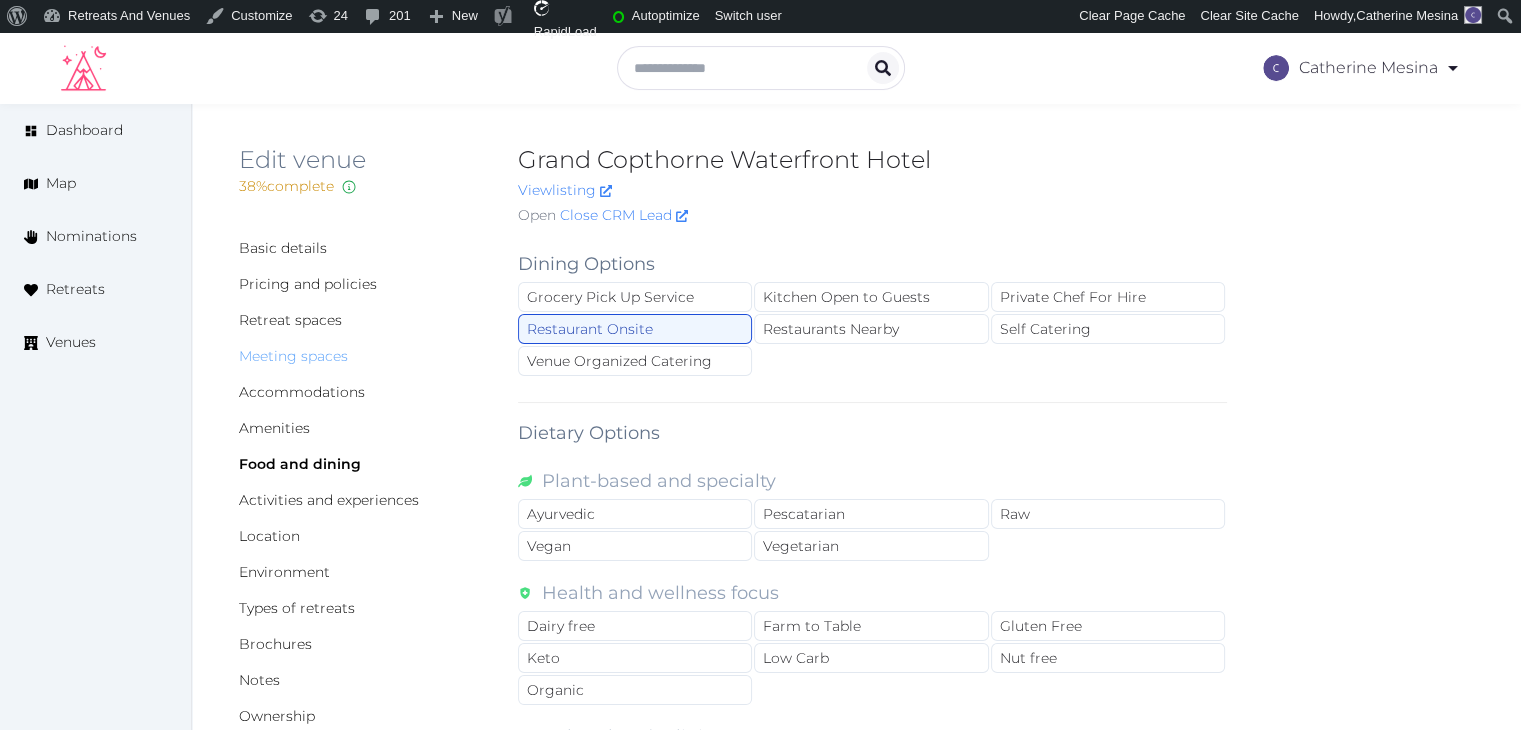 click on "Meeting spaces" at bounding box center [293, 356] 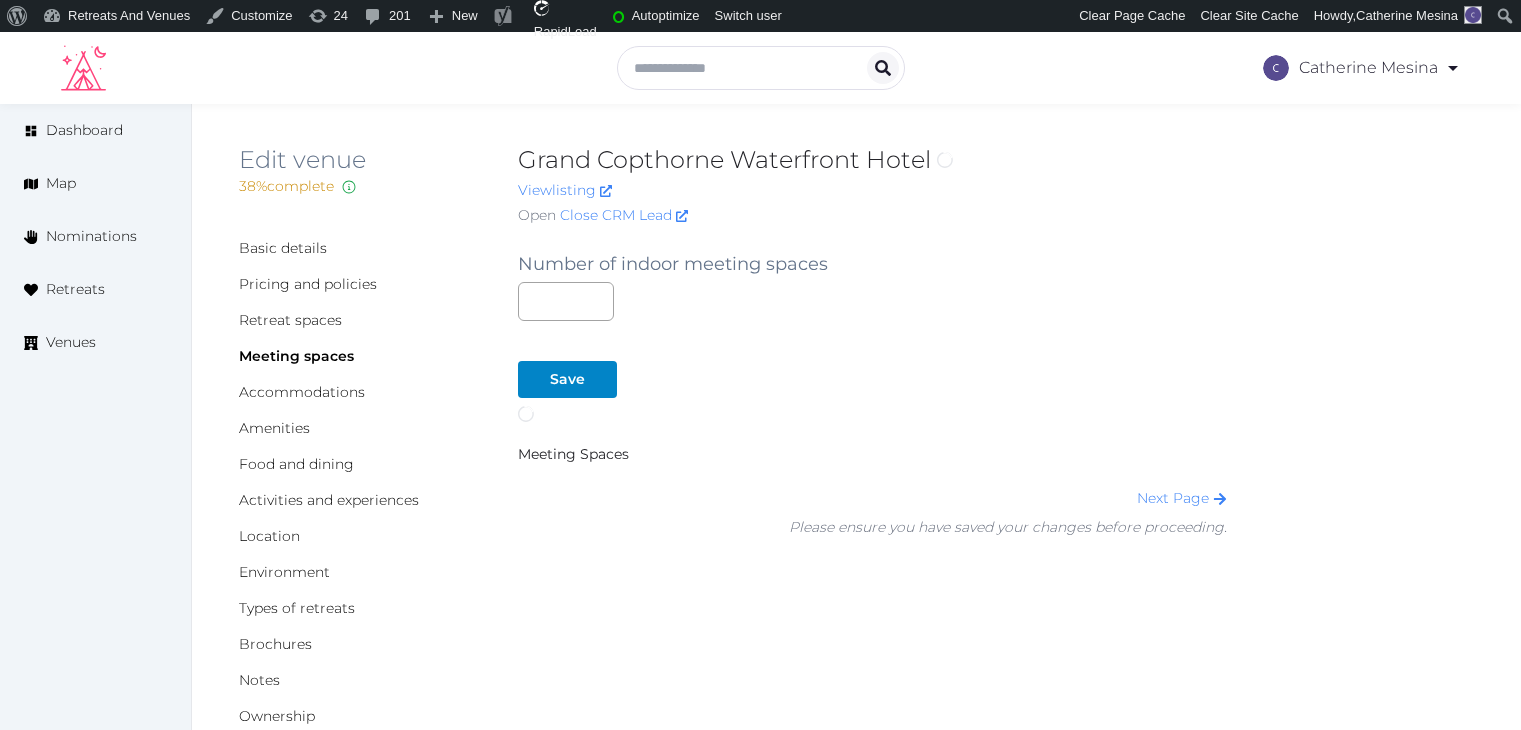 scroll, scrollTop: 0, scrollLeft: 0, axis: both 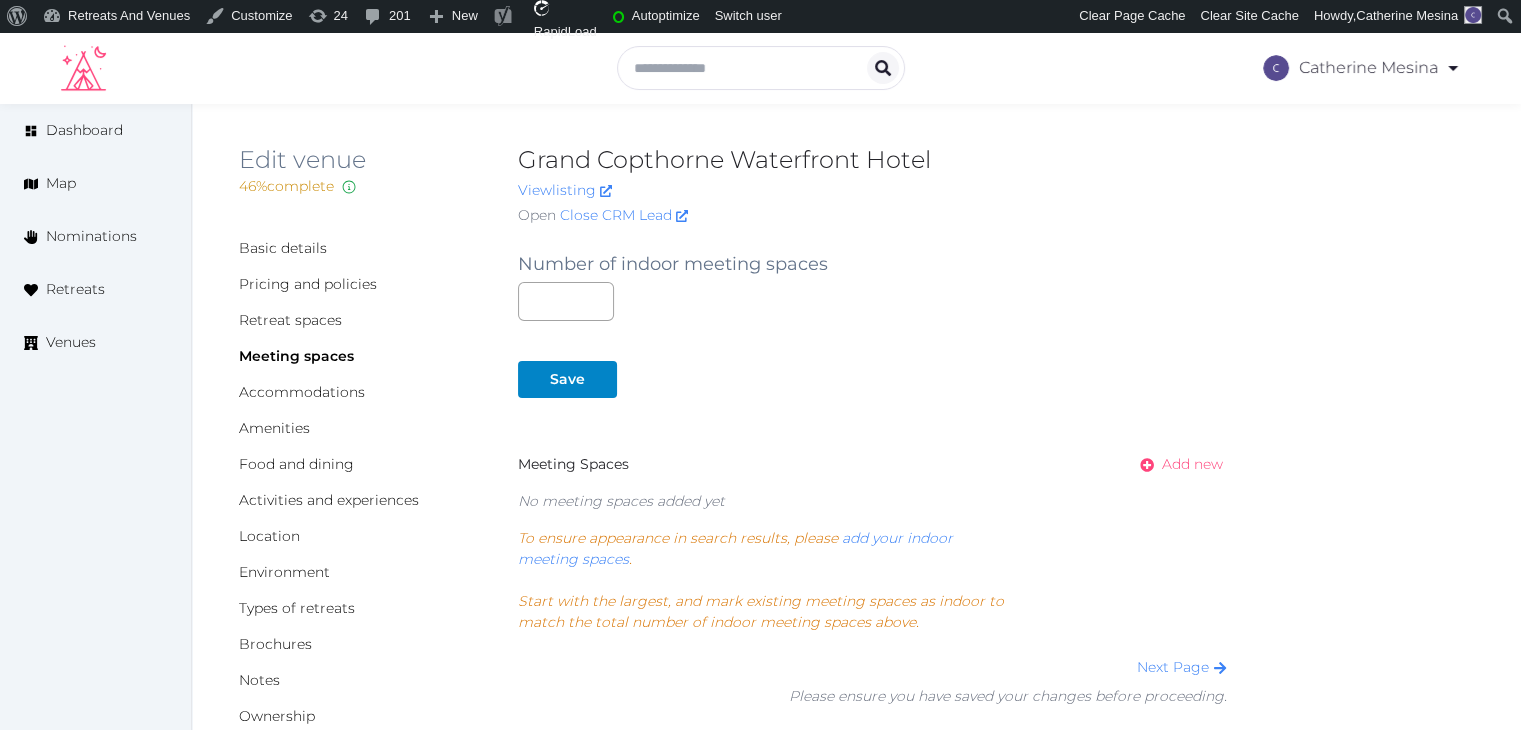 click on "Add new" at bounding box center (1192, 464) 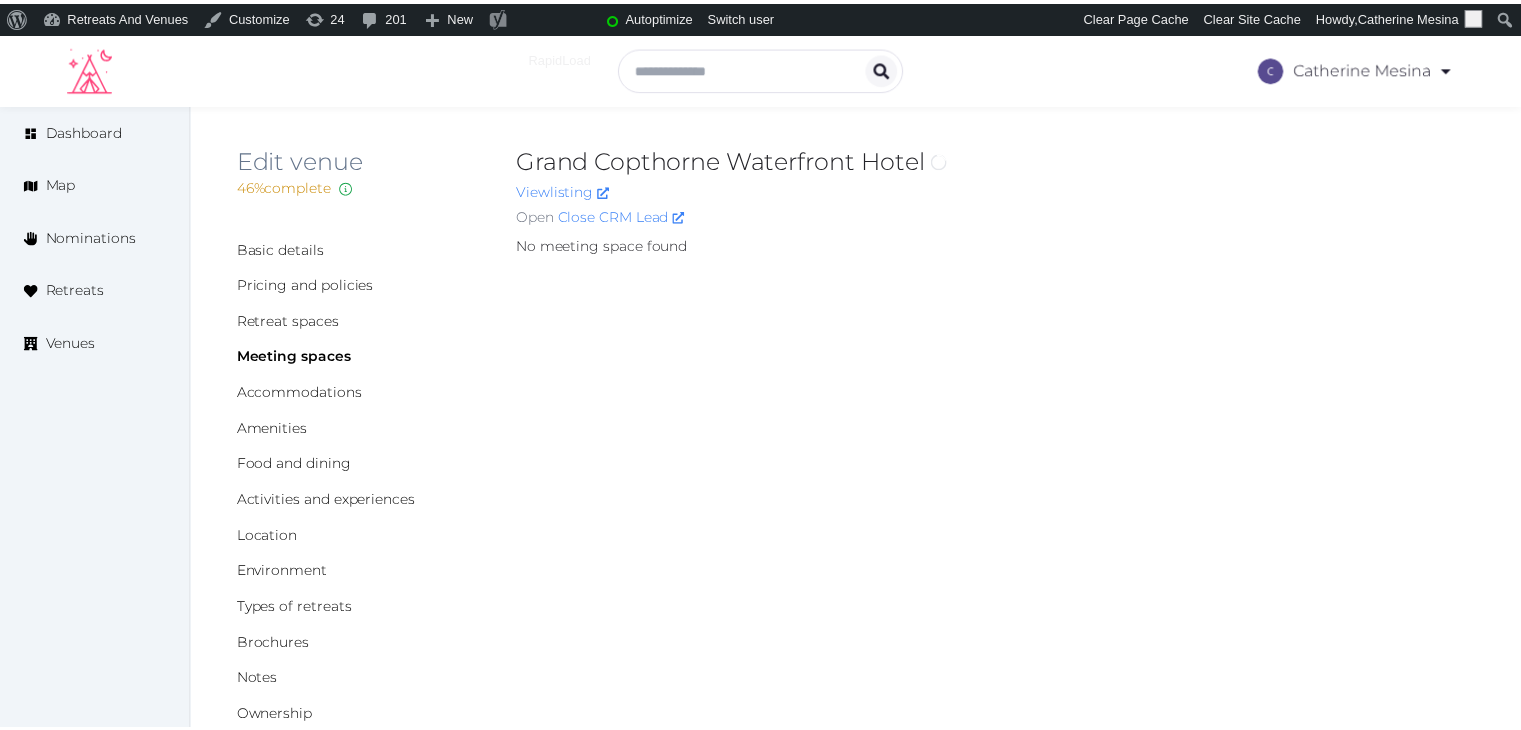 scroll, scrollTop: 0, scrollLeft: 0, axis: both 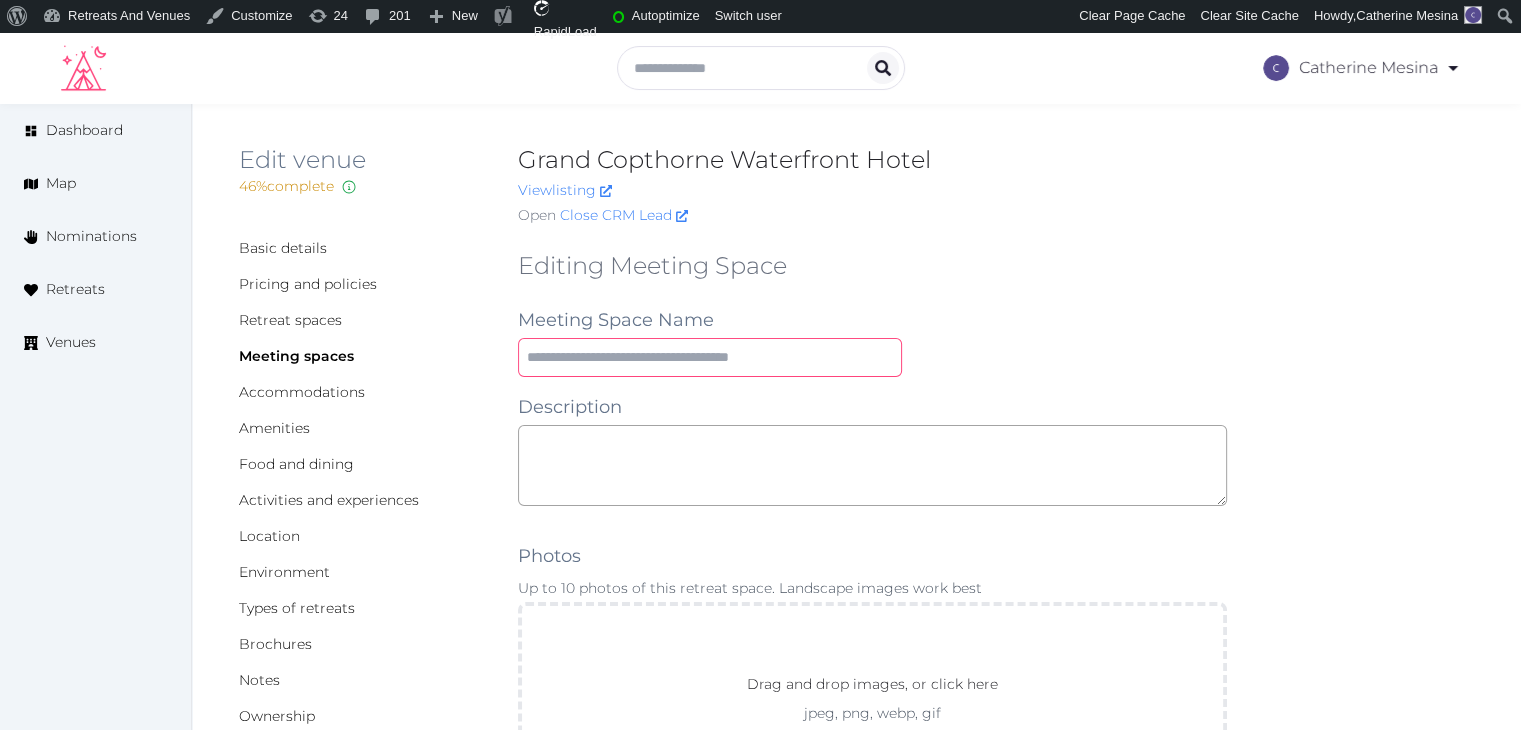 click at bounding box center [710, 357] 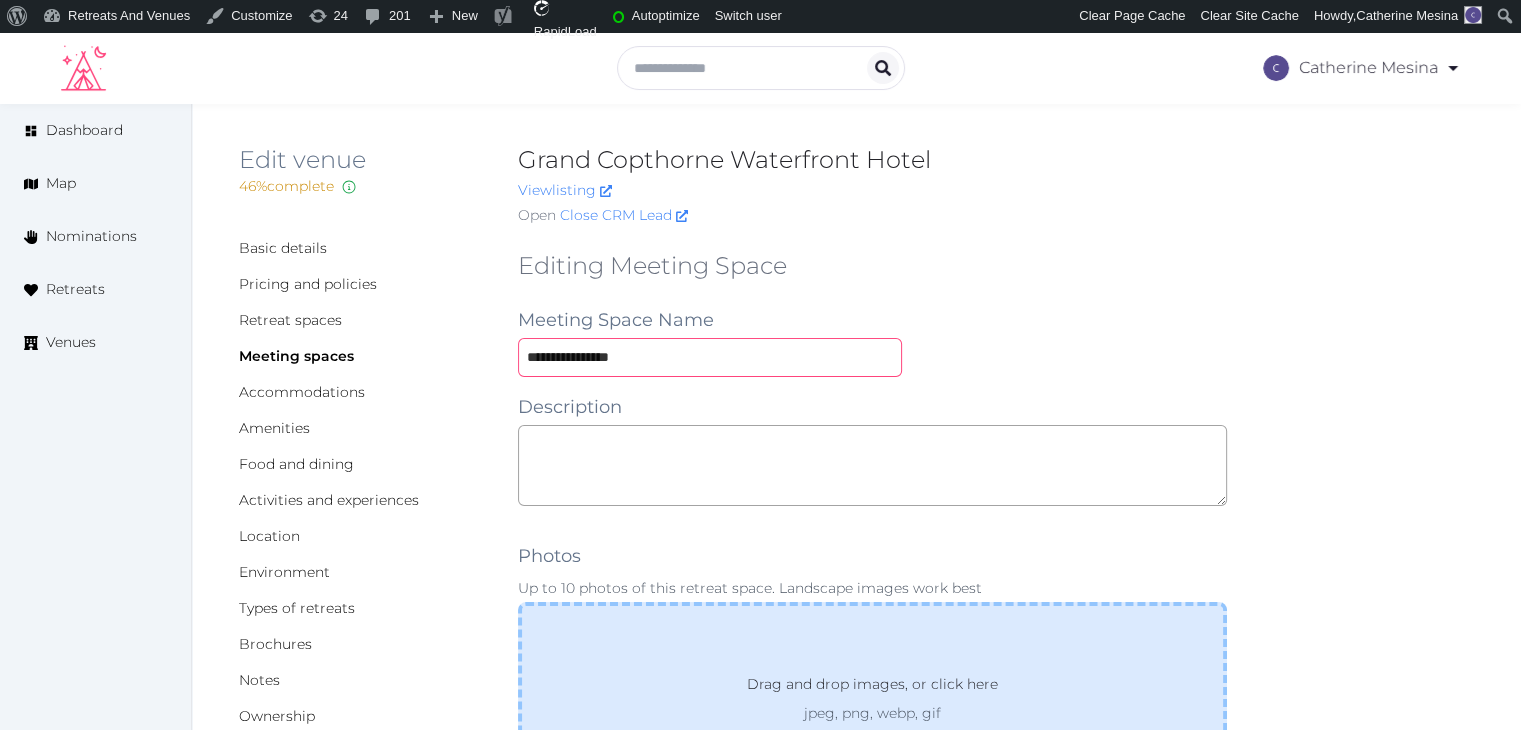 type on "**********" 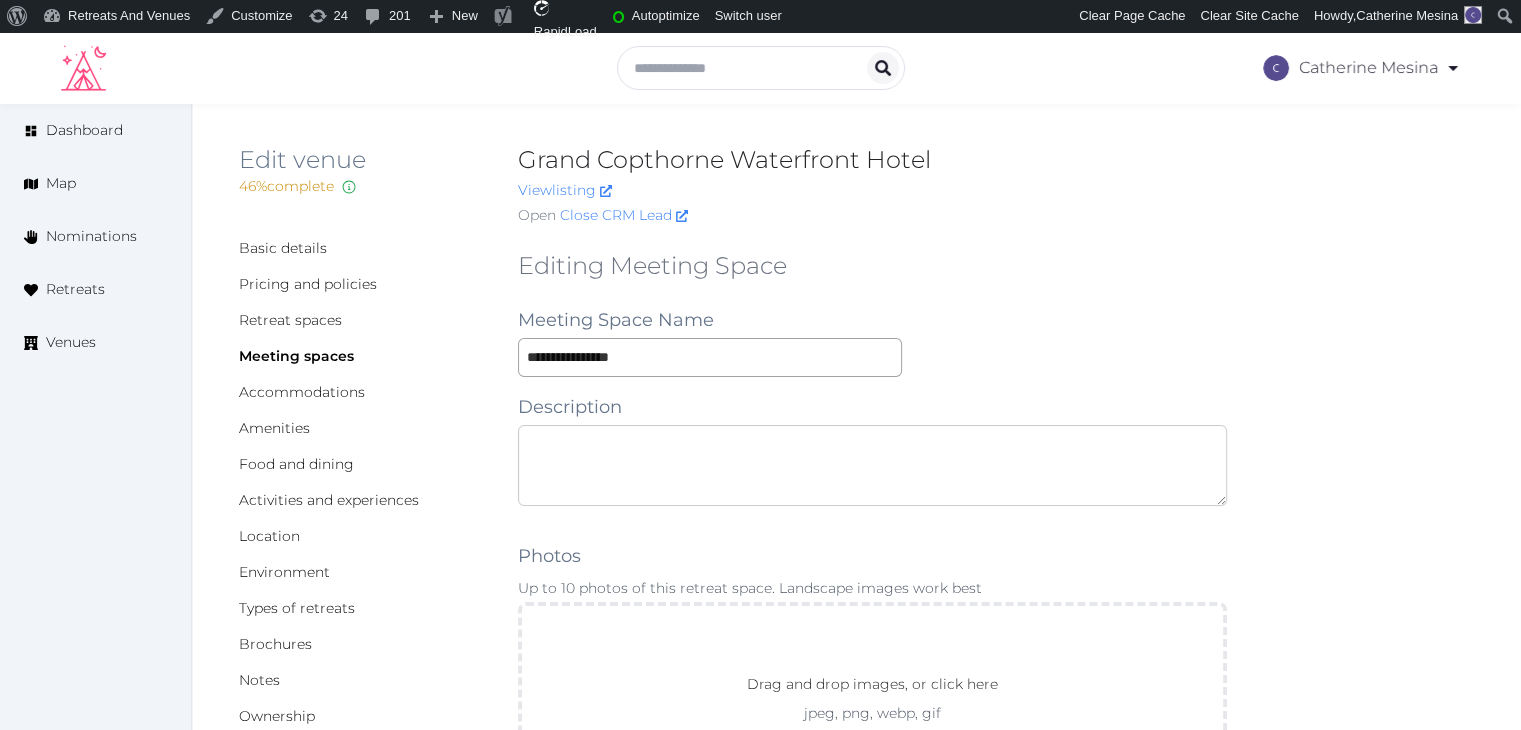 click at bounding box center (872, 465) 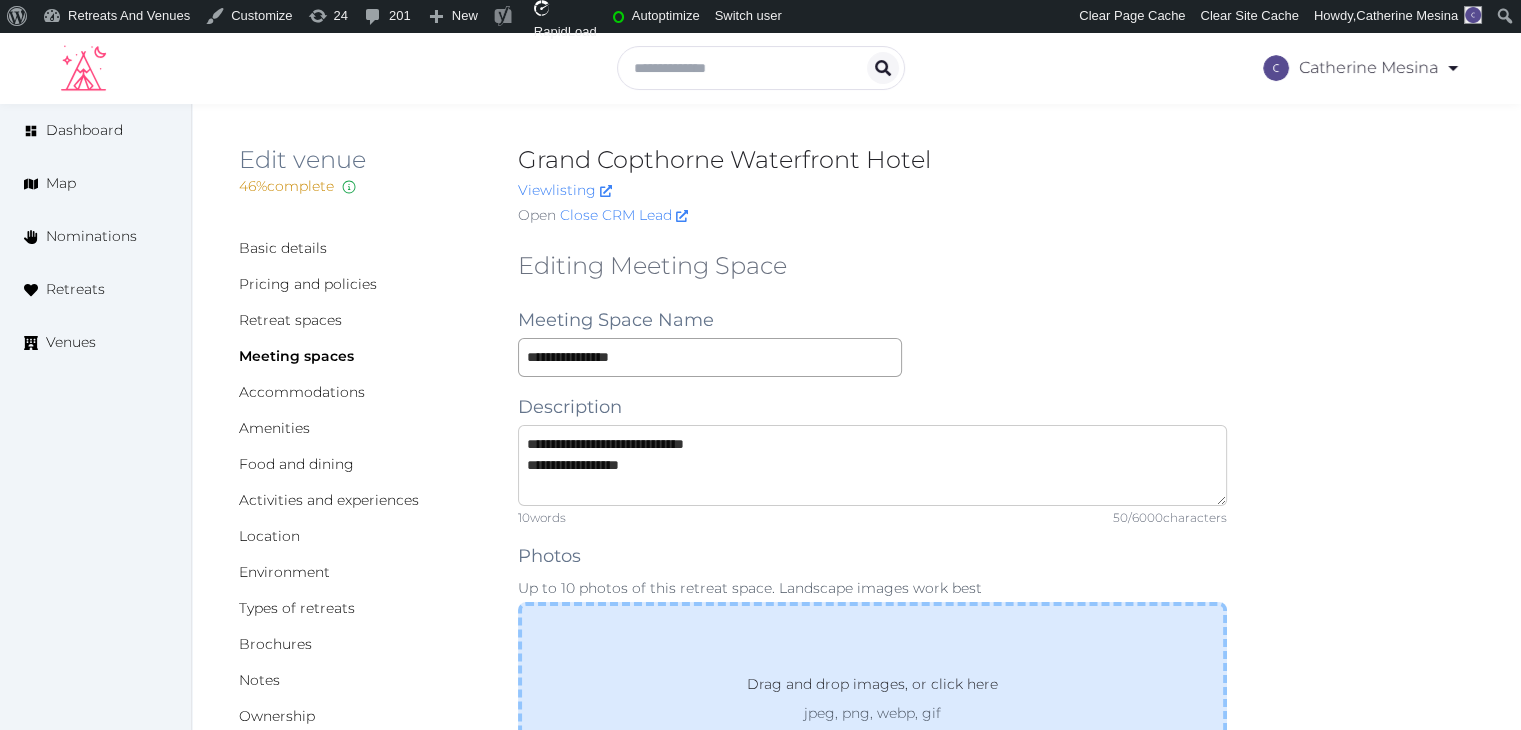 type on "**********" 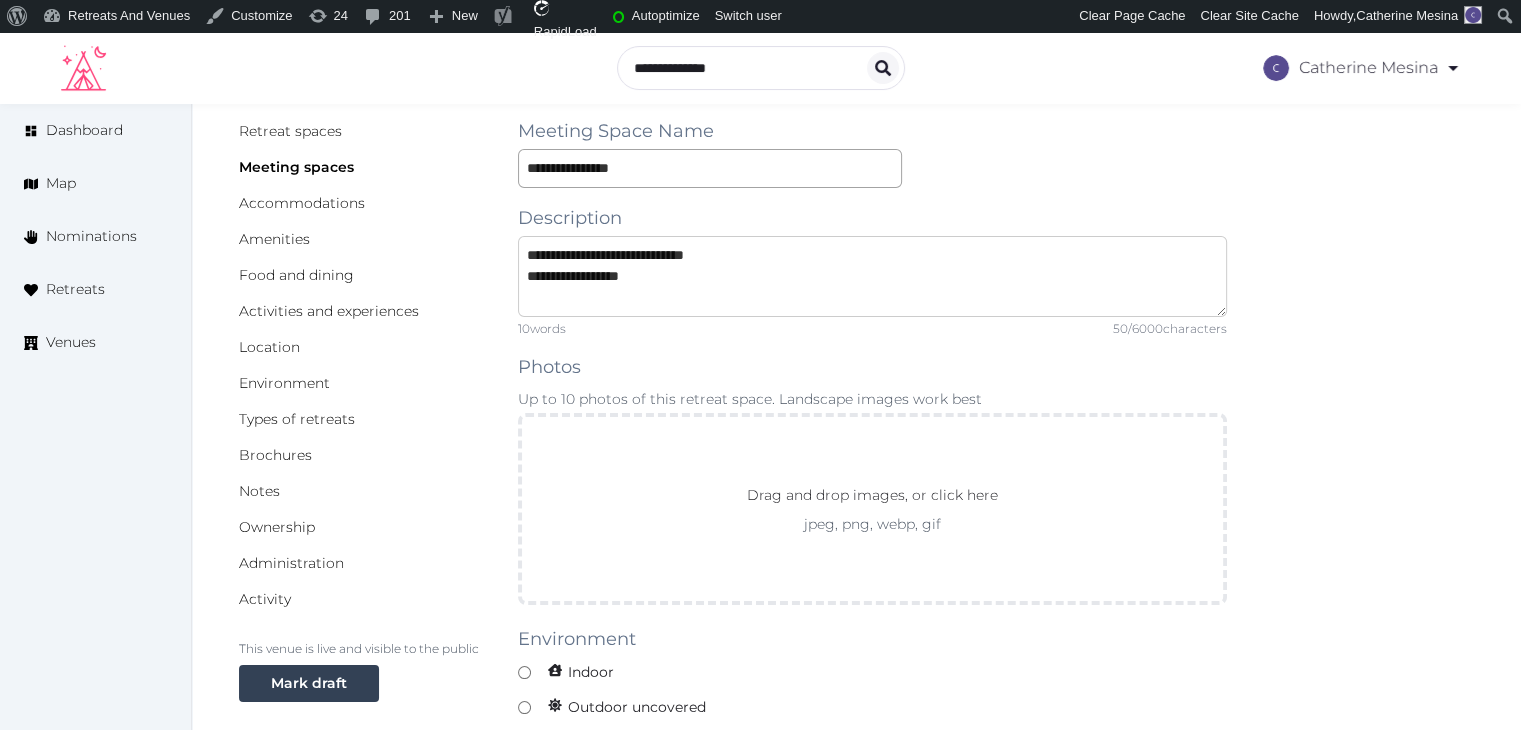 scroll, scrollTop: 300, scrollLeft: 0, axis: vertical 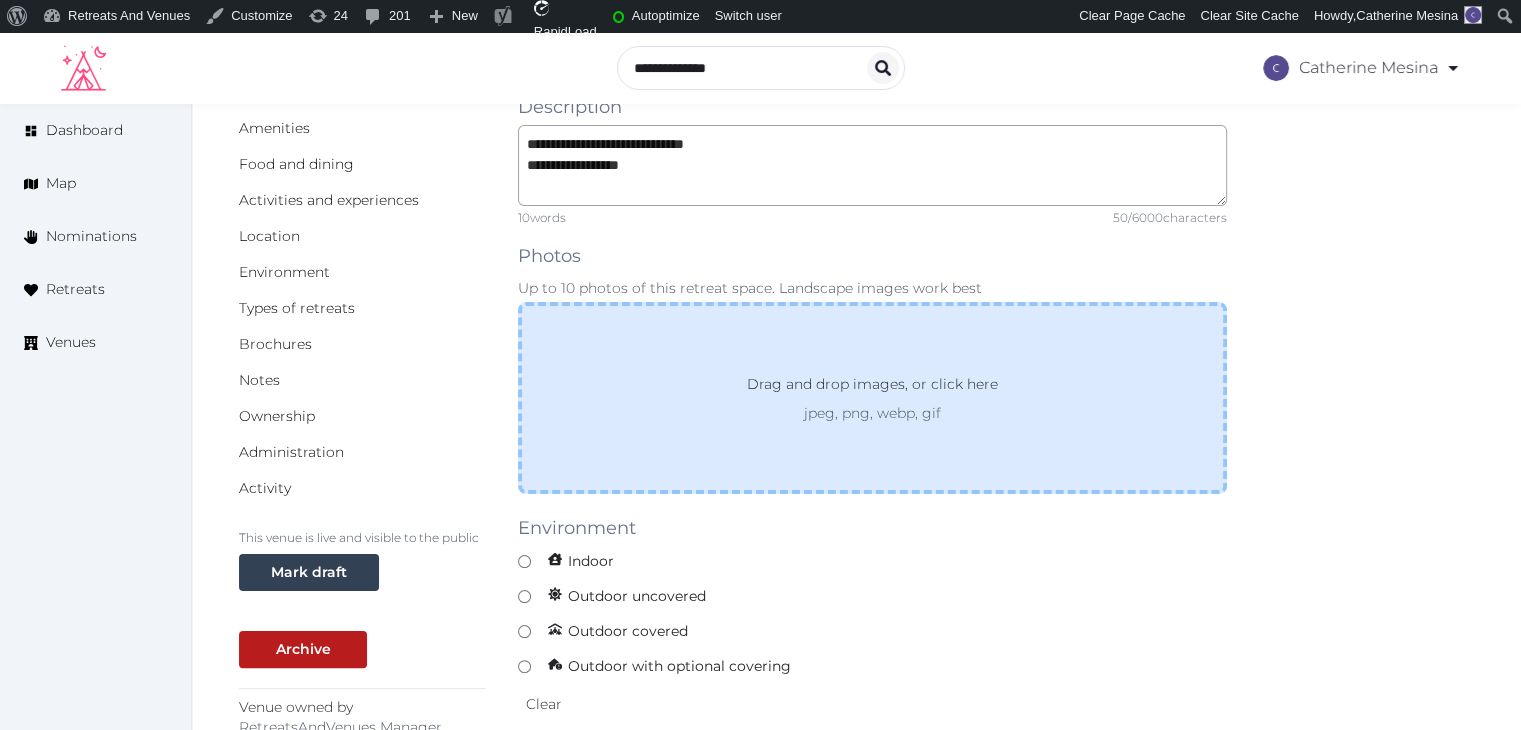 click on "Drag and drop images, or click here jpeg, png, webp, gif" at bounding box center (872, 398) 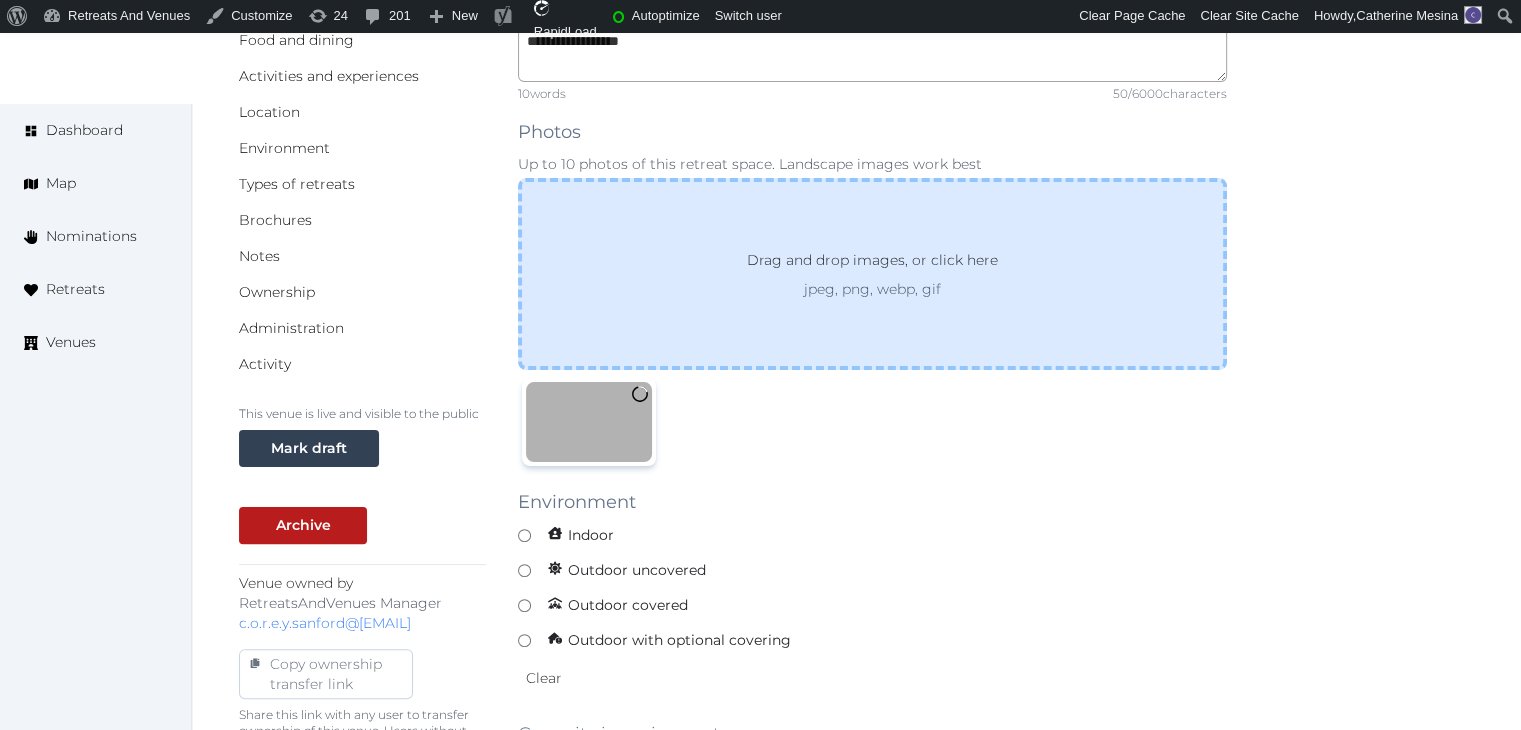 scroll, scrollTop: 600, scrollLeft: 0, axis: vertical 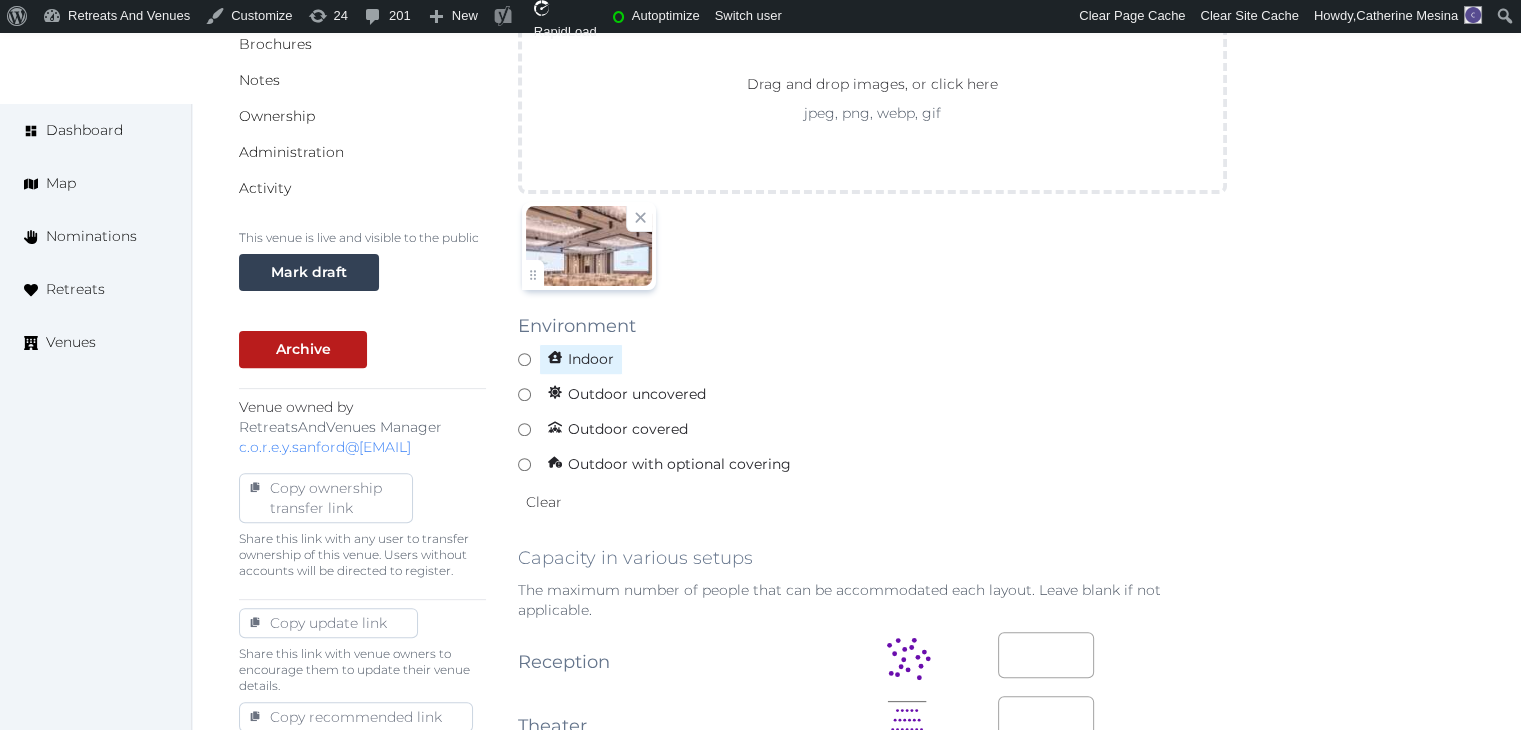 click on "Indoor" at bounding box center [581, 359] 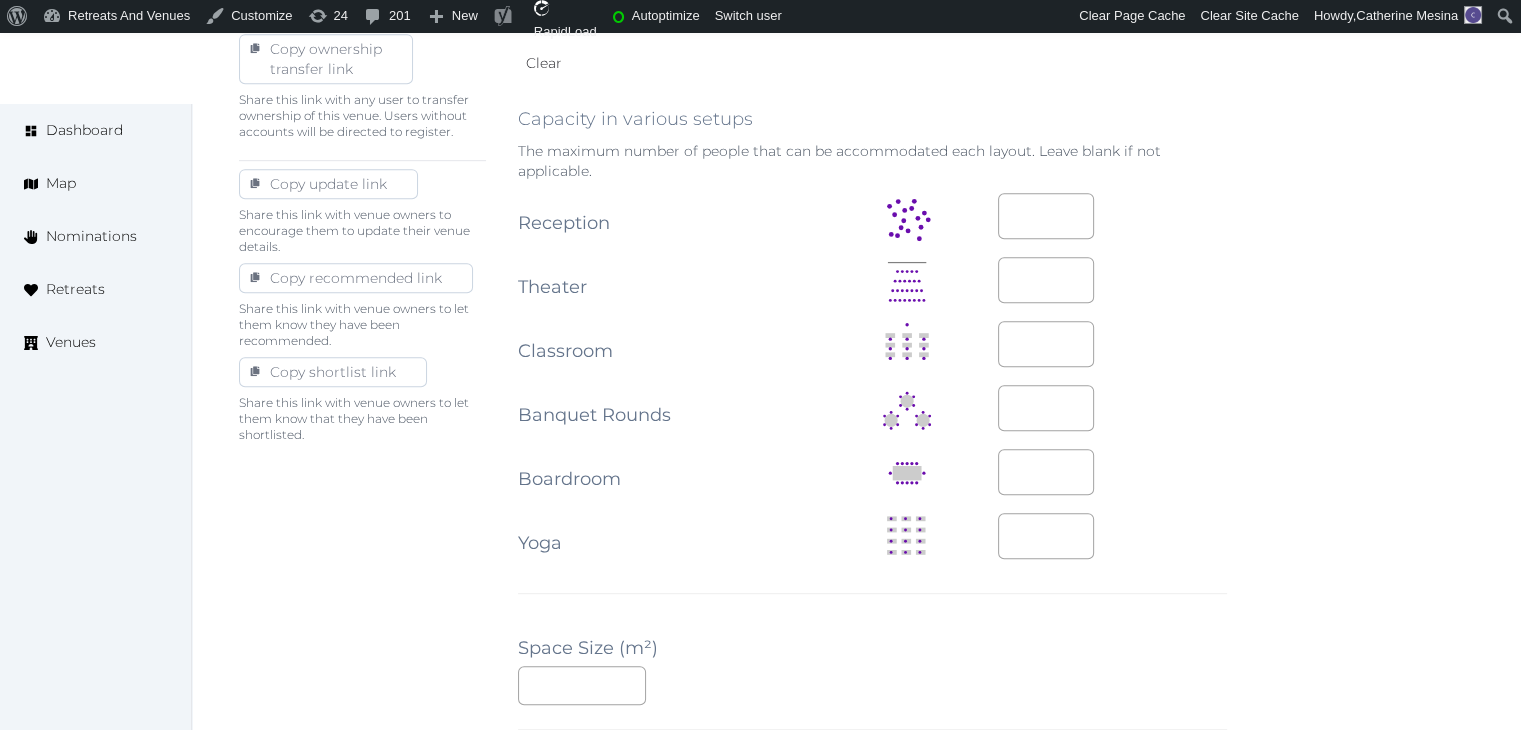 scroll, scrollTop: 1200, scrollLeft: 0, axis: vertical 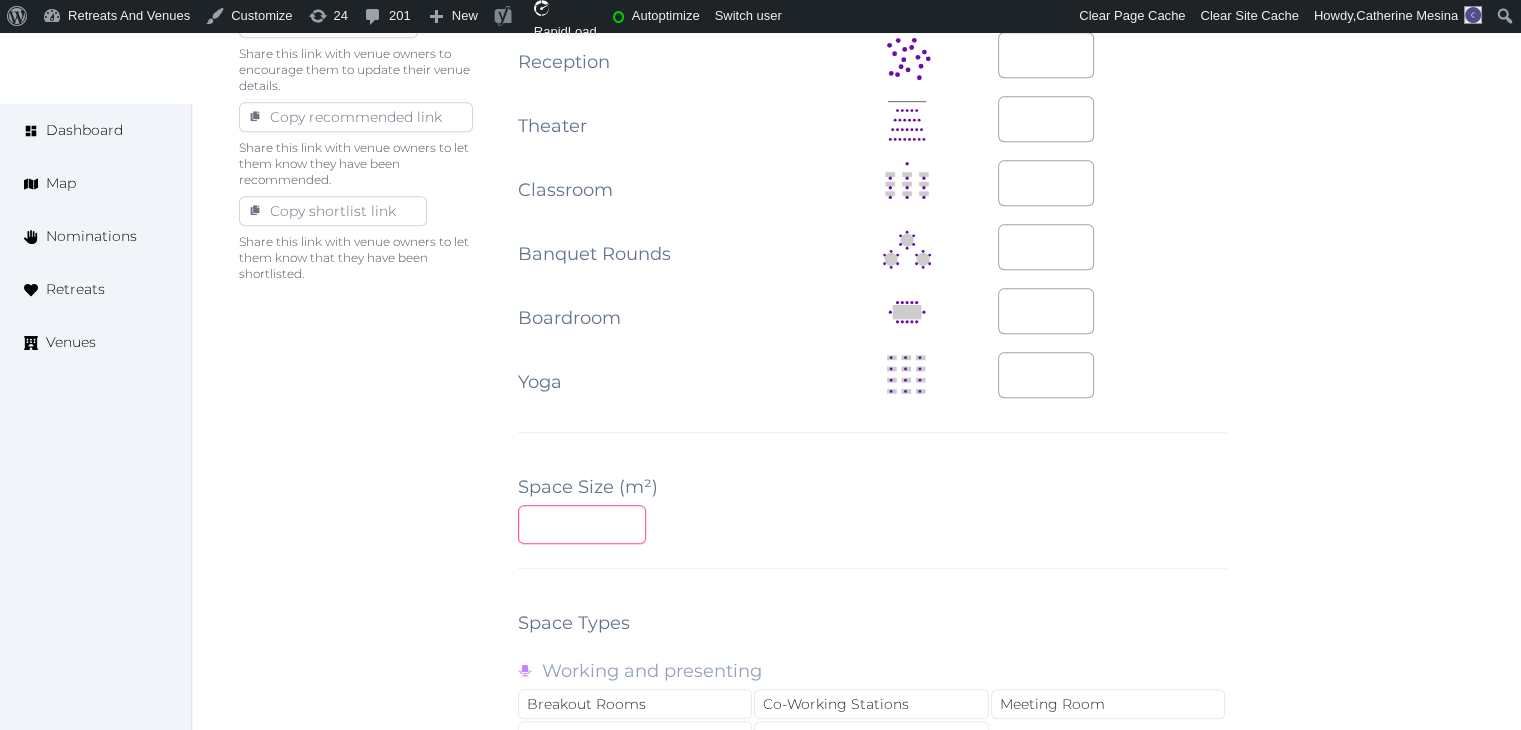 click at bounding box center [582, 524] 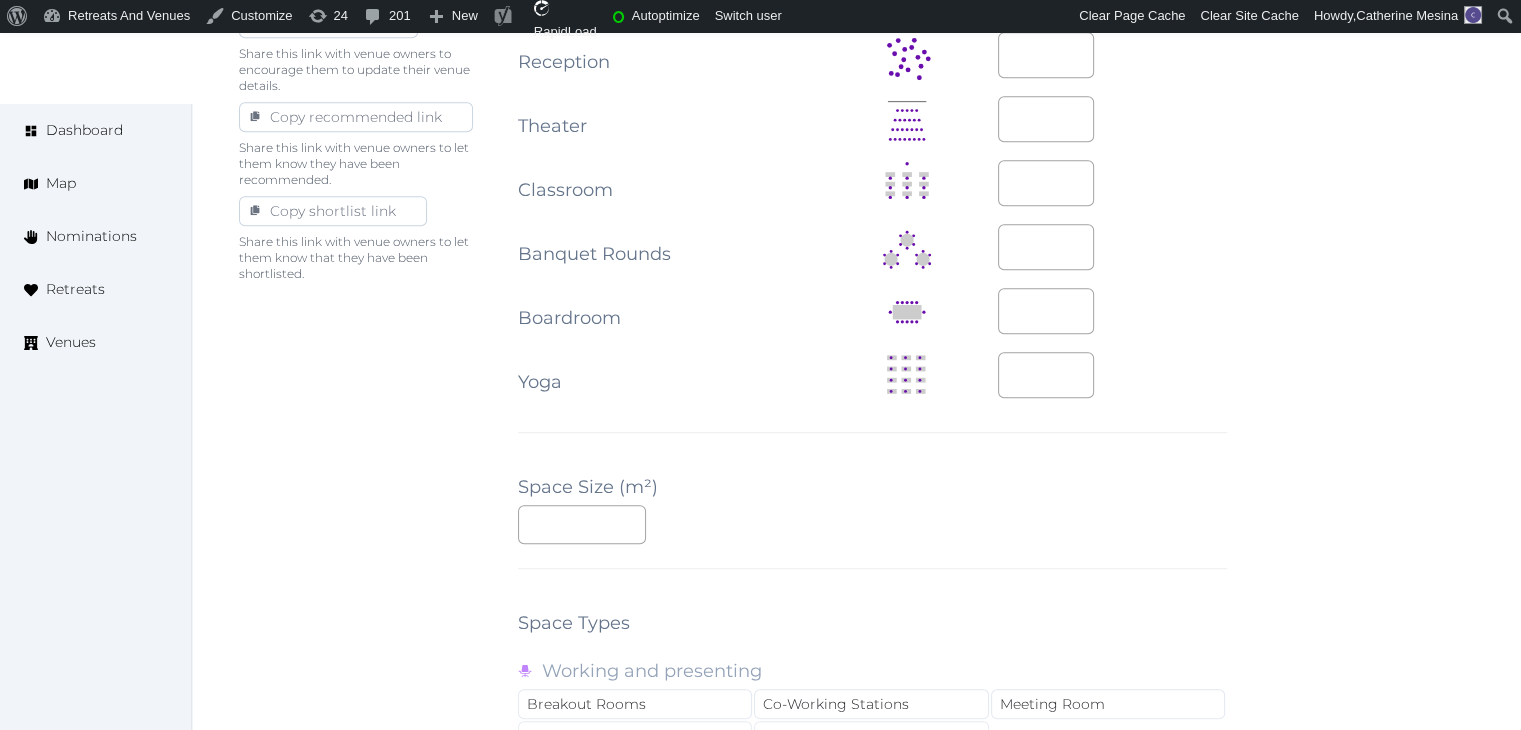click on "**********" at bounding box center [872, 227] 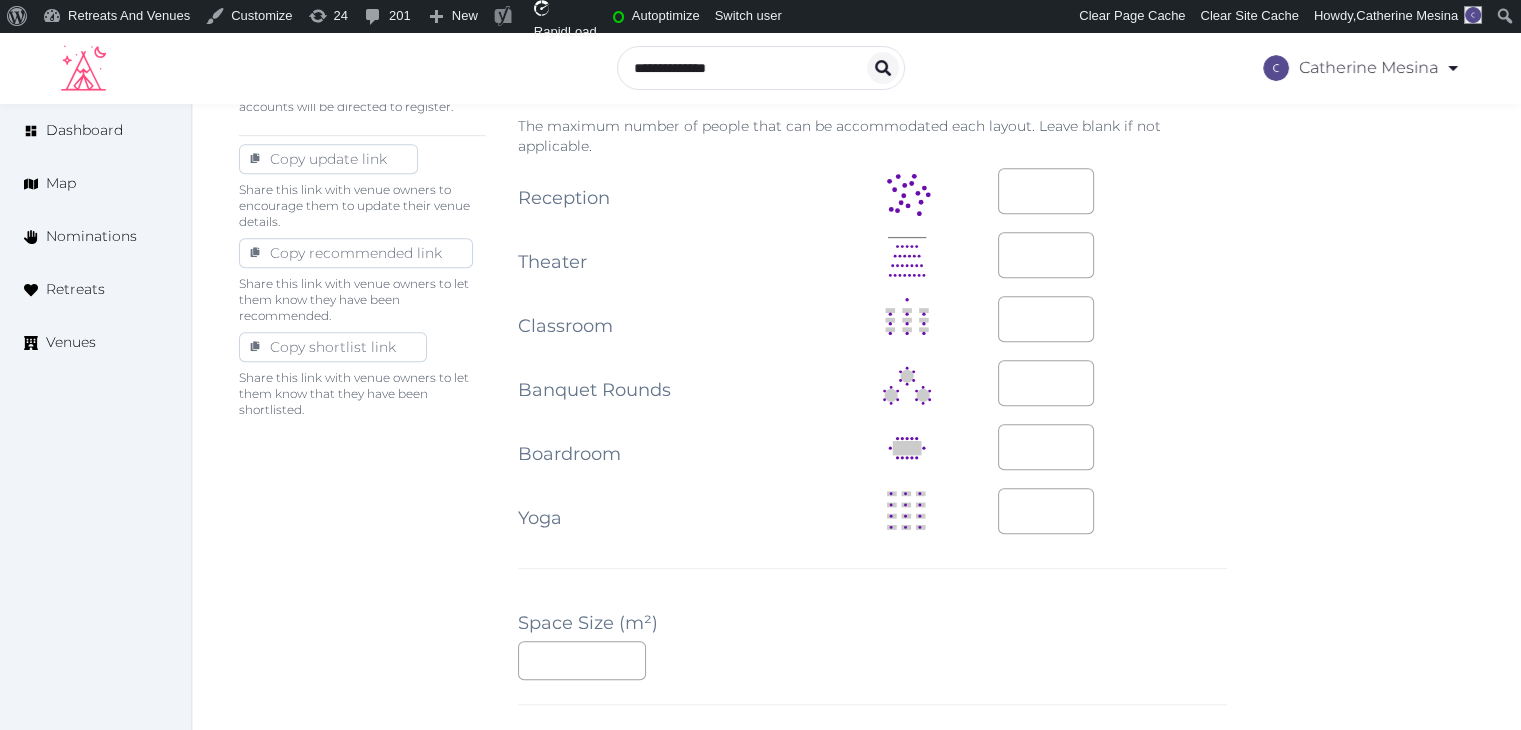 scroll, scrollTop: 900, scrollLeft: 0, axis: vertical 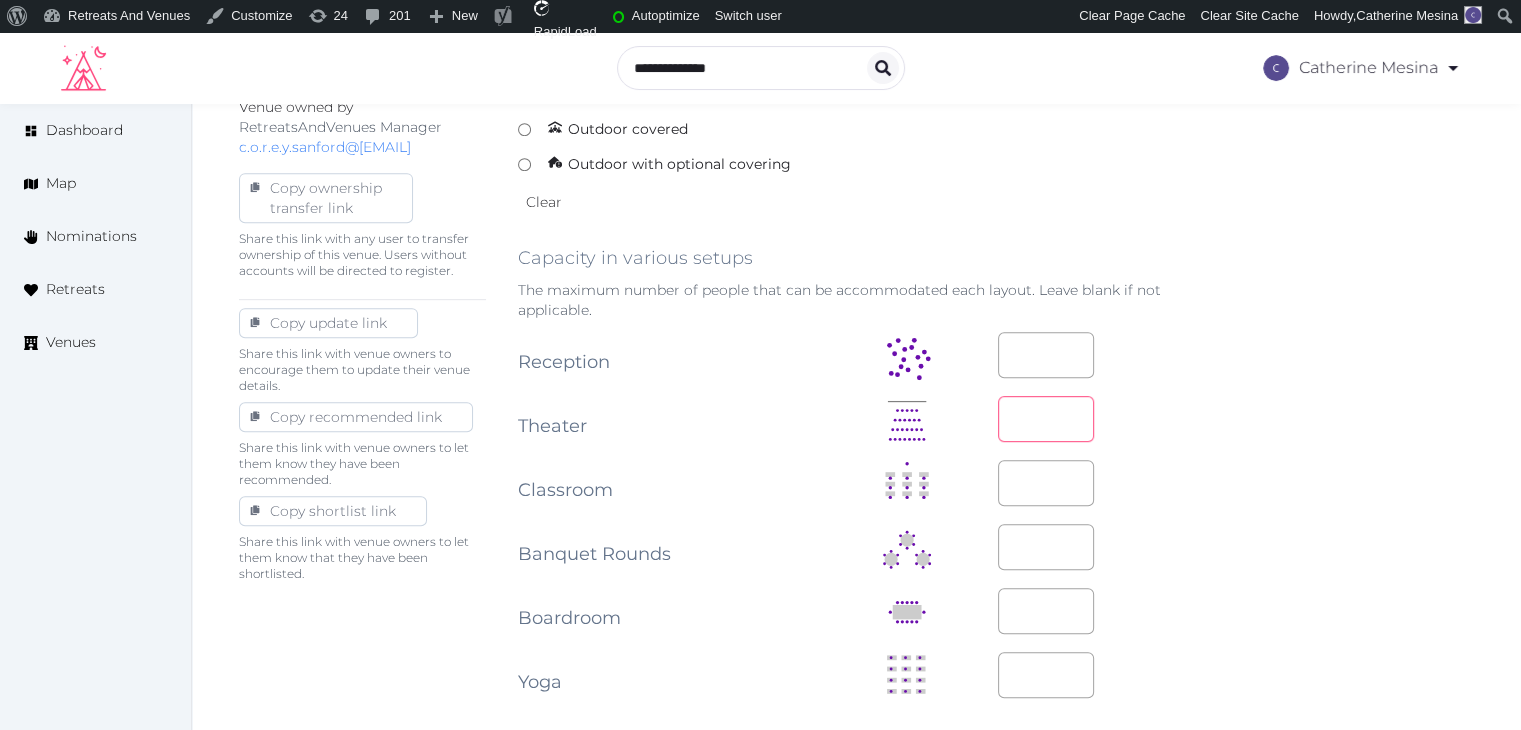 click at bounding box center (1046, 419) 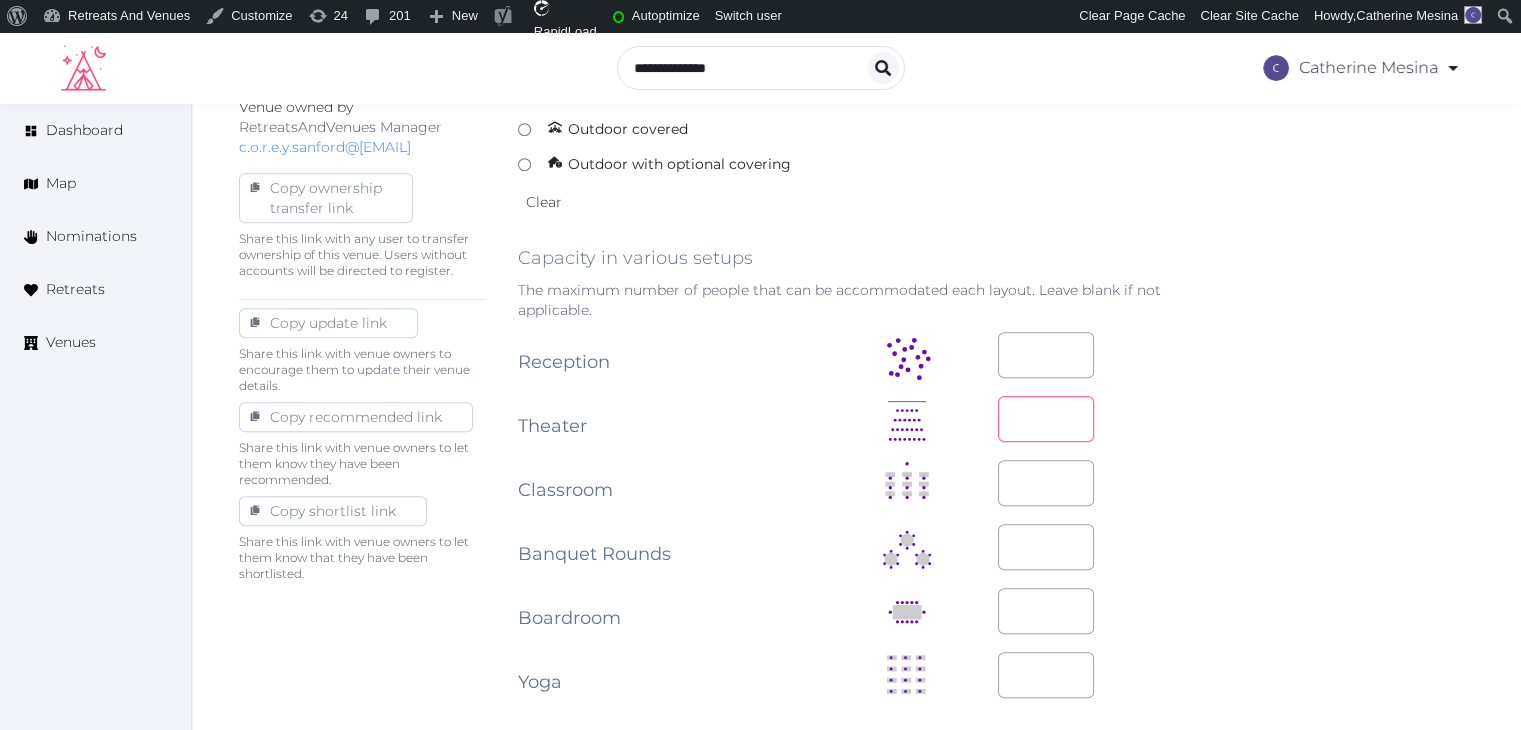 type on "***" 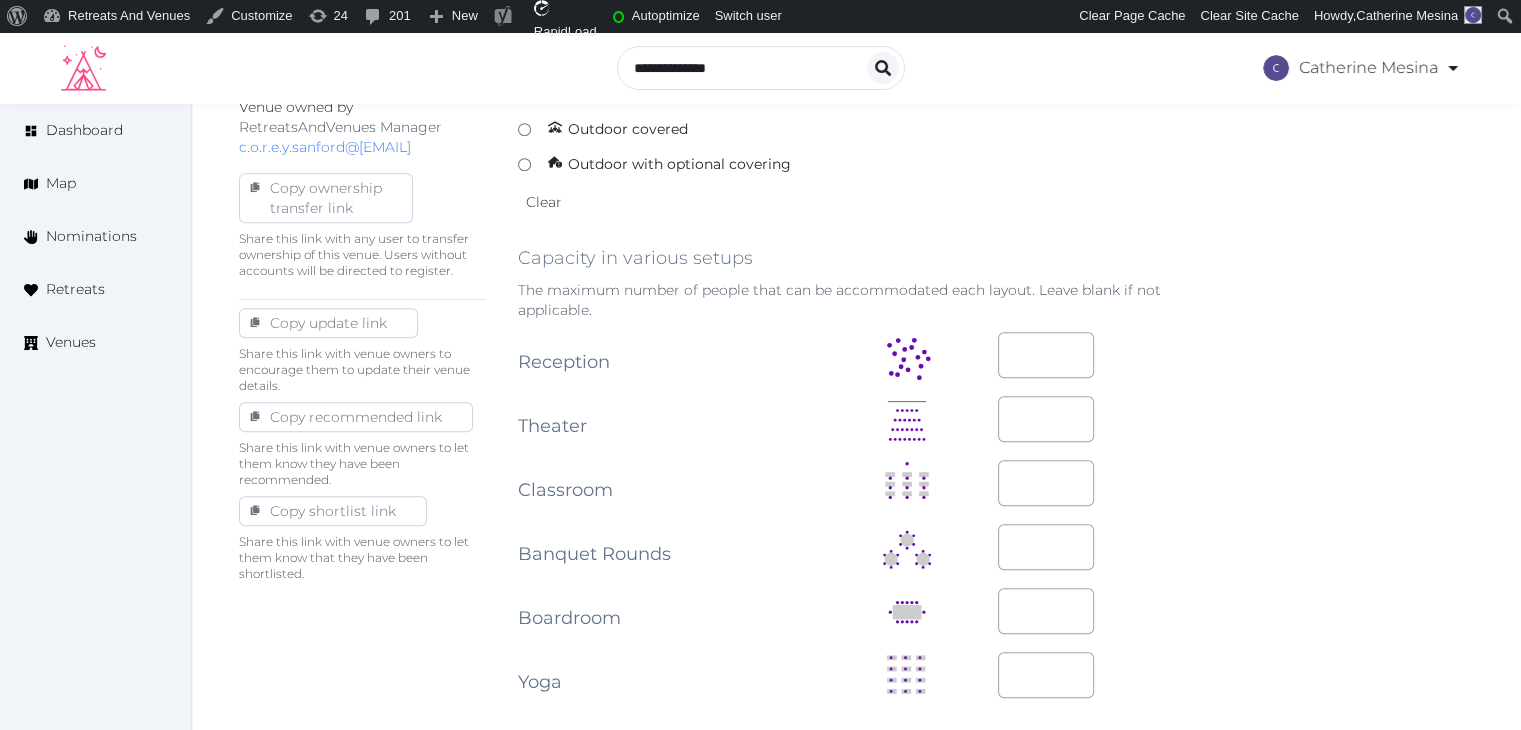 click on "**********" at bounding box center (856, 527) 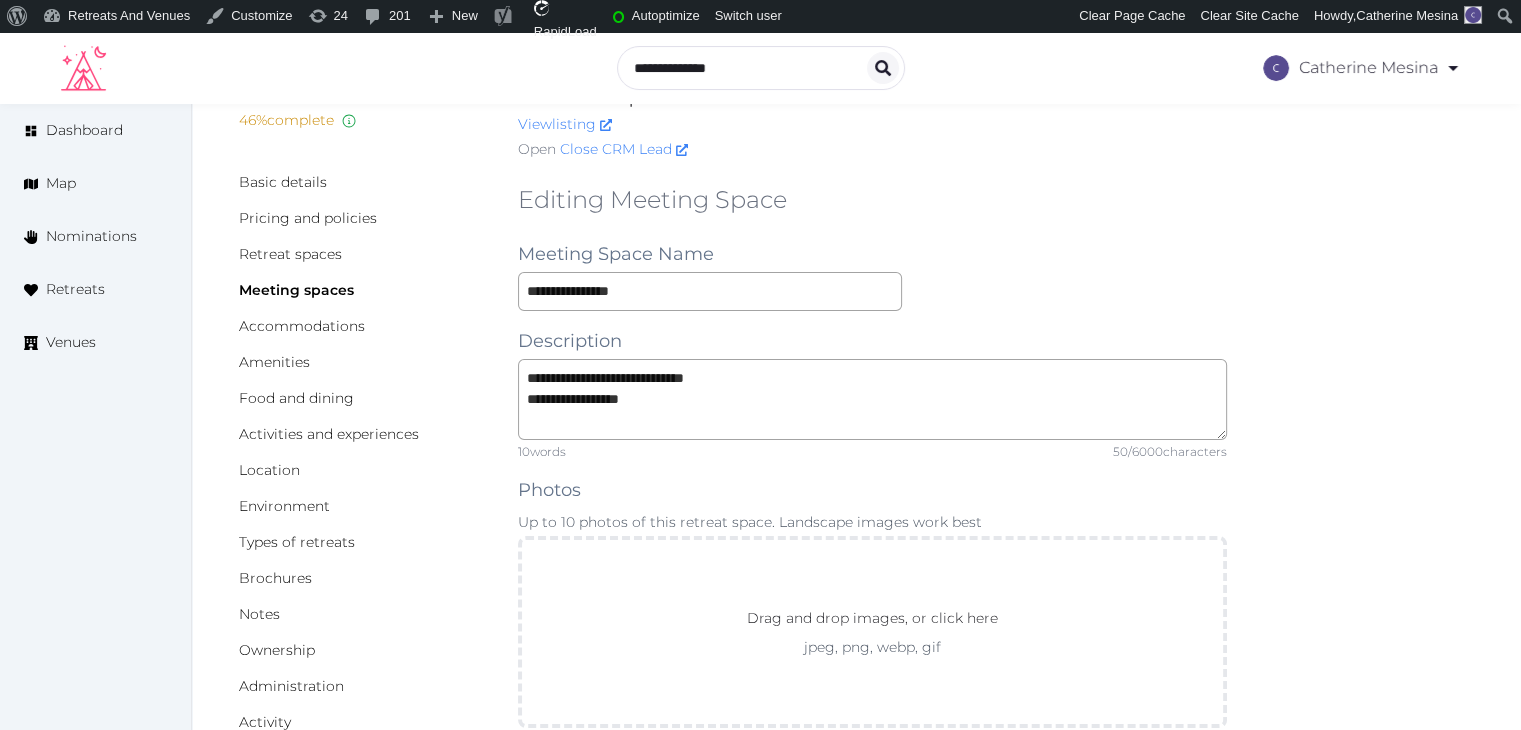 scroll, scrollTop: 0, scrollLeft: 0, axis: both 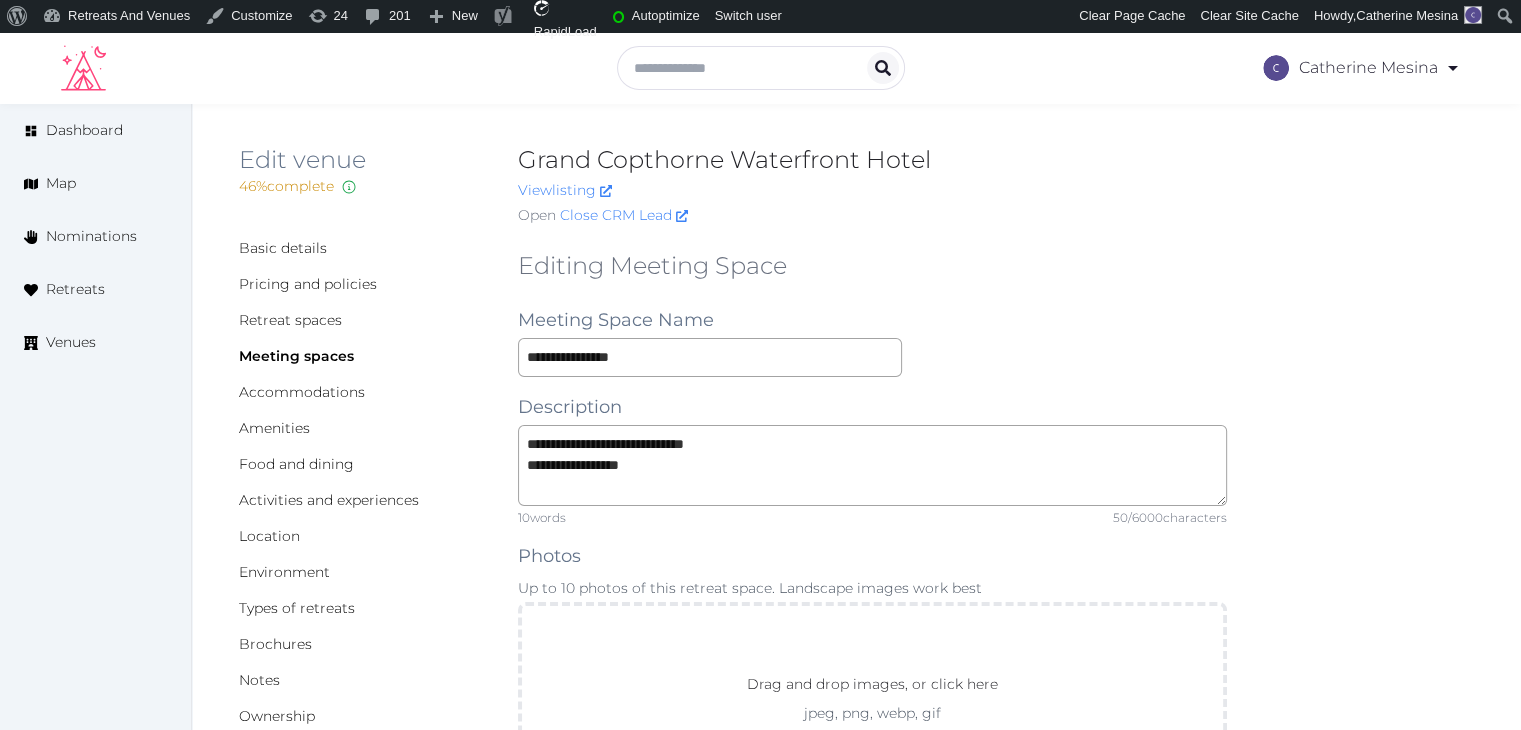 click on "Grand Copthorne Waterfront Hotel" at bounding box center [872, 160] 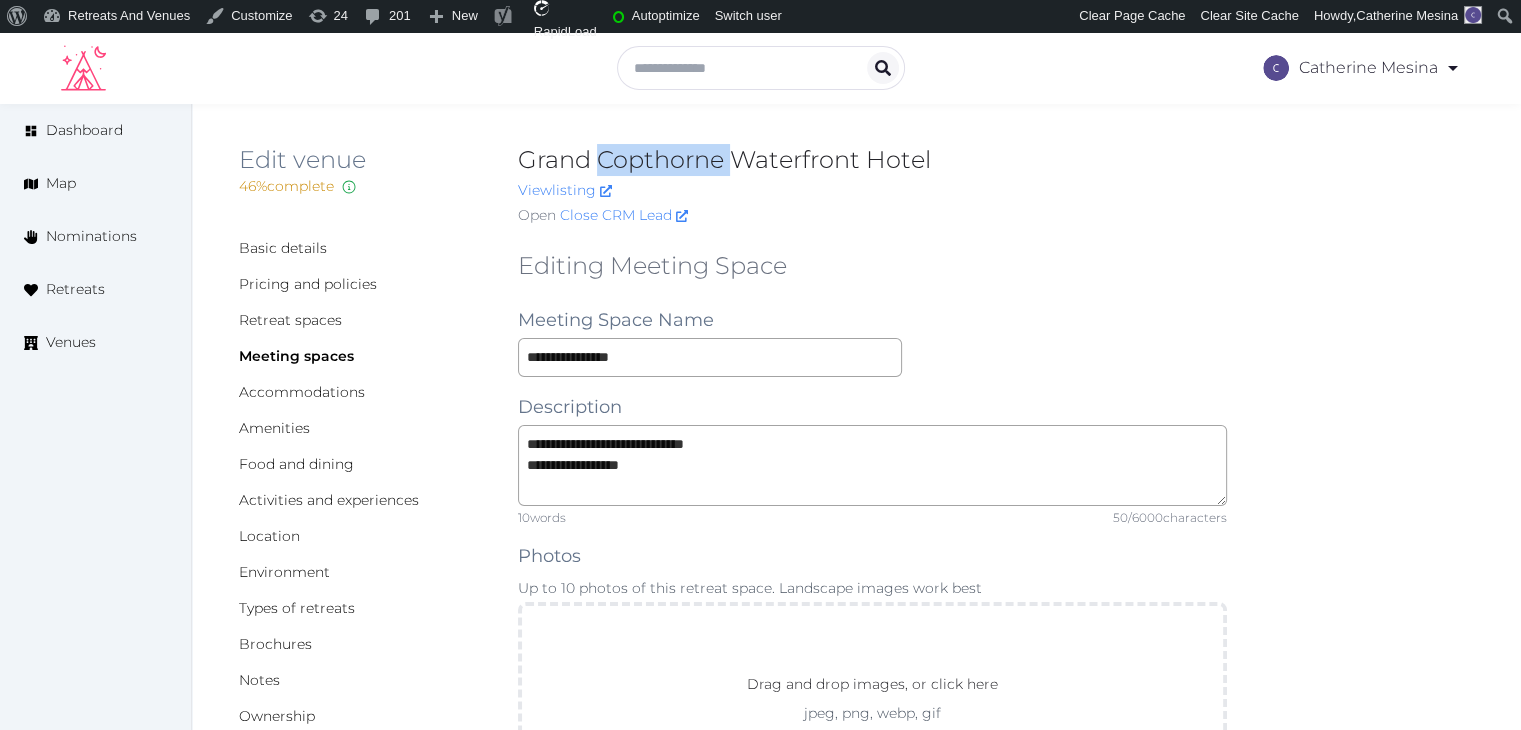 click on "Grand Copthorne Waterfront Hotel" at bounding box center [872, 160] 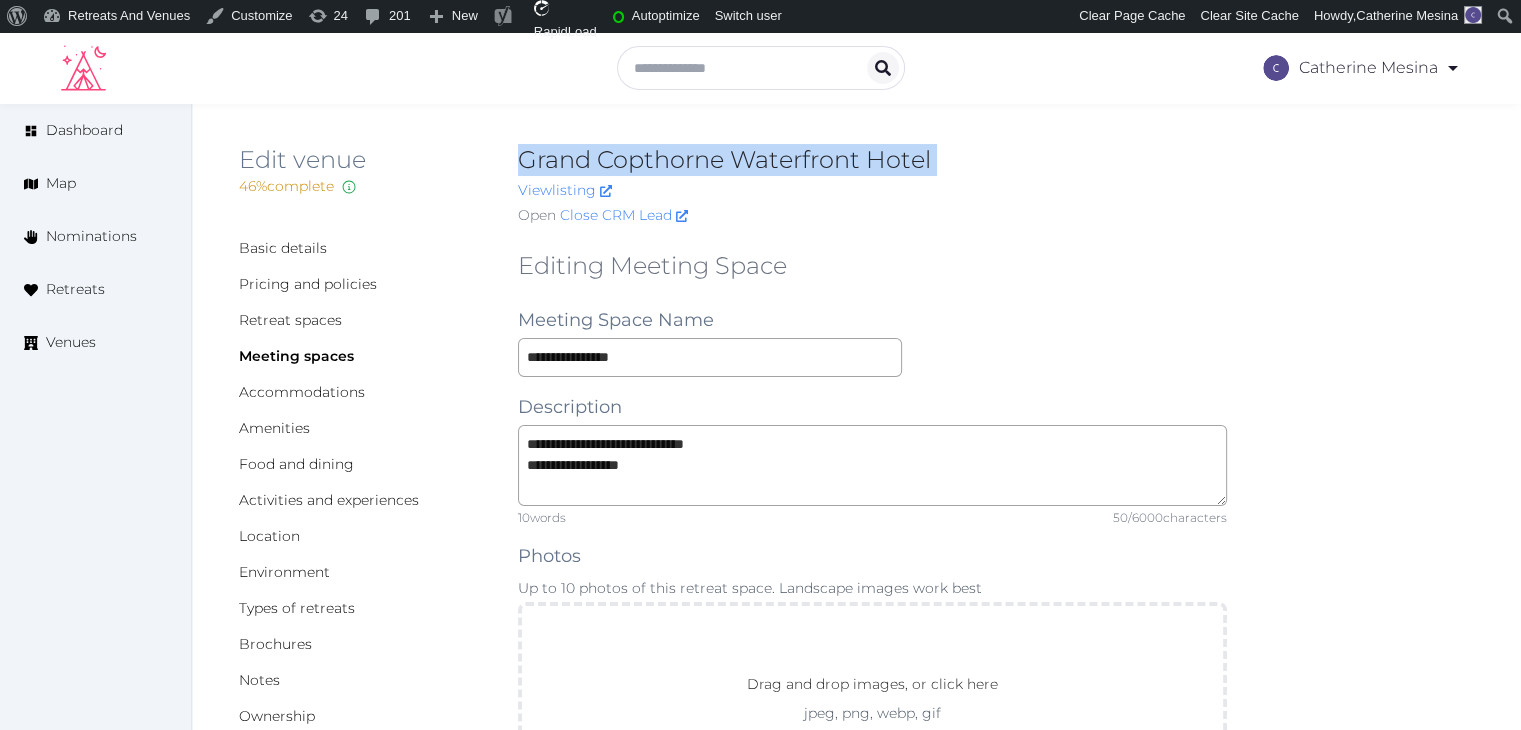 click on "Grand Copthorne Waterfront Hotel" at bounding box center [872, 160] 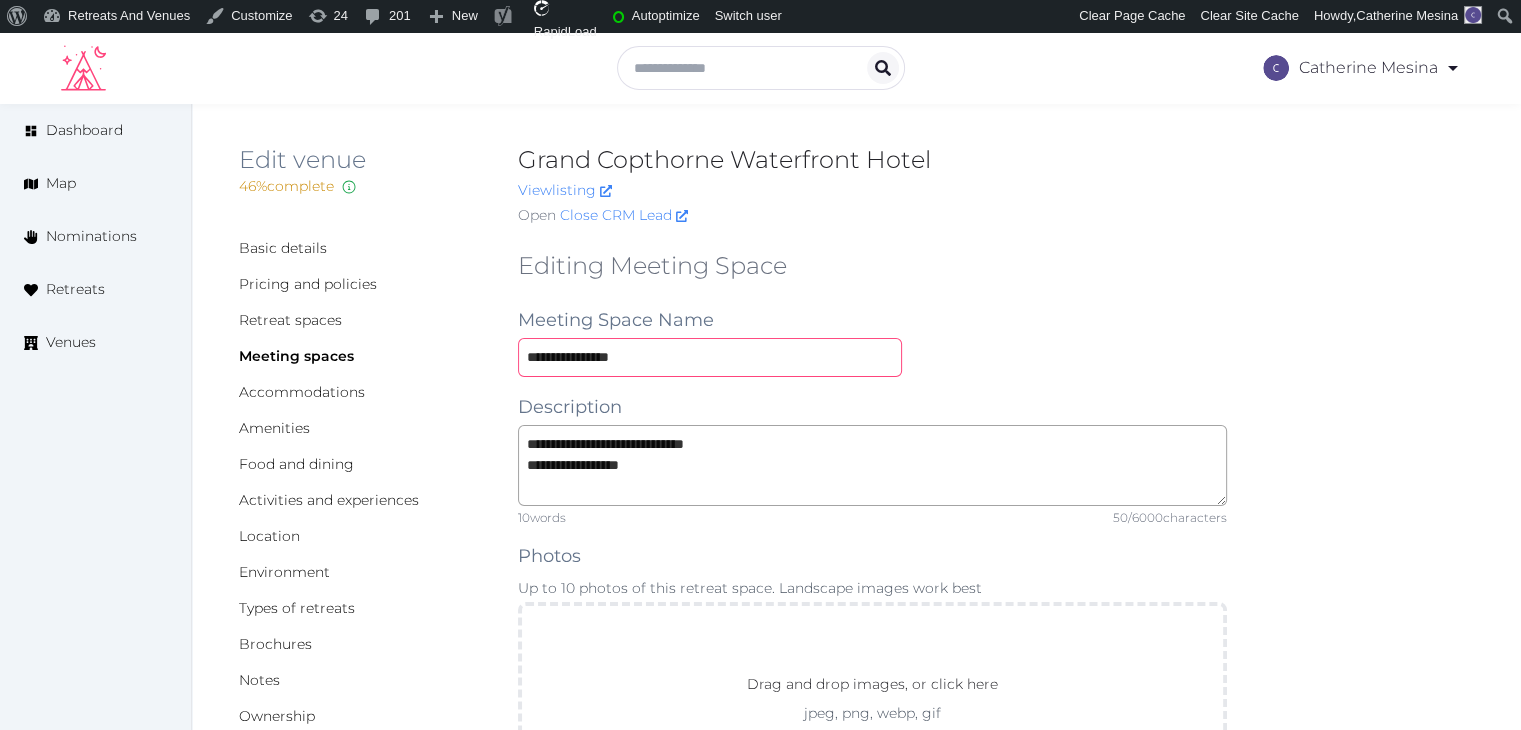 click on "**********" at bounding box center (710, 357) 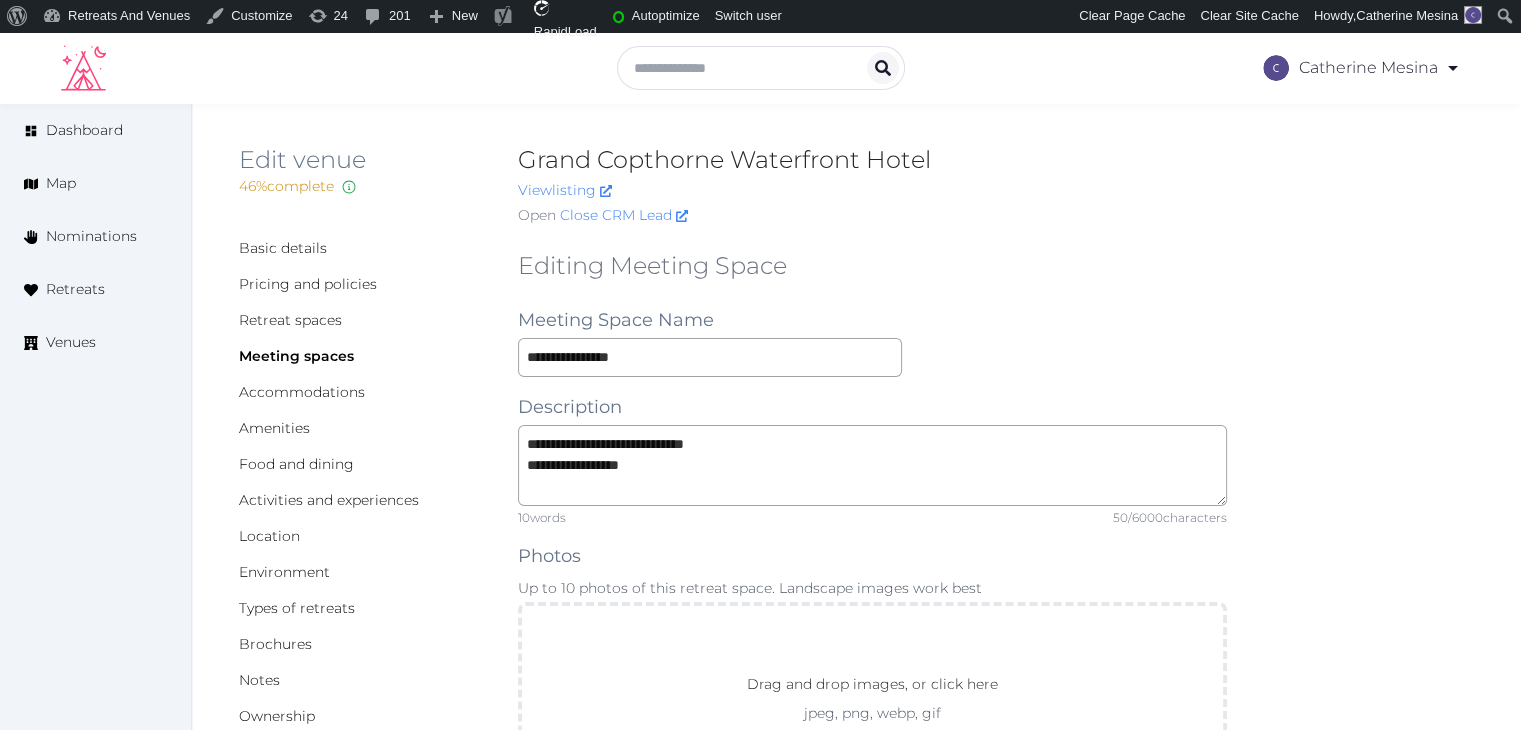 click on "**********" at bounding box center [856, 1427] 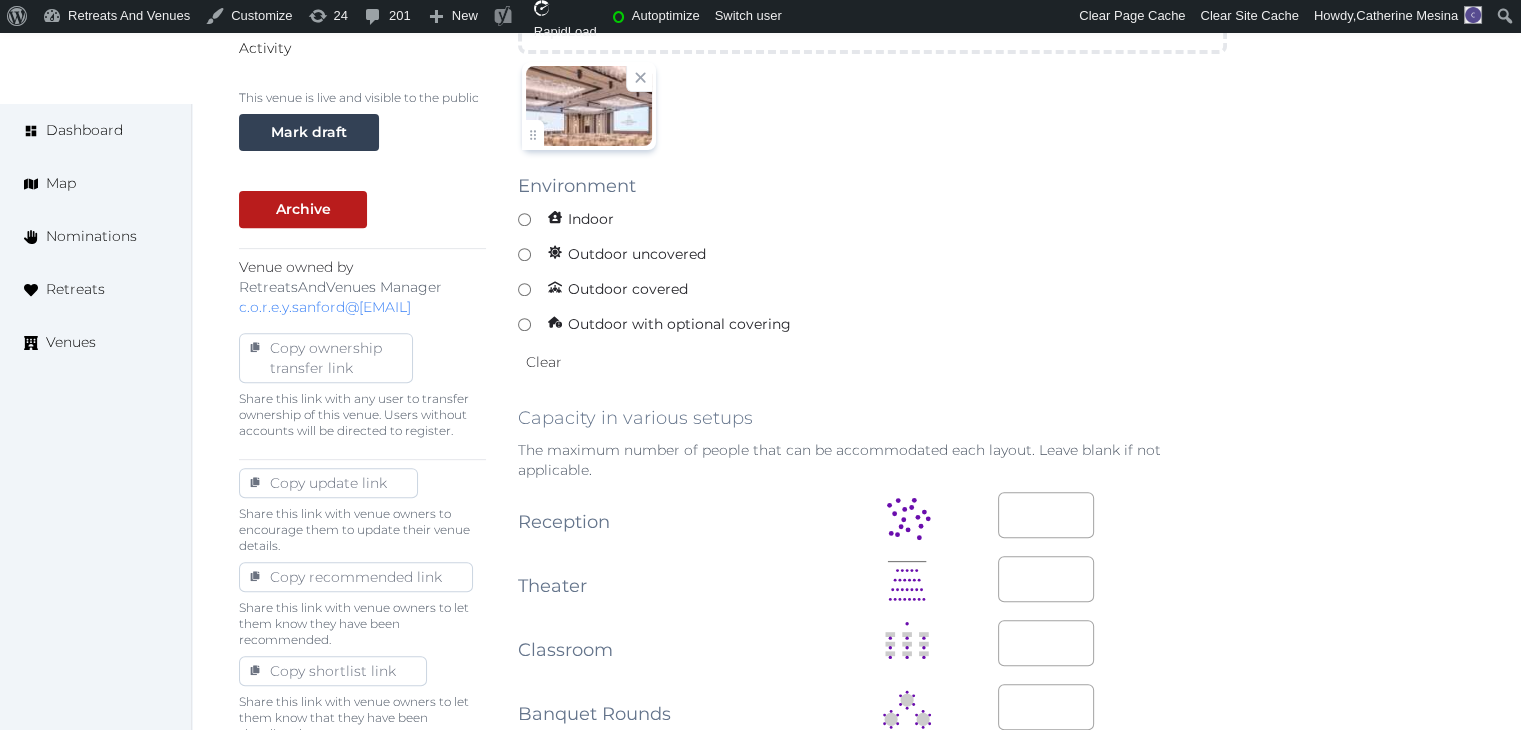 scroll, scrollTop: 800, scrollLeft: 0, axis: vertical 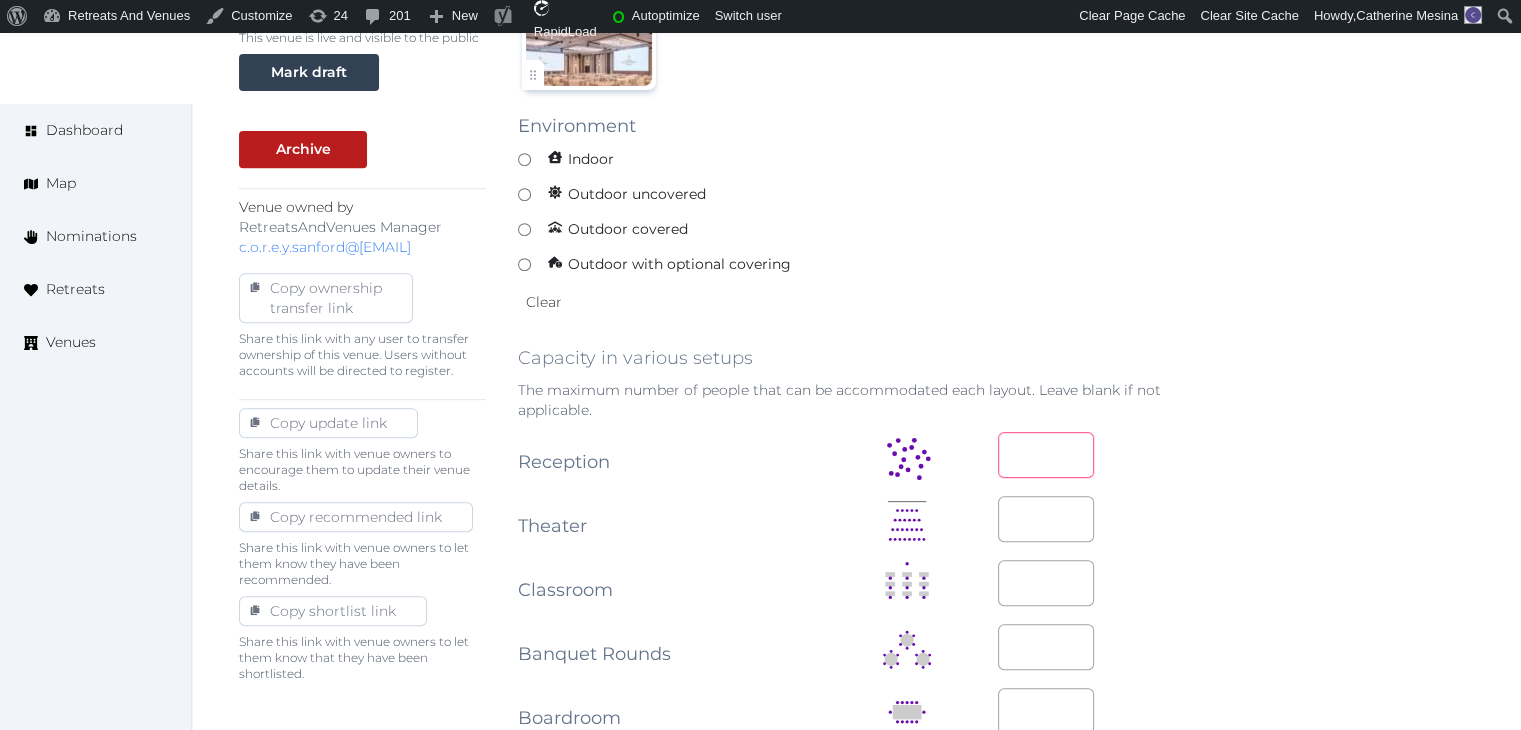 click at bounding box center (1046, 455) 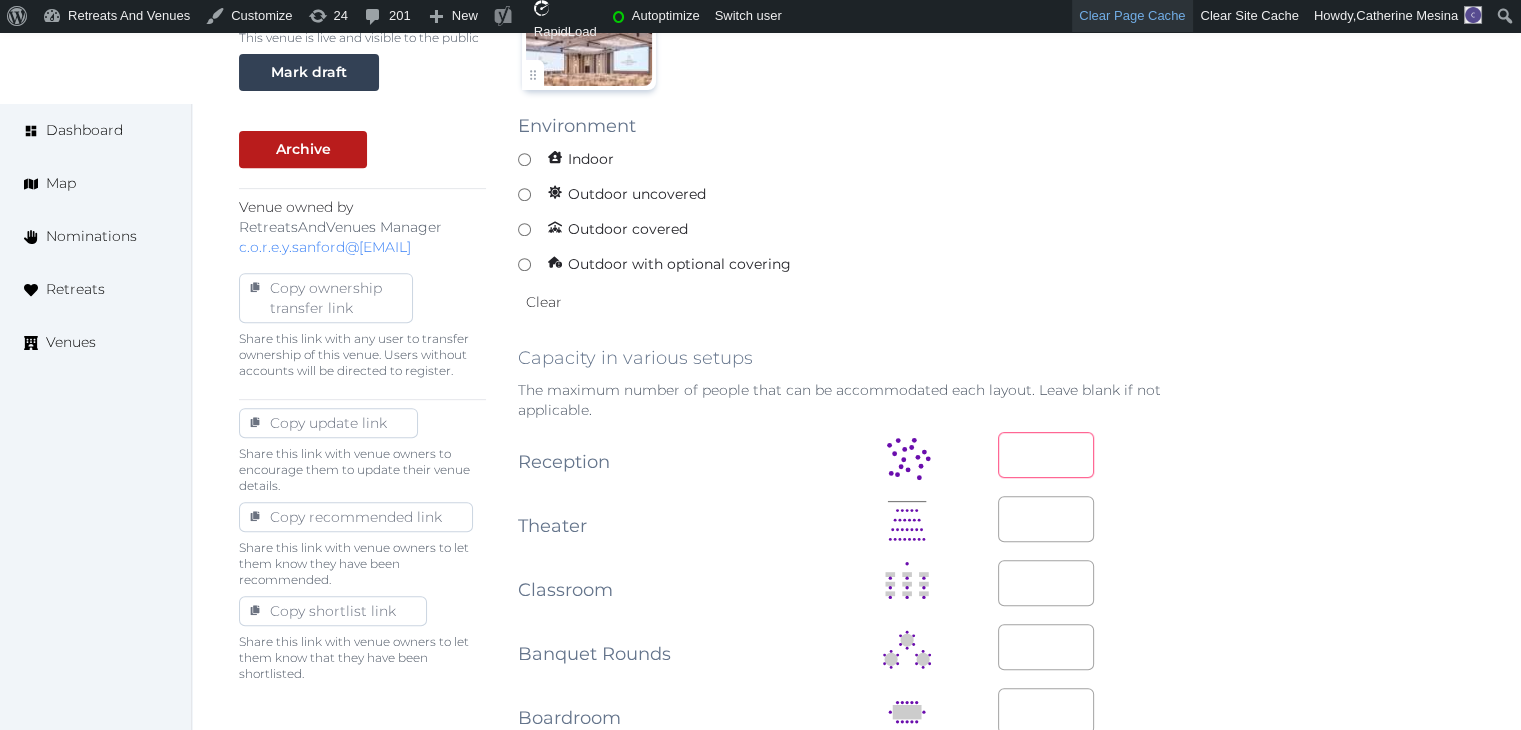 type on "***" 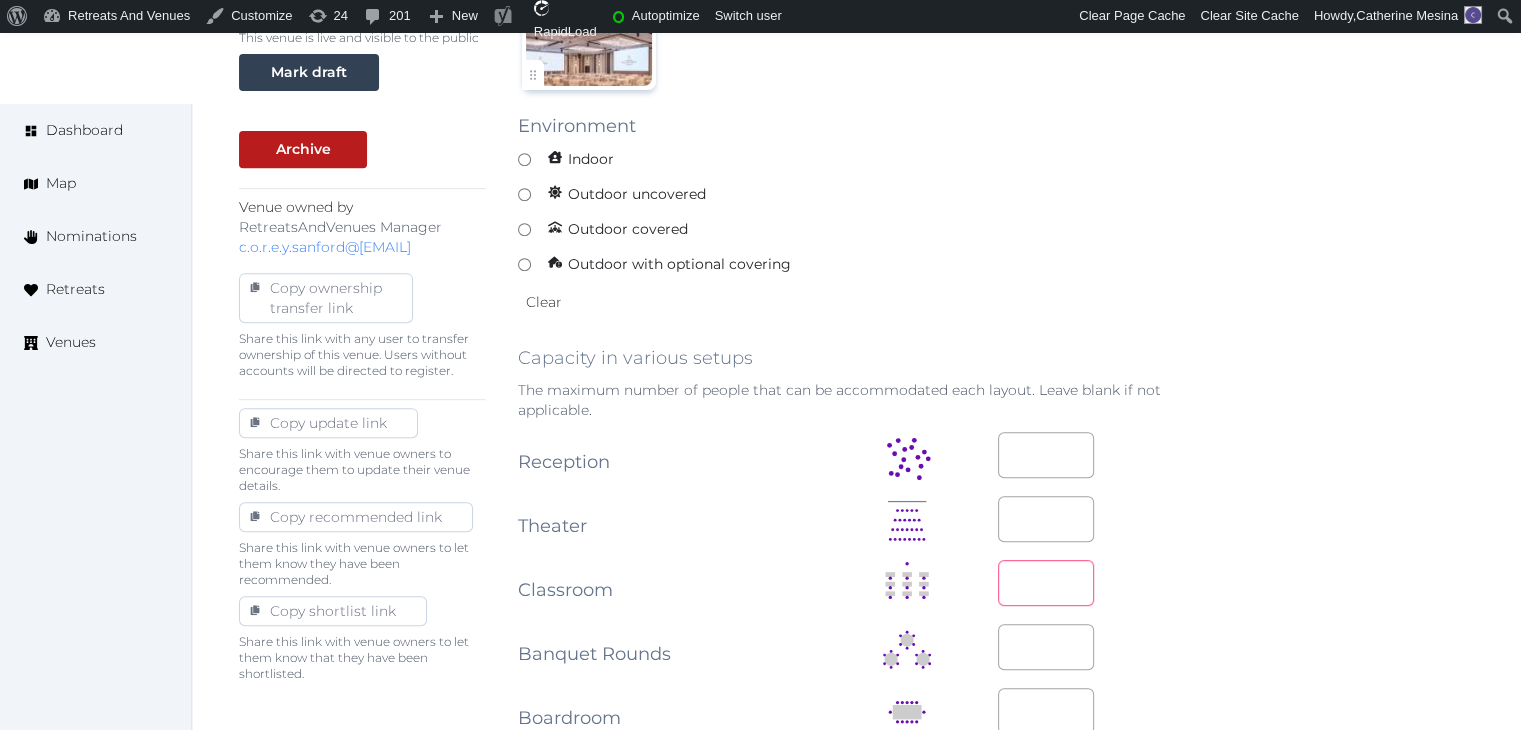 click at bounding box center [1046, 583] 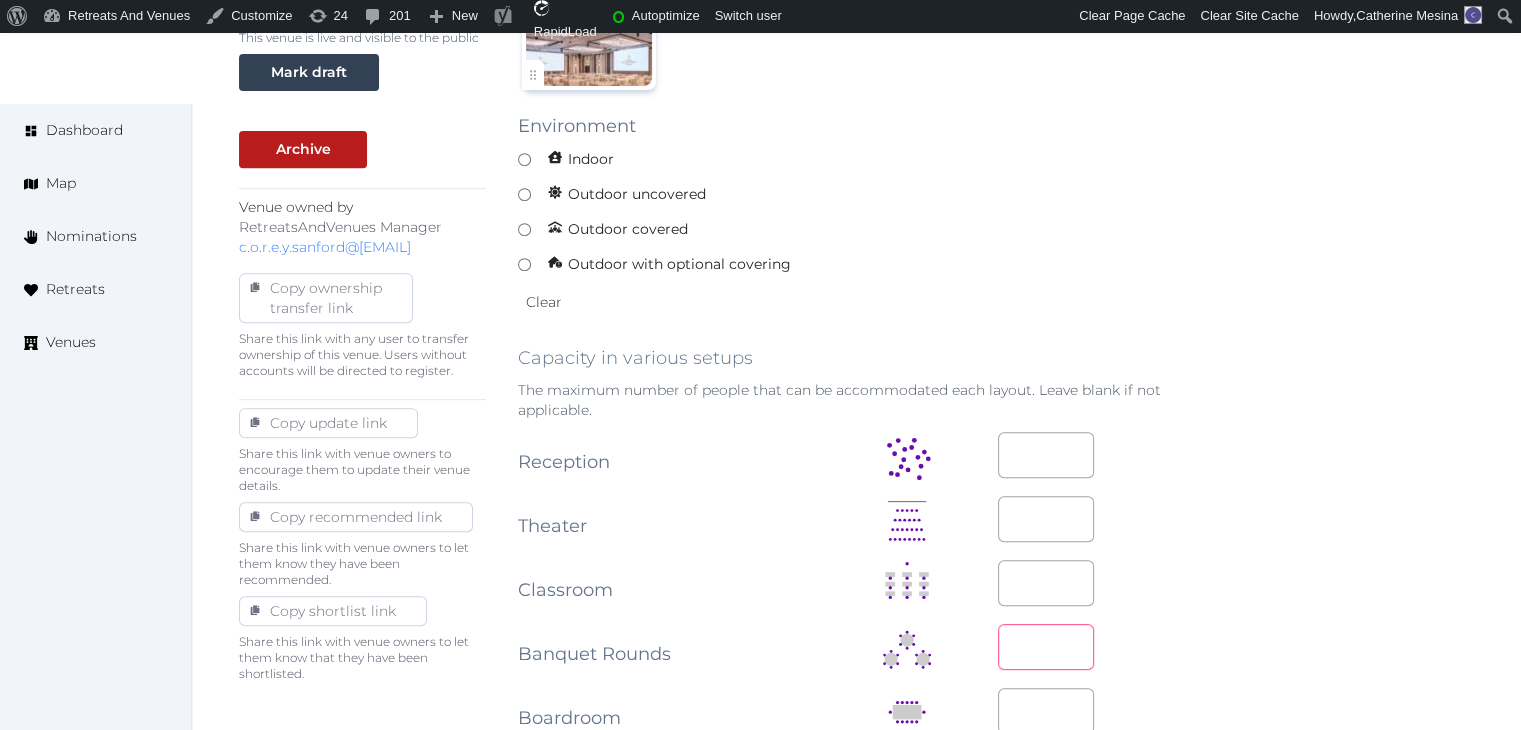 click at bounding box center (1046, 647) 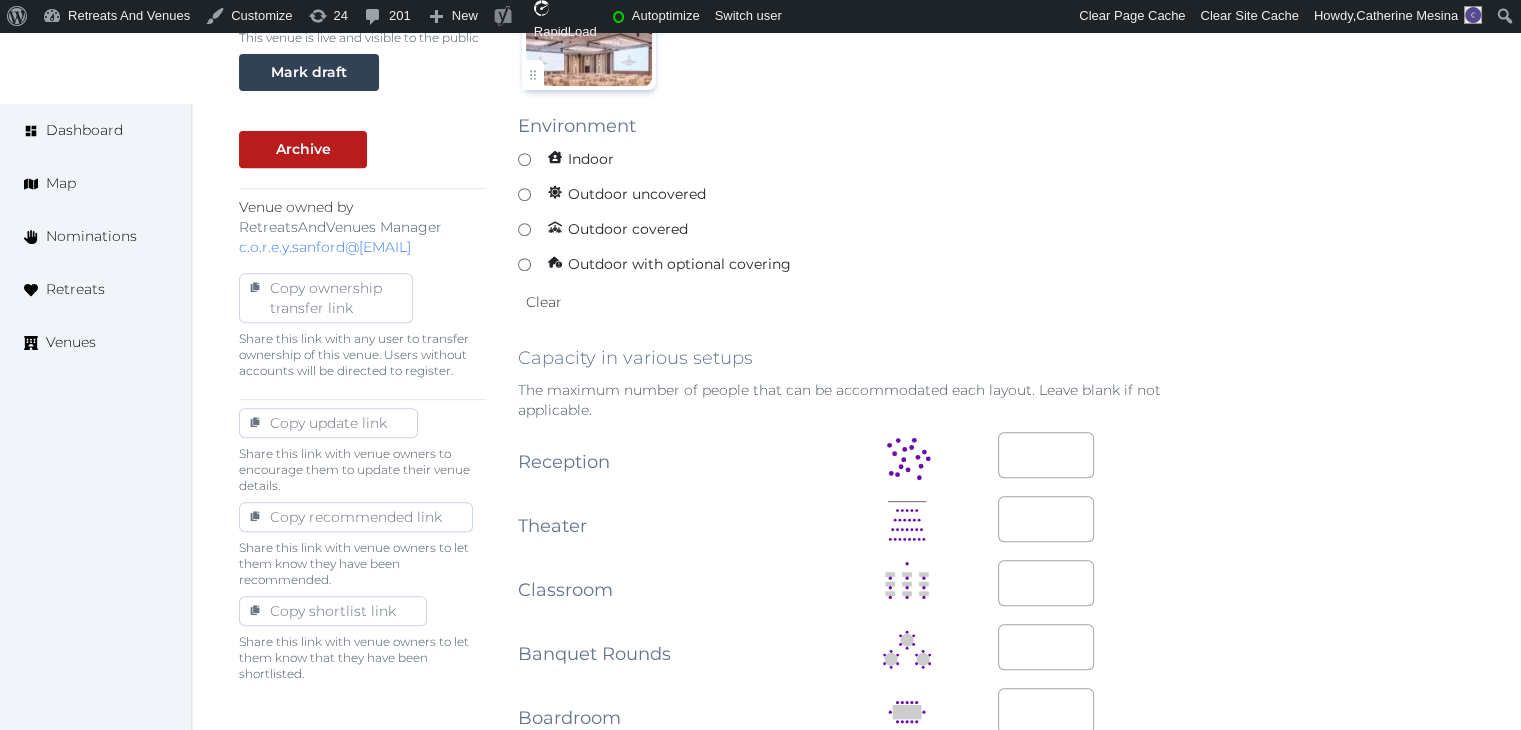 click on "**********" at bounding box center (856, 627) 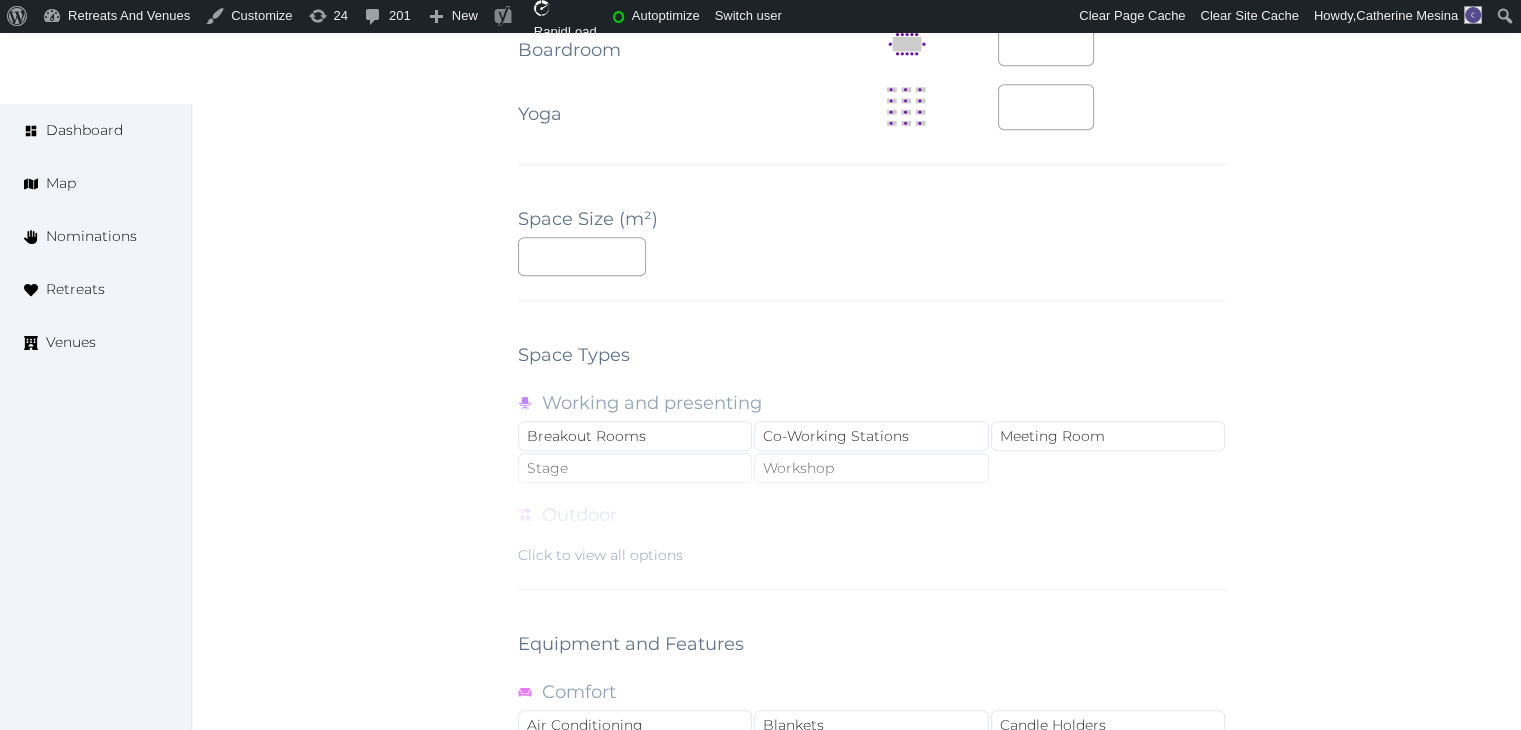 scroll, scrollTop: 1500, scrollLeft: 0, axis: vertical 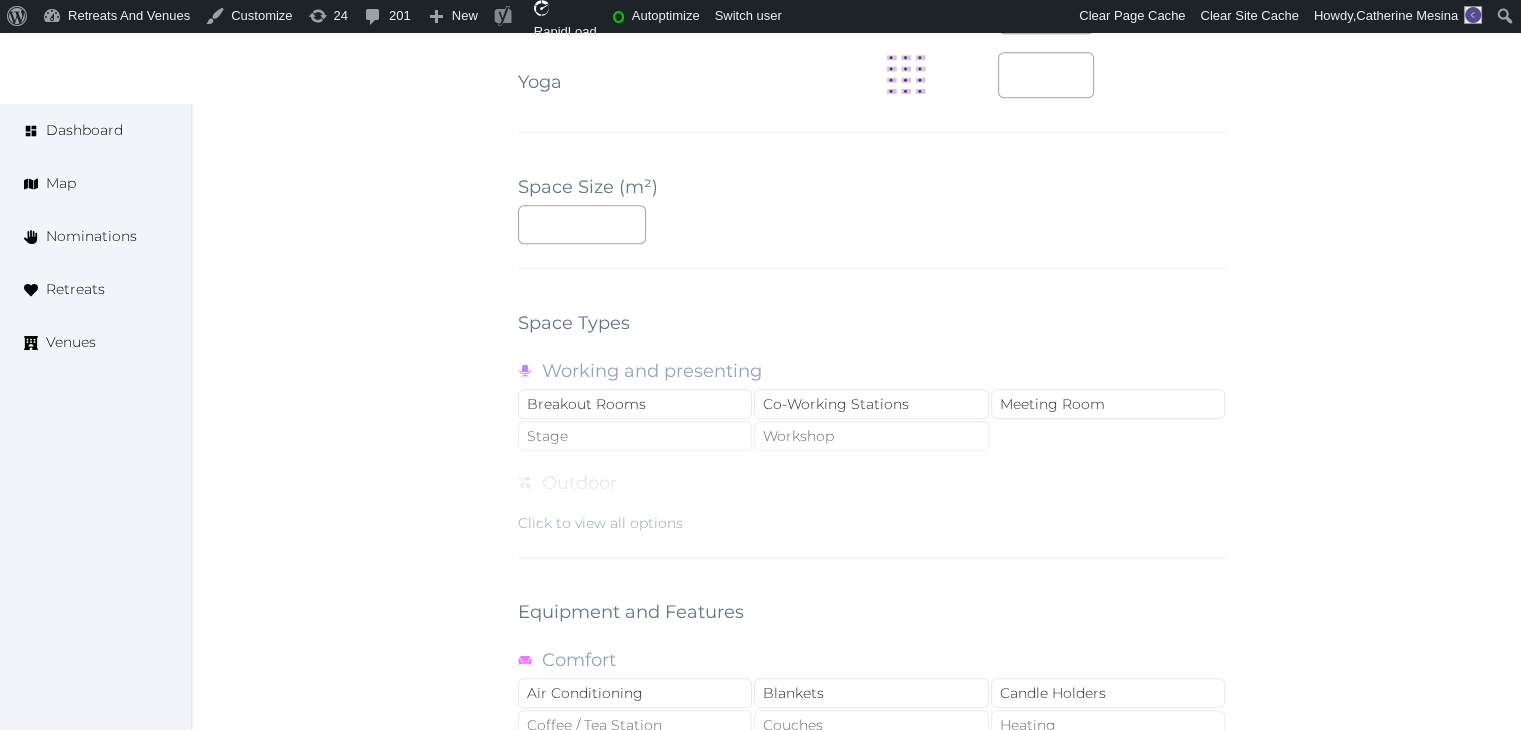 drag, startPoint x: 624, startPoint y: 522, endPoint x: 753, endPoint y: 489, distance: 133.15405 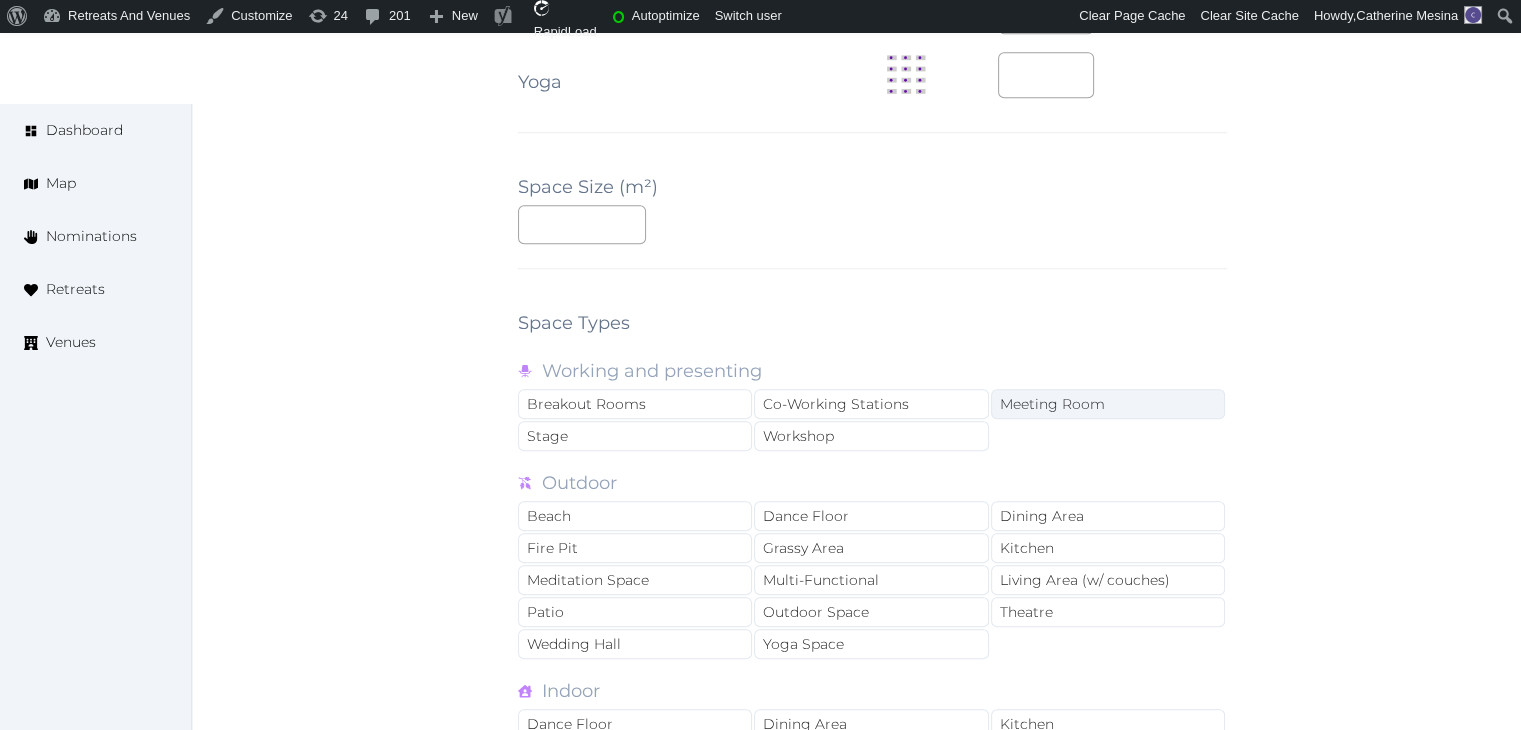 click on "Meeting Room" at bounding box center (1108, 404) 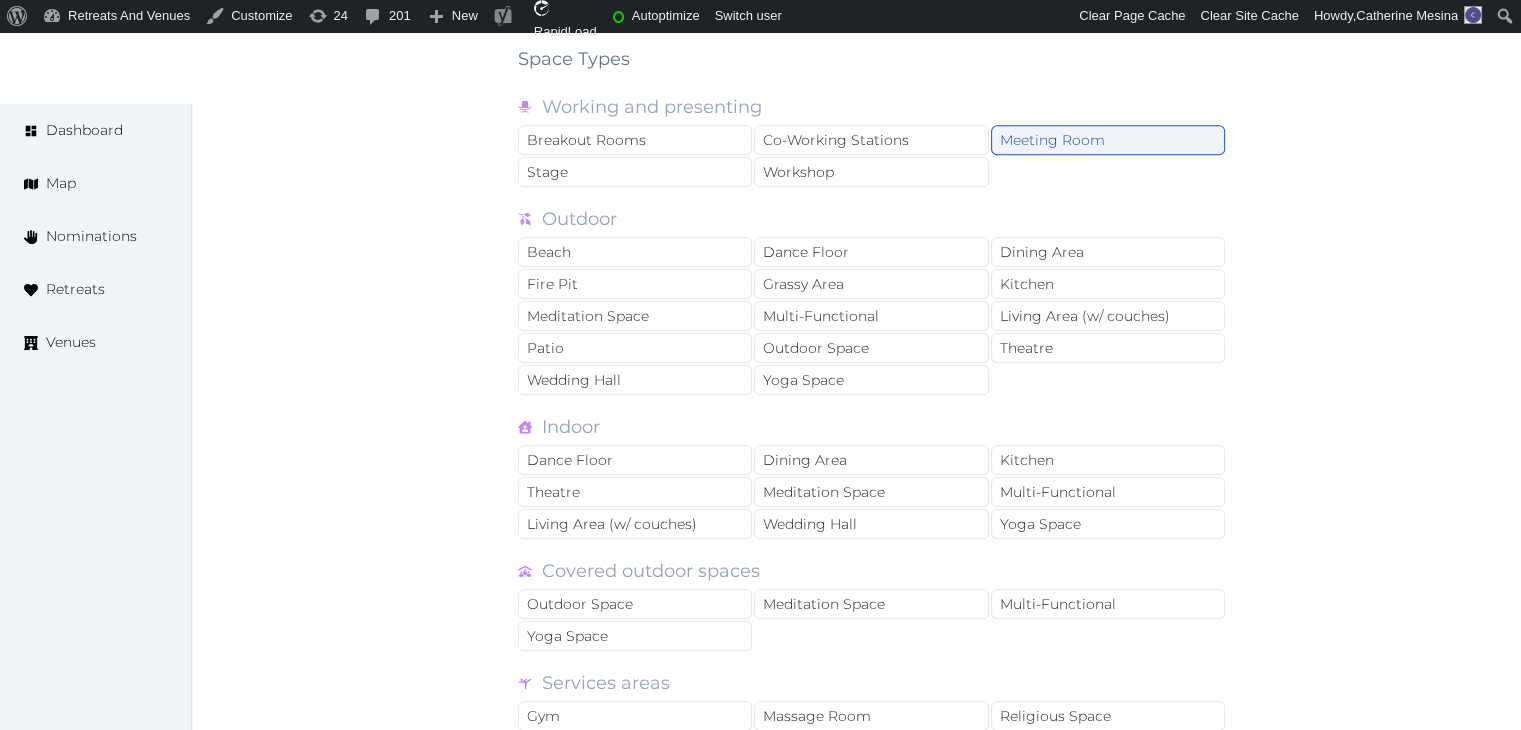 scroll, scrollTop: 1900, scrollLeft: 0, axis: vertical 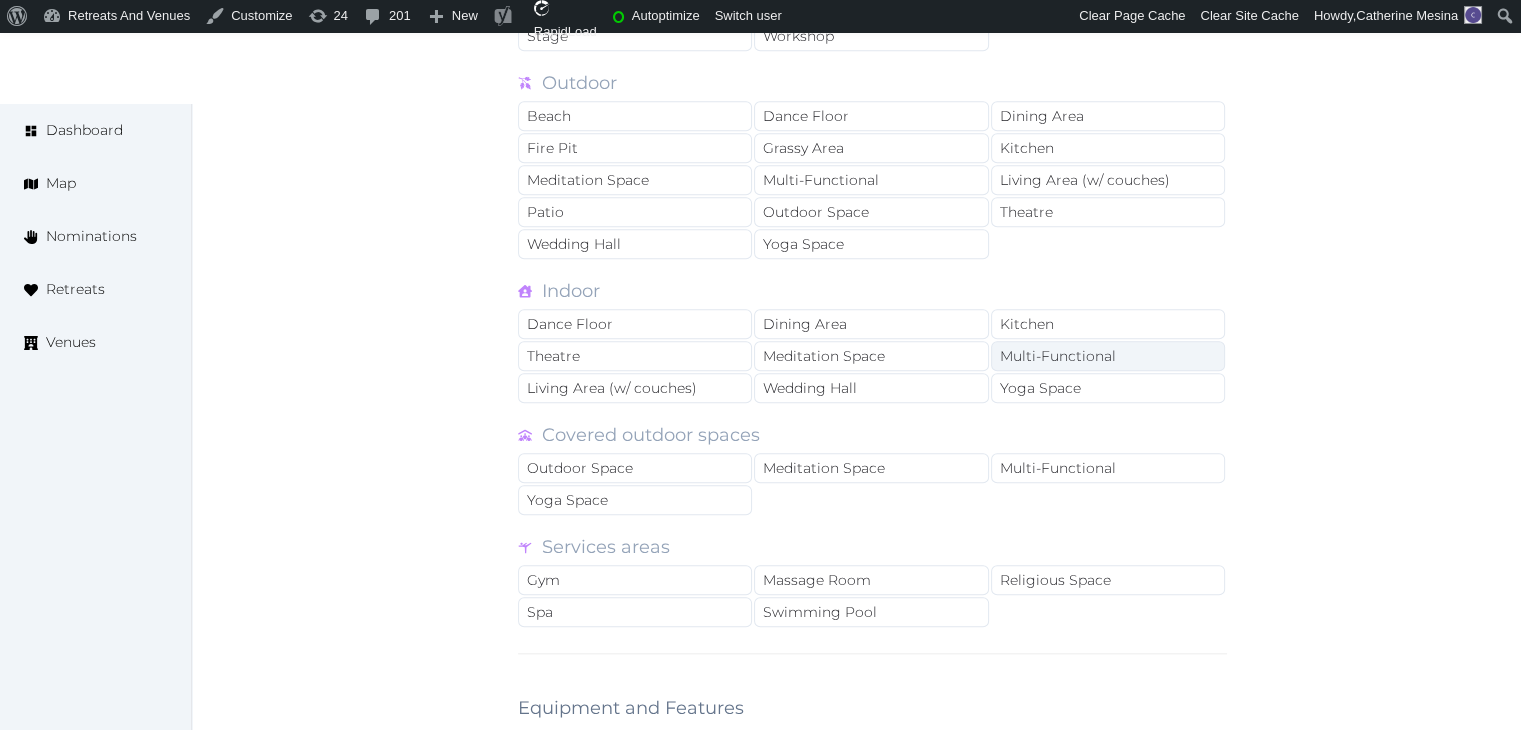 click on "Multi-Functional" at bounding box center [1108, 356] 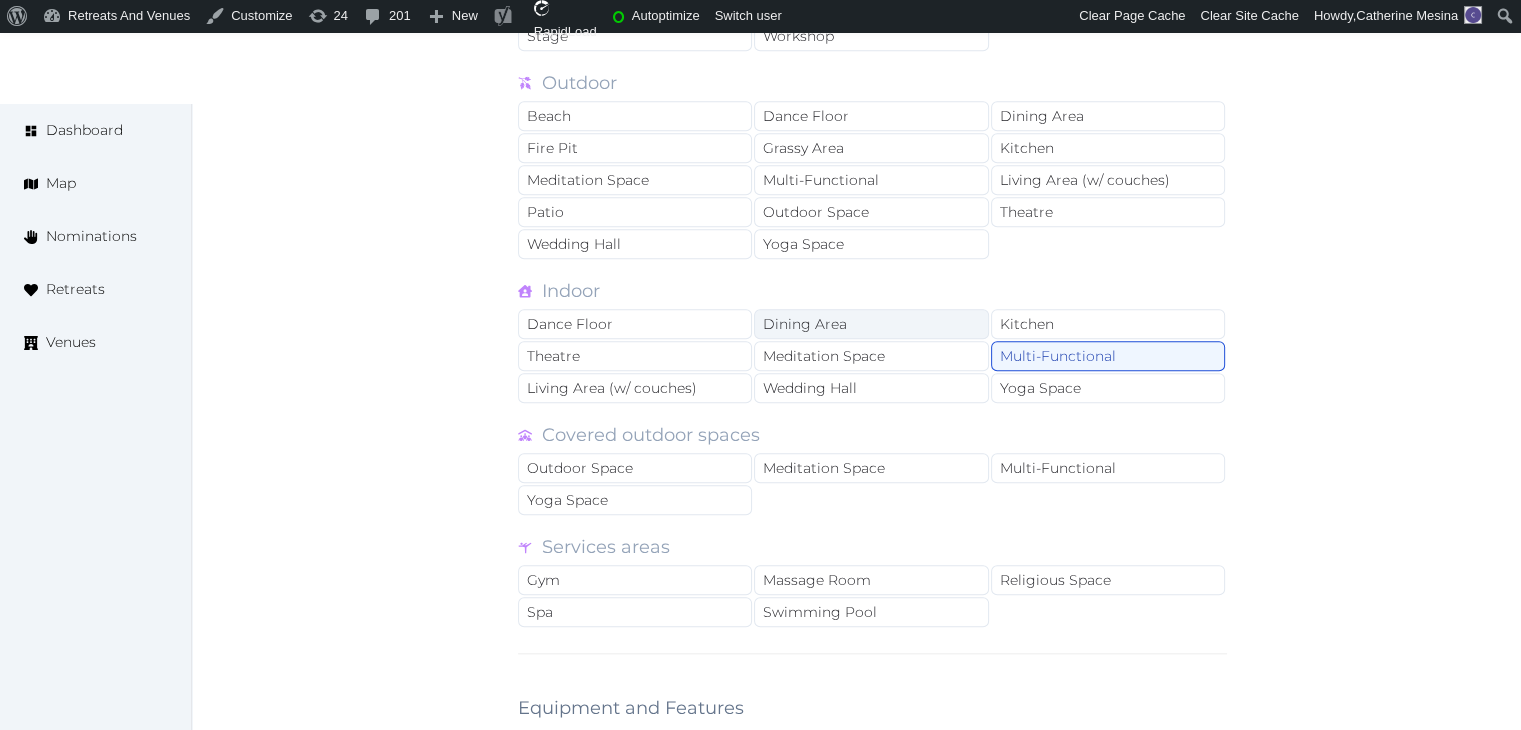 click on "Dining Area" at bounding box center [871, 324] 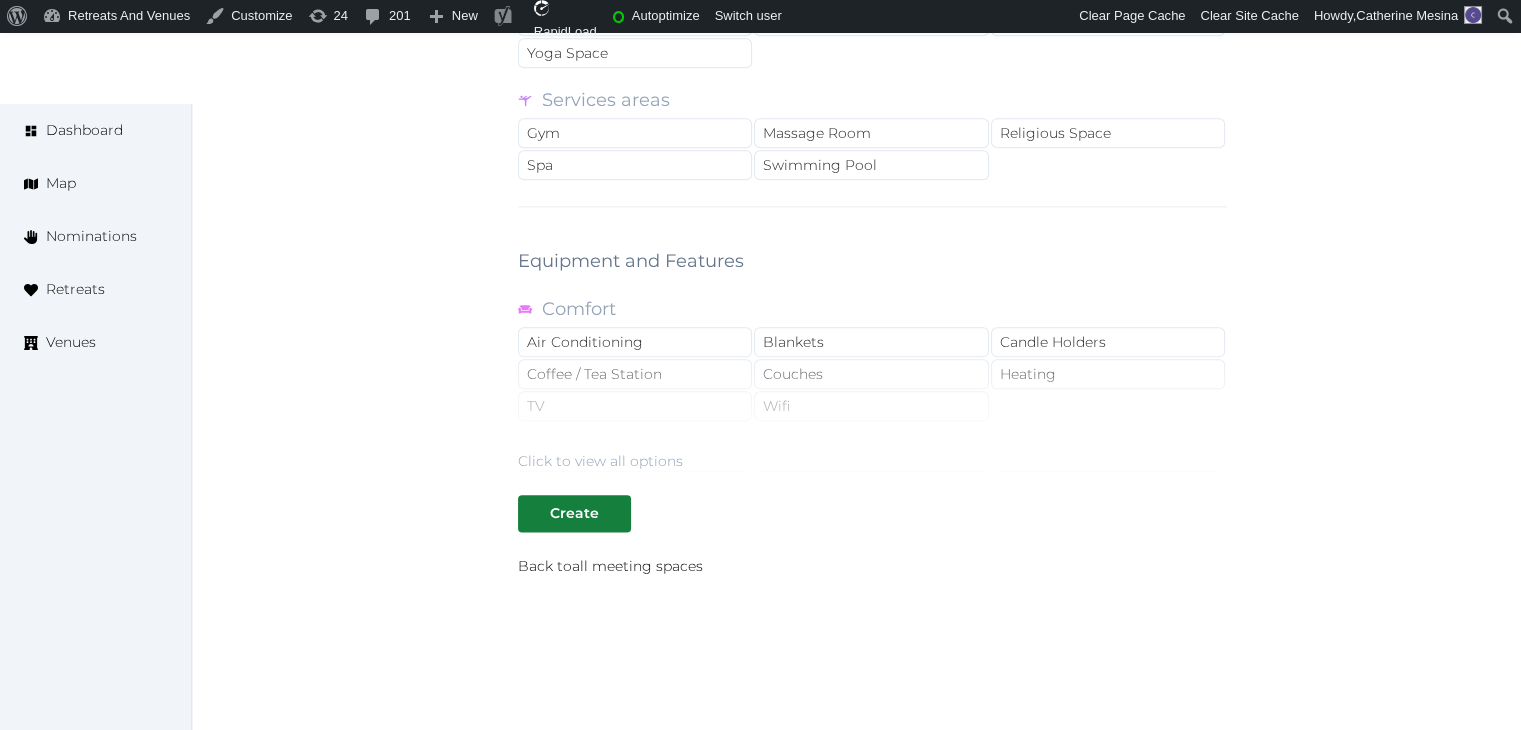 scroll, scrollTop: 2409, scrollLeft: 0, axis: vertical 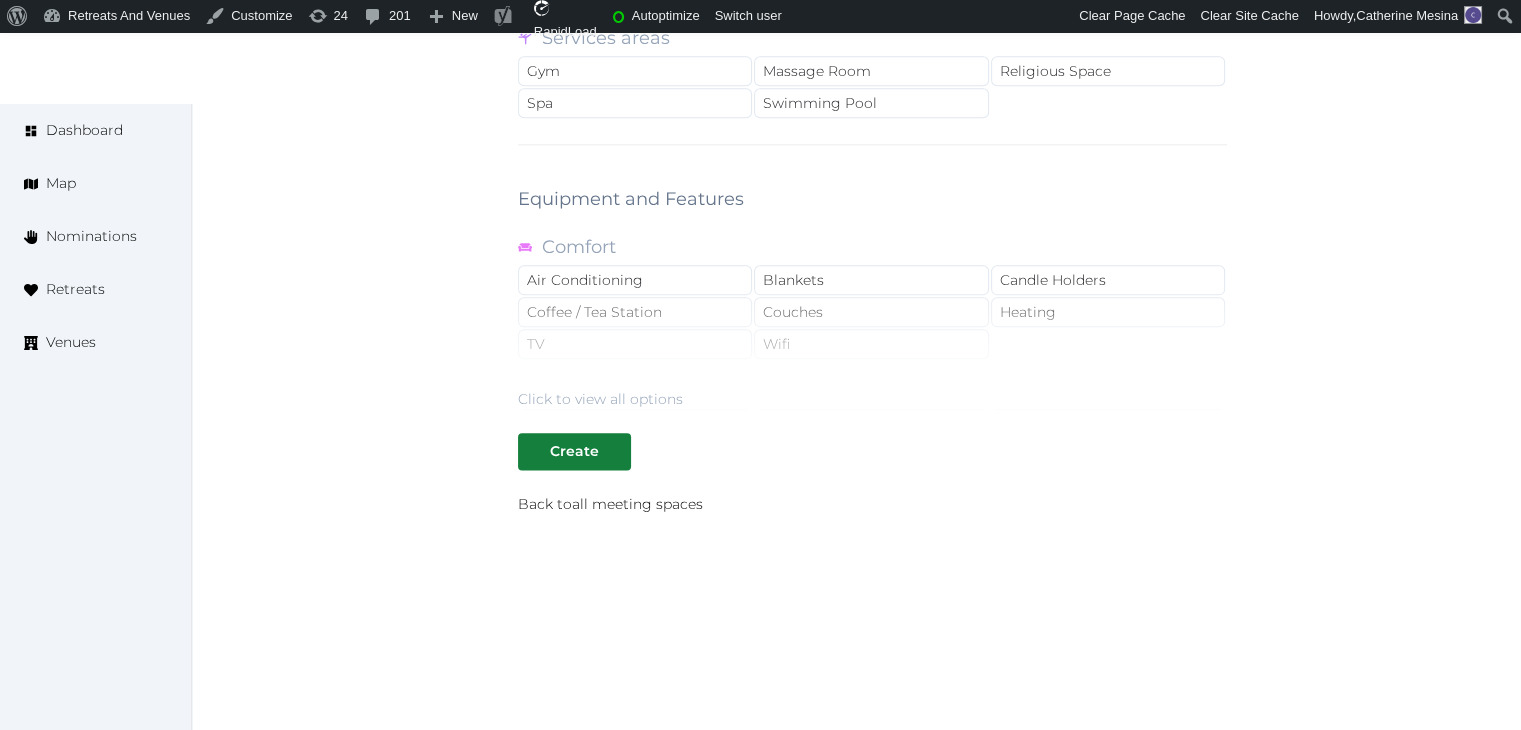 drag, startPoint x: 580, startPoint y: 385, endPoint x: 666, endPoint y: 385, distance: 86 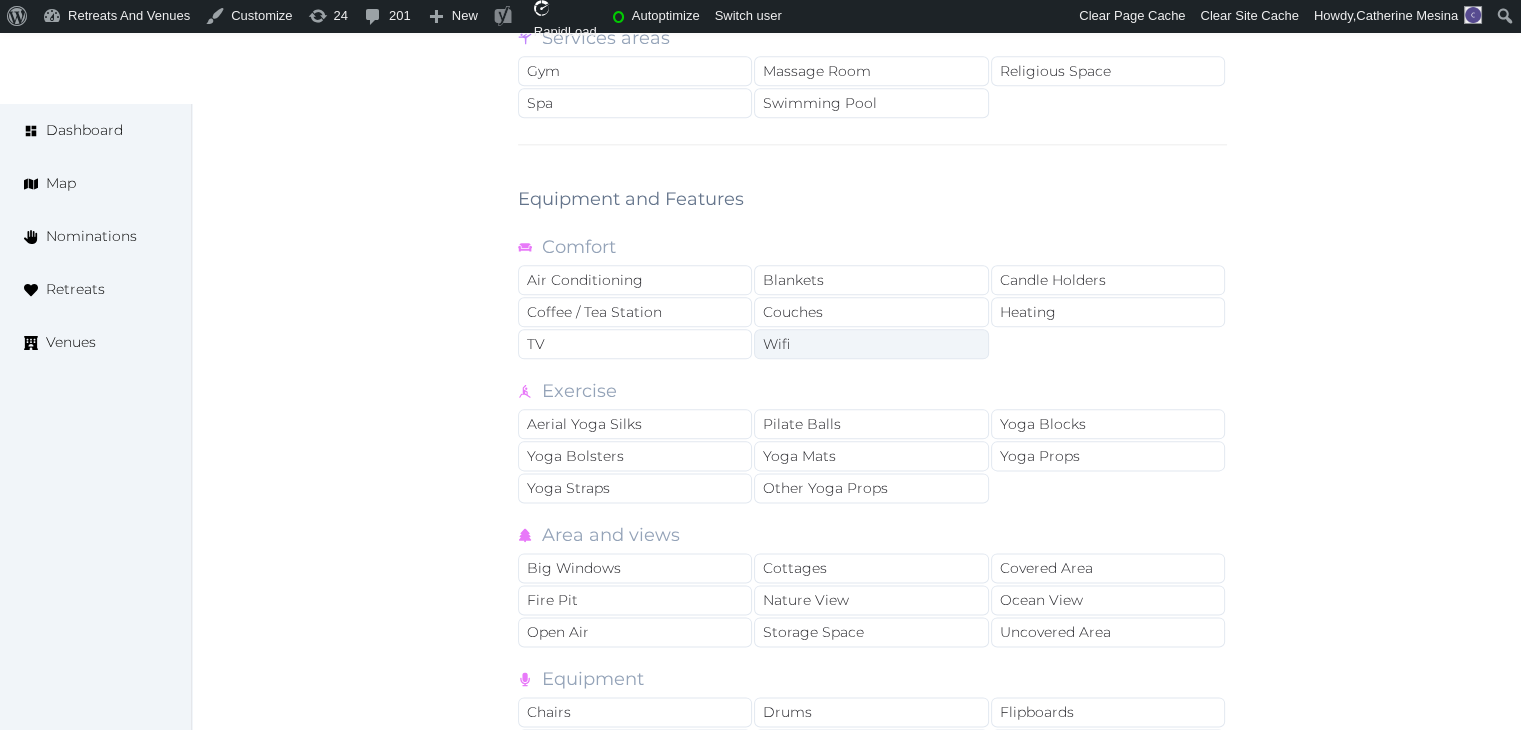 drag, startPoint x: 848, startPoint y: 335, endPoint x: 659, endPoint y: 335, distance: 189 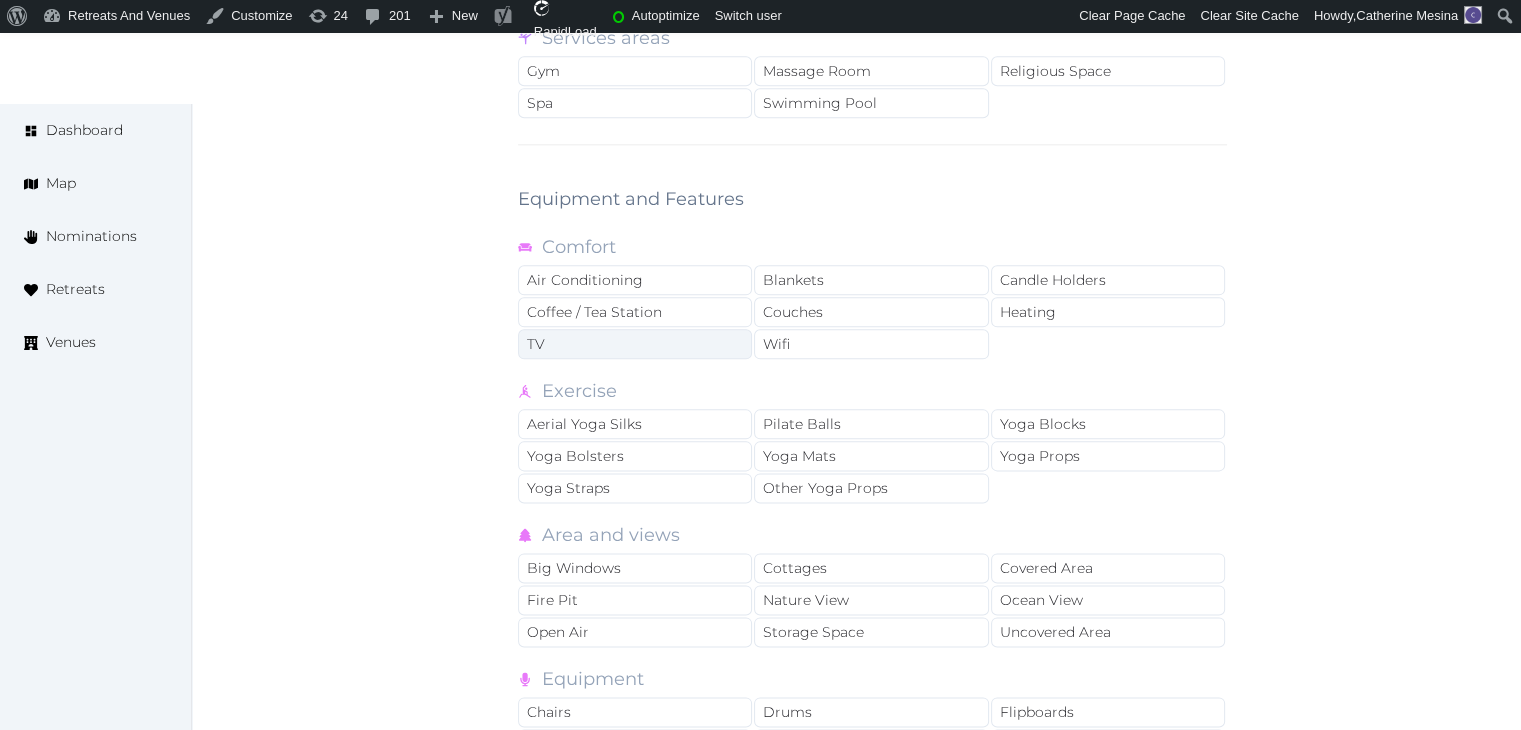 click on "Wifi" at bounding box center (871, 344) 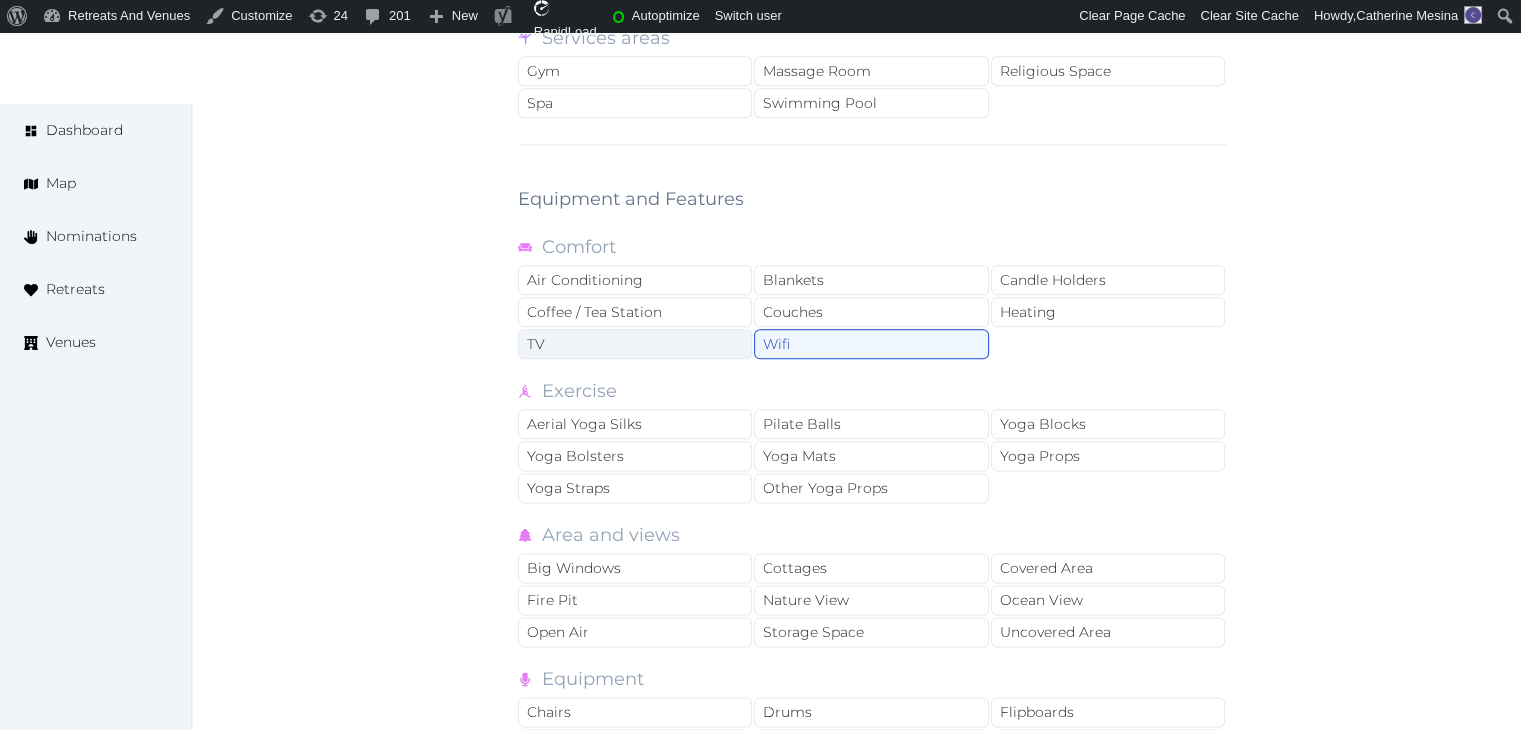 click on "TV" at bounding box center (635, 344) 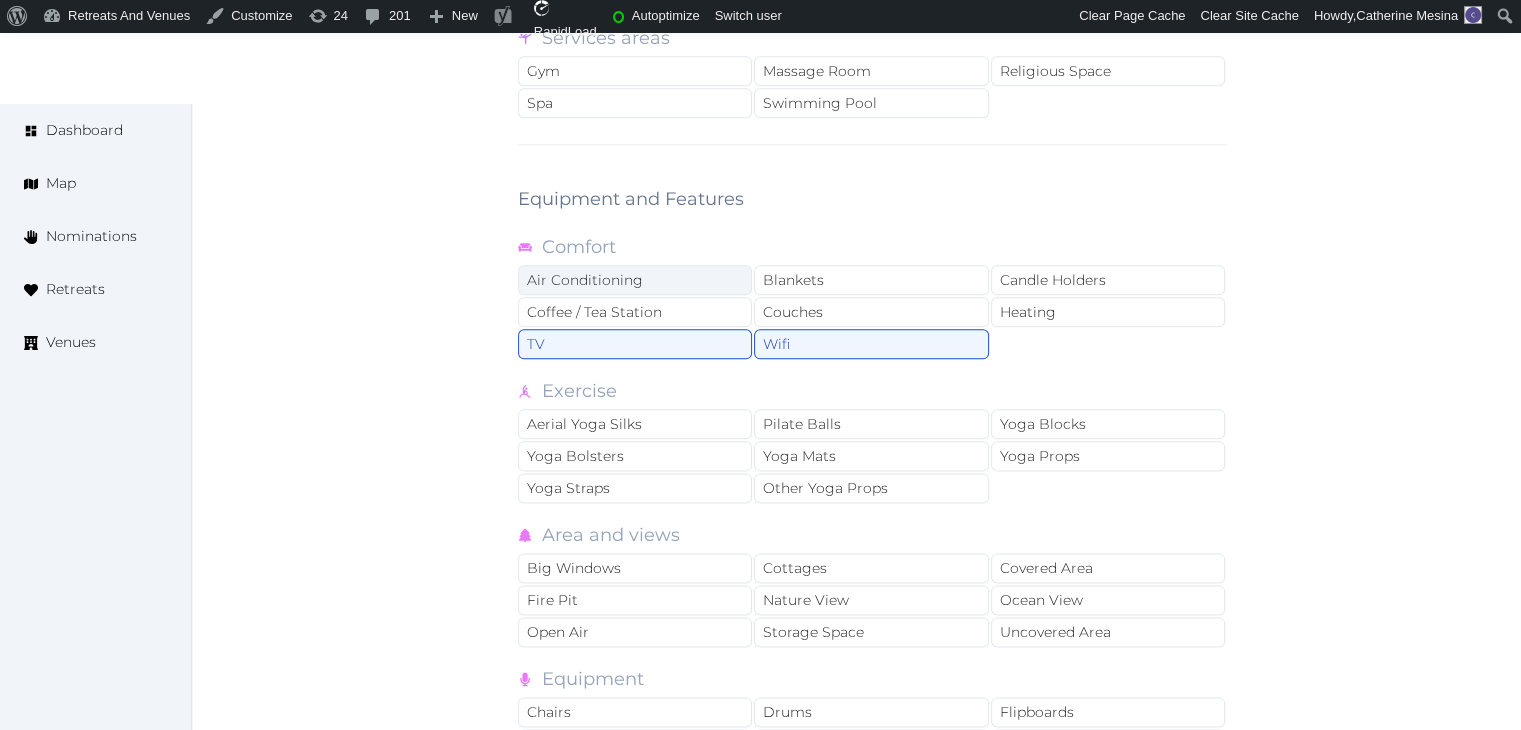 drag, startPoint x: 658, startPoint y: 309, endPoint x: 664, endPoint y: 266, distance: 43.416588 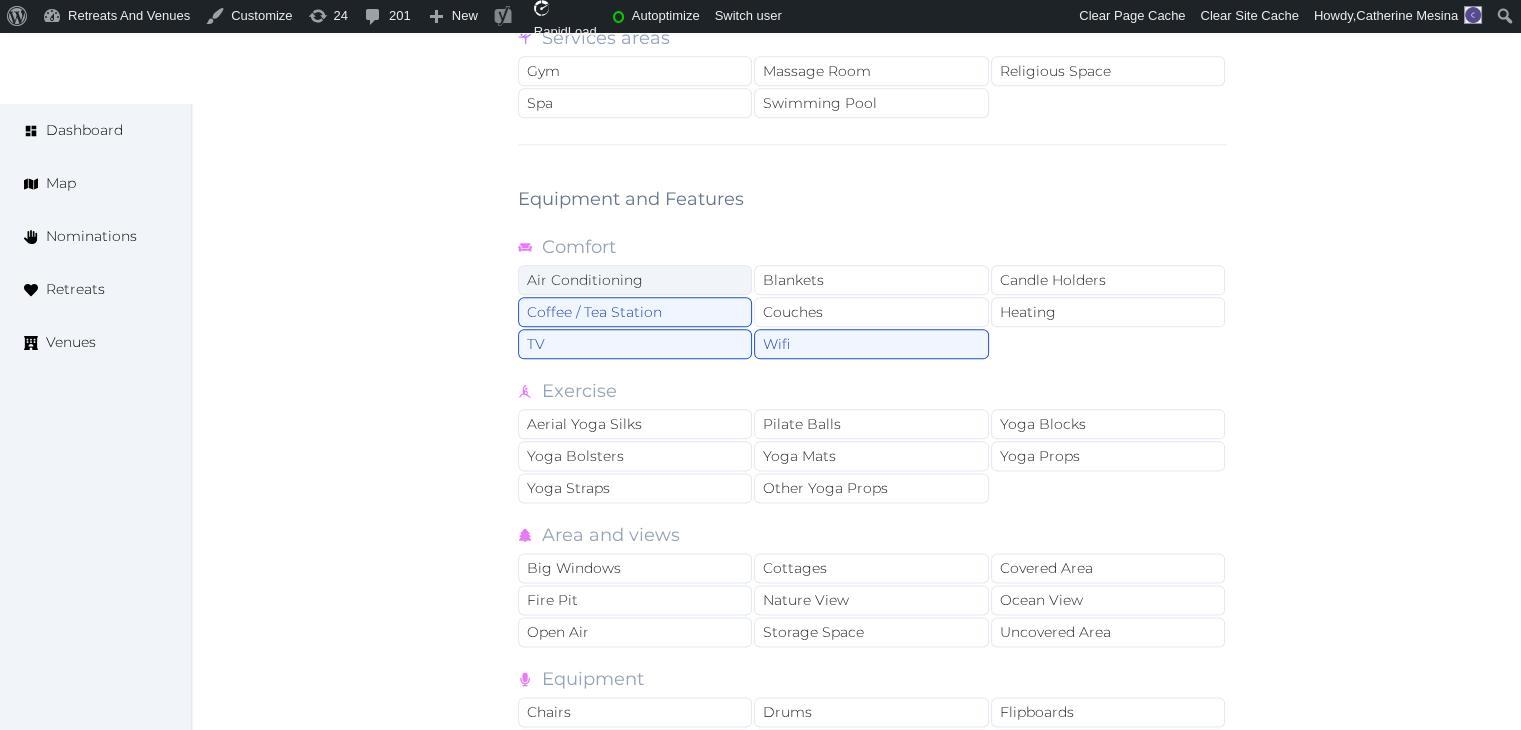 click on "Air Conditioning" at bounding box center [635, 280] 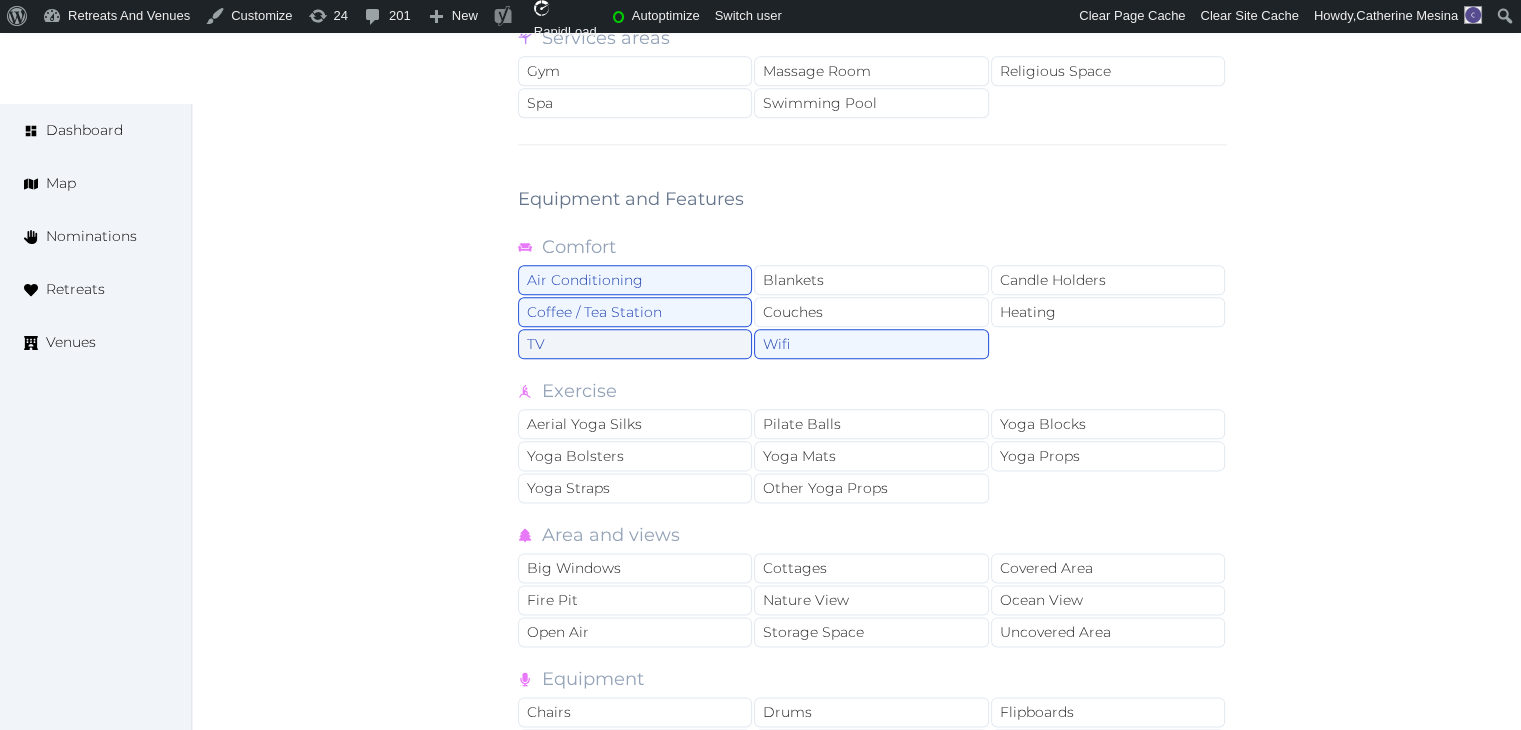 scroll, scrollTop: 2709, scrollLeft: 0, axis: vertical 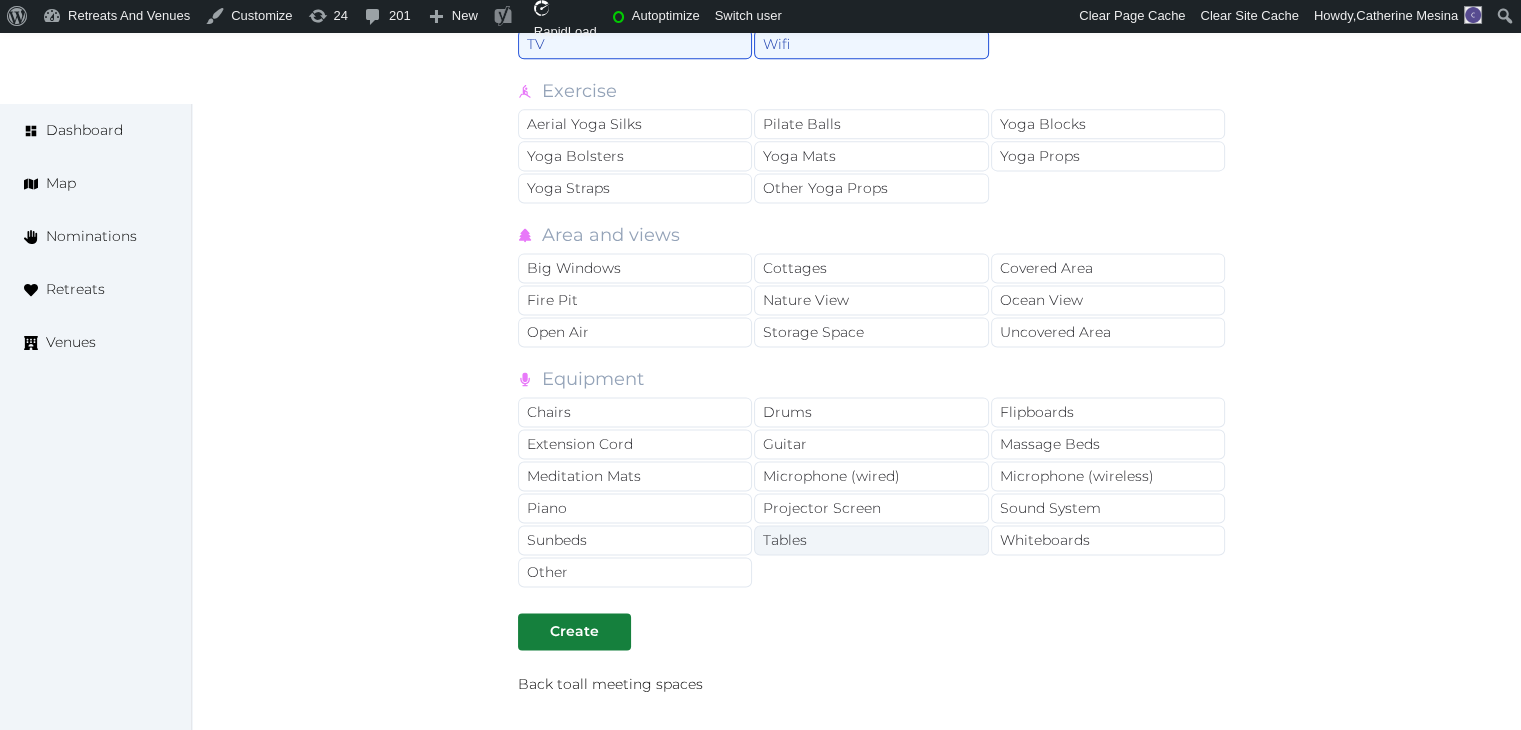 click on "Tables" at bounding box center (871, 540) 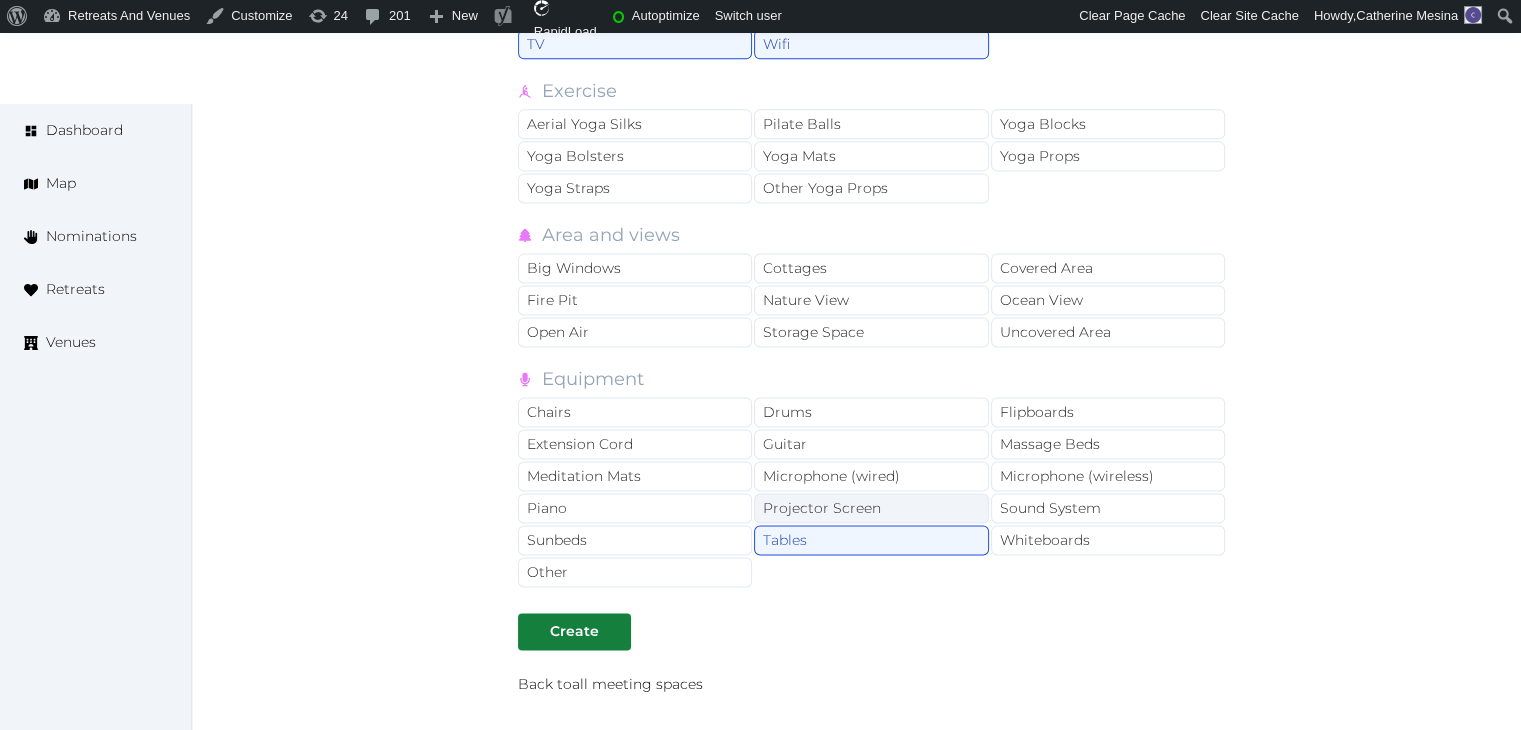 click on "Projector Screen" at bounding box center [871, 508] 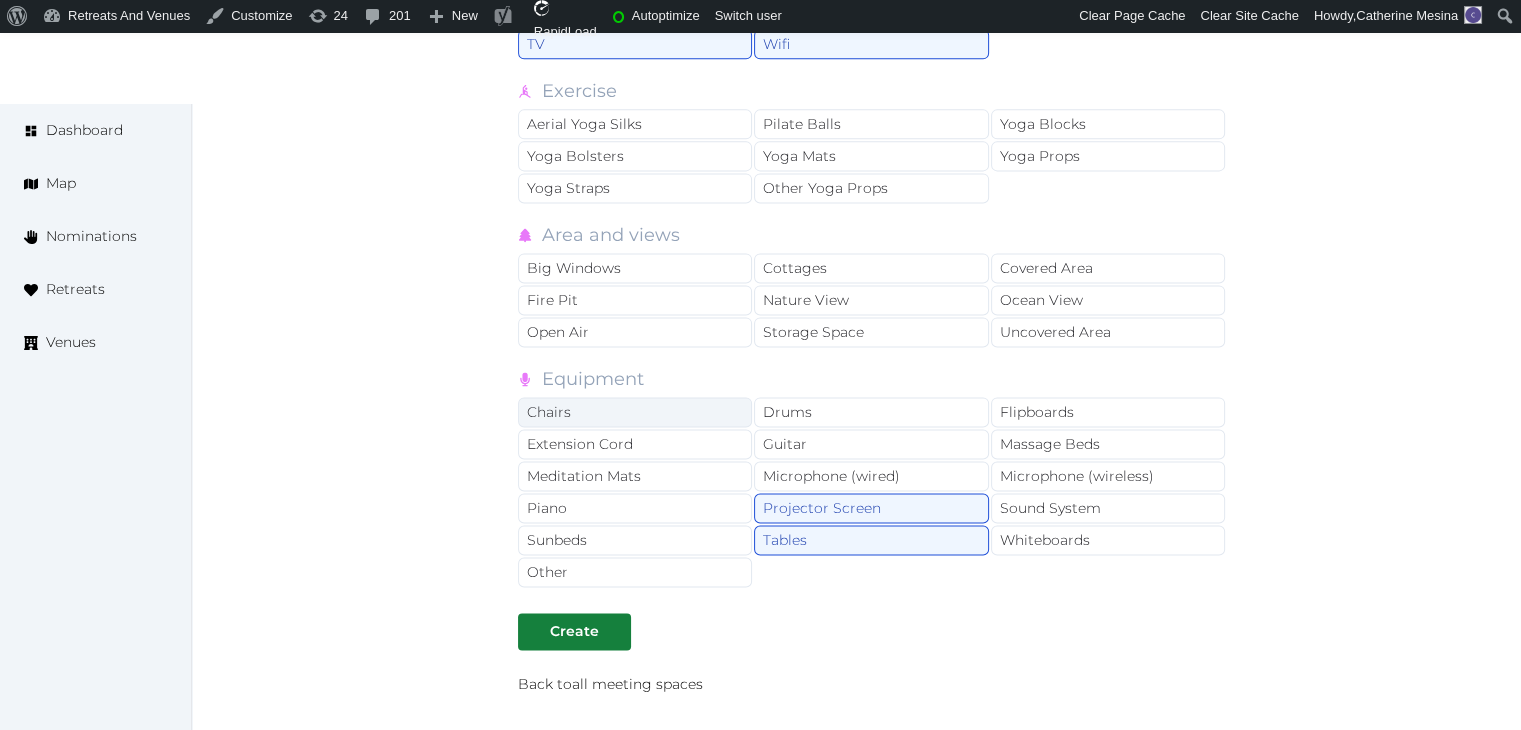 click on "Chairs" at bounding box center [635, 412] 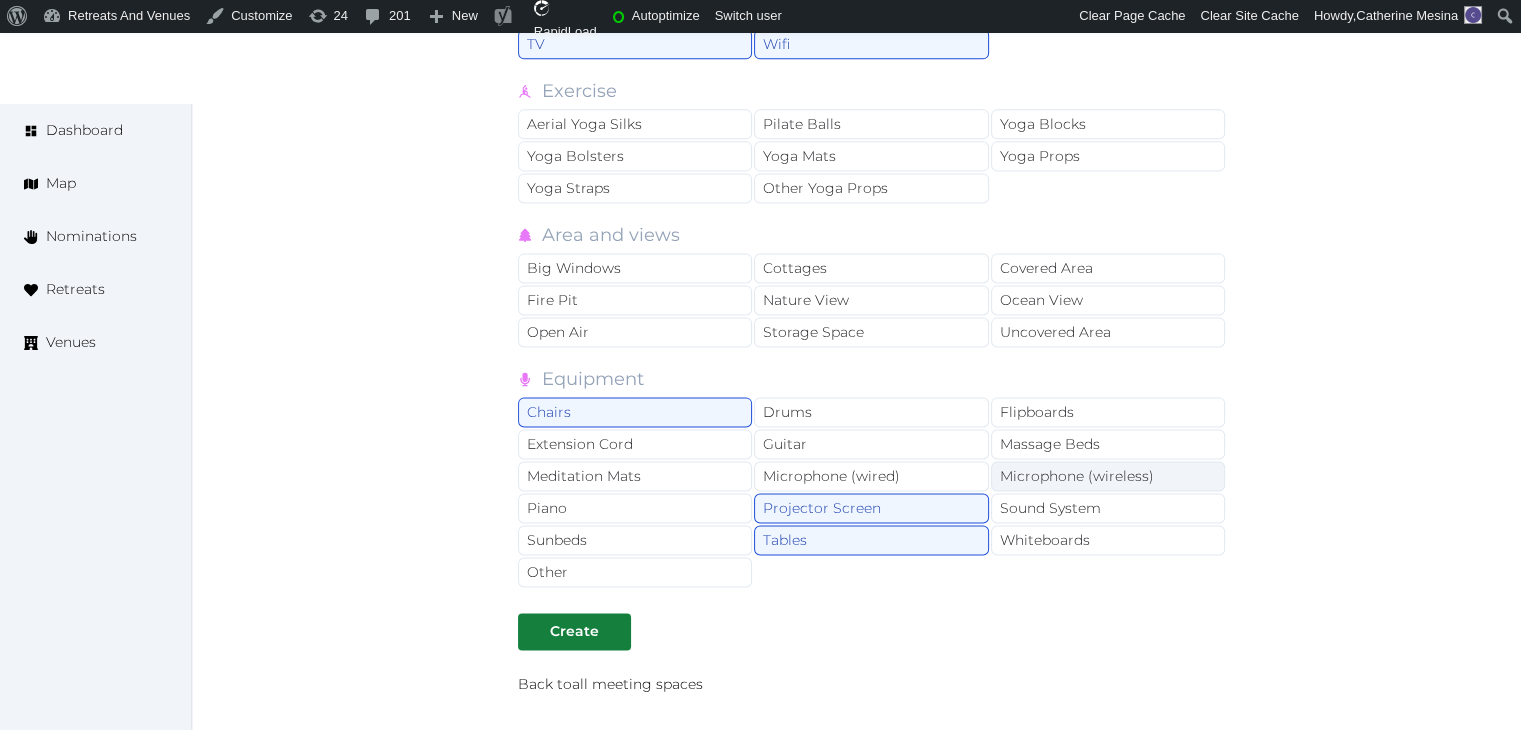 click on "Microphone (wireless)" at bounding box center [1108, 476] 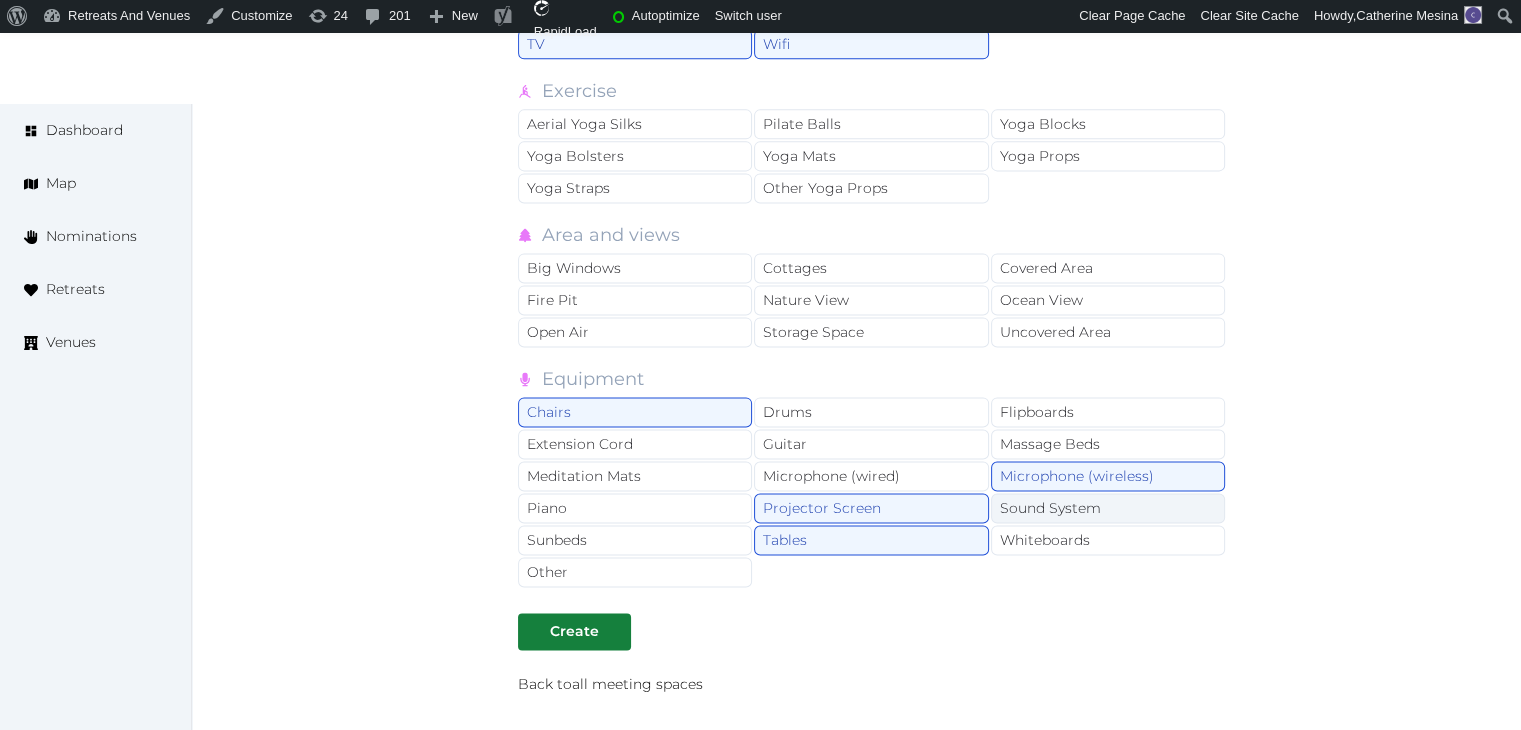click on "Sound System" at bounding box center [1108, 508] 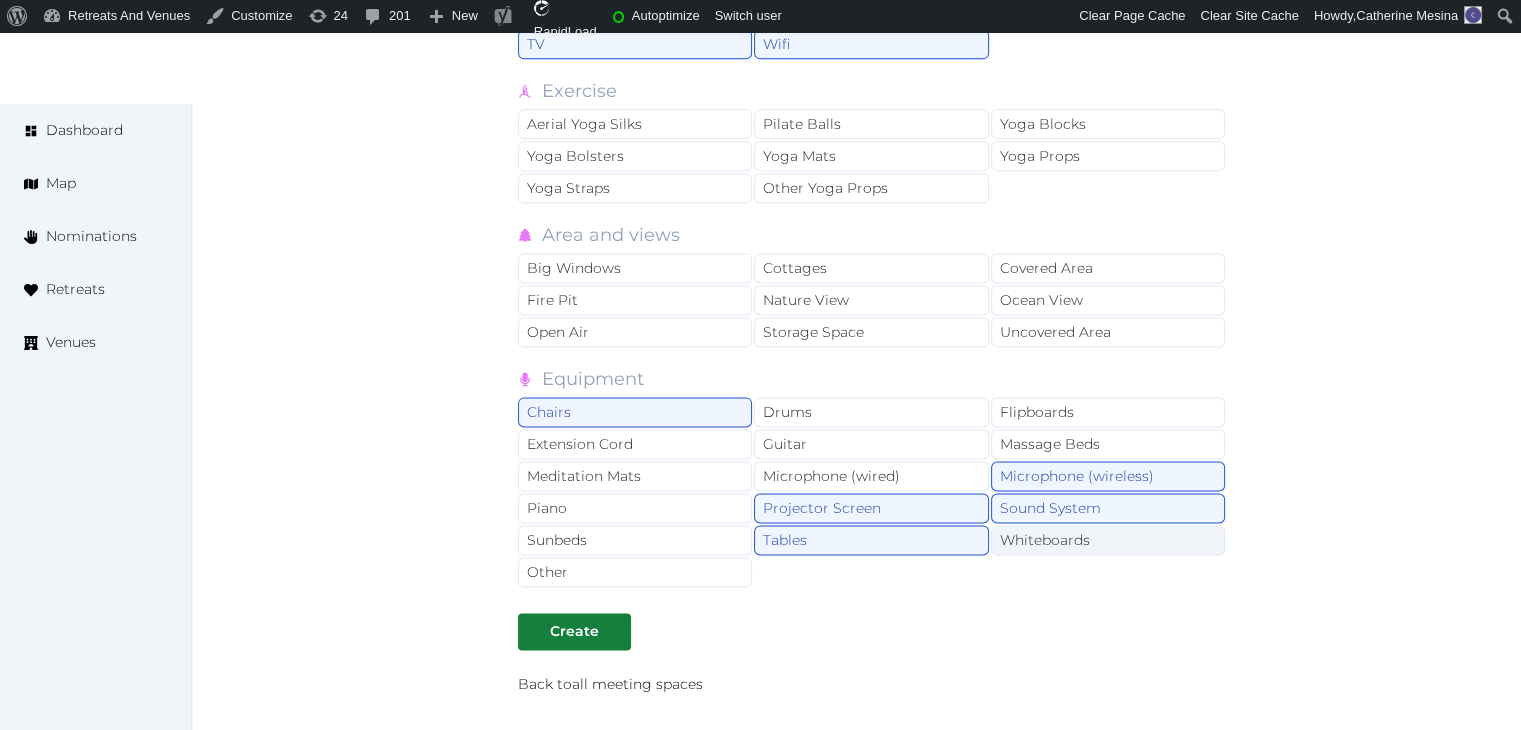 click on "Whiteboards" at bounding box center [1108, 540] 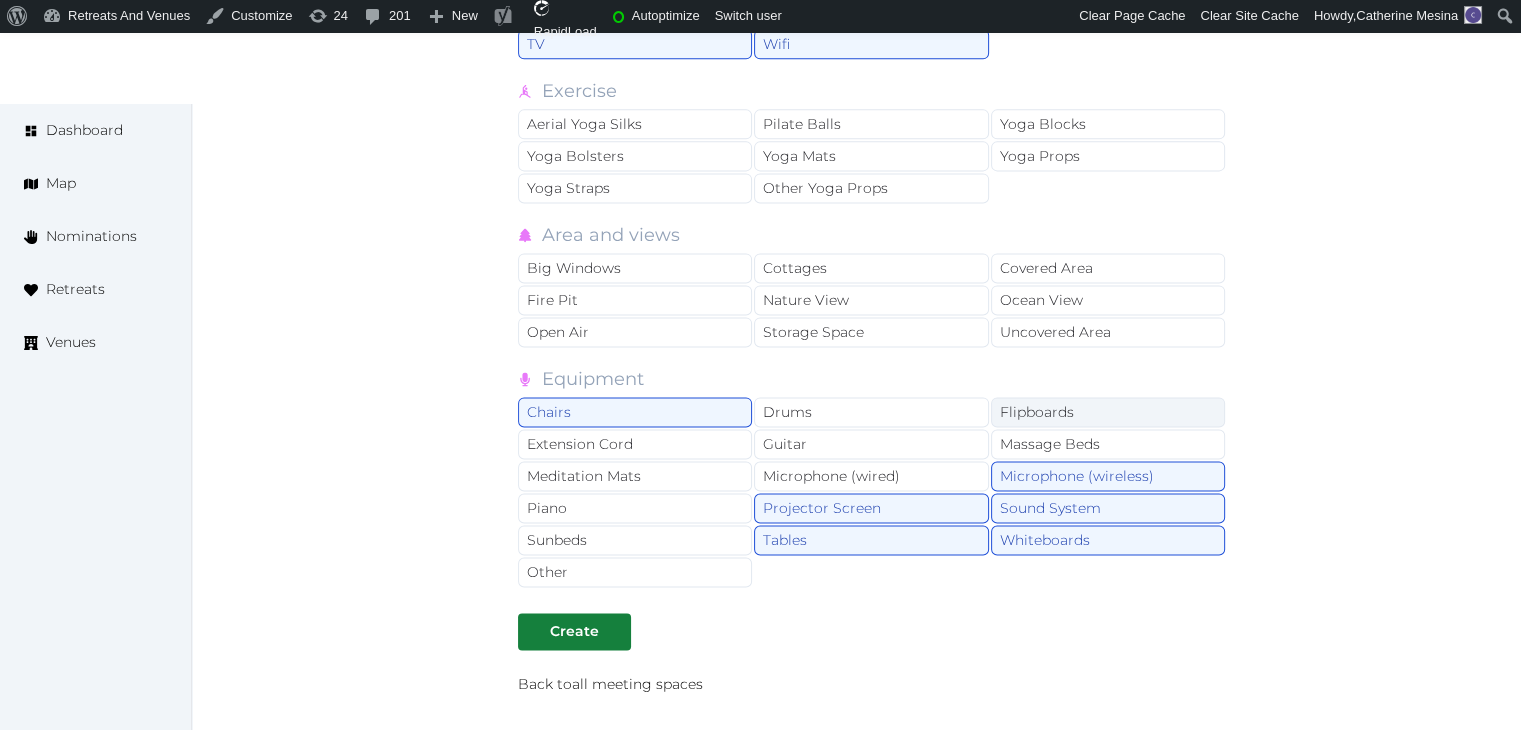 click on "Flipboards" at bounding box center [1108, 412] 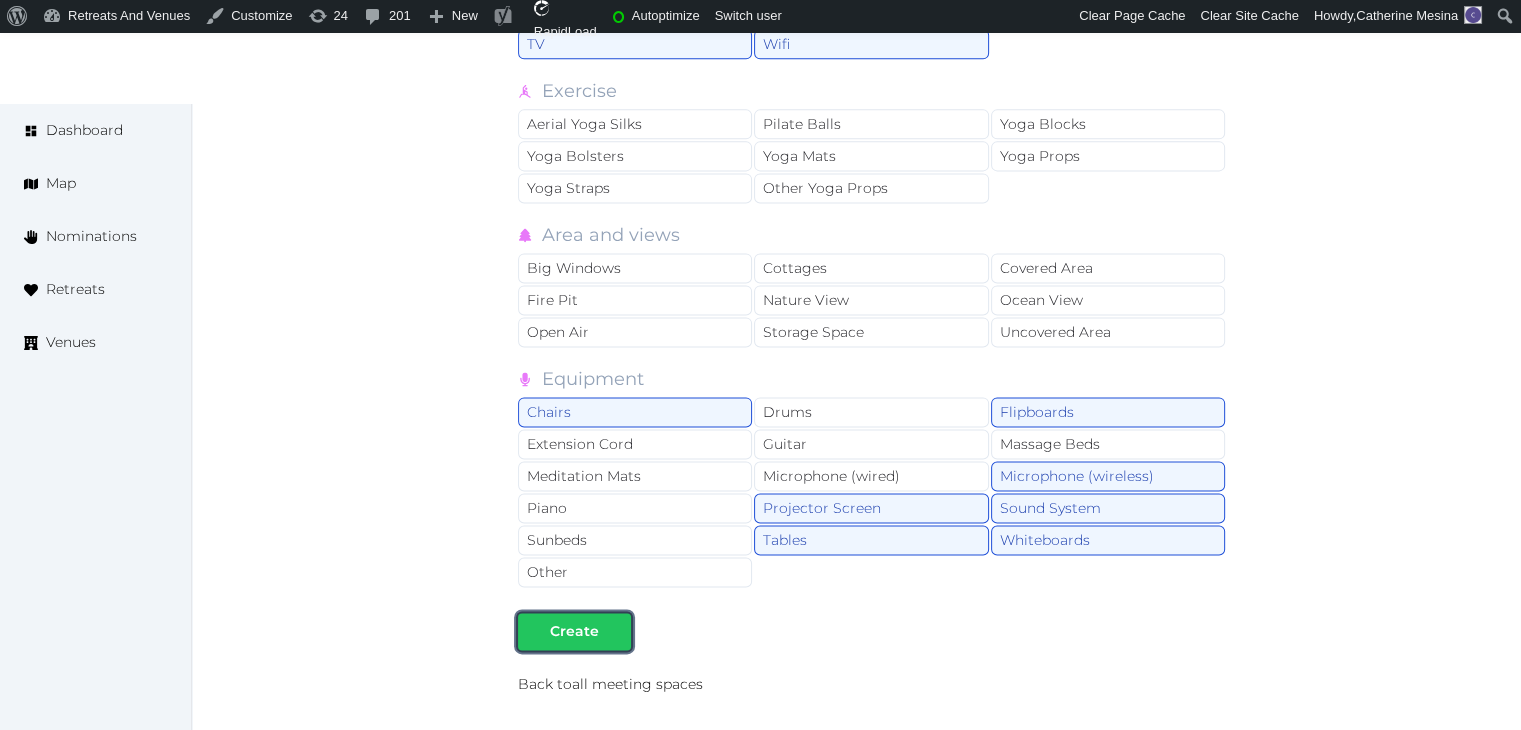 click on "Create" at bounding box center [574, 631] 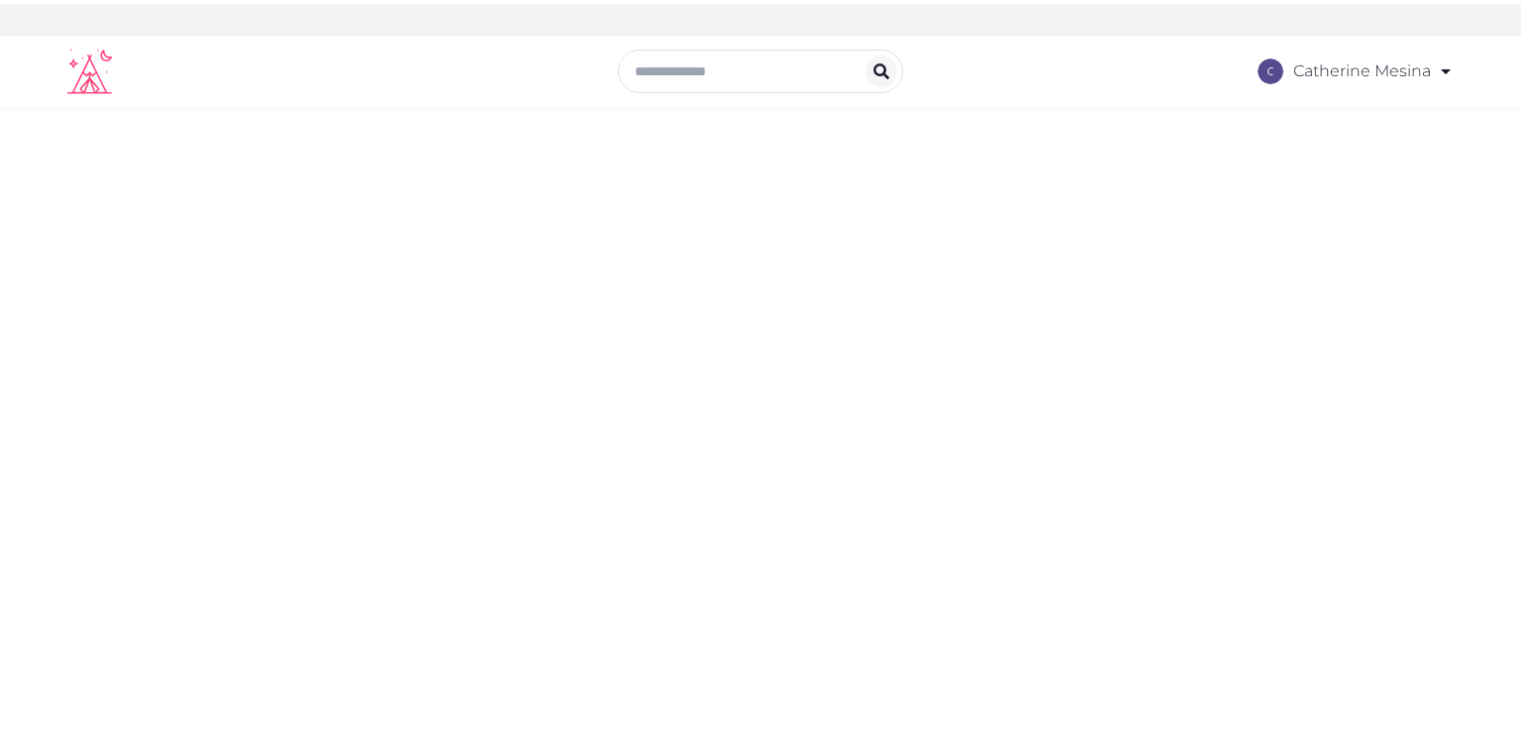 scroll, scrollTop: 0, scrollLeft: 0, axis: both 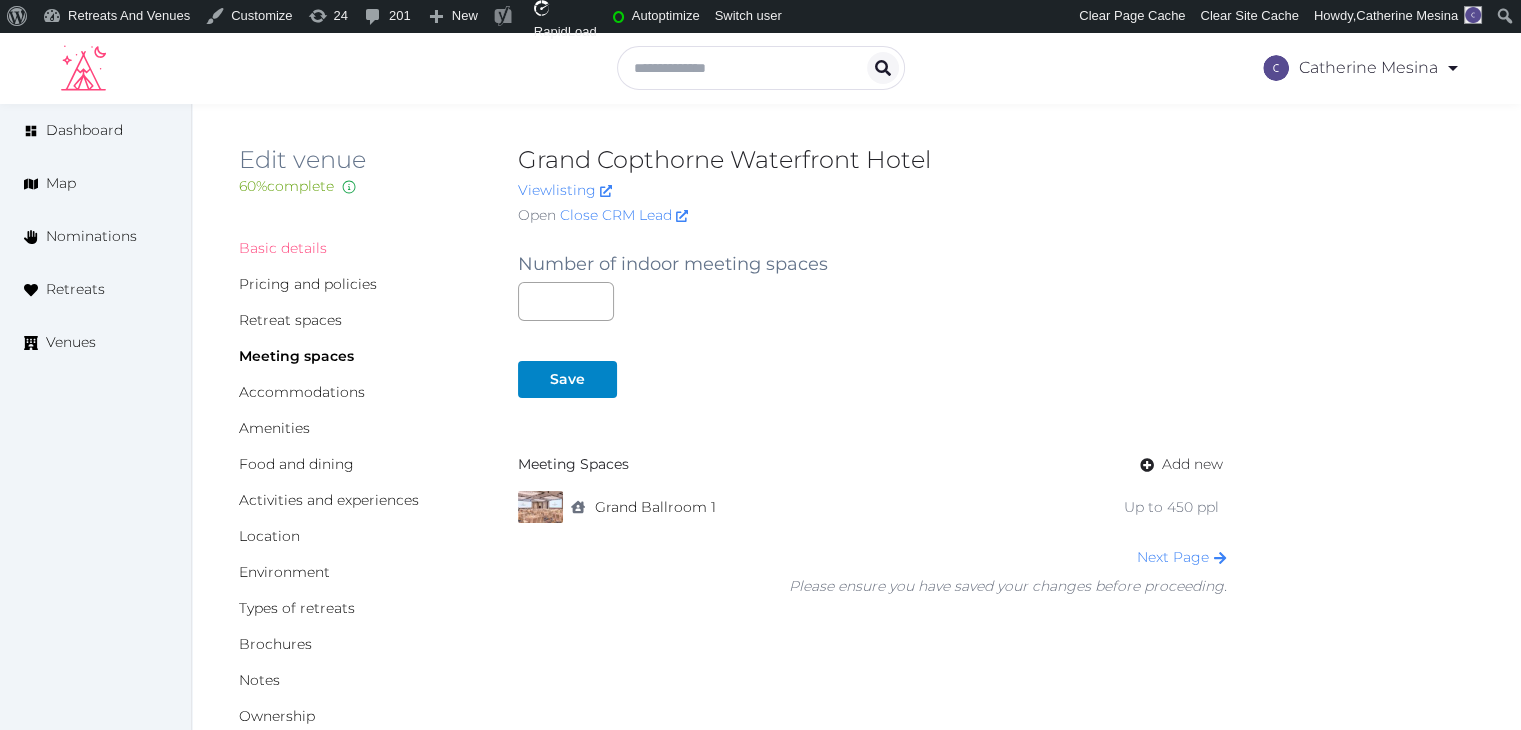 drag, startPoint x: 296, startPoint y: 251, endPoint x: 335, endPoint y: 272, distance: 44.294468 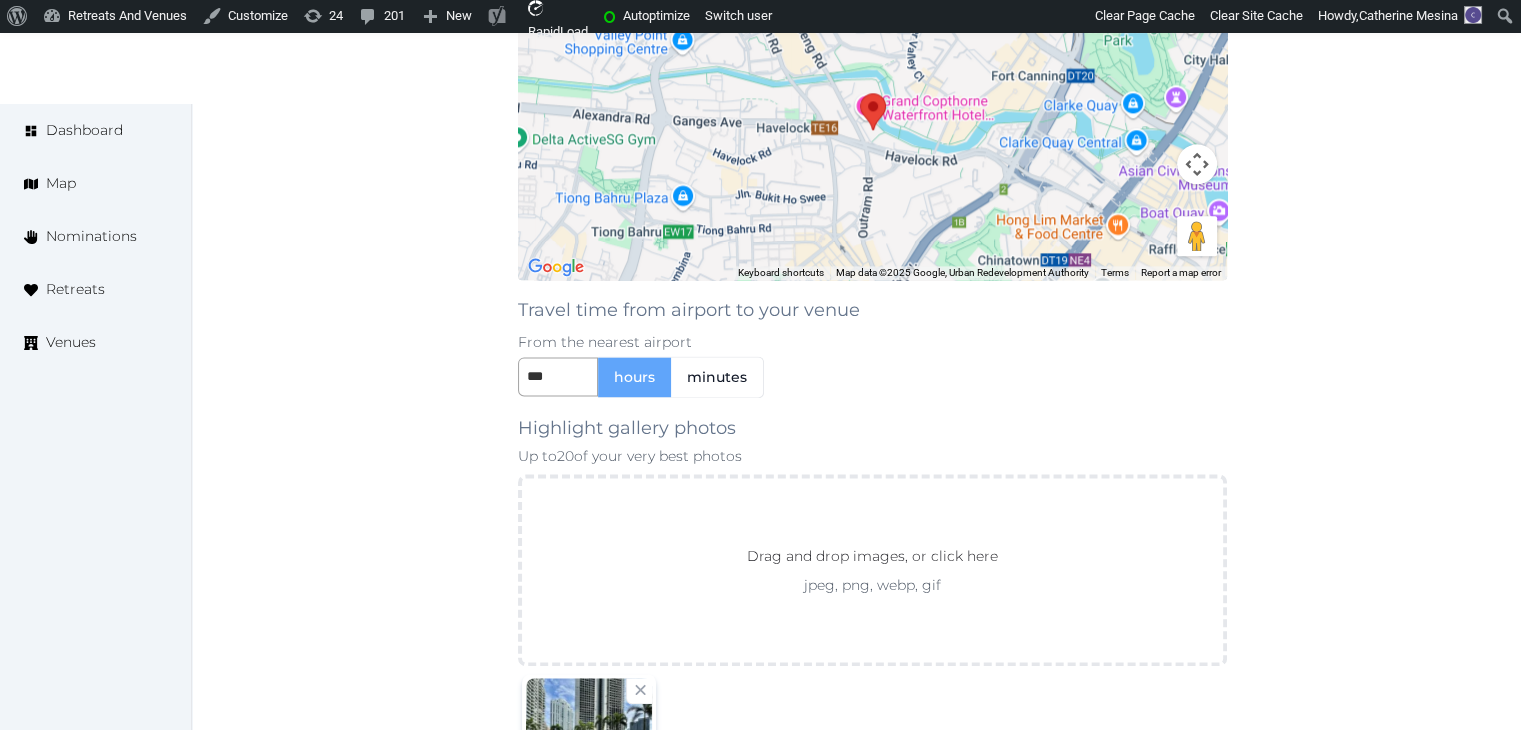 scroll, scrollTop: 2600, scrollLeft: 0, axis: vertical 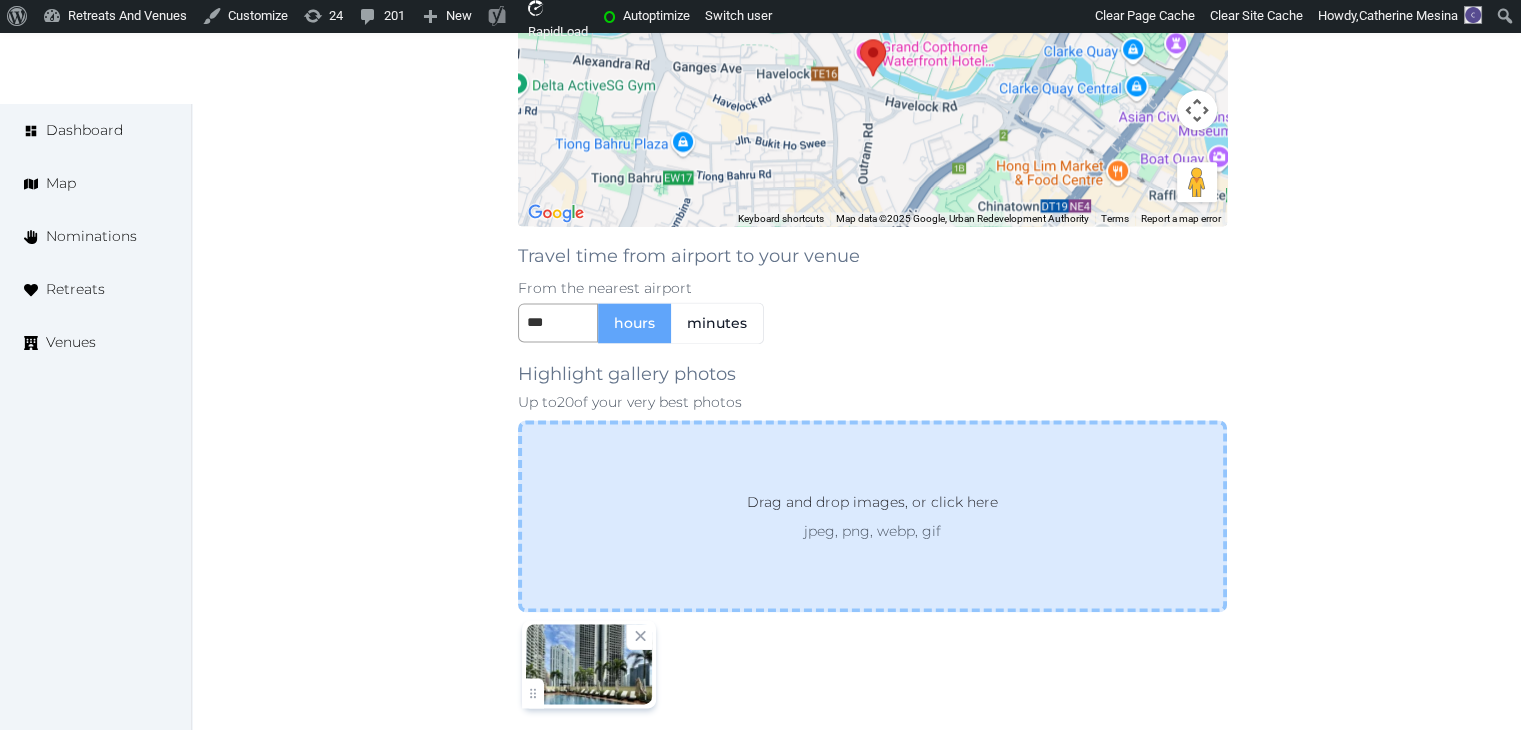click on "Drag and drop images, or click here jpeg, png, webp, gif" at bounding box center (872, 516) 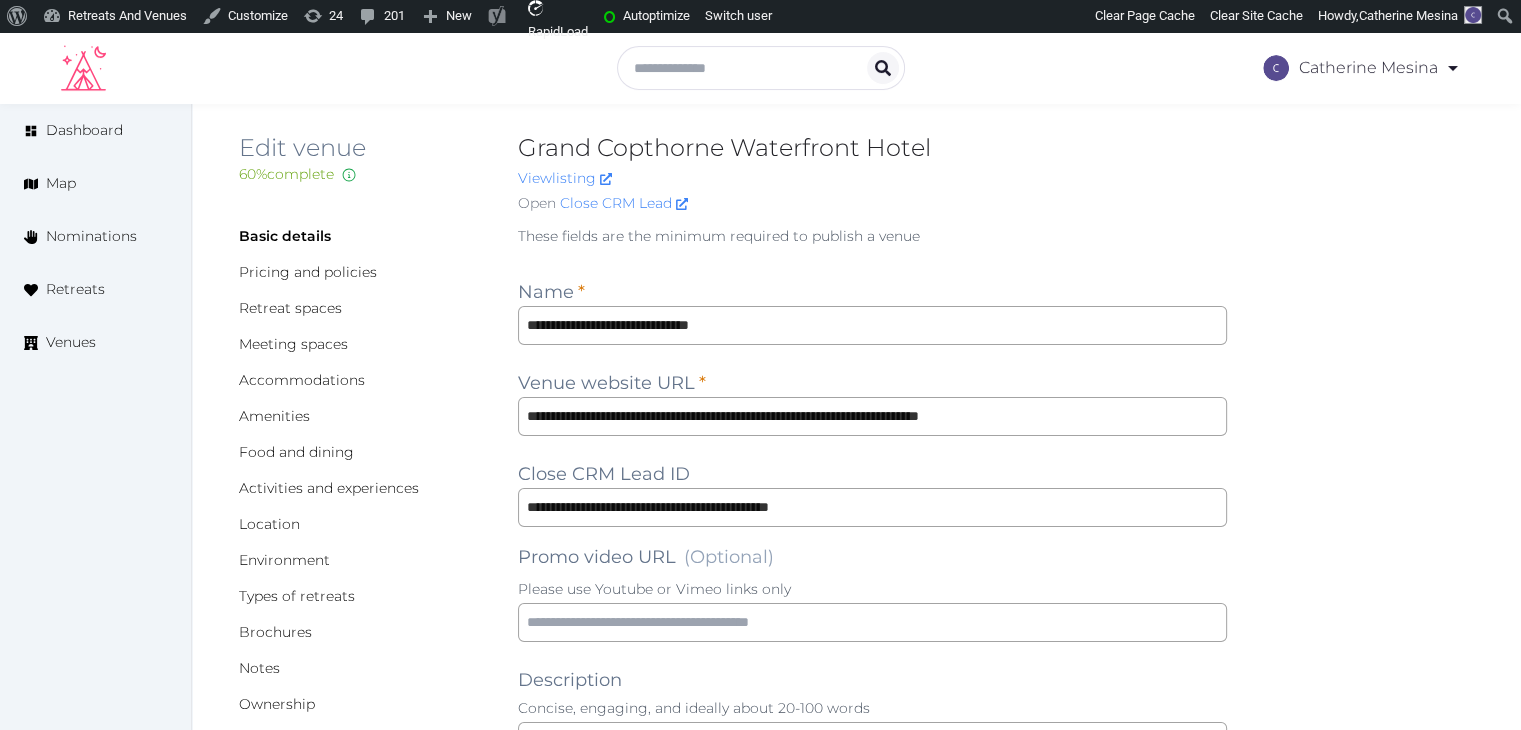 scroll, scrollTop: 0, scrollLeft: 0, axis: both 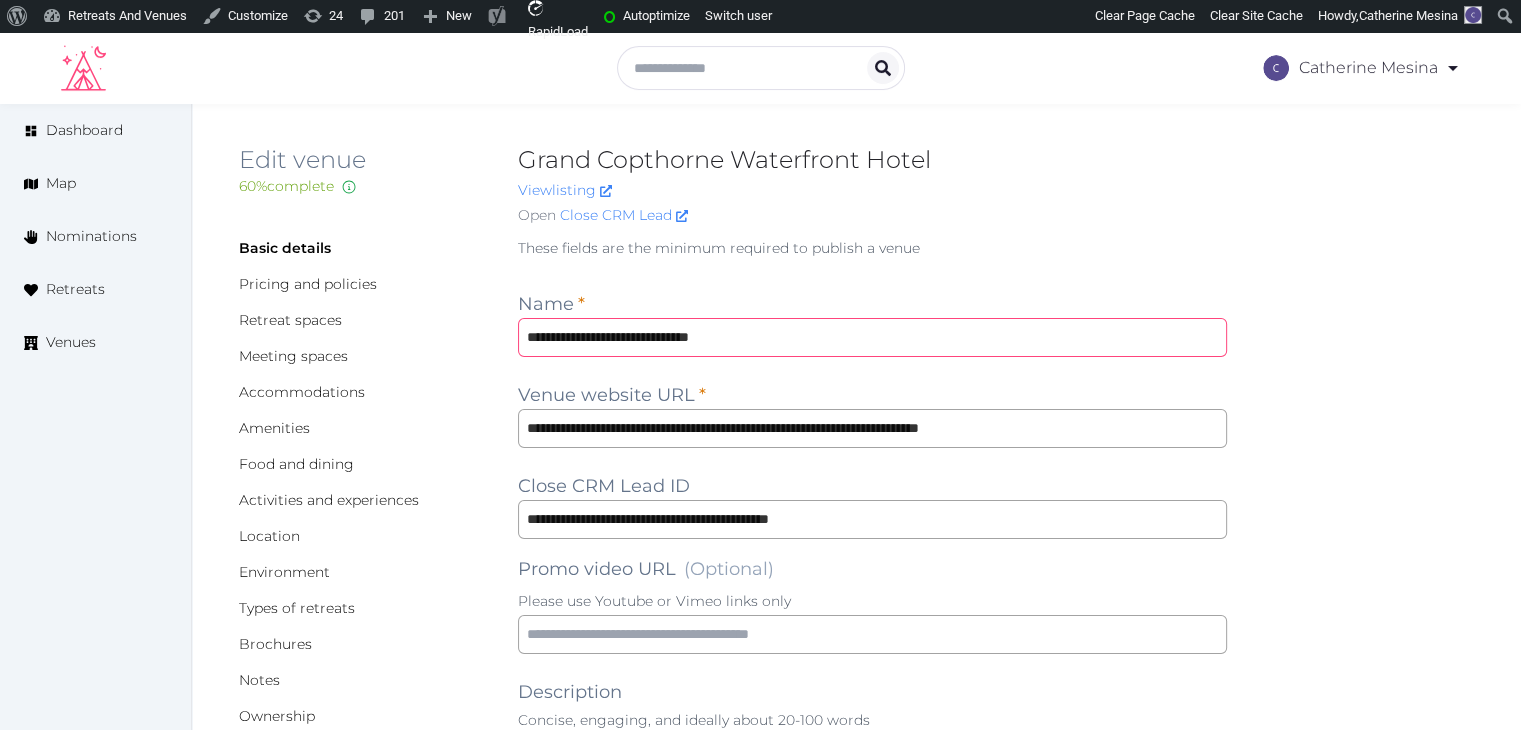 click on "**********" at bounding box center [872, 337] 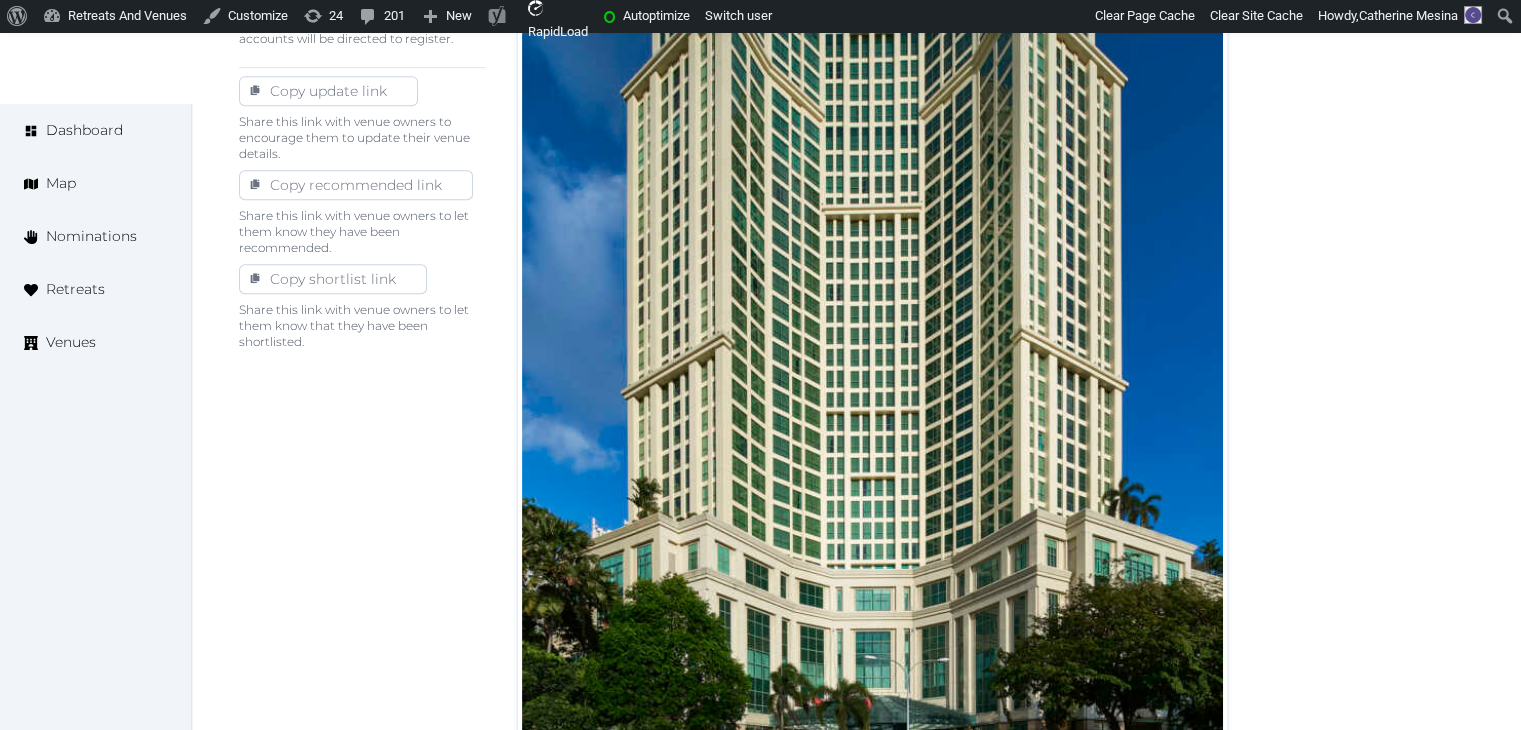 scroll, scrollTop: 1300, scrollLeft: 0, axis: vertical 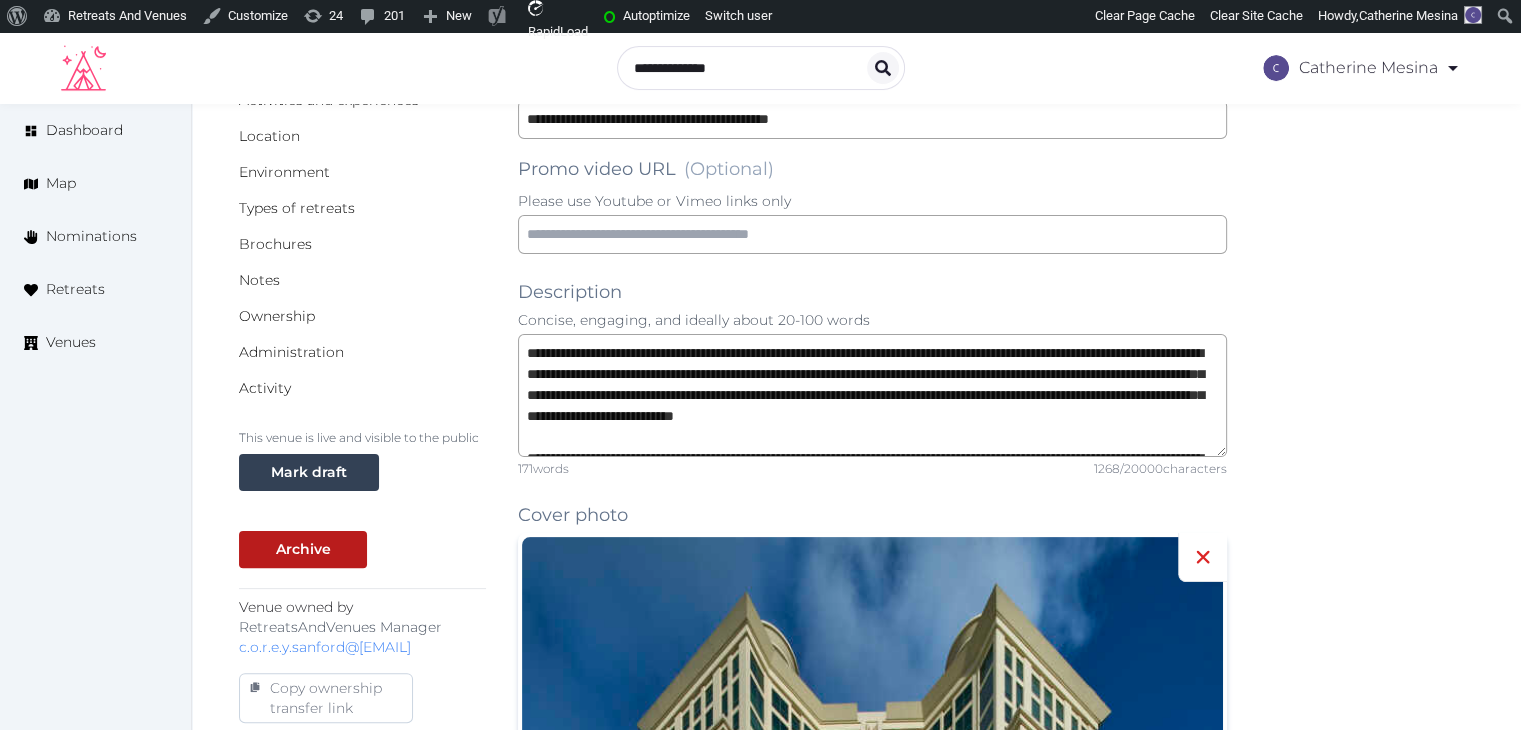 click 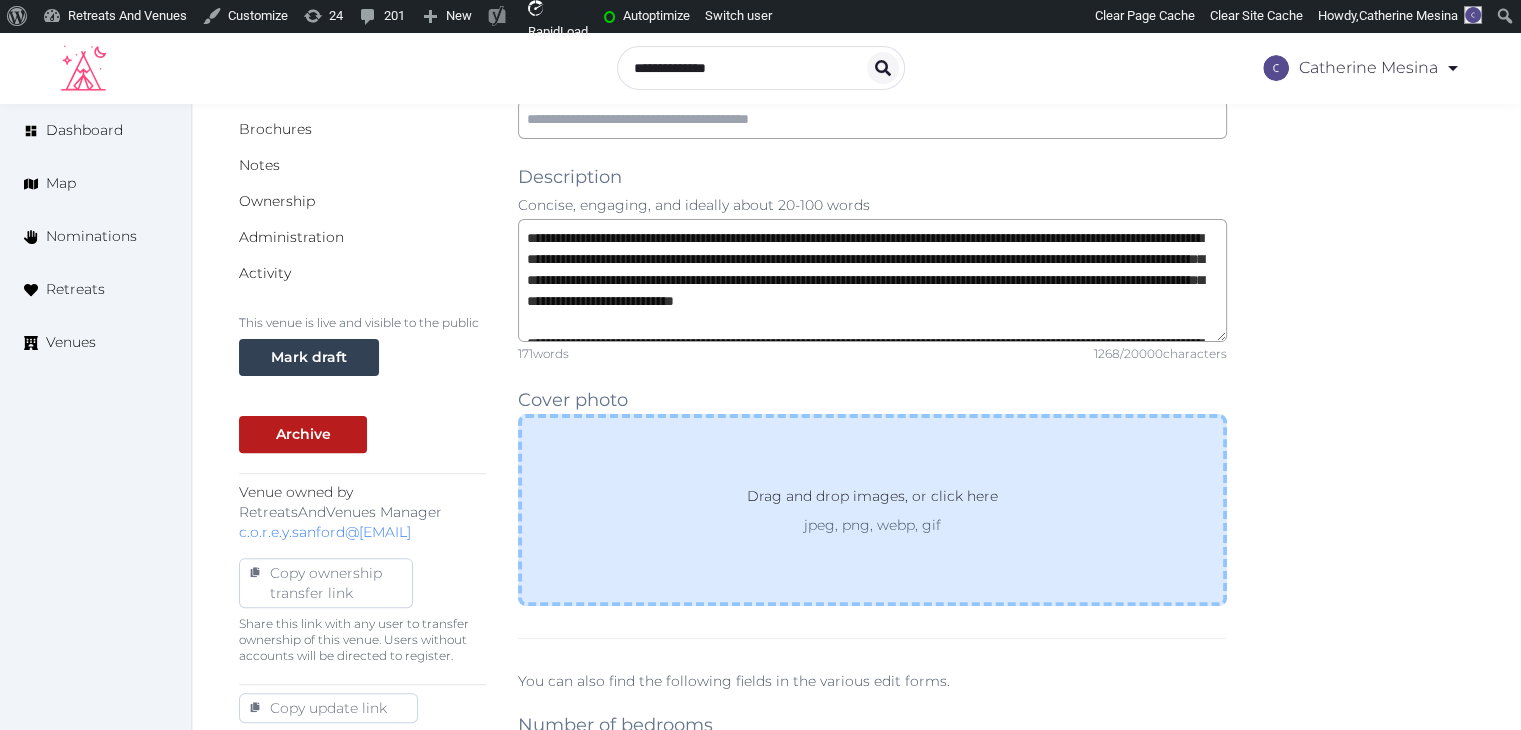scroll, scrollTop: 600, scrollLeft: 0, axis: vertical 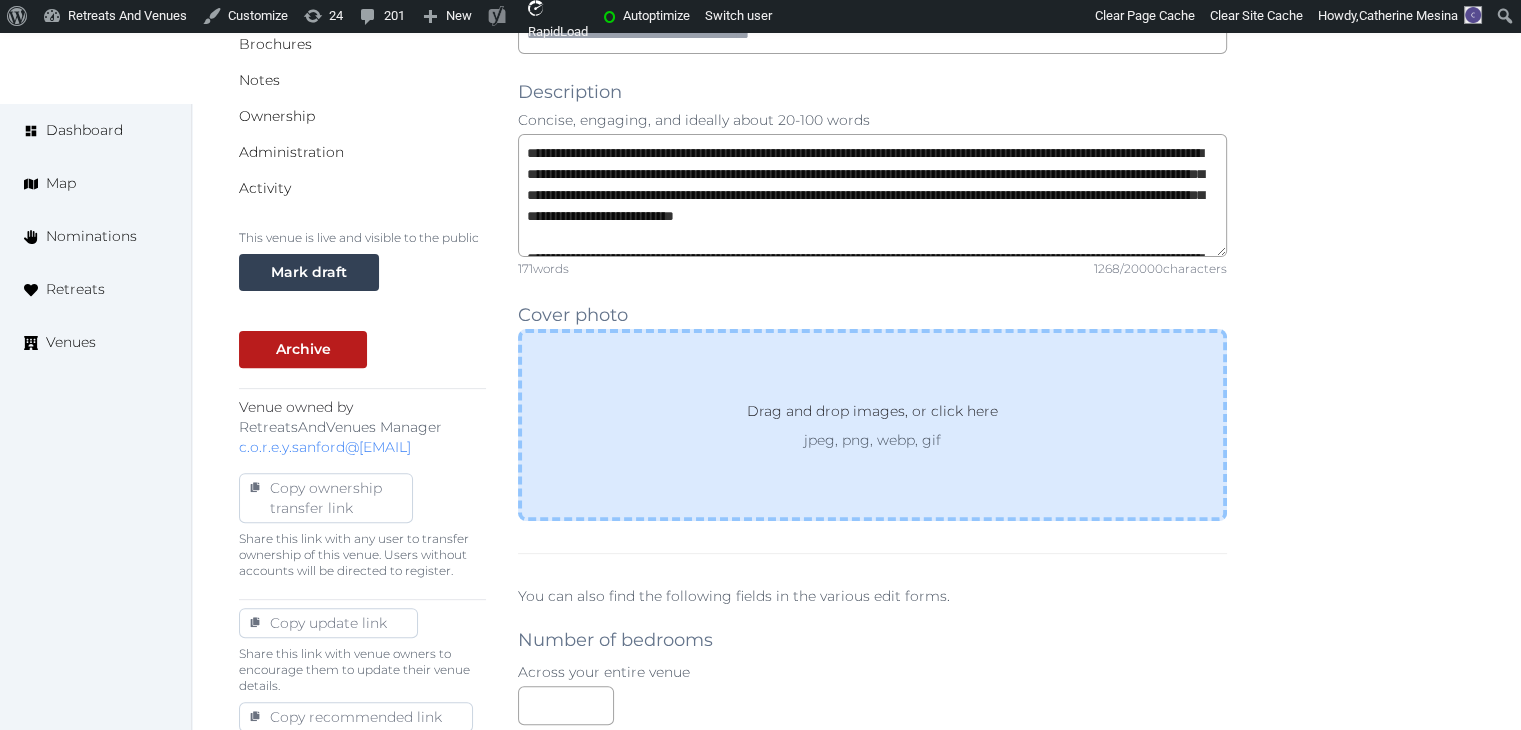 click on "Drag and drop images, or click here jpeg, png, webp, gif" at bounding box center [872, 425] 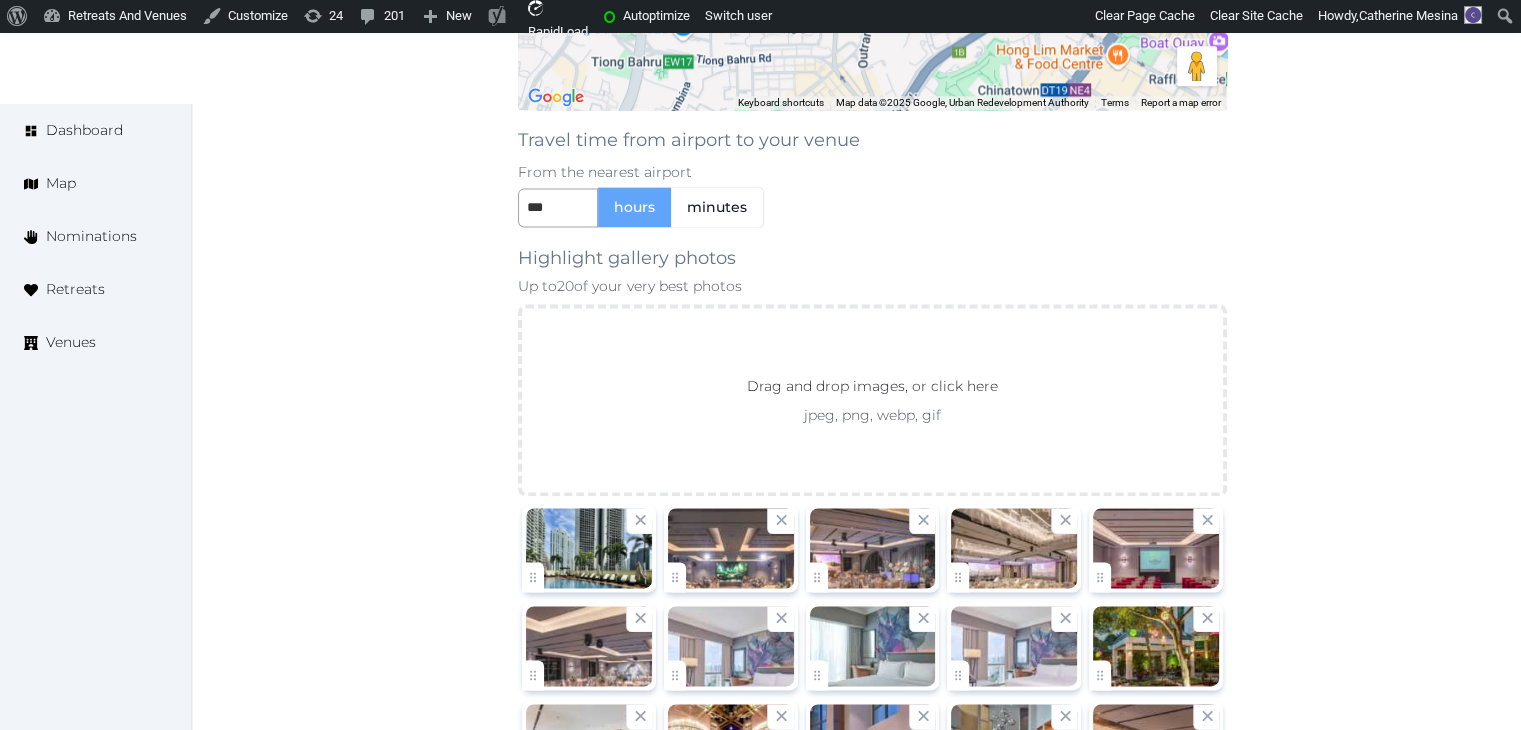 scroll, scrollTop: 3100, scrollLeft: 0, axis: vertical 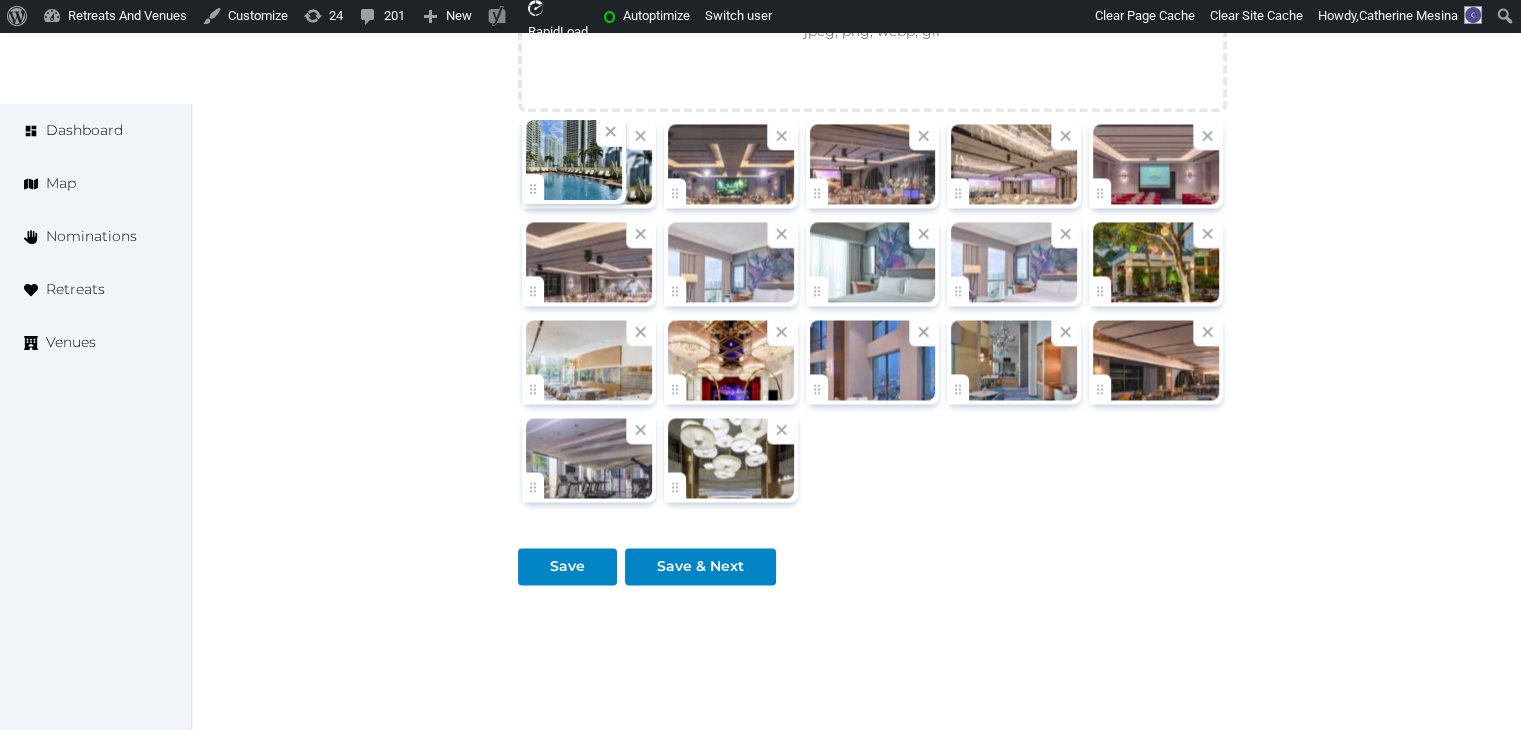 click on "Catherine Mesina   Account My Venue Listings My Retreats Logout      Dashboard Map Nominations Retreats Venues Edit venue 60 %  complete Fill out all the fields in your listing to increase its completion percentage.   A higher completion percentage will make your listing more attractive and result in better matches. Grand Copthorne Waterfront Hotel   View  listing   Open    Close CRM Lead Basic details Pricing and policies Retreat spaces Meeting spaces Accommodations Amenities Food and dining Activities and experiences Location Environment Types of retreats Brochures Notes Ownership Administration Activity This venue is live and visible to the public Mark draft Archive Venue owned by RetreatsAndVenues Manager c.o.r.e.y.sanford@retreatsandvenues.com Copy ownership transfer link Share this link with any user to transfer ownership of this venue. Users without accounts will be directed to register. Copy update link Copy recommended link Name *" at bounding box center (760, -1130) 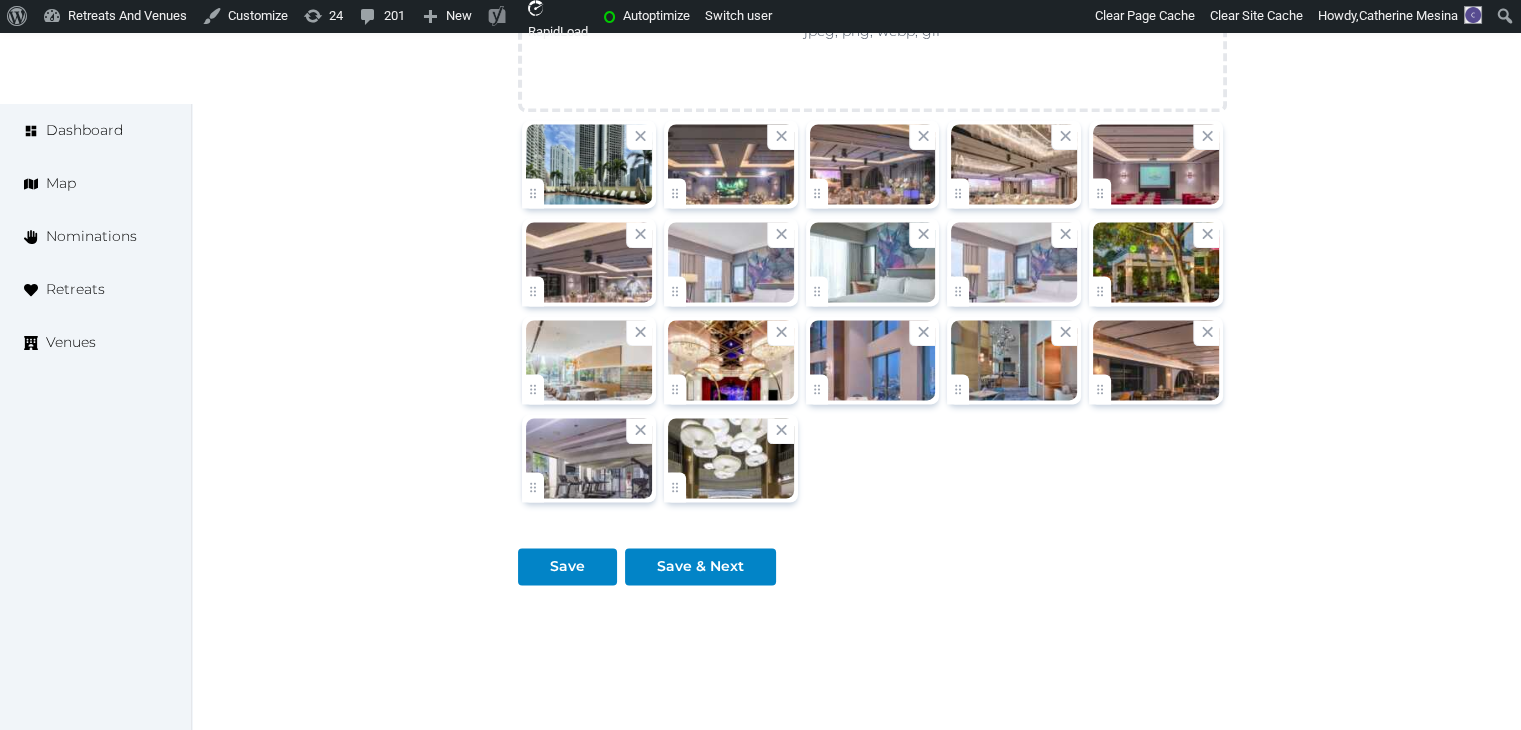 drag, startPoint x: 579, startPoint y: 165, endPoint x: 1264, endPoint y: 525, distance: 773.8378 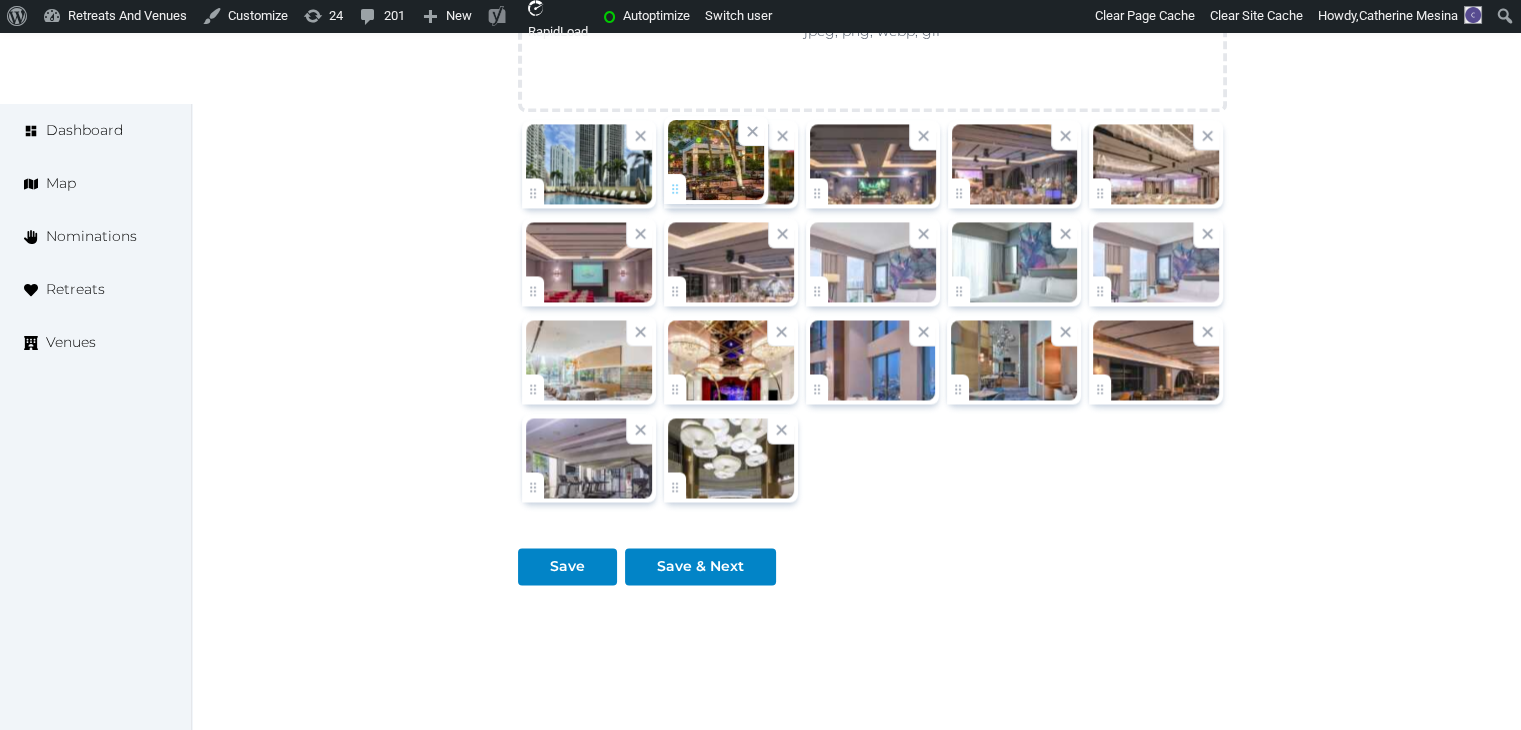 drag, startPoint x: 1094, startPoint y: 283, endPoint x: 686, endPoint y: 202, distance: 415.96274 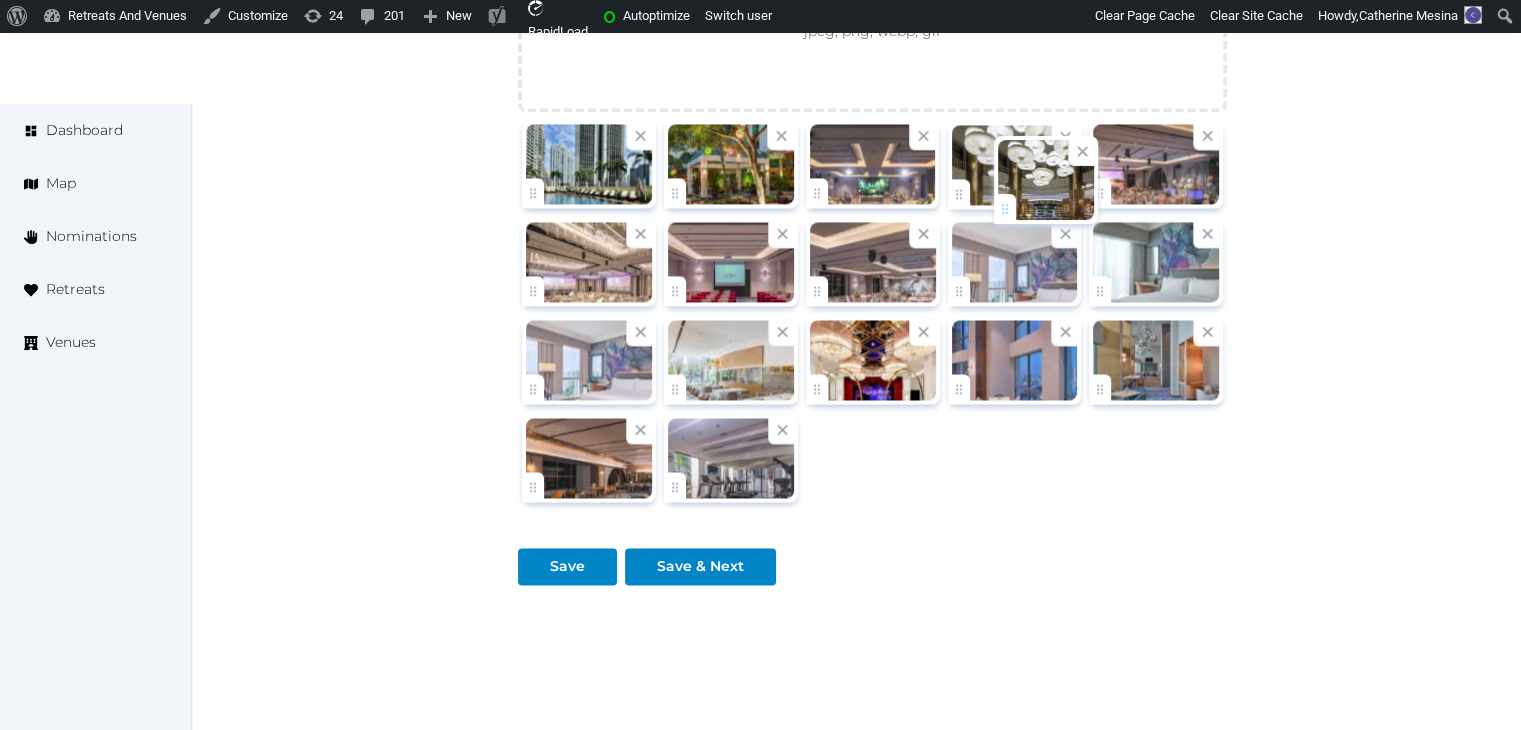 drag, startPoint x: 672, startPoint y: 481, endPoint x: 1000, endPoint y: 205, distance: 428.67236 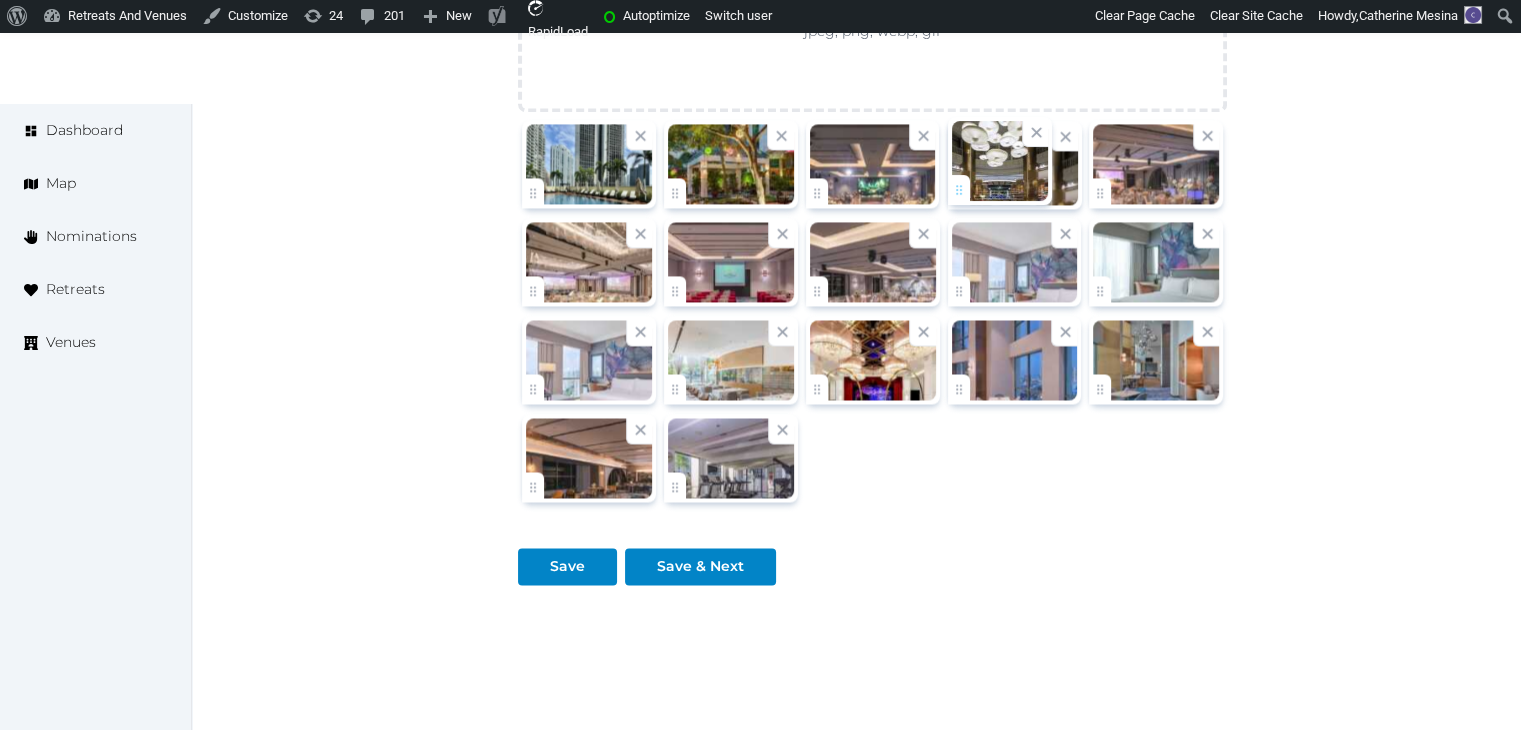 click on "Catherine Mesina   Account My Venue Listings My Retreats Logout      Dashboard Map Nominations Retreats Venues Edit venue 60 %  complete Fill out all the fields in your listing to increase its completion percentage.   A higher completion percentage will make your listing more attractive and result in better matches. Grand Copthorne Waterfront Hotel   View  listing   Open    Close CRM Lead Basic details Pricing and policies Retreat spaces Meeting spaces Accommodations Amenities Food and dining Activities and experiences Location Environment Types of retreats Brochures Notes Ownership Administration Activity This venue is live and visible to the public Mark draft Archive Venue owned by RetreatsAndVenues Manager c.o.r.e.y.sanford@retreatsandvenues.com Copy ownership transfer link Share this link with any user to transfer ownership of this venue. Users without accounts will be directed to register. Copy update link Copy recommended link Name *" at bounding box center [760, -1130] 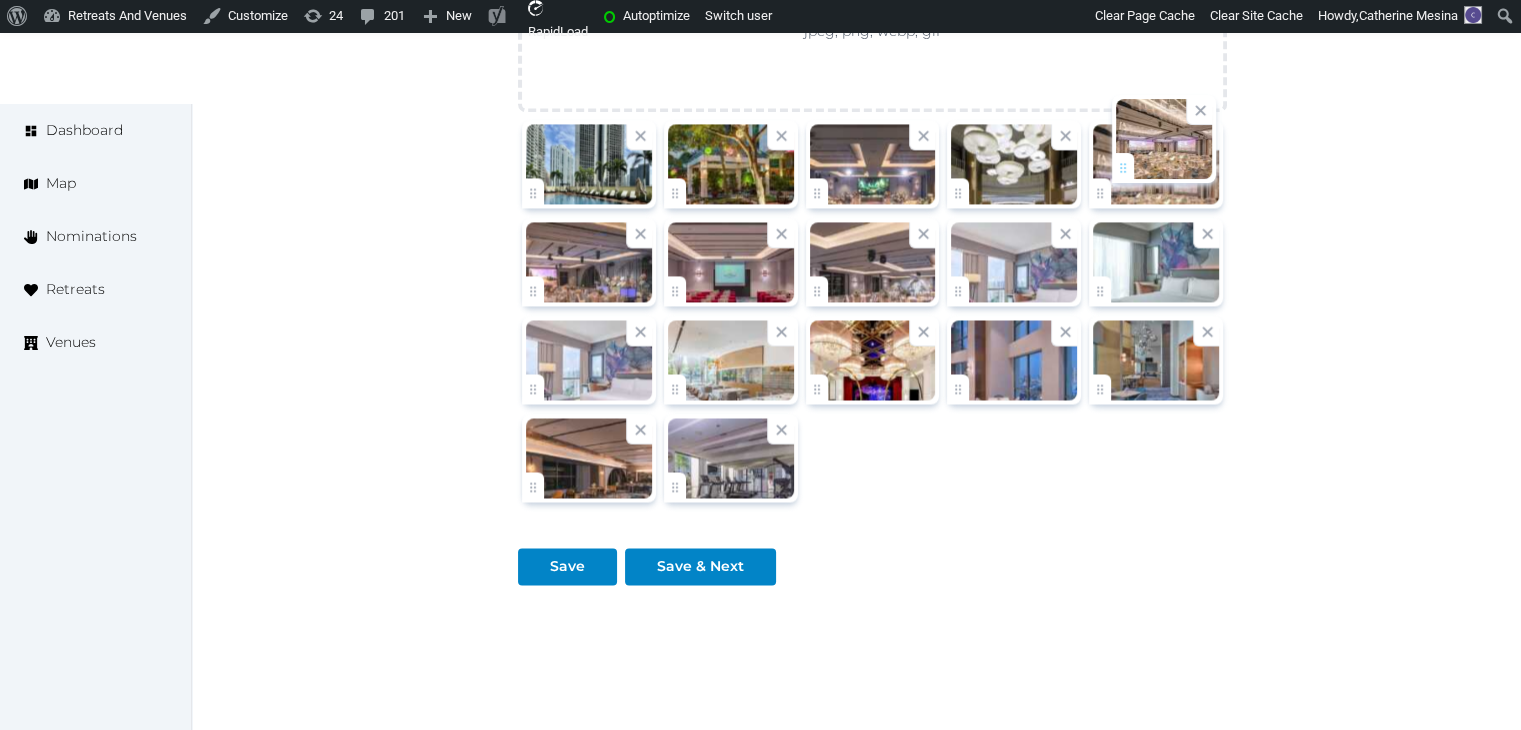 drag, startPoint x: 527, startPoint y: 283, endPoint x: 1116, endPoint y: 164, distance: 600.901 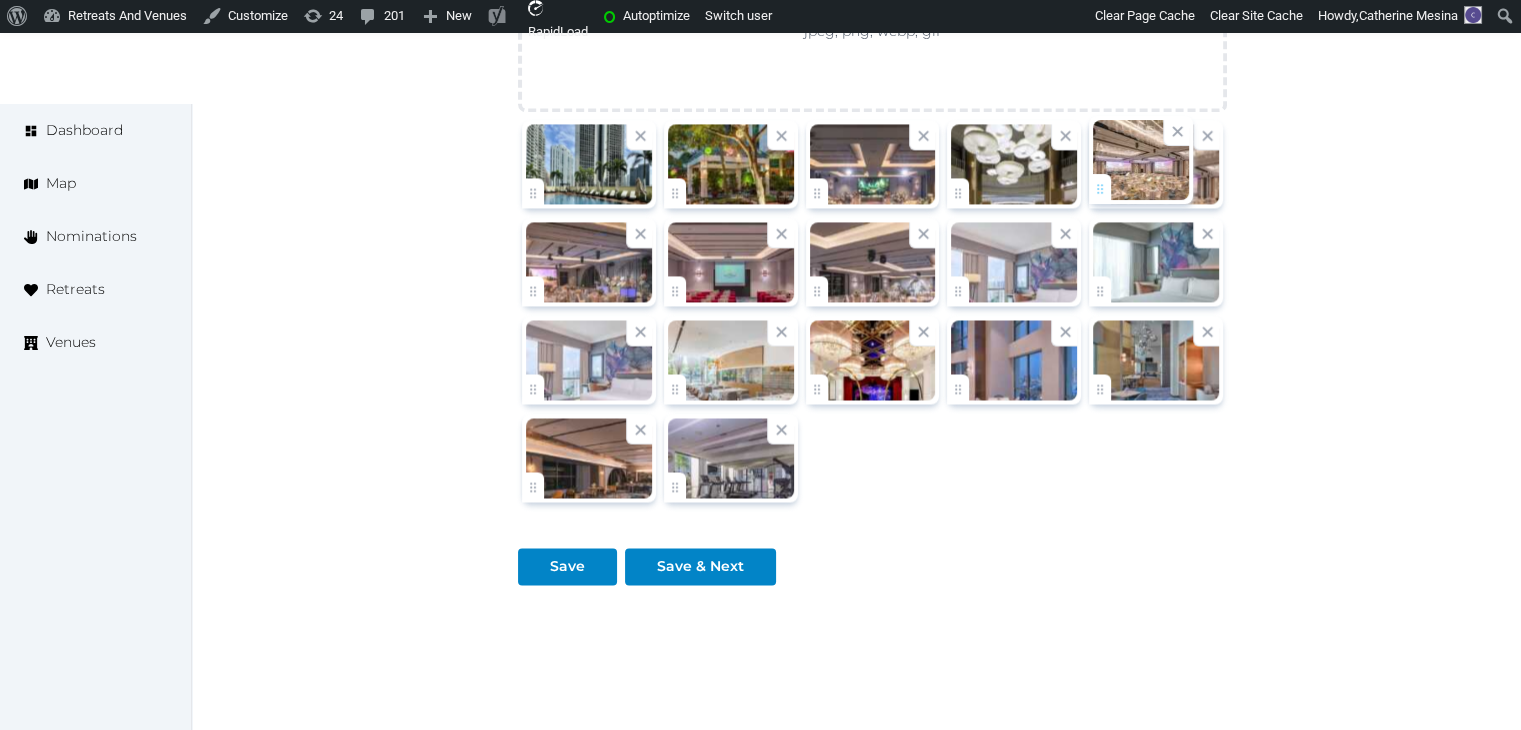 click on "Catherine Mesina   Account My Venue Listings My Retreats Logout      Dashboard Map Nominations Retreats Venues Edit venue 60 %  complete Fill out all the fields in your listing to increase its completion percentage.   A higher completion percentage will make your listing more attractive and result in better matches. Grand Copthorne Waterfront Hotel   View  listing   Open    Close CRM Lead Basic details Pricing and policies Retreat spaces Meeting spaces Accommodations Amenities Food and dining Activities and experiences Location Environment Types of retreats Brochures Notes Ownership Administration Activity This venue is live and visible to the public Mark draft Archive Venue owned by RetreatsAndVenues Manager c.o.r.e.y.sanford@retreatsandvenues.com Copy ownership transfer link Share this link with any user to transfer ownership of this venue. Users without accounts will be directed to register. Copy update link Copy recommended link Name *" at bounding box center (760, -1130) 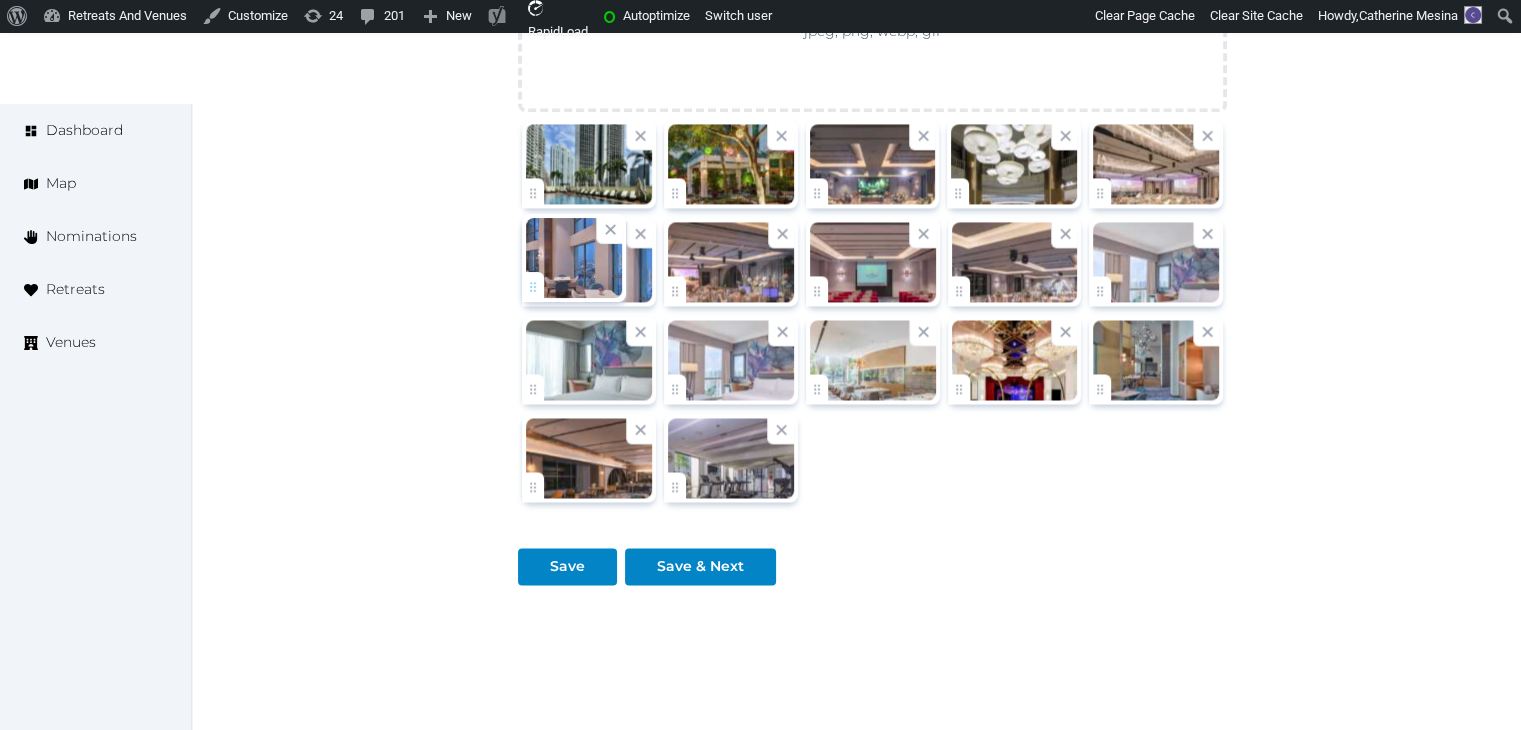 drag, startPoint x: 960, startPoint y: 387, endPoint x: 562, endPoint y: 306, distance: 406.15884 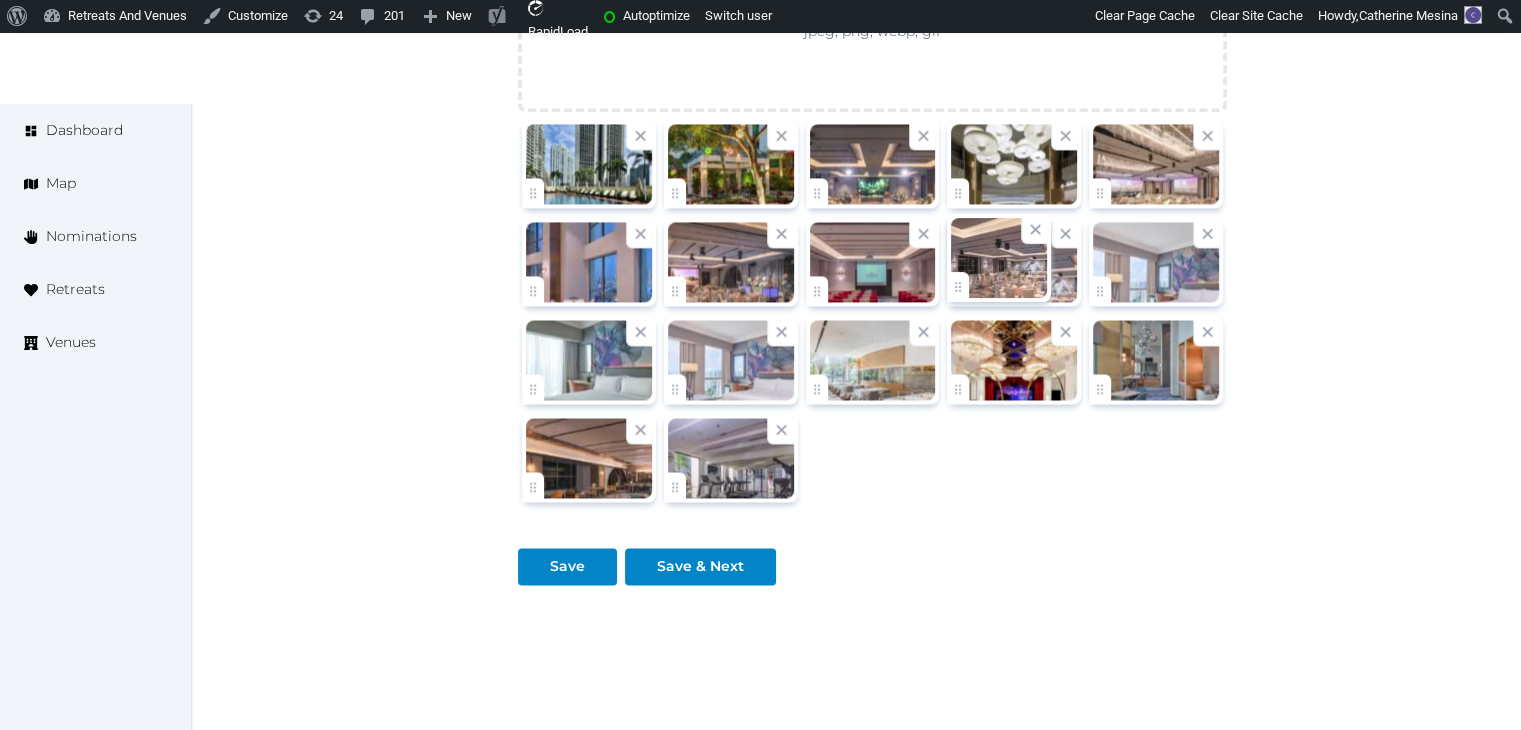 click on "Catherine Mesina   Account My Venue Listings My Retreats Logout      Dashboard Map Nominations Retreats Venues Edit venue 60 %  complete Fill out all the fields in your listing to increase its completion percentage.   A higher completion percentage will make your listing more attractive and result in better matches. Grand Copthorne Waterfront Hotel   View  listing   Open    Close CRM Lead Basic details Pricing and policies Retreat spaces Meeting spaces Accommodations Amenities Food and dining Activities and experiences Location Environment Types of retreats Brochures Notes Ownership Administration Activity This venue is live and visible to the public Mark draft Archive Venue owned by RetreatsAndVenues Manager c.o.r.e.y.sanford@retreatsandvenues.com Copy ownership transfer link Share this link with any user to transfer ownership of this venue. Users without accounts will be directed to register. Copy update link Copy recommended link Name *" at bounding box center [760, -1130] 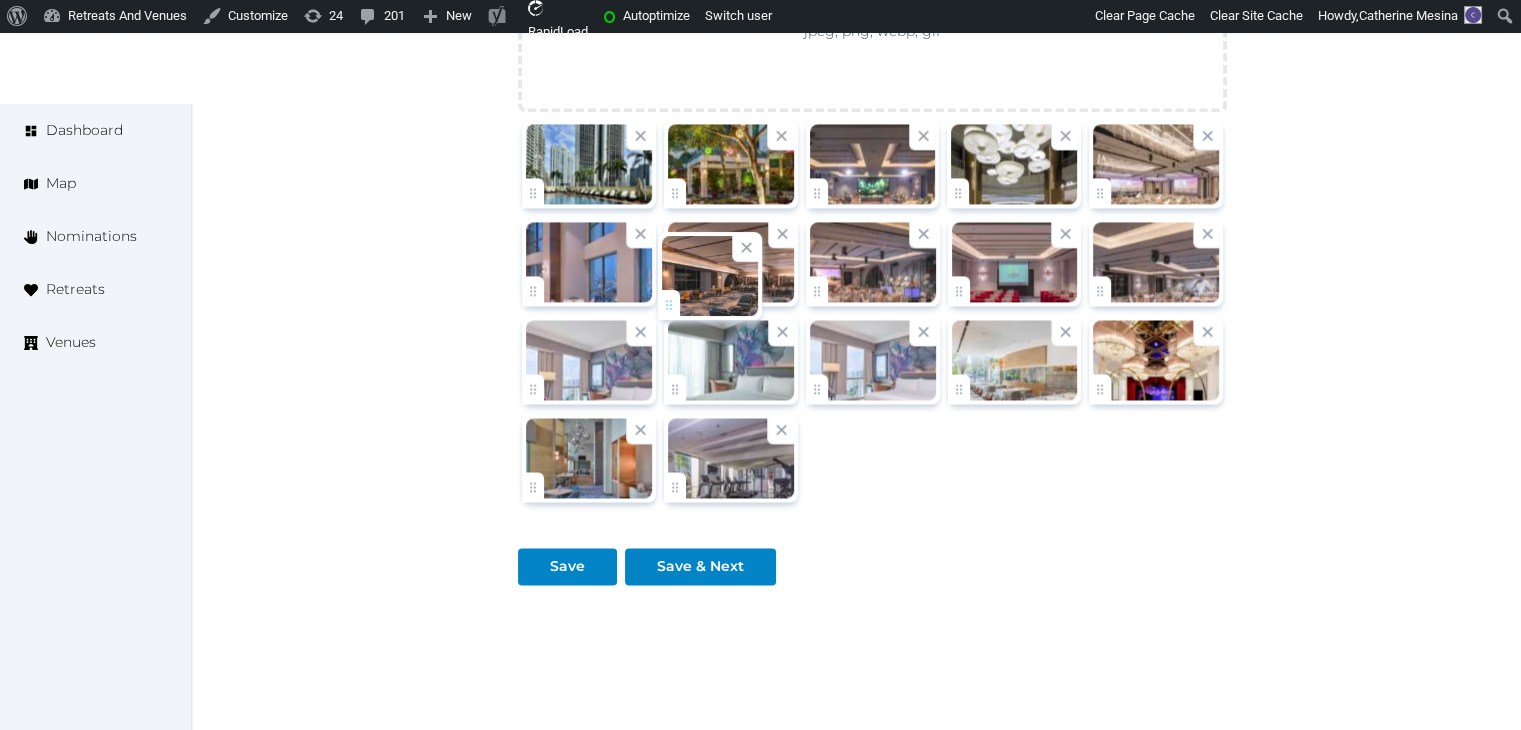 drag, startPoint x: 536, startPoint y: 487, endPoint x: 672, endPoint y: 309, distance: 224.00893 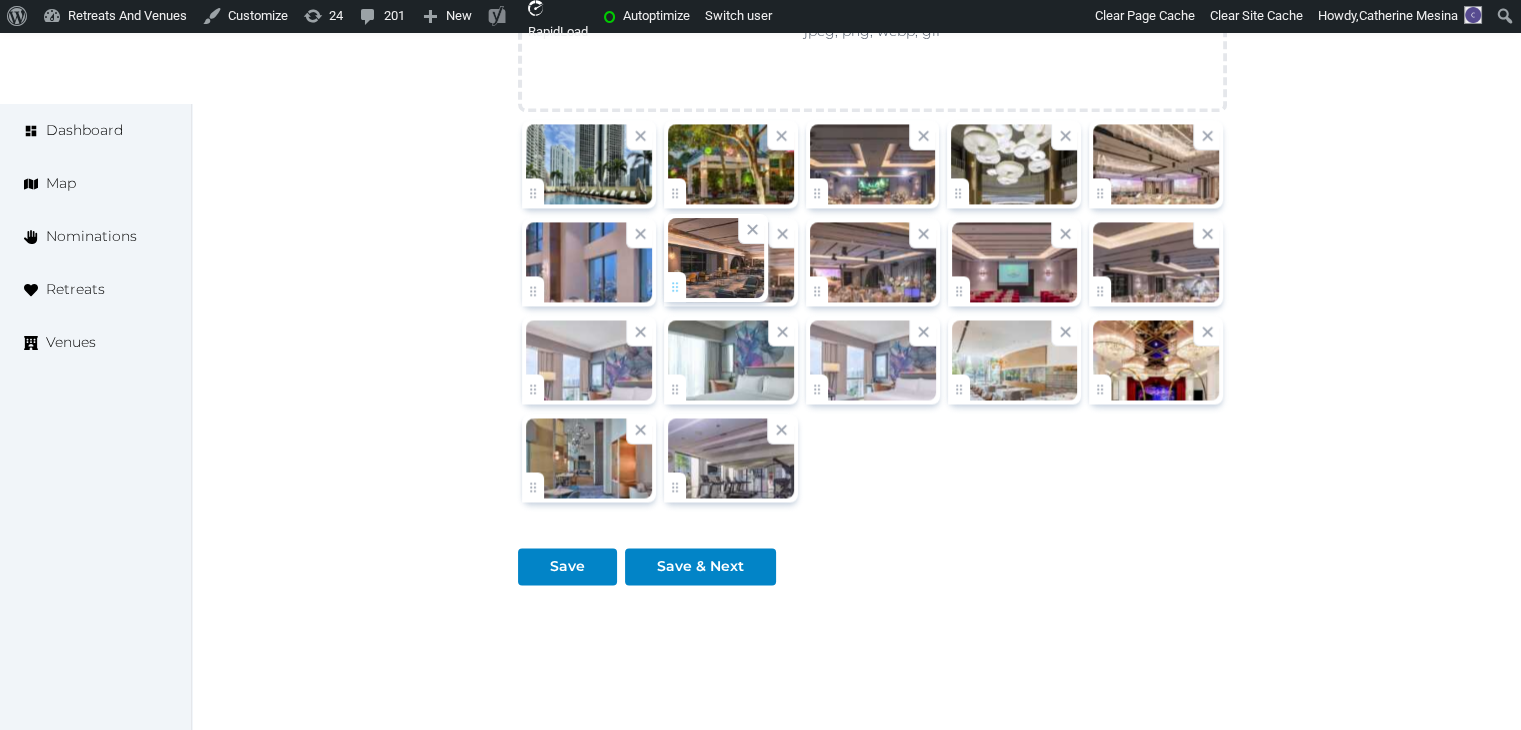click on "Catherine Mesina   Account My Venue Listings My Retreats Logout      Dashboard Map Nominations Retreats Venues Edit venue 60 %  complete Fill out all the fields in your listing to increase its completion percentage.   A higher completion percentage will make your listing more attractive and result in better matches. Grand Copthorne Waterfront Hotel   View  listing   Open    Close CRM Lead Basic details Pricing and policies Retreat spaces Meeting spaces Accommodations Amenities Food and dining Activities and experiences Location Environment Types of retreats Brochures Notes Ownership Administration Activity This venue is live and visible to the public Mark draft Archive Venue owned by RetreatsAndVenues Manager c.o.r.e.y.sanford@retreatsandvenues.com Copy ownership transfer link Share this link with any user to transfer ownership of this venue. Users without accounts will be directed to register. Copy update link Copy recommended link Name *" at bounding box center [760, -1130] 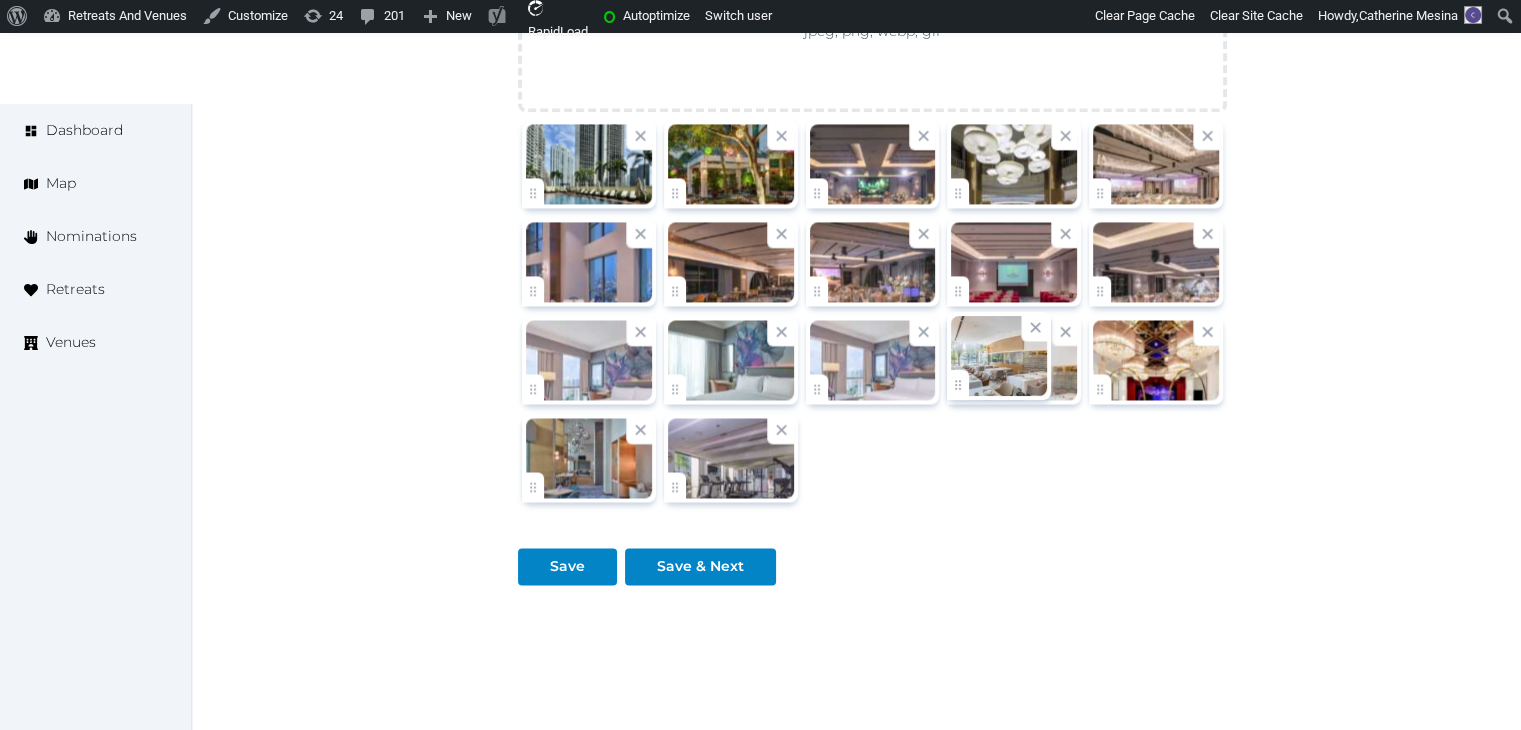 click on "Catherine Mesina   Account My Venue Listings My Retreats Logout      Dashboard Map Nominations Retreats Venues Edit venue 60 %  complete Fill out all the fields in your listing to increase its completion percentage.   A higher completion percentage will make your listing more attractive and result in better matches. Grand Copthorne Waterfront Hotel   View  listing   Open    Close CRM Lead Basic details Pricing and policies Retreat spaces Meeting spaces Accommodations Amenities Food and dining Activities and experiences Location Environment Types of retreats Brochures Notes Ownership Administration Activity This venue is live and visible to the public Mark draft Archive Venue owned by RetreatsAndVenues Manager c.o.r.e.y.sanford@retreatsandvenues.com Copy ownership transfer link Share this link with any user to transfer ownership of this venue. Users without accounts will be directed to register. Copy update link Copy recommended link Name *" at bounding box center [760, -1130] 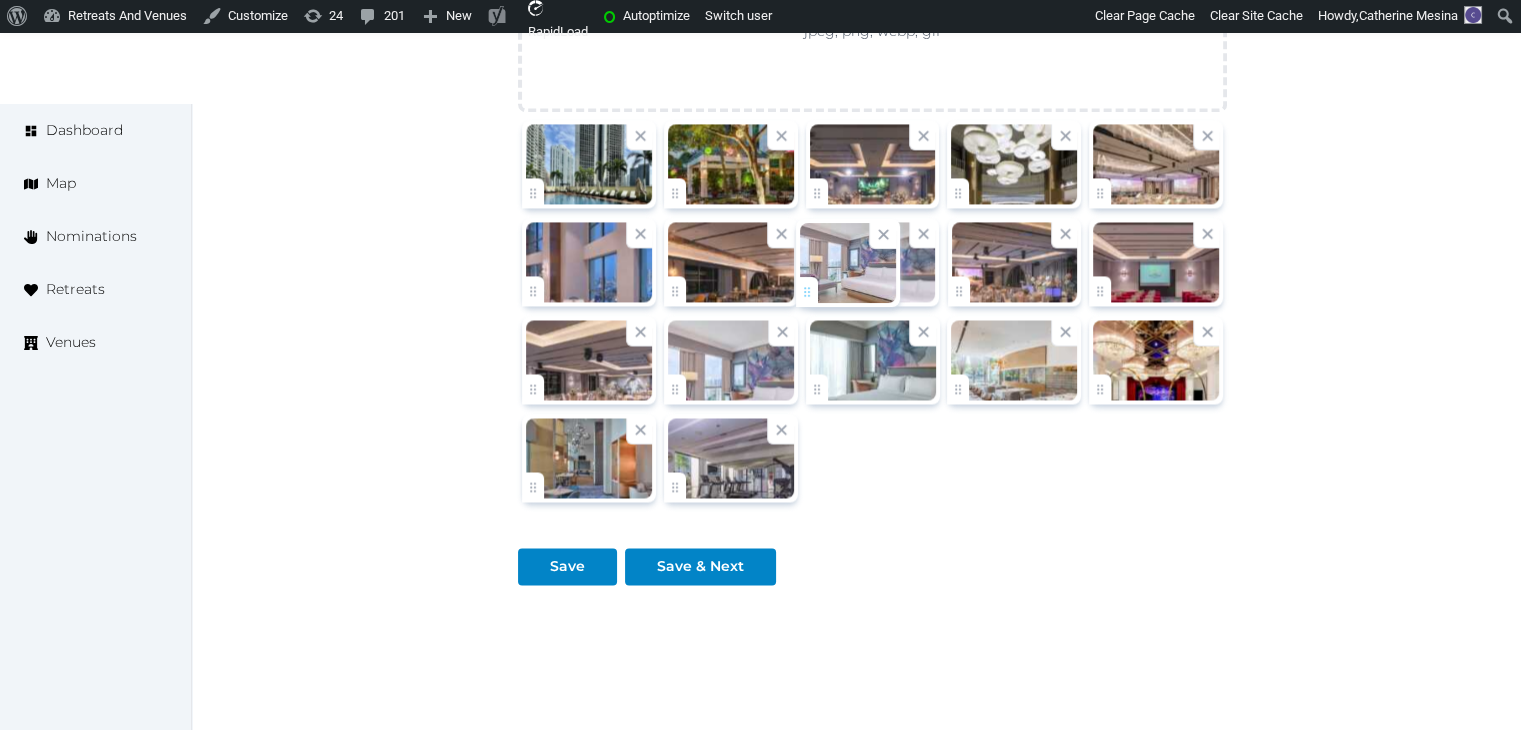drag, startPoint x: 813, startPoint y: 381, endPoint x: 803, endPoint y: 286, distance: 95.524864 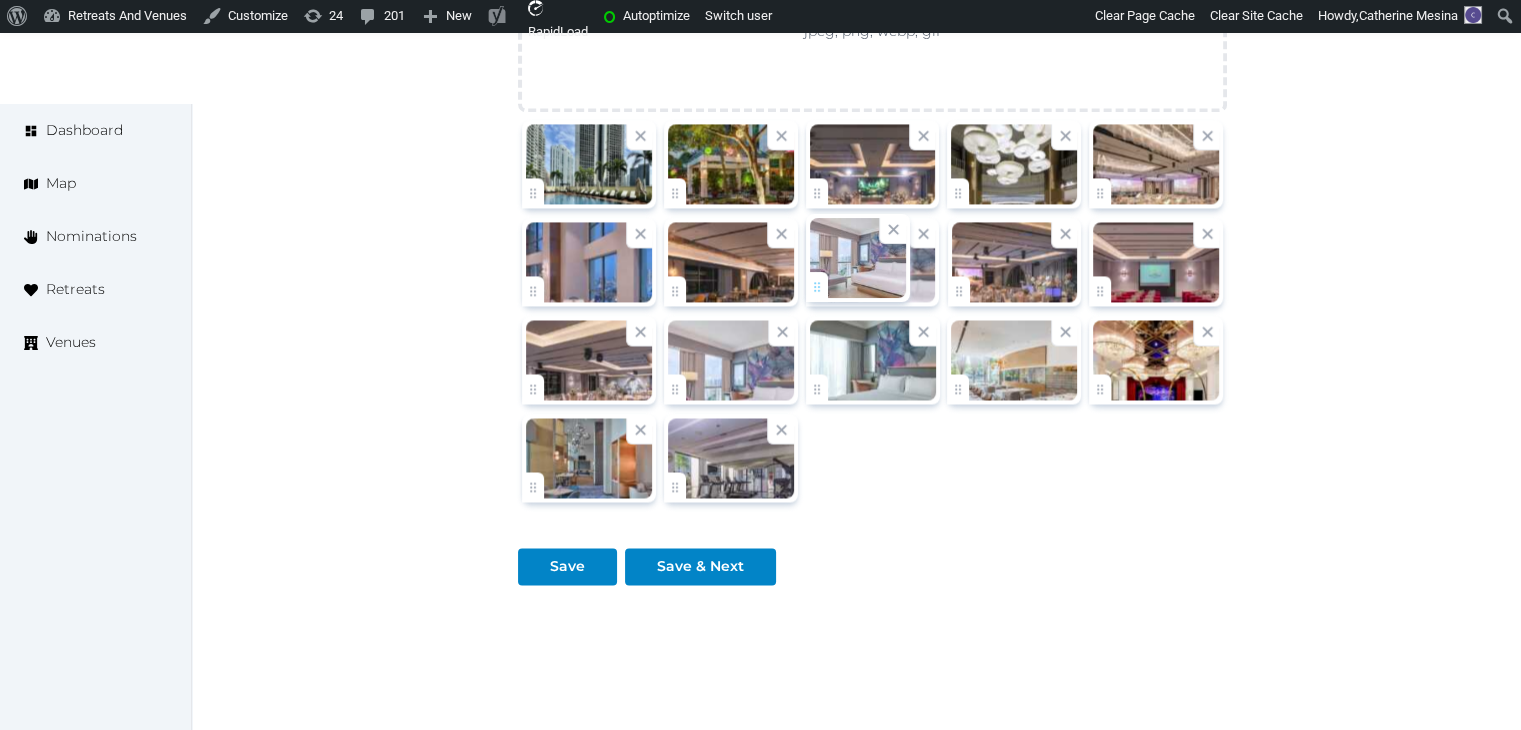 click on "Catherine Mesina   Account My Venue Listings My Retreats Logout      Dashboard Map Nominations Retreats Venues Edit venue 60 %  complete Fill out all the fields in your listing to increase its completion percentage.   A higher completion percentage will make your listing more attractive and result in better matches. Grand Copthorne Waterfront Hotel   View  listing   Open    Close CRM Lead Basic details Pricing and policies Retreat spaces Meeting spaces Accommodations Amenities Food and dining Activities and experiences Location Environment Types of retreats Brochures Notes Ownership Administration Activity This venue is live and visible to the public Mark draft Archive Venue owned by RetreatsAndVenues Manager c.o.r.e.y.sanford@retreatsandvenues.com Copy ownership transfer link Share this link with any user to transfer ownership of this venue. Users without accounts will be directed to register. Copy update link Copy recommended link Name *" at bounding box center (760, -1130) 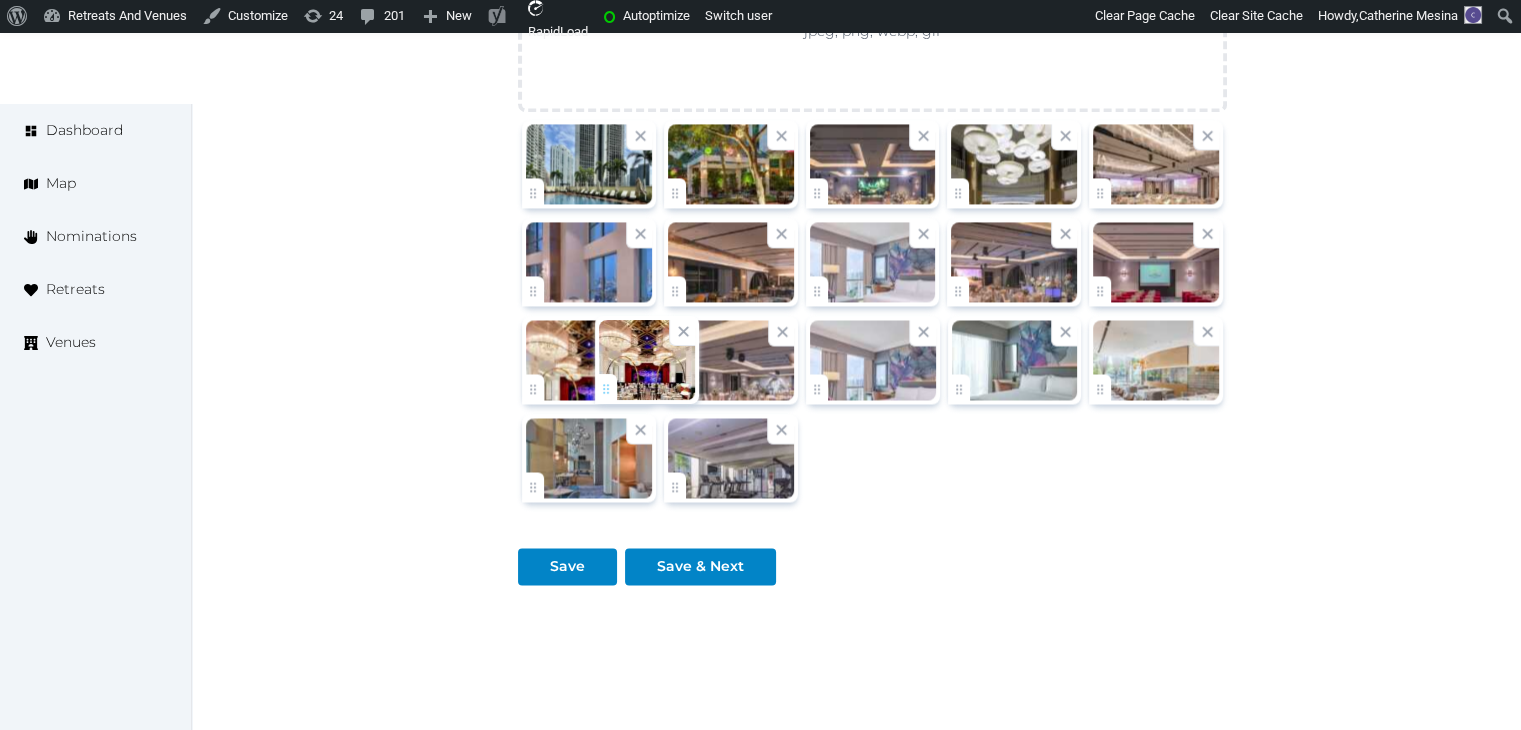 drag, startPoint x: 1103, startPoint y: 380, endPoint x: 613, endPoint y: 384, distance: 490.01633 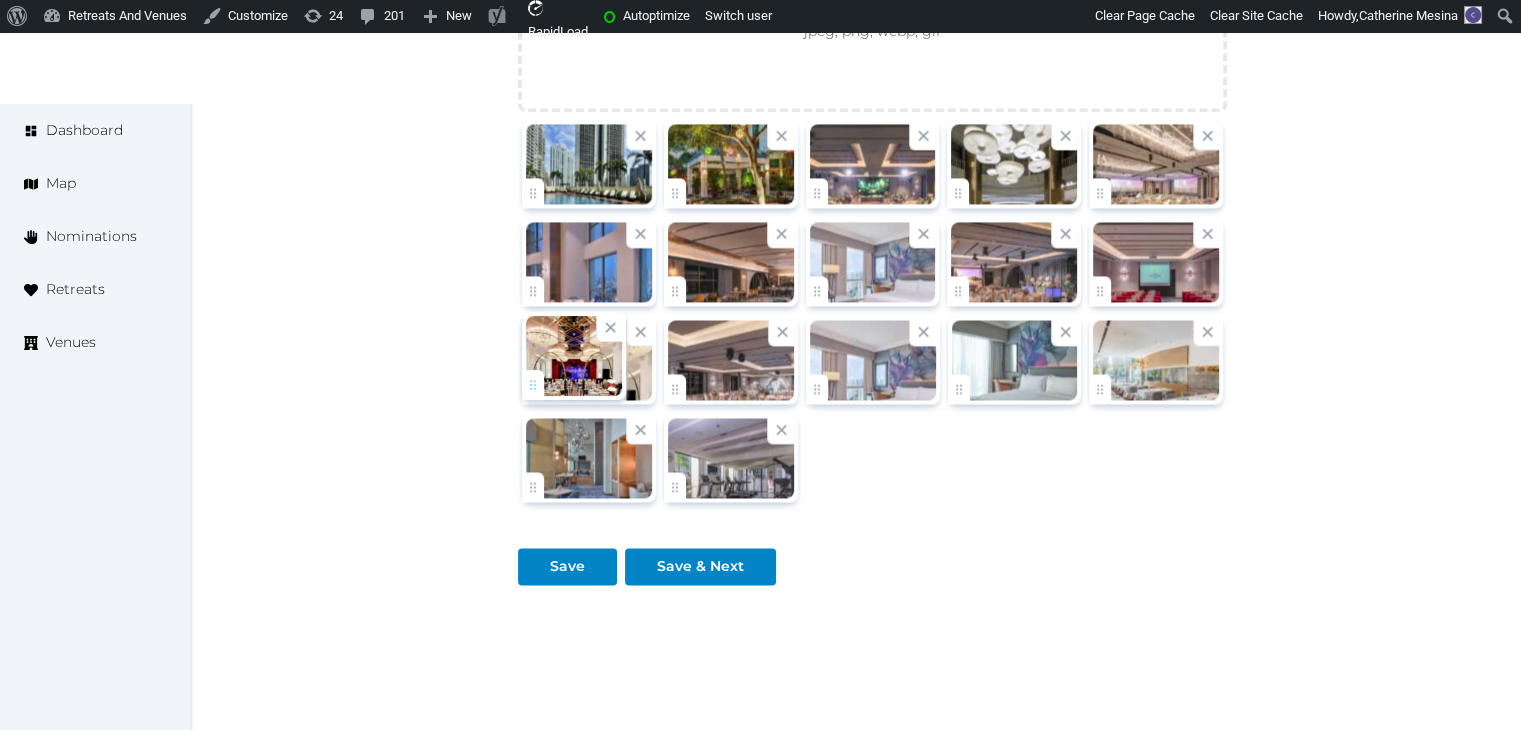 click on "Catherine Mesina   Account My Venue Listings My Retreats Logout      Dashboard Map Nominations Retreats Venues Edit venue 60 %  complete Fill out all the fields in your listing to increase its completion percentage.   A higher completion percentage will make your listing more attractive and result in better matches. Grand Copthorne Waterfront Hotel   View  listing   Open    Close CRM Lead Basic details Pricing and policies Retreat spaces Meeting spaces Accommodations Amenities Food and dining Activities and experiences Location Environment Types of retreats Brochures Notes Ownership Administration Activity This venue is live and visible to the public Mark draft Archive Venue owned by RetreatsAndVenues Manager c.o.r.e.y.sanford@retreatsandvenues.com Copy ownership transfer link Share this link with any user to transfer ownership of this venue. Users without accounts will be directed to register. Copy update link Copy recommended link Name *" at bounding box center [760, -1130] 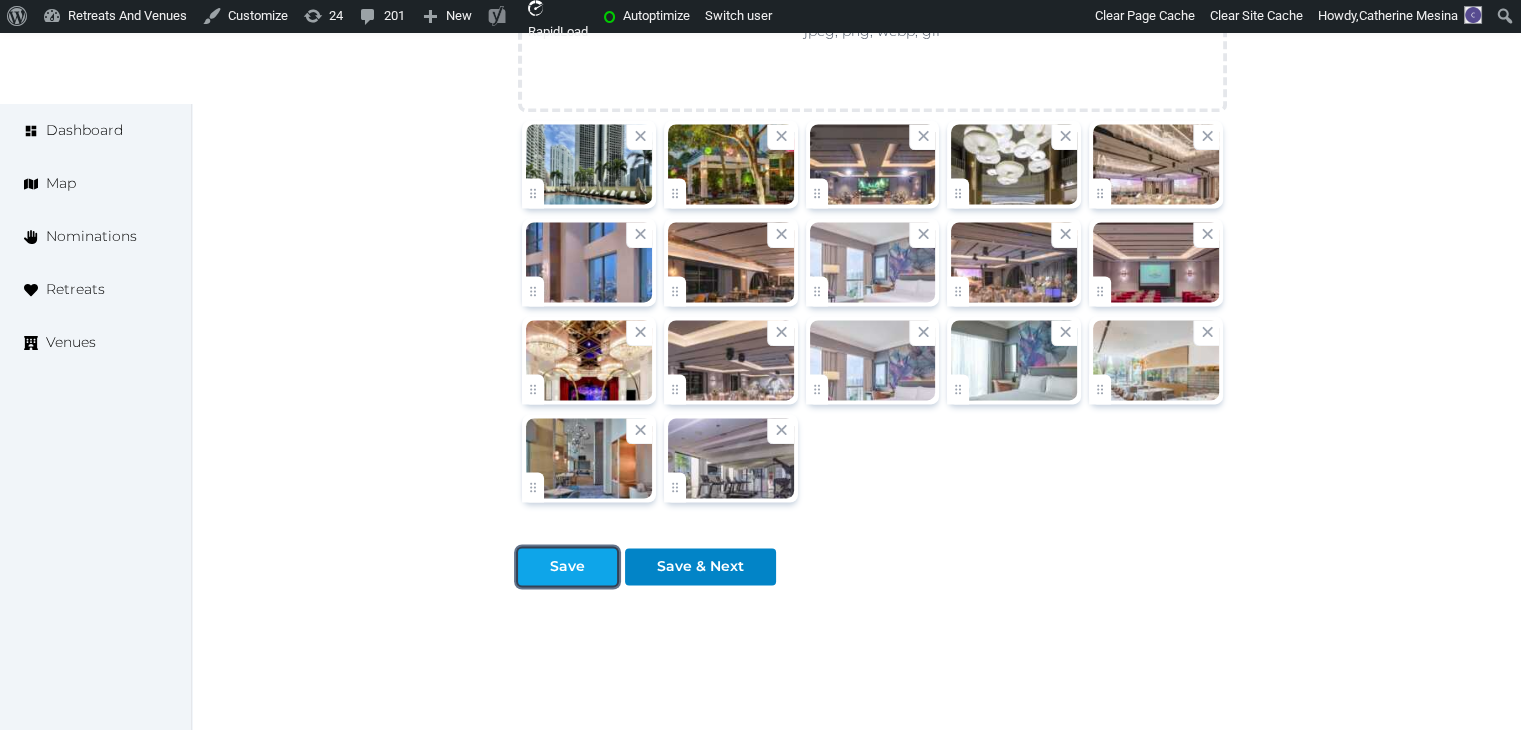 click at bounding box center (601, 566) 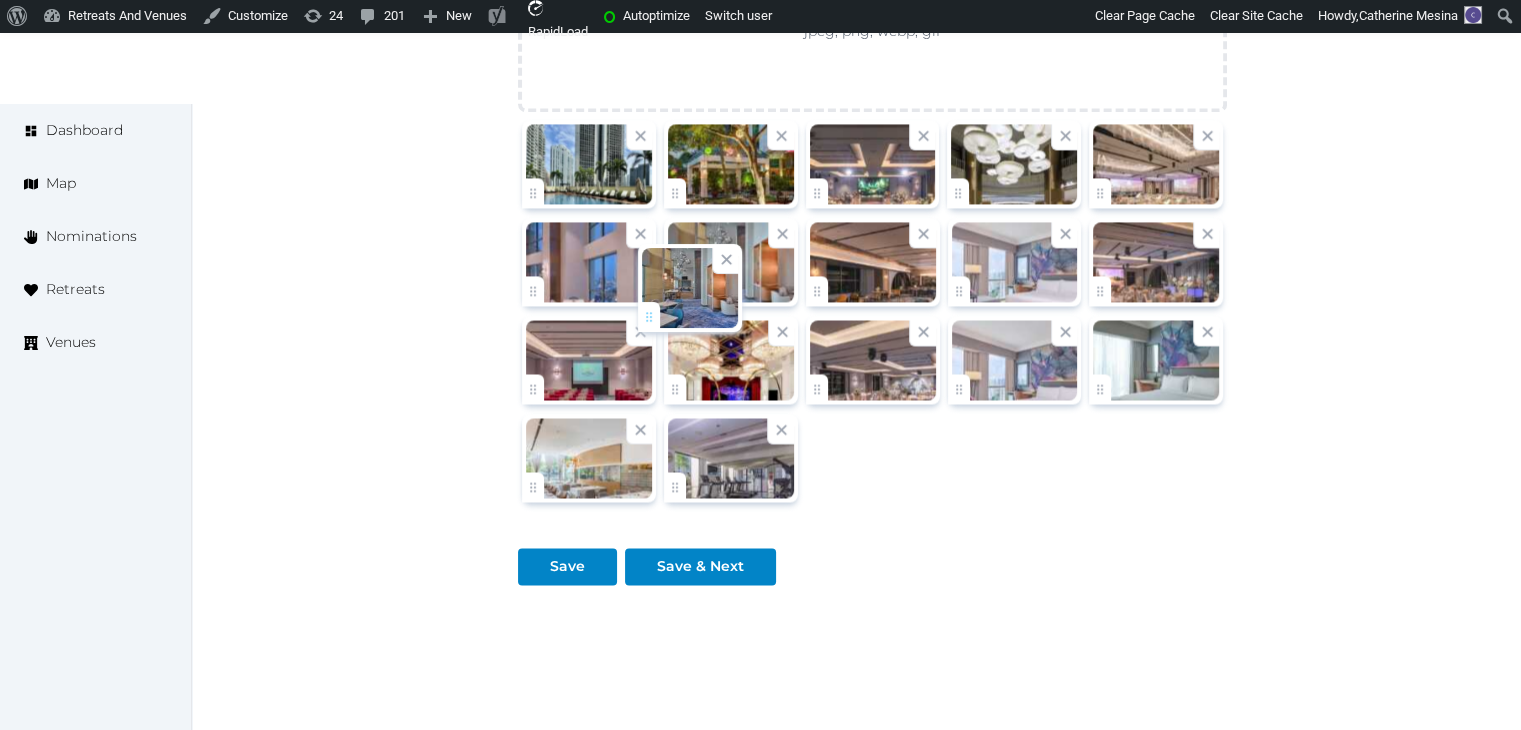 drag, startPoint x: 544, startPoint y: 491, endPoint x: 670, endPoint y: 304, distance: 225.48836 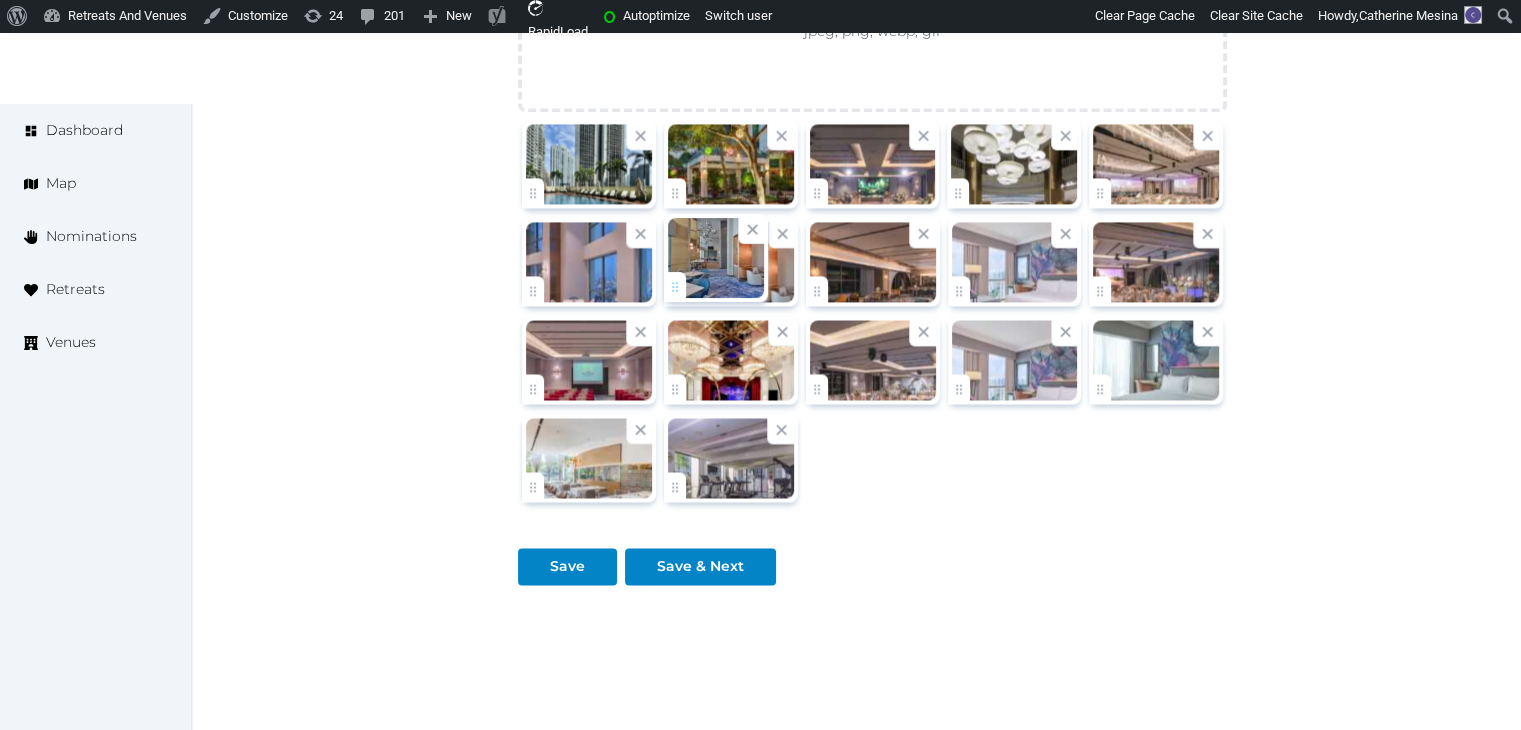 click on "Catherine Mesina   Account My Venue Listings My Retreats Logout      Dashboard Map Nominations Retreats Venues Edit venue 60 %  complete Fill out all the fields in your listing to increase its completion percentage.   A higher completion percentage will make your listing more attractive and result in better matches. Grand Copthorne Waterfront Hotel   View  listing   Open    Close CRM Lead Basic details Pricing and policies Retreat spaces Meeting spaces Accommodations Amenities Food and dining Activities and experiences Location Environment Types of retreats Brochures Notes Ownership Administration Activity This venue is live and visible to the public Mark draft Archive Venue owned by RetreatsAndVenues Manager c.o.r.e.y.sanford@retreatsandvenues.com Copy ownership transfer link Share this link with any user to transfer ownership of this venue. Users without accounts will be directed to register. Copy update link Copy recommended link Name *" at bounding box center [760, -1130] 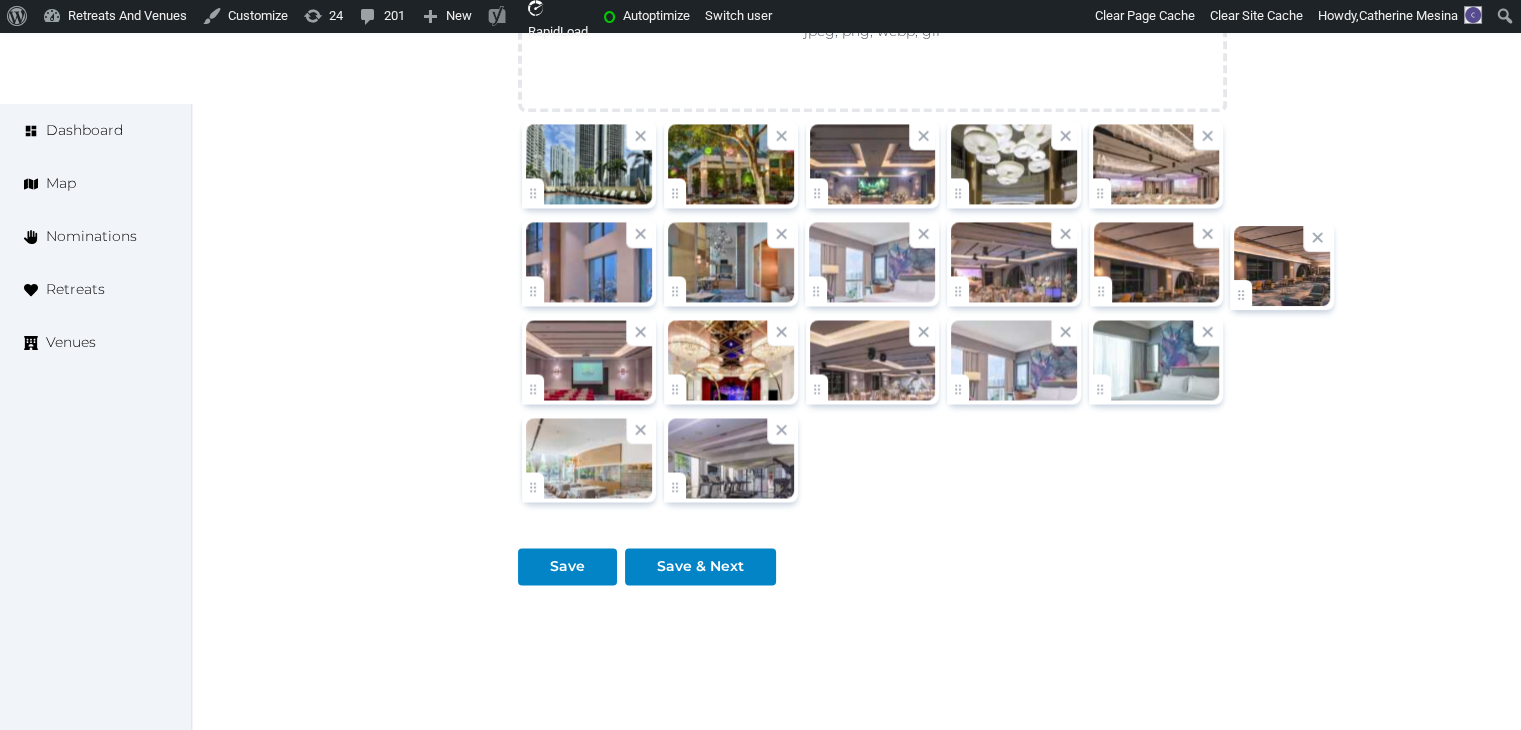drag, startPoint x: 827, startPoint y: 290, endPoint x: 1156, endPoint y: 308, distance: 329.49203 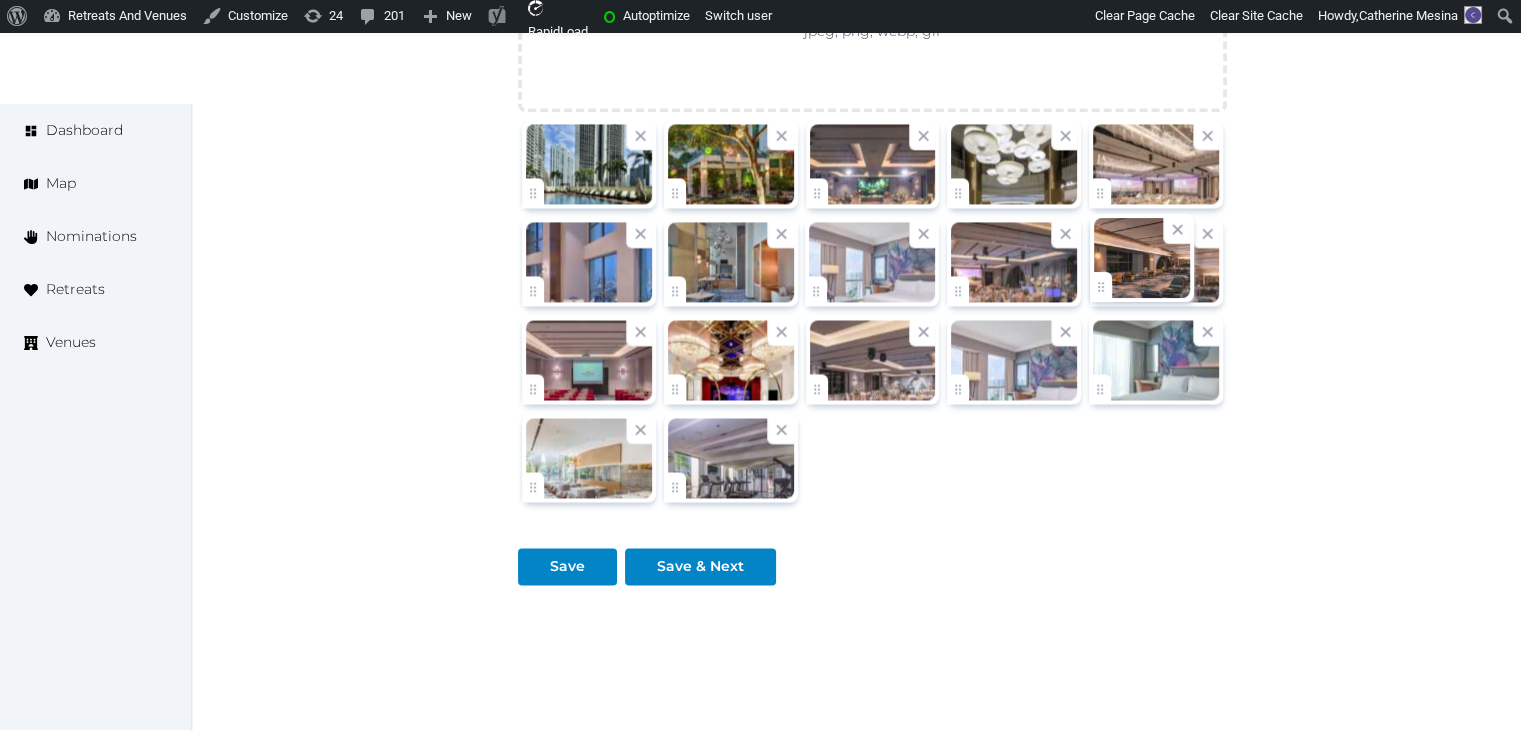 click on "Catherine Mesina   Account My Venue Listings My Retreats Logout      Dashboard Map Nominations Retreats Venues Edit venue 60 %  complete Fill out all the fields in your listing to increase its completion percentage.   A higher completion percentage will make your listing more attractive and result in better matches. Grand Copthorne Waterfront Hotel   View  listing   Open    Close CRM Lead Basic details Pricing and policies Retreat spaces Meeting spaces Accommodations Amenities Food and dining Activities and experiences Location Environment Types of retreats Brochures Notes Ownership Administration Activity This venue is live and visible to the public Mark draft Archive Venue owned by RetreatsAndVenues Manager c.o.r.e.y.sanford@retreatsandvenues.com Copy ownership transfer link Share this link with any user to transfer ownership of this venue. Users without accounts will be directed to register. Copy update link Copy recommended link Name *" at bounding box center (760, -1130) 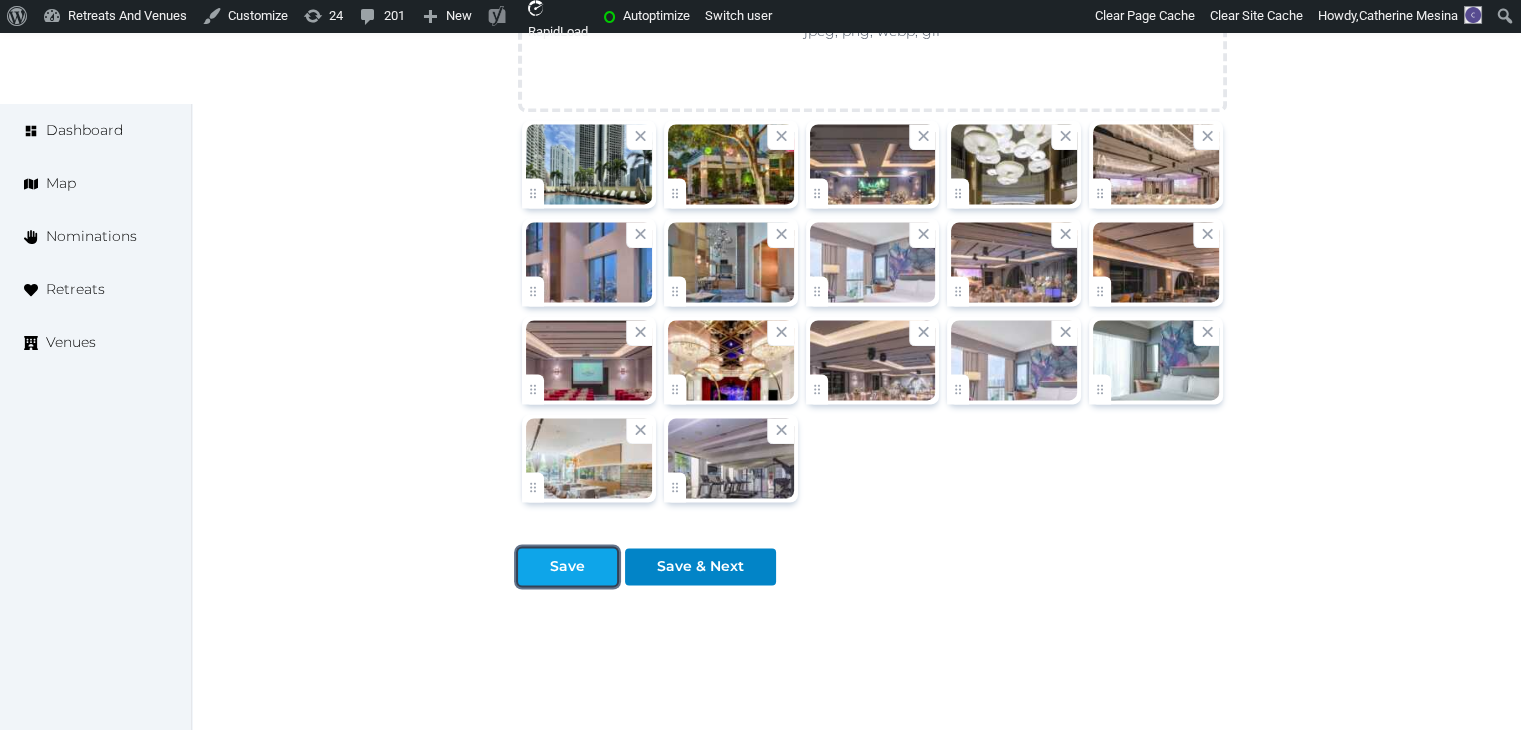 click on "Save" at bounding box center [567, 566] 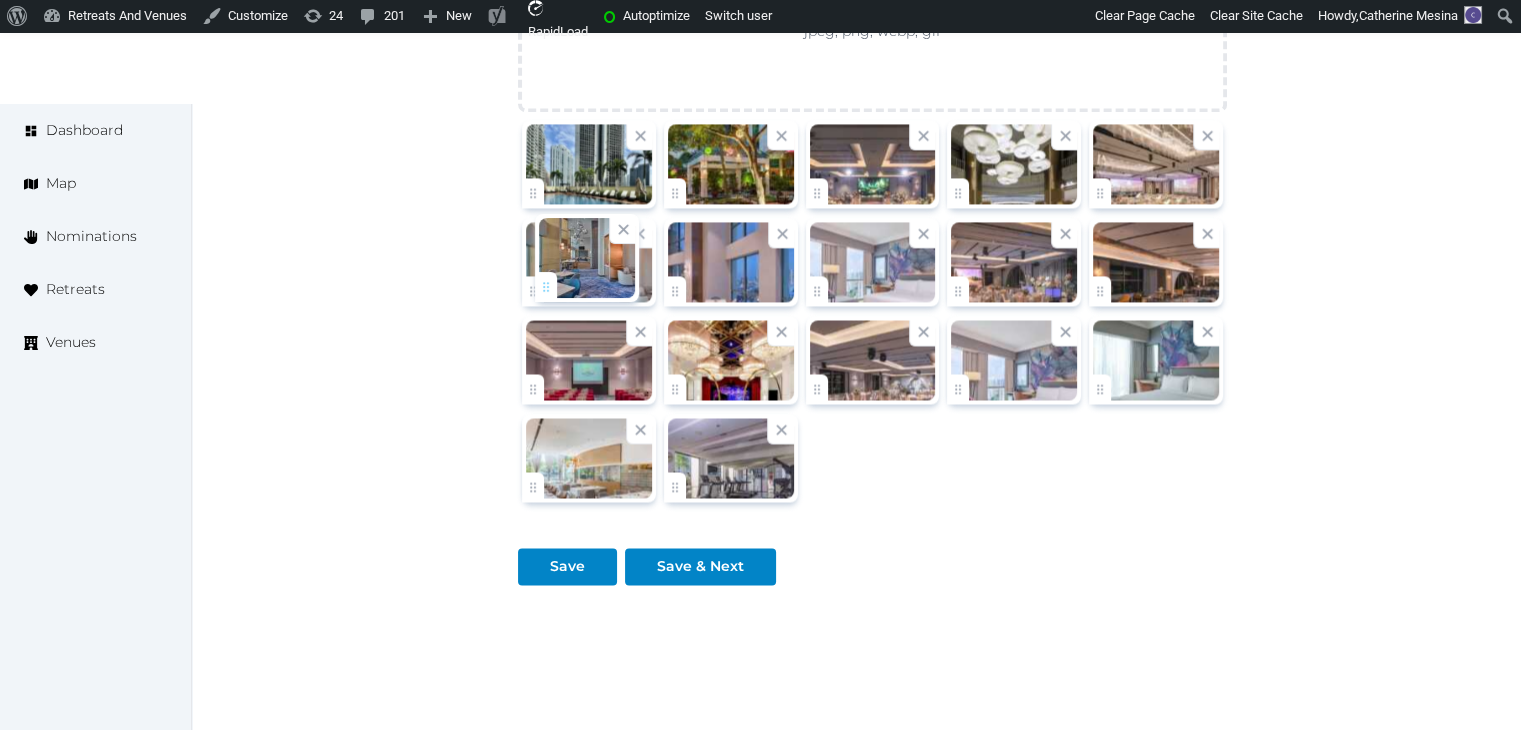 drag, startPoint x: 683, startPoint y: 290, endPoint x: 554, endPoint y: 290, distance: 129 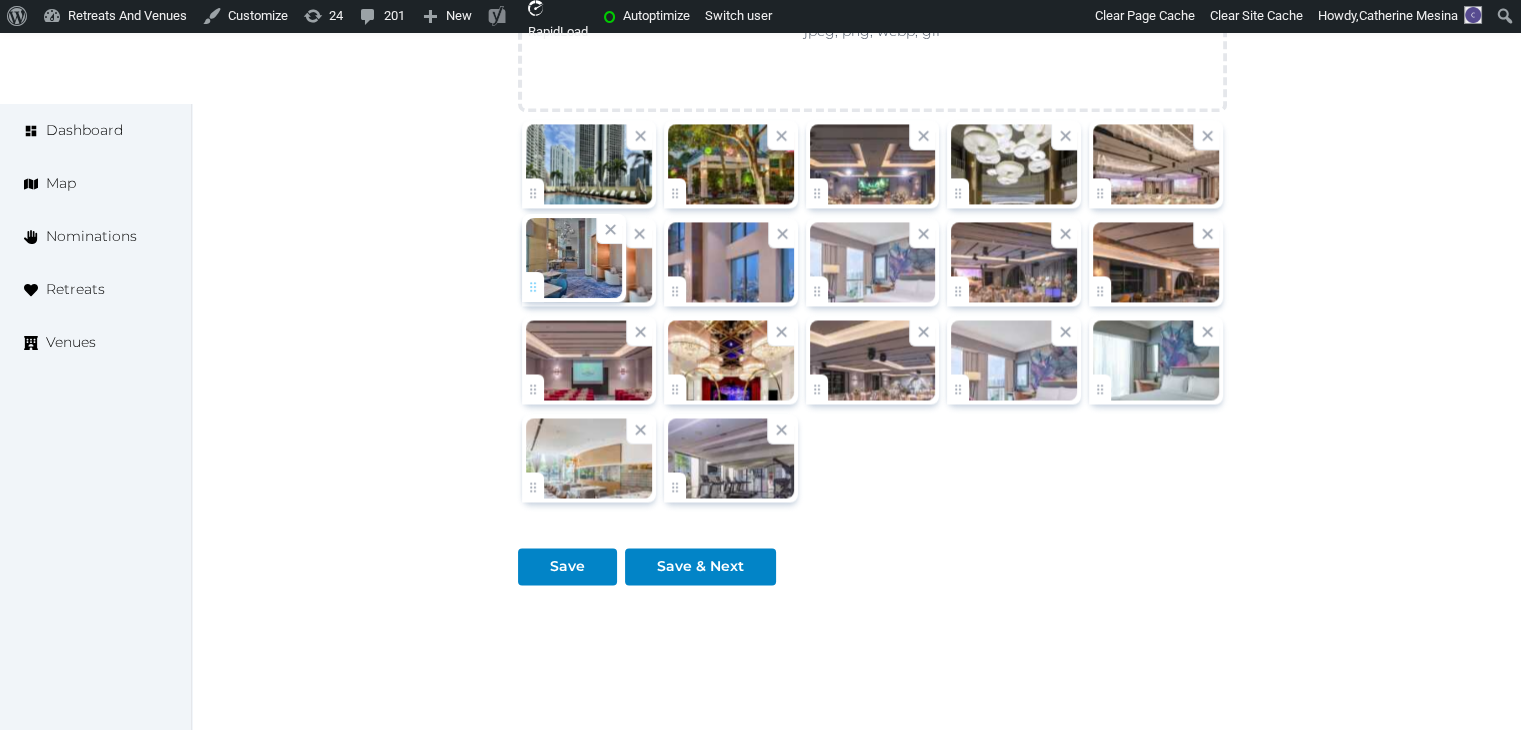 click on "Catherine Mesina   Account My Venue Listings My Retreats Logout      Dashboard Map Nominations Retreats Venues Edit venue 60 %  complete Fill out all the fields in your listing to increase its completion percentage.   A higher completion percentage will make your listing more attractive and result in better matches. Grand Copthorne Waterfront Hotel   View  listing   Open    Close CRM Lead Basic details Pricing and policies Retreat spaces Meeting spaces Accommodations Amenities Food and dining Activities and experiences Location Environment Types of retreats Brochures Notes Ownership Administration Activity This venue is live and visible to the public Mark draft Archive Venue owned by RetreatsAndVenues Manager c.o.r.e.y.sanford@retreatsandvenues.com Copy ownership transfer link Share this link with any user to transfer ownership of this venue. Users without accounts will be directed to register. Copy update link Copy recommended link Name *" at bounding box center [760, -1130] 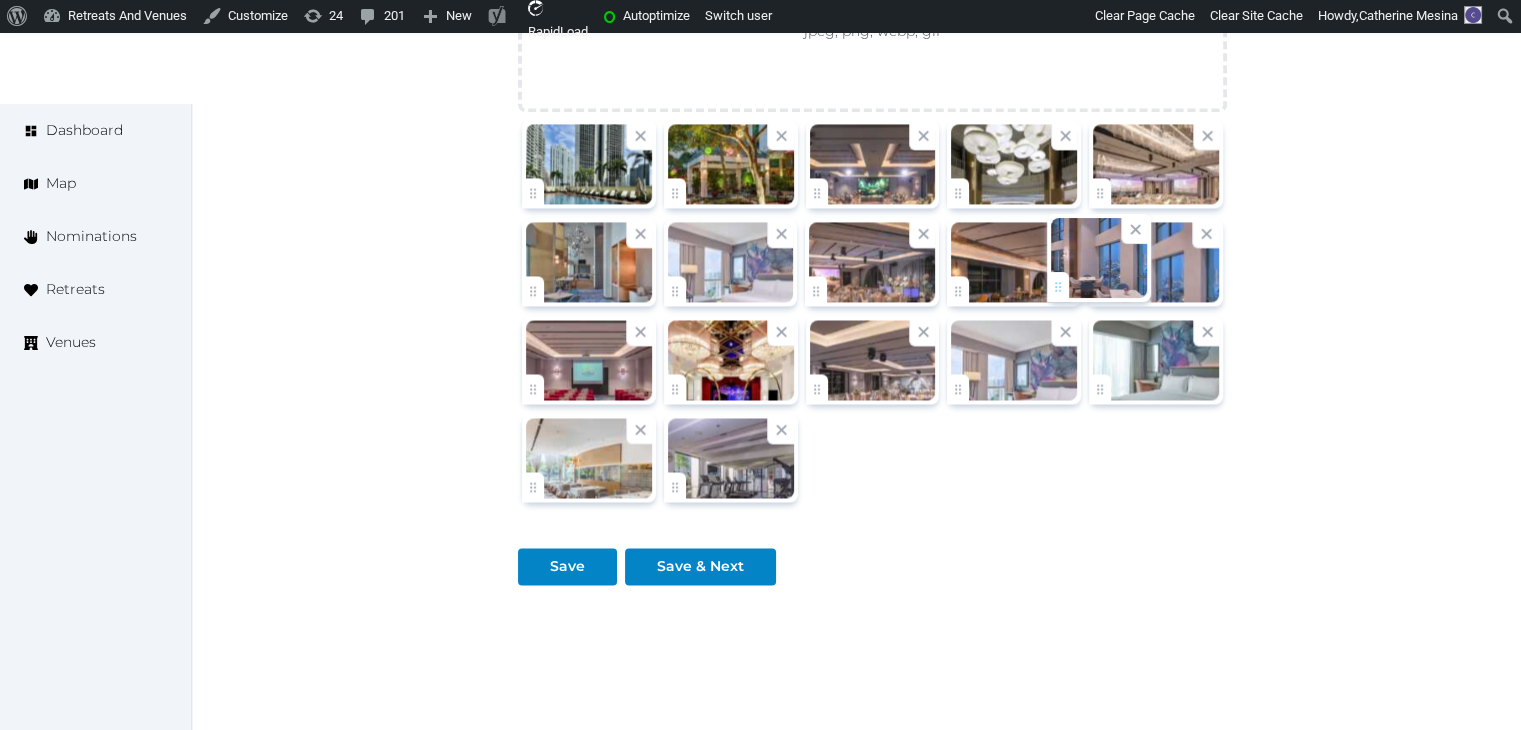 drag, startPoint x: 678, startPoint y: 273, endPoint x: 1108, endPoint y: 273, distance: 430 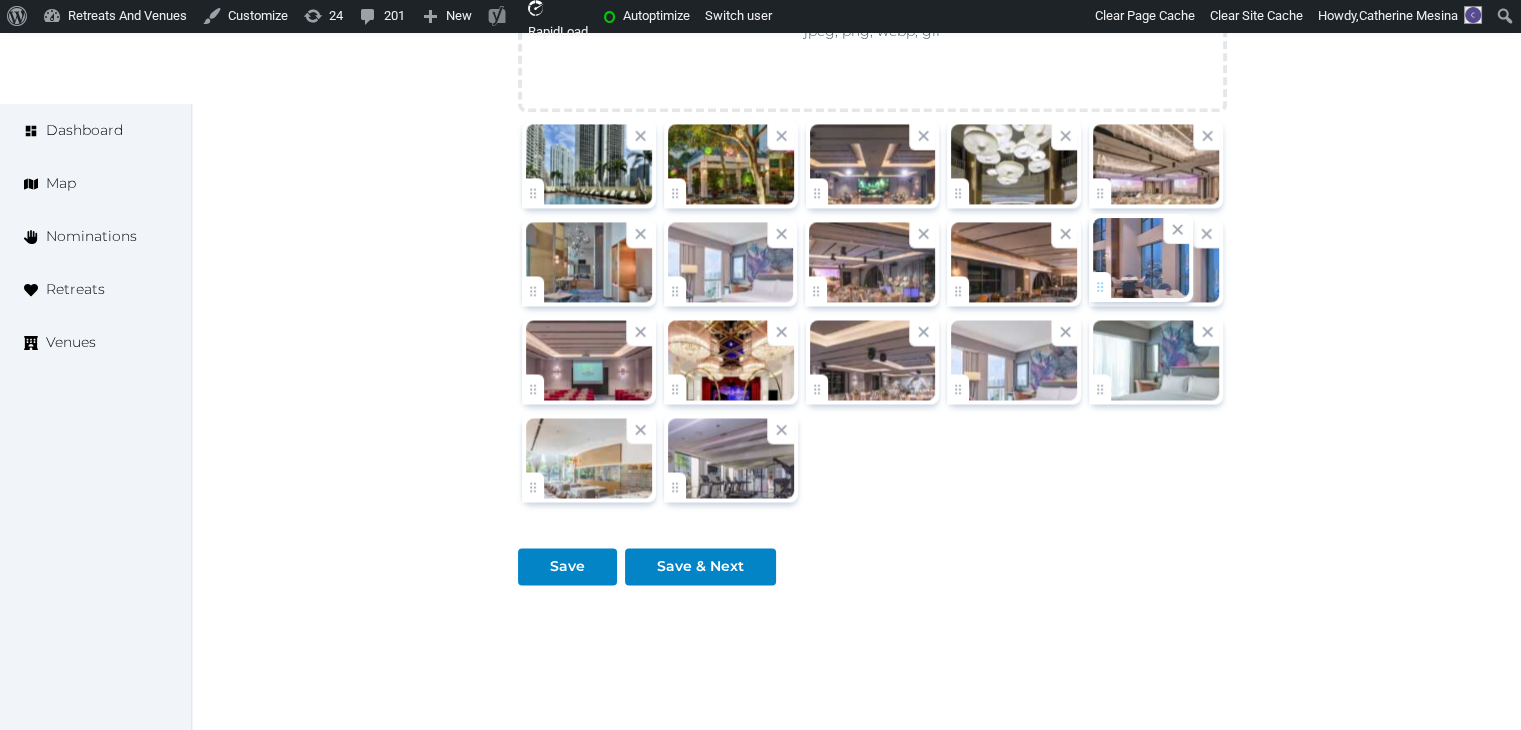 click on "Catherine Mesina   Account My Venue Listings My Retreats Logout      Dashboard Map Nominations Retreats Venues Edit venue 60 %  complete Fill out all the fields in your listing to increase its completion percentage.   A higher completion percentage will make your listing more attractive and result in better matches. Grand Copthorne Waterfront Hotel   View  listing   Open    Close CRM Lead Basic details Pricing and policies Retreat spaces Meeting spaces Accommodations Amenities Food and dining Activities and experiences Location Environment Types of retreats Brochures Notes Ownership Administration Activity This venue is live and visible to the public Mark draft Archive Venue owned by RetreatsAndVenues Manager c.o.r.e.y.sanford@retreatsandvenues.com Copy ownership transfer link Share this link with any user to transfer ownership of this venue. Users without accounts will be directed to register. Copy update link Copy recommended link Name *" at bounding box center [760, -1130] 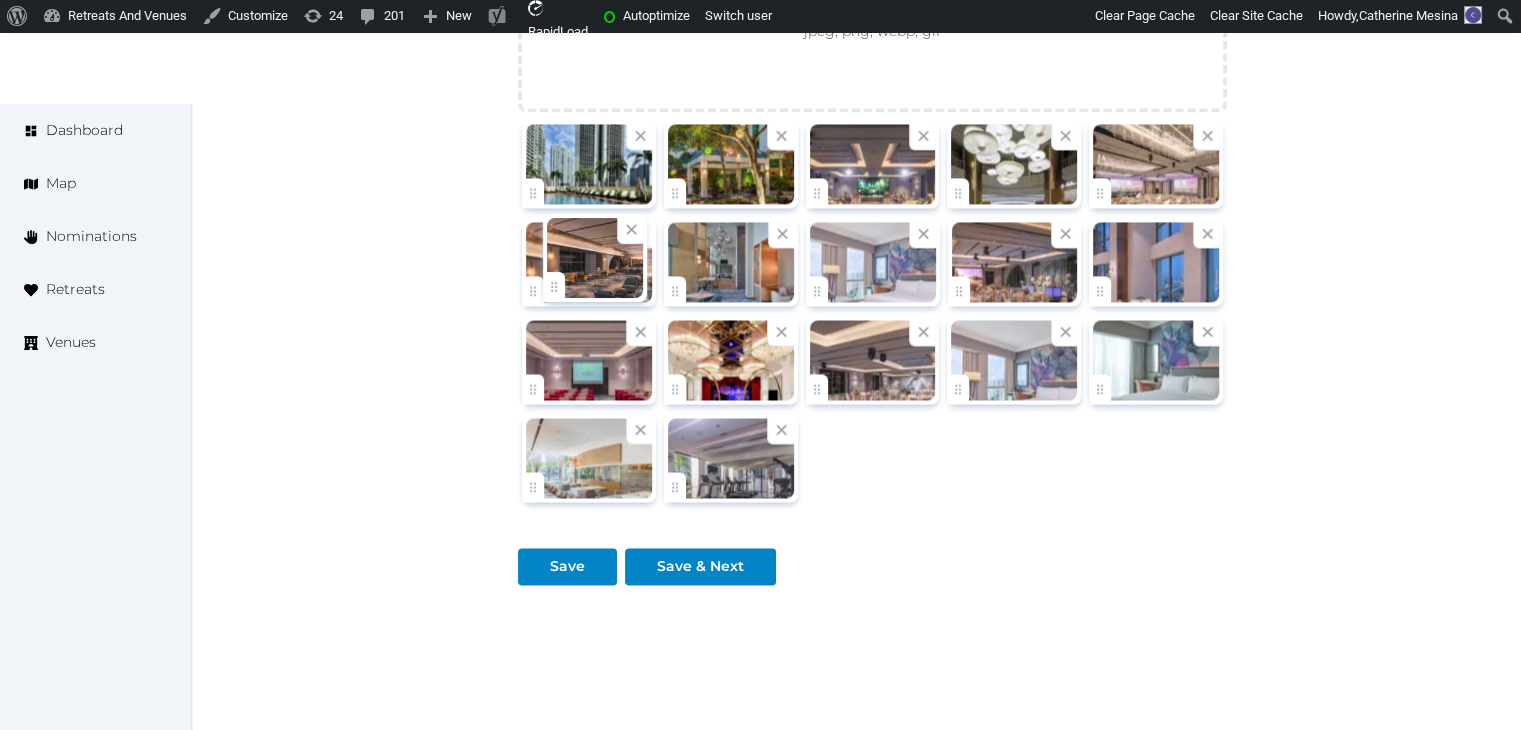 drag, startPoint x: 947, startPoint y: 289, endPoint x: 501, endPoint y: 299, distance: 446.1121 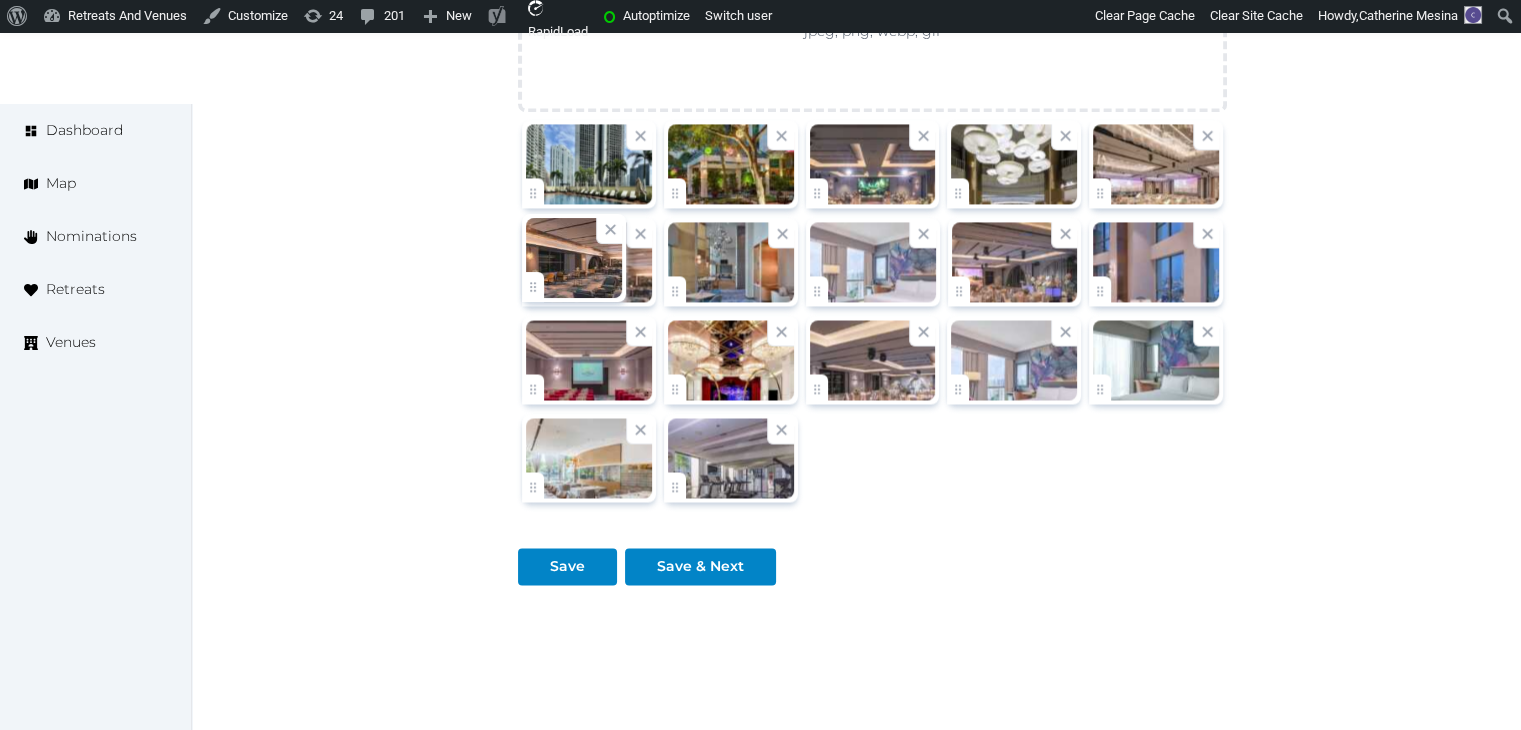 click on "Catherine Mesina   Account My Venue Listings My Retreats Logout      Dashboard Map Nominations Retreats Venues Edit venue 60 %  complete Fill out all the fields in your listing to increase its completion percentage.   A higher completion percentage will make your listing more attractive and result in better matches. Grand Copthorne Waterfront Hotel   View  listing   Open    Close CRM Lead Basic details Pricing and policies Retreat spaces Meeting spaces Accommodations Amenities Food and dining Activities and experiences Location Environment Types of retreats Brochures Notes Ownership Administration Activity This venue is live and visible to the public Mark draft Archive Venue owned by RetreatsAndVenues Manager c.o.r.e.y.sanford@retreatsandvenues.com Copy ownership transfer link Share this link with any user to transfer ownership of this venue. Users without accounts will be directed to register. Copy update link Copy recommended link Name *" at bounding box center [760, -1130] 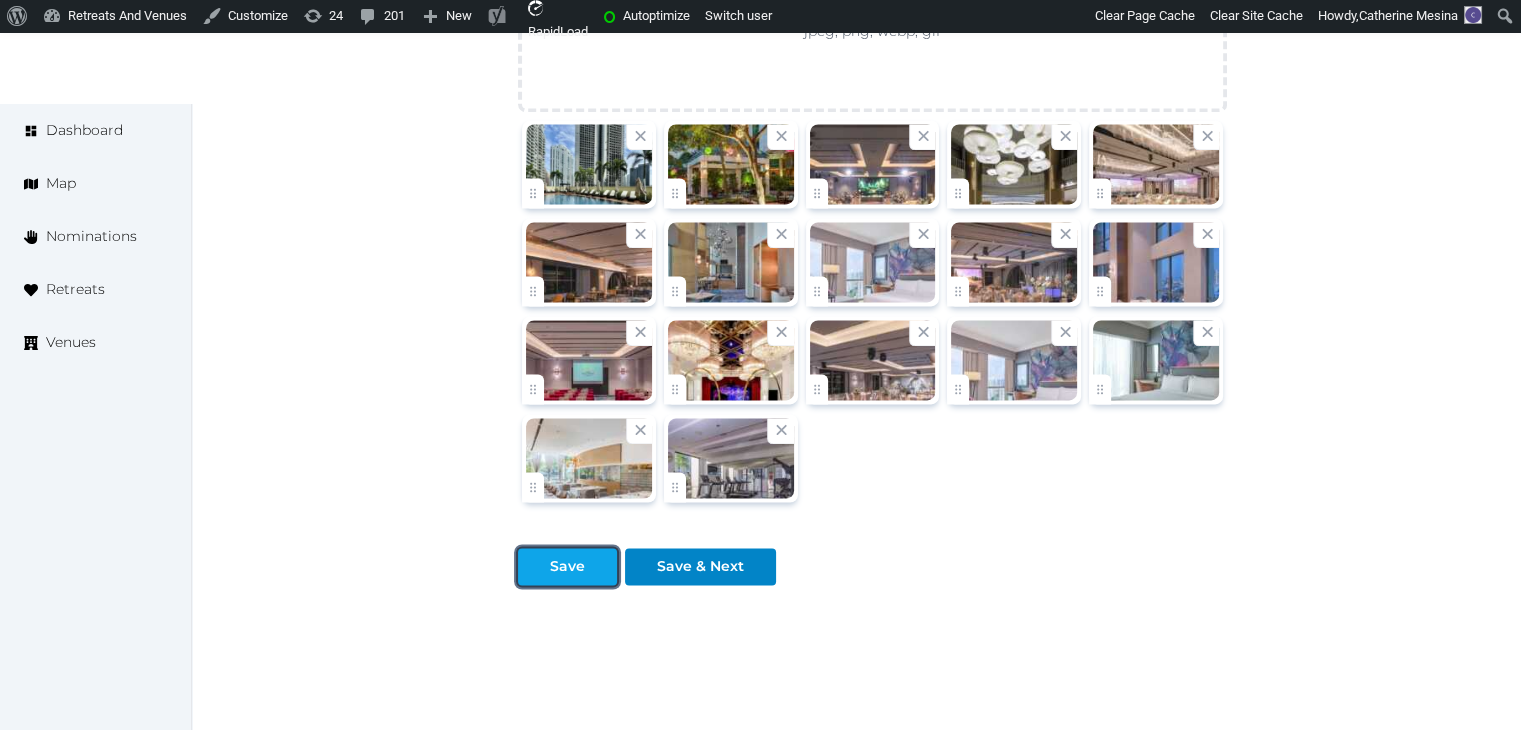 click on "Save" at bounding box center (567, 566) 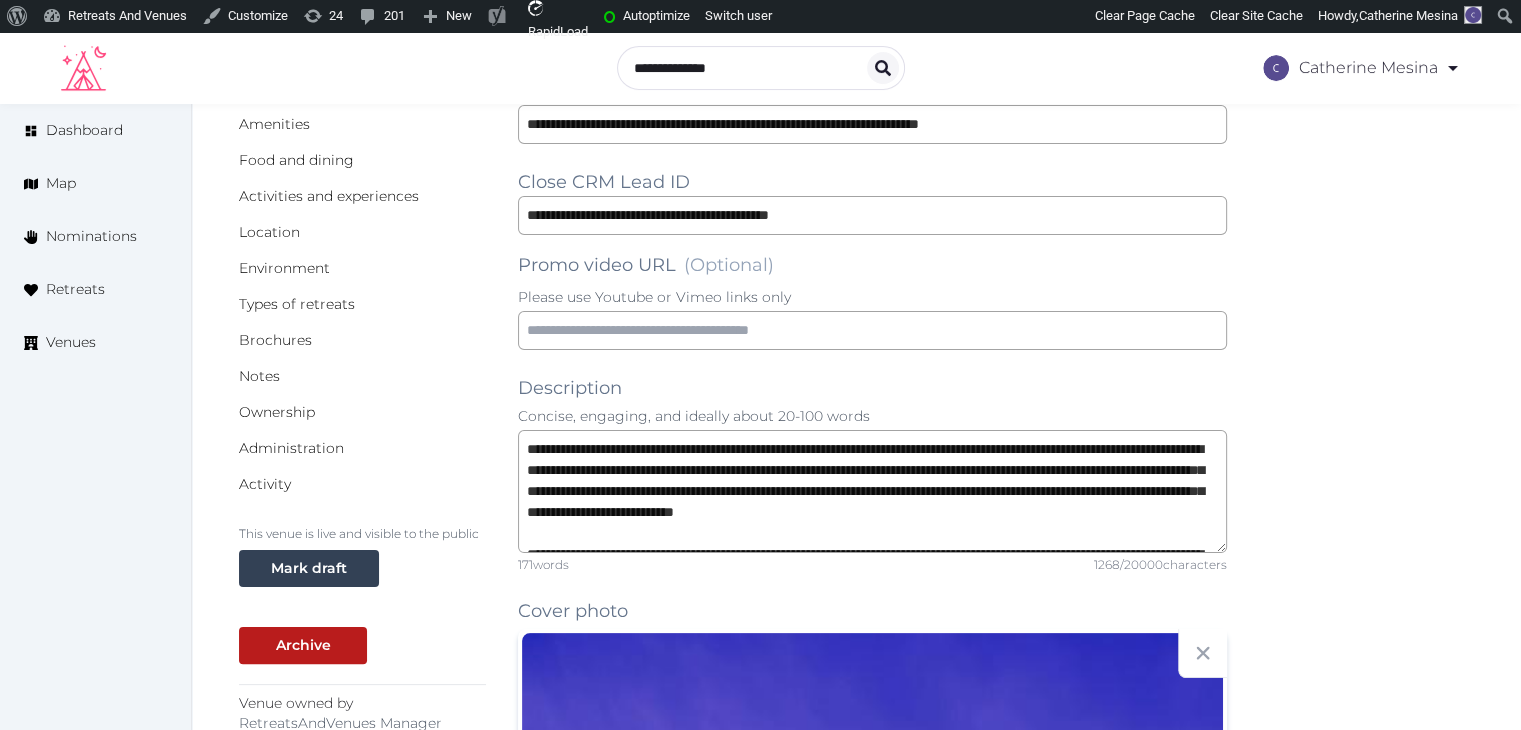 scroll, scrollTop: 300, scrollLeft: 0, axis: vertical 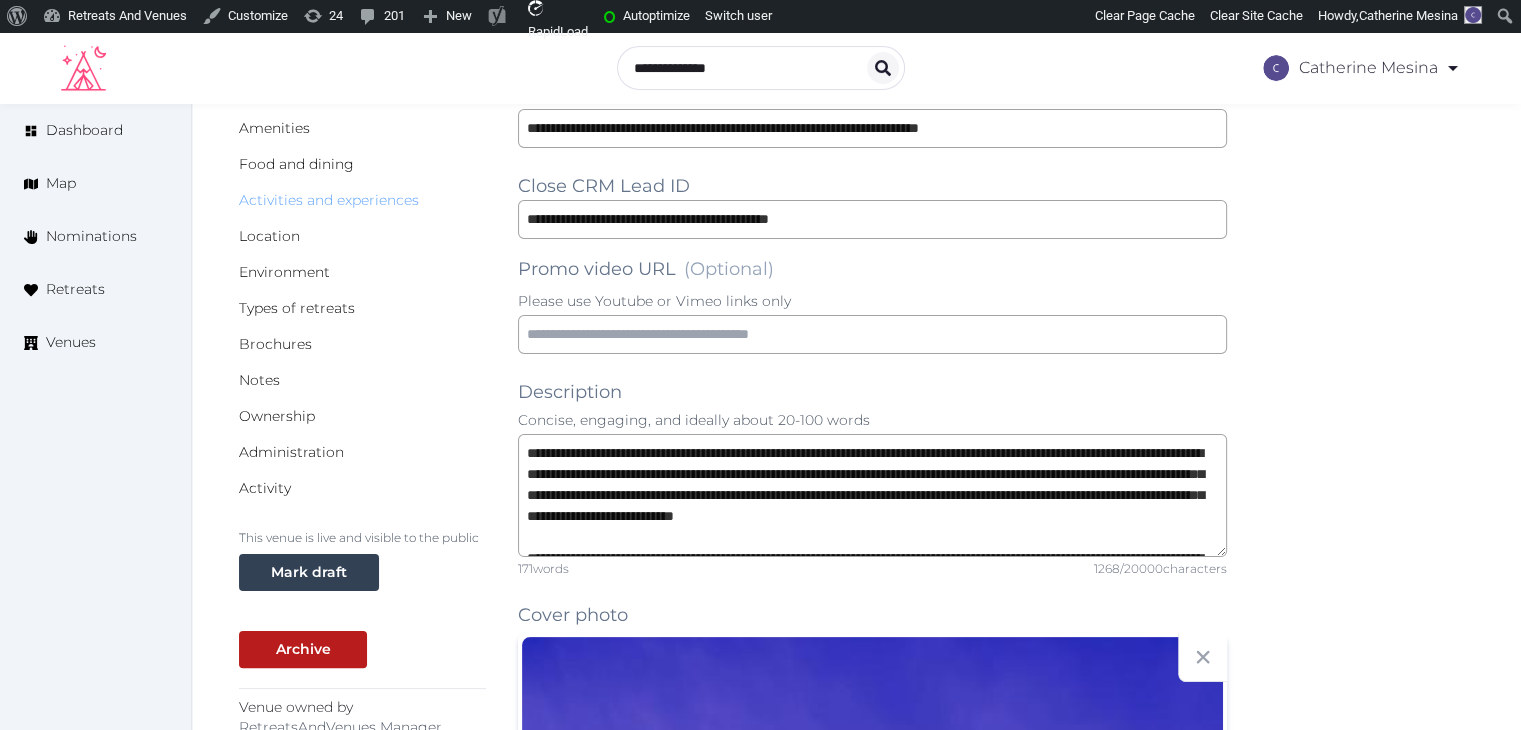 click on "Activities and experiences" at bounding box center [329, 200] 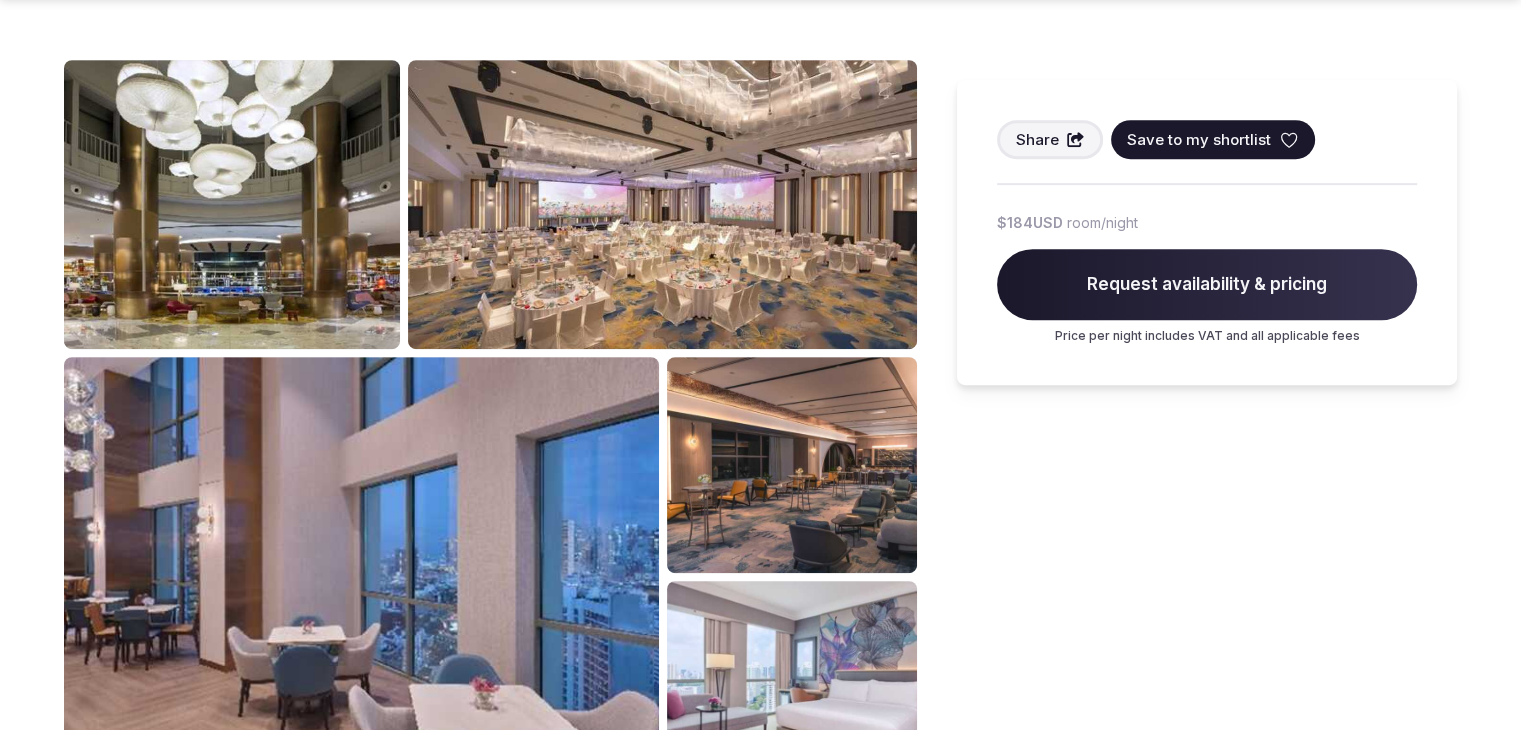 scroll, scrollTop: 1100, scrollLeft: 0, axis: vertical 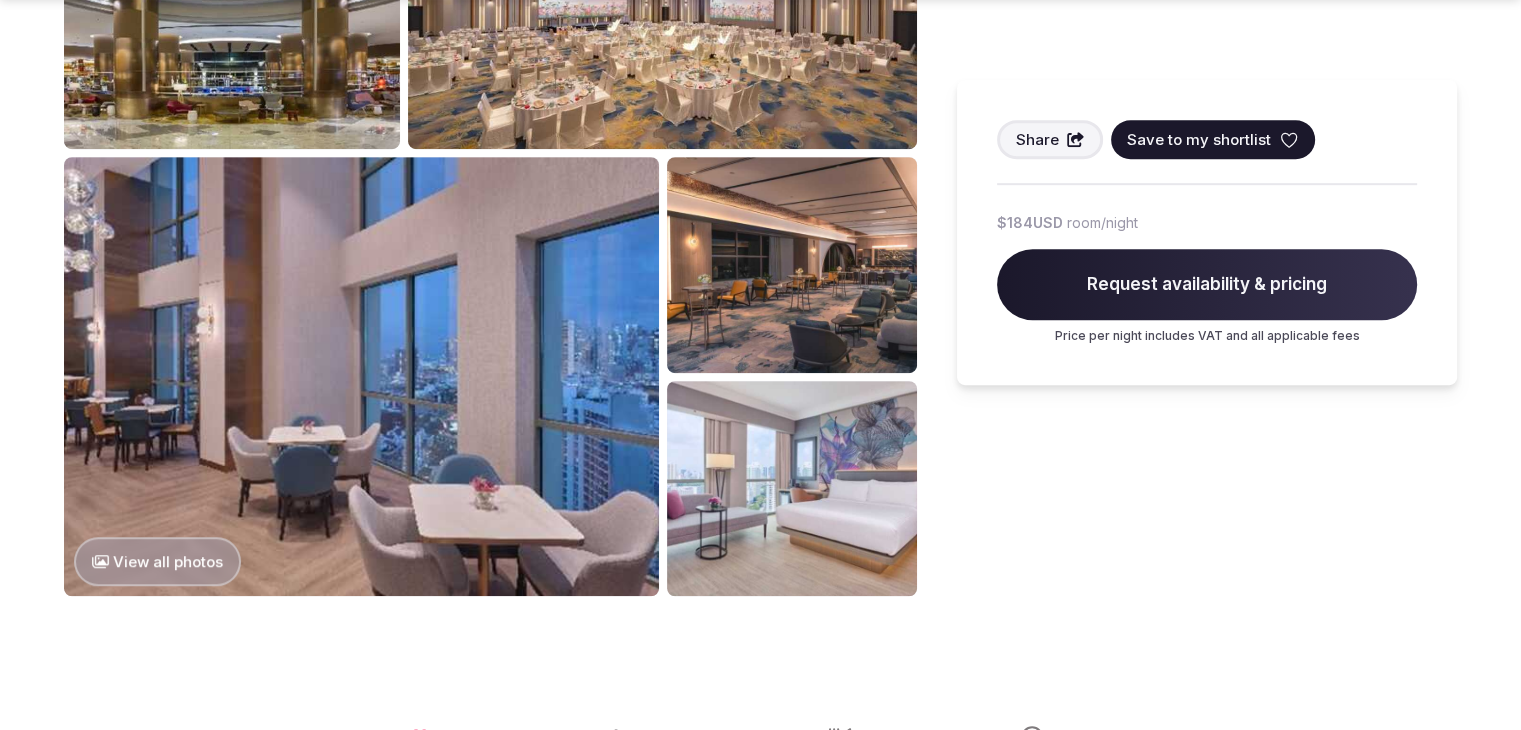 click at bounding box center (361, 376) 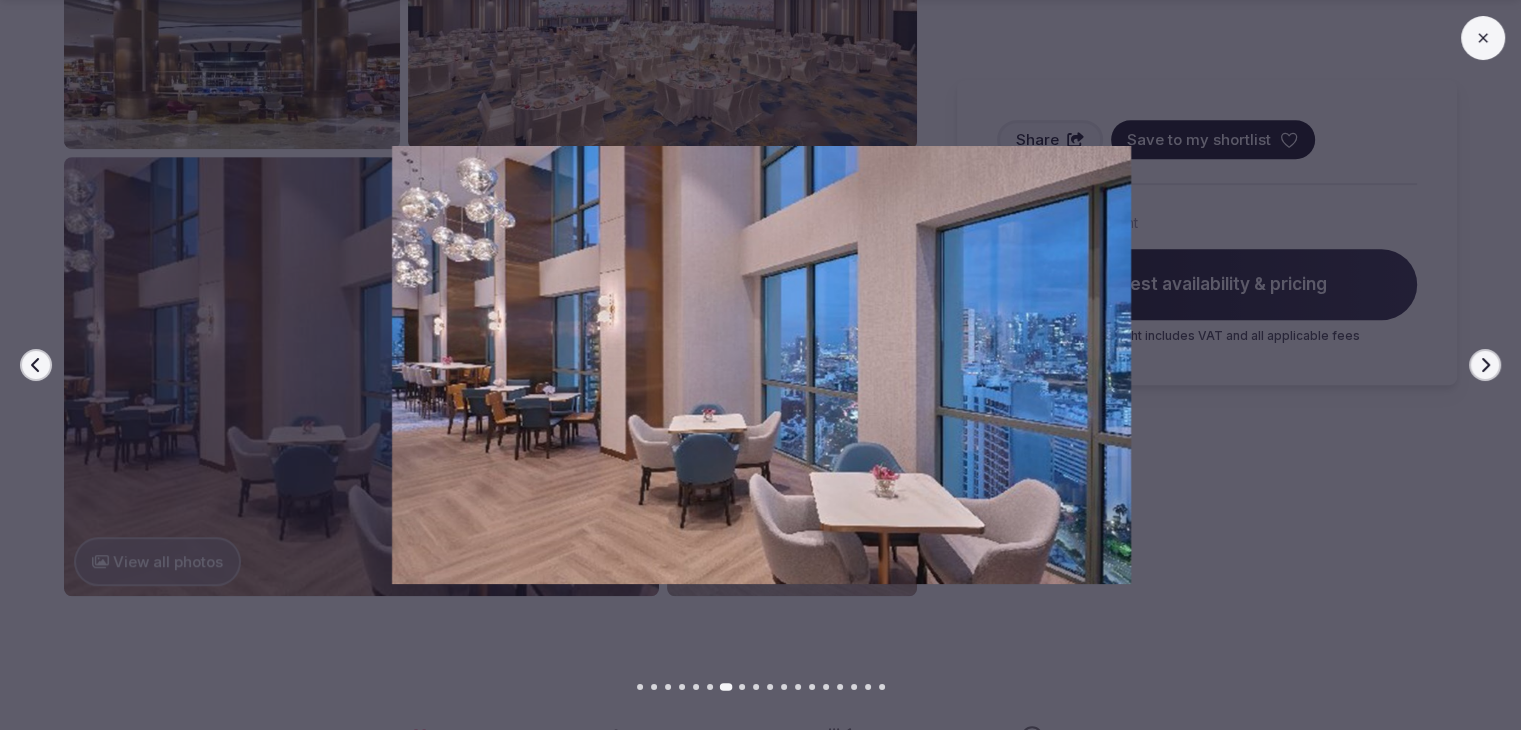 click 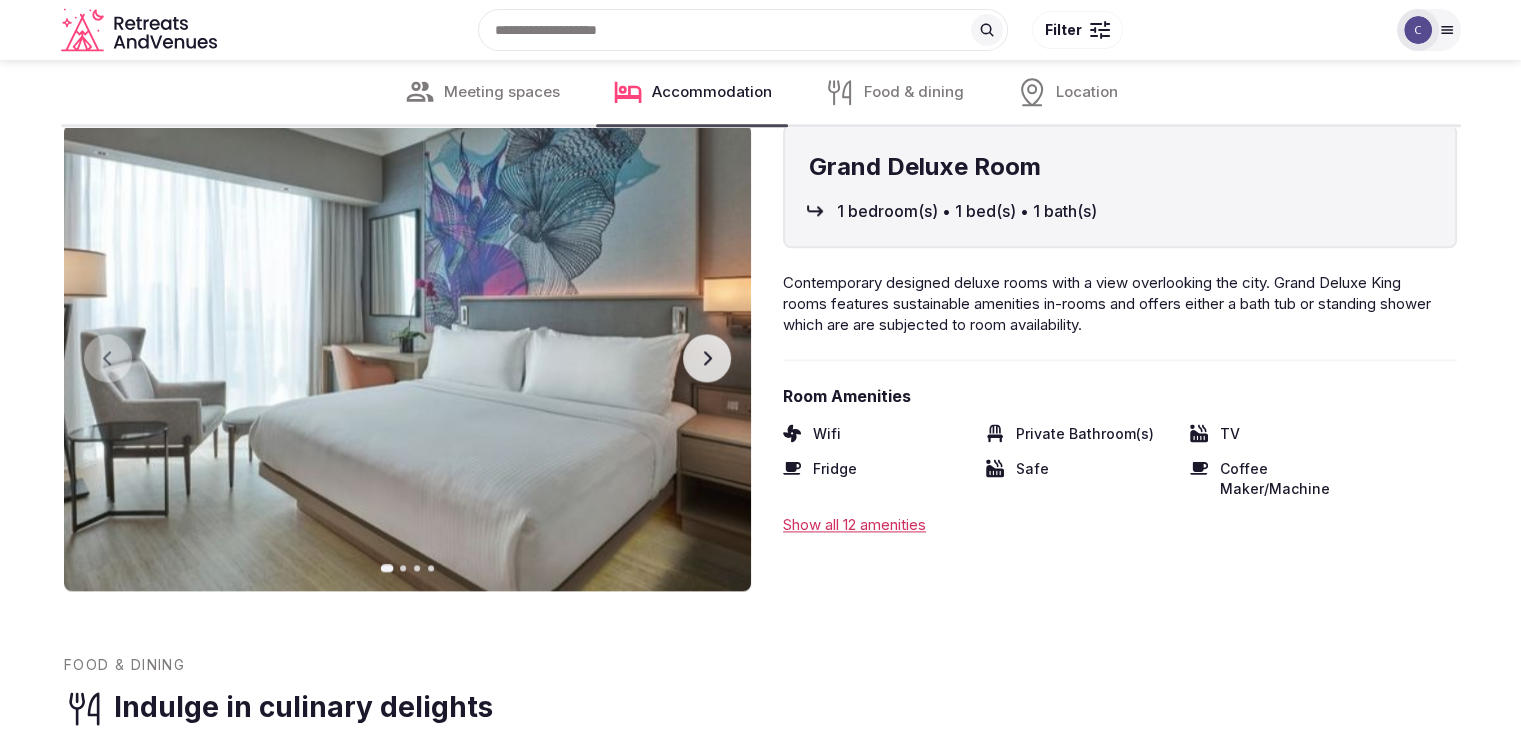scroll, scrollTop: 2400, scrollLeft: 0, axis: vertical 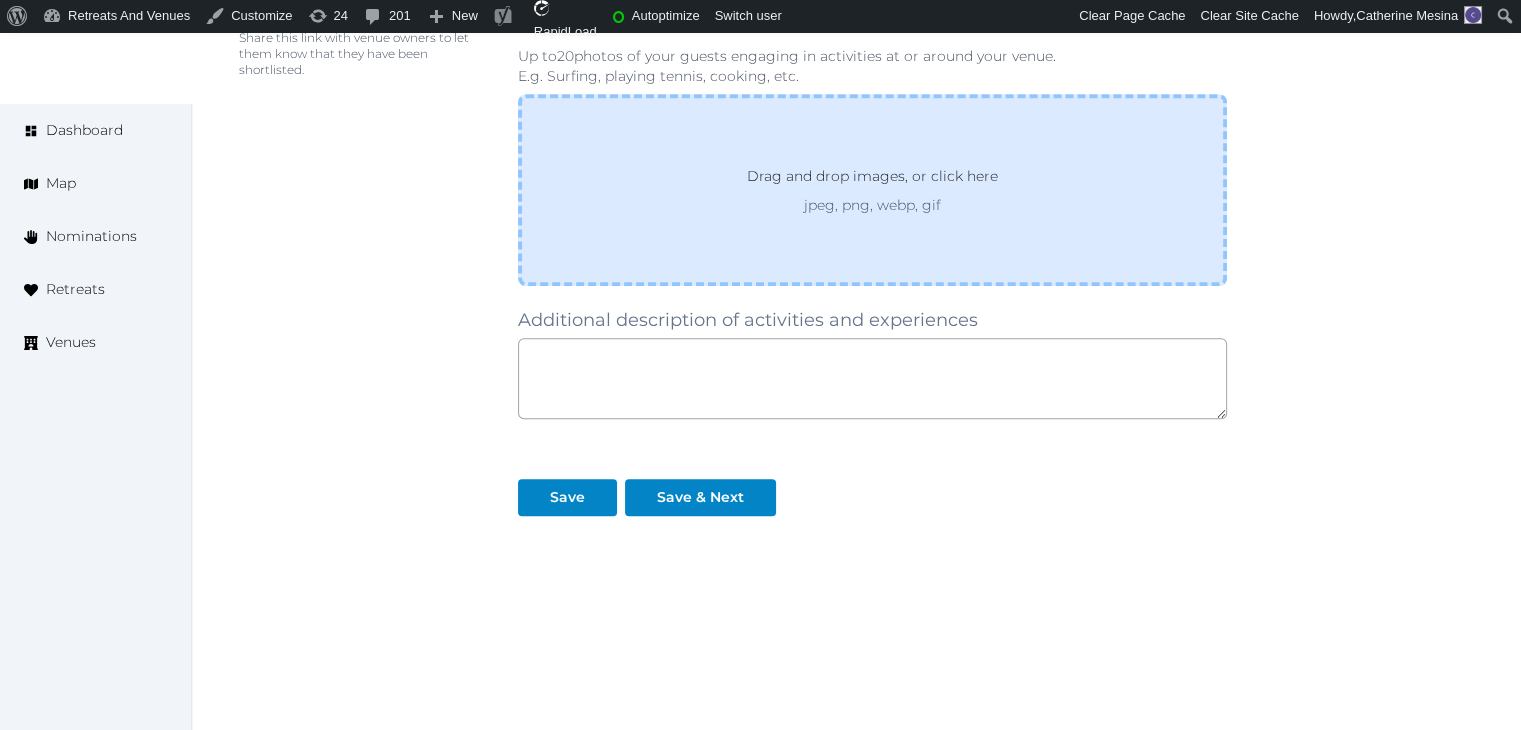 click on "Drag and drop images, or click here jpeg, png, webp, gif" at bounding box center (872, 190) 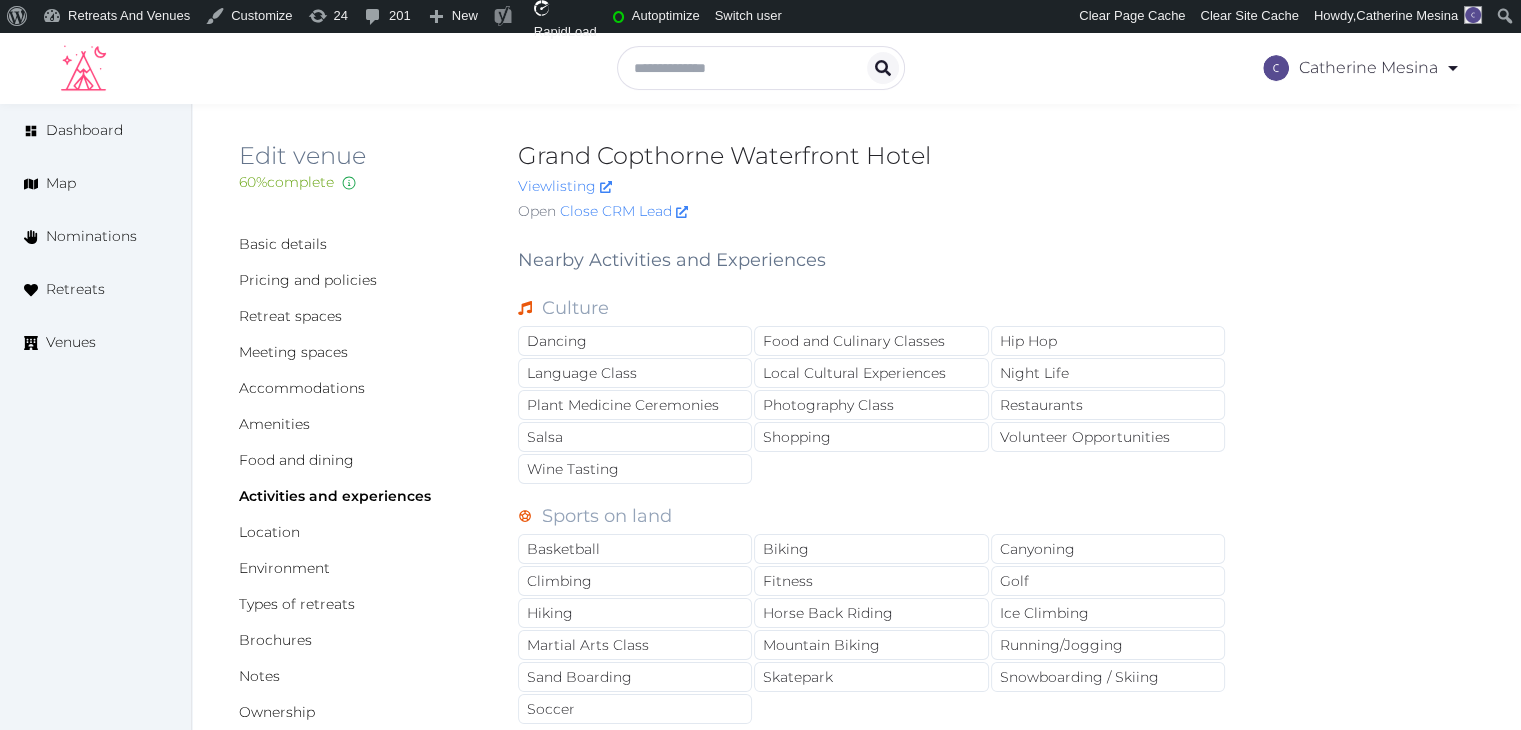 scroll, scrollTop: 0, scrollLeft: 0, axis: both 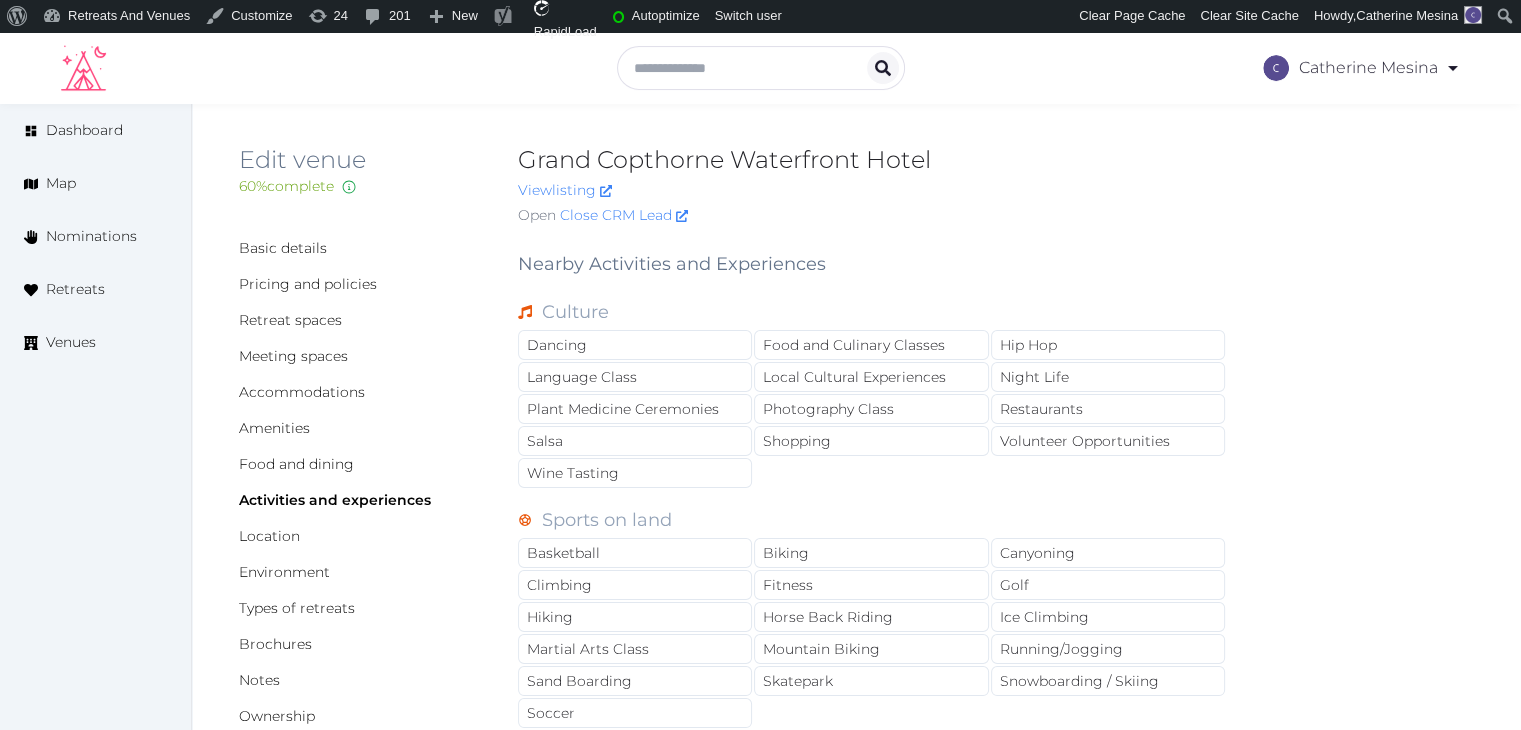 click on "Edit venue 60 %  complete Fill out all the fields in your listing to increase its completion percentage.   A higher completion percentage will make your listing more attractive and result in better matches. Grand Copthorne Waterfront Hotel   View  listing   Open    Close CRM Lead" at bounding box center (856, 189) 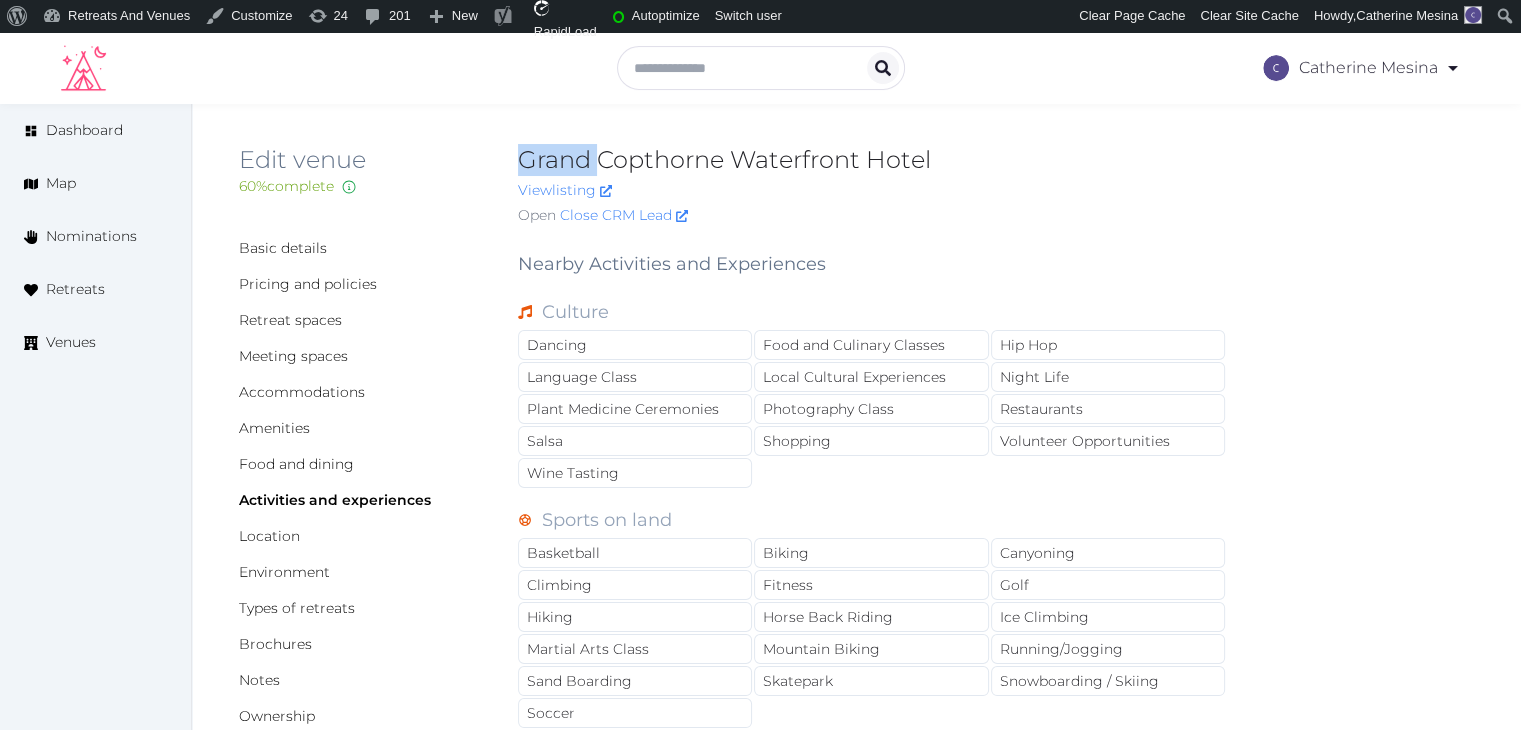 click on "Edit venue 60 %  complete Fill out all the fields in your listing to increase its completion percentage.   A higher completion percentage will make your listing more attractive and result in better matches. Grand Copthorne Waterfront Hotel   View  listing   Open    Close CRM Lead" at bounding box center (856, 189) 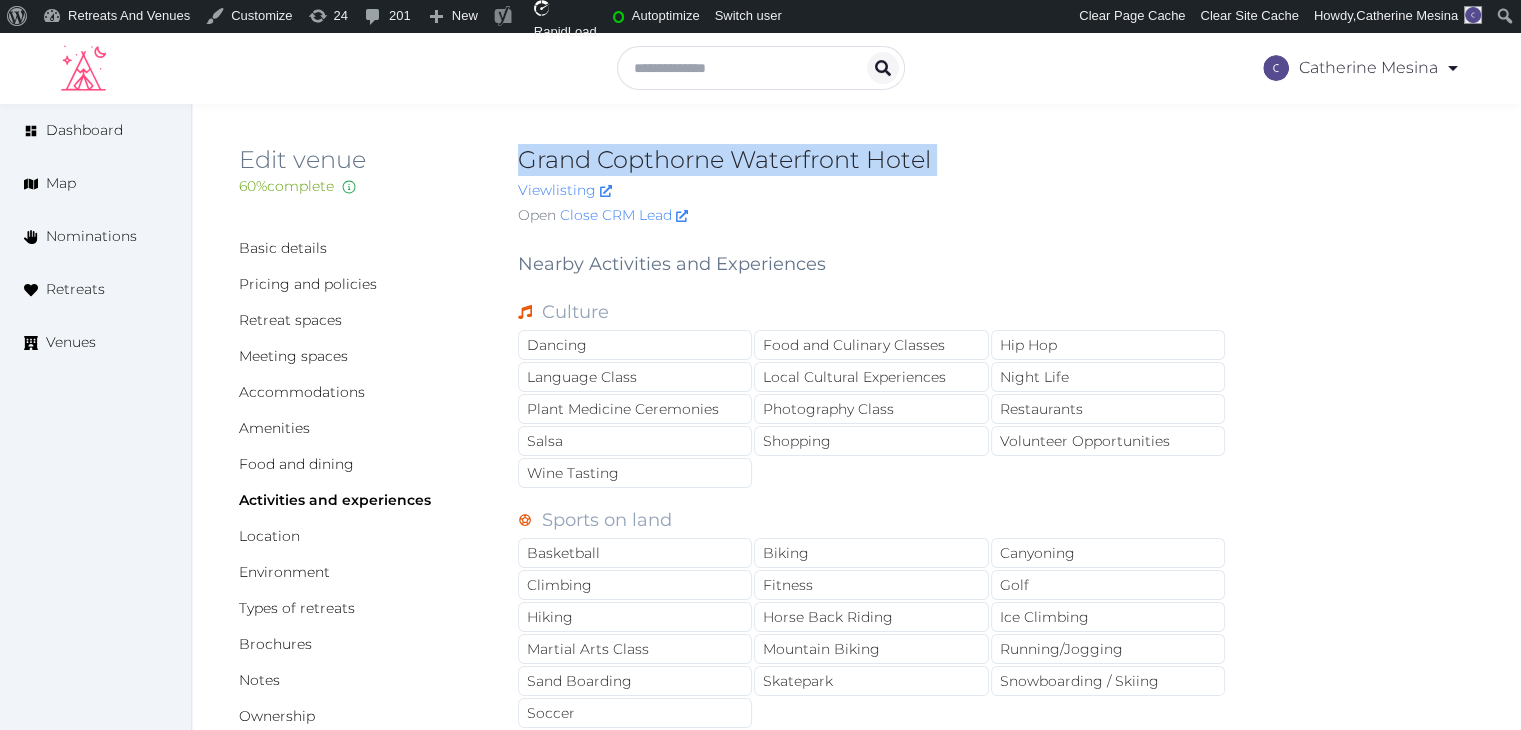 click on "Edit venue 60 %  complete Fill out all the fields in your listing to increase its completion percentage.   A higher completion percentage will make your listing more attractive and result in better matches. Grand Copthorne Waterfront Hotel   View  listing   Open    Close CRM Lead" at bounding box center [856, 189] 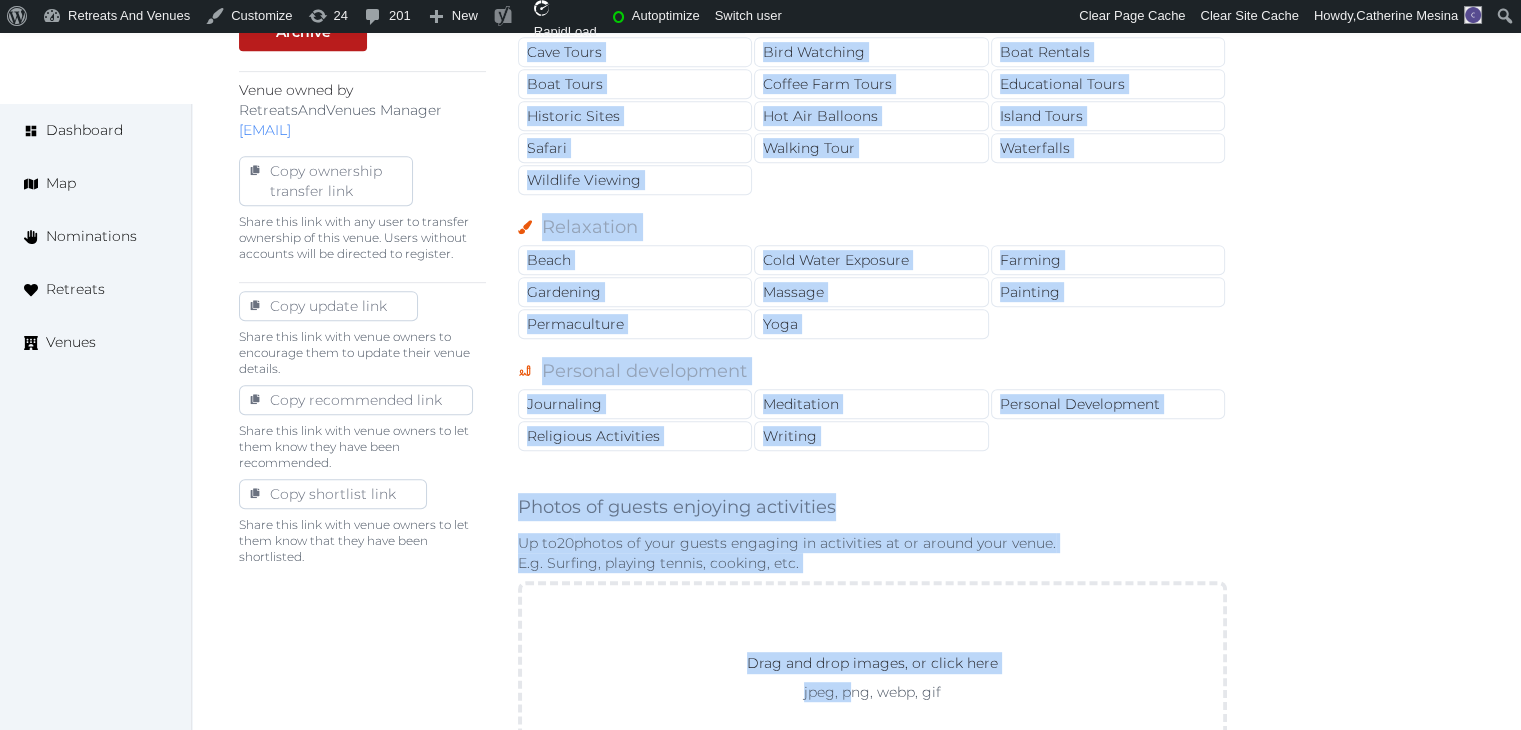 scroll, scrollTop: 1086, scrollLeft: 0, axis: vertical 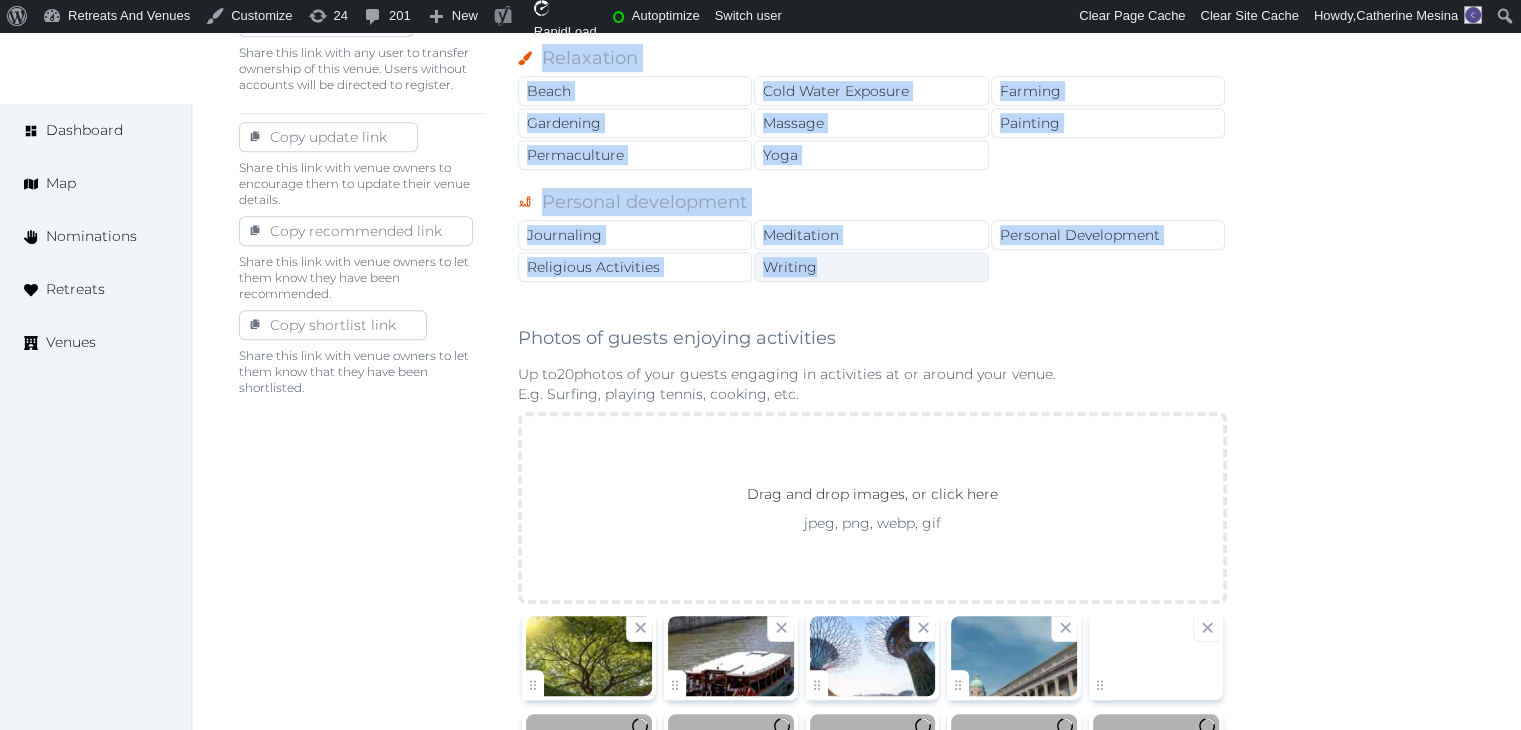drag, startPoint x: 517, startPoint y: 262, endPoint x: 878, endPoint y: 247, distance: 361.3115 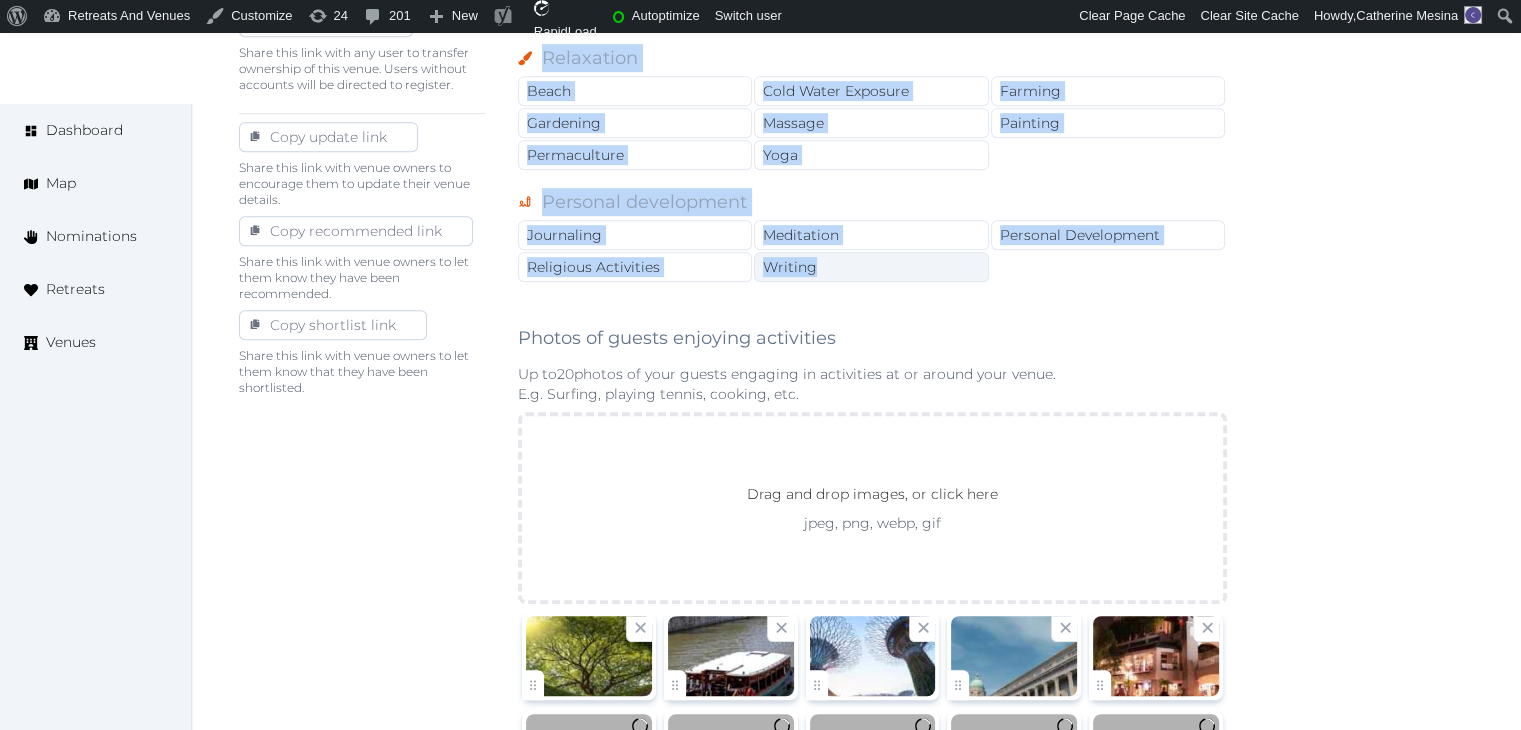click on "Nearby Activities and Experiences Culture Dancing Food and Culinary Classes Hip Hop Language Class Local Cultural Experiences Night Life Plant Medicine Ceremonies Photography Class Restaurants Salsa Shopping Volunteer Opportunities Wine Tasting Sports on land Basketball Biking Canyoning Climbing Fitness Golf Hiking Horse Back Riding Ice Climbing Martial Arts Class Mountain Biking Running/Jogging Sand Boarding Skatepark Snowboarding / Skiing Soccer Water sports Canoeing / Kayaking Free Diving Kite Boarding Paddle Boarding Sailing Scuba Diving Surfing Swimming Watersports Whitewater Rafting / Kayaking Tours and sightseeing Cave Tours Bird Watching Boat Rentals Boat Tours Coffee Farm Tours Educational Tours Historic Sites Hot Air Balloons Island Tours Safari Walking Tour Waterfalls Wildlife Viewing Relaxation Beach Cold Water Exposure Farming Gardening Massage Painting Permaculture Yoga Personal development Journaling Meditation Personal Development Religious Activities Writing Up to  20 jpeg, png, webp, gif" at bounding box center [872, 89] 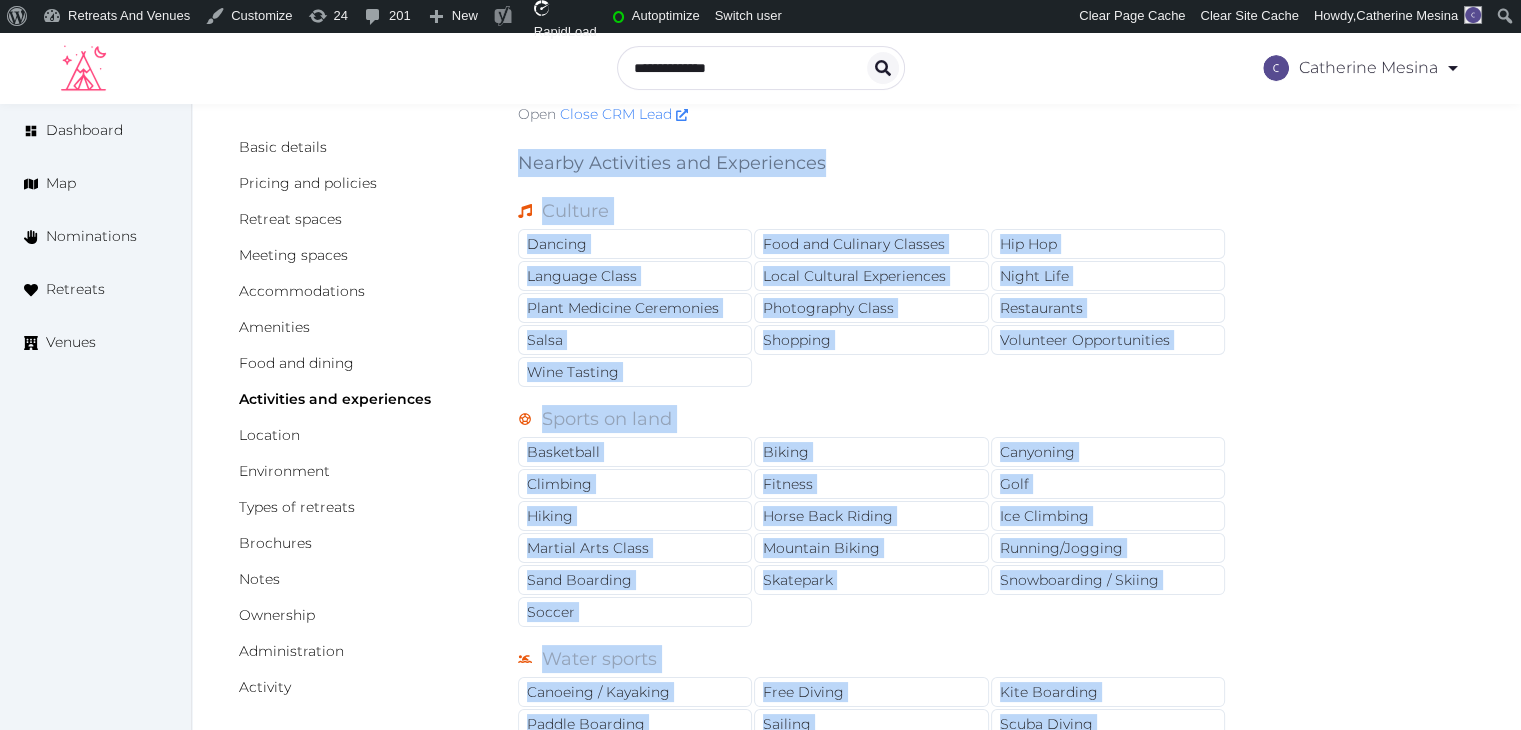 scroll, scrollTop: 86, scrollLeft: 0, axis: vertical 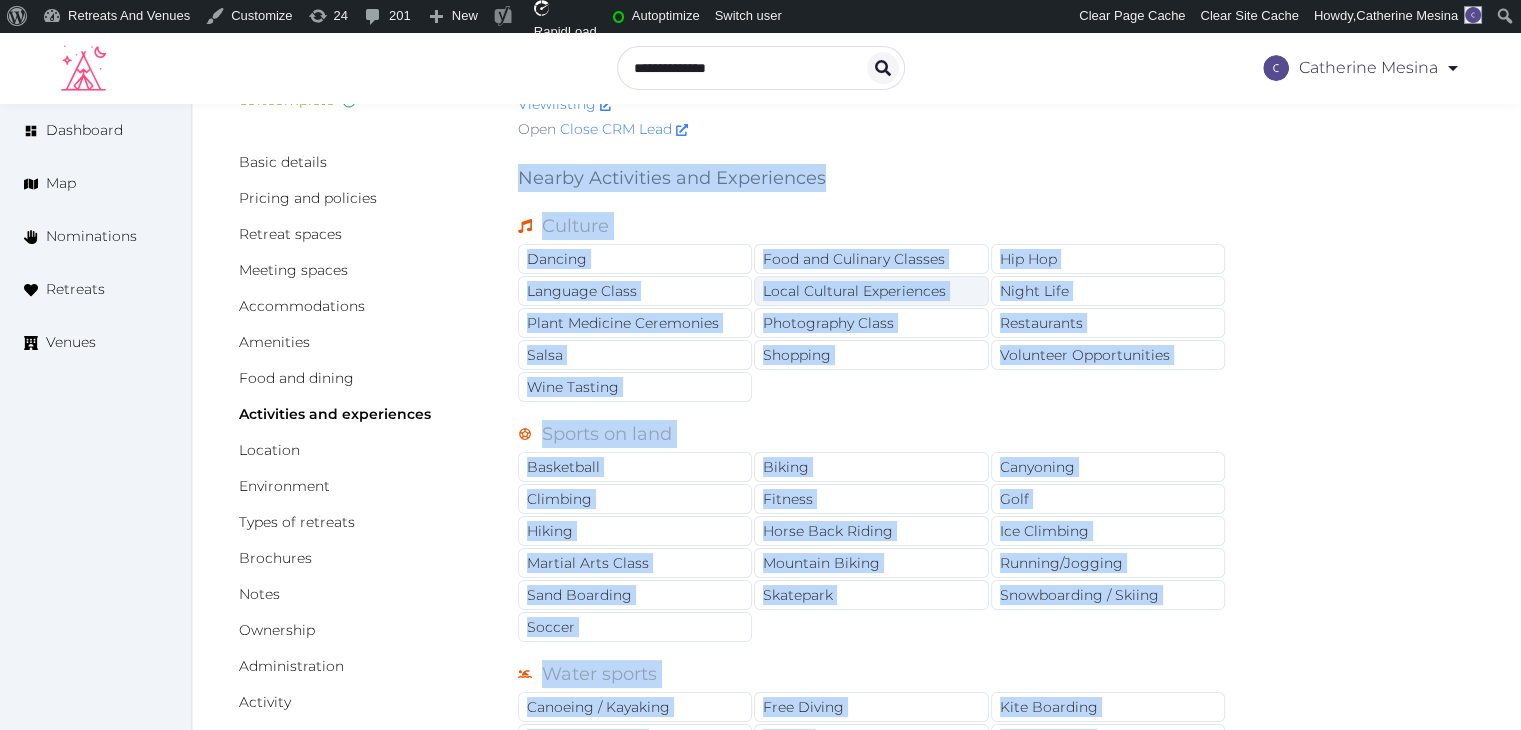 click on "Local Cultural Experiences" at bounding box center [871, 291] 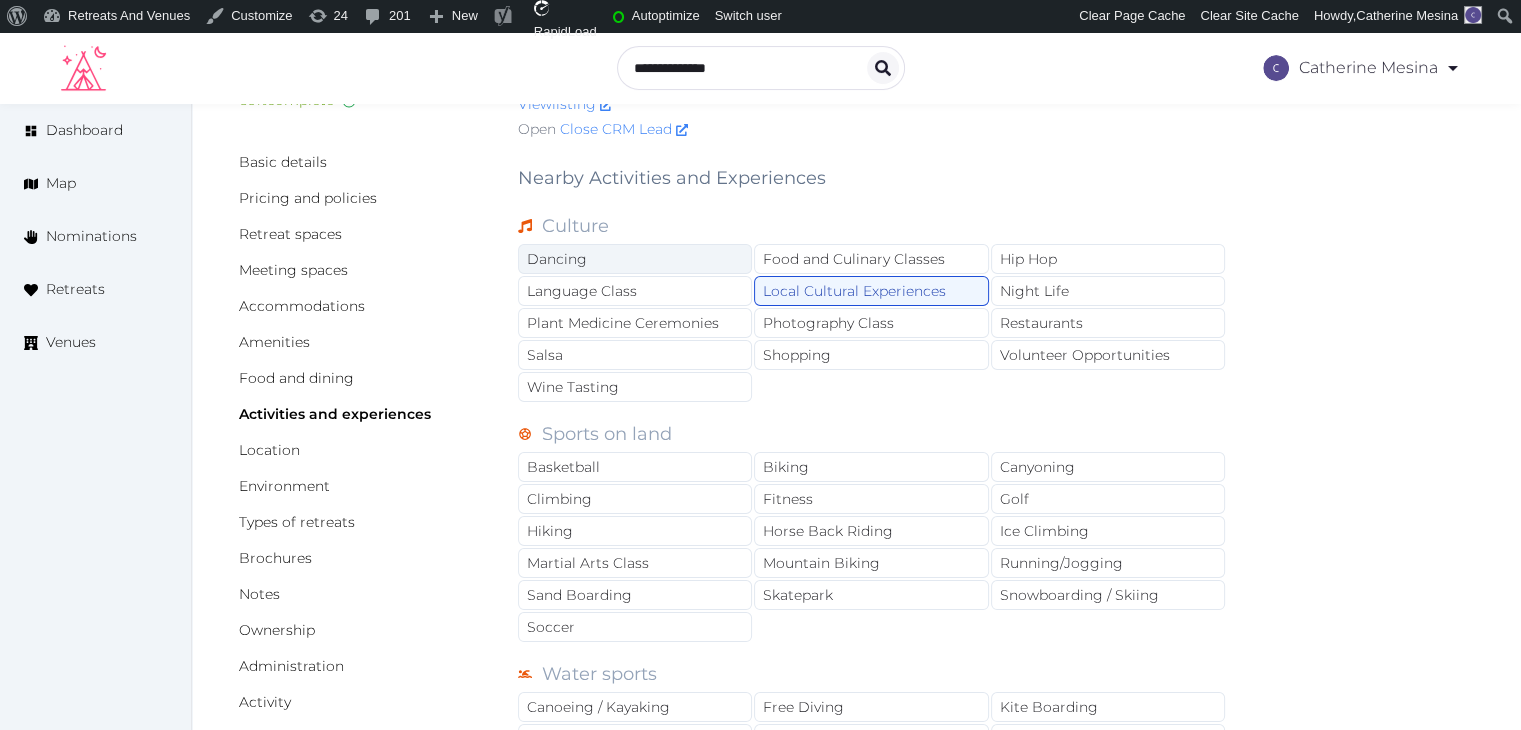 click on "Dancing" at bounding box center [635, 259] 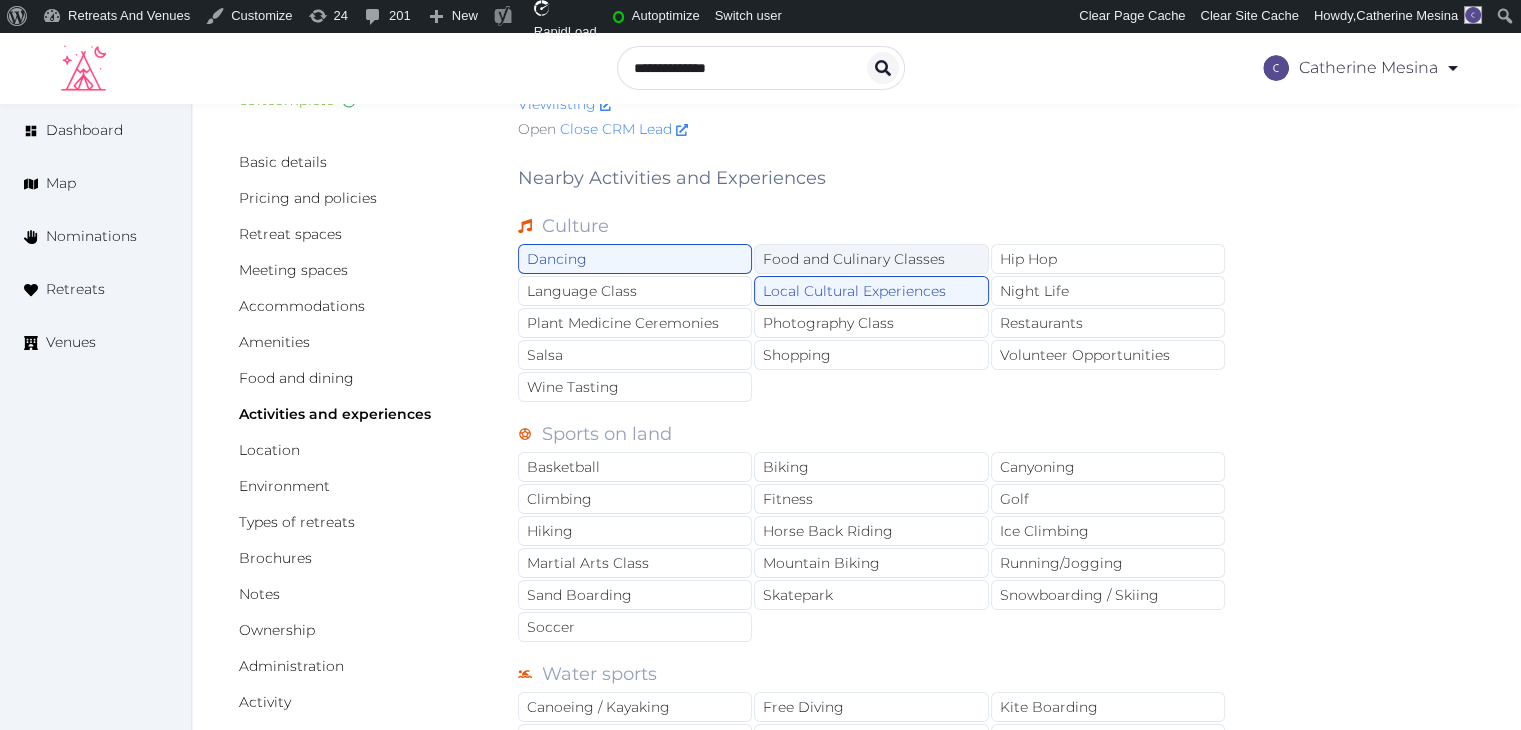 click on "Food and Culinary Classes" at bounding box center [871, 259] 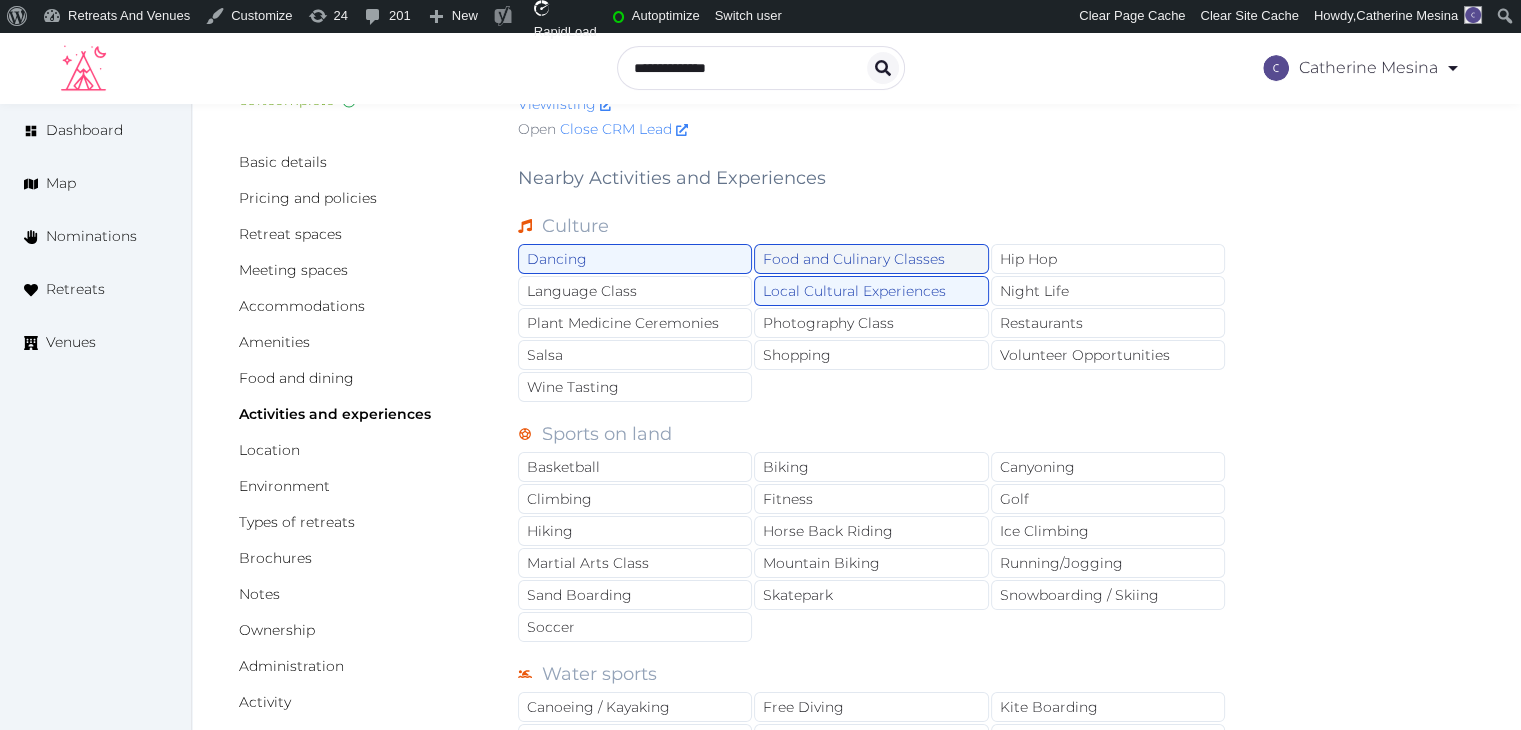 click on "Food and Culinary Classes" at bounding box center (871, 259) 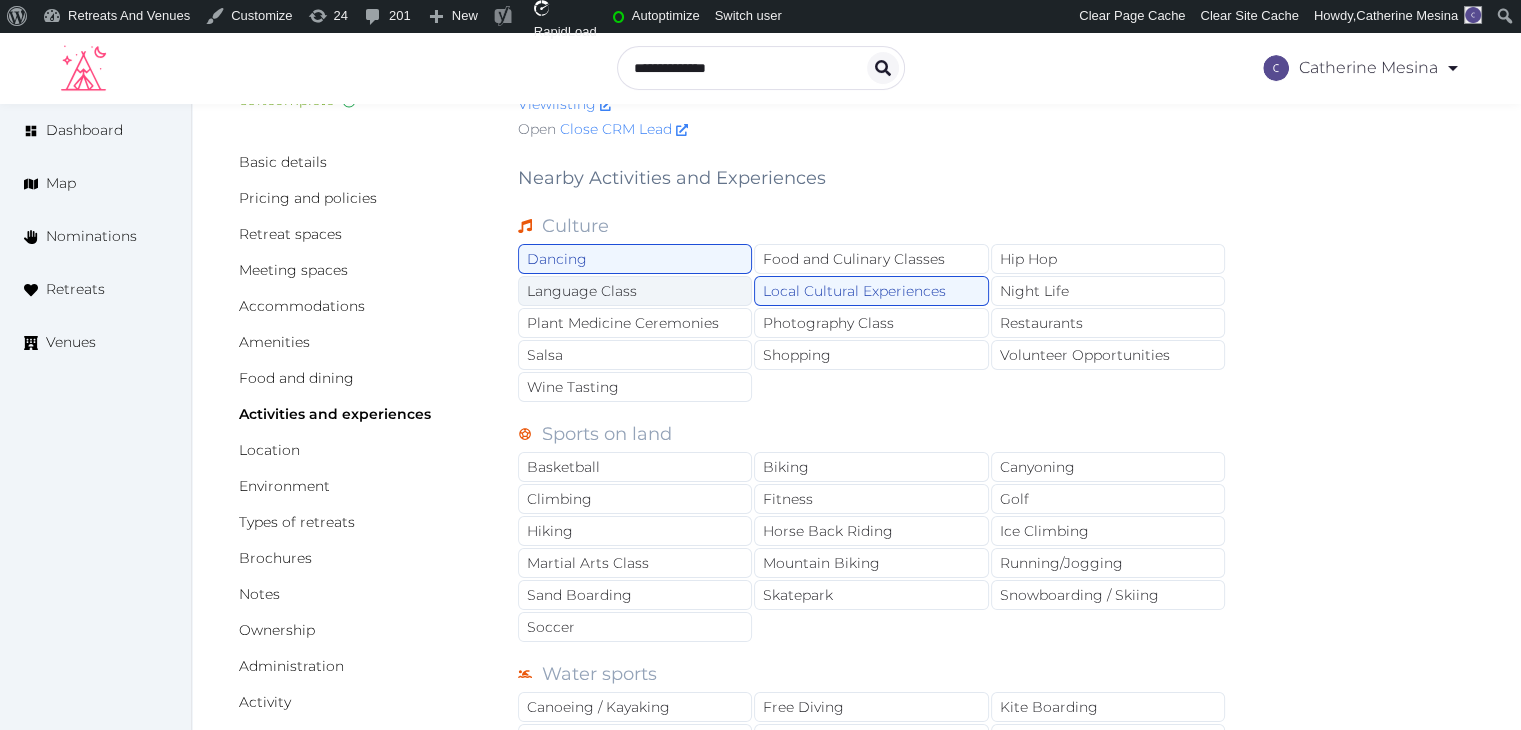click on "Language Class" at bounding box center [635, 291] 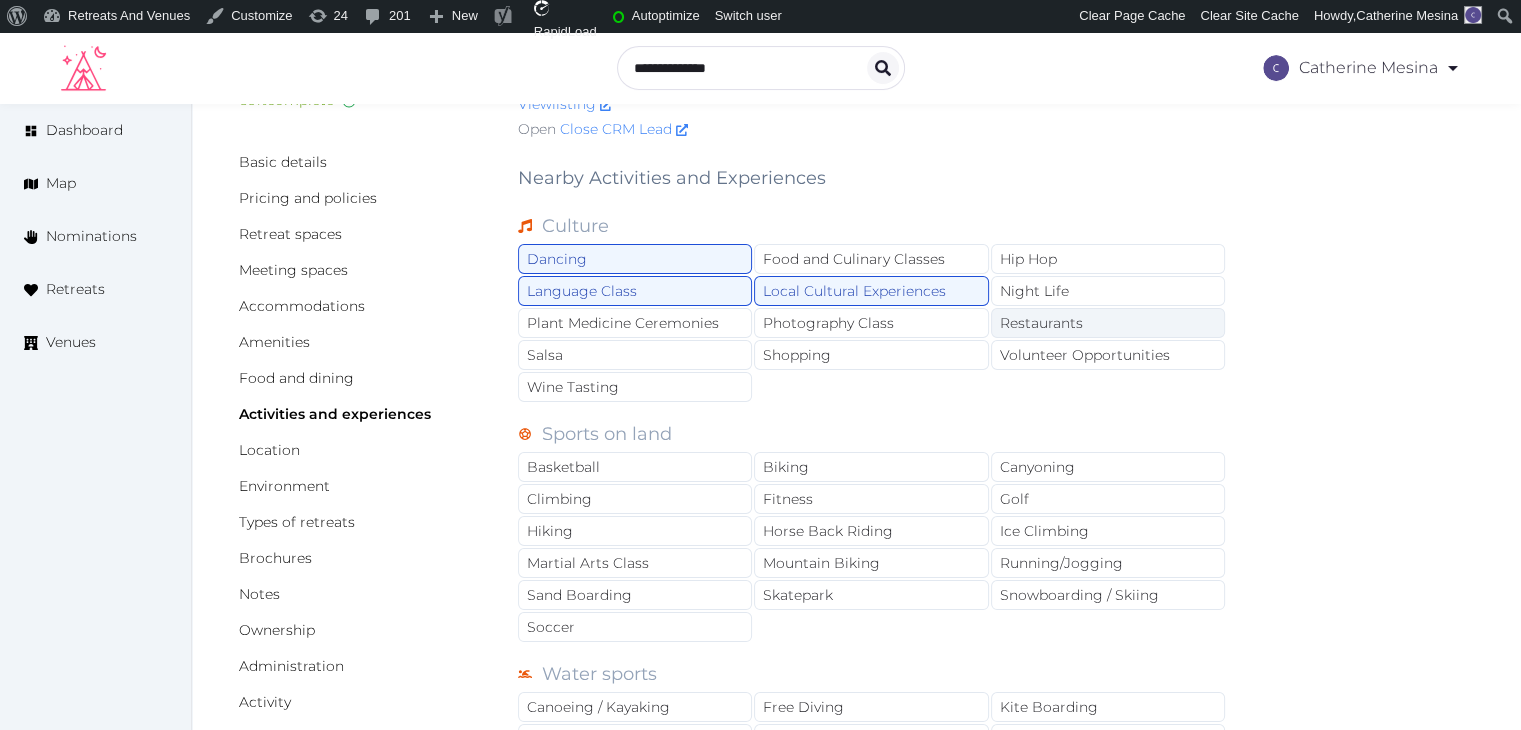 click on "Restaurants" at bounding box center (1108, 323) 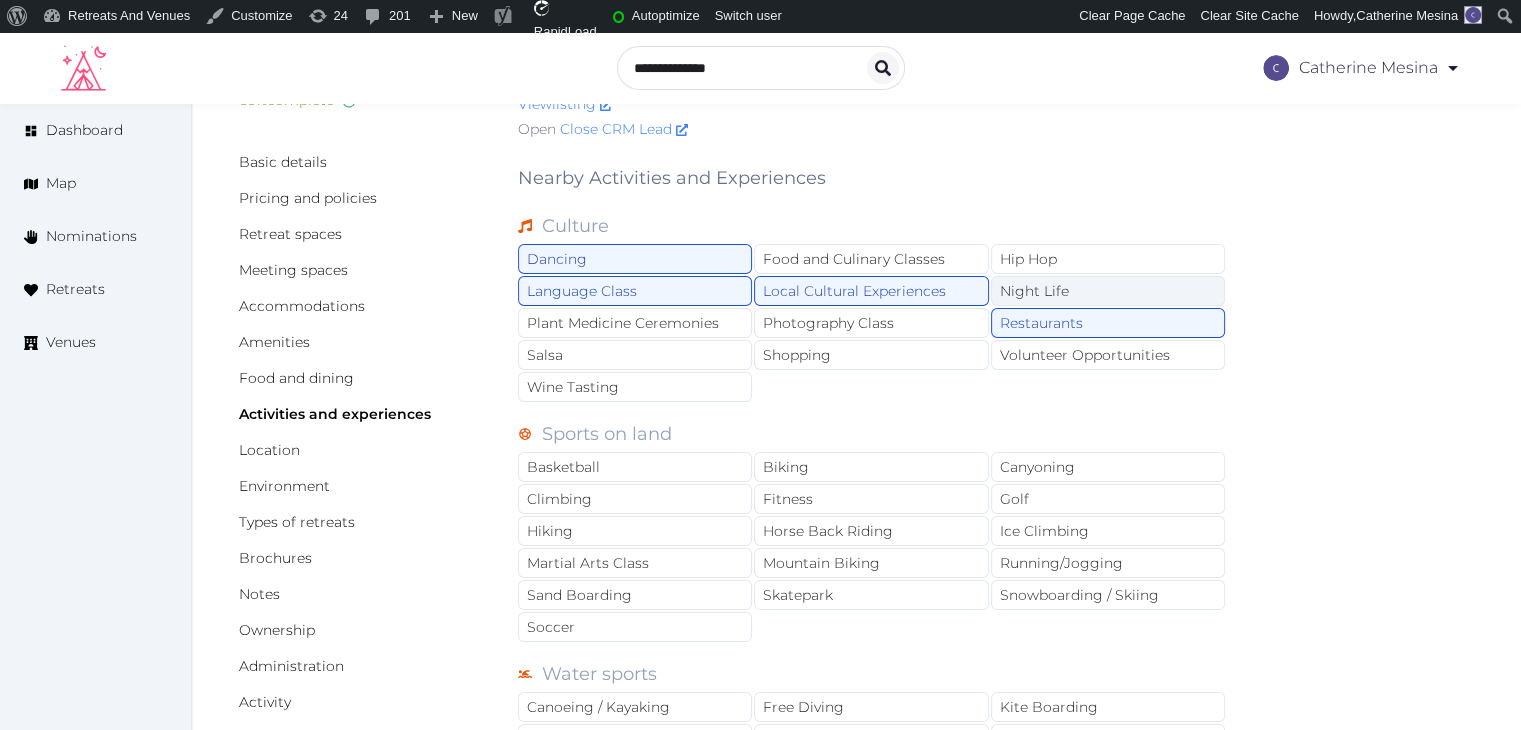 click on "Night Life" at bounding box center [1108, 291] 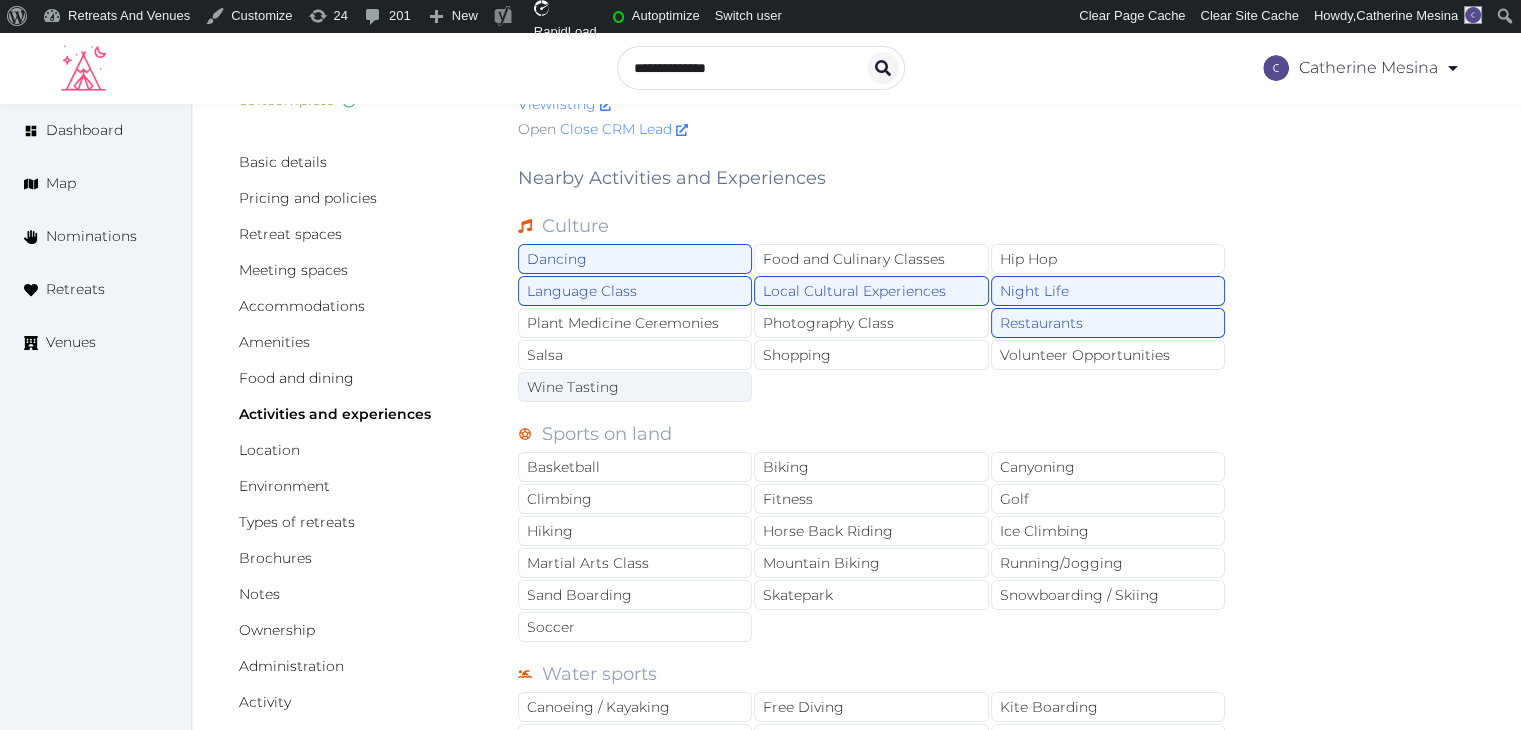 click on "Wine Tasting" at bounding box center (635, 387) 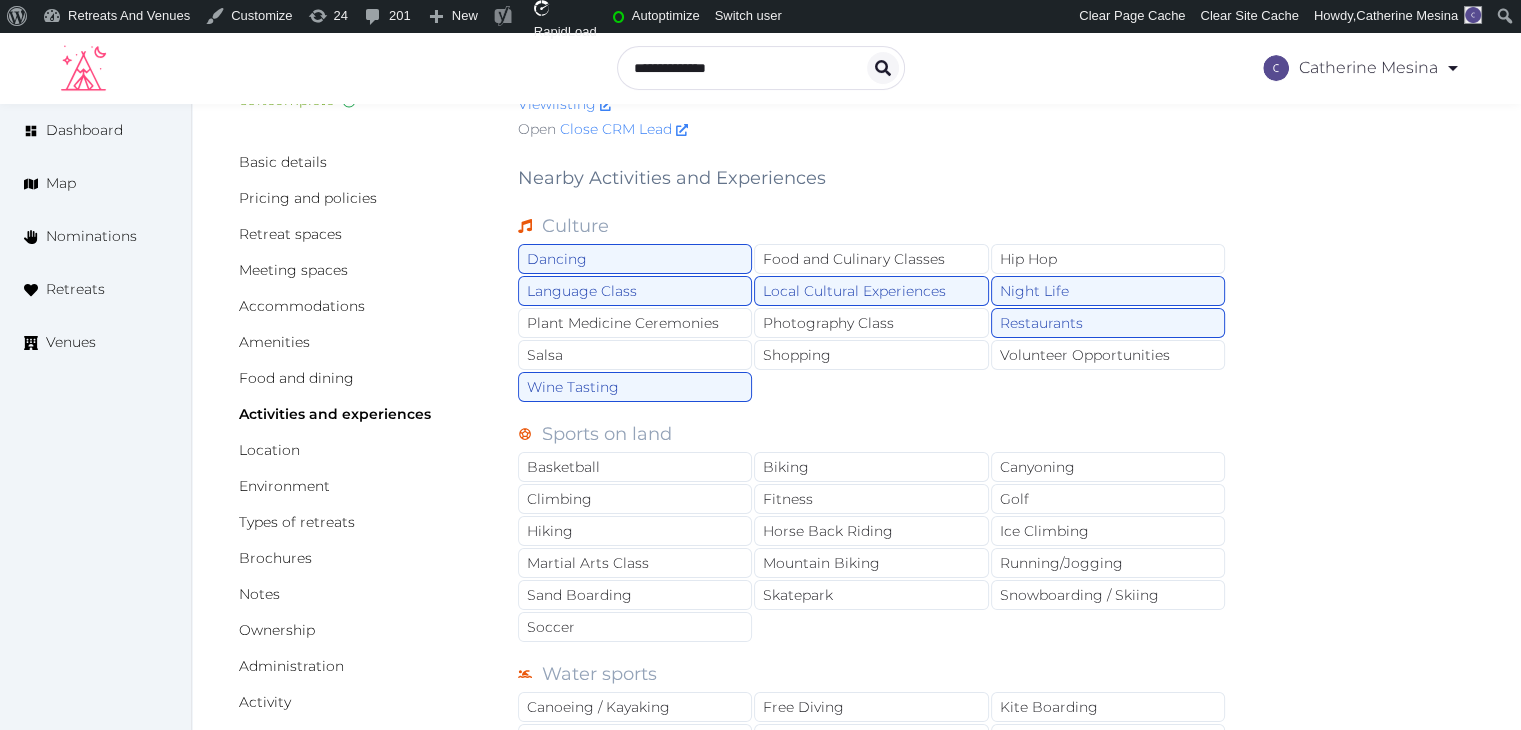 scroll, scrollTop: 186, scrollLeft: 0, axis: vertical 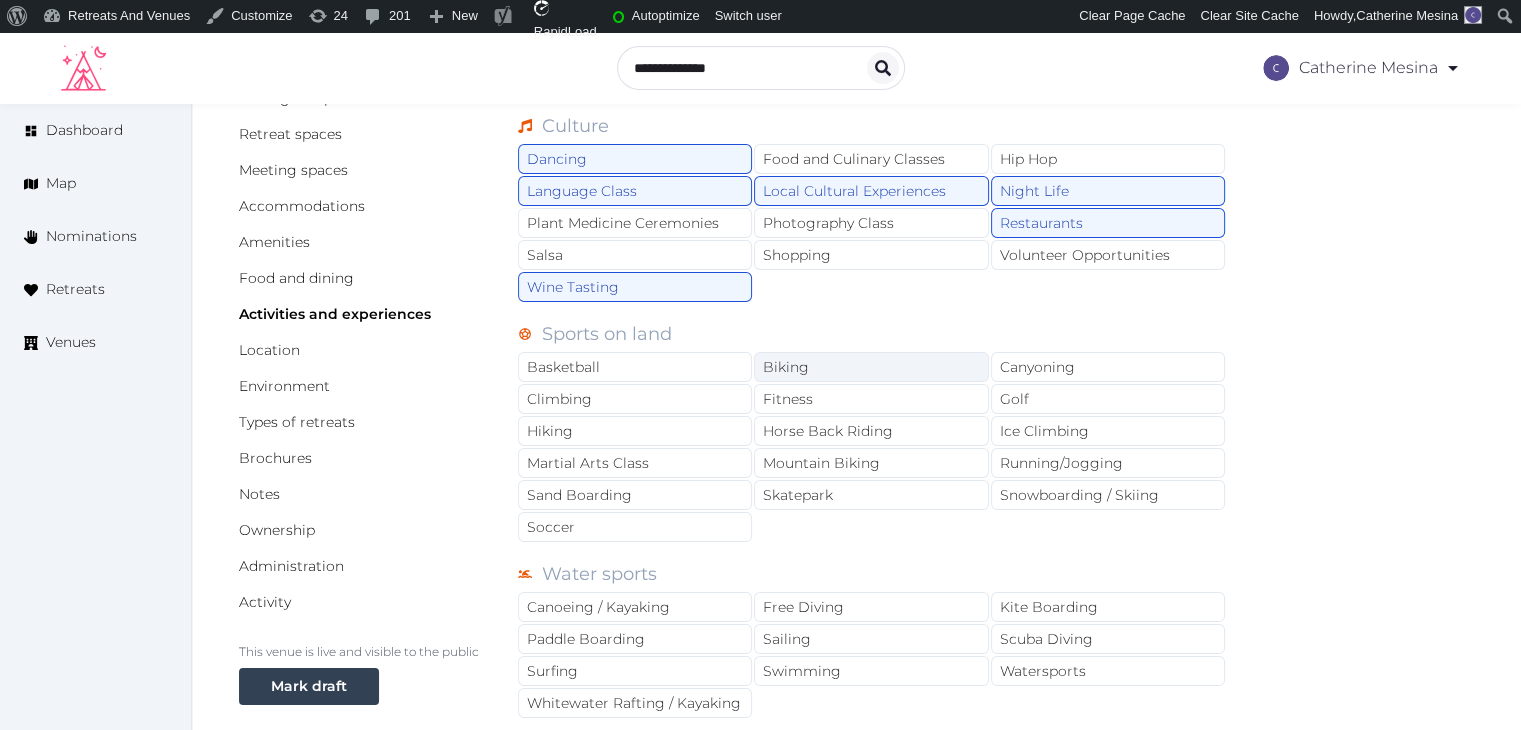 click on "Biking" at bounding box center [871, 367] 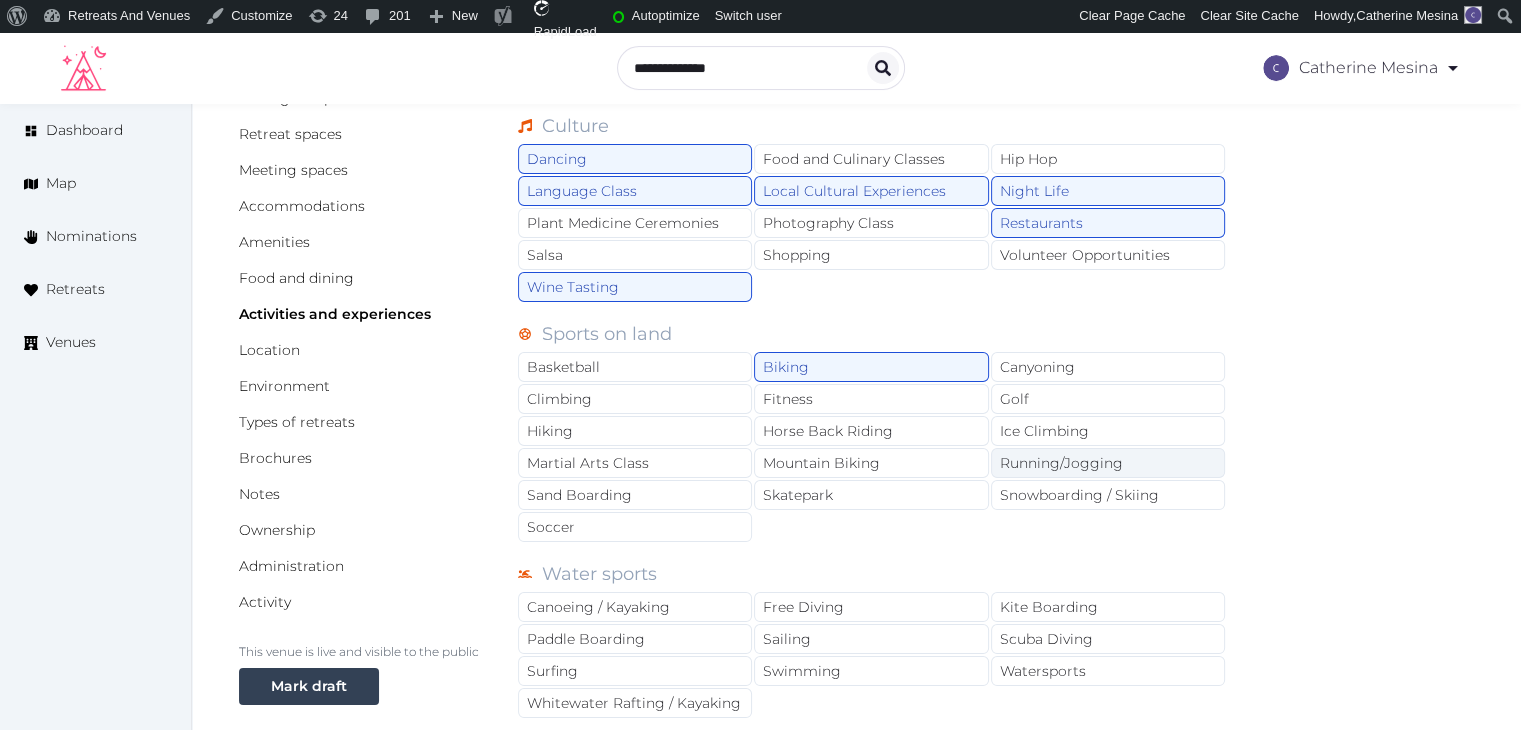 click on "Running/Jogging" at bounding box center [1108, 463] 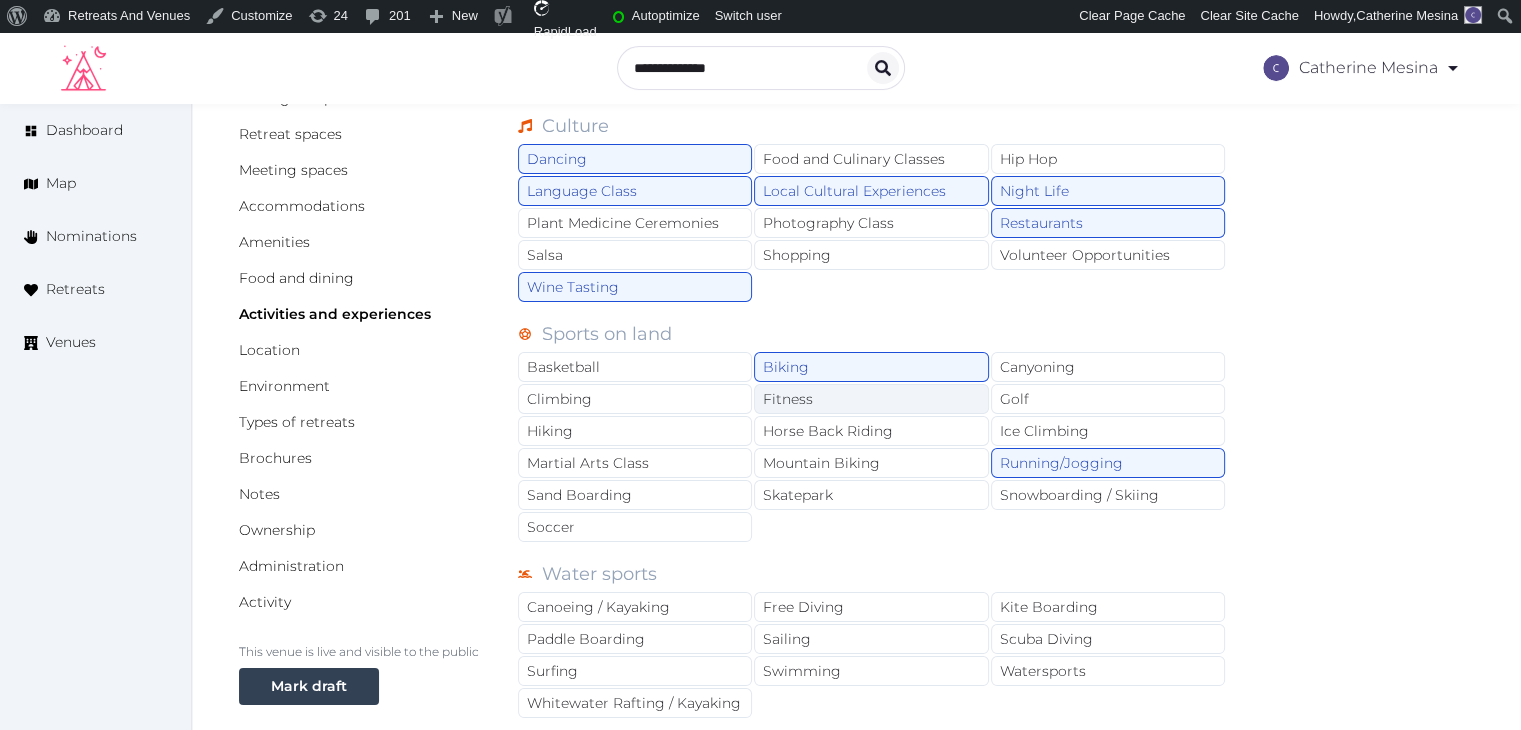 click on "Fitness" at bounding box center (871, 399) 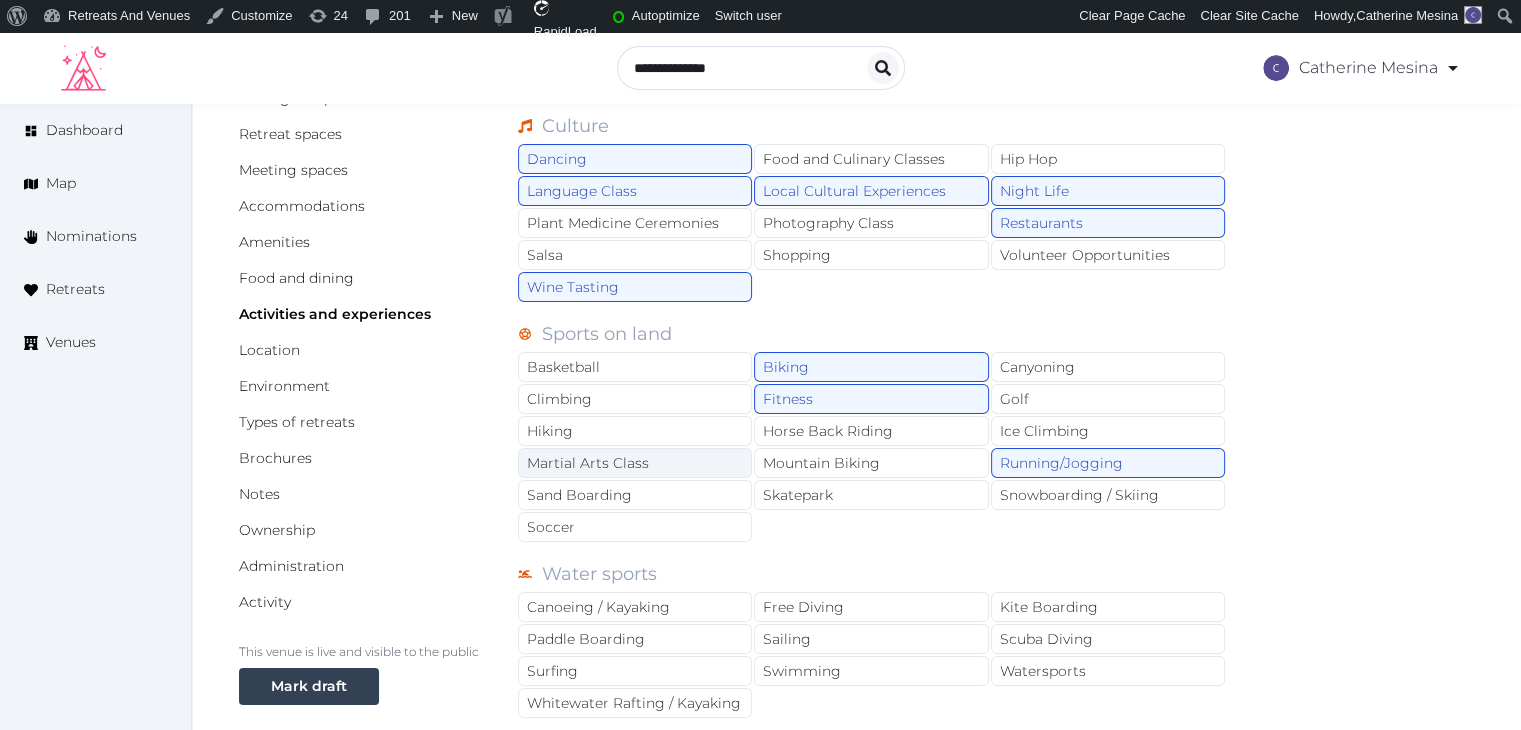 click on "Martial Arts Class" at bounding box center [635, 463] 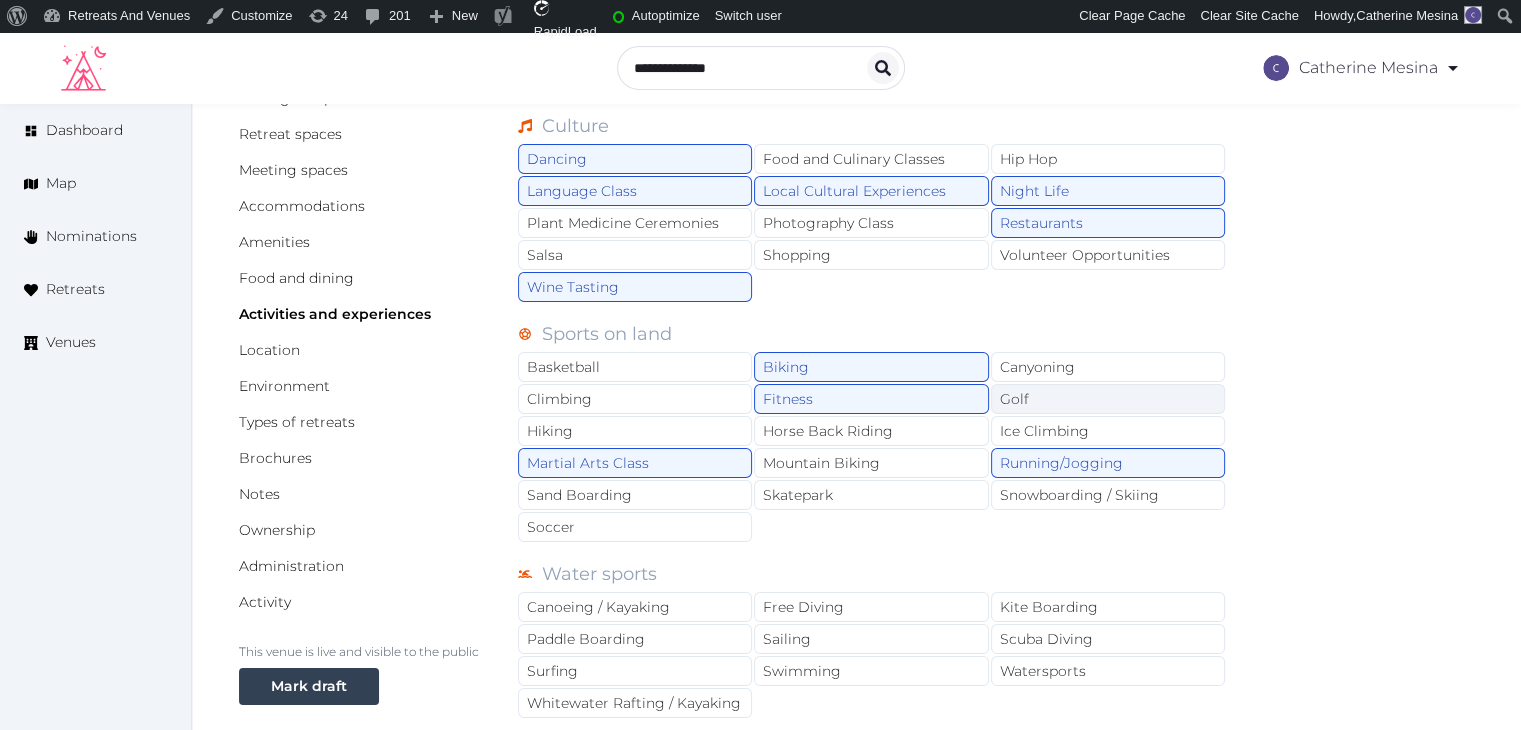 click on "Golf" at bounding box center (1108, 399) 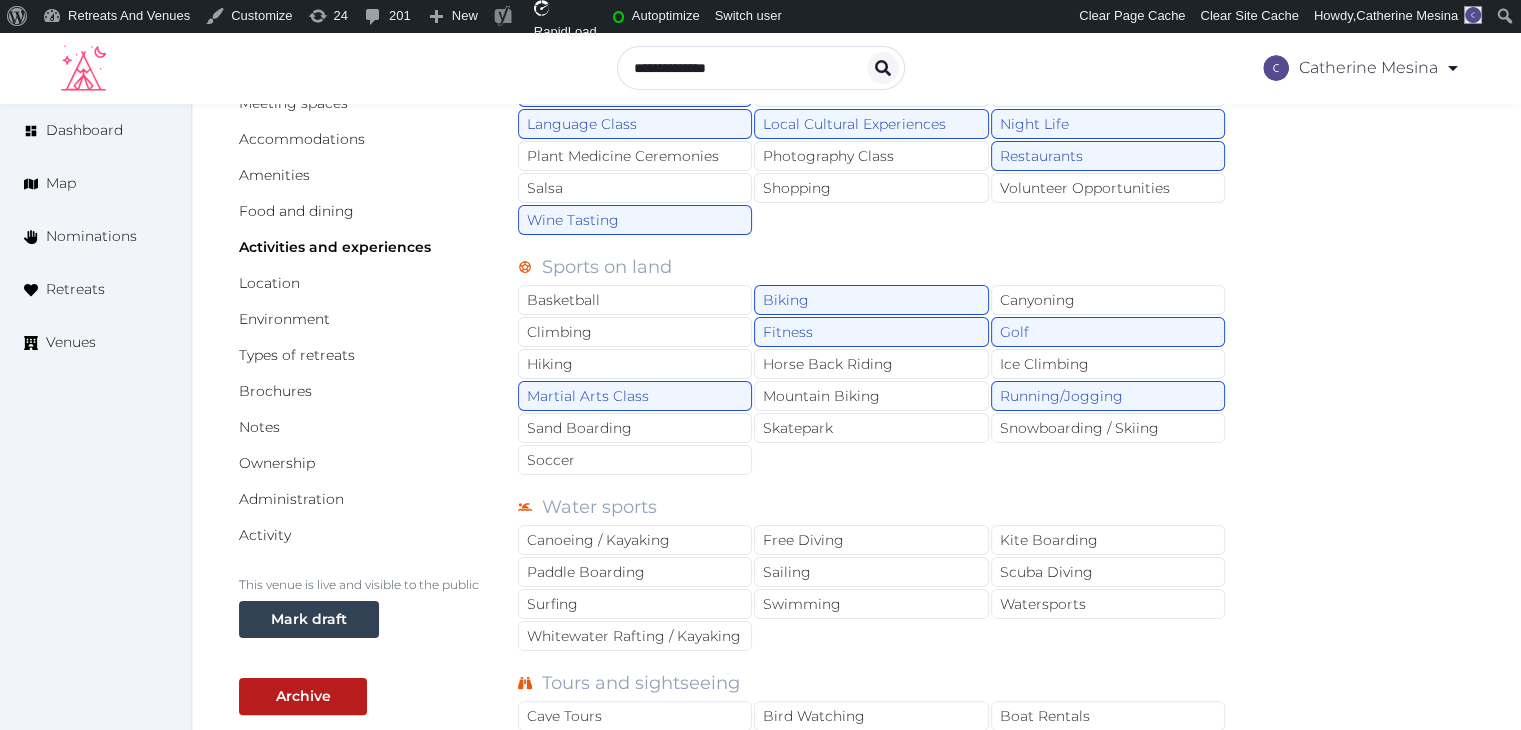 scroll, scrollTop: 286, scrollLeft: 0, axis: vertical 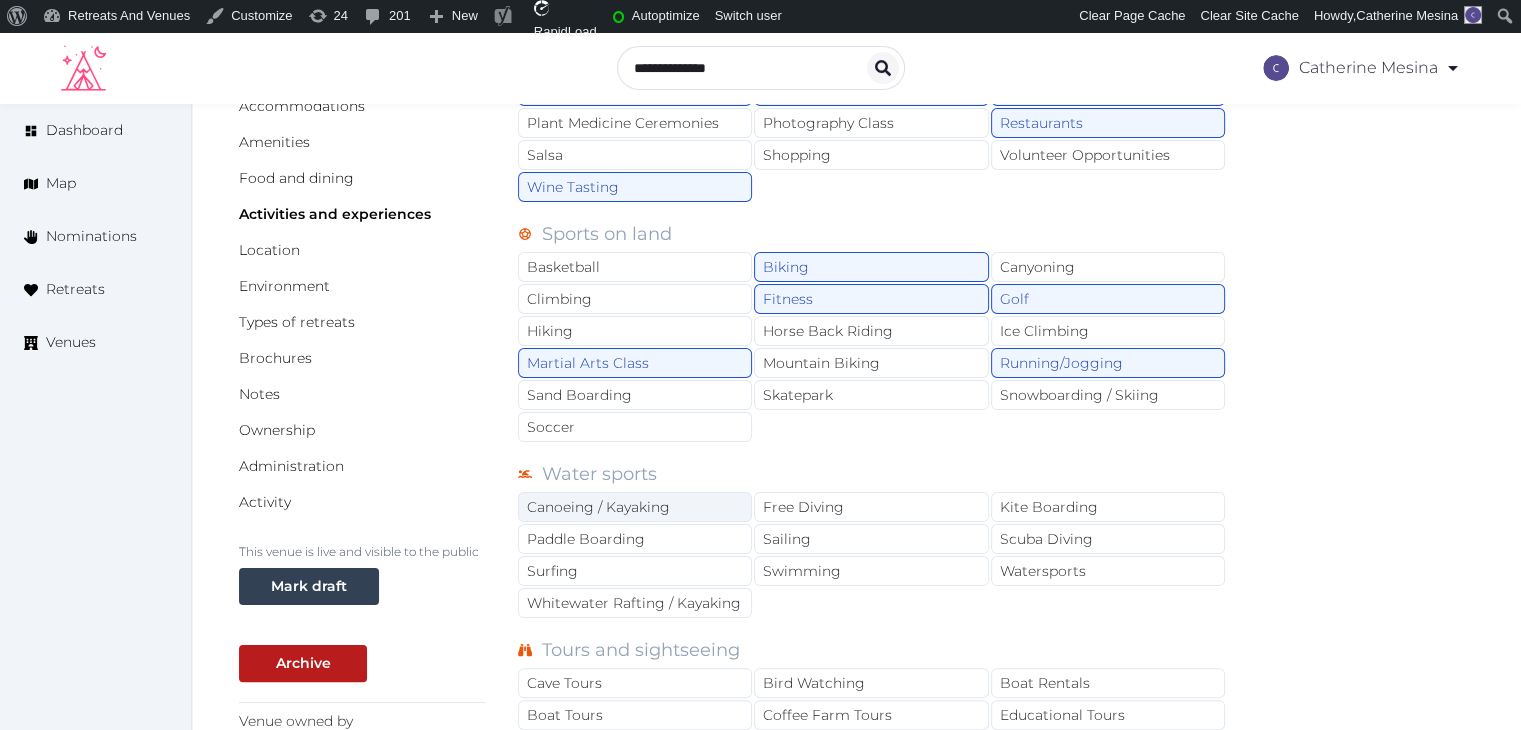 click on "Canoeing / Kayaking" at bounding box center [635, 507] 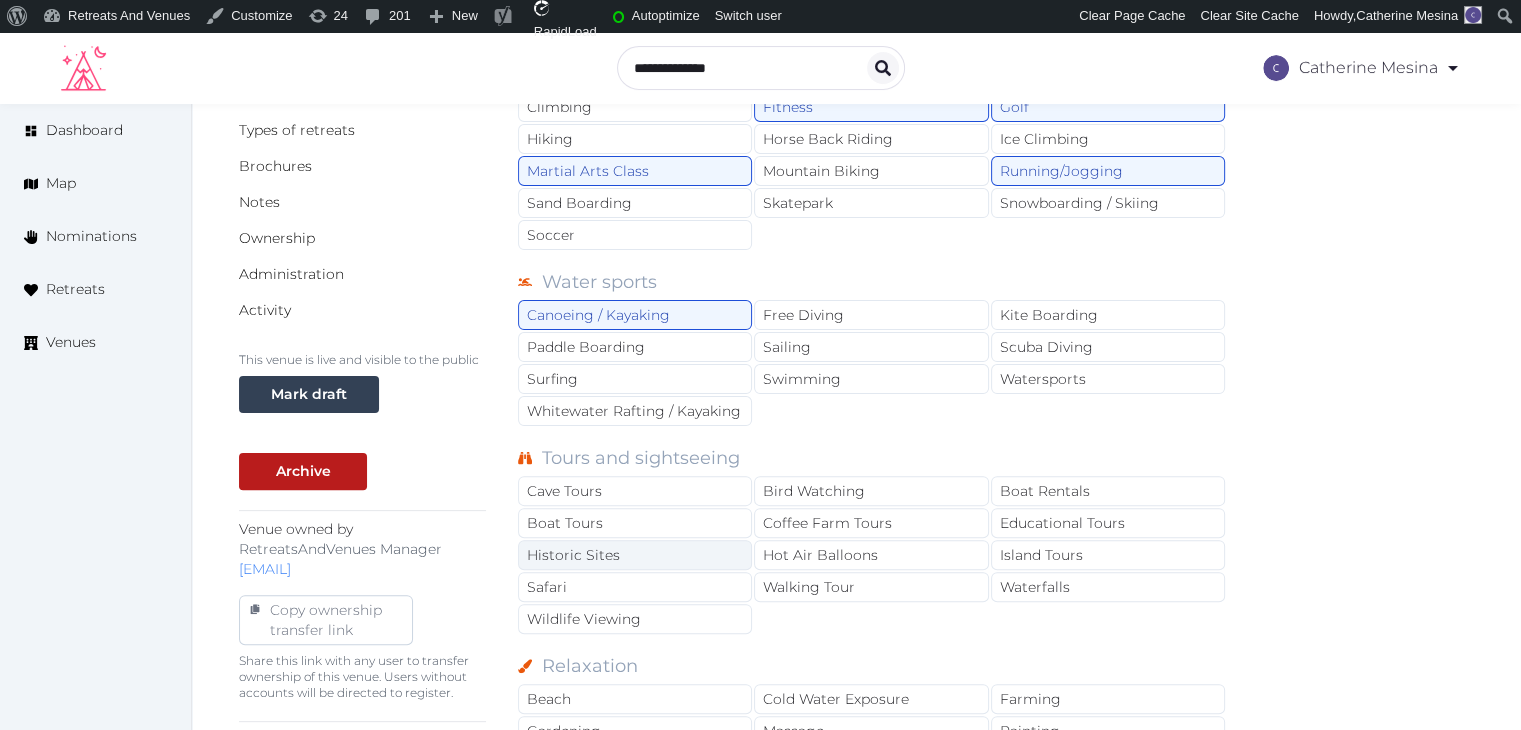 scroll, scrollTop: 486, scrollLeft: 0, axis: vertical 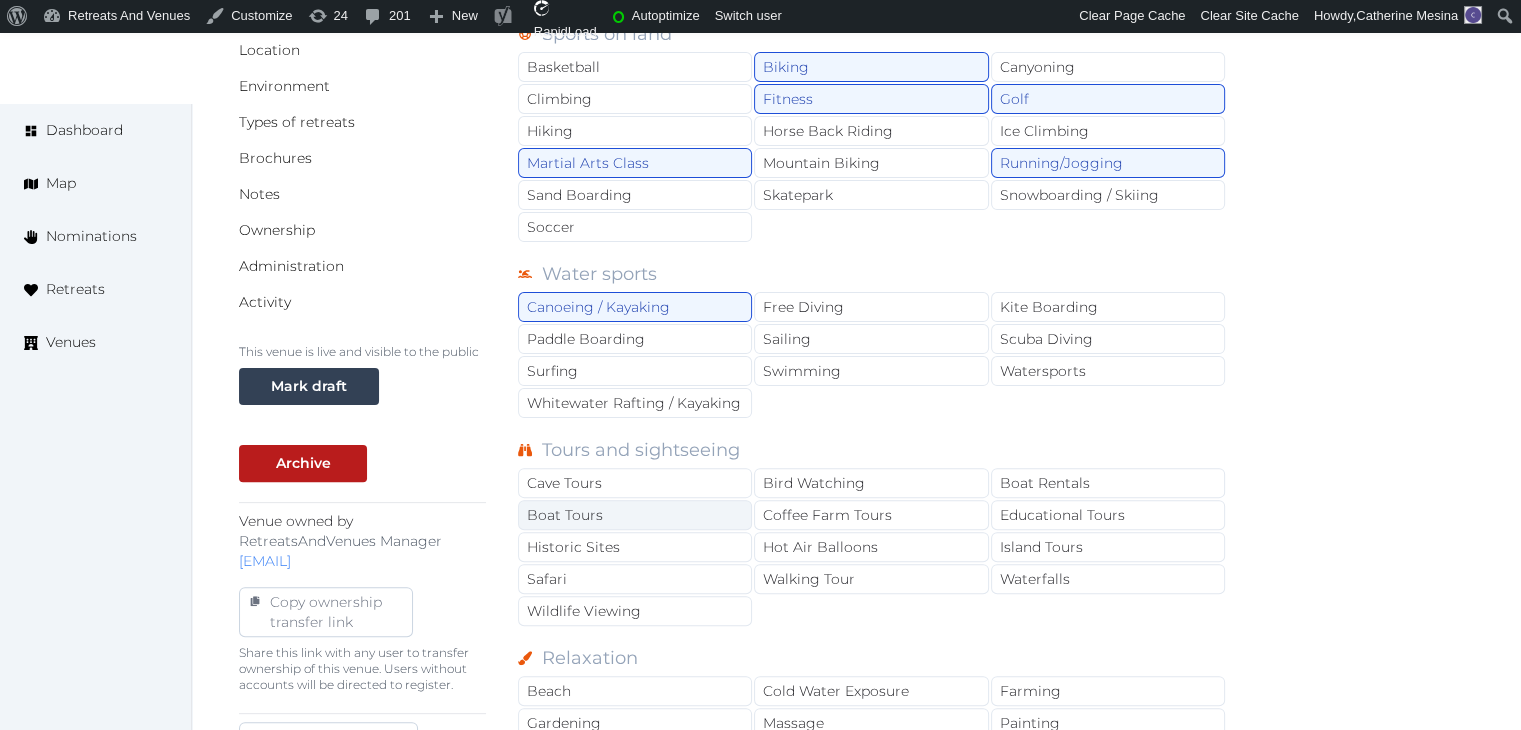 click on "Boat Tours" at bounding box center [635, 515] 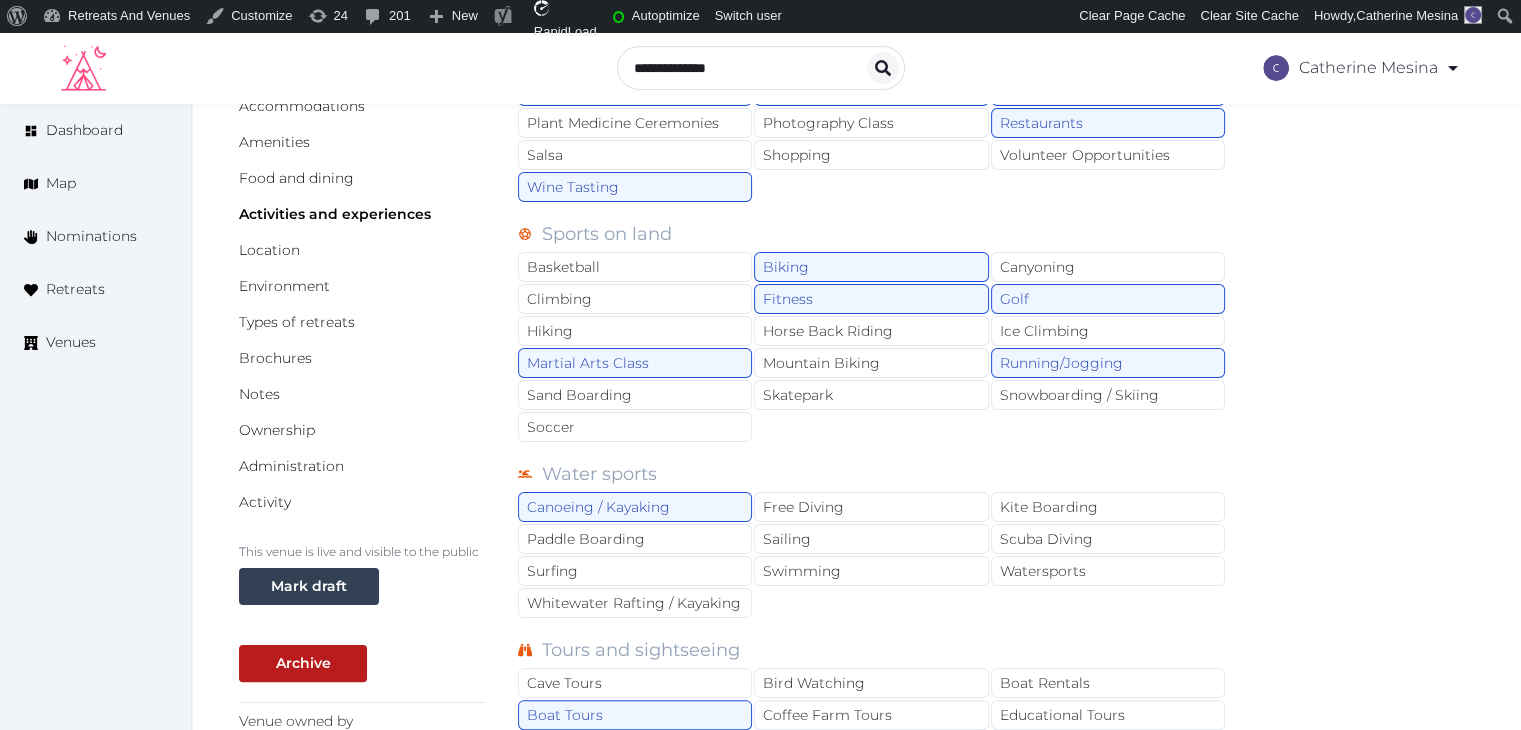 scroll, scrollTop: 386, scrollLeft: 0, axis: vertical 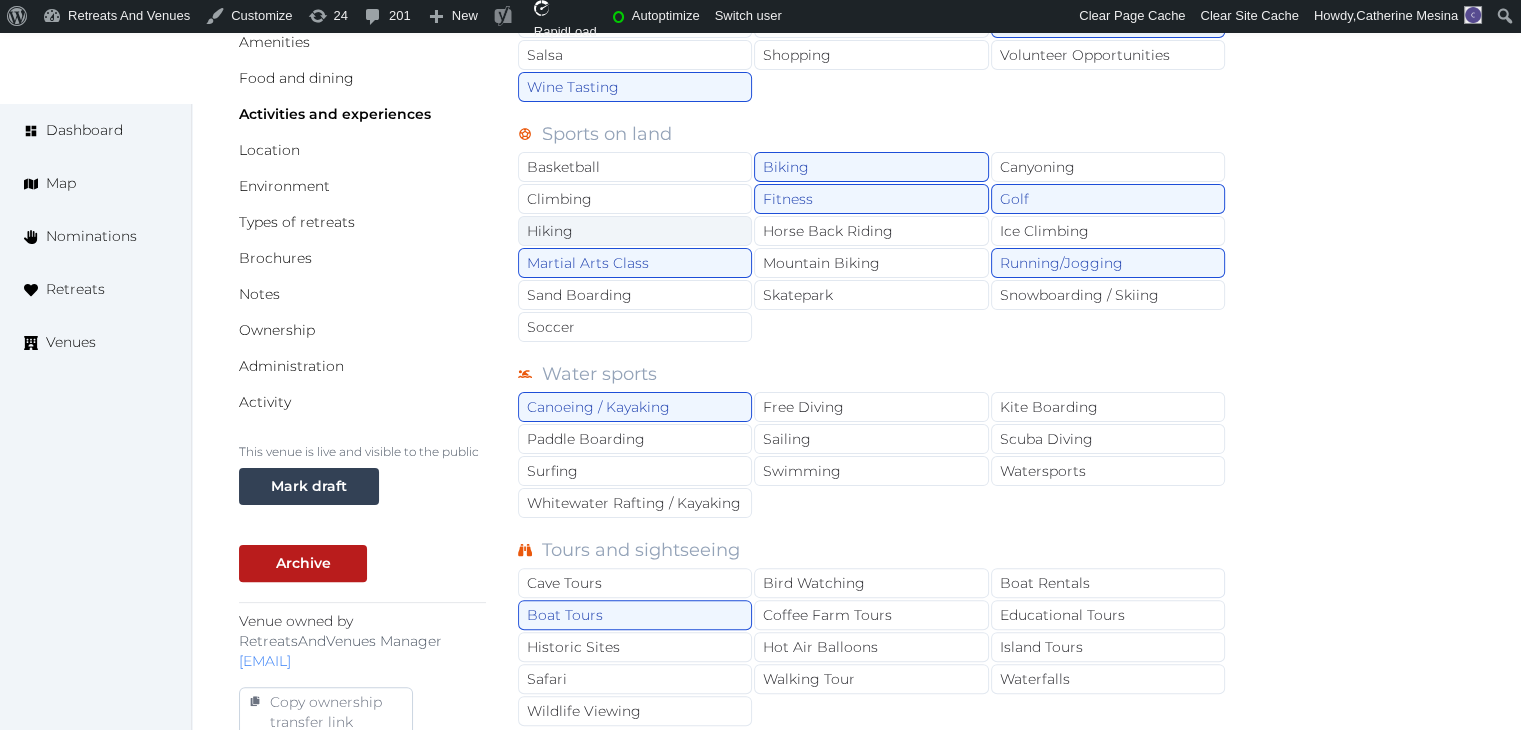 click on "Hiking" at bounding box center (635, 231) 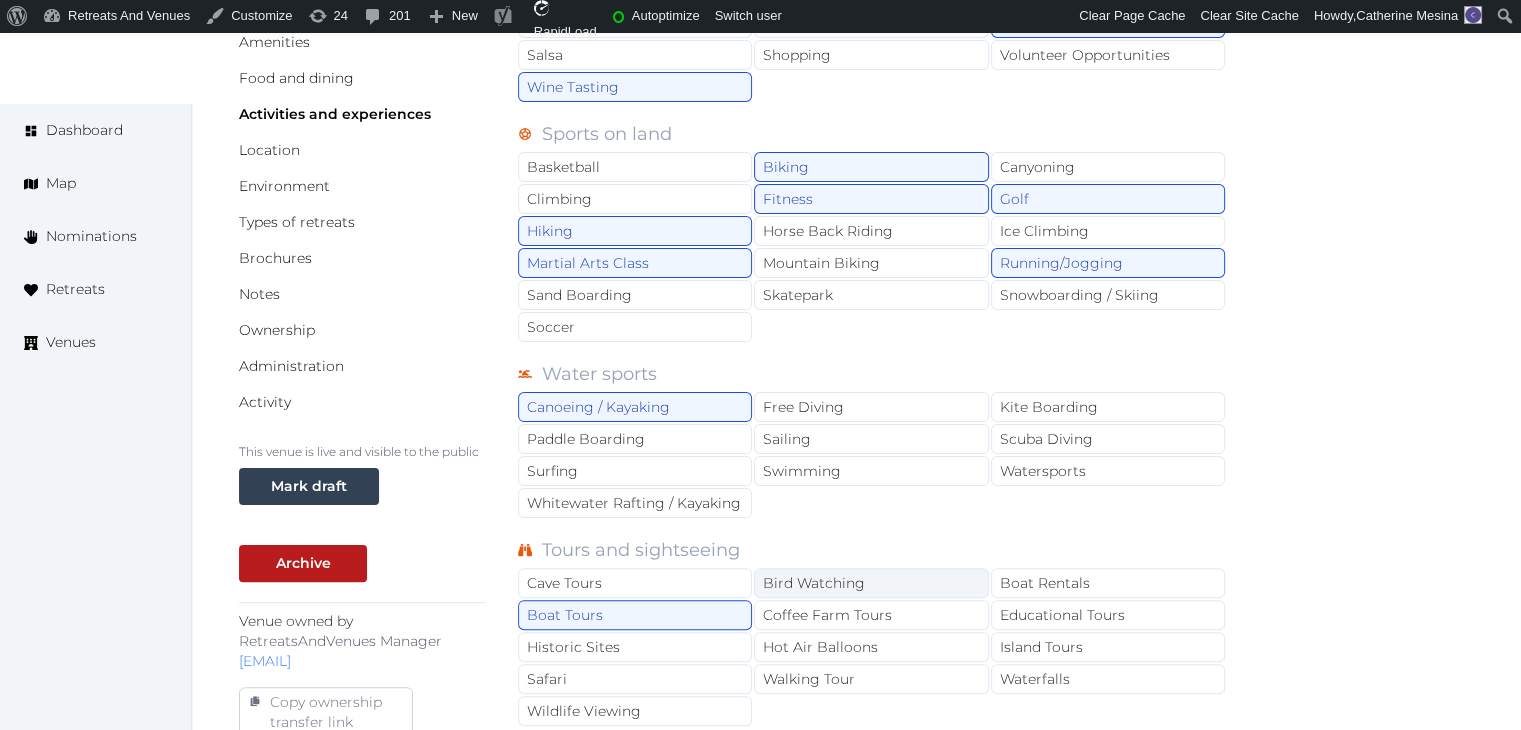 click on "Bird Watching" at bounding box center (871, 583) 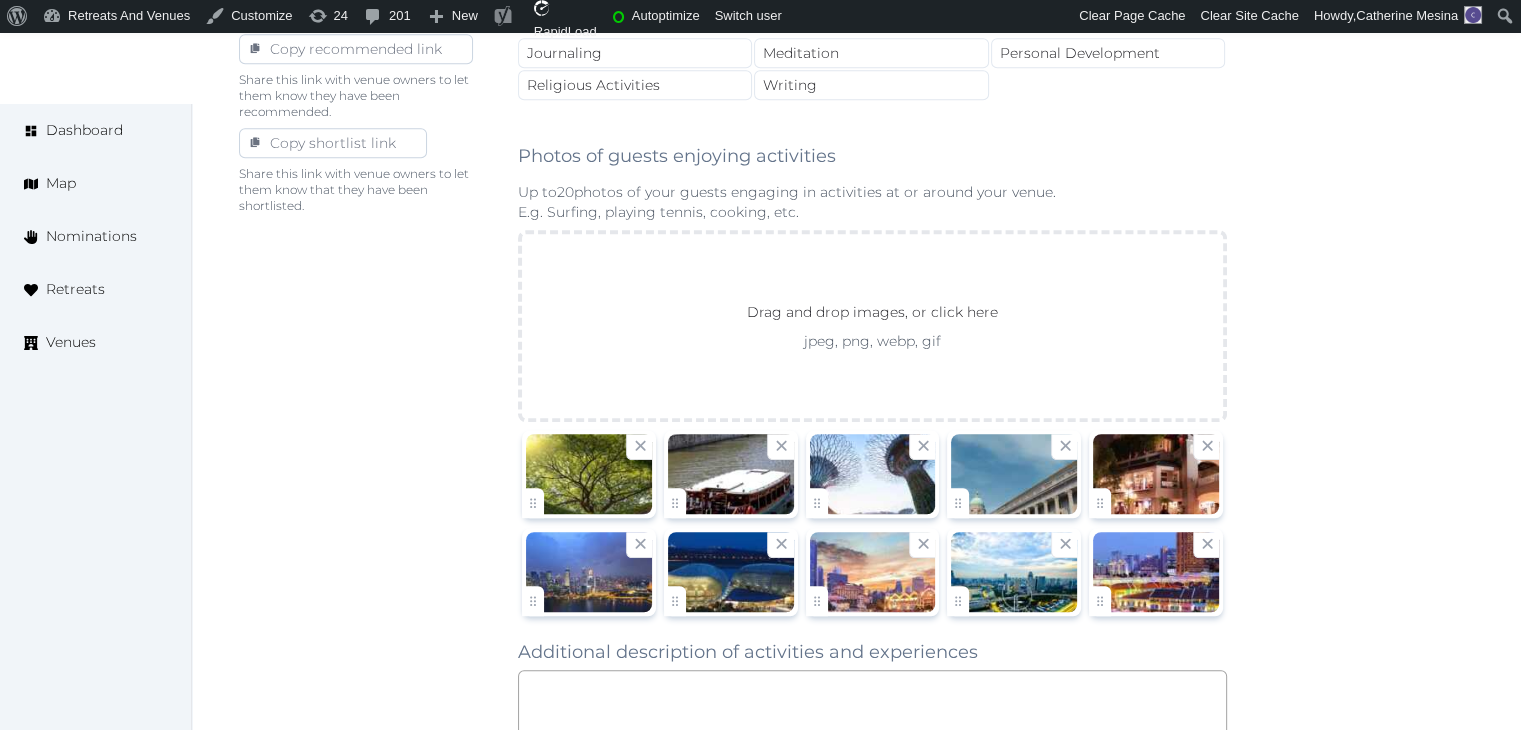 scroll, scrollTop: 1386, scrollLeft: 0, axis: vertical 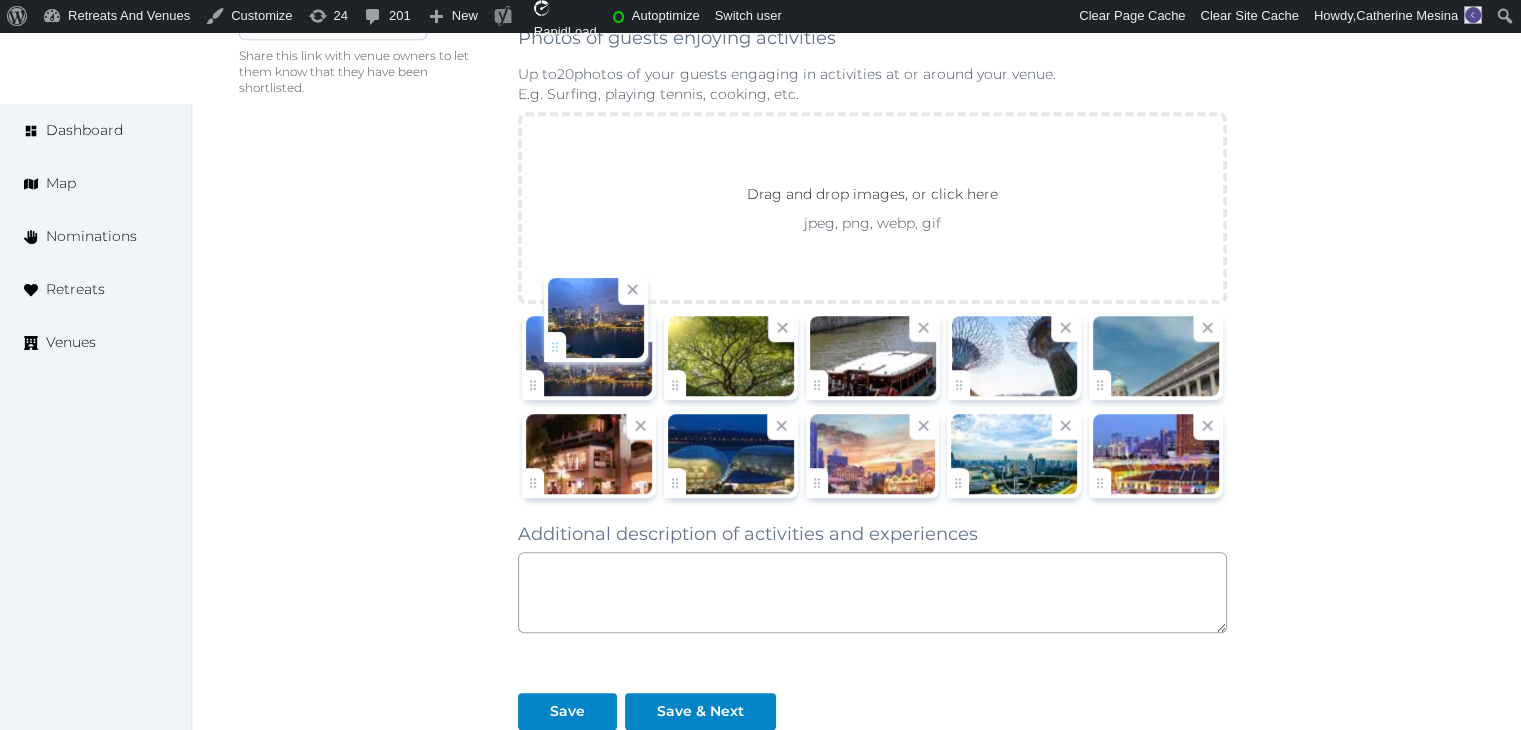 drag, startPoint x: 533, startPoint y: 478, endPoint x: 556, endPoint y: 349, distance: 131.03435 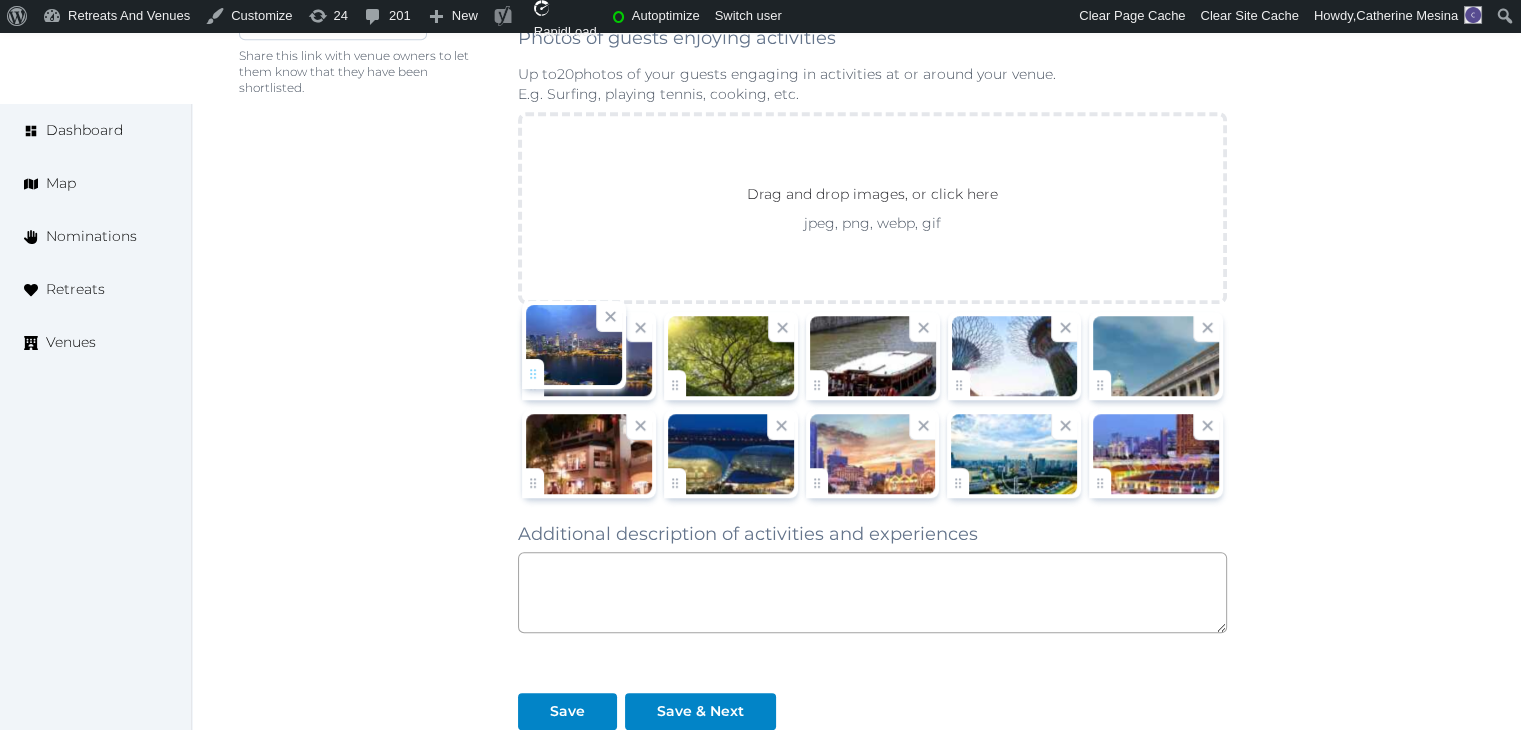 click on "Catherine Mesina   Account My Venue Listings My Retreats Logout      Dashboard Map Nominations Retreats Venues Edit venue 60 %  complete Fill out all the fields in your listing to increase its completion percentage.   A higher completion percentage will make your listing more attractive and result in better matches. Grand Copthorne Waterfront Hotel   View  listing   Open    Close CRM Lead Basic details Pricing and policies Retreat spaces Meeting spaces Accommodations Amenities Food and dining Activities and experiences Location Environment Types of retreats Brochures Notes Ownership Administration Activity This venue is live and visible to the public Mark draft Archive Venue owned by RetreatsAndVenues Manager c.o.r.e.y.sanford@retreatsandvenues.com Copy ownership transfer link Share this link with any user to transfer ownership of this venue. Users without accounts will be directed to register. Copy update link Copy recommended link Culture" at bounding box center (760, -200) 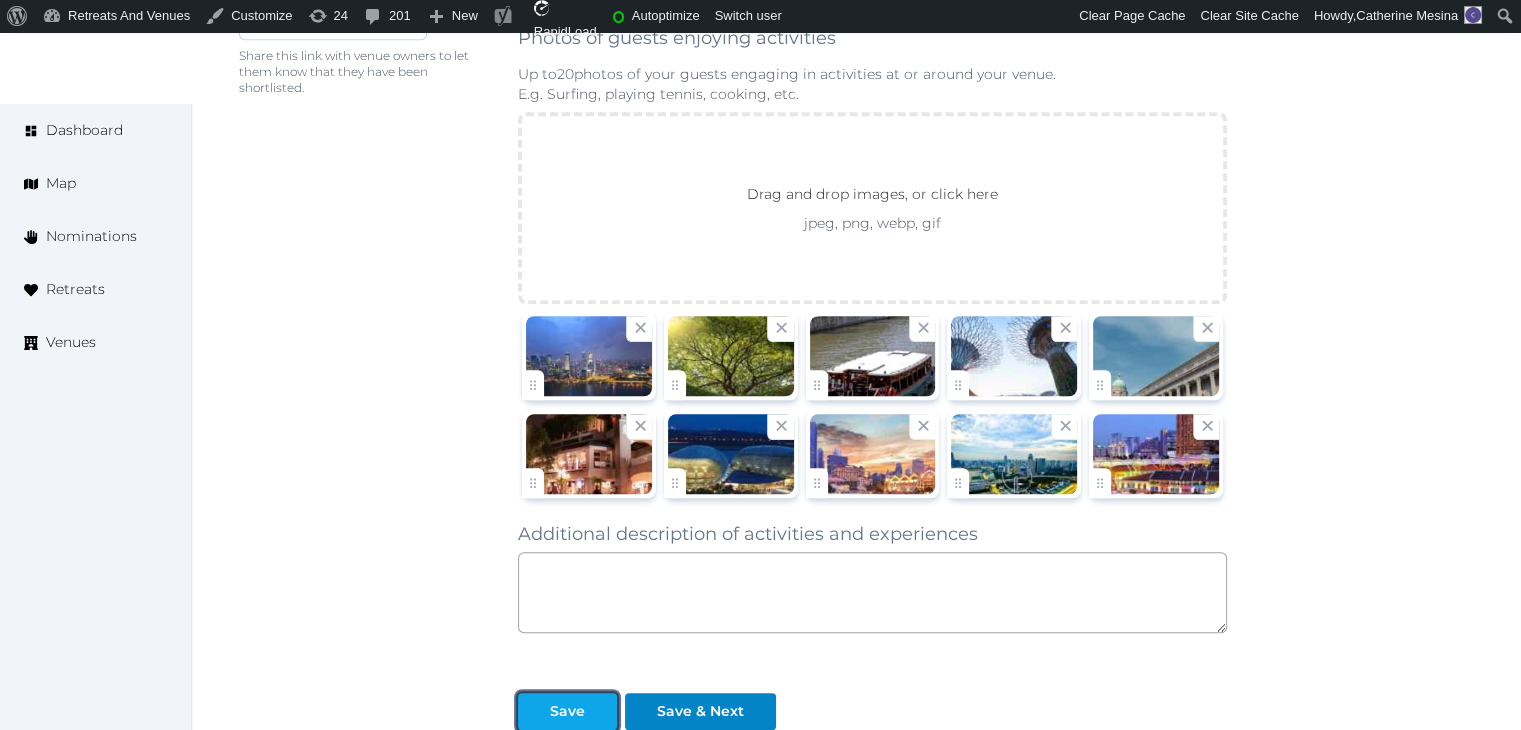 click at bounding box center [601, 711] 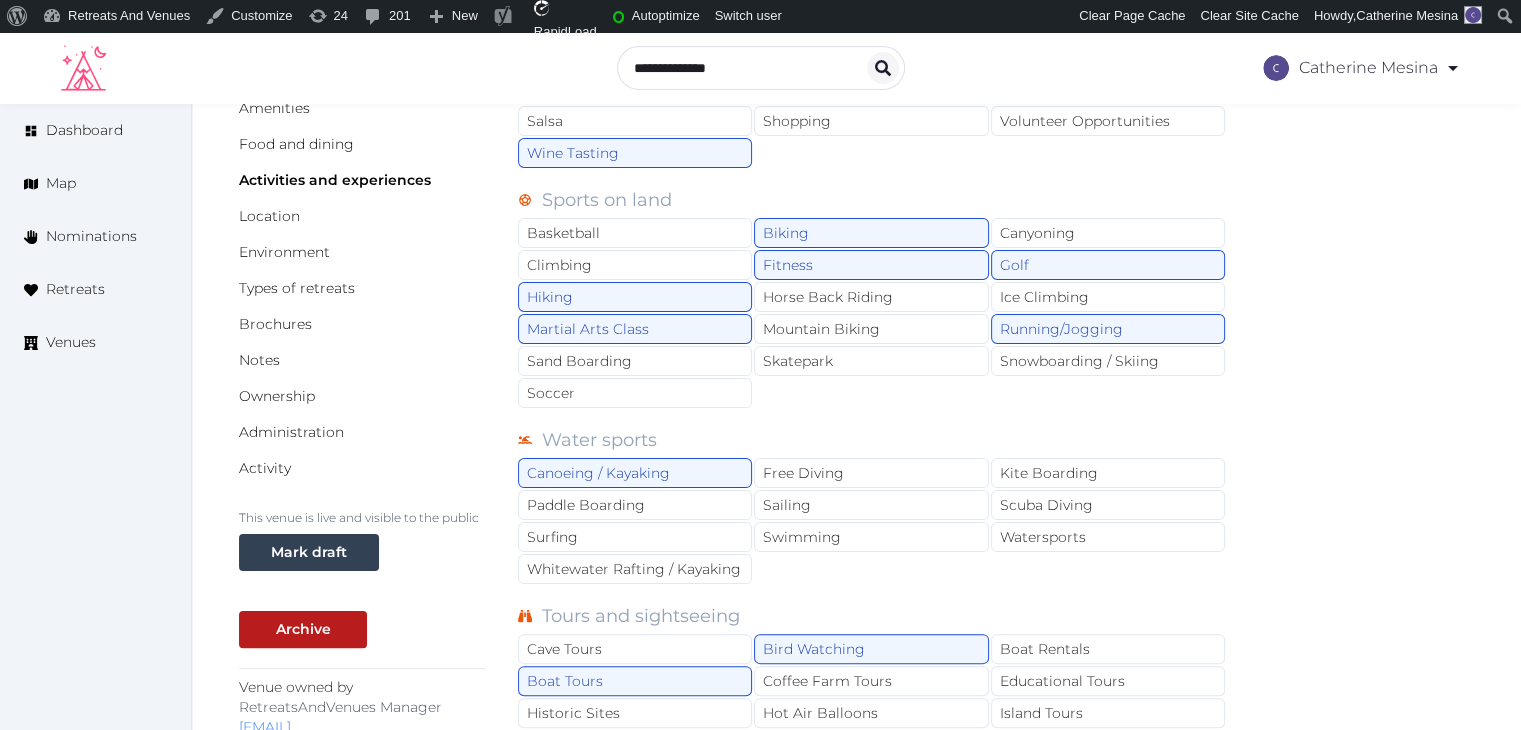 scroll, scrollTop: 186, scrollLeft: 0, axis: vertical 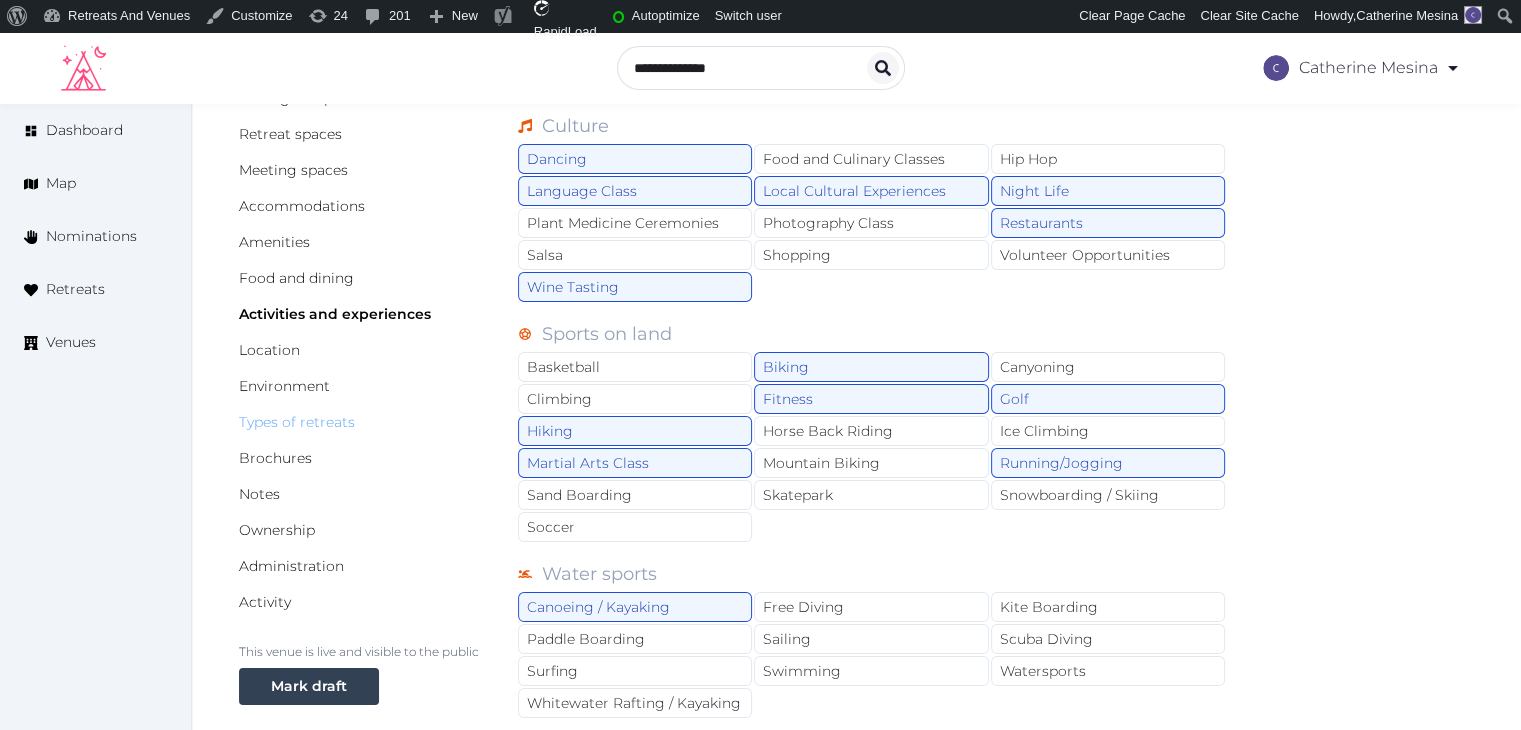 click on "Types of retreats" at bounding box center [297, 422] 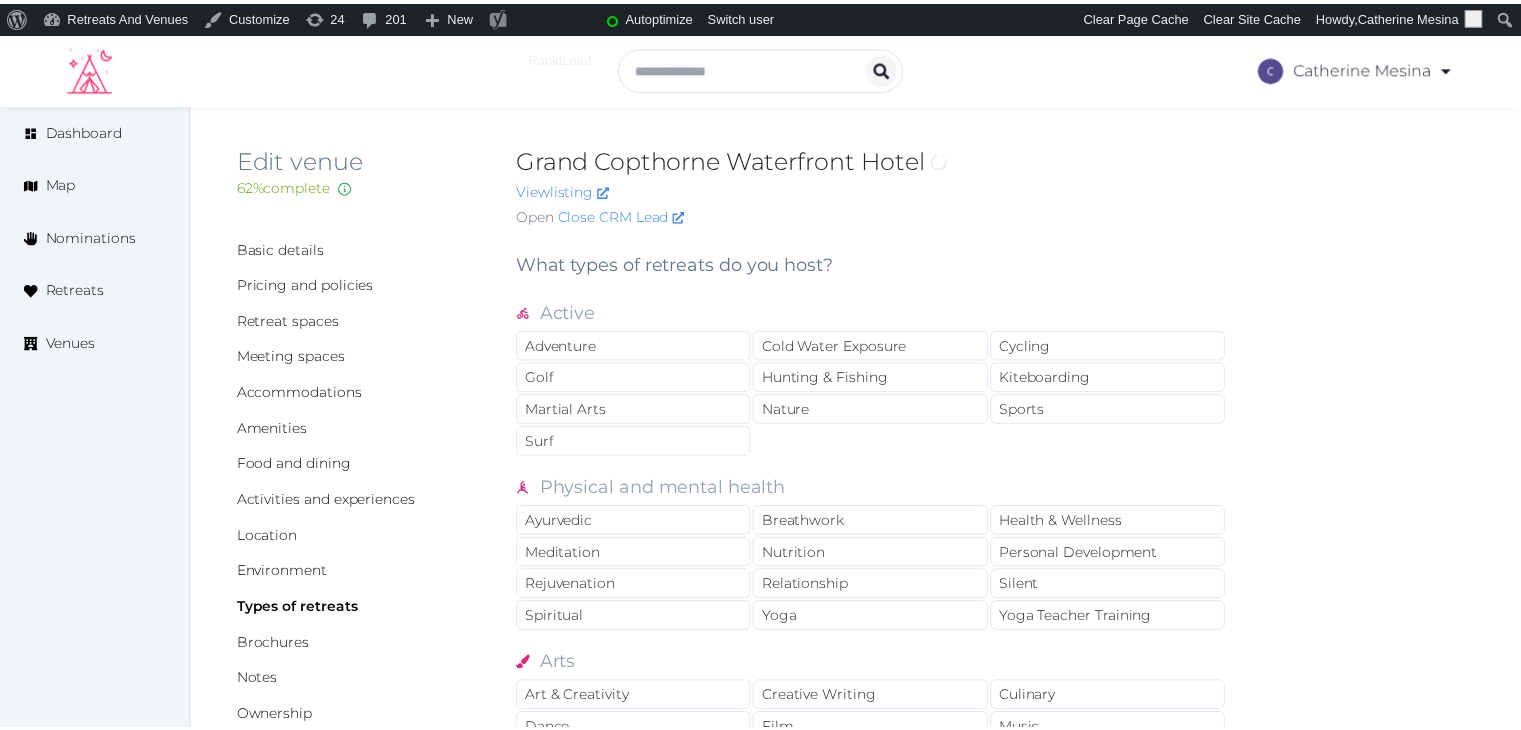 scroll, scrollTop: 0, scrollLeft: 0, axis: both 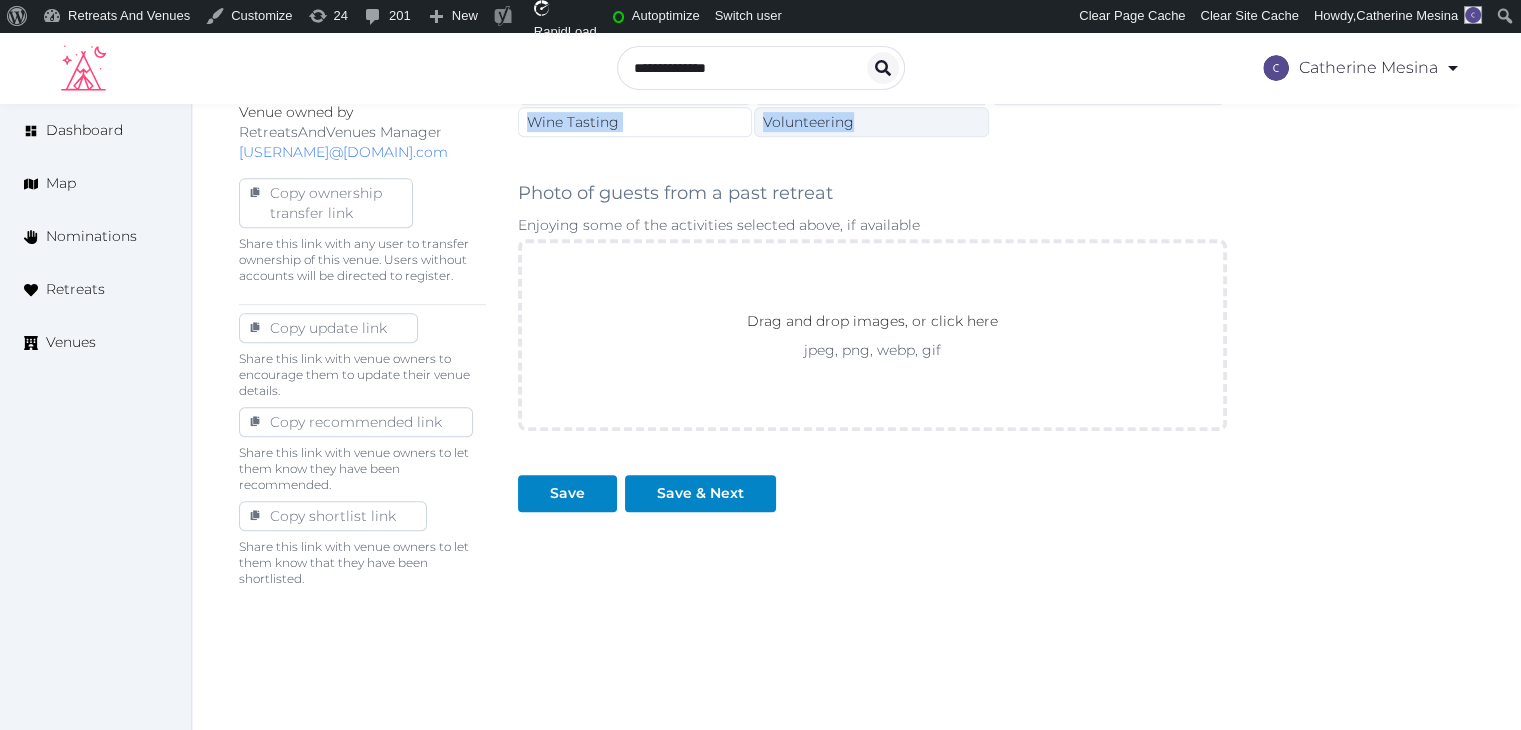 drag, startPoint x: 524, startPoint y: 264, endPoint x: 859, endPoint y: 121, distance: 364.24442 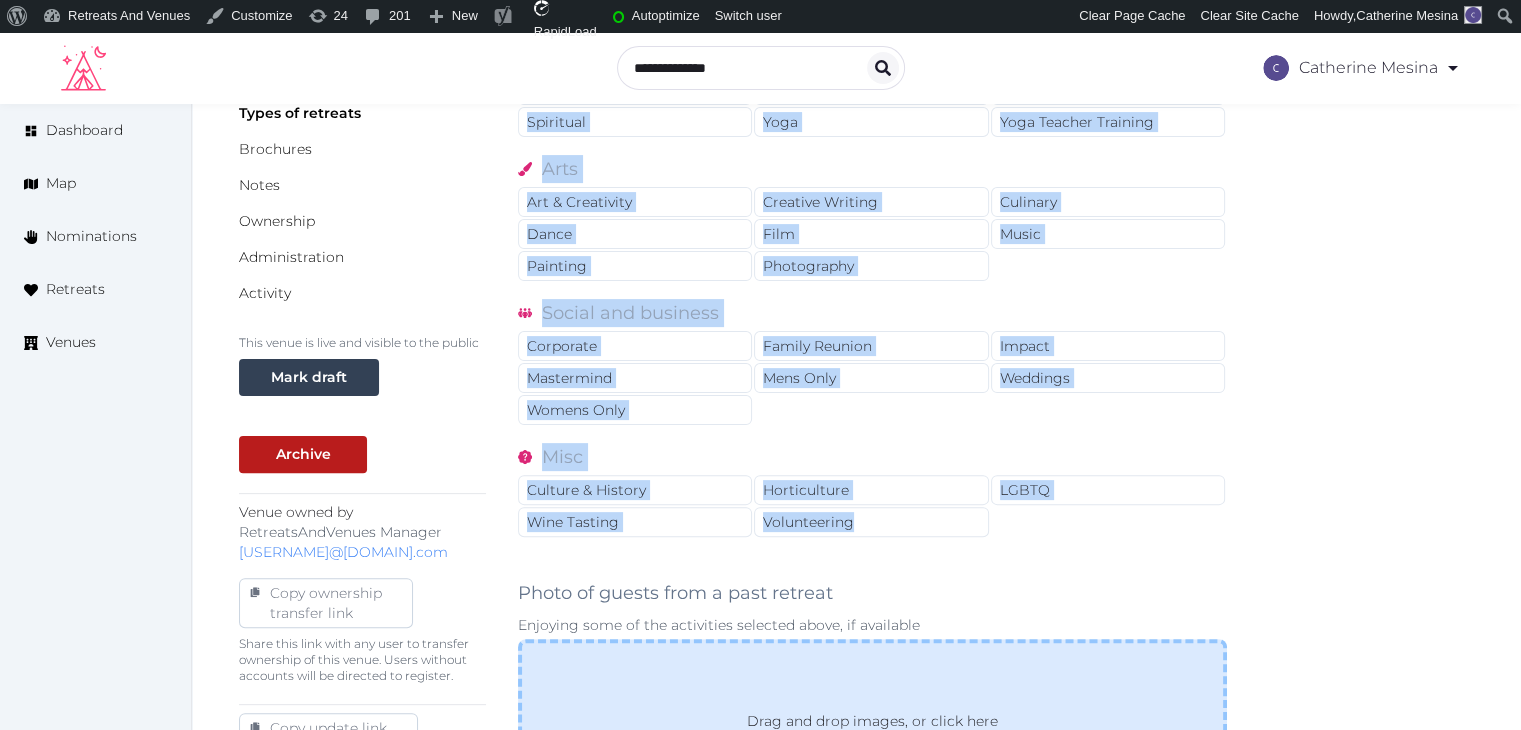 scroll, scrollTop: 195, scrollLeft: 0, axis: vertical 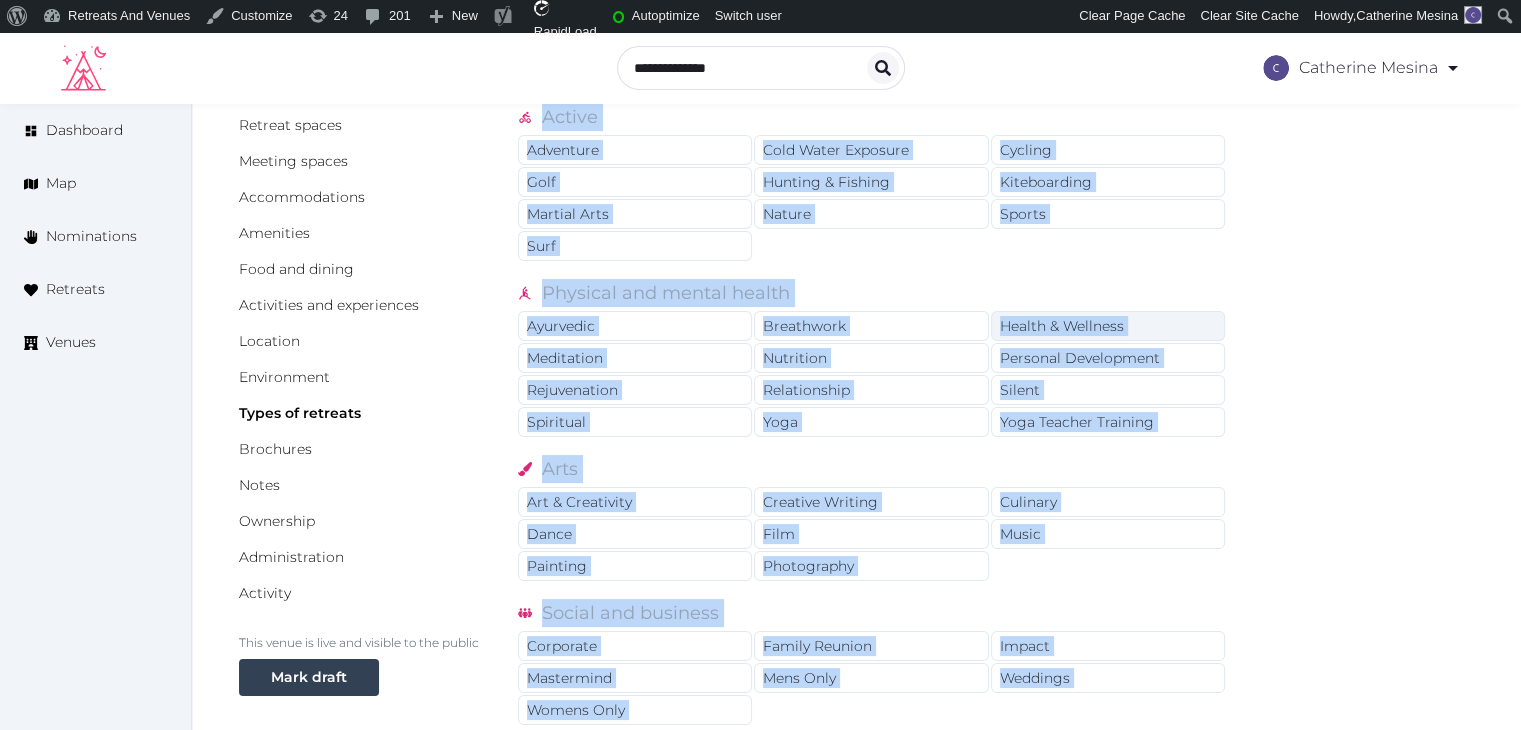 click on "Health & Wellness" at bounding box center [1108, 326] 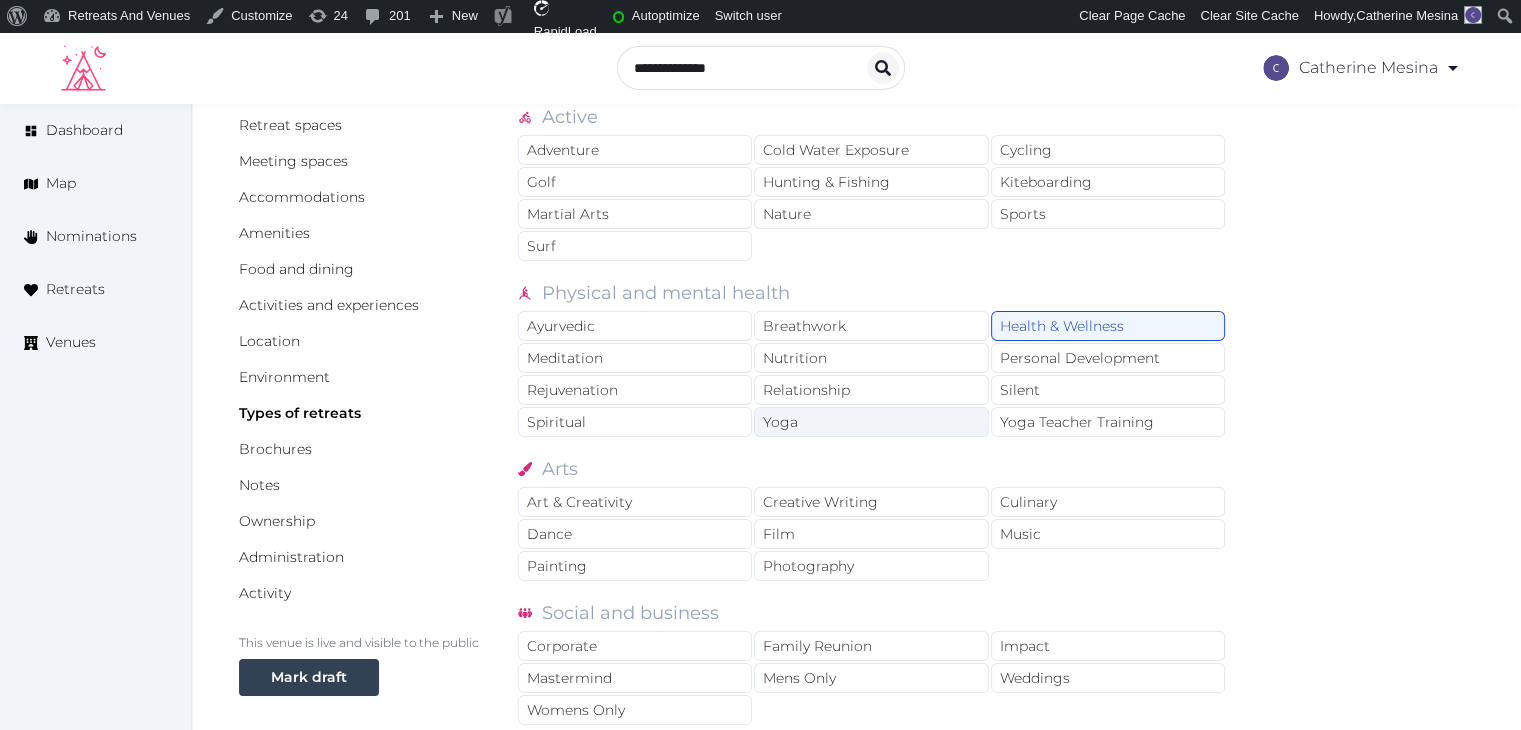 click on "Yoga" at bounding box center (871, 422) 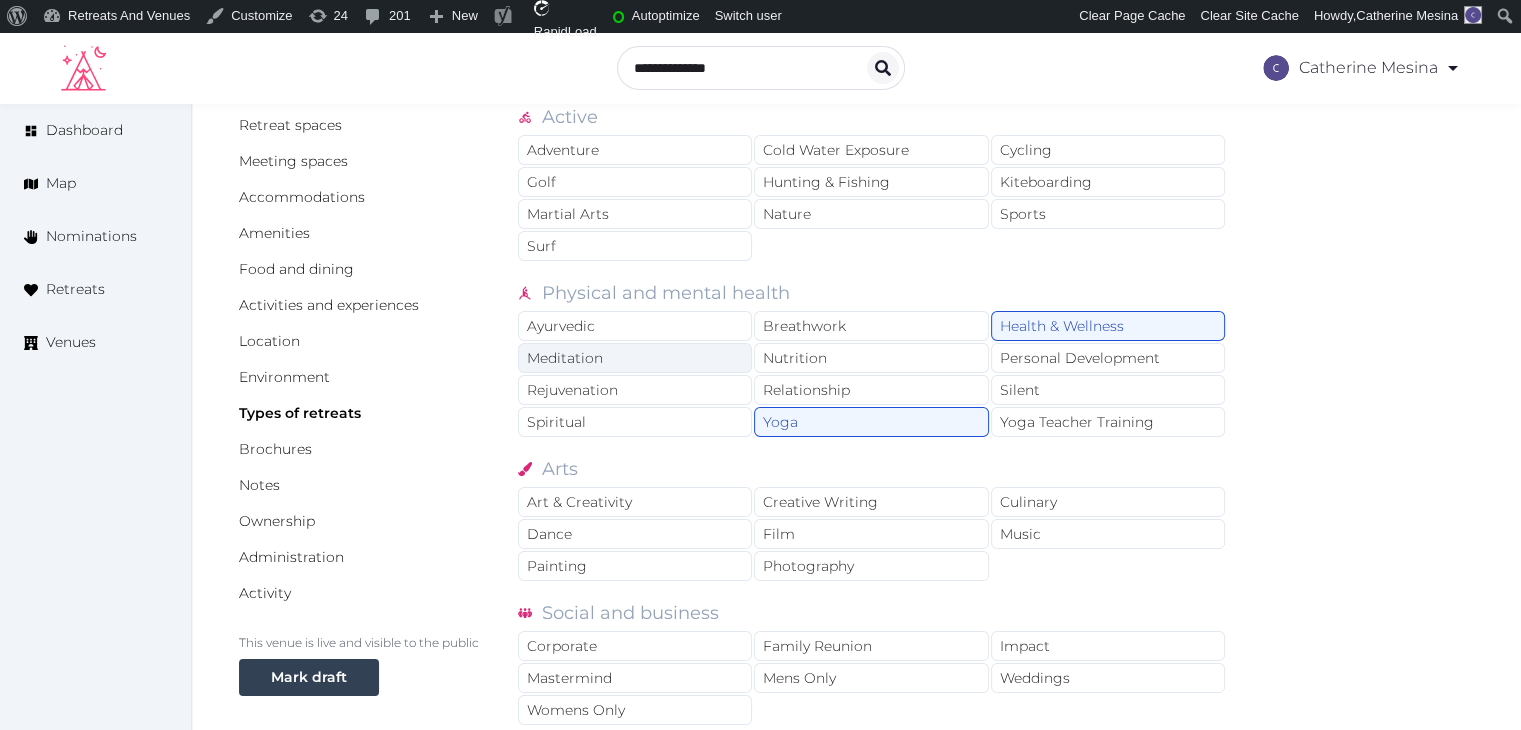 click on "Meditation" at bounding box center [635, 358] 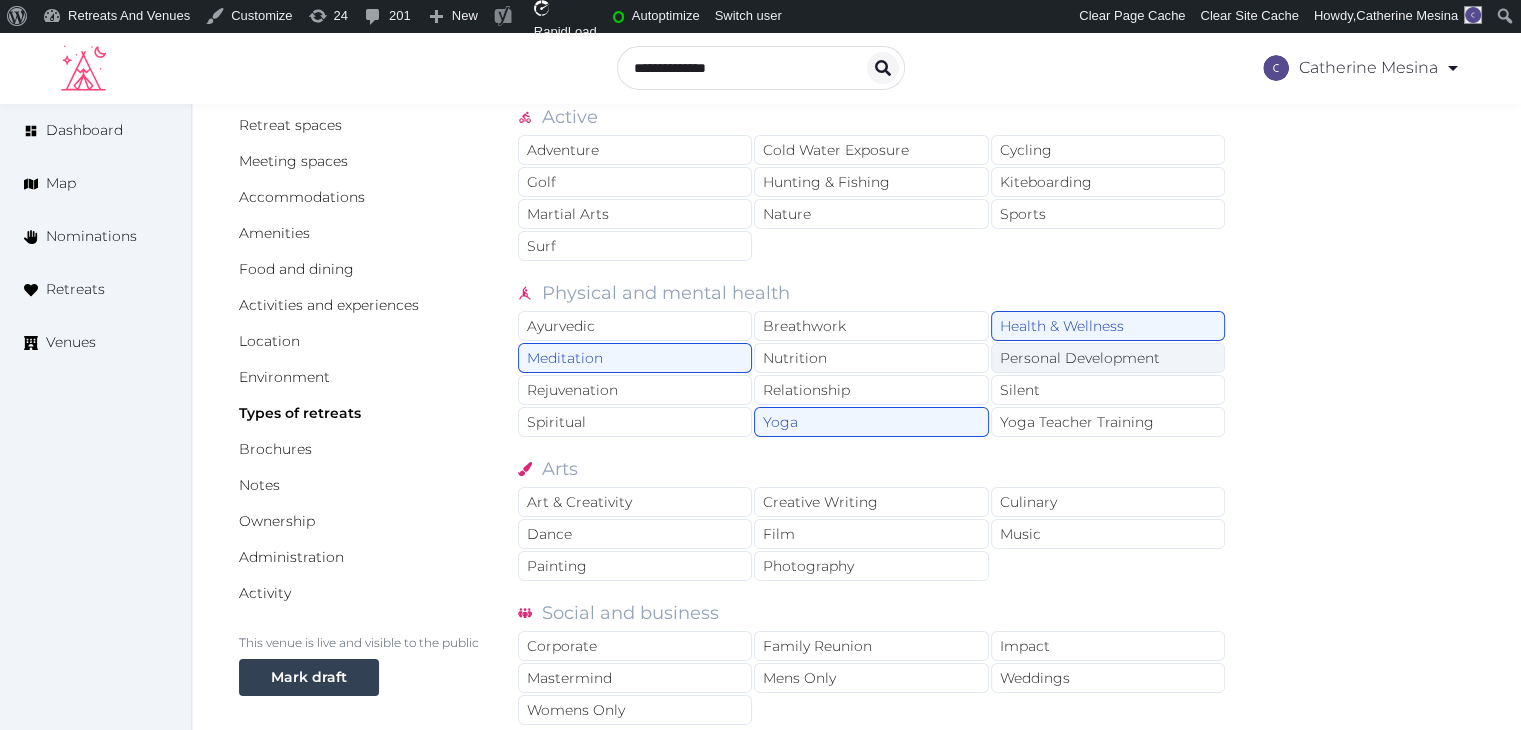 click on "Personal Development" at bounding box center [1108, 358] 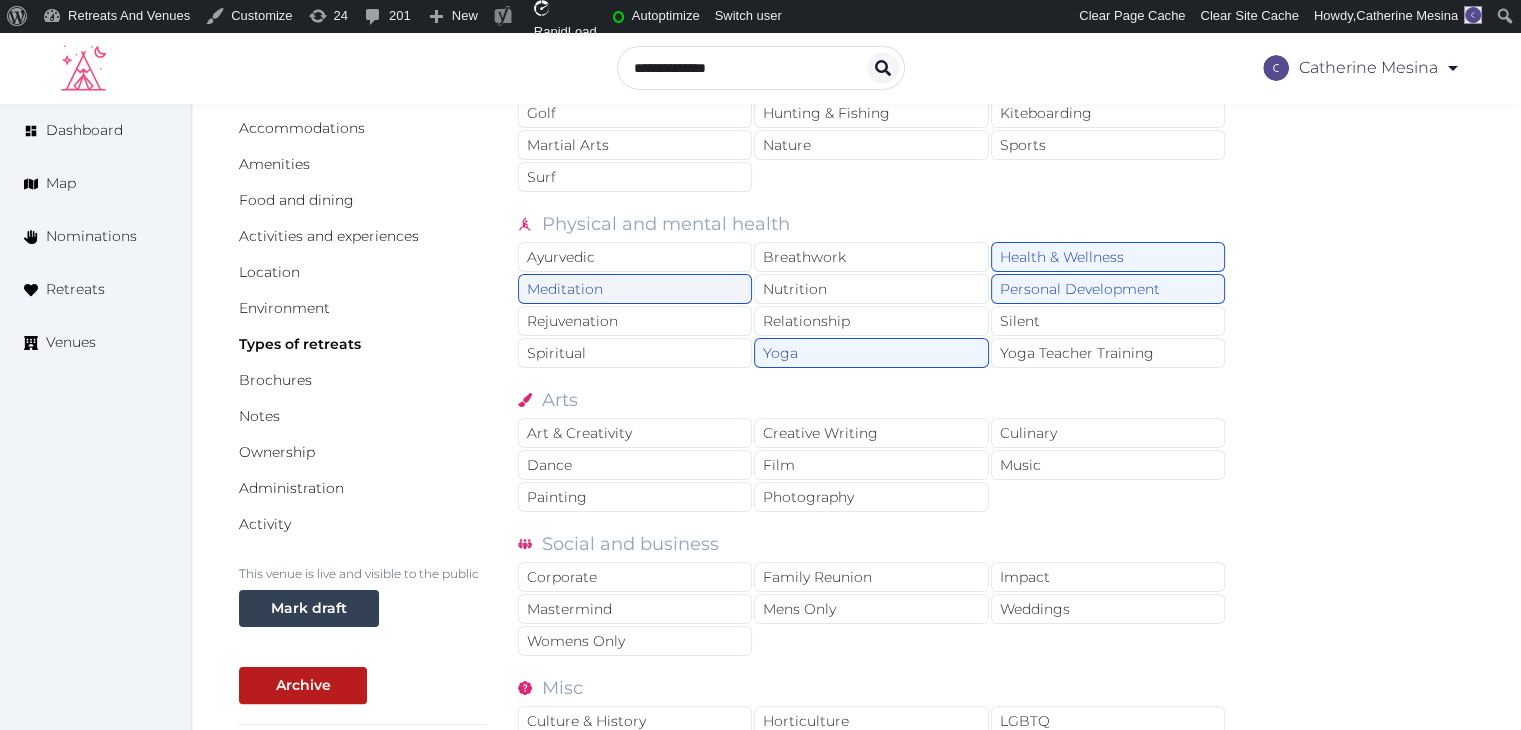 scroll, scrollTop: 395, scrollLeft: 0, axis: vertical 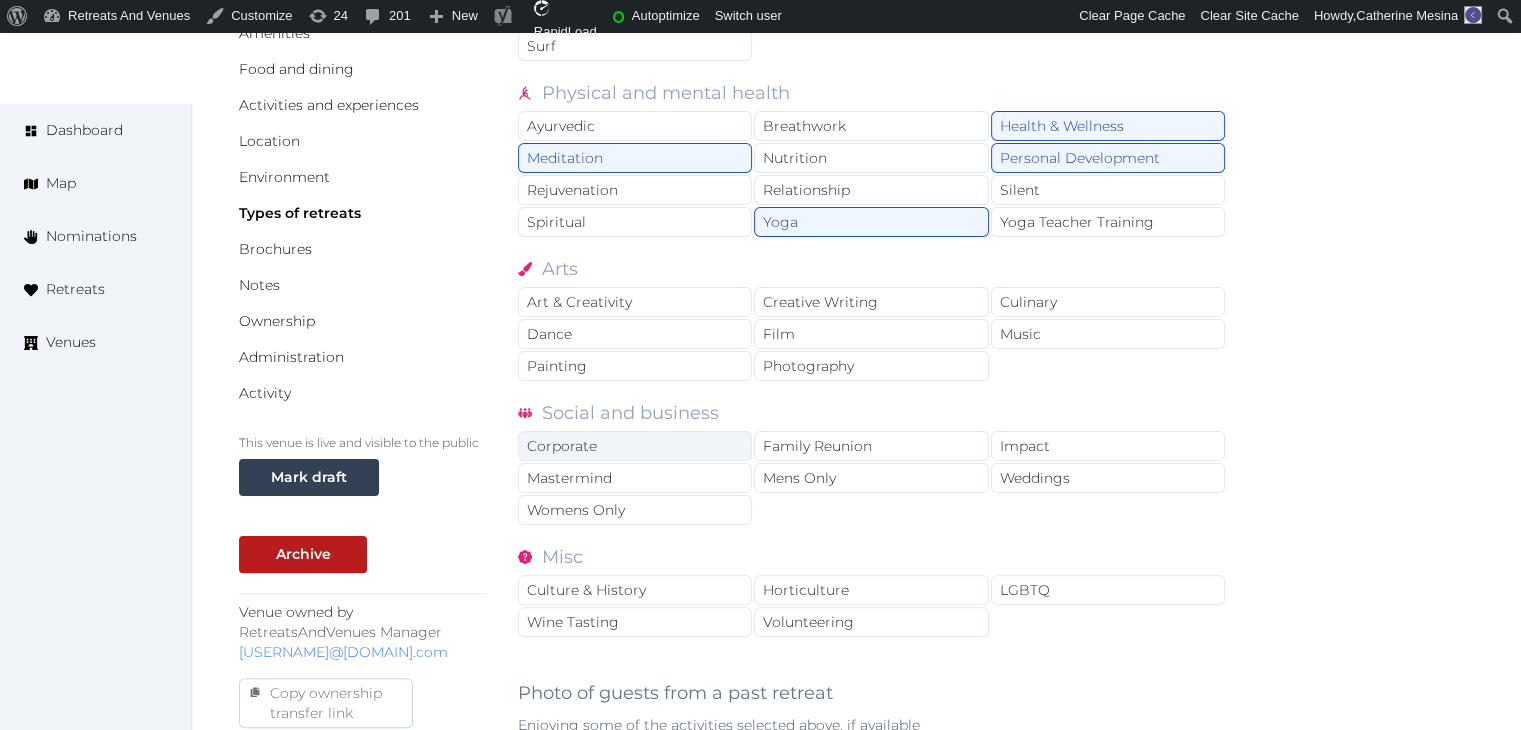 click on "Corporate" at bounding box center (635, 446) 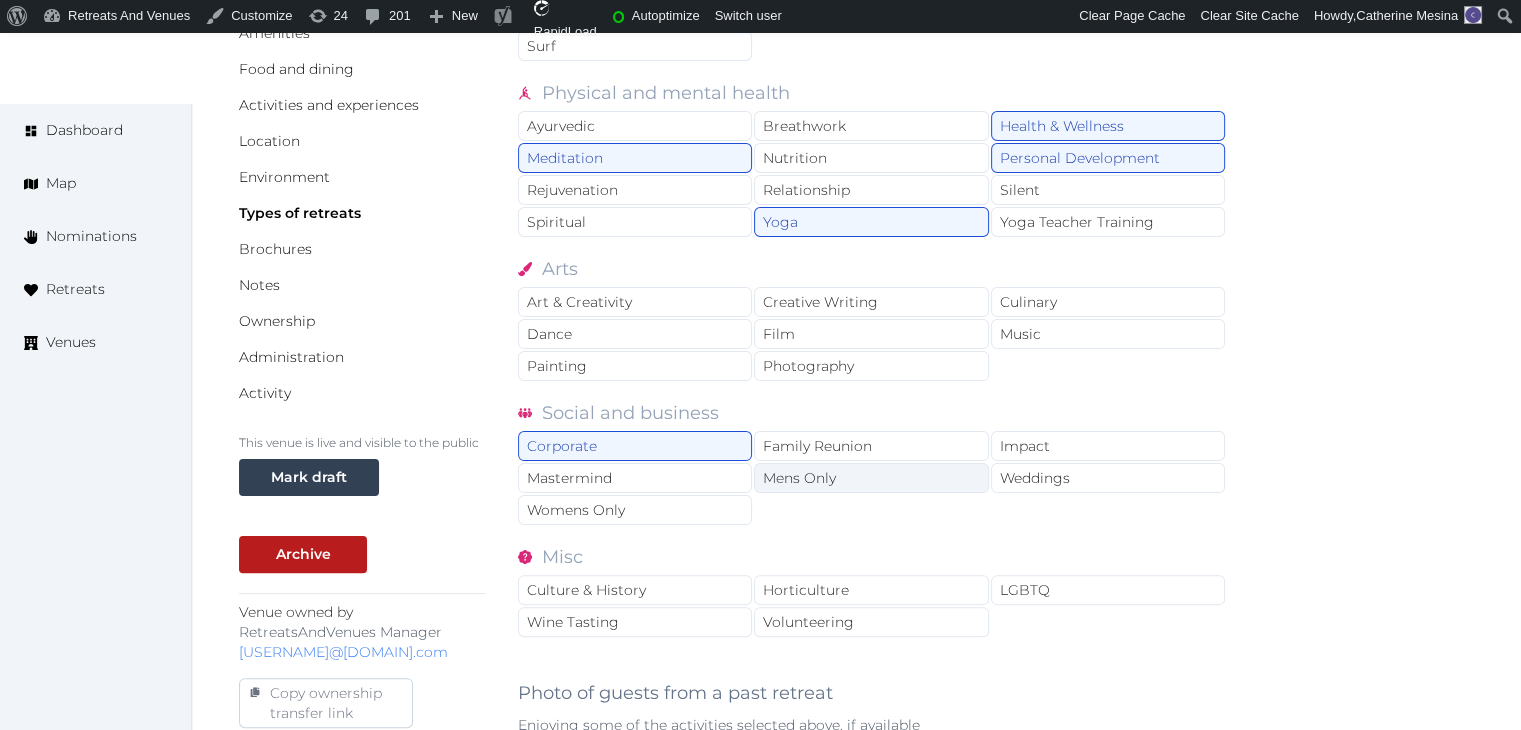 drag, startPoint x: 831, startPoint y: 440, endPoint x: 975, endPoint y: 465, distance: 146.15402 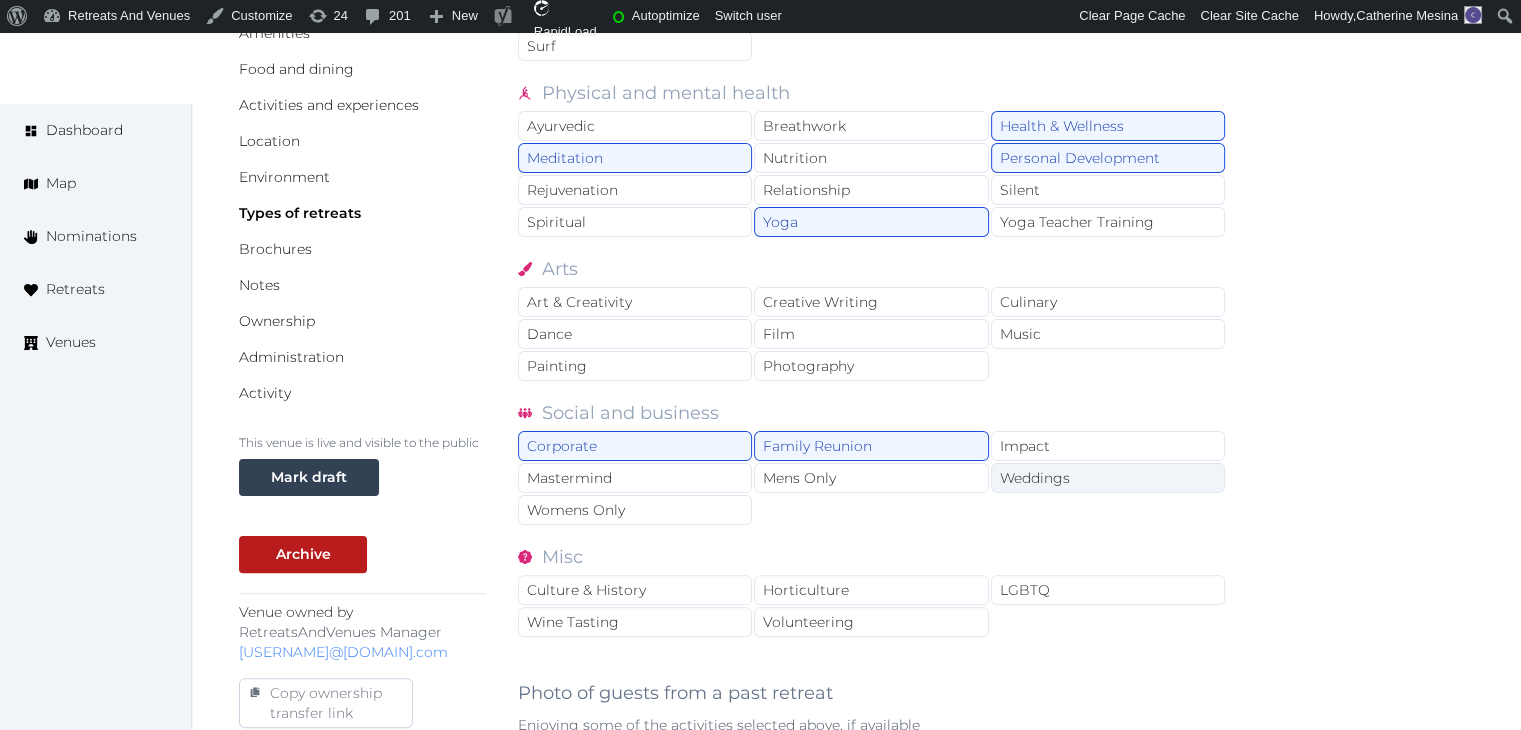 click on "Weddings" at bounding box center [1108, 478] 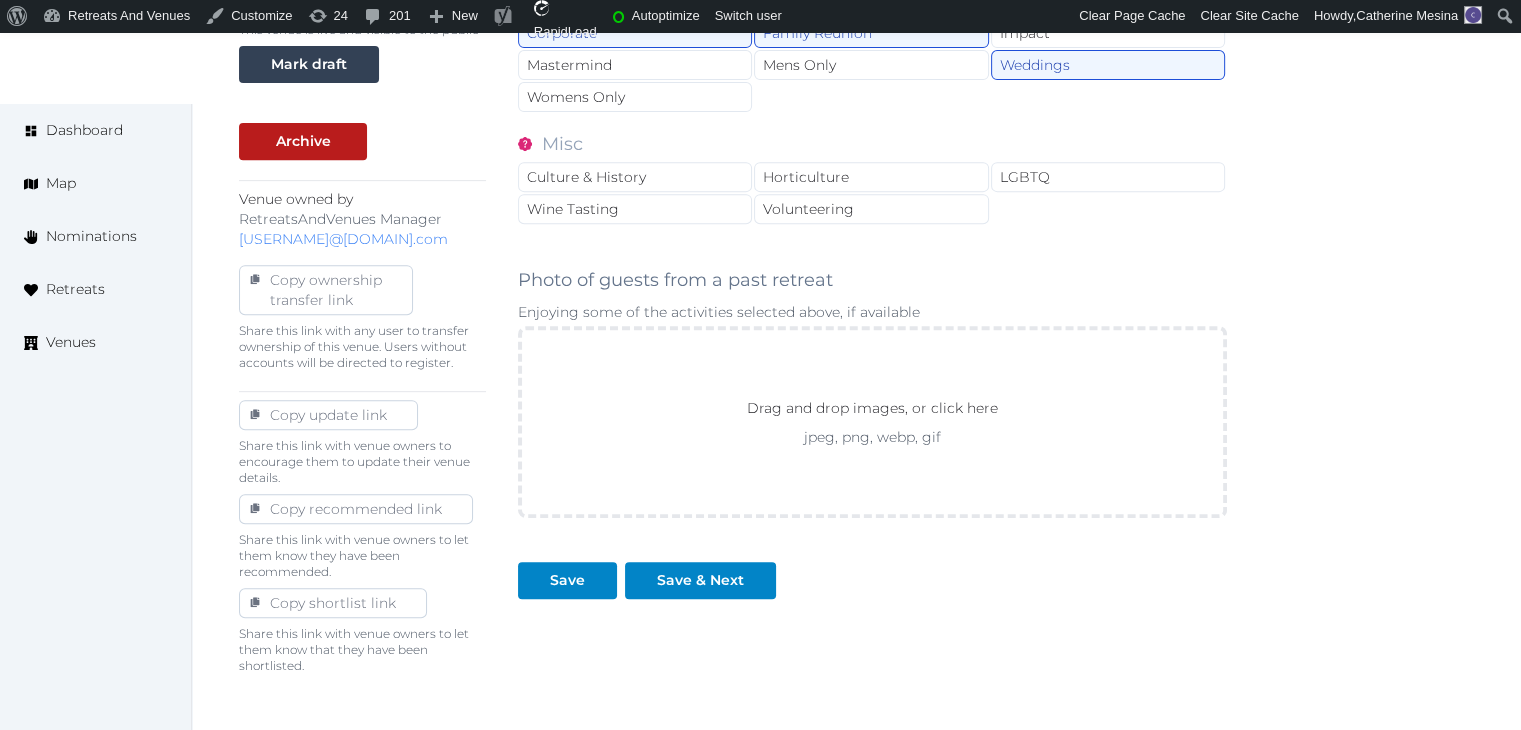 scroll, scrollTop: 895, scrollLeft: 0, axis: vertical 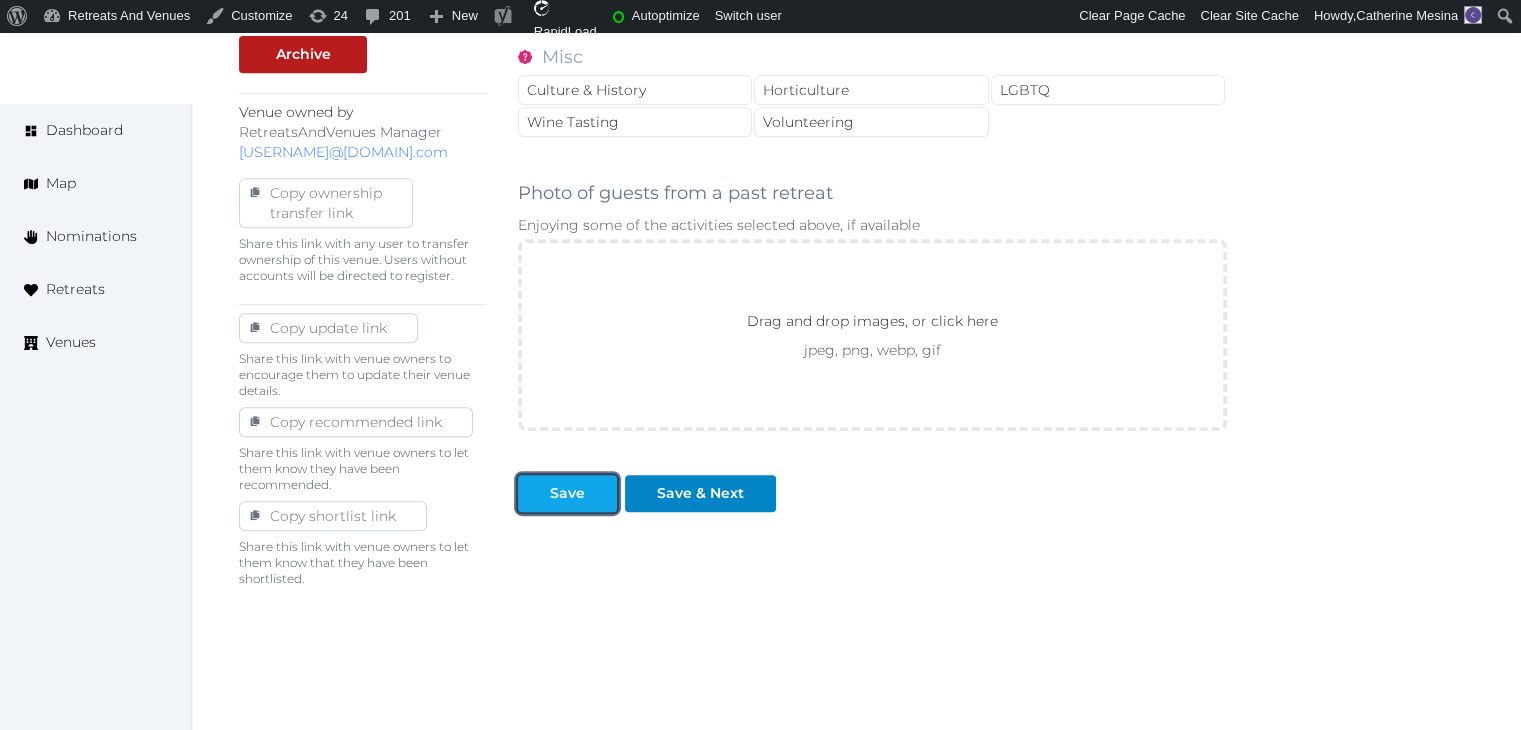 click on "Save" at bounding box center [567, 493] 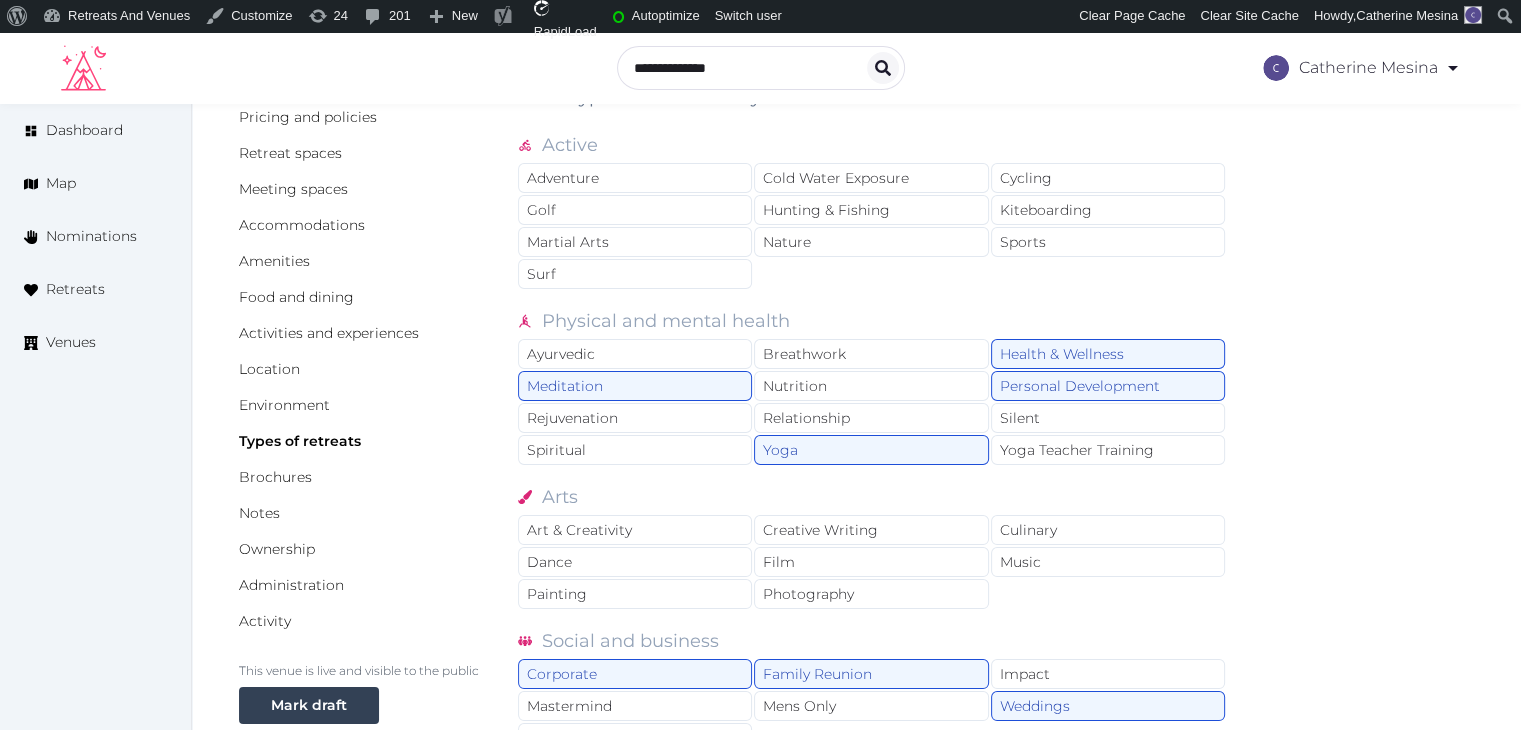 scroll, scrollTop: 95, scrollLeft: 0, axis: vertical 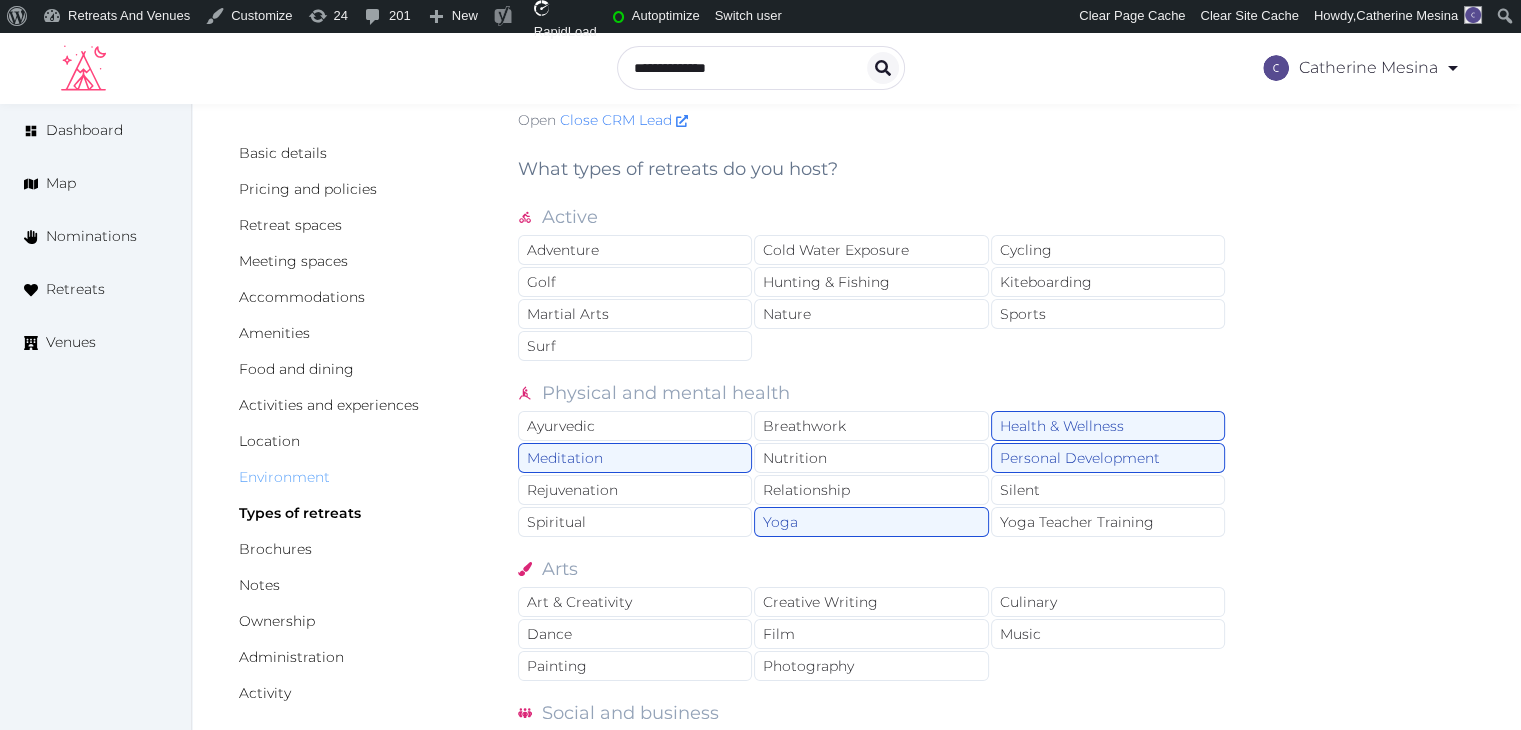 click on "Environment" at bounding box center [284, 477] 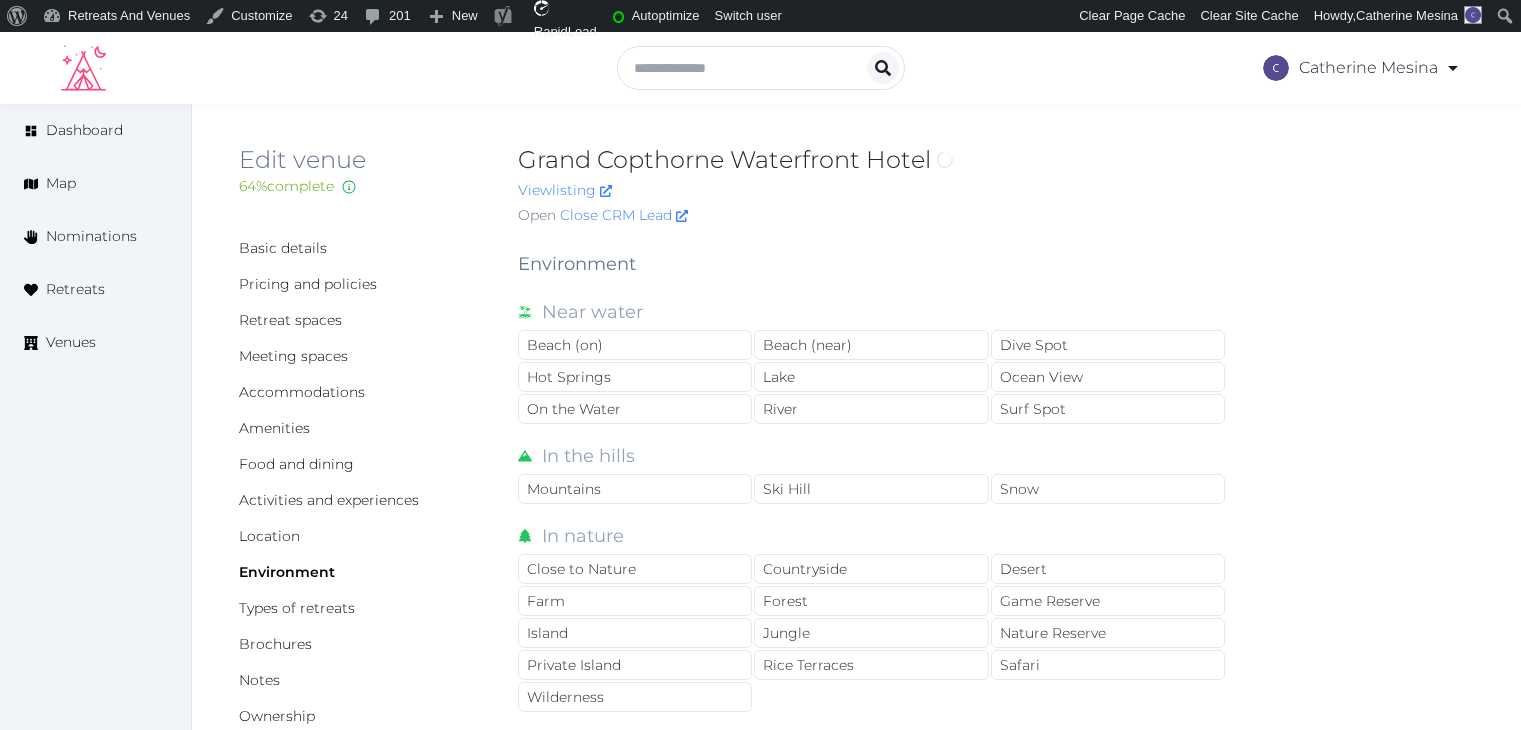 scroll, scrollTop: 0, scrollLeft: 0, axis: both 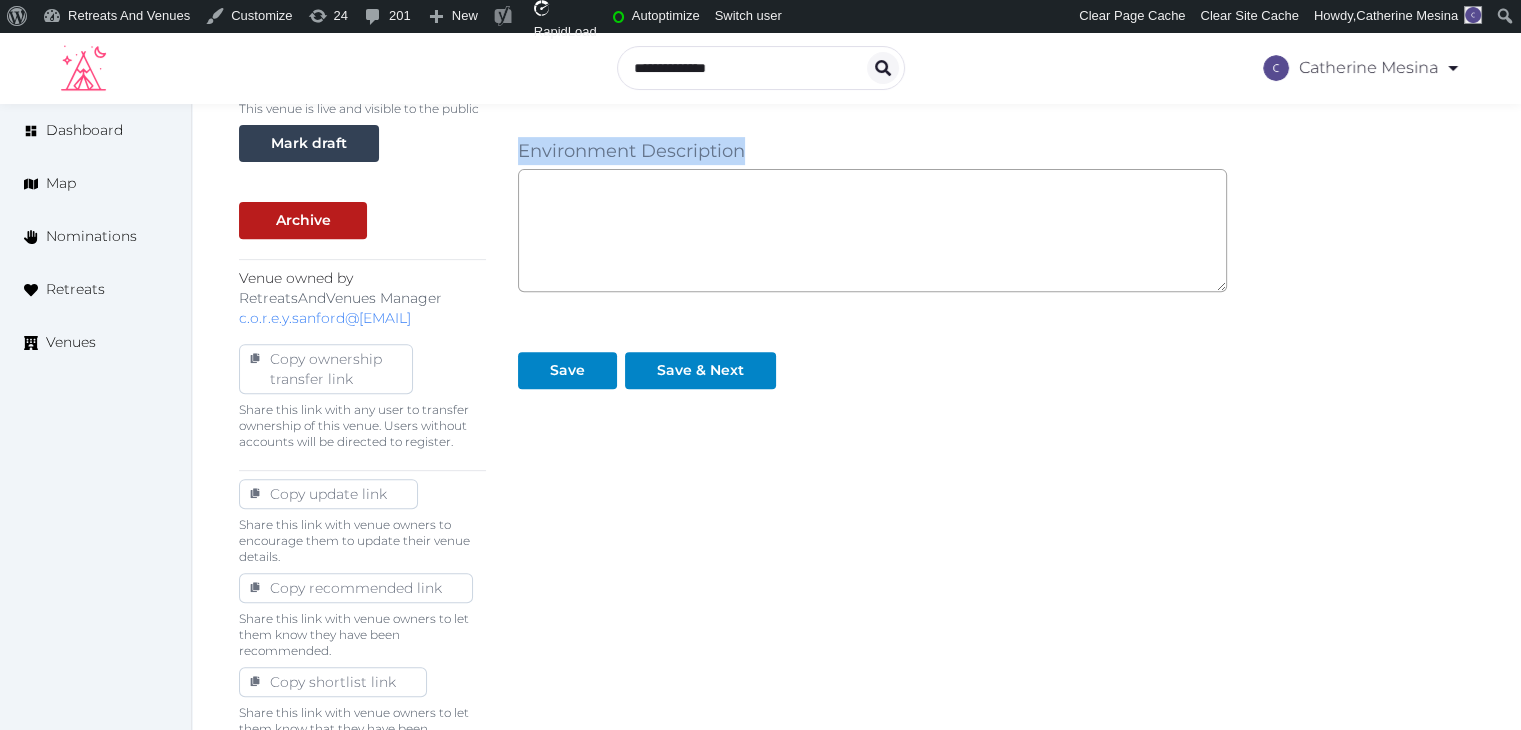 drag, startPoint x: 514, startPoint y: 269, endPoint x: 873, endPoint y: 230, distance: 361.11218 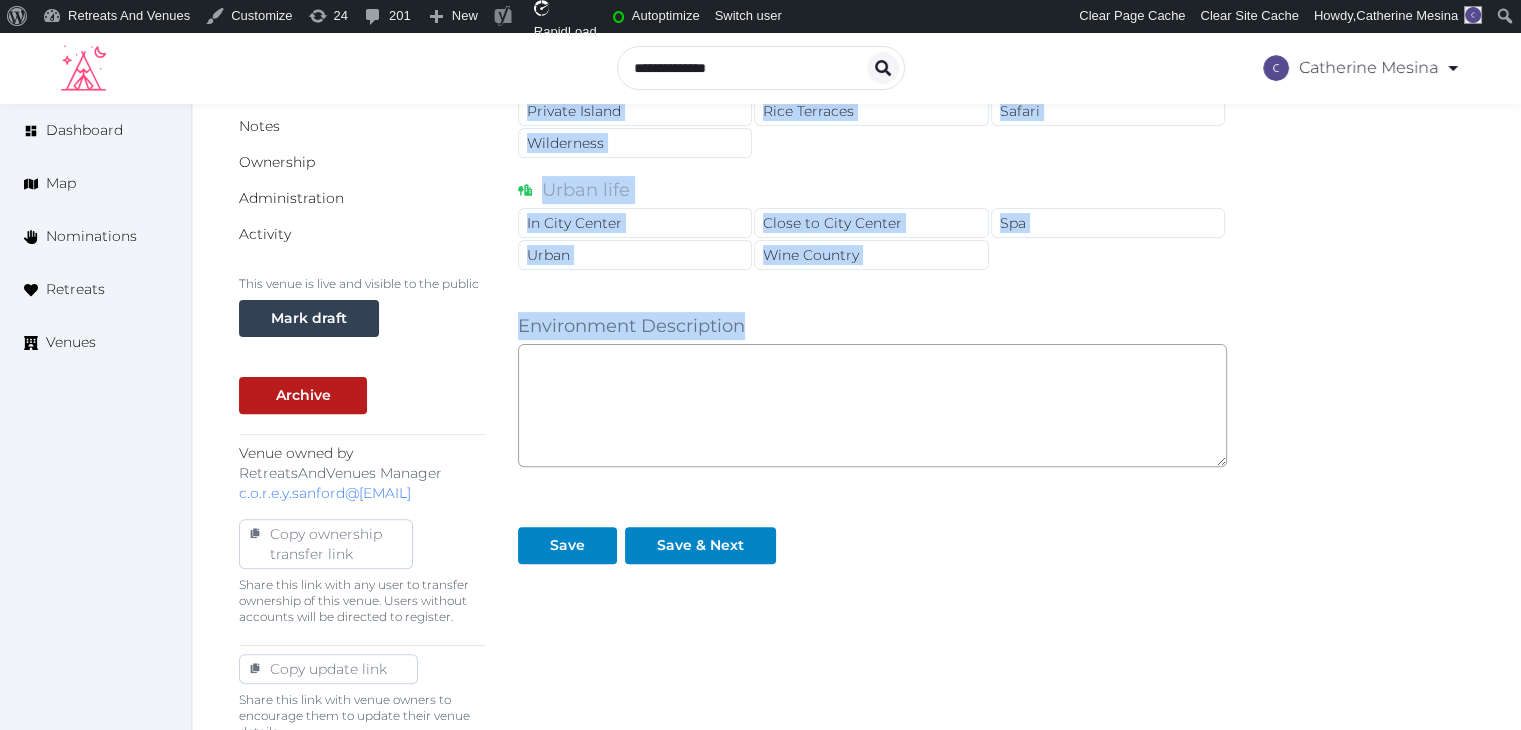 scroll, scrollTop: 429, scrollLeft: 0, axis: vertical 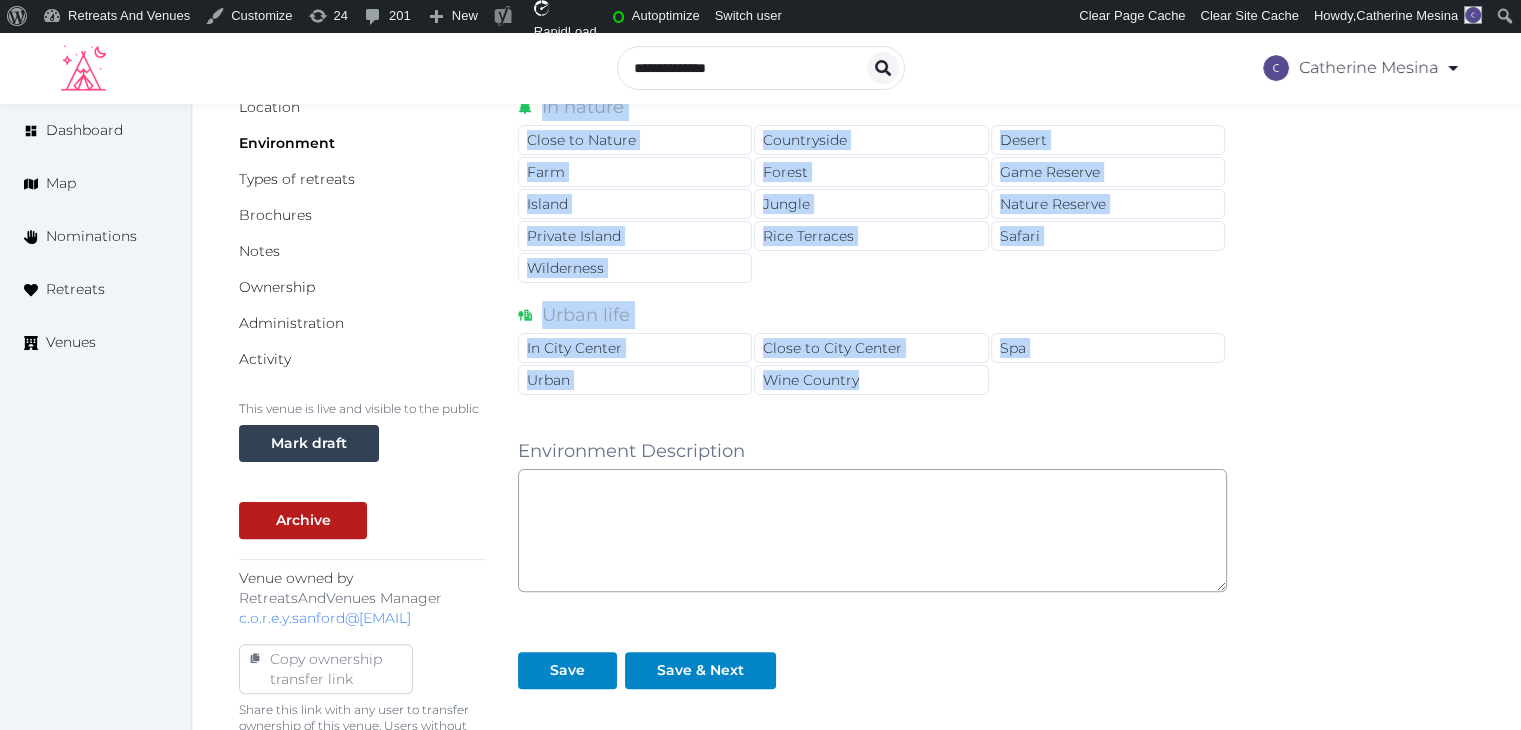 copy on "Environment Near water Beach (on) Beach (near) Dive Spot Hot Springs Lake Ocean View On the Water River Surf Spot In the hills Mountains Ski Hill Snow In nature Close to Nature Countryside Desert Farm Forest Game Reserve Island Jungle Nature Reserve Private Island Rice Terraces Safari Wilderness Urban life In City Center Close to City Center Spa Urban Wine Country" 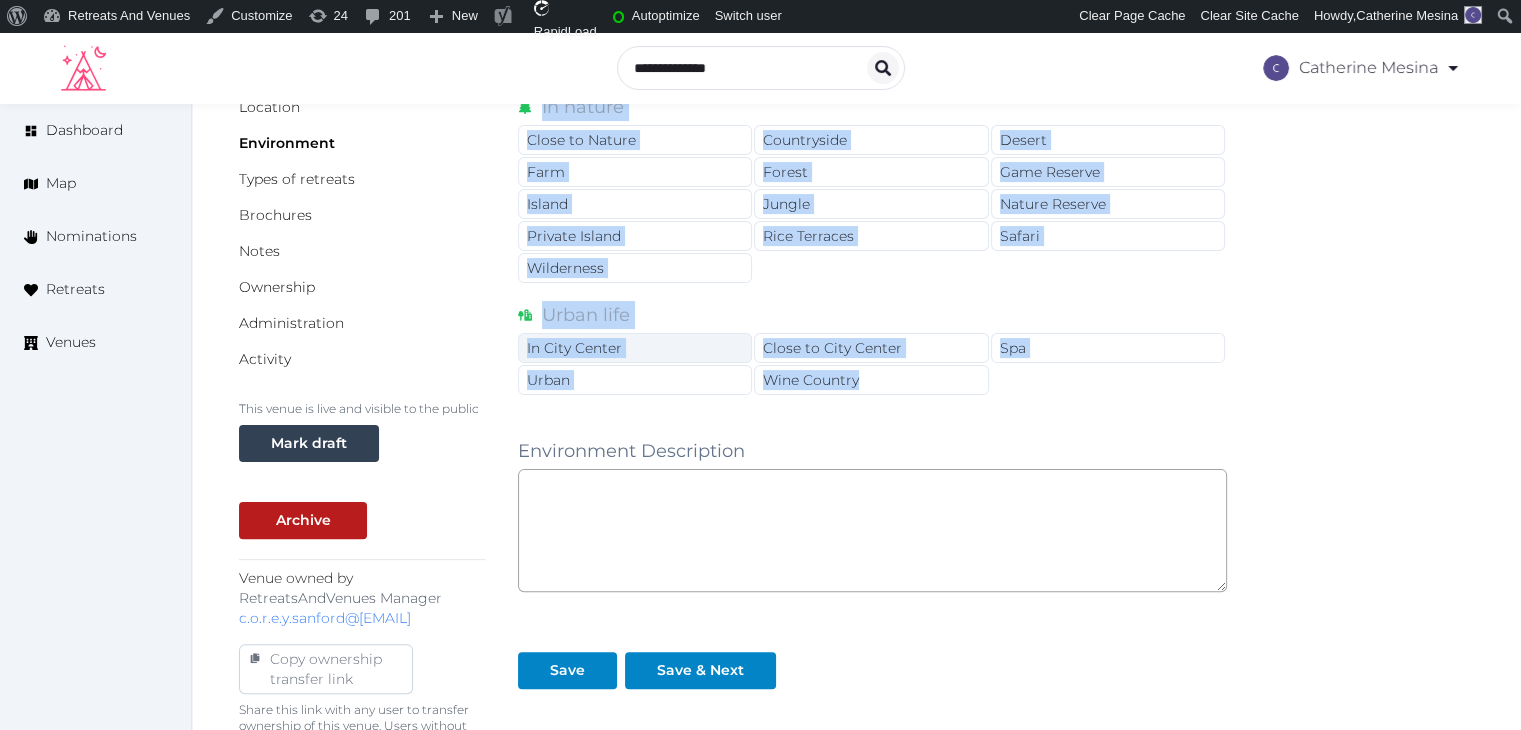 click on "In City Center" at bounding box center (635, 348) 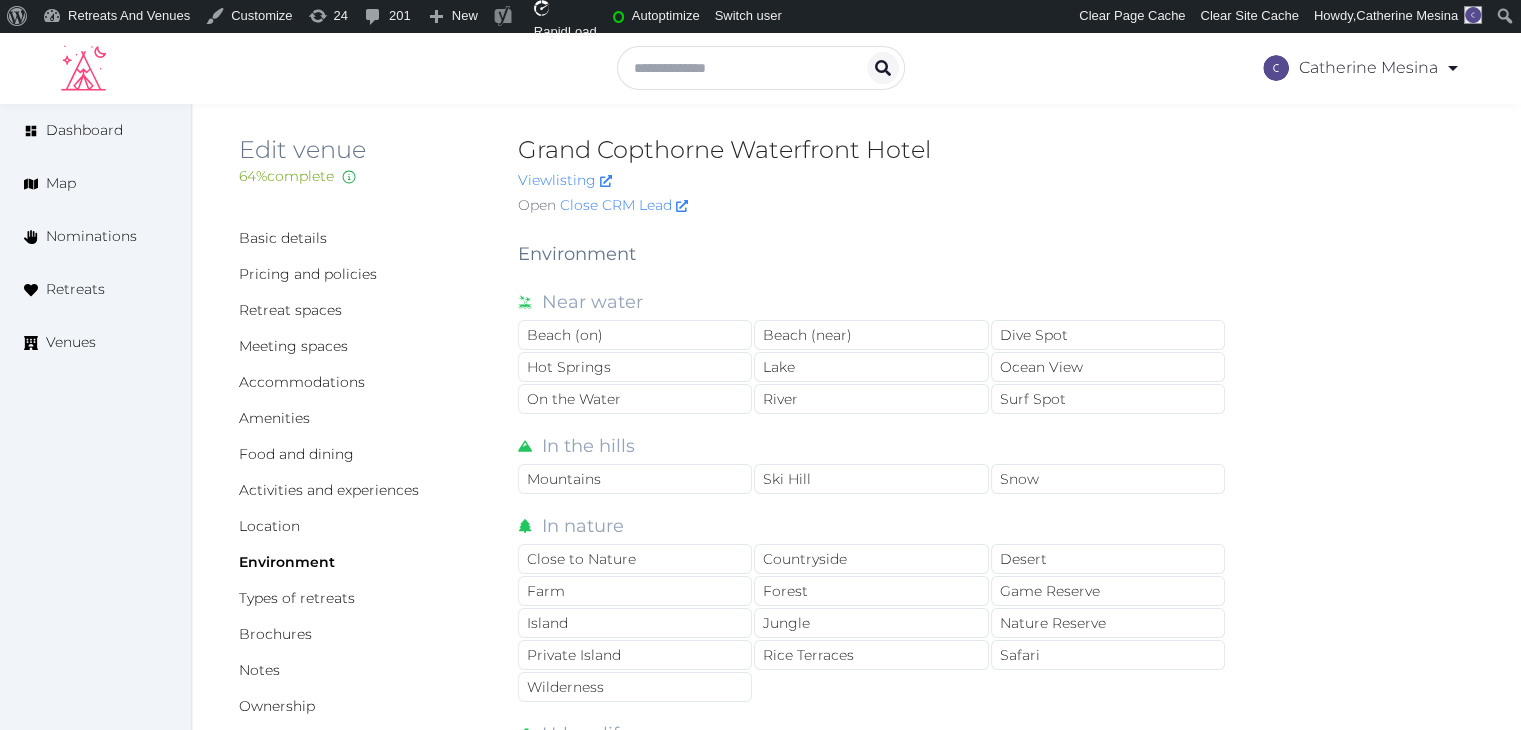 scroll, scrollTop: 0, scrollLeft: 0, axis: both 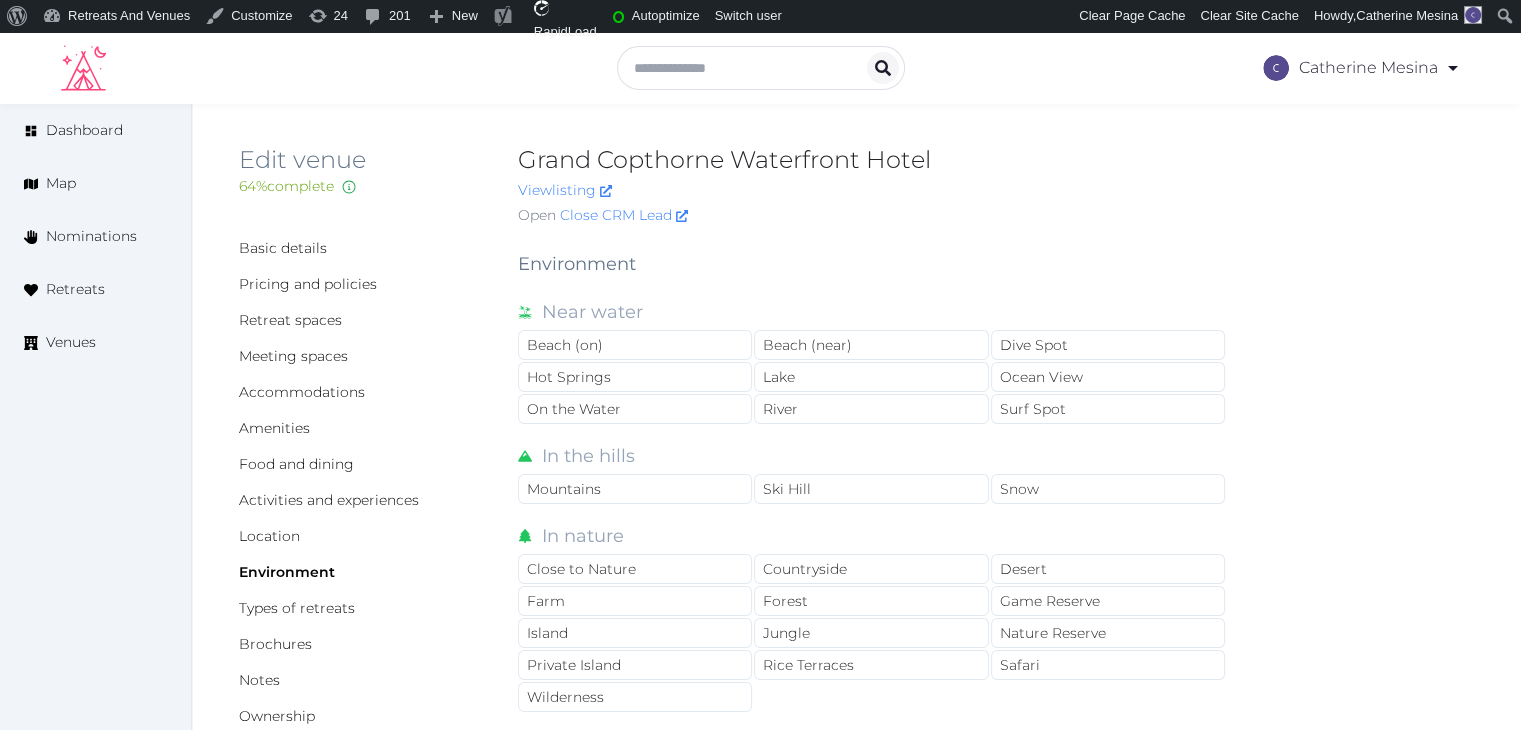 click on "View  listing" at bounding box center (872, 190) 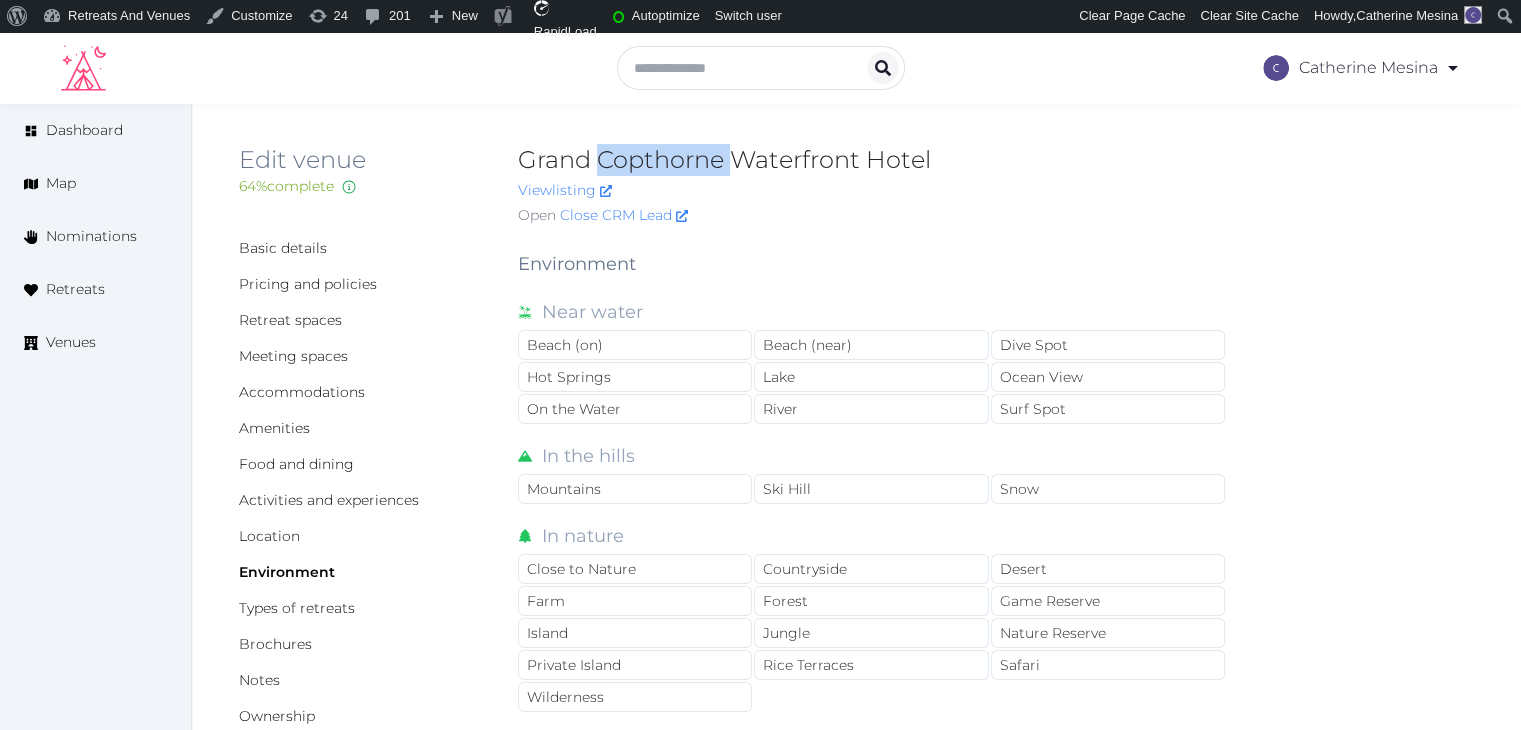 click on "Grand Copthorne Waterfront Hotel" at bounding box center [872, 160] 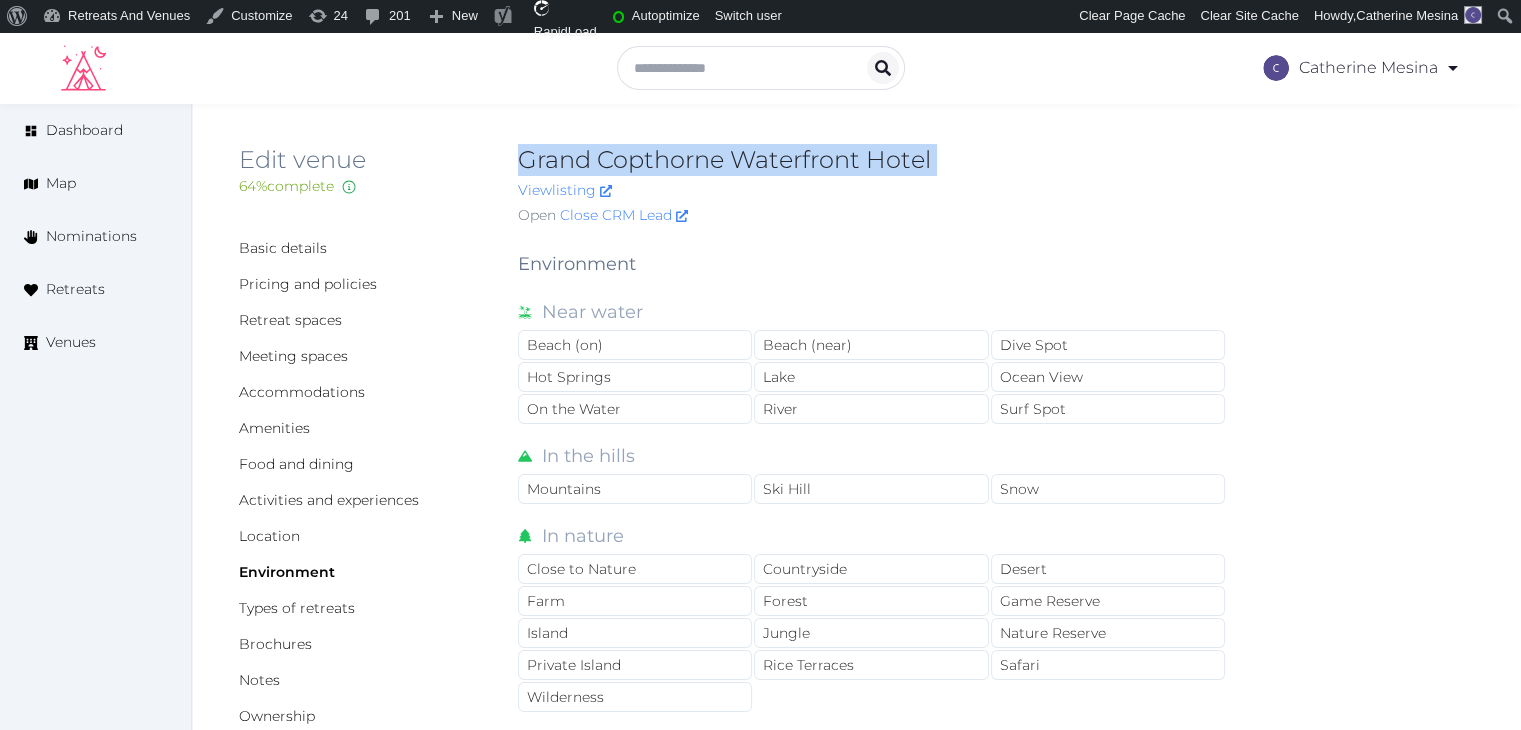 click on "Grand Copthorne Waterfront Hotel" at bounding box center [872, 160] 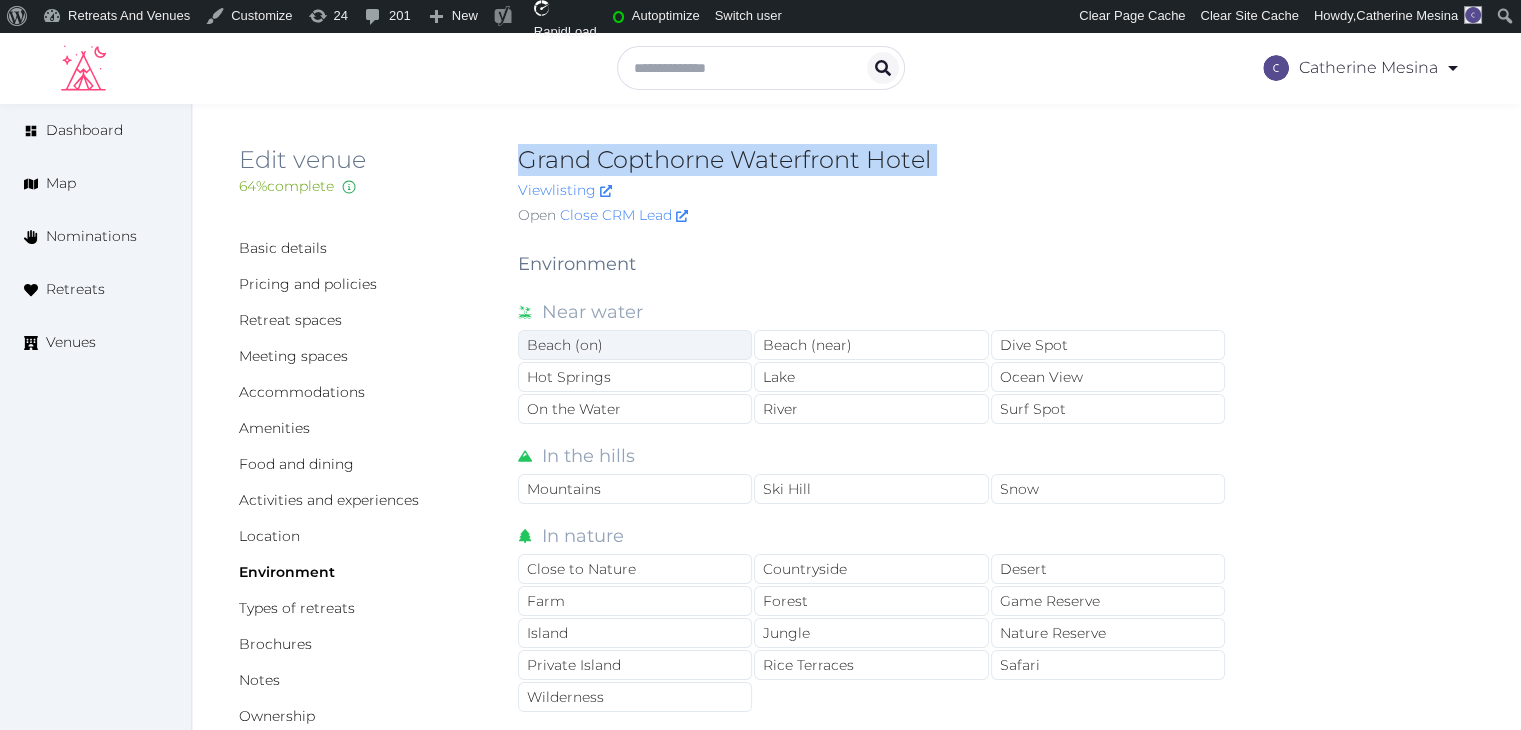 copy on "Grand Copthorne Waterfront Hotel" 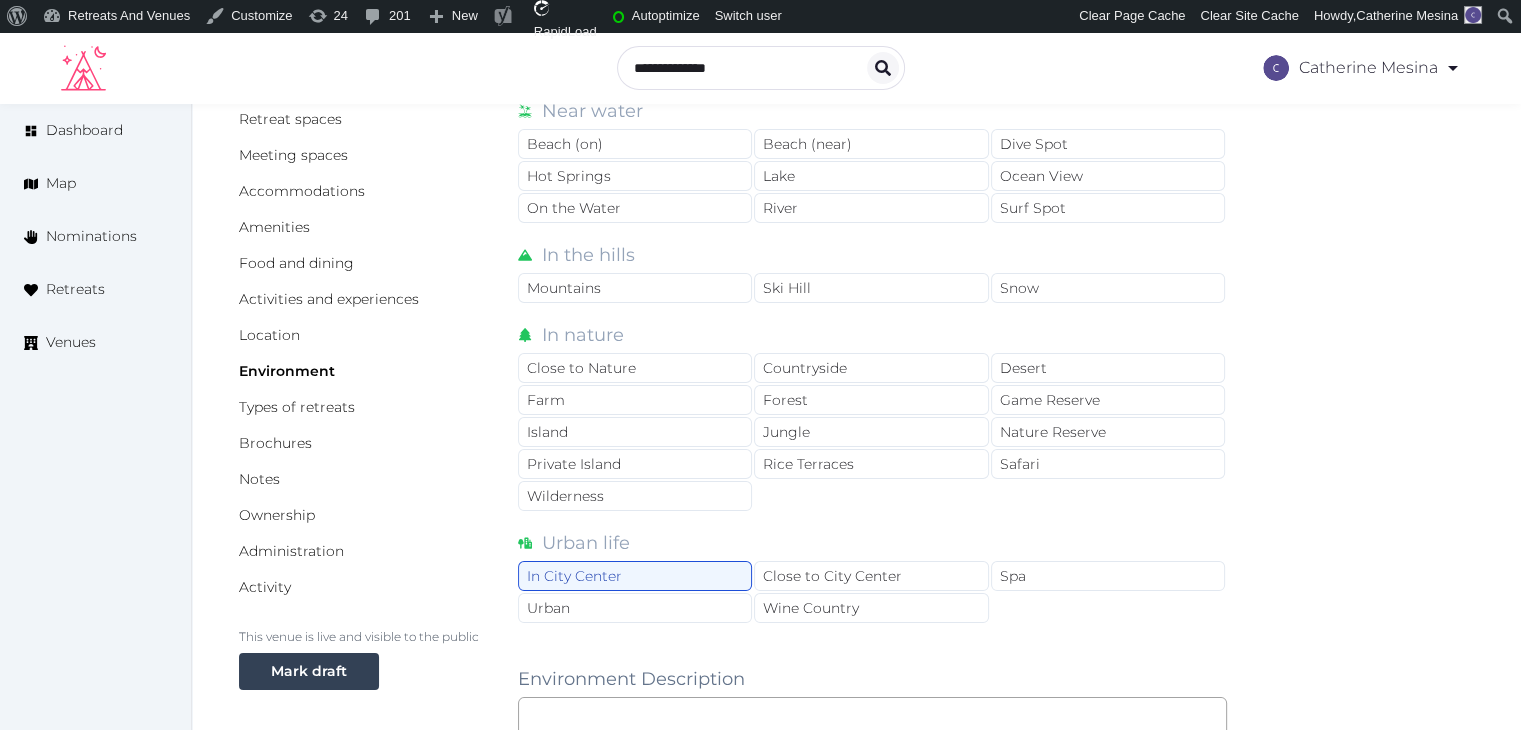 scroll, scrollTop: 600, scrollLeft: 0, axis: vertical 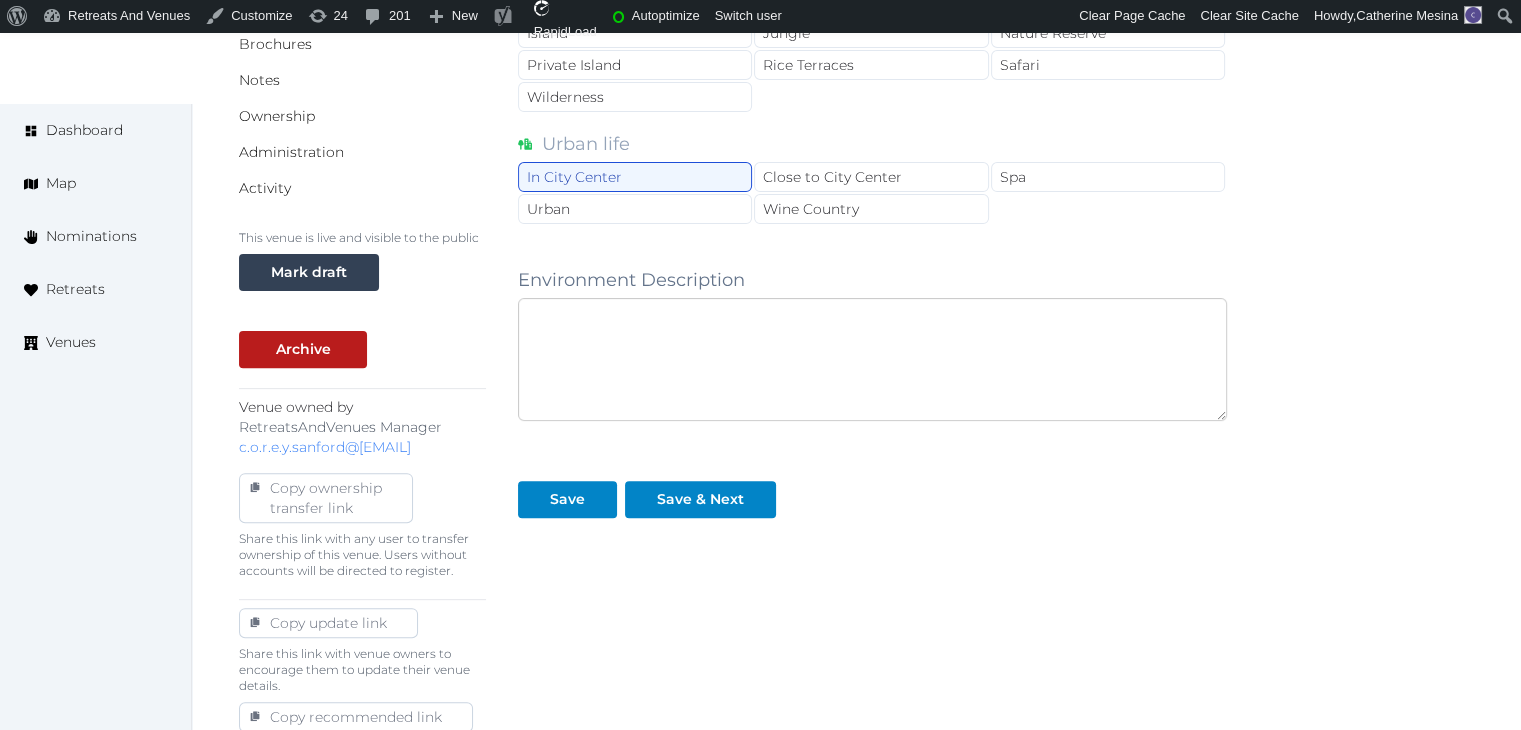 click at bounding box center [872, 359] 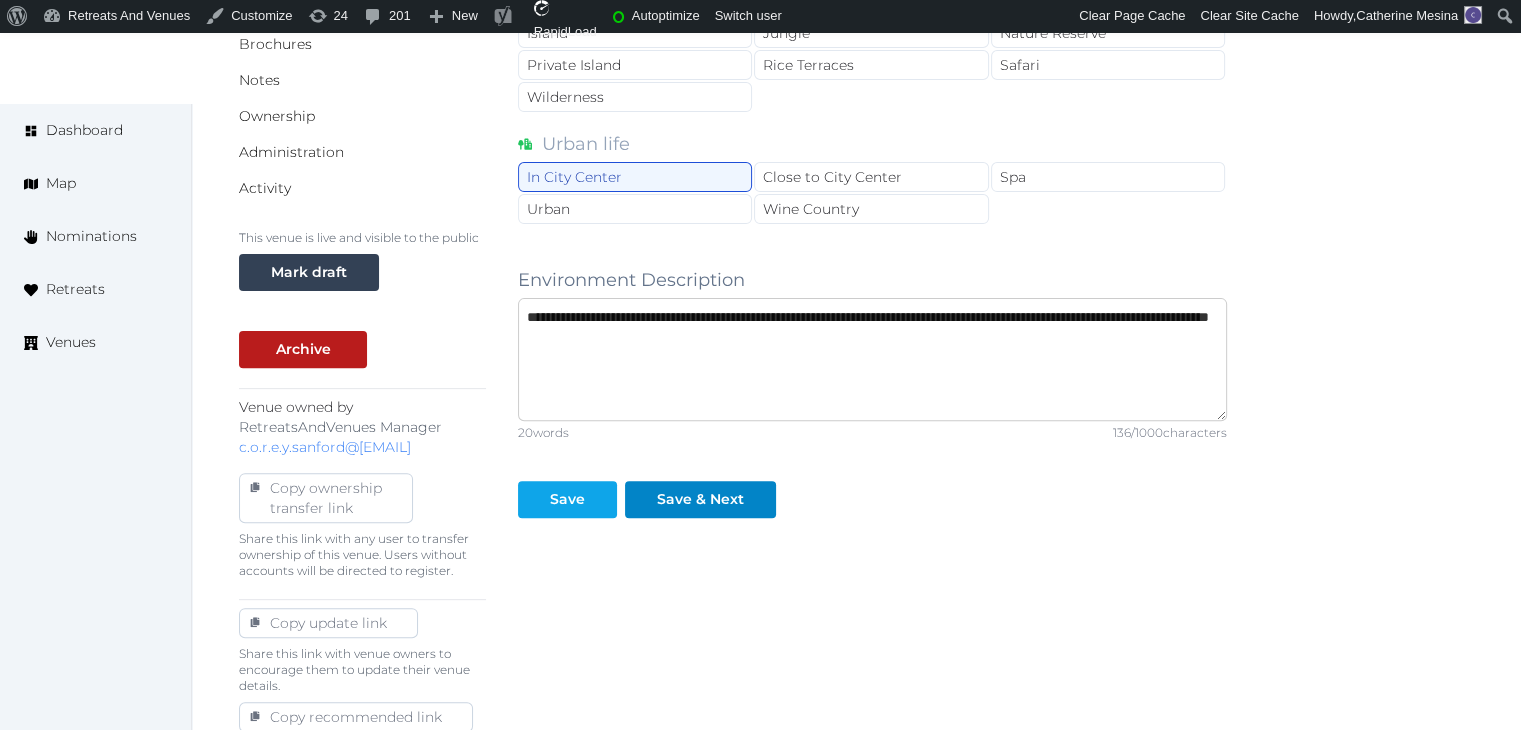 type on "**********" 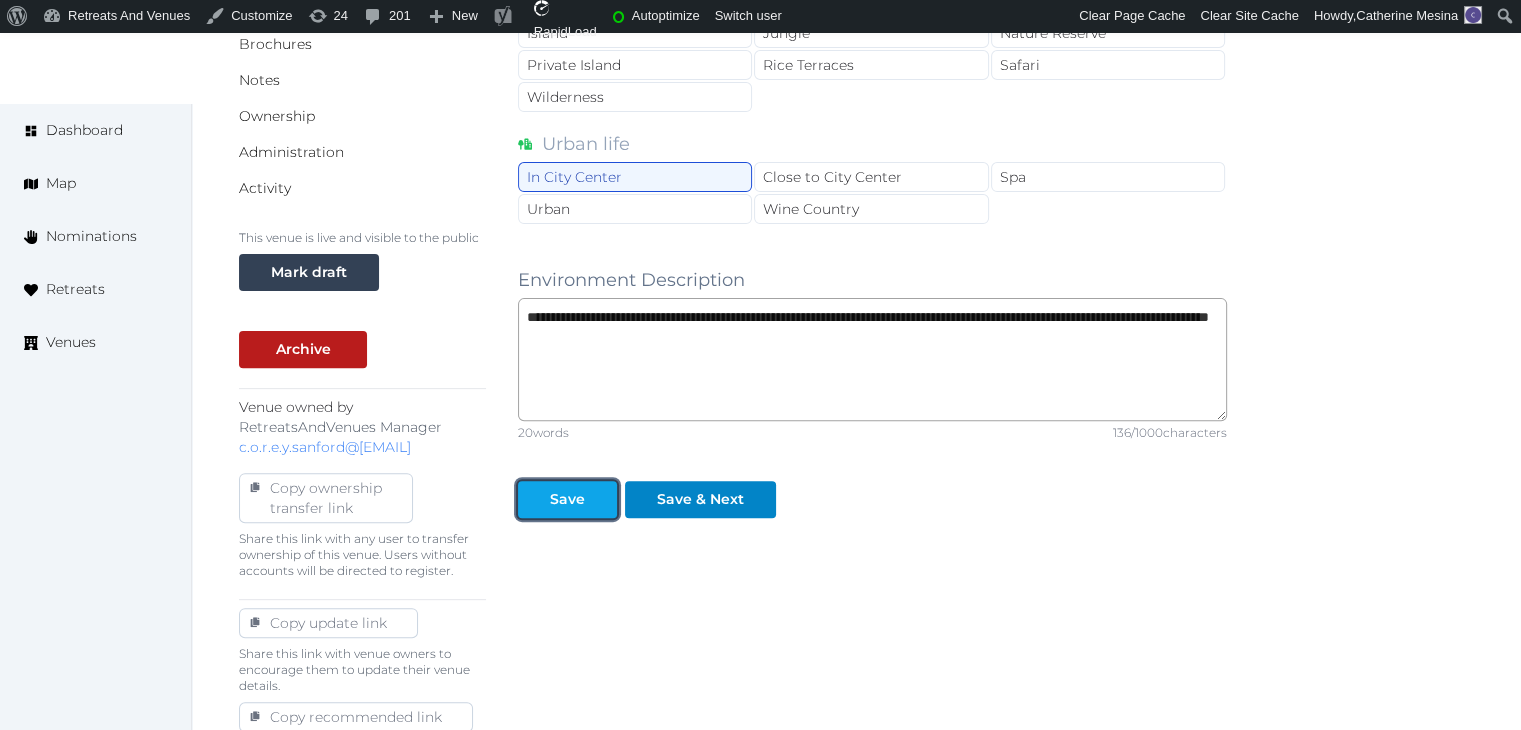 click at bounding box center [601, 499] 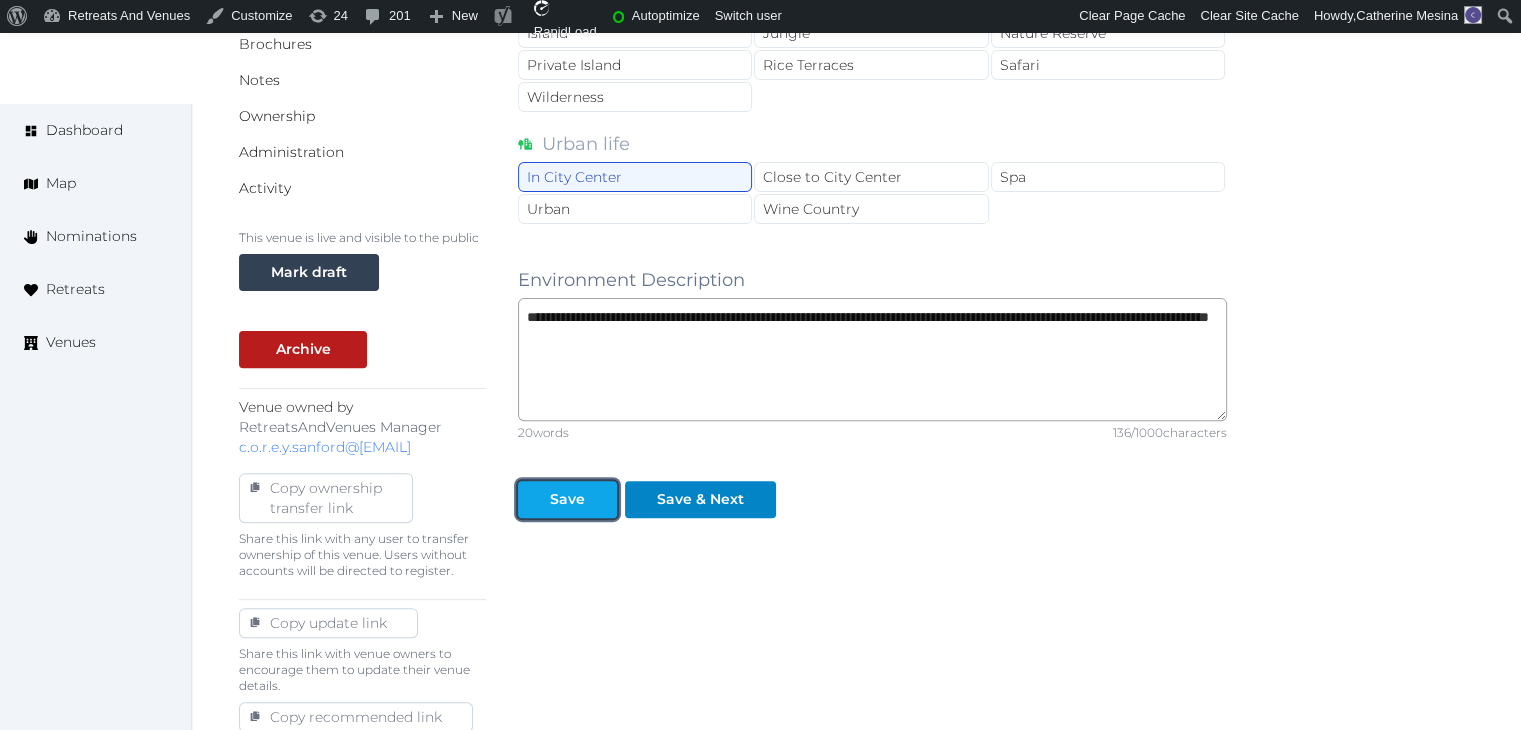 click on "Save" at bounding box center (567, 499) 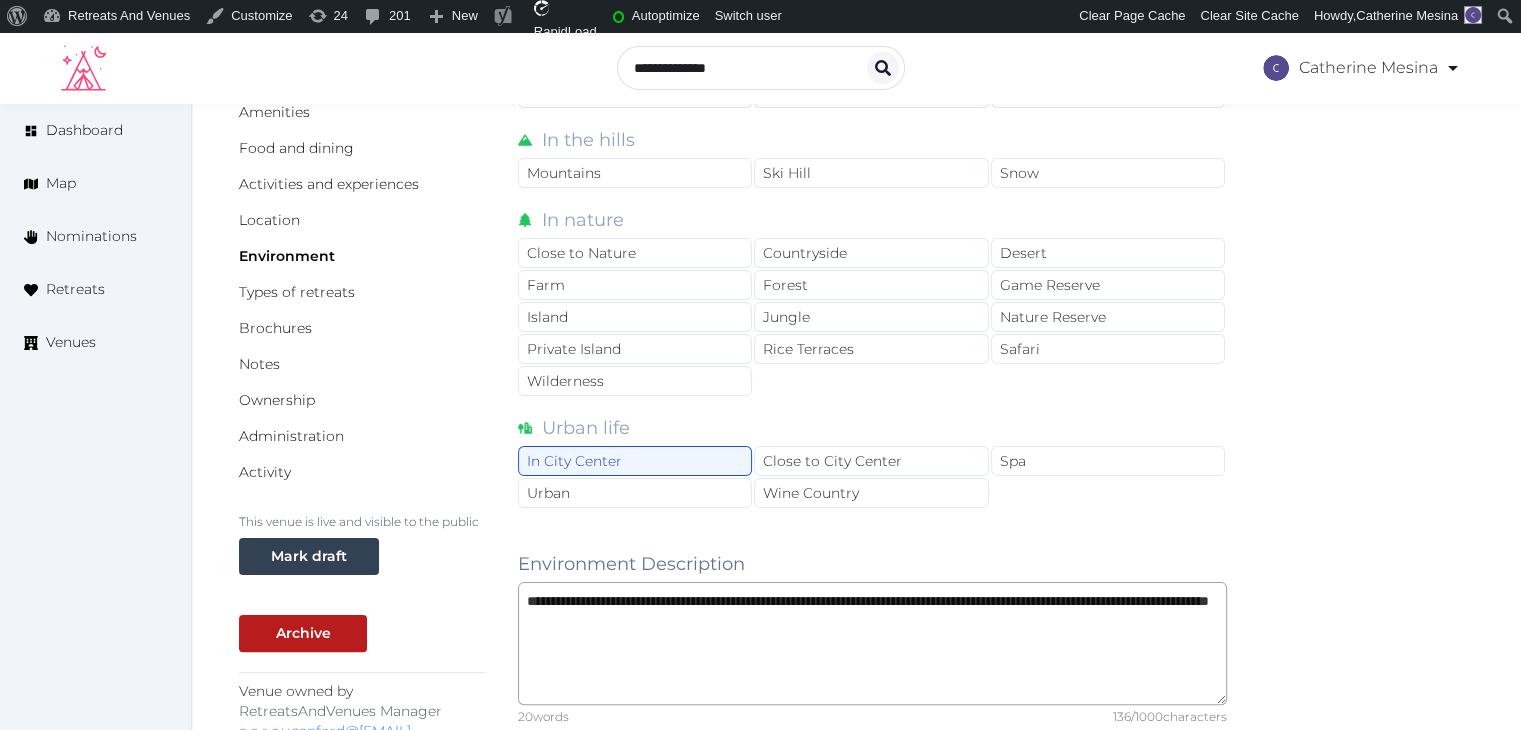 scroll, scrollTop: 200, scrollLeft: 0, axis: vertical 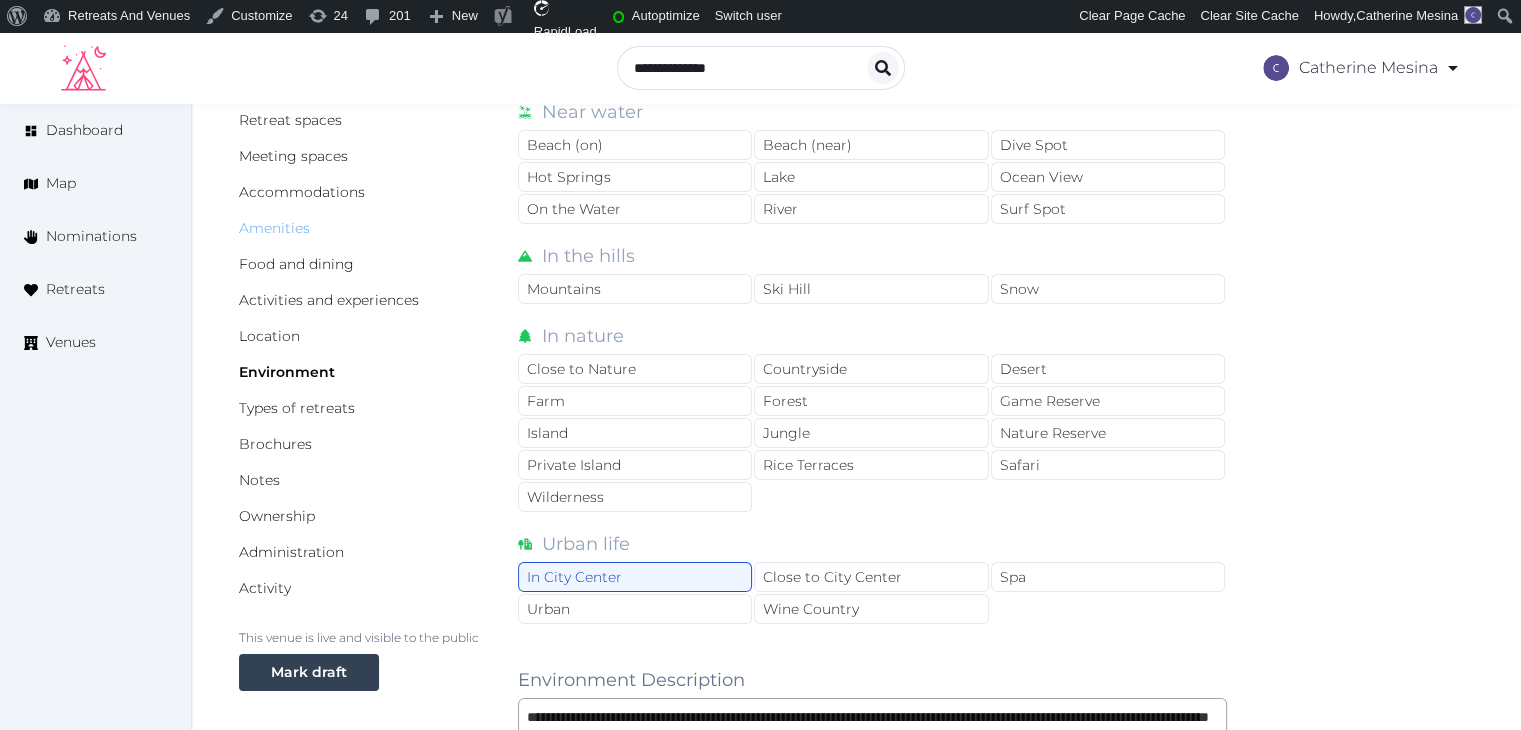 click on "Amenities" at bounding box center (274, 228) 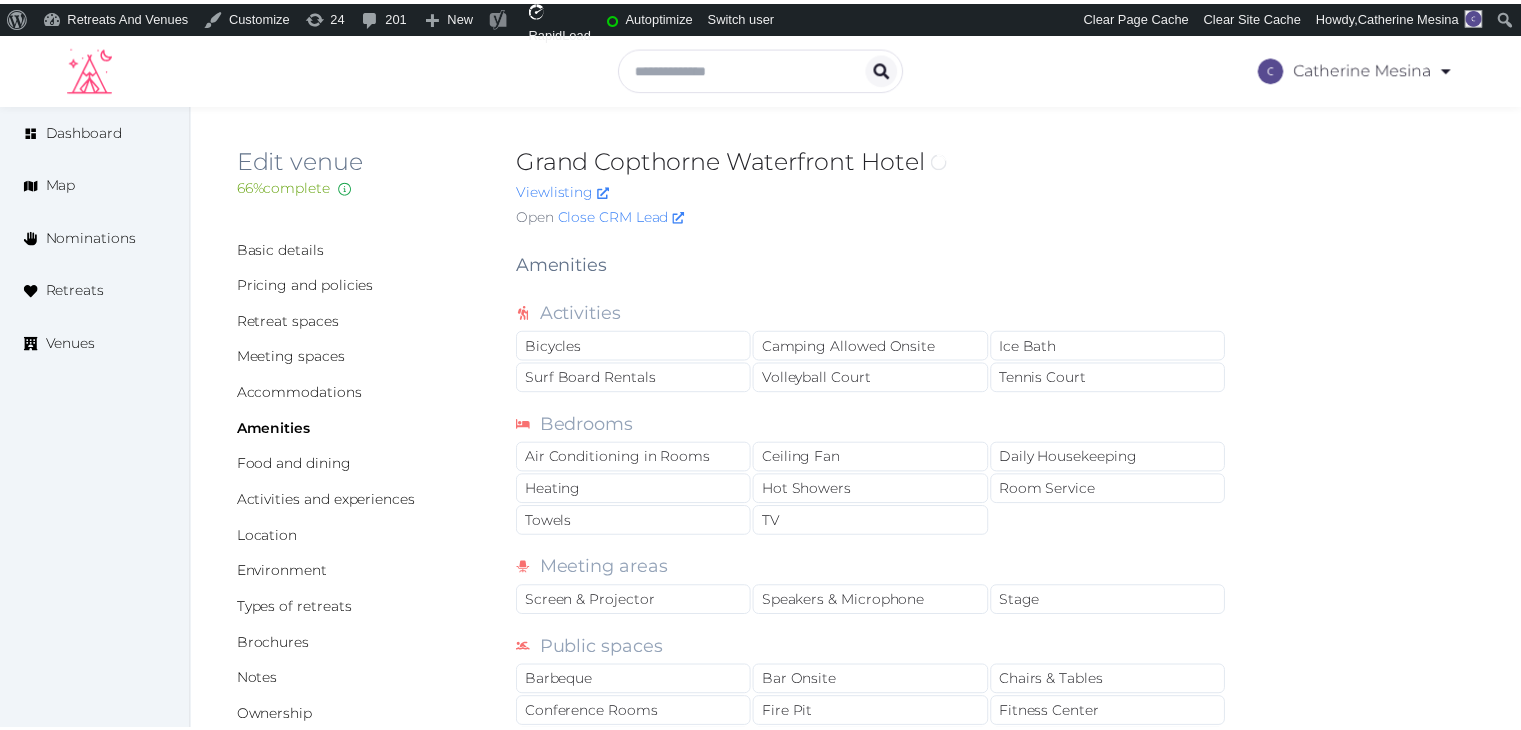scroll, scrollTop: 0, scrollLeft: 0, axis: both 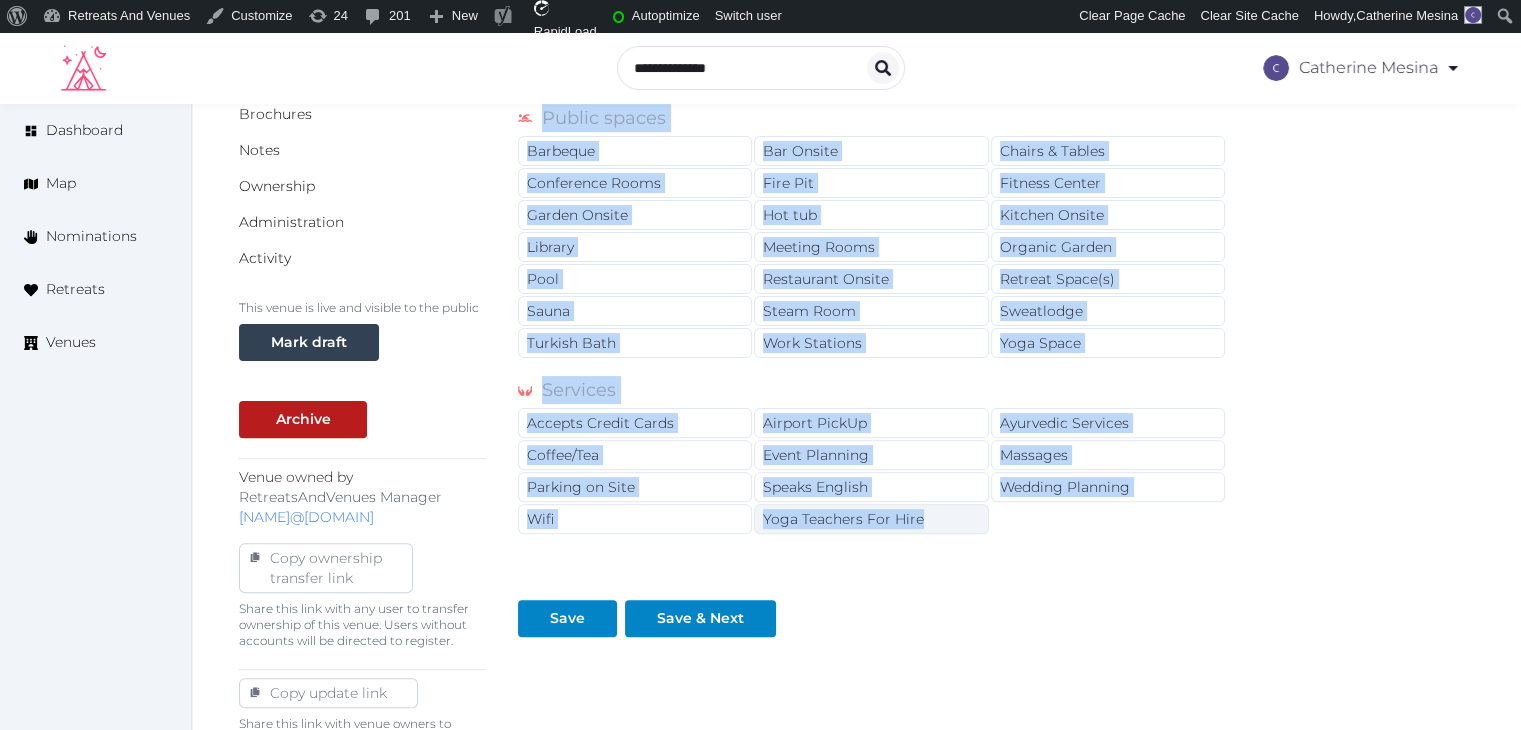 drag, startPoint x: 520, startPoint y: 273, endPoint x: 972, endPoint y: 511, distance: 510.8307 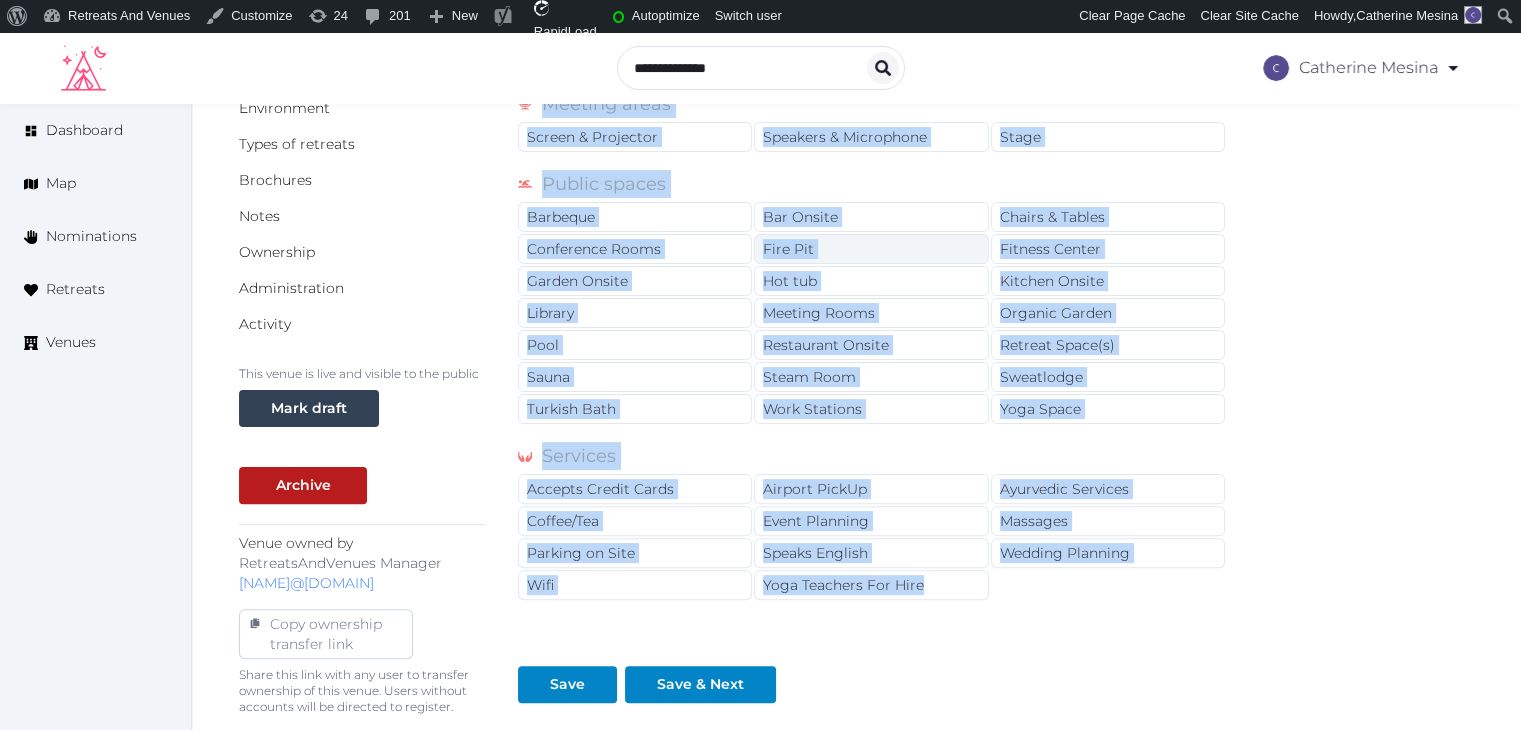 scroll, scrollTop: 430, scrollLeft: 0, axis: vertical 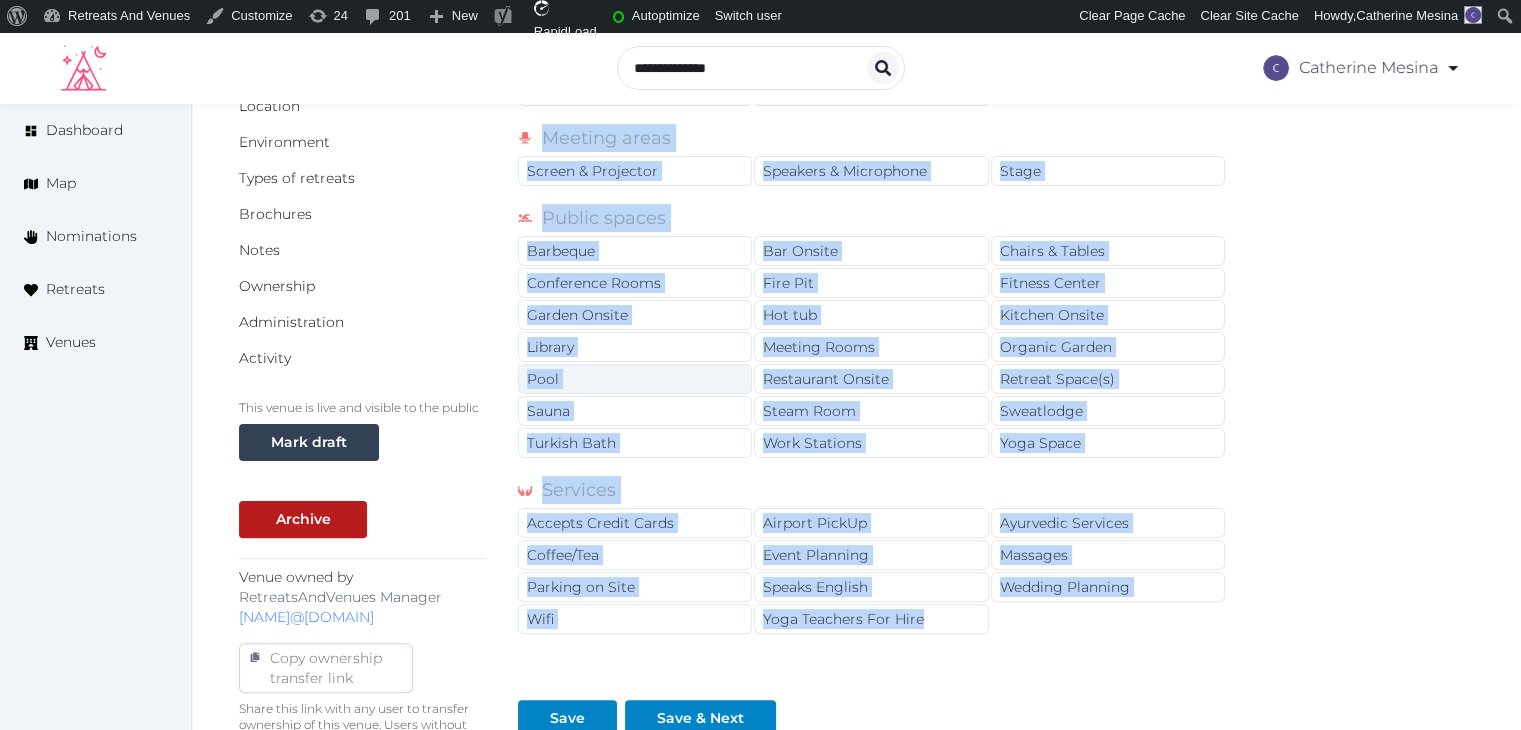 click on "Pool" at bounding box center [635, 379] 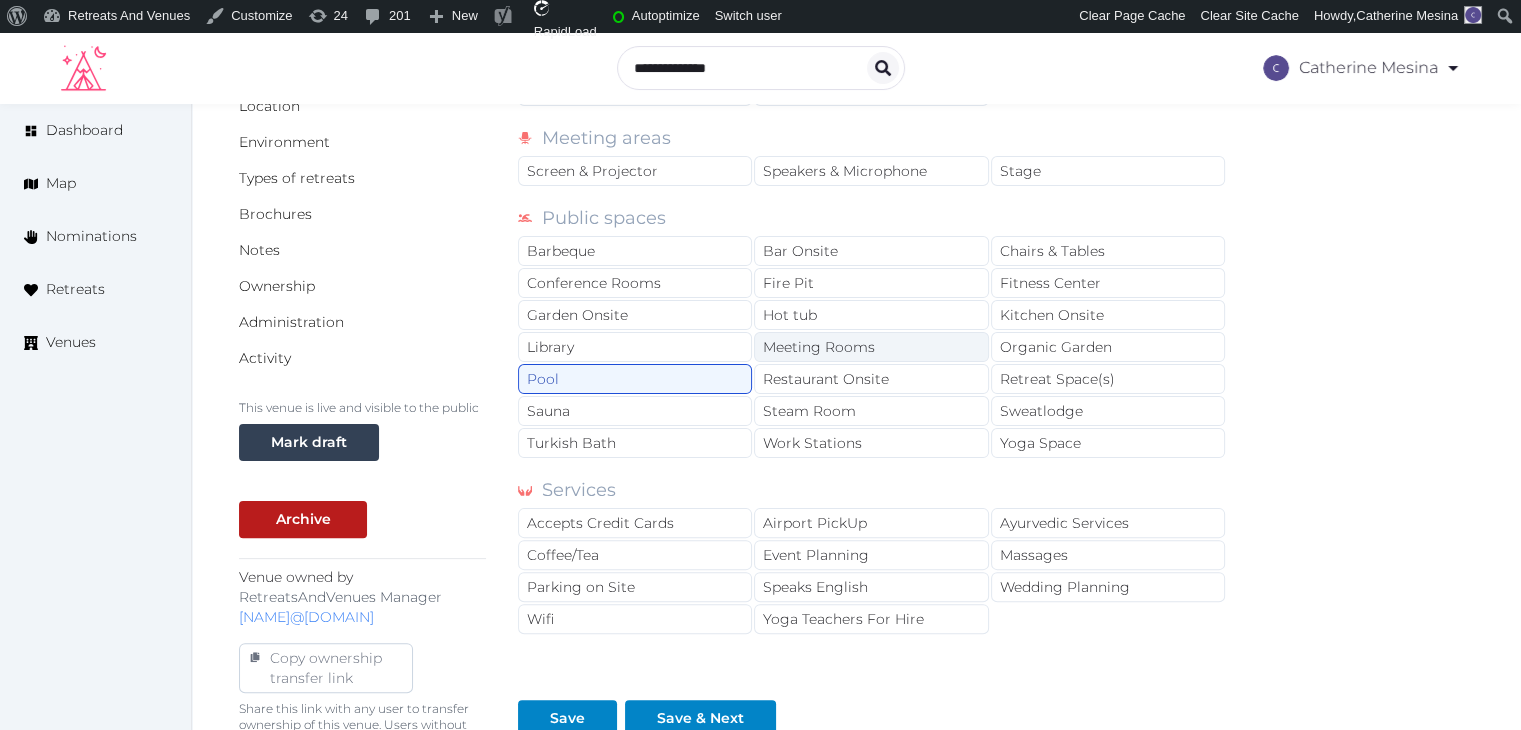 click on "Meeting Rooms" at bounding box center [871, 347] 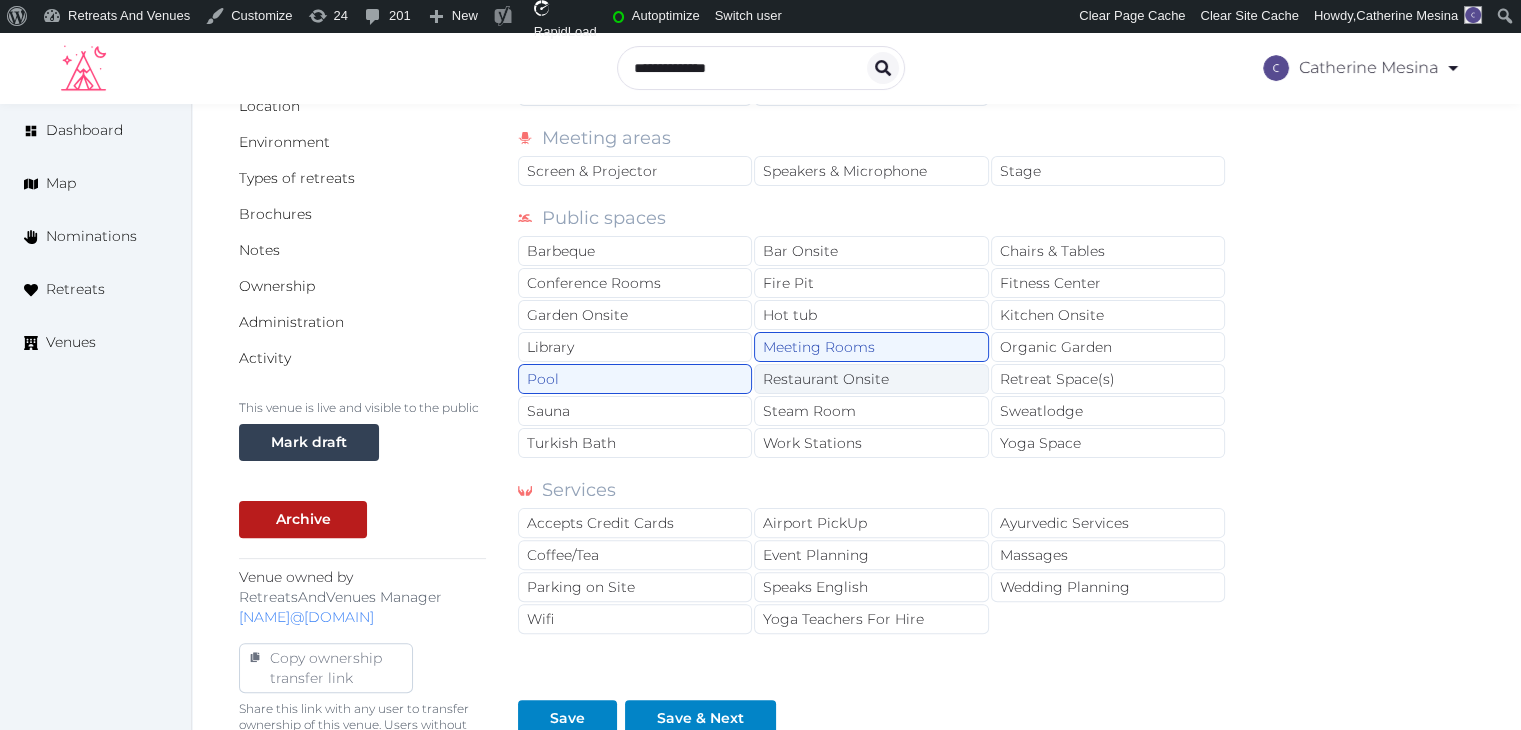 click on "Restaurant Onsite" at bounding box center [871, 379] 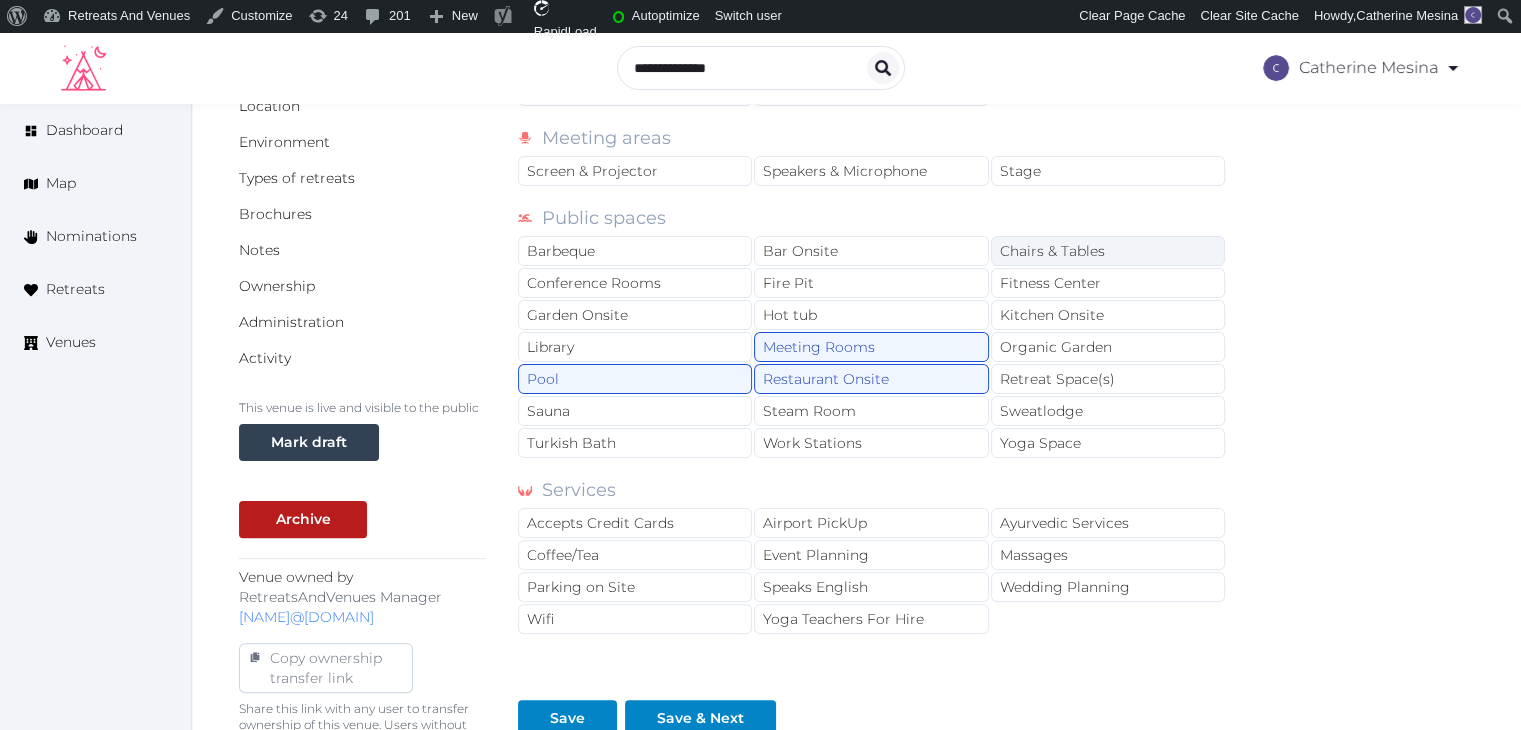 click on "Chairs & Tables" at bounding box center (1108, 251) 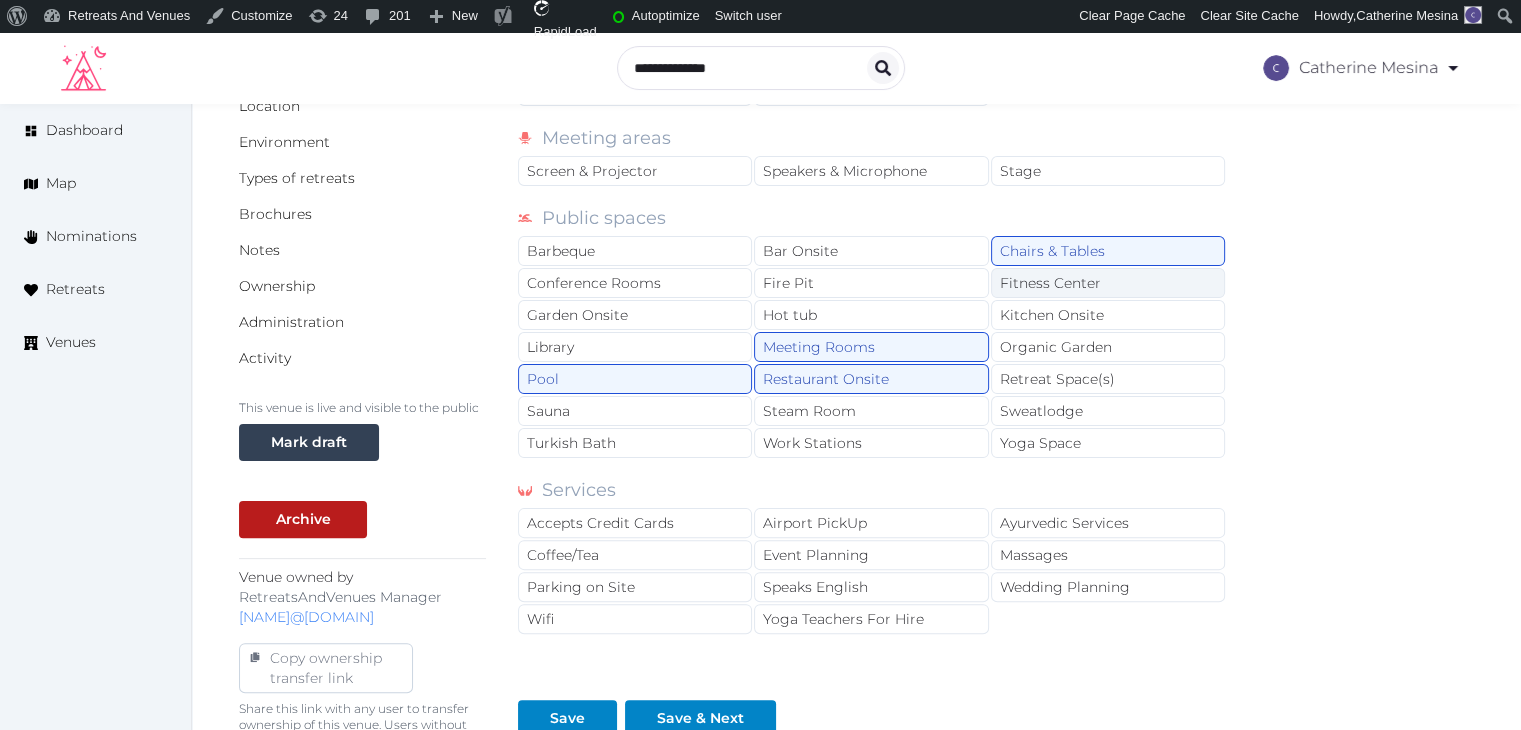 click on "Fitness Center" at bounding box center (1108, 283) 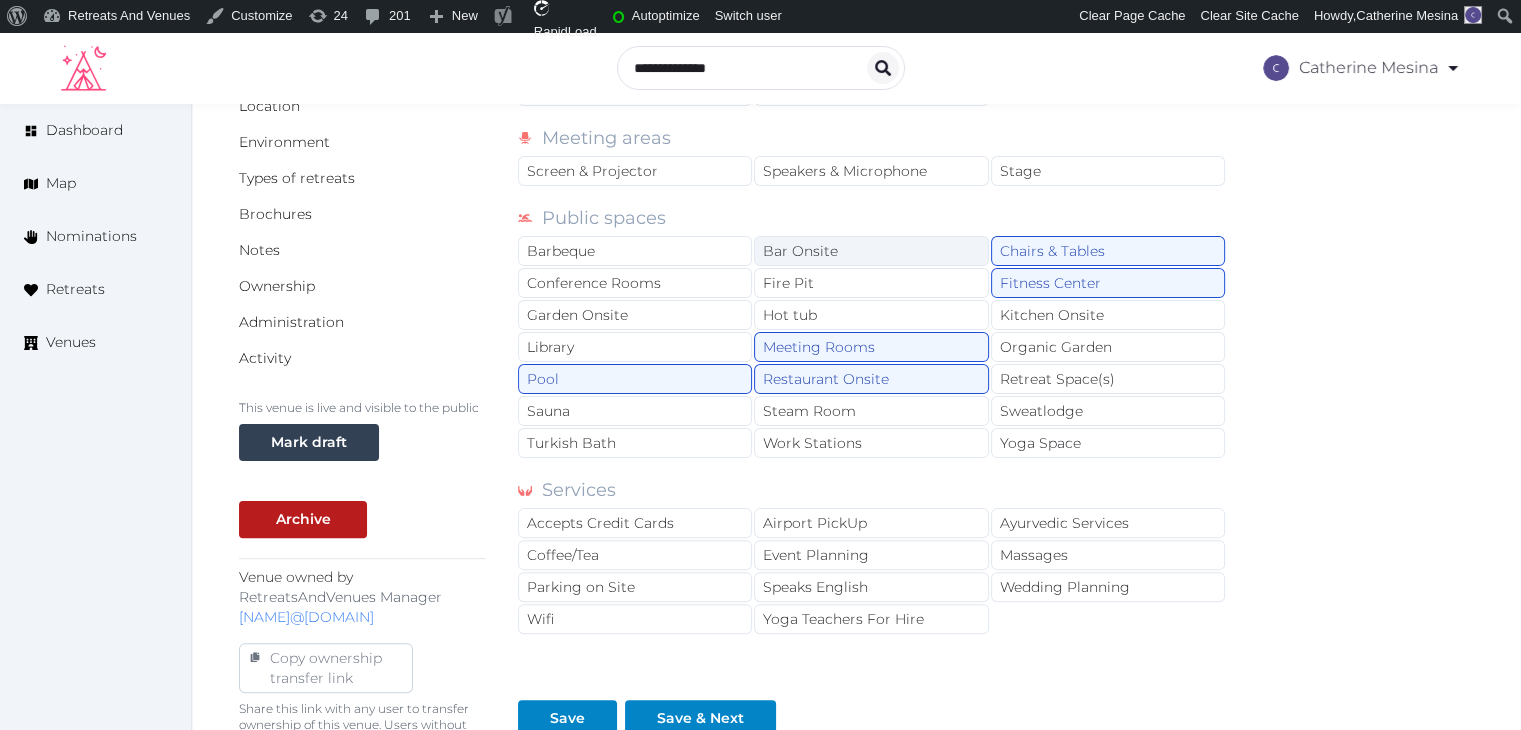 click on "Bar Onsite" at bounding box center (871, 251) 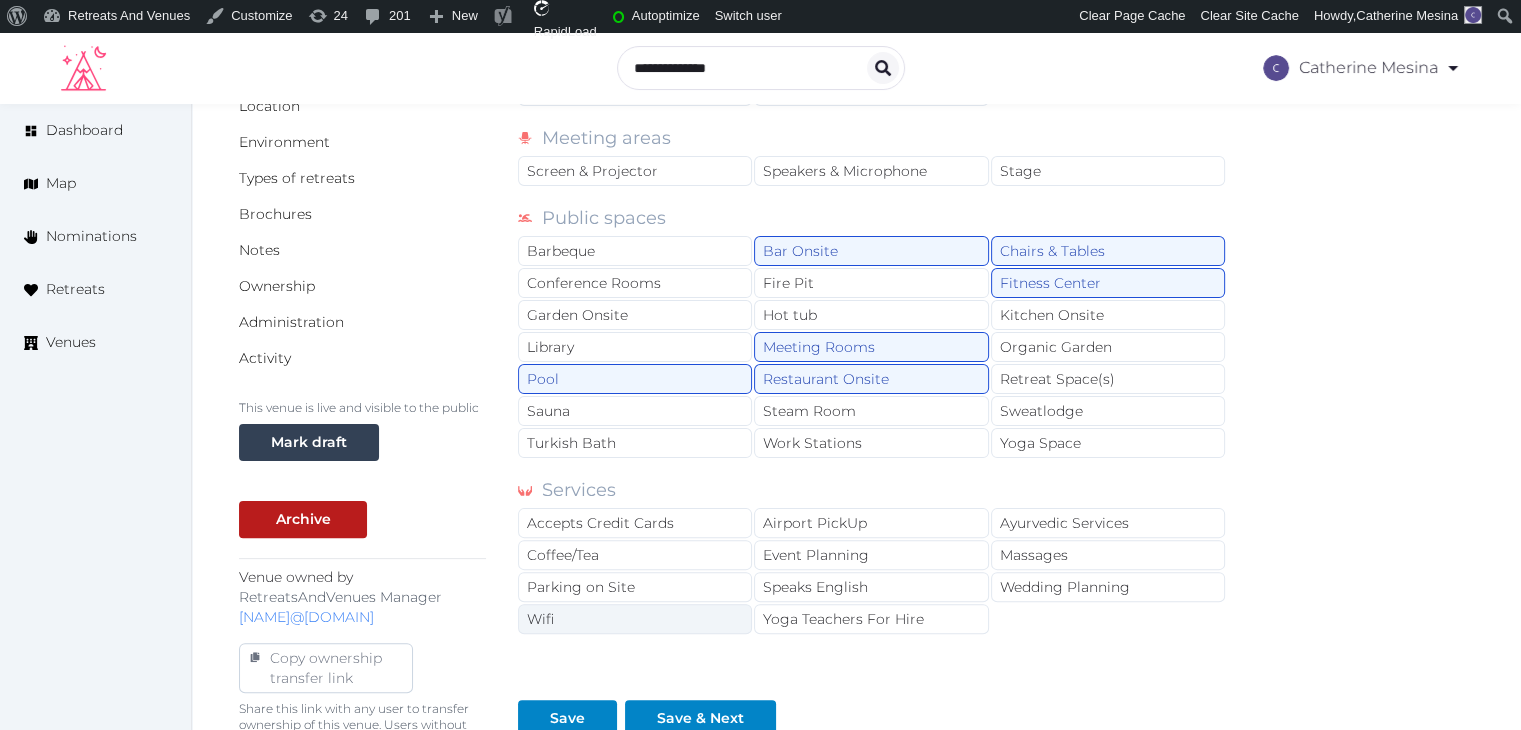 click on "Wifi" at bounding box center (635, 619) 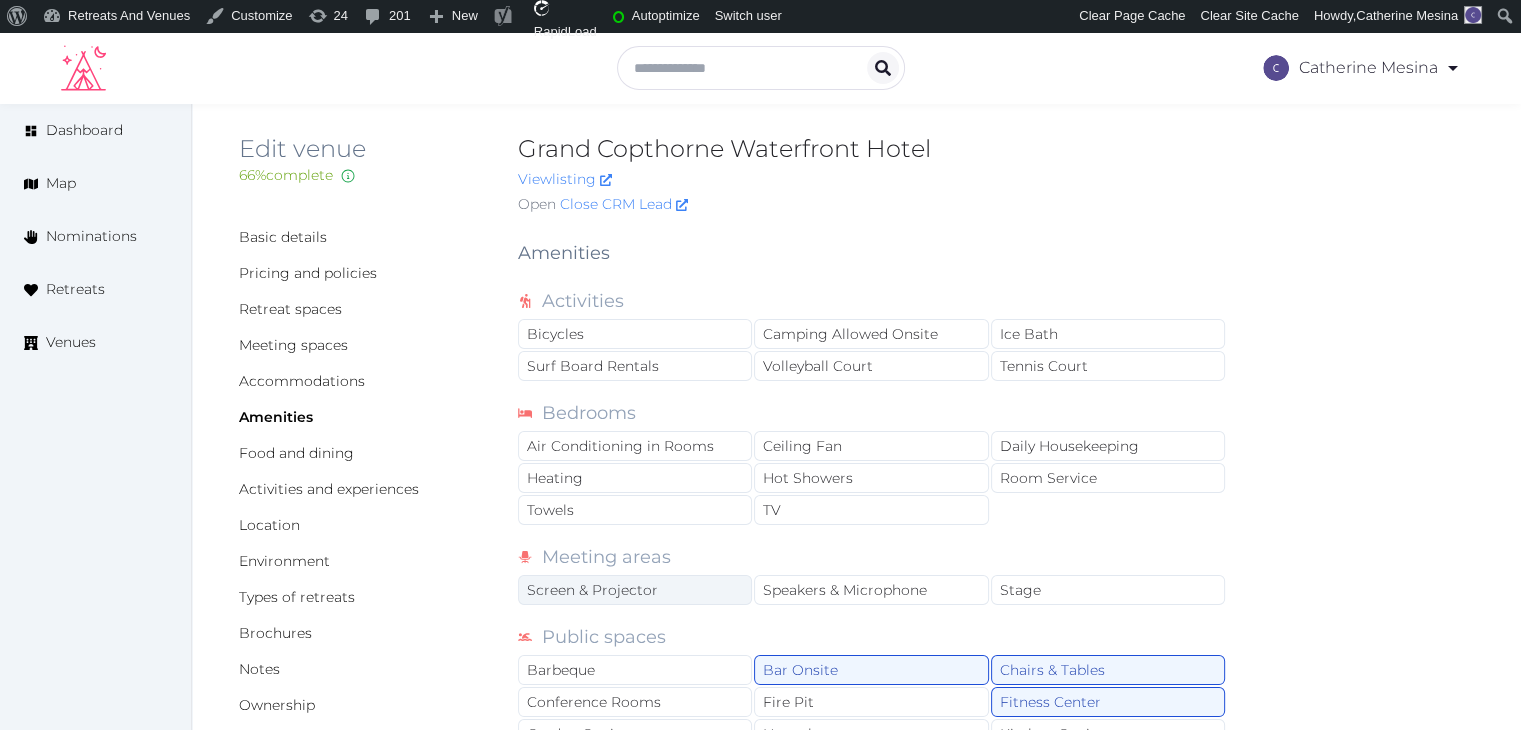 scroll, scrollTop: 0, scrollLeft: 0, axis: both 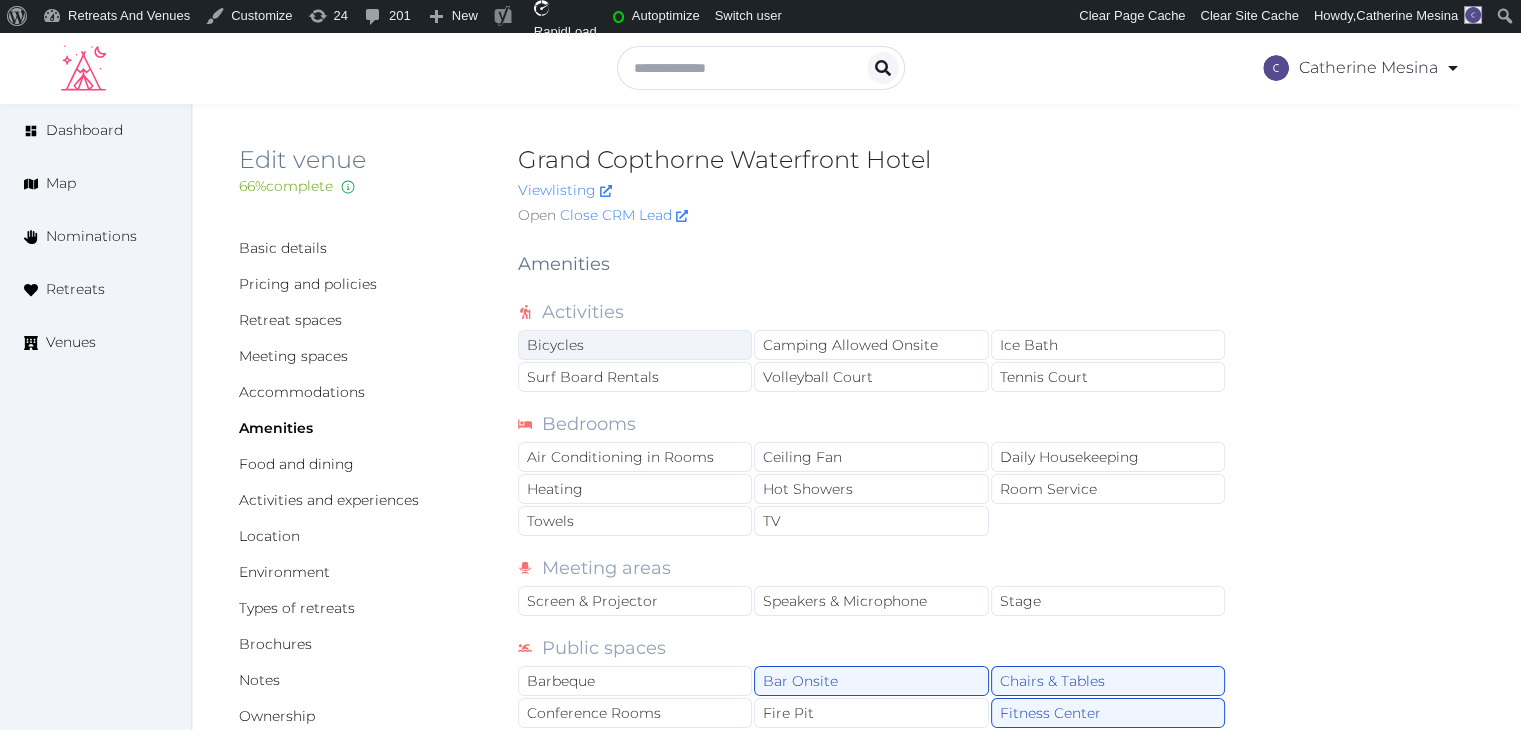 click on "Bicycles" at bounding box center (635, 345) 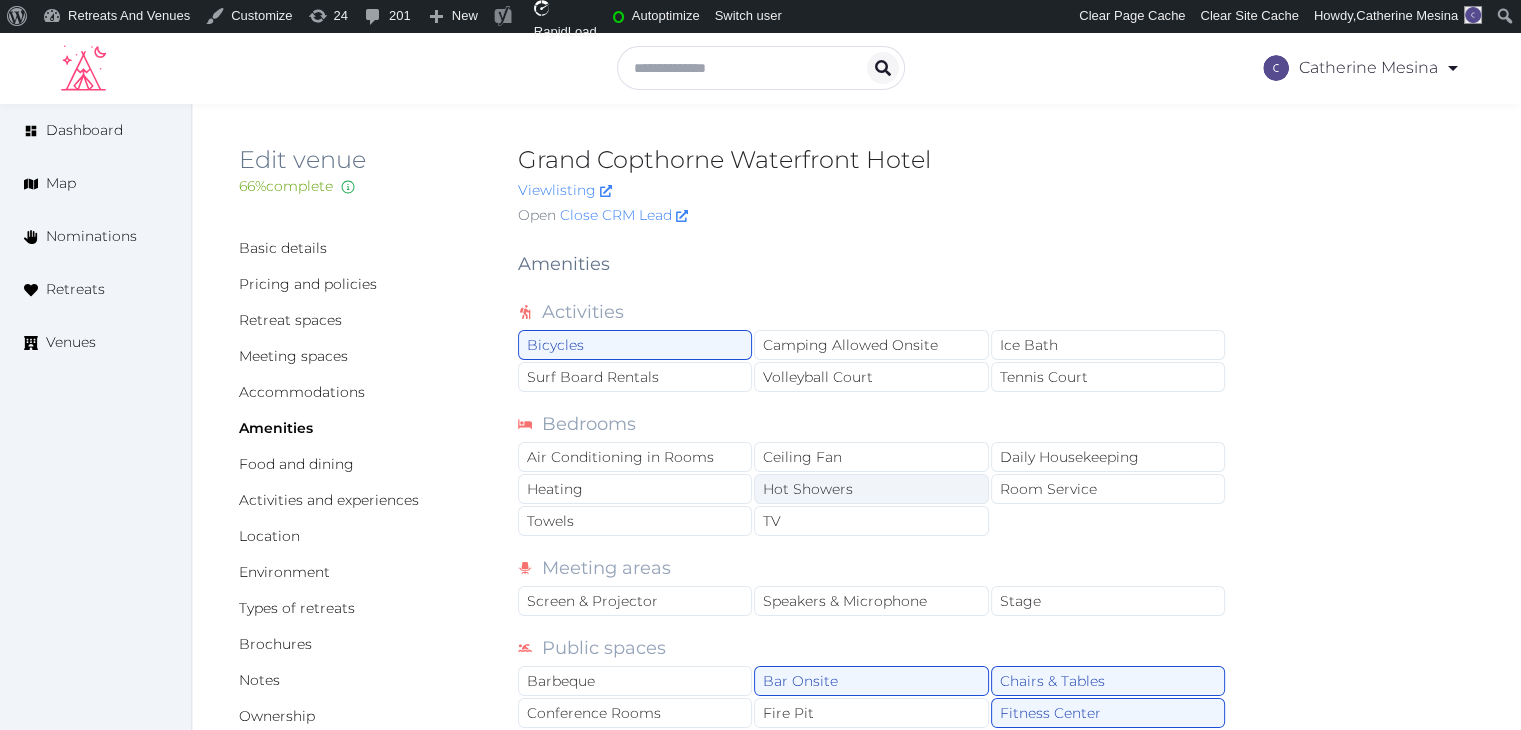 drag, startPoint x: 819, startPoint y: 516, endPoint x: 960, endPoint y: 487, distance: 143.95139 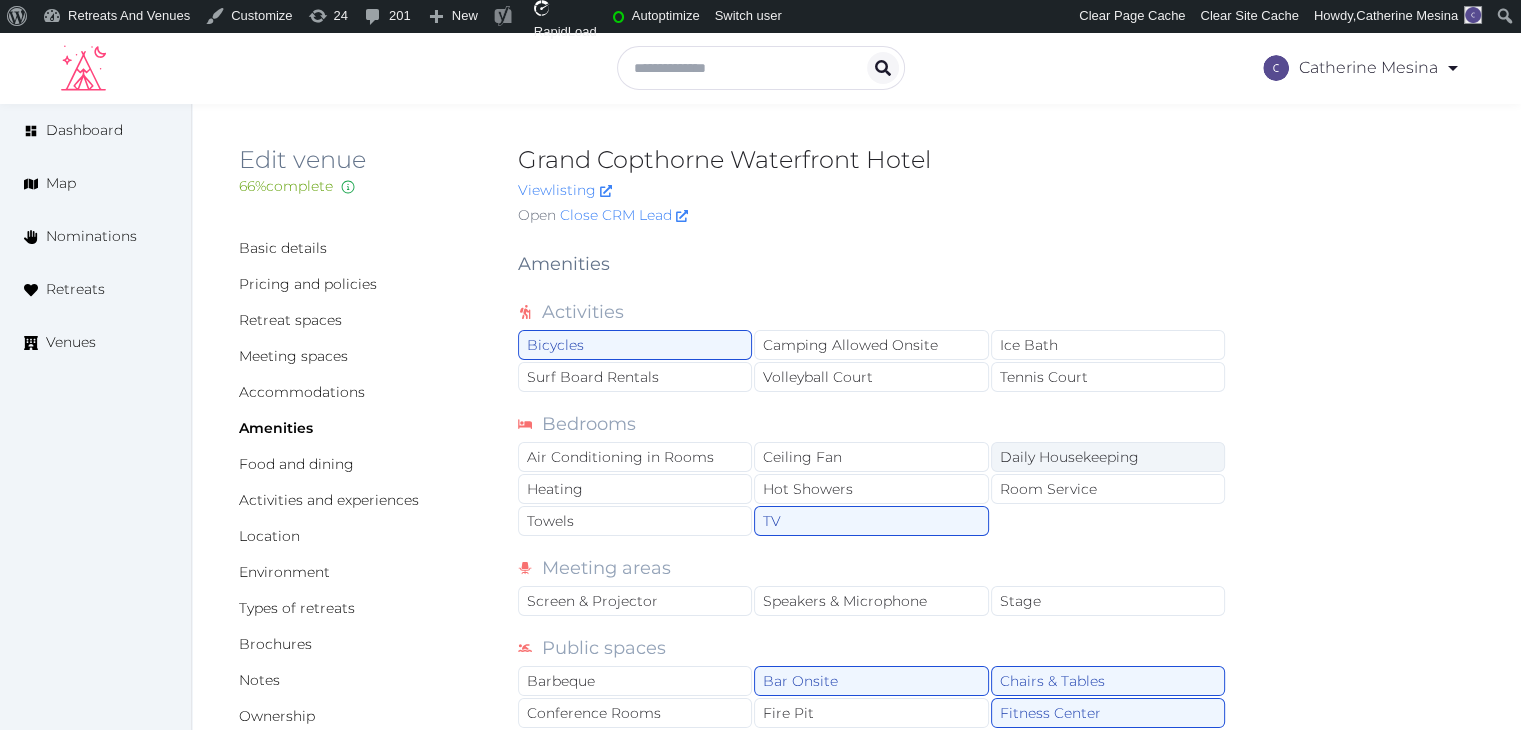 click on "Daily Housekeeping" at bounding box center (1108, 457) 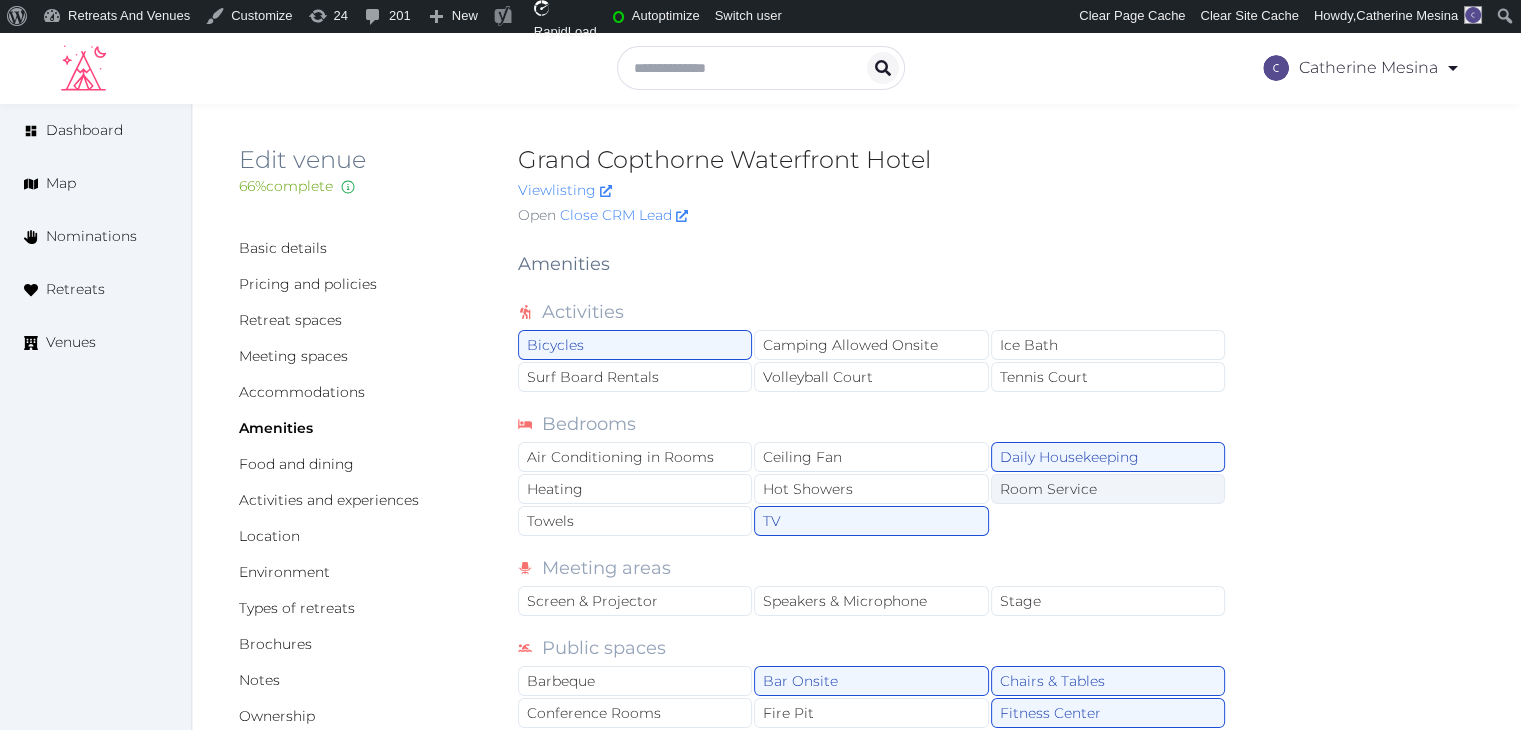 click on "Room Service" at bounding box center (1108, 489) 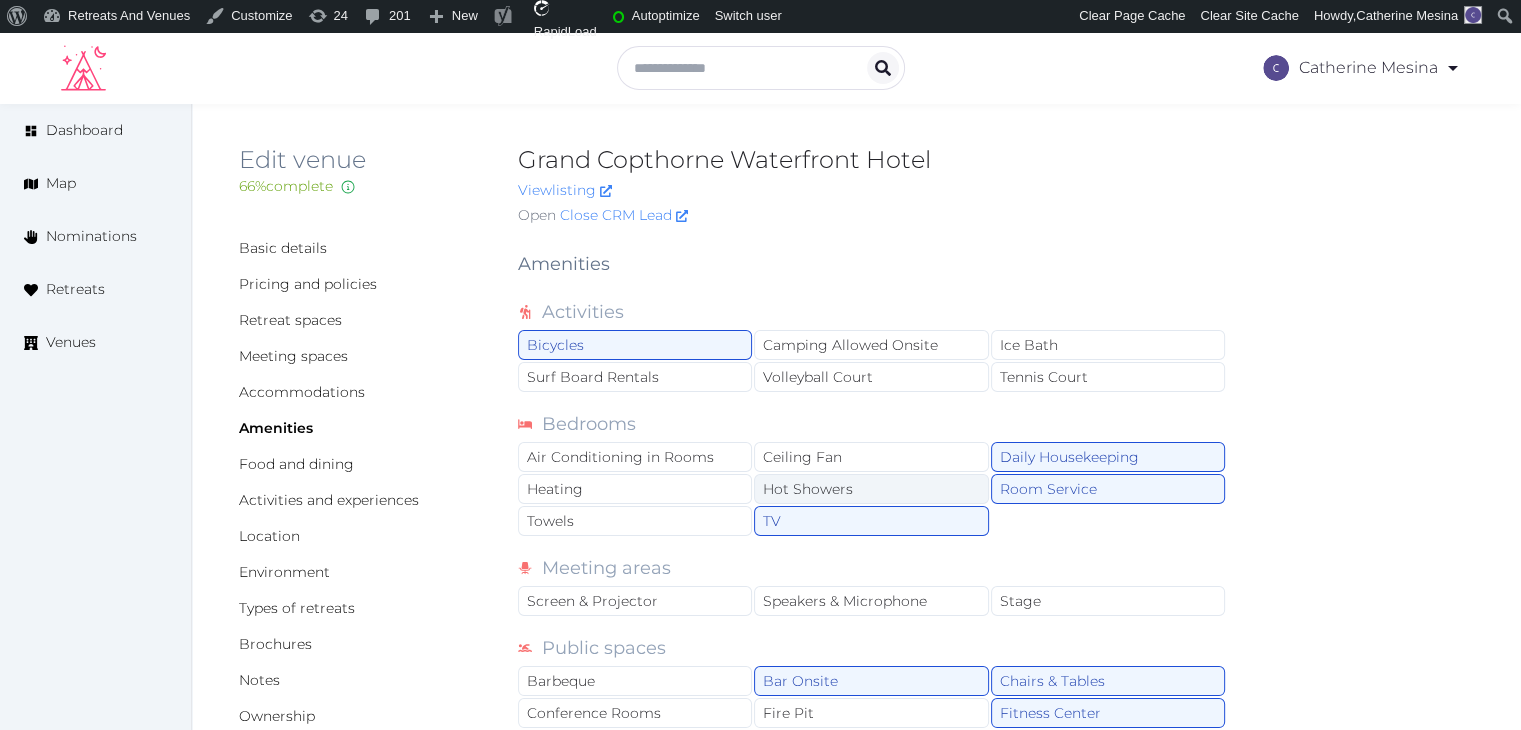 click on "Hot Showers" at bounding box center [871, 489] 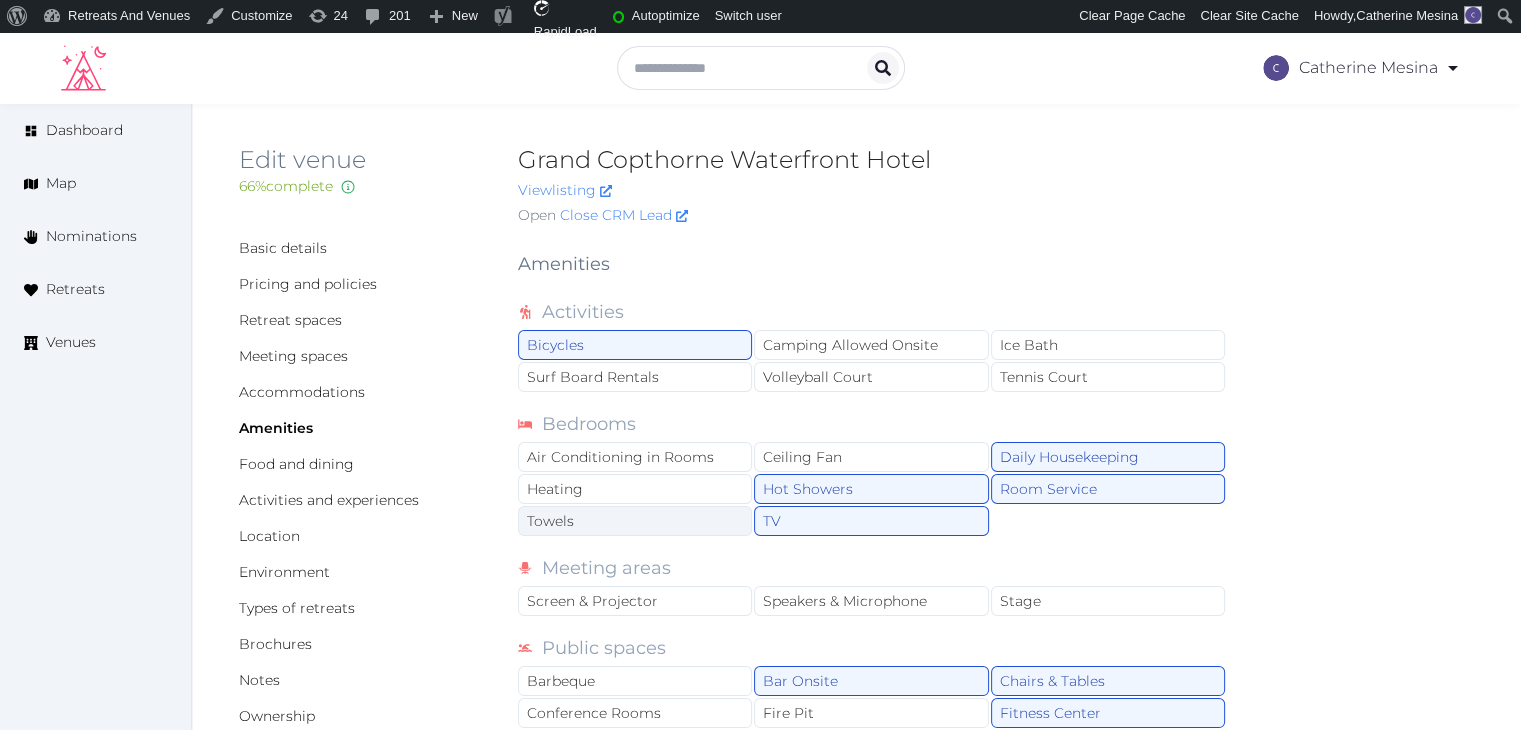 drag, startPoint x: 609, startPoint y: 485, endPoint x: 604, endPoint y: 515, distance: 30.413813 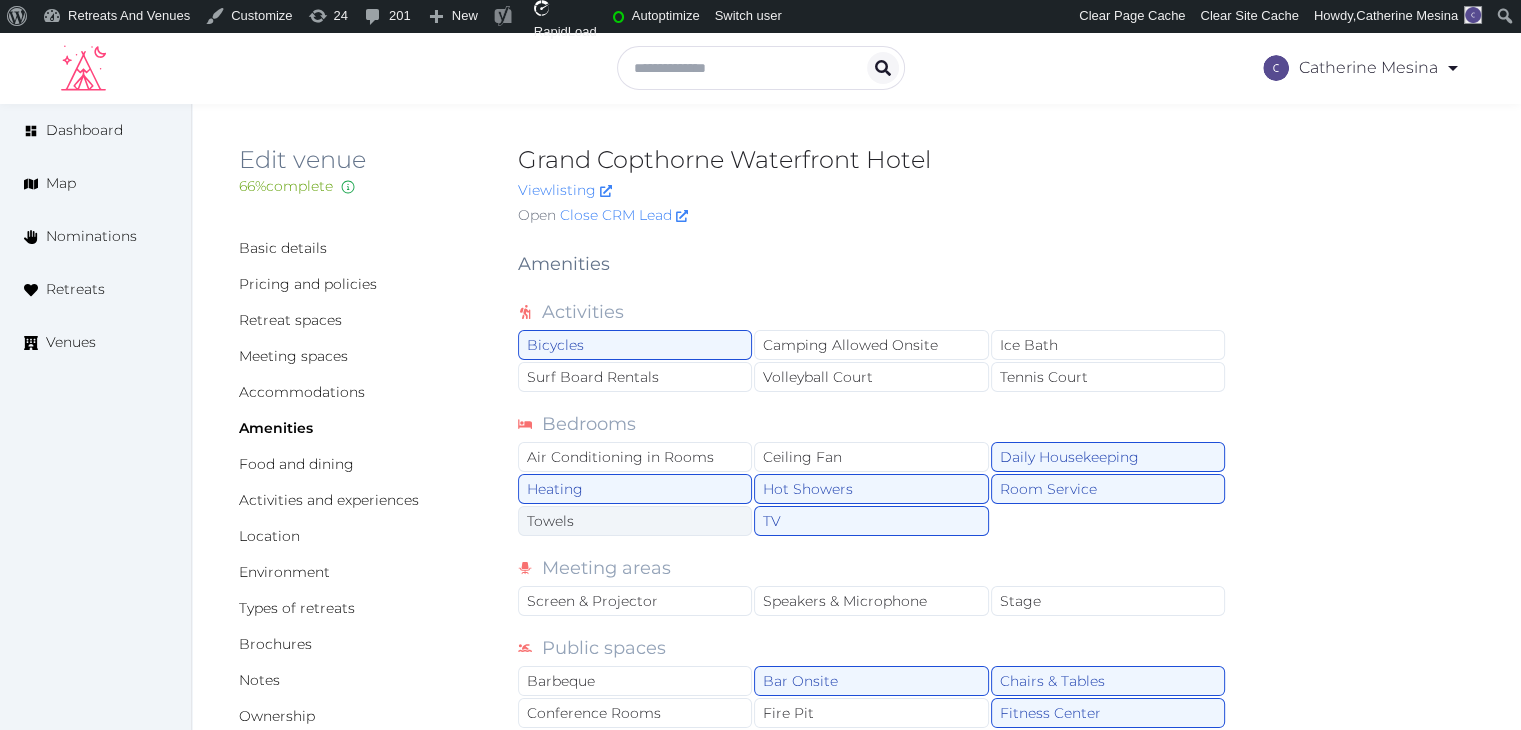 click on "Towels" at bounding box center [635, 521] 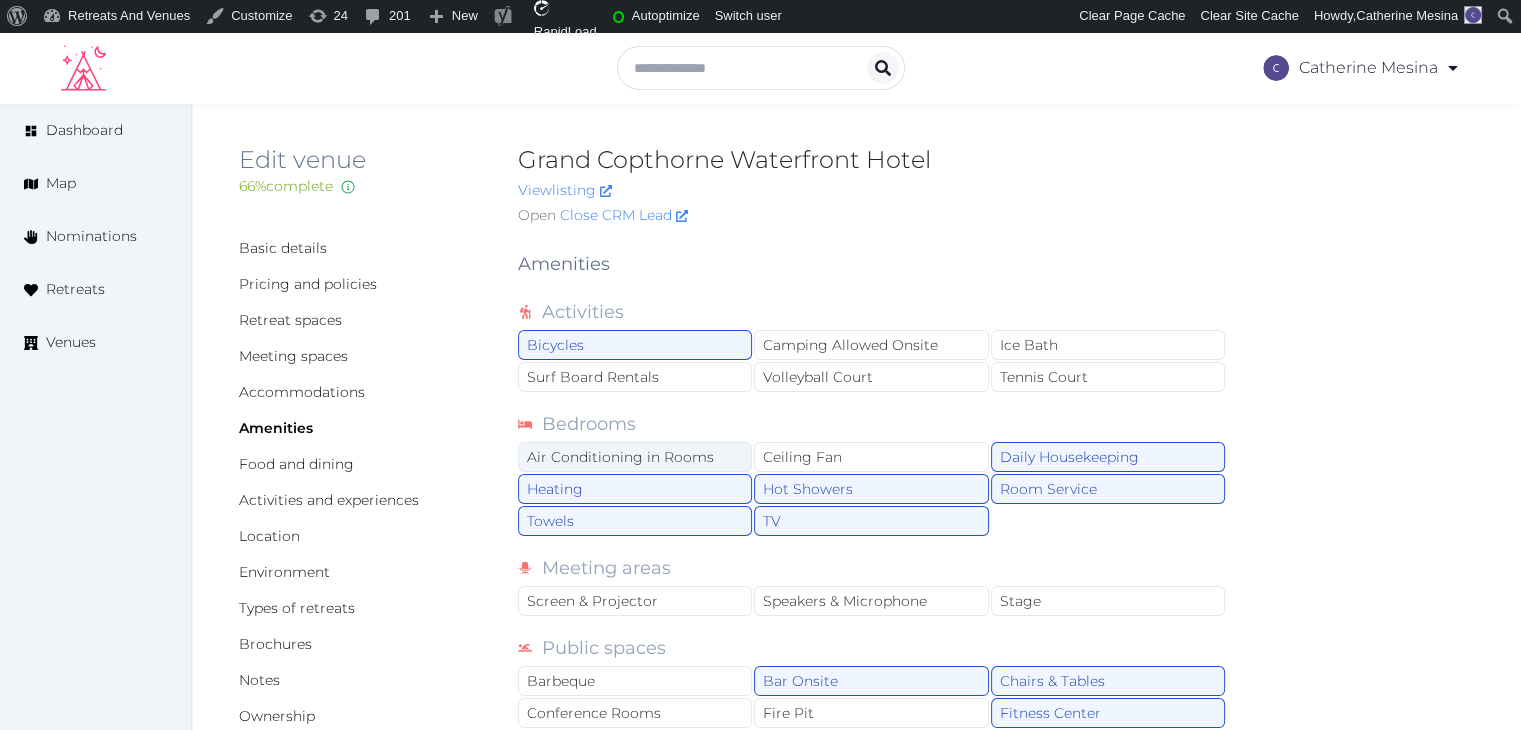 click on "Air Conditioning in Rooms" at bounding box center [635, 457] 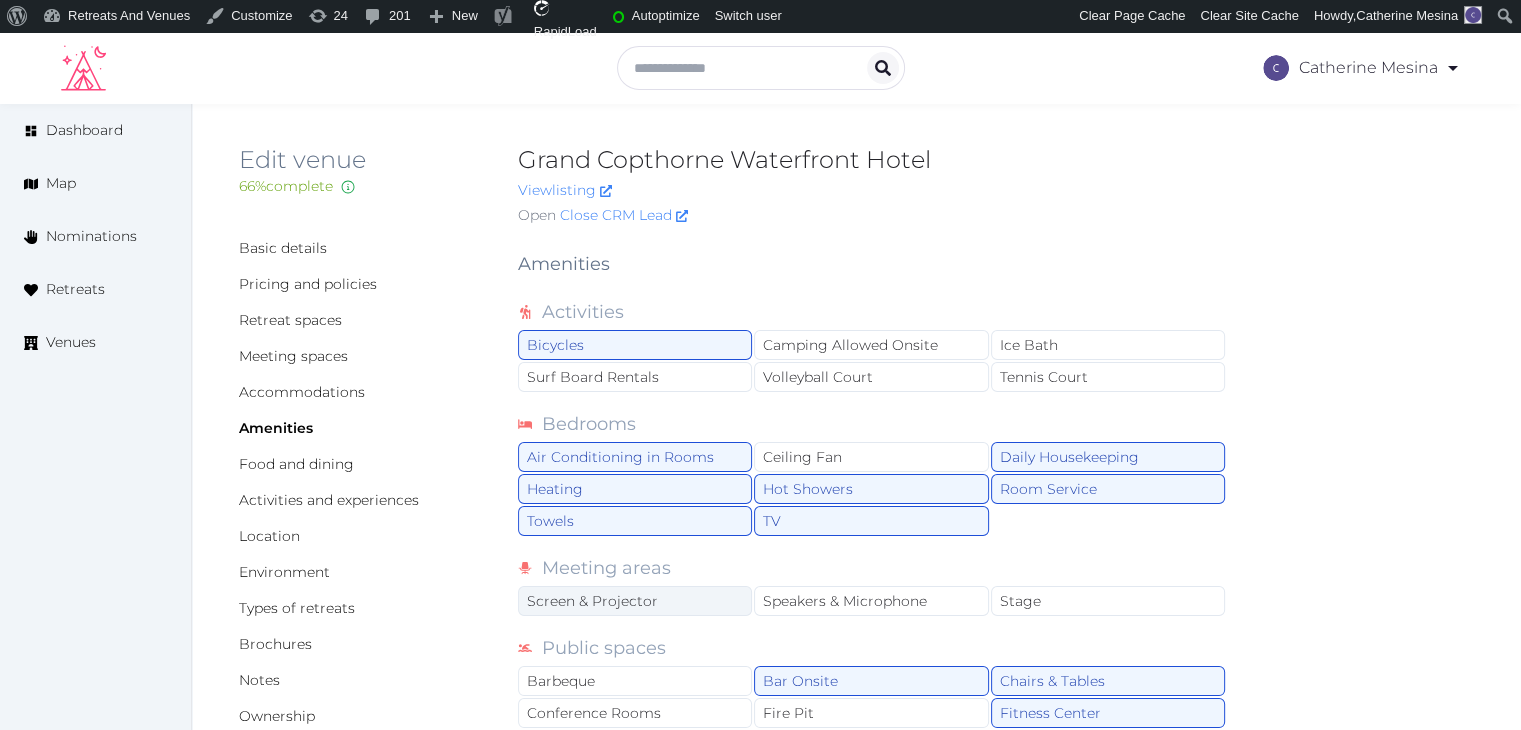 click on "Screen & Projector" at bounding box center (635, 601) 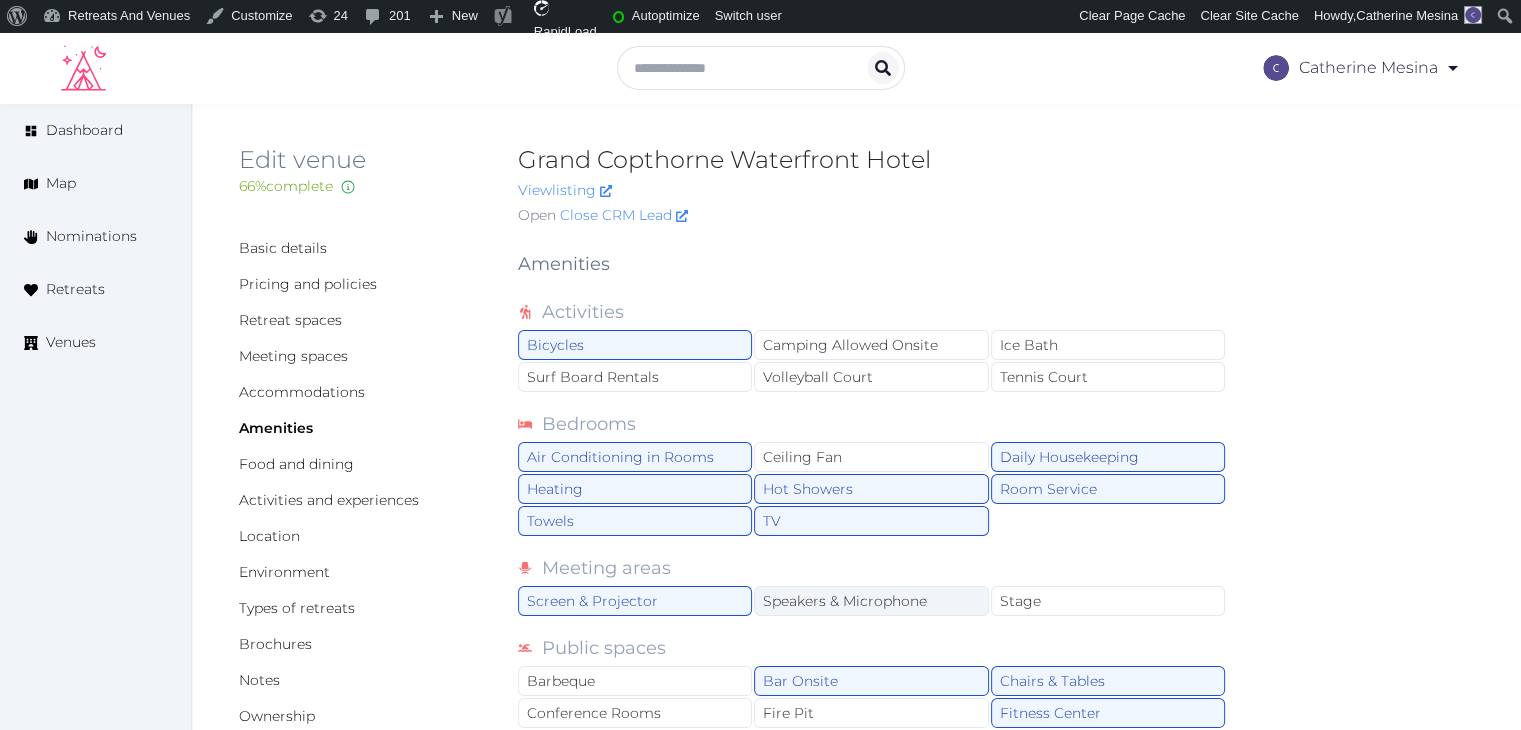 click on "Speakers & Microphone" at bounding box center (871, 601) 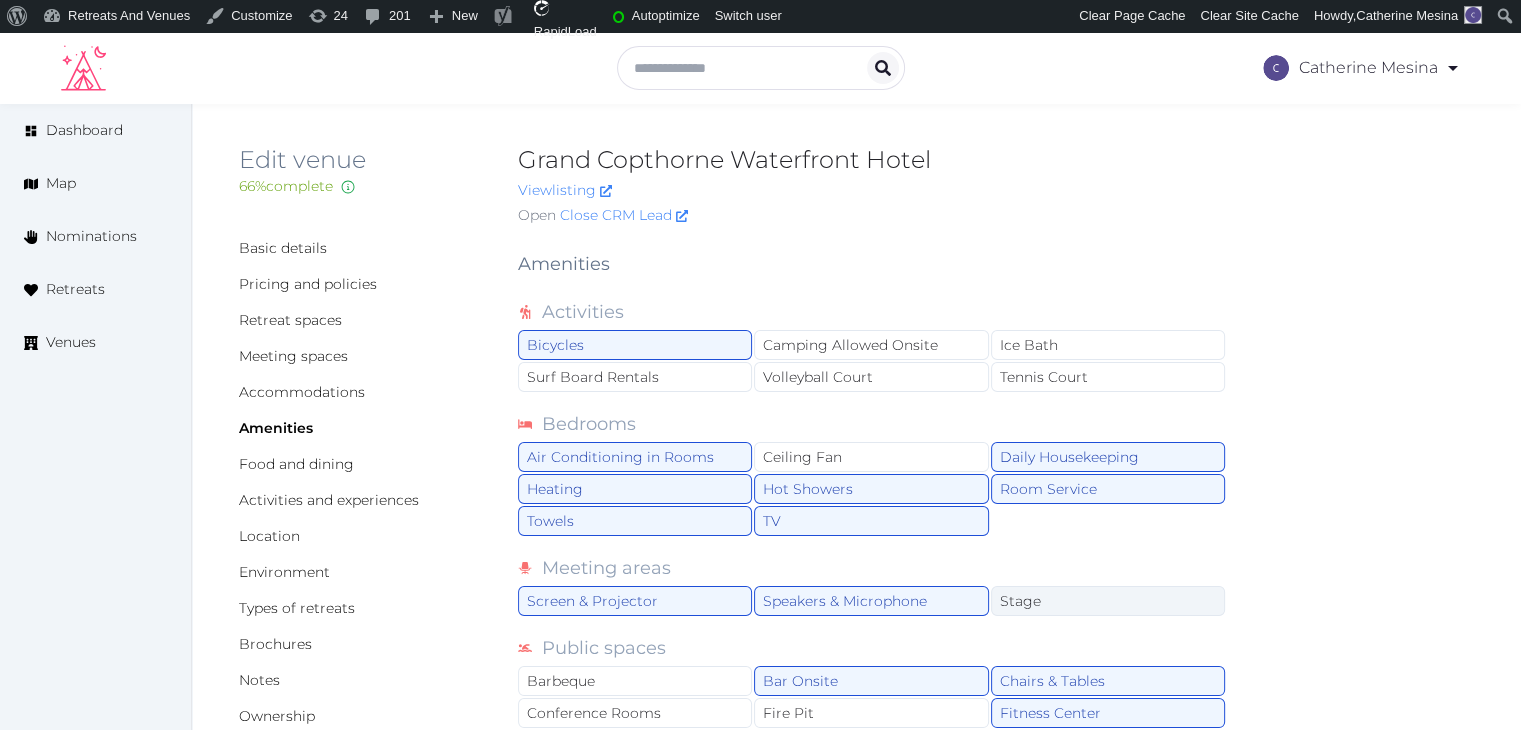 click on "Stage" at bounding box center (1108, 601) 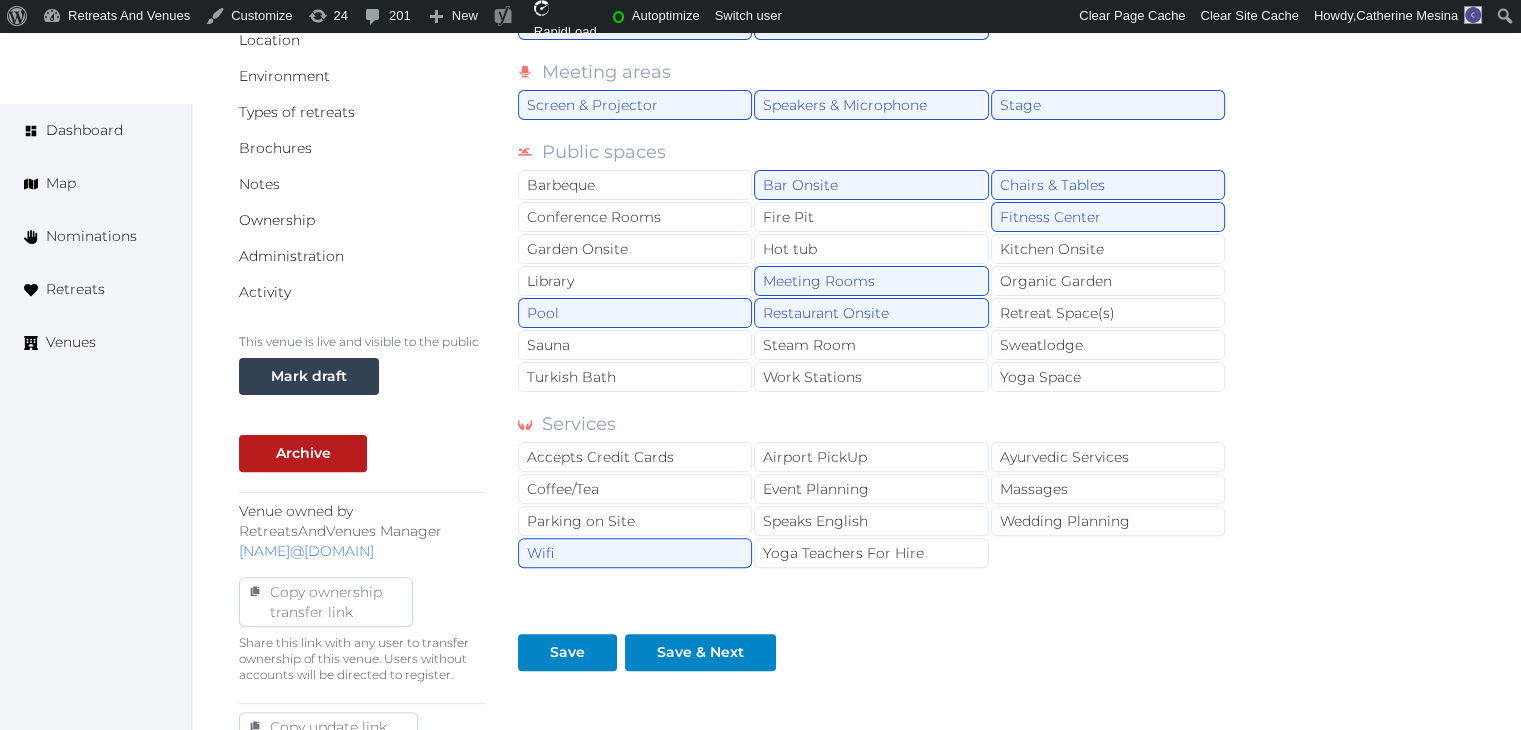 scroll, scrollTop: 500, scrollLeft: 0, axis: vertical 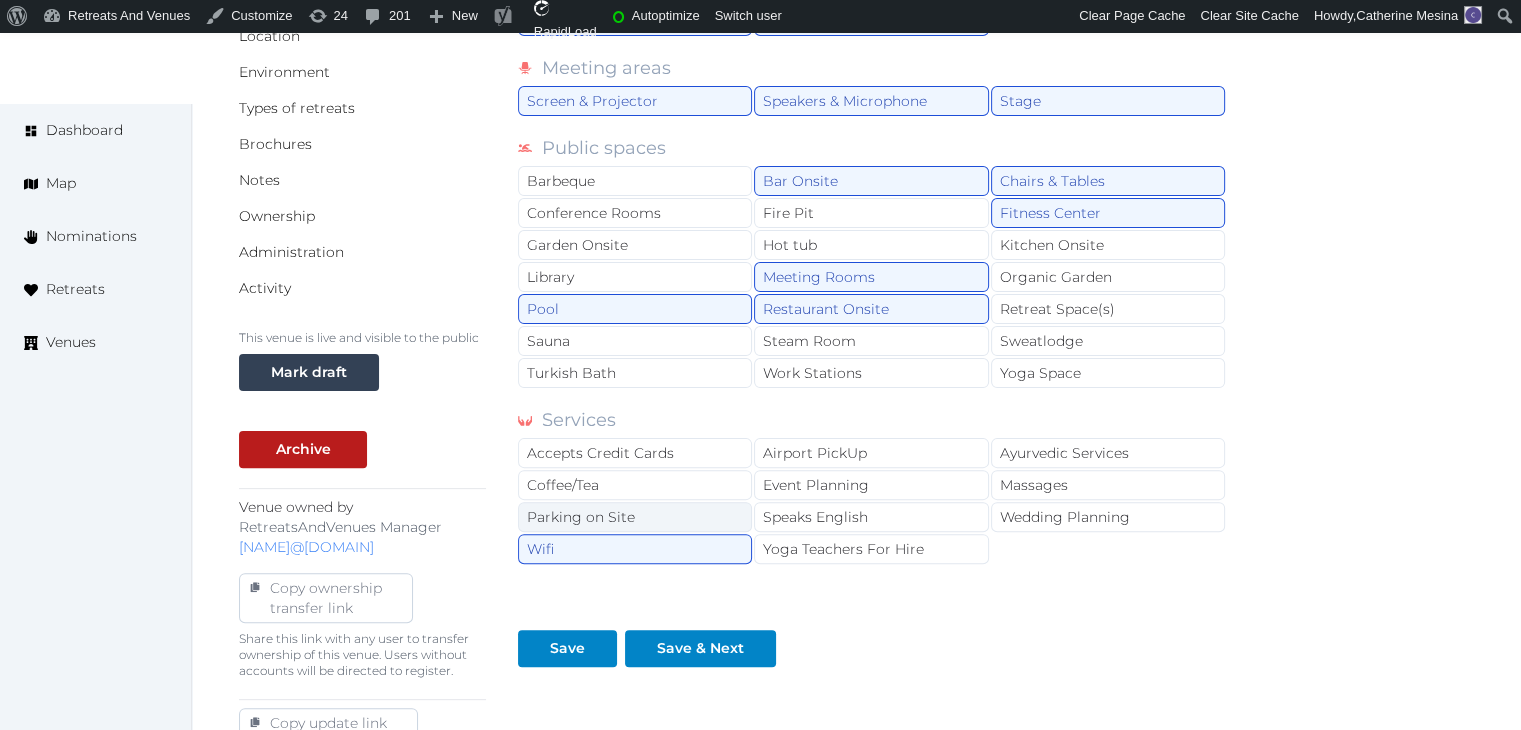 click on "Parking on Site" at bounding box center [635, 517] 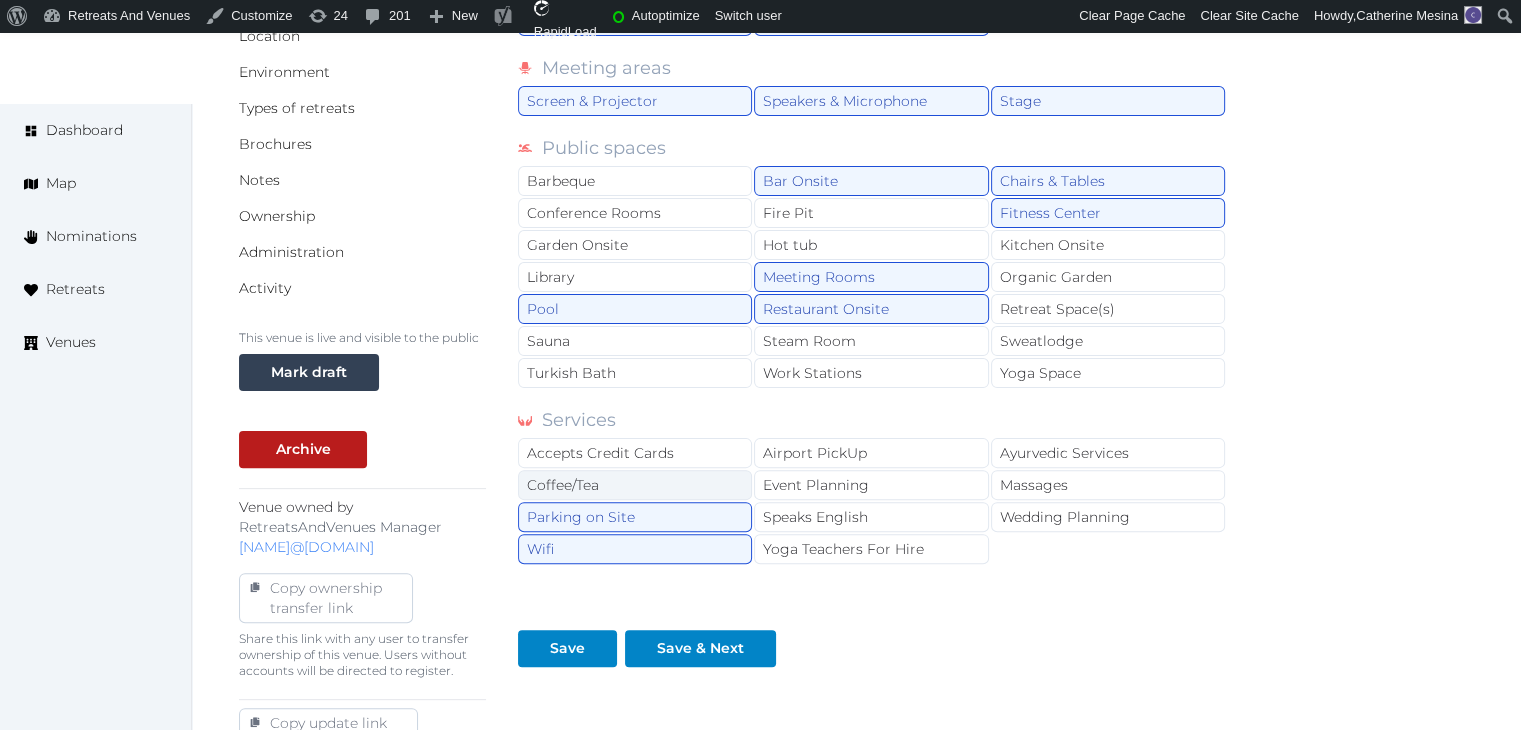 click on "Coffee/Tea" at bounding box center (635, 485) 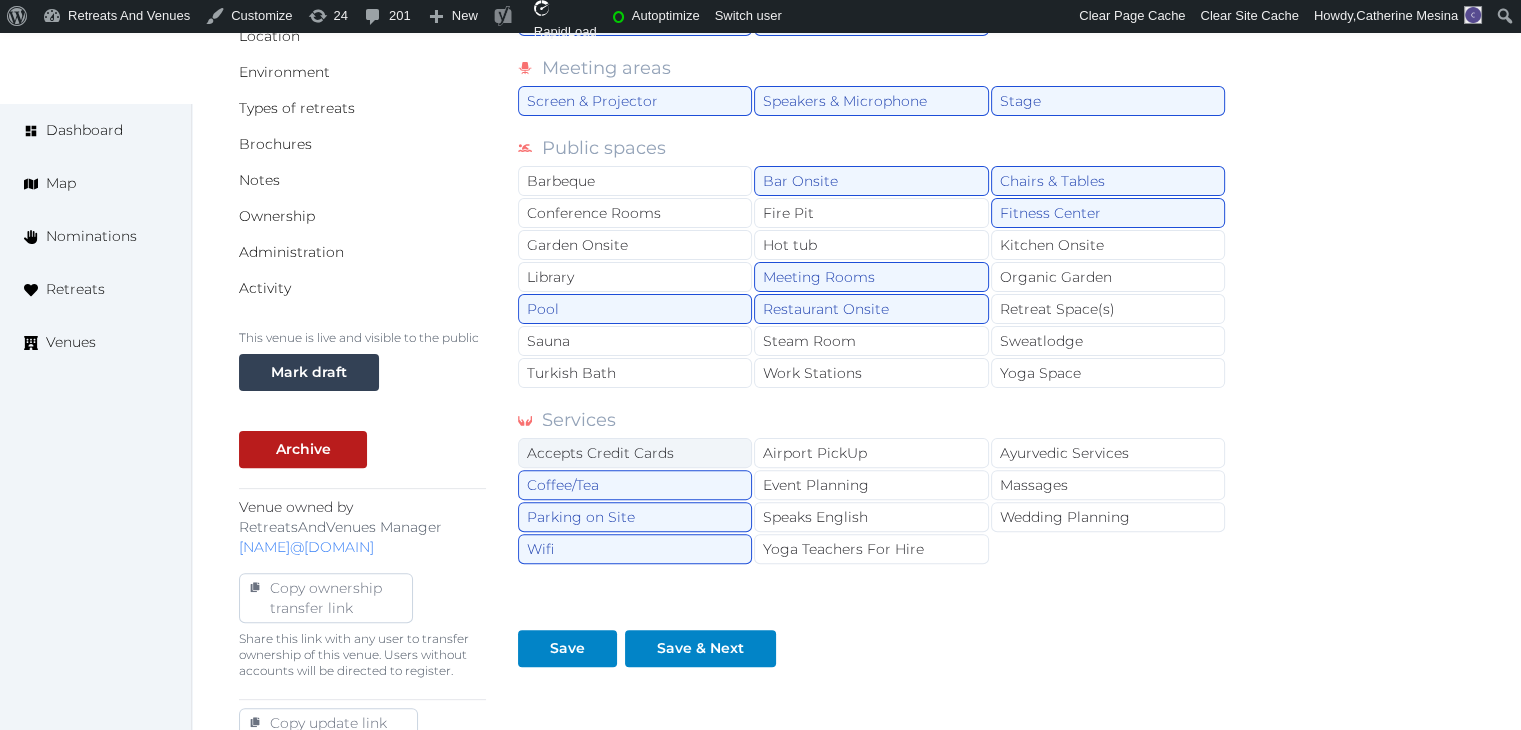 click on "Accepts Credit Cards" at bounding box center [635, 453] 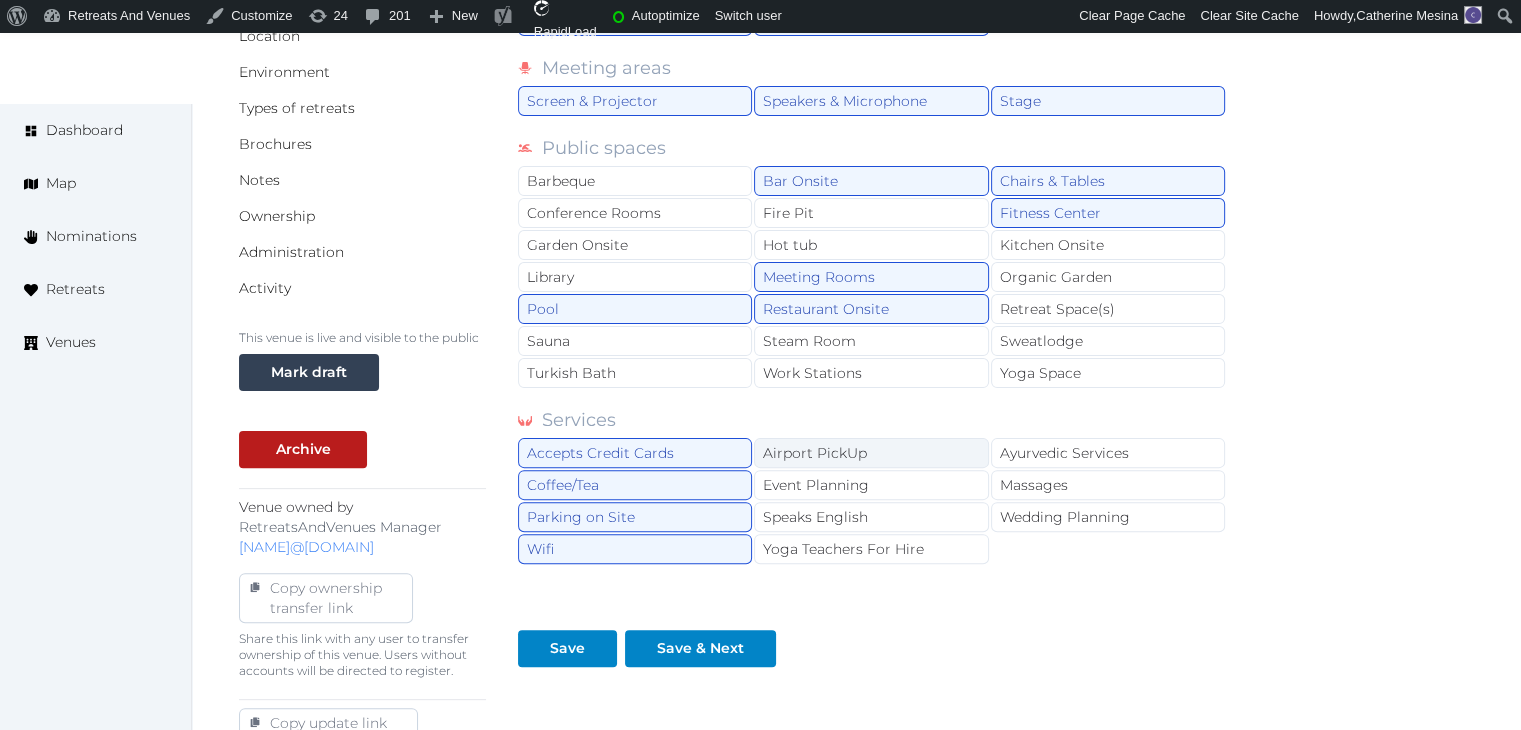 click on "Airport PickUp" at bounding box center [871, 453] 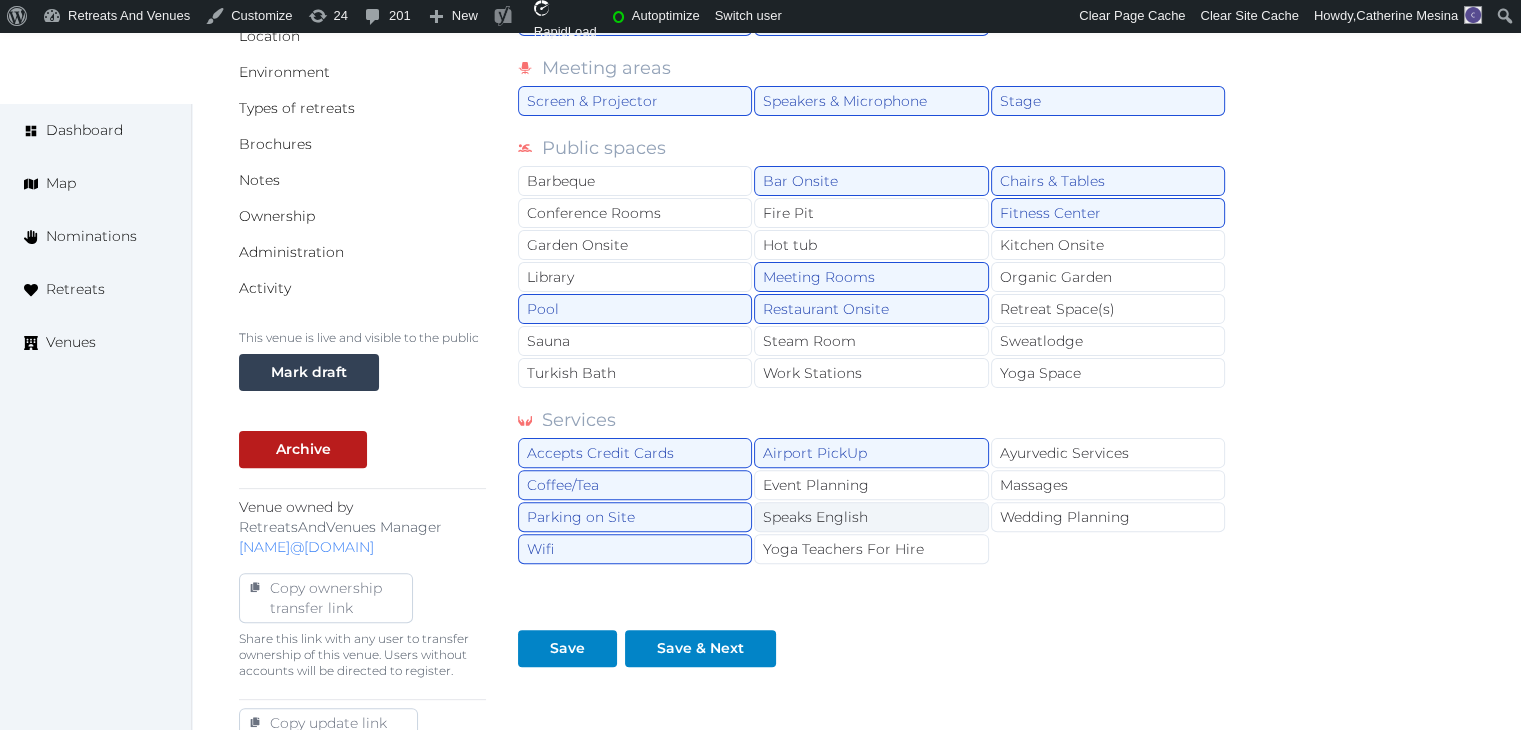 click on "Speaks English" at bounding box center [871, 517] 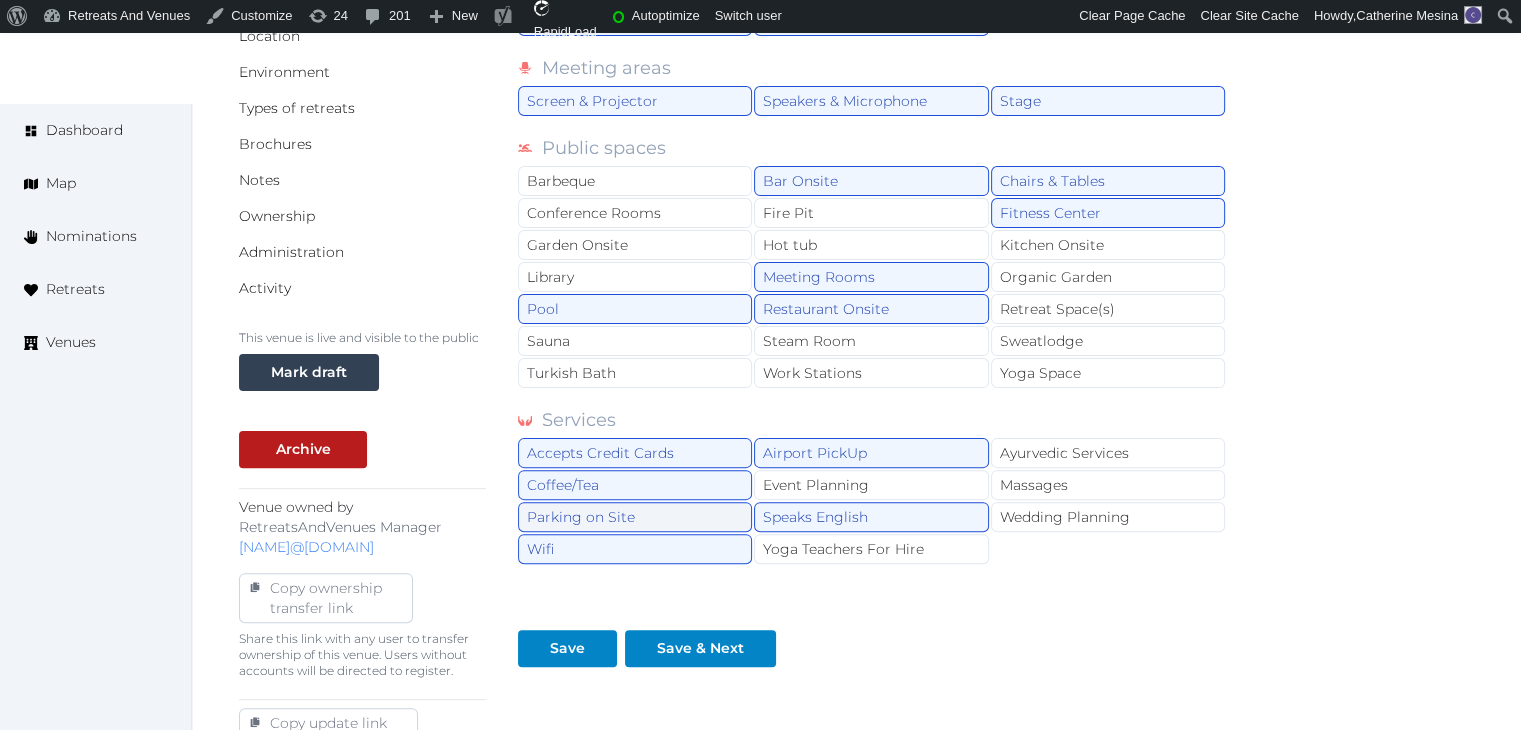 scroll, scrollTop: 782, scrollLeft: 0, axis: vertical 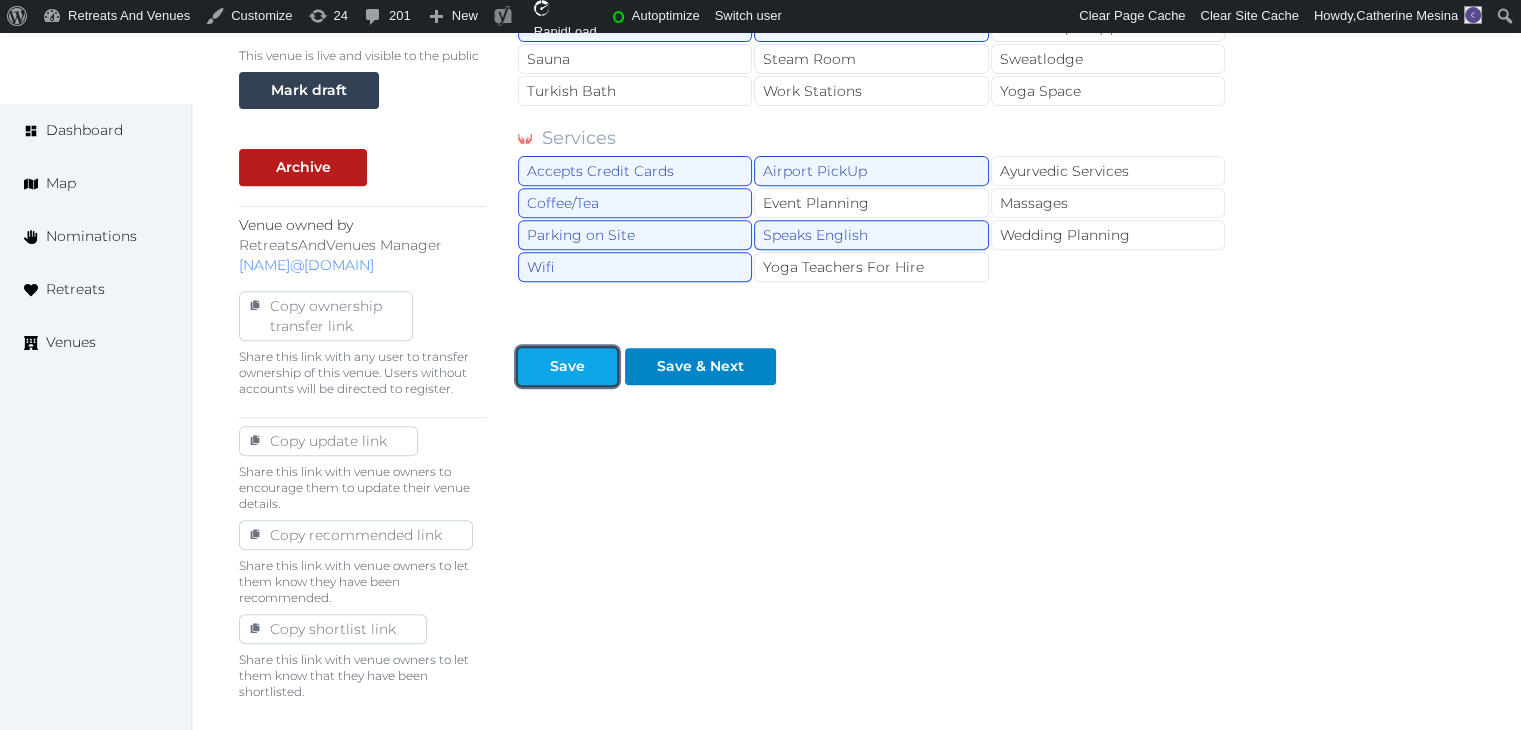 click on "Save" at bounding box center (567, 366) 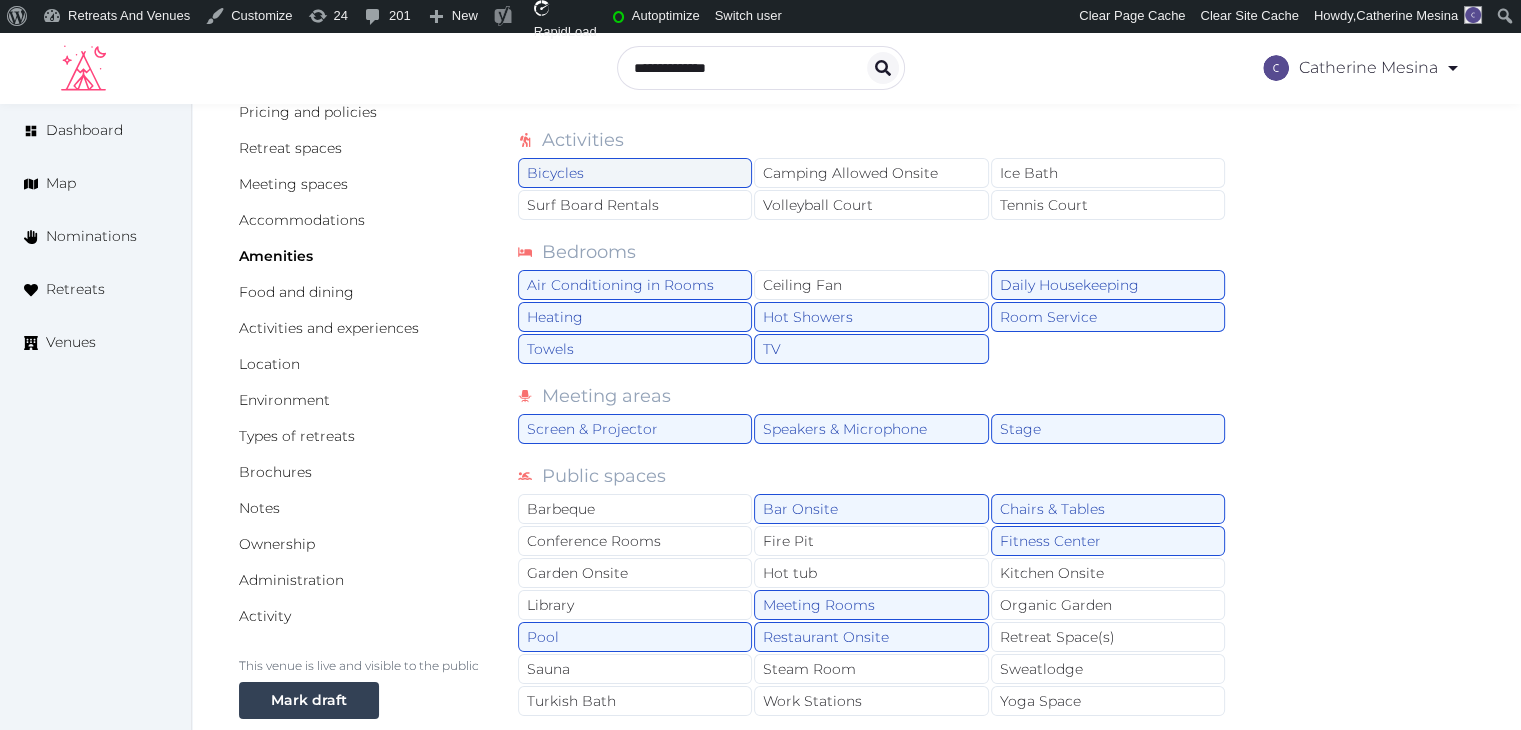 scroll, scrollTop: 0, scrollLeft: 0, axis: both 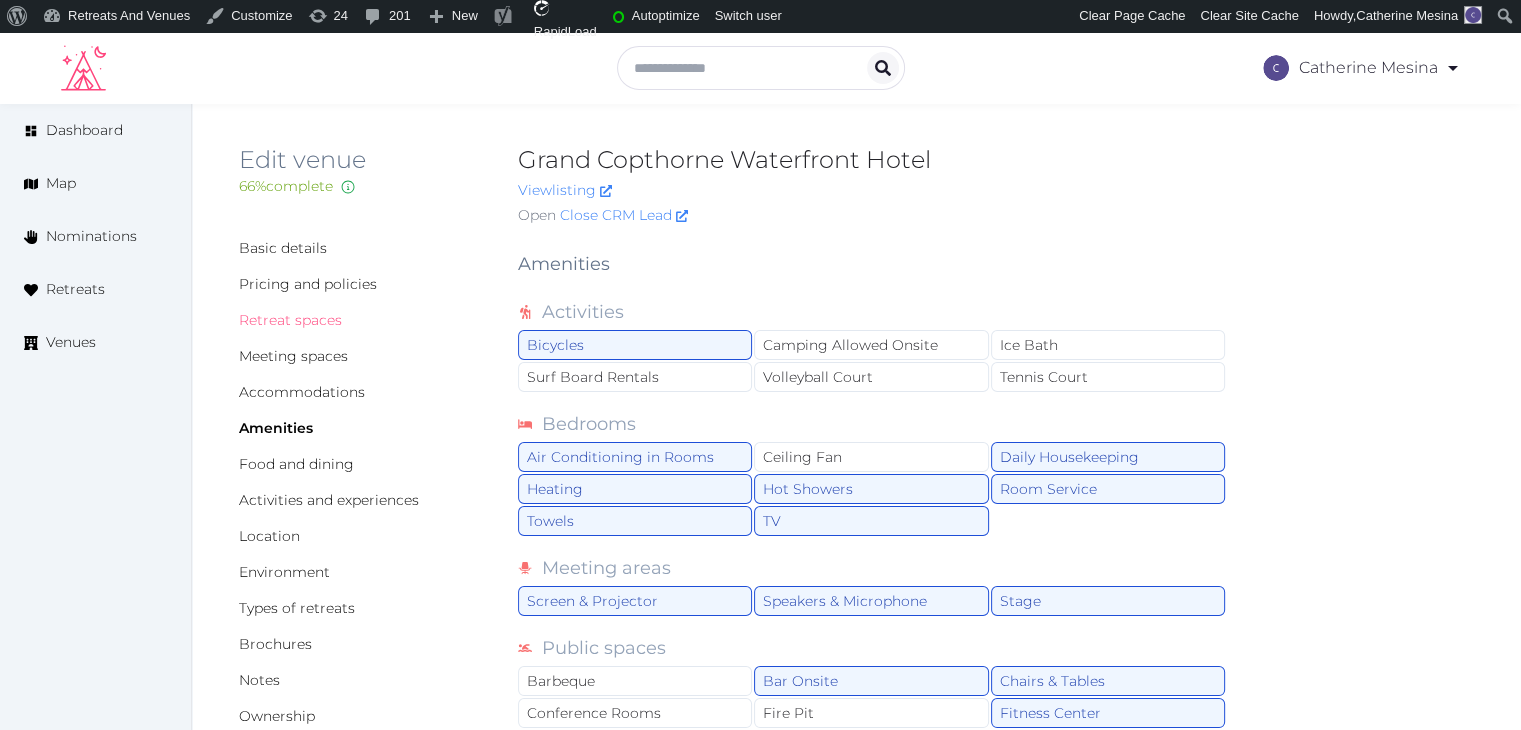 drag, startPoint x: 330, startPoint y: 321, endPoint x: 362, endPoint y: 346, distance: 40.60788 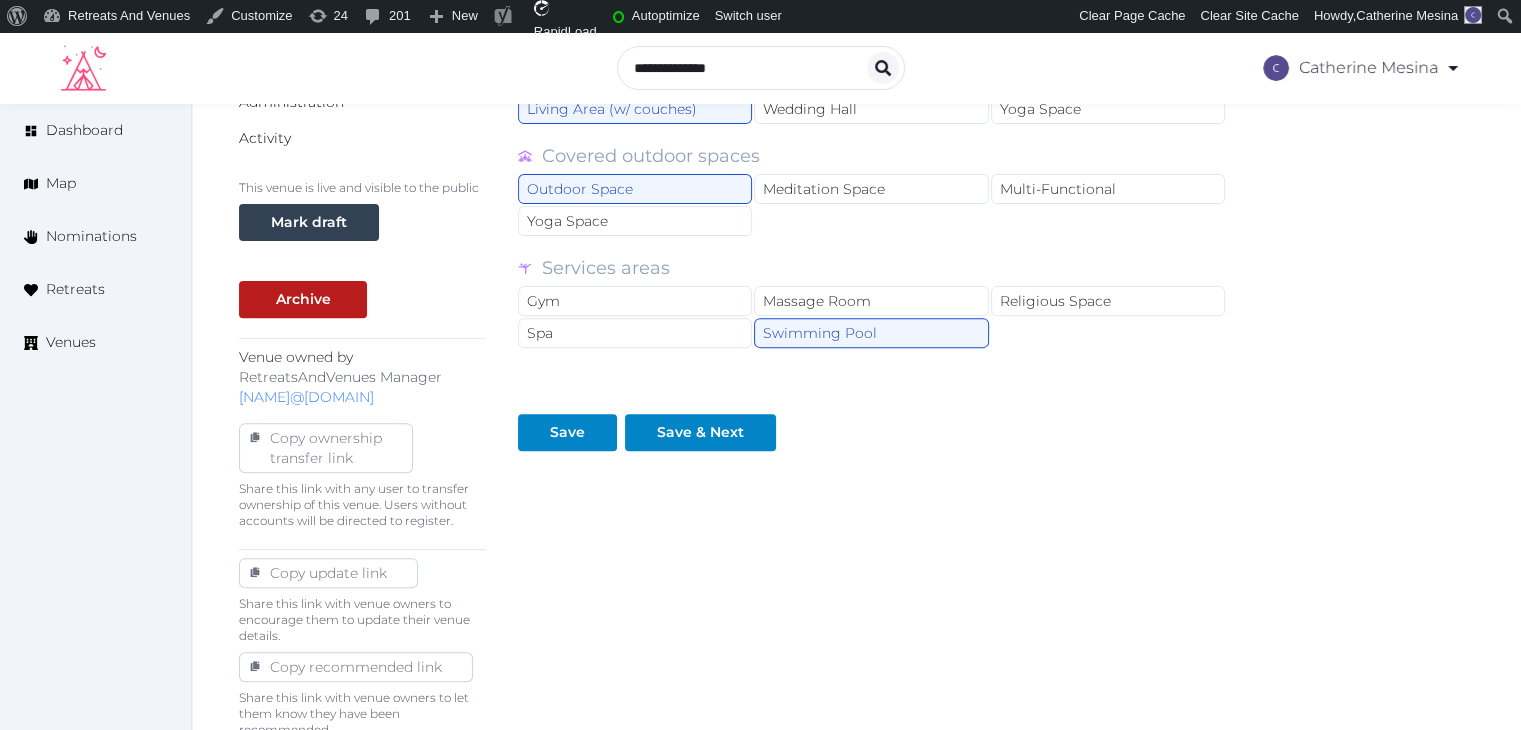 scroll, scrollTop: 782, scrollLeft: 0, axis: vertical 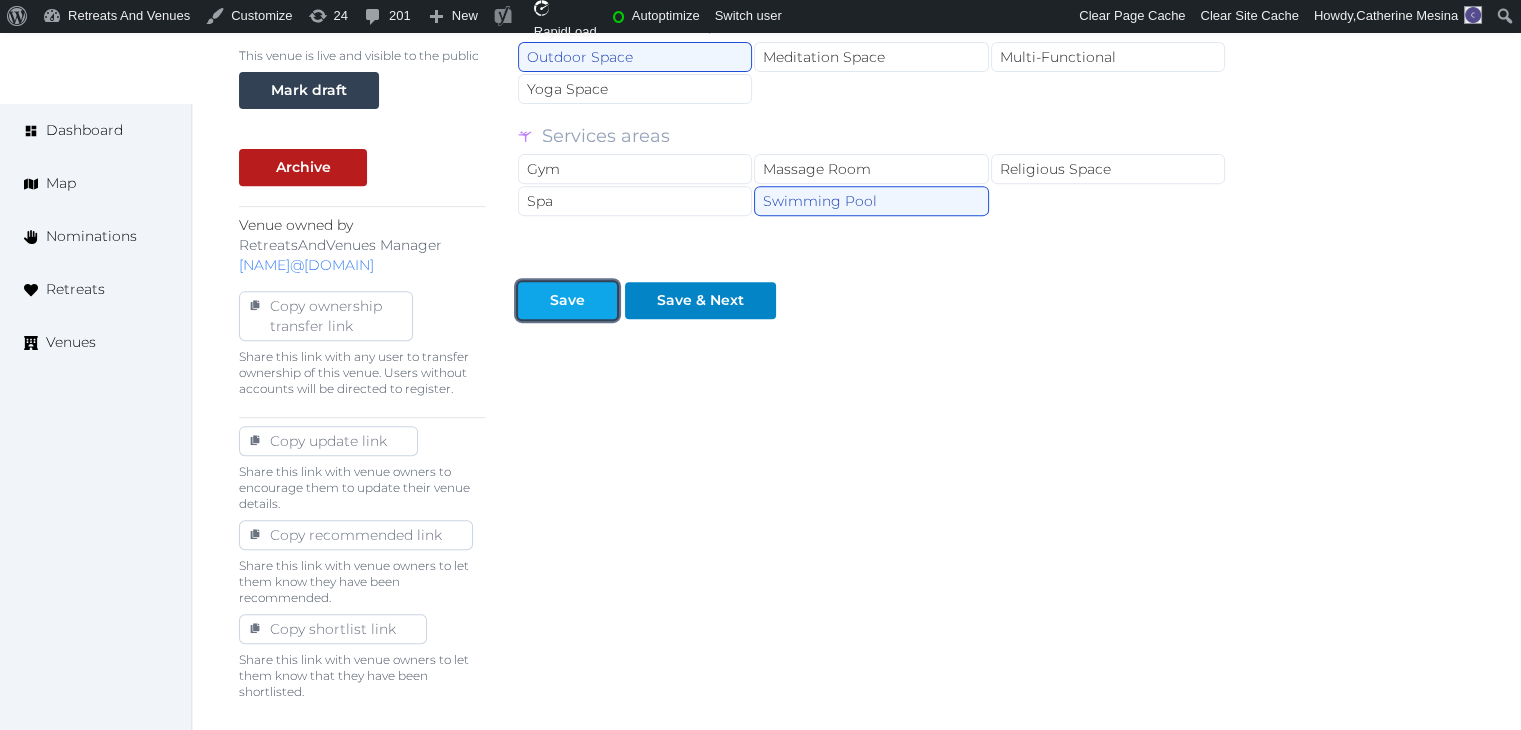 click on "Save" at bounding box center (567, 300) 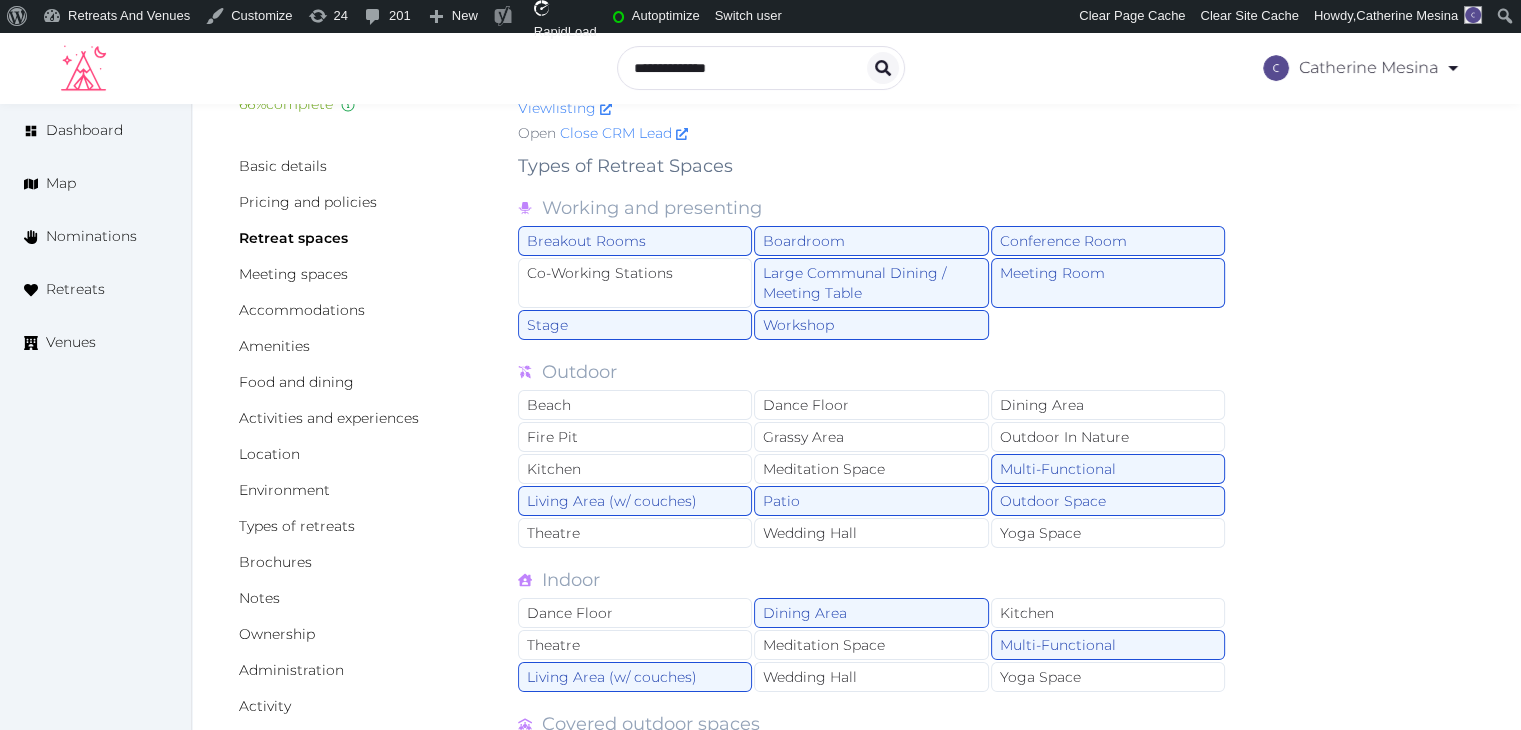 scroll, scrollTop: 0, scrollLeft: 0, axis: both 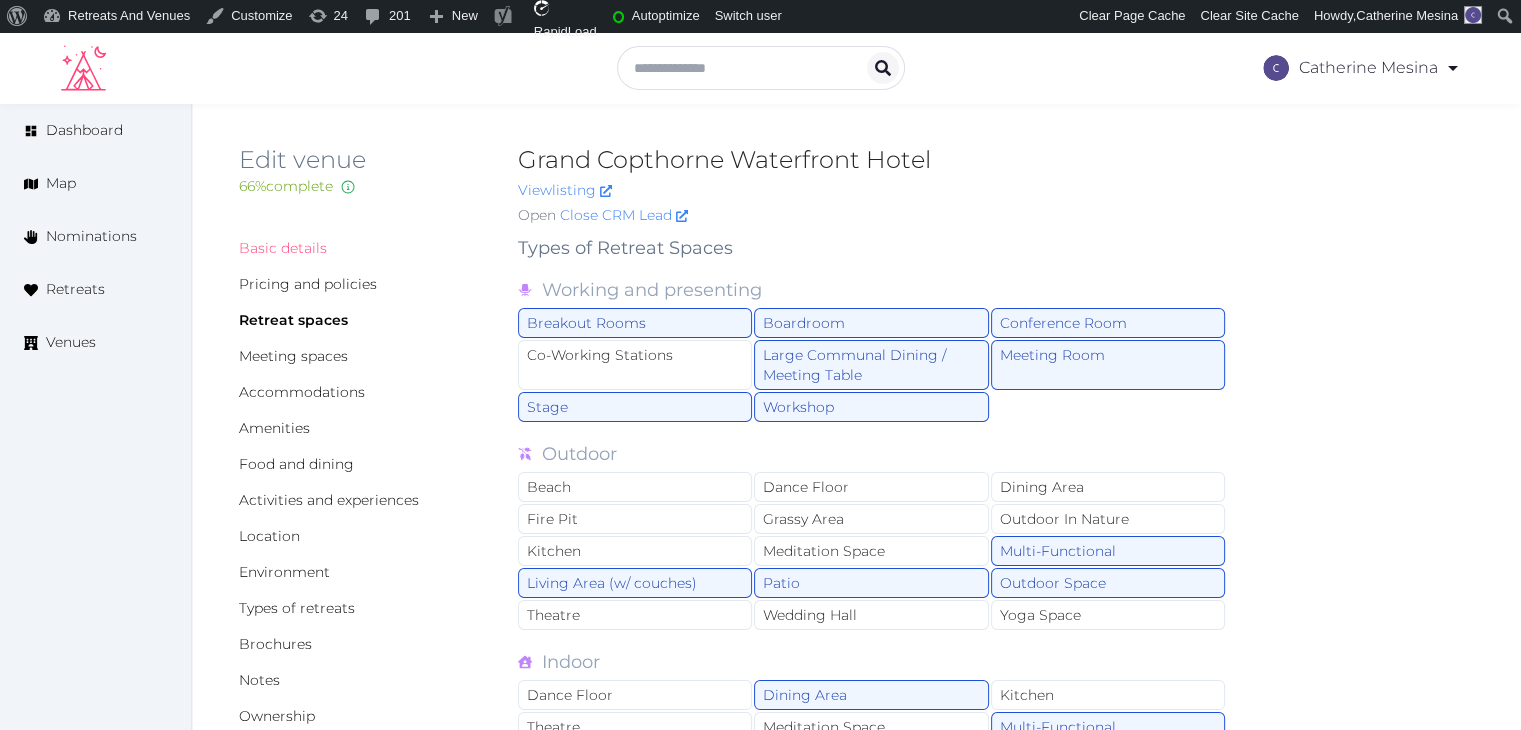 drag, startPoint x: 290, startPoint y: 250, endPoint x: 295, endPoint y: 265, distance: 15.811388 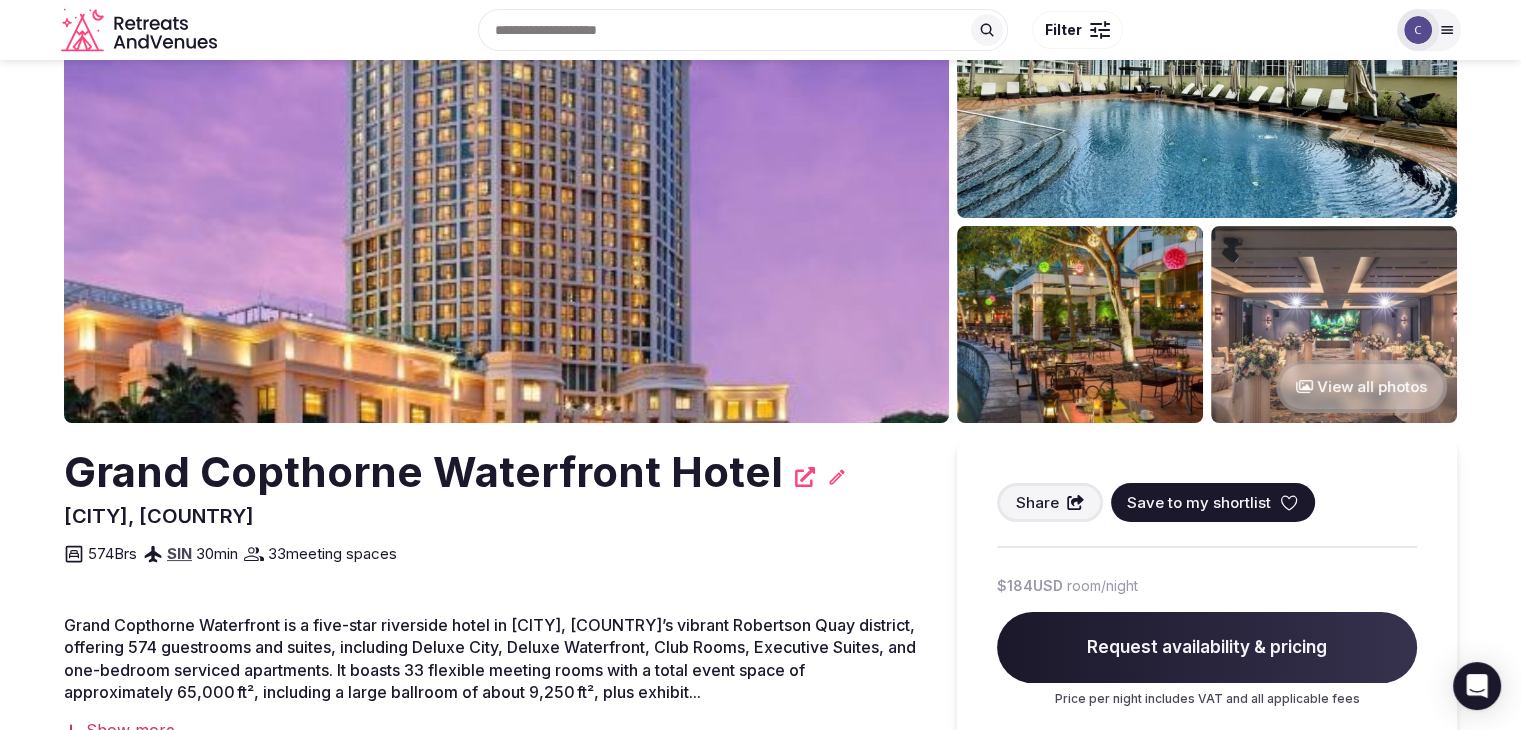 scroll, scrollTop: 0, scrollLeft: 0, axis: both 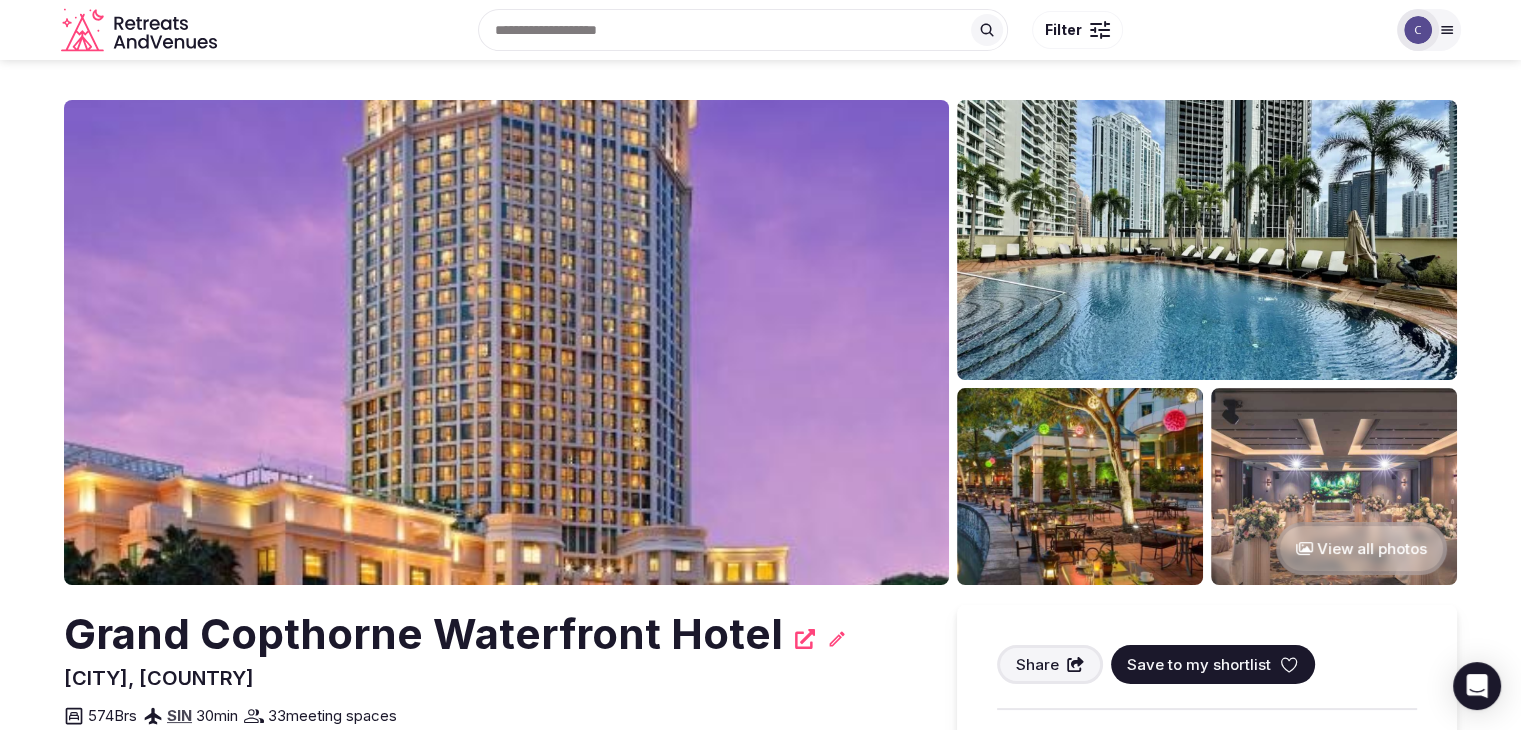 click on "Grand Copthorne Waterfront Hotel" at bounding box center [423, 634] 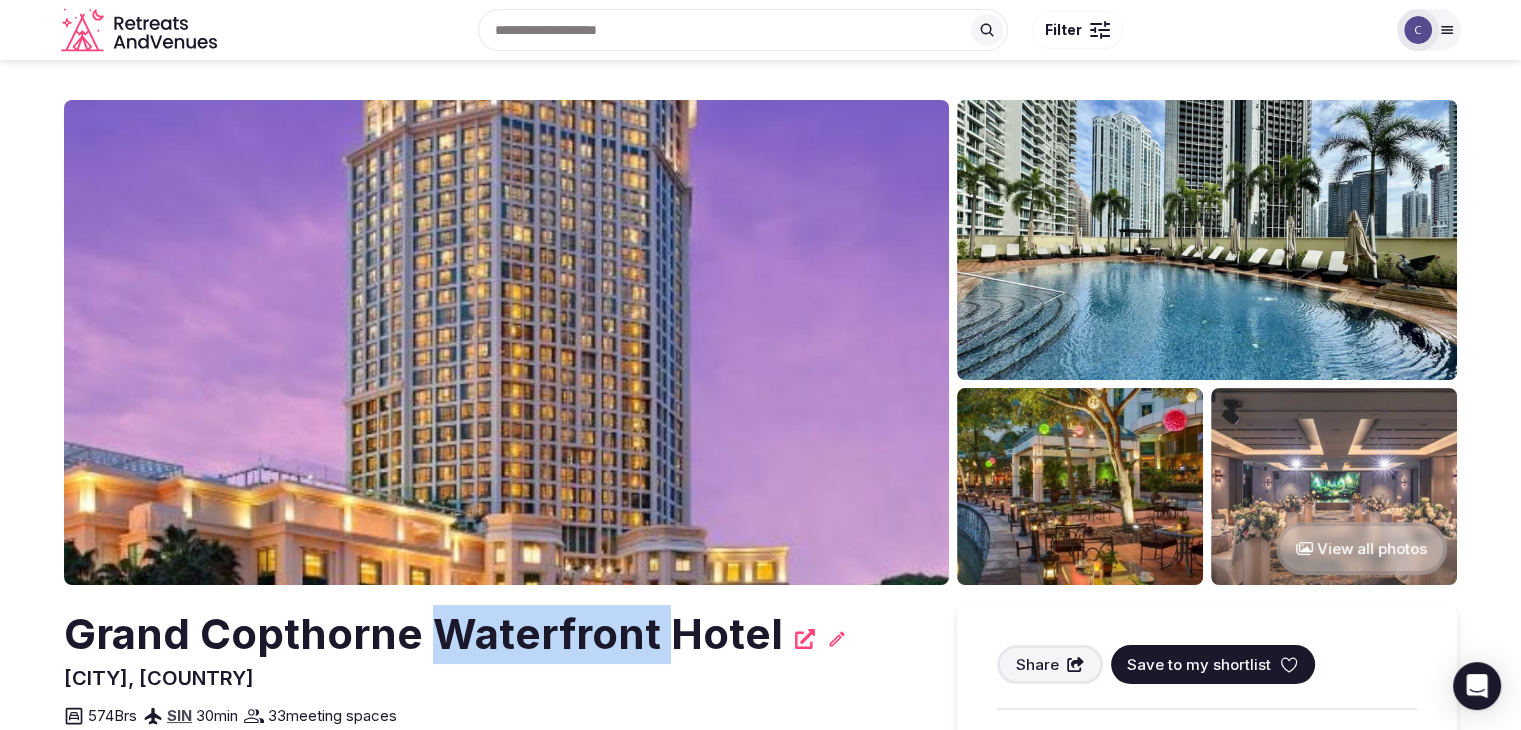 click on "Grand Copthorne Waterfront Hotel" at bounding box center (423, 634) 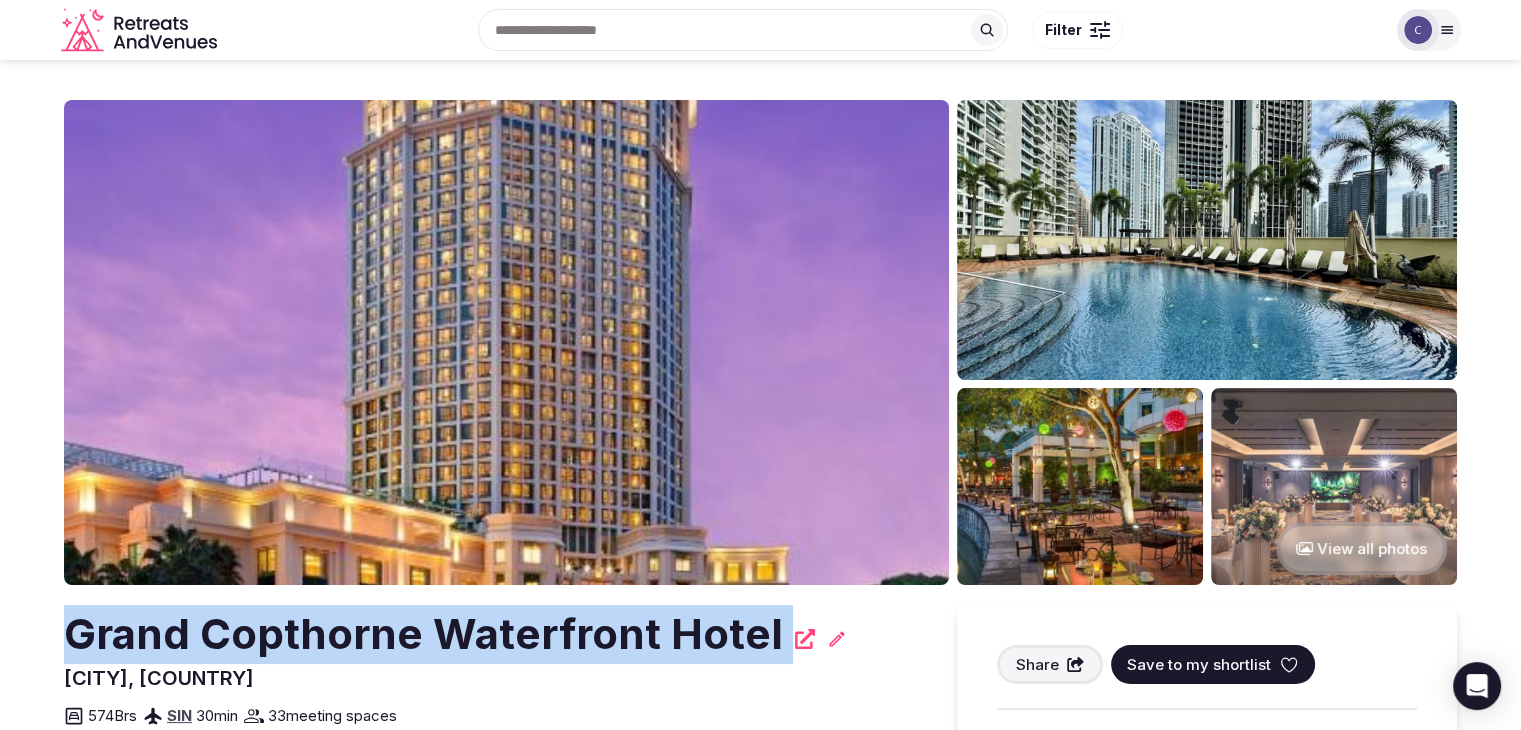 click on "Grand Copthorne Waterfront Hotel" at bounding box center (423, 634) 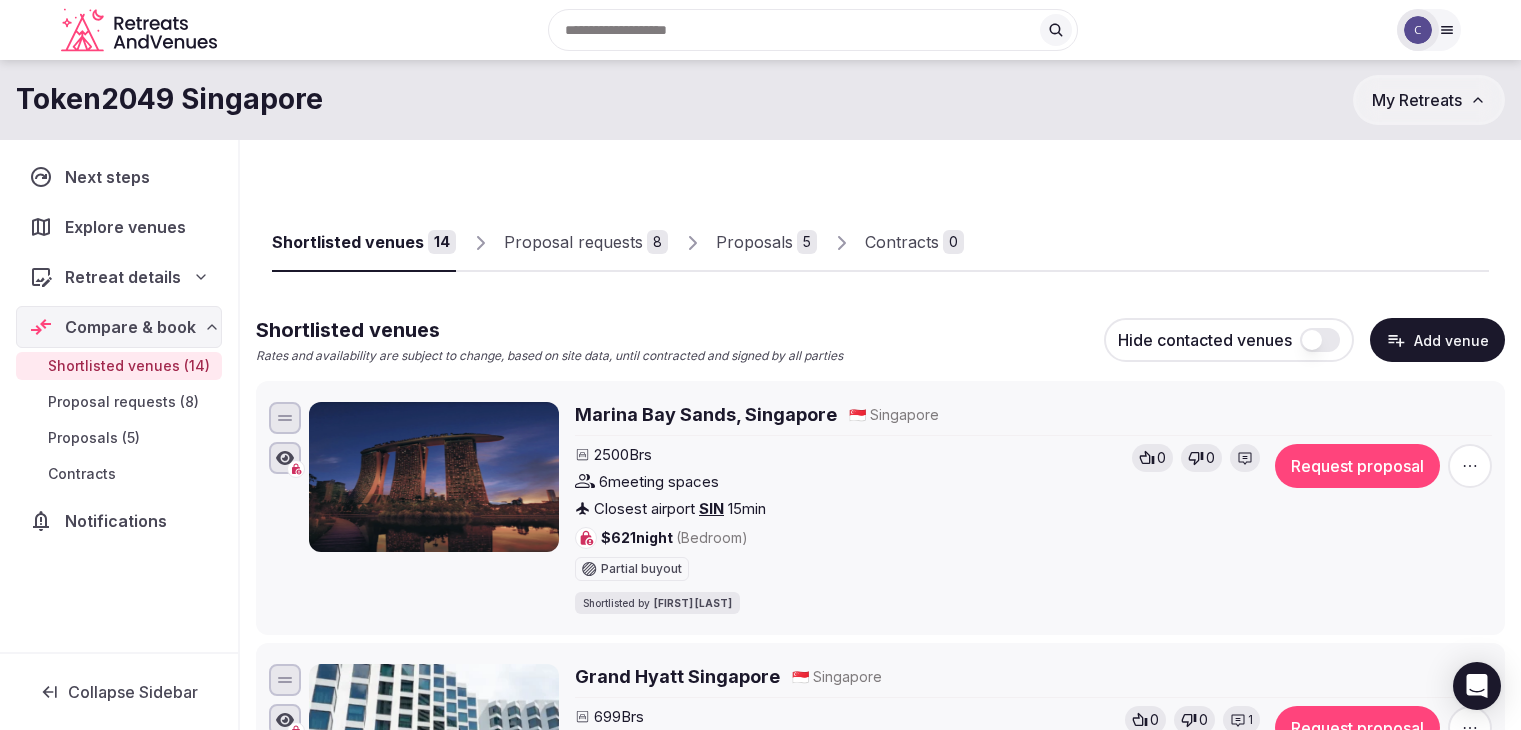 scroll, scrollTop: 0, scrollLeft: 0, axis: both 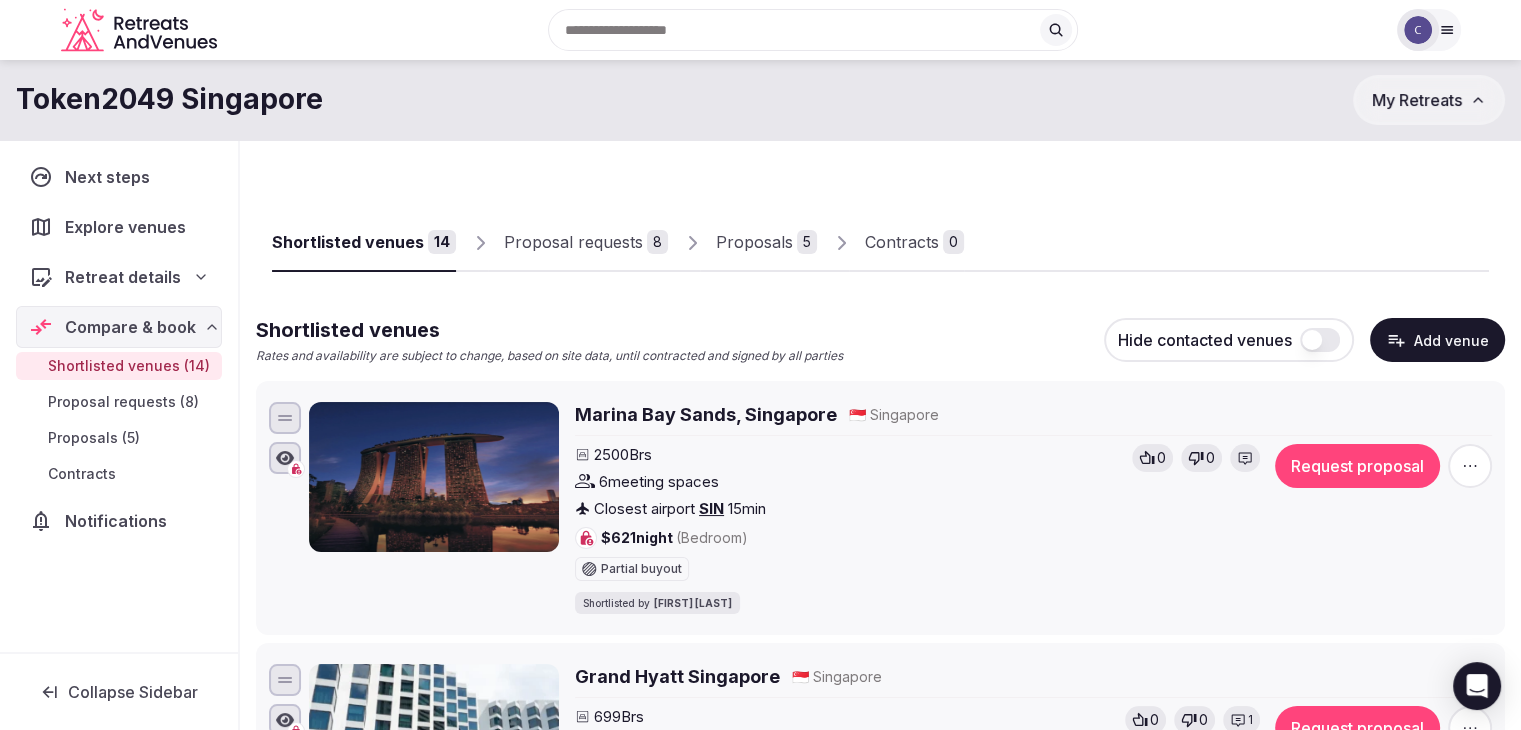click on "Add venue" at bounding box center [1437, 340] 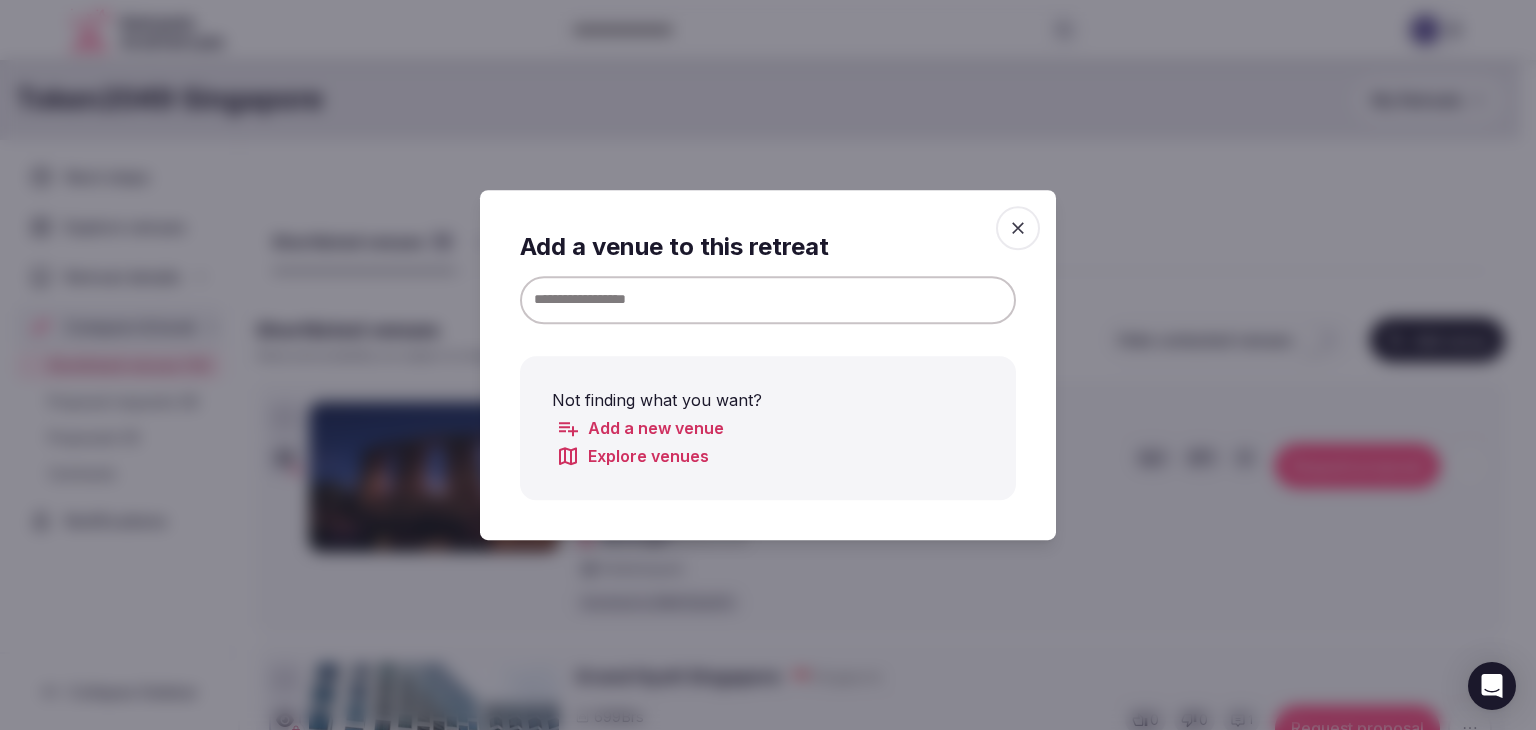 click at bounding box center (768, 300) 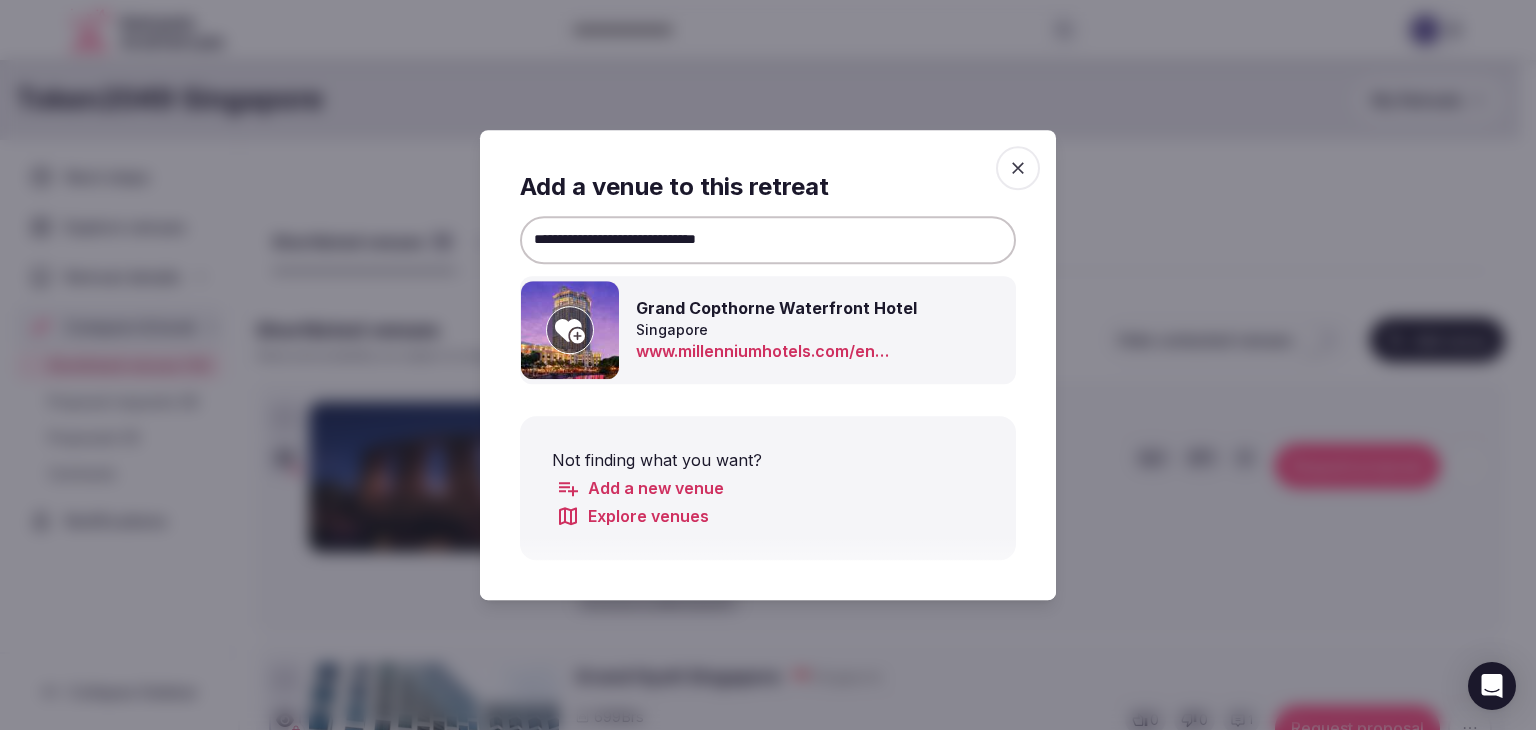 type on "**********" 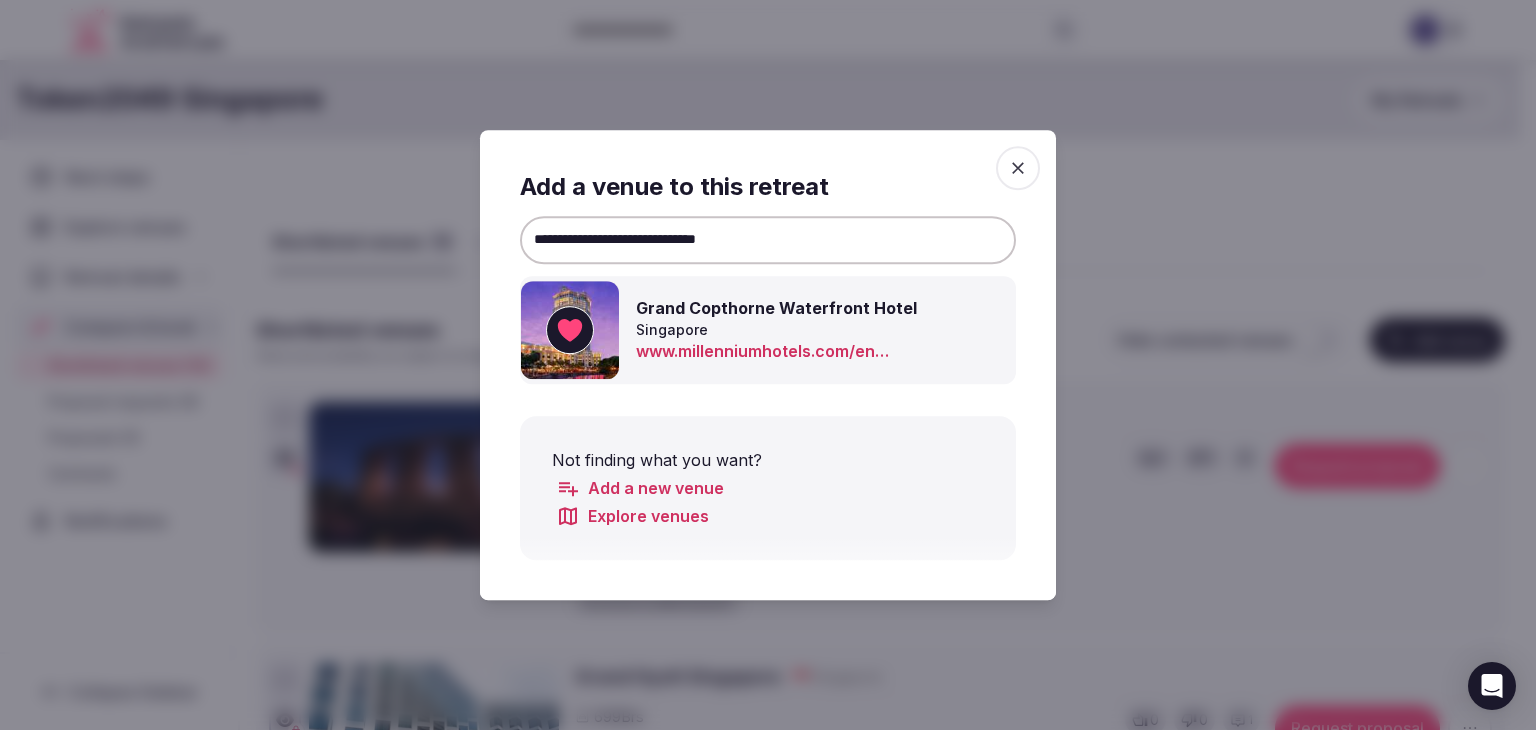 click 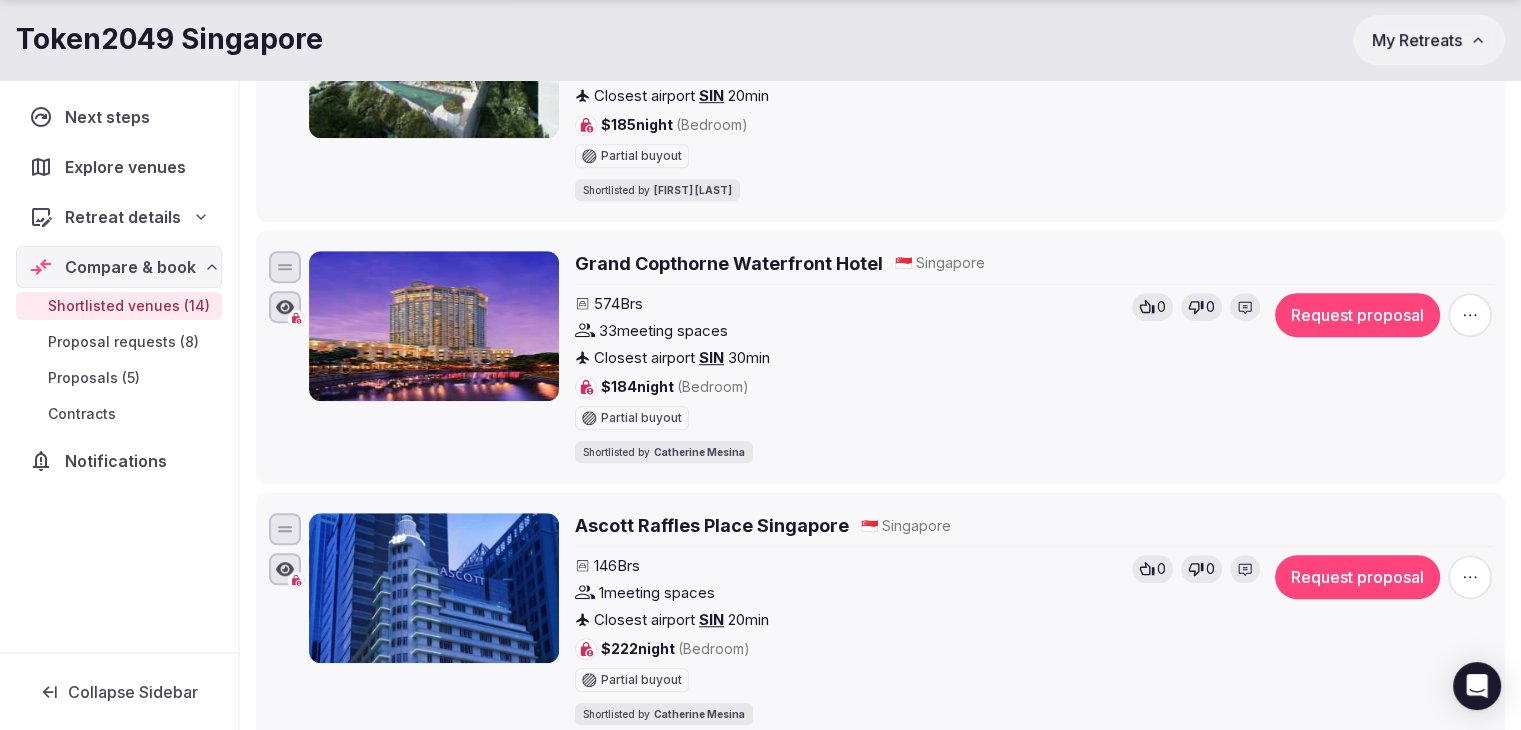 scroll, scrollTop: 1500, scrollLeft: 0, axis: vertical 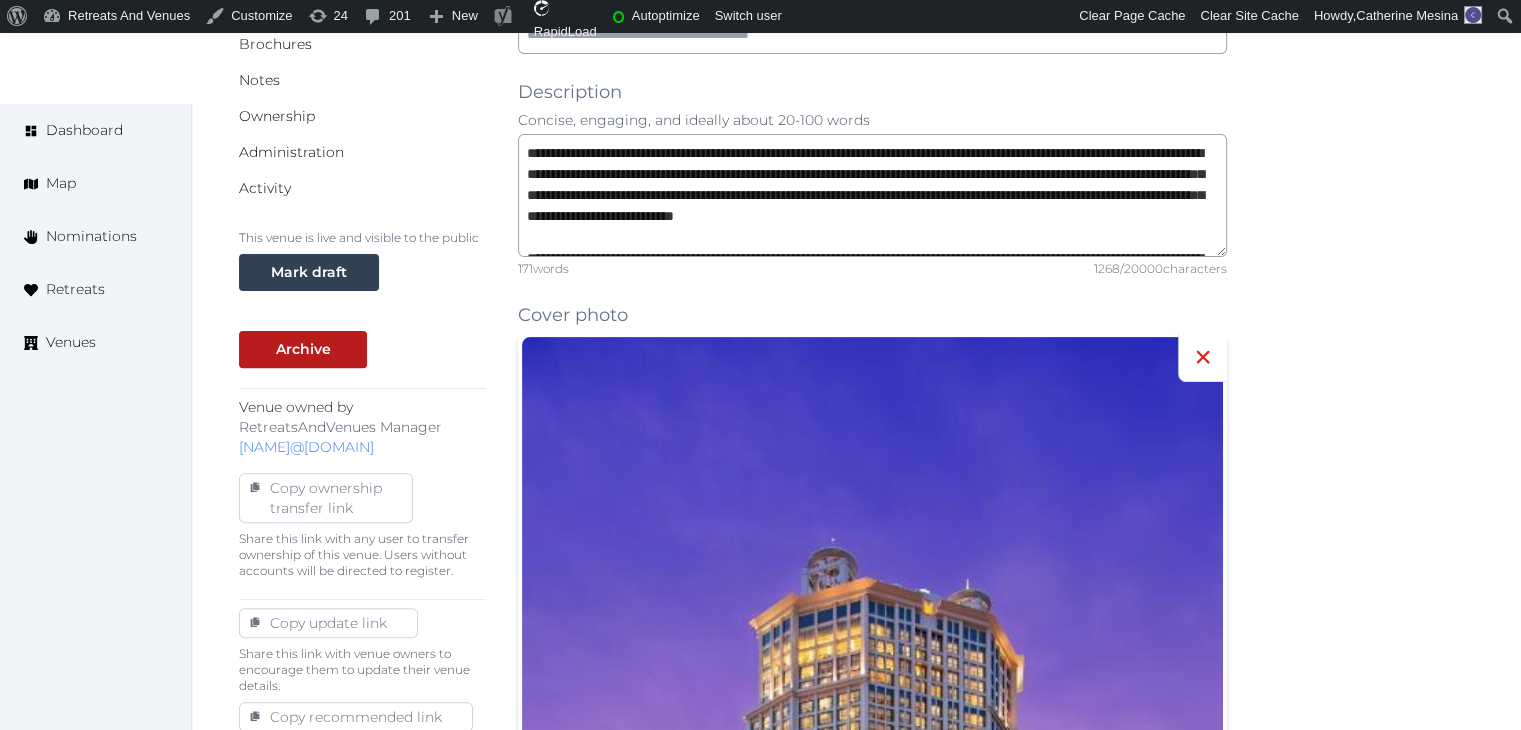 click at bounding box center [1202, 357] 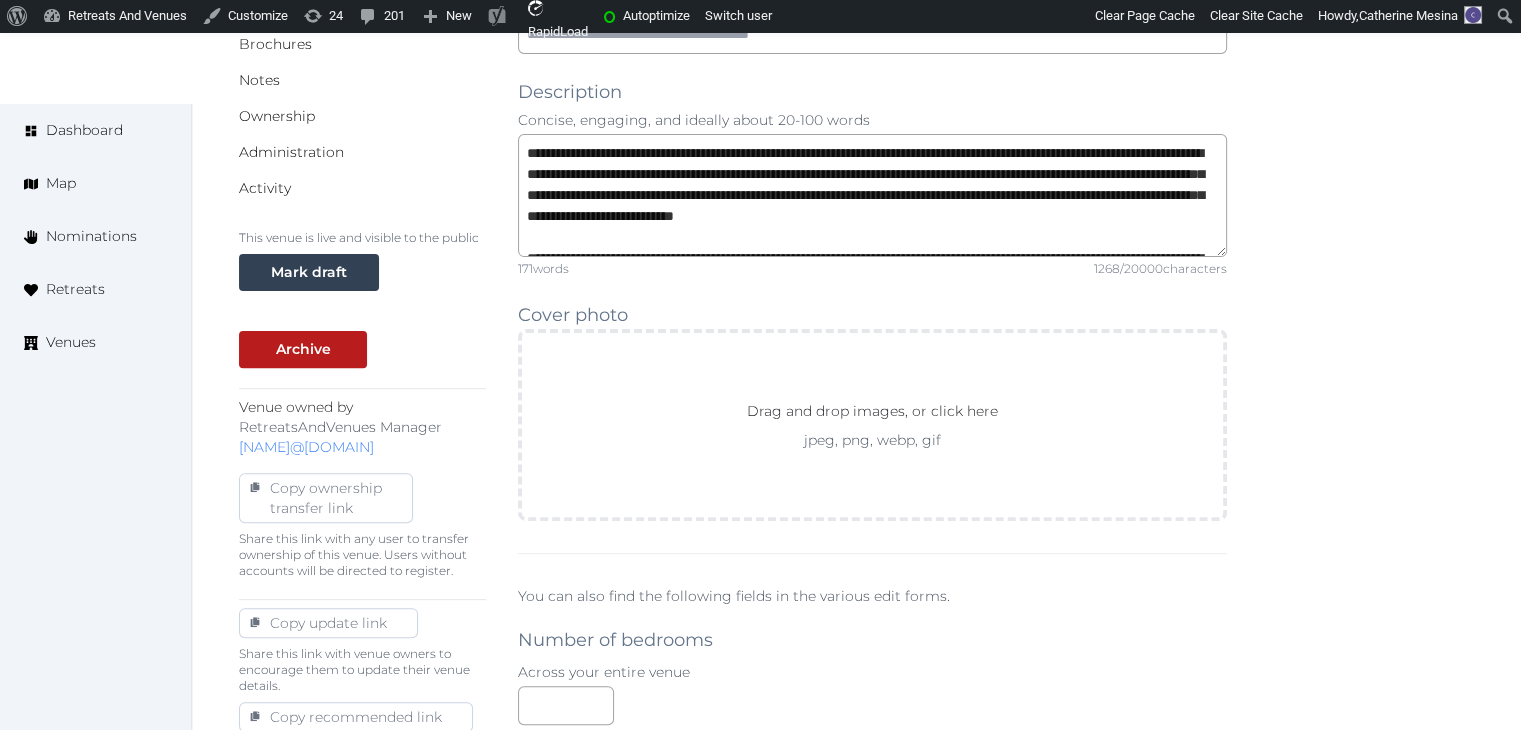 click on "Drag and drop images, or click here jpeg, png, webp, gif" at bounding box center (872, 425) 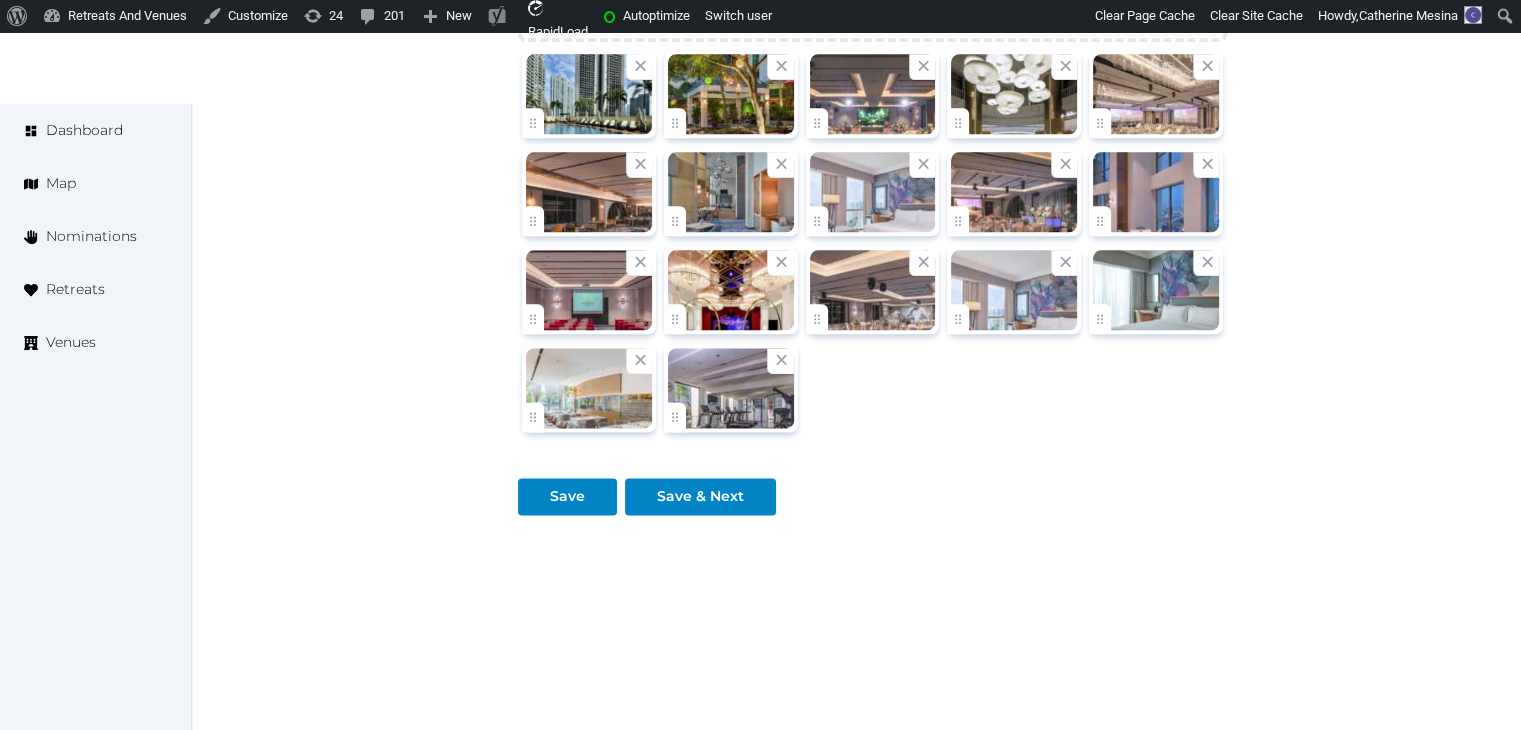 scroll, scrollTop: 2517, scrollLeft: 0, axis: vertical 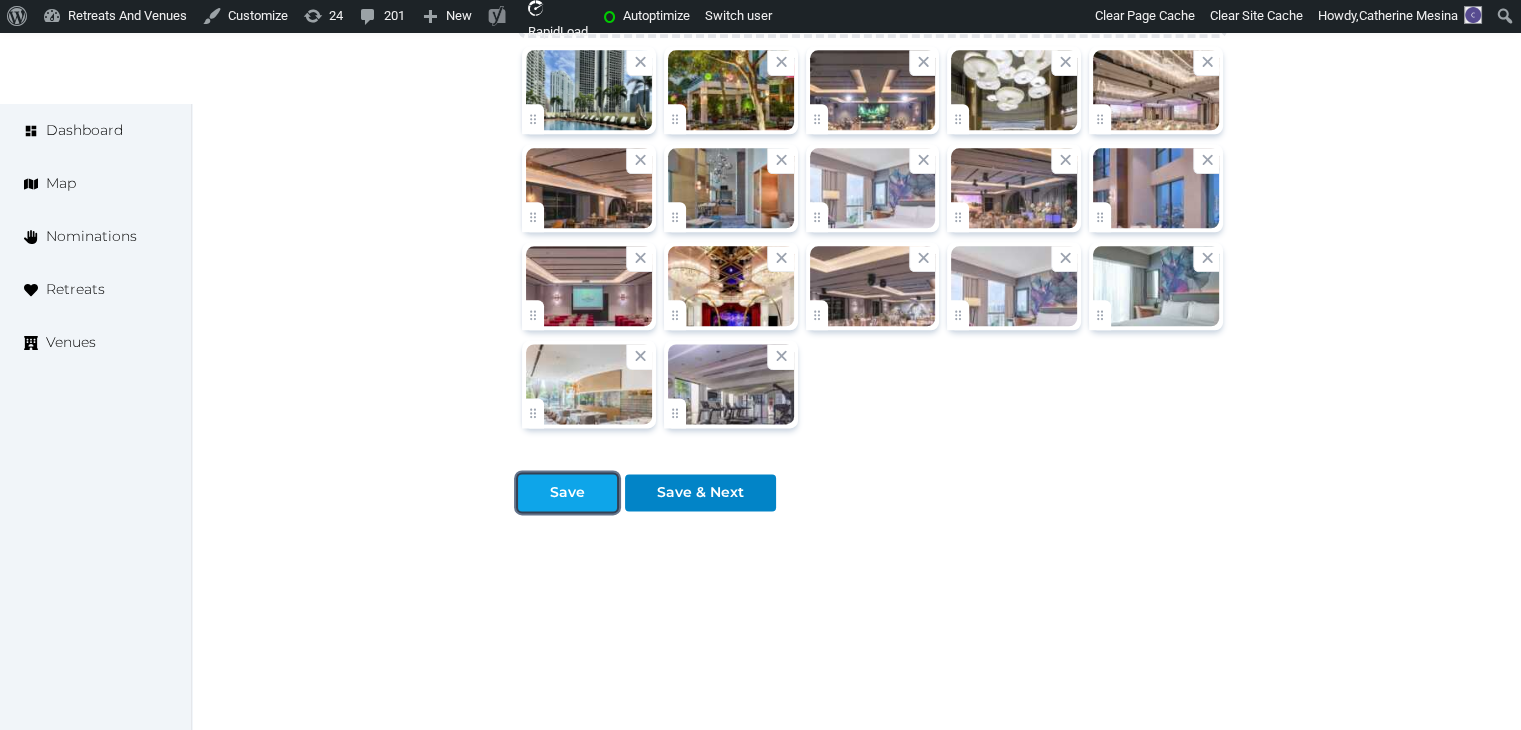click on "Save" at bounding box center [567, 492] 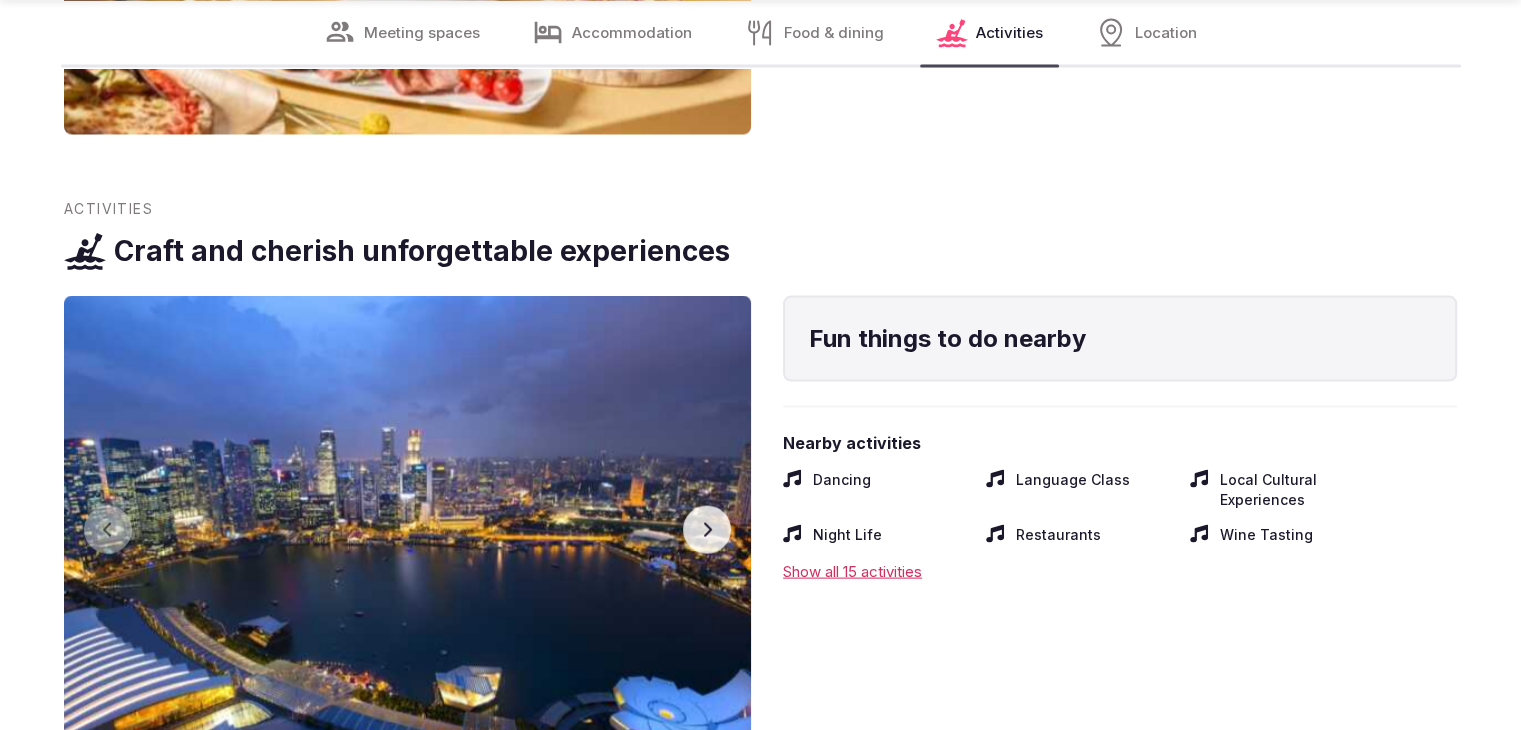 scroll, scrollTop: 4100, scrollLeft: 0, axis: vertical 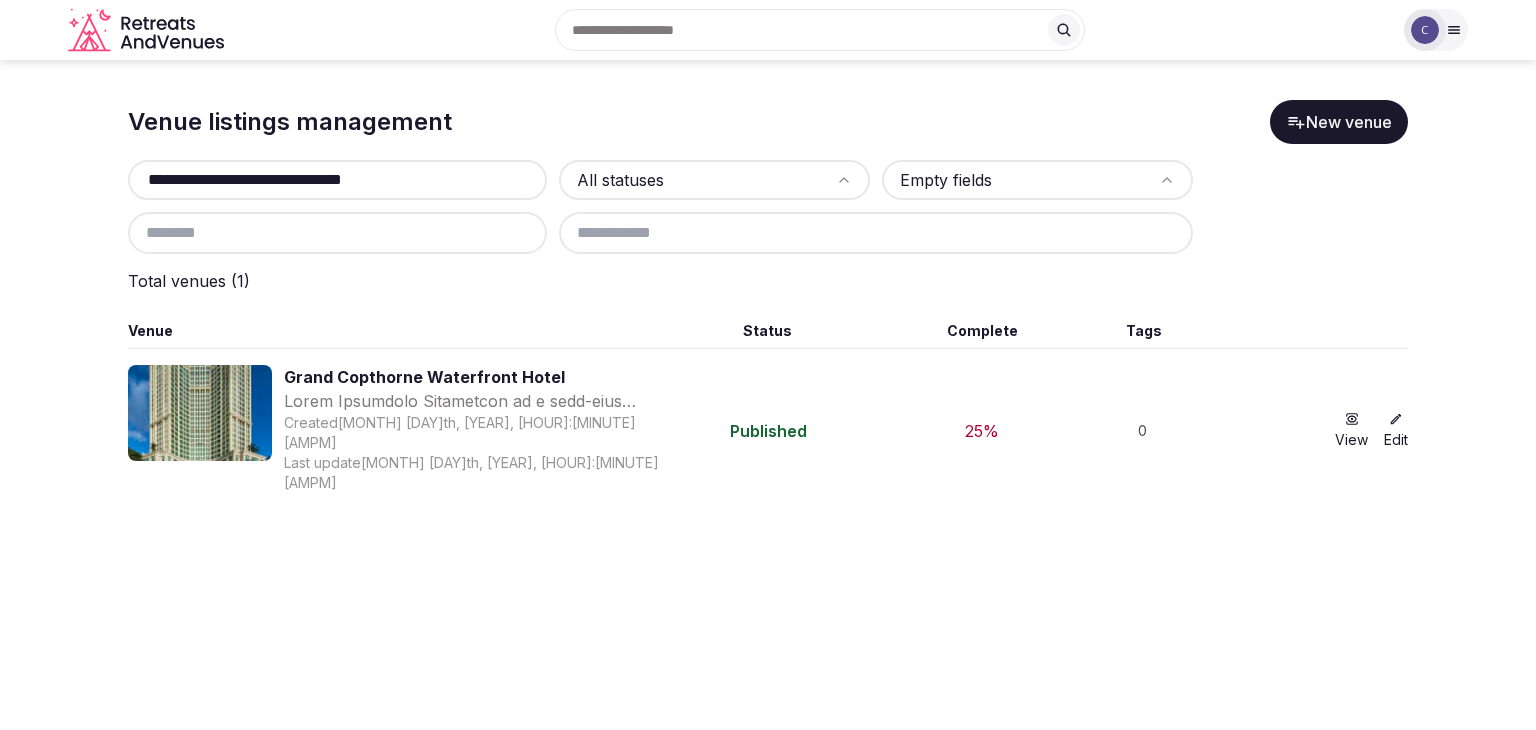 click on "**********" at bounding box center (337, 180) 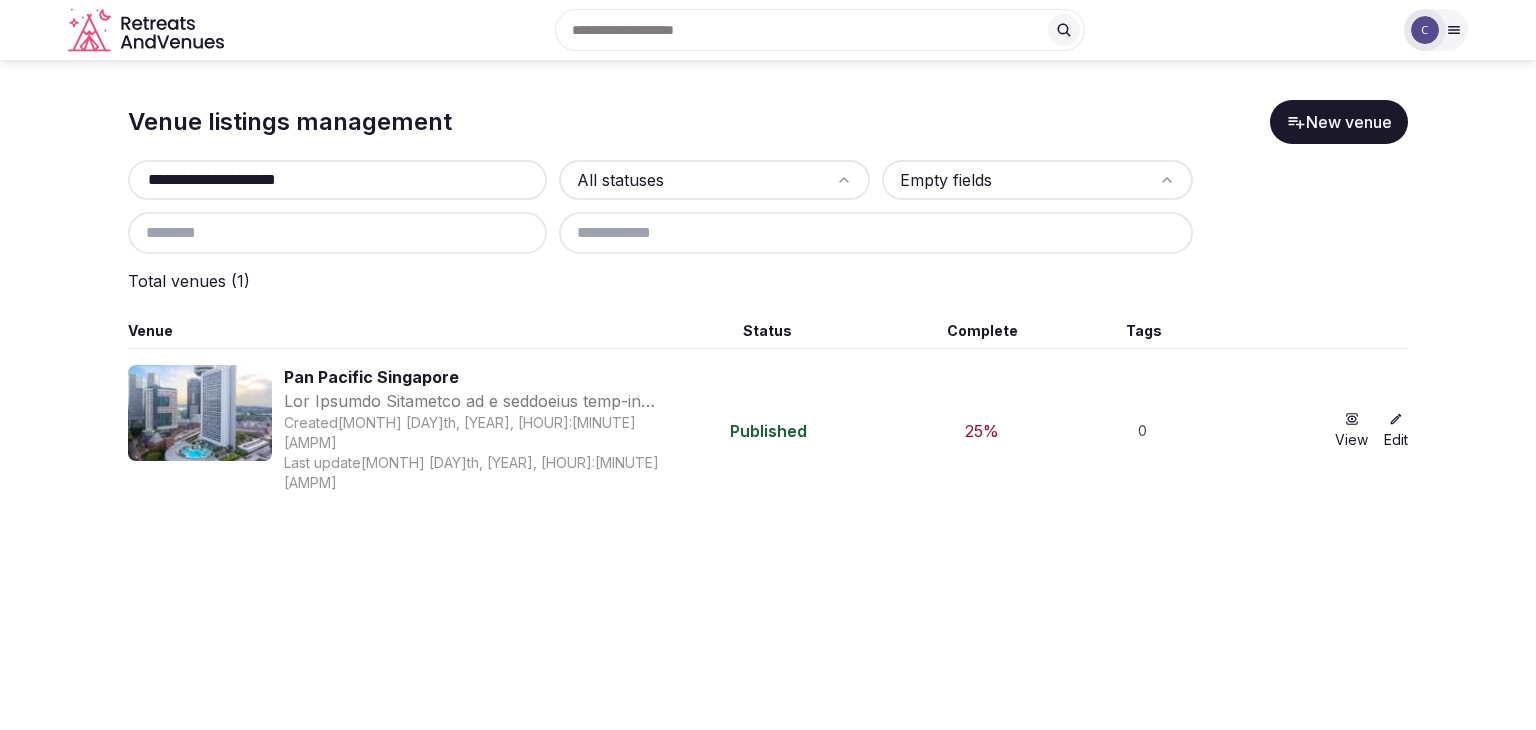 type on "**********" 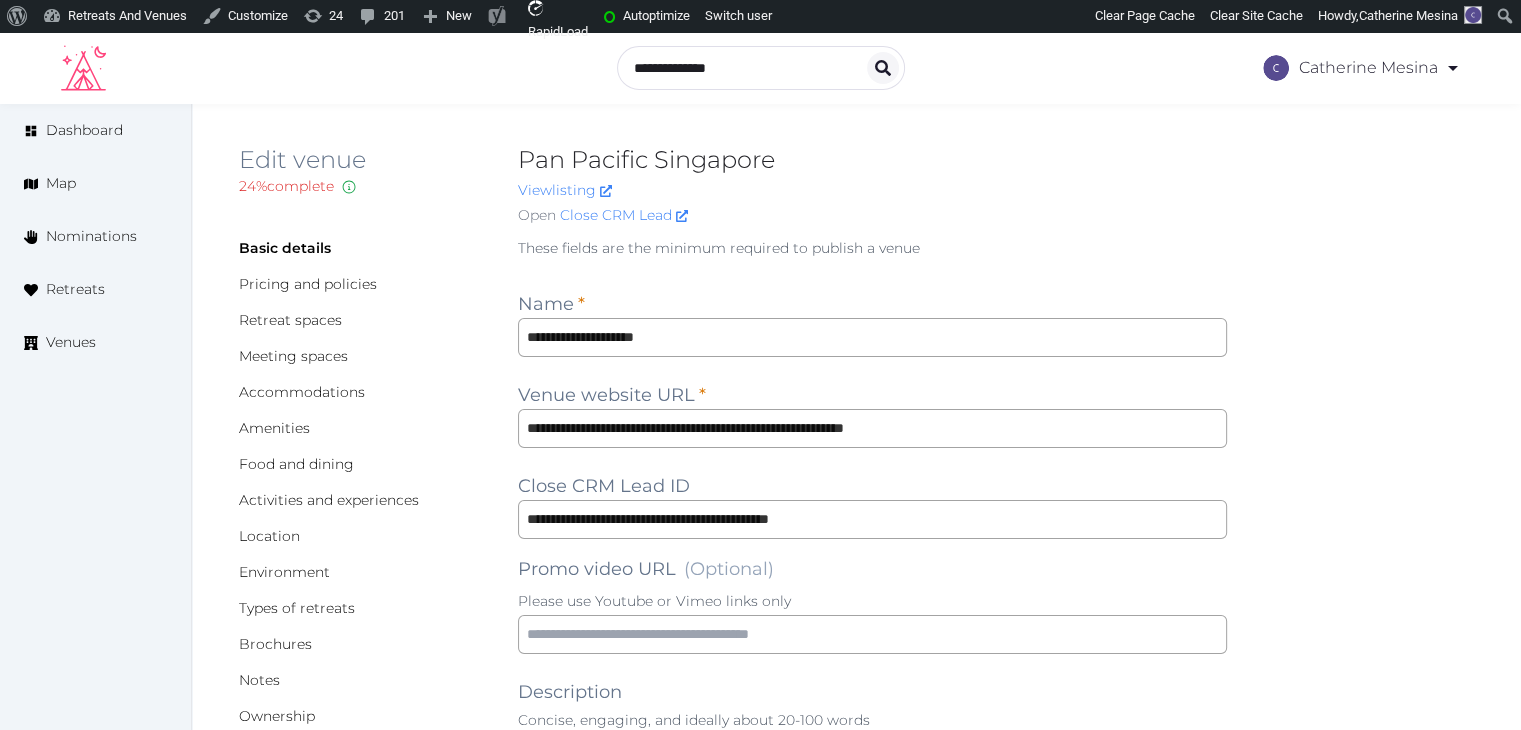scroll, scrollTop: 0, scrollLeft: 0, axis: both 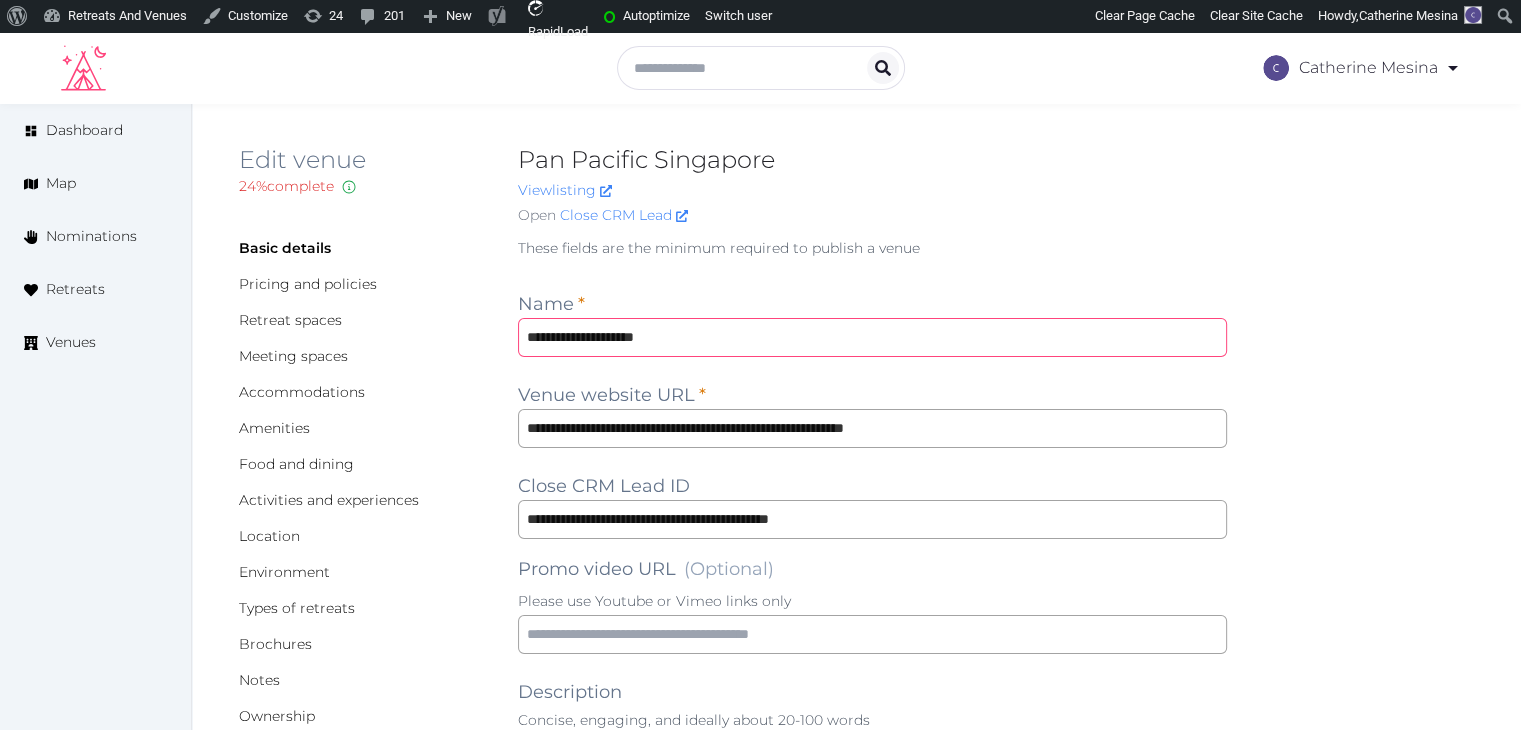 click on "**********" at bounding box center (872, 337) 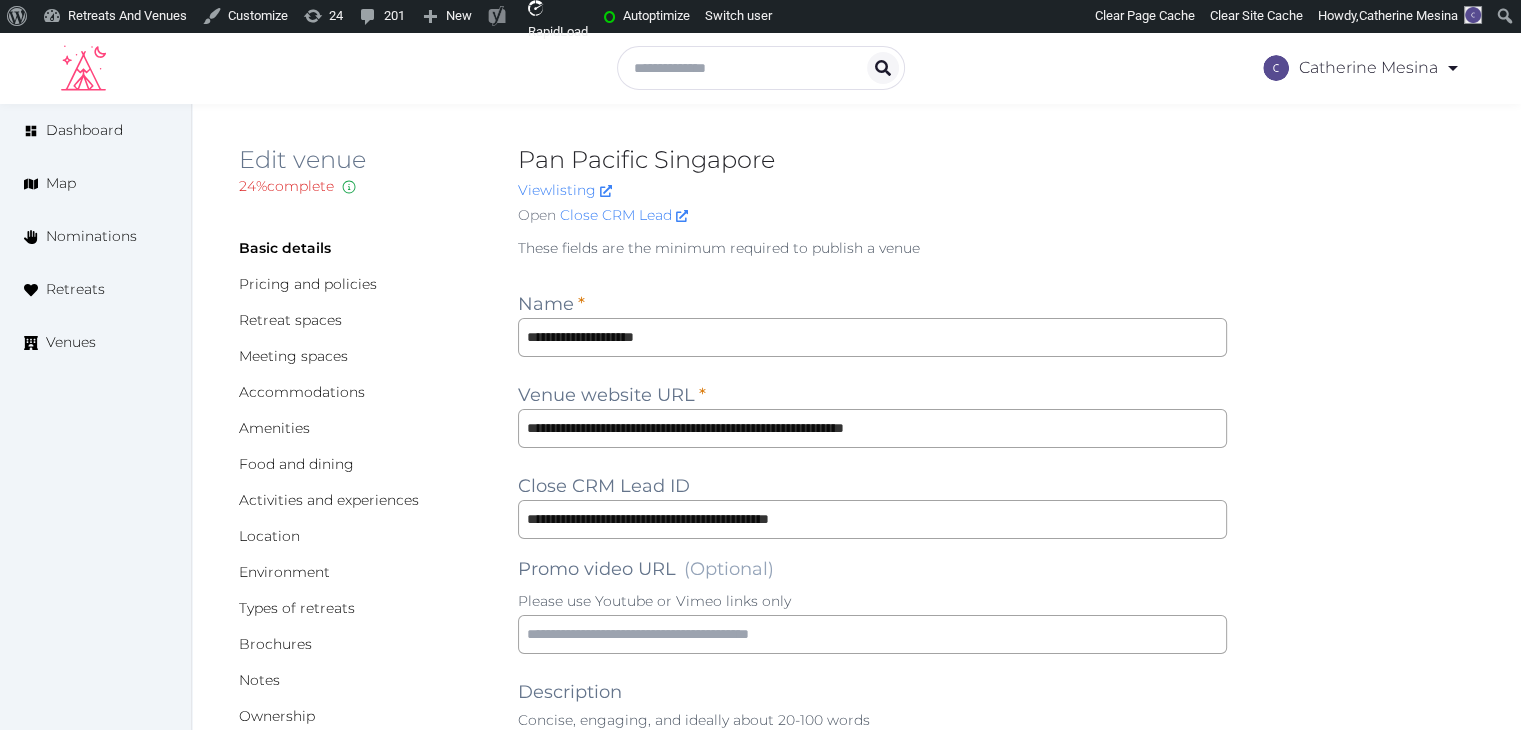 click on "**********" at bounding box center (872, 1514) 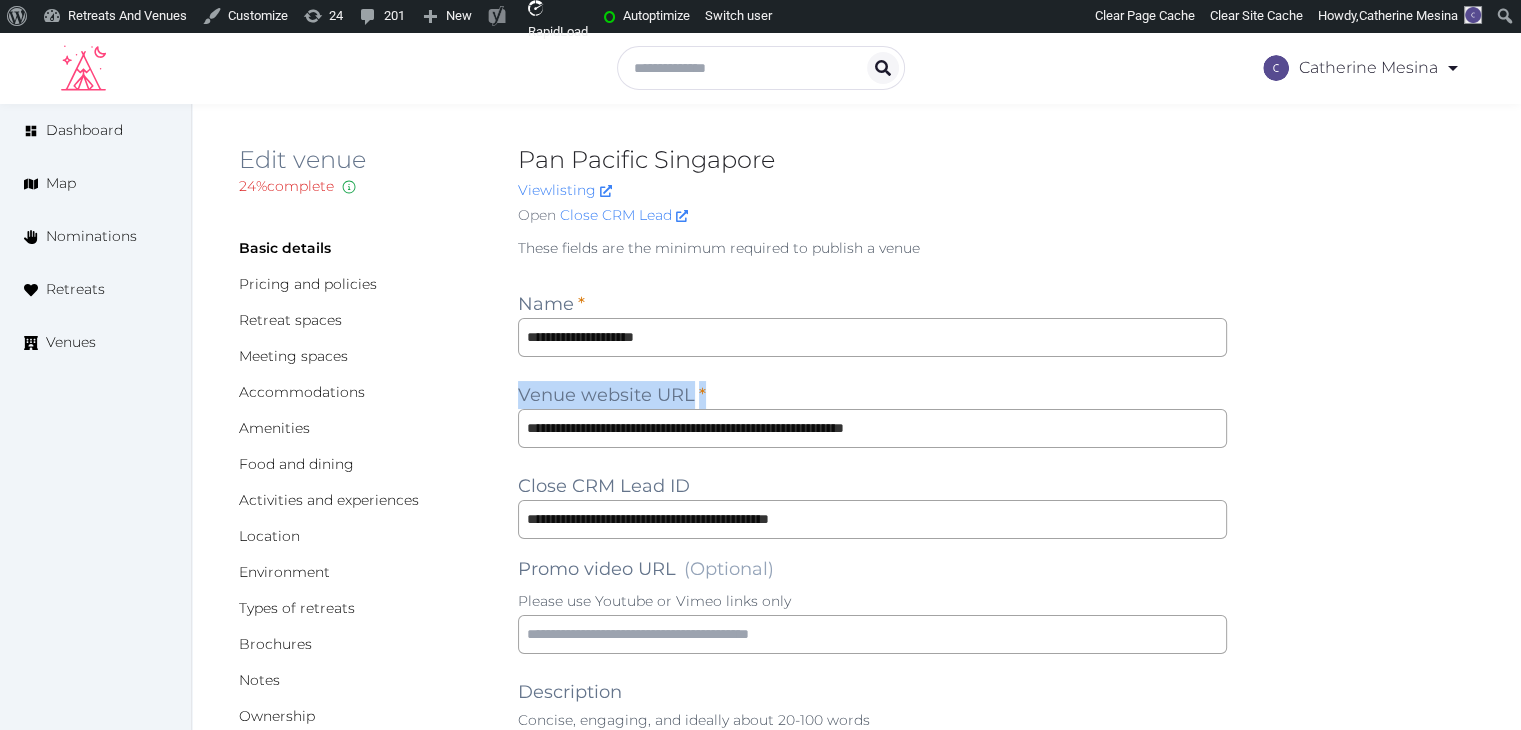 click on "**********" at bounding box center (872, 1514) 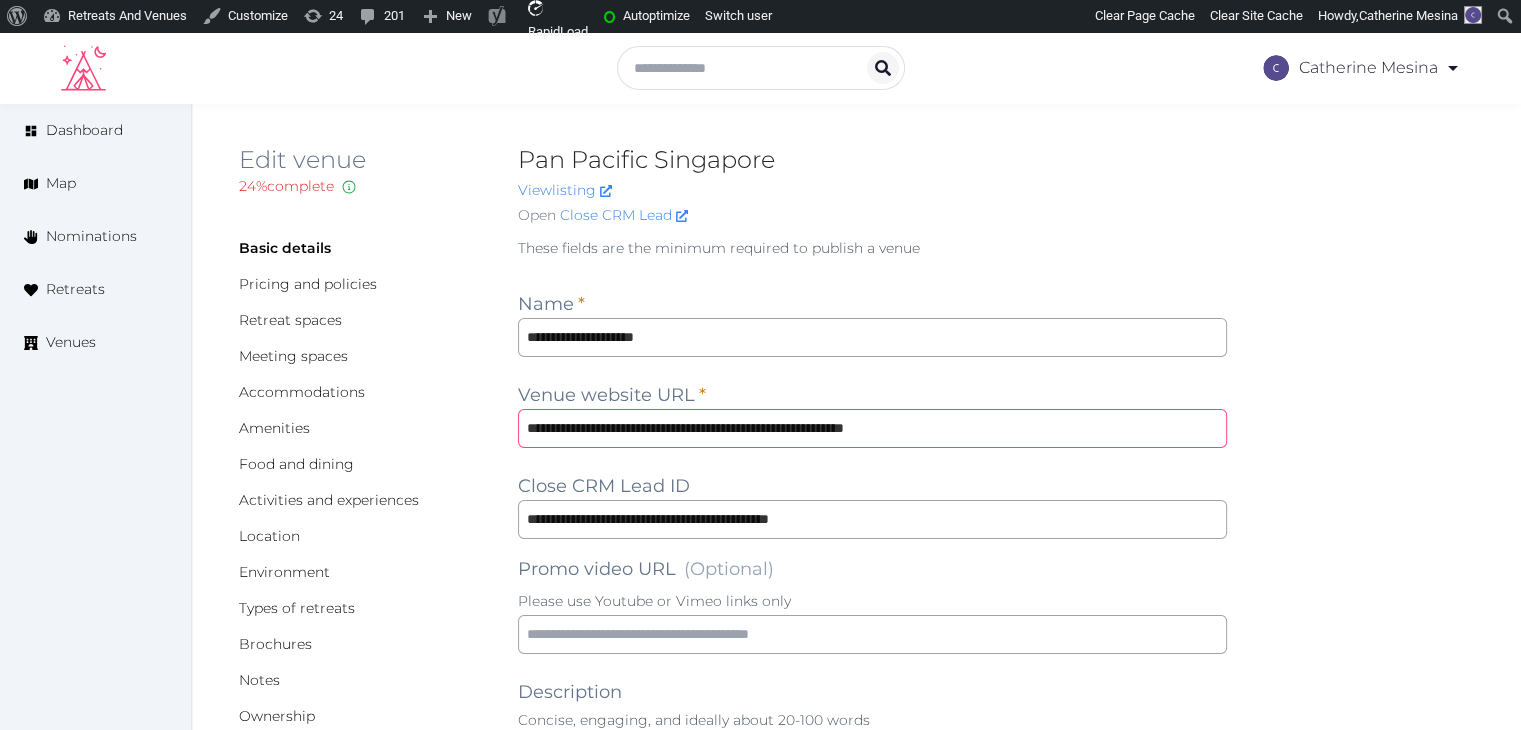 click on "**********" at bounding box center (872, 428) 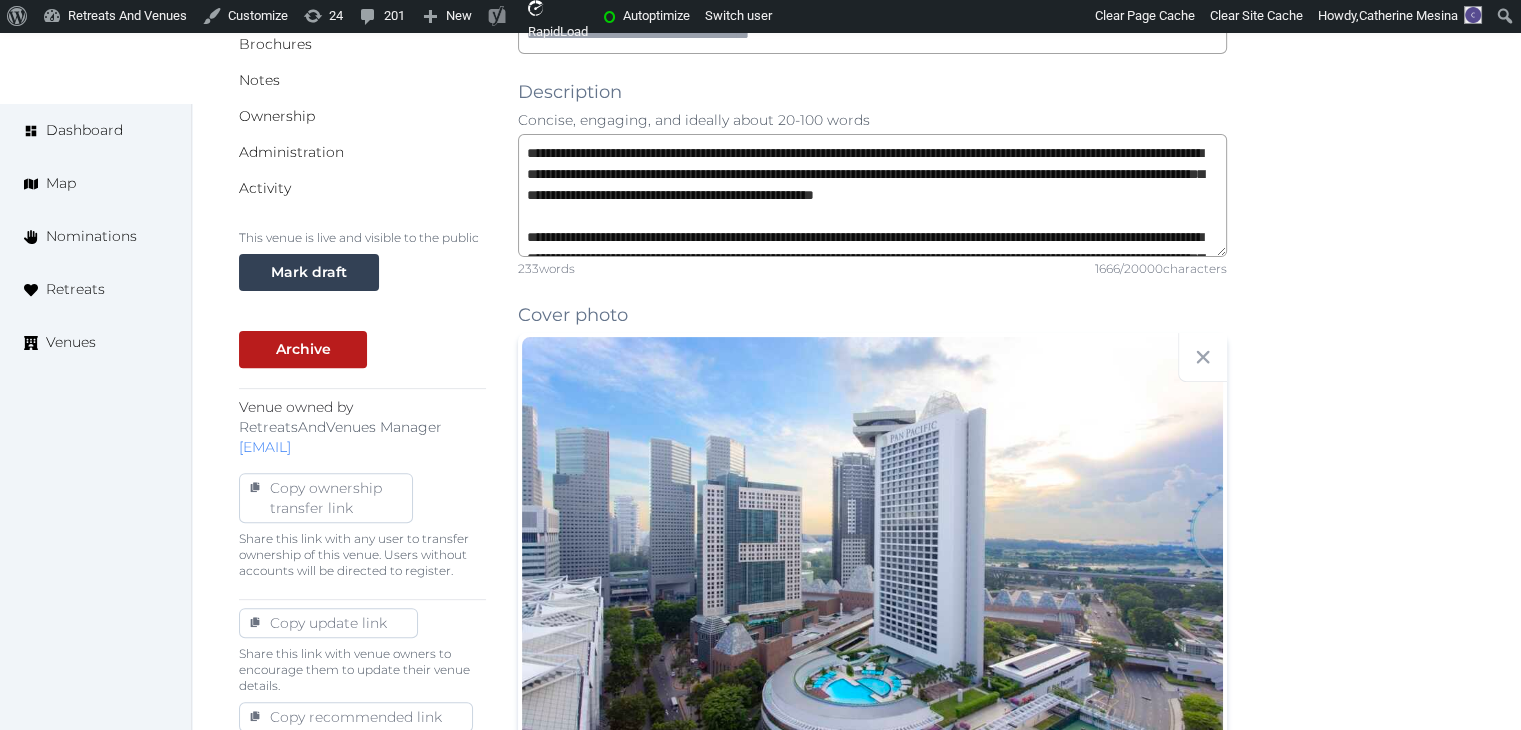 scroll, scrollTop: 900, scrollLeft: 0, axis: vertical 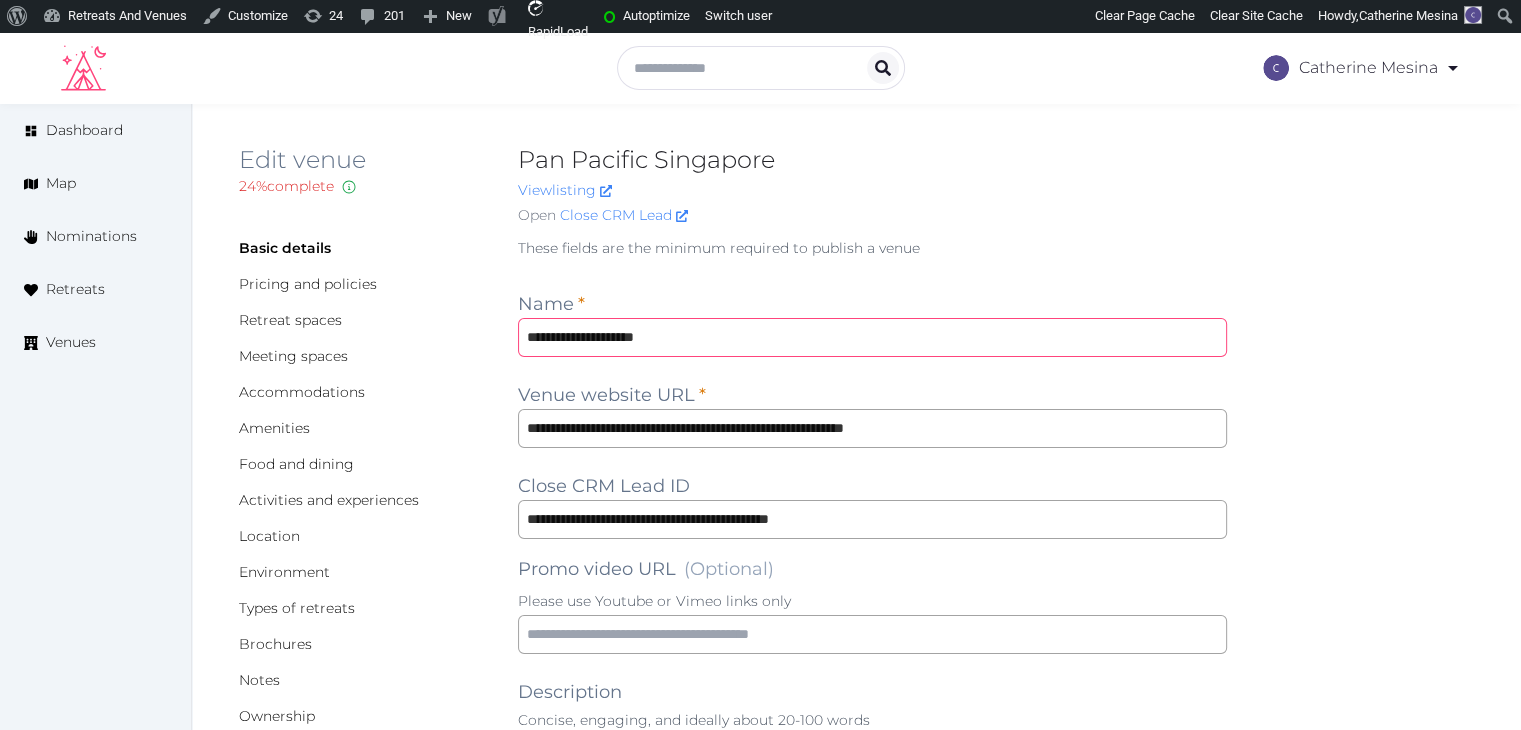 click on "**********" at bounding box center (872, 337) 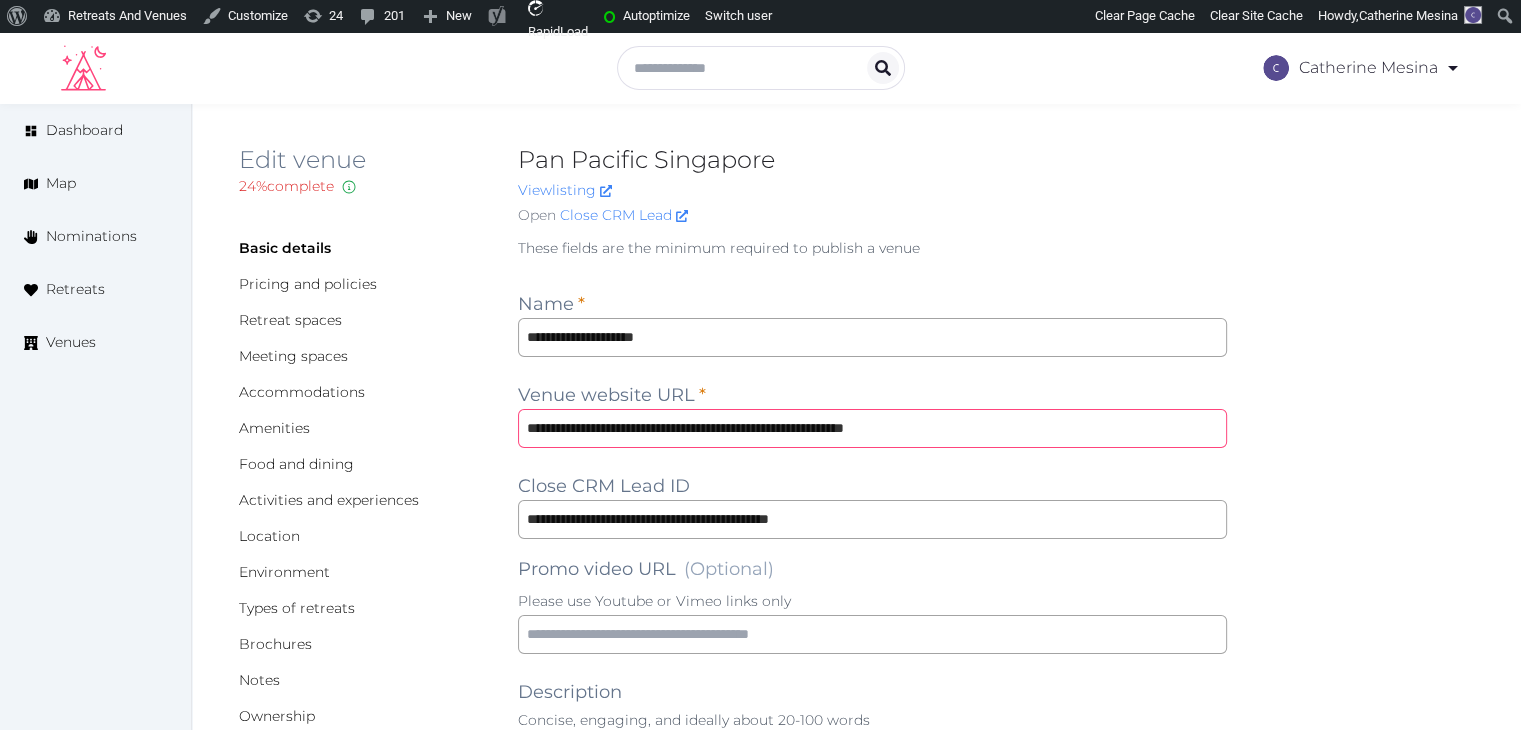 click on "**********" at bounding box center [872, 428] 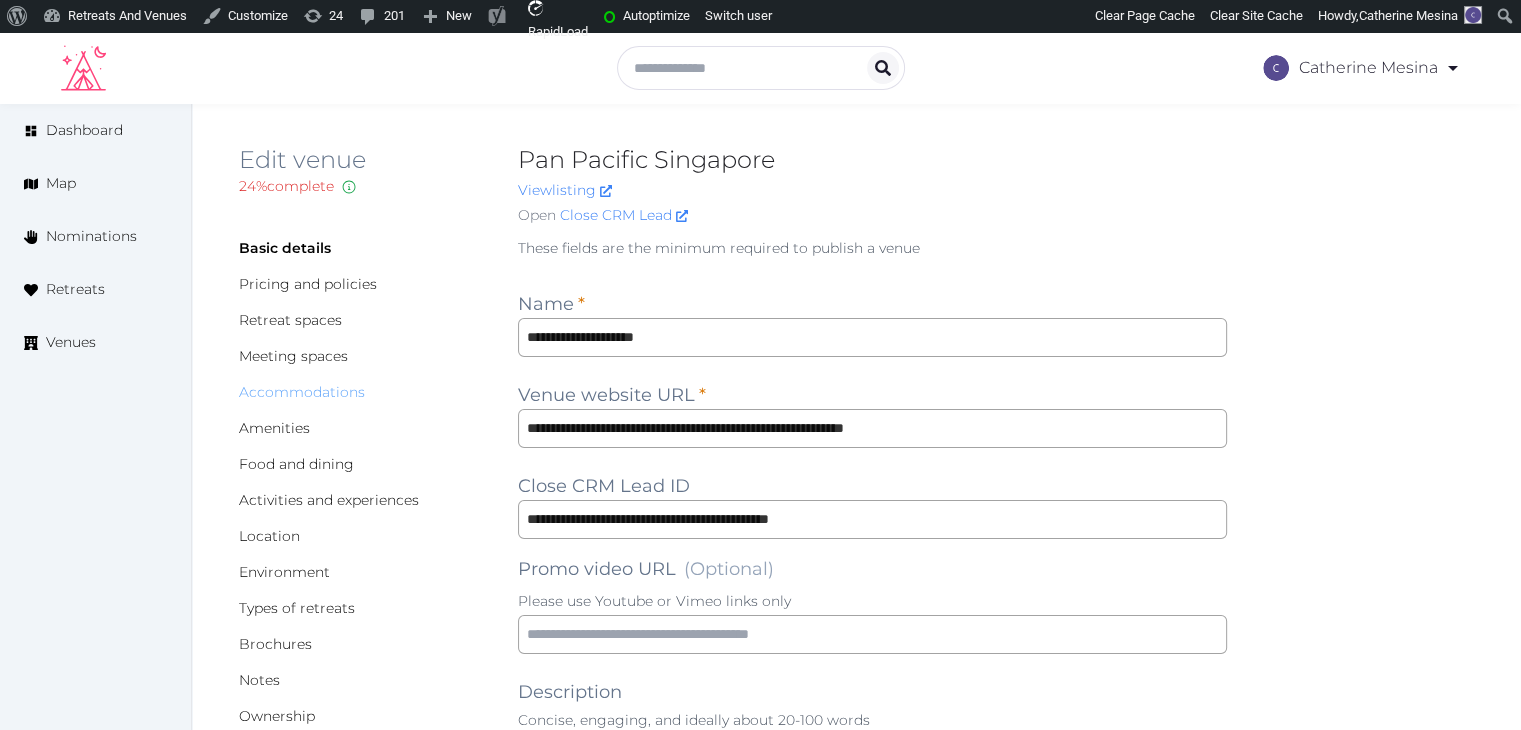 click on "Accommodations" at bounding box center (302, 392) 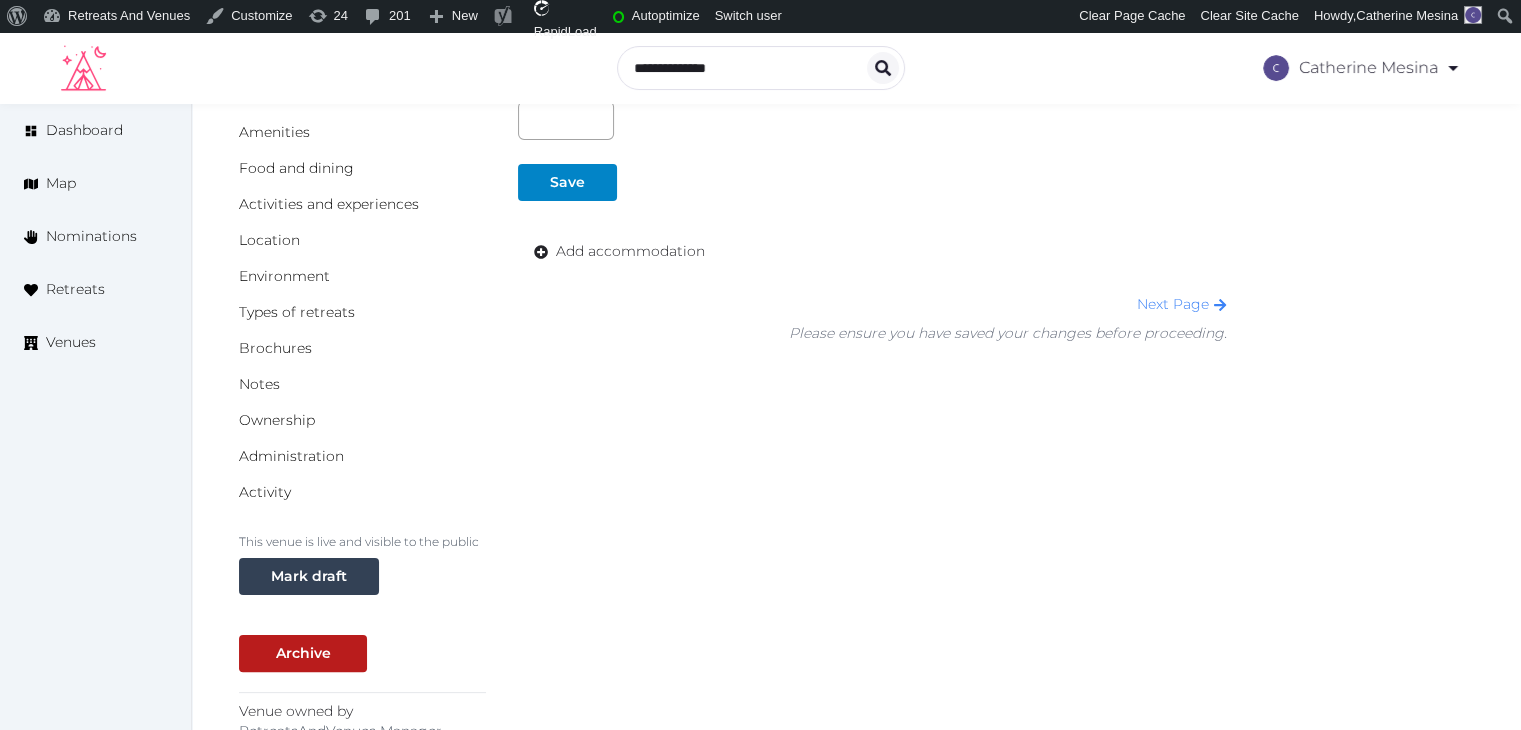 scroll, scrollTop: 300, scrollLeft: 0, axis: vertical 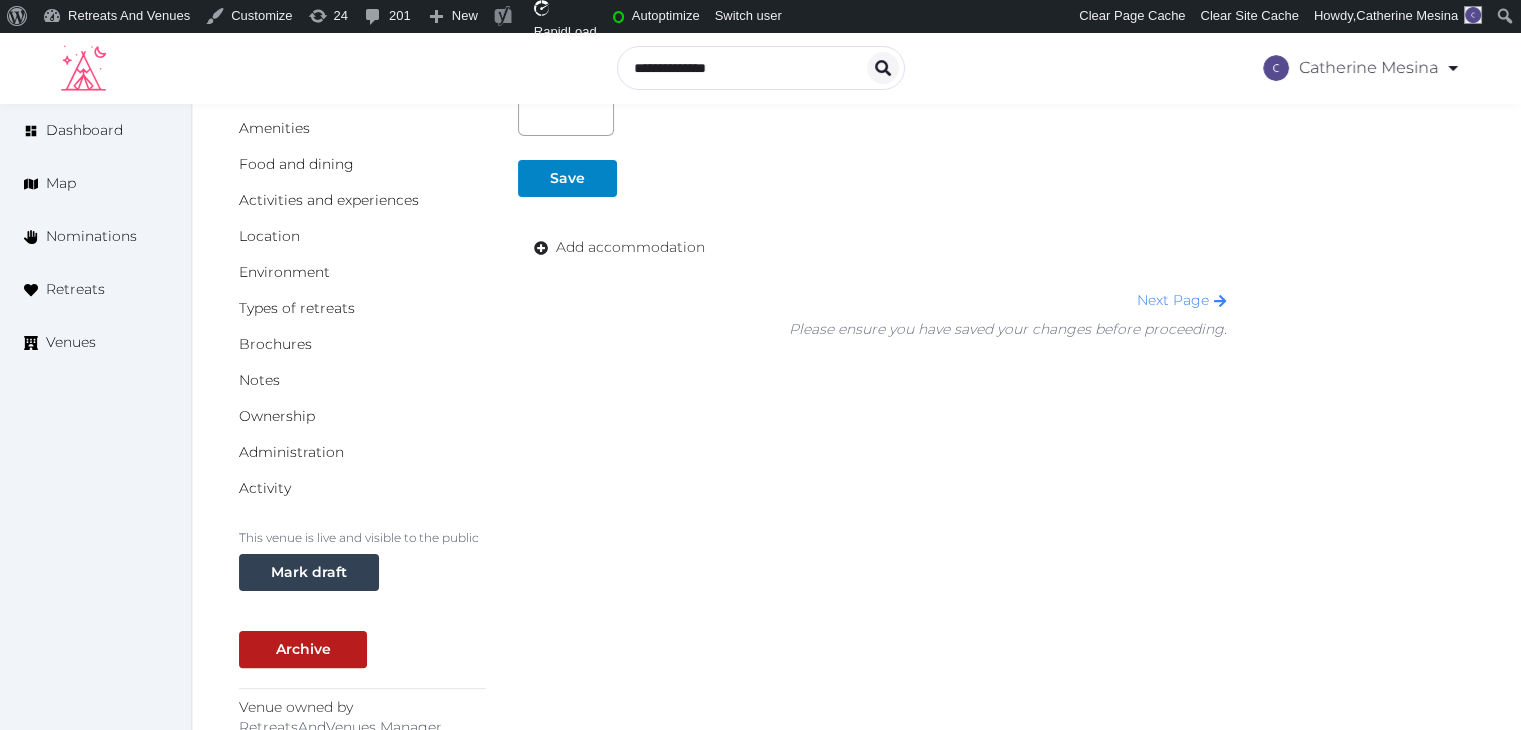 click on "Add accommodation" at bounding box center (630, 247) 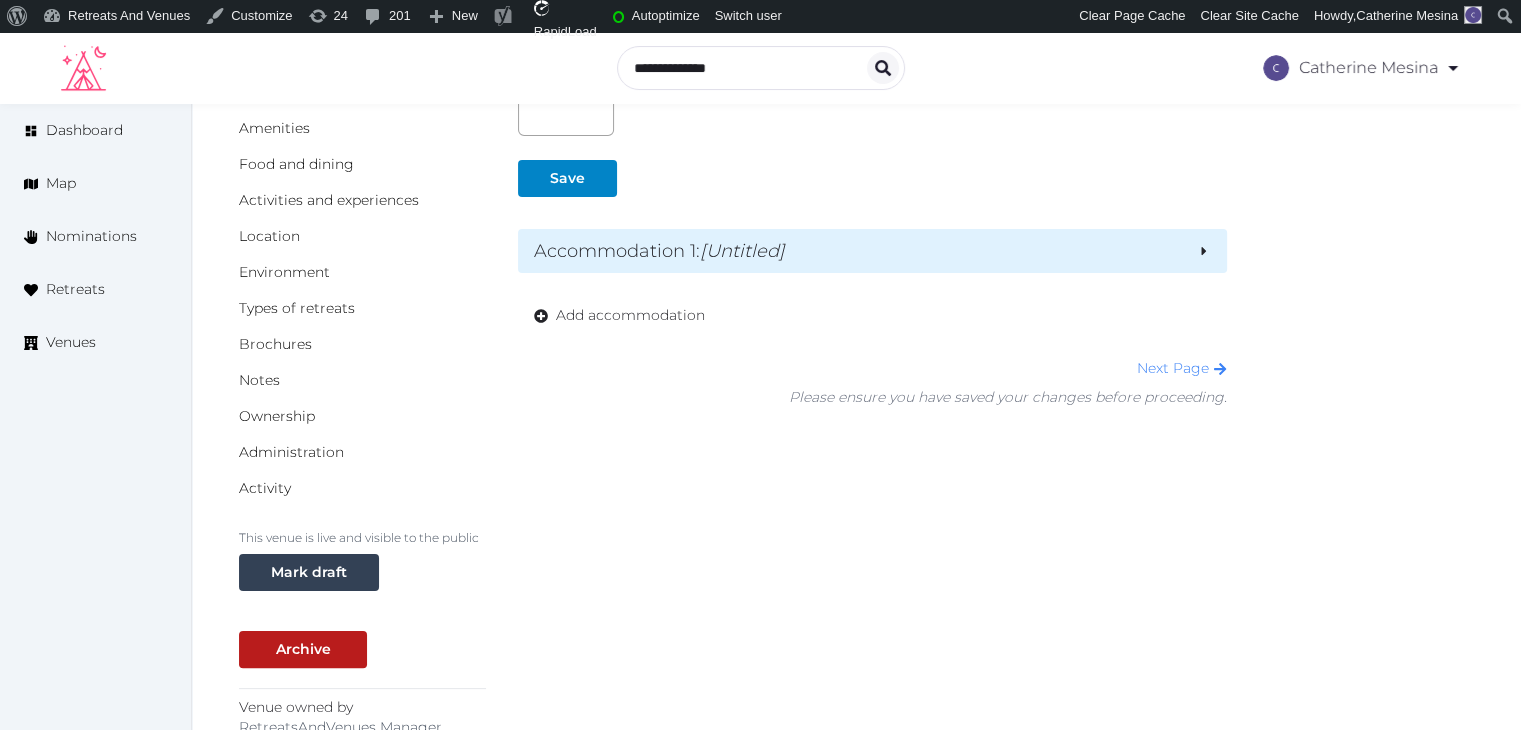click on "Accommodation 1 :  [Untitled]" at bounding box center [857, 251] 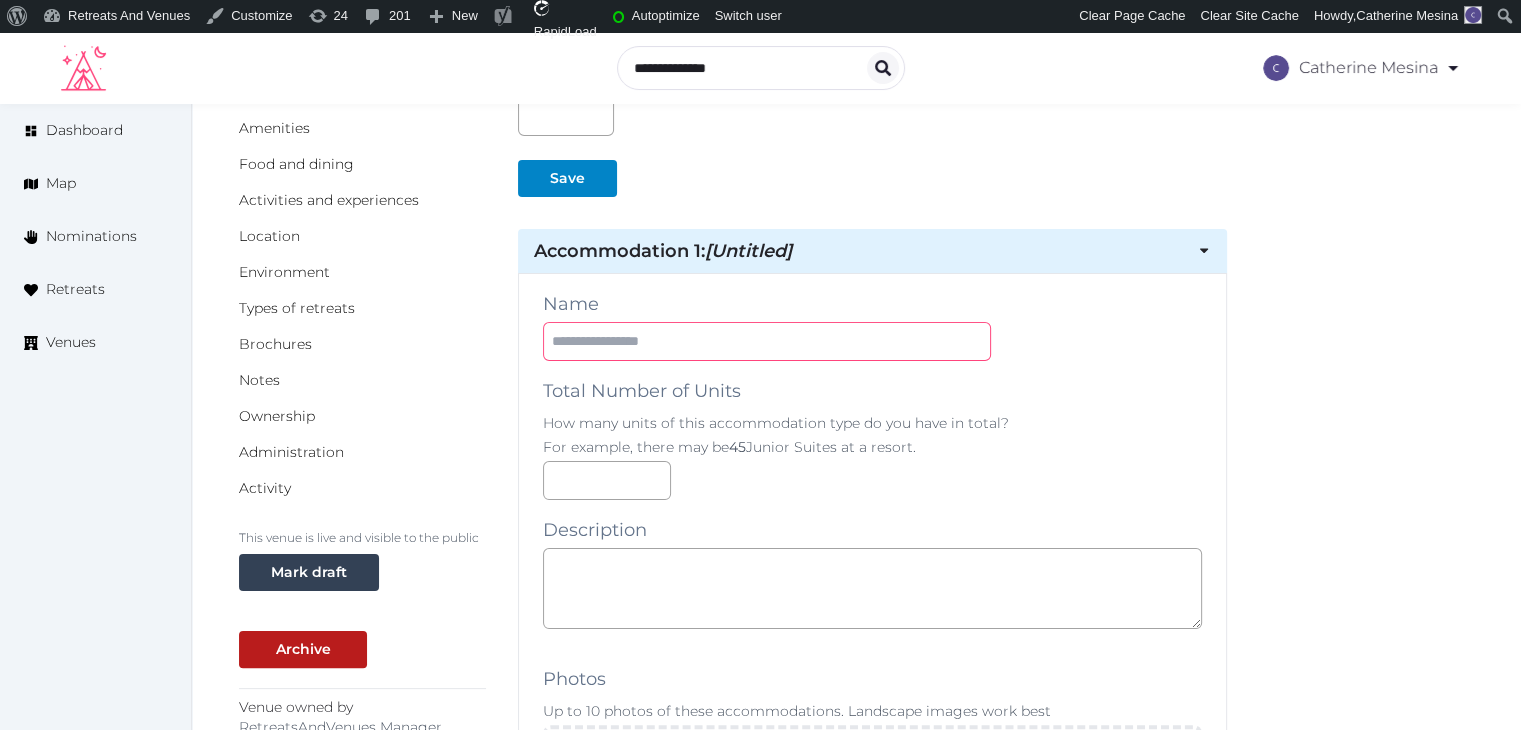 click at bounding box center [767, 341] 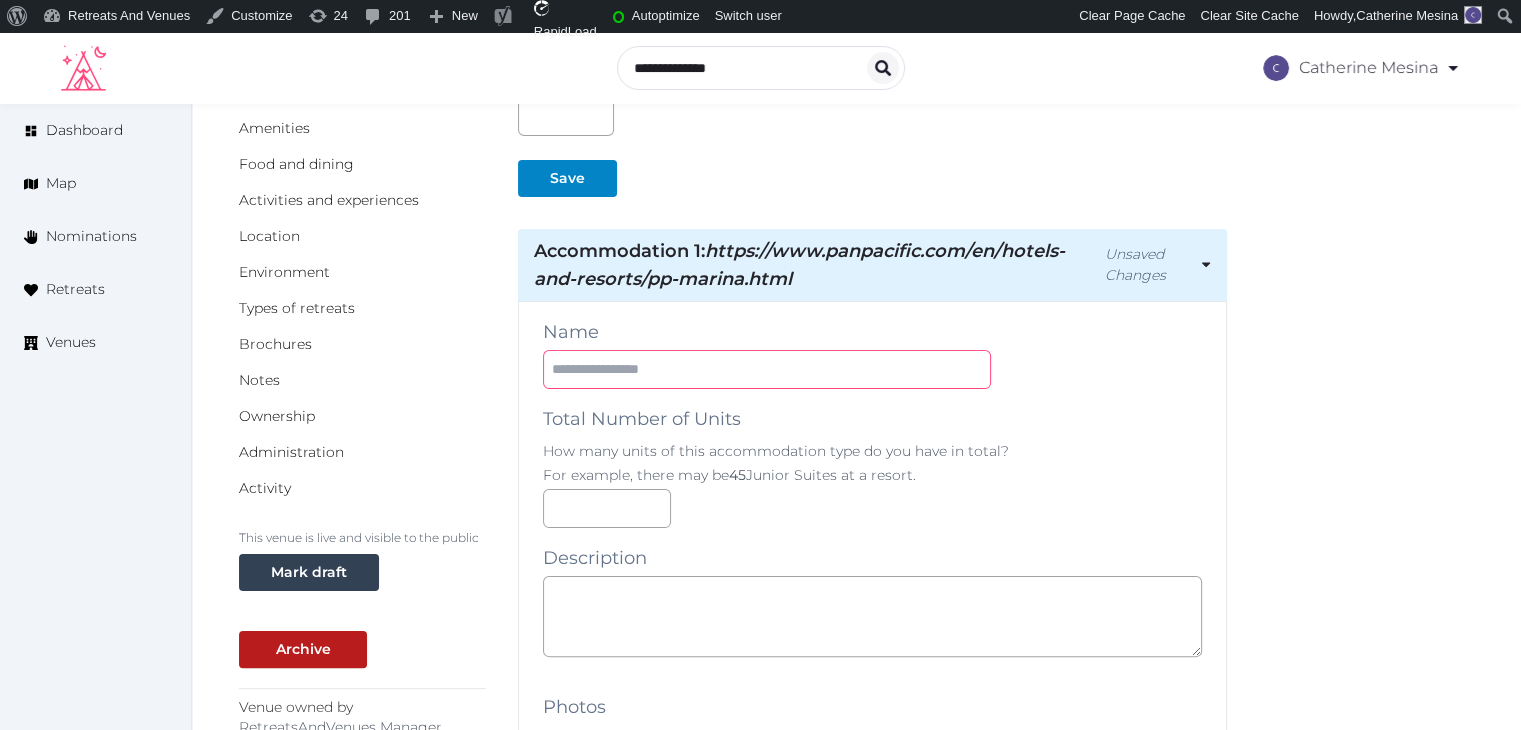 scroll, scrollTop: 0, scrollLeft: 0, axis: both 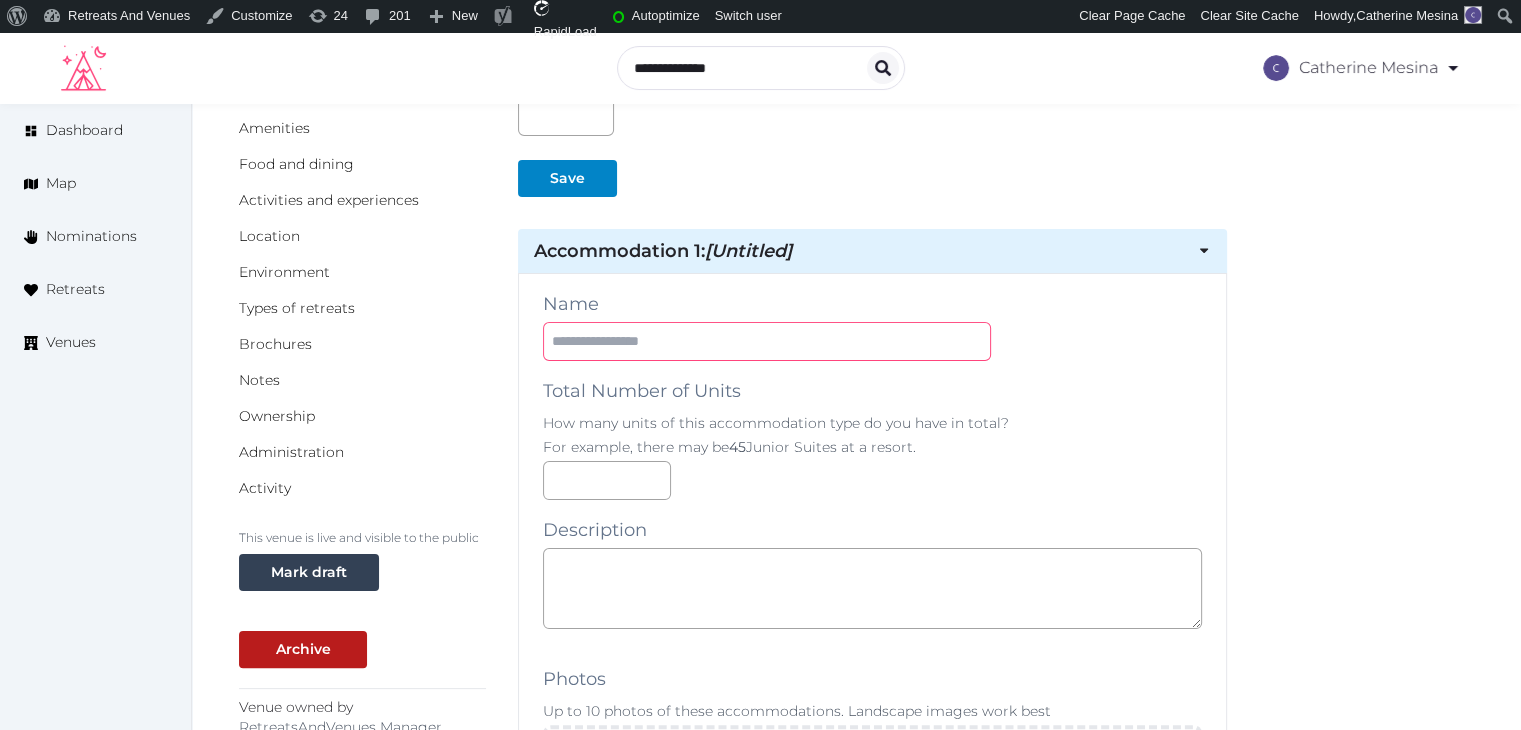 paste on "**********" 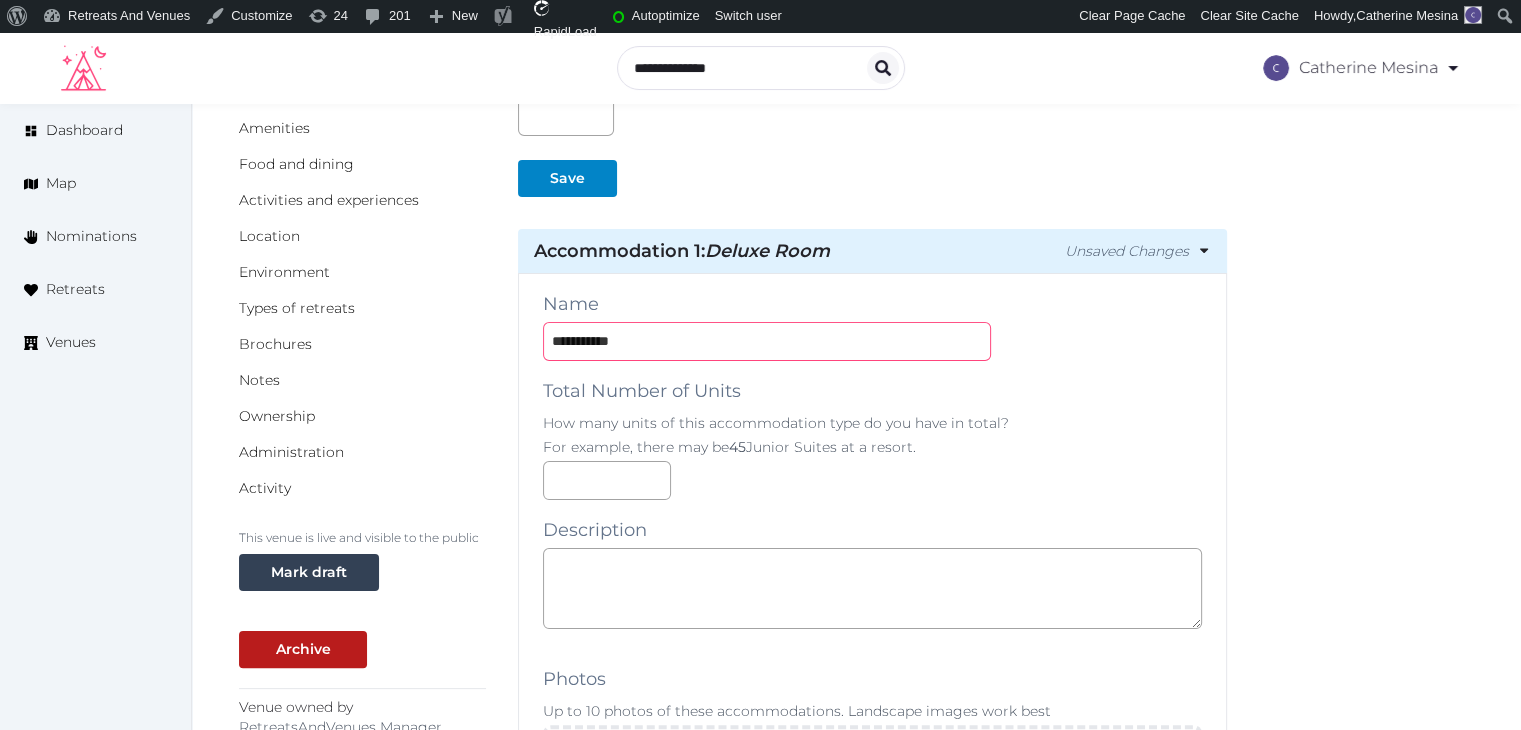 type on "**********" 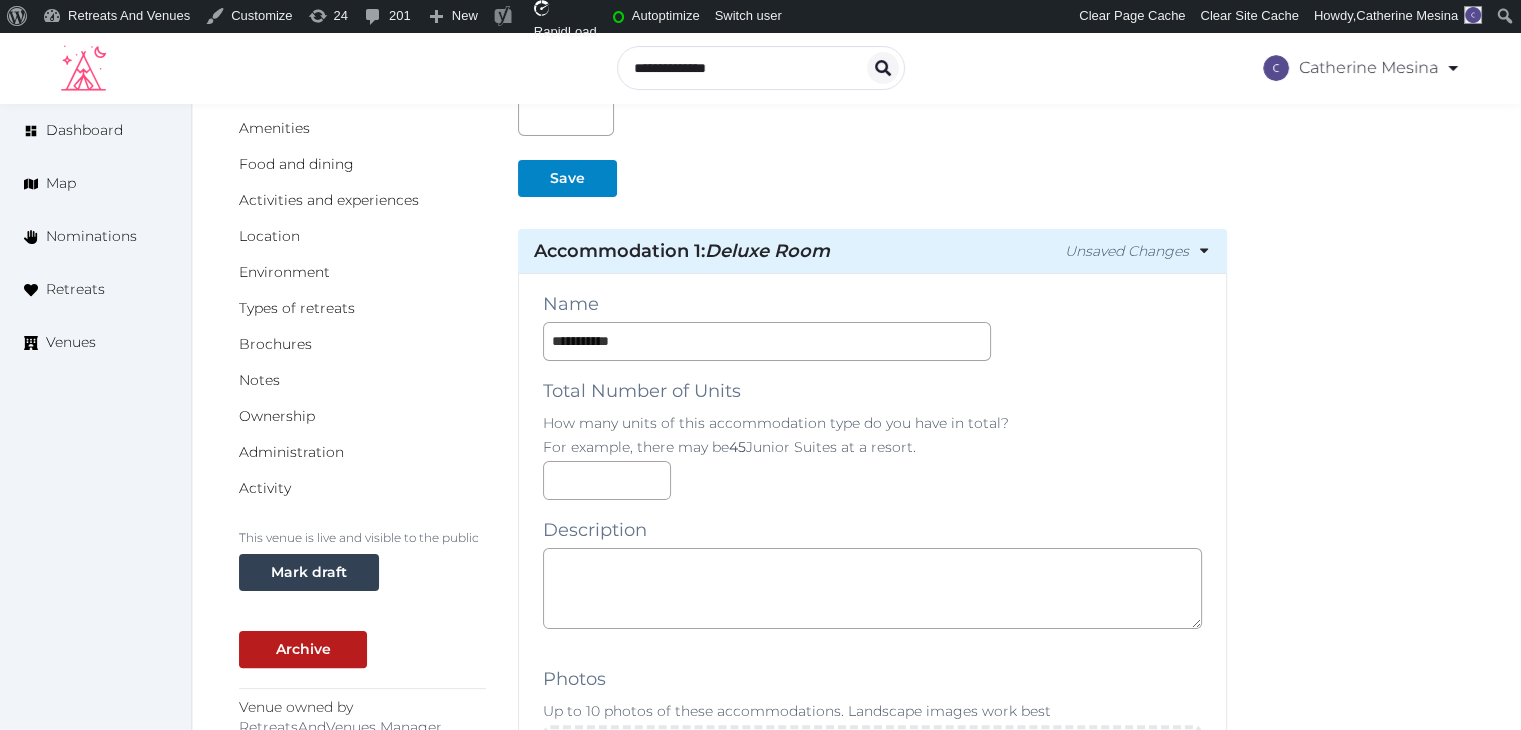 click on "**********" at bounding box center [856, 1561] 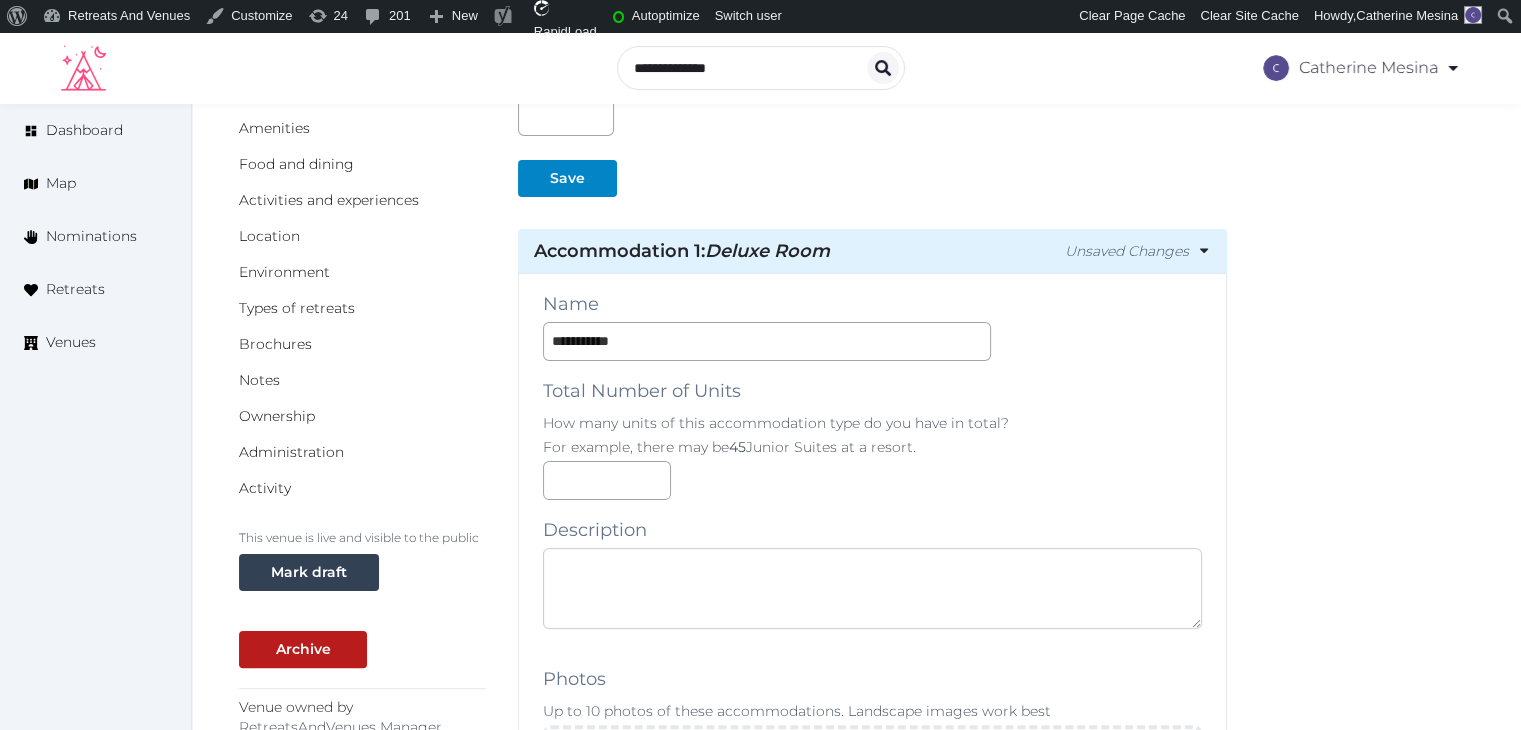 click at bounding box center (872, 588) 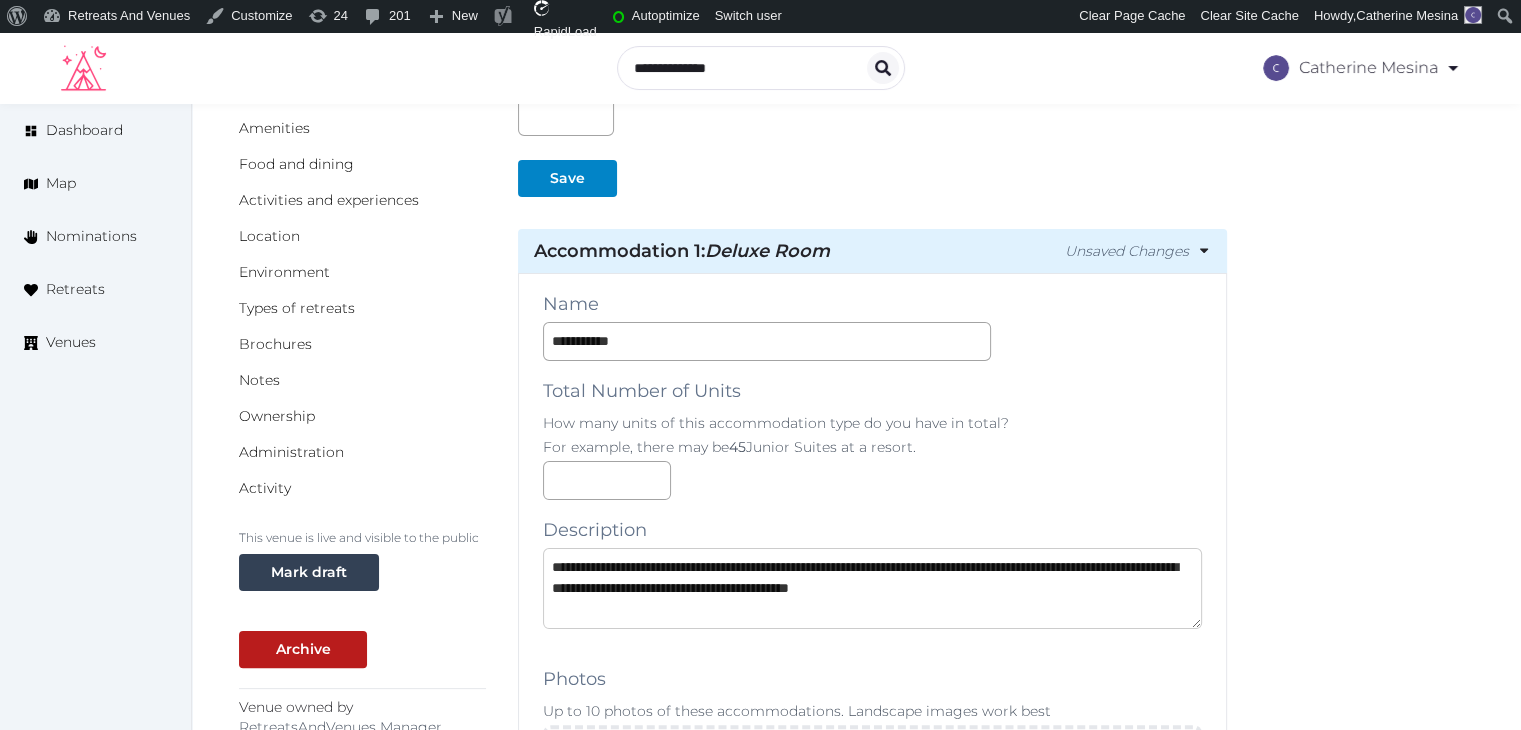 scroll, scrollTop: 11, scrollLeft: 0, axis: vertical 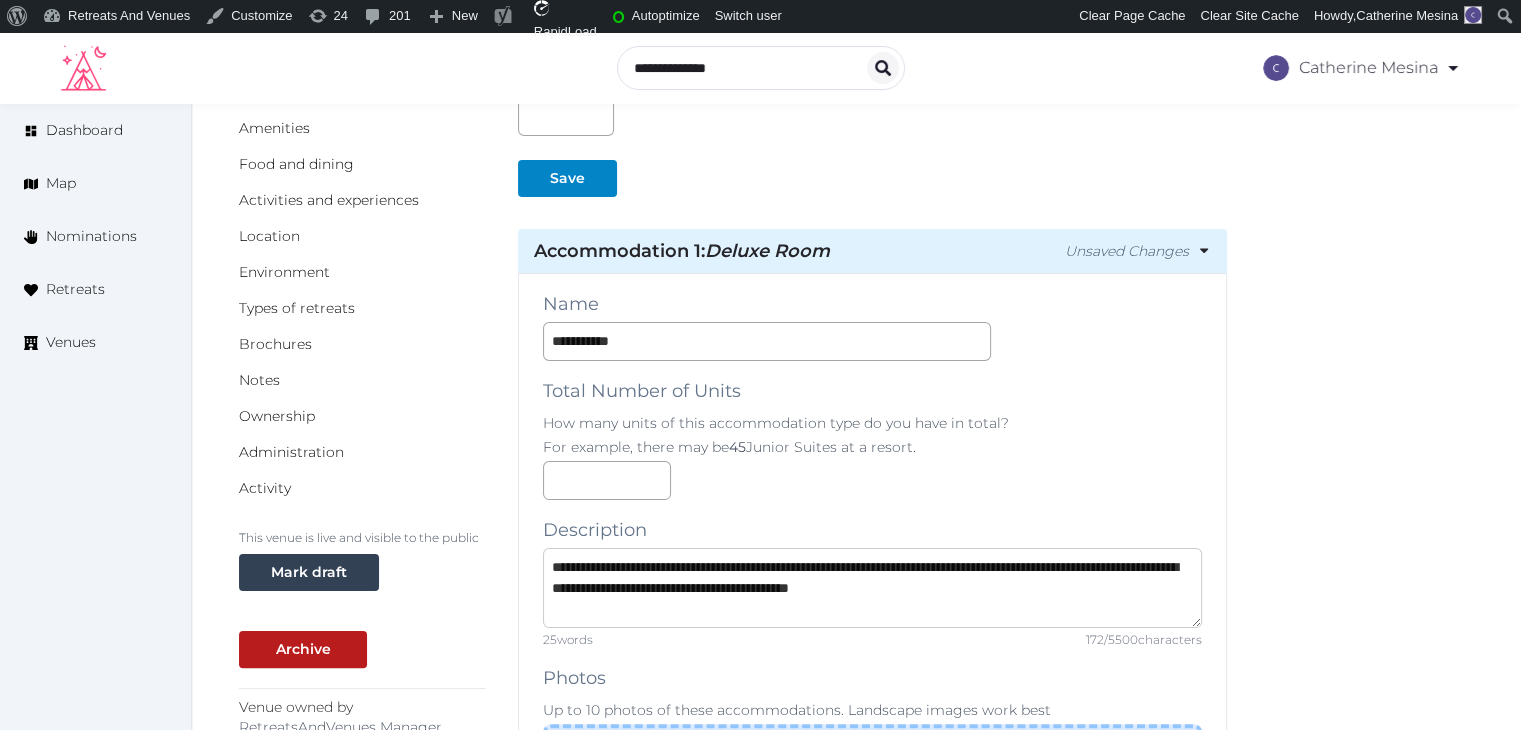 type on "**********" 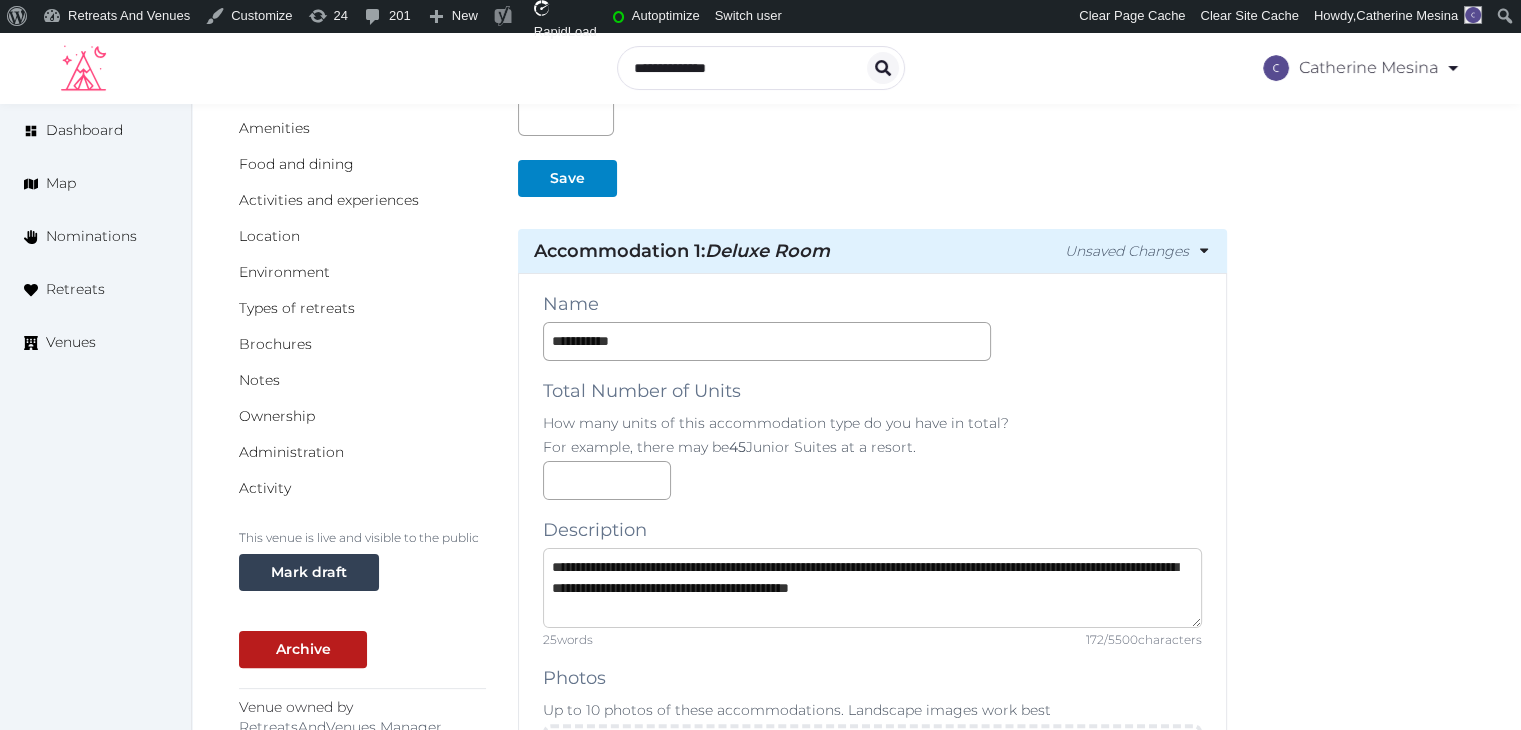 scroll, scrollTop: 20, scrollLeft: 0, axis: vertical 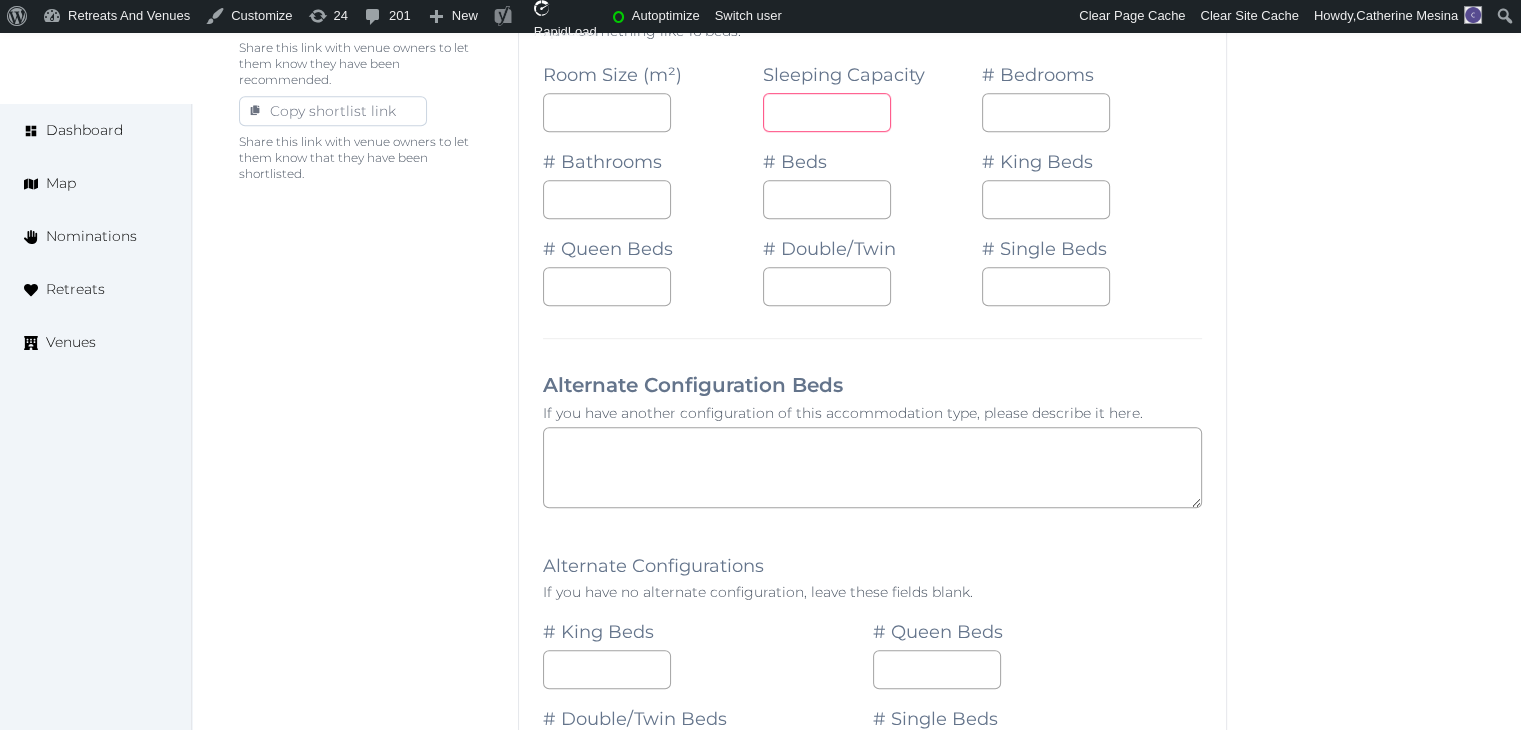 click at bounding box center (827, 112) 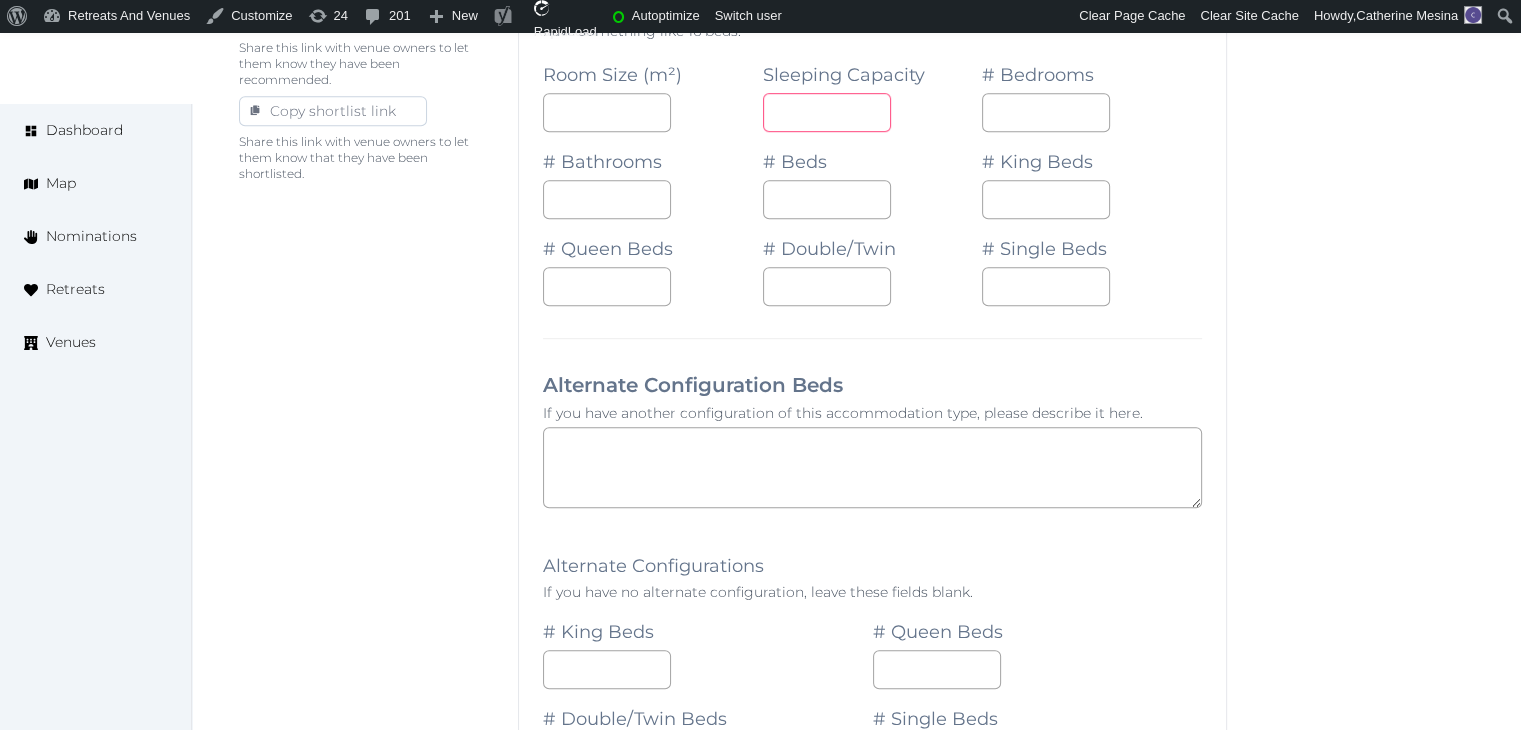 type on "*" 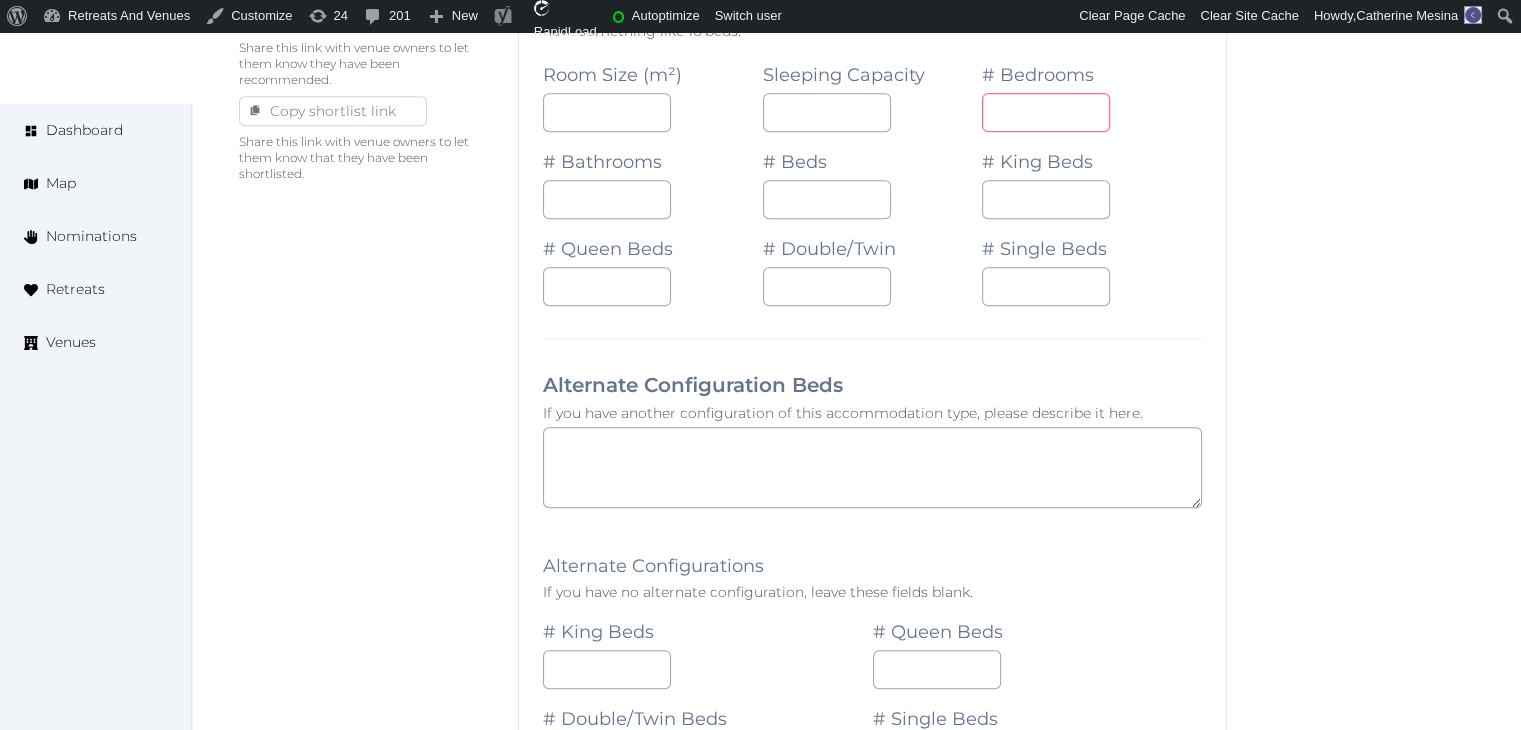 click at bounding box center [1046, 112] 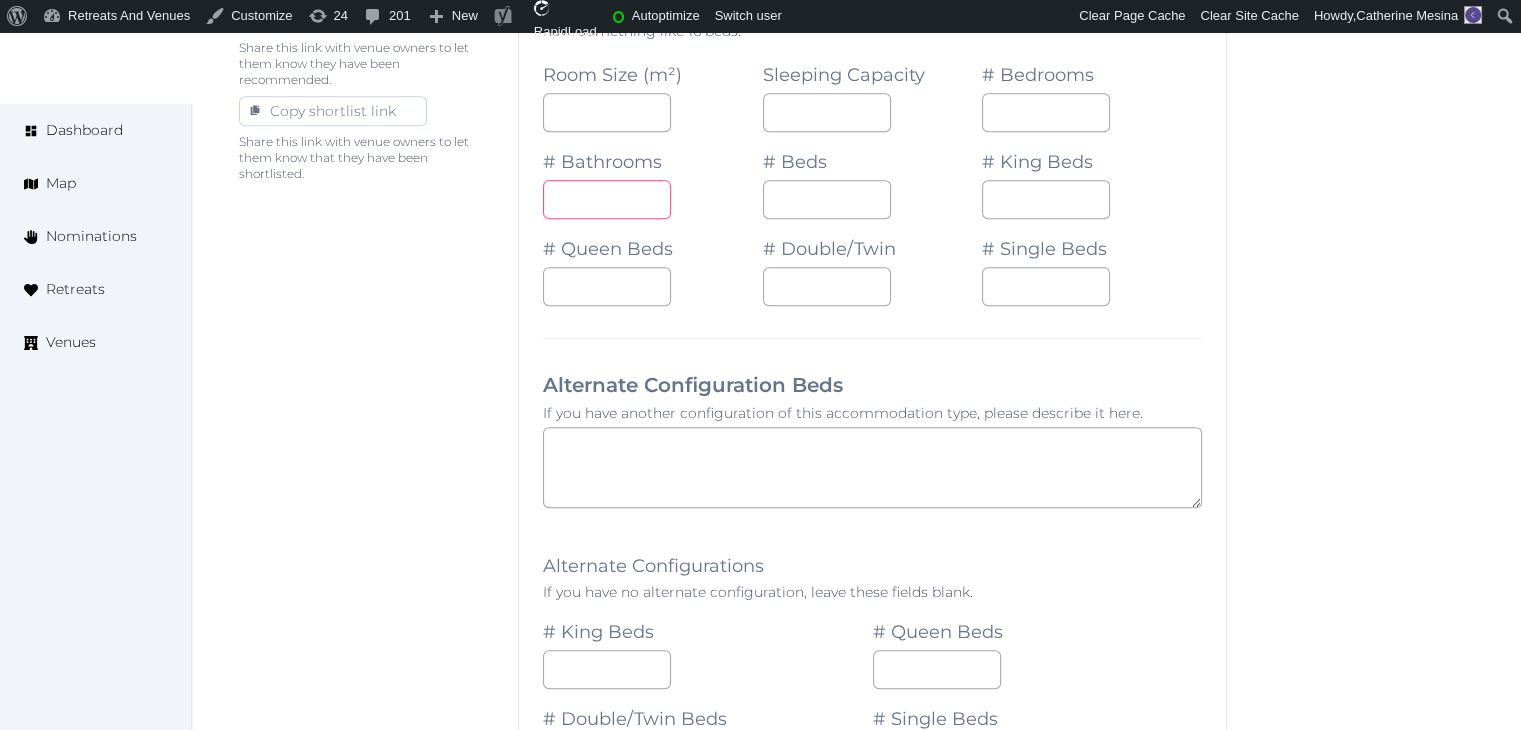 click at bounding box center (607, 199) 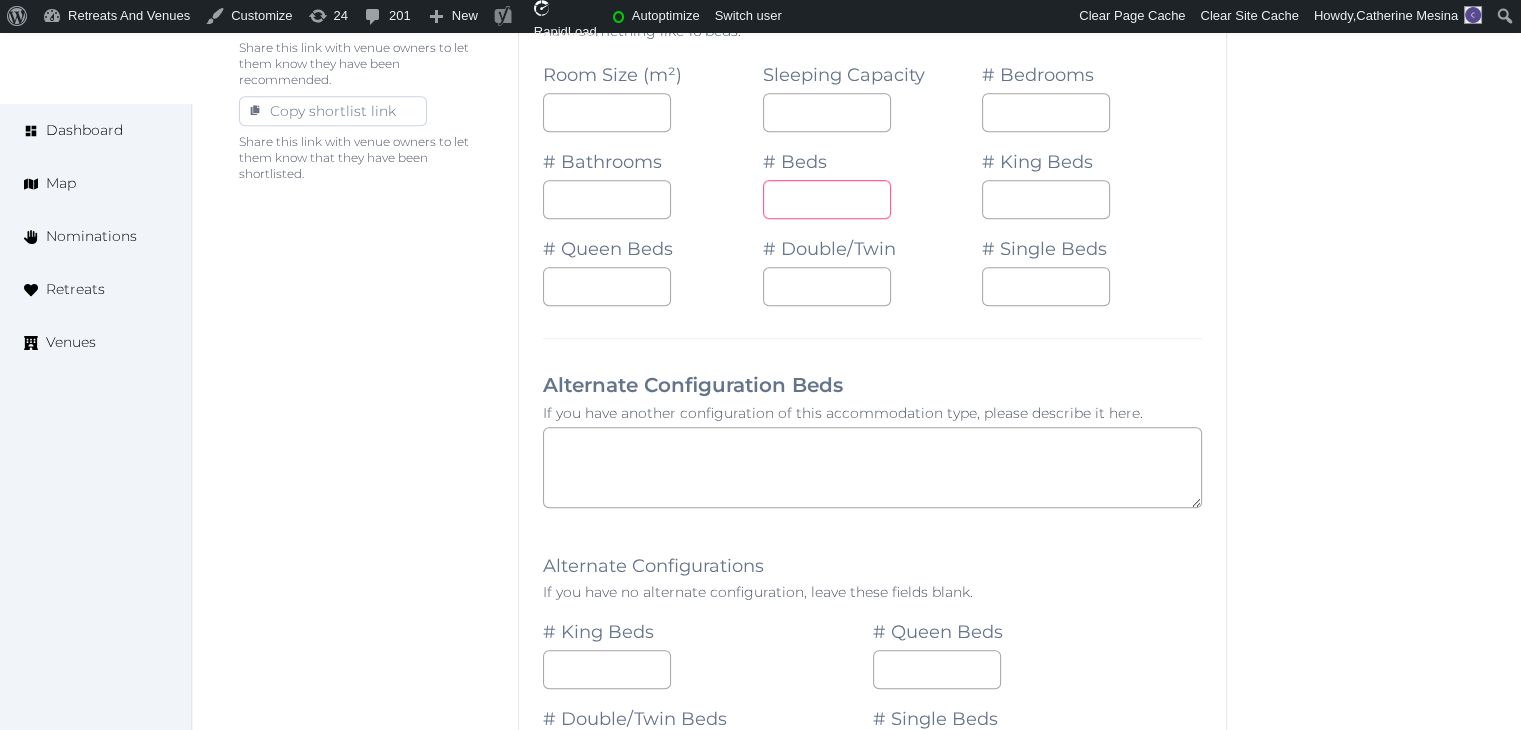click at bounding box center (827, 199) 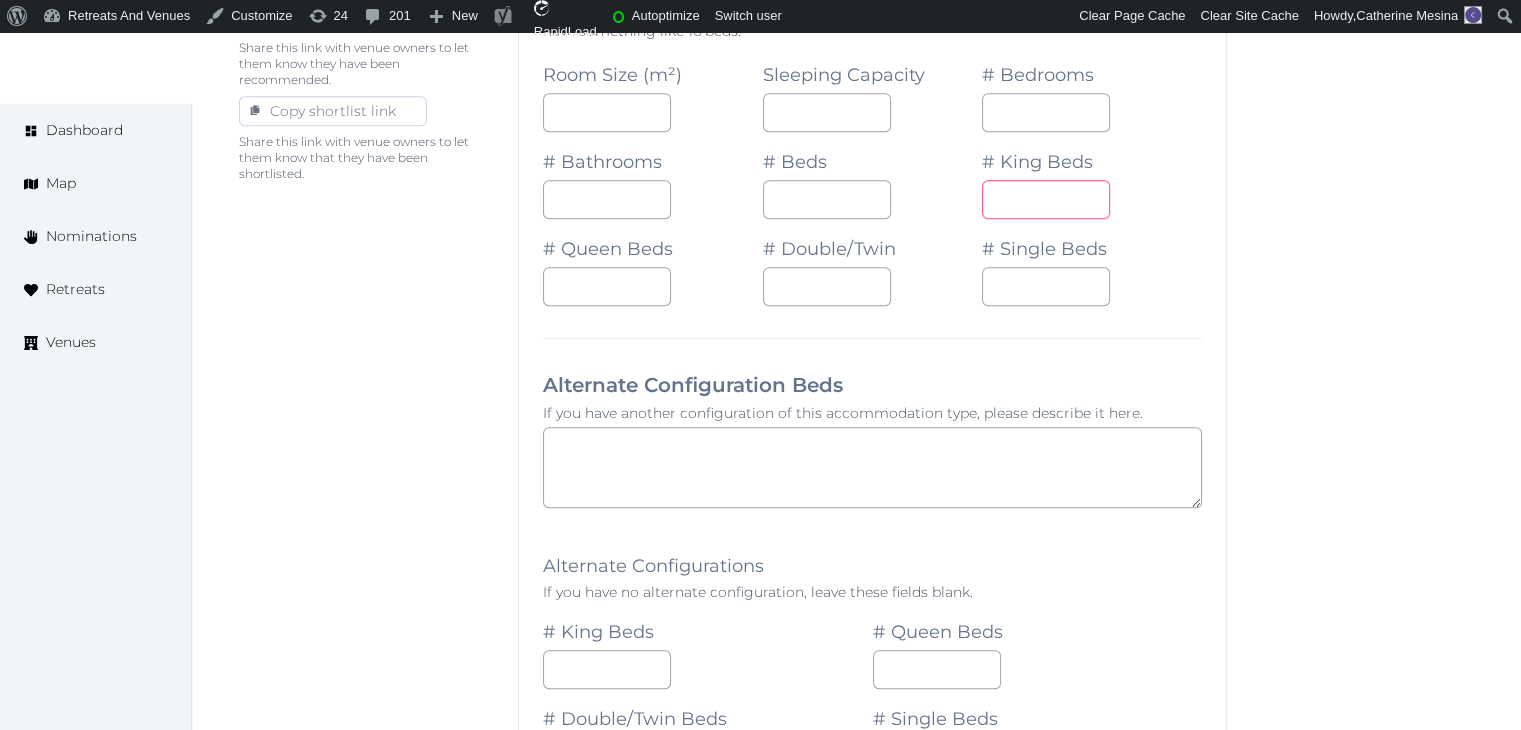 drag, startPoint x: 1017, startPoint y: 198, endPoint x: 967, endPoint y: 306, distance: 119.0126 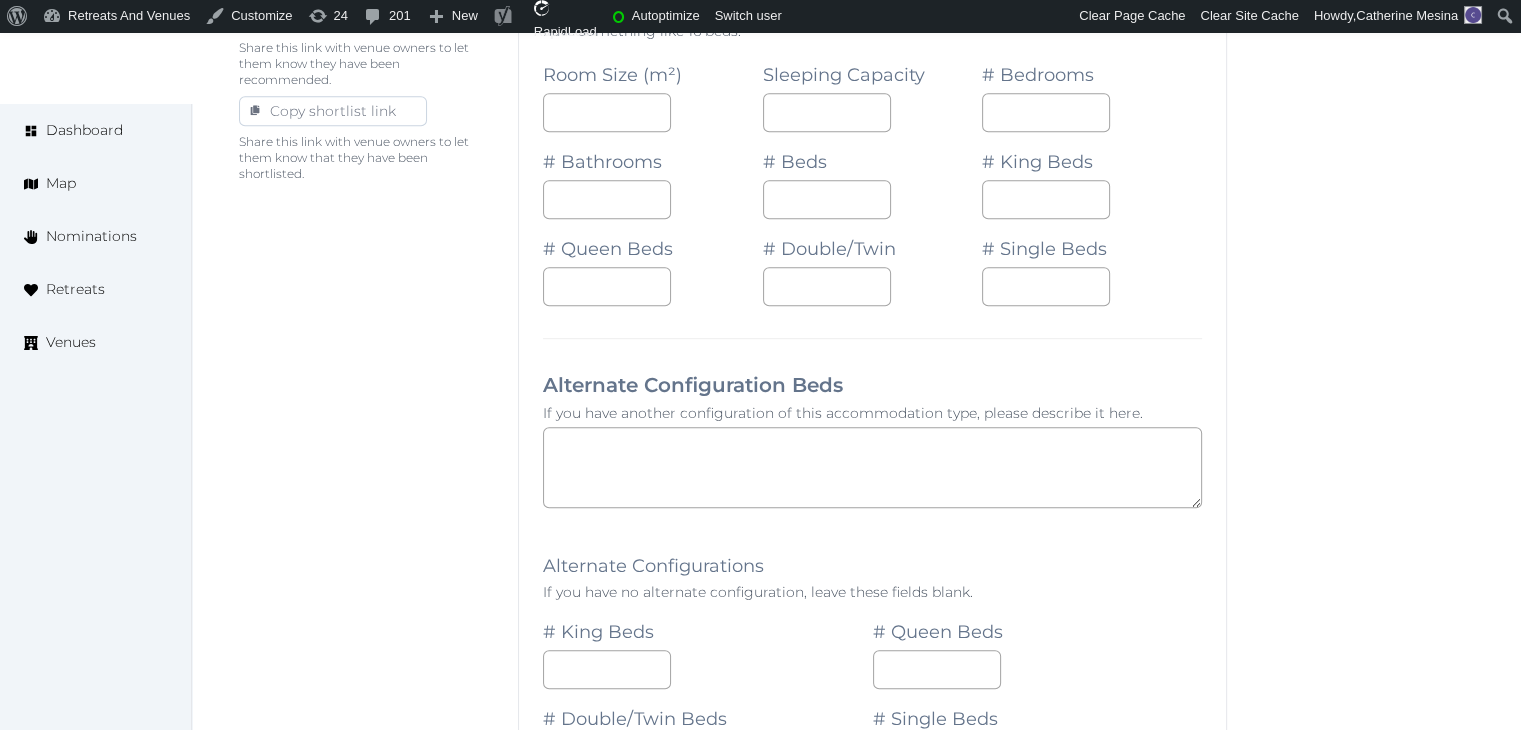 click on "Alternate Configuration Beds" at bounding box center (872, 385) 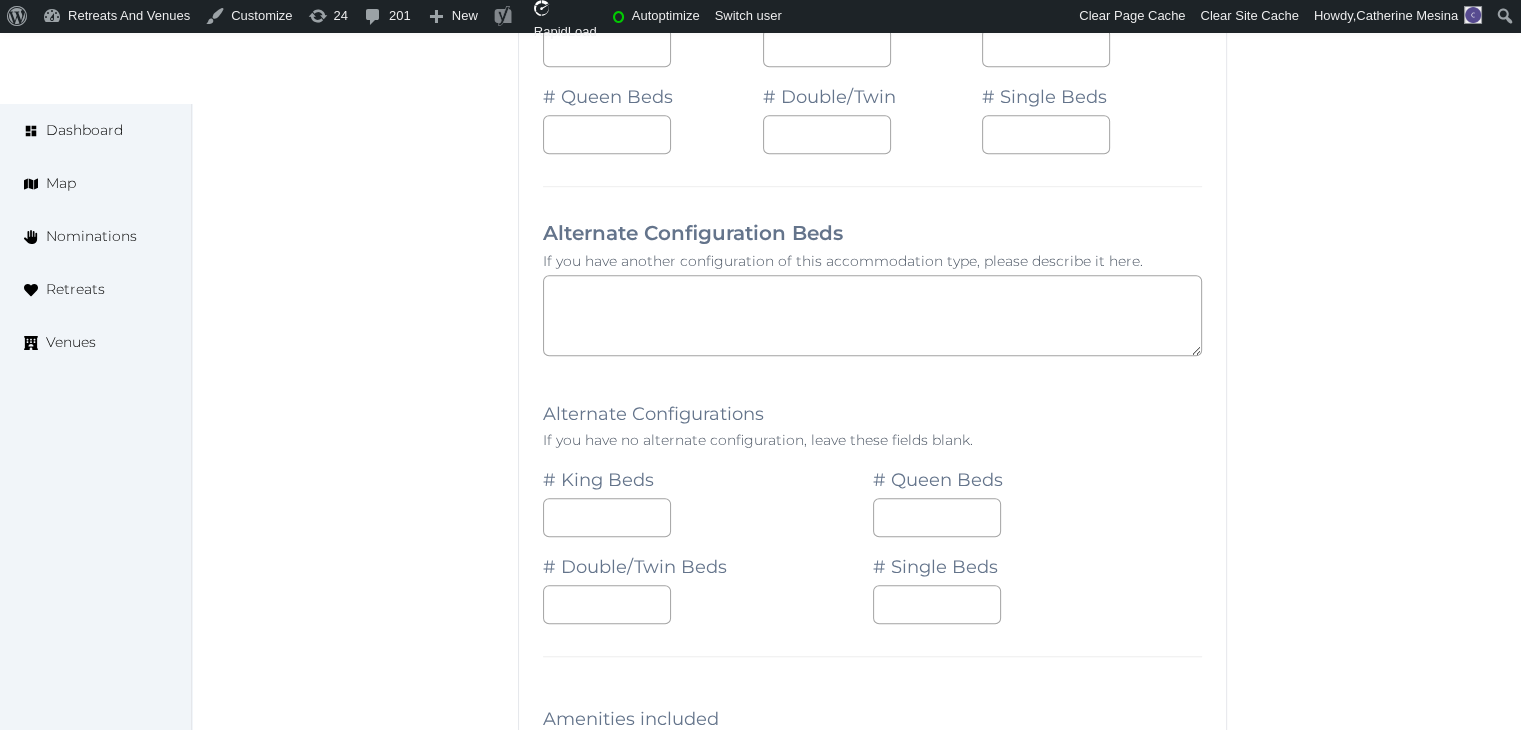 scroll, scrollTop: 1600, scrollLeft: 0, axis: vertical 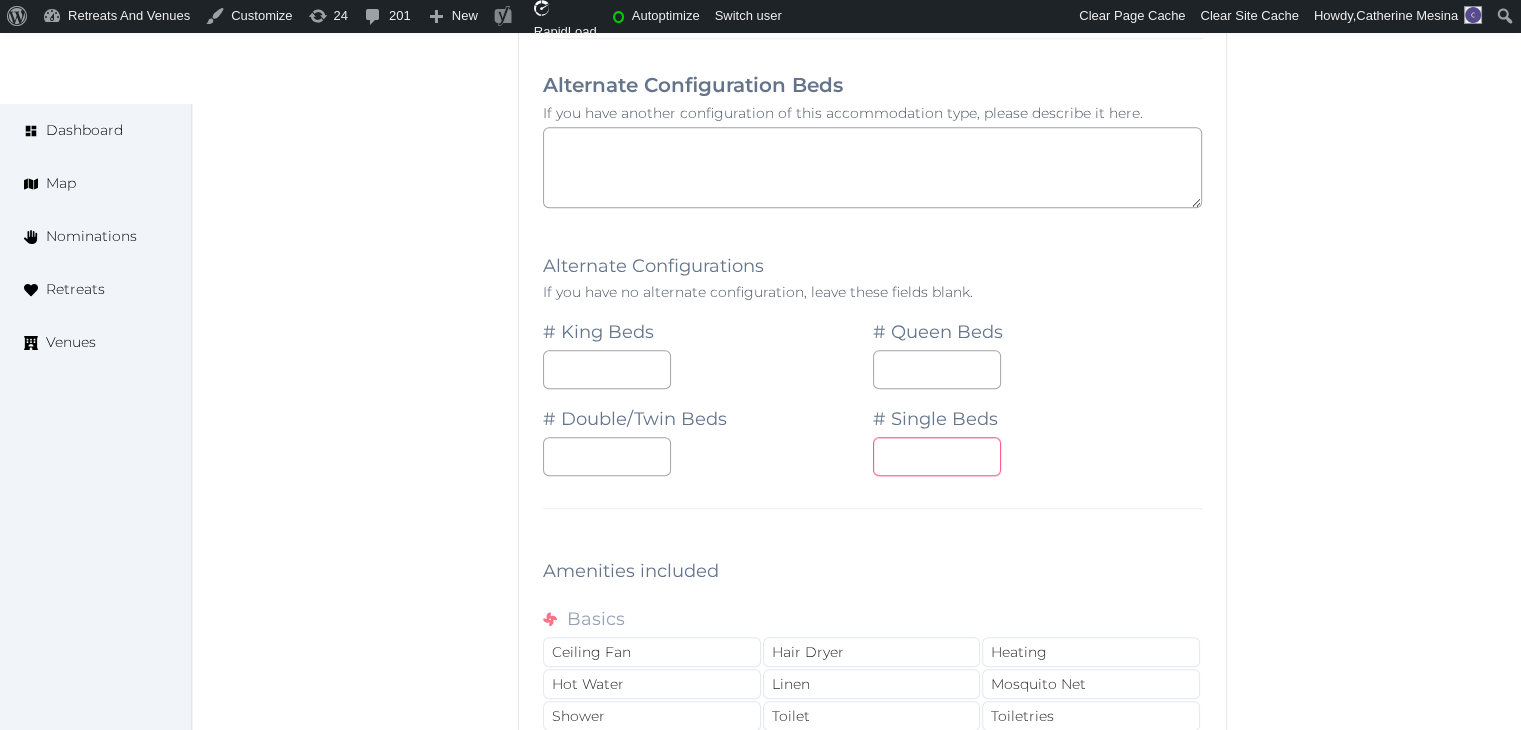 click at bounding box center [937, 456] 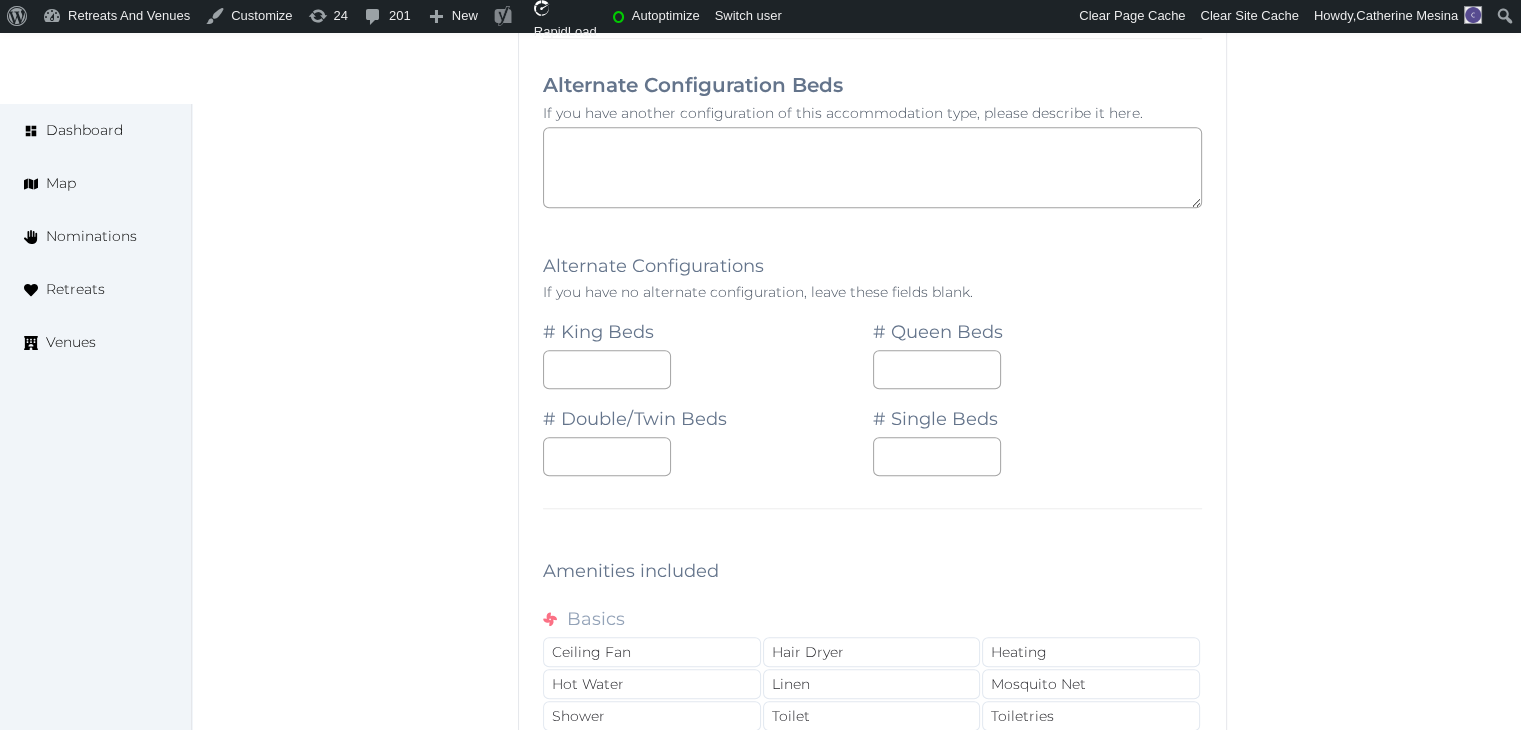 click on "**********" at bounding box center (872, 266) 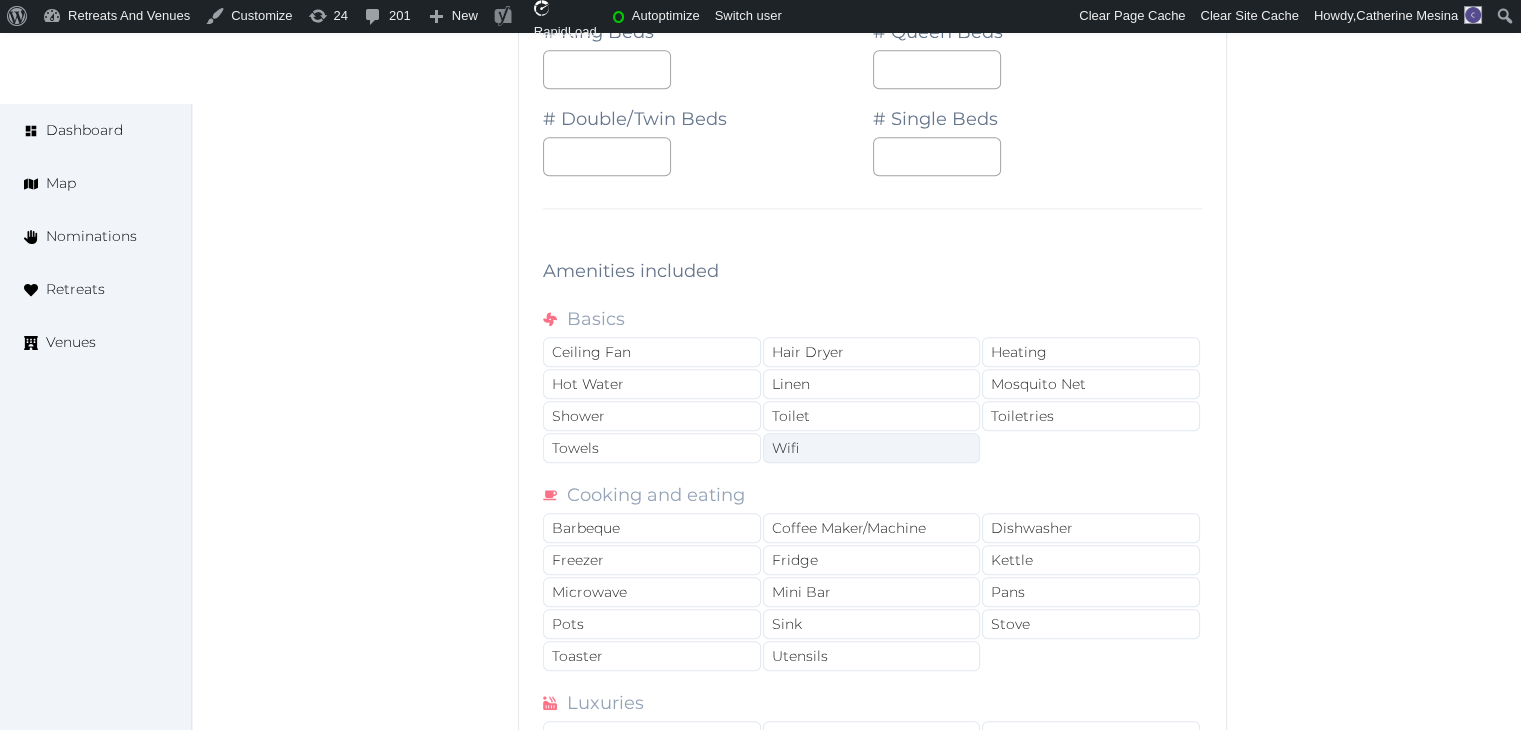 click on "Wifi" at bounding box center [872, 448] 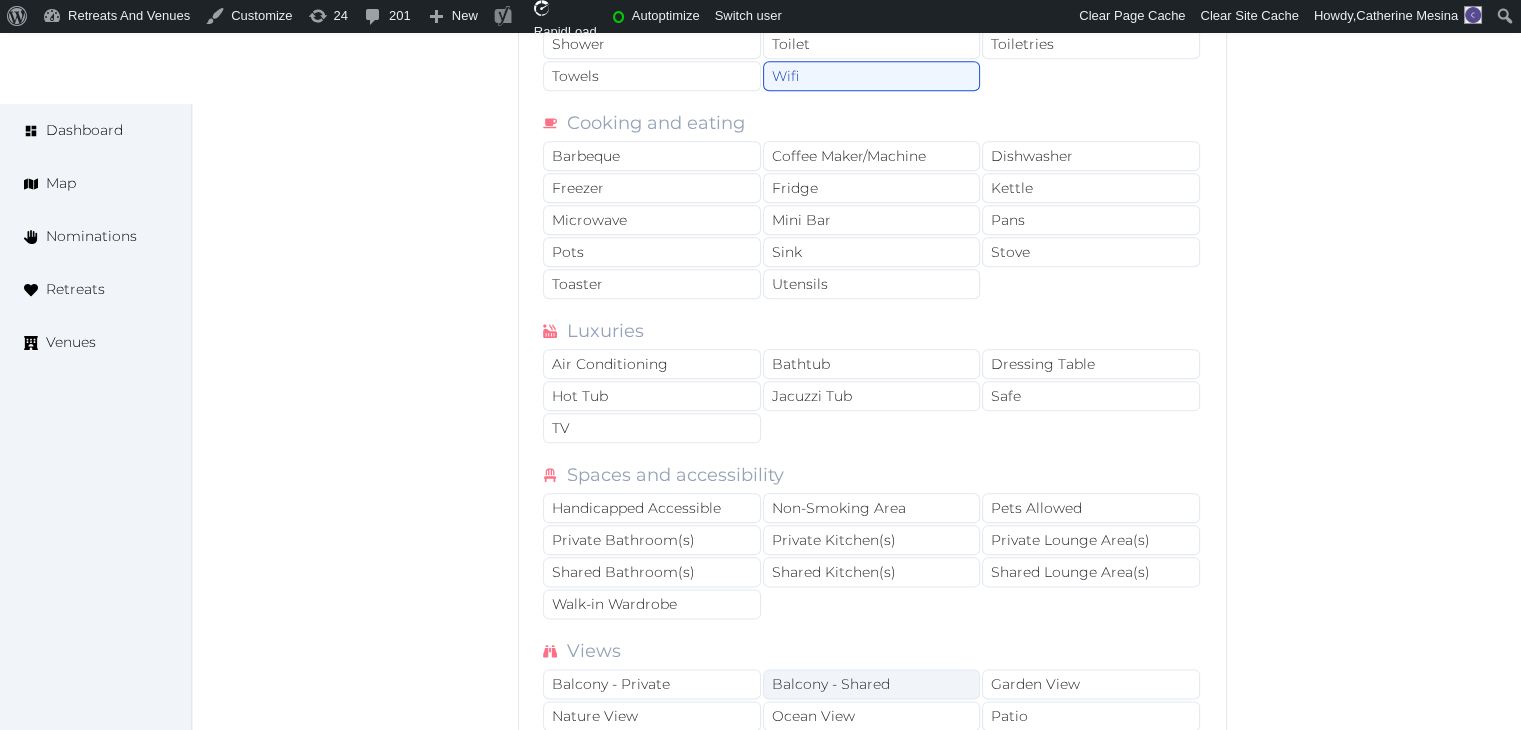 scroll, scrollTop: 2500, scrollLeft: 0, axis: vertical 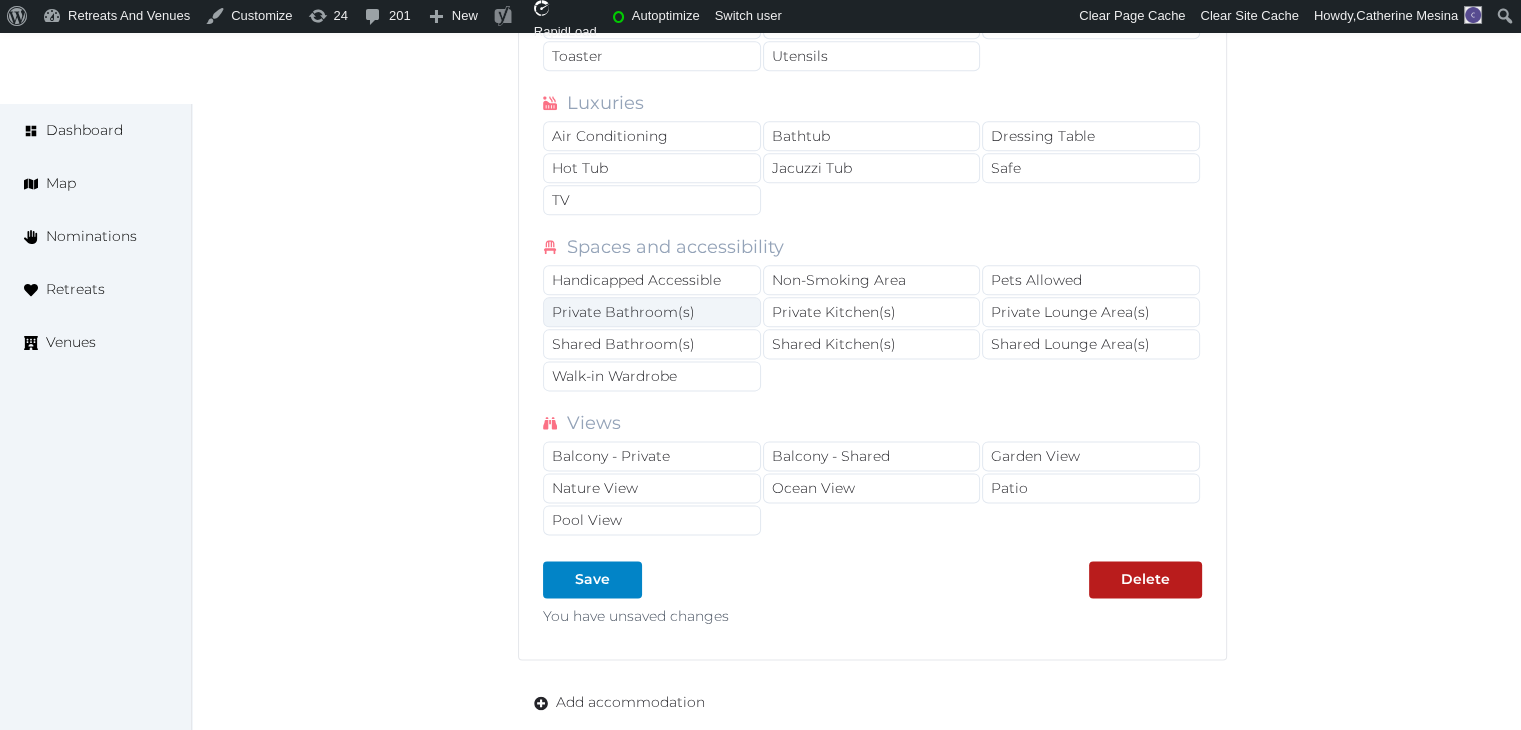 click on "Private Bathroom(s)" at bounding box center (652, 312) 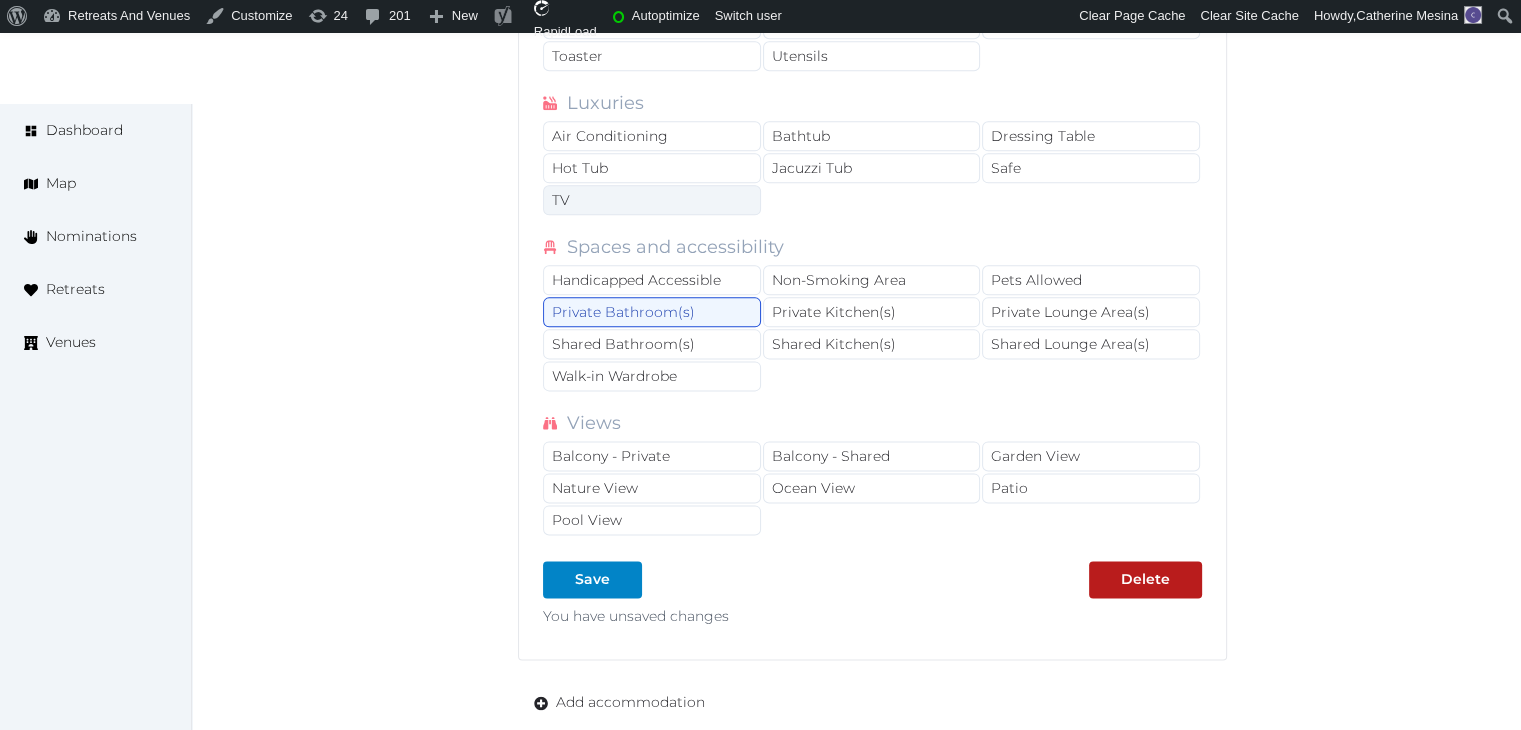 click on "TV" at bounding box center [652, 200] 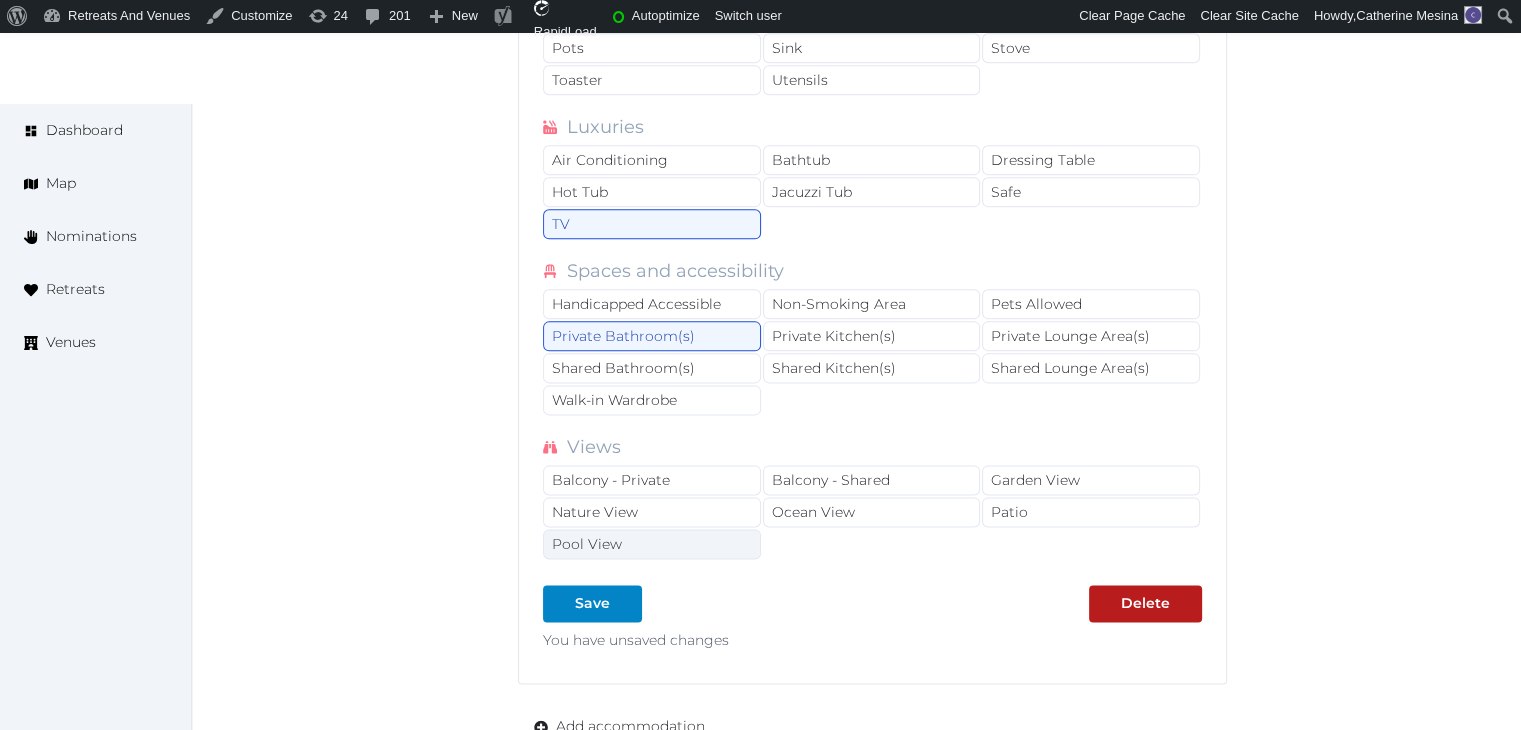 scroll, scrollTop: 2200, scrollLeft: 0, axis: vertical 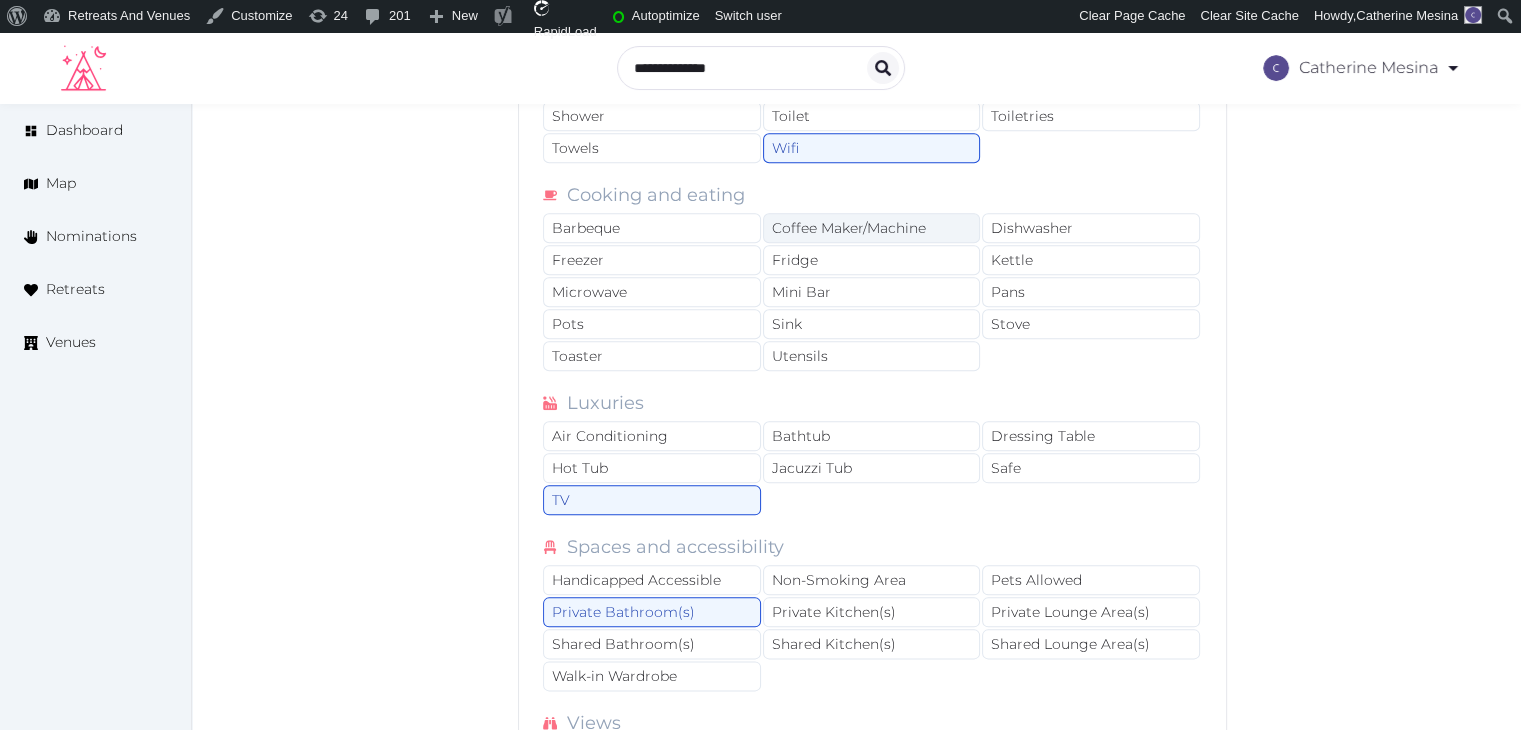 click on "Coffee Maker/Machine" at bounding box center (872, 228) 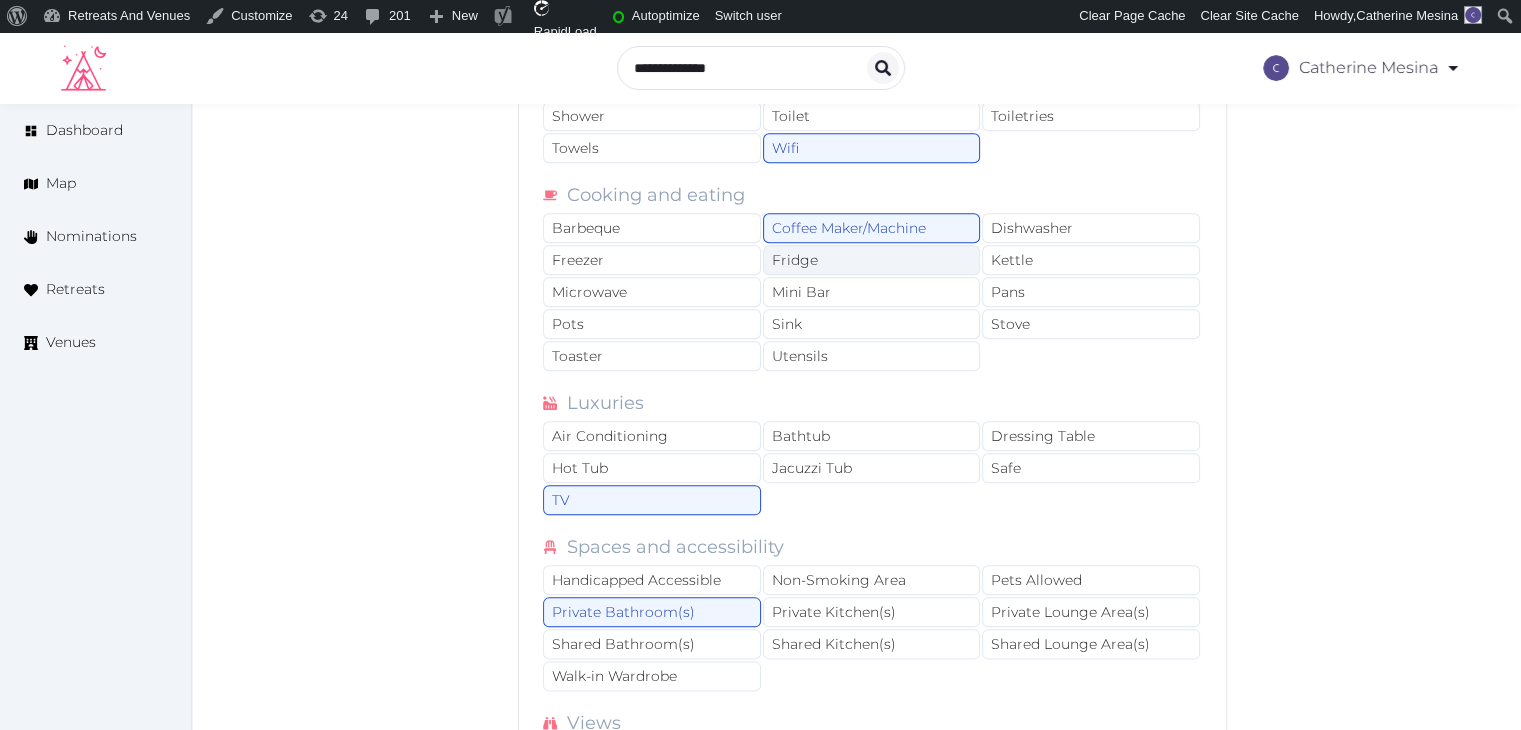 click on "Fridge" at bounding box center [872, 260] 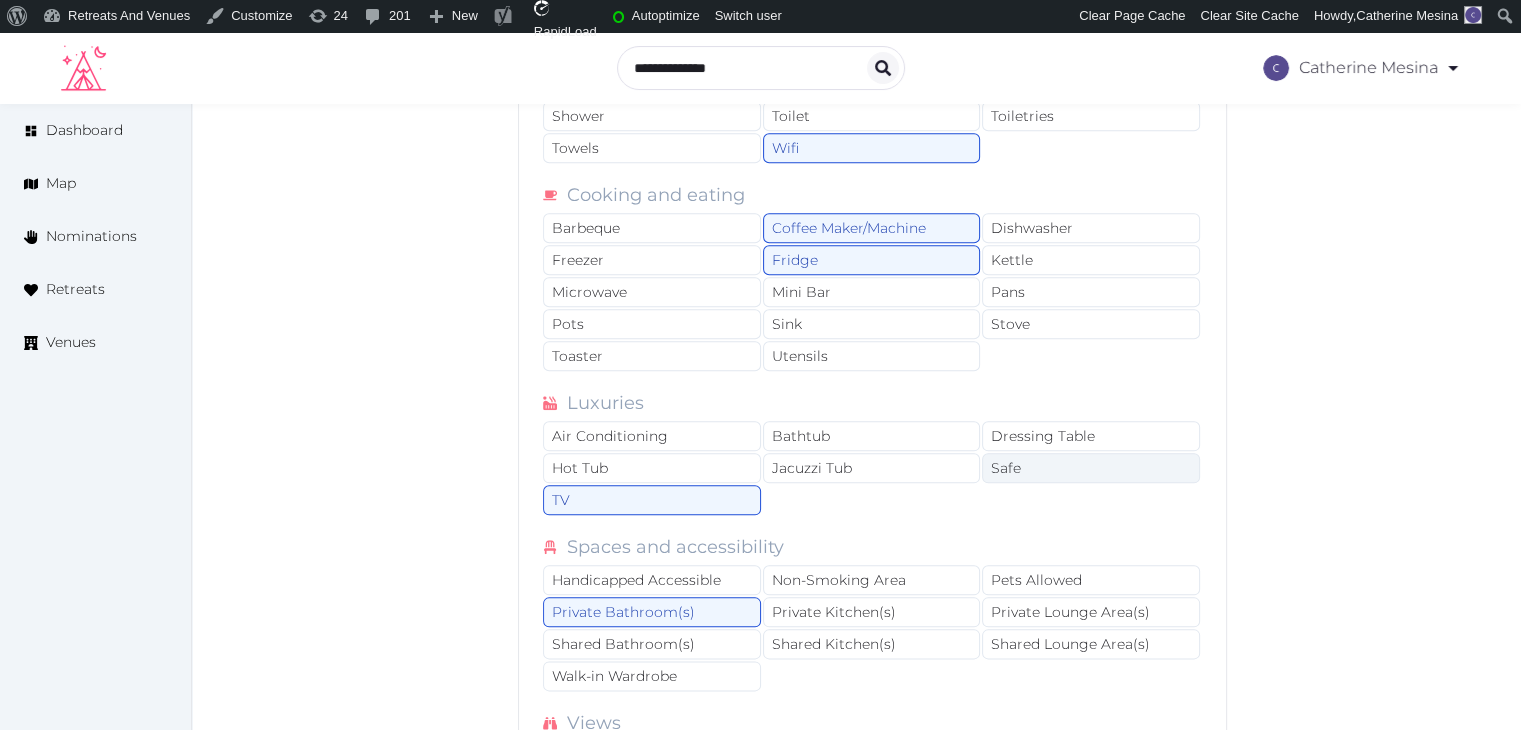 click on "Safe" at bounding box center (1091, 468) 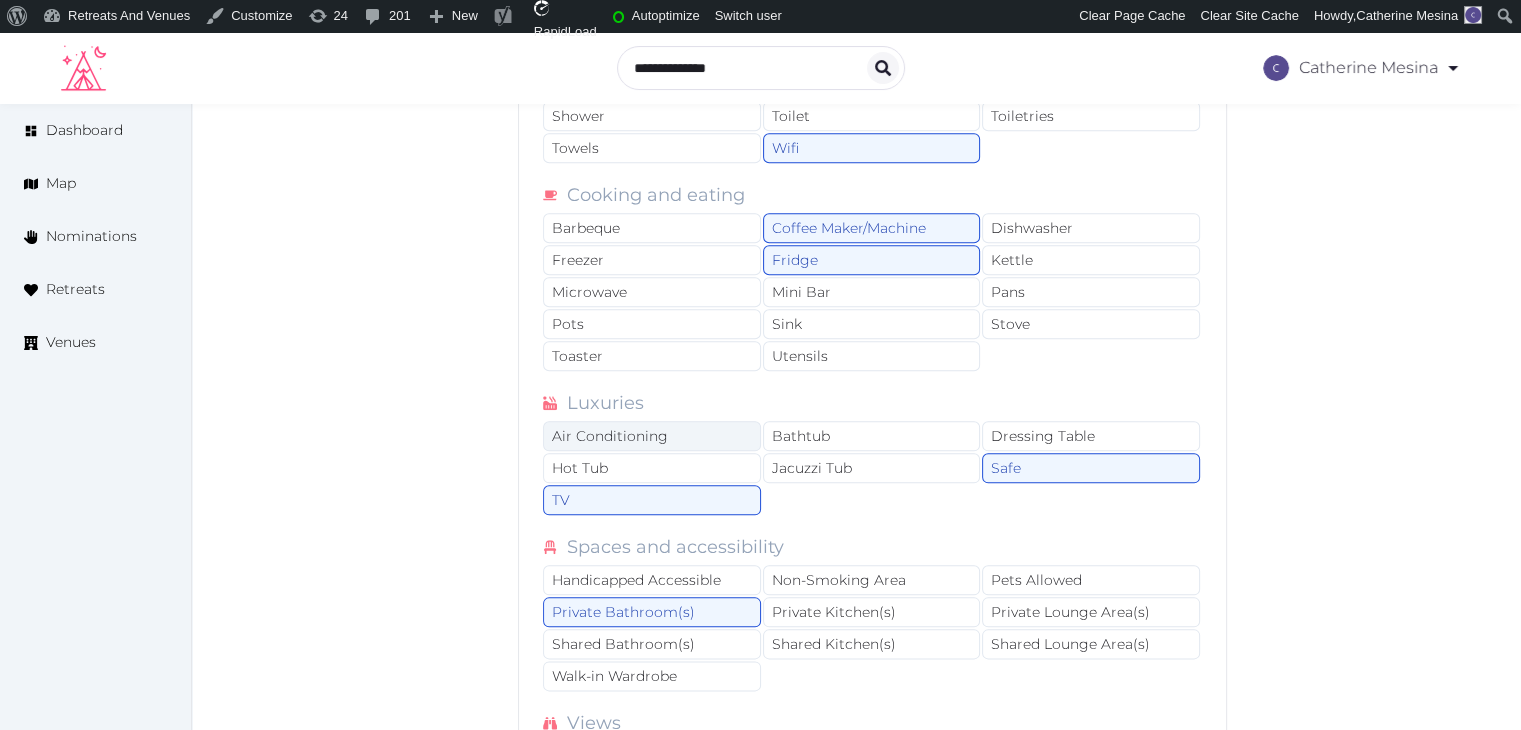 click on "Air Conditioning" at bounding box center [652, 436] 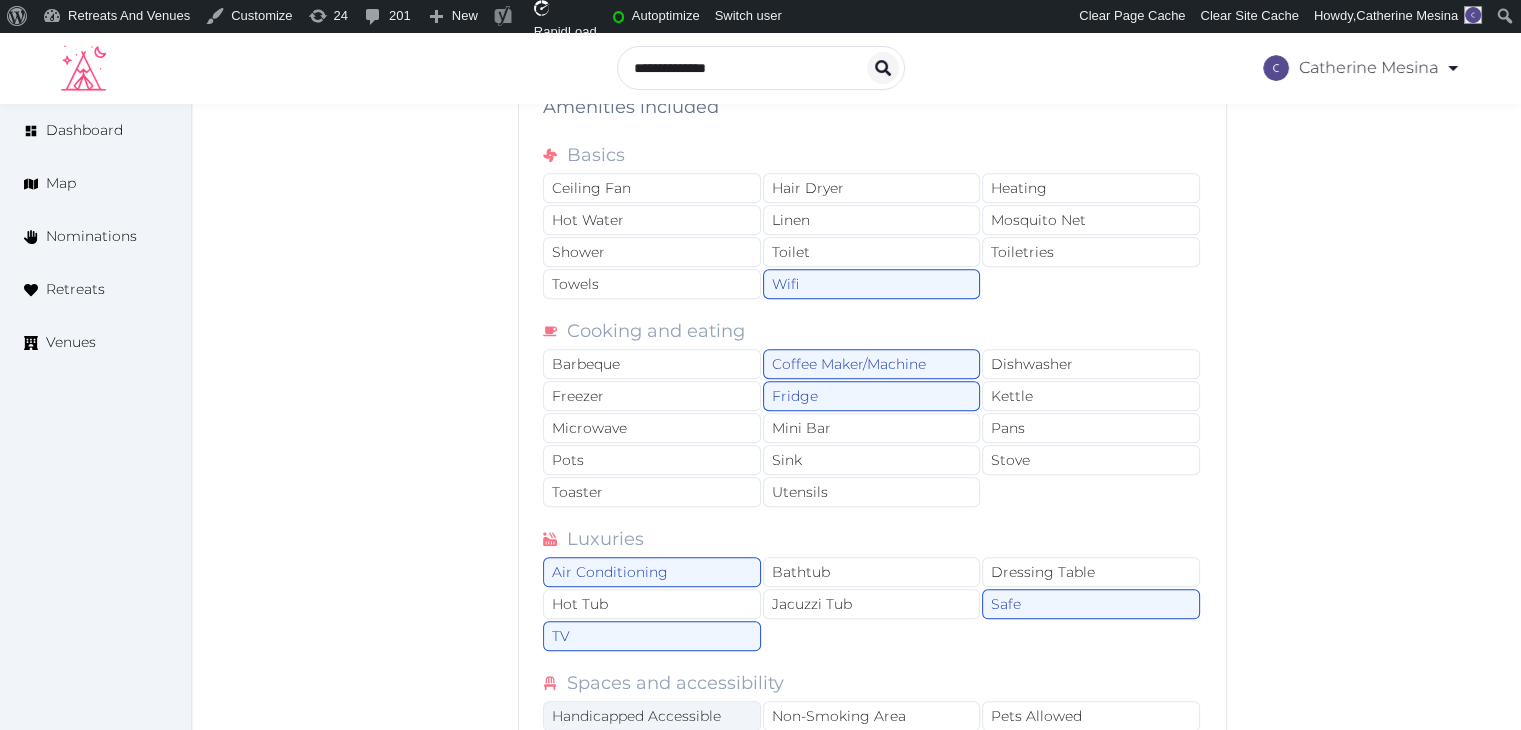 scroll, scrollTop: 1800, scrollLeft: 0, axis: vertical 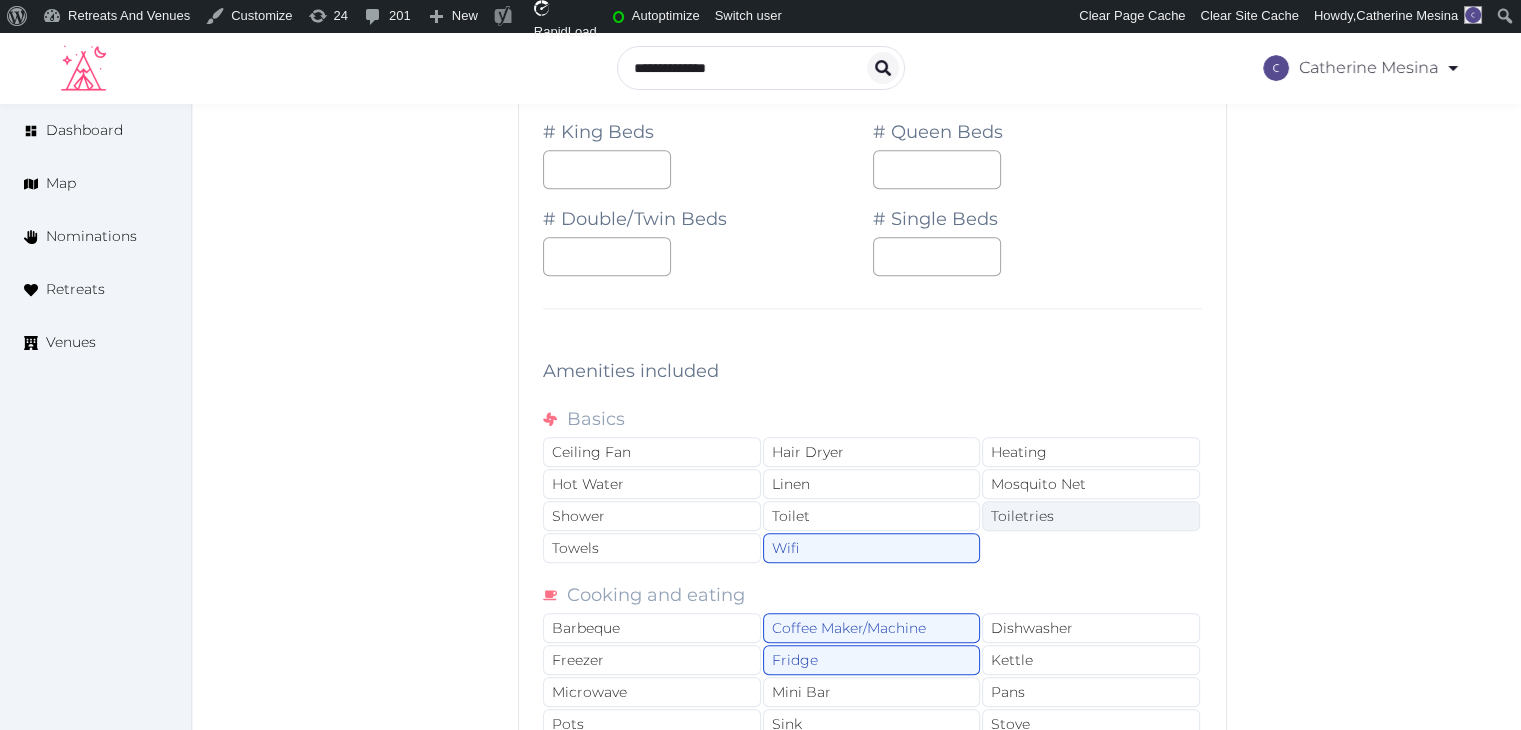 click on "Toiletries" at bounding box center [1091, 516] 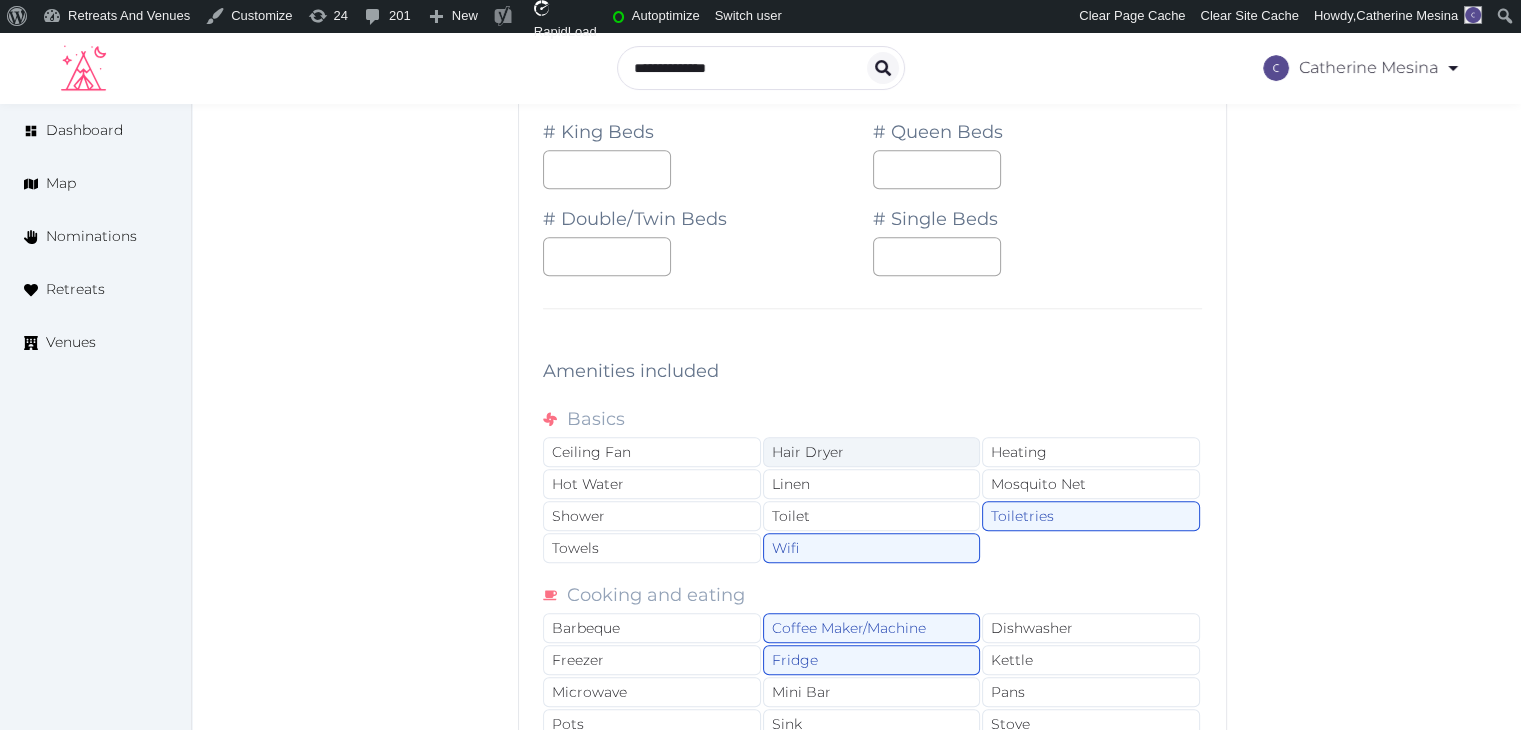 click on "Hair Dryer" at bounding box center [872, 452] 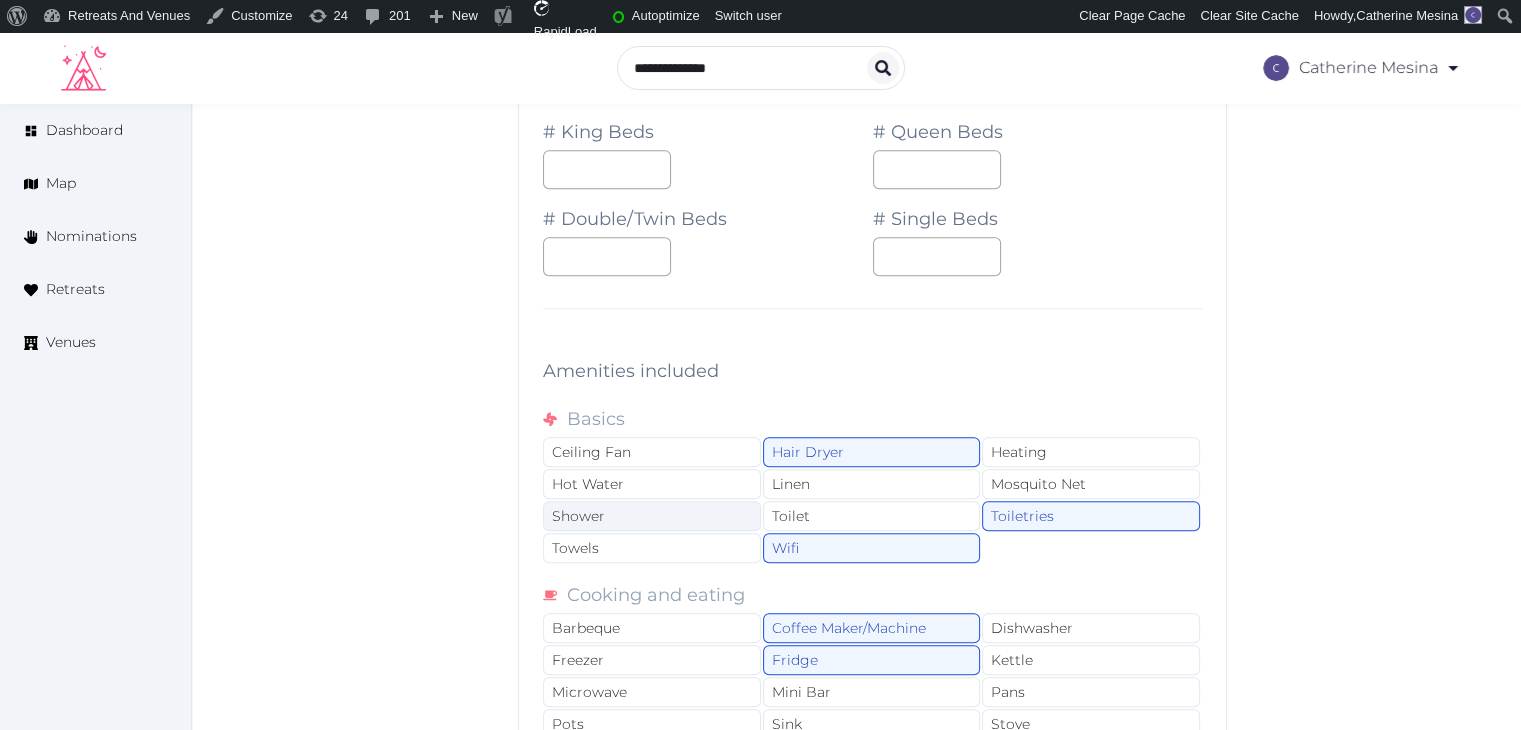 click on "Shower" at bounding box center (652, 516) 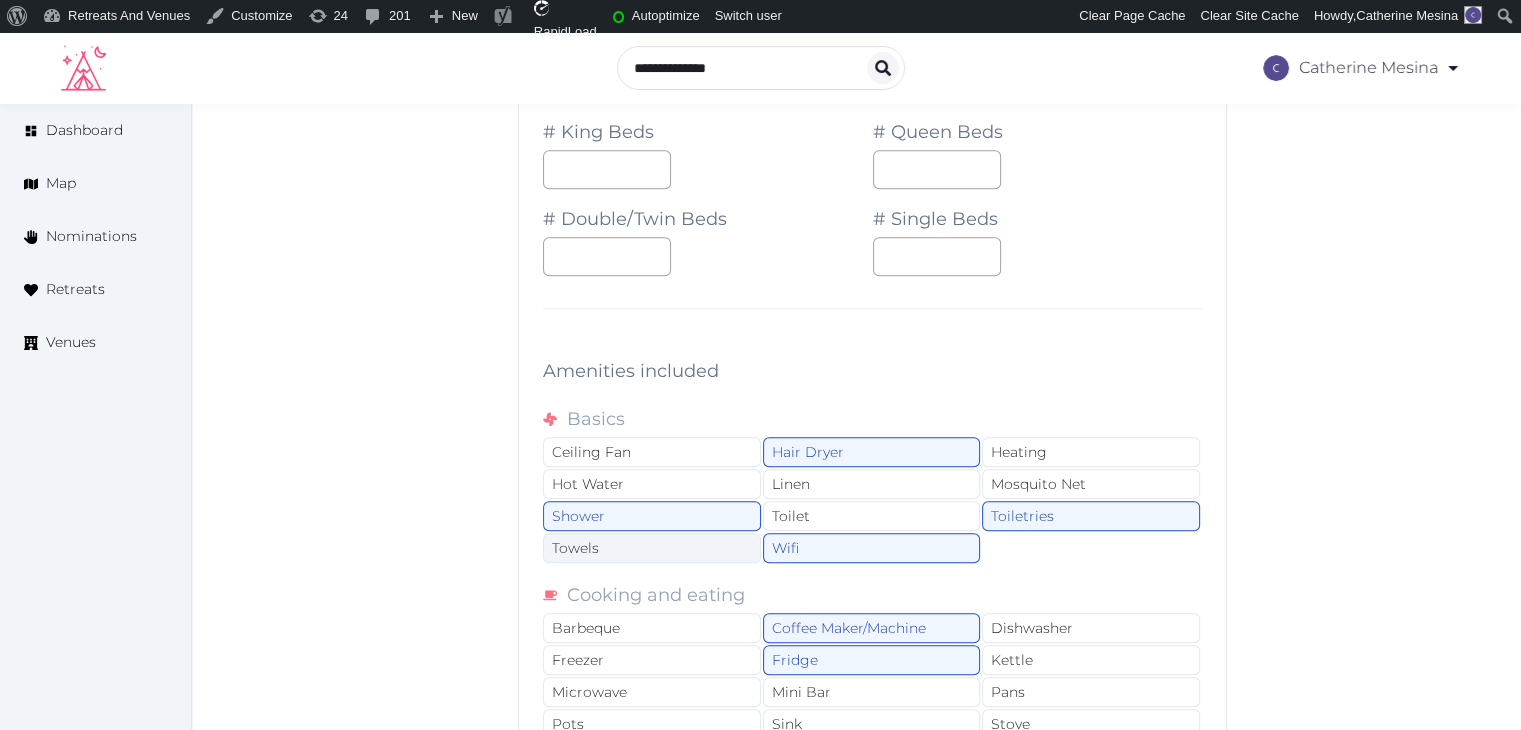click on "Towels" at bounding box center (652, 548) 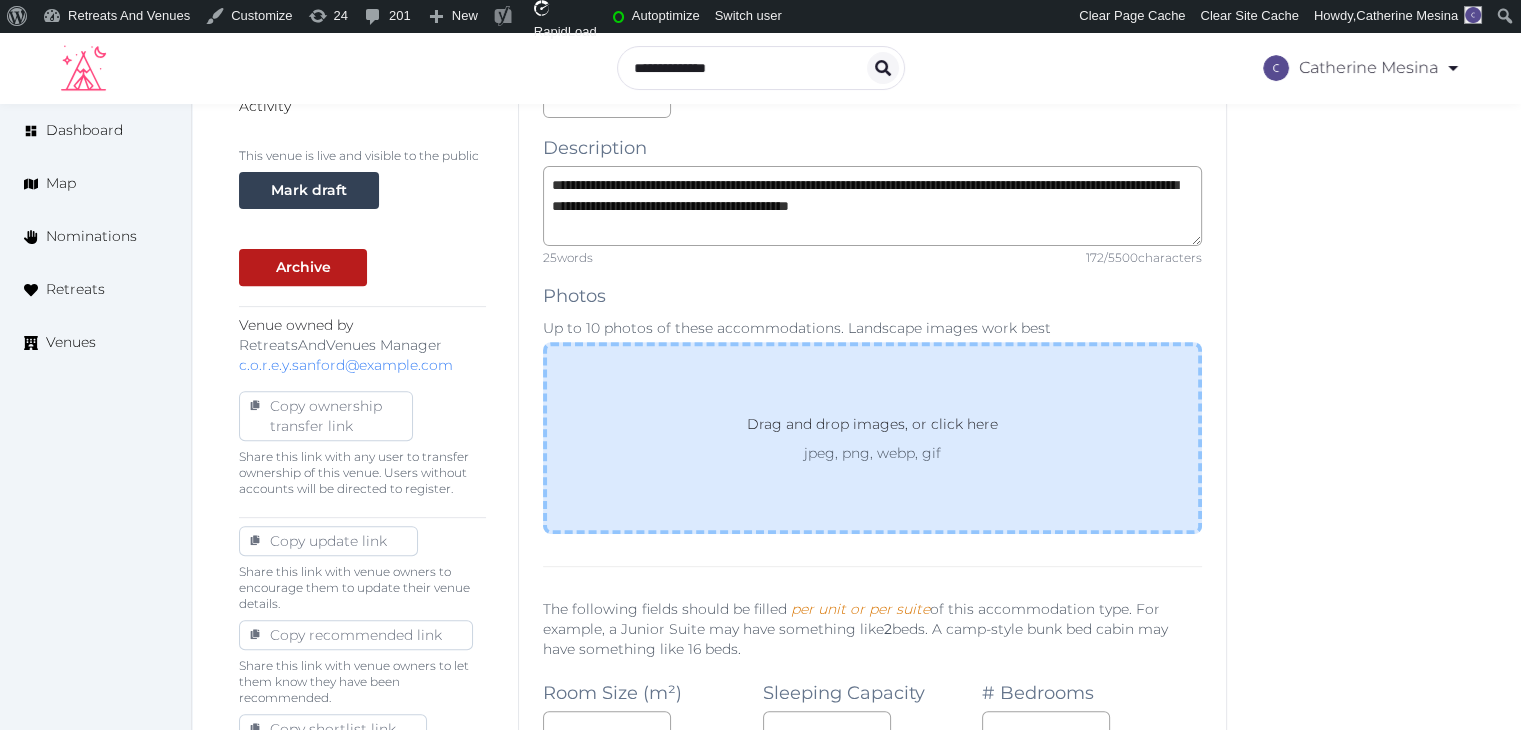 scroll, scrollTop: 500, scrollLeft: 0, axis: vertical 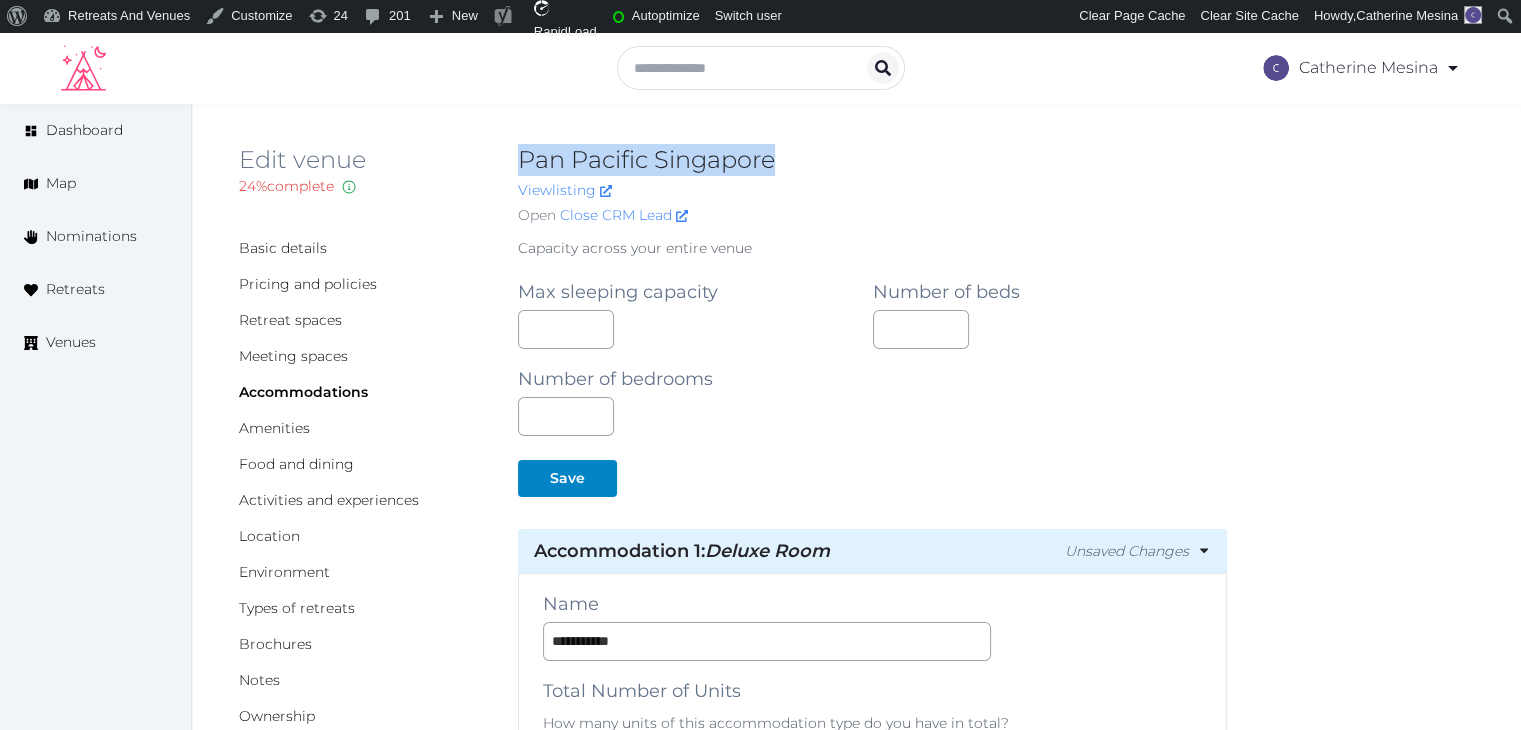 drag, startPoint x: 523, startPoint y: 158, endPoint x: 784, endPoint y: 158, distance: 261 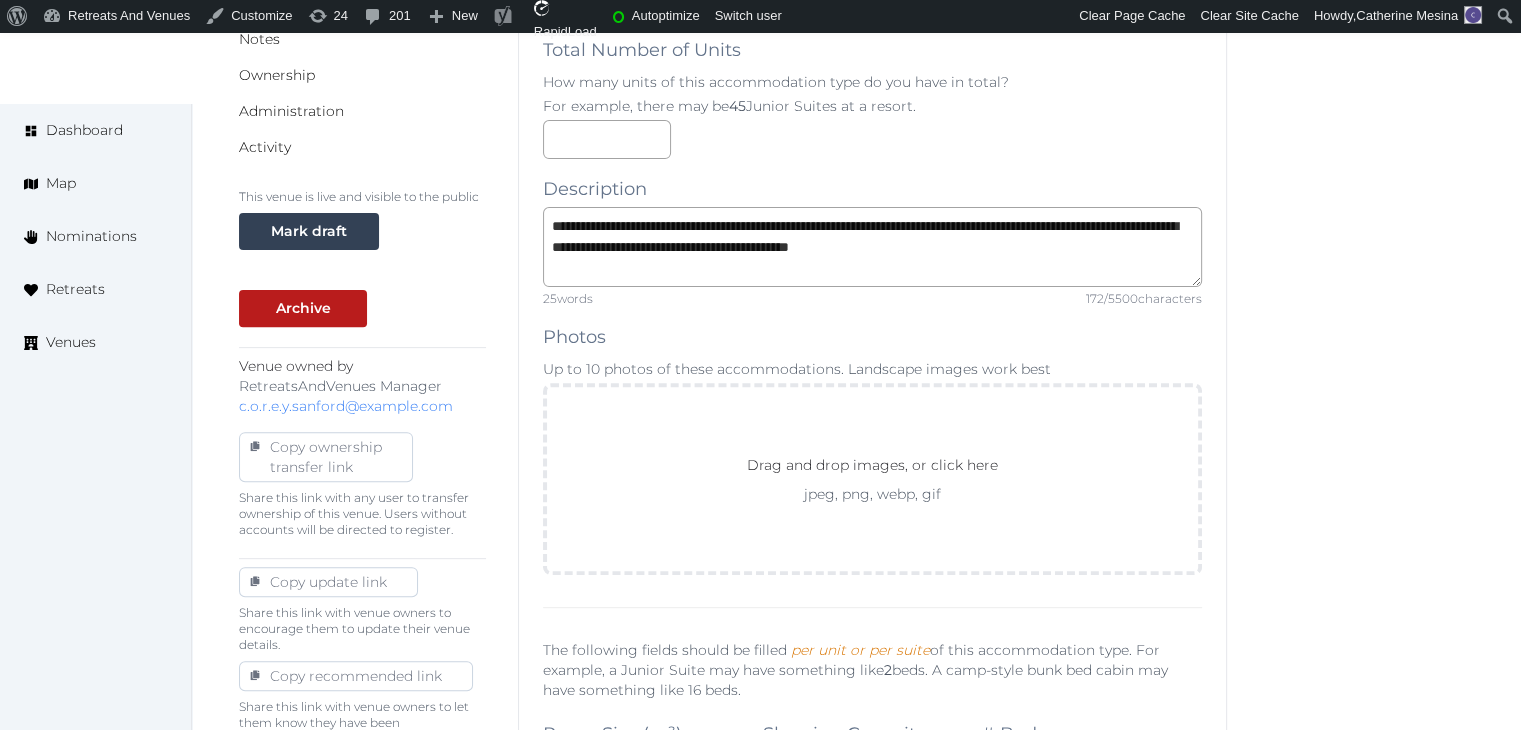 scroll, scrollTop: 700, scrollLeft: 0, axis: vertical 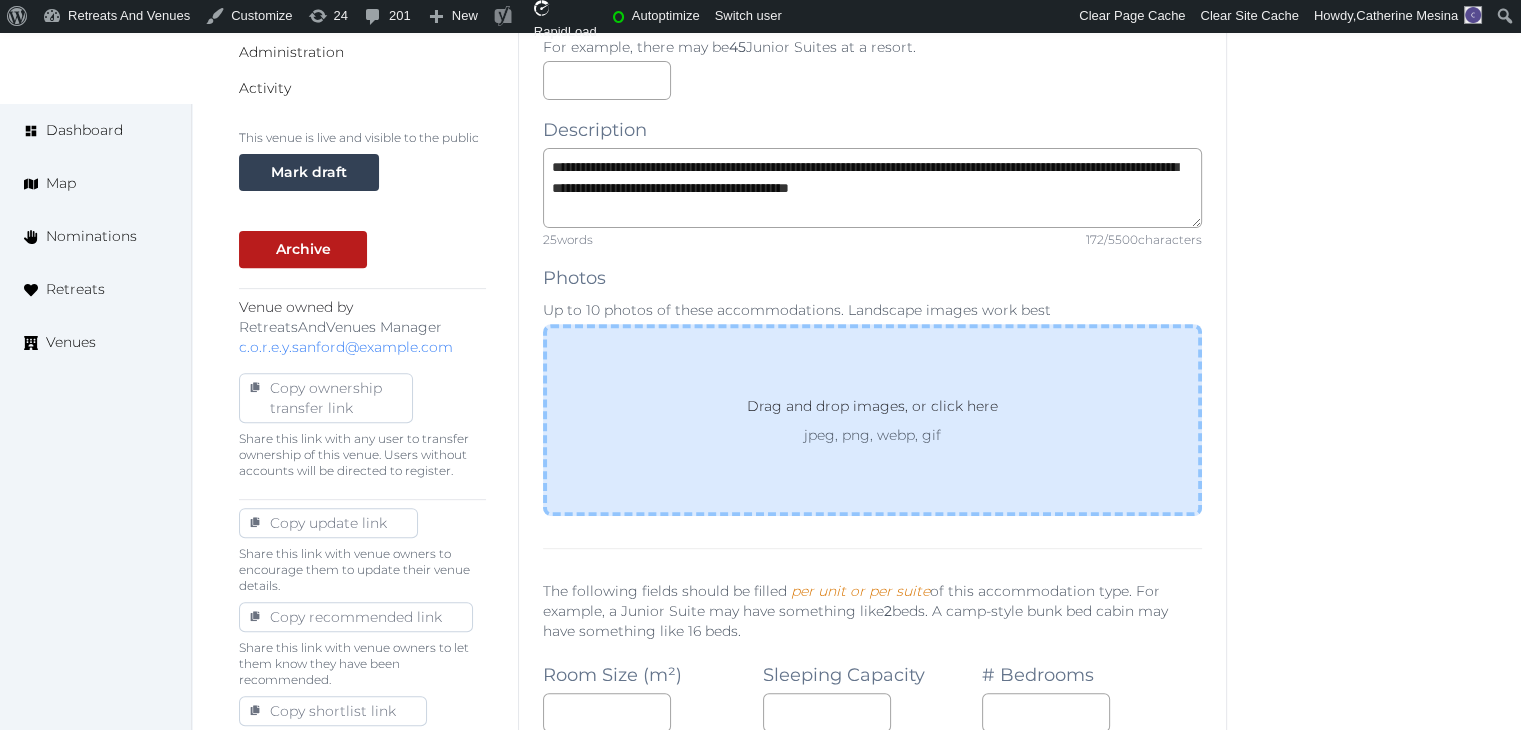 click on "Drag and drop images, or click here" at bounding box center (872, 410) 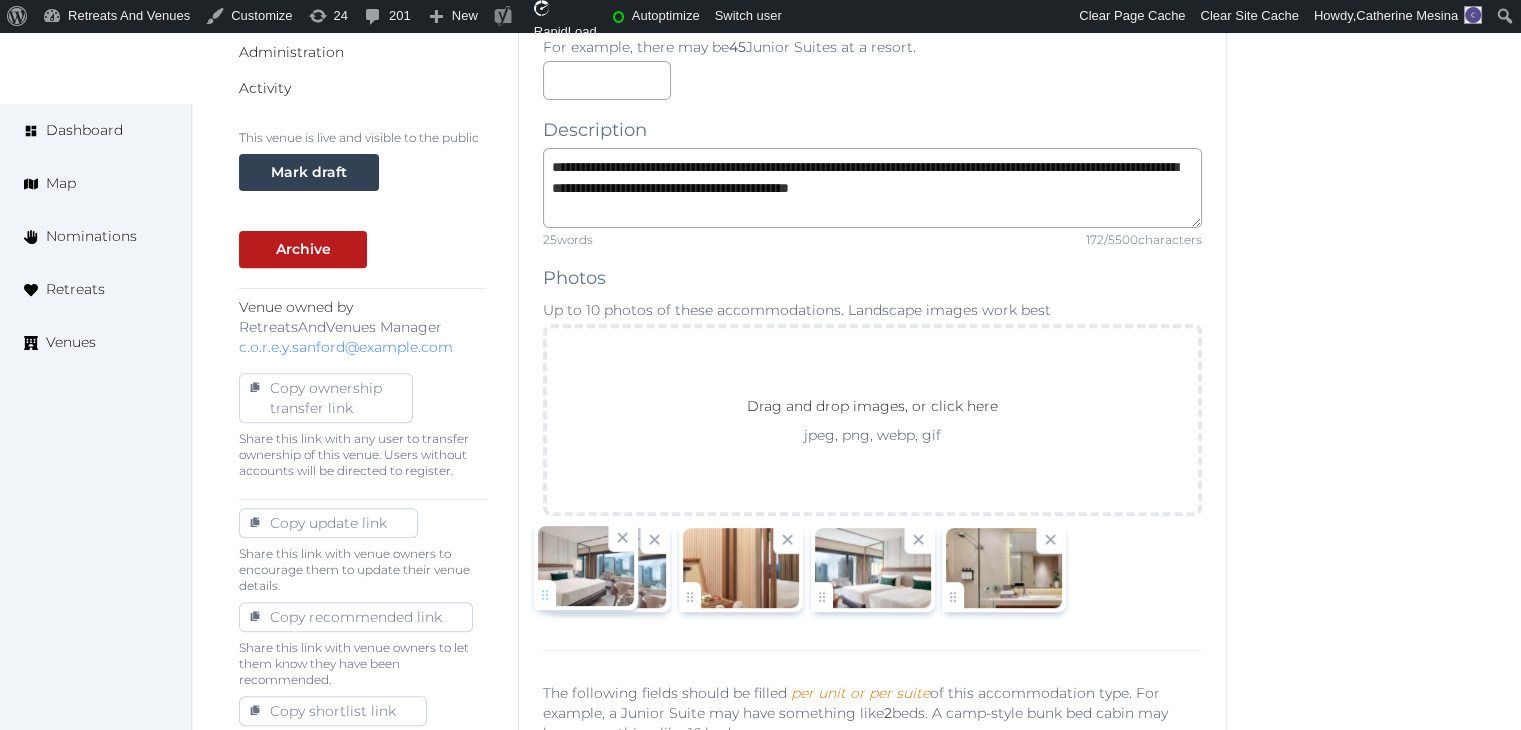 drag, startPoint x: 822, startPoint y: 597, endPoint x: 542, endPoint y: 594, distance: 280.01608 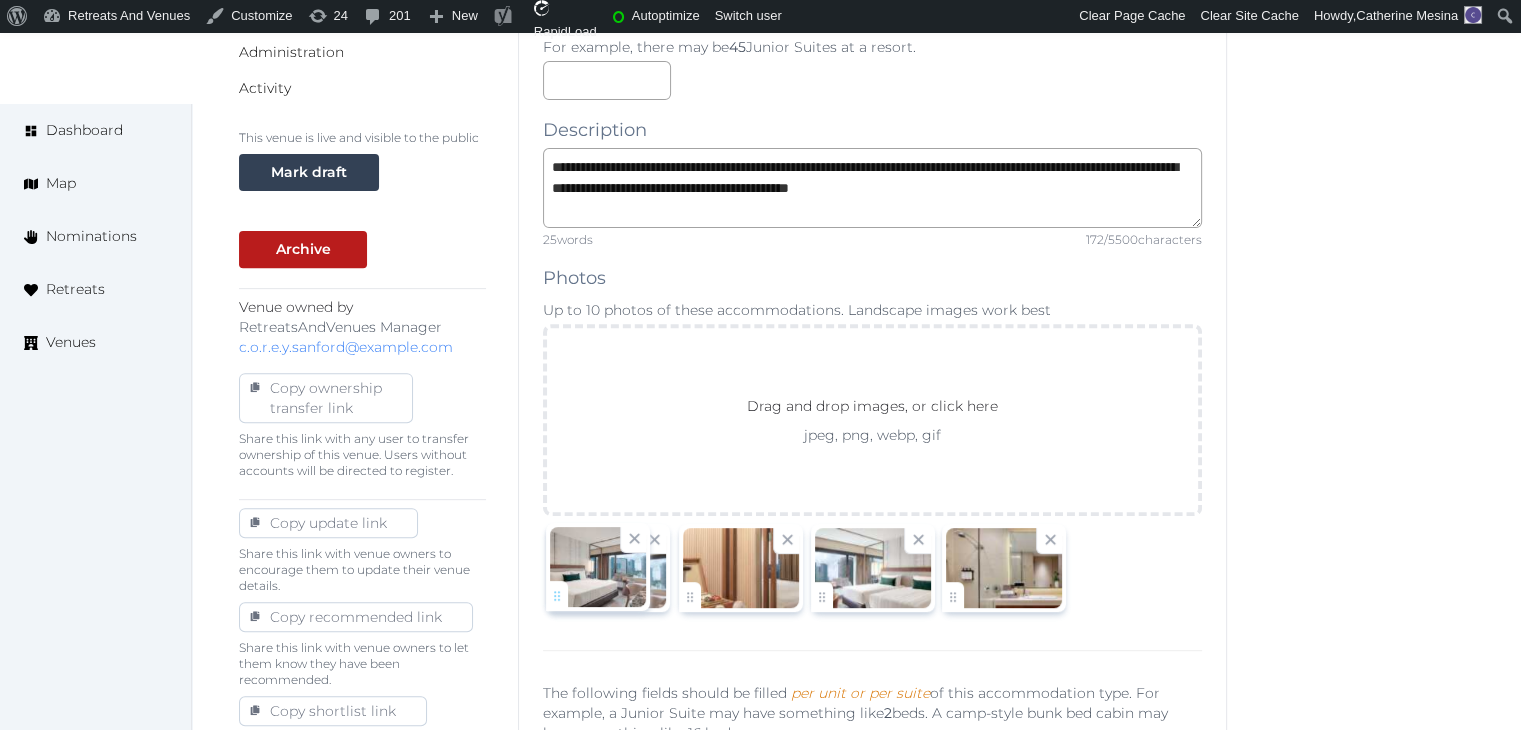 click on "Catherine Mesina   Account My Venue Listings My Retreats Logout      Dashboard Map Nominations Retreats Venues Edit venue 24 %  complete Fill out all the fields in your listing to increase its completion percentage.   A higher completion percentage will make your listing more attractive and result in better matches. Pan Pacific Singapore   View  listing   Open    Close CRM Lead Basic details Pricing and policies Retreat spaces Meeting spaces Accommodations Amenities Food and dining Activities and experiences Location Environment Types of retreats Brochures Notes Ownership Administration Activity This venue is live and visible to the public Mark draft Archive Venue owned by RetreatsAndVenues Manager c.o.r.e.y.sanford@retreatsandvenues.com Copy ownership transfer link Share this link with any user to transfer ownership of this venue. Users without accounts will be directed to register. Copy update link Copy recommended link Number of beds ***" at bounding box center (760, 1126) 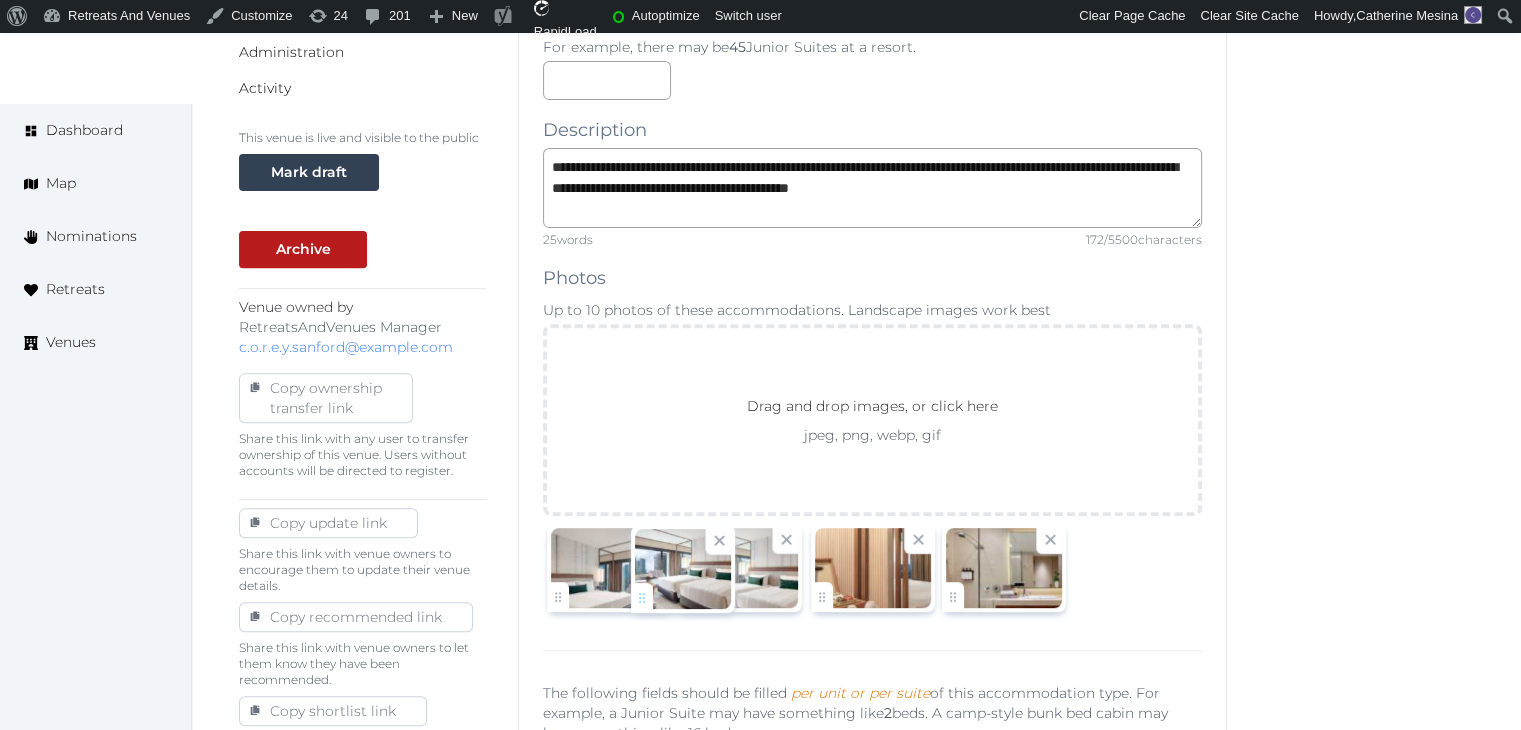 drag, startPoint x: 844, startPoint y: 585, endPoint x: 660, endPoint y: 587, distance: 184.01086 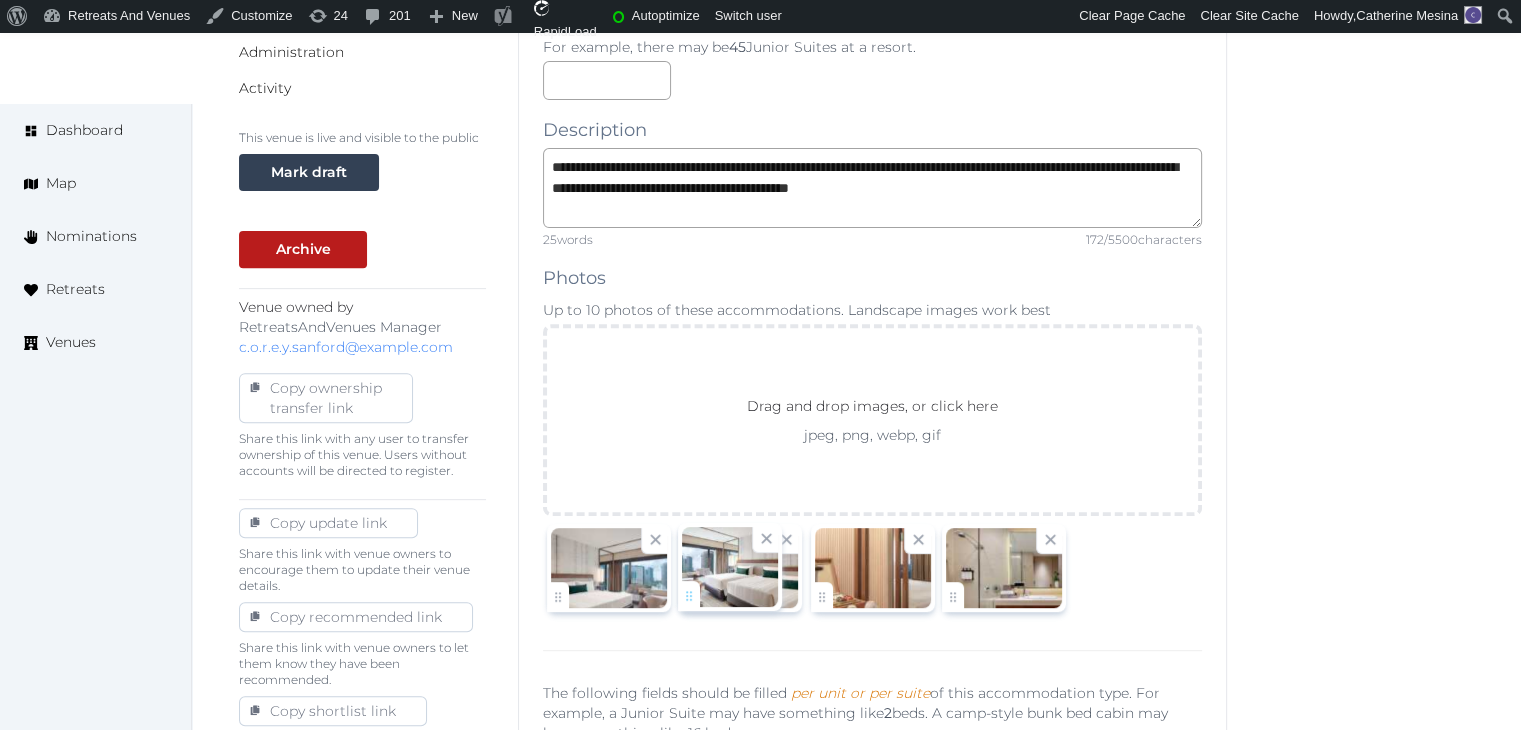 click on "Catherine Mesina   Account My Venue Listings My Retreats Logout      Dashboard Map Nominations Retreats Venues Edit venue 24 %  complete Fill out all the fields in your listing to increase its completion percentage.   A higher completion percentage will make your listing more attractive and result in better matches. Pan Pacific Singapore   View  listing   Open    Close CRM Lead Basic details Pricing and policies Retreat spaces Meeting spaces Accommodations Amenities Food and dining Activities and experiences Location Environment Types of retreats Brochures Notes Ownership Administration Activity This venue is live and visible to the public Mark draft Archive Venue owned by RetreatsAndVenues Manager c.o.r.e.y.sanford@retreatsandvenues.com Copy ownership transfer link Share this link with any user to transfer ownership of this venue. Users without accounts will be directed to register. Copy update link Copy recommended link Number of beds ***" at bounding box center [760, 1126] 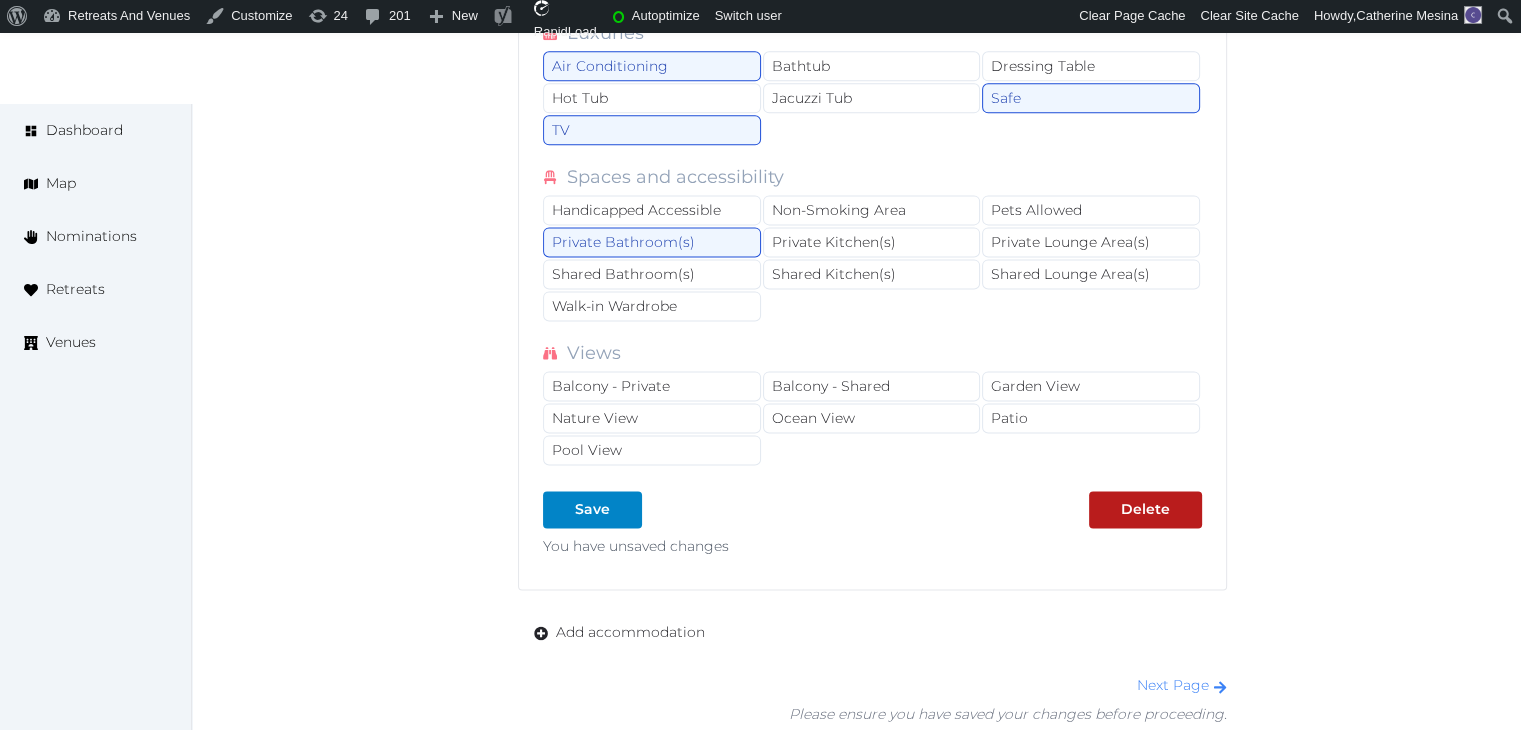 scroll, scrollTop: 2800, scrollLeft: 0, axis: vertical 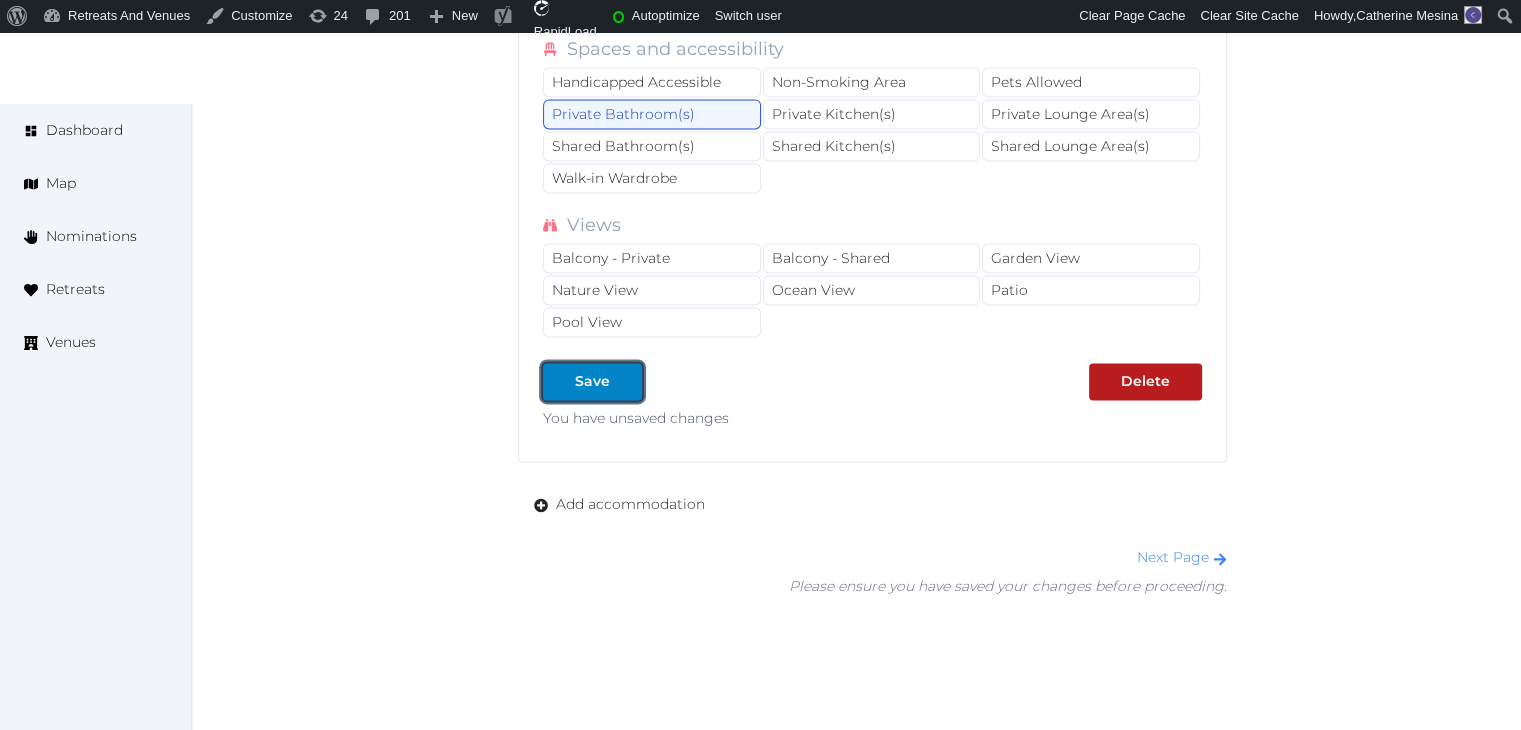 click on "Save" at bounding box center (592, 381) 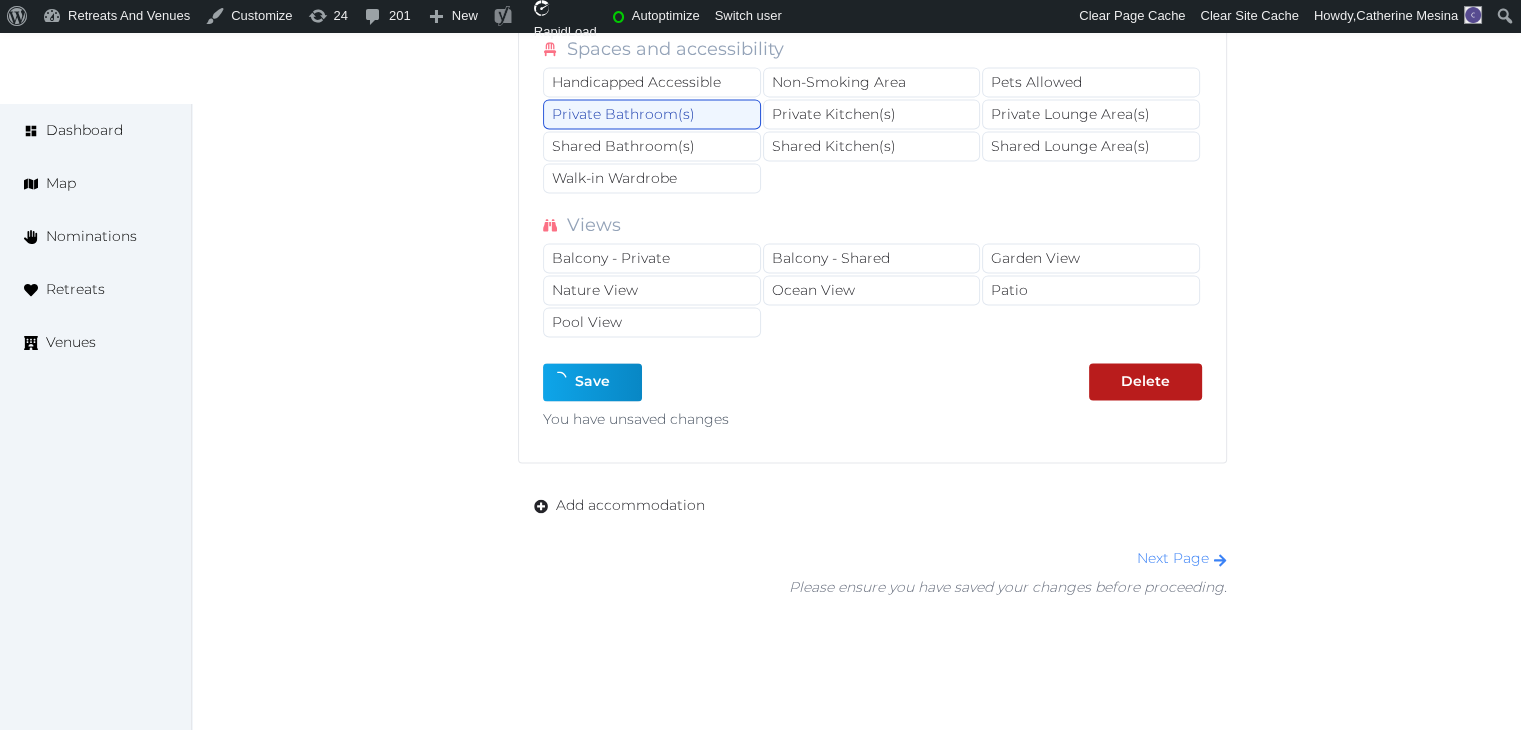 type on "*" 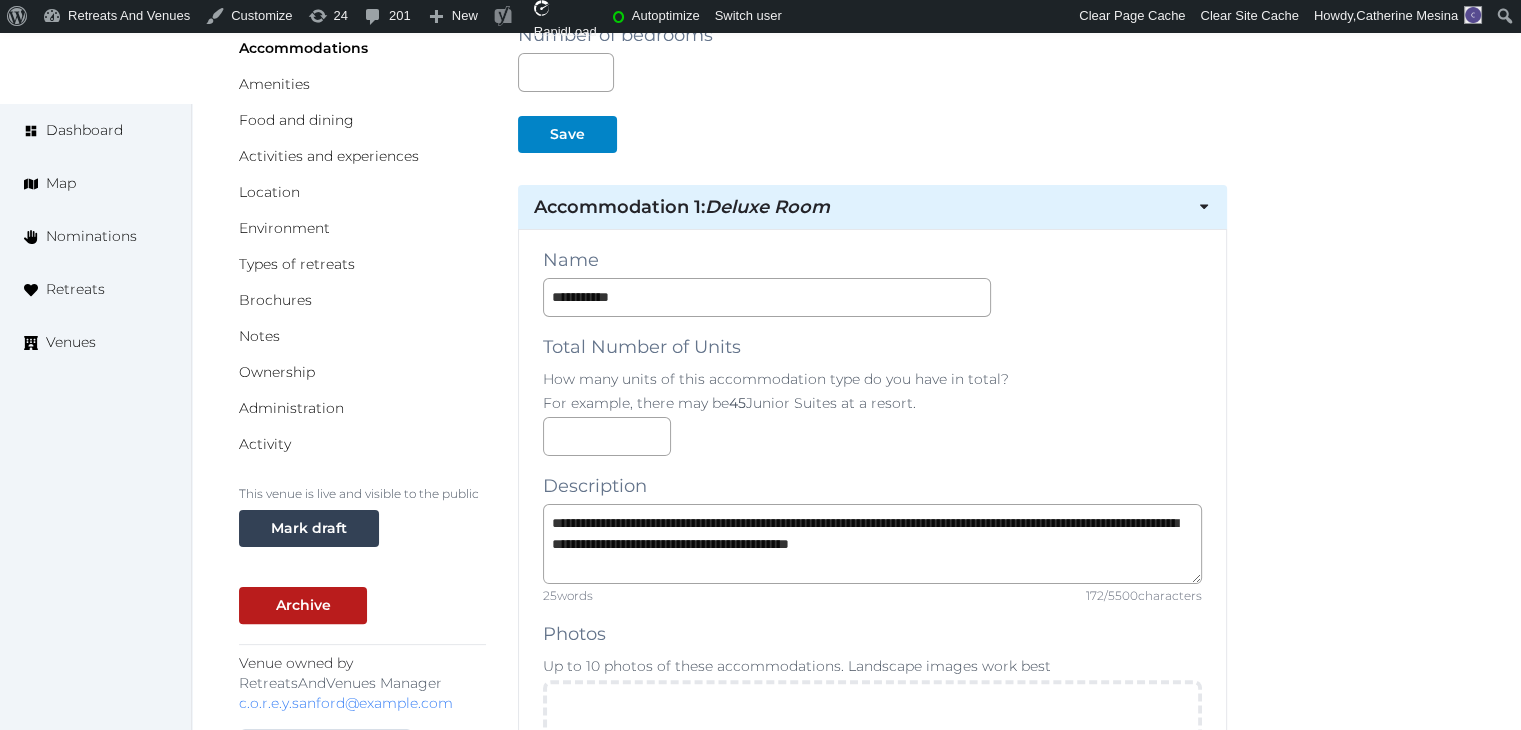 scroll, scrollTop: 0, scrollLeft: 0, axis: both 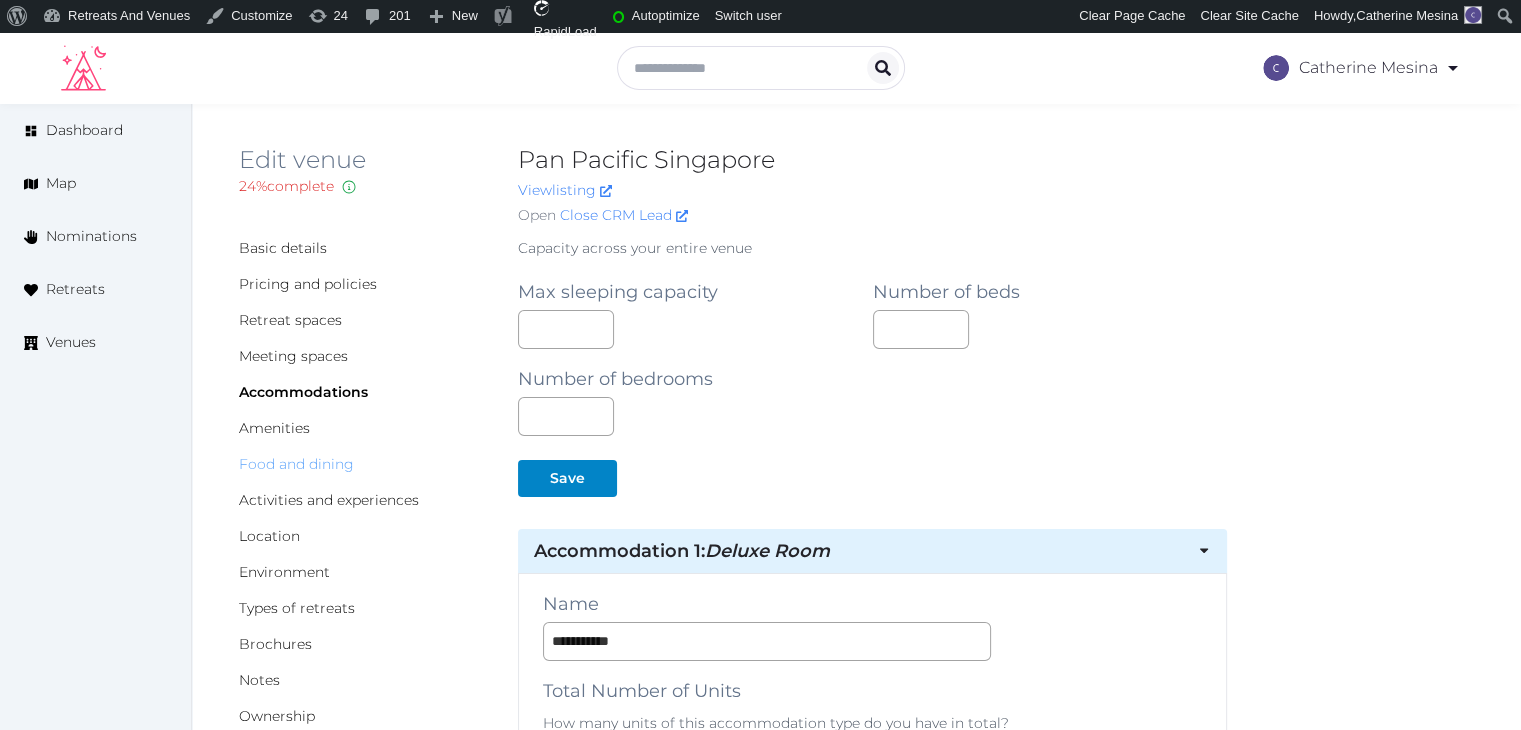 click on "Food and dining" at bounding box center (296, 464) 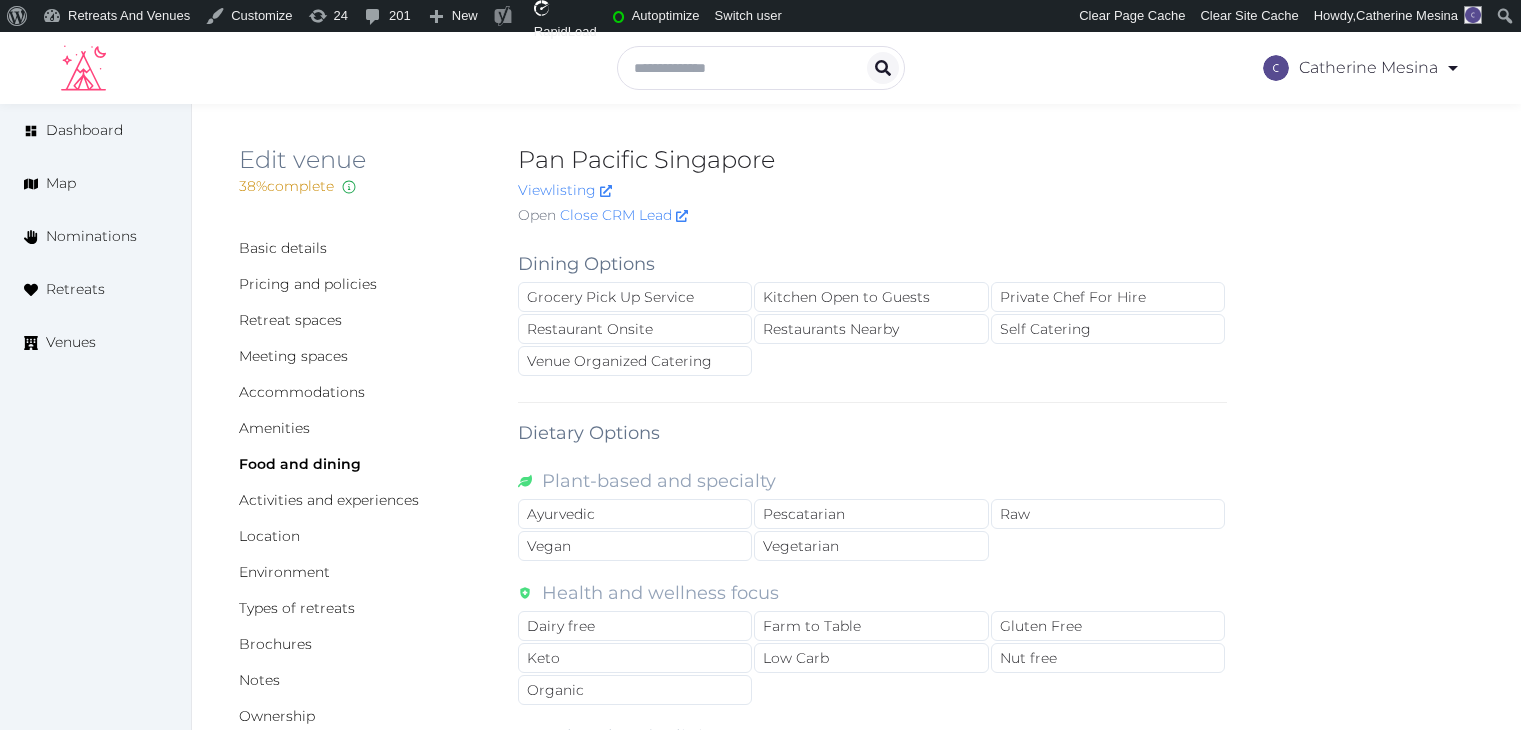 scroll, scrollTop: 0, scrollLeft: 0, axis: both 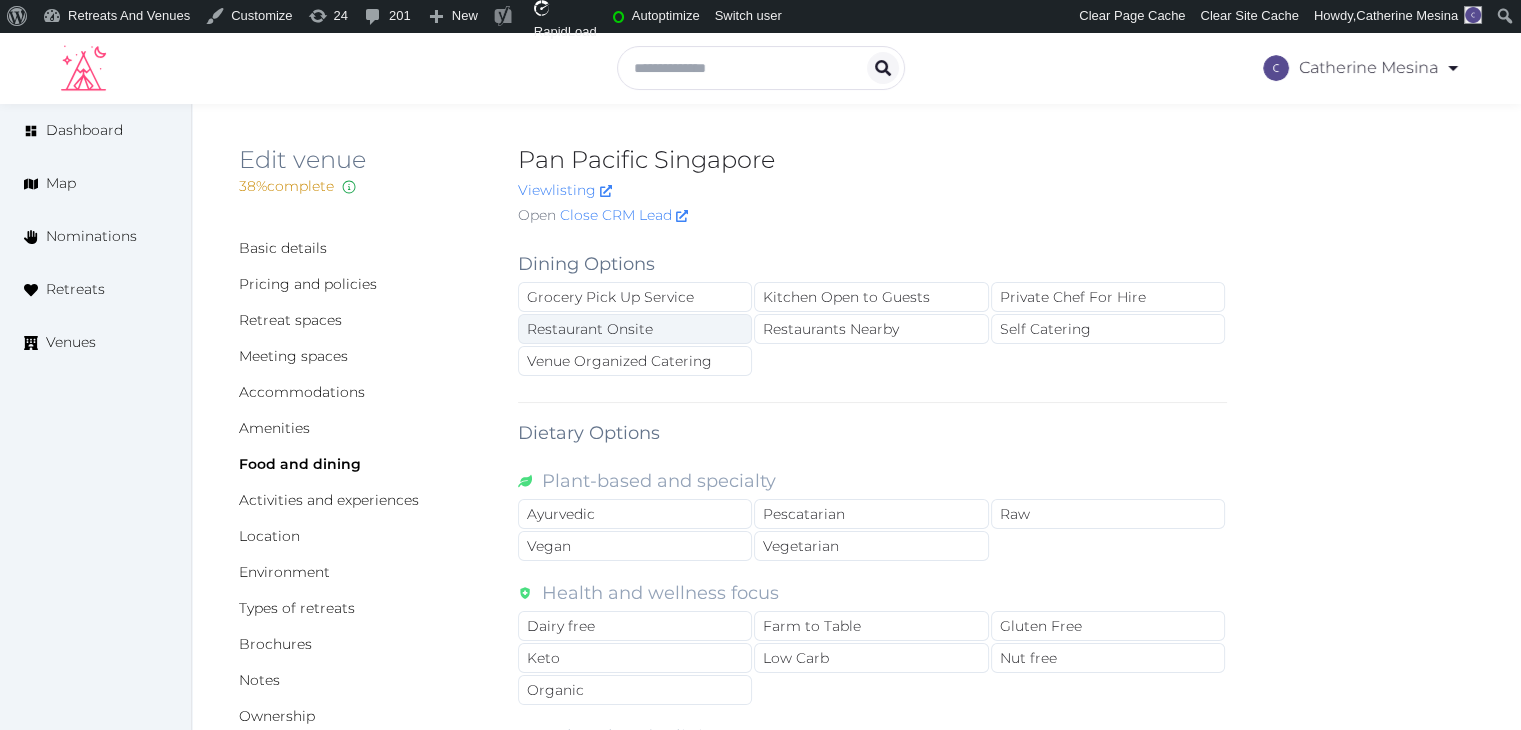 click on "Restaurant Onsite" at bounding box center [635, 329] 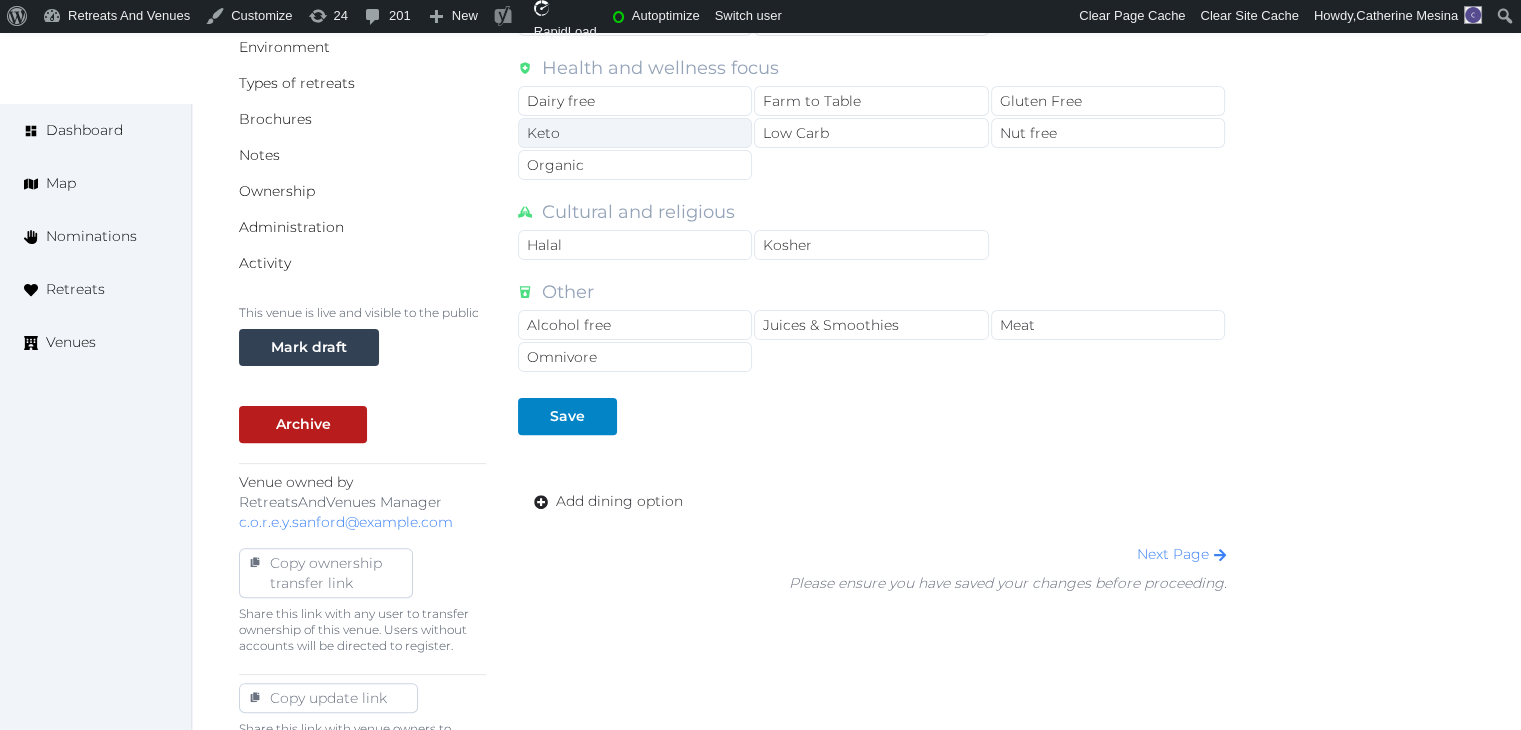 scroll, scrollTop: 600, scrollLeft: 0, axis: vertical 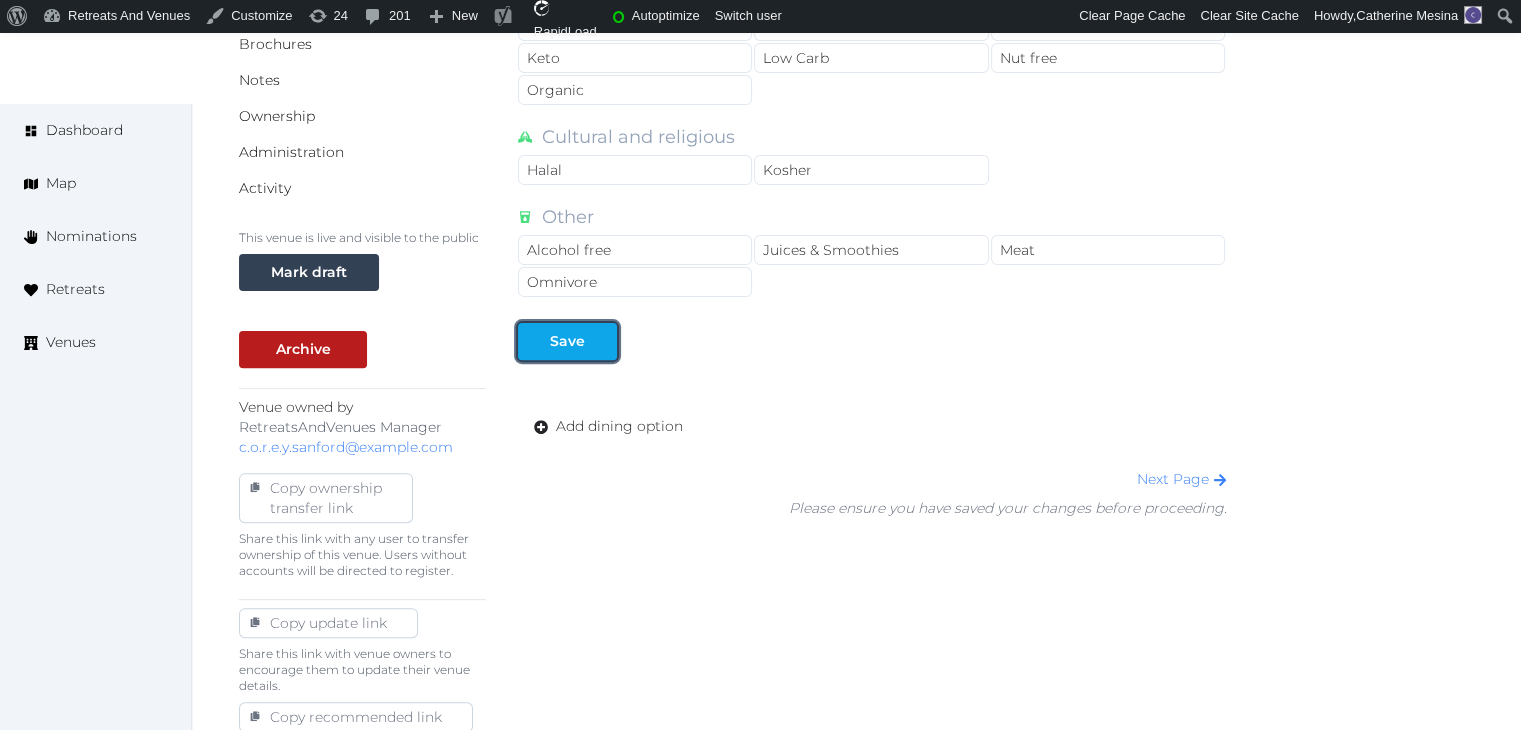 drag, startPoint x: 600, startPoint y: 327, endPoint x: 663, endPoint y: 437, distance: 126.76356 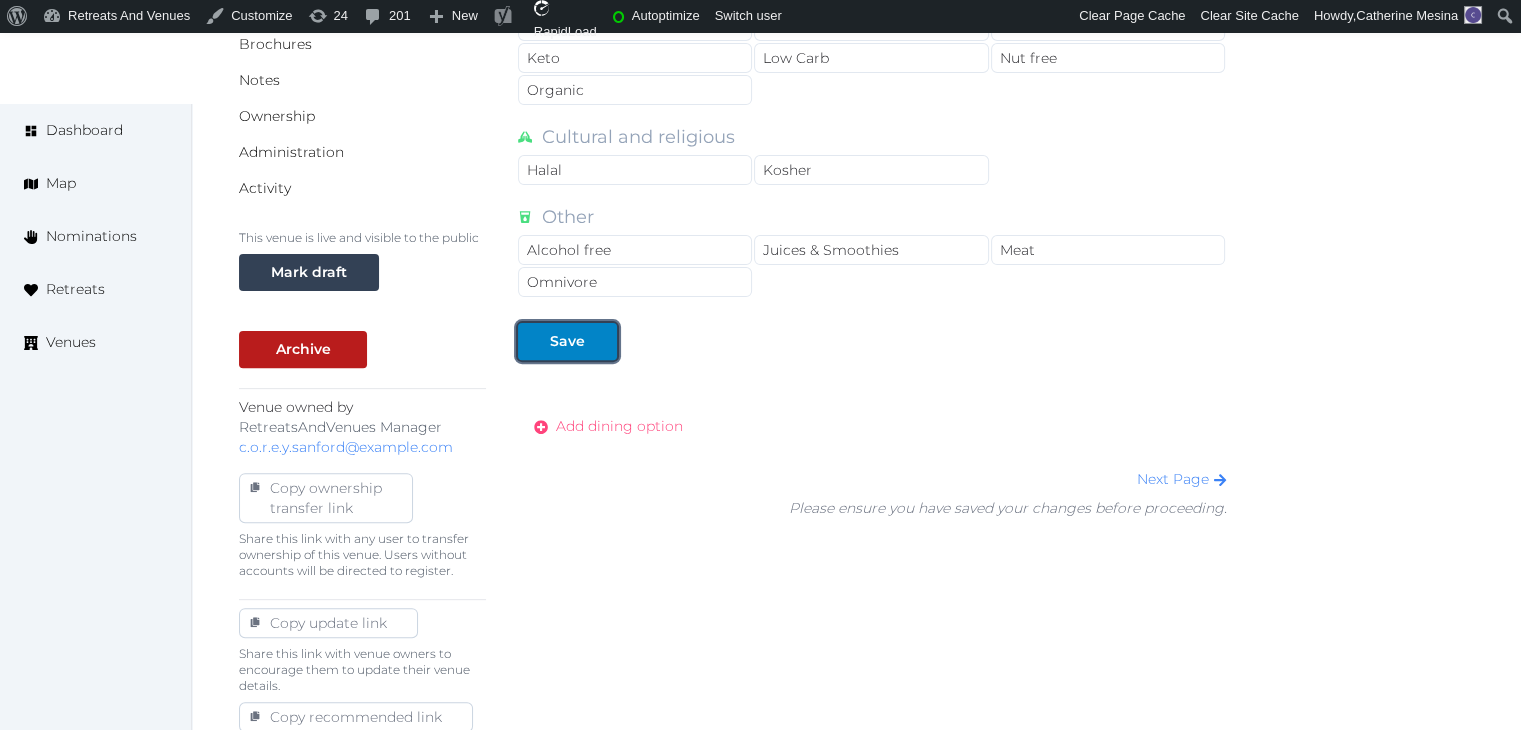 click at bounding box center [601, 341] 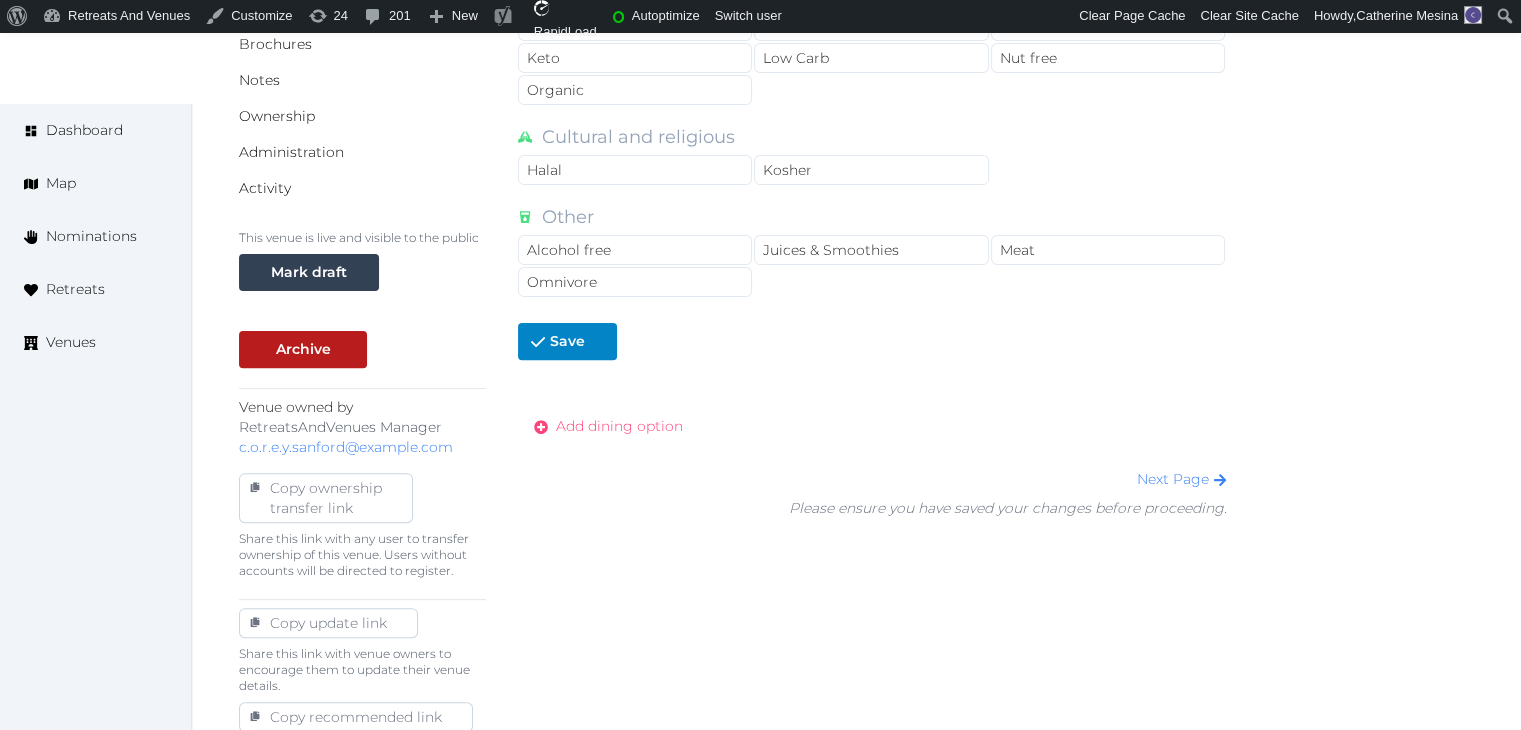 click on "Add dining option" at bounding box center [619, 426] 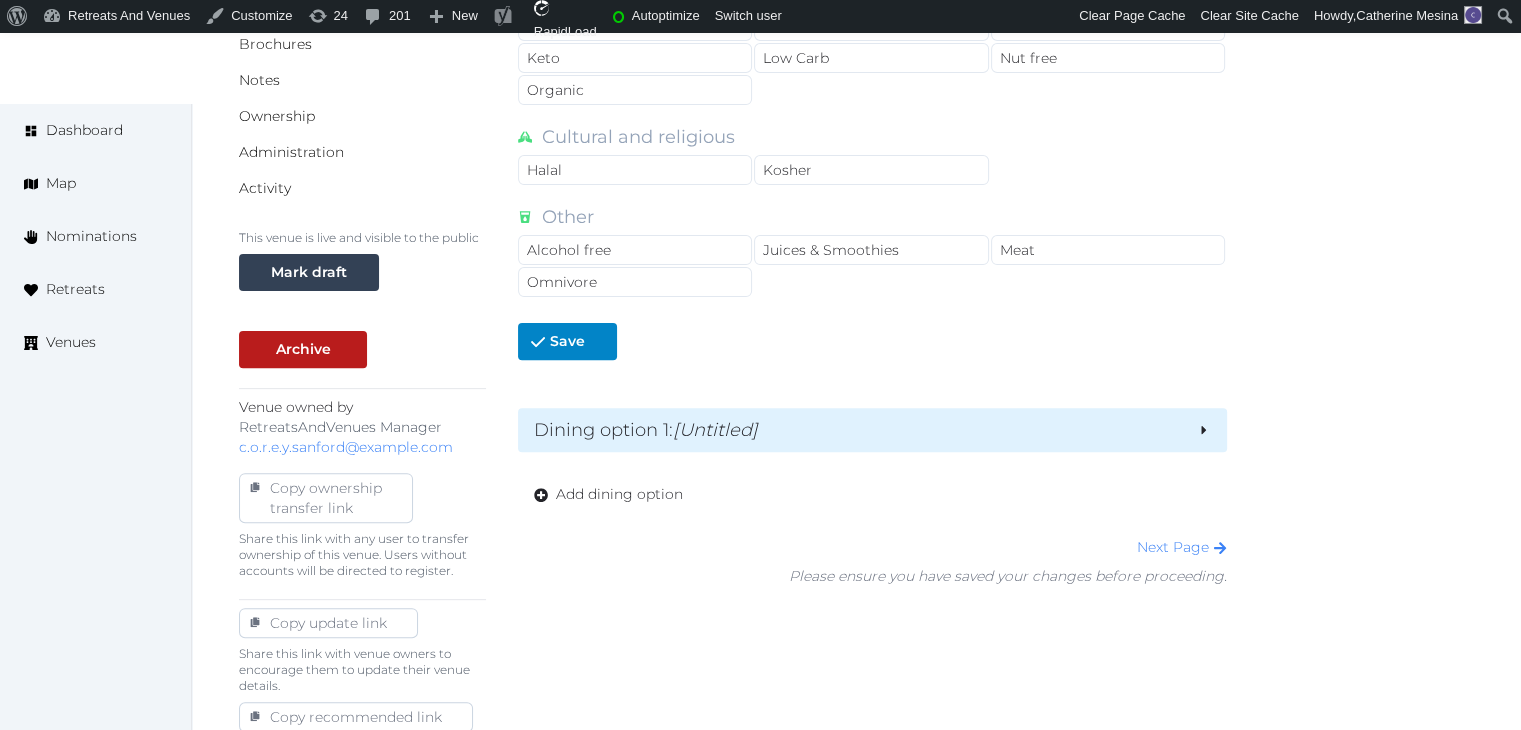 click on "[Untitled]" at bounding box center (715, 430) 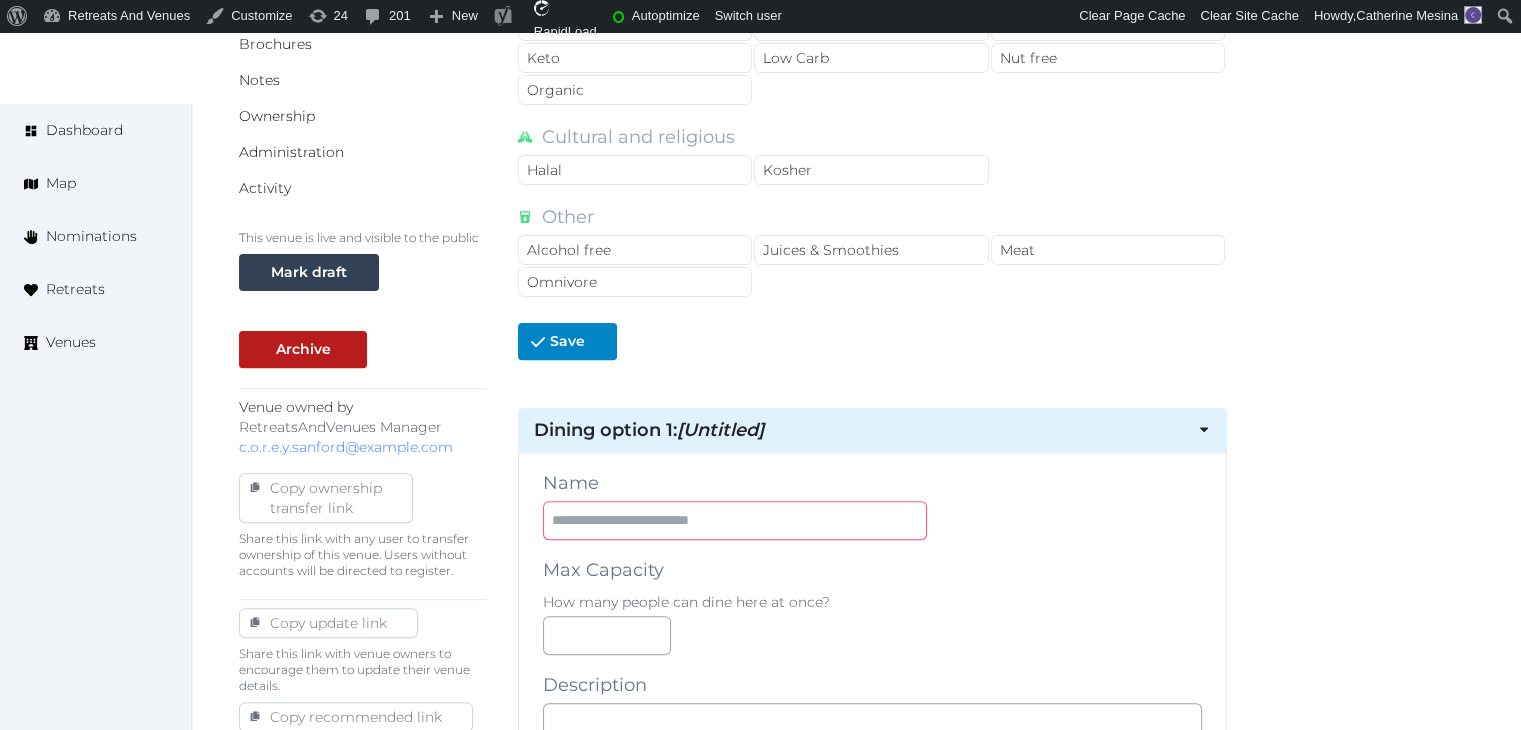 click at bounding box center (735, 520) 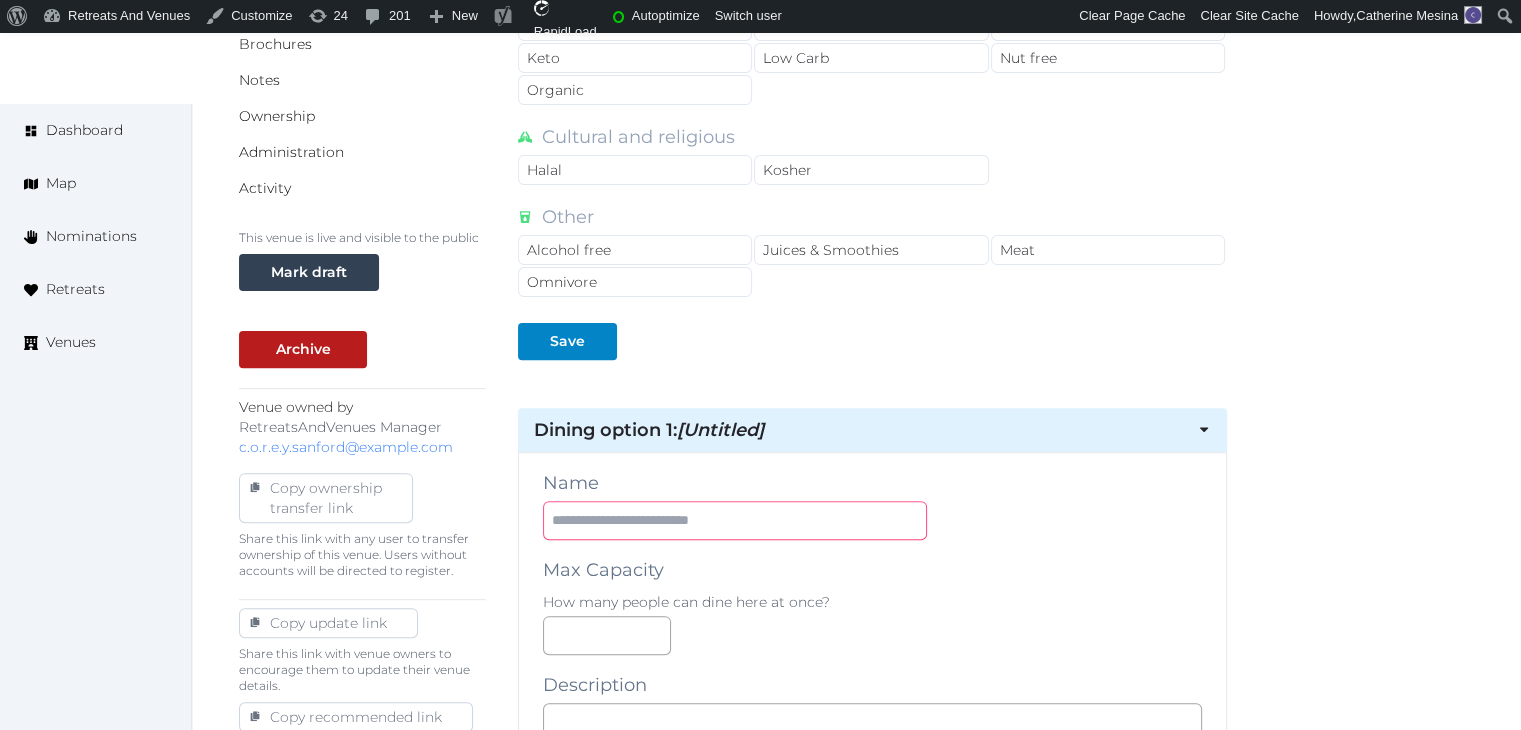 paste on "**********" 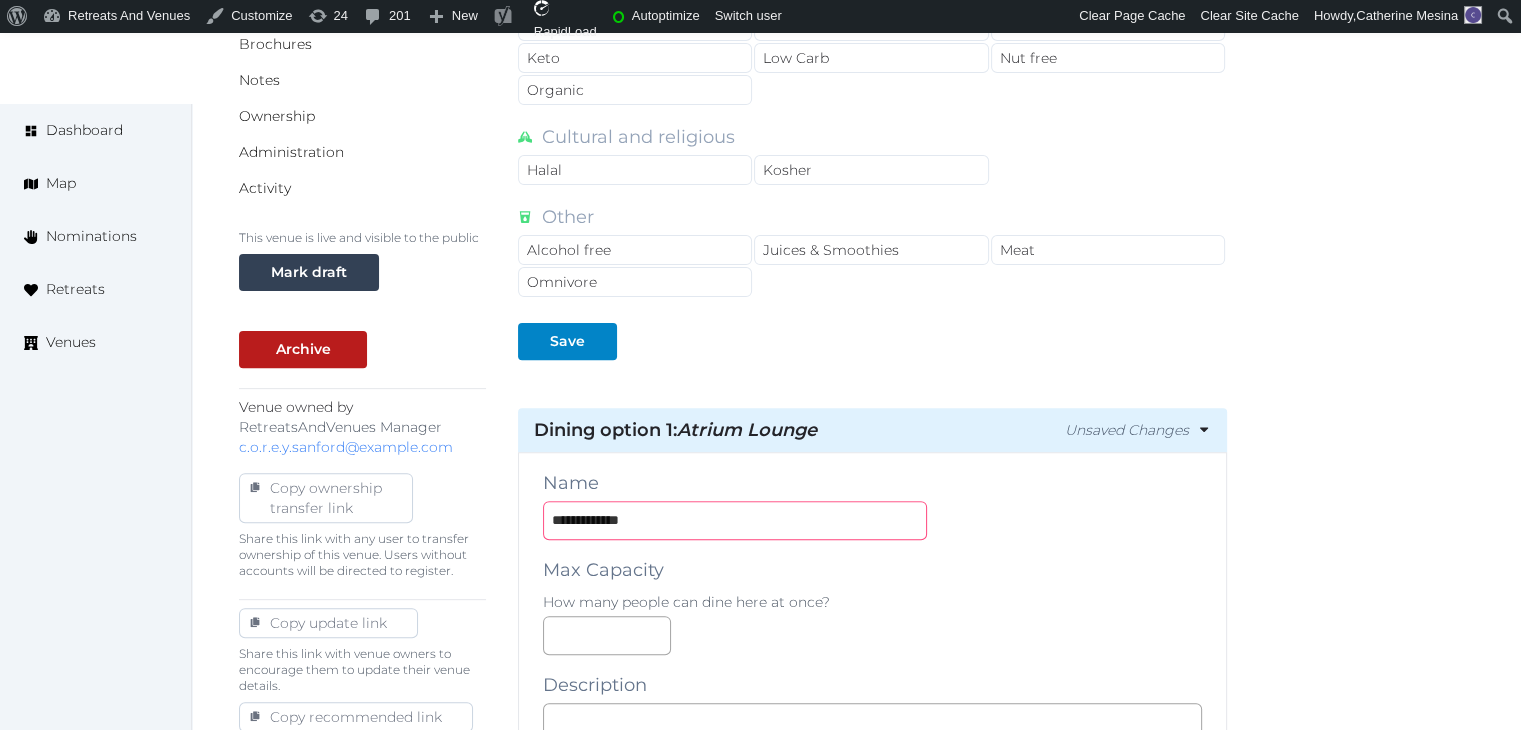 type on "**********" 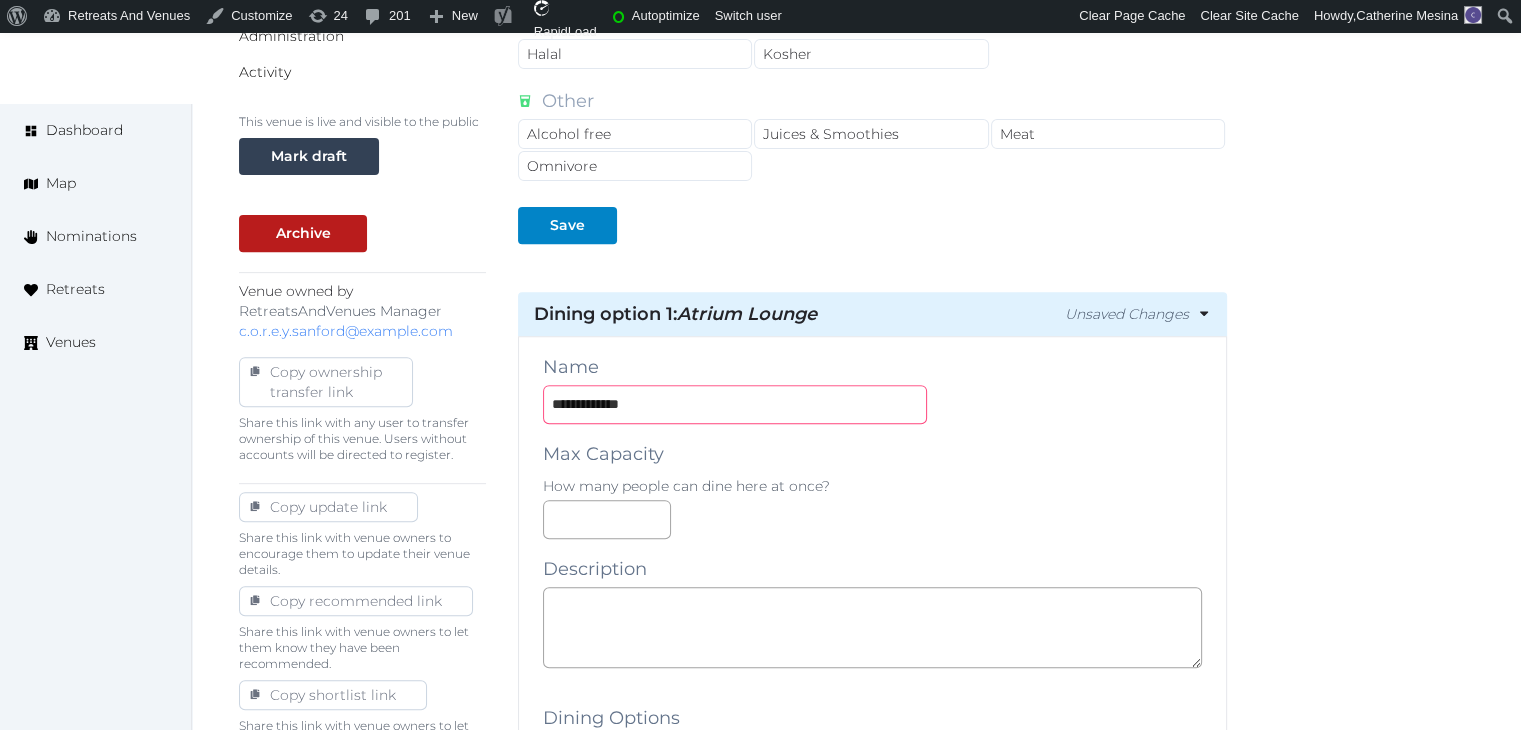 scroll, scrollTop: 800, scrollLeft: 0, axis: vertical 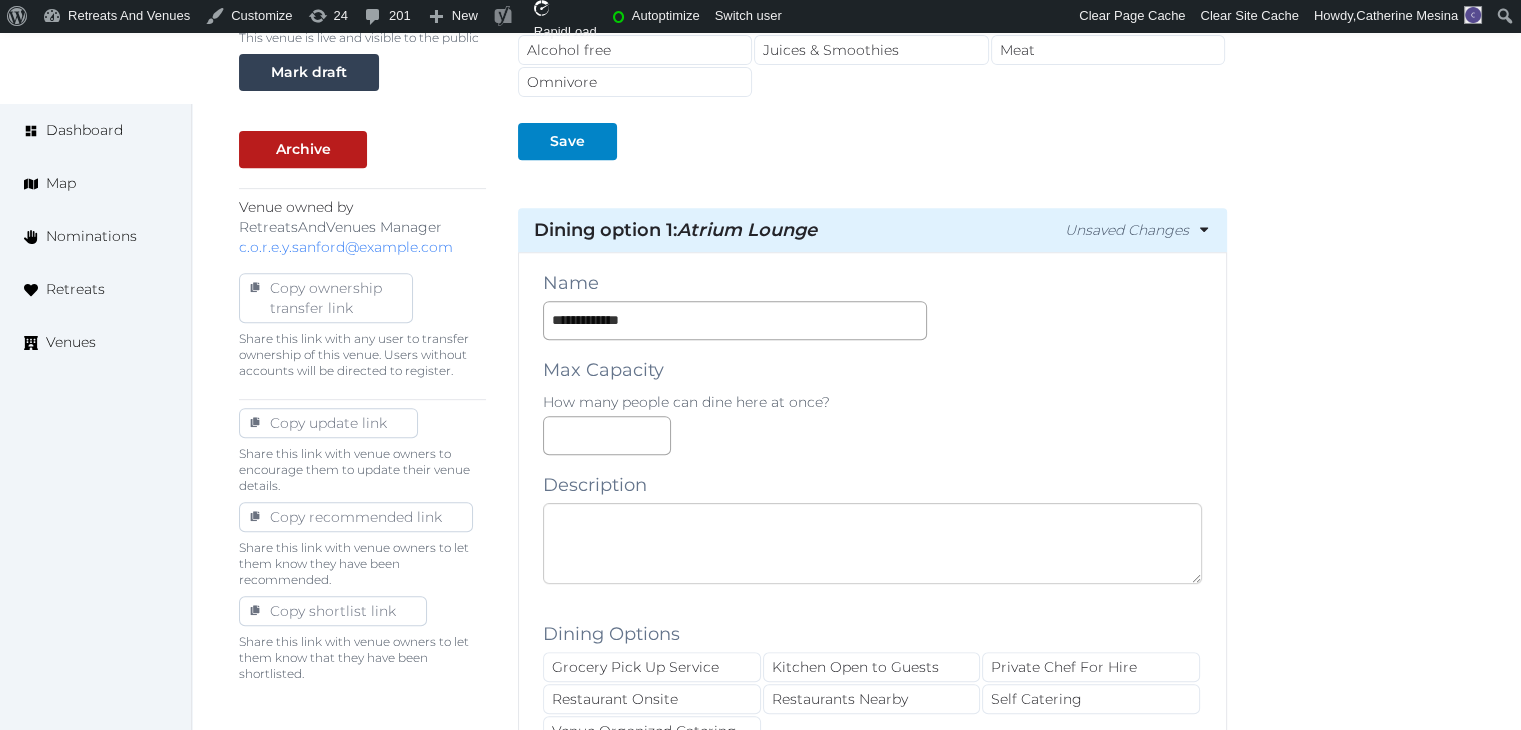 click at bounding box center [872, 543] 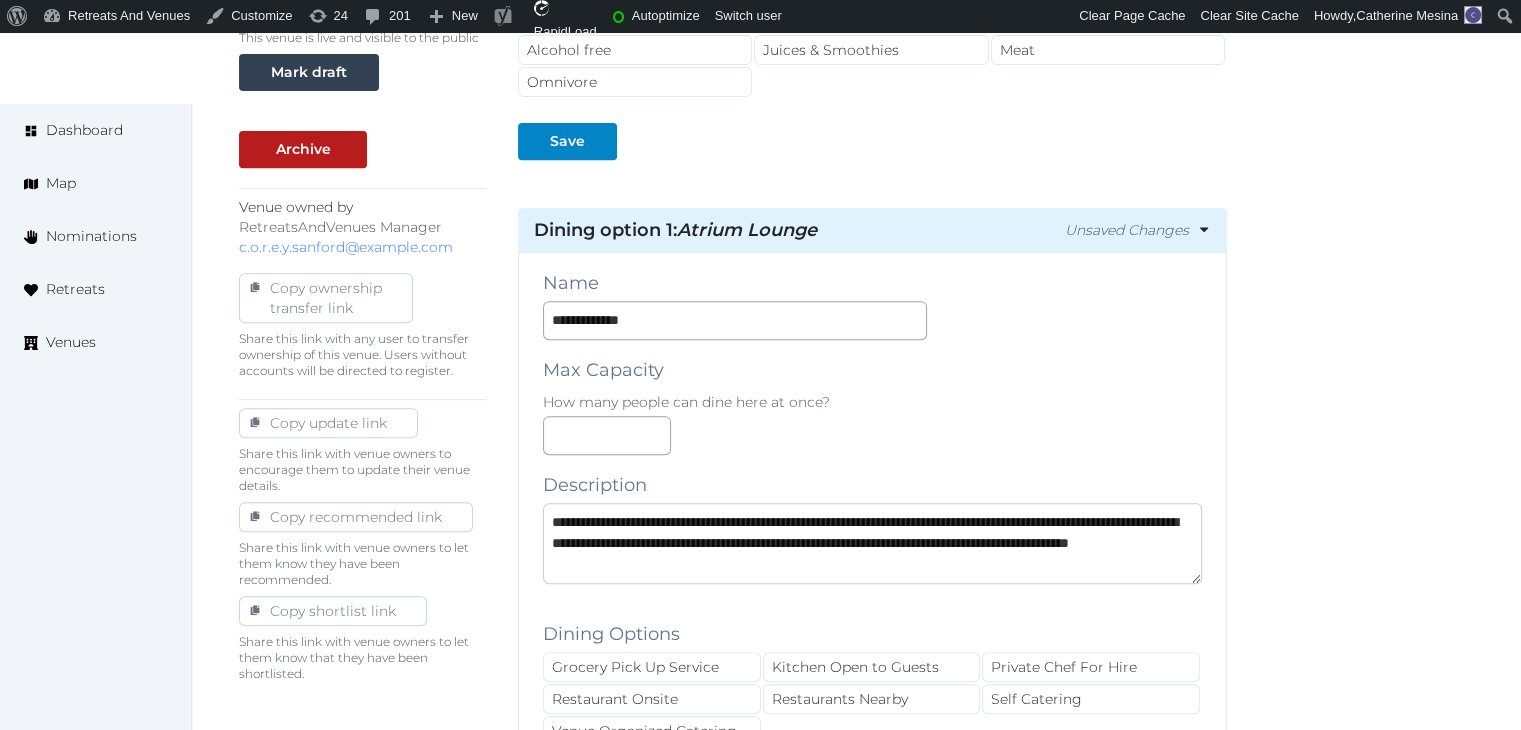 scroll, scrollTop: 32, scrollLeft: 0, axis: vertical 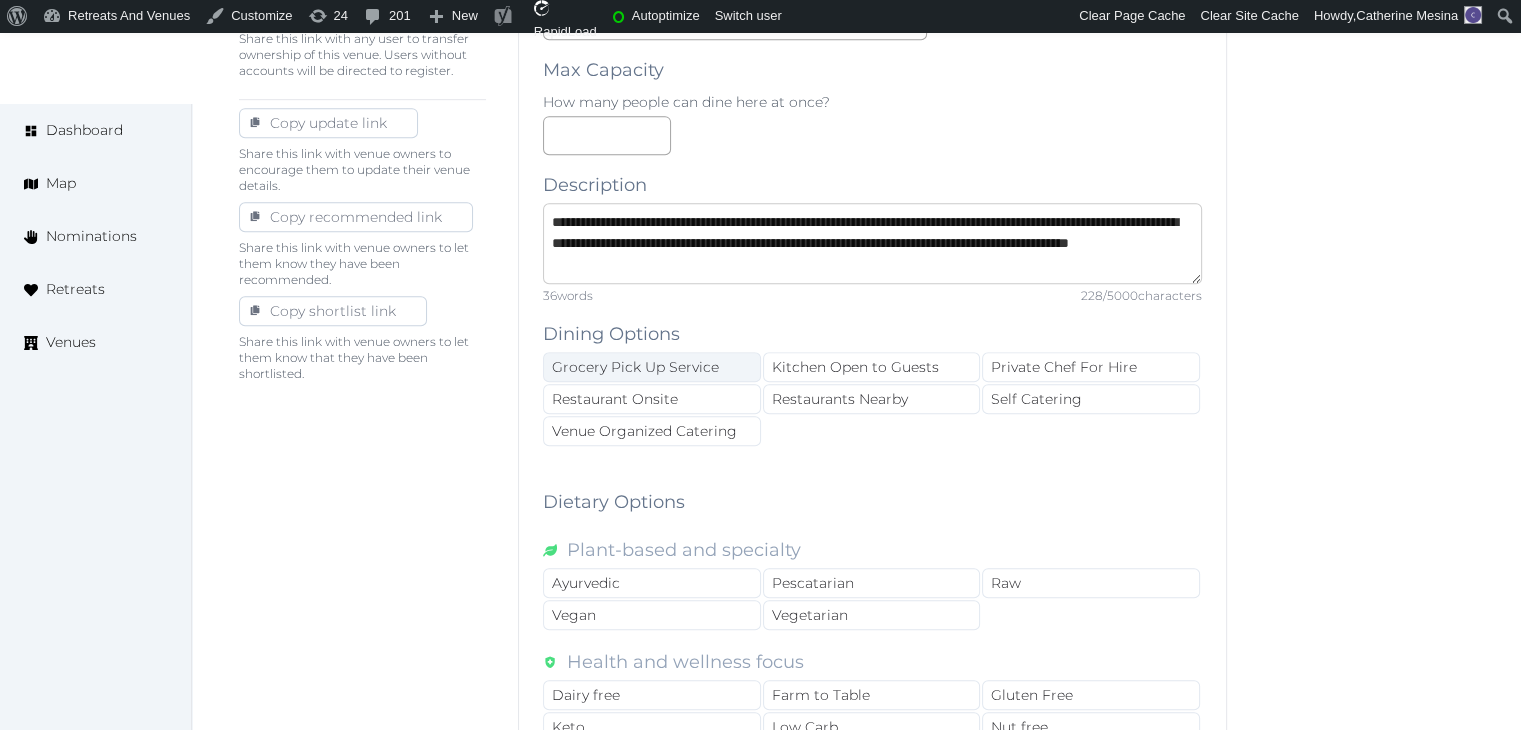 type on "**********" 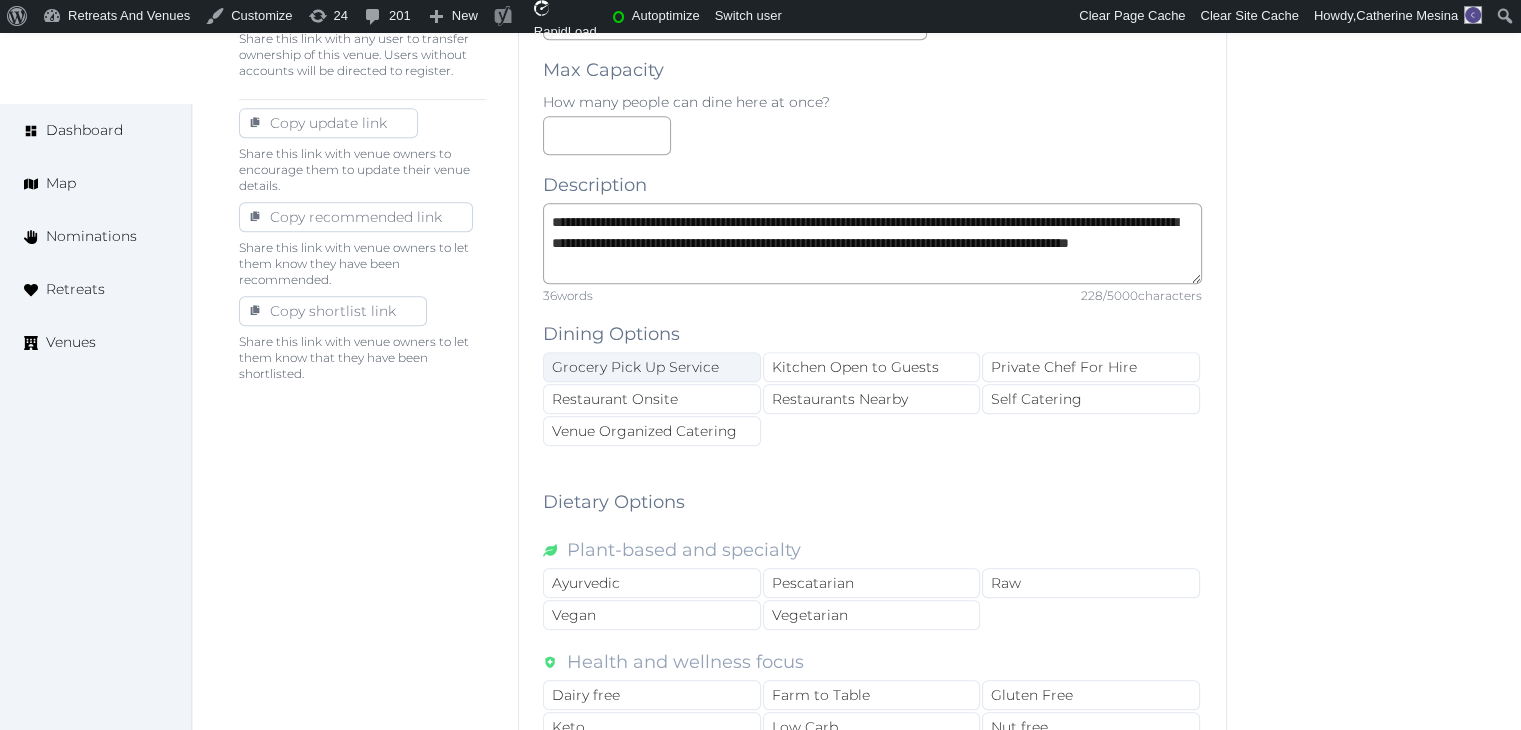 click on "Grocery Pick Up Service" at bounding box center [652, 367] 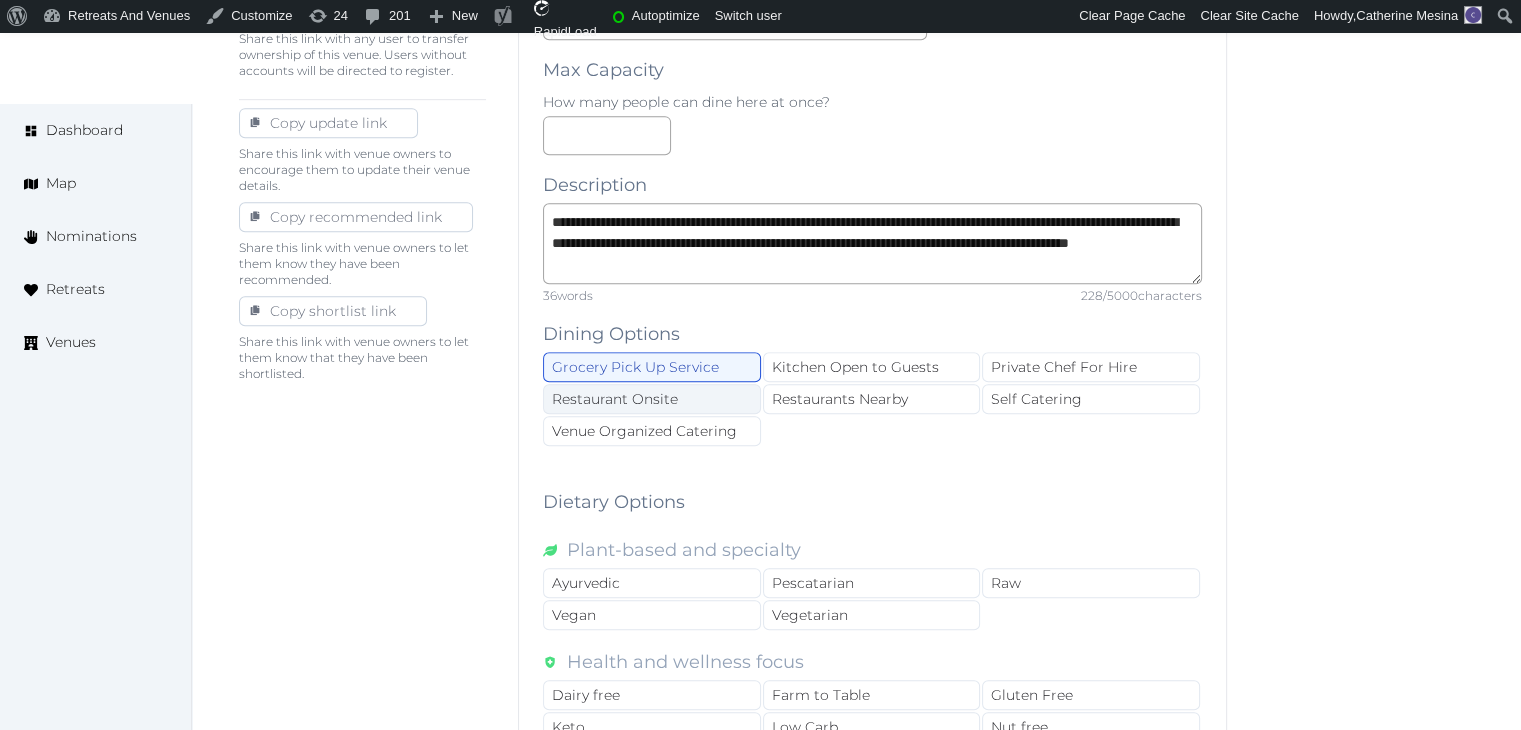 click on "Restaurant Onsite" at bounding box center [652, 399] 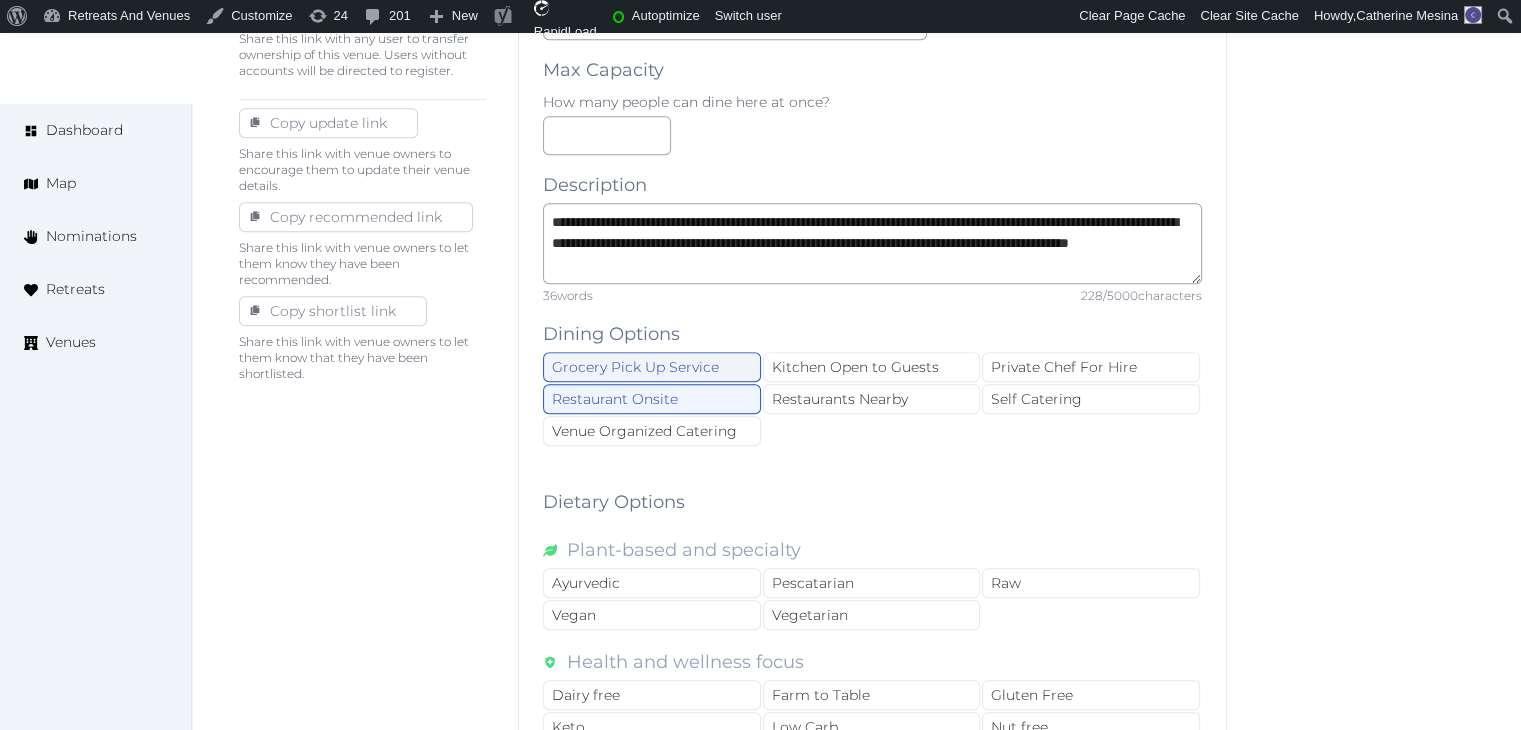 click on "Grocery Pick Up Service" at bounding box center (652, 367) 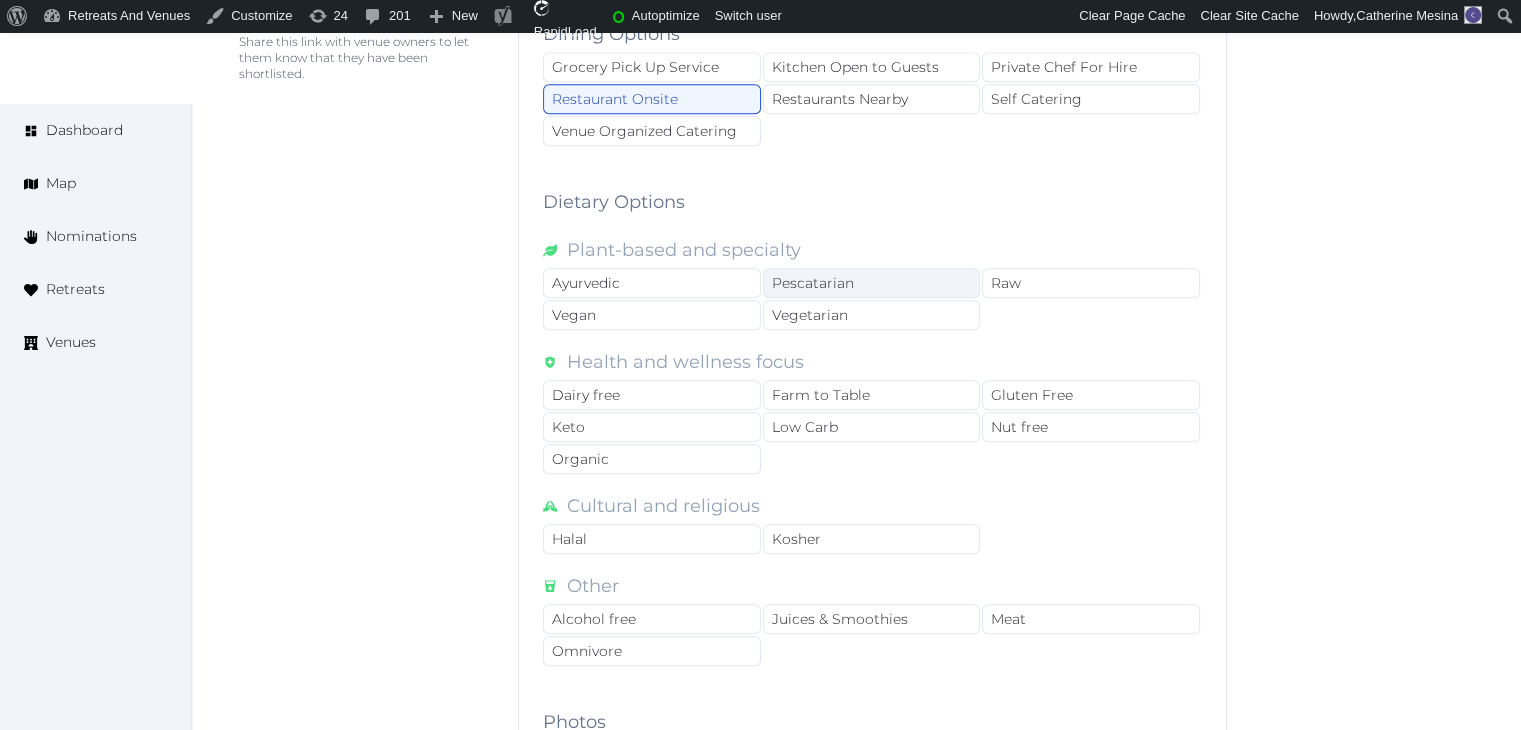 scroll, scrollTop: 1800, scrollLeft: 0, axis: vertical 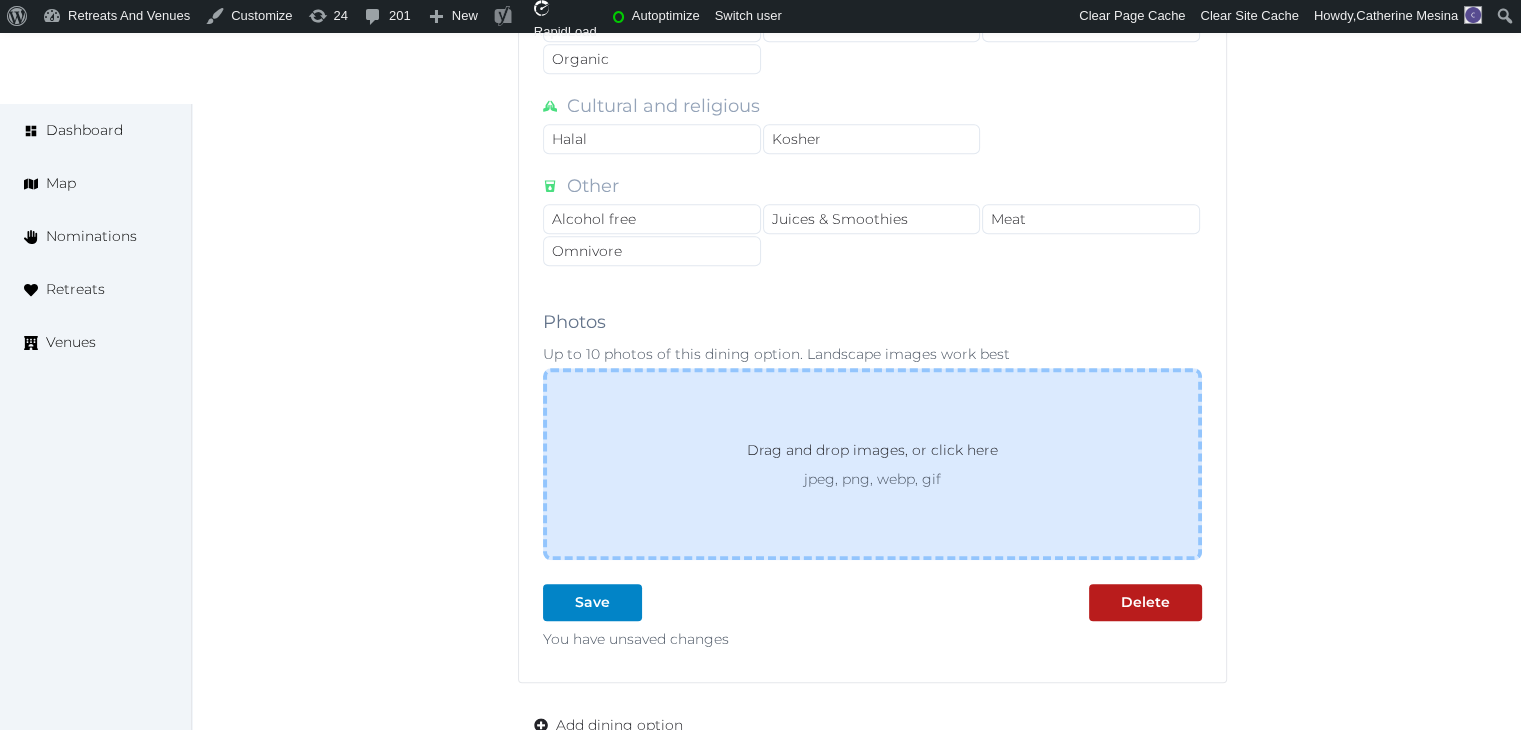 click on "jpeg, png, webp, gif" at bounding box center (872, 479) 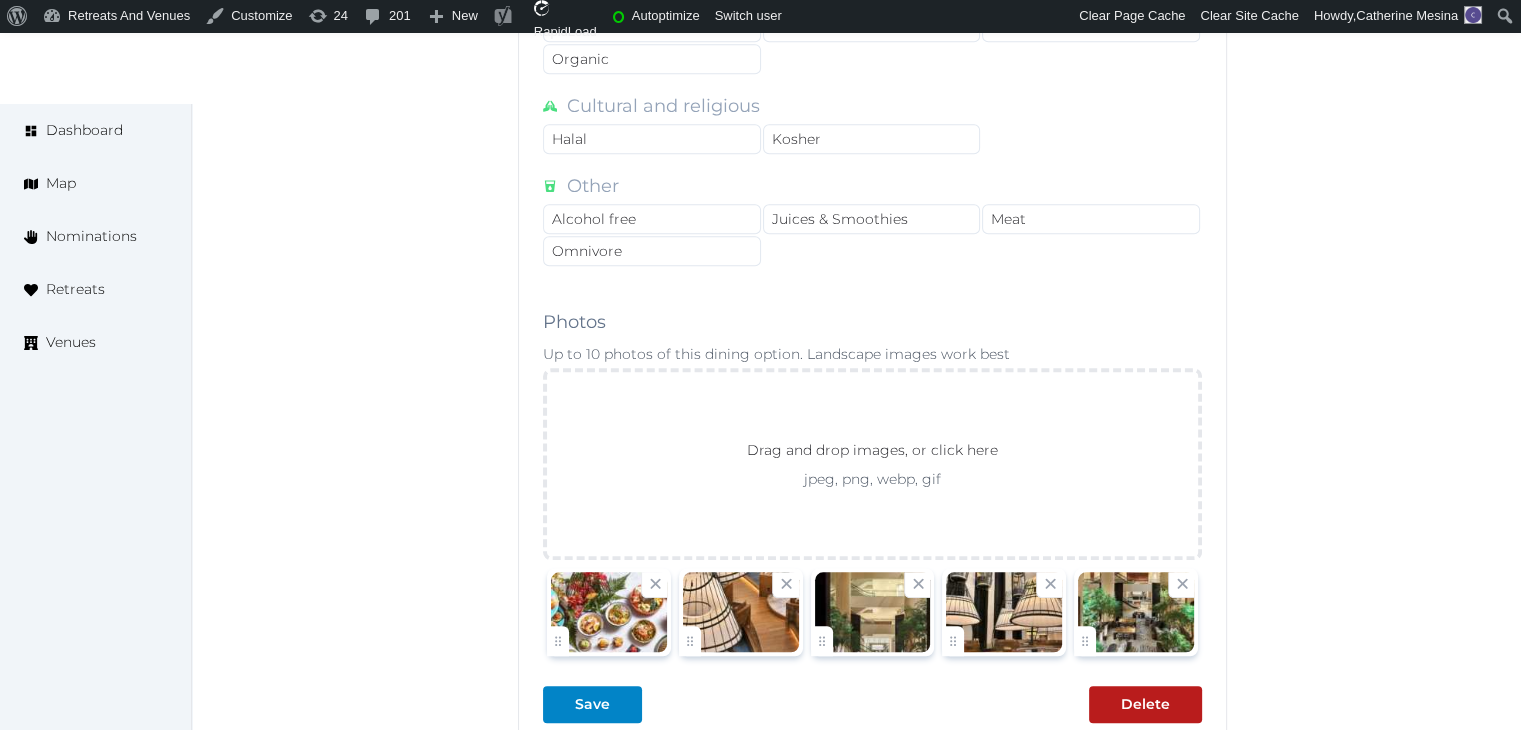 scroll, scrollTop: 2000, scrollLeft: 0, axis: vertical 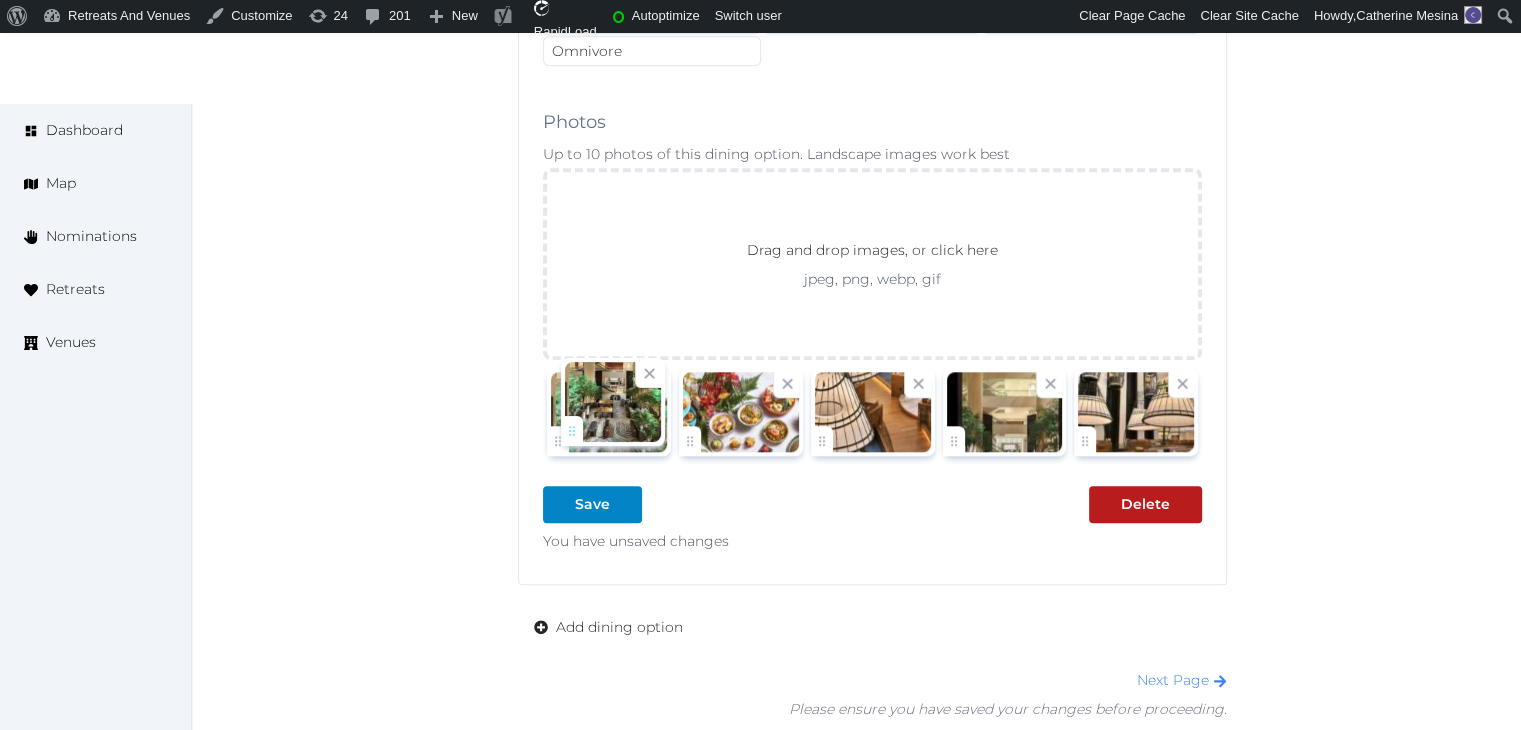 drag, startPoint x: 1089, startPoint y: 426, endPoint x: 576, endPoint y: 426, distance: 513 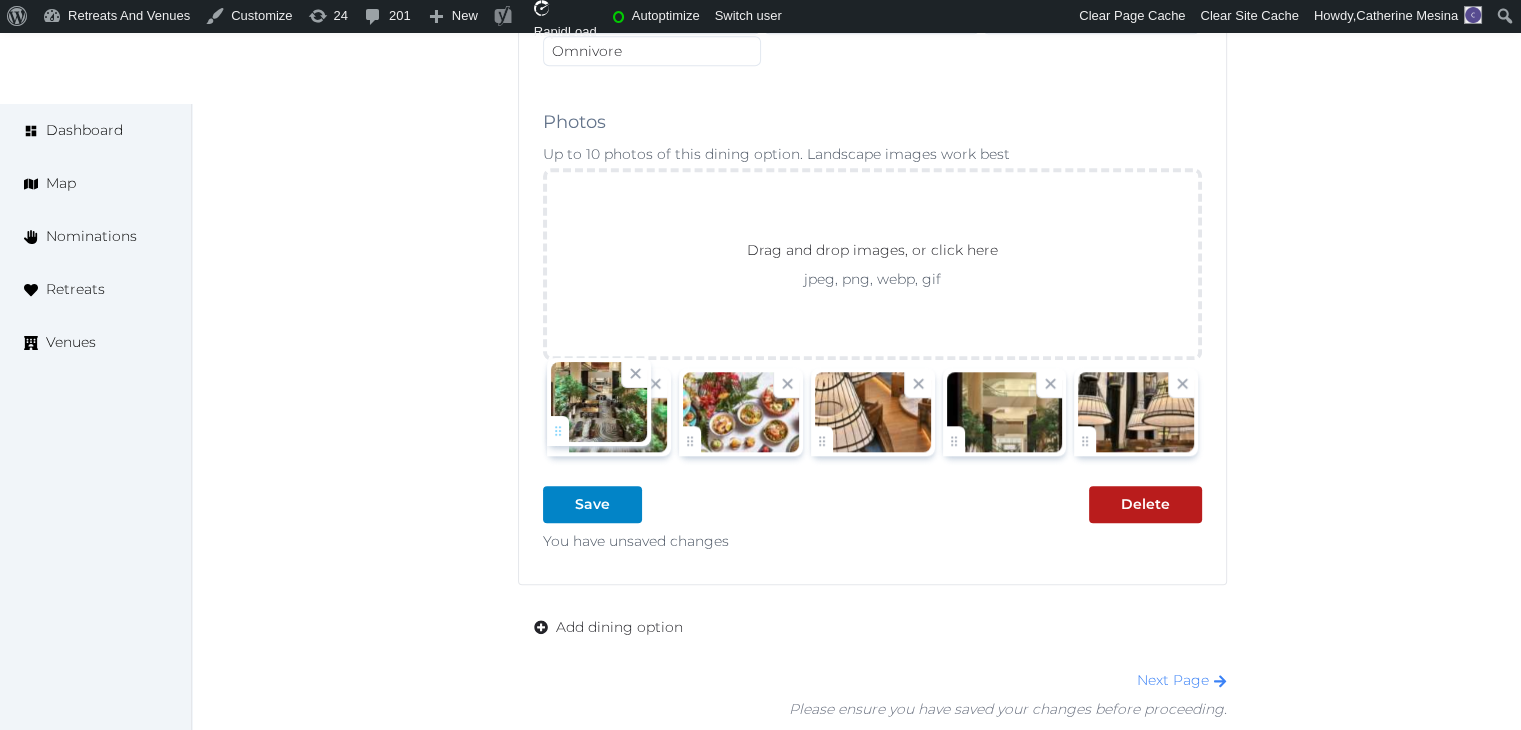 click on "Catherine Mesina   Account My Venue Listings My Retreats Logout      Dashboard Map Nominations Retreats Venues Edit venue 38 %  complete Fill out all the fields in your listing to increase its completion percentage.   A higher completion percentage will make your listing more attractive and result in better matches. Pan Pacific Singapore   View  listing   Open    Close CRM Lead Basic details Pricing and policies Retreat spaces Meeting spaces Accommodations Amenities Food and dining Activities and experiences Location Environment Types of retreats Brochures Notes Ownership Administration Activity This venue is live and visible to the public Mark draft Archive Venue owned by RetreatsAndVenues Manager c.o.r.e.y.sanford@retreatsandvenues.com Copy ownership transfer link Share this link with any user to transfer ownership of this venue. Users without accounts will be directed to register. Copy update link Copy recommended link Dining Options Raw" at bounding box center [760, -512] 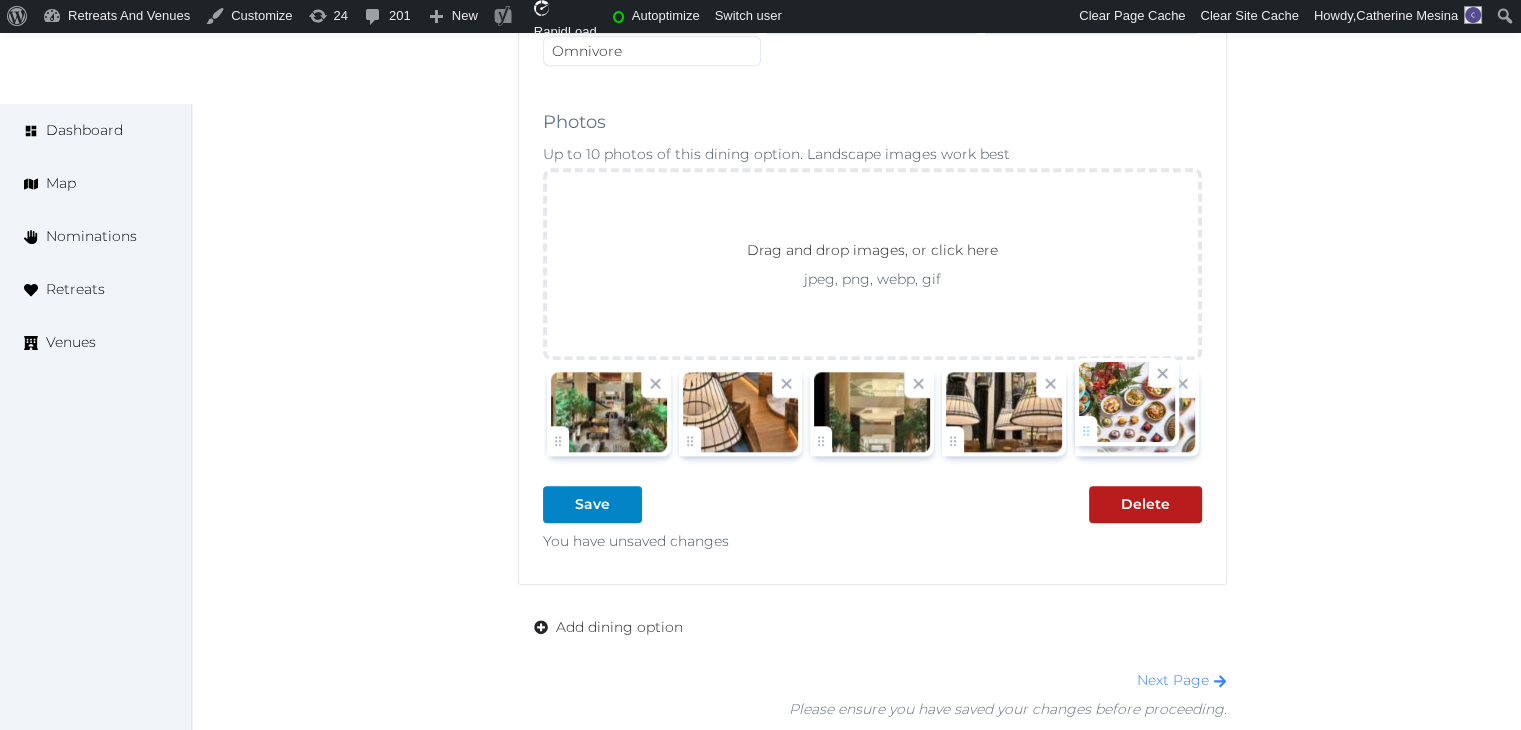 drag, startPoint x: 684, startPoint y: 426, endPoint x: 1149, endPoint y: 426, distance: 465 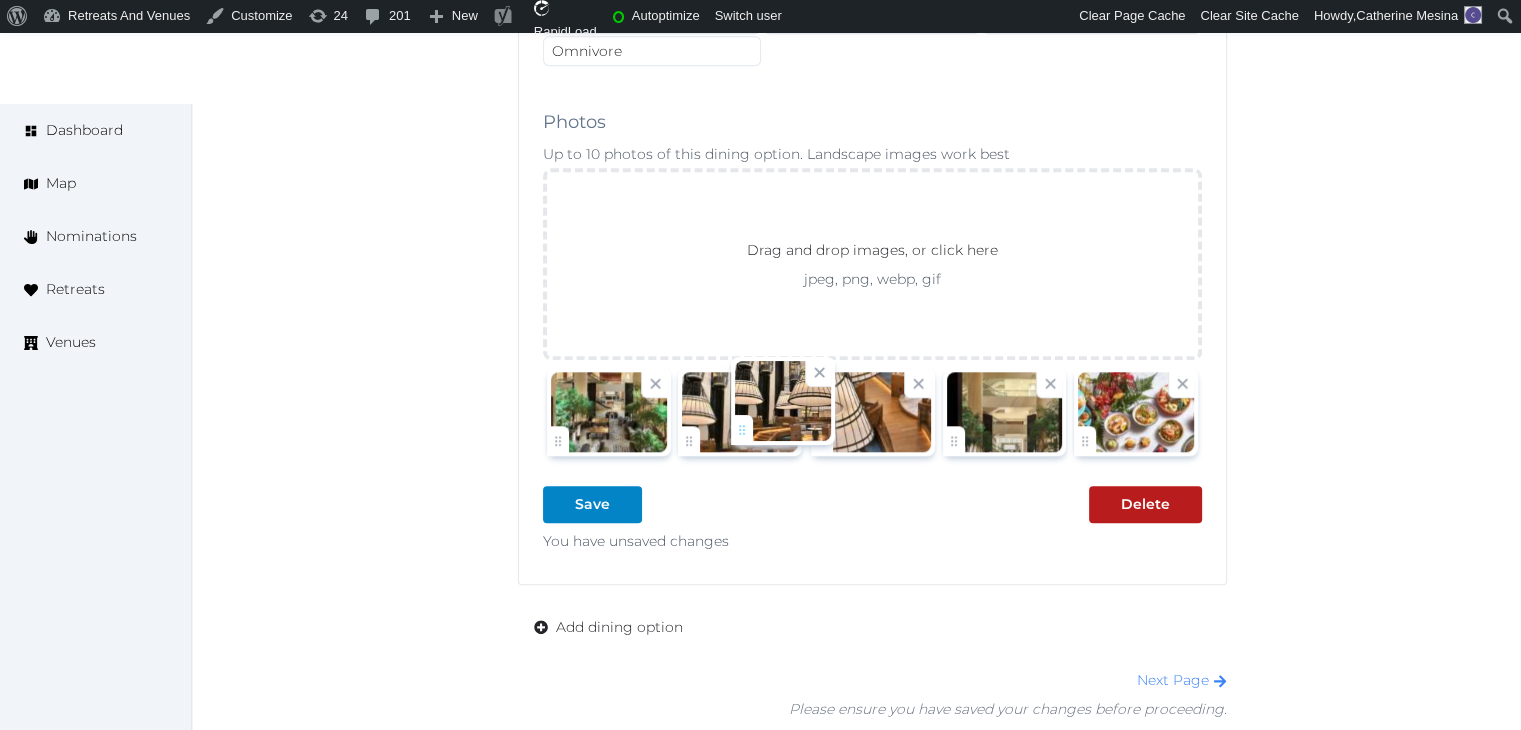 drag, startPoint x: 947, startPoint y: 429, endPoint x: 724, endPoint y: 429, distance: 223 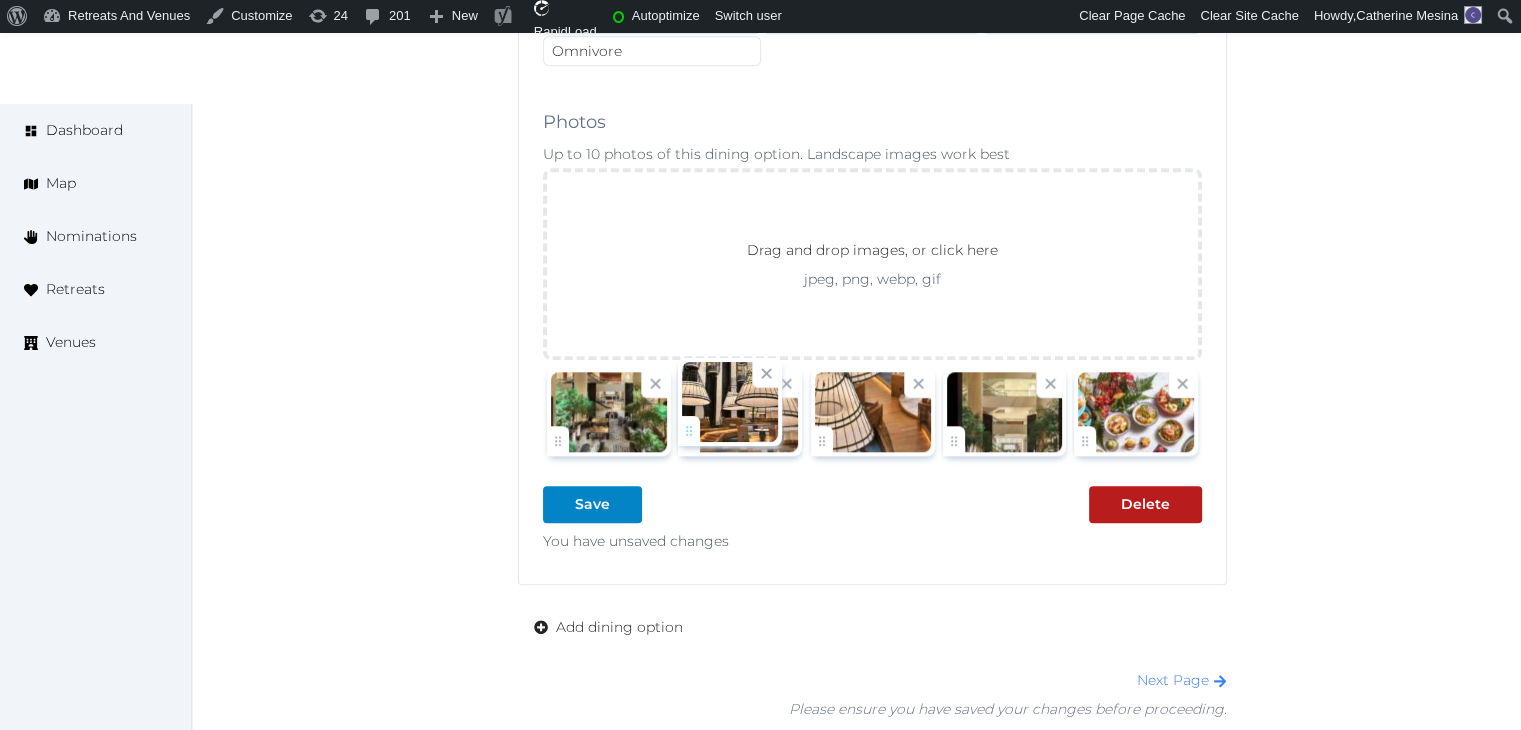 click on "Catherine Mesina   Account My Venue Listings My Retreats Logout      Dashboard Map Nominations Retreats Venues Edit venue 38 %  complete Fill out all the fields in your listing to increase its completion percentage.   A higher completion percentage will make your listing more attractive and result in better matches. Pan Pacific Singapore   View  listing   Open    Close CRM Lead Basic details Pricing and policies Retreat spaces Meeting spaces Accommodations Amenities Food and dining Activities and experiences Location Environment Types of retreats Brochures Notes Ownership Administration Activity This venue is live and visible to the public Mark draft Archive Venue owned by RetreatsAndVenues Manager c.o.r.e.y.sanford@retreatsandvenues.com Copy ownership transfer link Share this link with any user to transfer ownership of this venue. Users without accounts will be directed to register. Copy update link Copy recommended link Dining Options Raw" at bounding box center (760, -512) 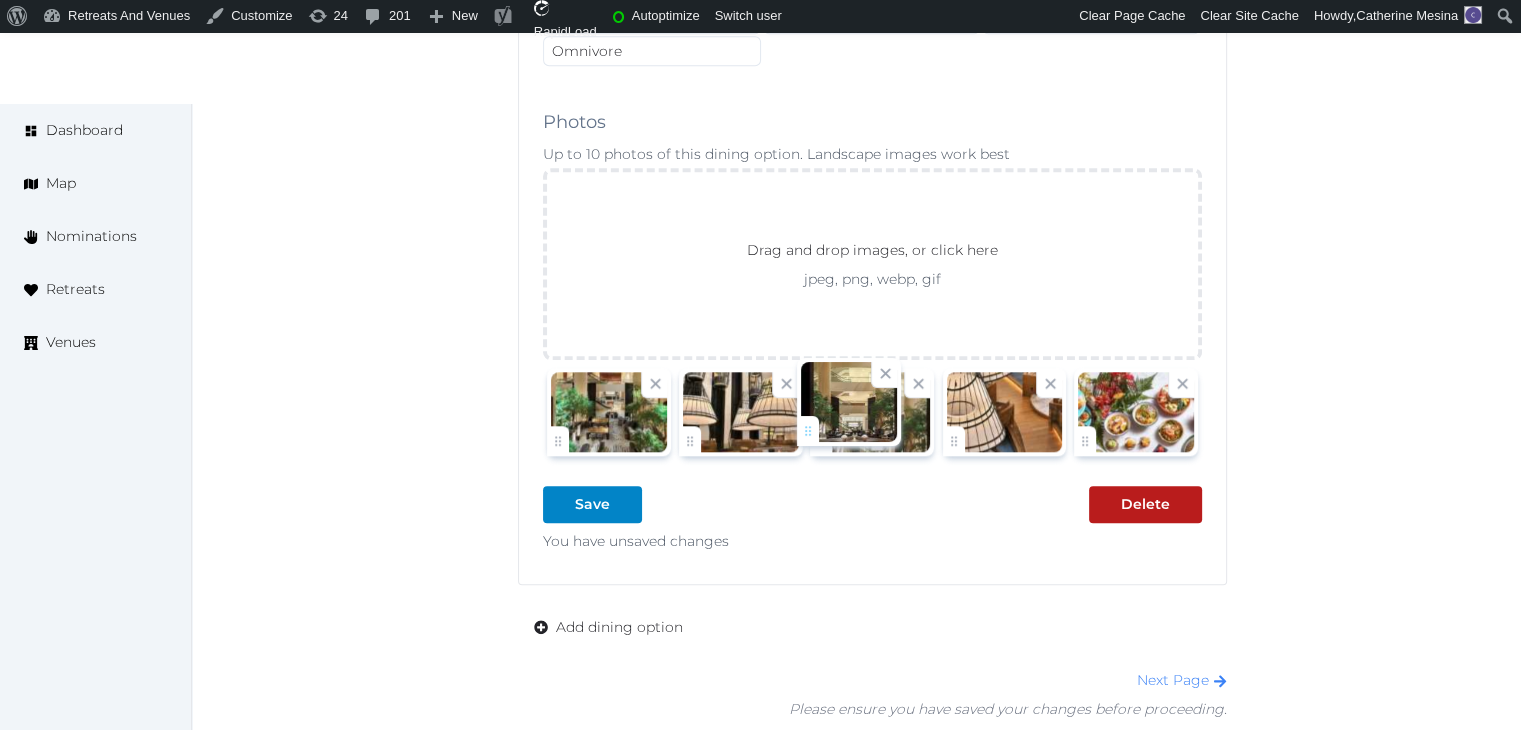 drag, startPoint x: 959, startPoint y: 432, endPoint x: 732, endPoint y: 432, distance: 227 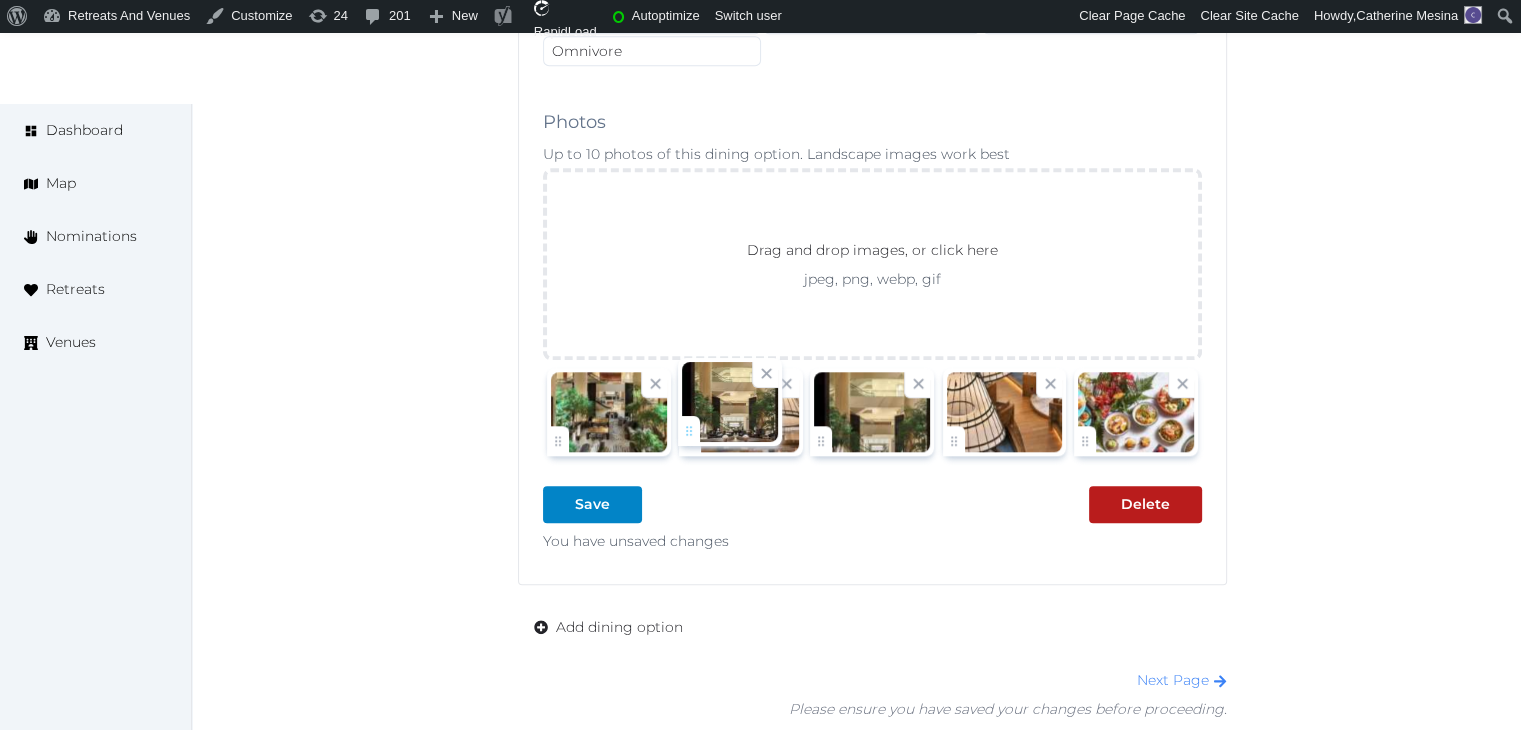 click on "Catherine Mesina   Account My Venue Listings My Retreats Logout      Dashboard Map Nominations Retreats Venues Edit venue 38 %  complete Fill out all the fields in your listing to increase its completion percentage.   A higher completion percentage will make your listing more attractive and result in better matches. Pan Pacific Singapore   View  listing   Open    Close CRM Lead Basic details Pricing and policies Retreat spaces Meeting spaces Accommodations Amenities Food and dining Activities and experiences Location Environment Types of retreats Brochures Notes Ownership Administration Activity This venue is live and visible to the public Mark draft Archive Venue owned by RetreatsAndVenues Manager c.o.r.e.y.sanford@retreatsandvenues.com Copy ownership transfer link Share this link with any user to transfer ownership of this venue. Users without accounts will be directed to register. Copy update link Copy recommended link Dining Options Raw" at bounding box center (760, -512) 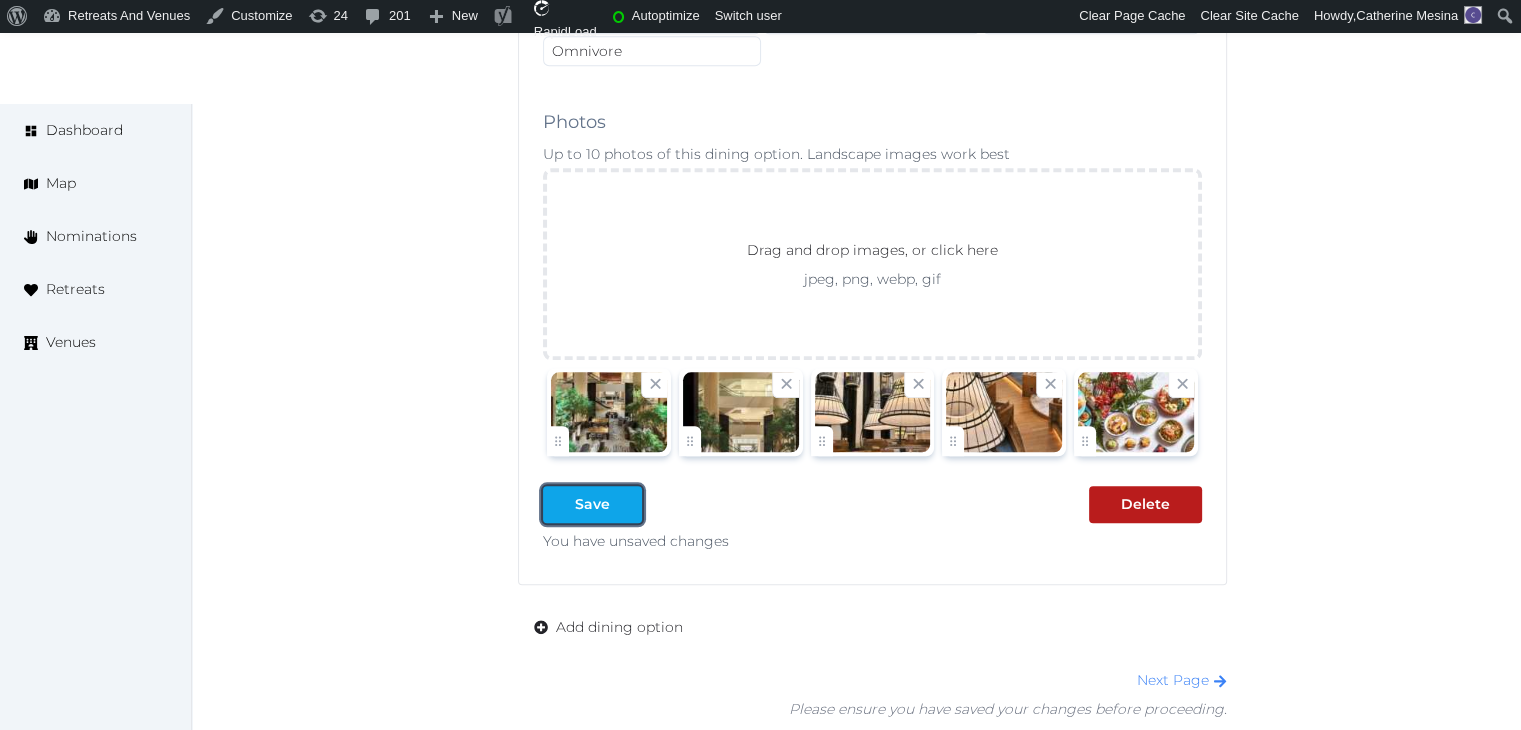 drag, startPoint x: 622, startPoint y: 482, endPoint x: 627, endPoint y: 492, distance: 11.18034 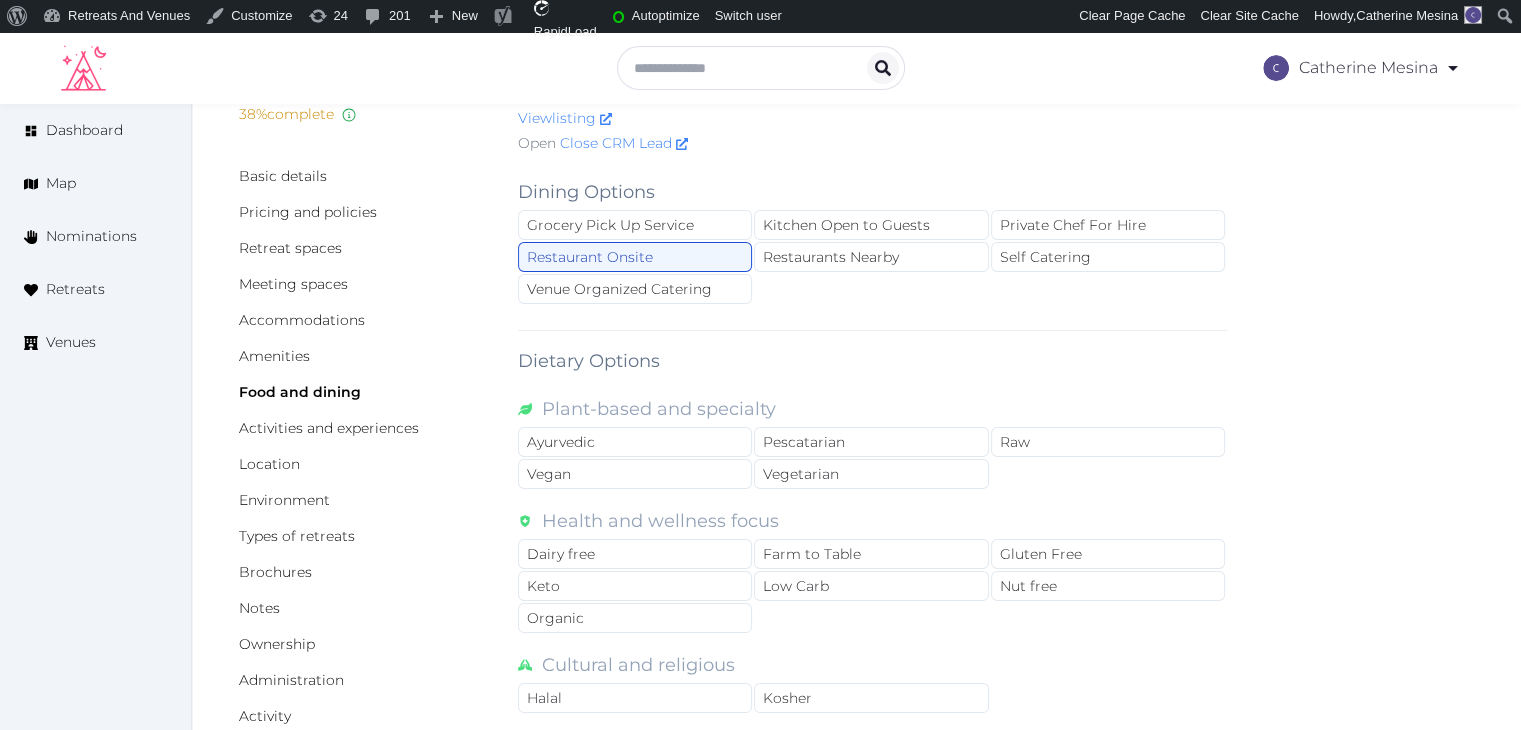 scroll, scrollTop: 0, scrollLeft: 0, axis: both 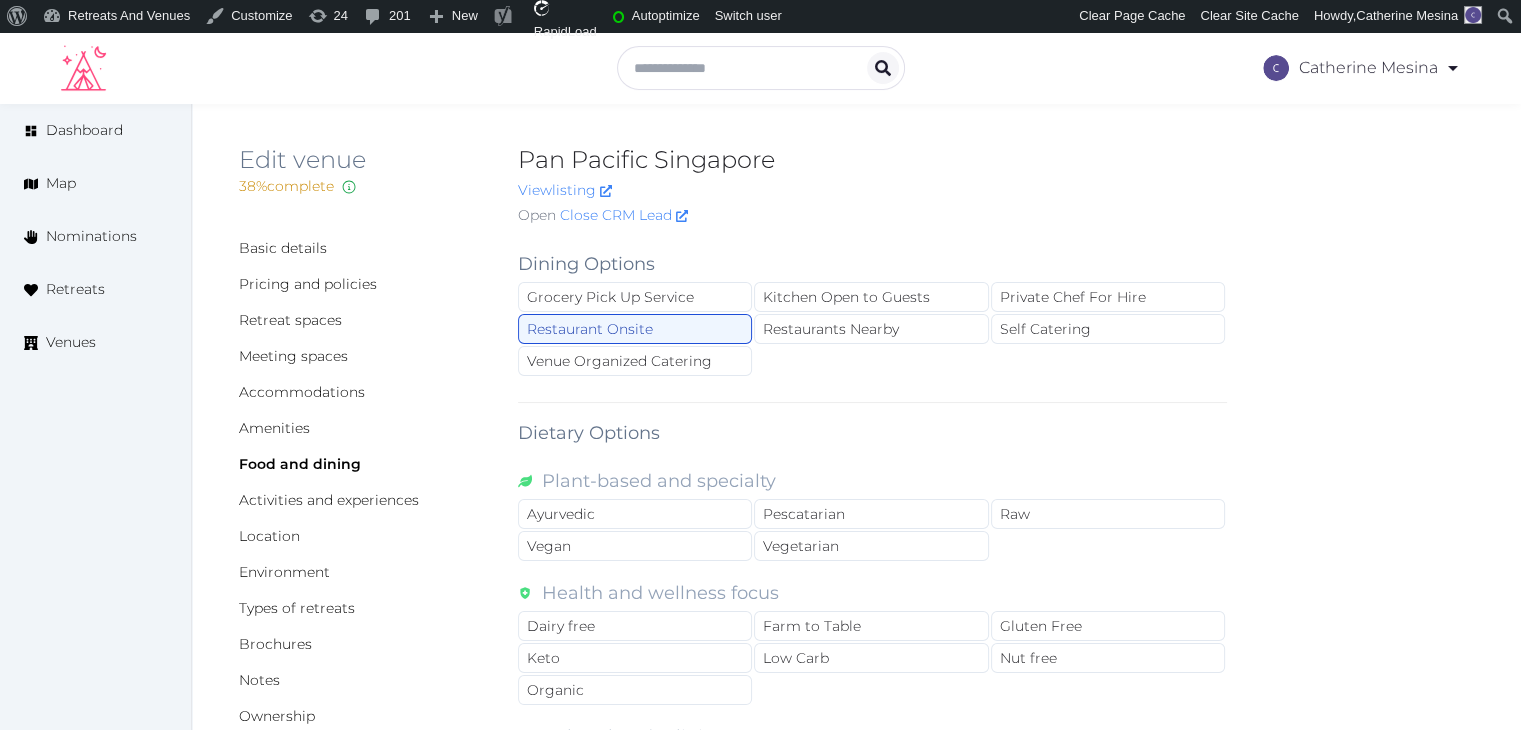 click on "Pan Pacific Singapore" at bounding box center (872, 160) 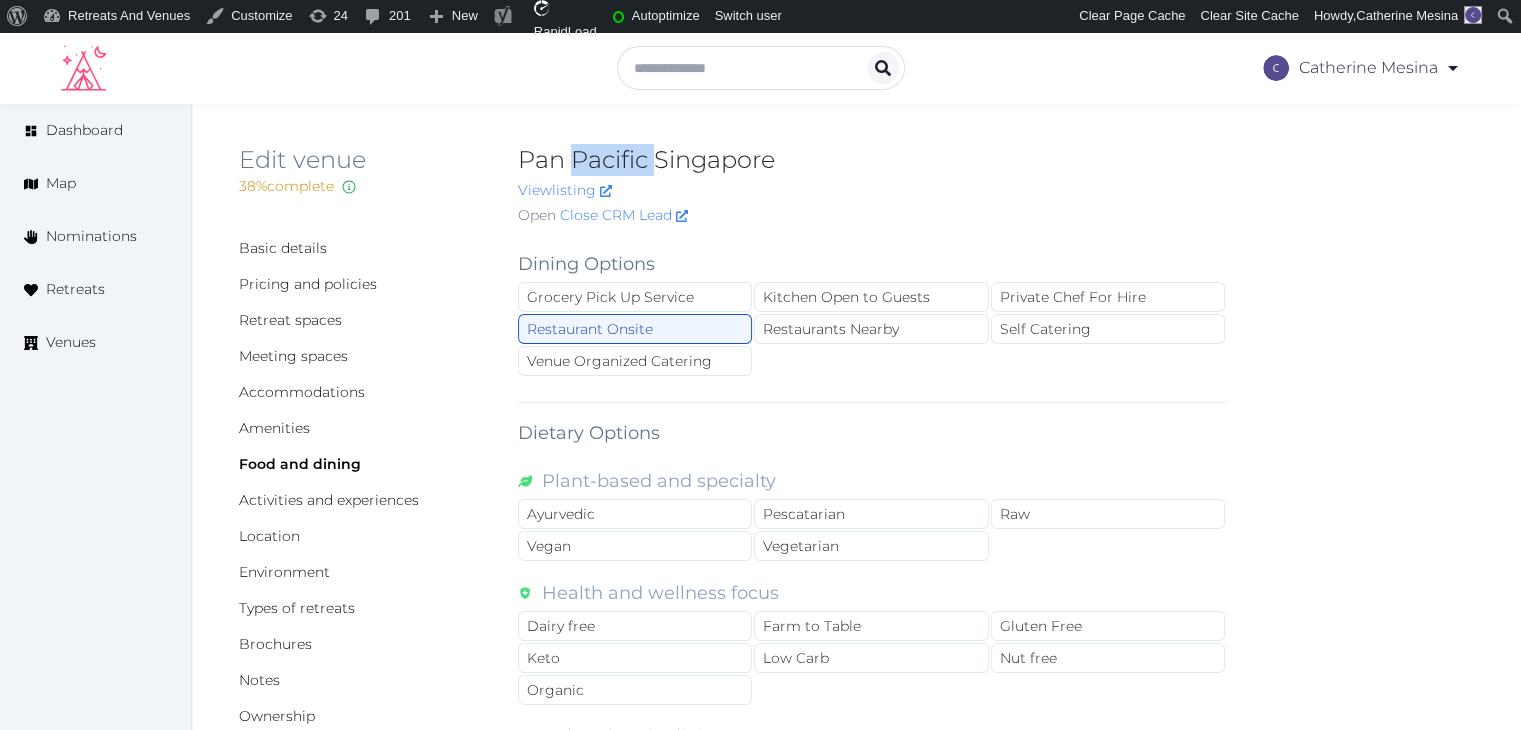 click on "Pan Pacific Singapore" at bounding box center (872, 160) 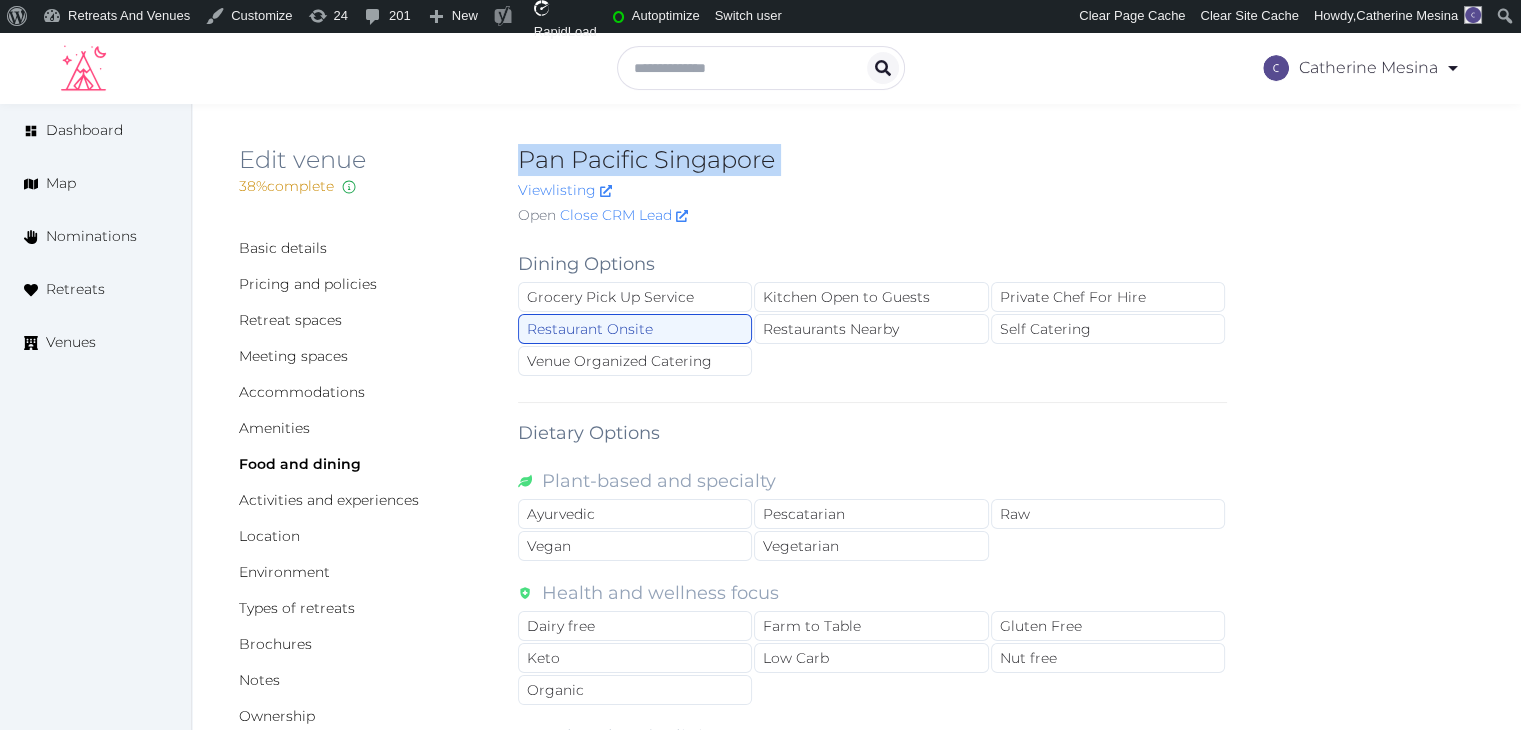 click on "Pan Pacific Singapore" at bounding box center (872, 160) 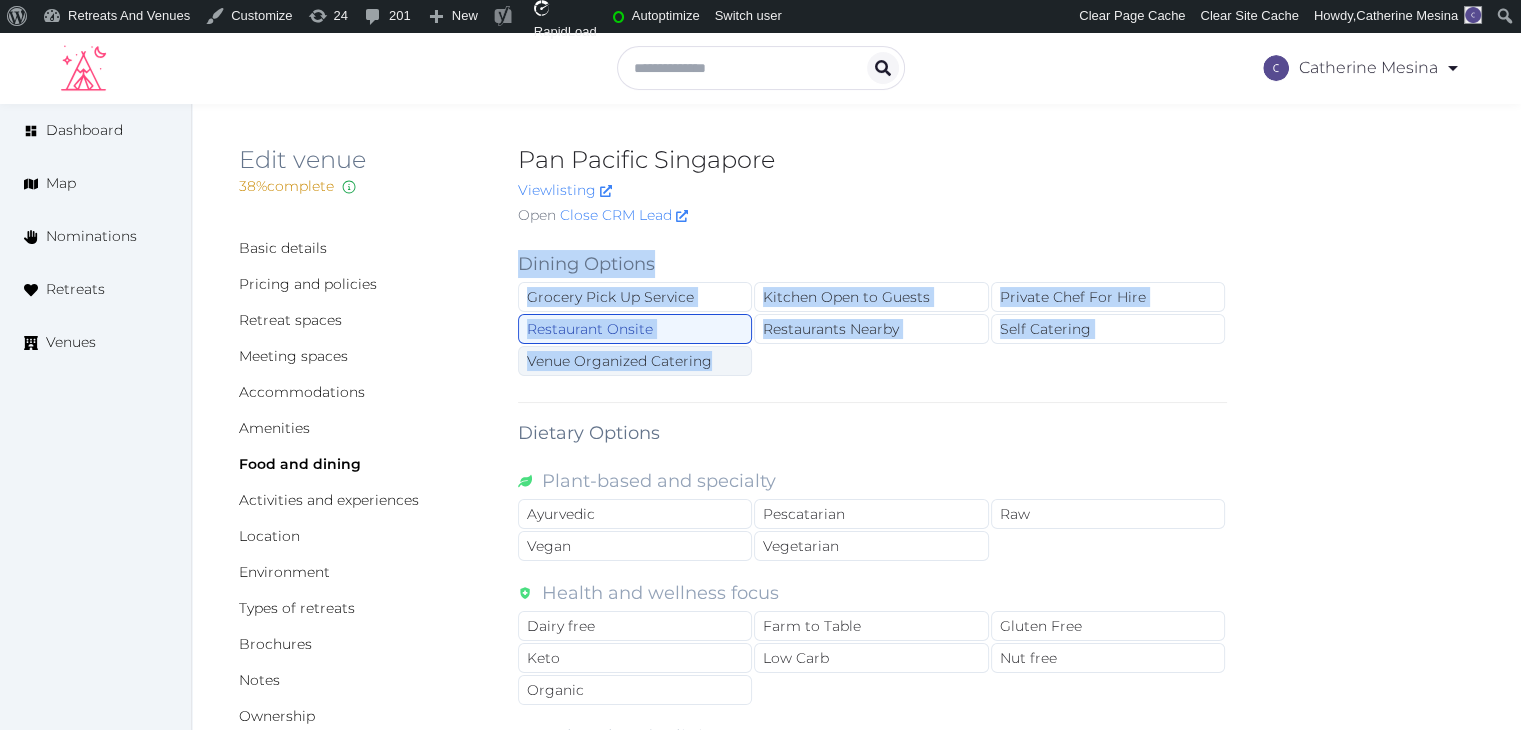 drag, startPoint x: 517, startPoint y: 264, endPoint x: 720, endPoint y: 359, distance: 224.12943 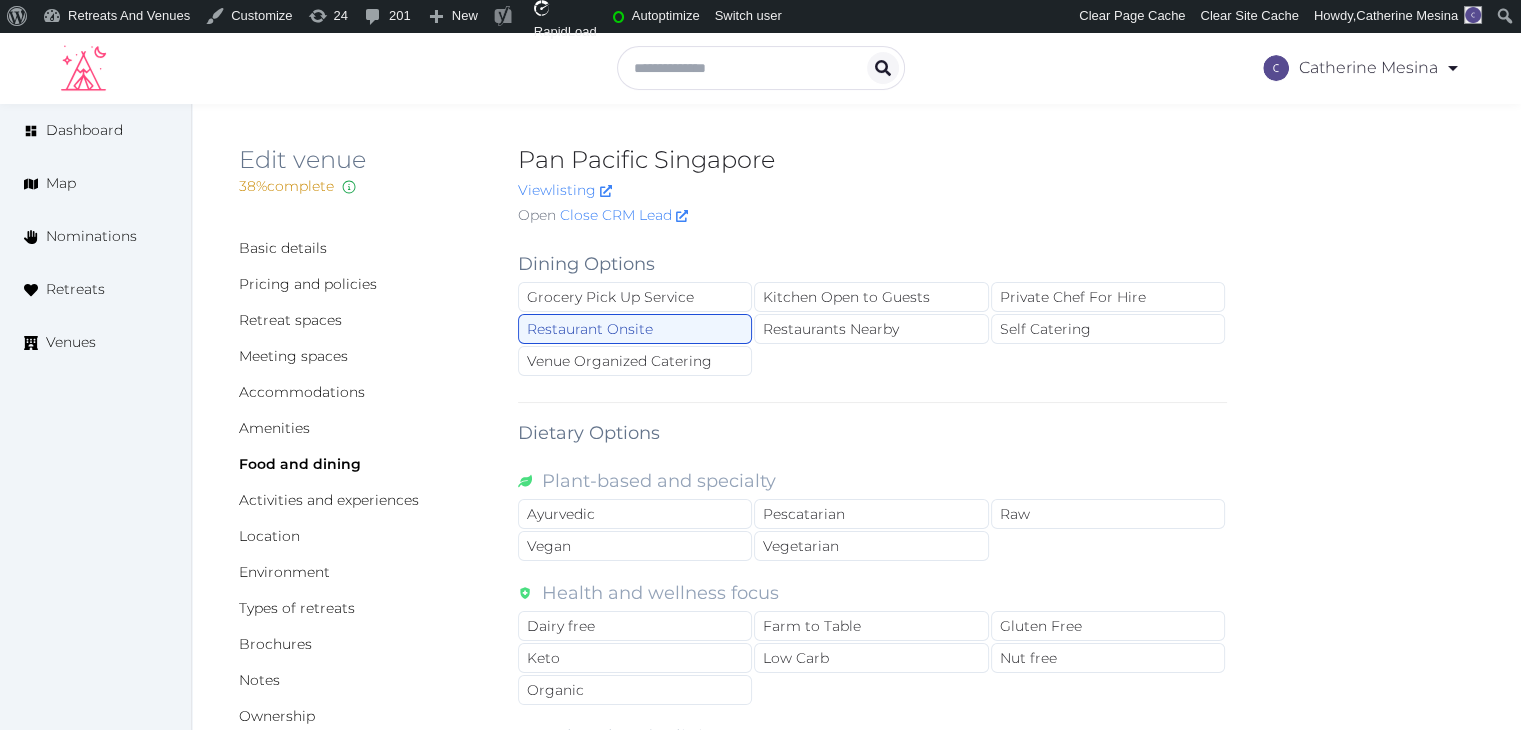 click on "**********" at bounding box center (872, 1458) 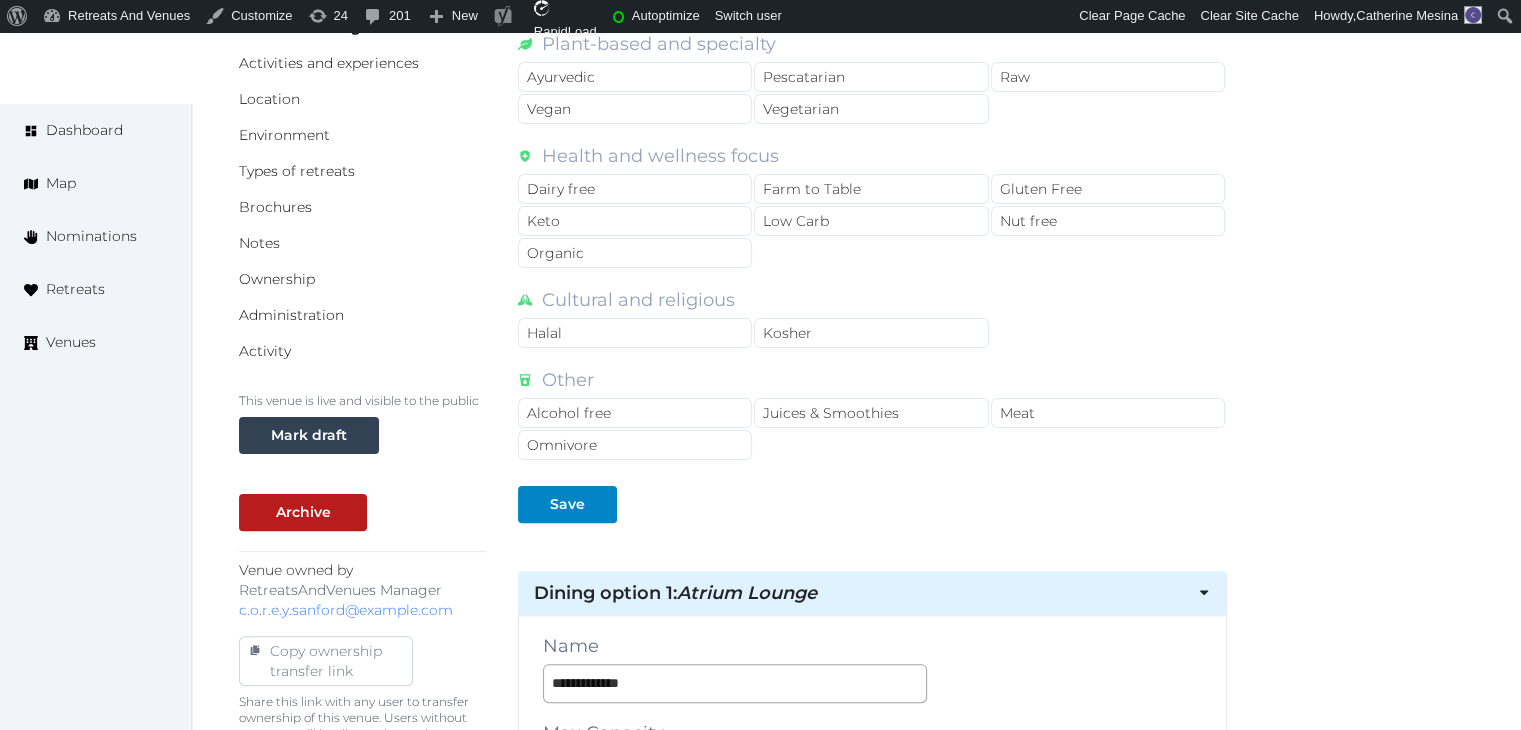 scroll, scrollTop: 600, scrollLeft: 0, axis: vertical 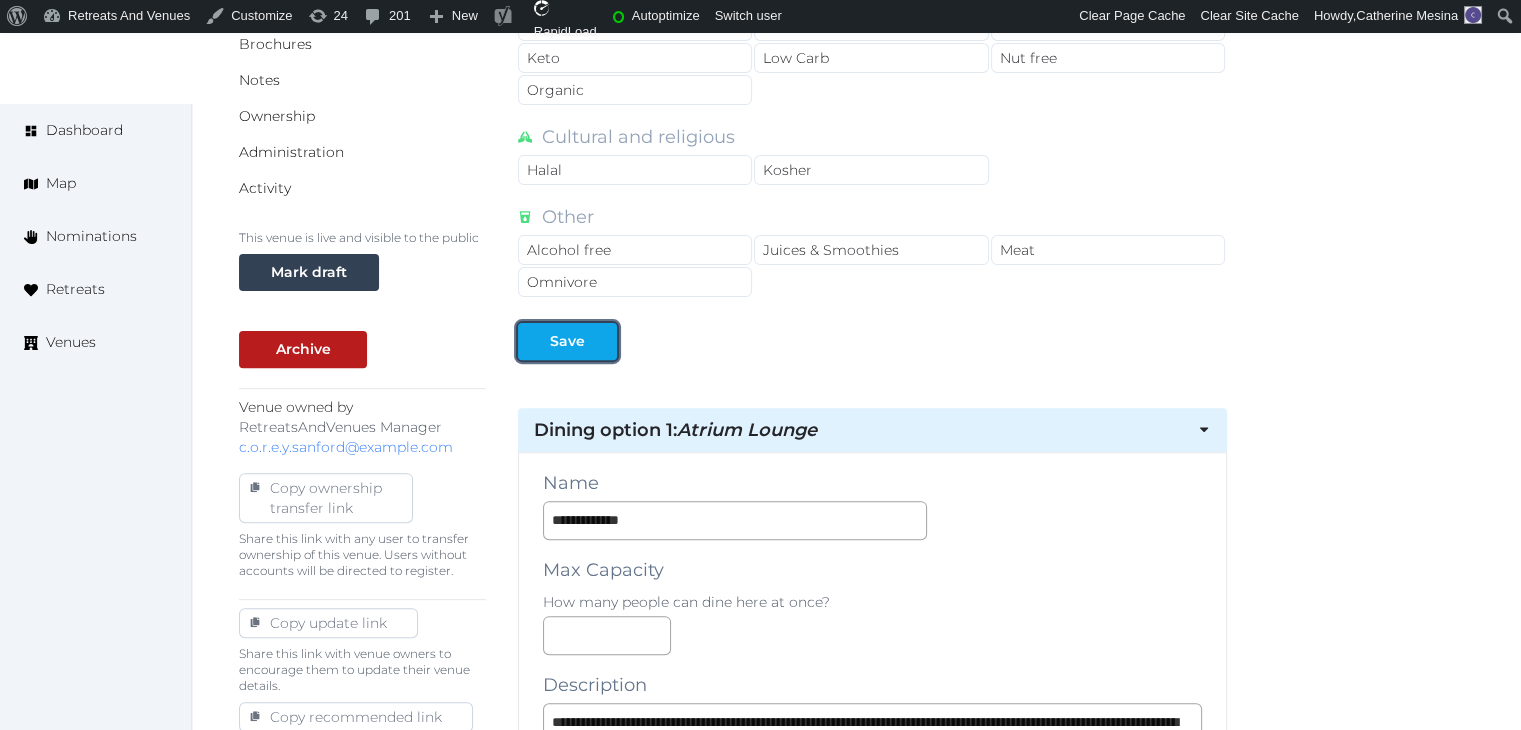 click on "Save" at bounding box center [567, 341] 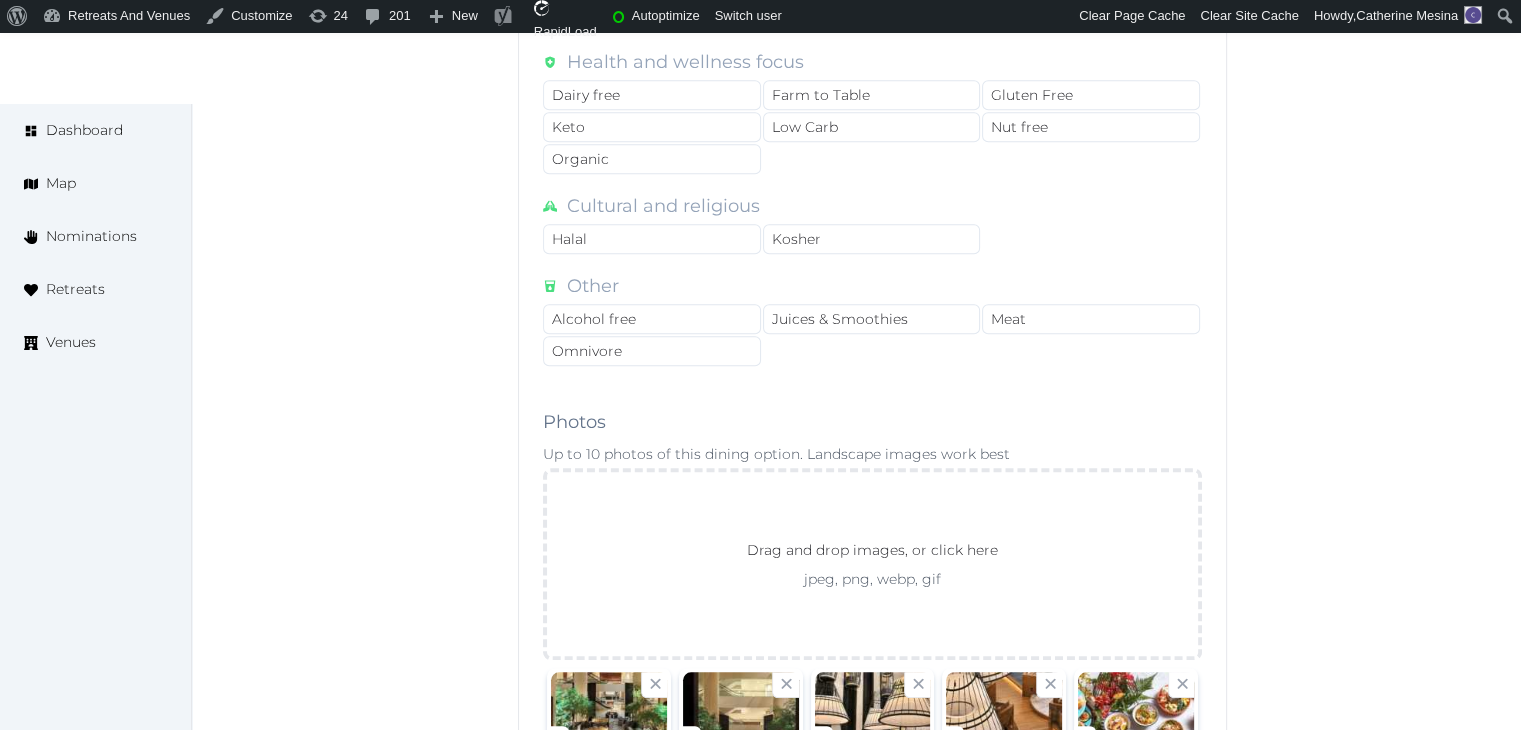 scroll, scrollTop: 2000, scrollLeft: 0, axis: vertical 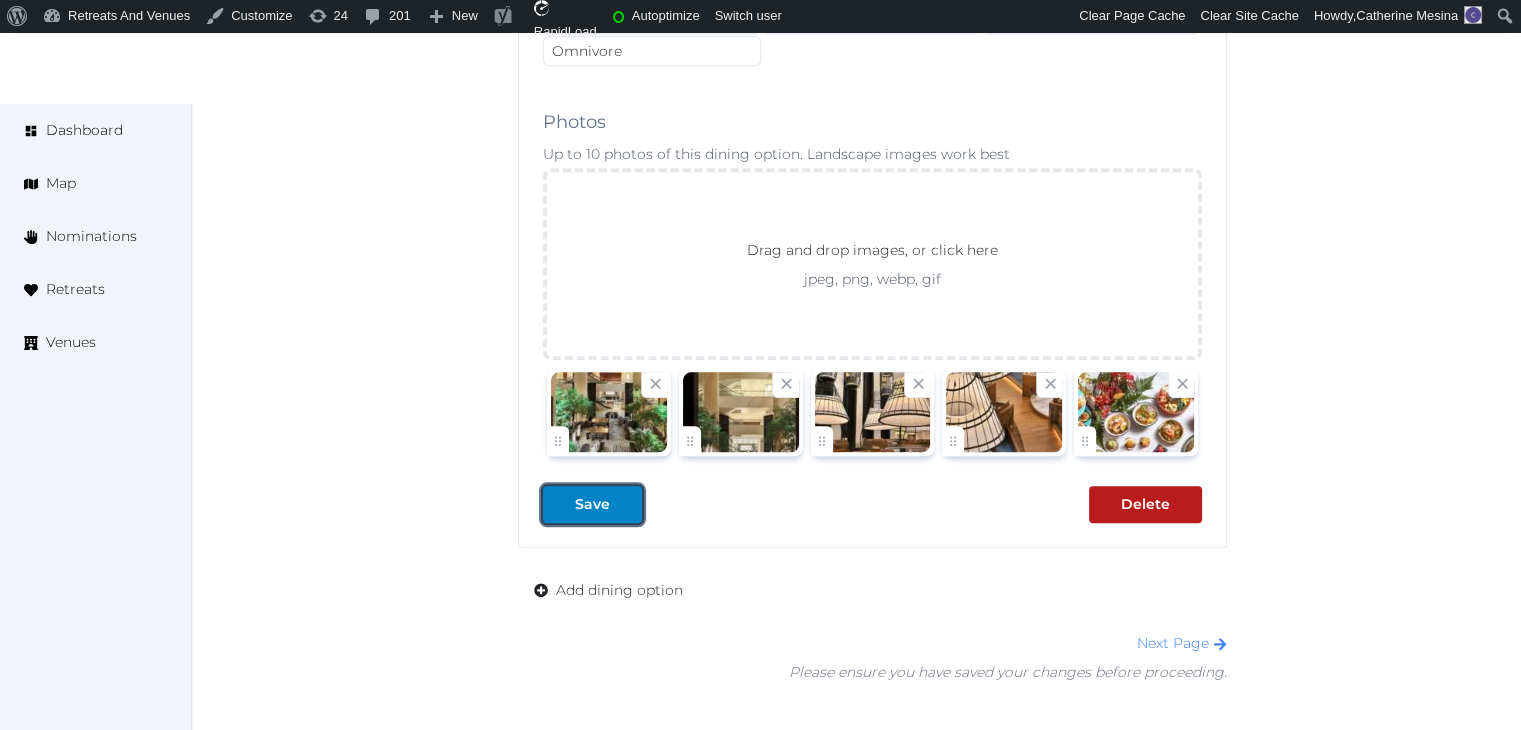 click on "Save" at bounding box center [592, 504] 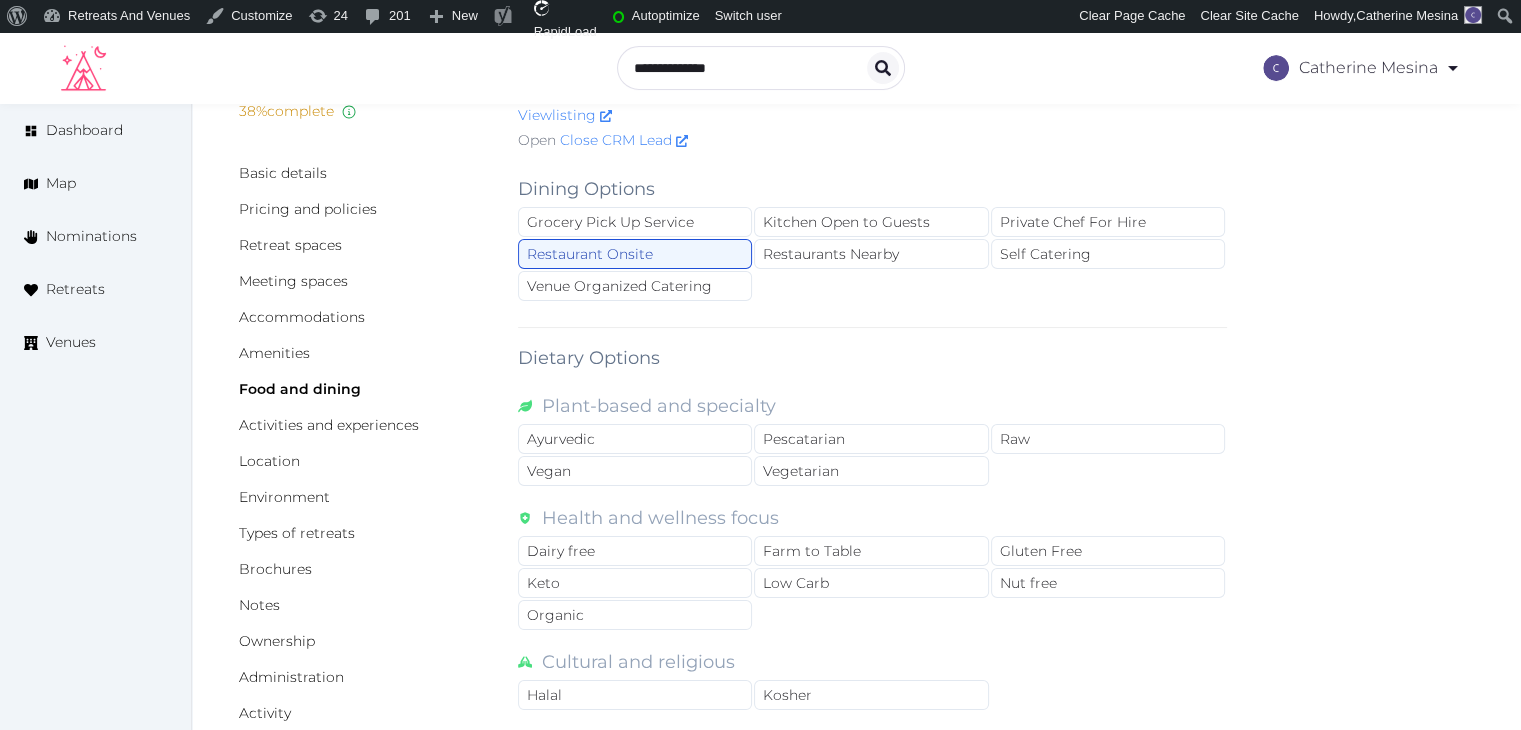 scroll, scrollTop: 0, scrollLeft: 0, axis: both 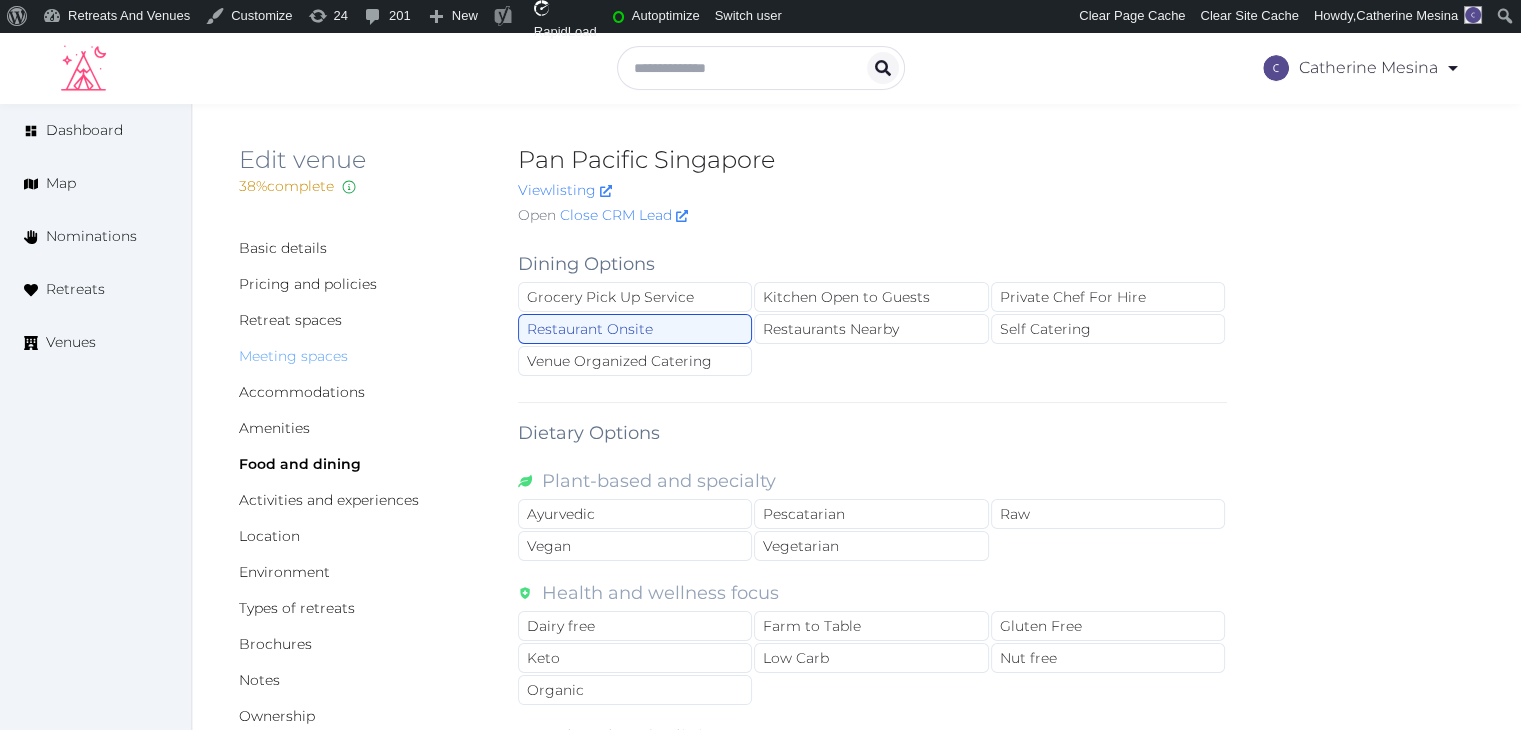 click on "Meeting spaces" at bounding box center [293, 356] 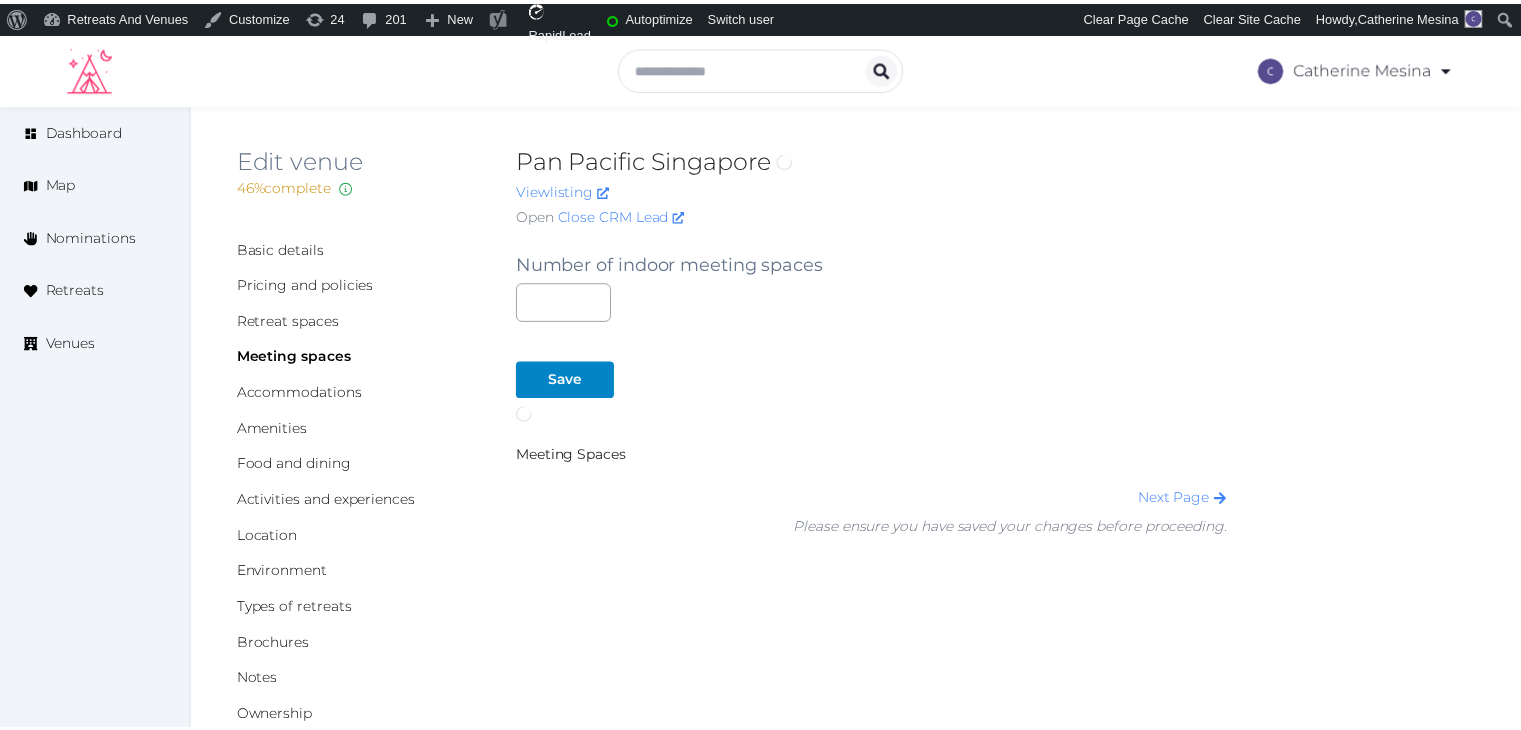 scroll, scrollTop: 0, scrollLeft: 0, axis: both 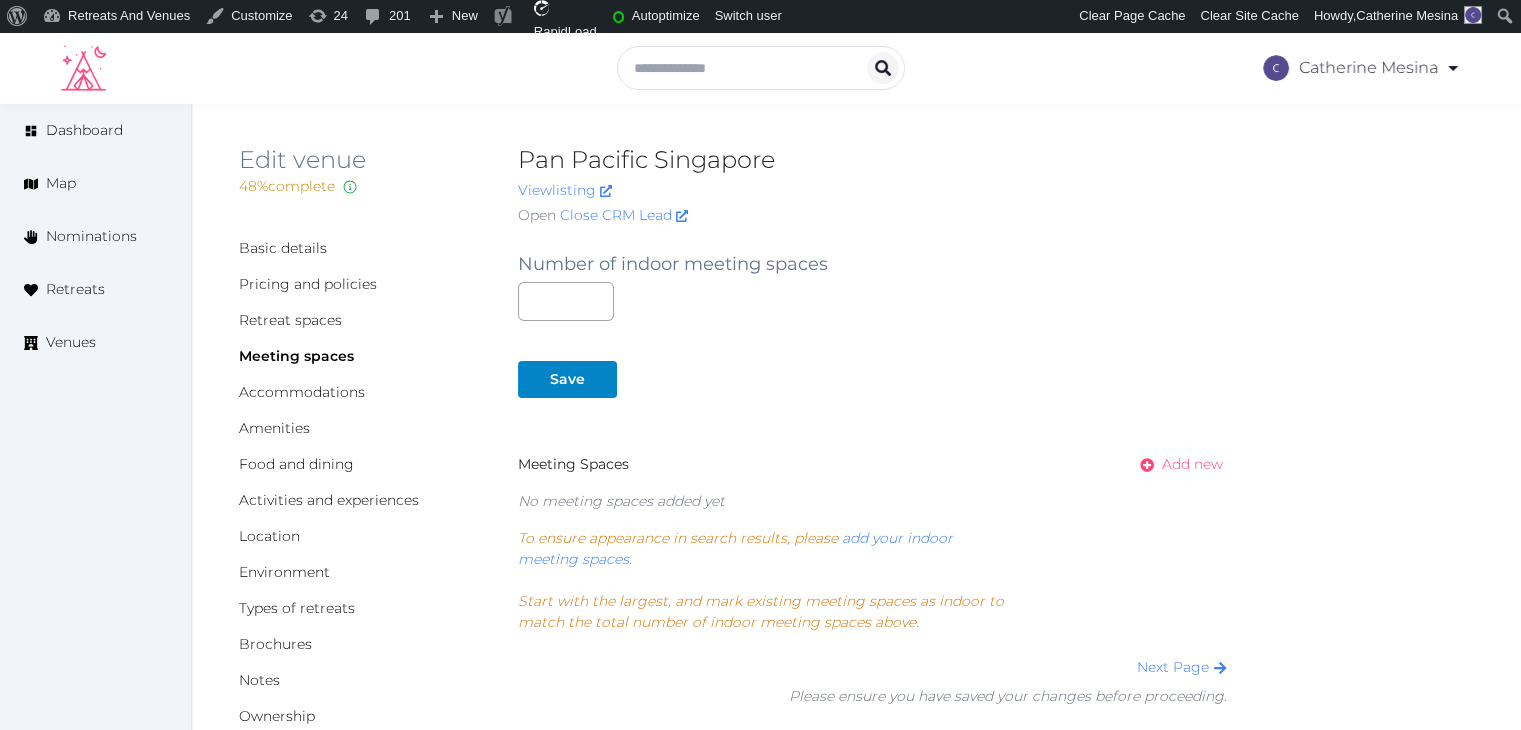 click on "Add new" at bounding box center (1192, 464) 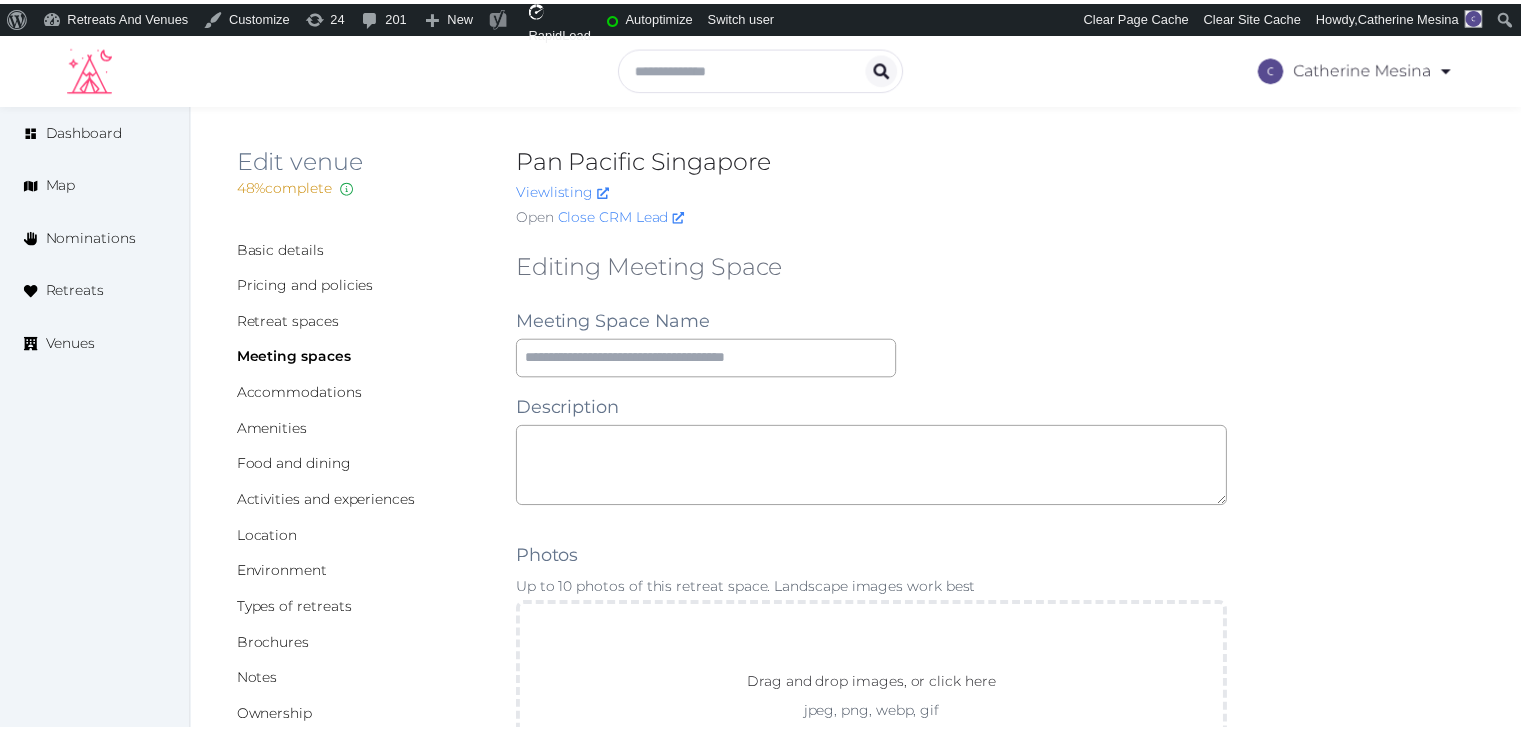 scroll, scrollTop: 0, scrollLeft: 0, axis: both 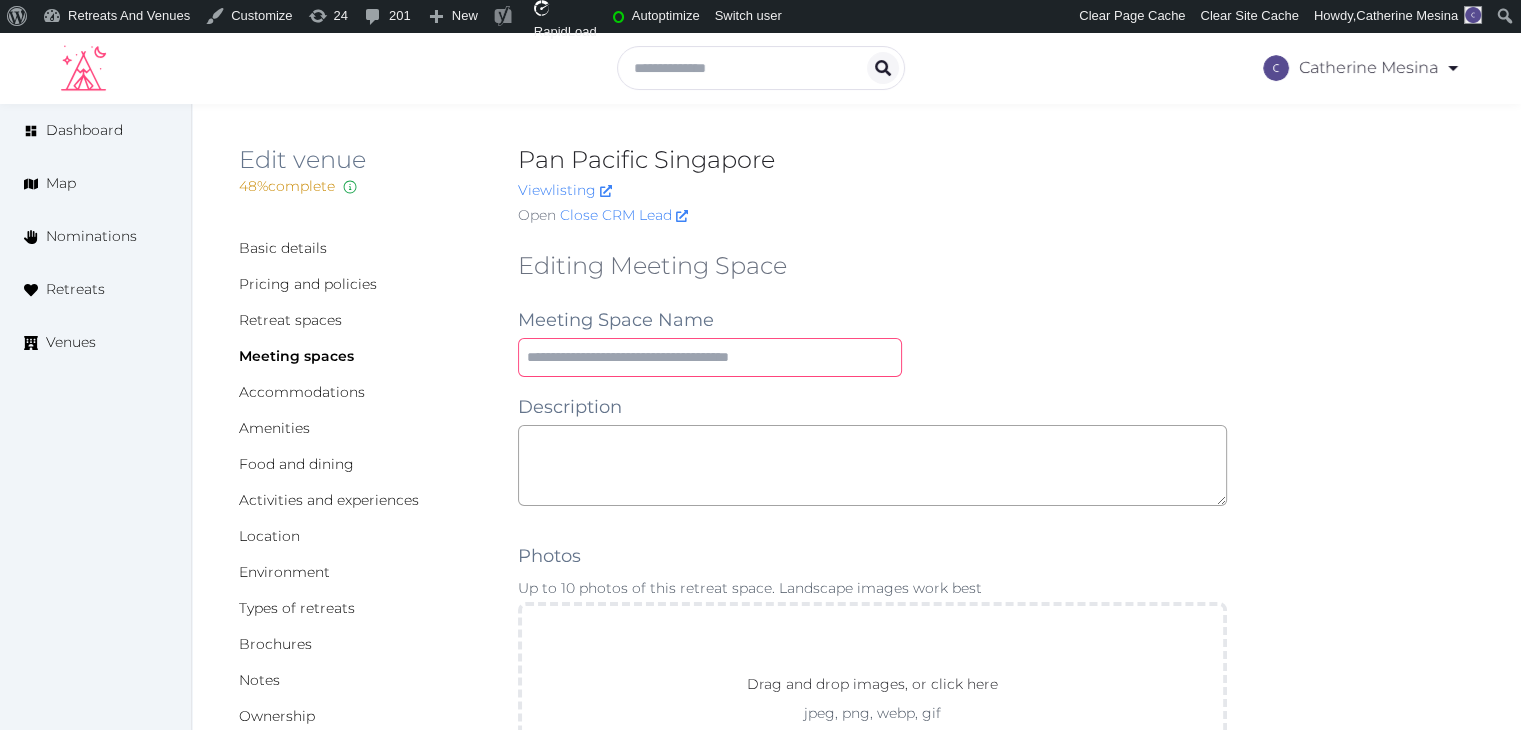 click at bounding box center [710, 357] 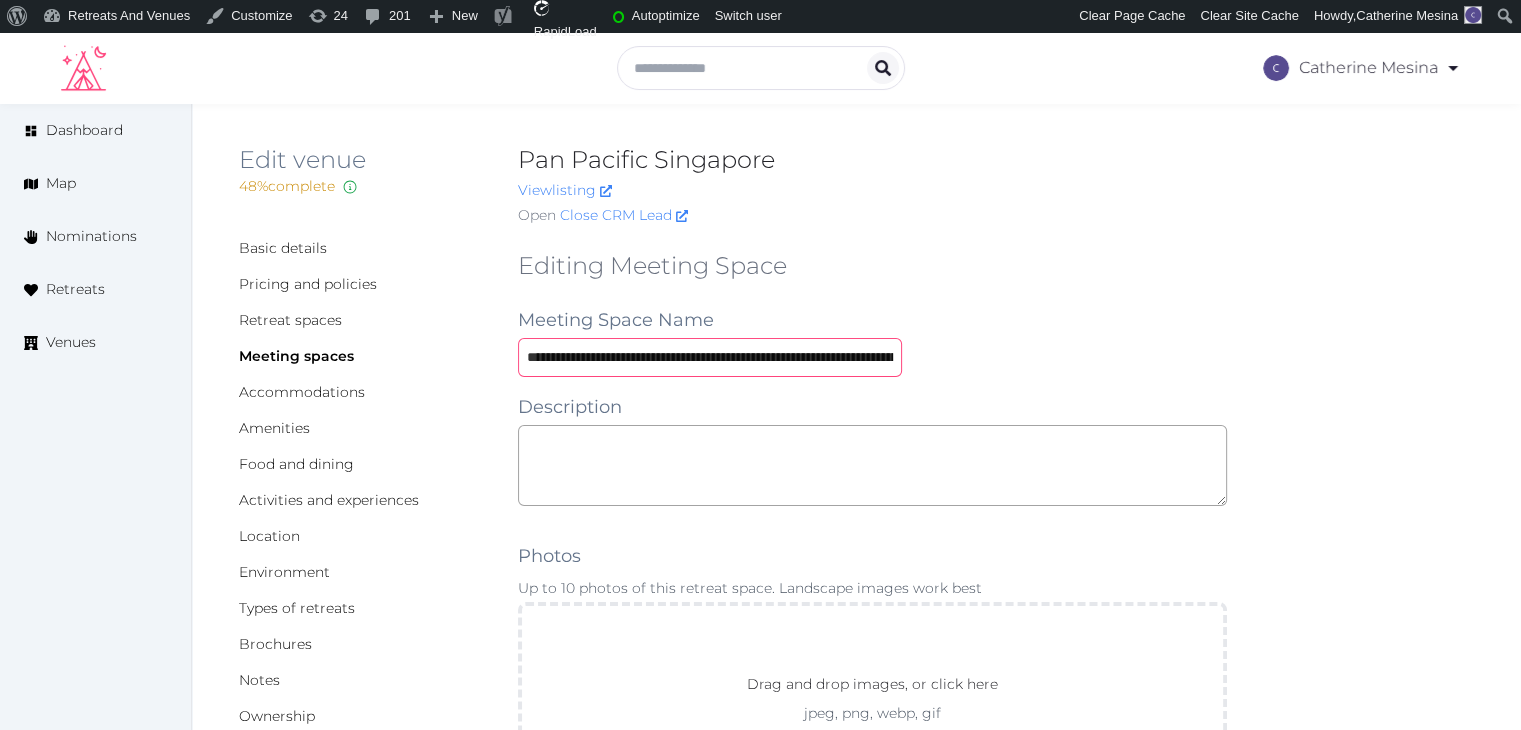 scroll, scrollTop: 0, scrollLeft: 926, axis: horizontal 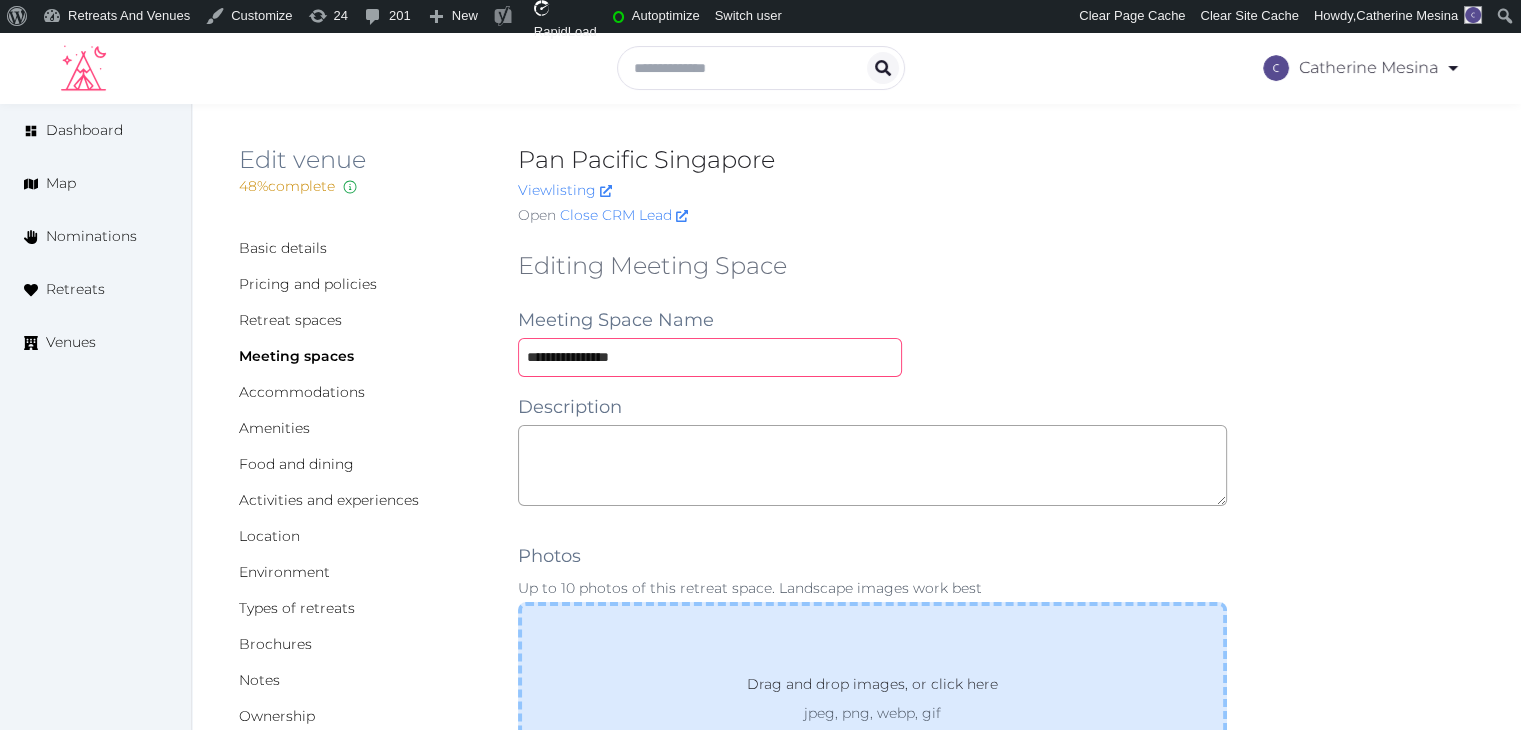 type on "**********" 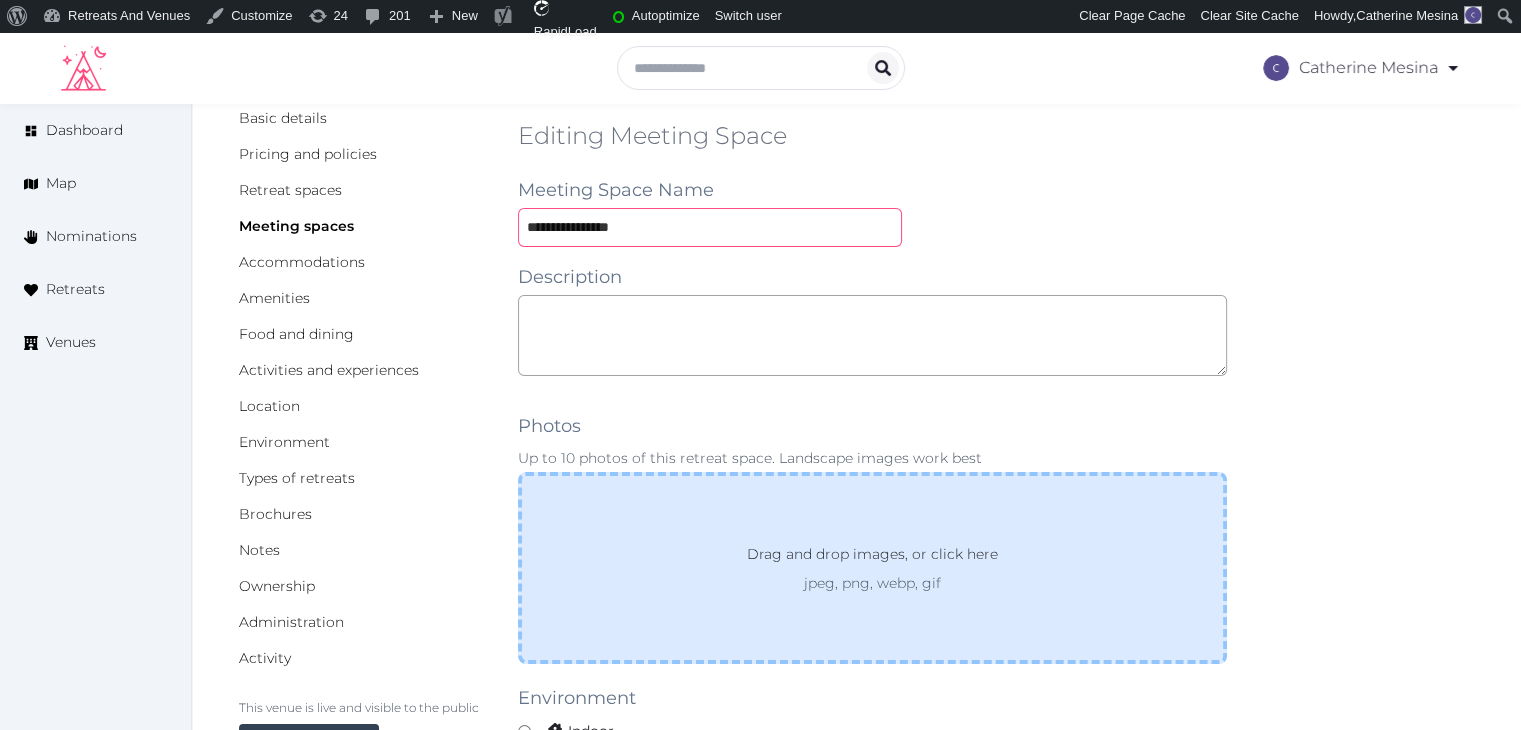 scroll, scrollTop: 300, scrollLeft: 0, axis: vertical 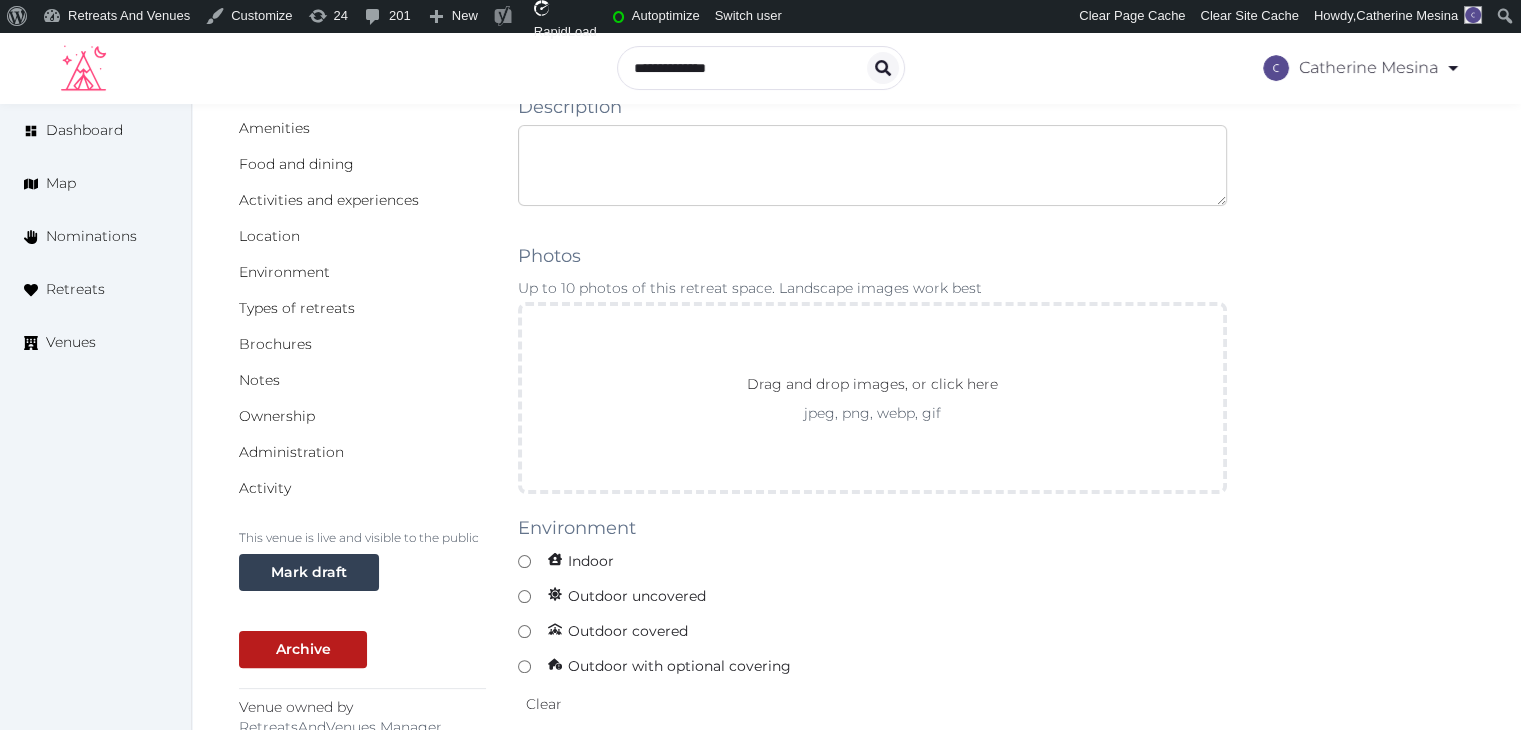 click at bounding box center [872, 165] 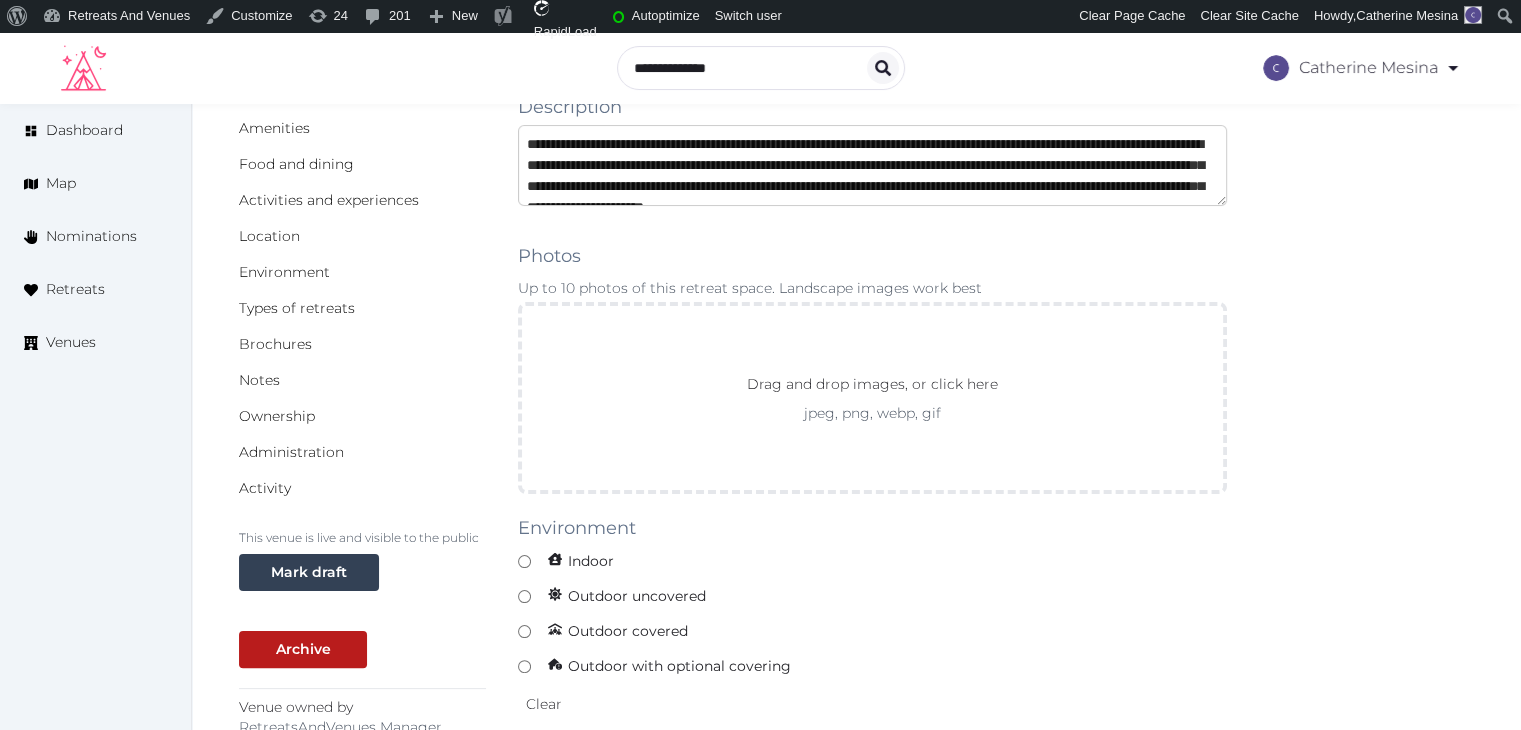 scroll, scrollTop: 200, scrollLeft: 0, axis: vertical 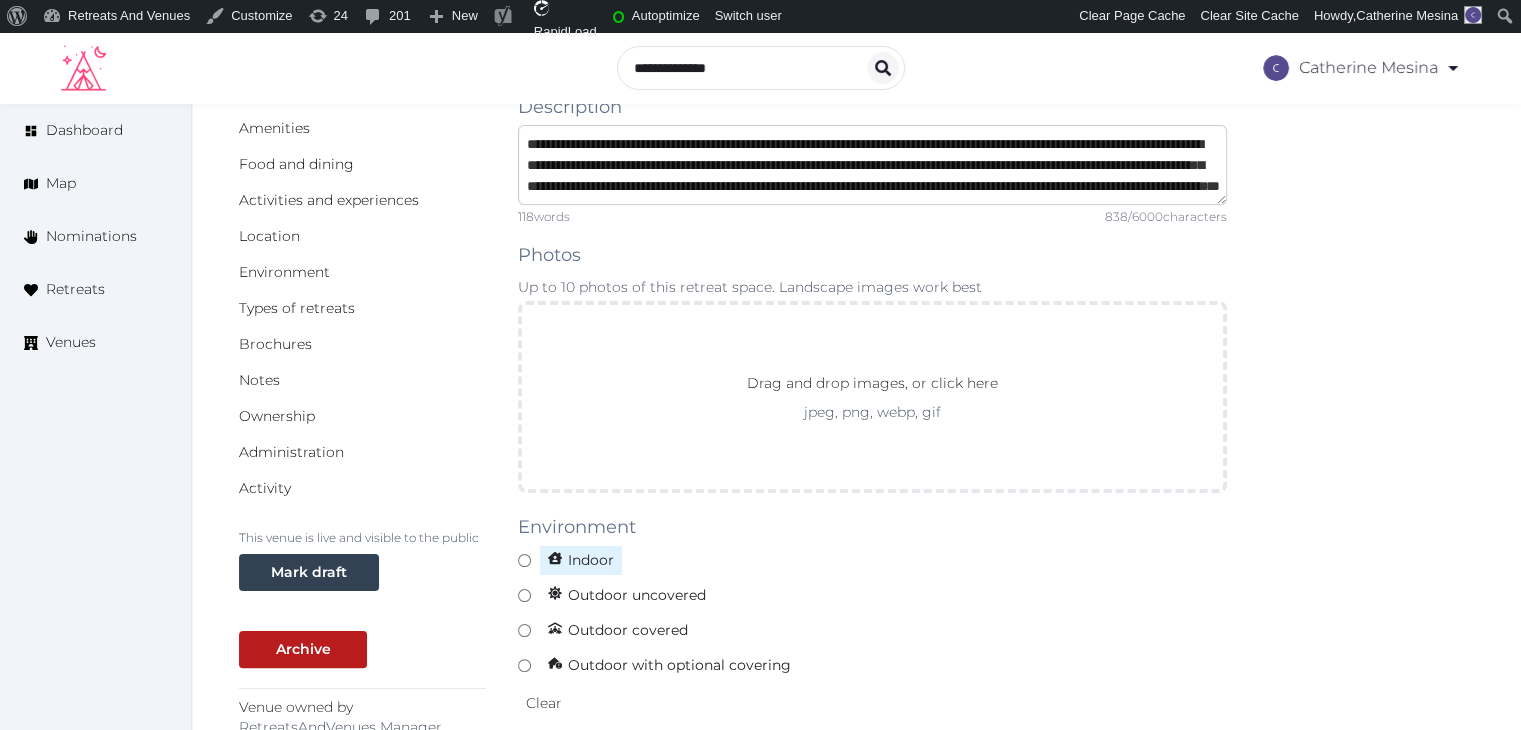 type on "**********" 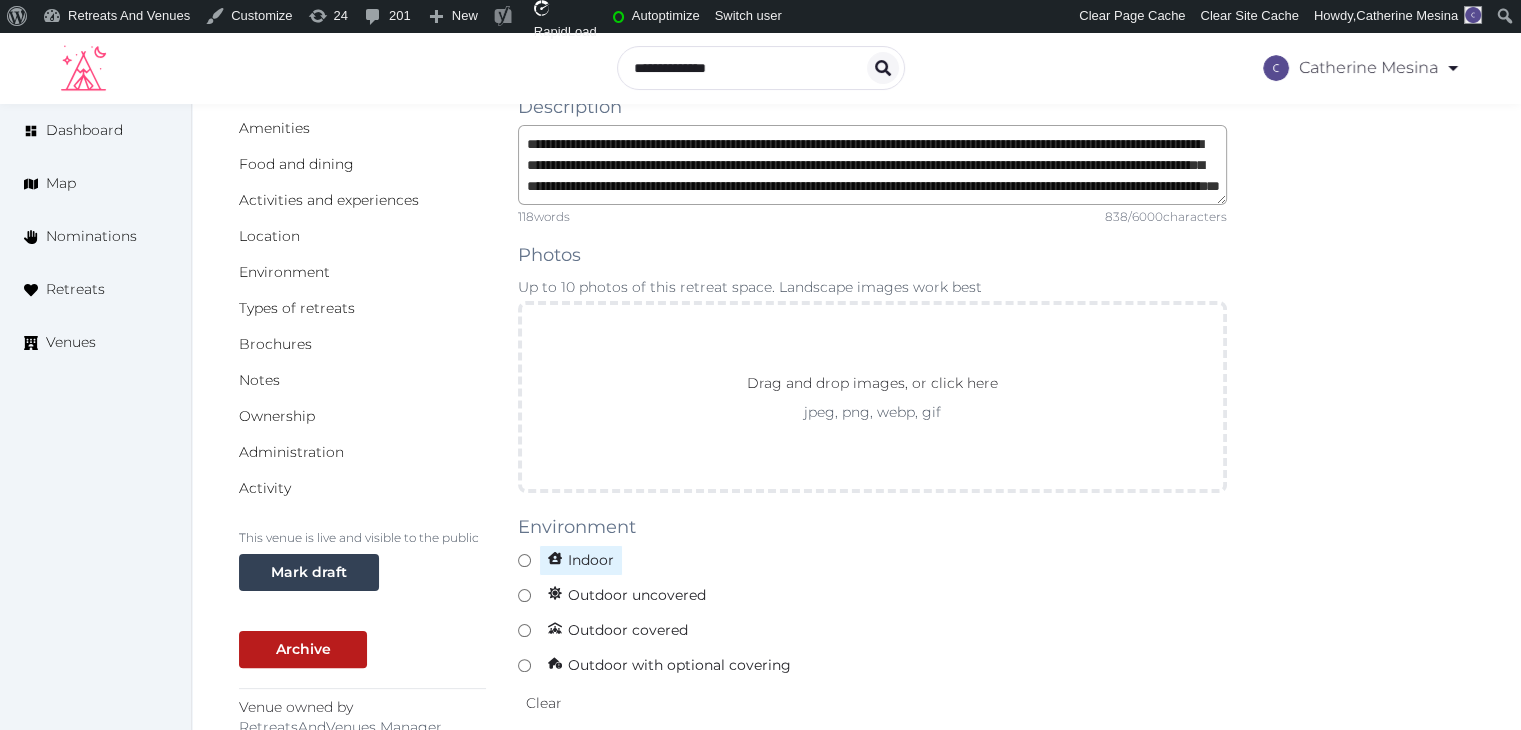click on "Indoor" at bounding box center [581, 560] 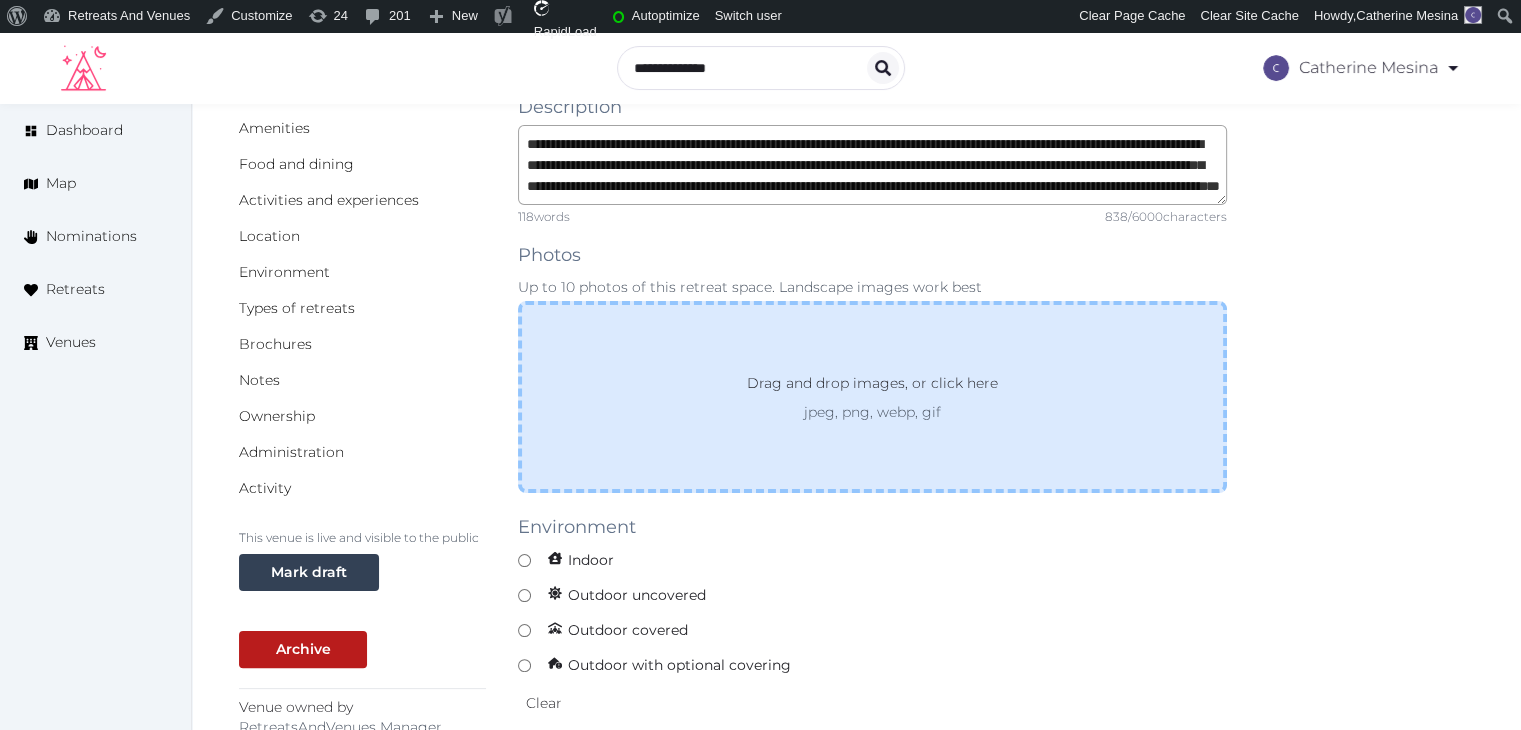 click on "Drag and drop images, or click here" at bounding box center [872, 387] 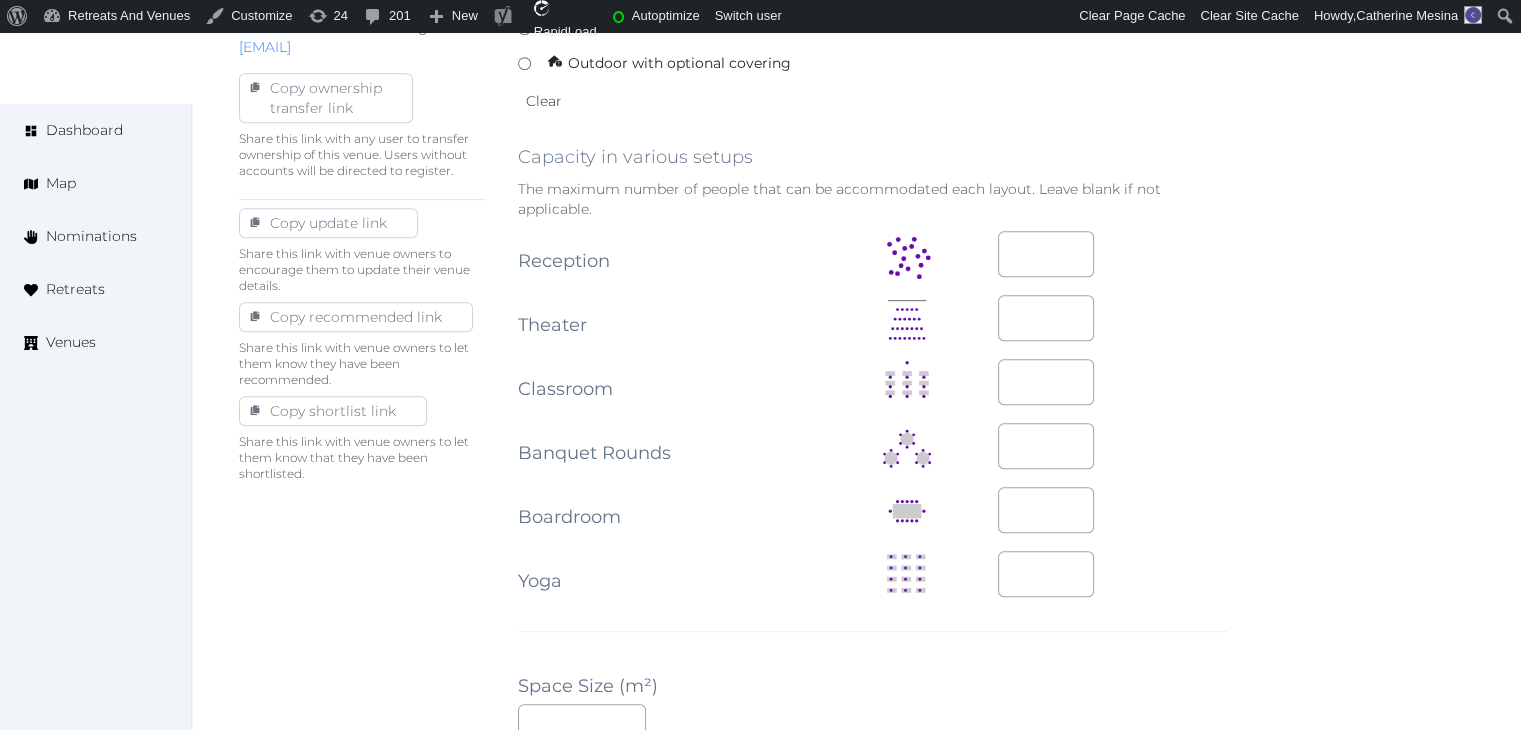 scroll, scrollTop: 1300, scrollLeft: 0, axis: vertical 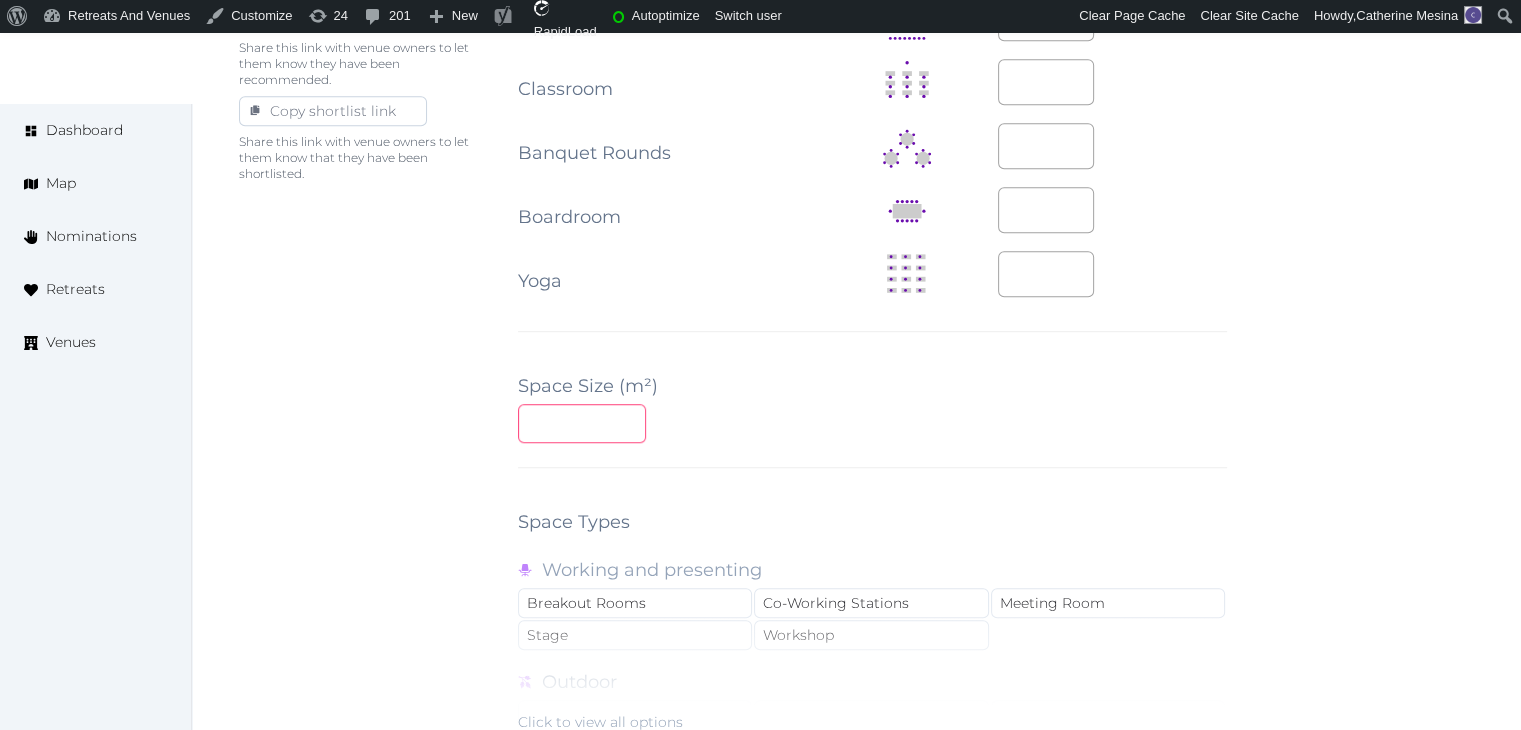 click at bounding box center (582, 423) 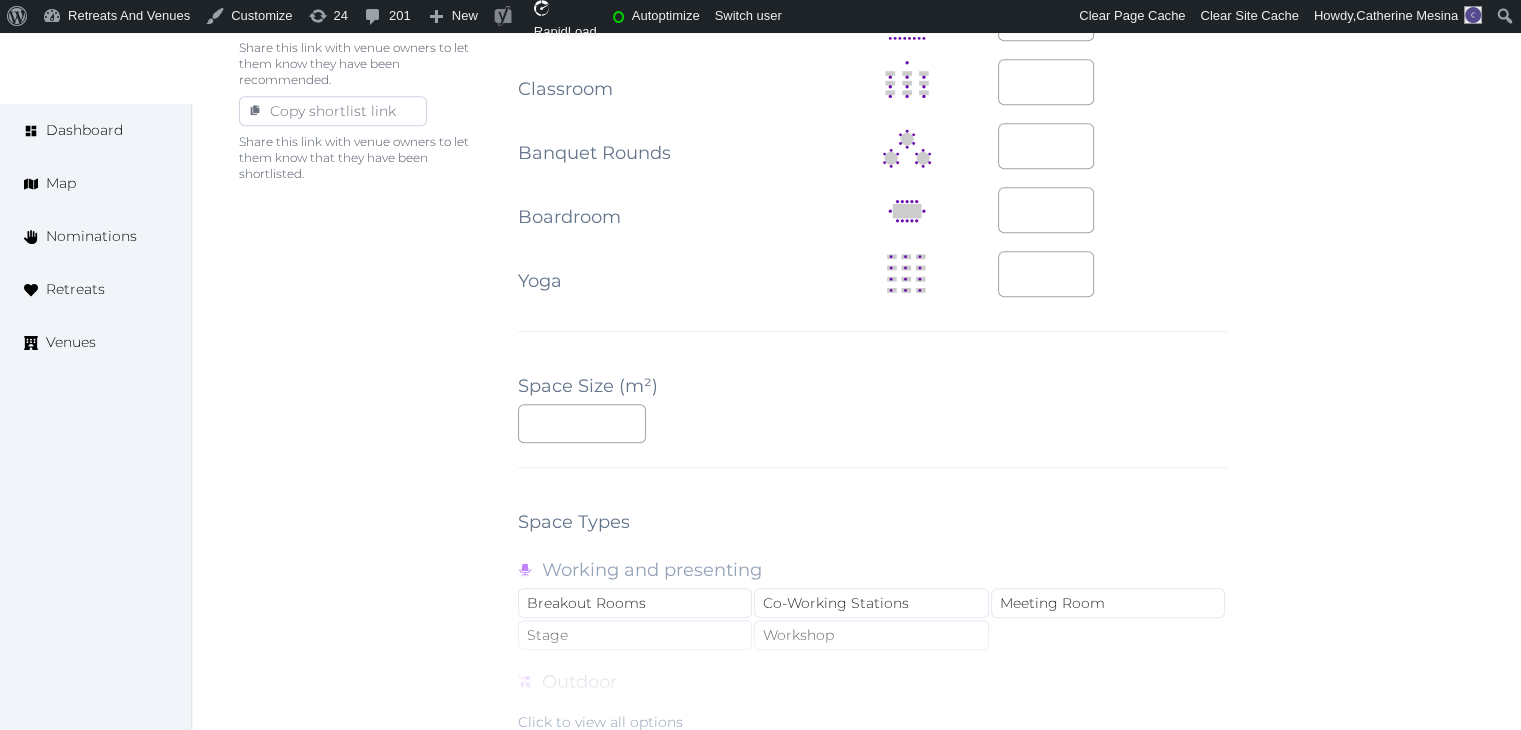click on "**********" at bounding box center [872, 126] 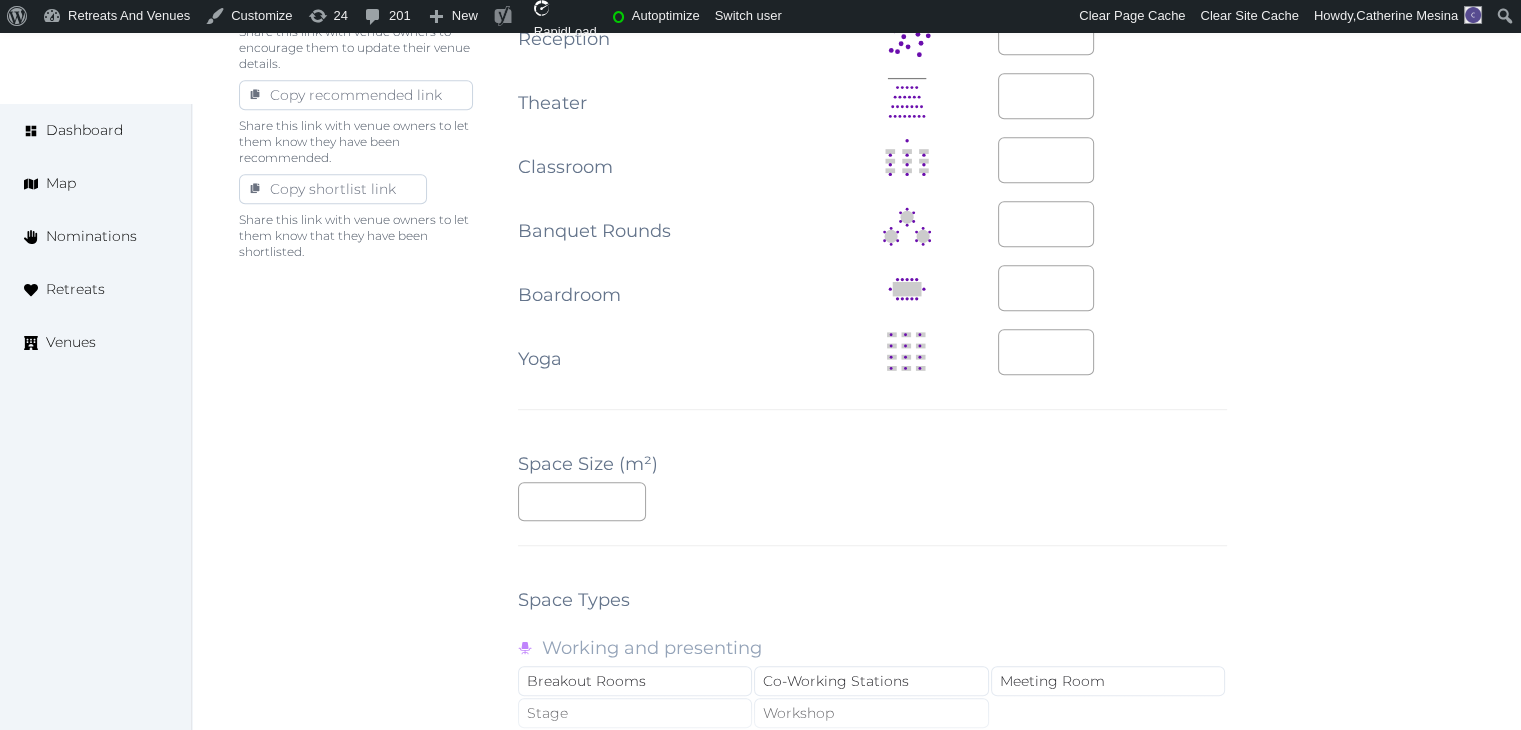 scroll, scrollTop: 1100, scrollLeft: 0, axis: vertical 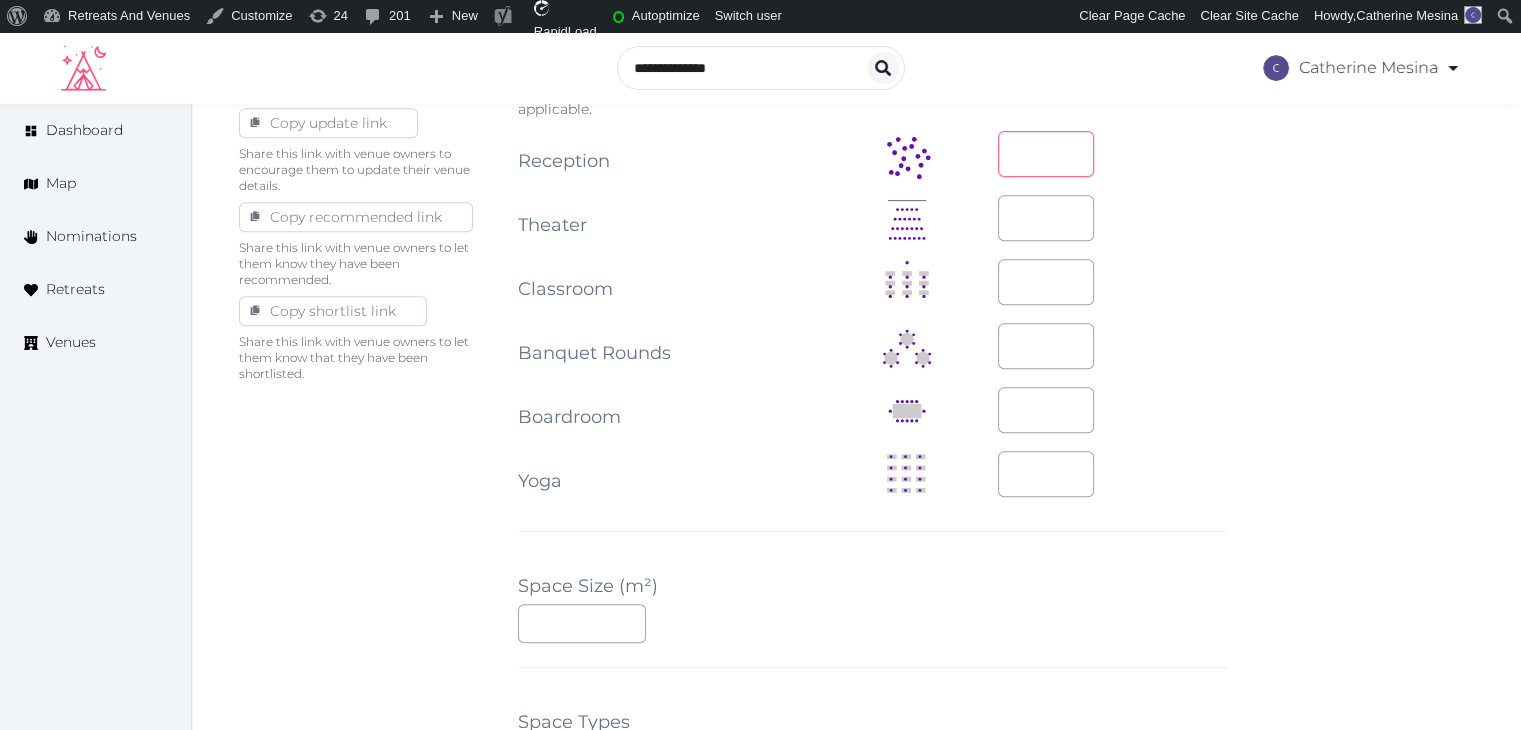 click at bounding box center (1046, 154) 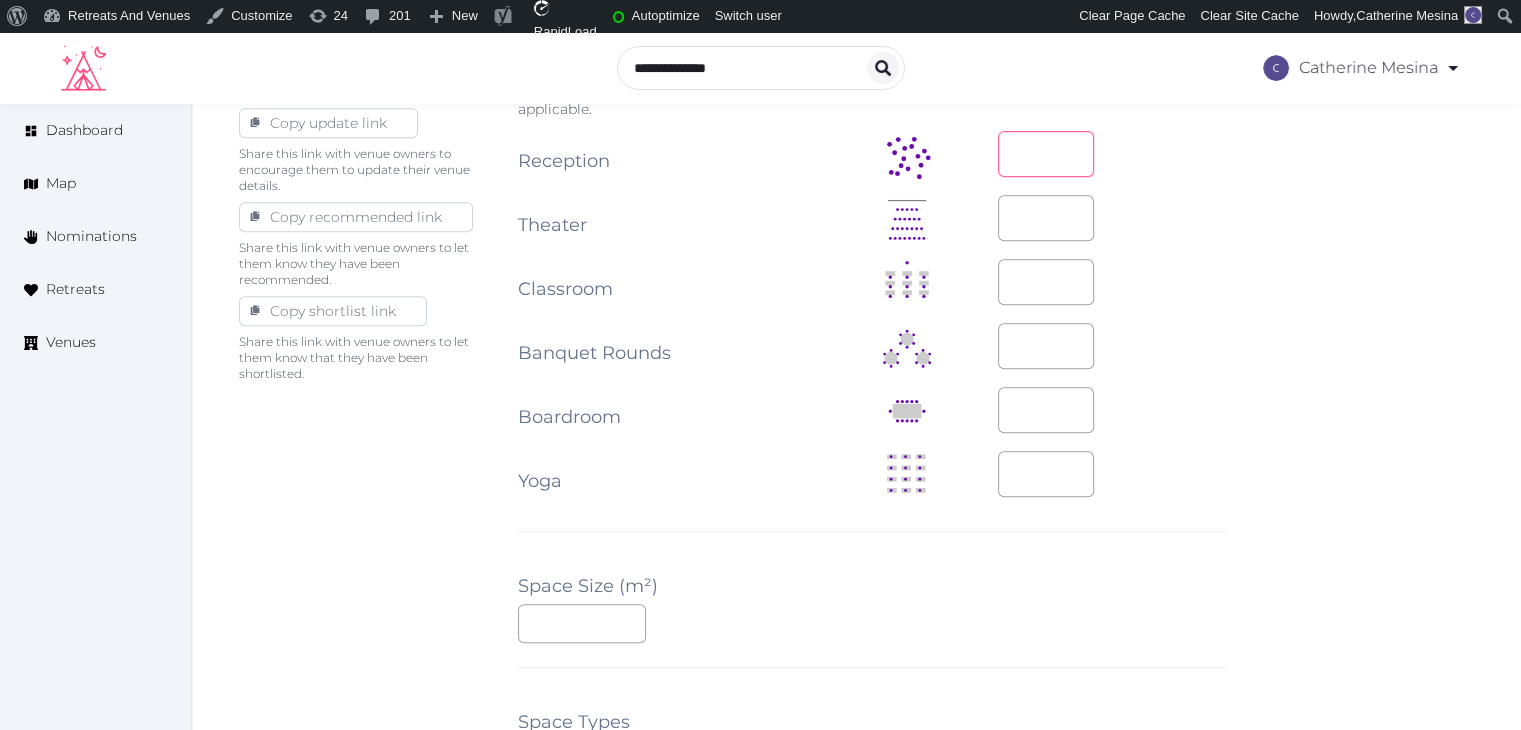 type on "***" 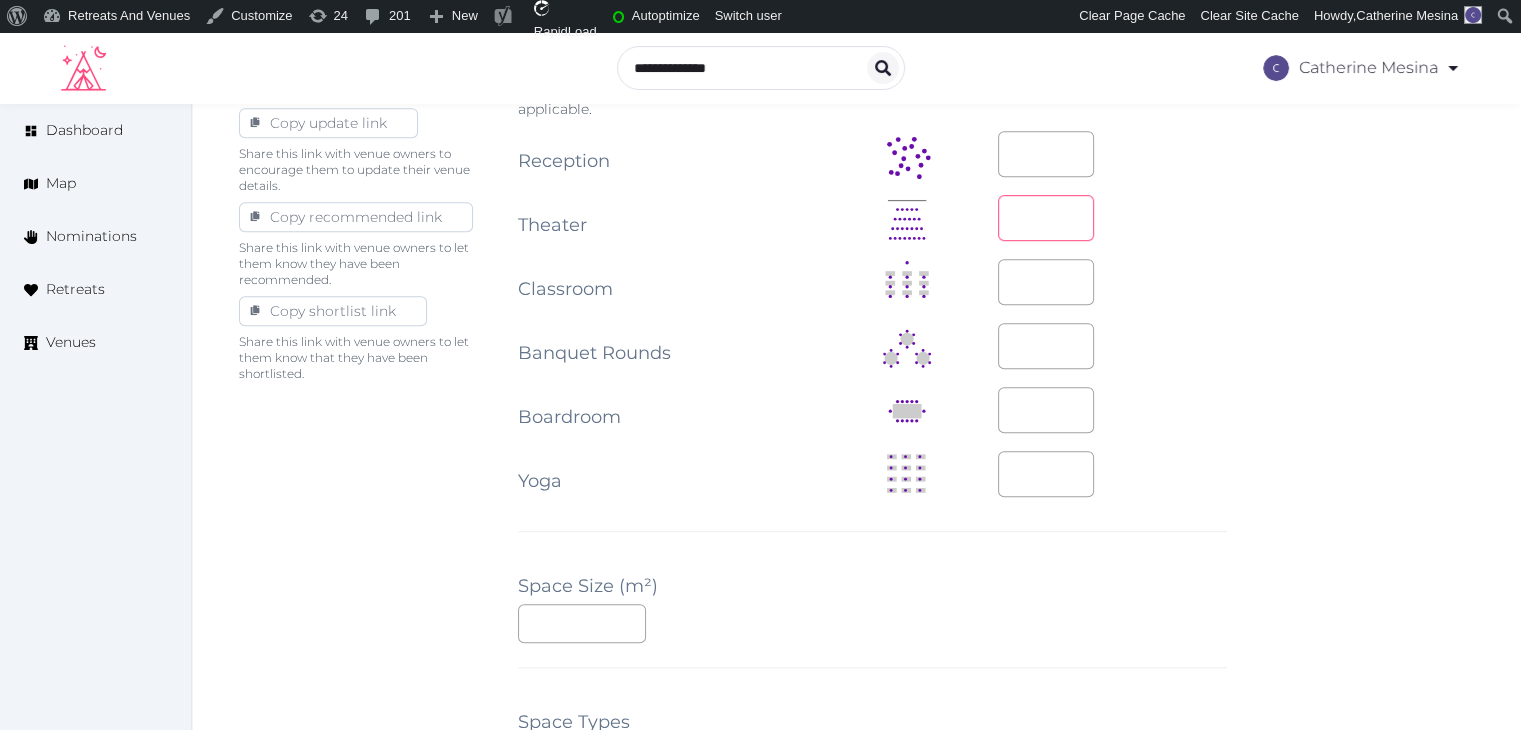 click at bounding box center (1046, 218) 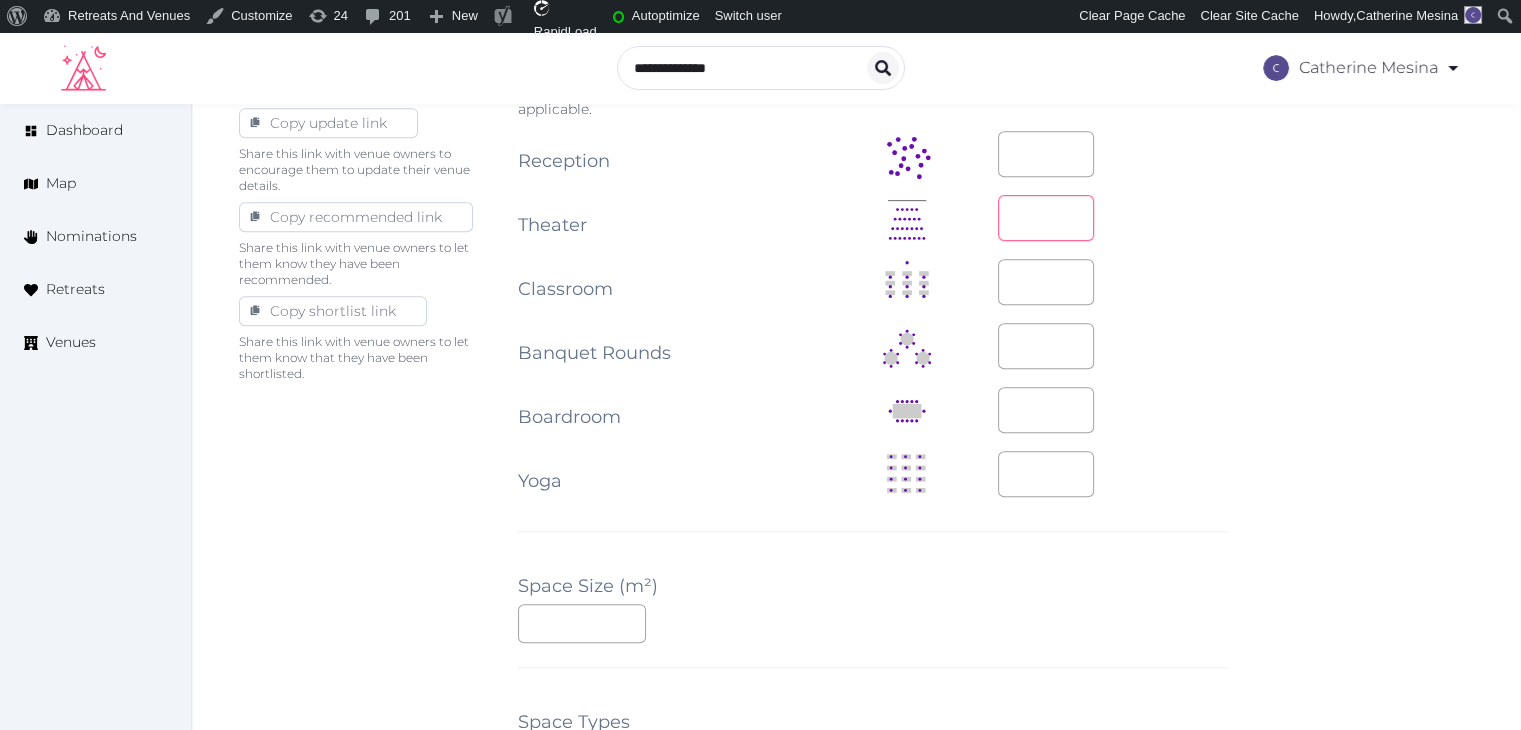 type on "***" 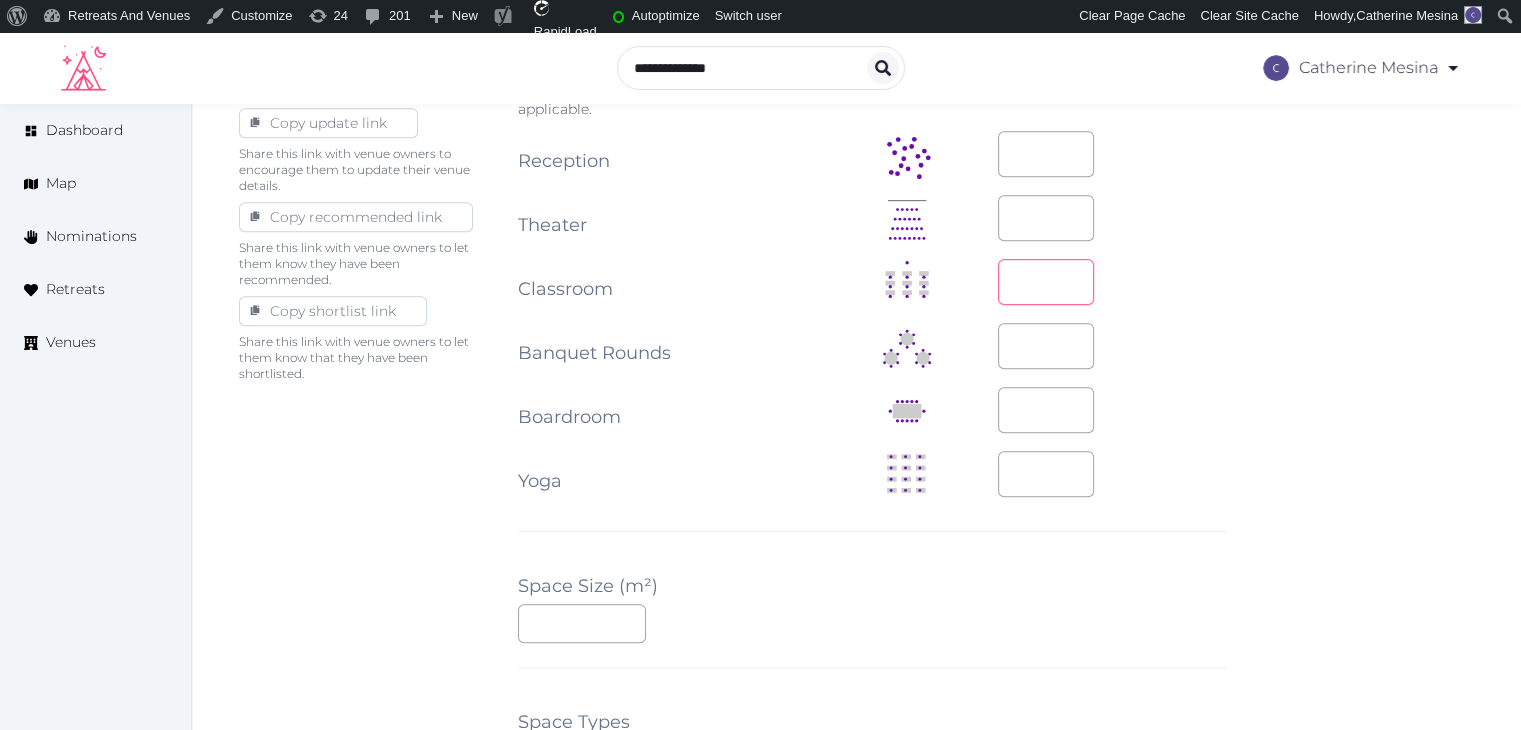 click at bounding box center [1046, 282] 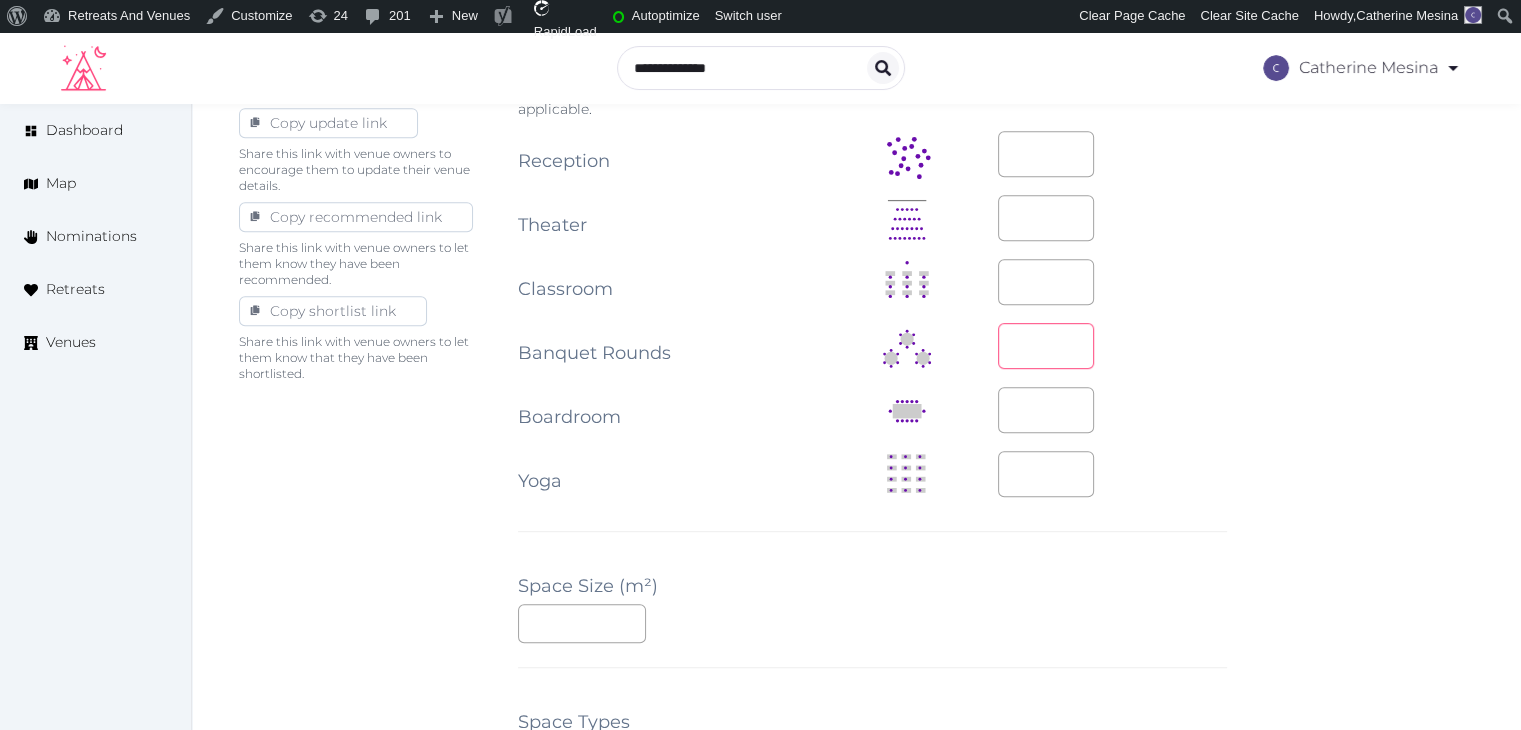 click at bounding box center [1046, 346] 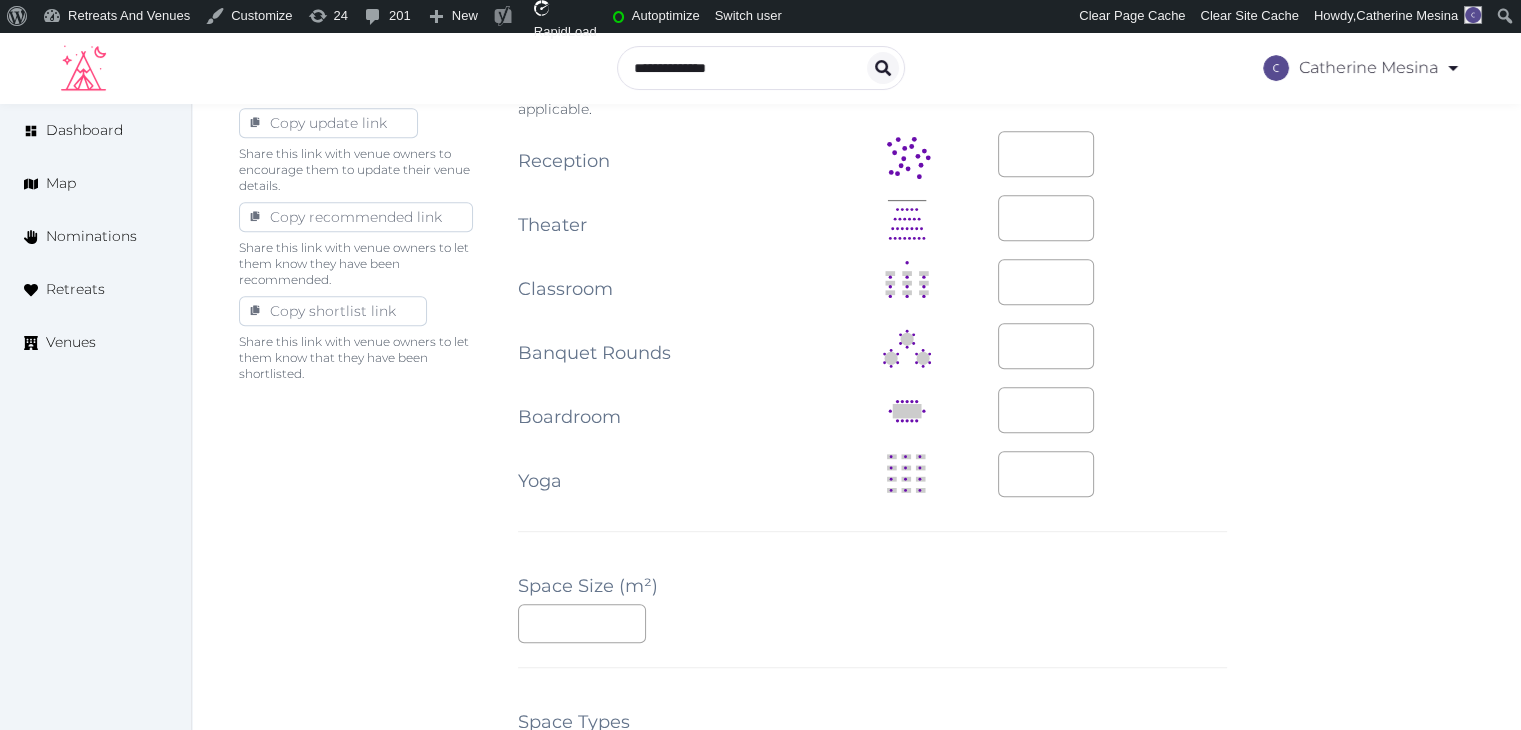click on "**********" at bounding box center [856, 326] 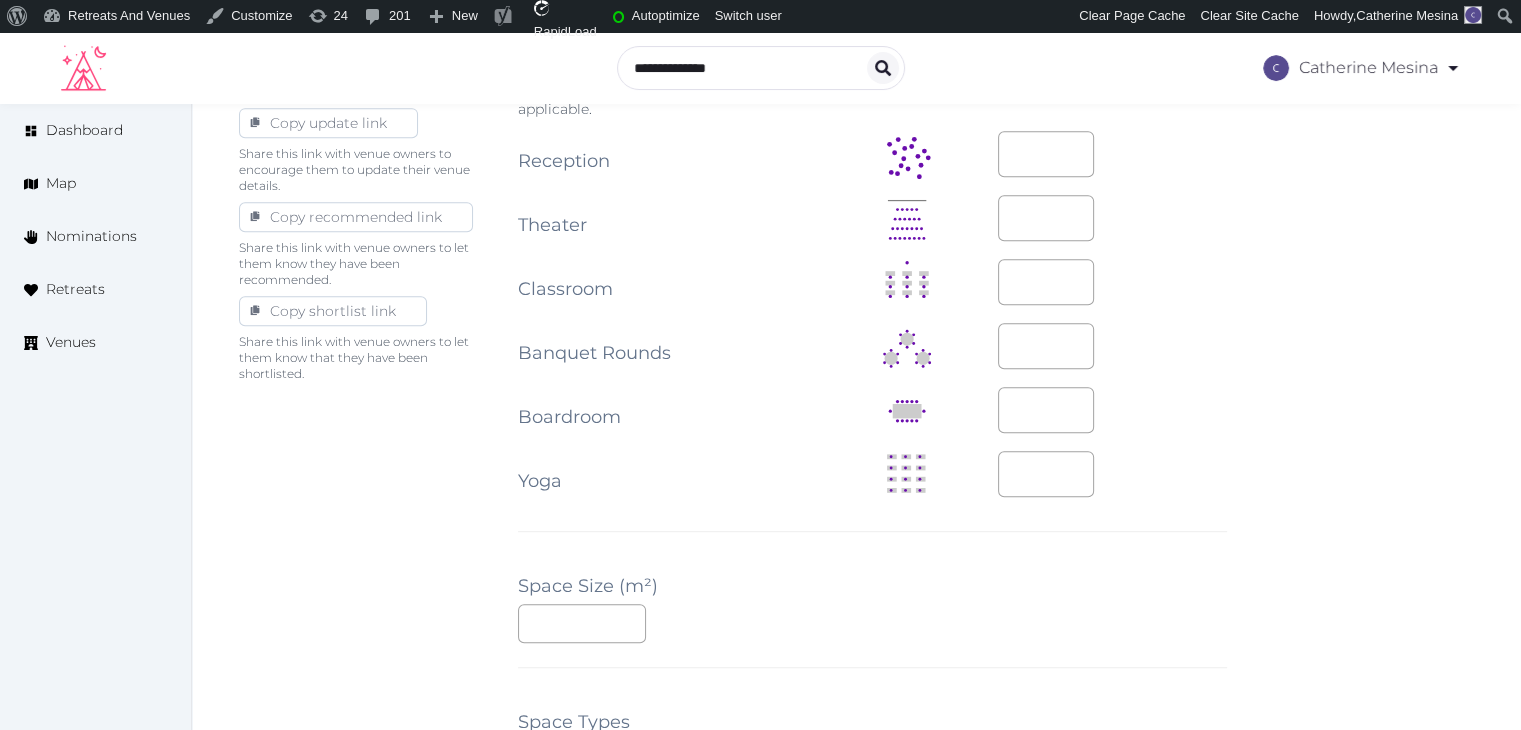 click on "**********" at bounding box center [856, 326] 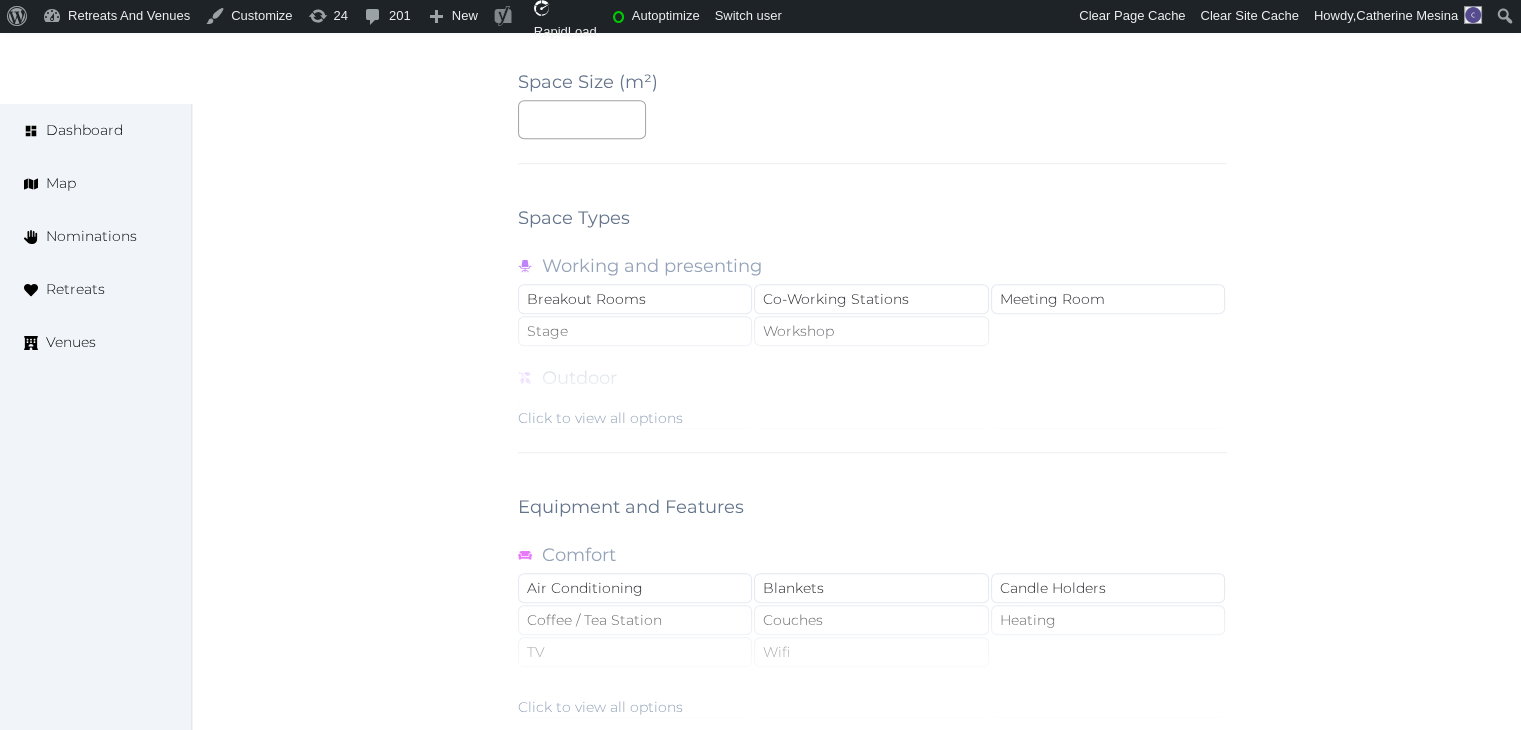 scroll, scrollTop: 1700, scrollLeft: 0, axis: vertical 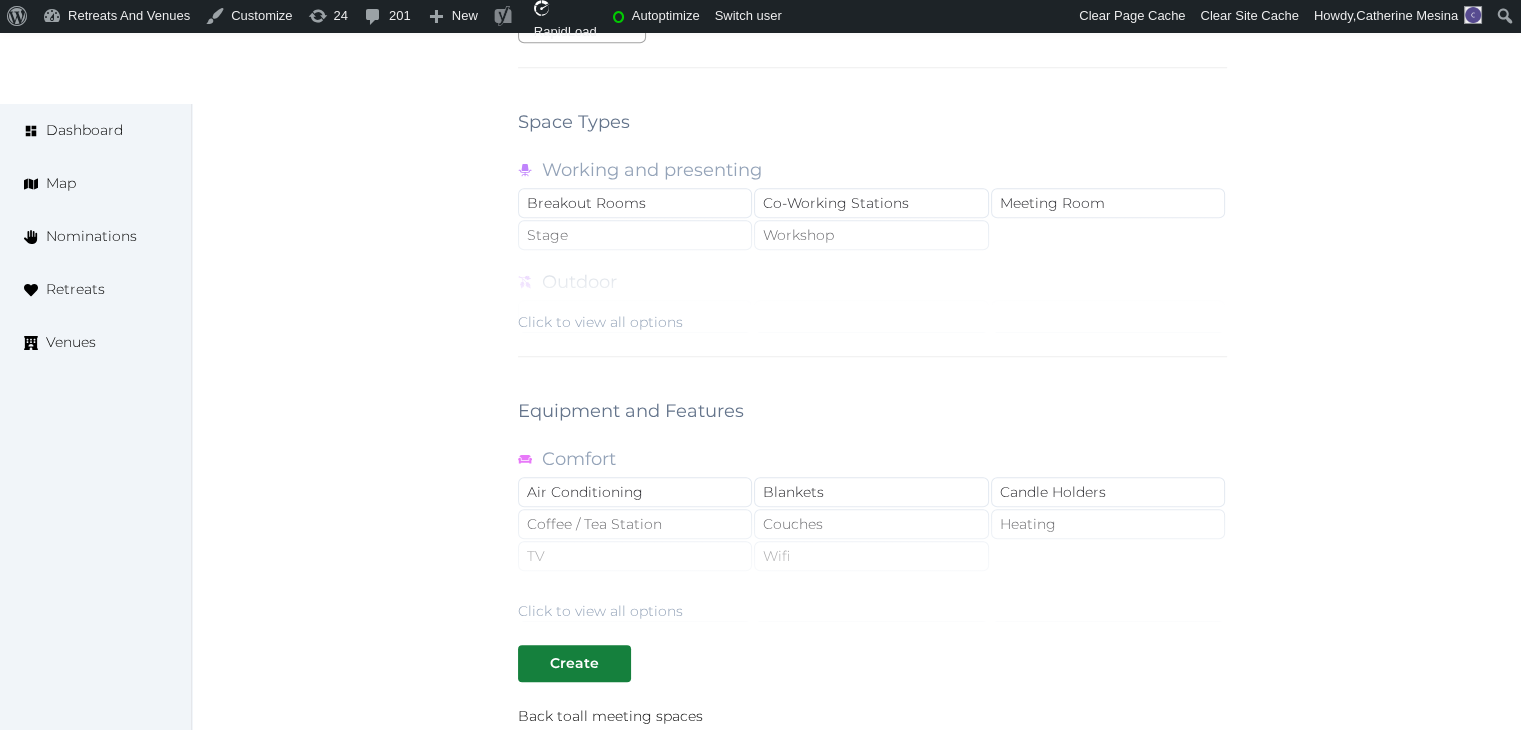 click on "Click to view all options" at bounding box center (600, 322) 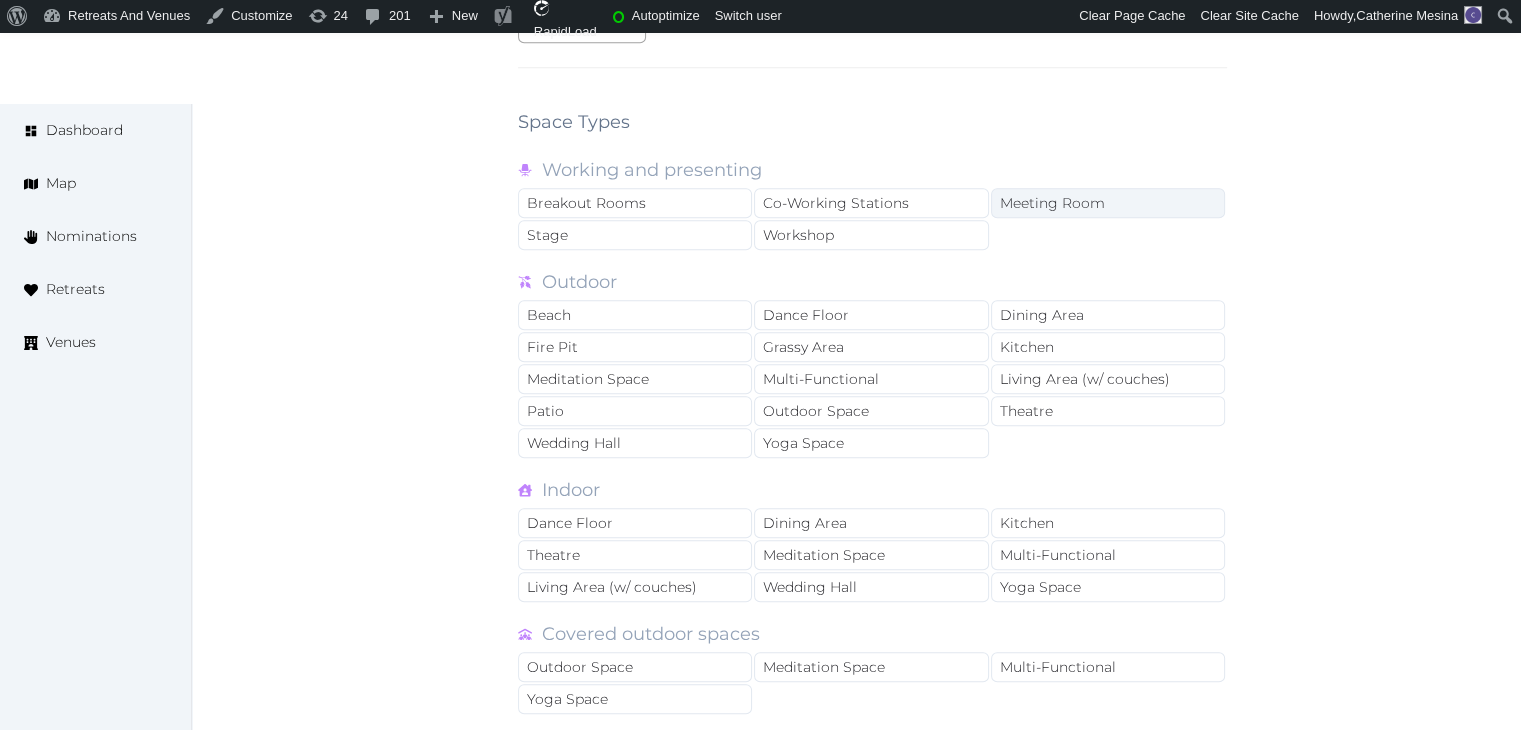 click on "Meeting Room" at bounding box center (1108, 203) 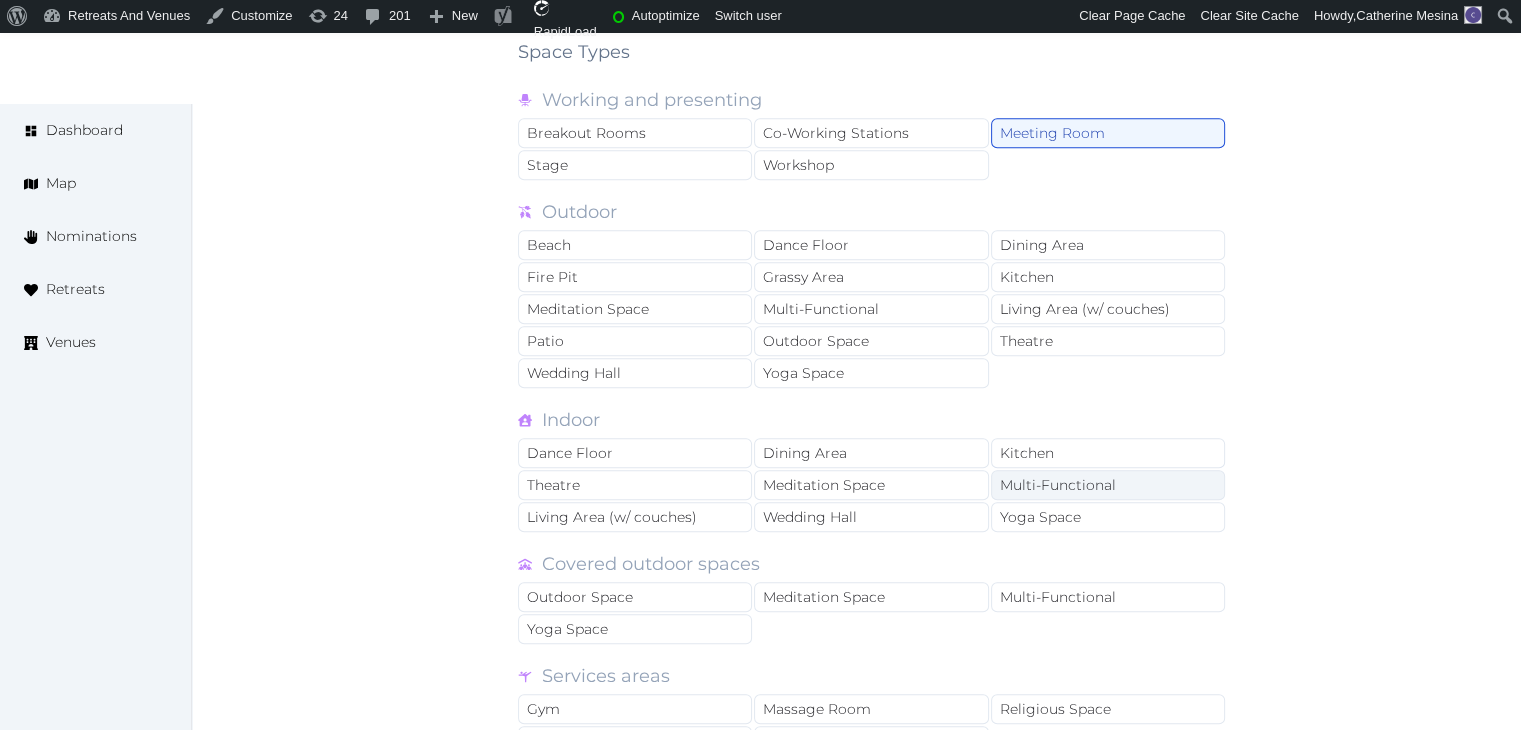 scroll, scrollTop: 1800, scrollLeft: 0, axis: vertical 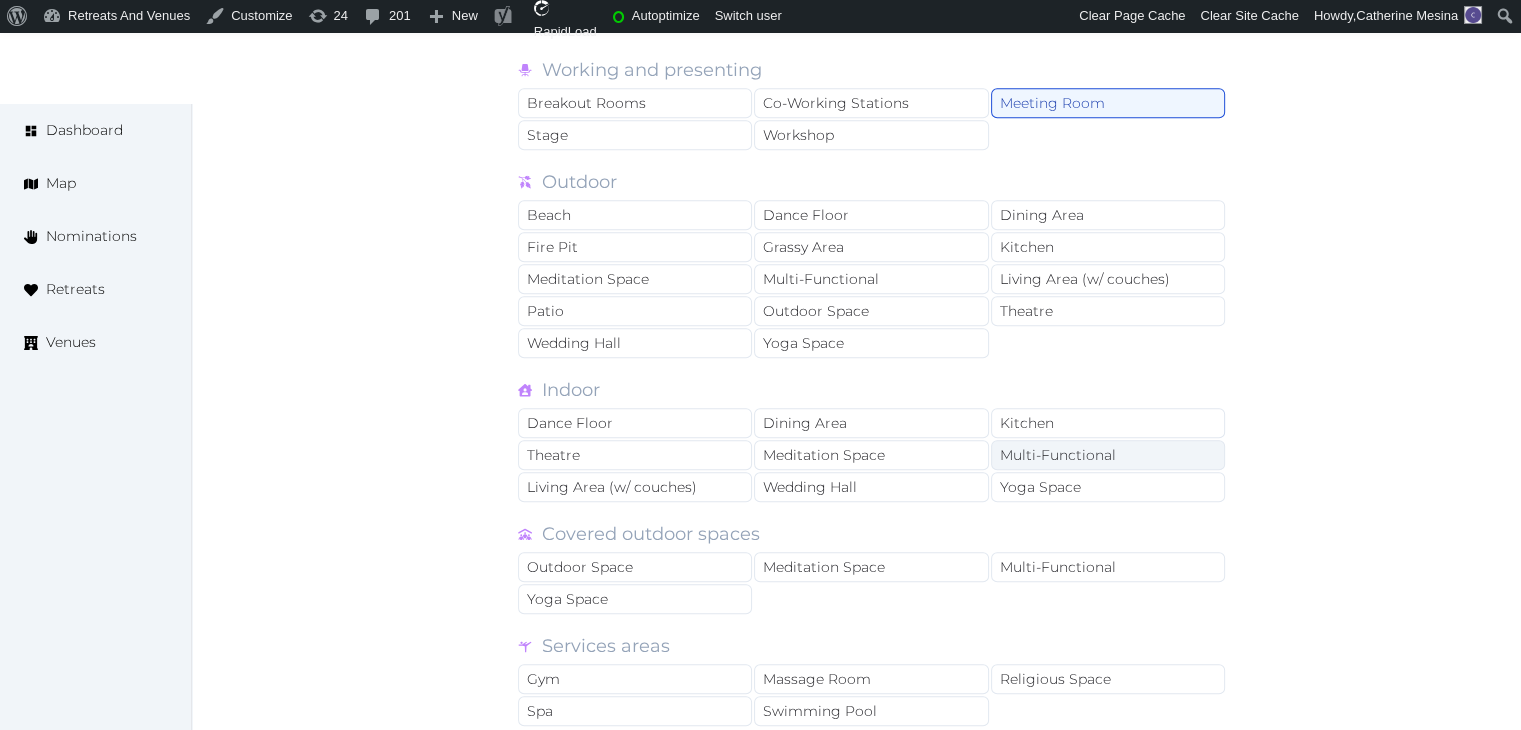 click on "Multi-Functional" at bounding box center [1108, 455] 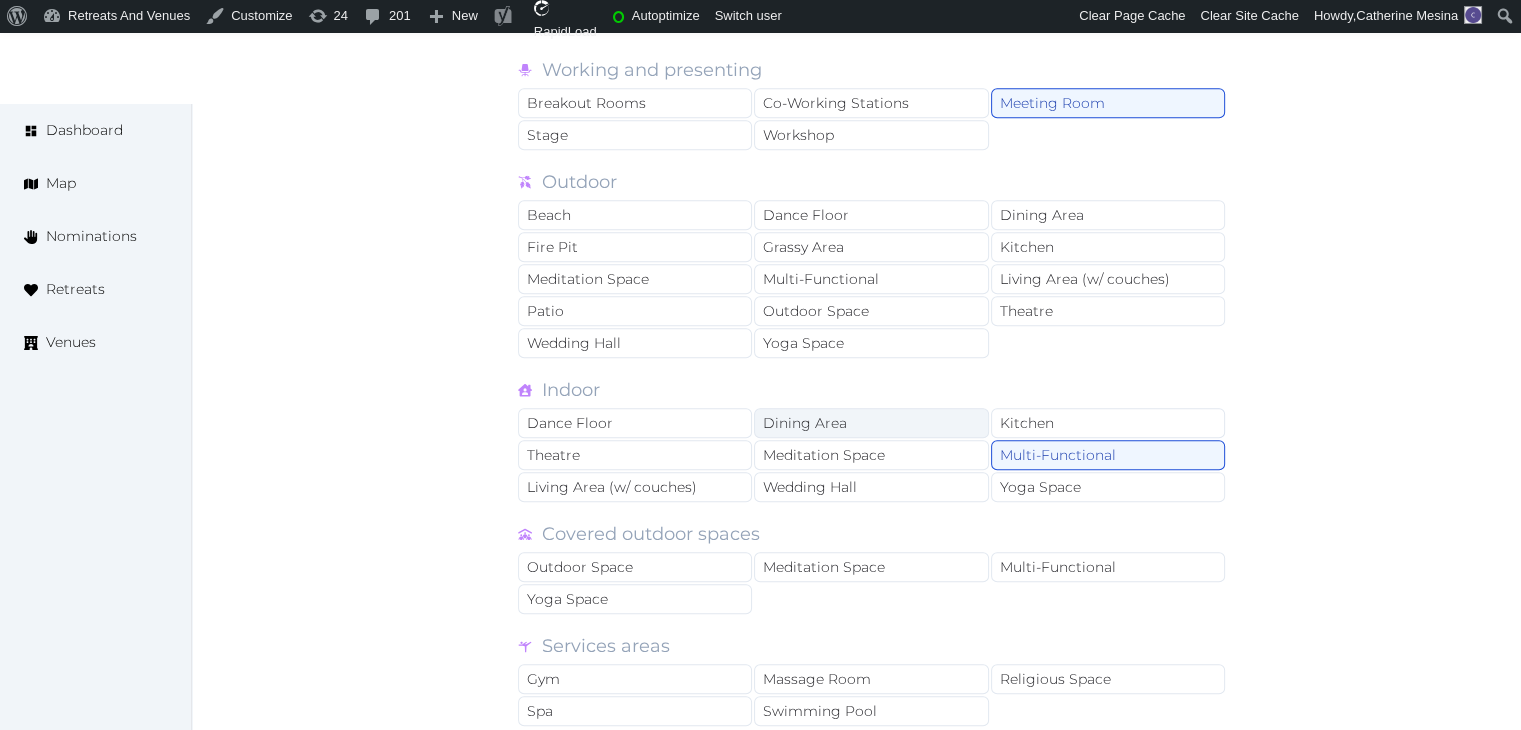 click on "Dining Area" at bounding box center (871, 423) 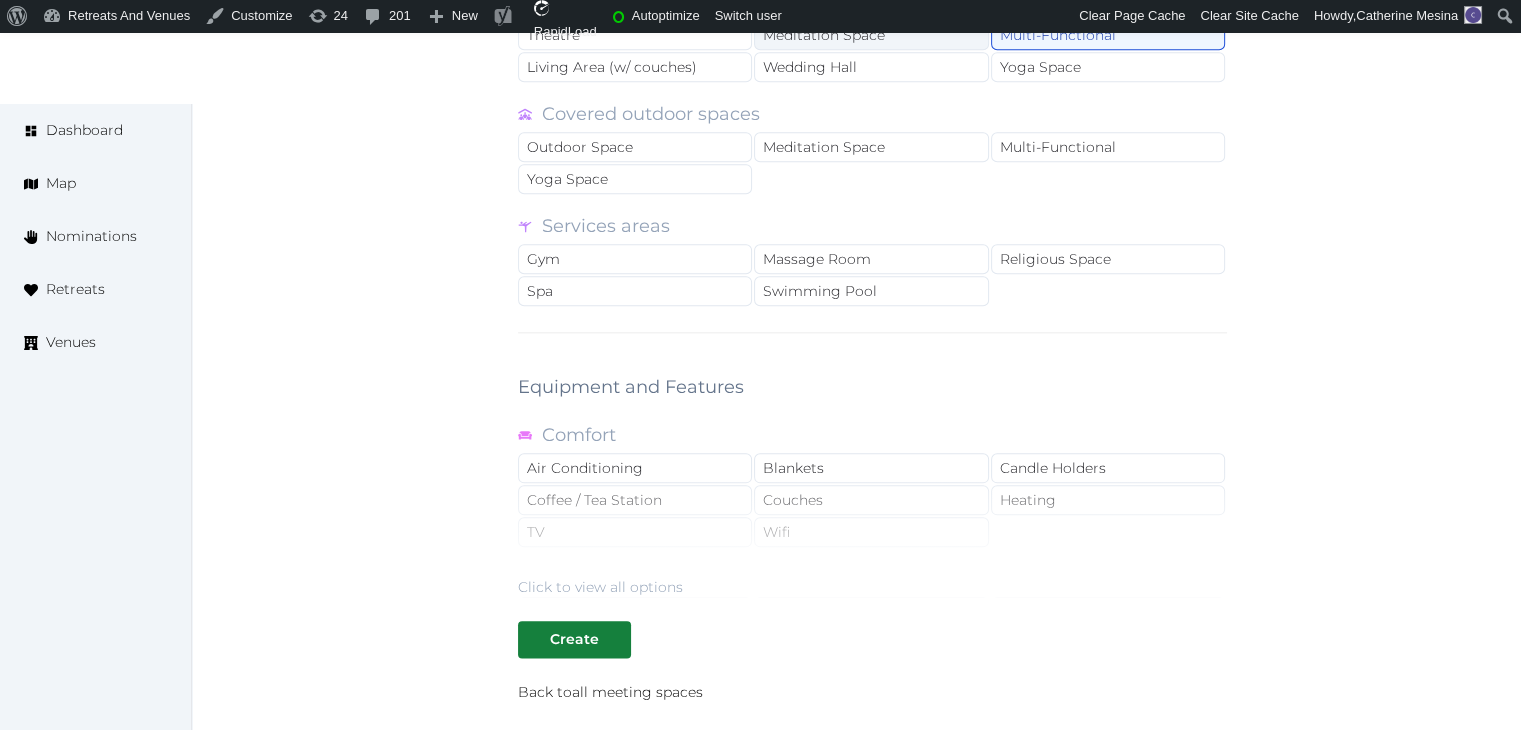 scroll, scrollTop: 2300, scrollLeft: 0, axis: vertical 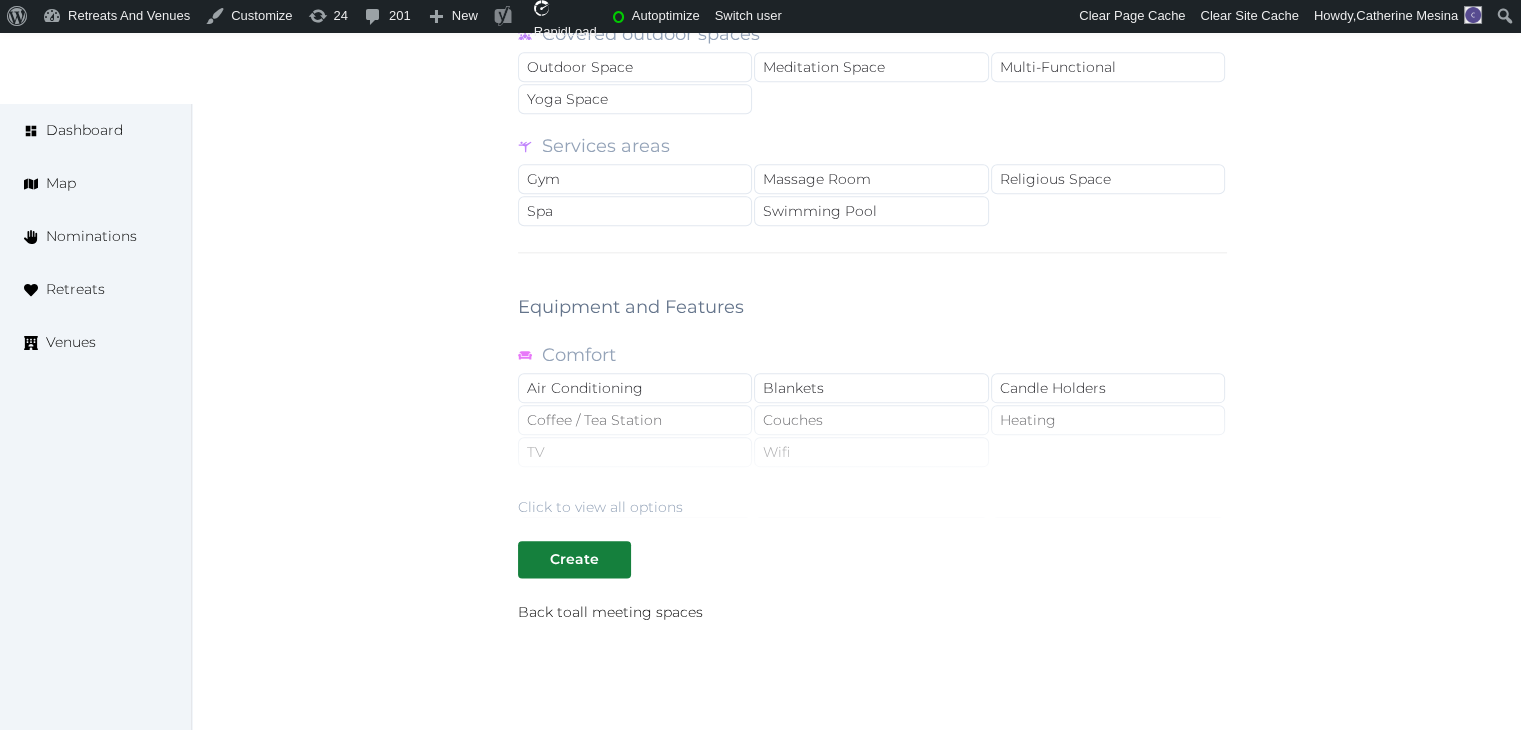 click on "Click to view all options" at bounding box center [600, 507] 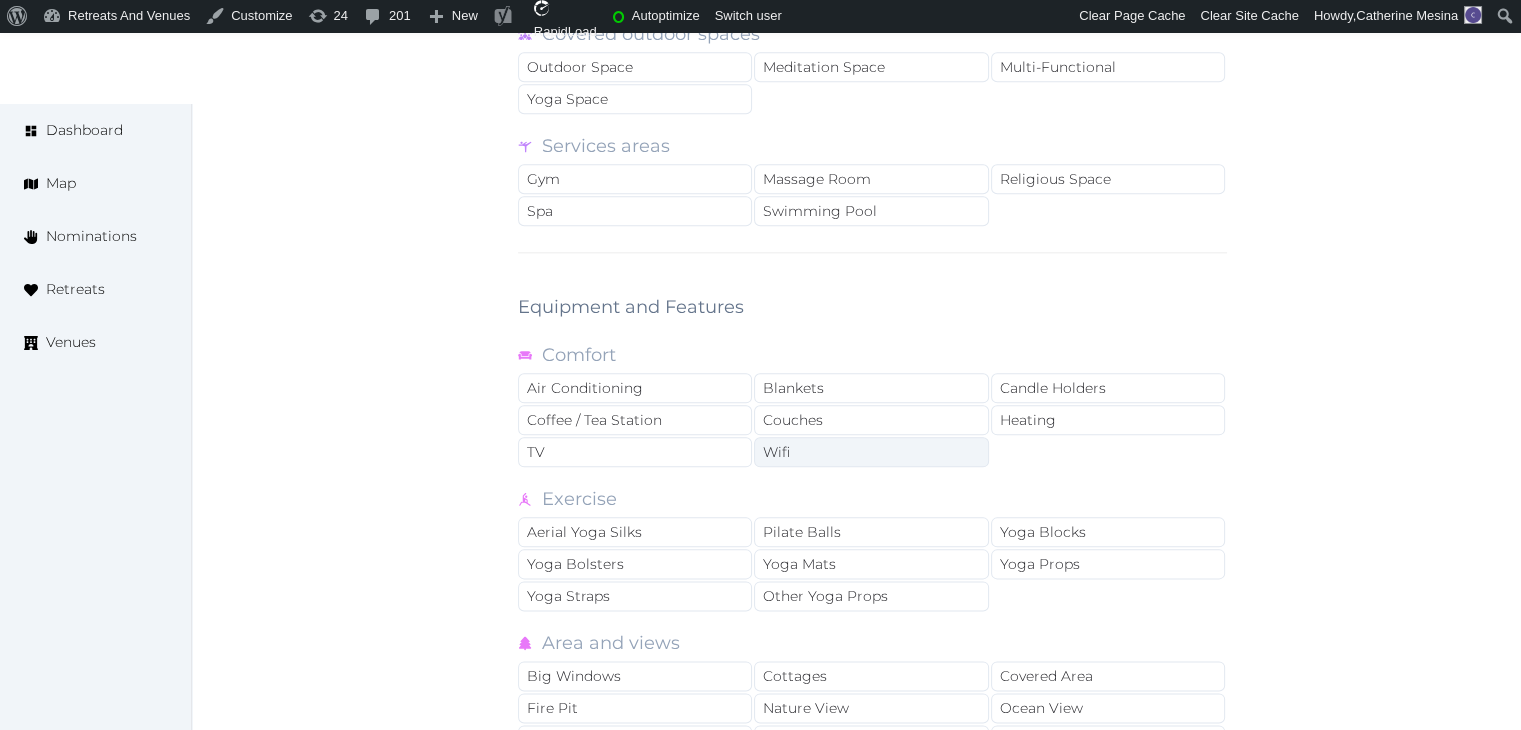 click on "Wifi" at bounding box center [871, 452] 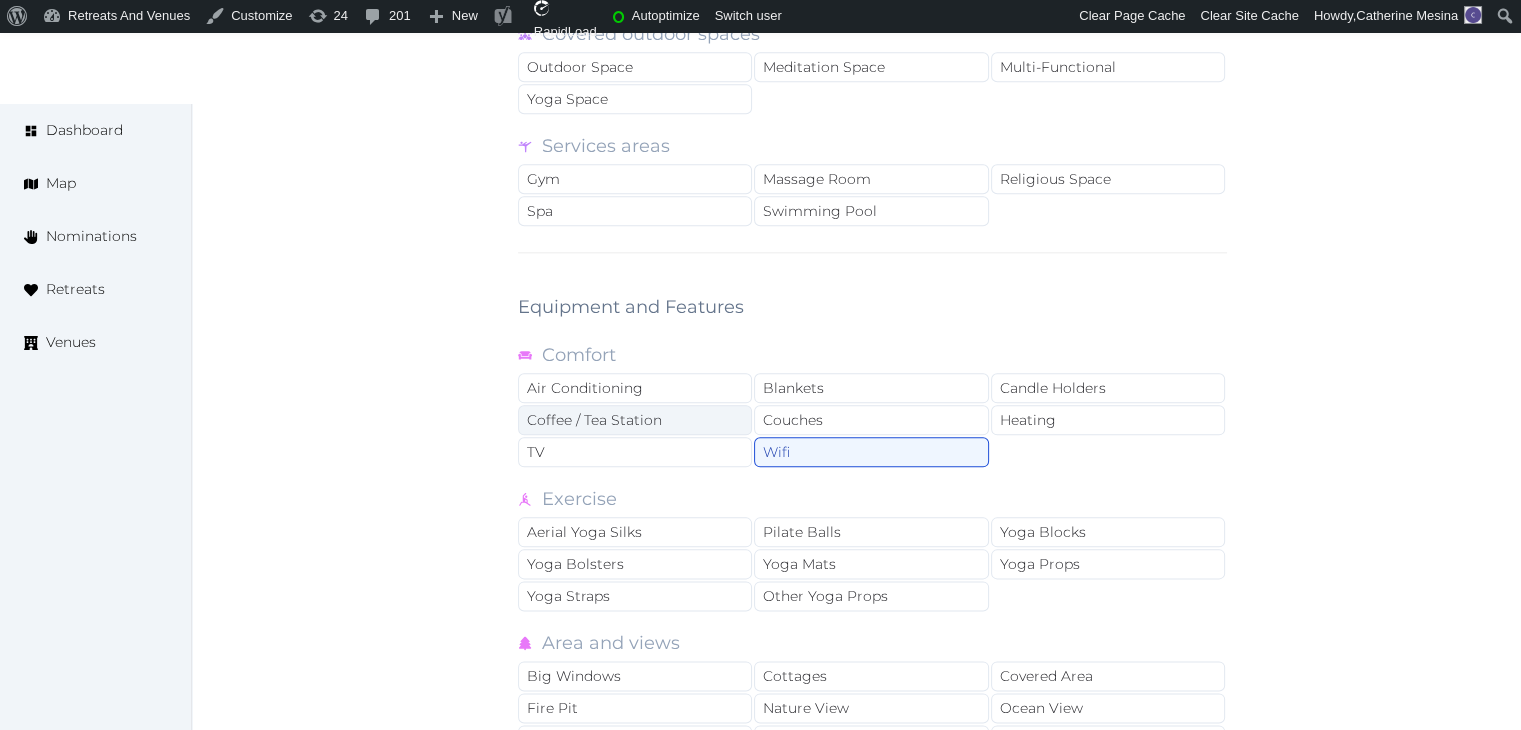 drag, startPoint x: 651, startPoint y: 445, endPoint x: 658, endPoint y: 404, distance: 41.59327 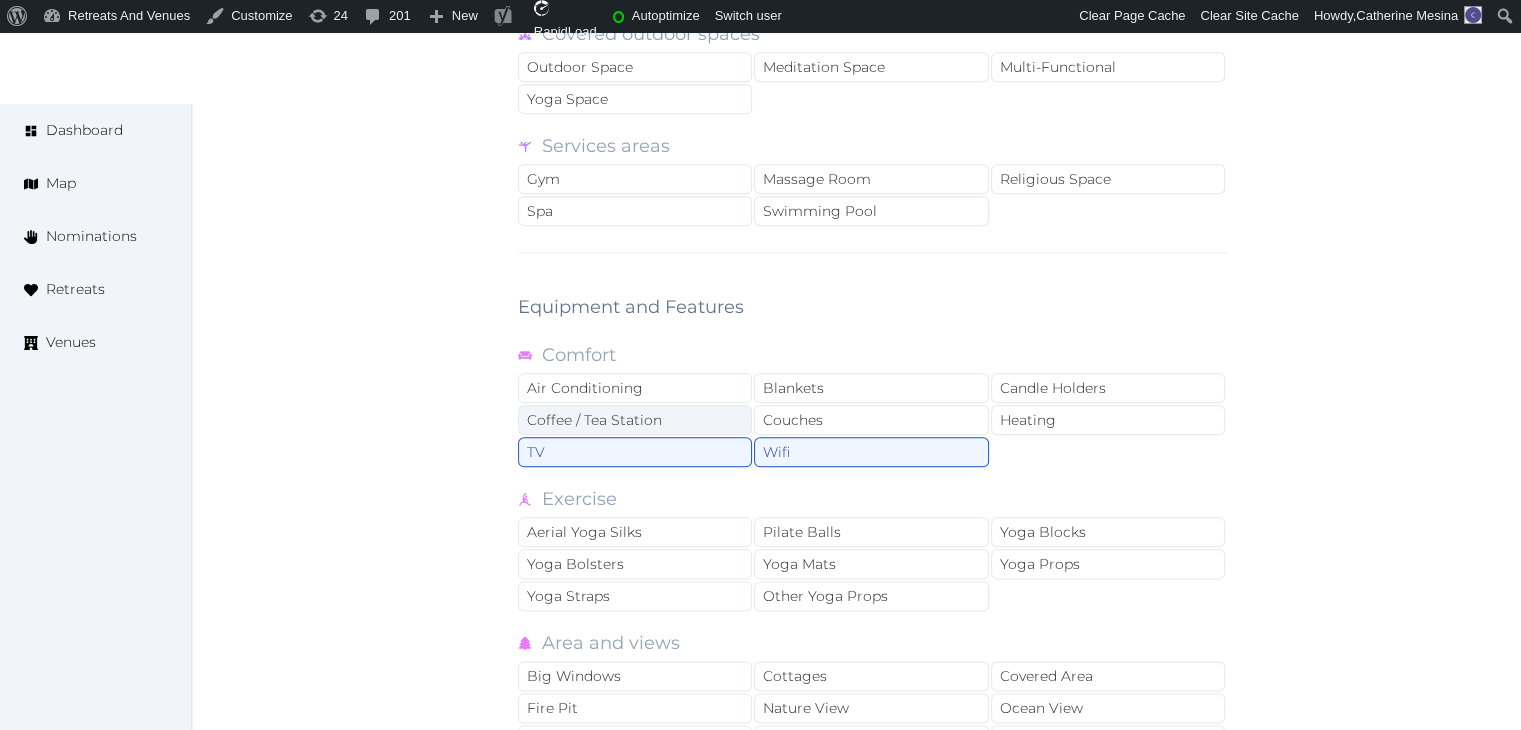 click on "Coffee / Tea Station" at bounding box center [635, 420] 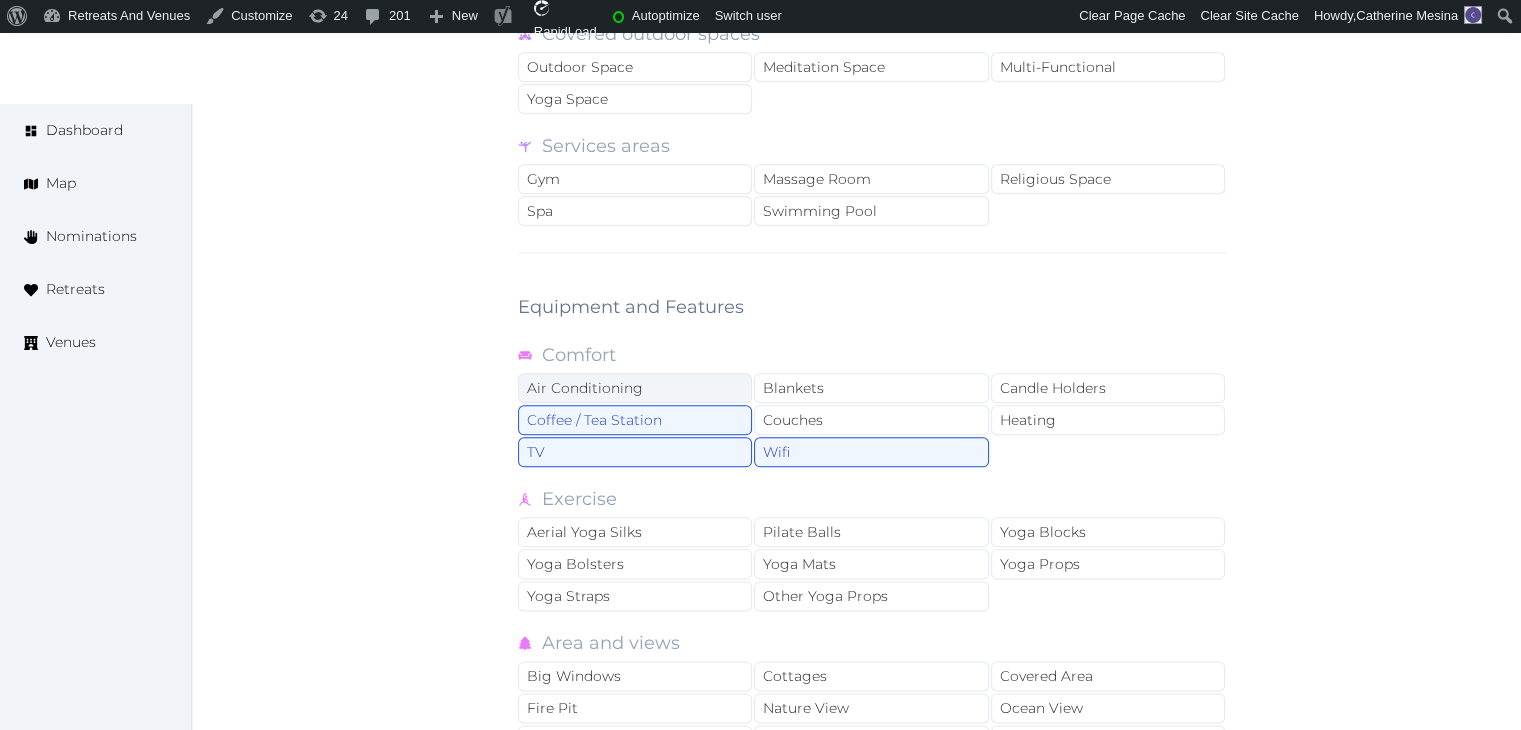 click on "Air Conditioning" at bounding box center [635, 388] 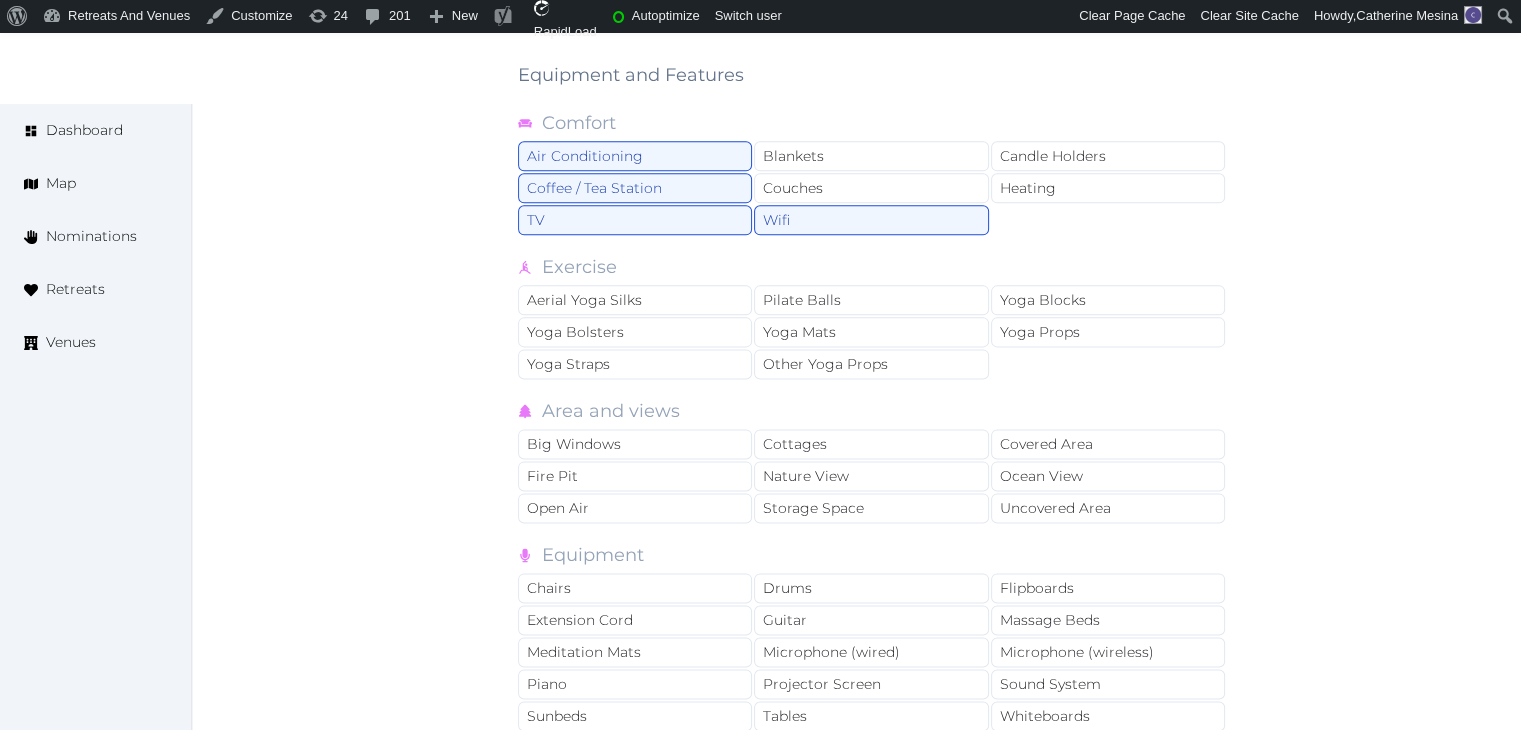 scroll, scrollTop: 2600, scrollLeft: 0, axis: vertical 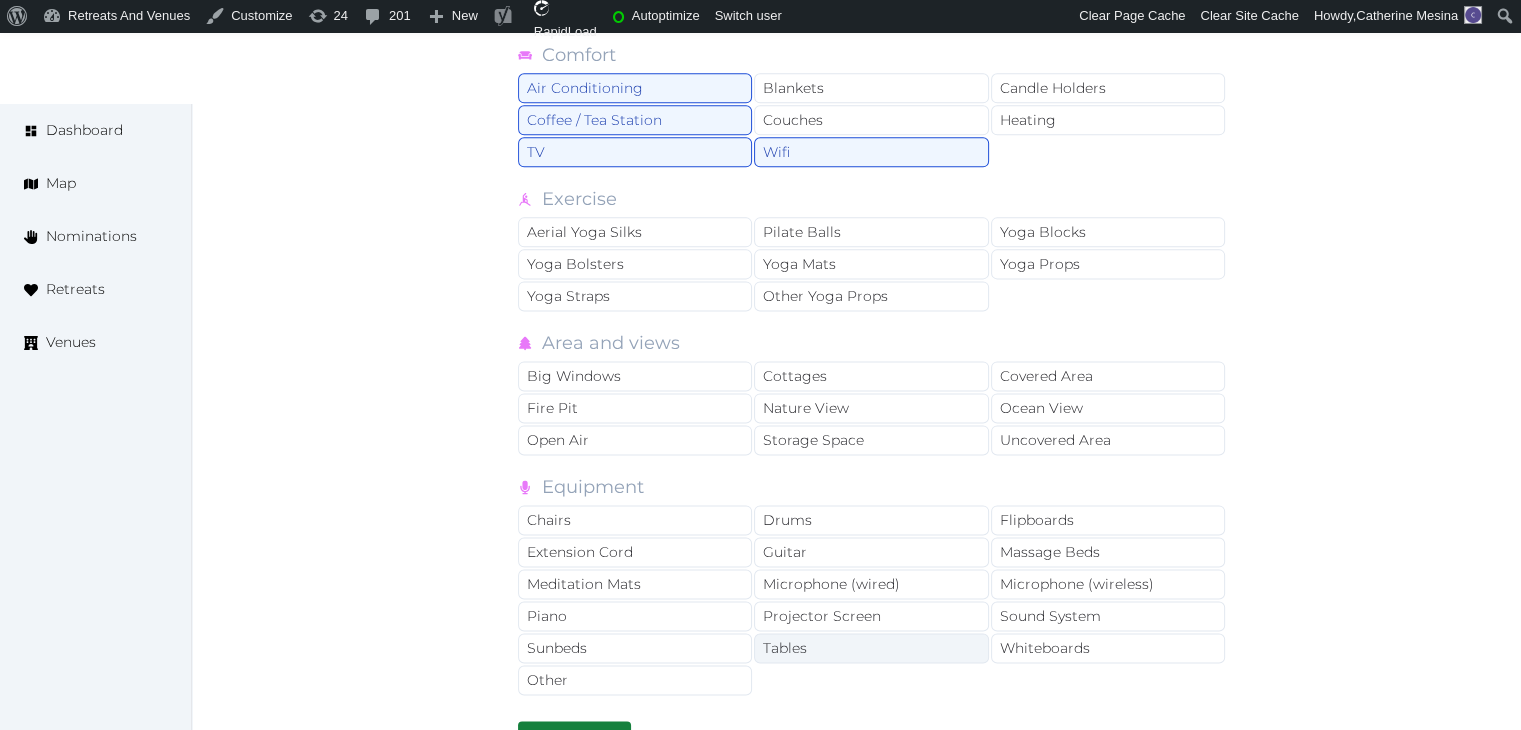 click on "Tables" at bounding box center [871, 648] 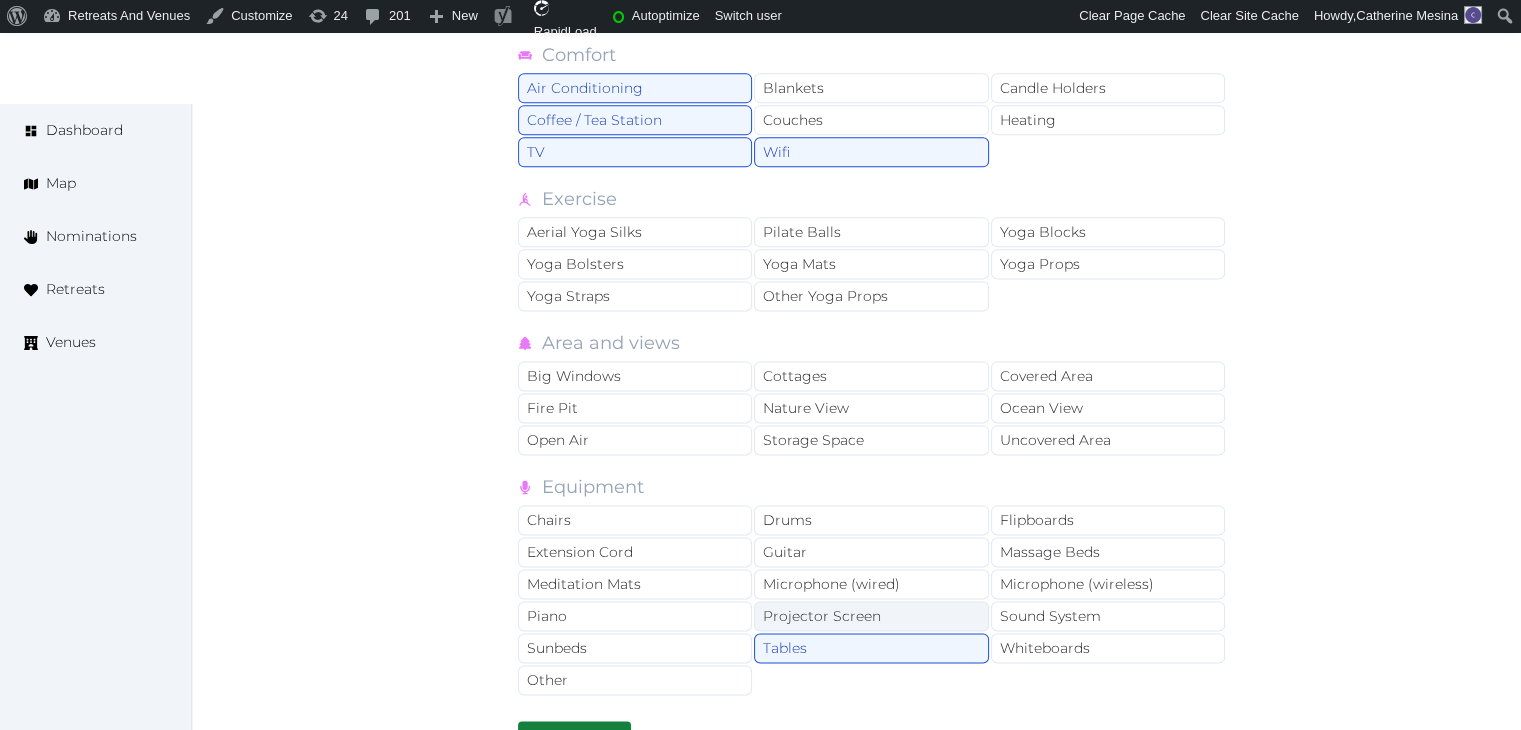 click on "Projector Screen" at bounding box center [871, 616] 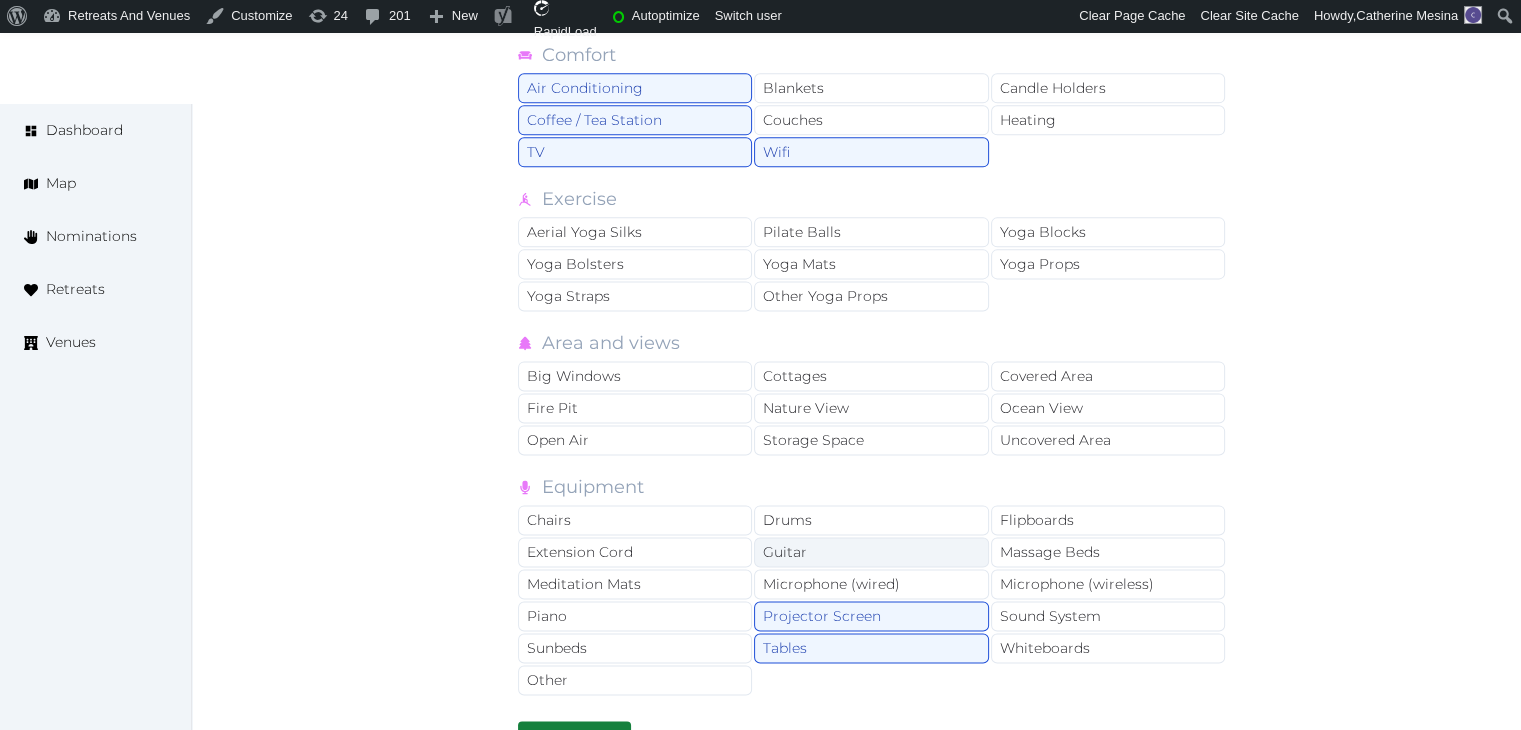 drag, startPoint x: 708, startPoint y: 516, endPoint x: 832, endPoint y: 542, distance: 126.69649 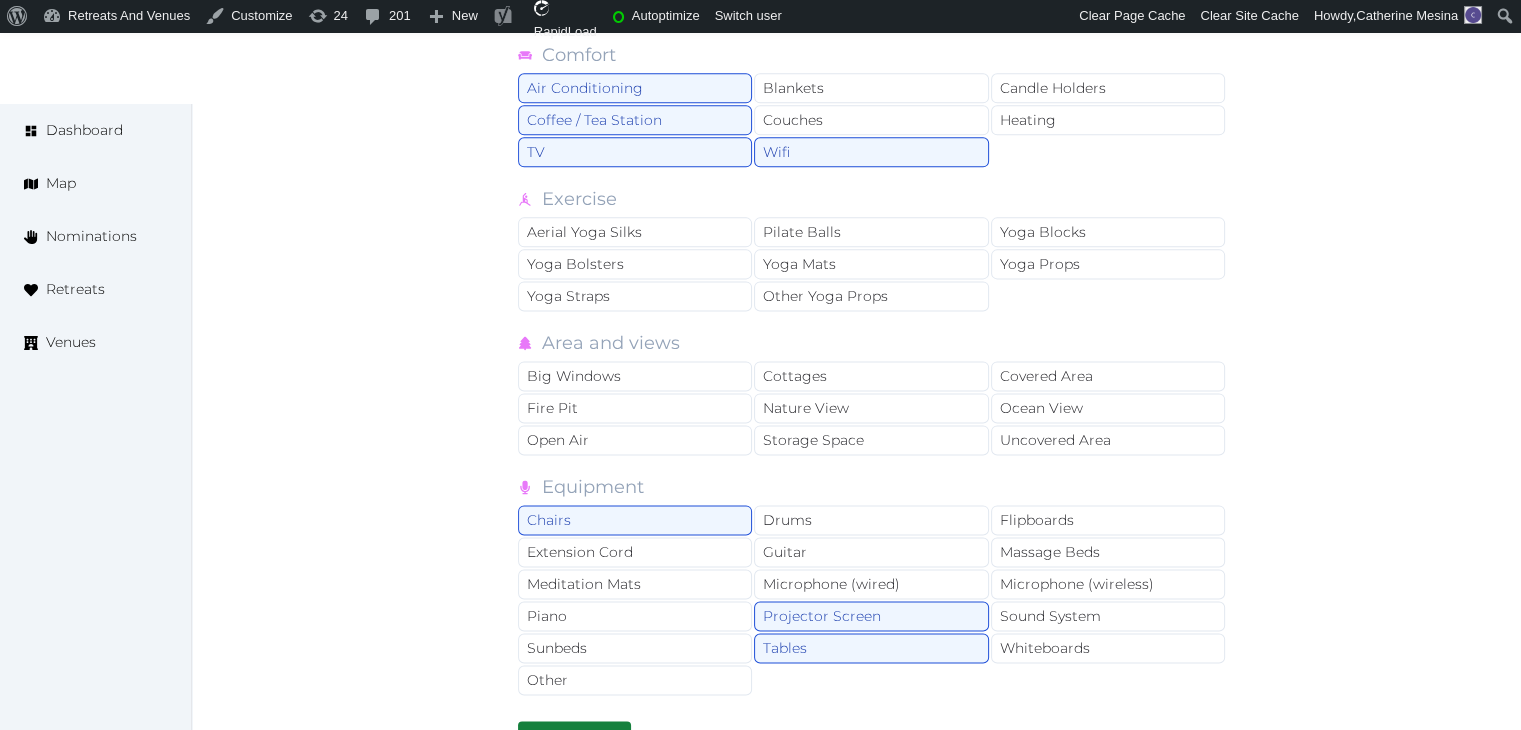 click on "Chairs Drums Flipboards Extension Cord Guitar Massage Beds Meditation Mats Microphone (wired) Microphone (wireless) Piano Projector Screen Sound System Sunbeds Tables Whiteboards Other" at bounding box center (872, 601) 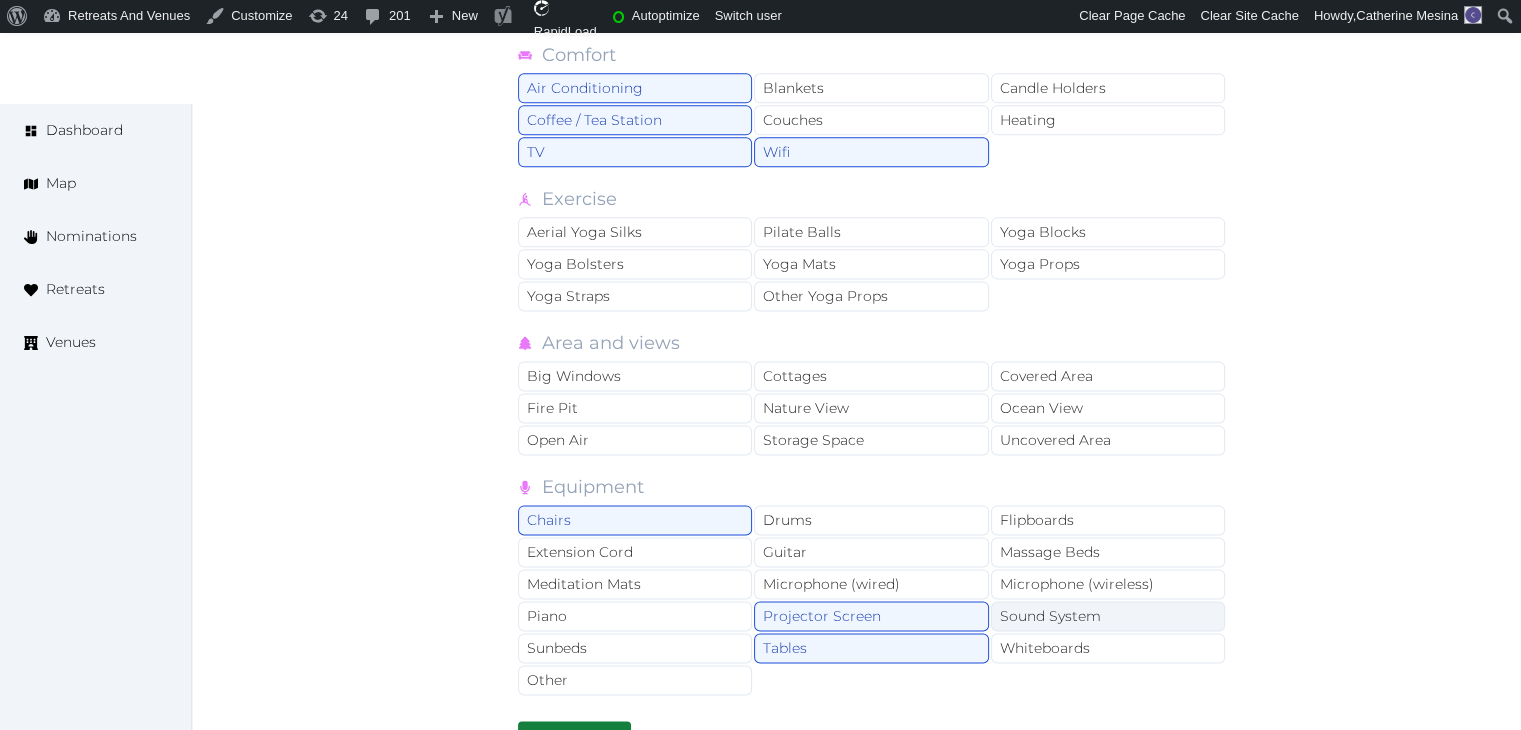 click on "Sound System" at bounding box center (1108, 616) 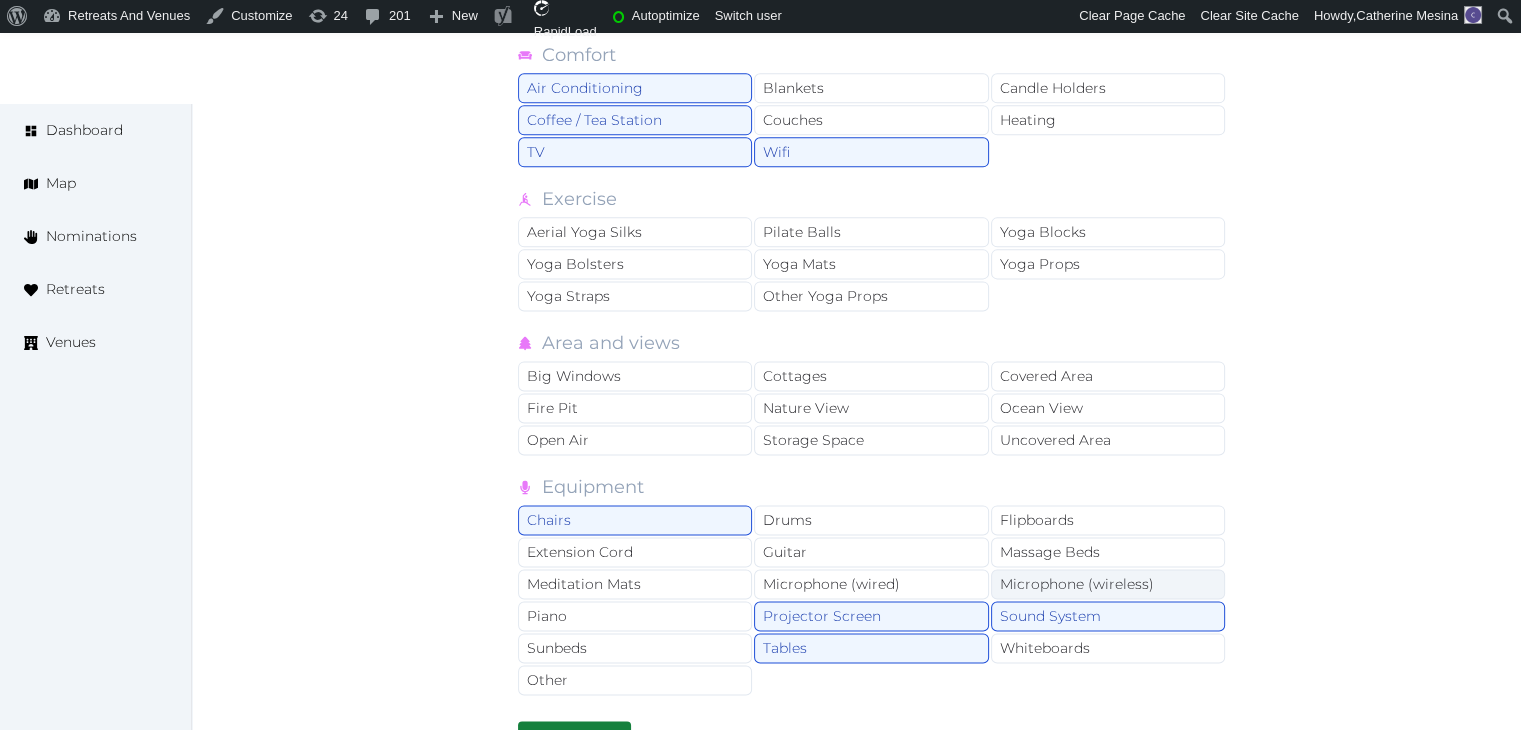 click on "Microphone (wireless)" at bounding box center (1108, 584) 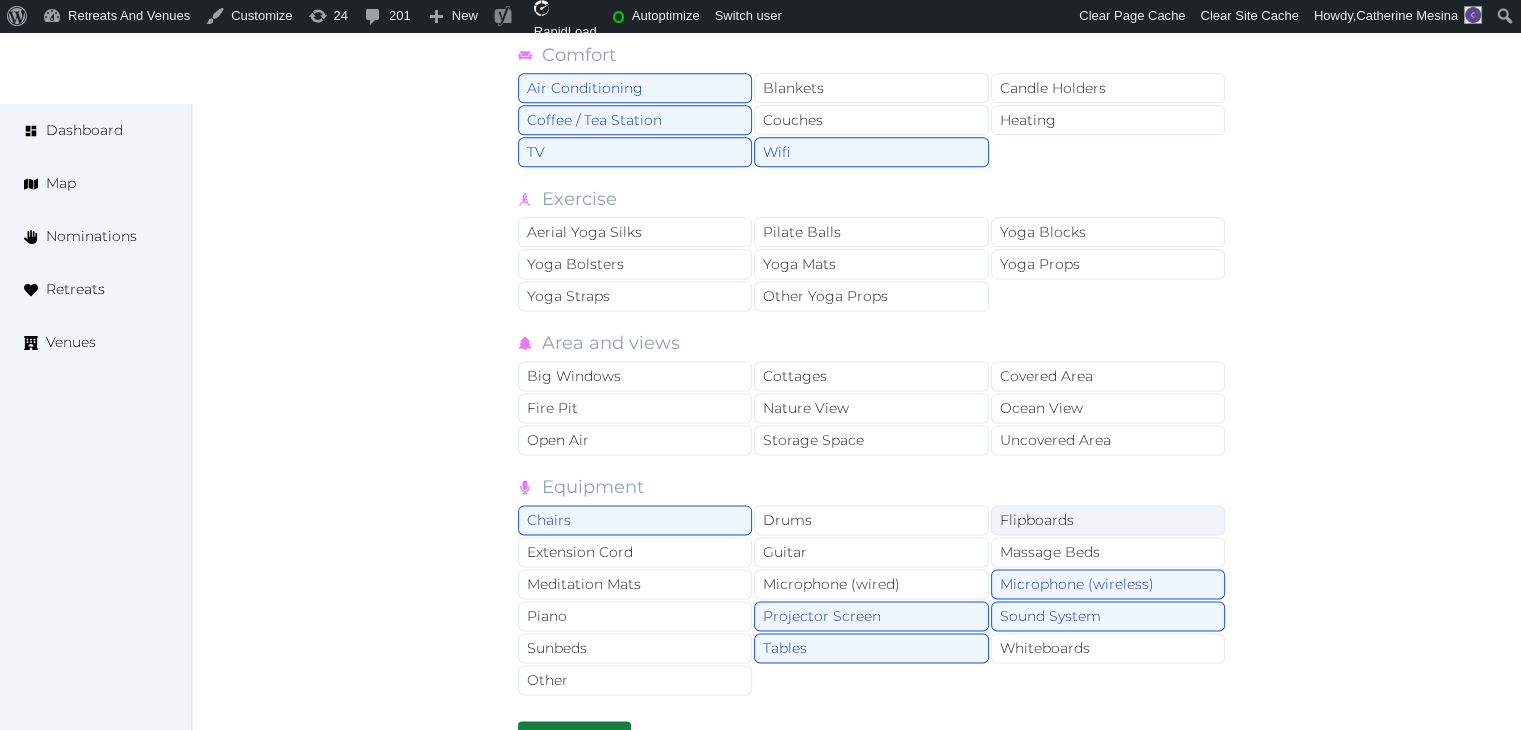 click on "Flipboards" at bounding box center [1108, 520] 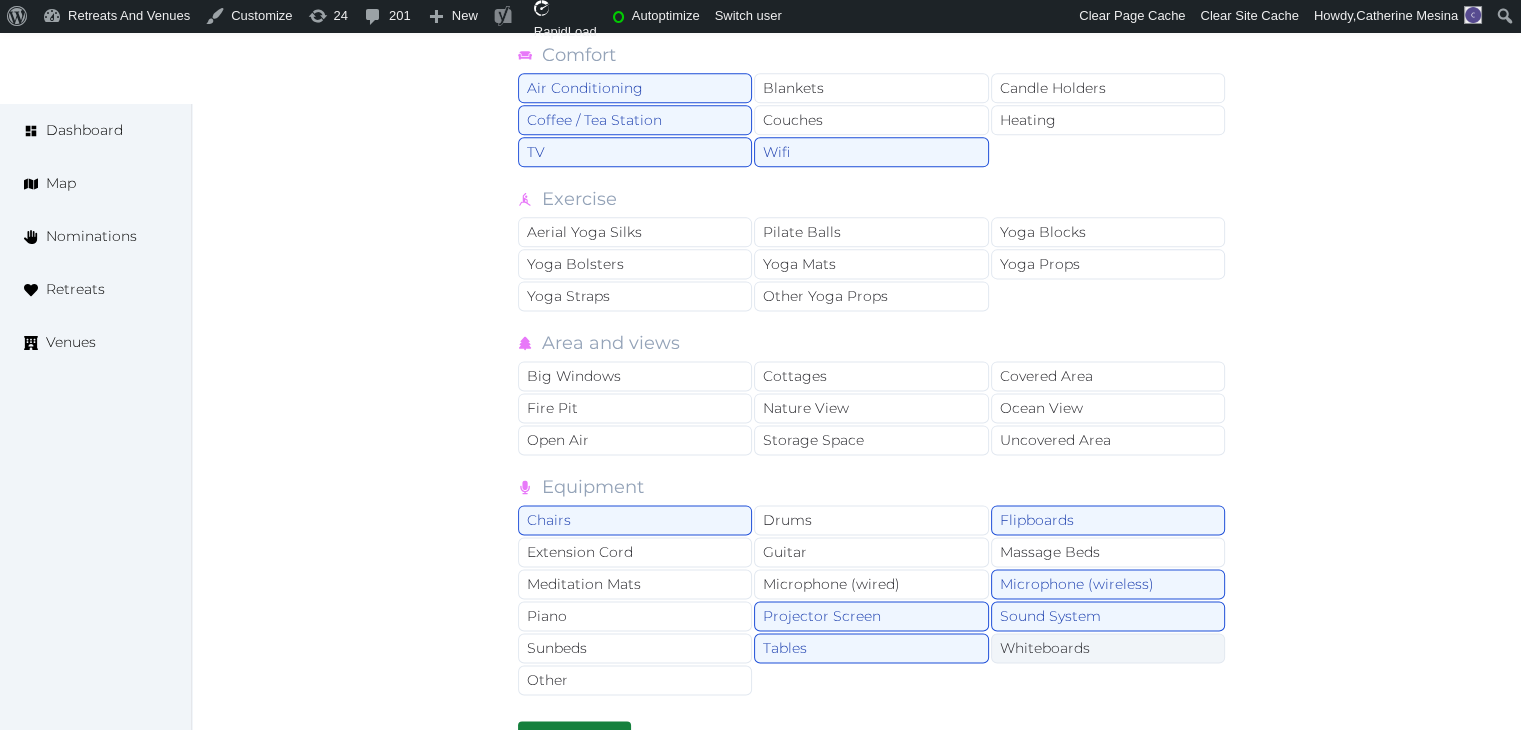 click on "Whiteboards" at bounding box center [1108, 648] 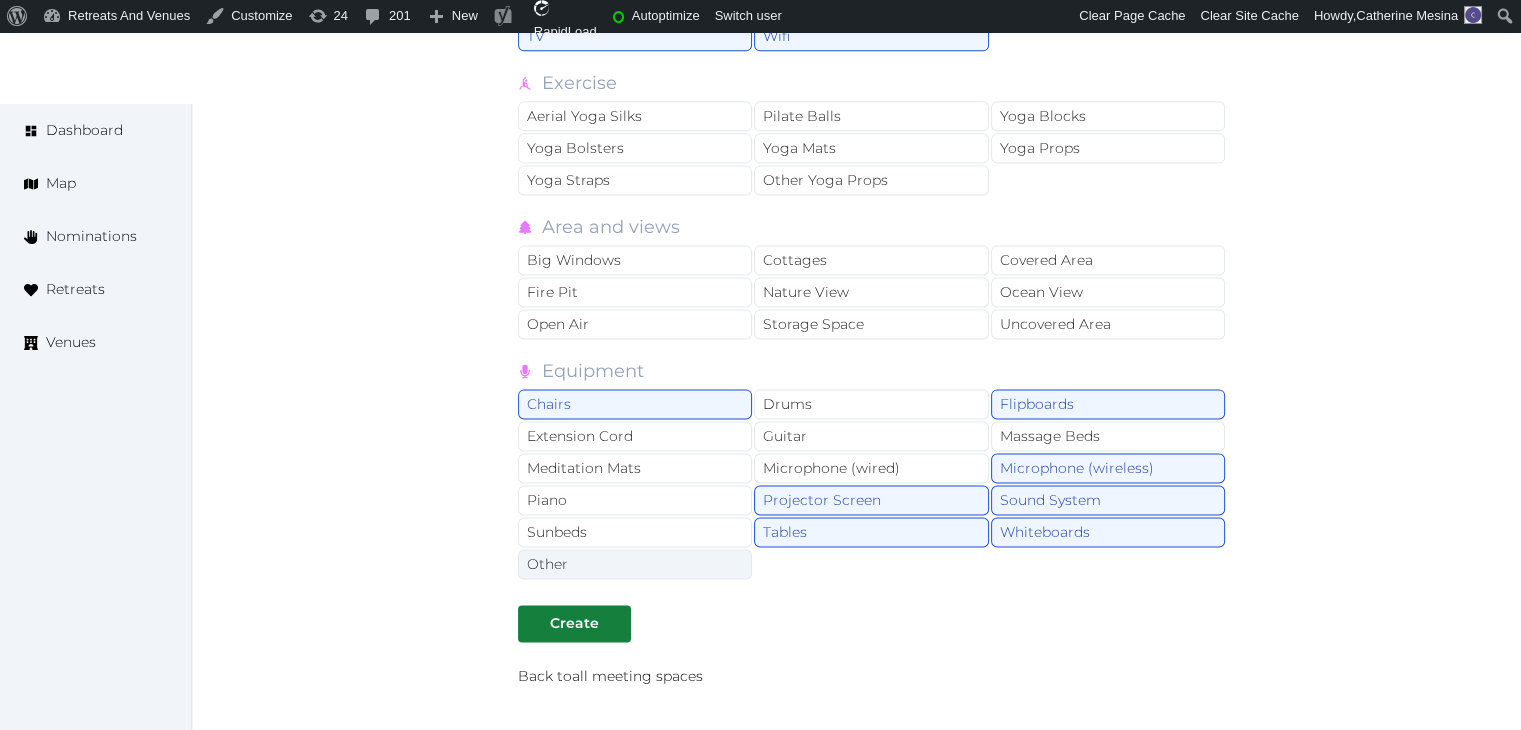 scroll, scrollTop: 2800, scrollLeft: 0, axis: vertical 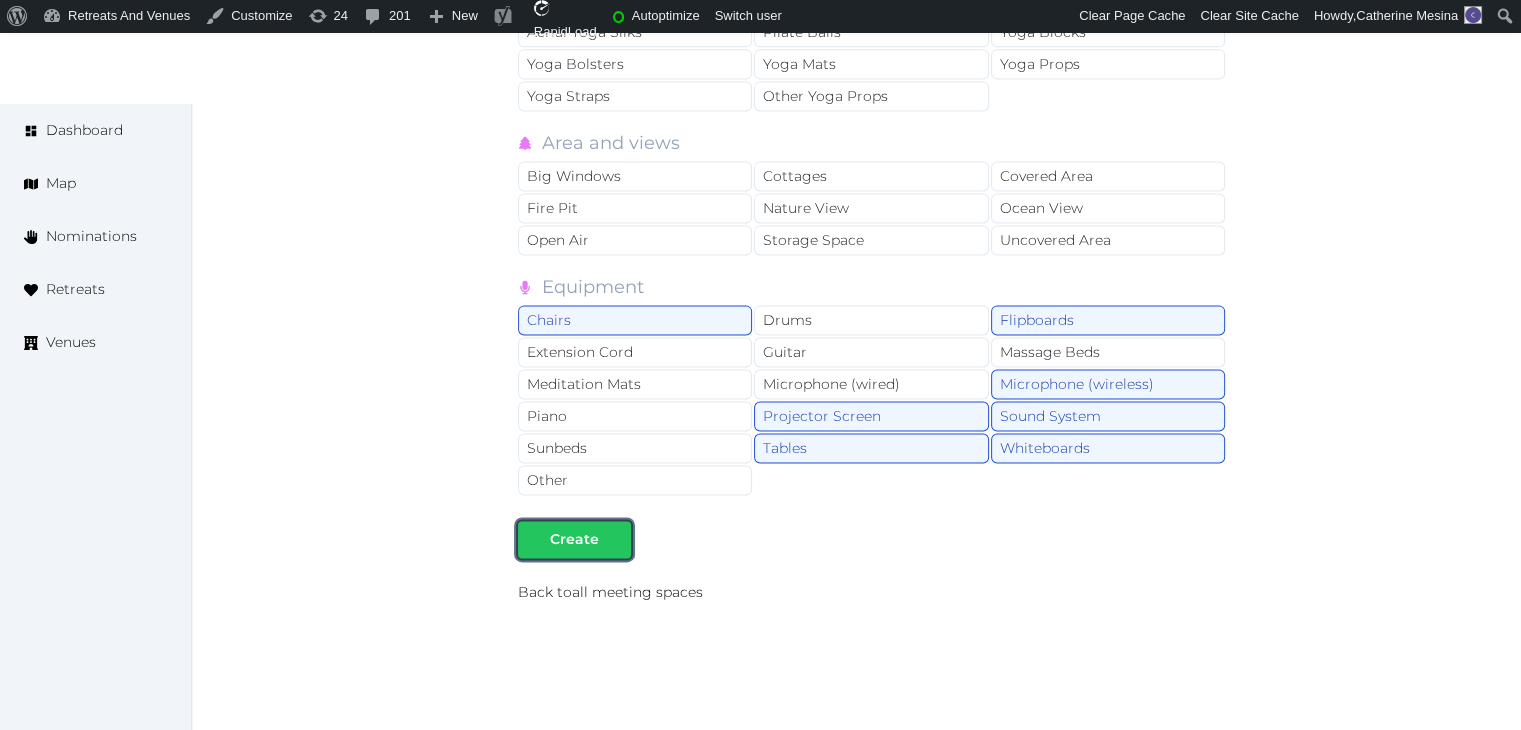 click on "Create" at bounding box center [574, 539] 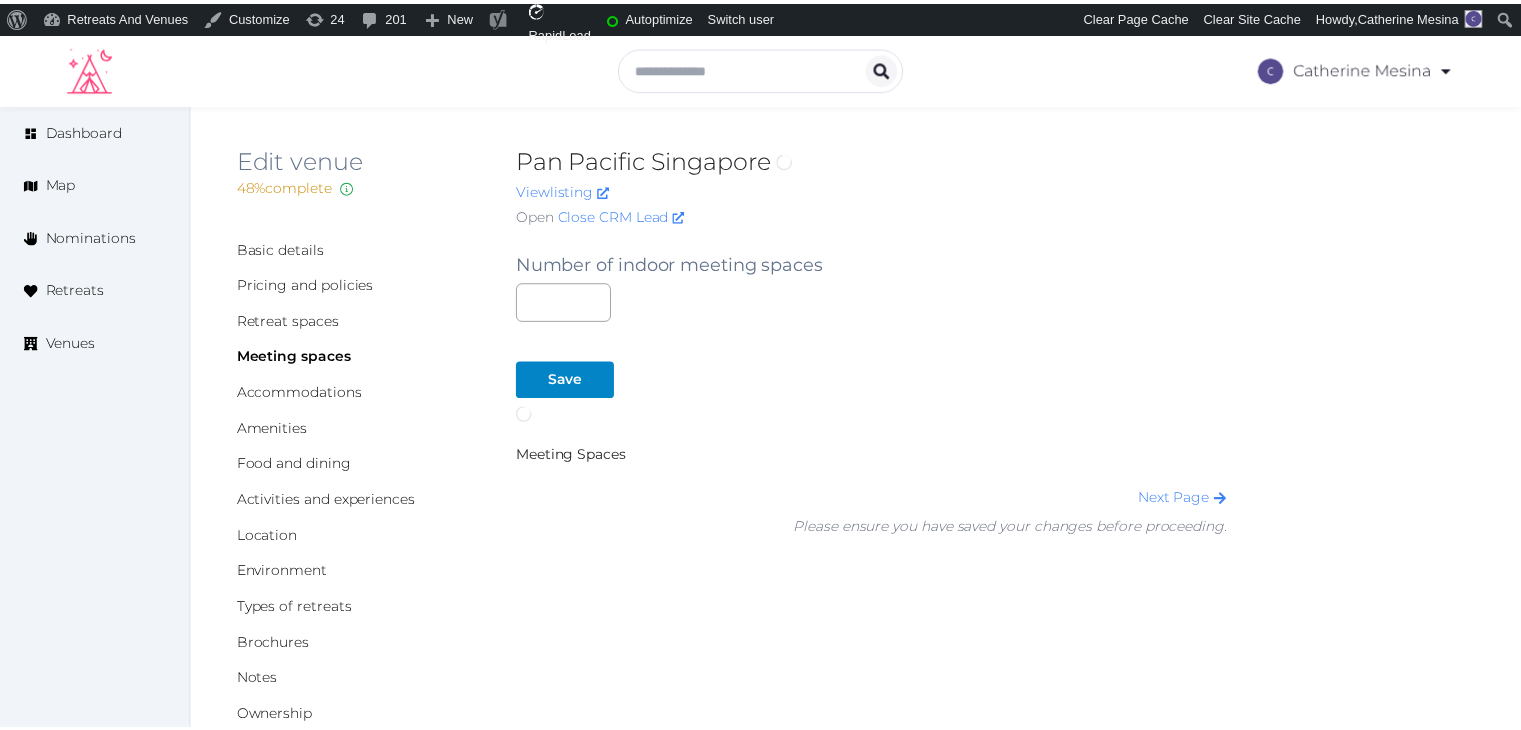 scroll, scrollTop: 0, scrollLeft: 0, axis: both 